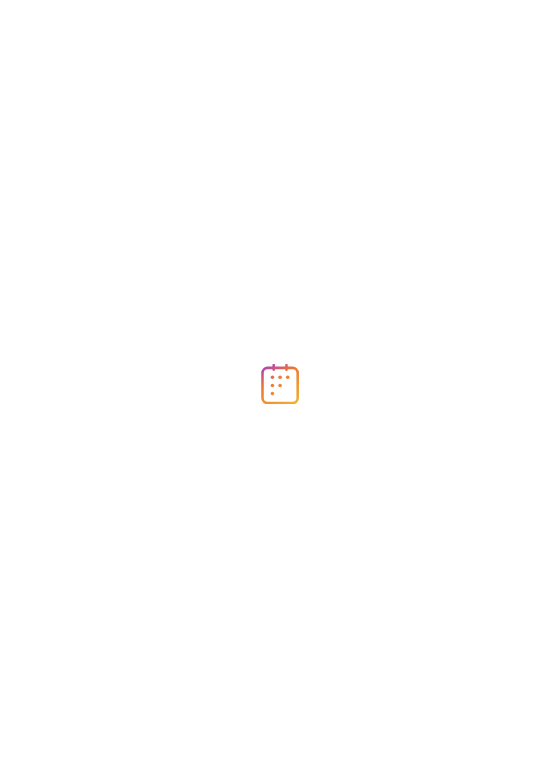 scroll, scrollTop: 0, scrollLeft: 0, axis: both 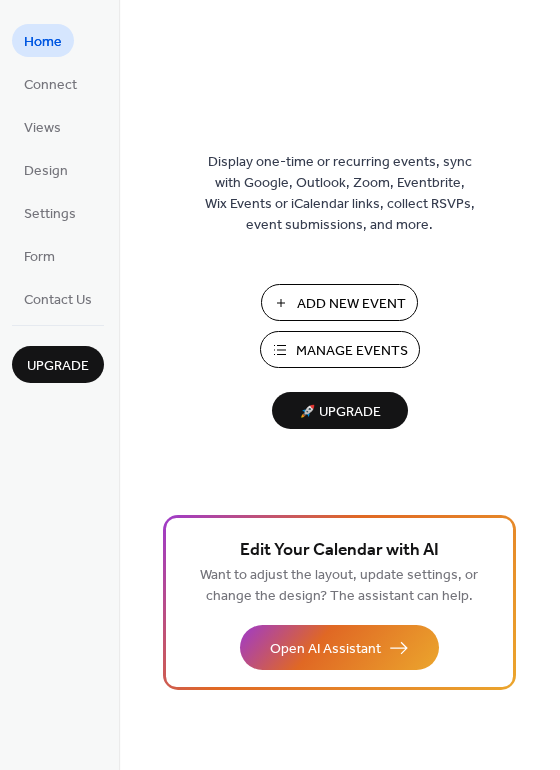 click on "Add New Event" at bounding box center (351, 304) 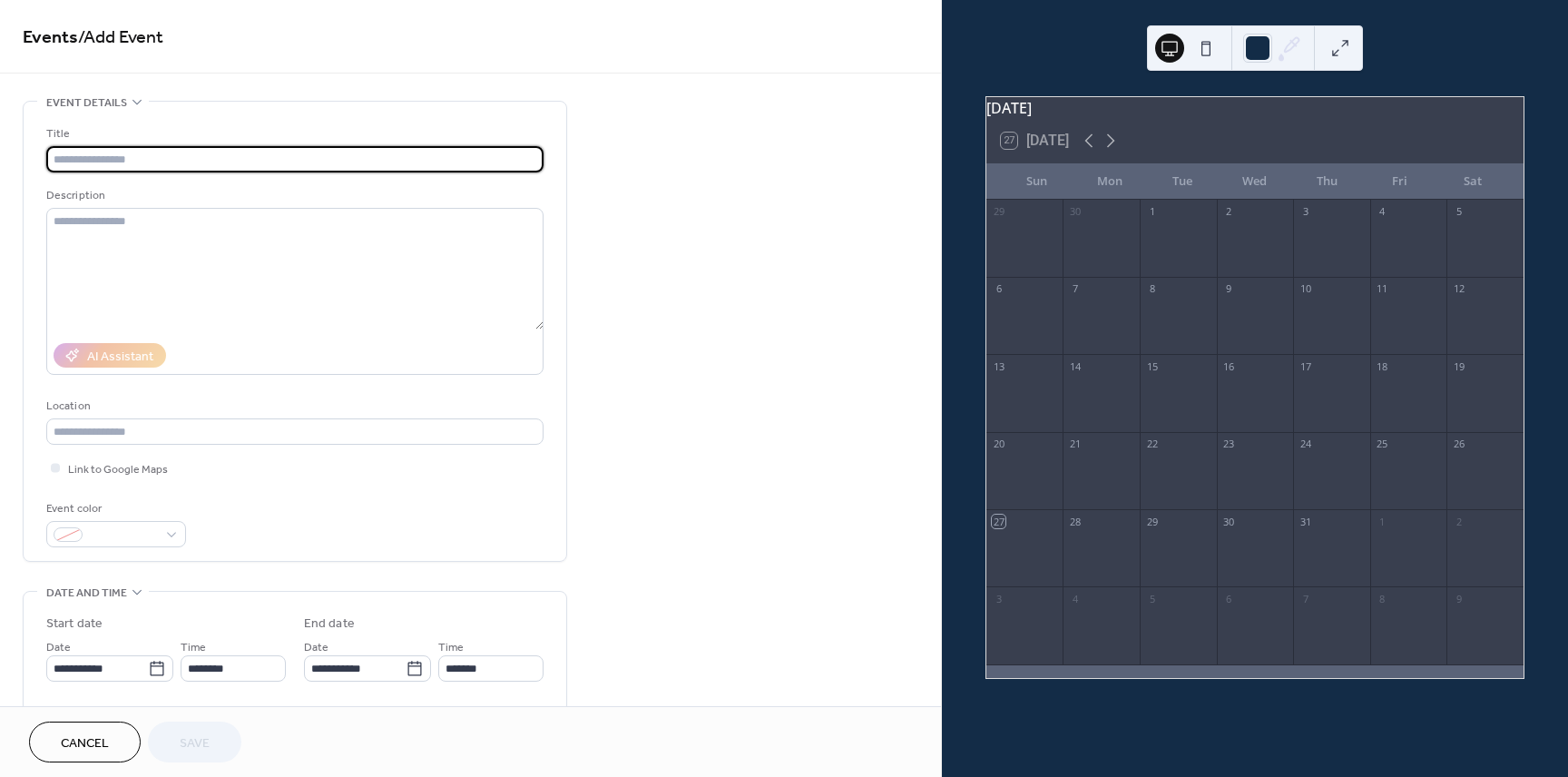 scroll, scrollTop: 0, scrollLeft: 0, axis: both 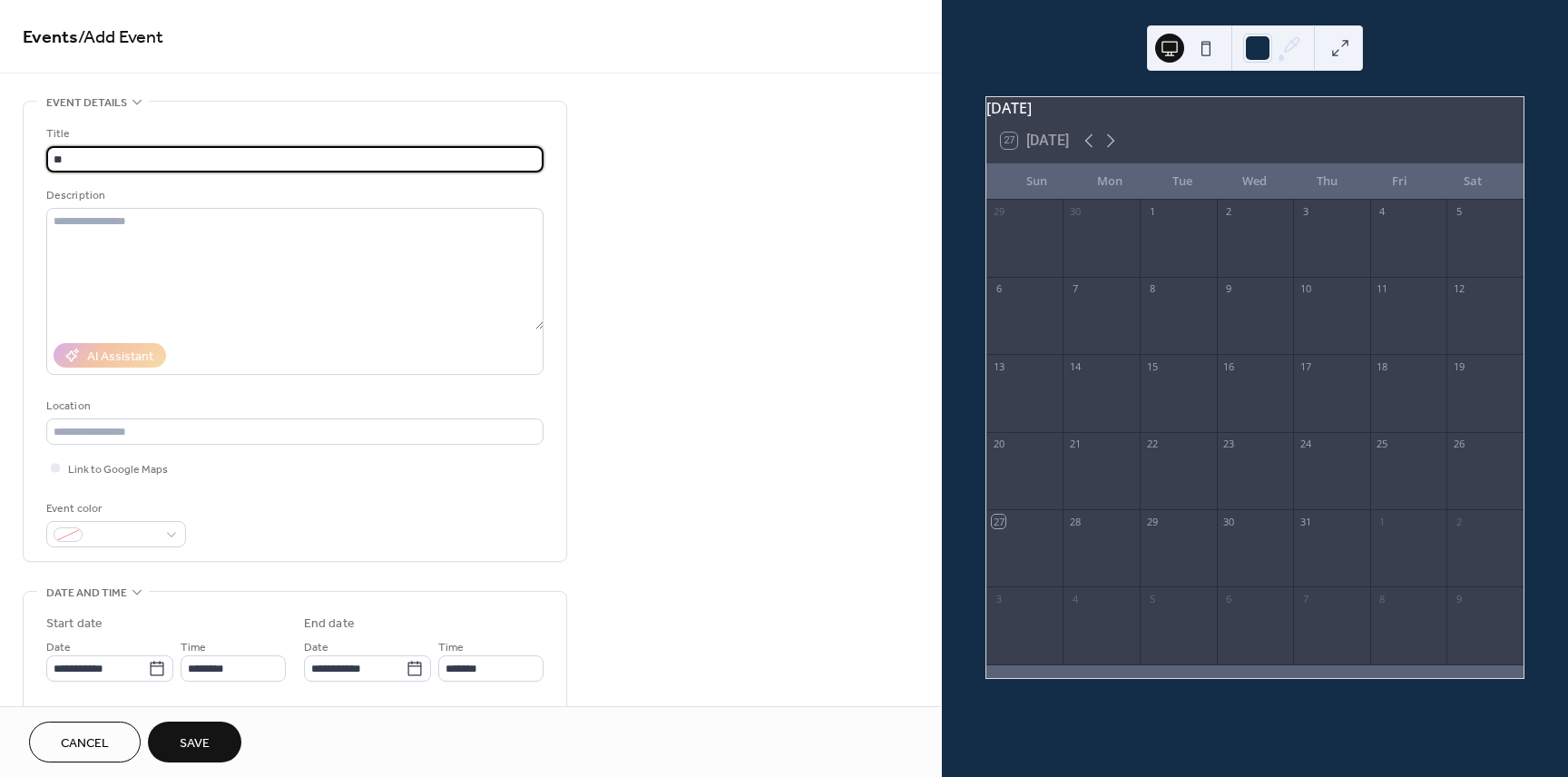 type on "*" 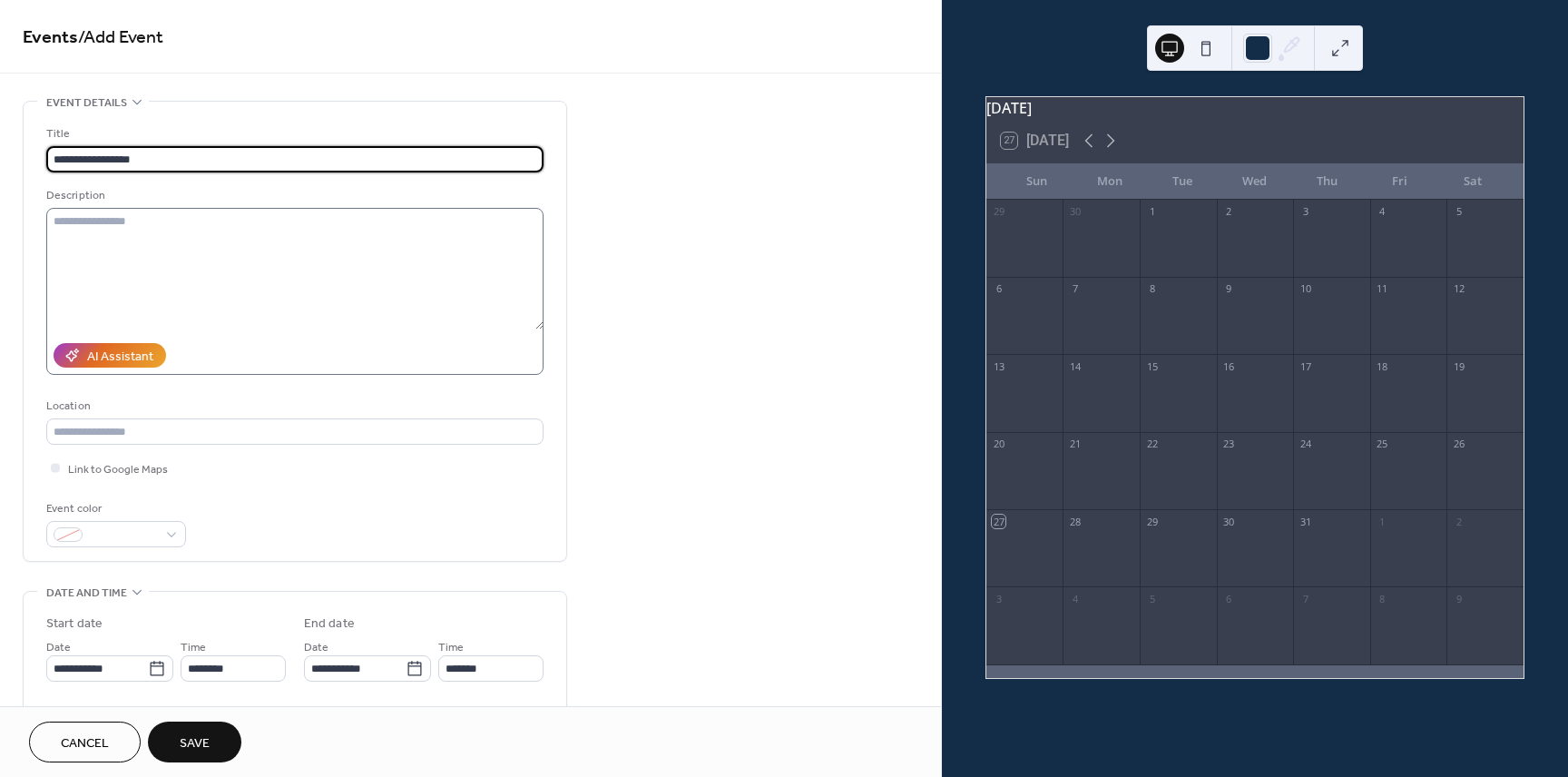 type on "**********" 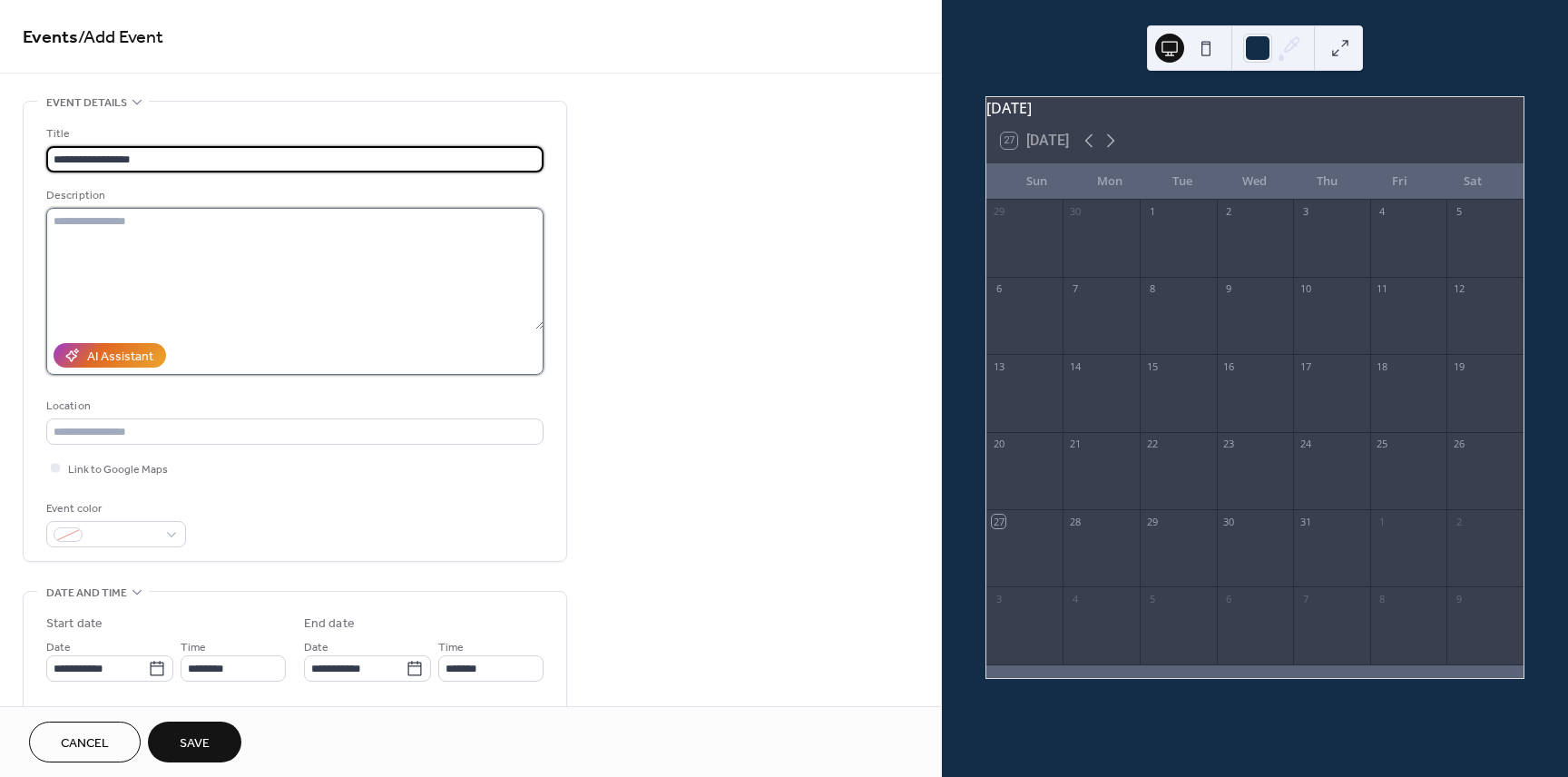 click at bounding box center [295, 269] 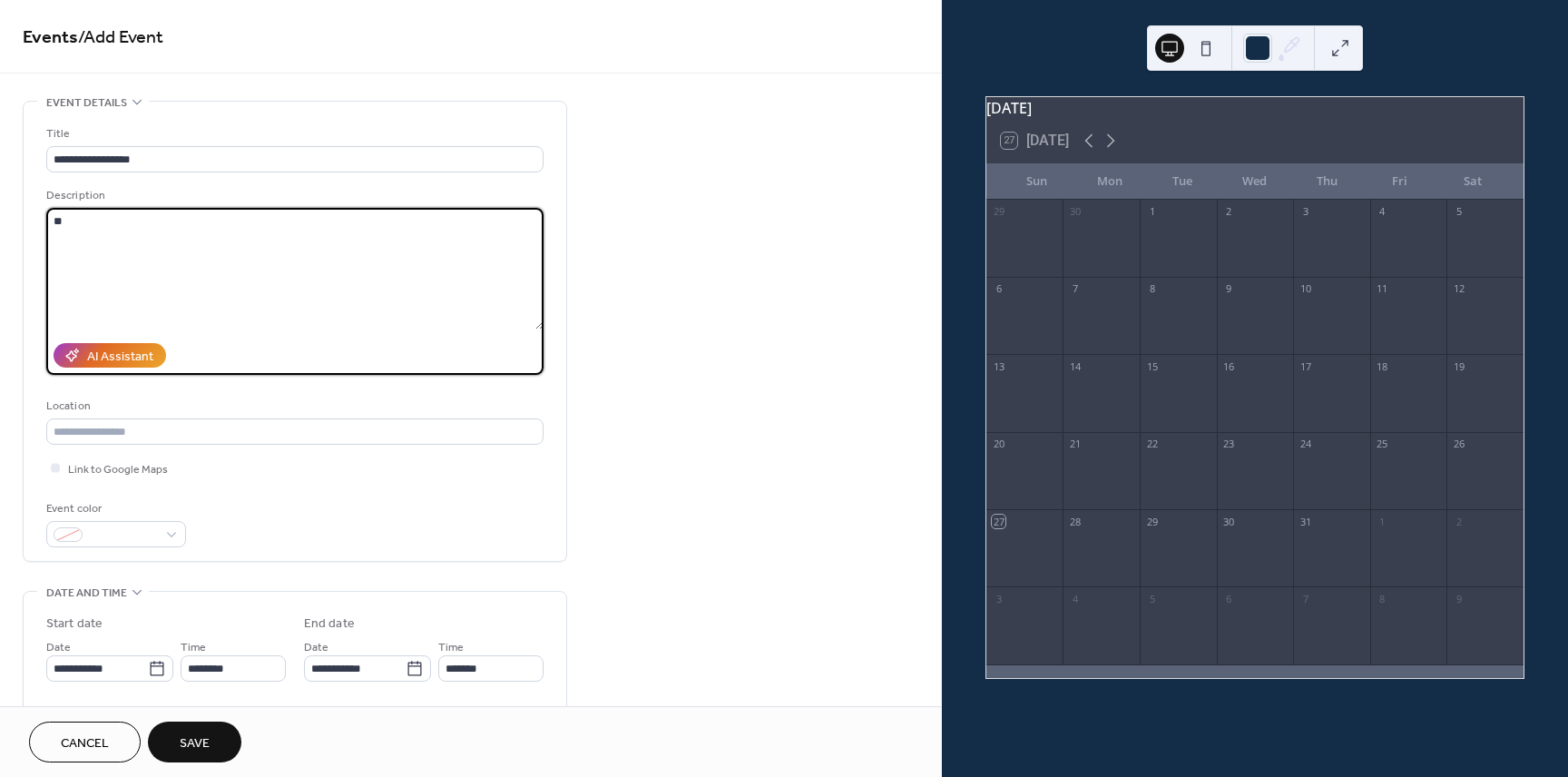 type on "*" 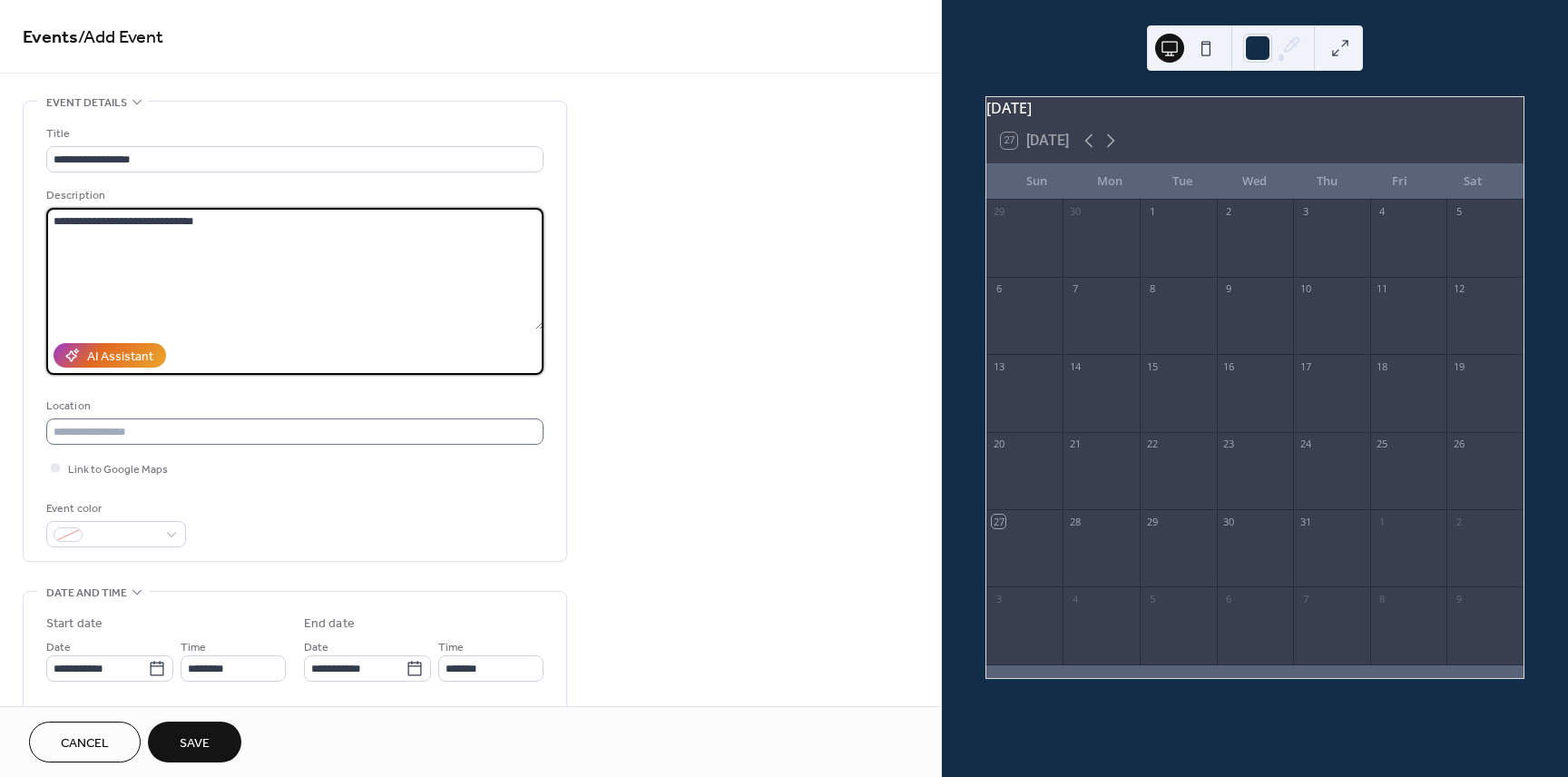 type on "**********" 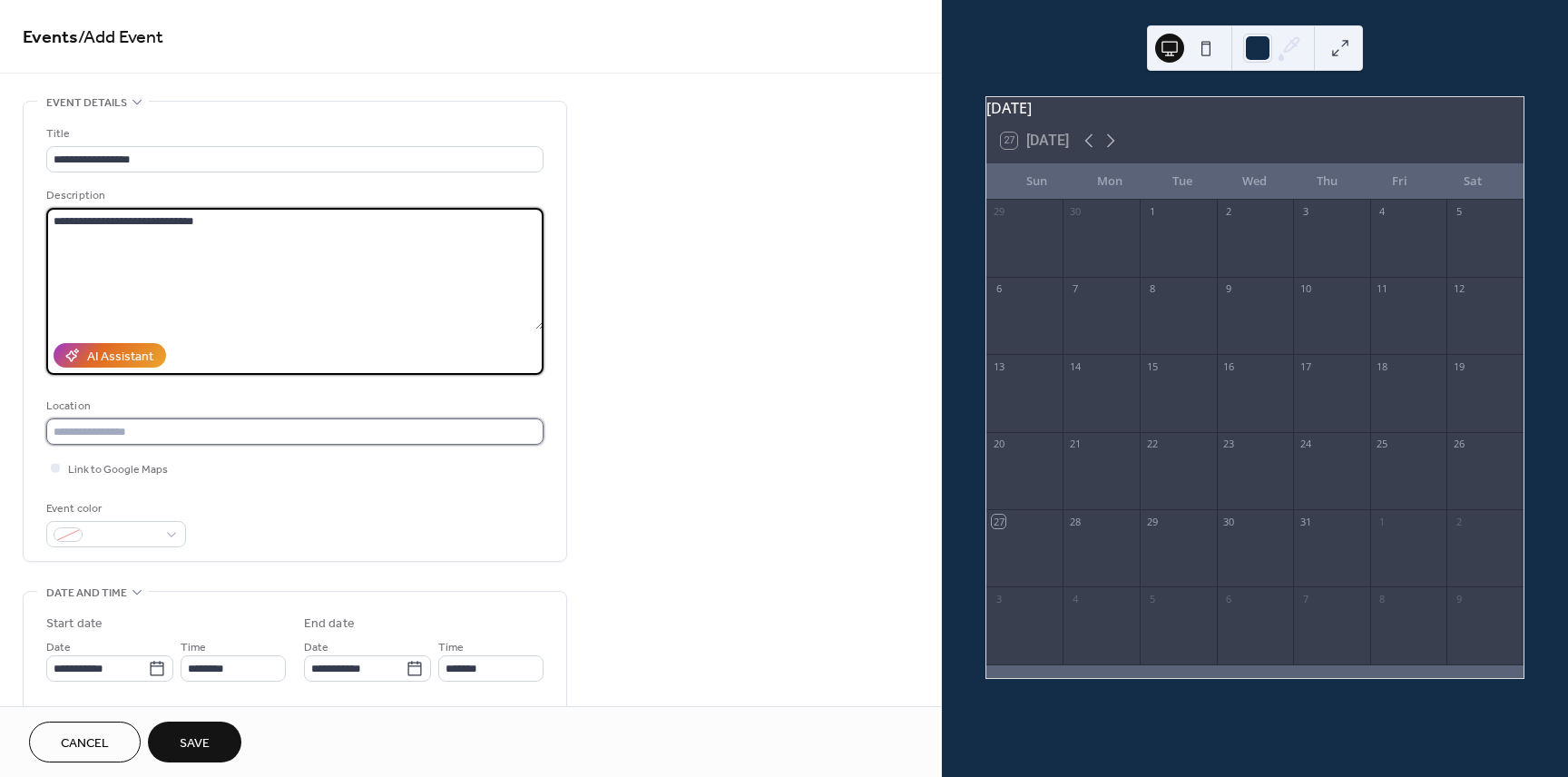 click at bounding box center (295, 431) 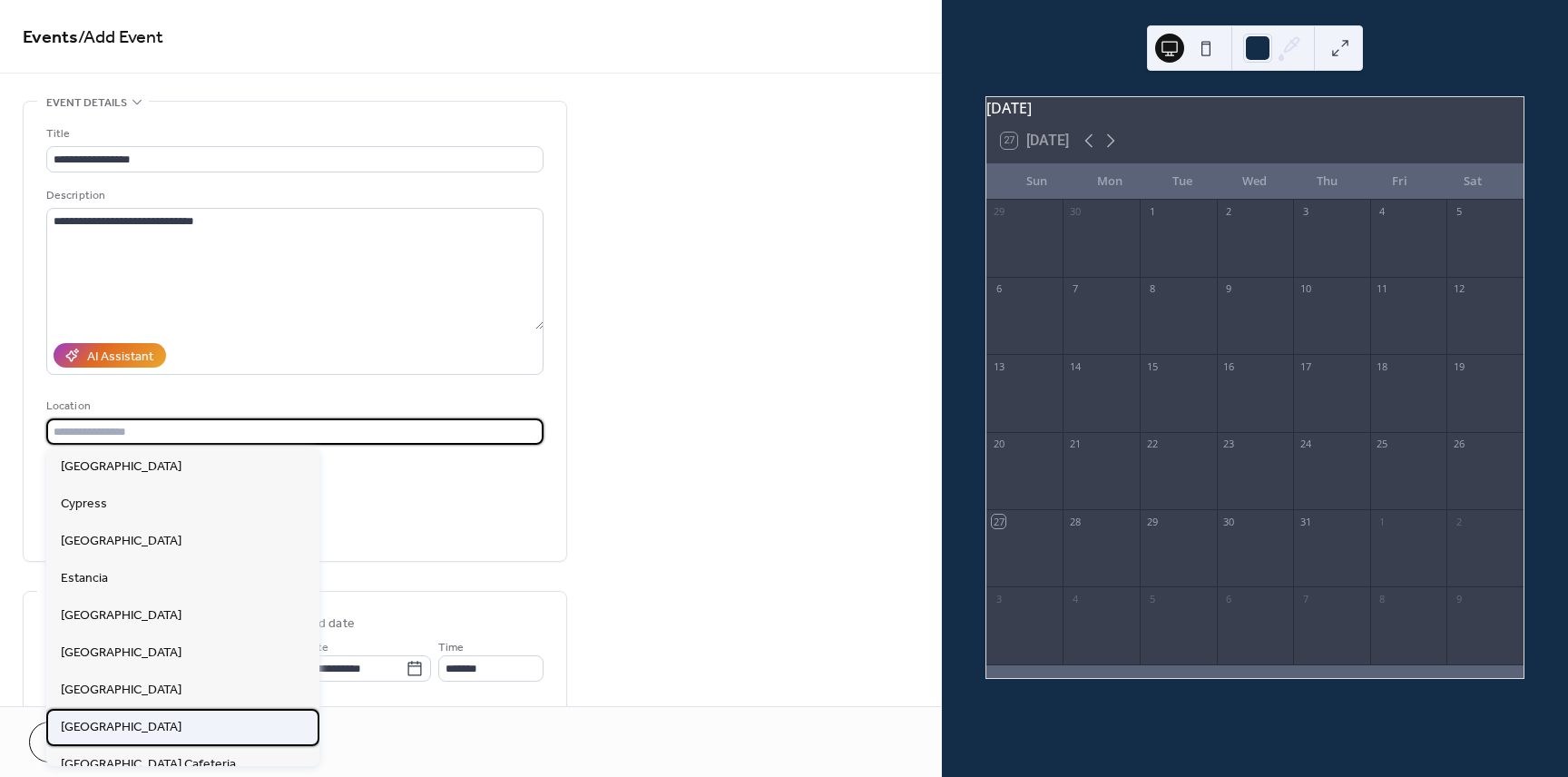click on "[GEOGRAPHIC_DATA]" at bounding box center (182, 727) 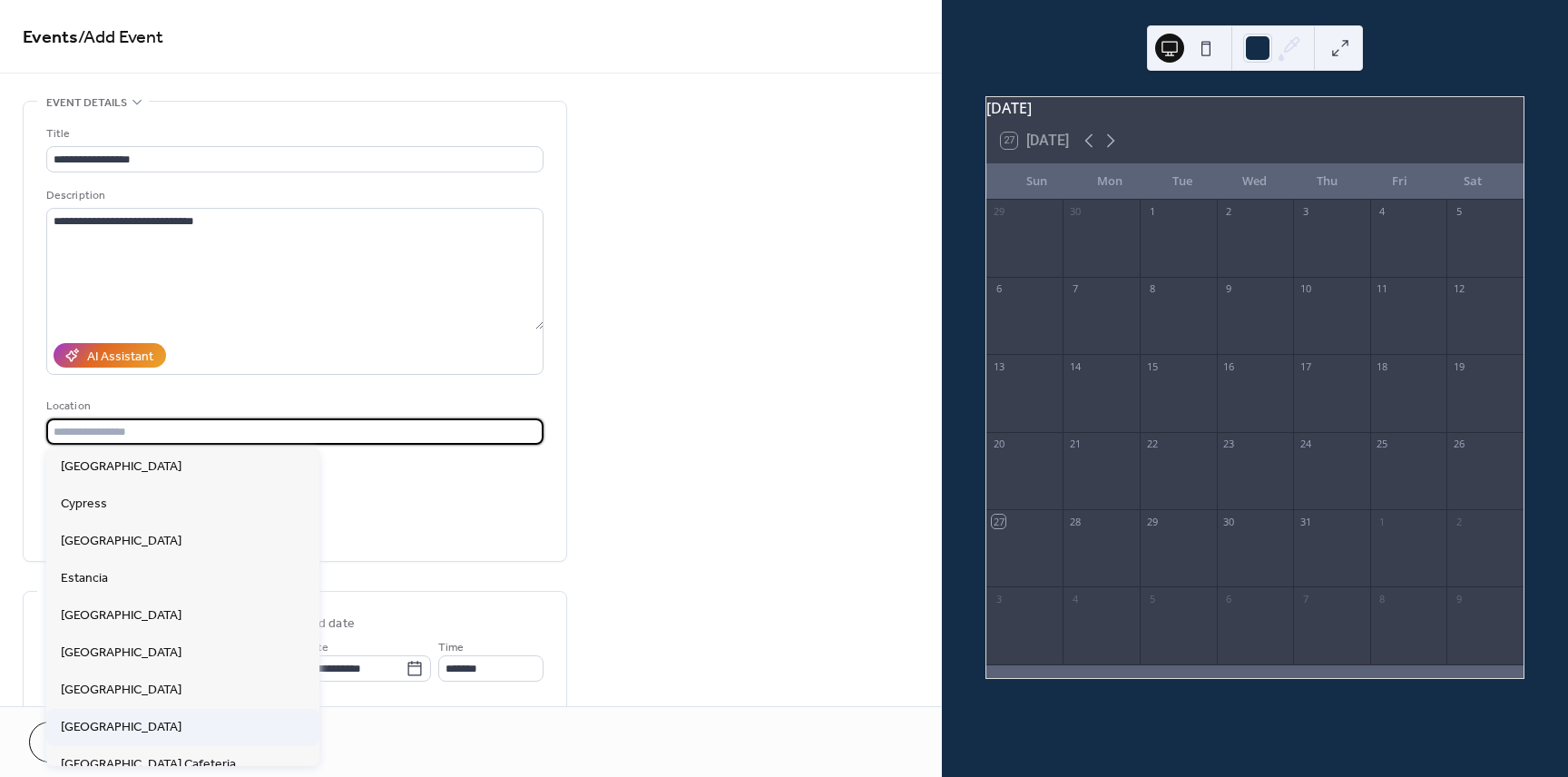 type on "**********" 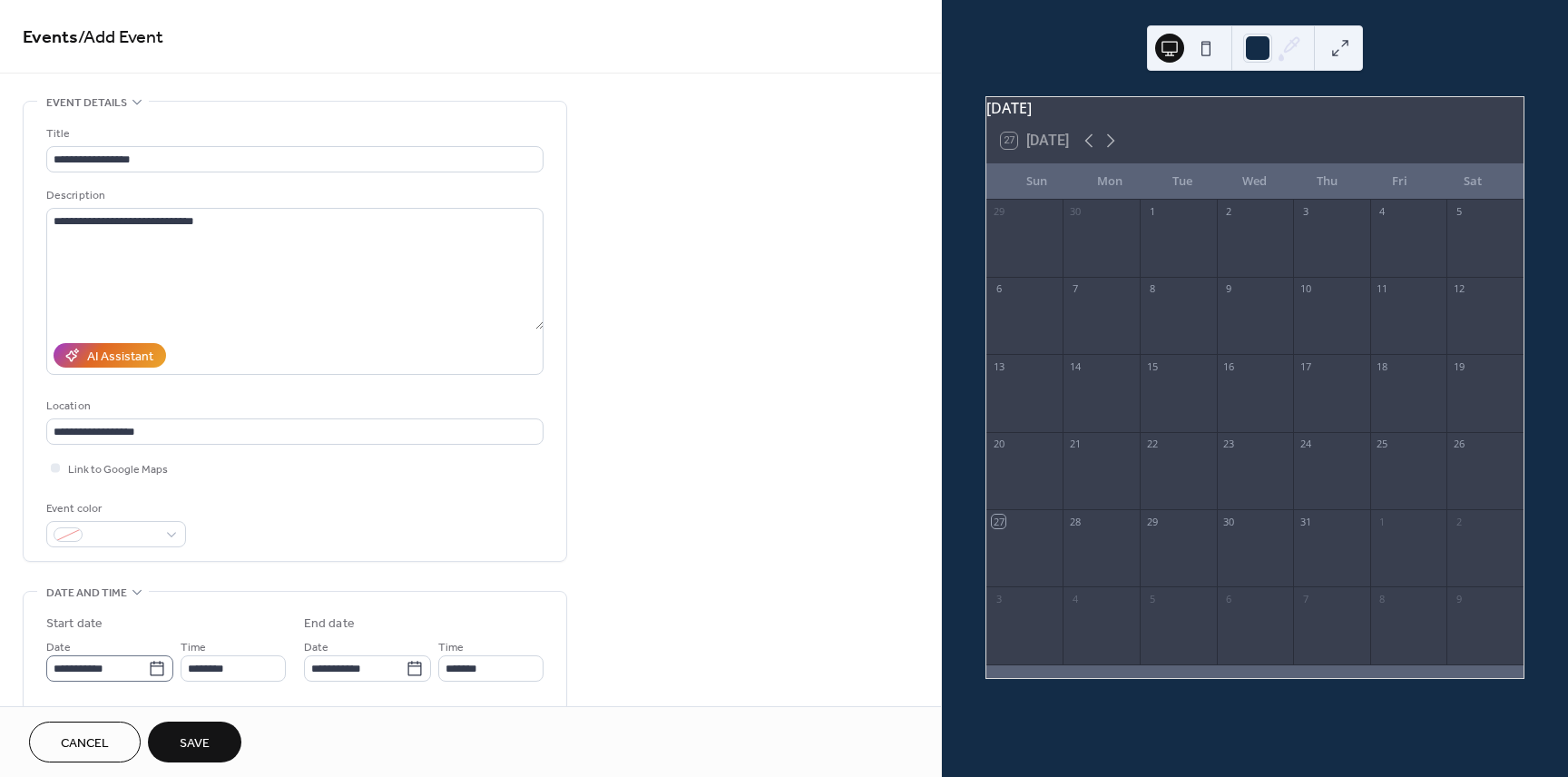 click on "**********" at bounding box center [784, 388] 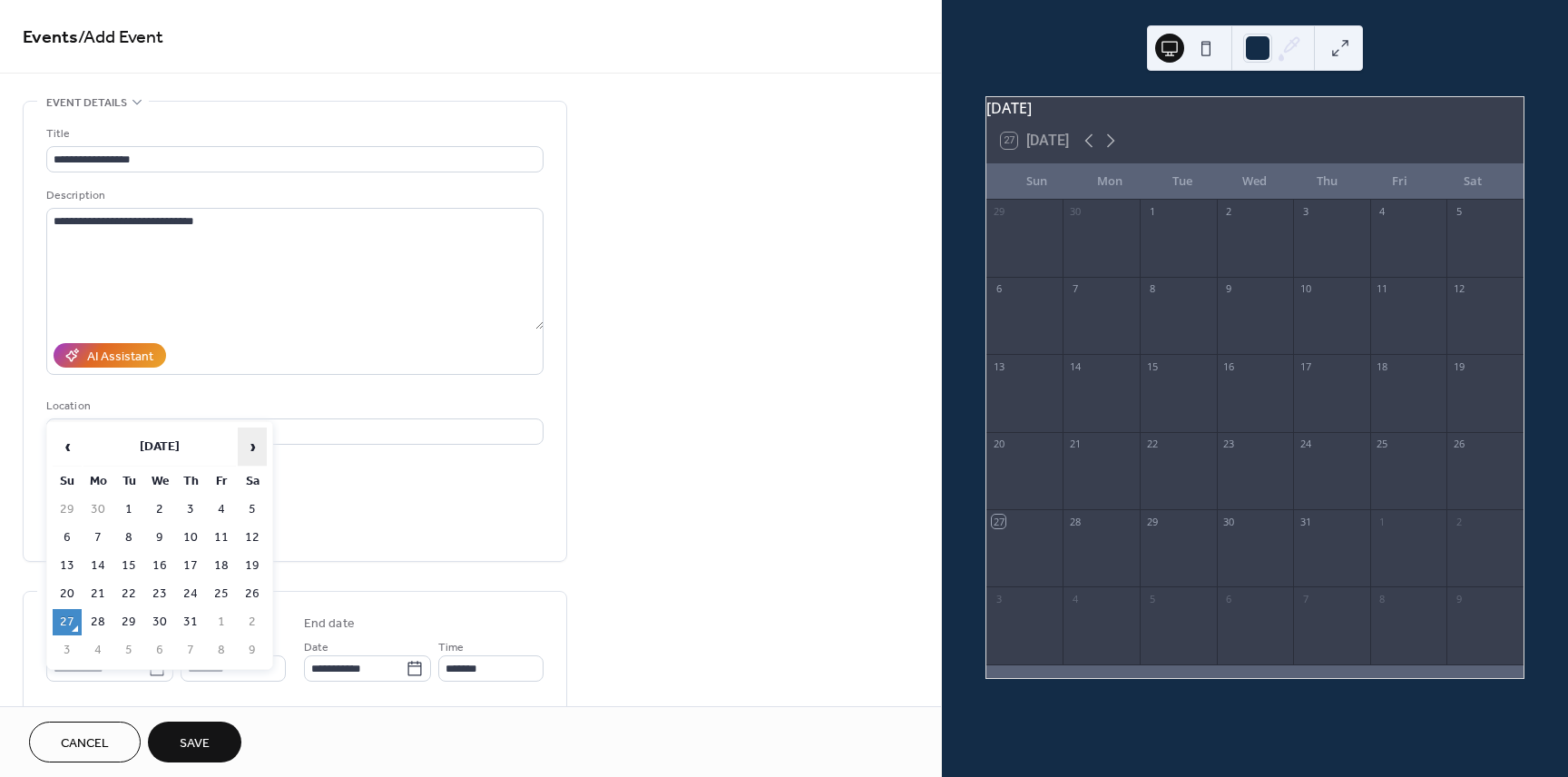 click on "›" at bounding box center [252, 447] 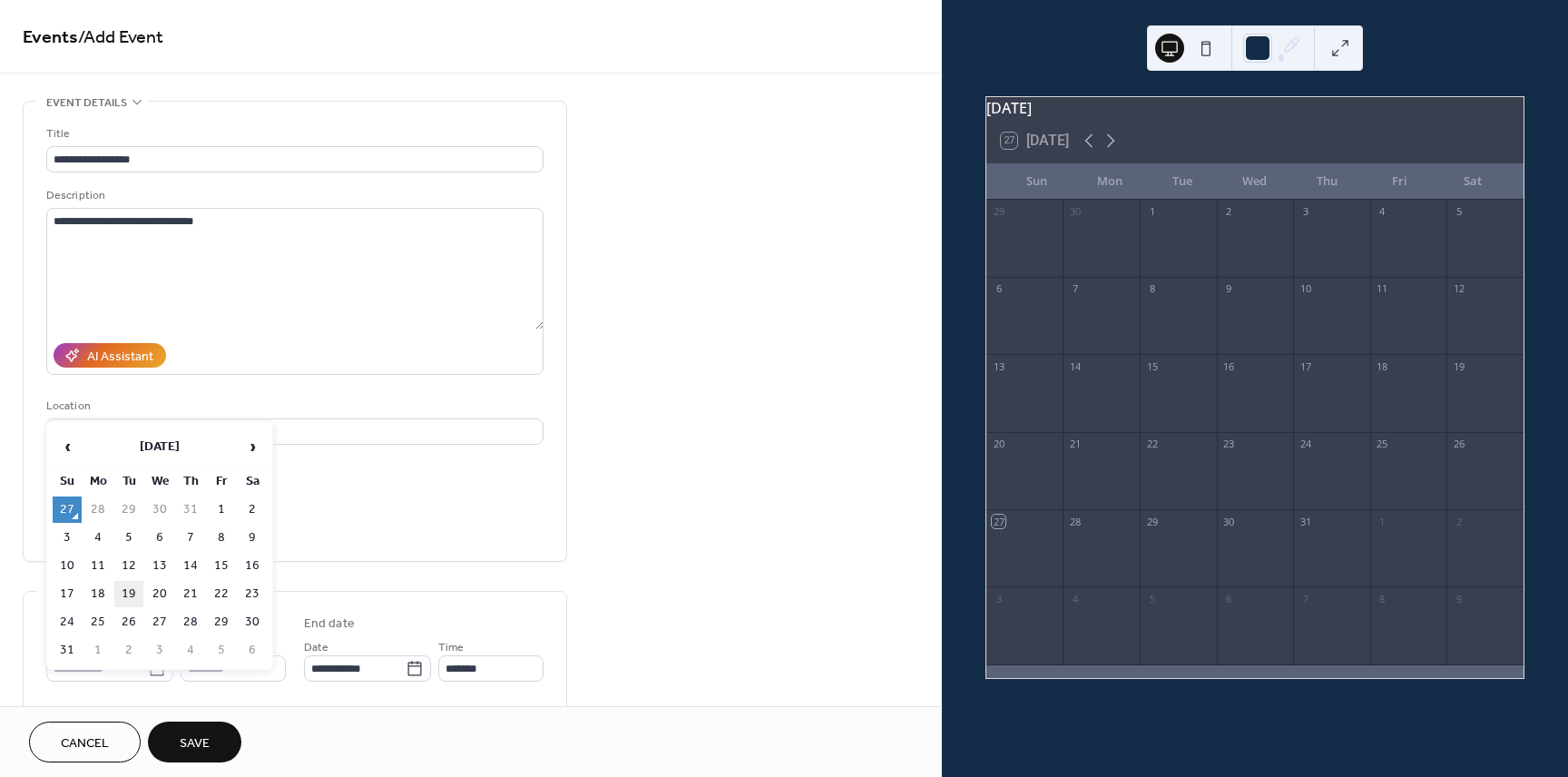 click on "19" at bounding box center (129, 594) 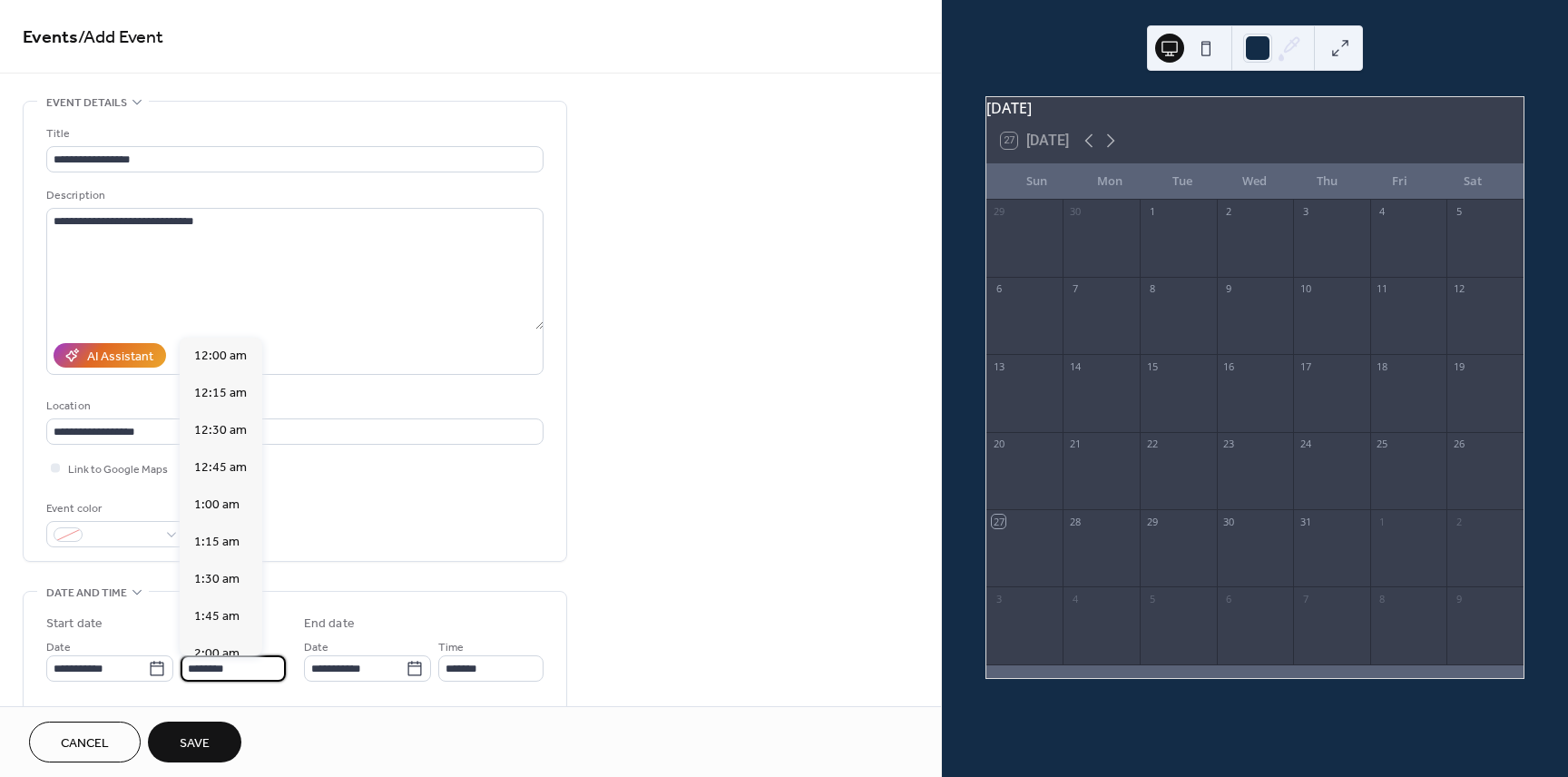click on "********" at bounding box center (233, 668) 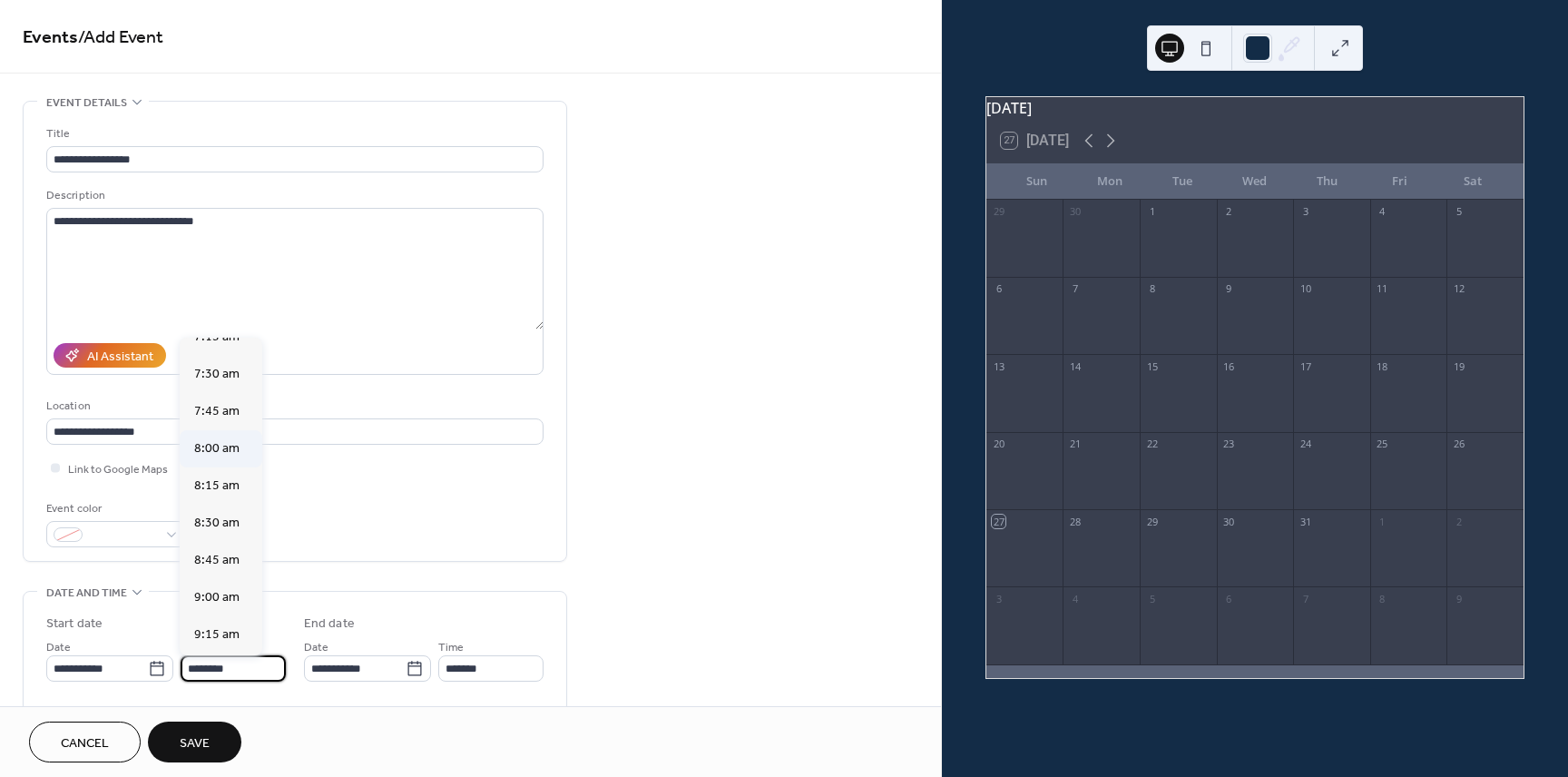 scroll, scrollTop: 1103, scrollLeft: 0, axis: vertical 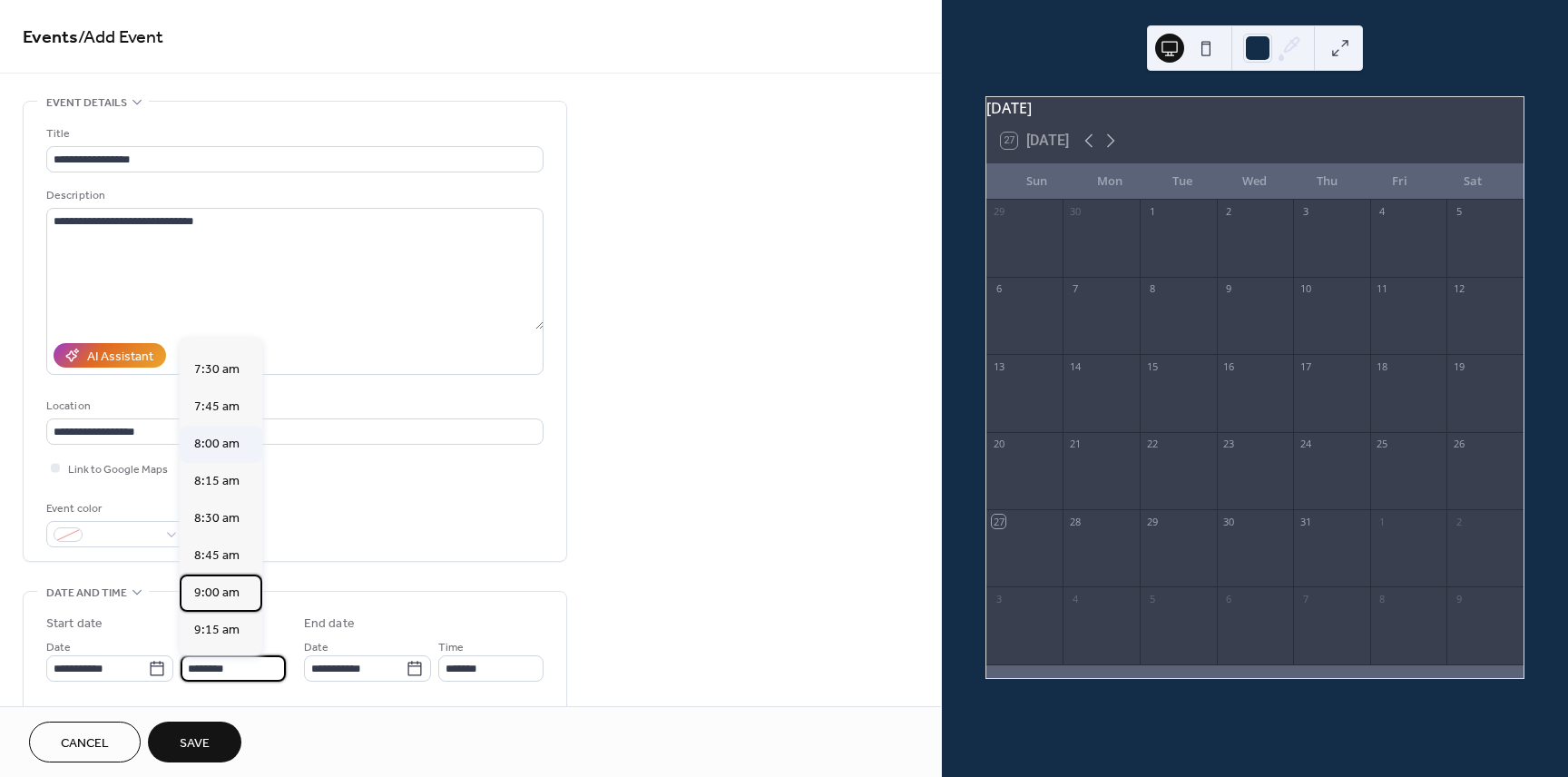 click on "9:00 am" at bounding box center (217, 593) 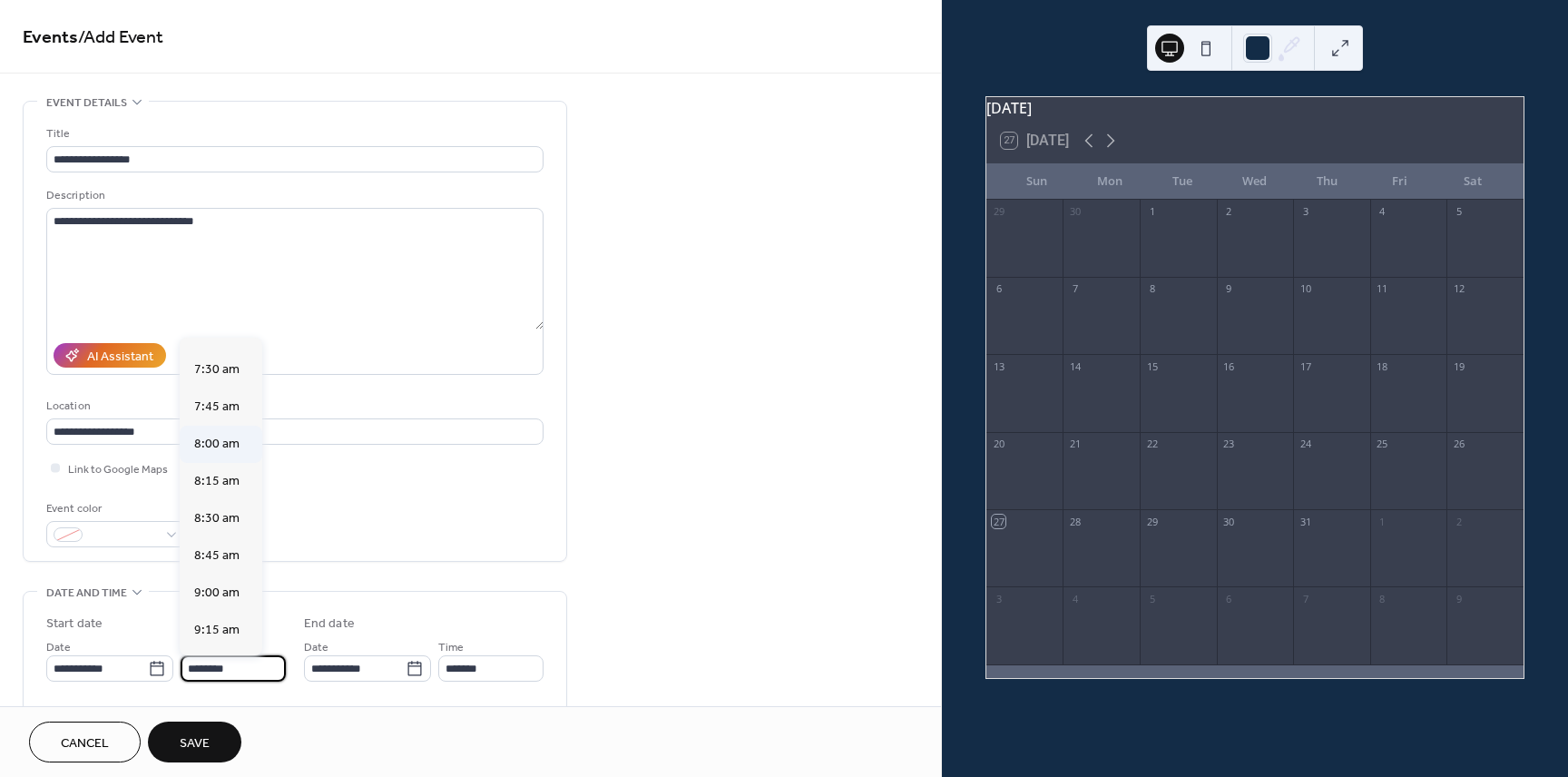 type on "*******" 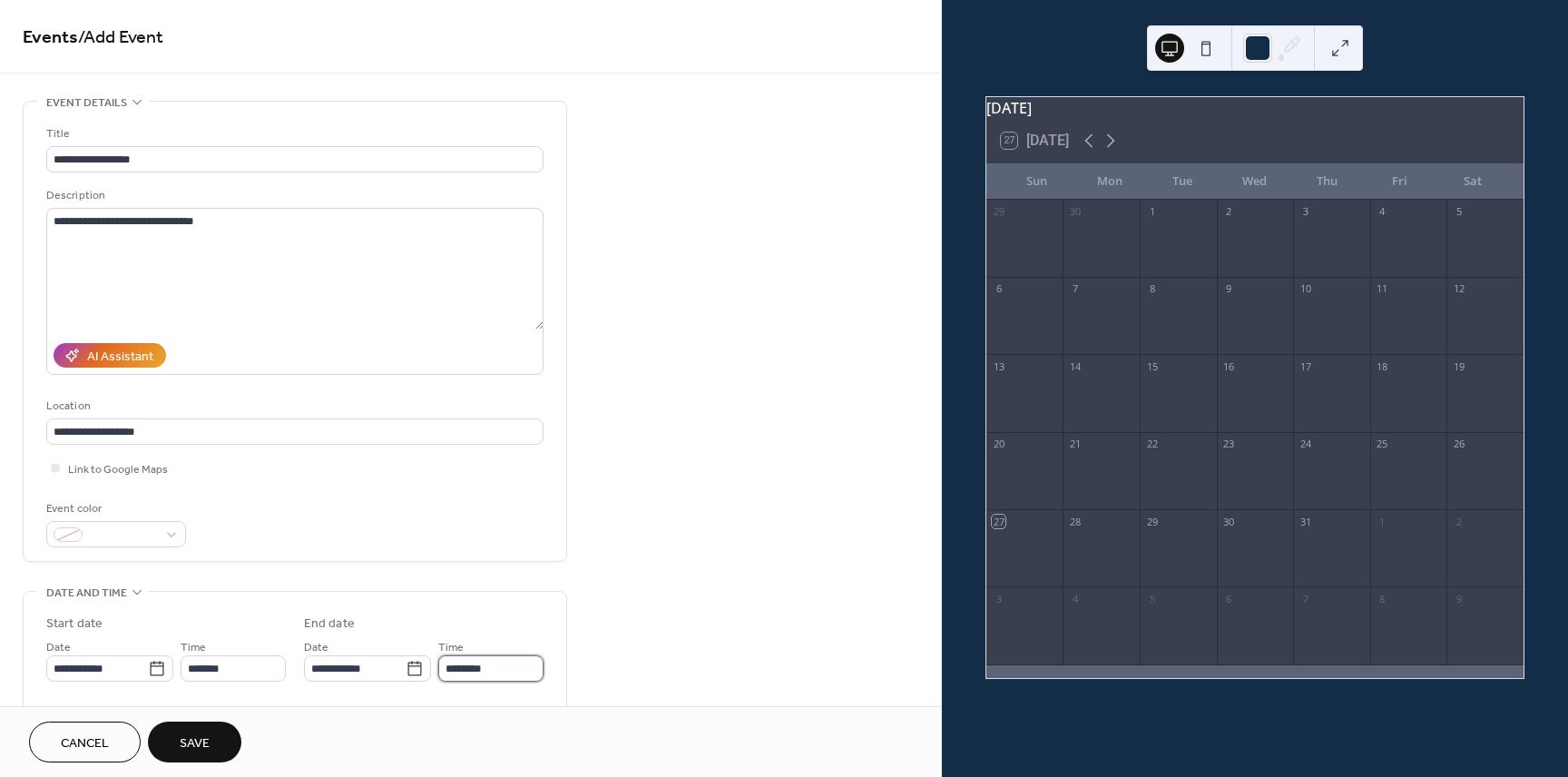 click on "********" at bounding box center (491, 668) 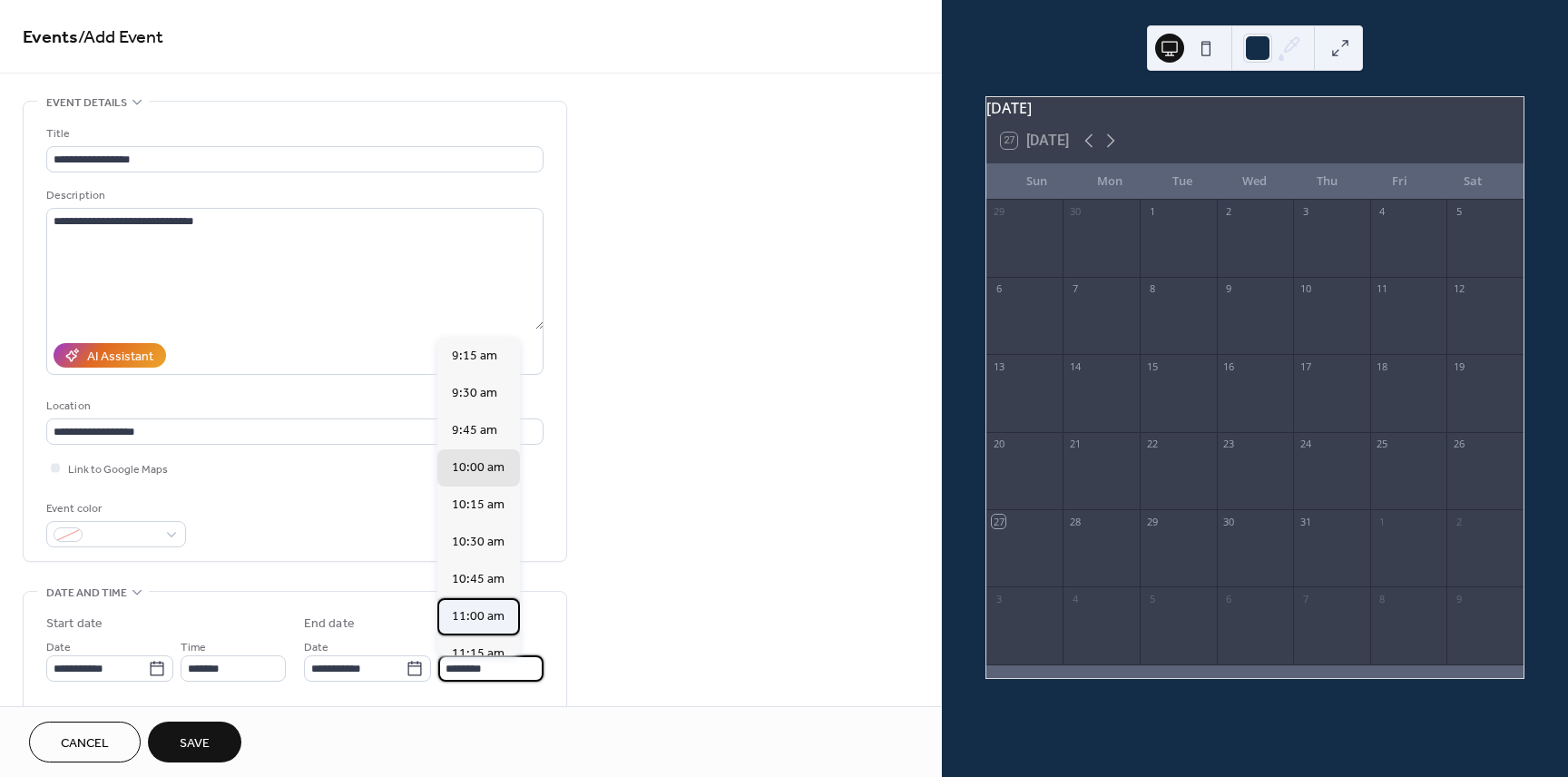 click on "11:00 am" at bounding box center (478, 616) 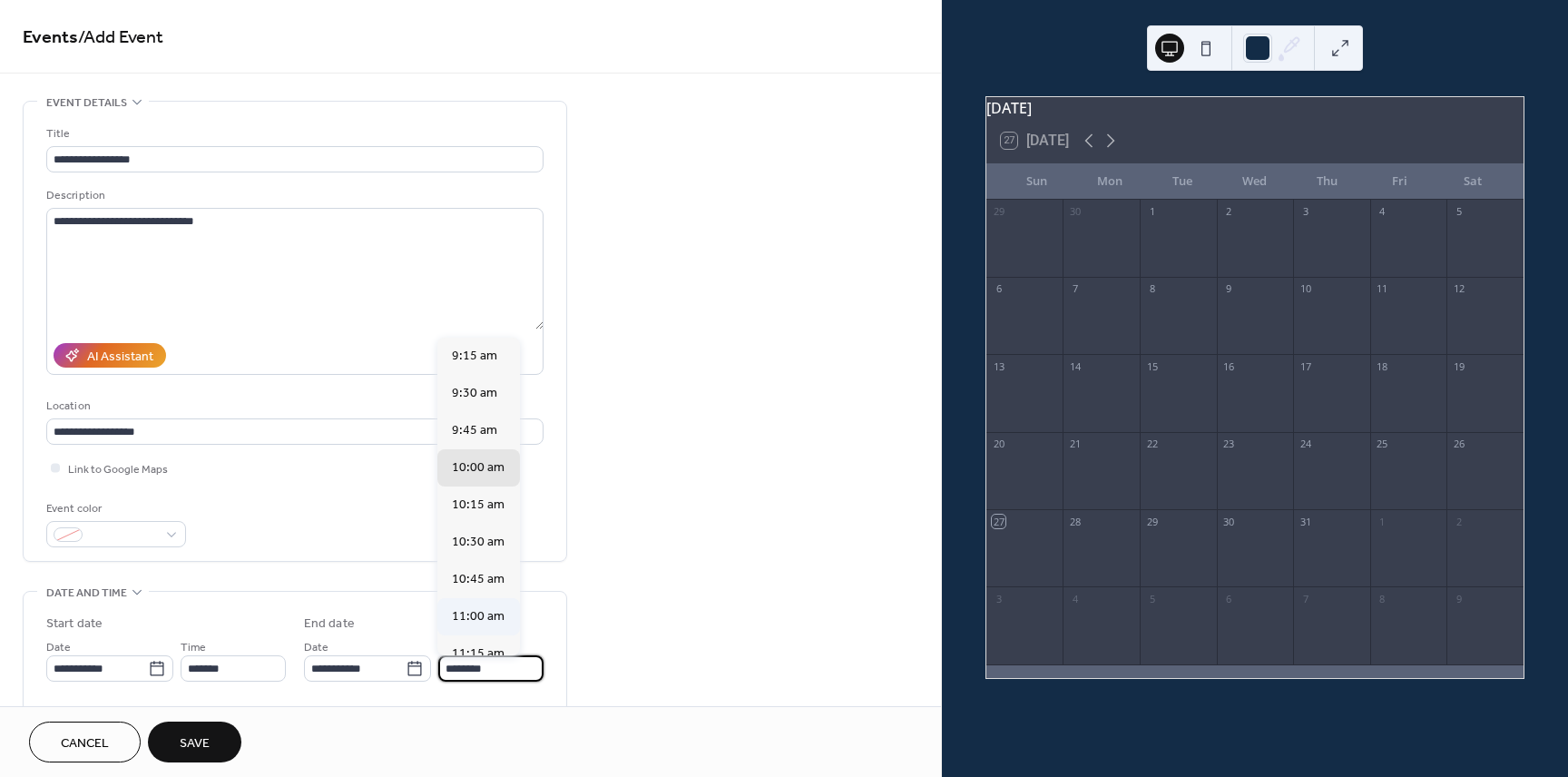 type on "********" 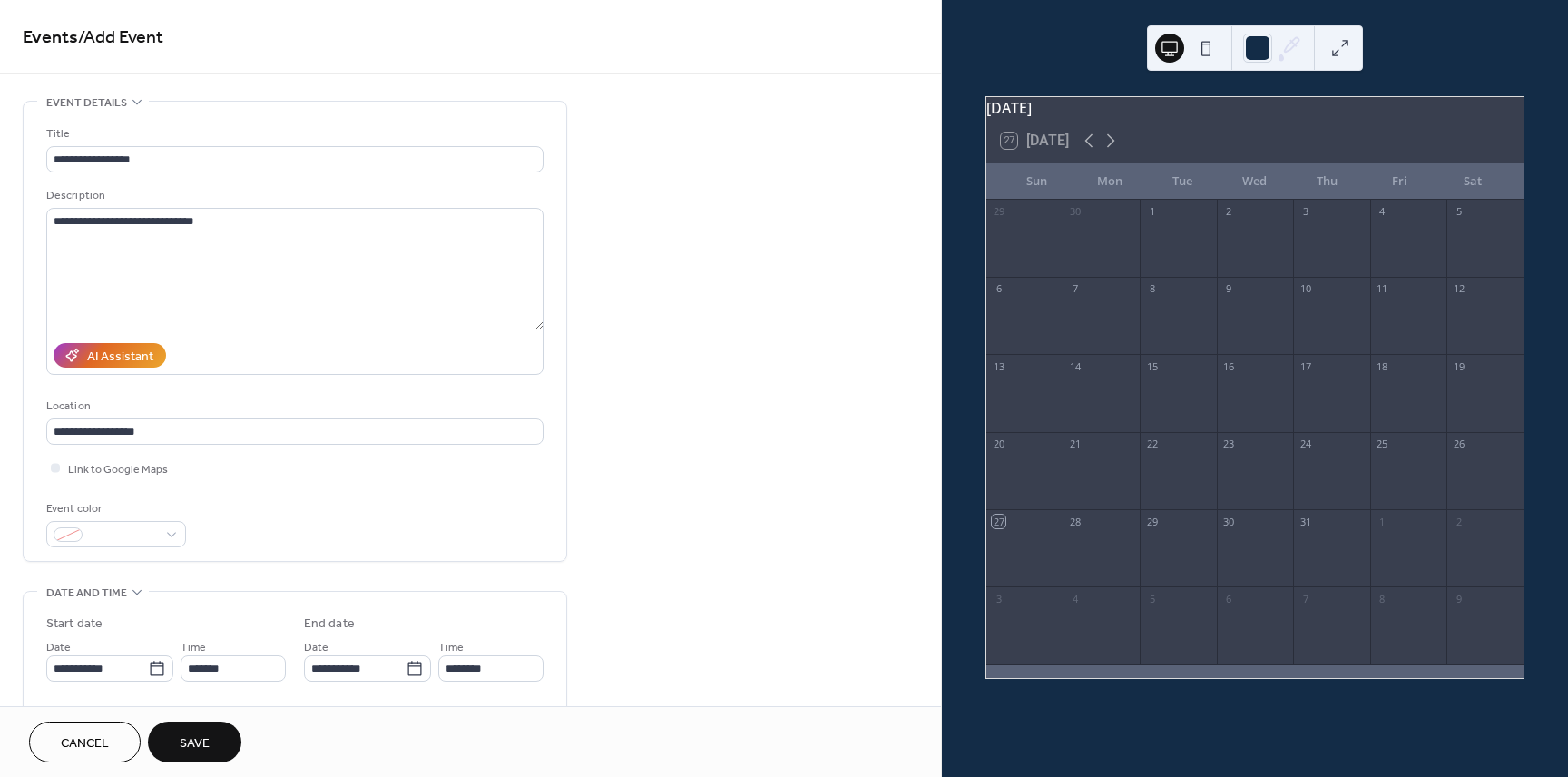 click on "**********" at bounding box center (470, 654) 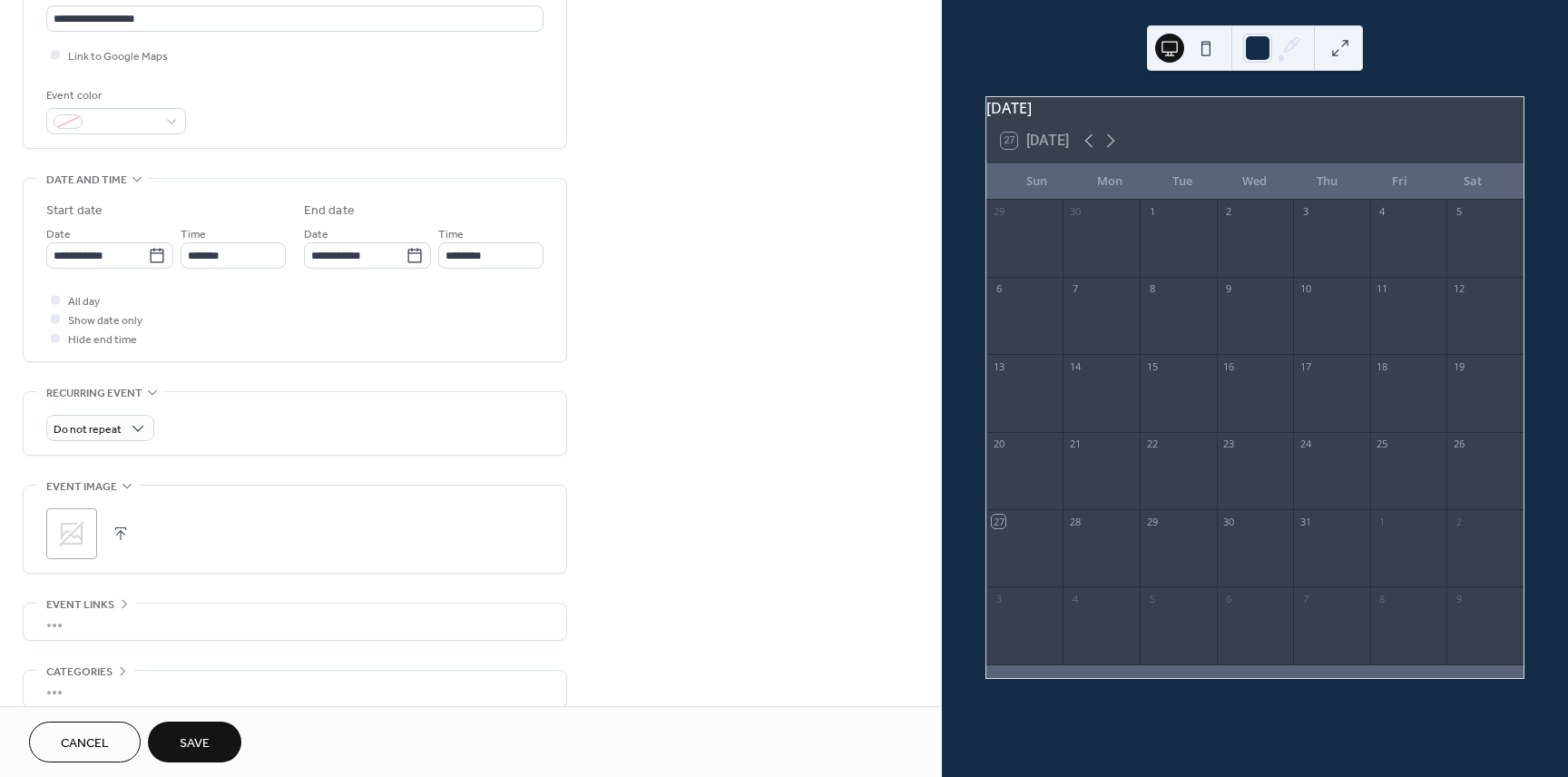 scroll, scrollTop: 417, scrollLeft: 0, axis: vertical 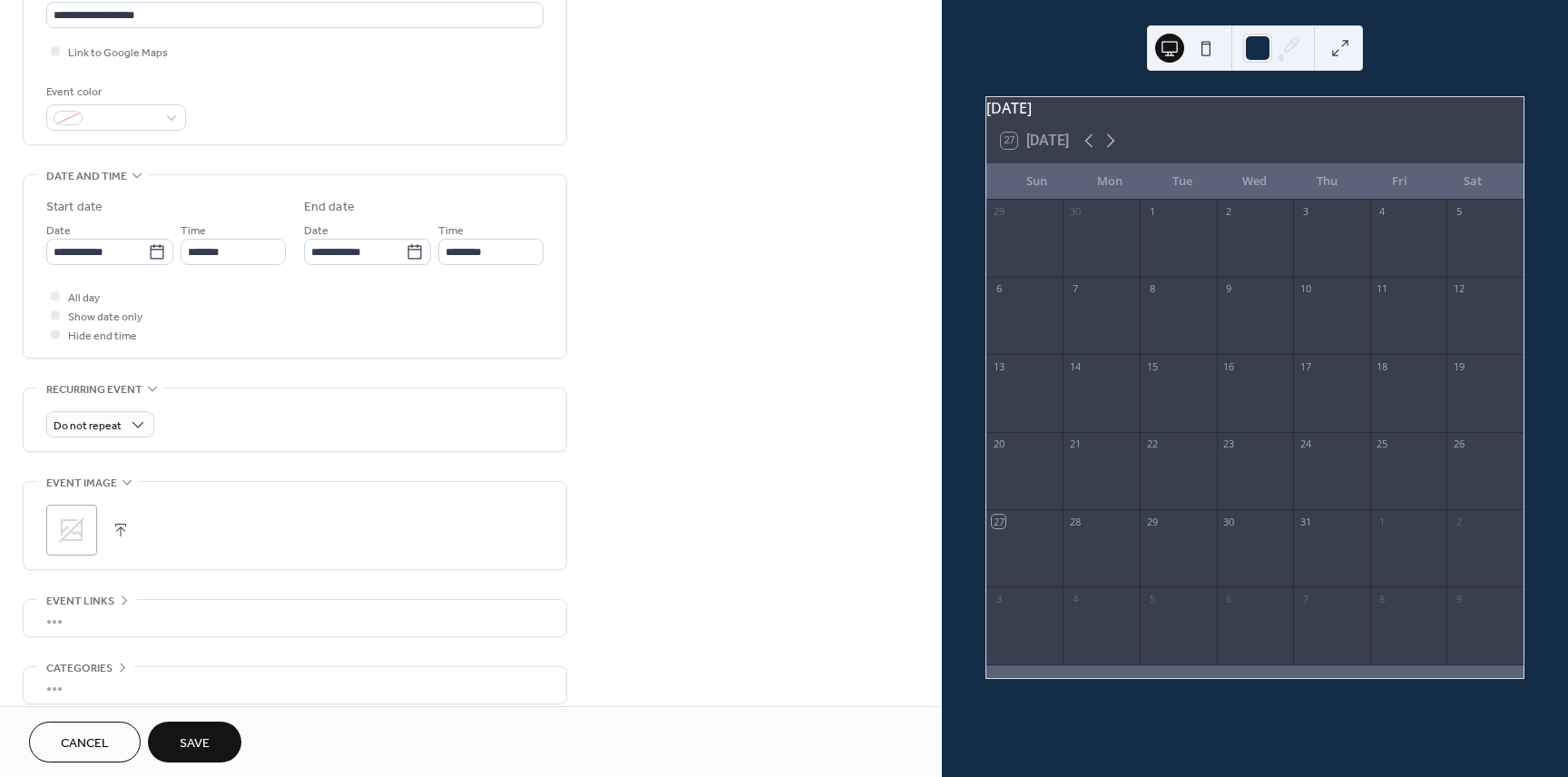 click on "Save" at bounding box center (194, 742) 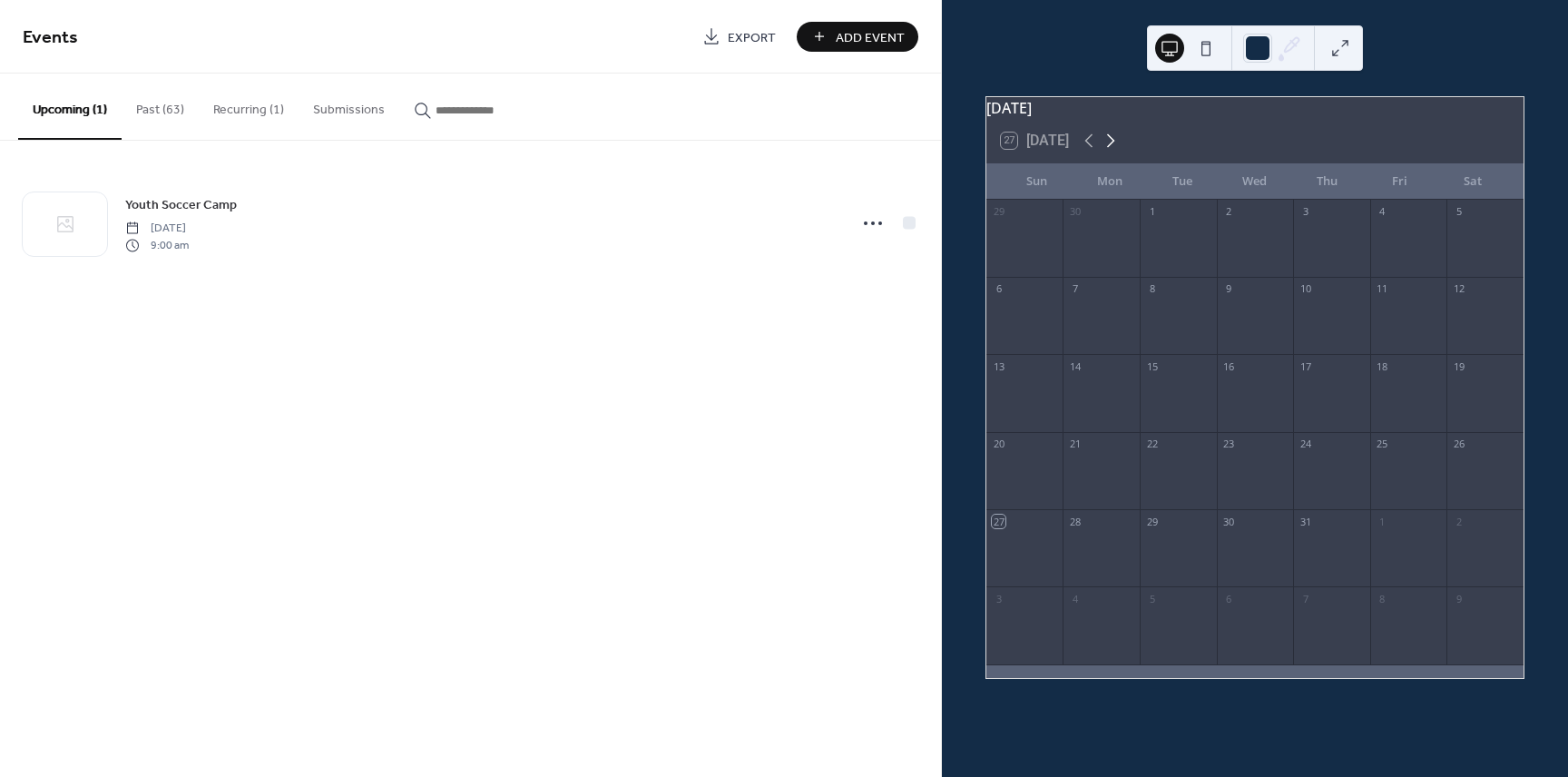 click 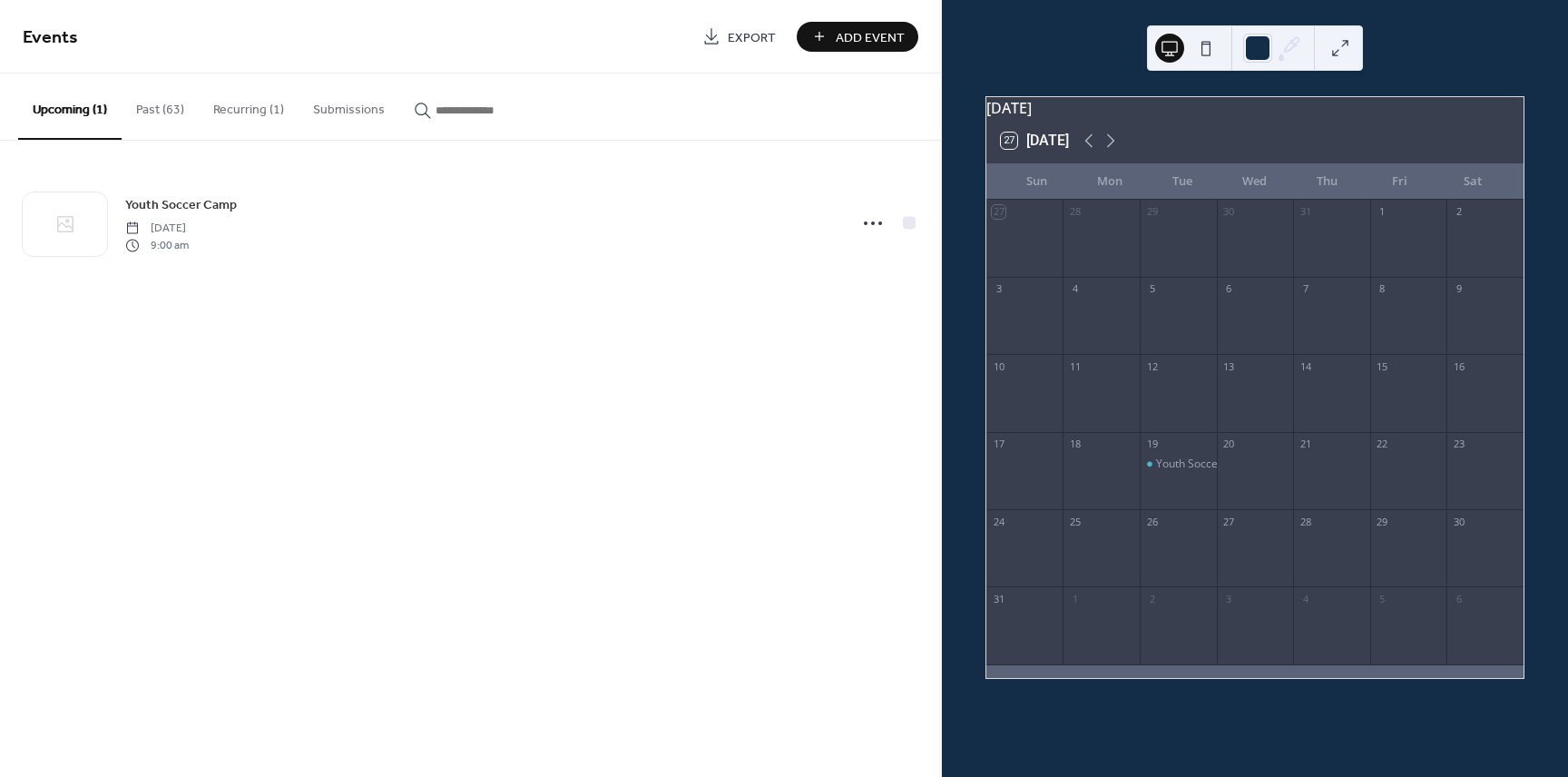 click on "Add Event" at bounding box center [870, 37] 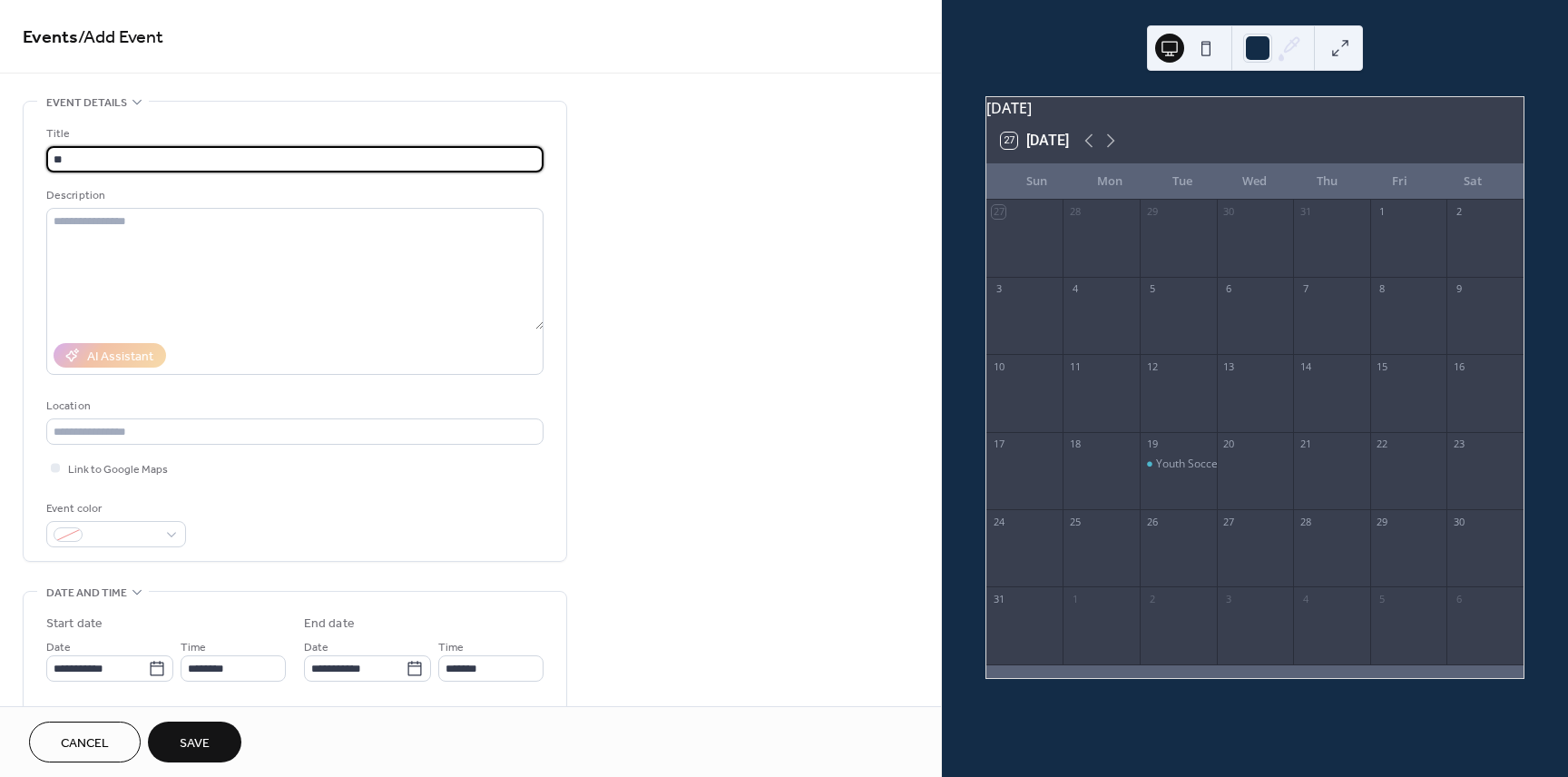 type on "*" 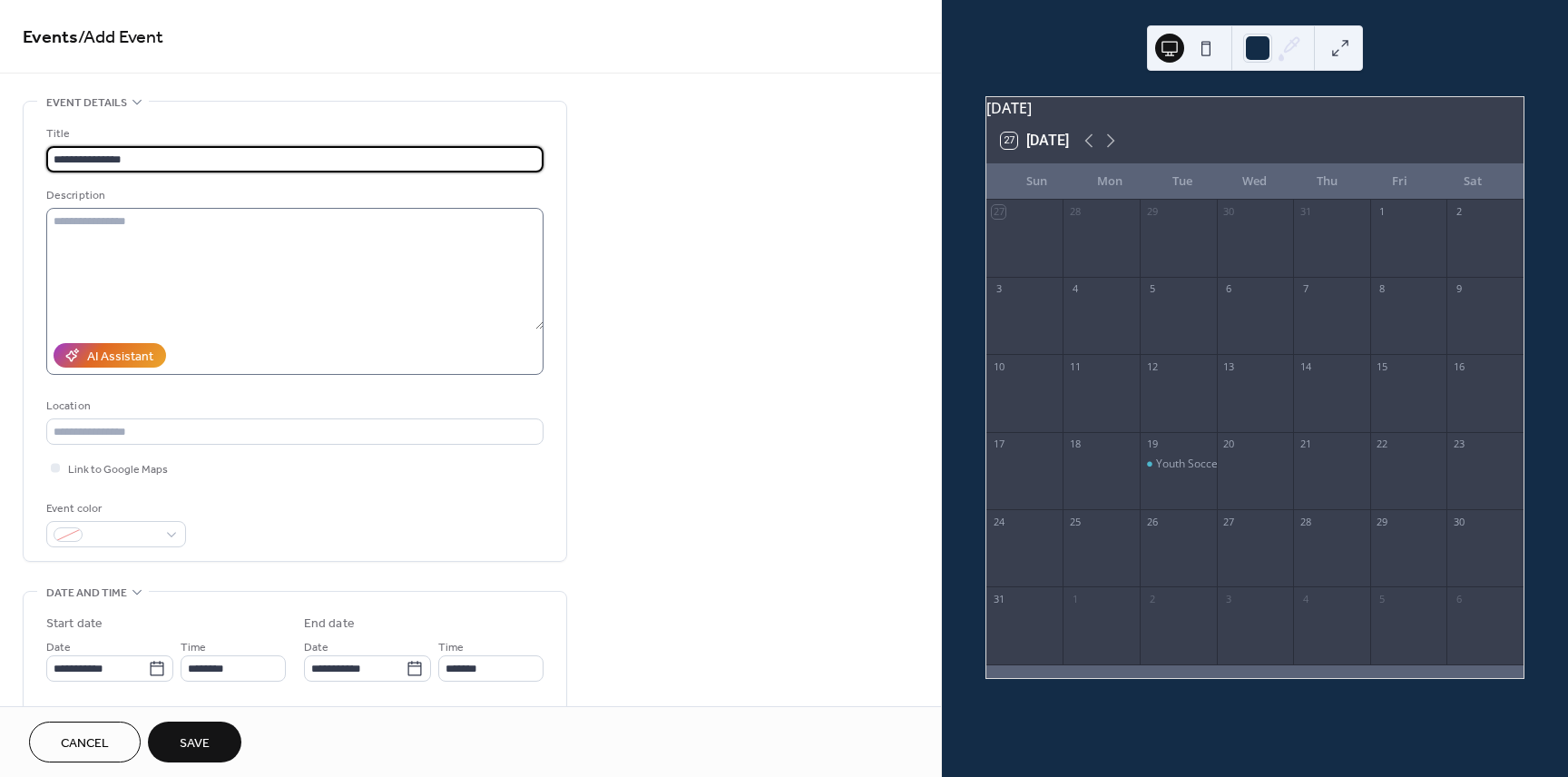 type on "**********" 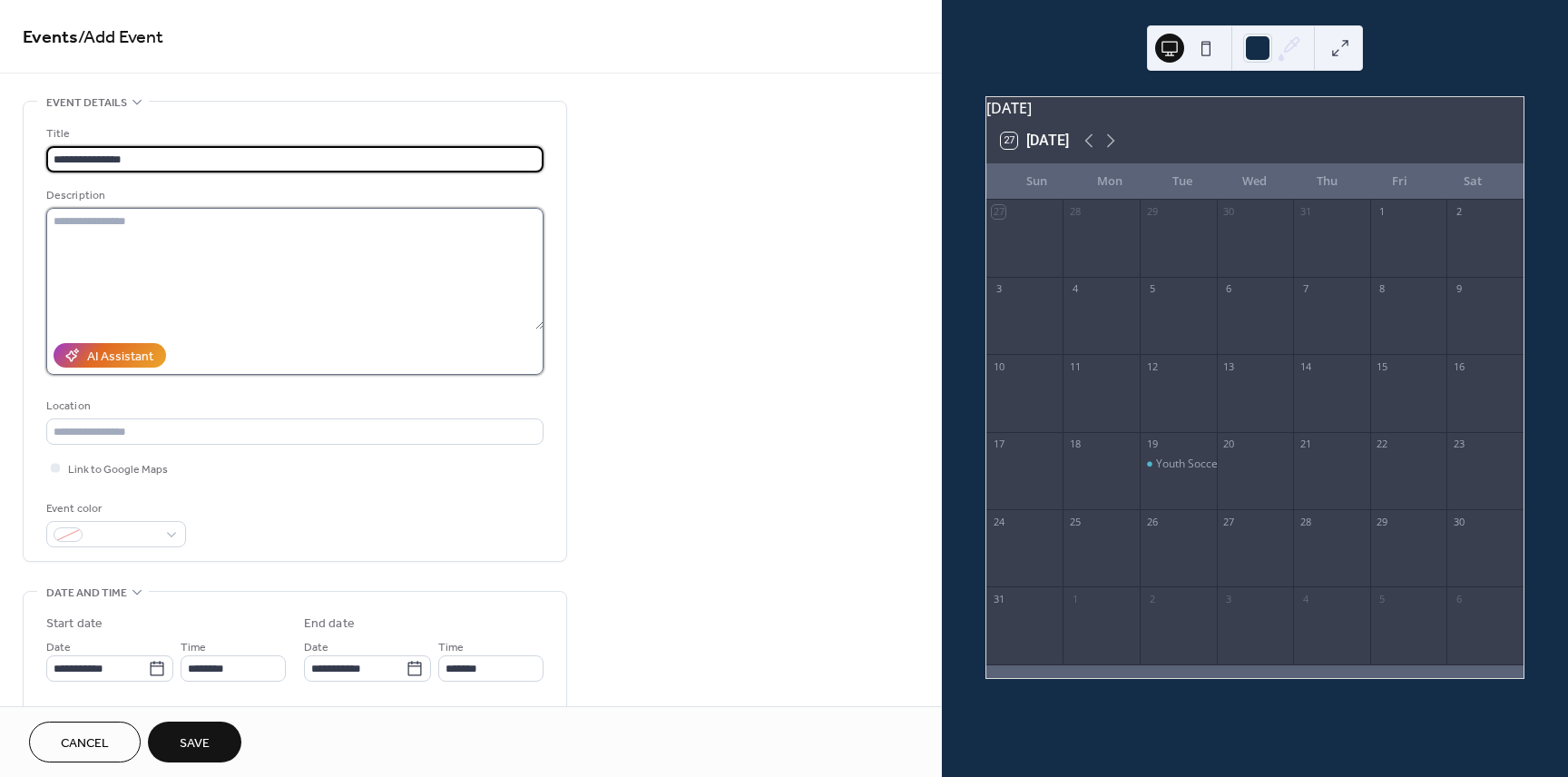 click at bounding box center [295, 269] 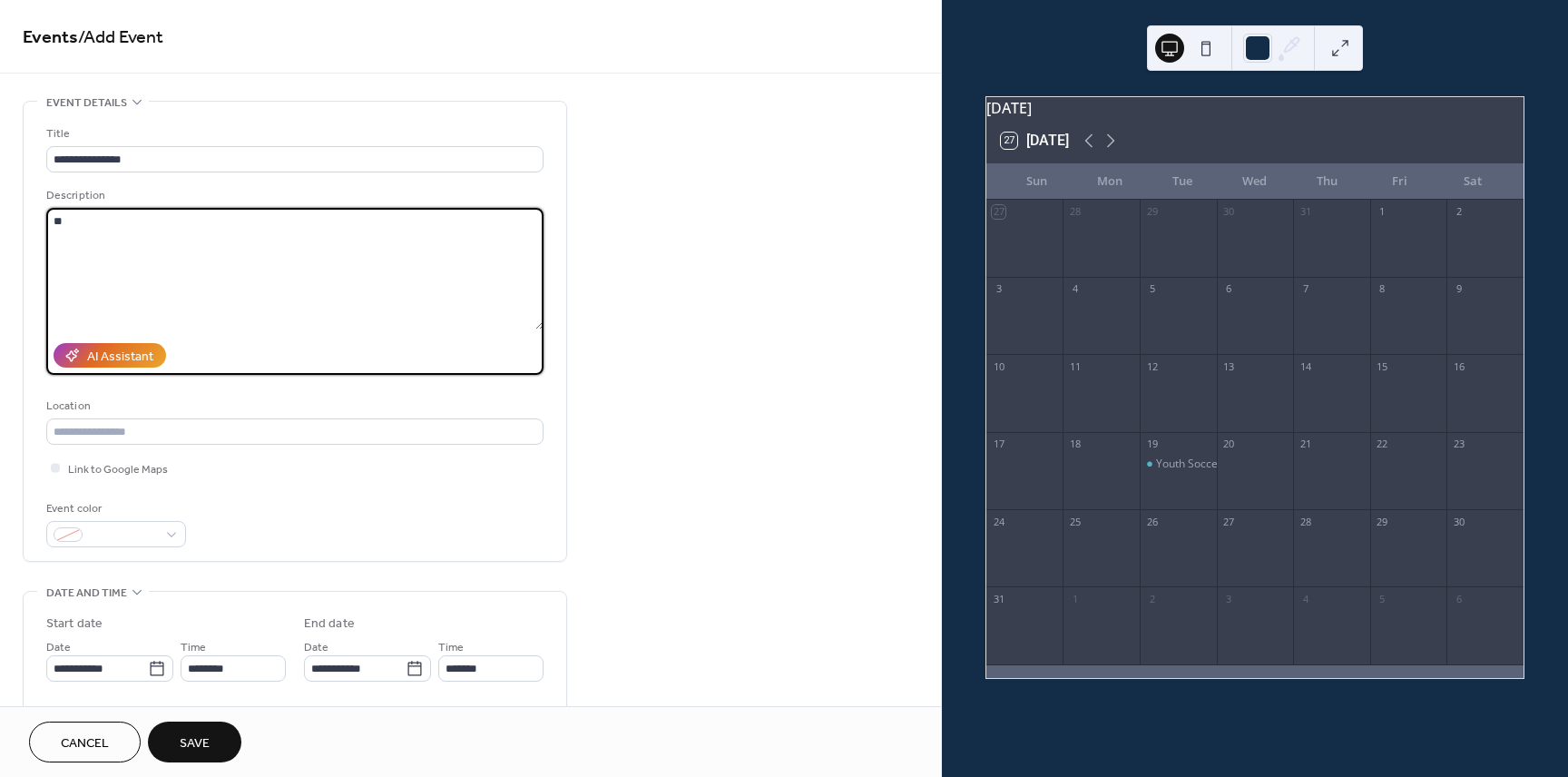 type on "*" 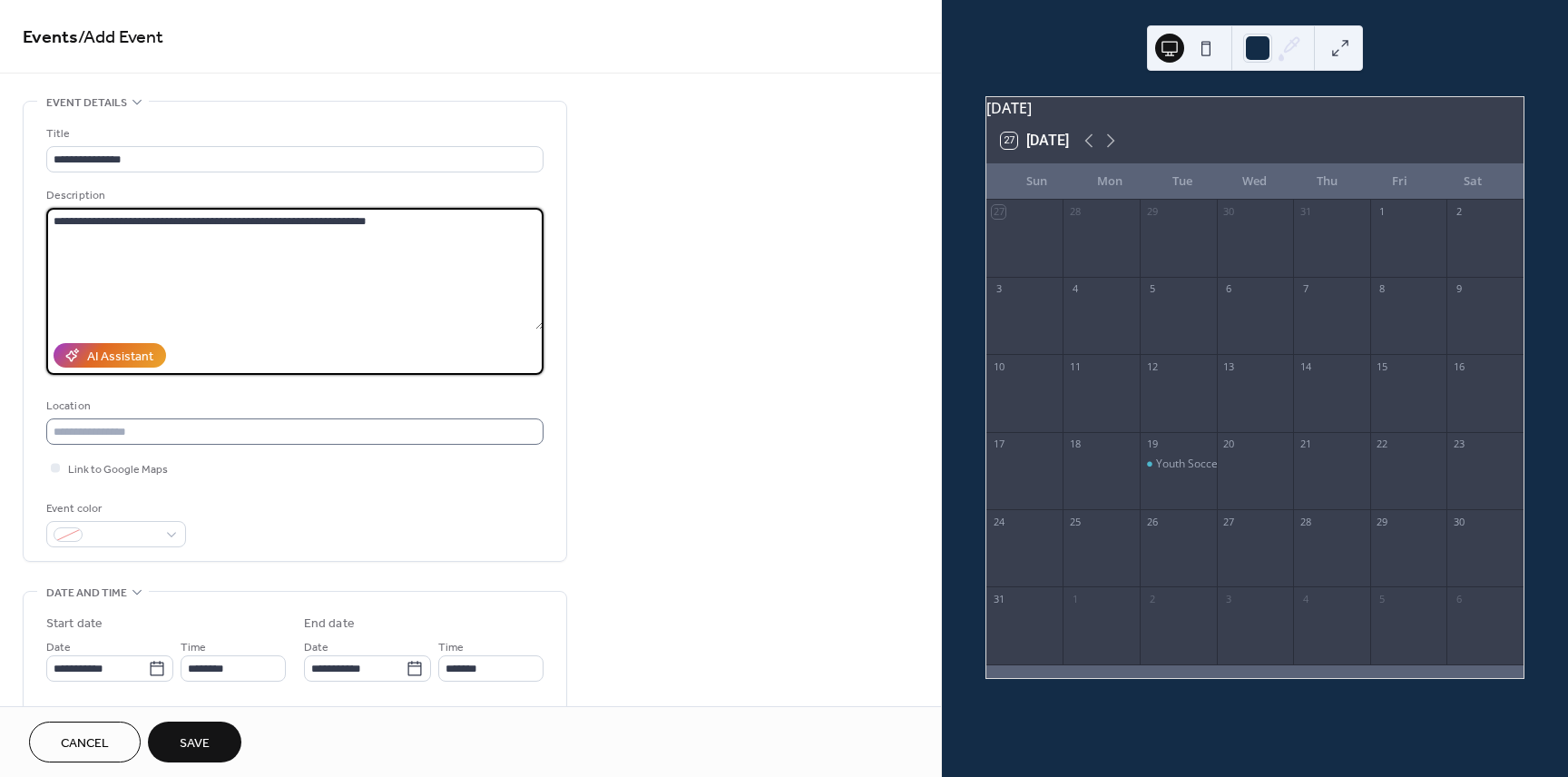 type on "**********" 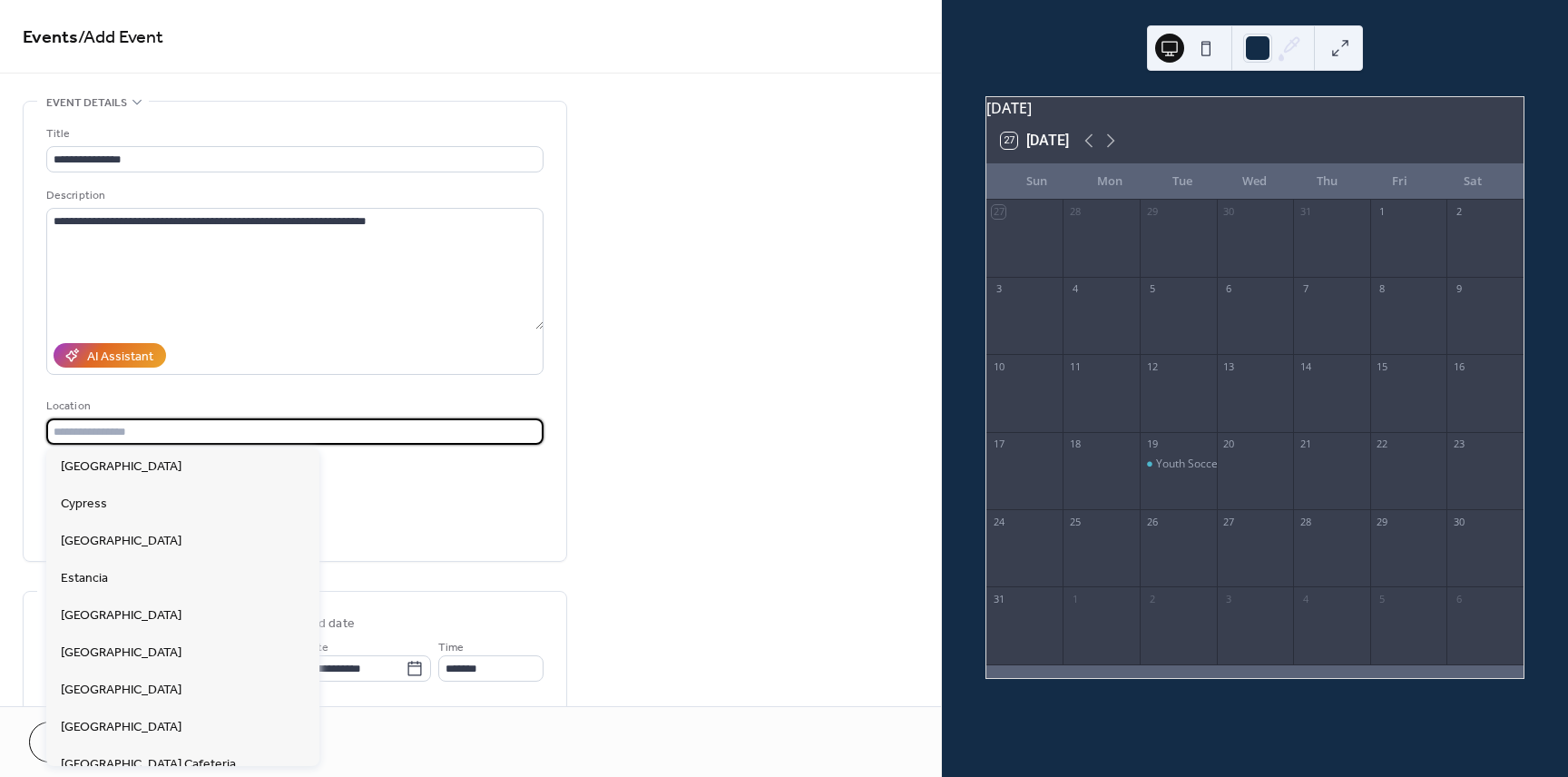 click at bounding box center [295, 431] 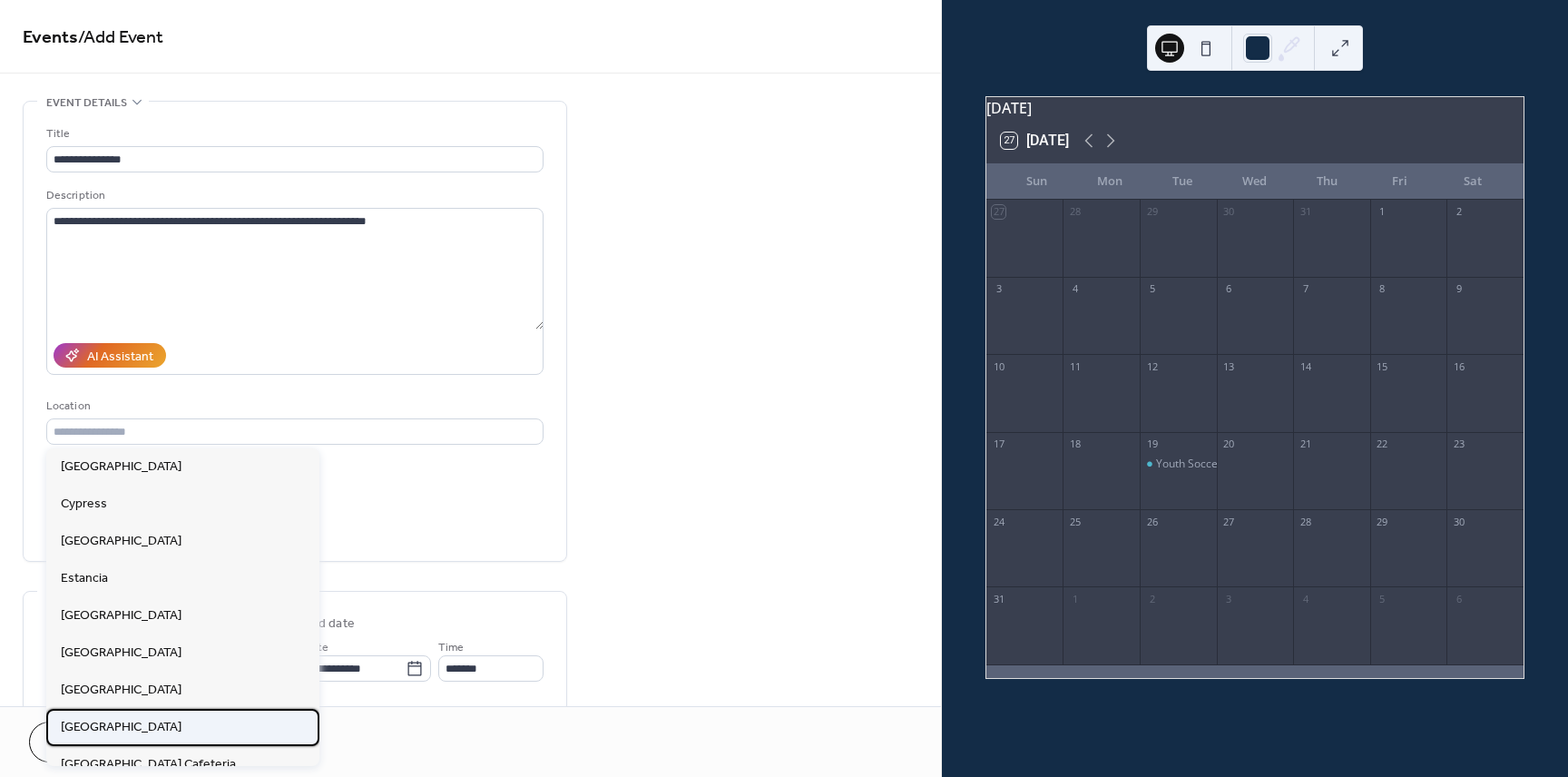 click on "[GEOGRAPHIC_DATA]" at bounding box center (121, 727) 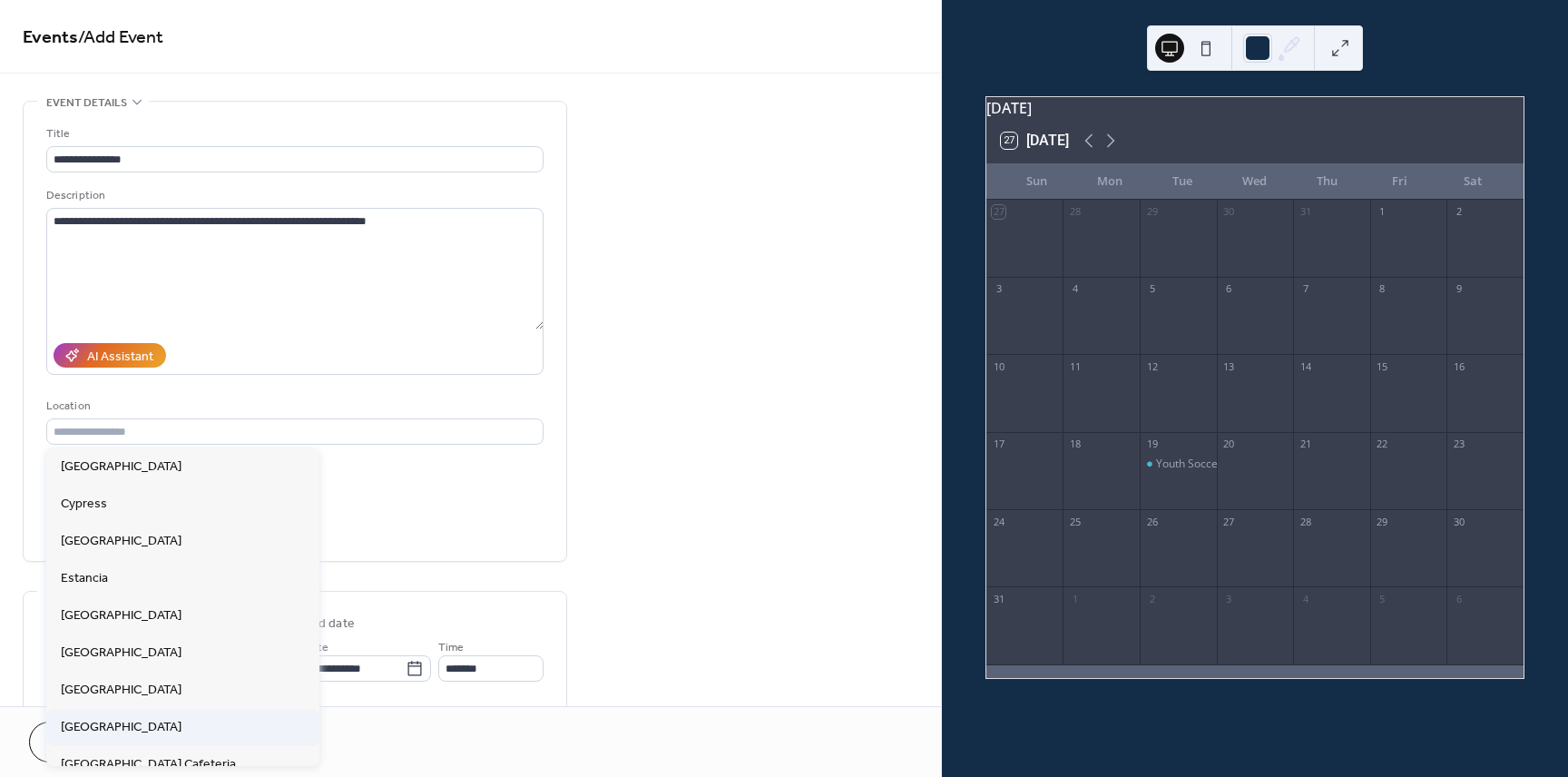 type on "**********" 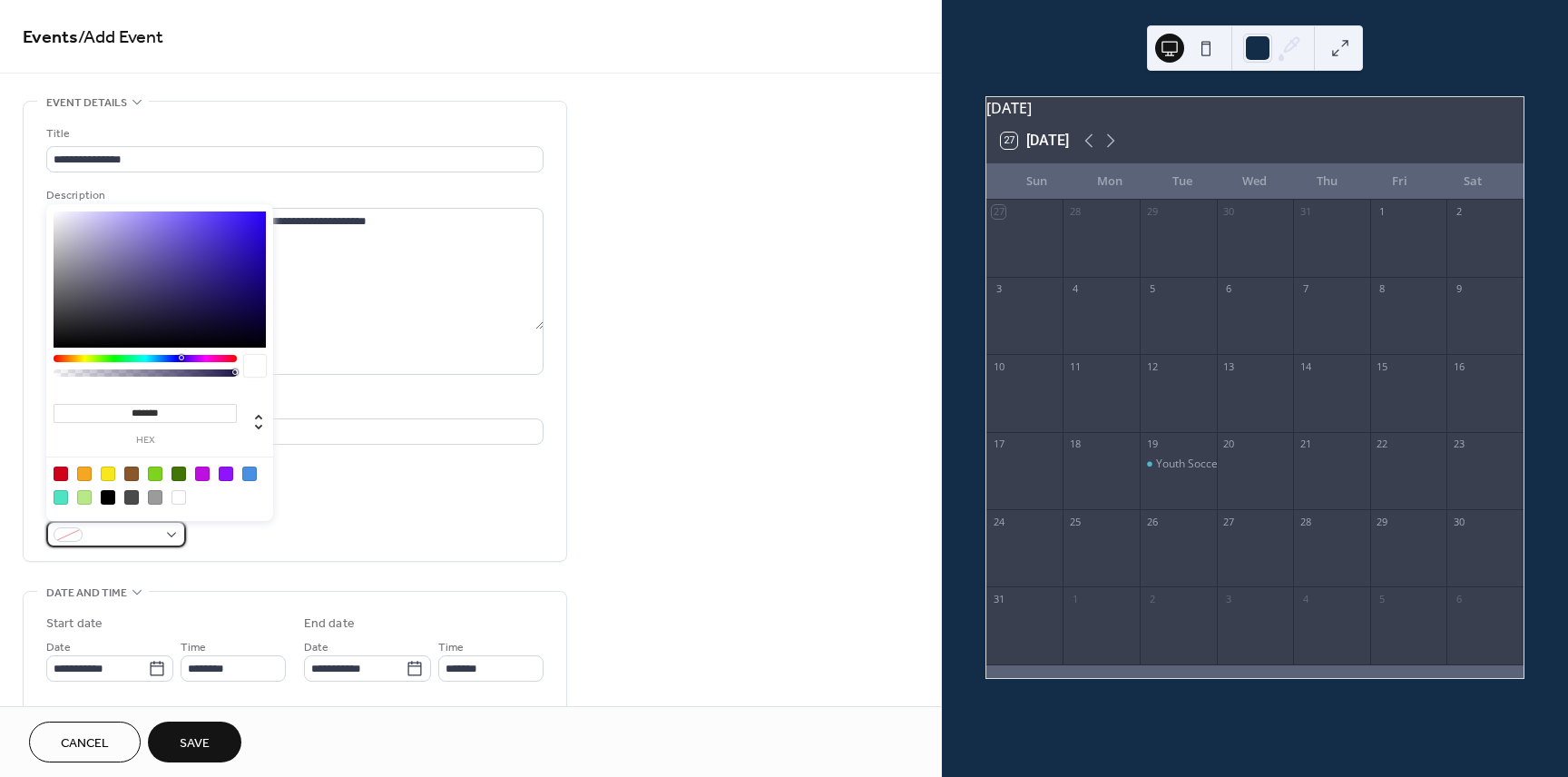 click at bounding box center (123, 536) 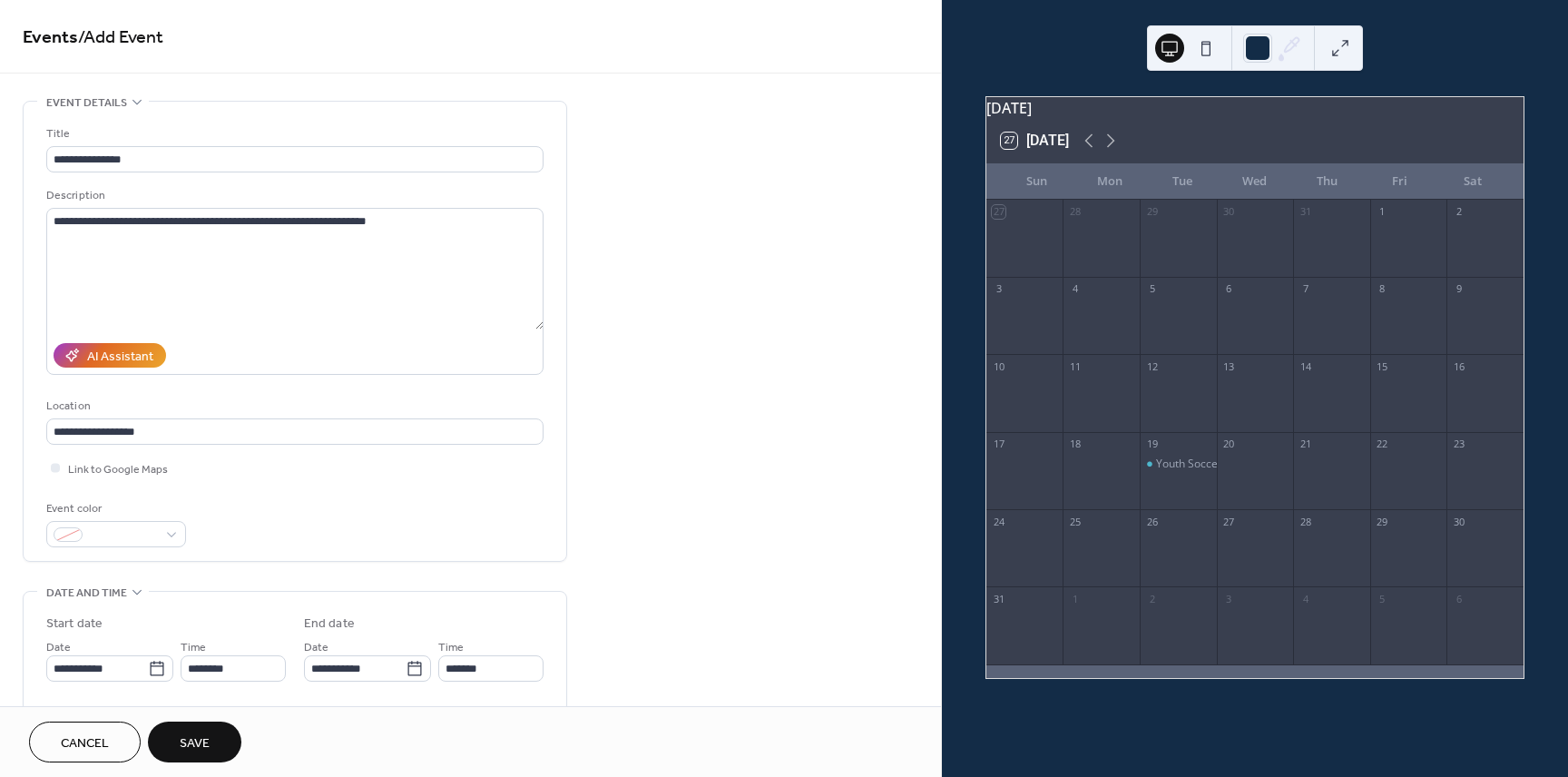 click on "**********" at bounding box center [295, 336] 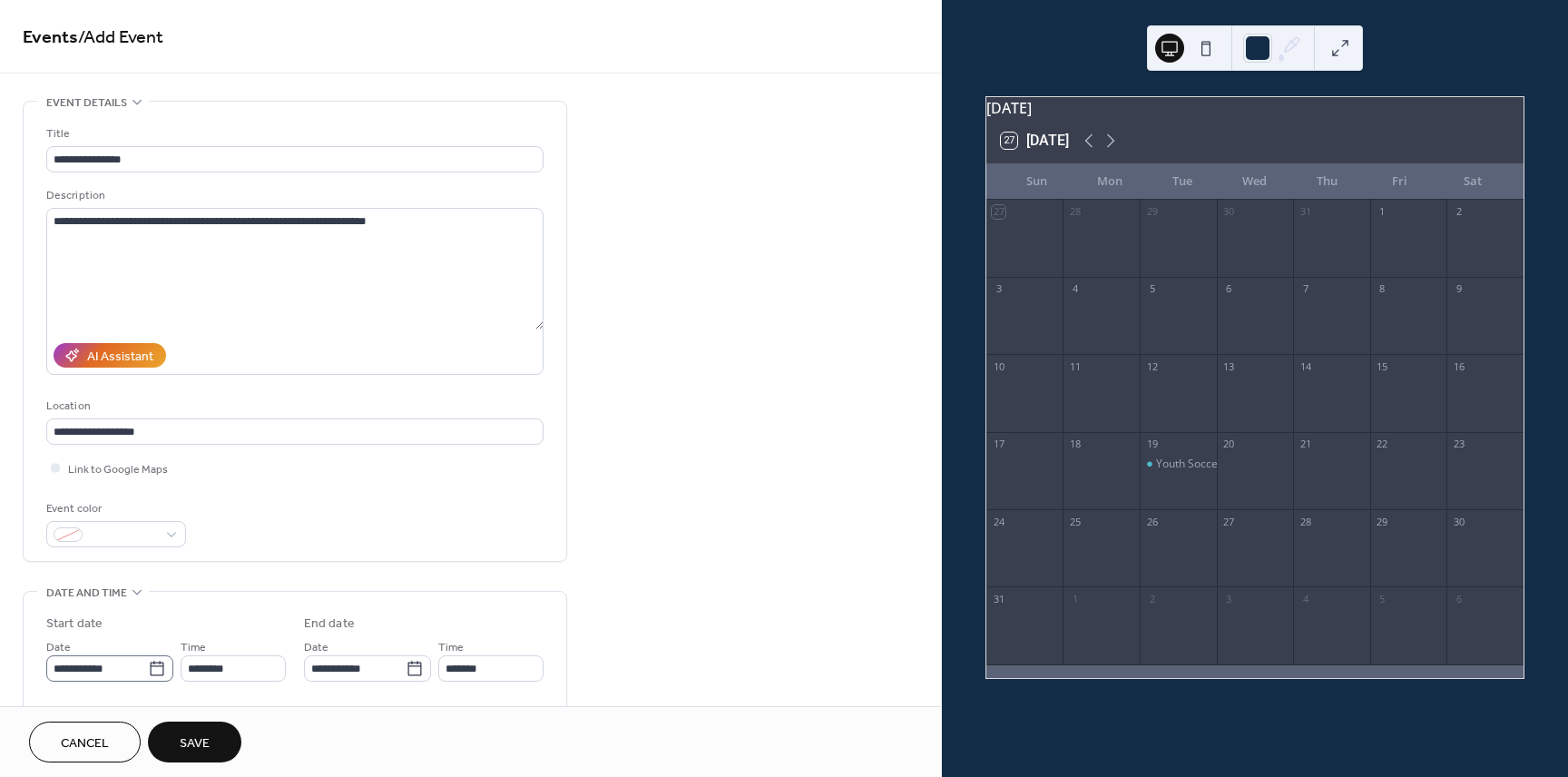 click 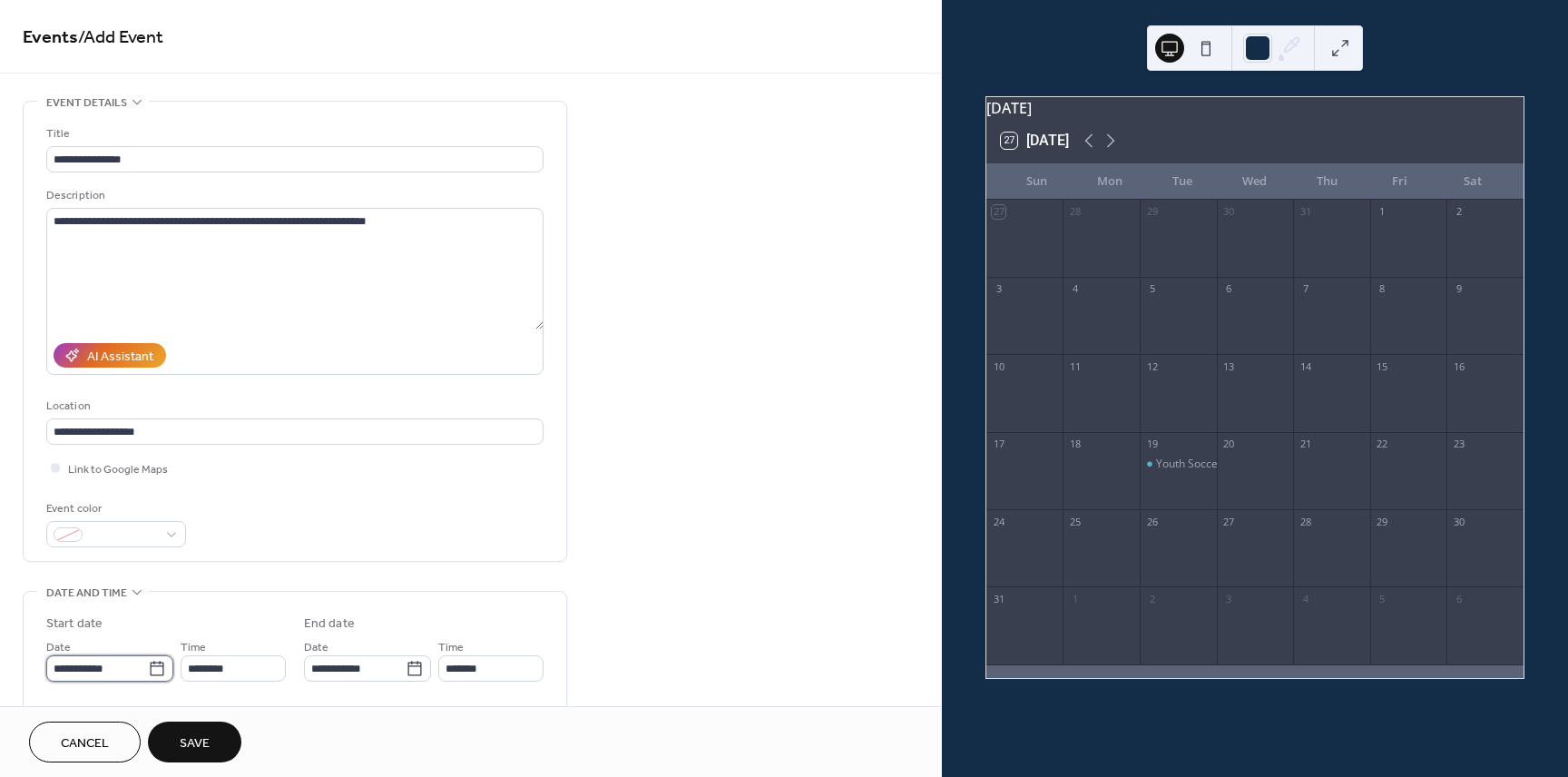click on "**********" at bounding box center (97, 668) 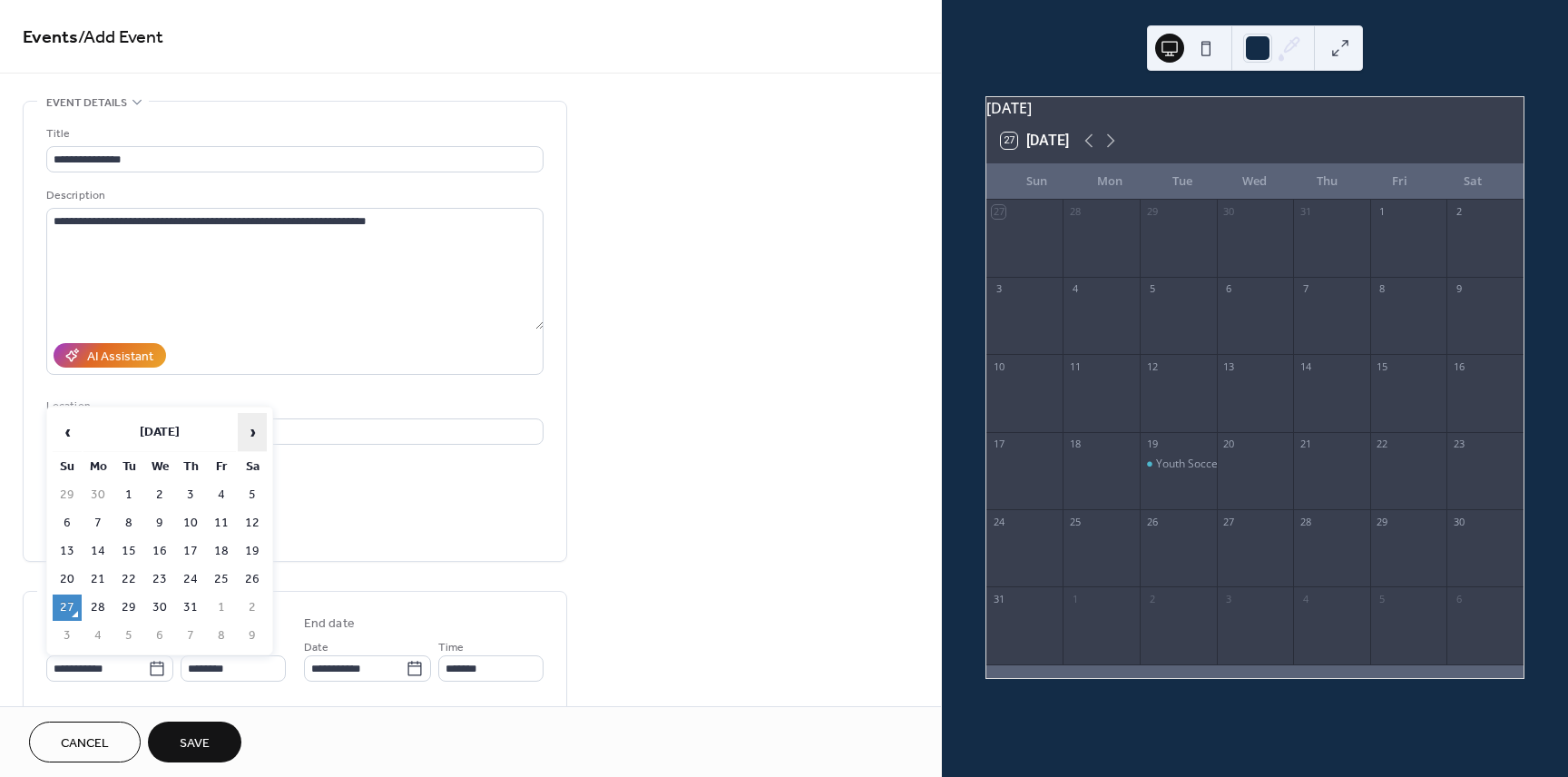 click on "›" at bounding box center (252, 432) 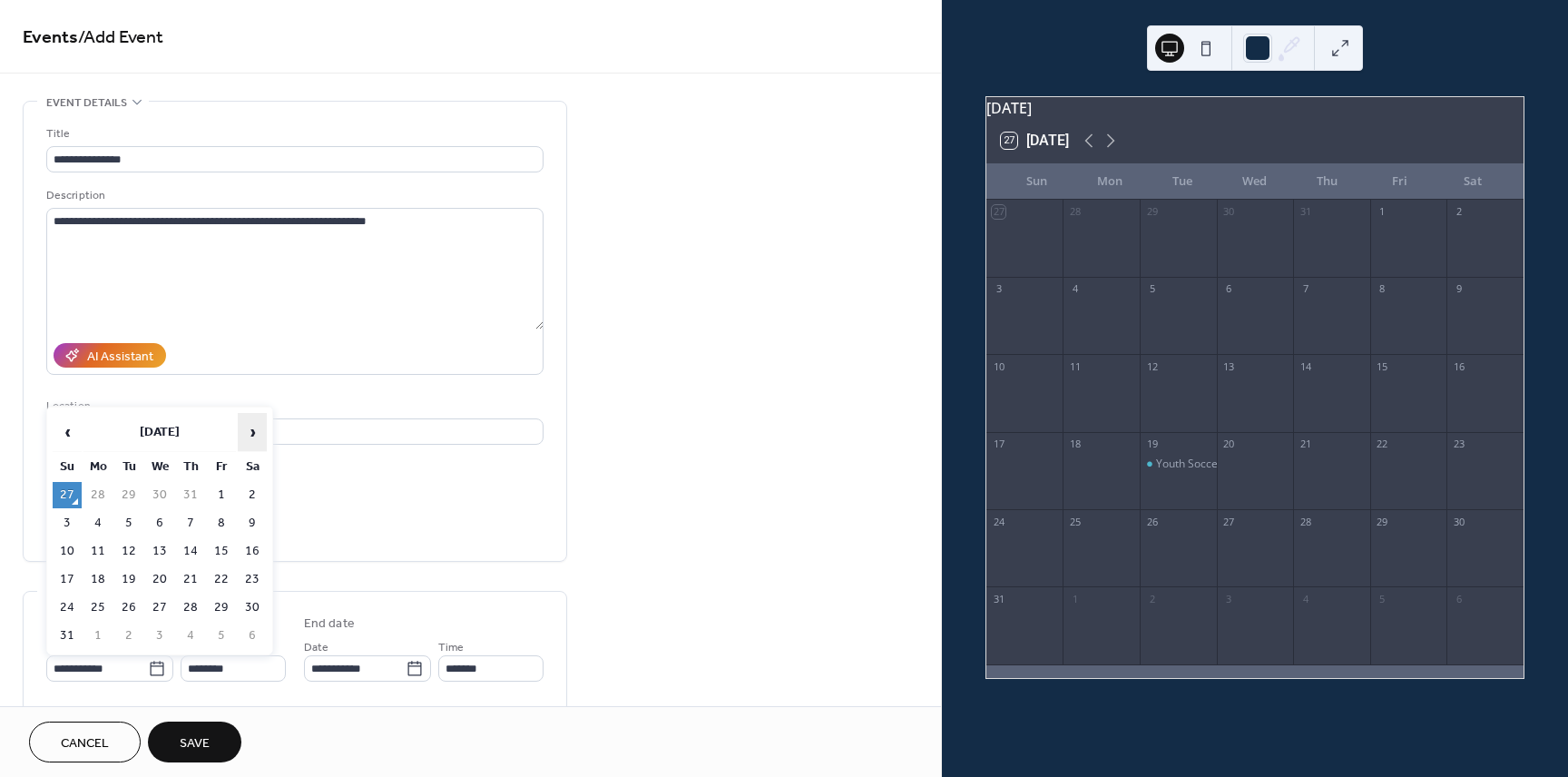click on "›" at bounding box center [252, 432] 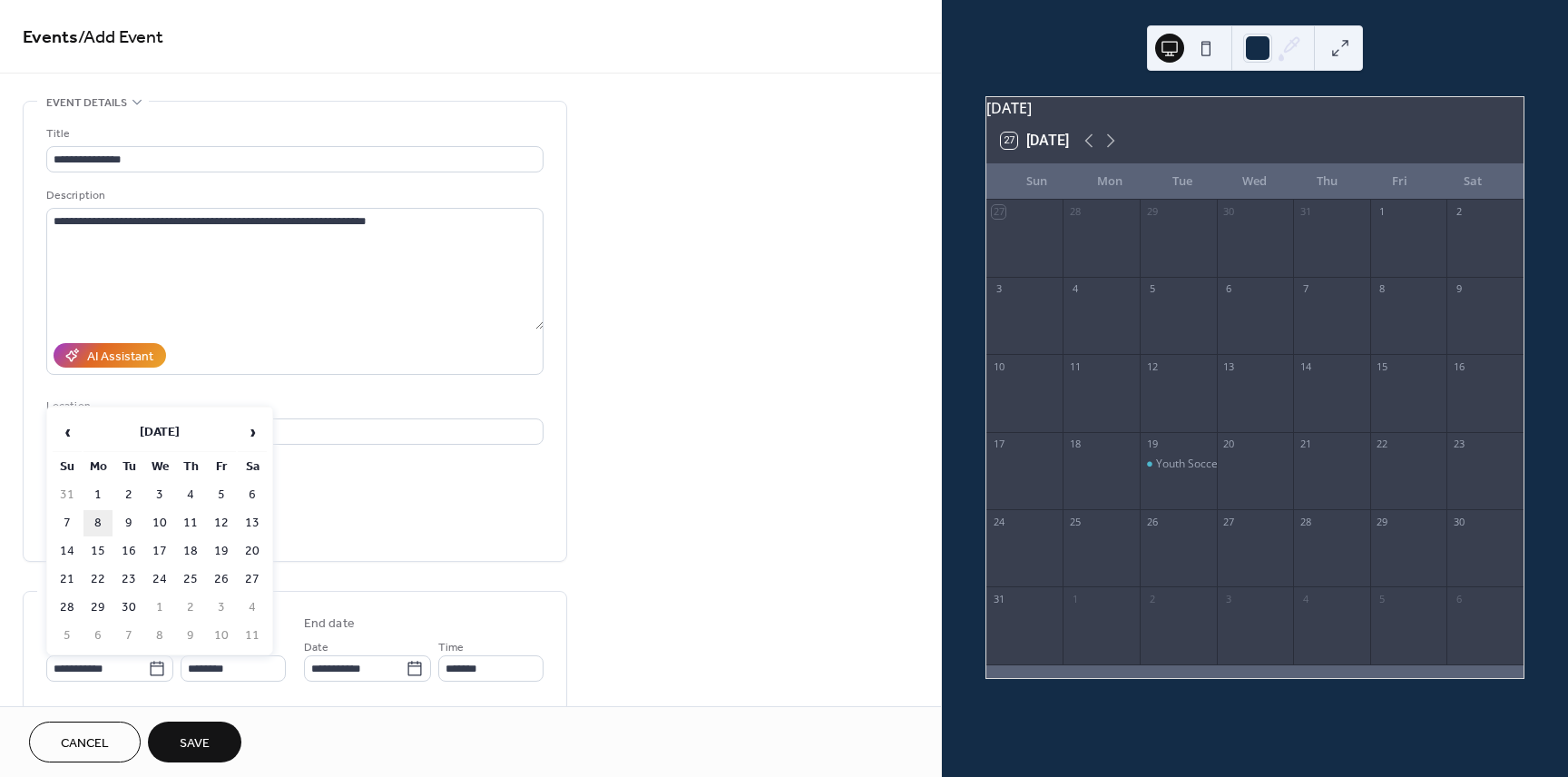 click on "8" at bounding box center (98, 523) 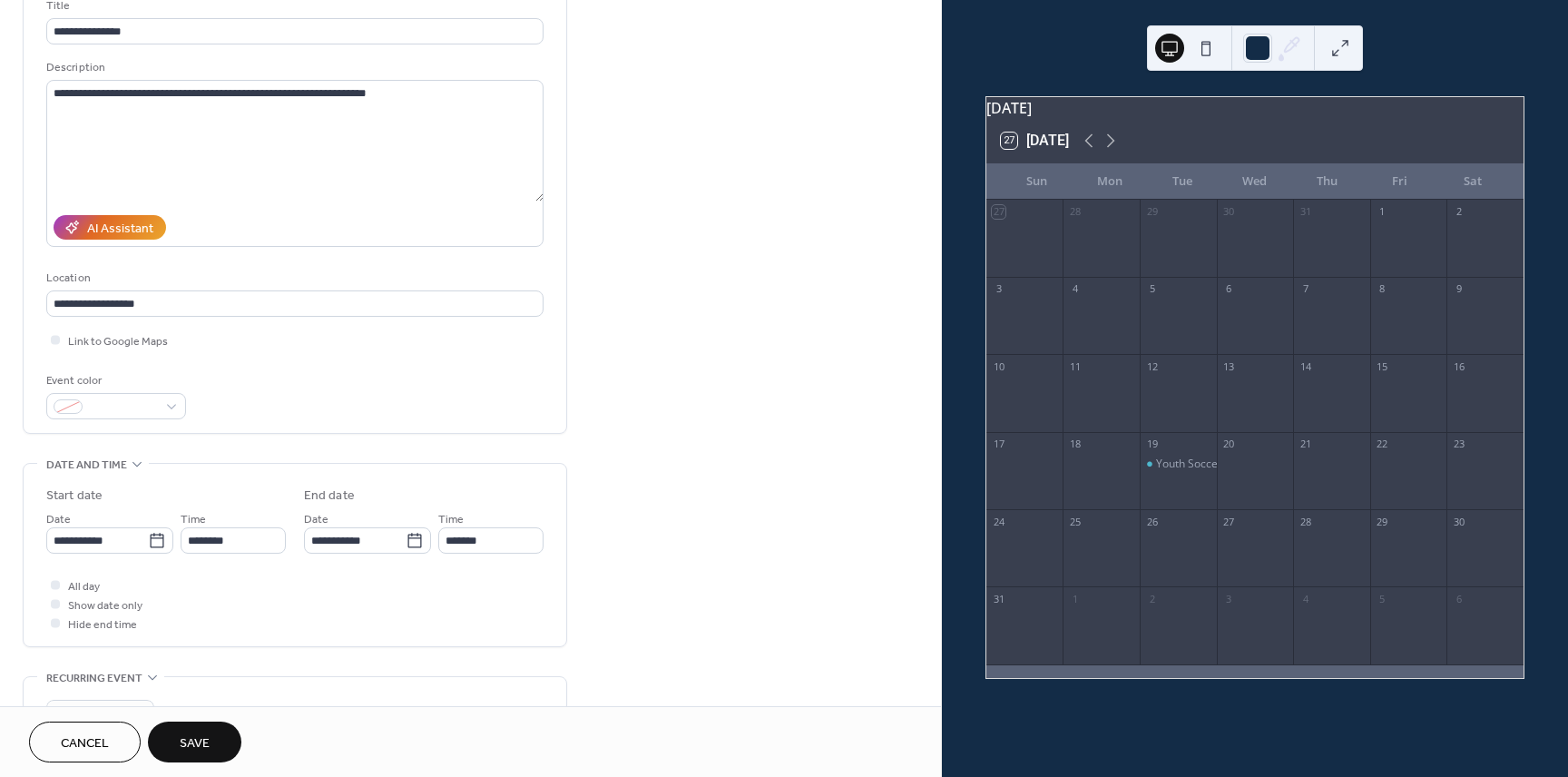 scroll, scrollTop: 130, scrollLeft: 0, axis: vertical 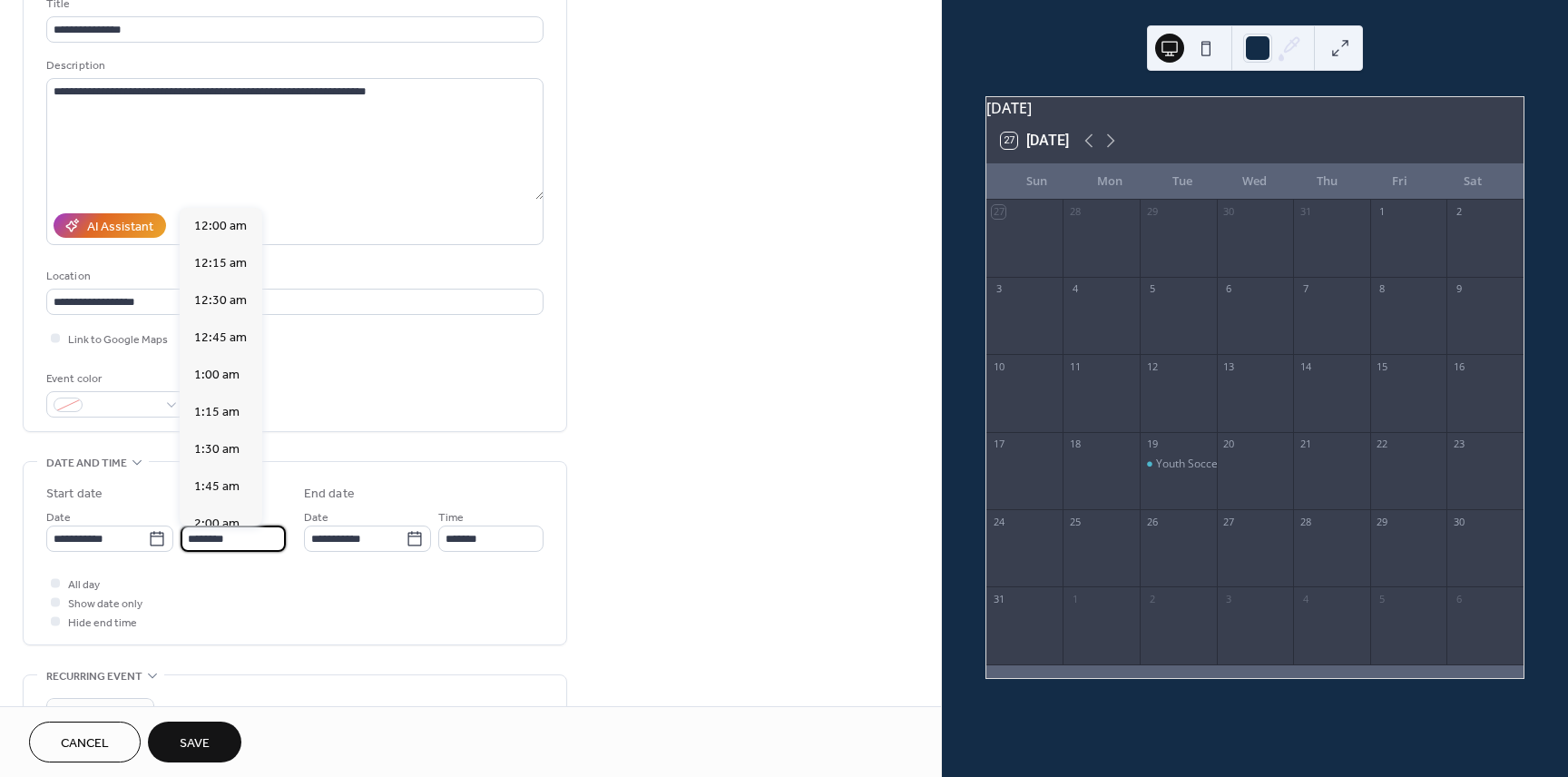 click on "********" at bounding box center [233, 538] 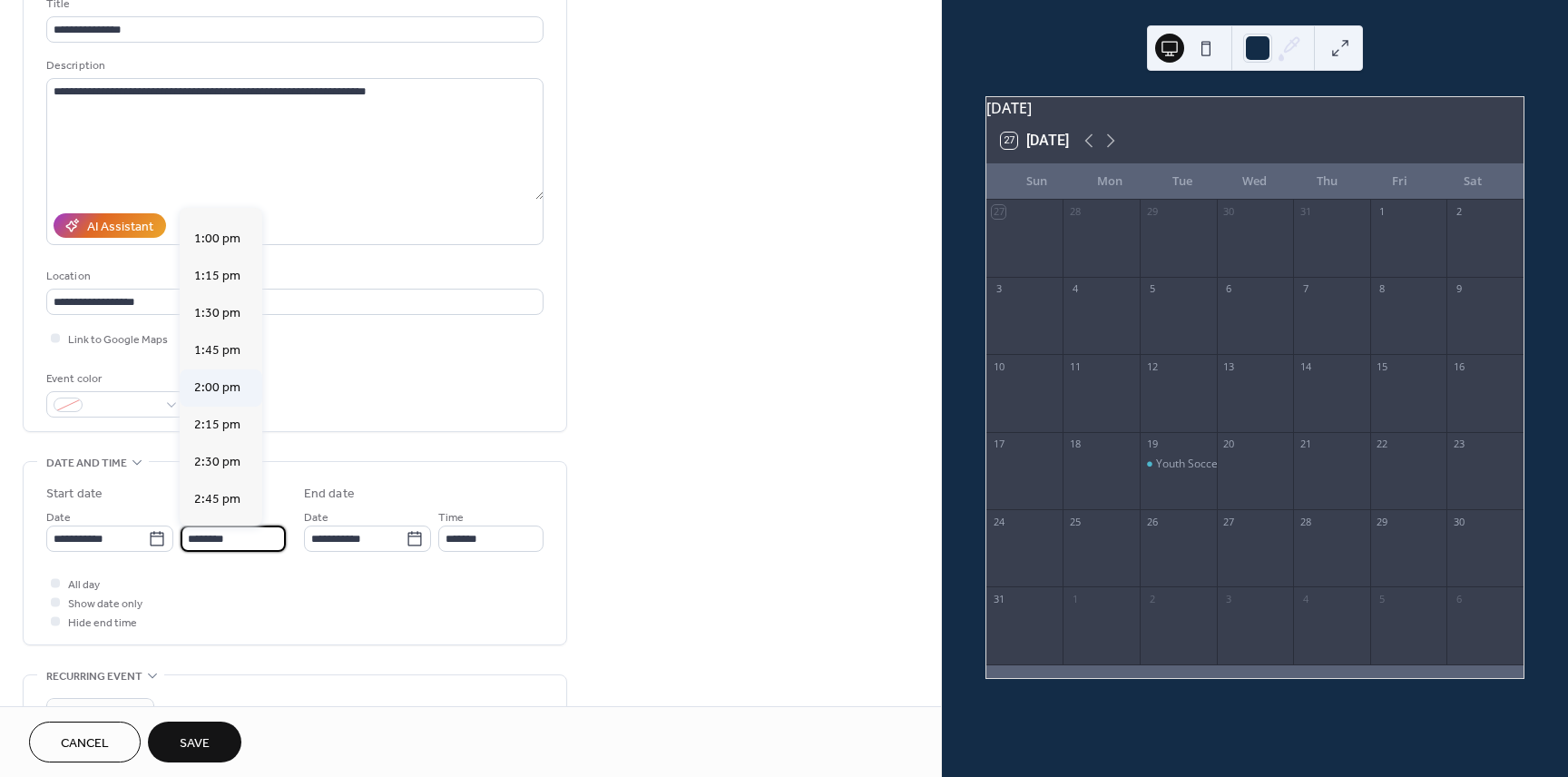 scroll, scrollTop: 1925, scrollLeft: 0, axis: vertical 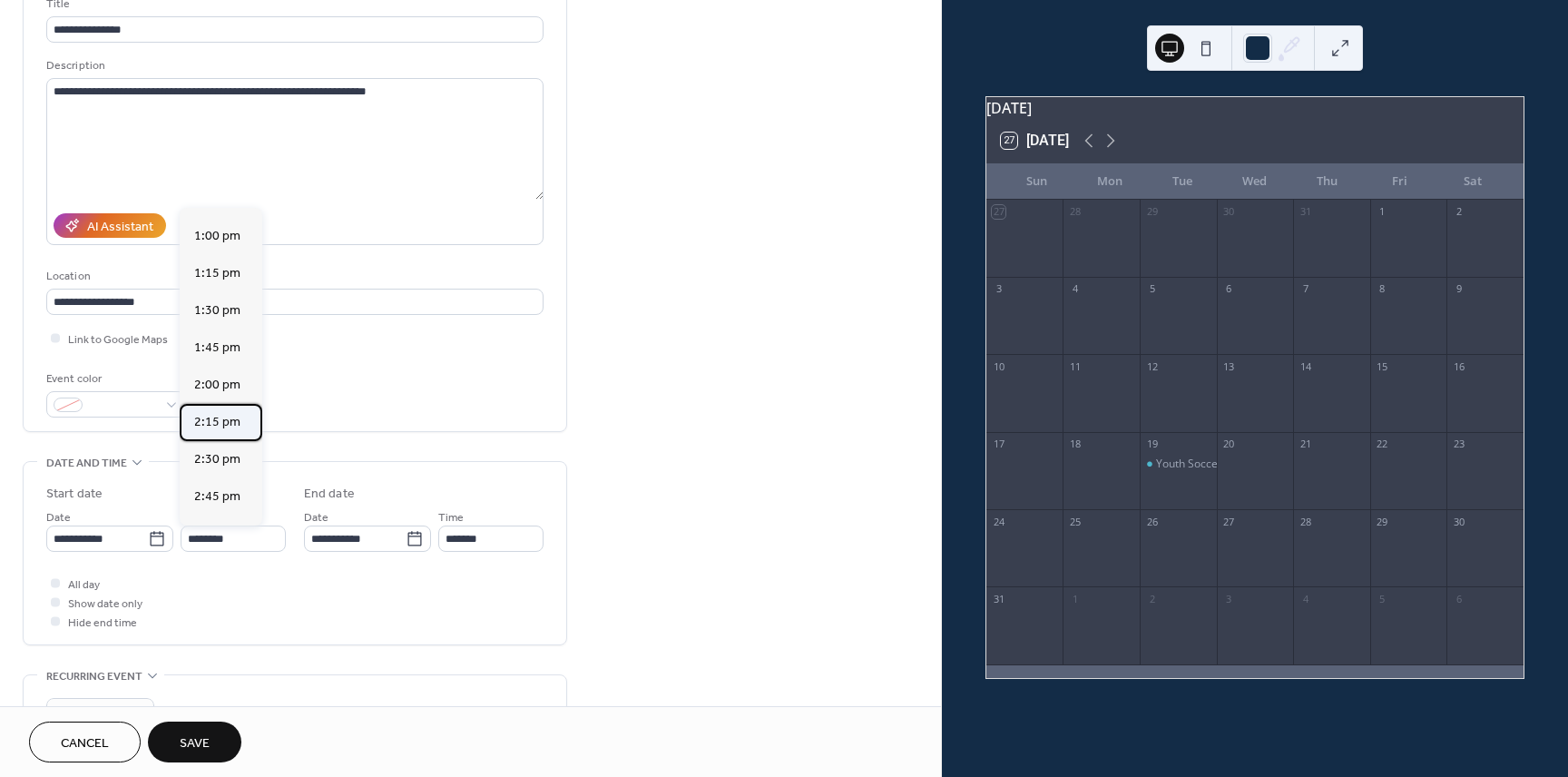 click on "2:15 pm" at bounding box center [217, 422] 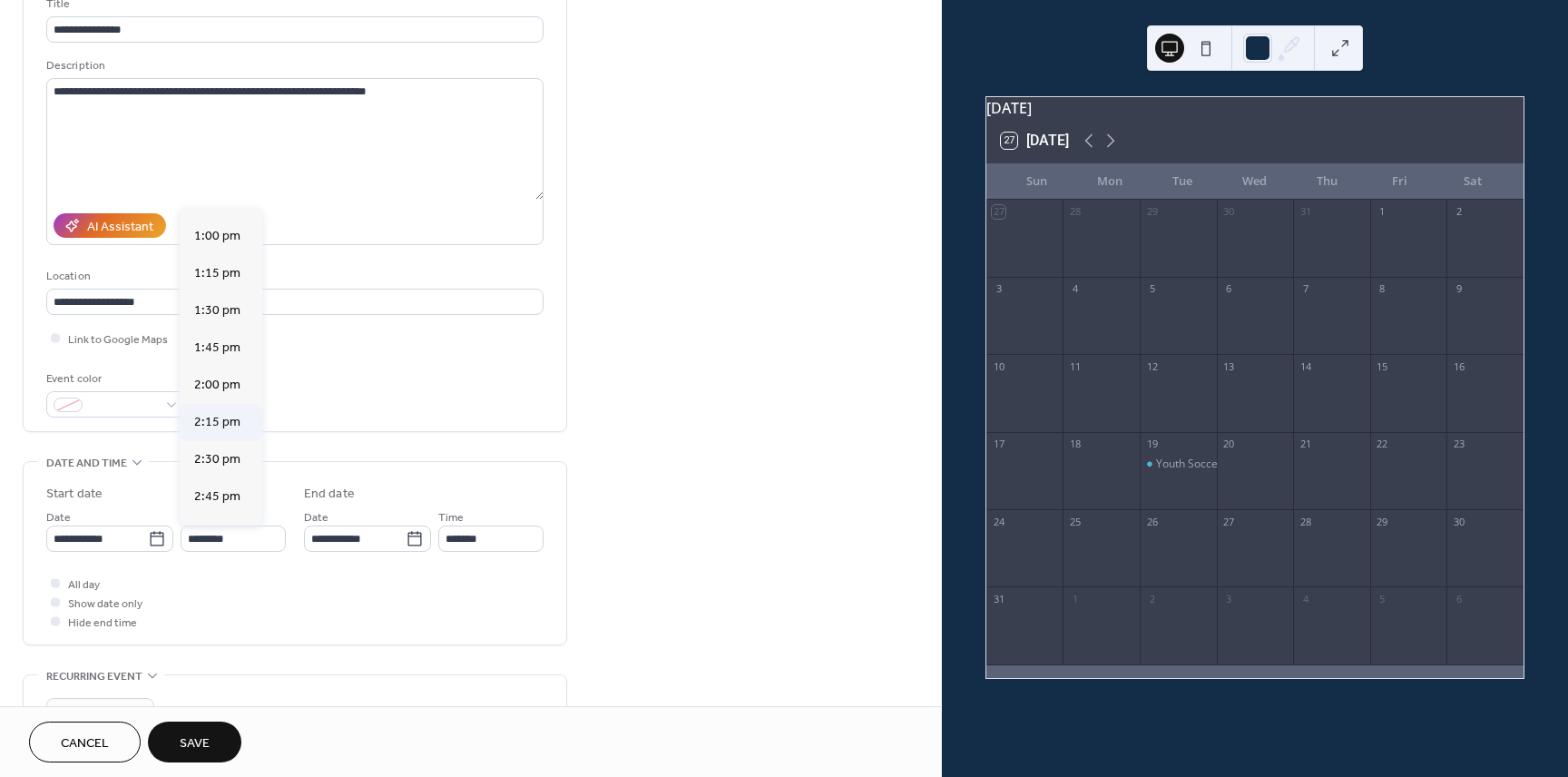 type on "*******" 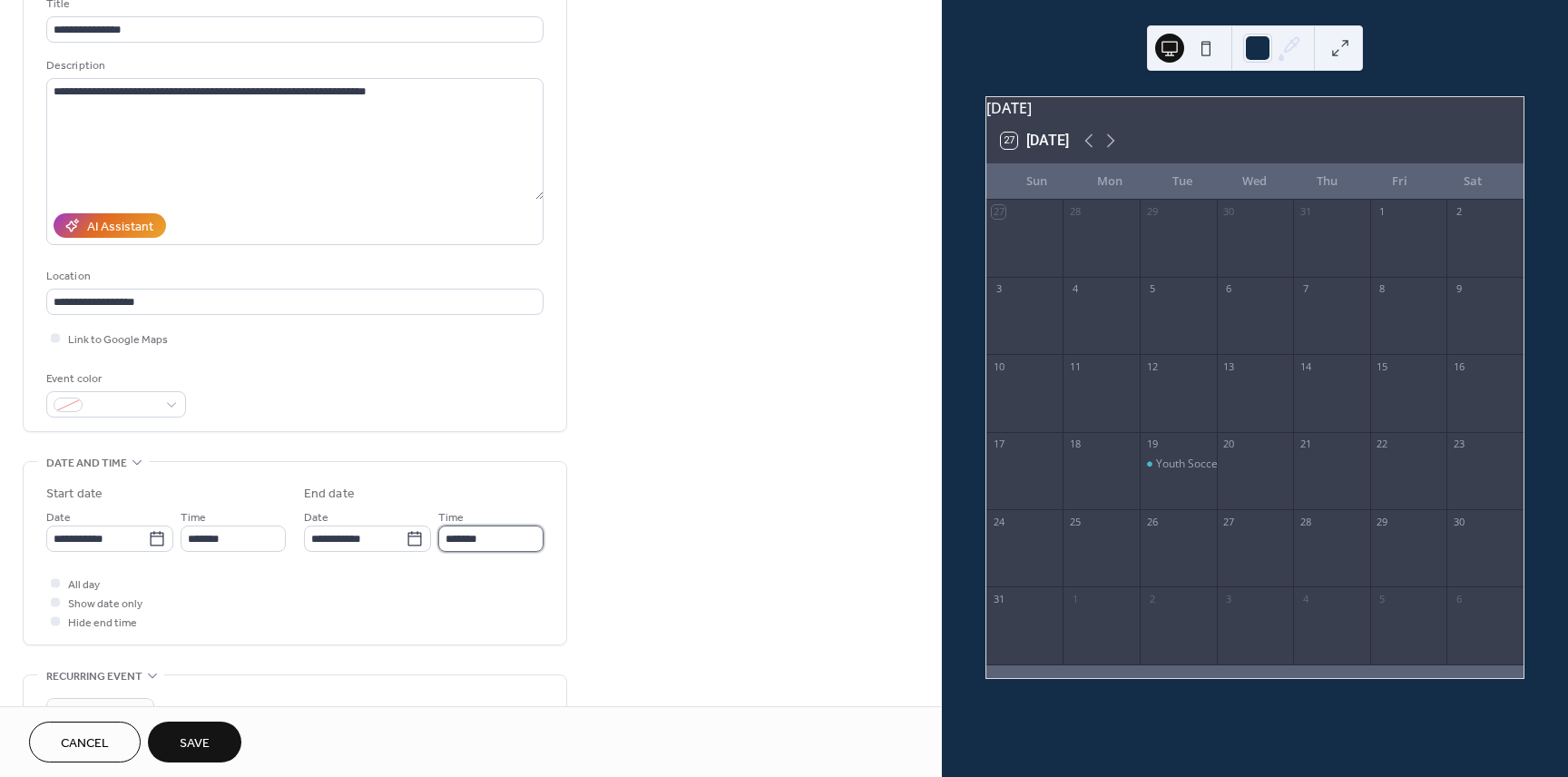 click on "*******" at bounding box center [491, 538] 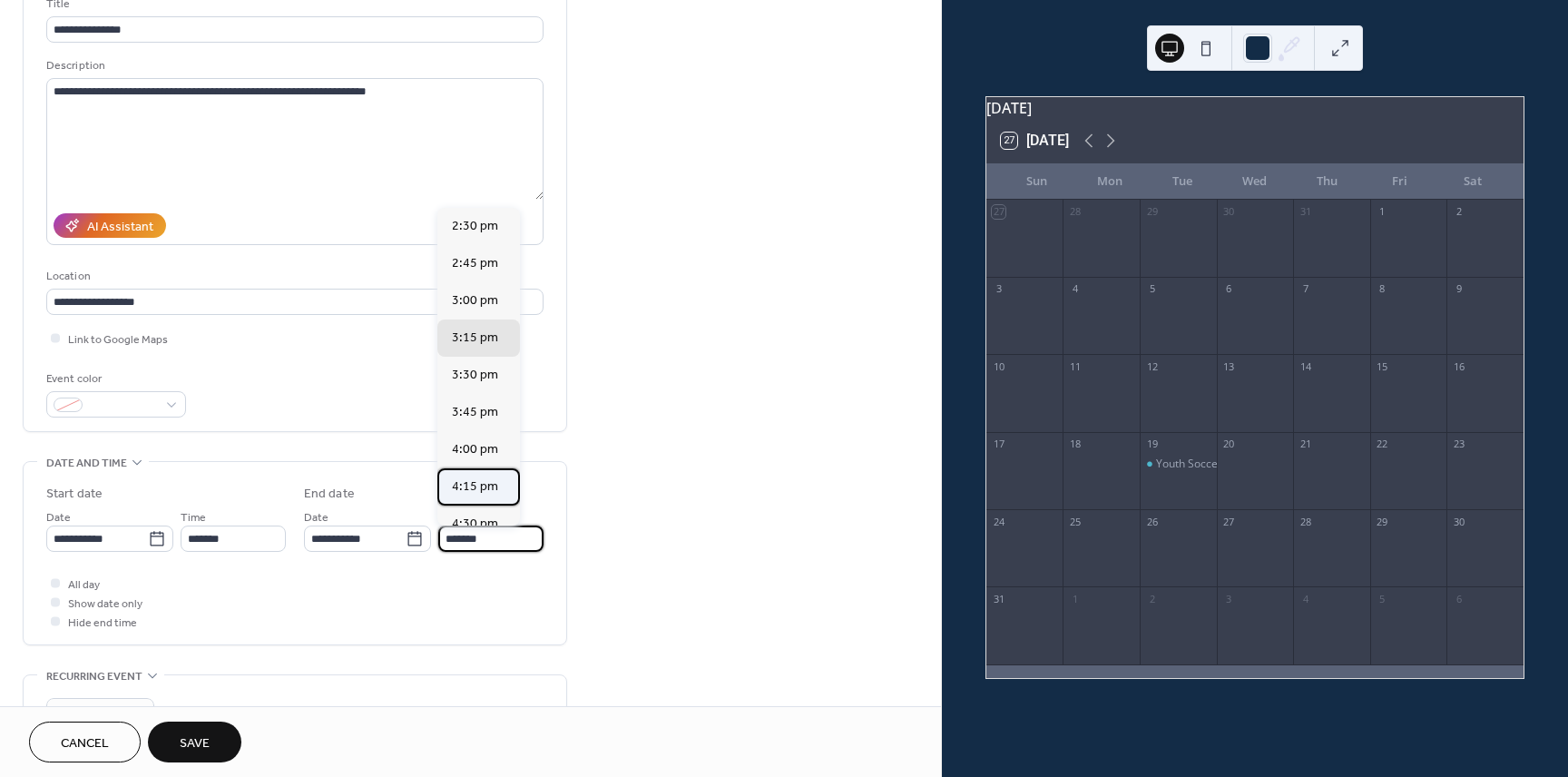 click on "4:15 pm" at bounding box center (475, 487) 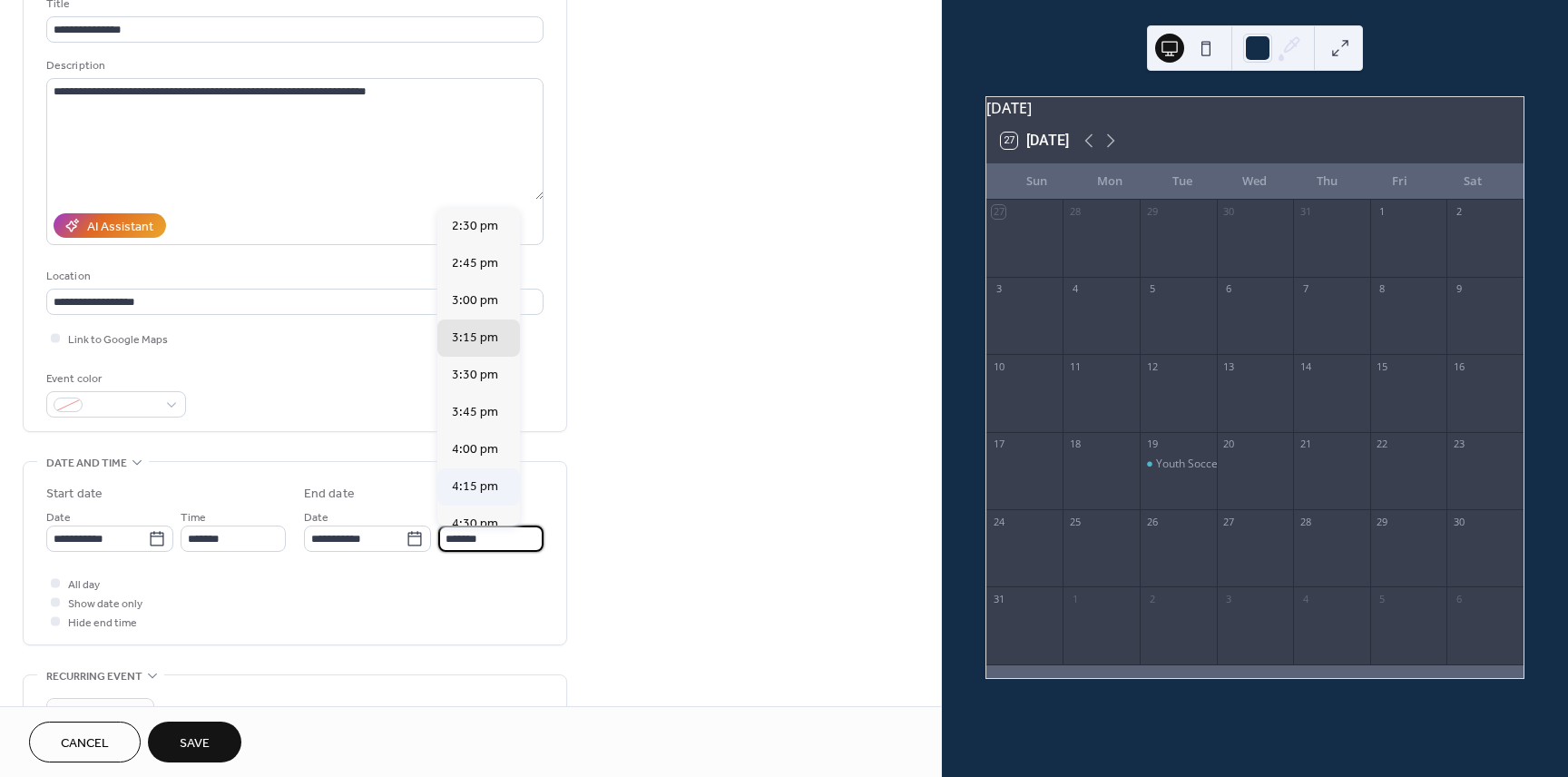 type on "*******" 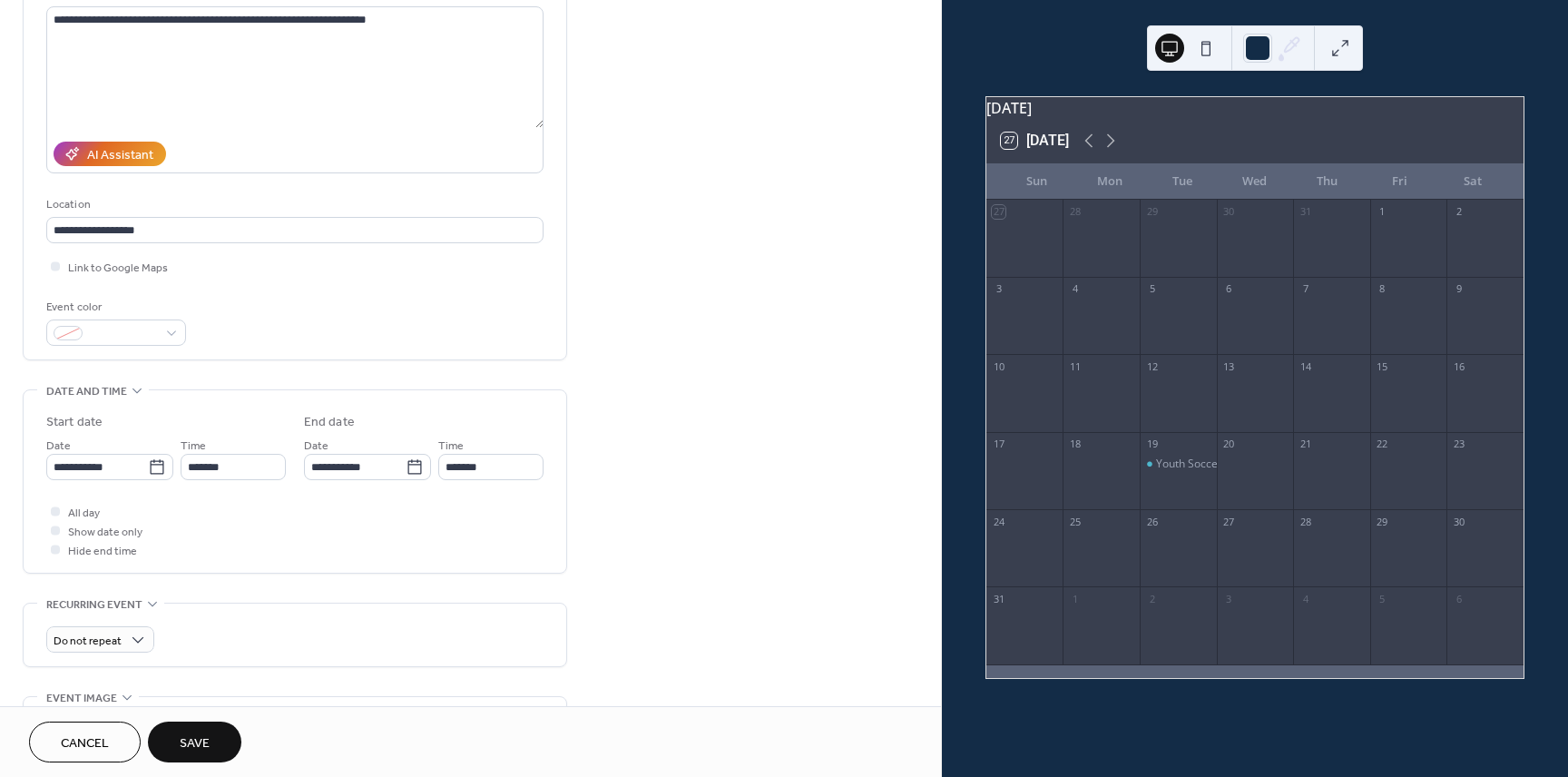 scroll, scrollTop: 214, scrollLeft: 0, axis: vertical 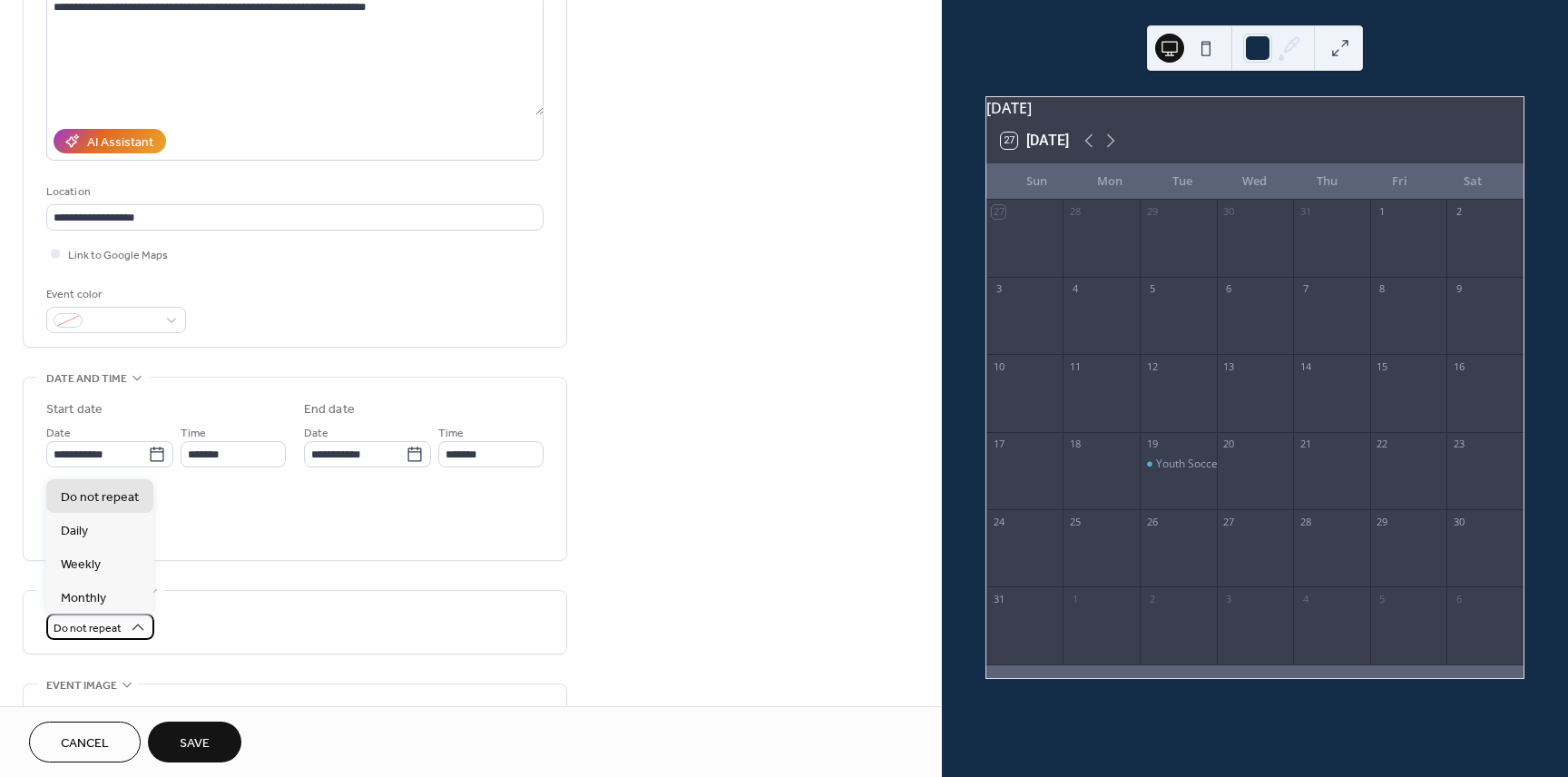 click on "Do not repeat" at bounding box center [87, 628] 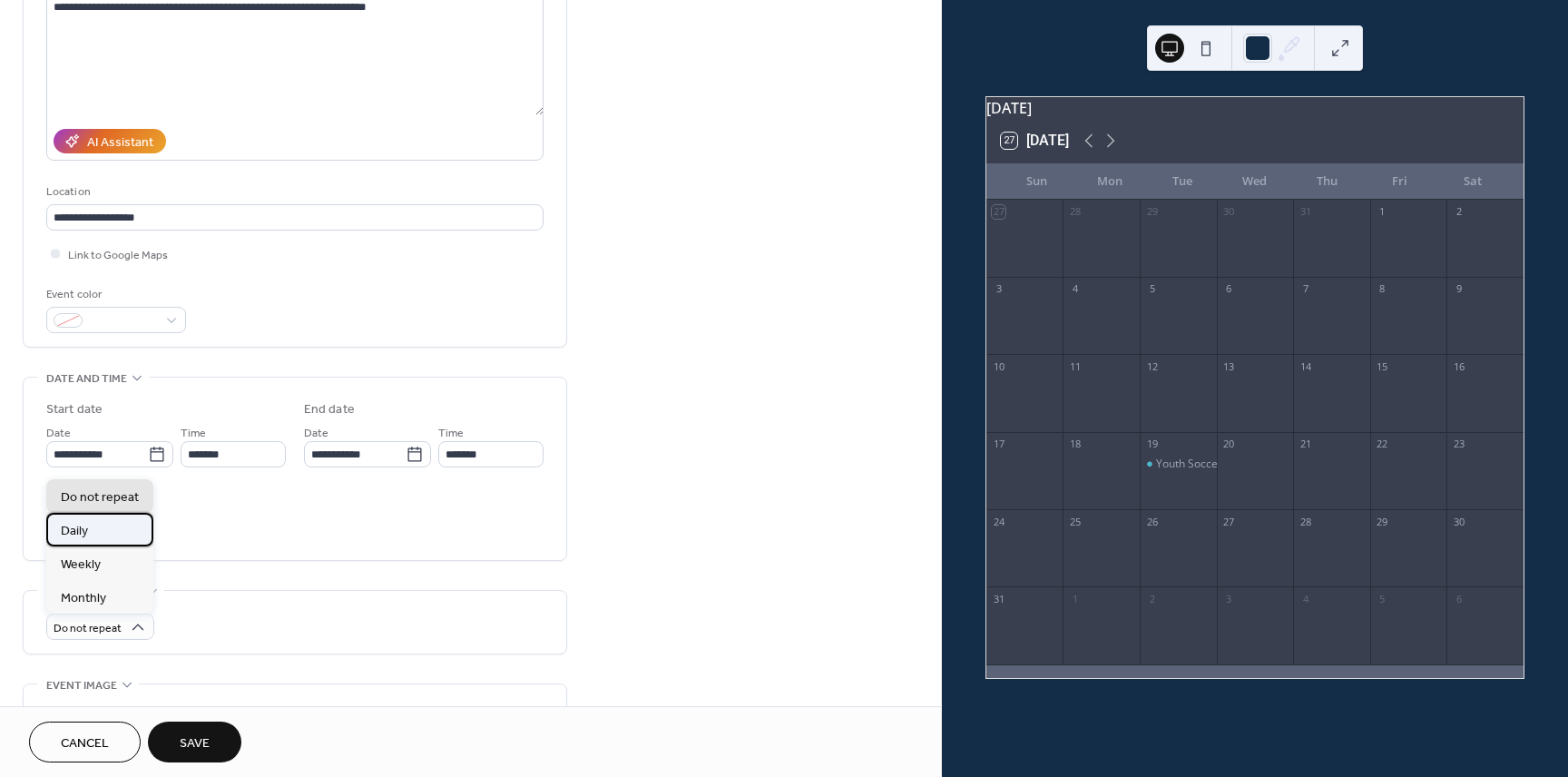 click on "Daily" at bounding box center [100, 529] 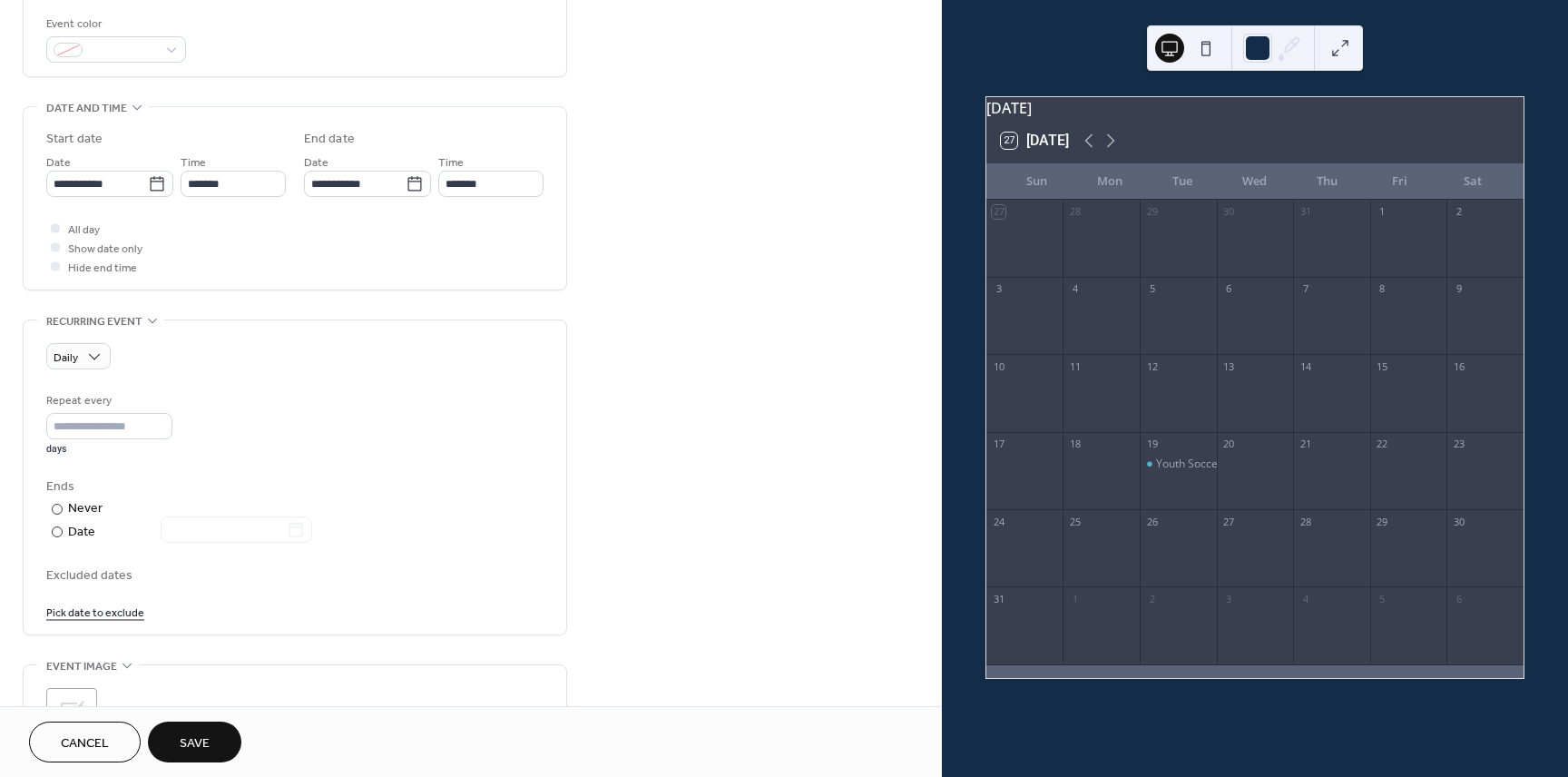 scroll, scrollTop: 486, scrollLeft: 0, axis: vertical 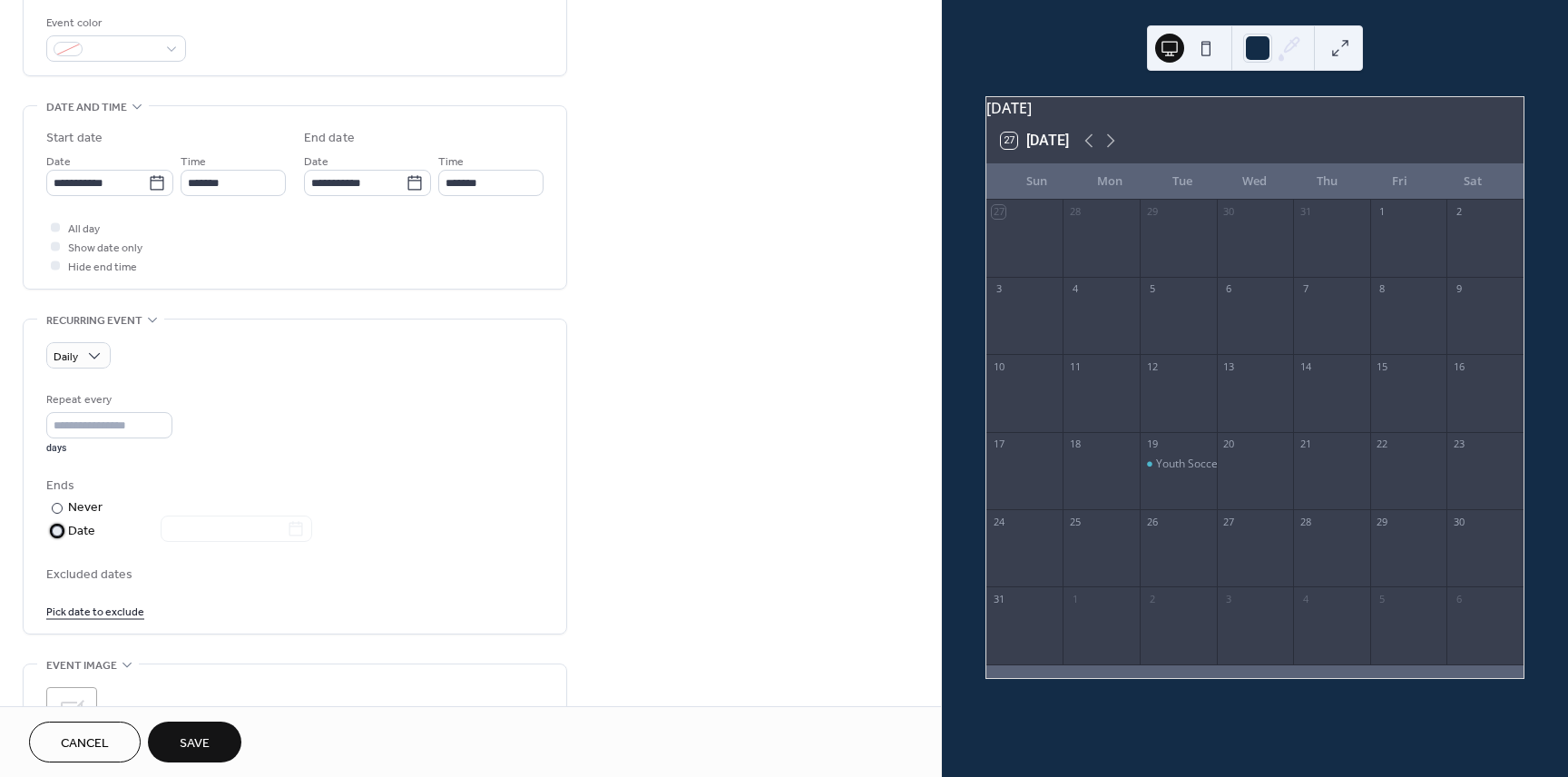click at bounding box center (57, 531) 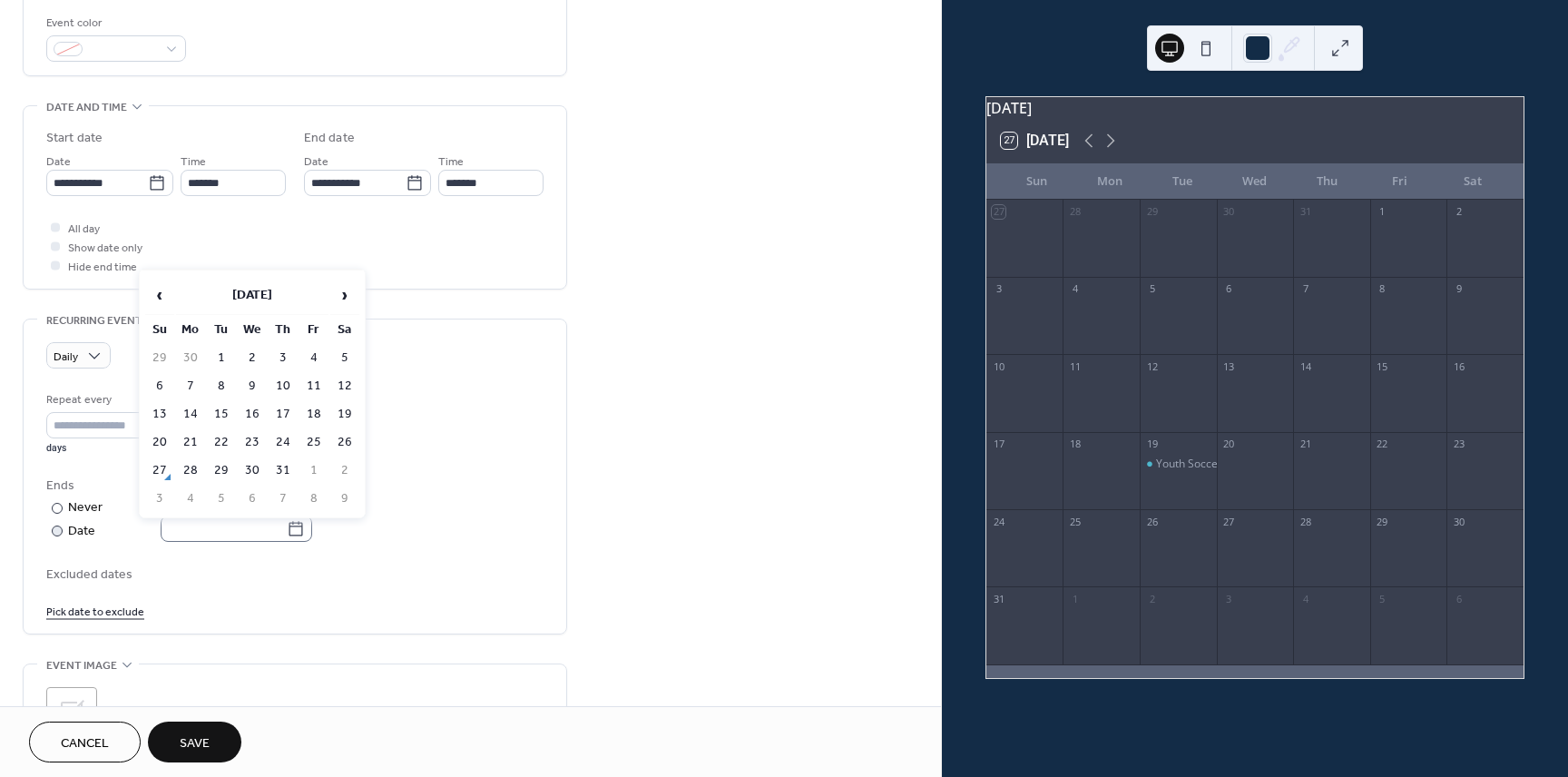 click 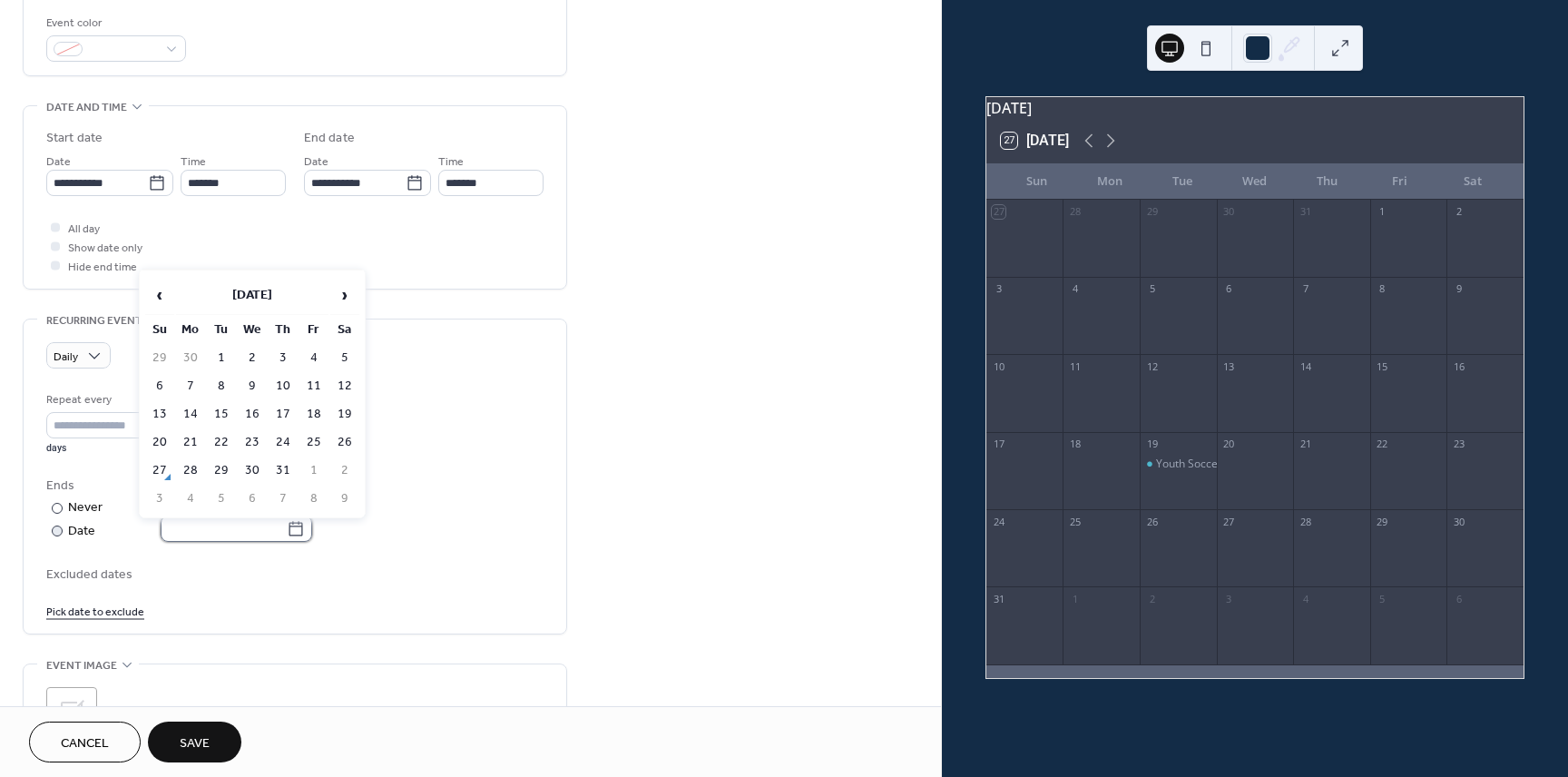click at bounding box center (223, 528) 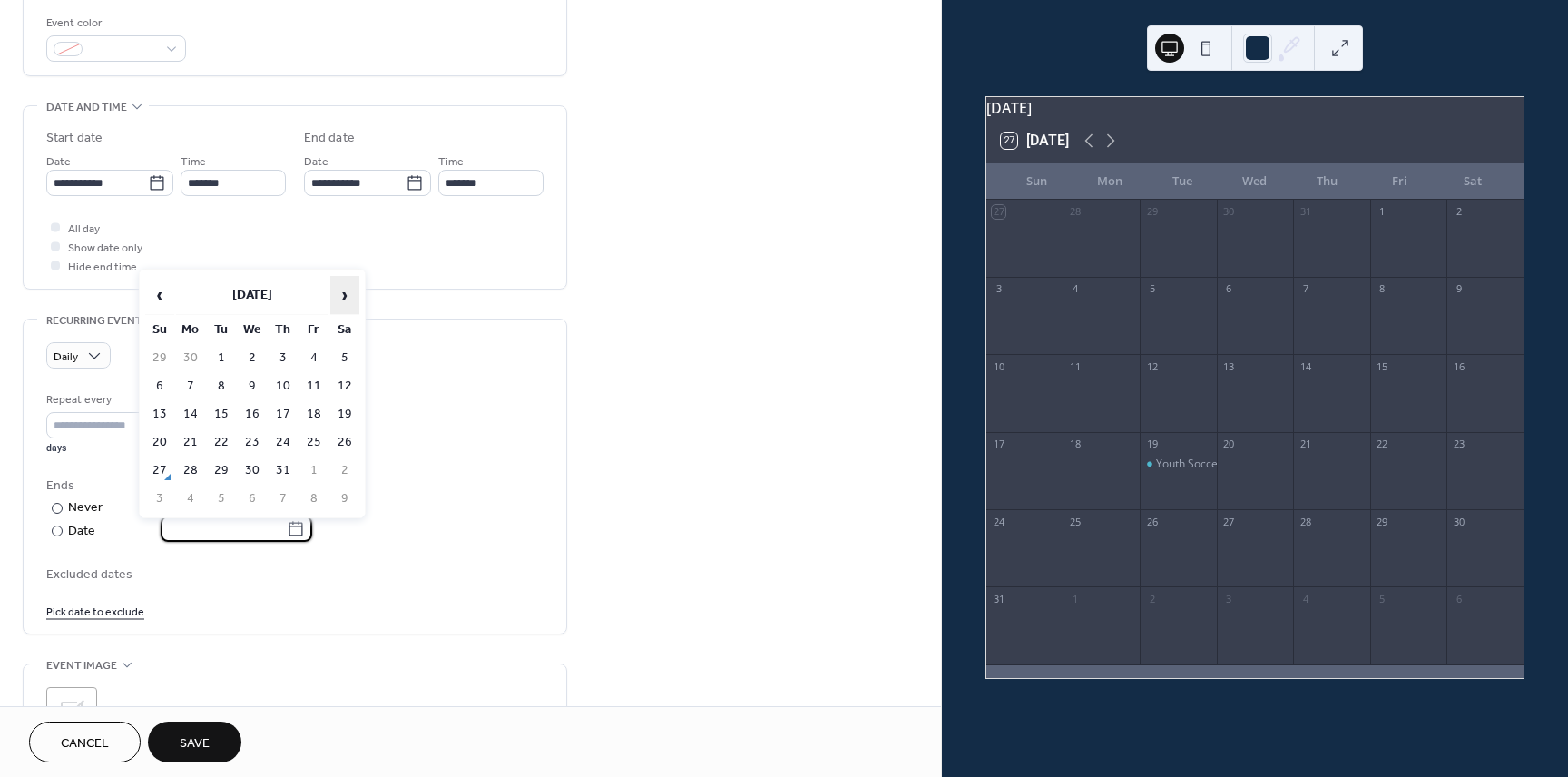 click on "›" at bounding box center (345, 295) 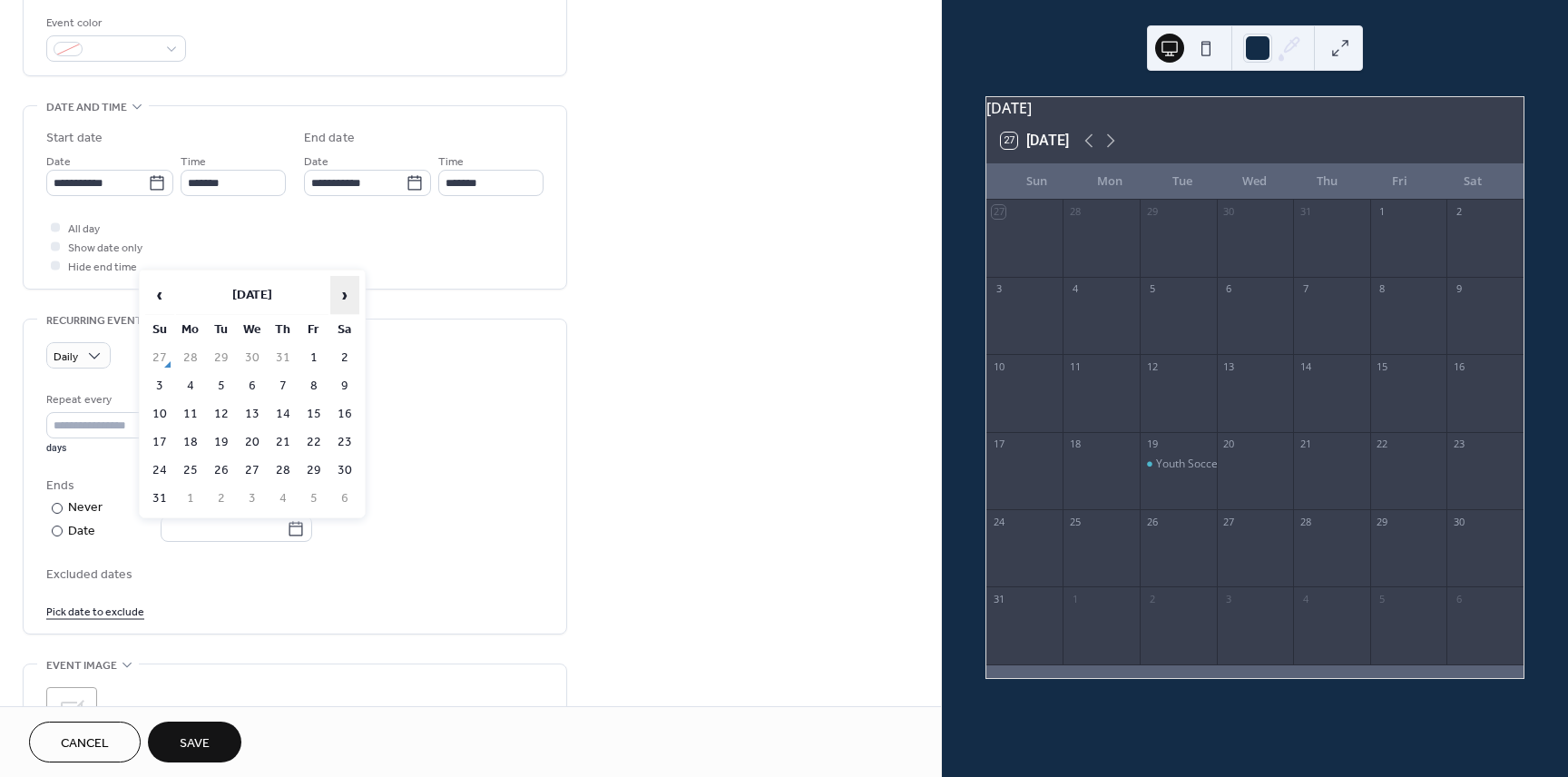 click on "›" at bounding box center (345, 295) 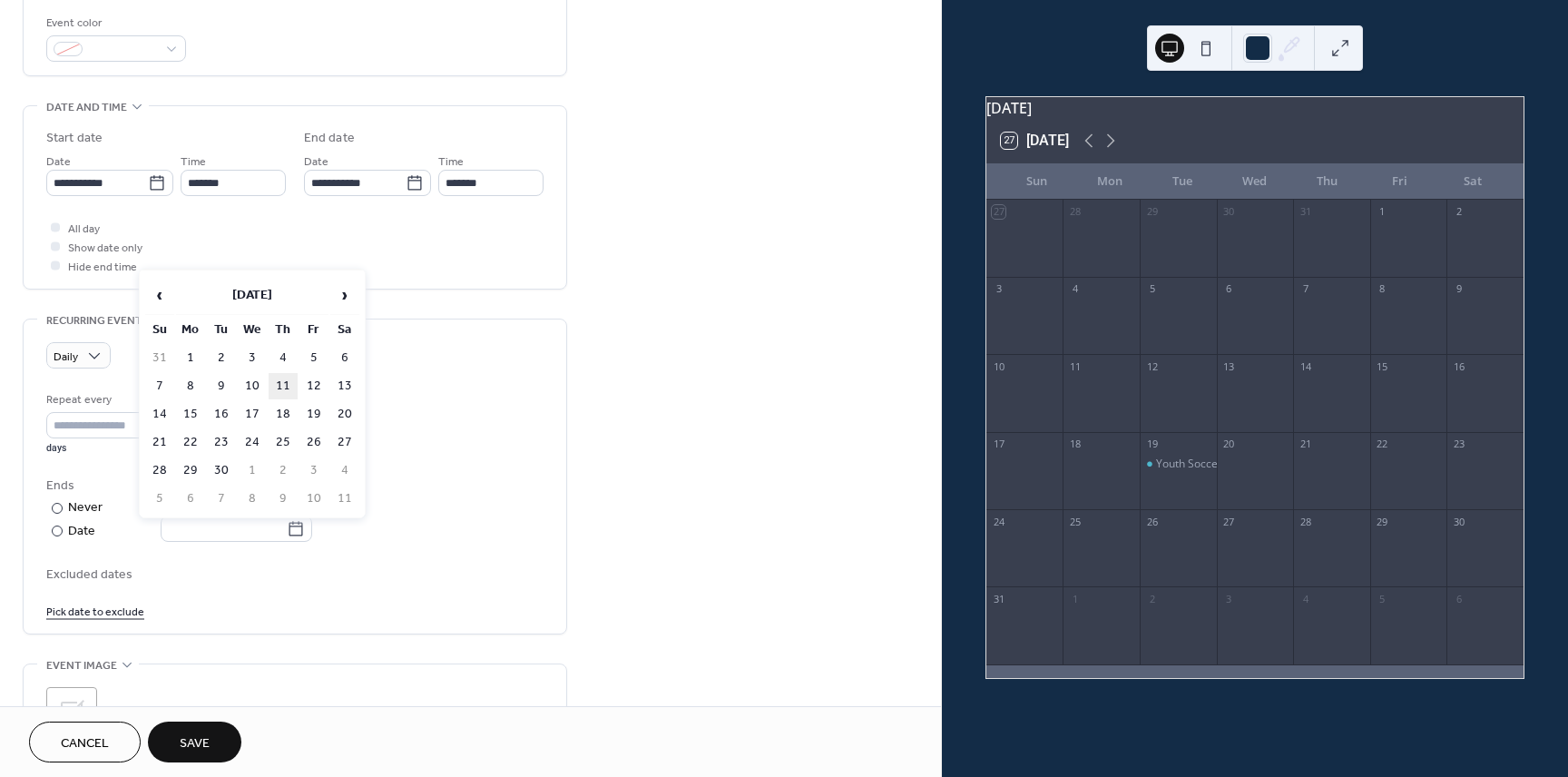 click on "11" at bounding box center [283, 386] 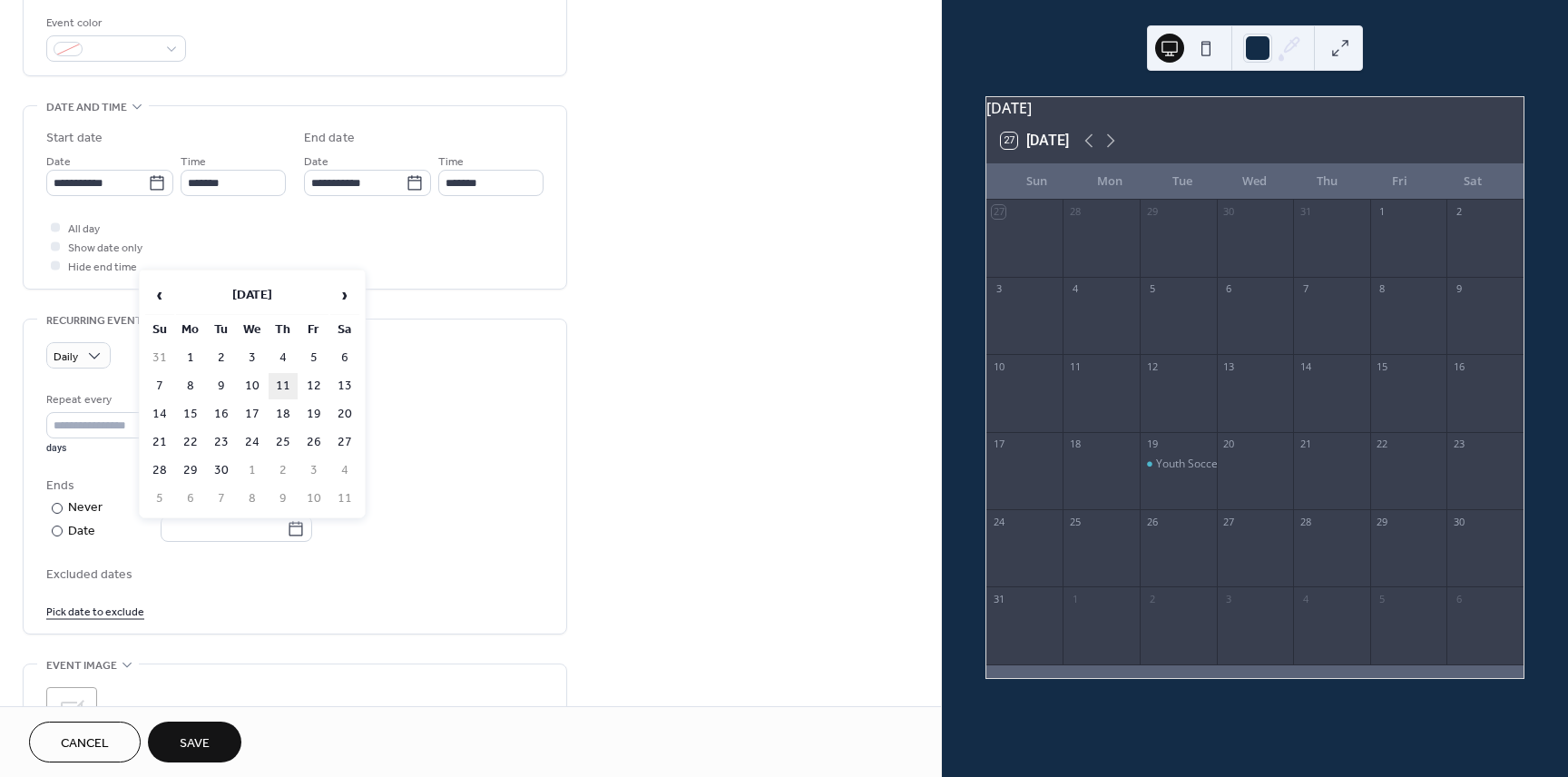type on "**********" 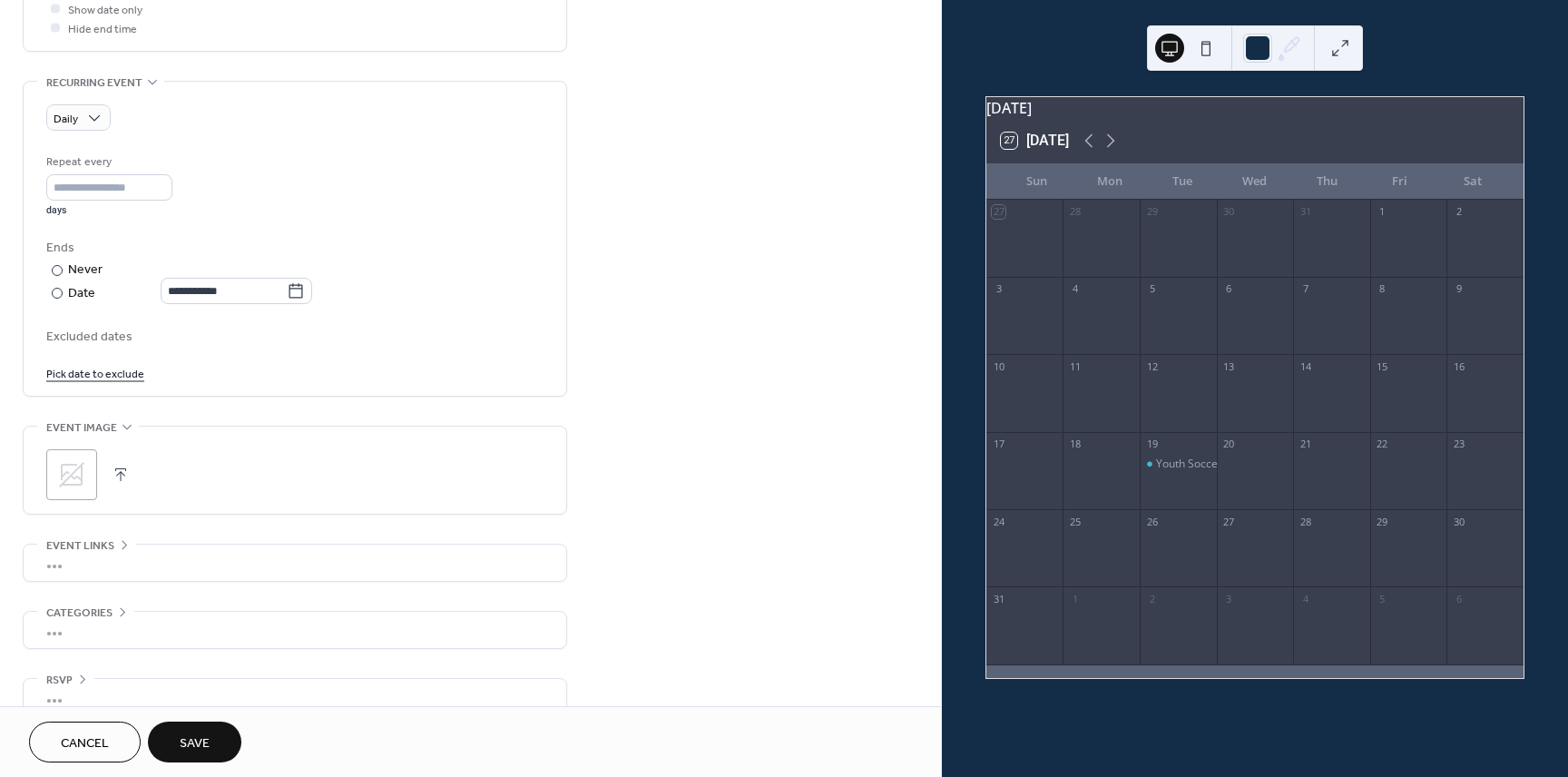 scroll, scrollTop: 726, scrollLeft: 0, axis: vertical 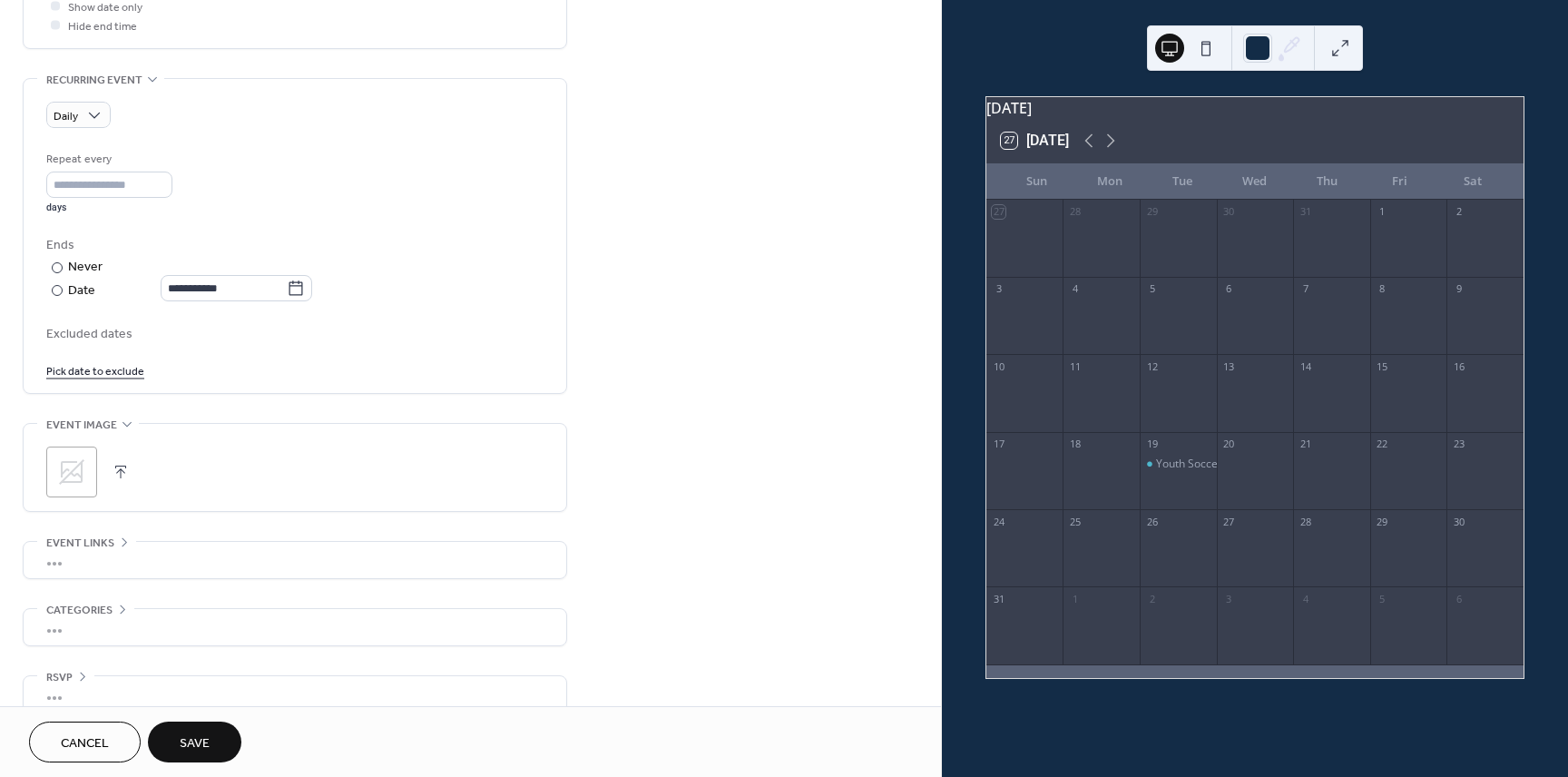 click on "Save" at bounding box center [194, 743] 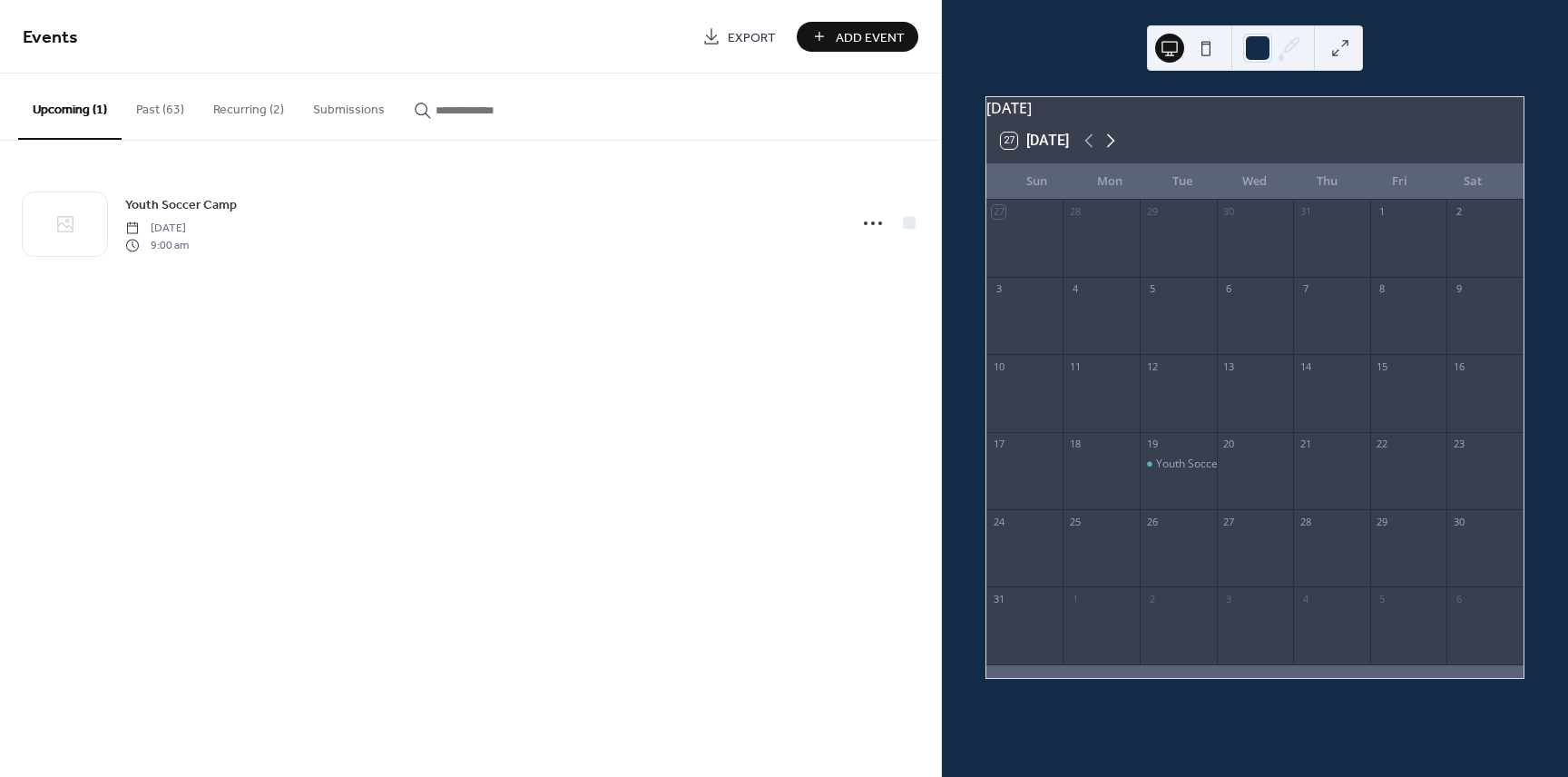 click 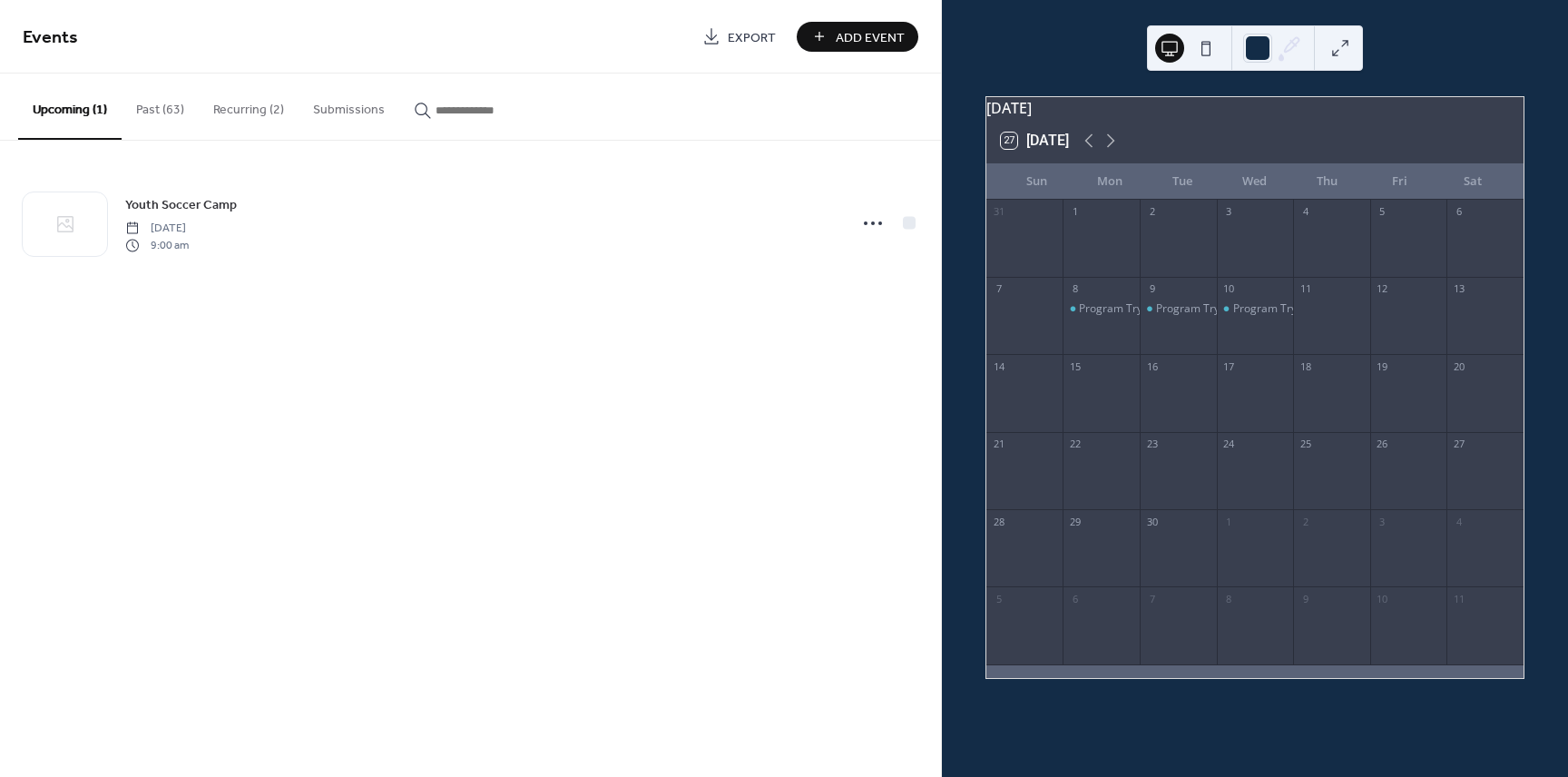 click on "Recurring (2)" at bounding box center (249, 105) 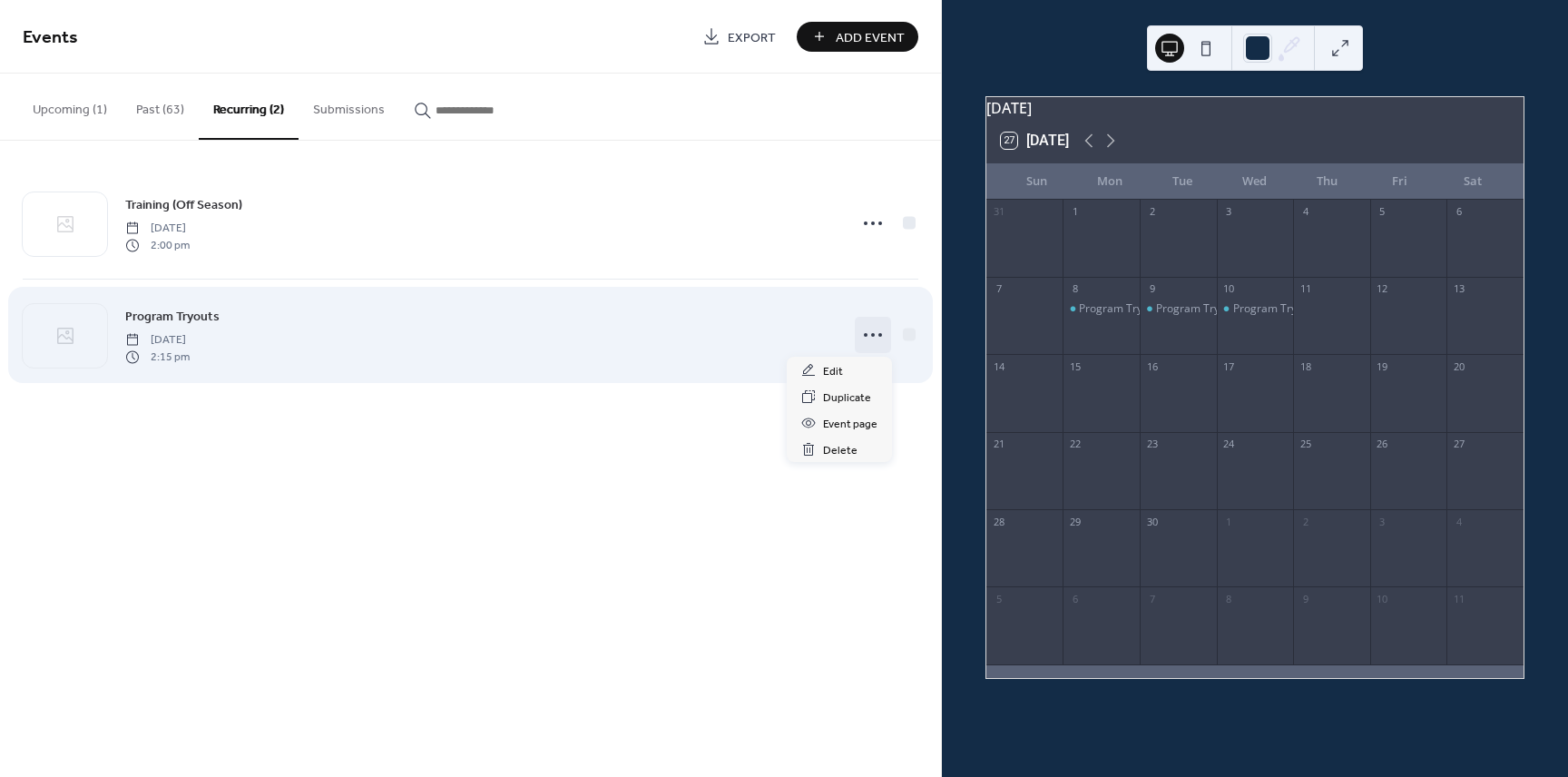 click 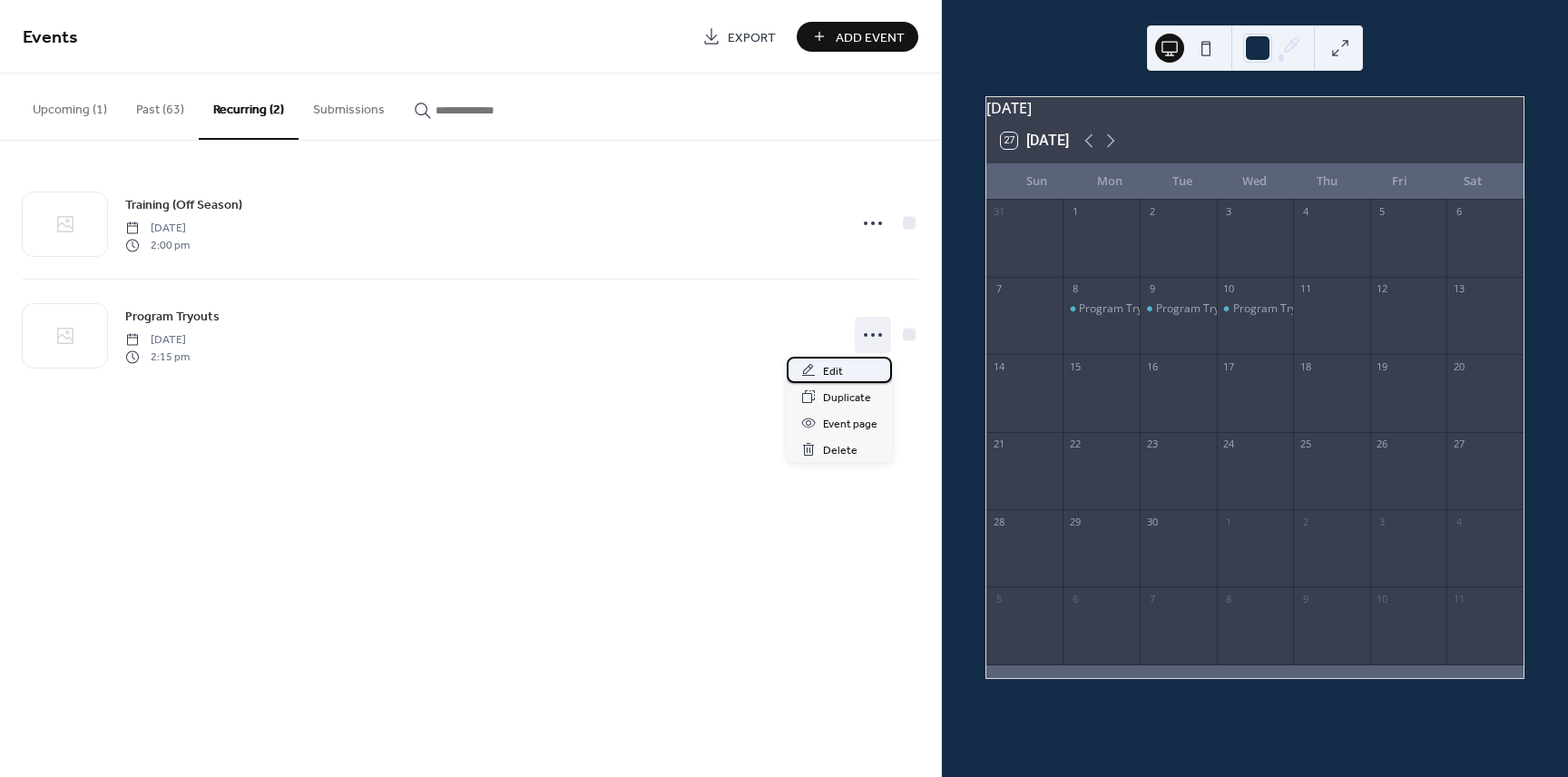 click on "Edit" at bounding box center (833, 371) 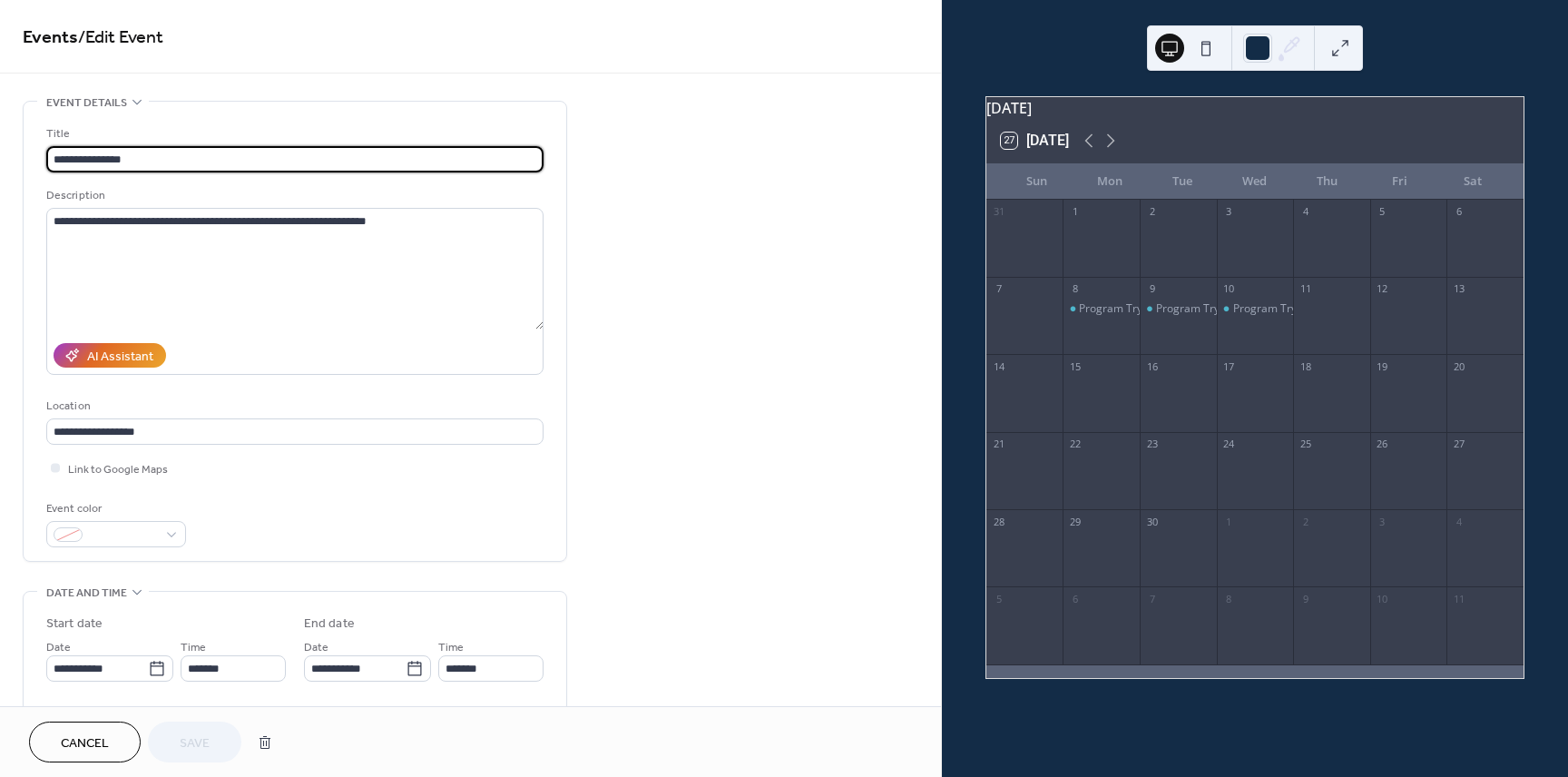 scroll, scrollTop: 613, scrollLeft: 0, axis: vertical 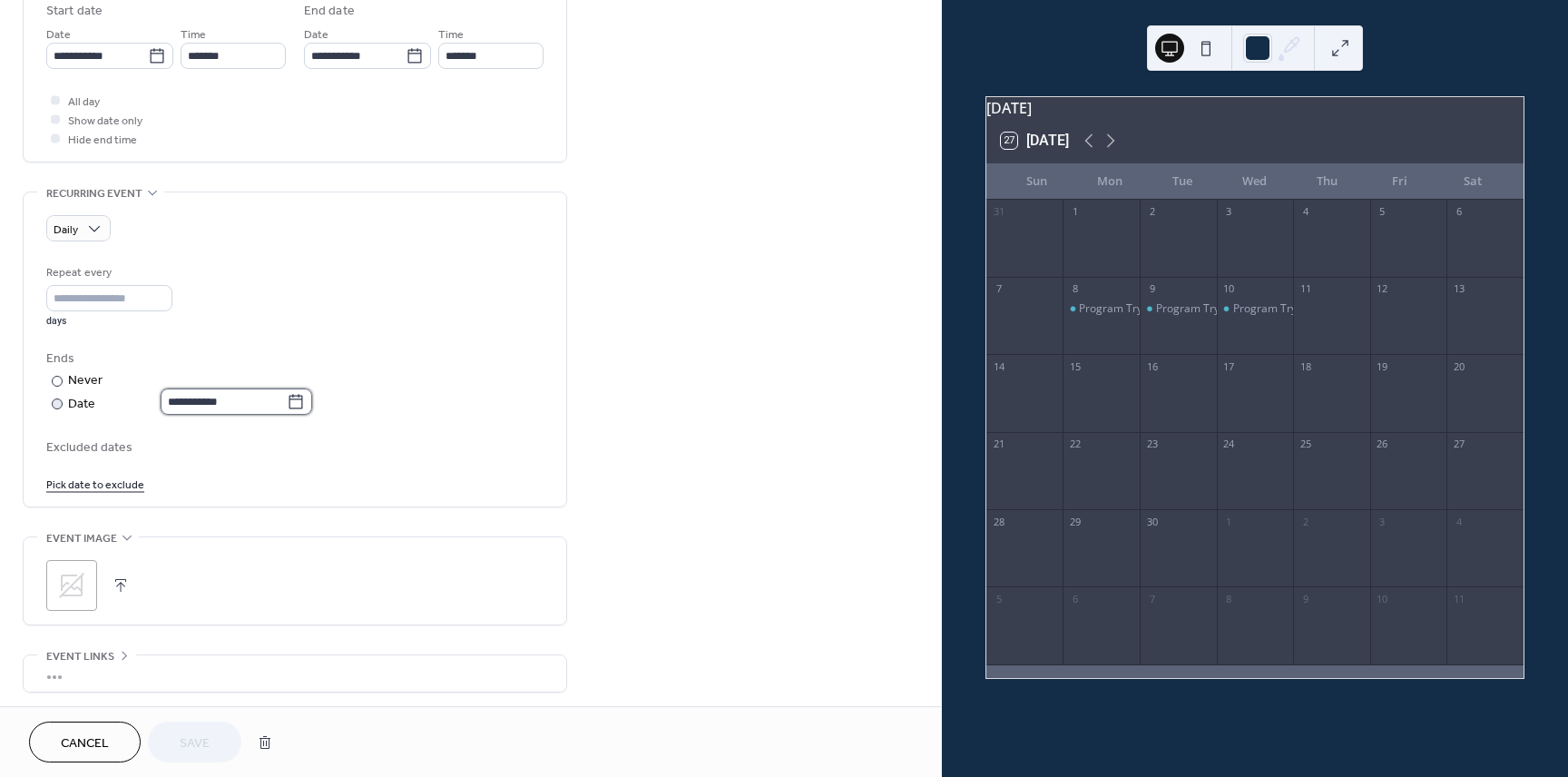 click on "**********" at bounding box center (223, 401) 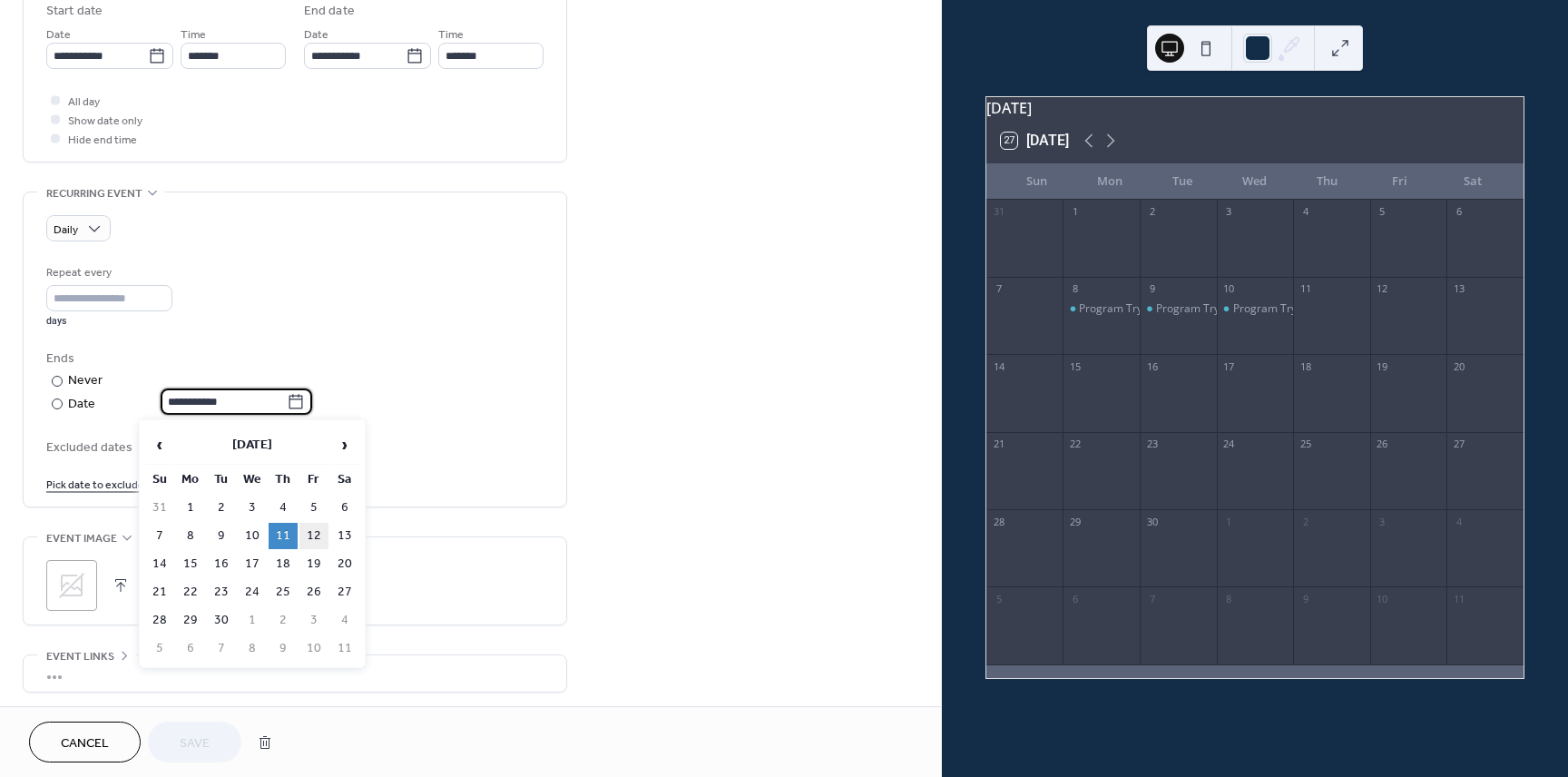 click on "12" at bounding box center (314, 536) 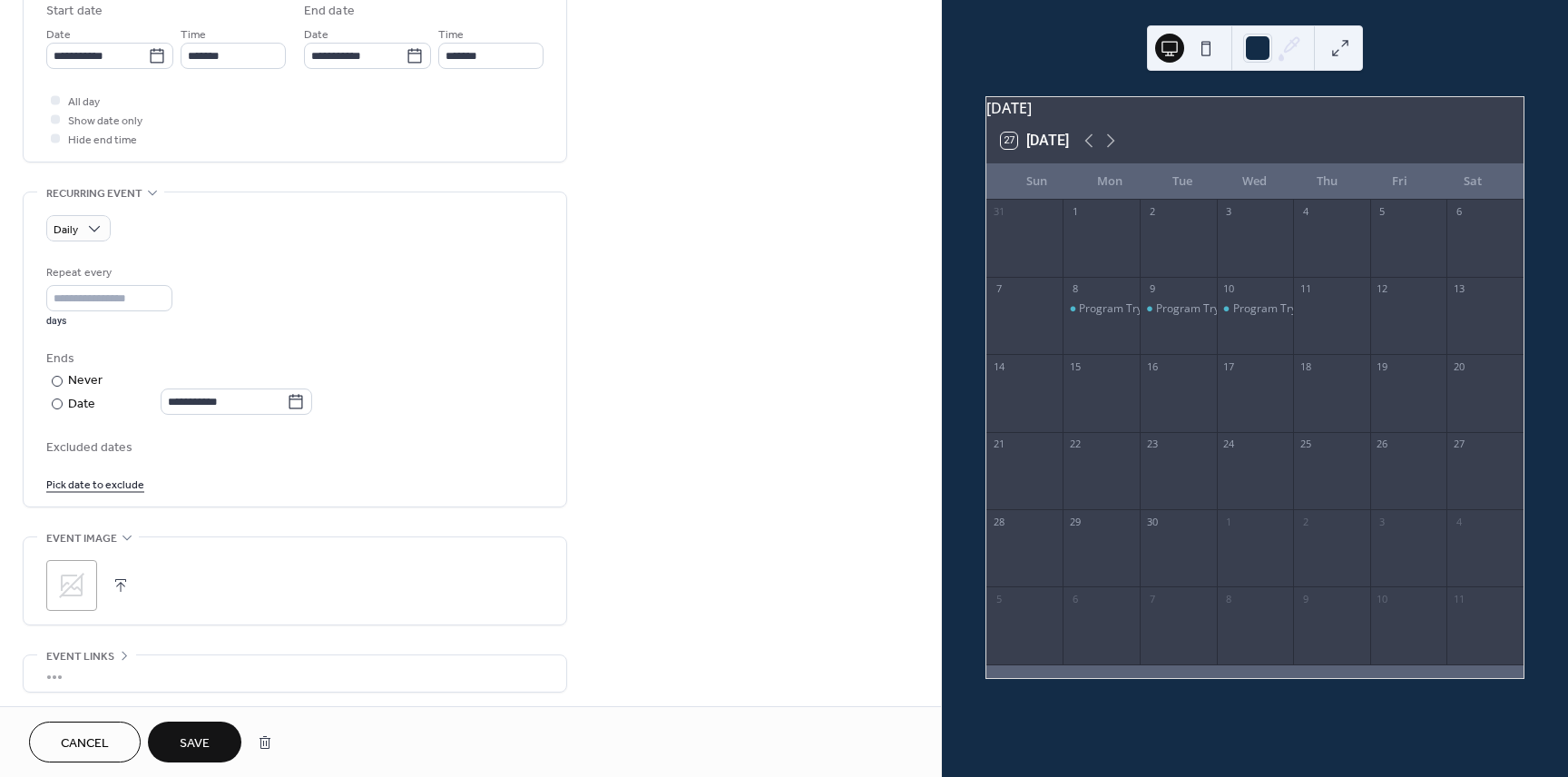 click on "Save" at bounding box center [194, 742] 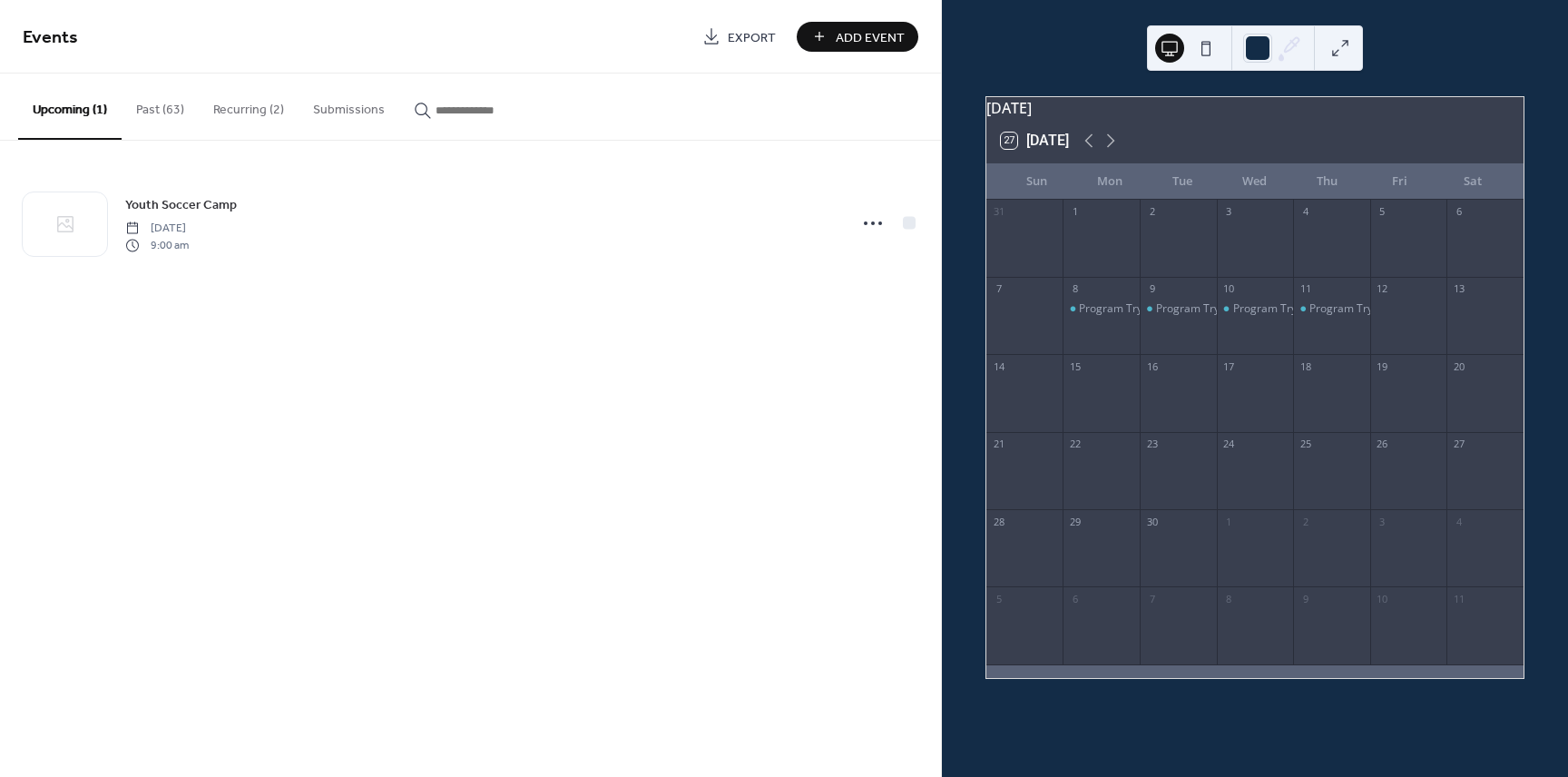 click on "Recurring (2)" at bounding box center [249, 105] 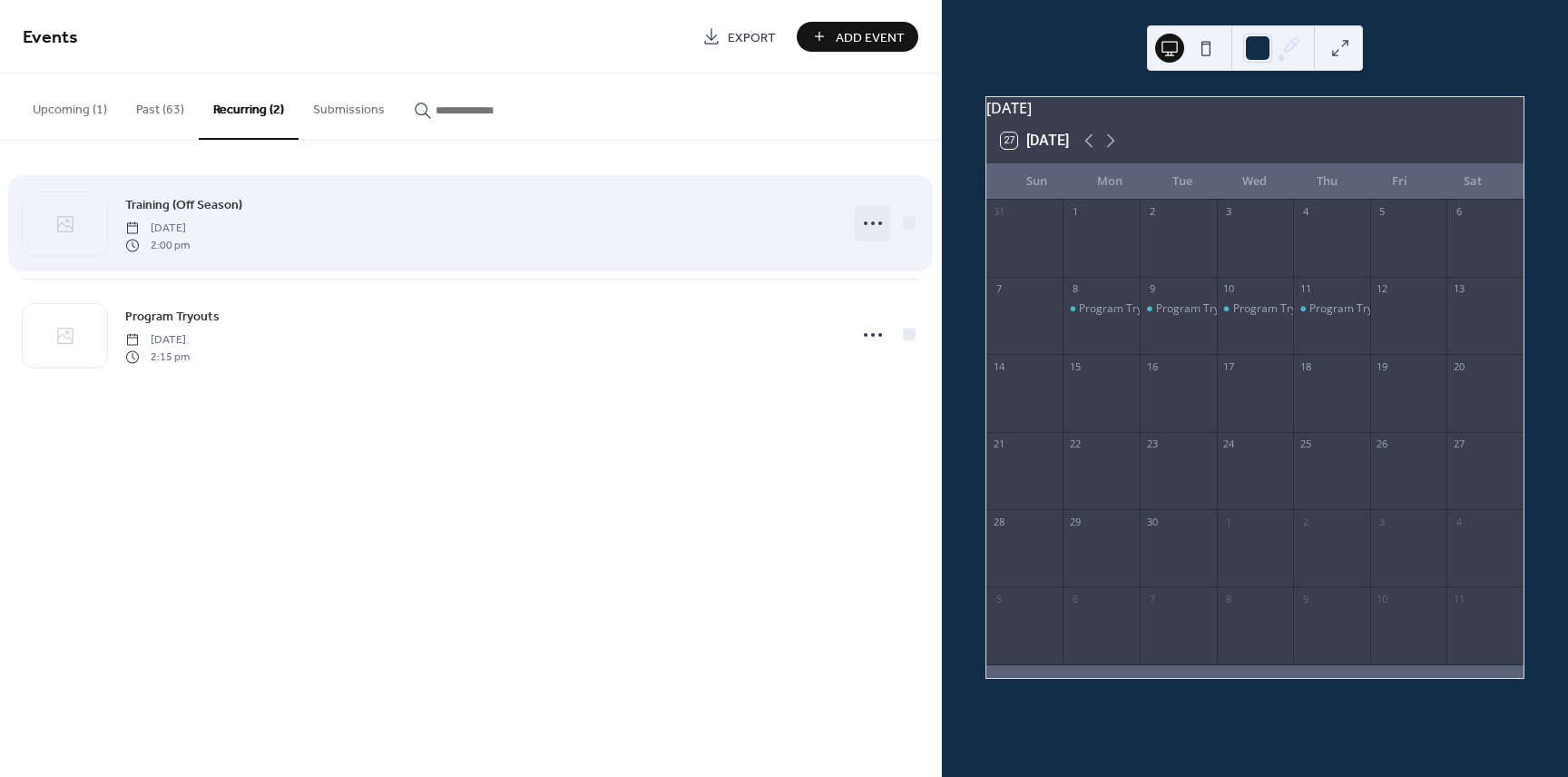 click 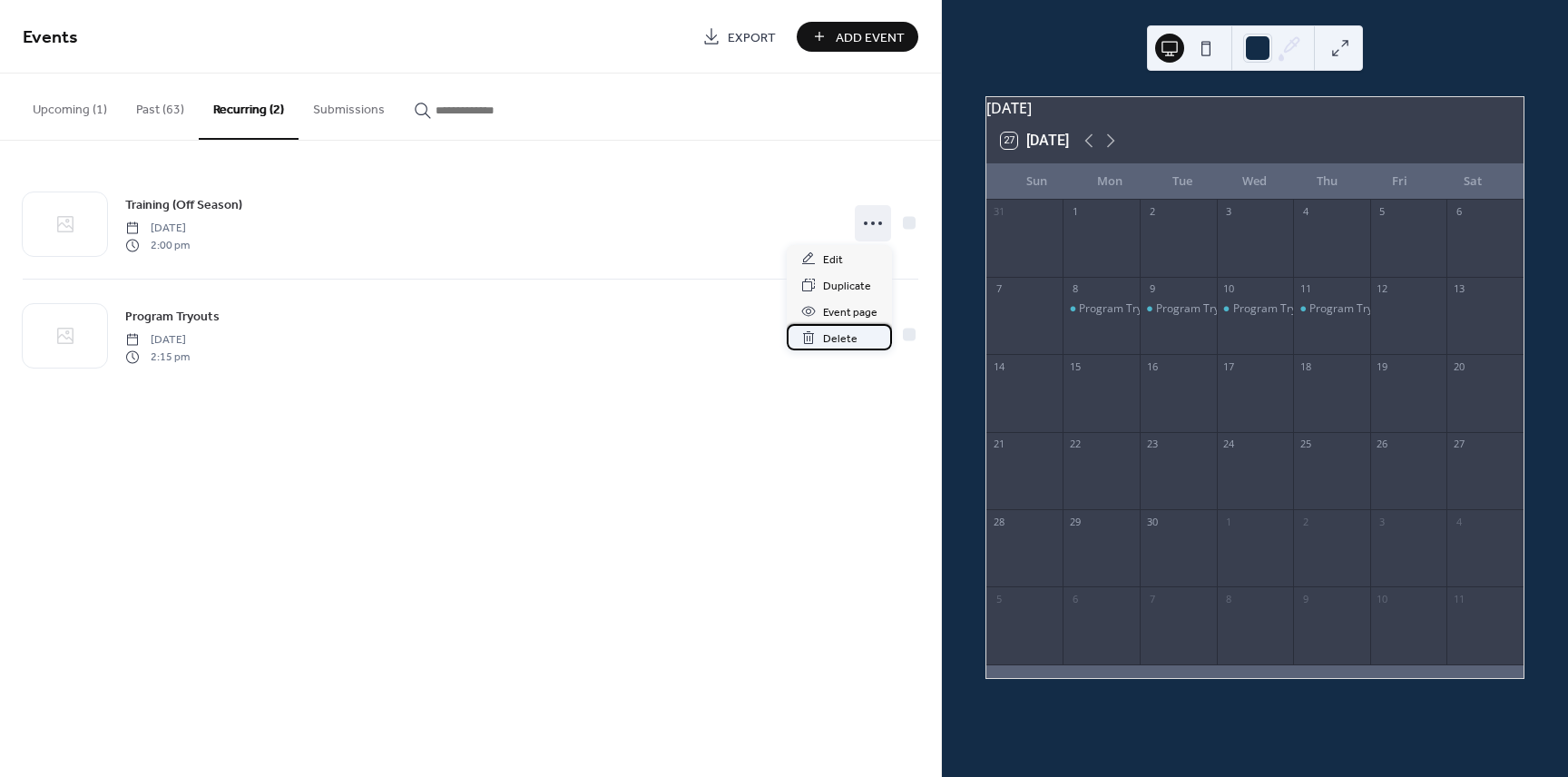 click on "Delete" at bounding box center (840, 339) 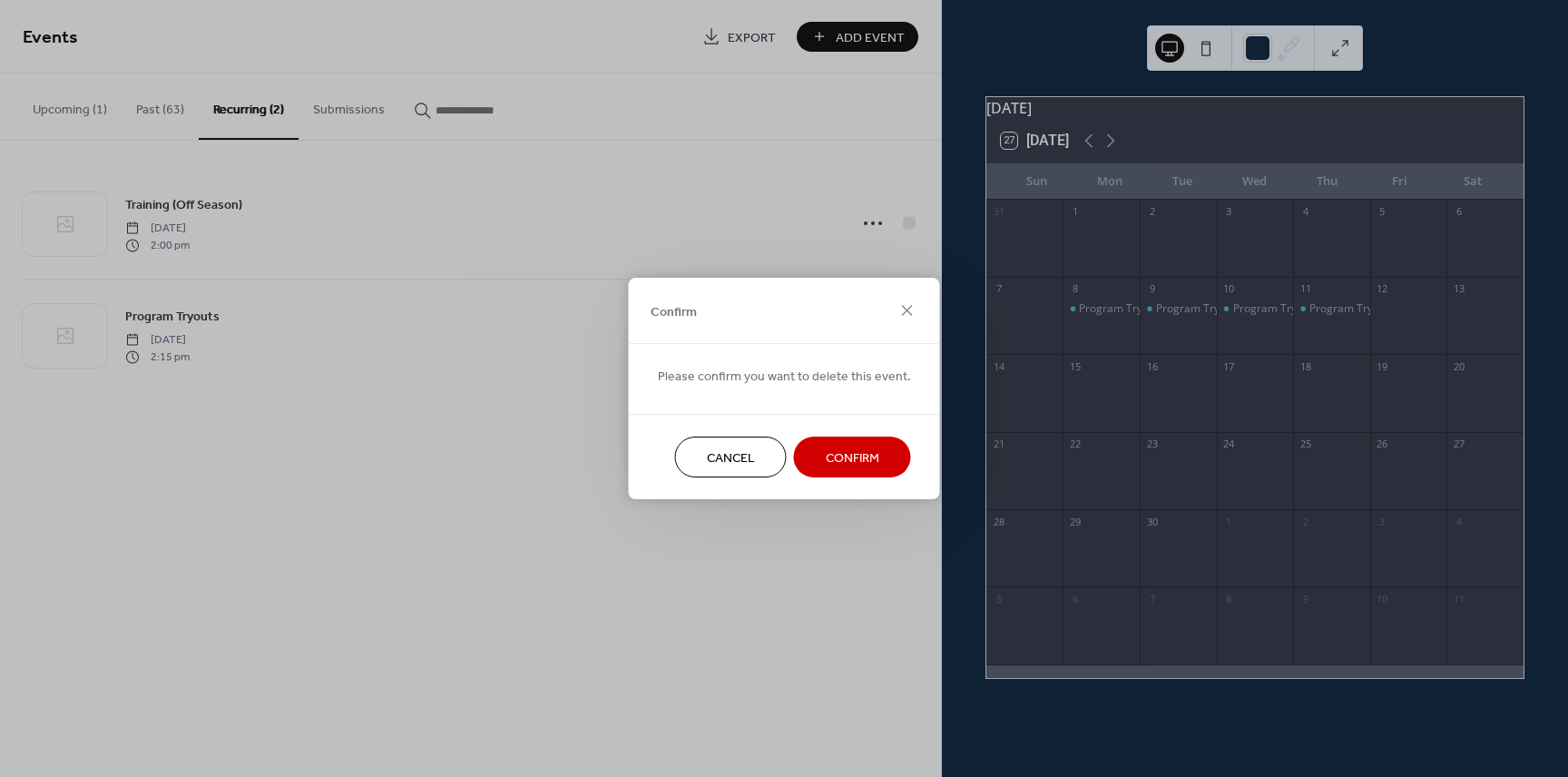 click on "Confirm" at bounding box center (852, 457) 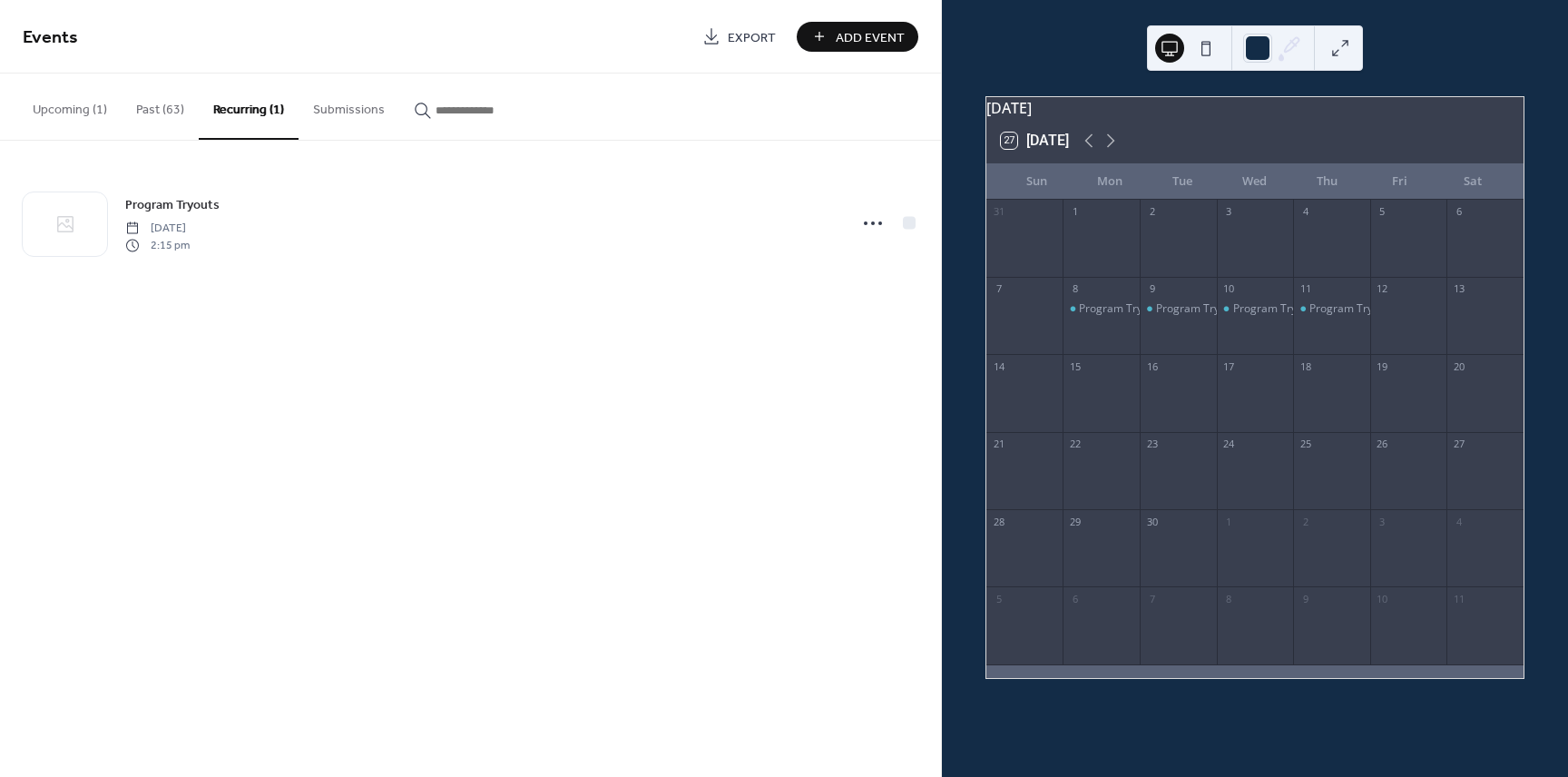 click on "Upcoming (1)" at bounding box center [70, 105] 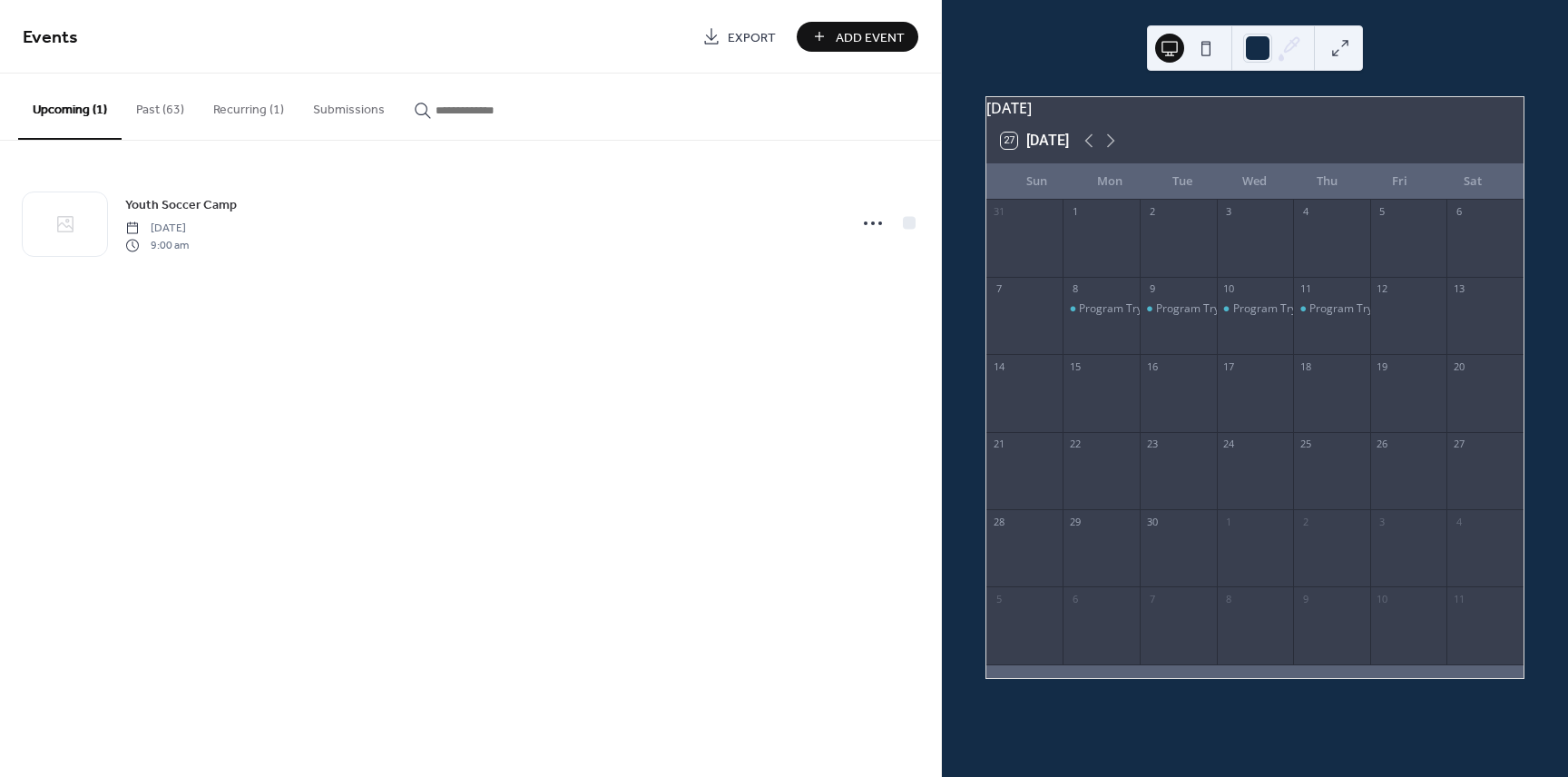 click on "Add Event" at bounding box center [870, 37] 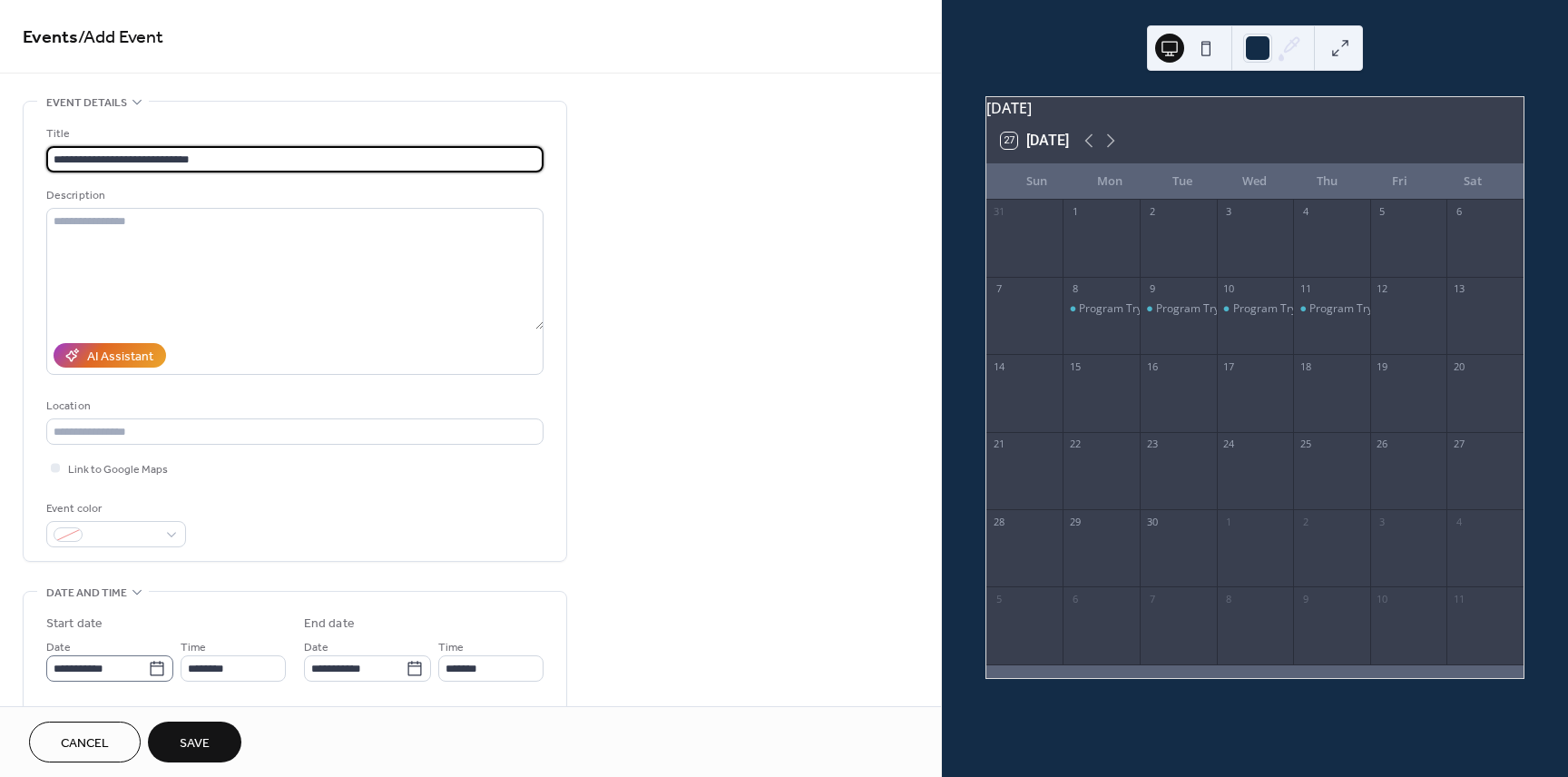type on "**********" 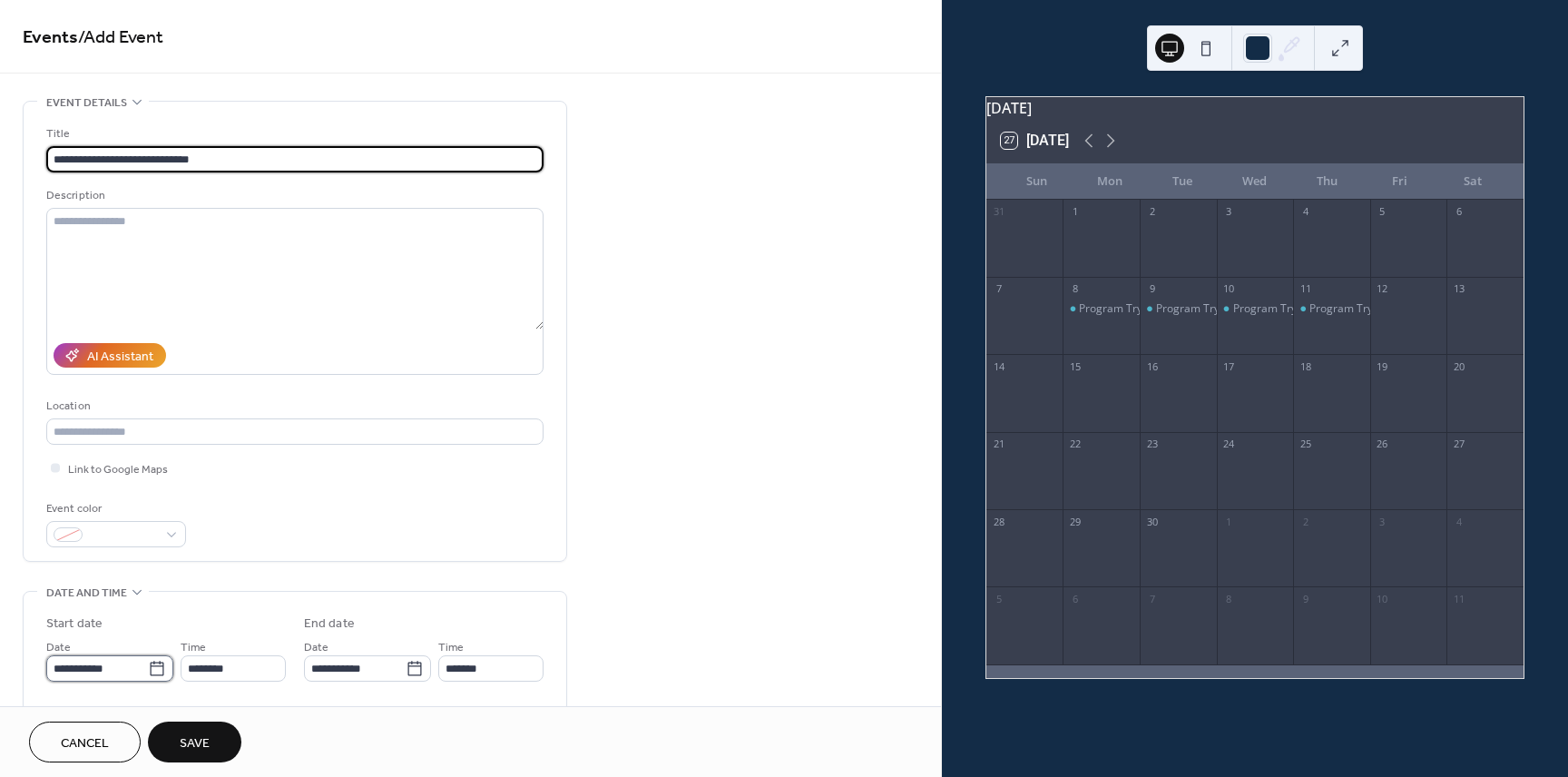 click on "**********" at bounding box center [97, 668] 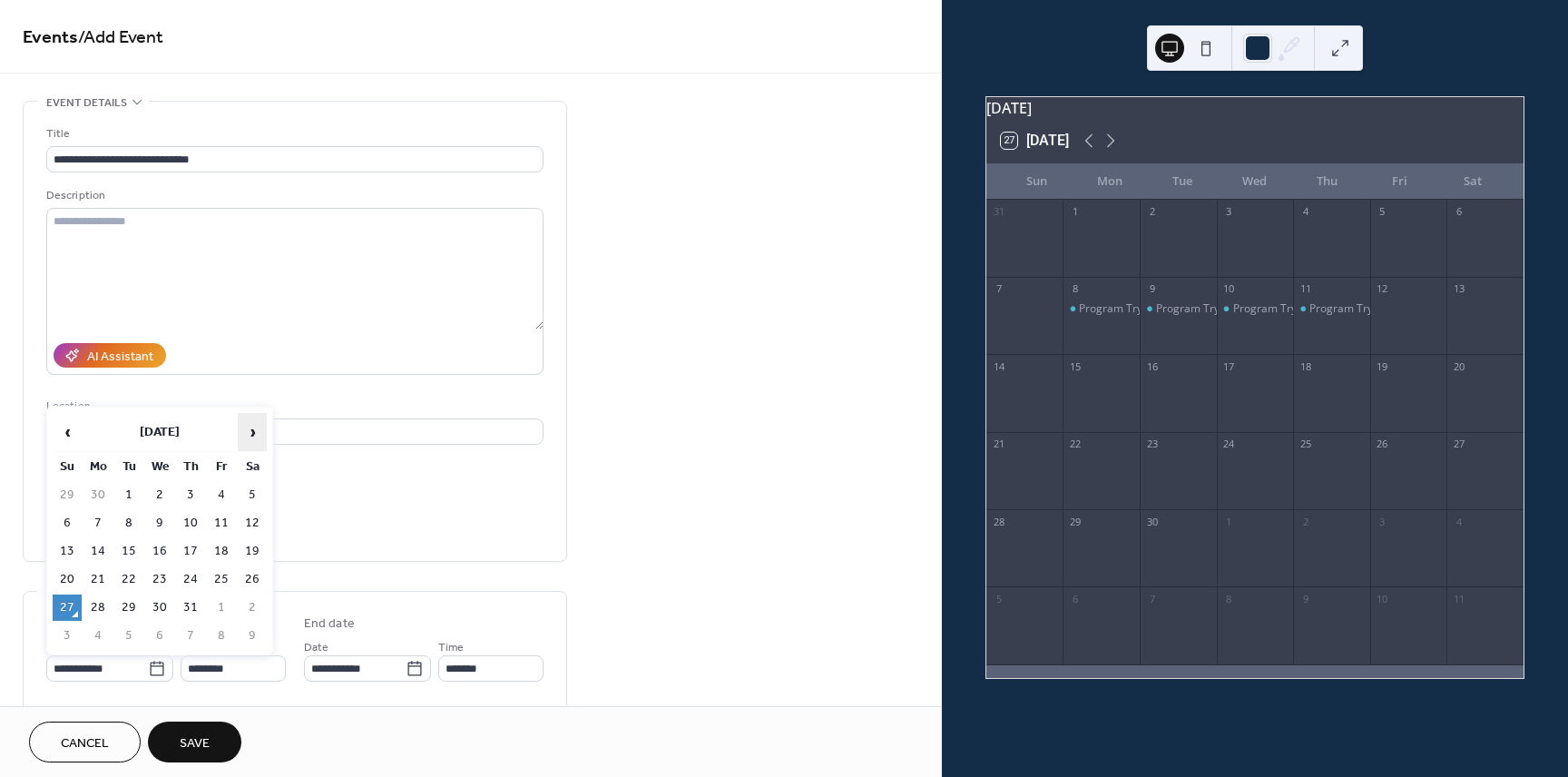 click on "›" at bounding box center [252, 432] 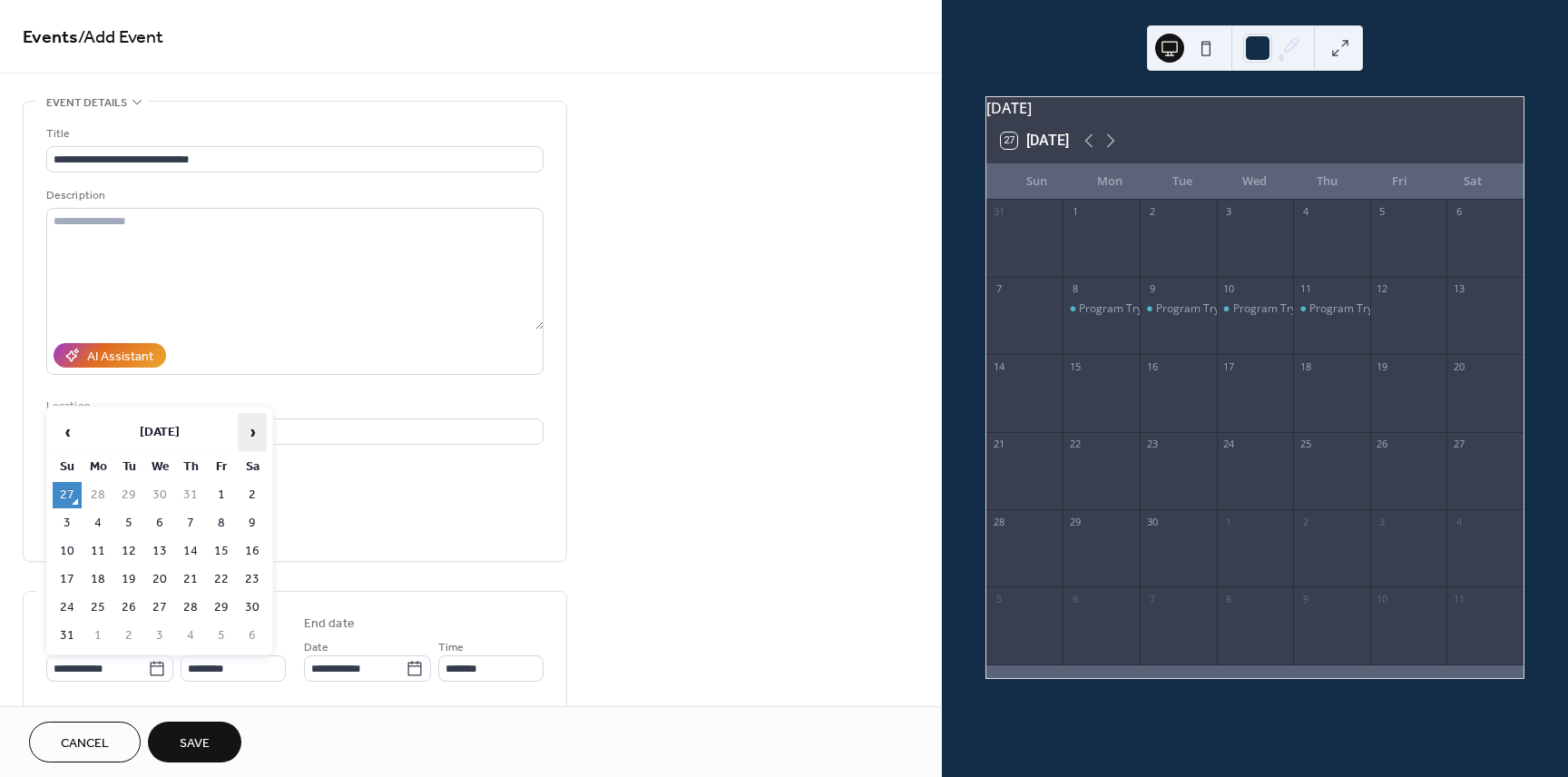 click on "›" at bounding box center [252, 432] 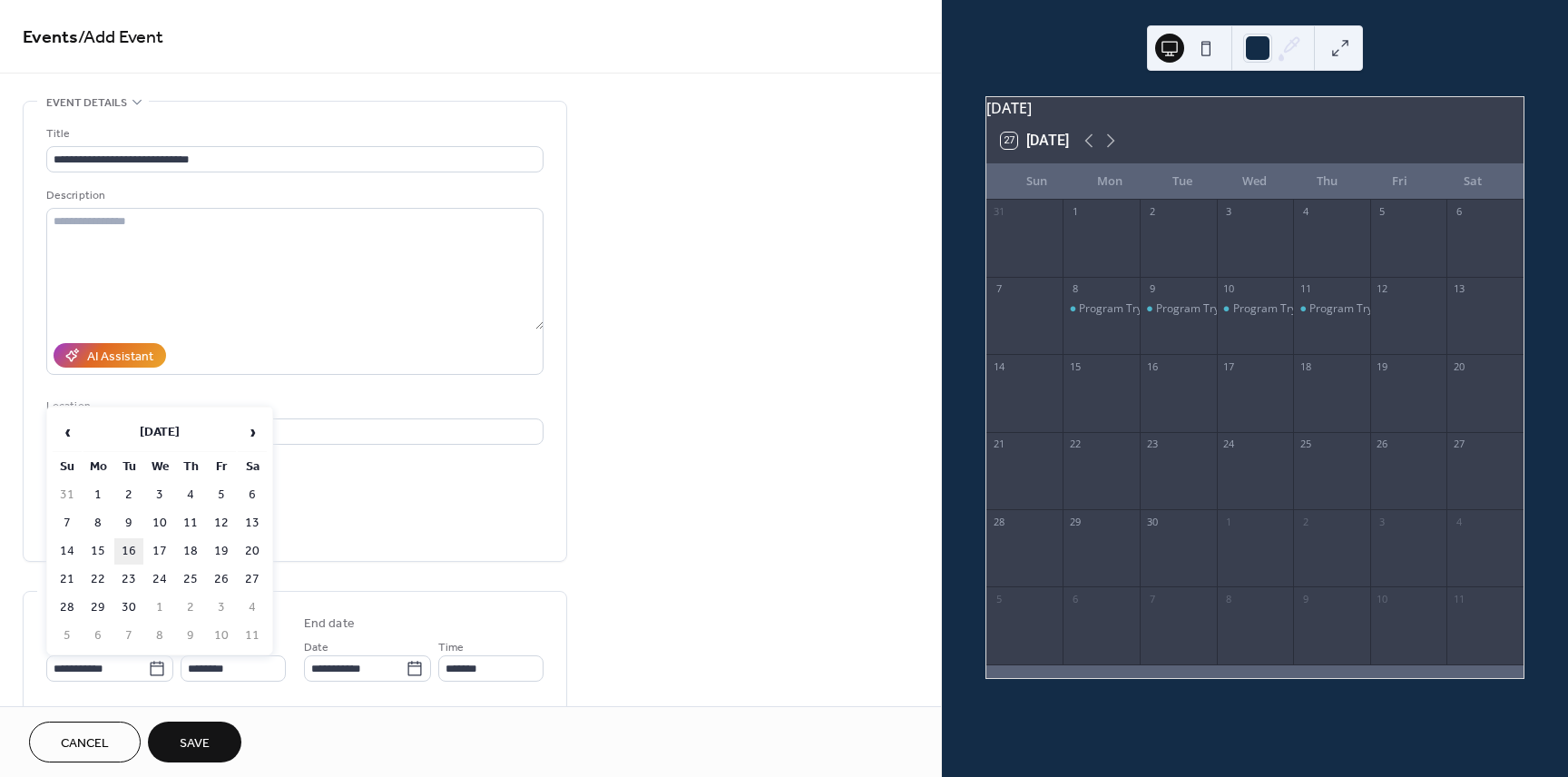 click on "16" at bounding box center [129, 551] 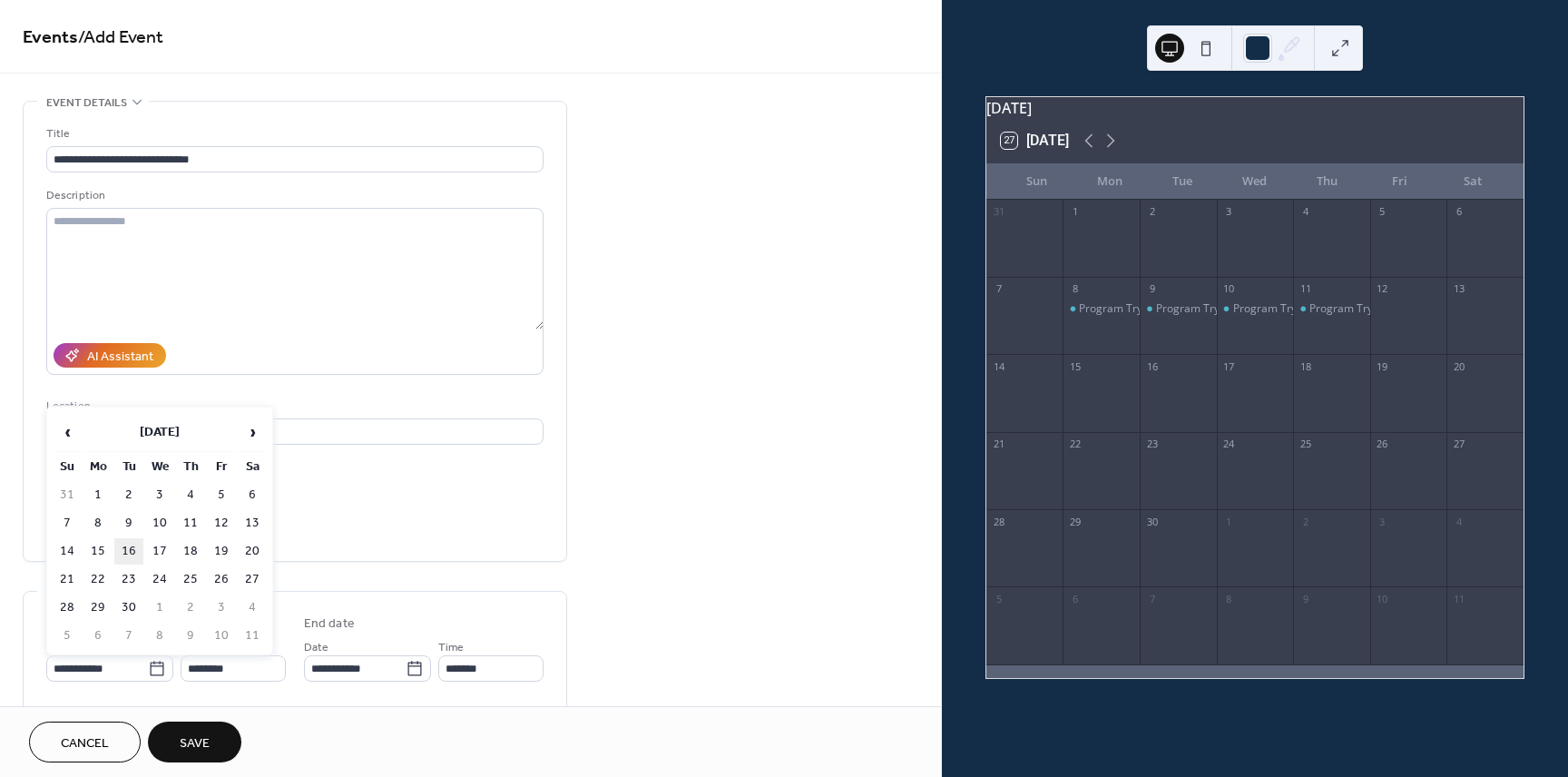 type on "**********" 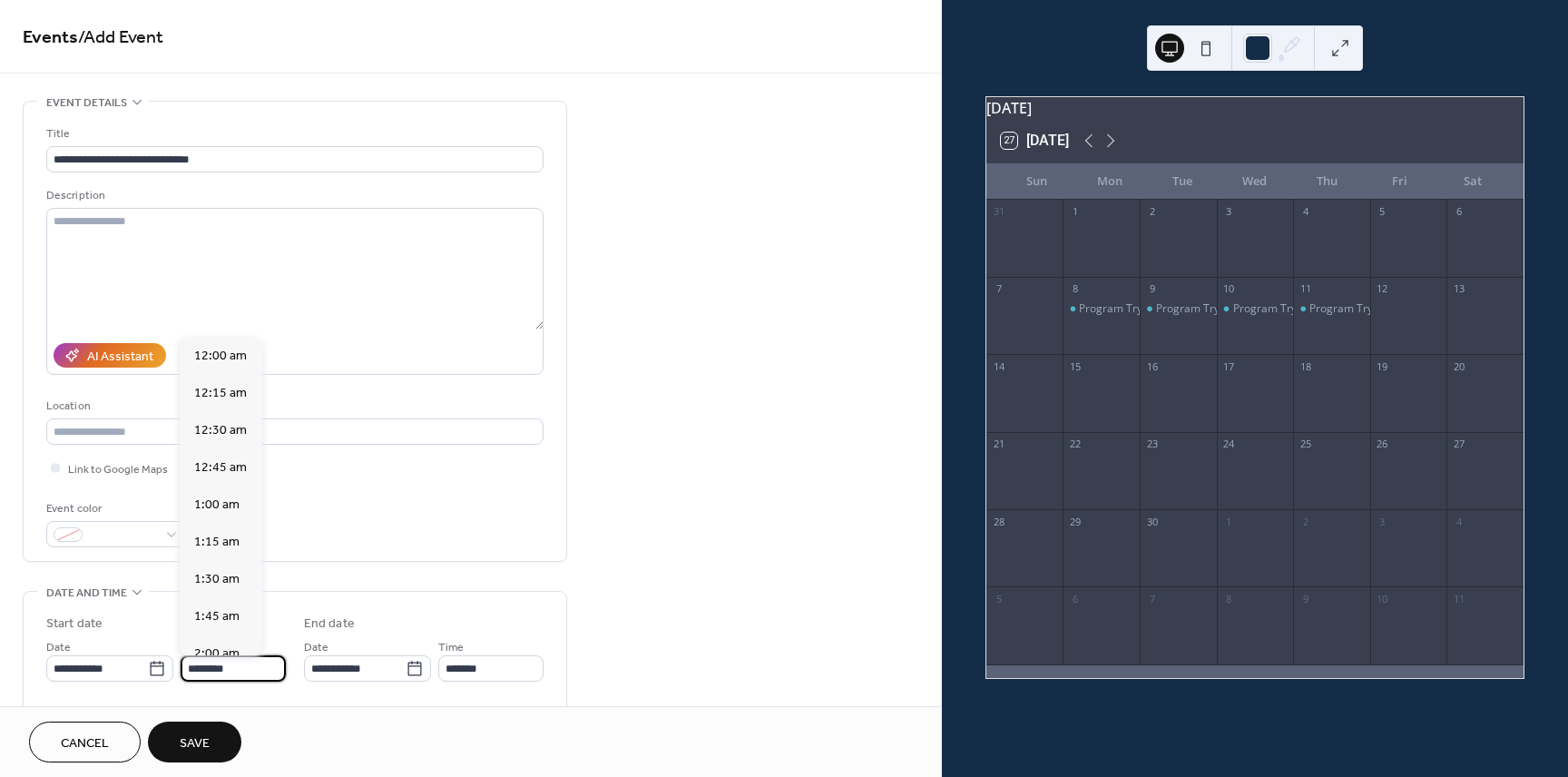 click on "********" at bounding box center [233, 668] 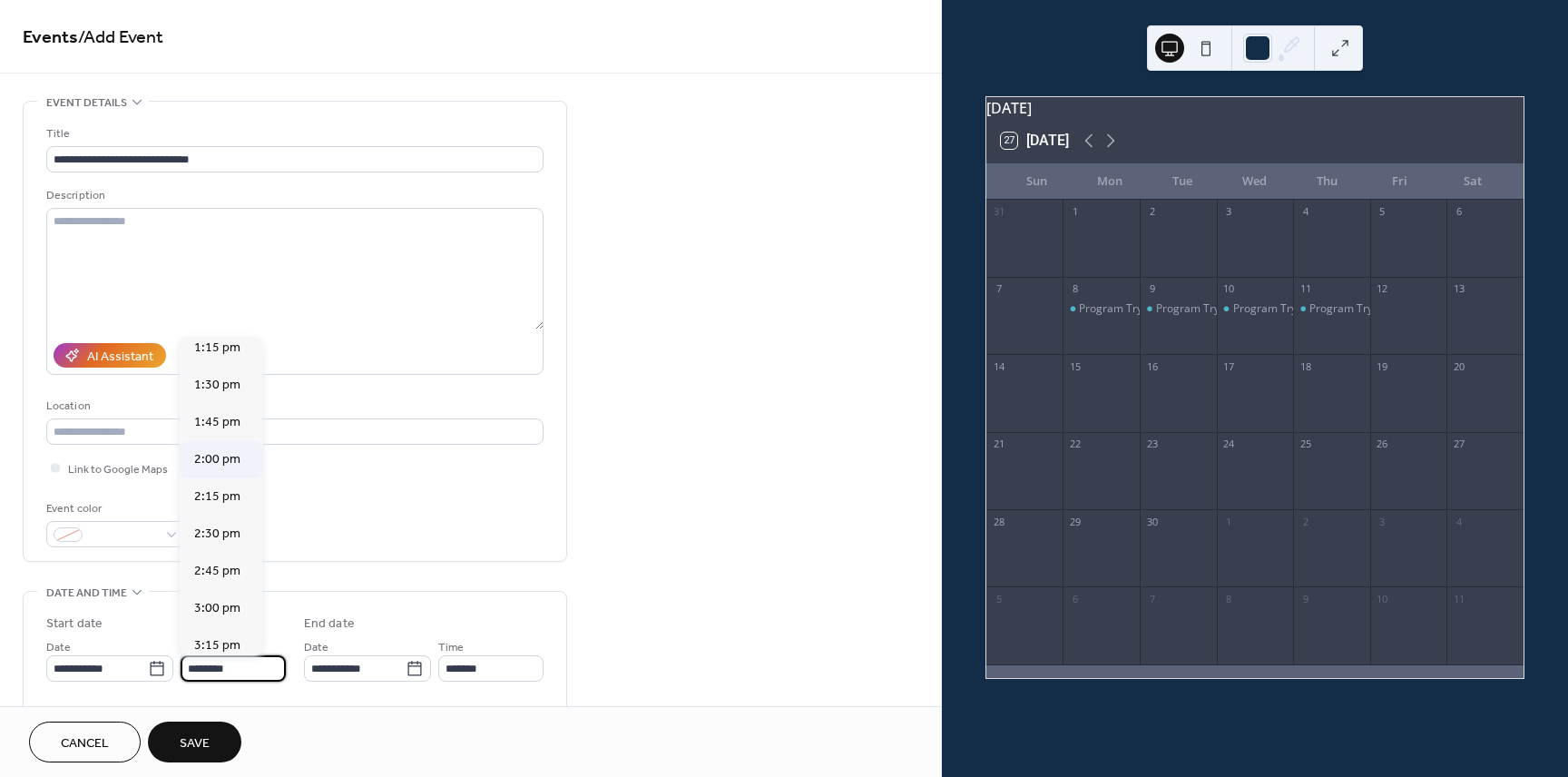 scroll, scrollTop: 2011, scrollLeft: 0, axis: vertical 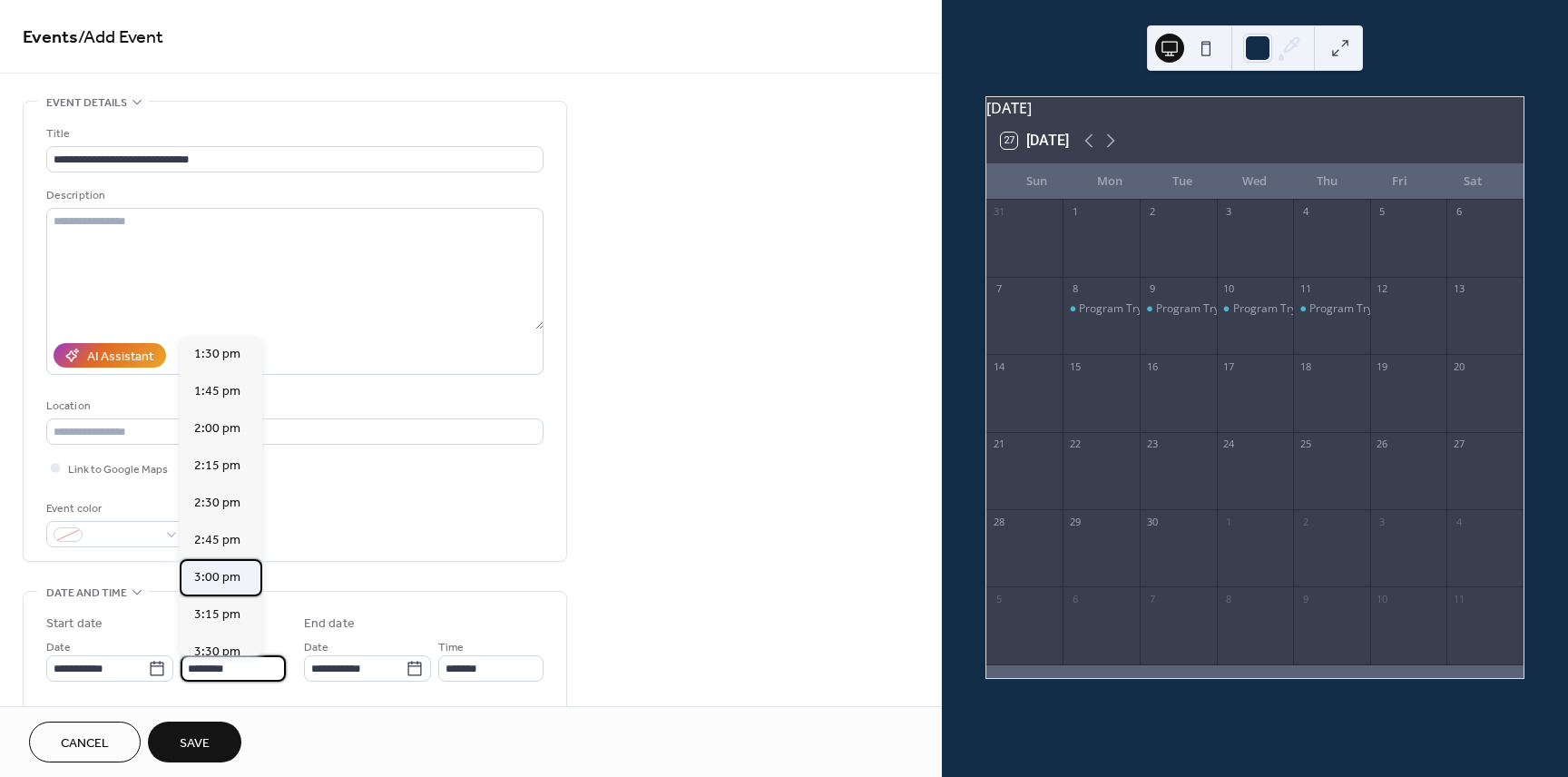 click on "3:00 pm" at bounding box center (217, 577) 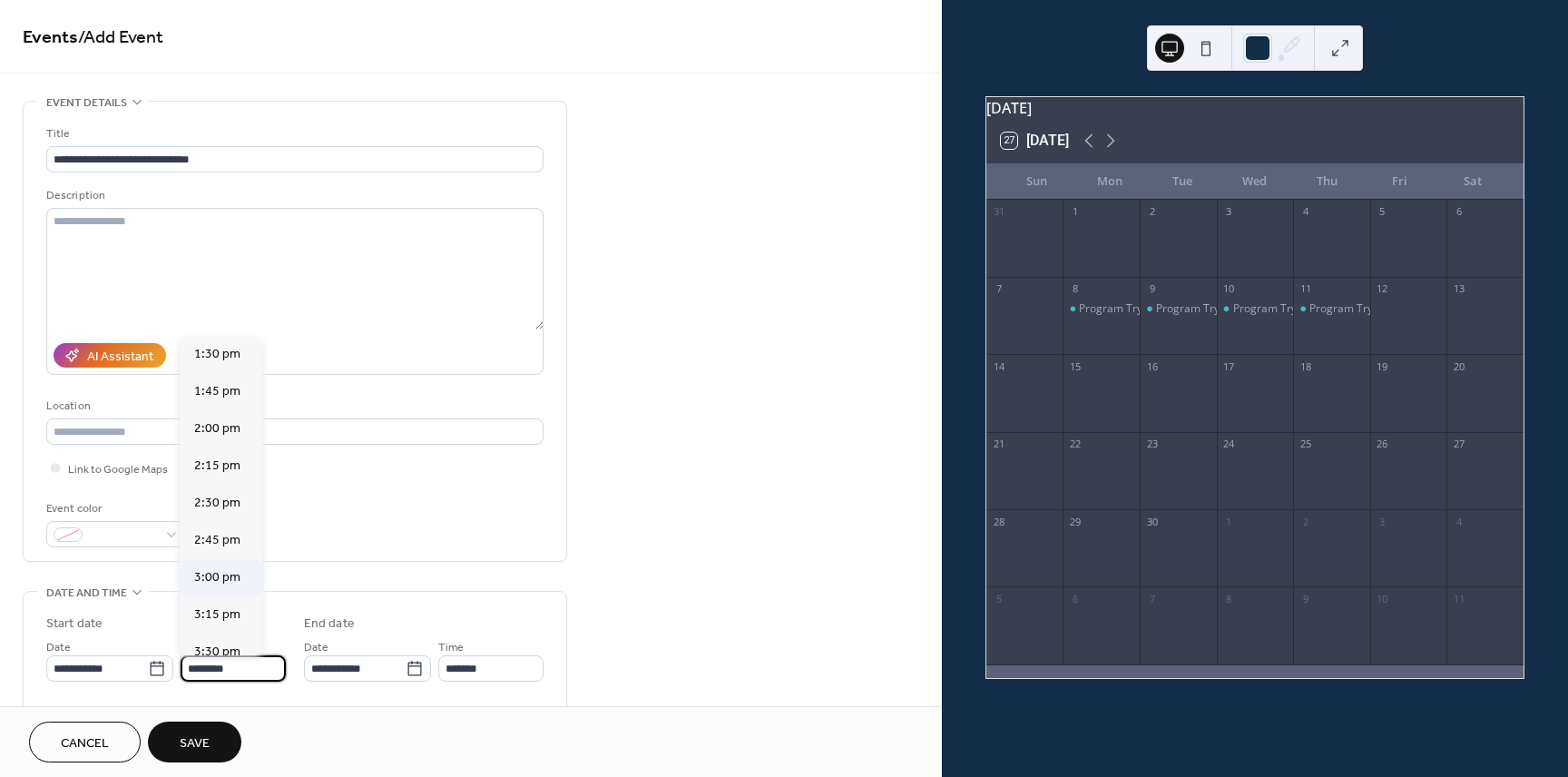 type on "*******" 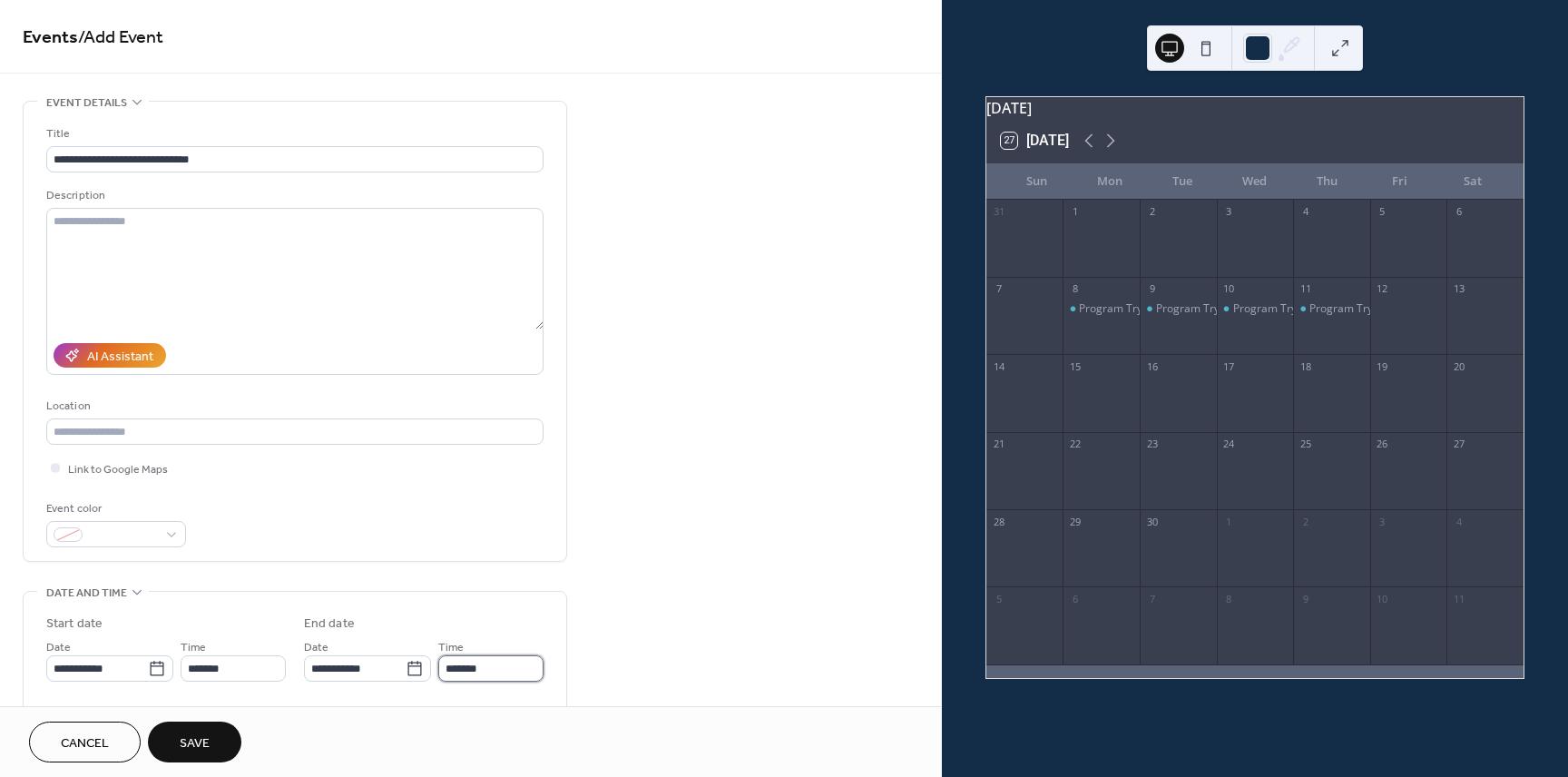 click on "*******" at bounding box center (491, 668) 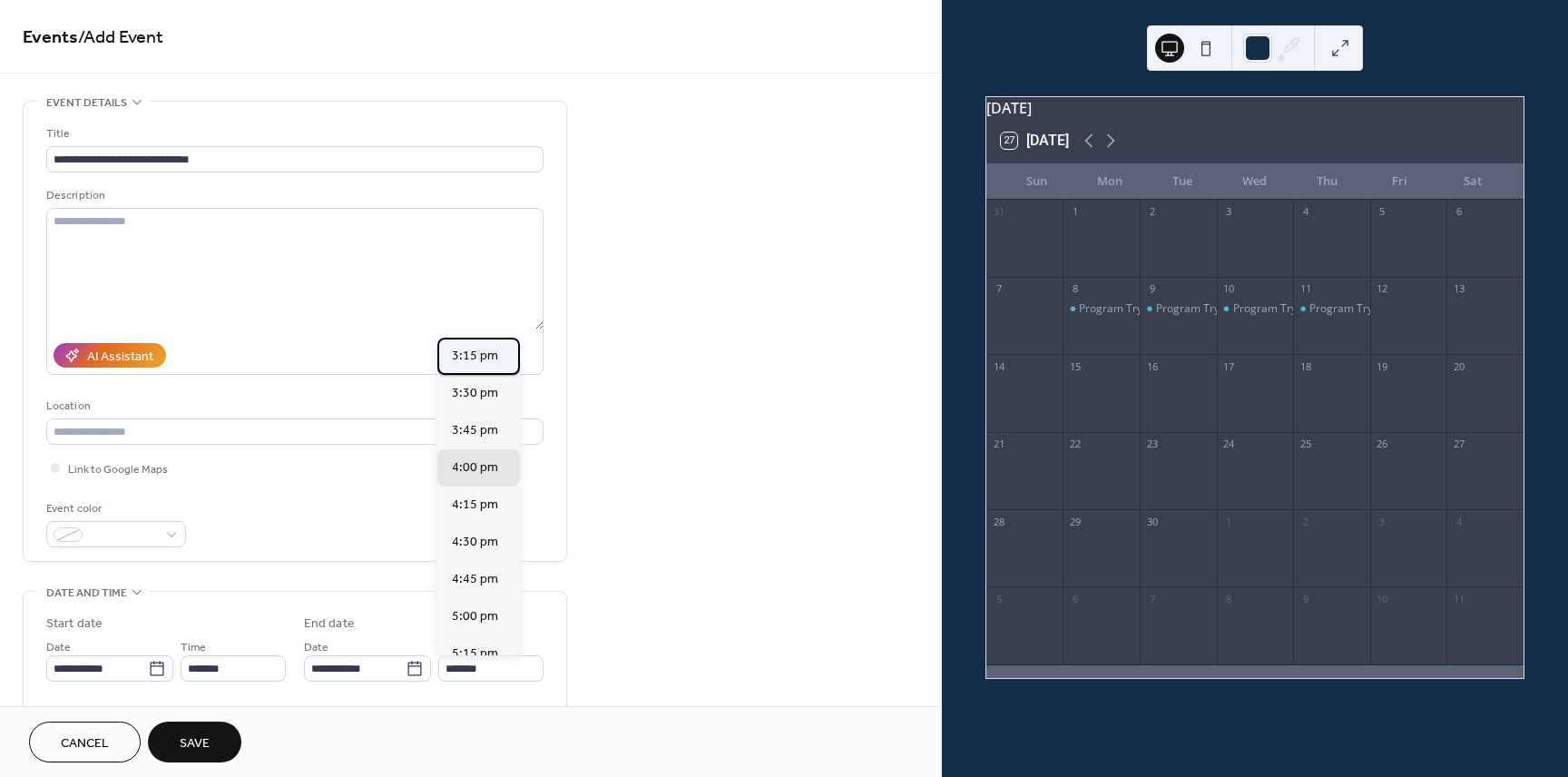 click on "3:15 pm" at bounding box center [475, 356] 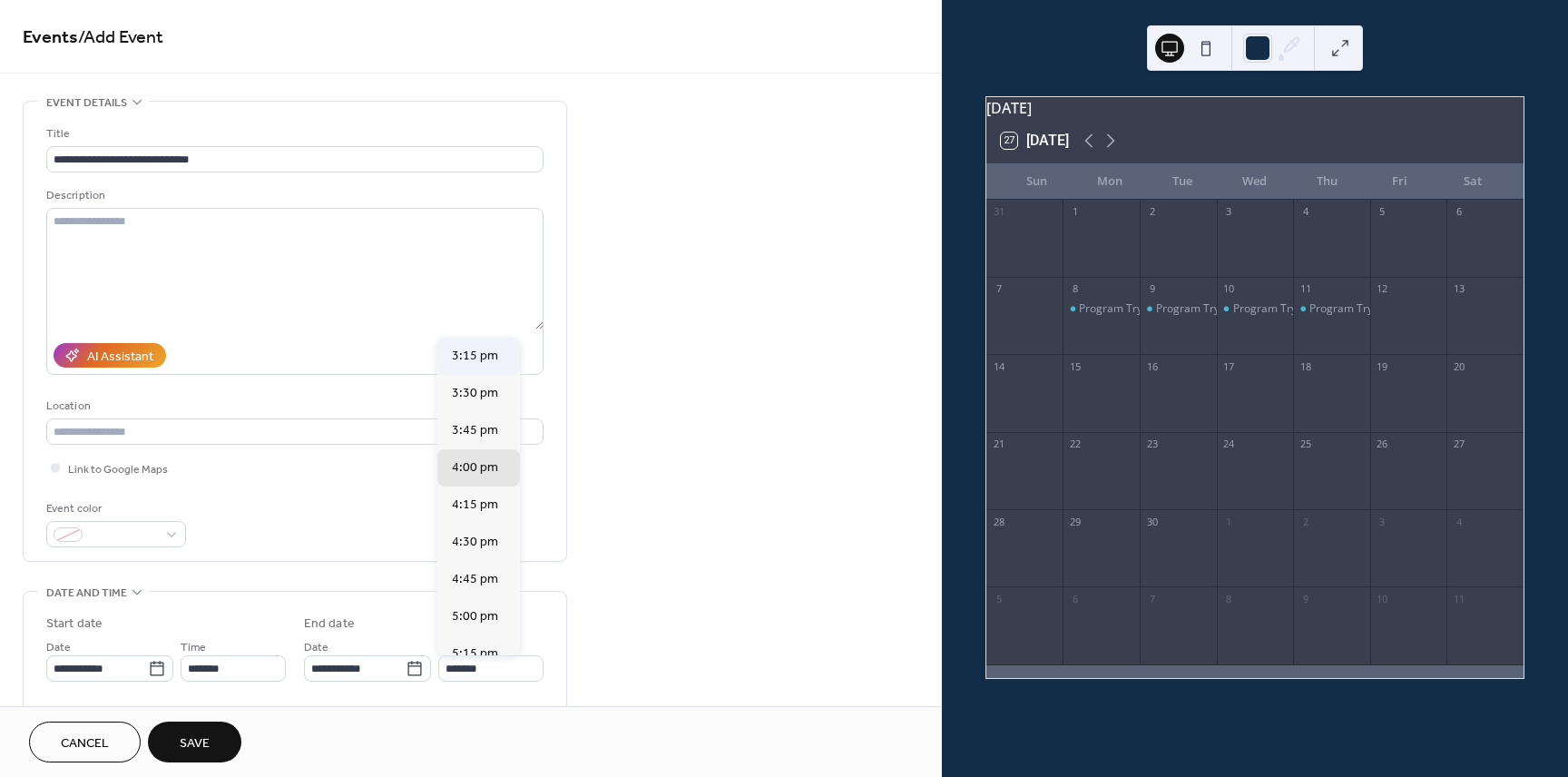 type on "*******" 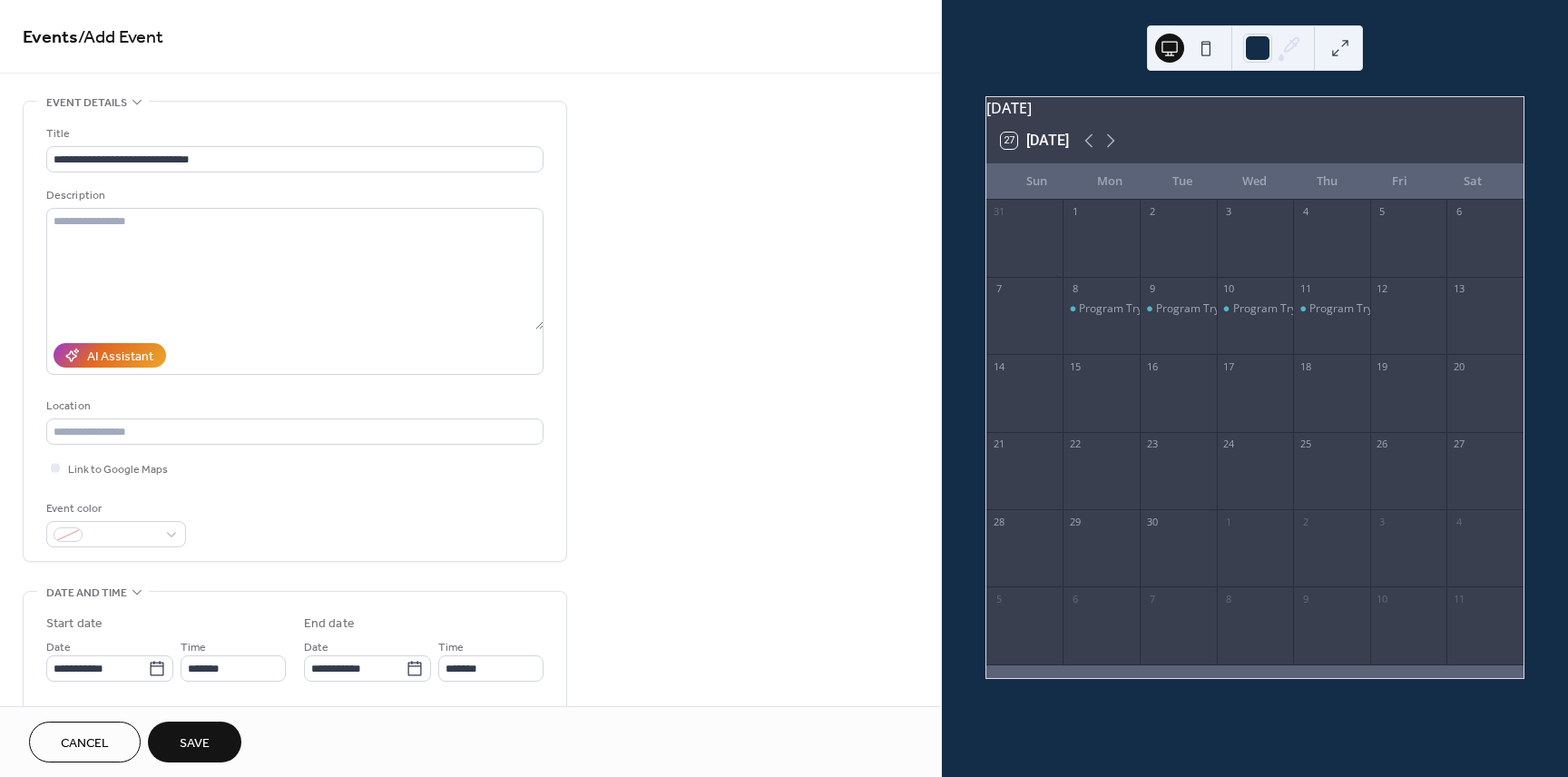 click on "Save" at bounding box center (194, 743) 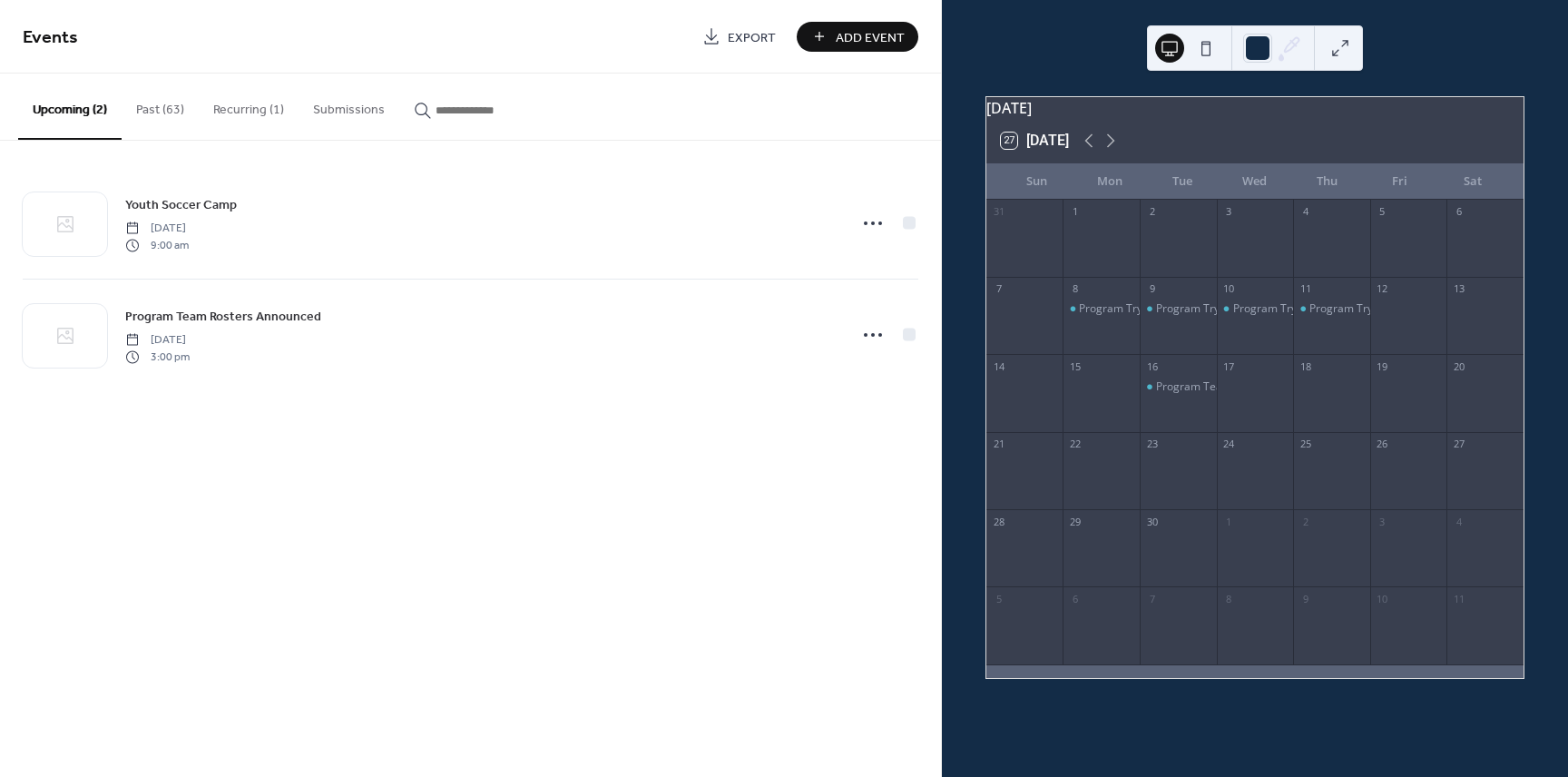 click on "Add Event" at bounding box center (870, 37) 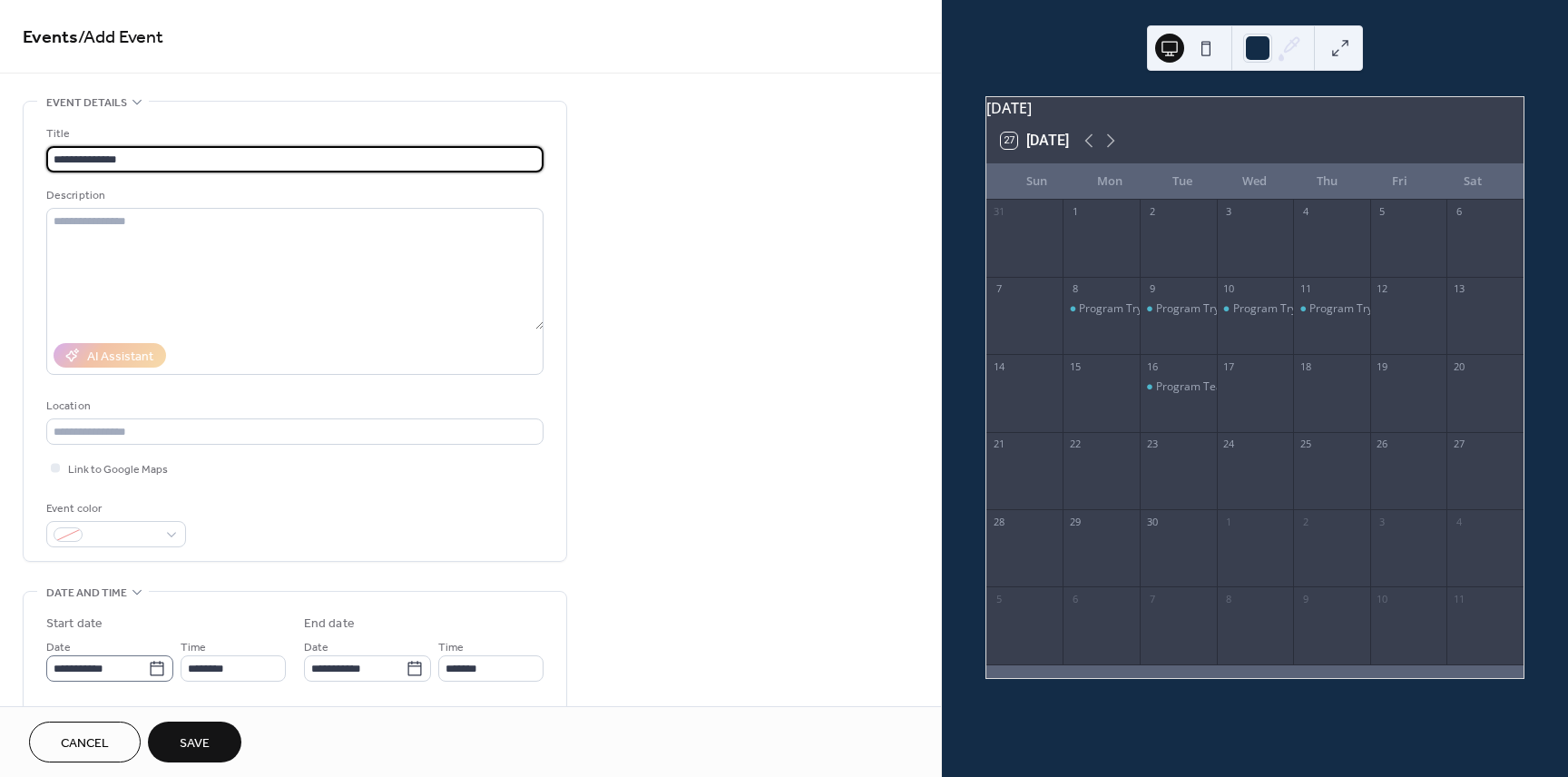 type on "**********" 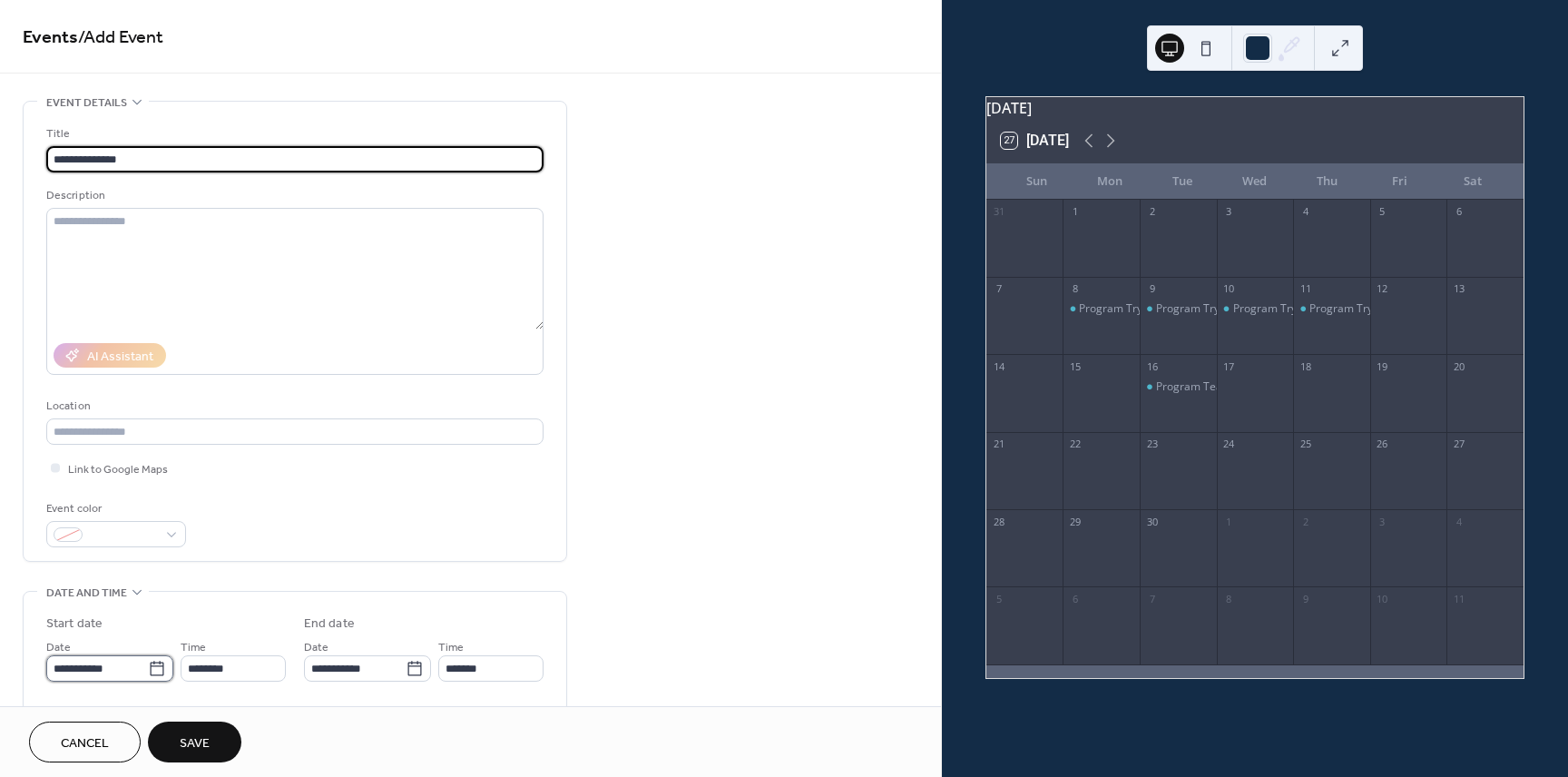 click on "**********" at bounding box center (97, 668) 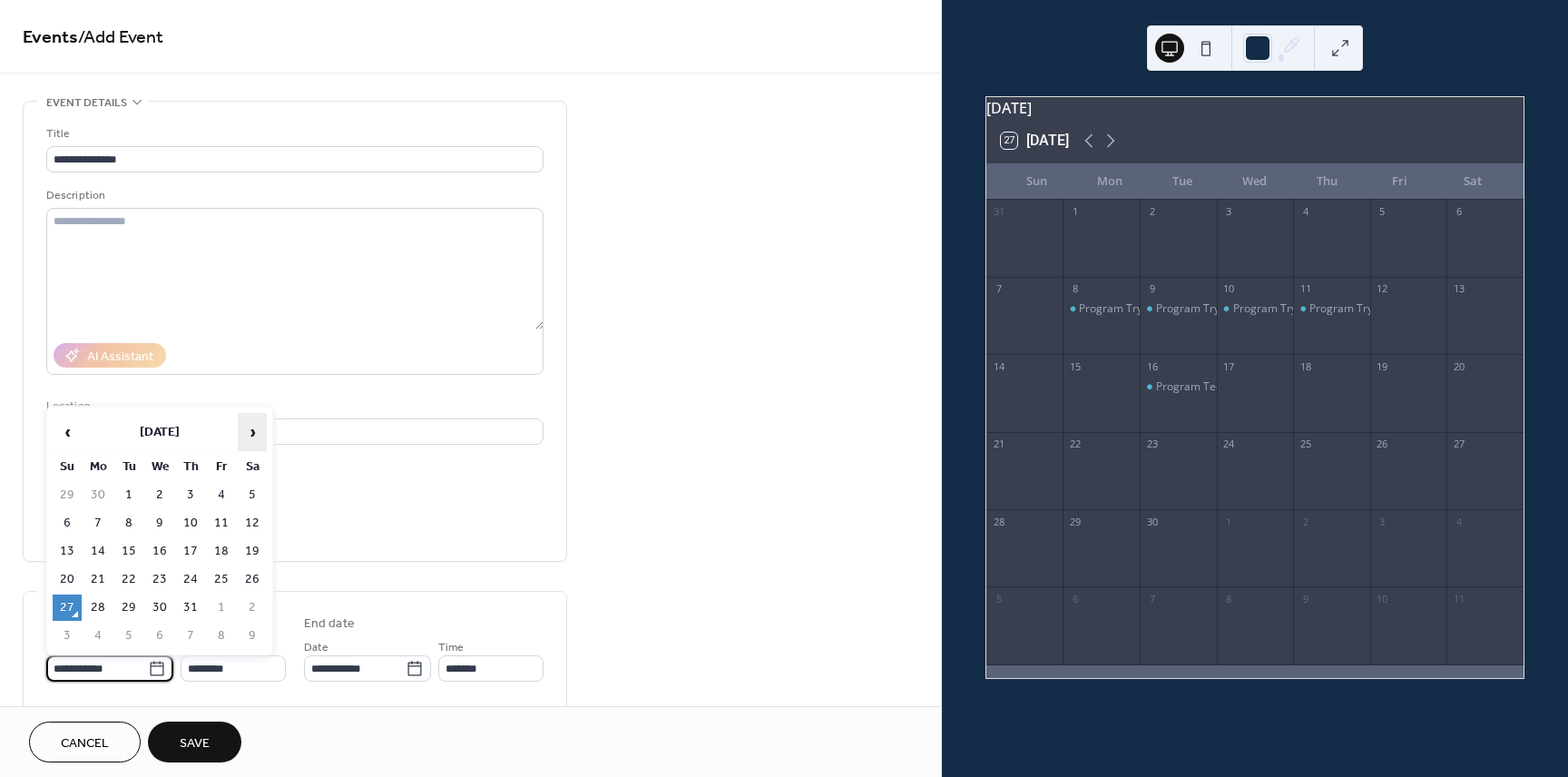 click on "›" at bounding box center [252, 432] 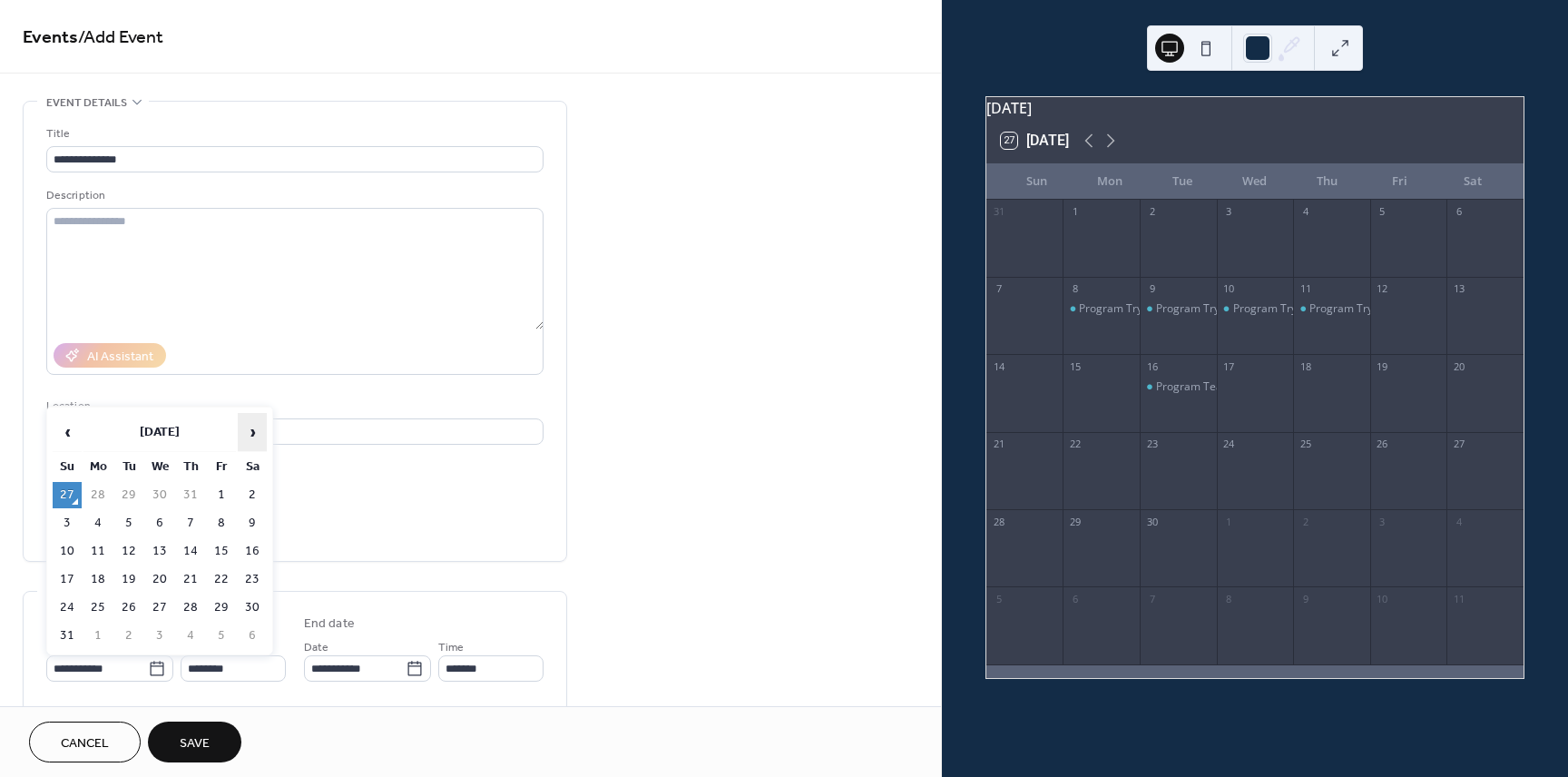 click on "›" at bounding box center [252, 432] 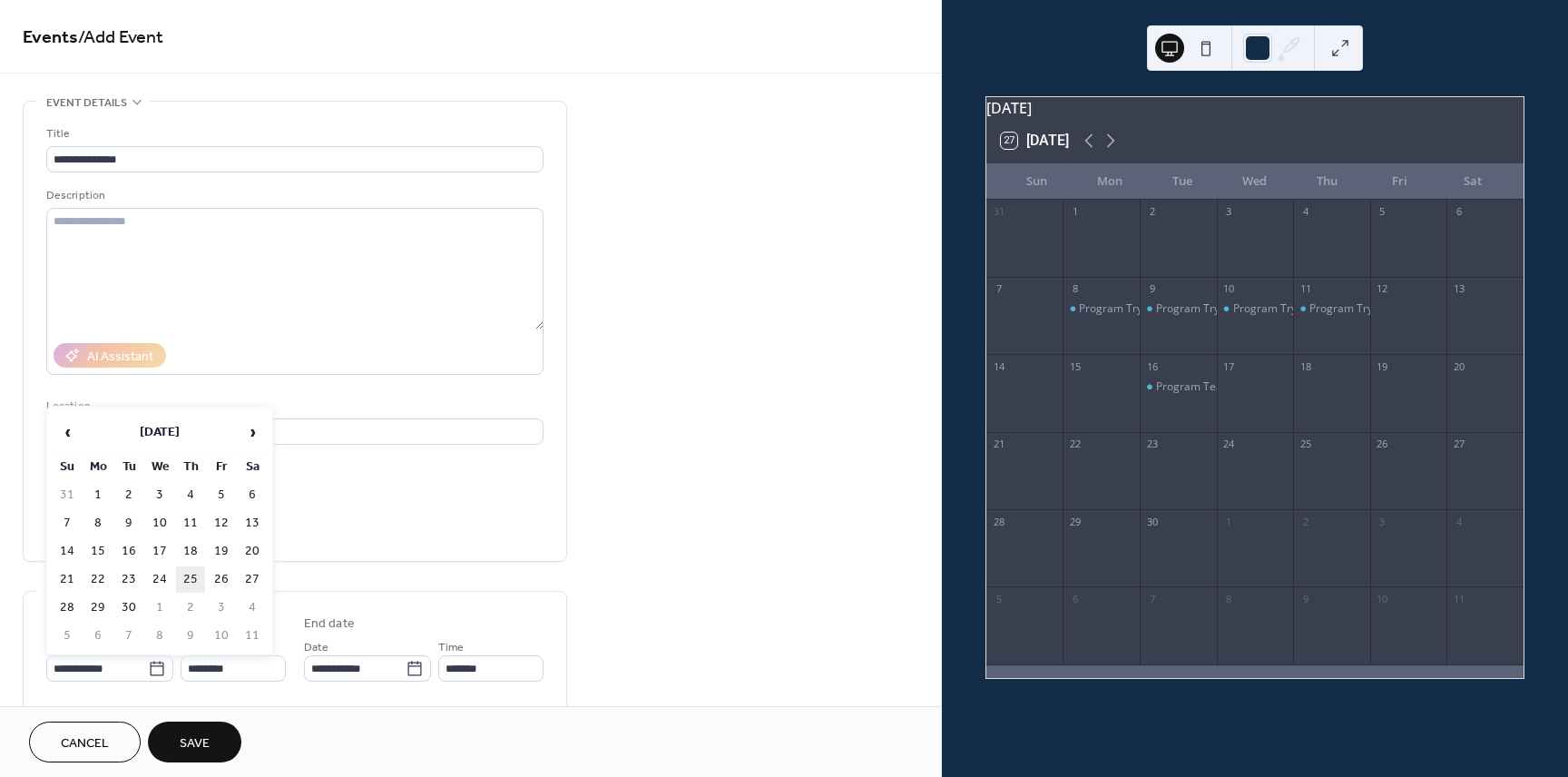 click on "25" at bounding box center (191, 579) 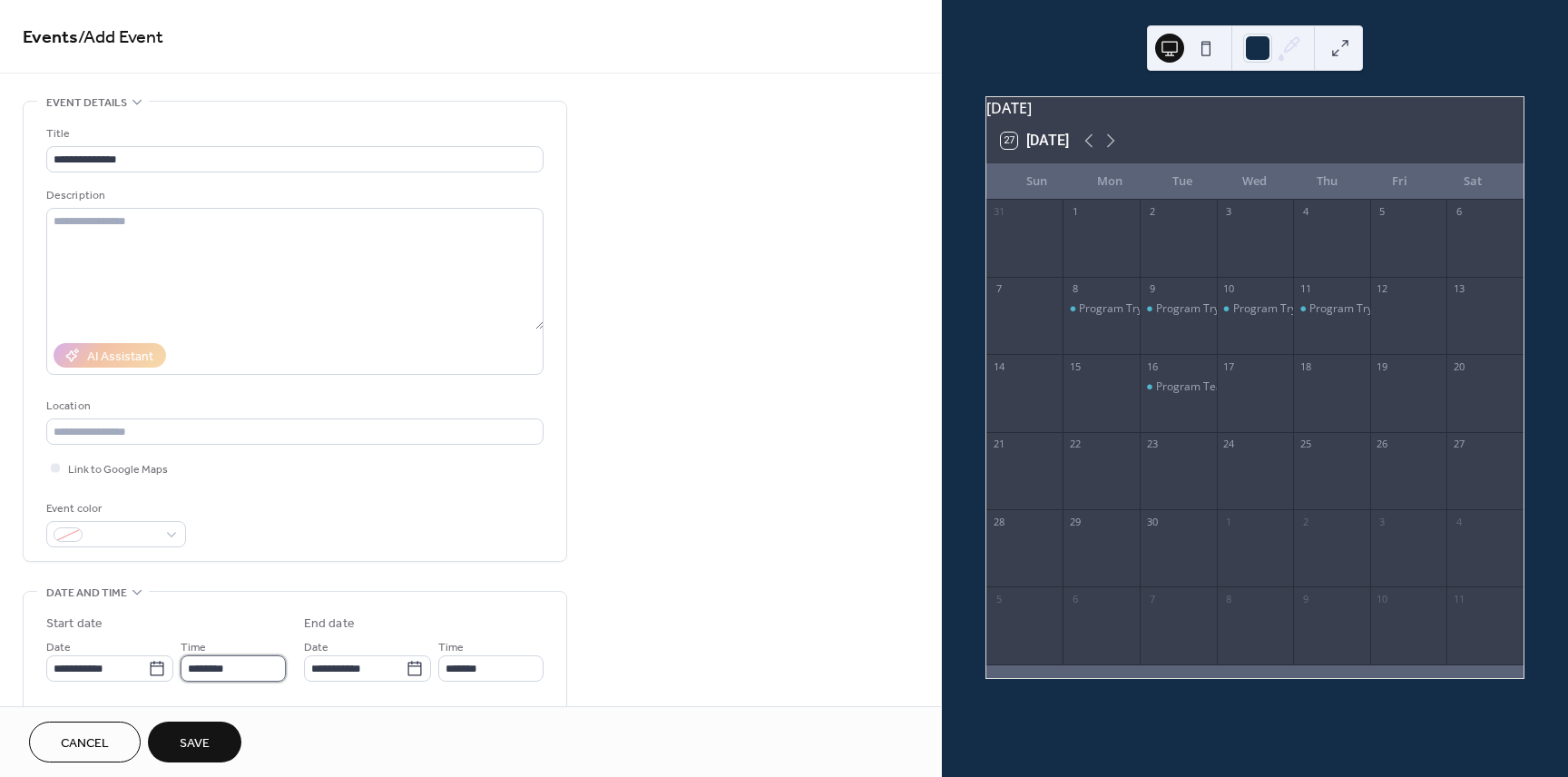 click on "********" at bounding box center [233, 668] 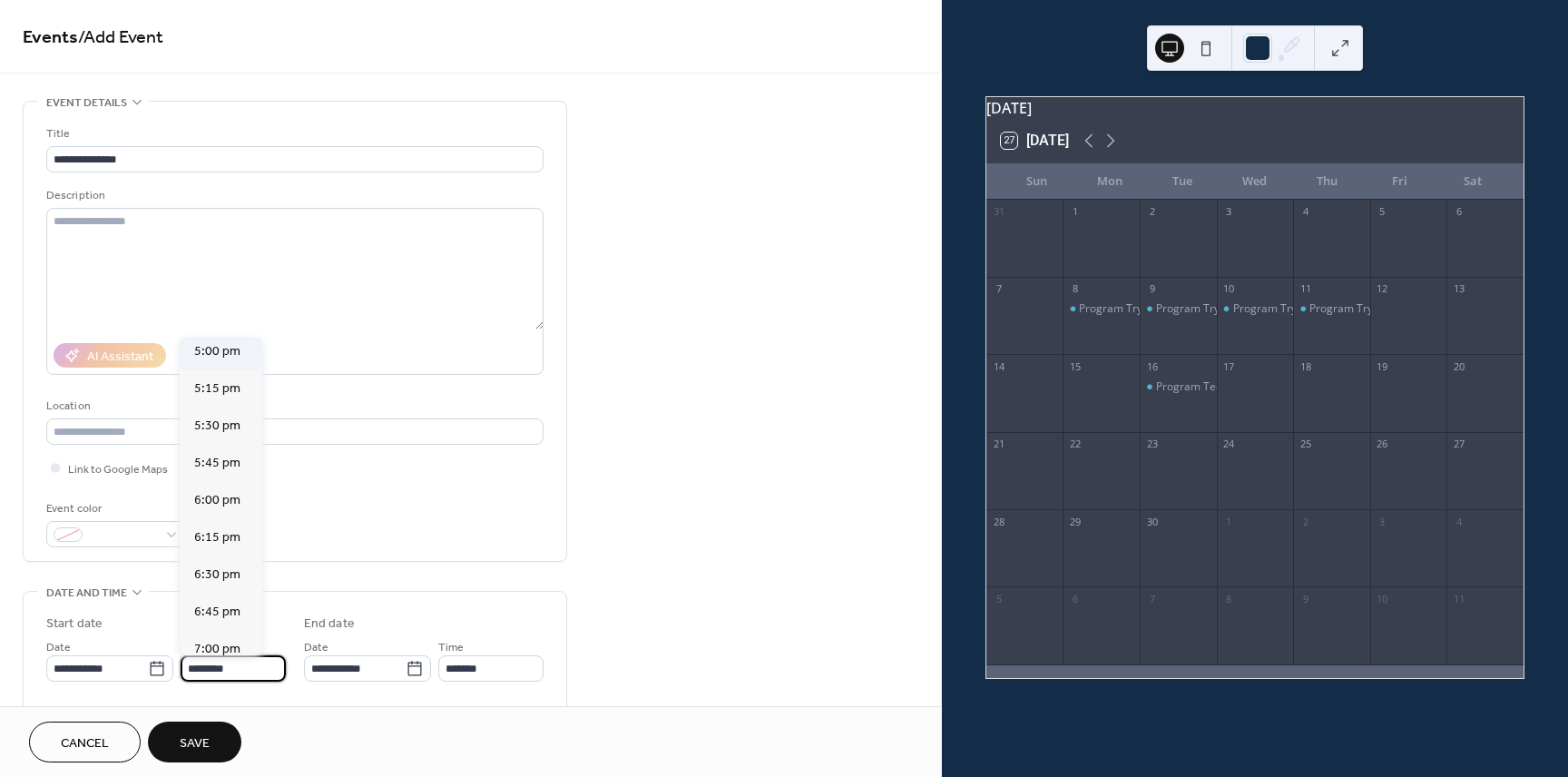 scroll, scrollTop: 2556, scrollLeft: 0, axis: vertical 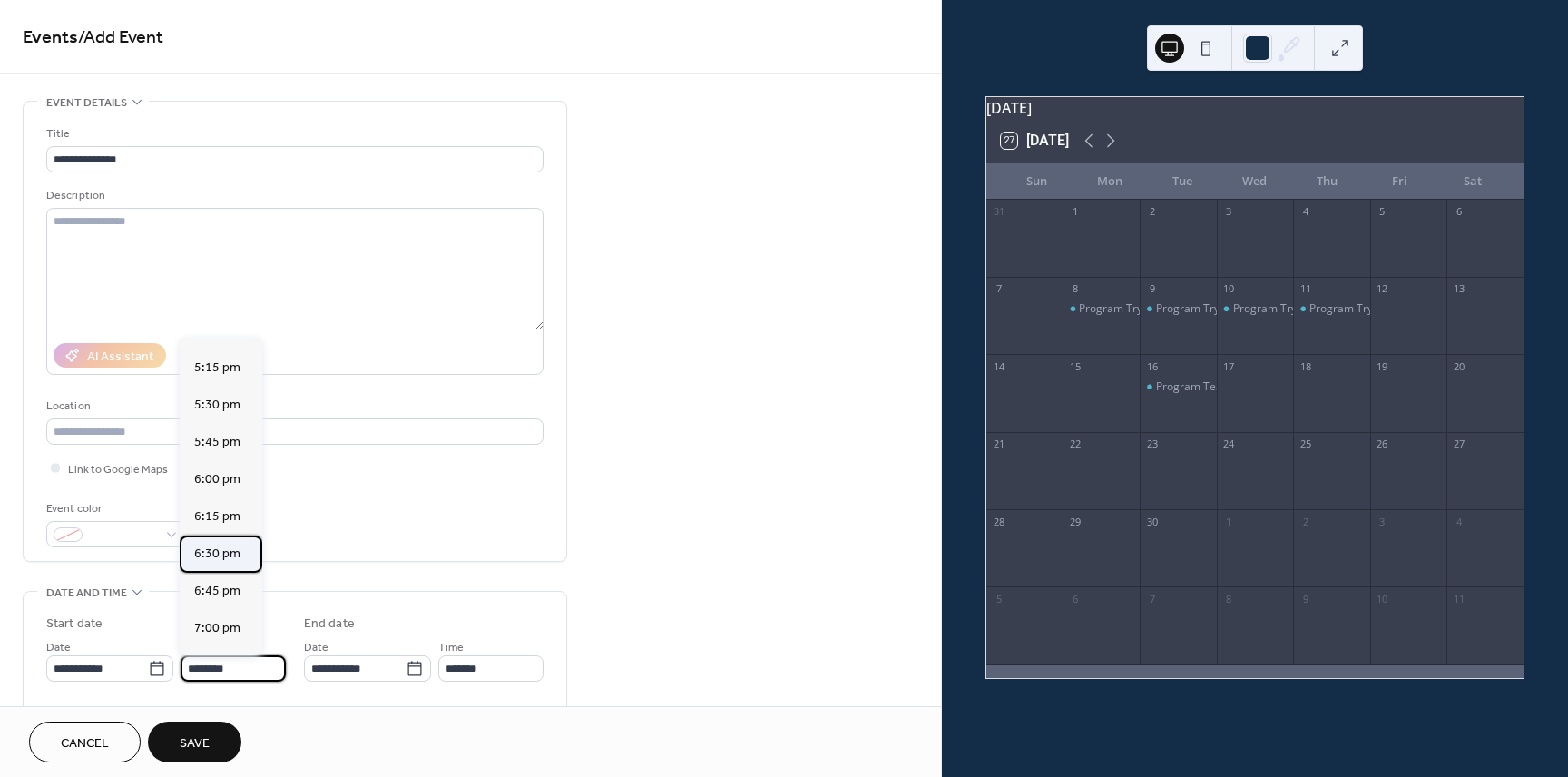 click on "6:30 pm" at bounding box center [217, 554] 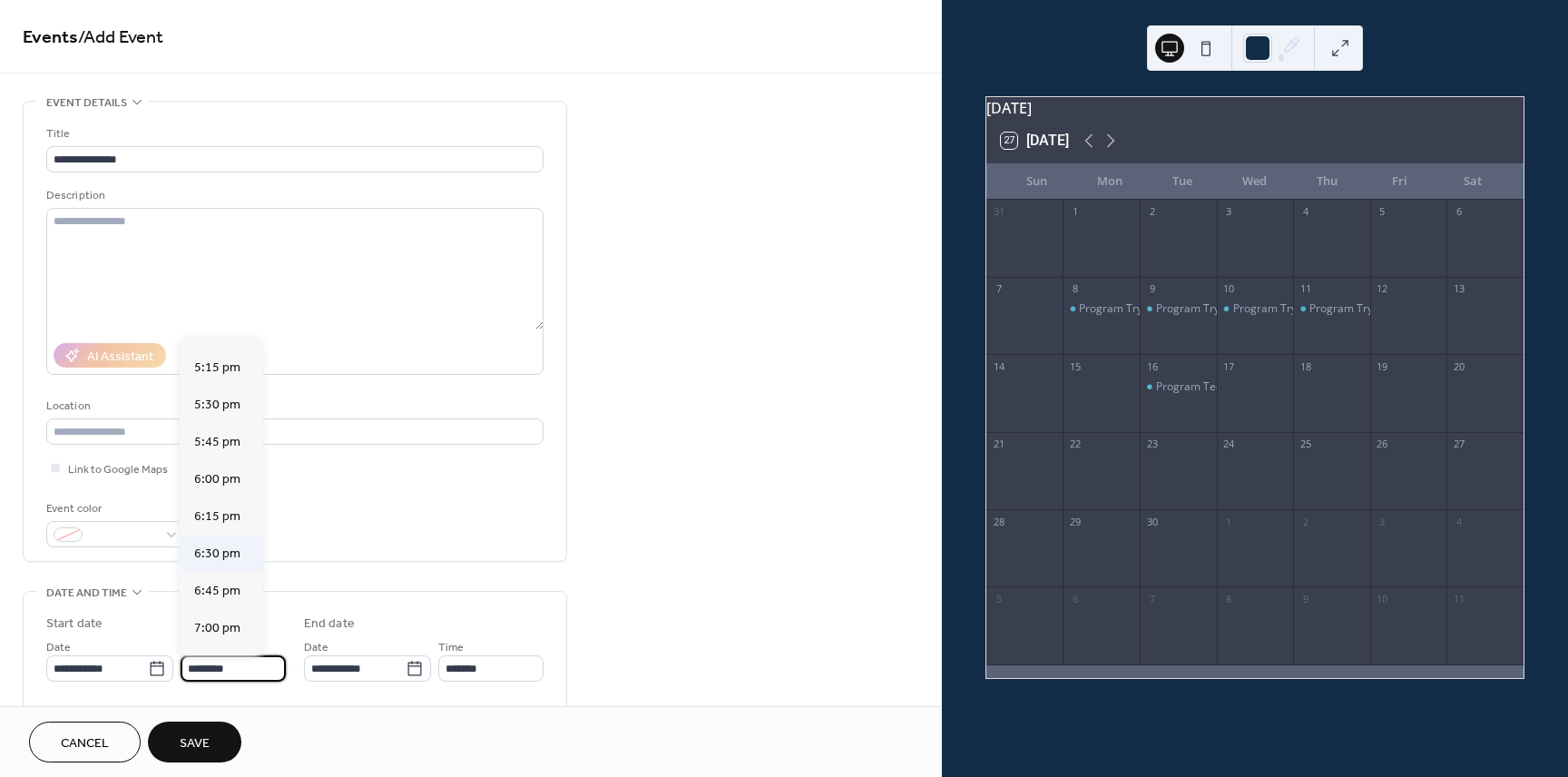 type on "*******" 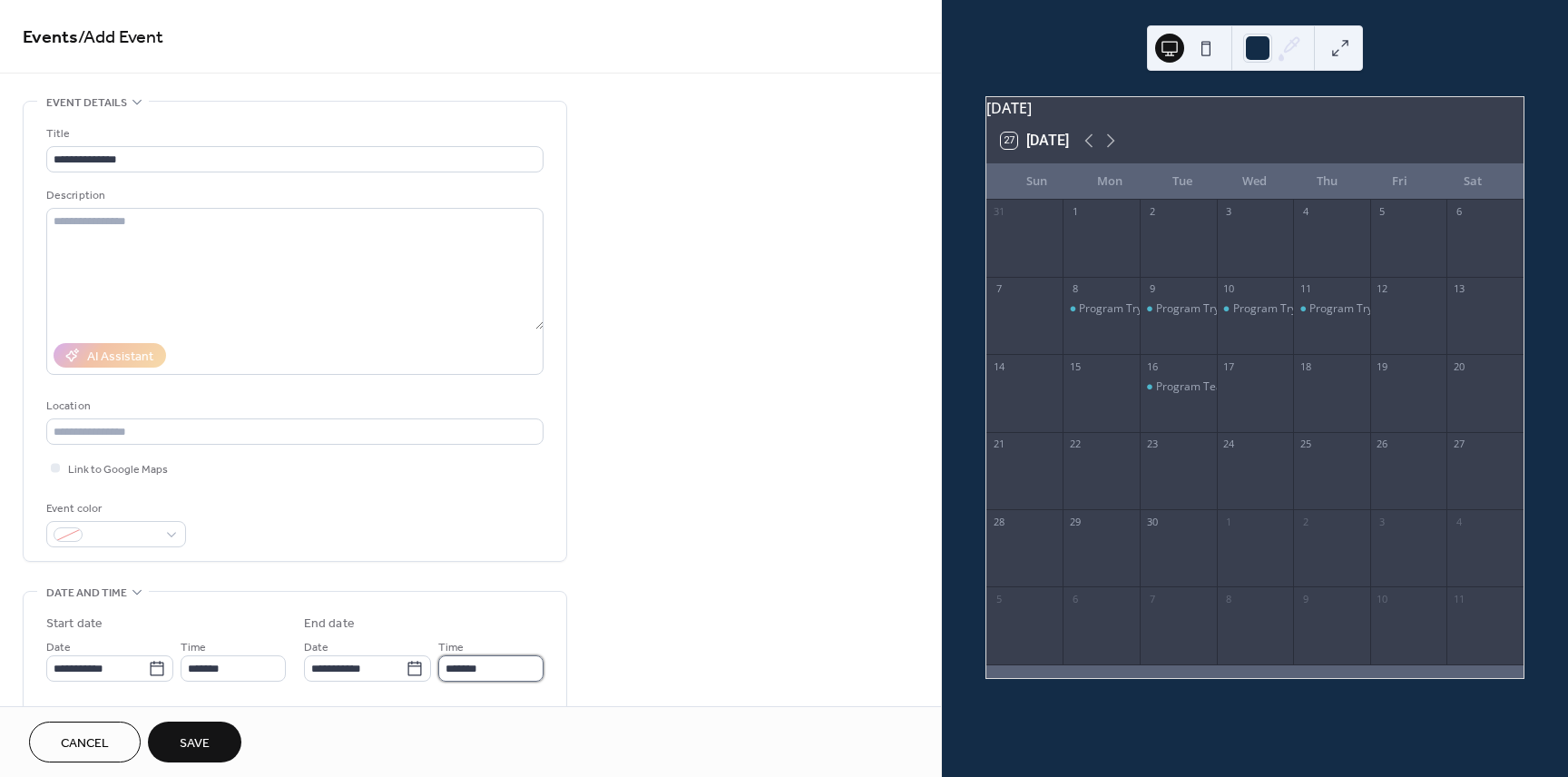 click on "*******" at bounding box center [491, 668] 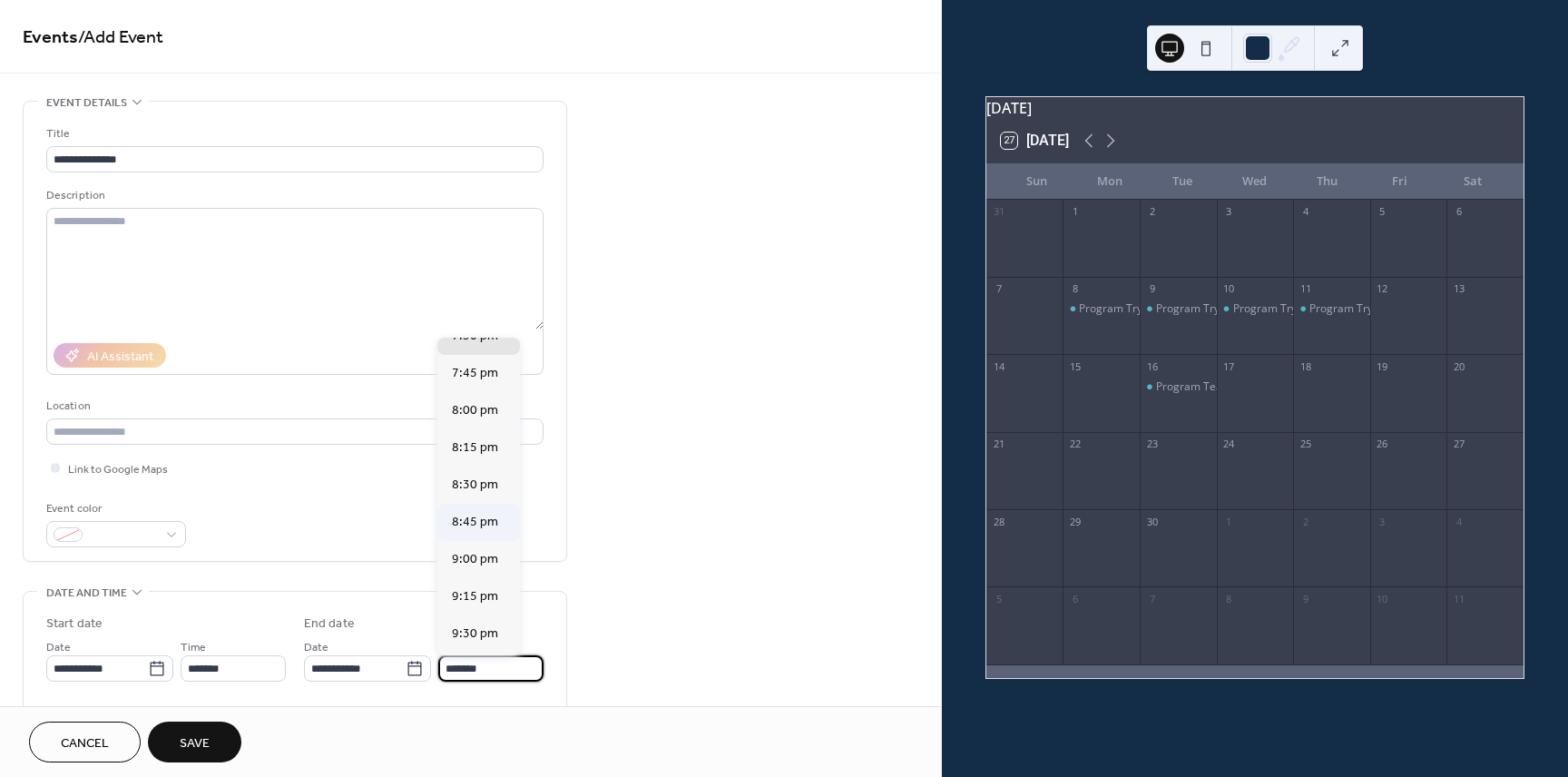 scroll, scrollTop: 130, scrollLeft: 0, axis: vertical 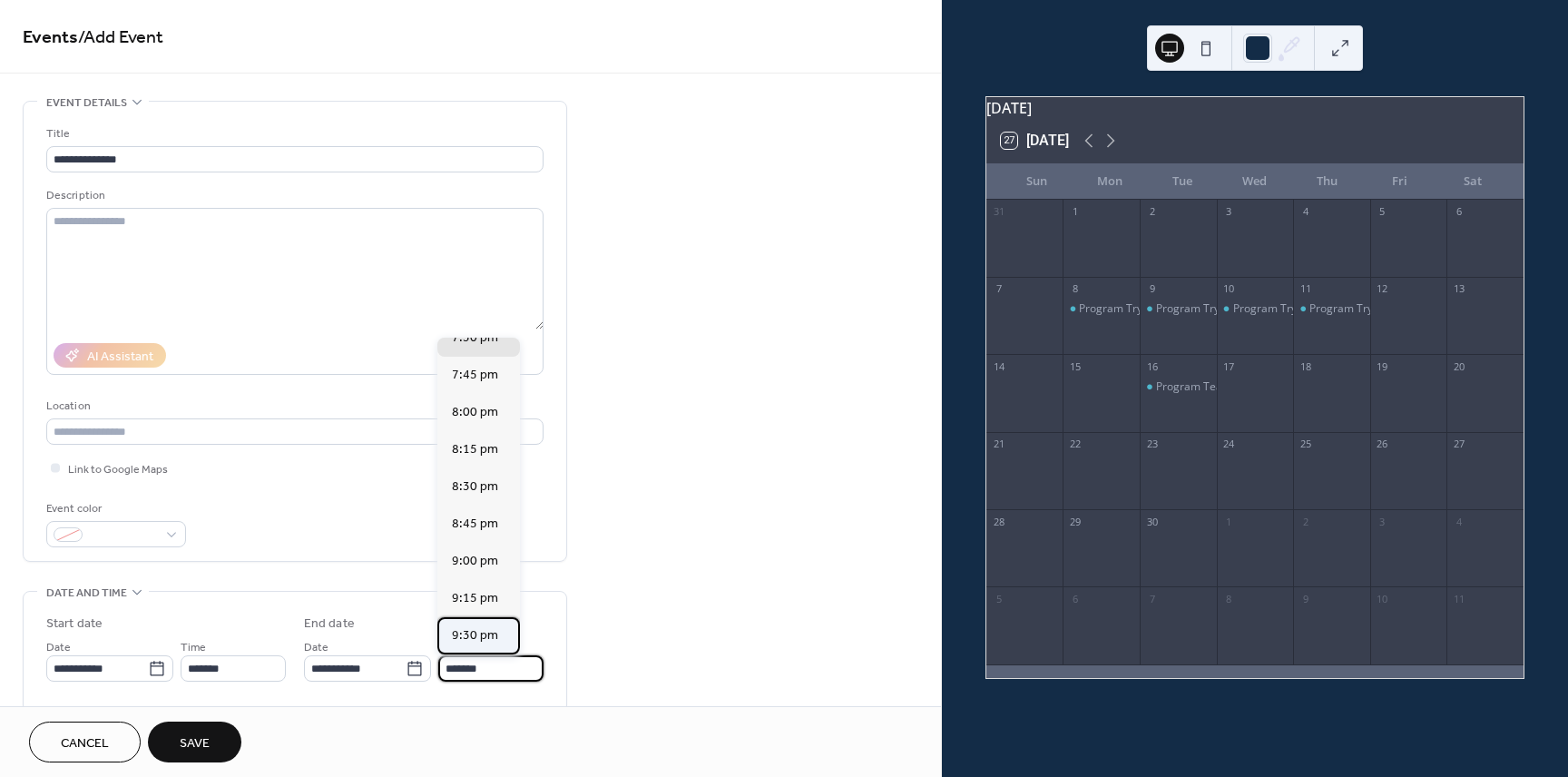 click on "9:30 pm" at bounding box center [475, 635] 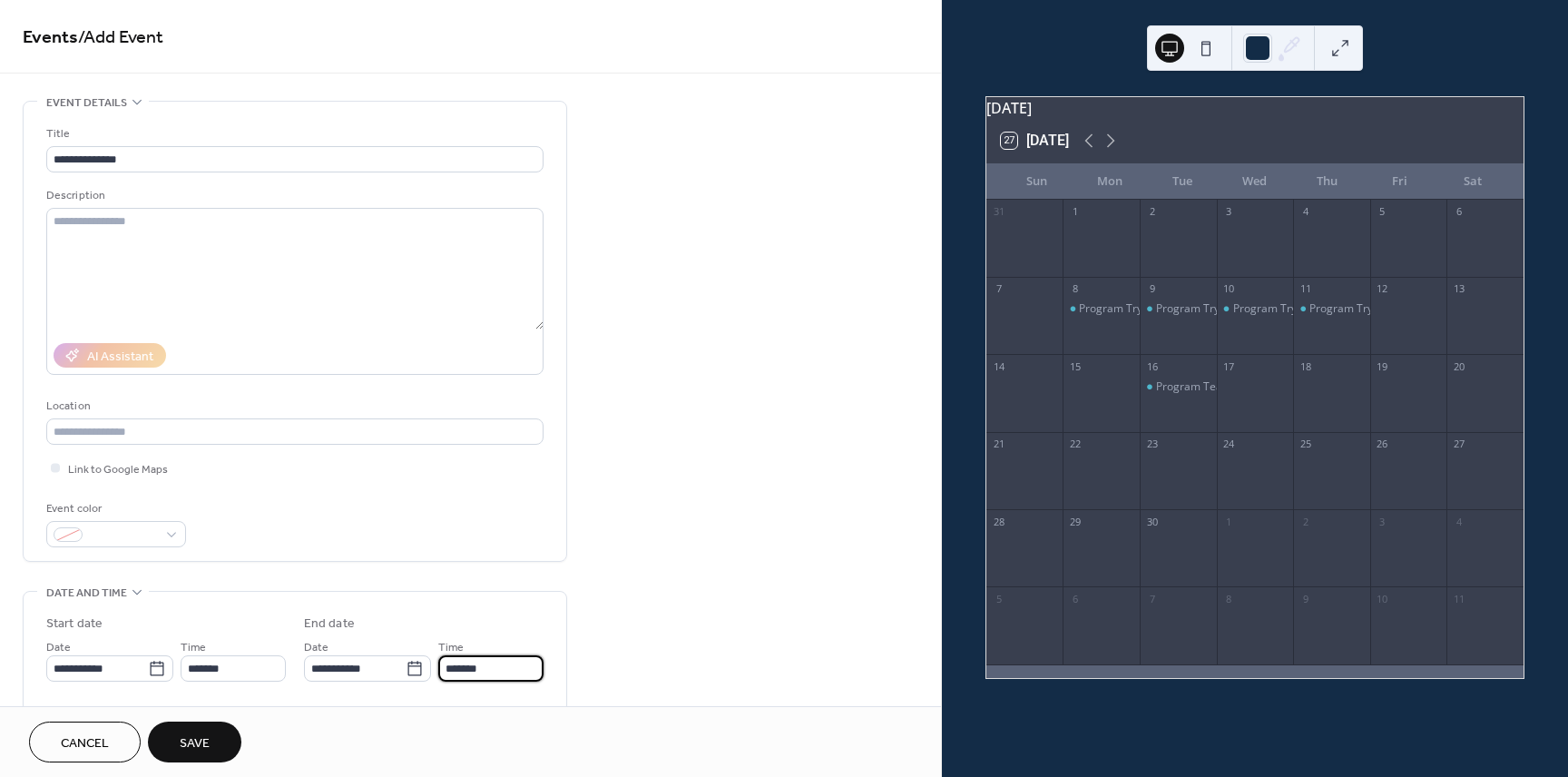 click on "*******" at bounding box center (491, 668) 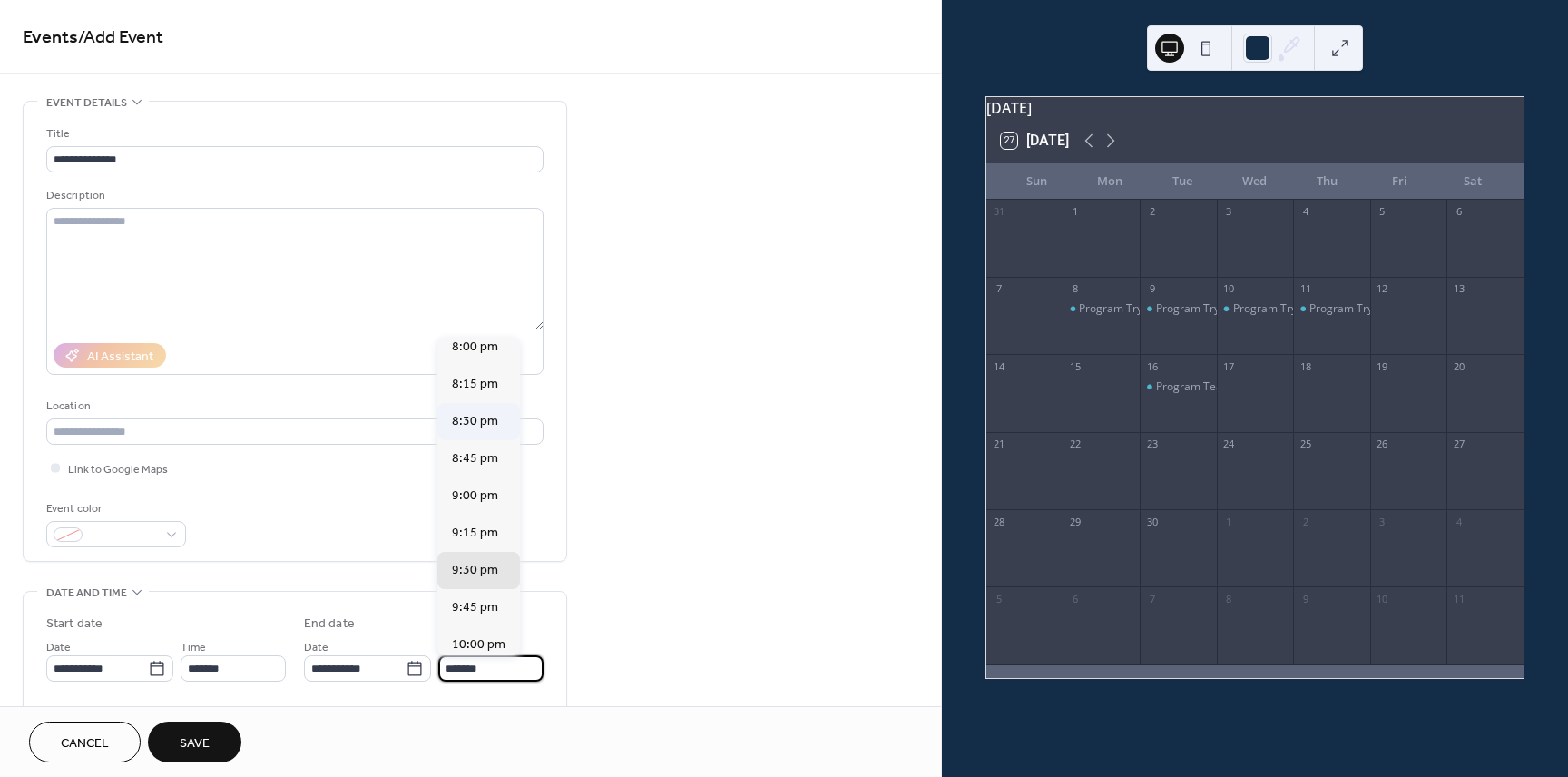 scroll, scrollTop: 196, scrollLeft: 0, axis: vertical 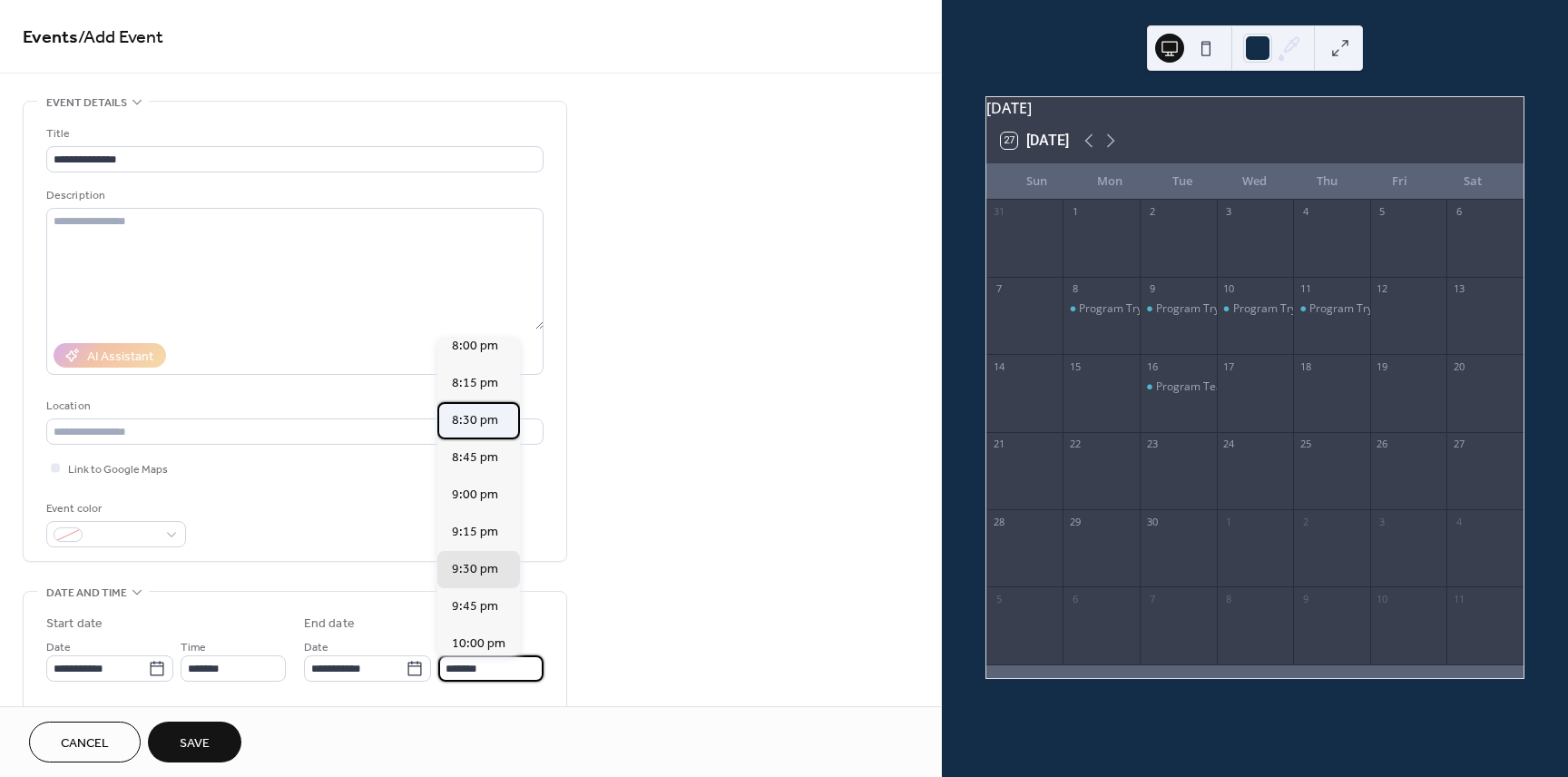 click on "8:30 pm" at bounding box center [475, 420] 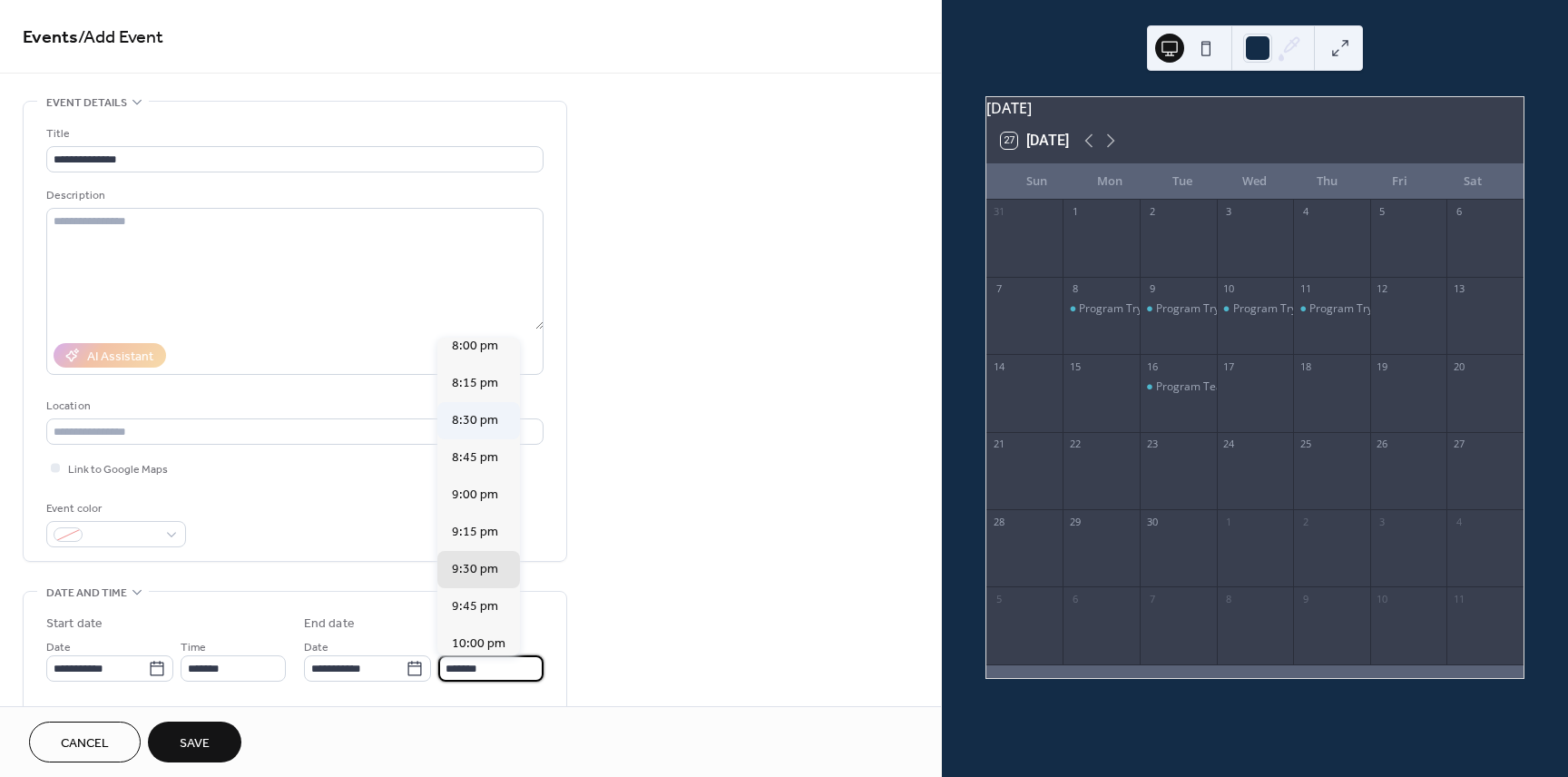type on "*******" 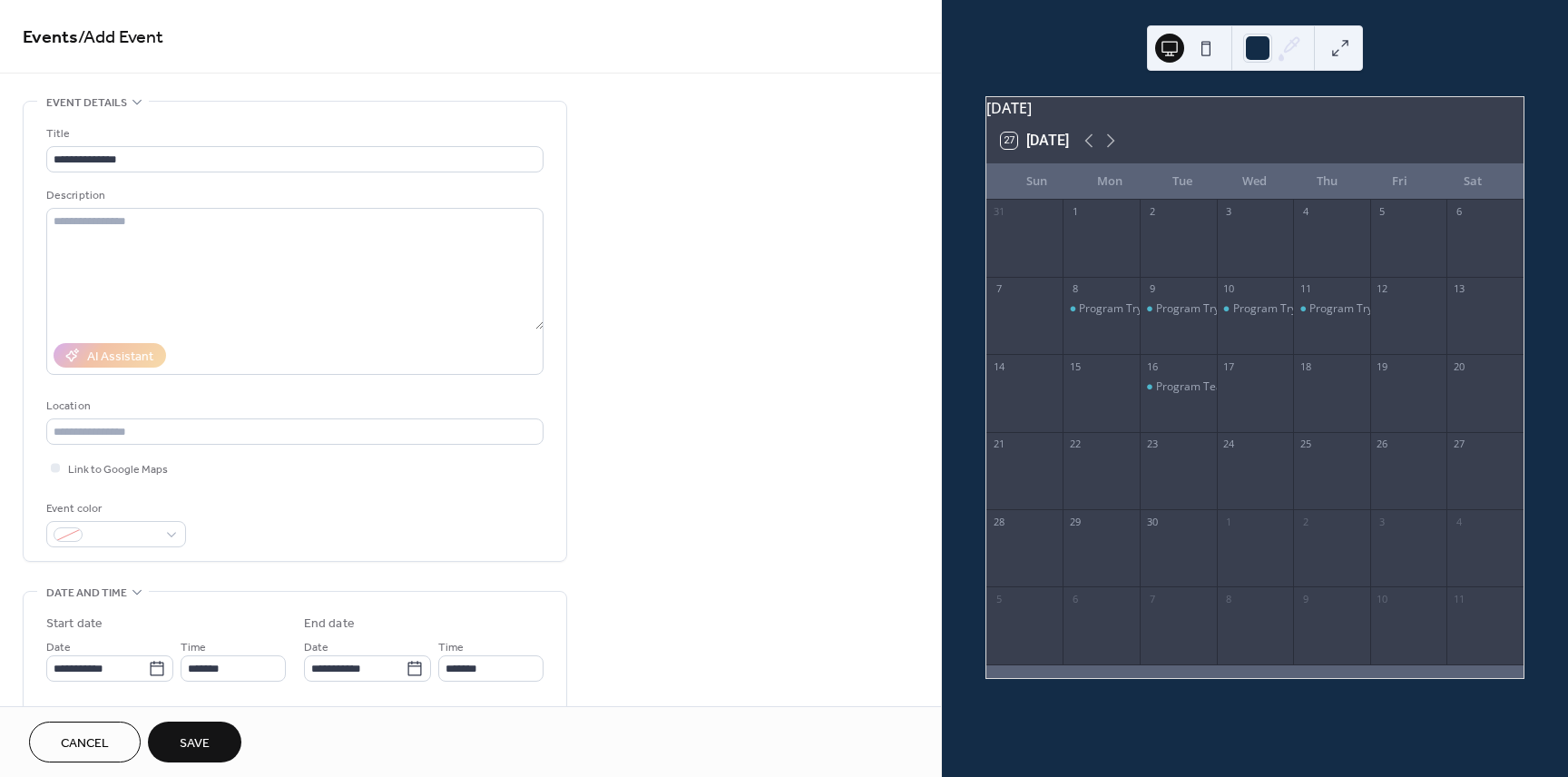click on "Save" at bounding box center (194, 742) 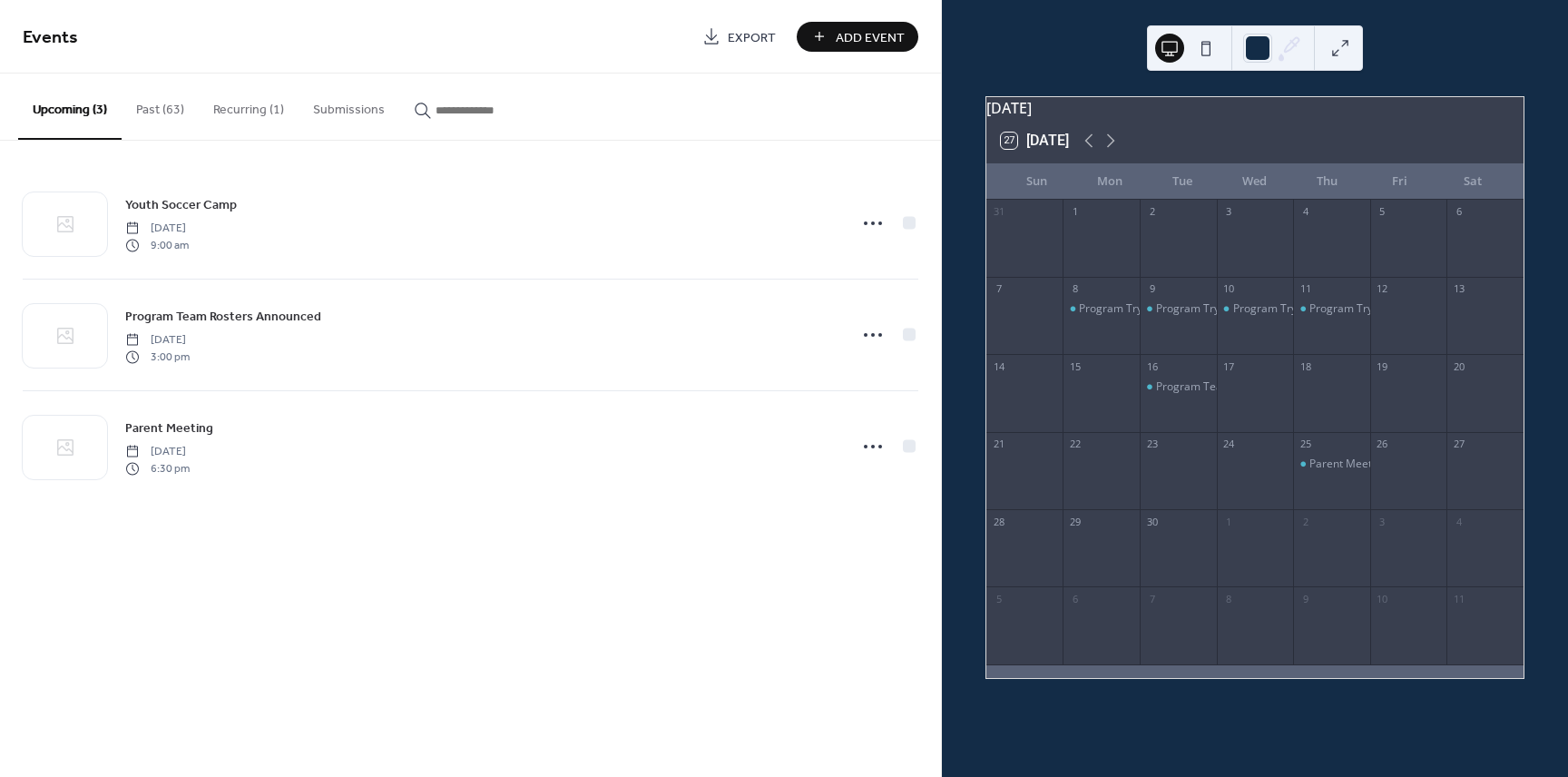 click on "Add Event" at bounding box center (858, 36) 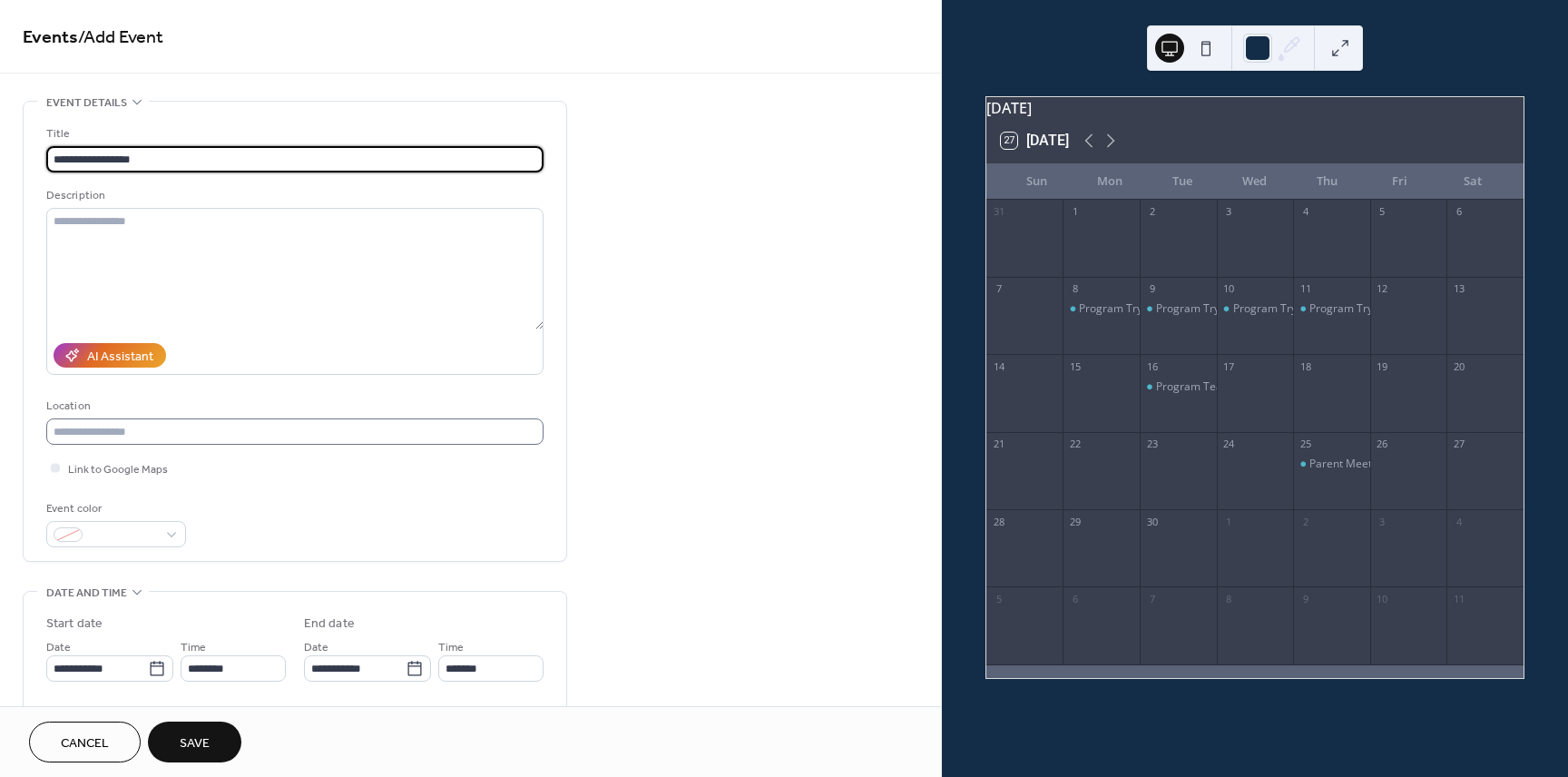 type on "**********" 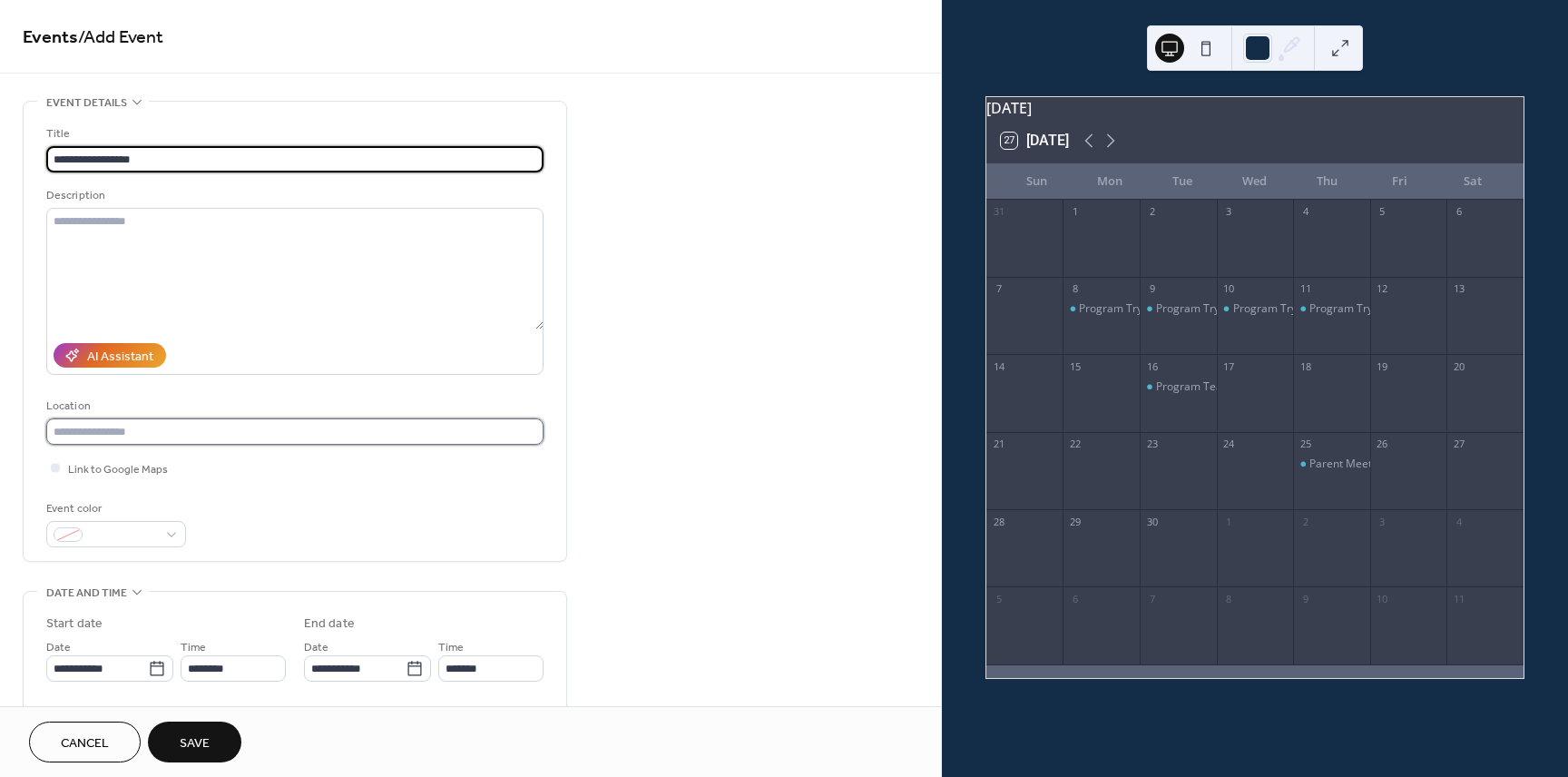 click at bounding box center [295, 431] 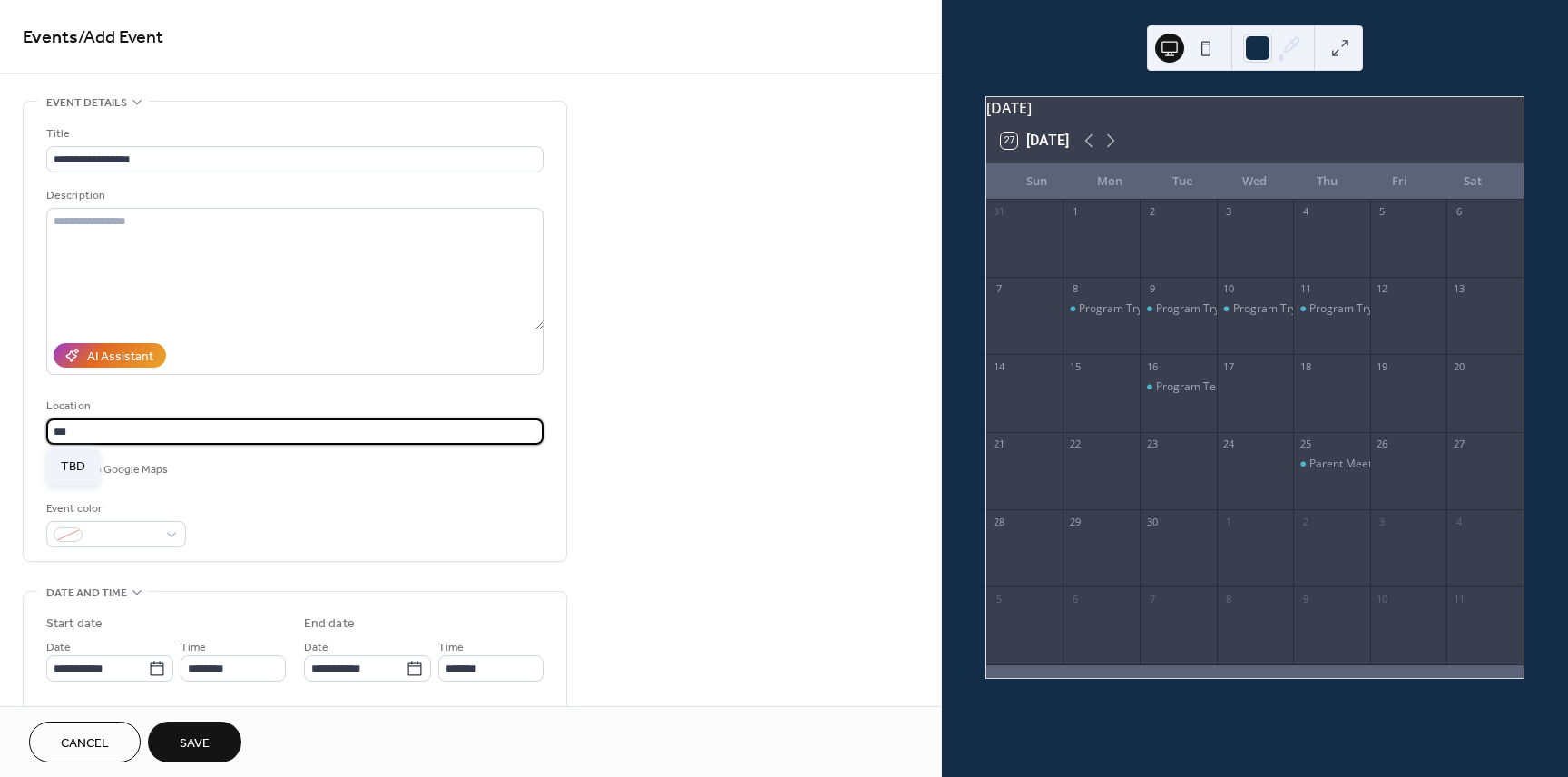 type on "***" 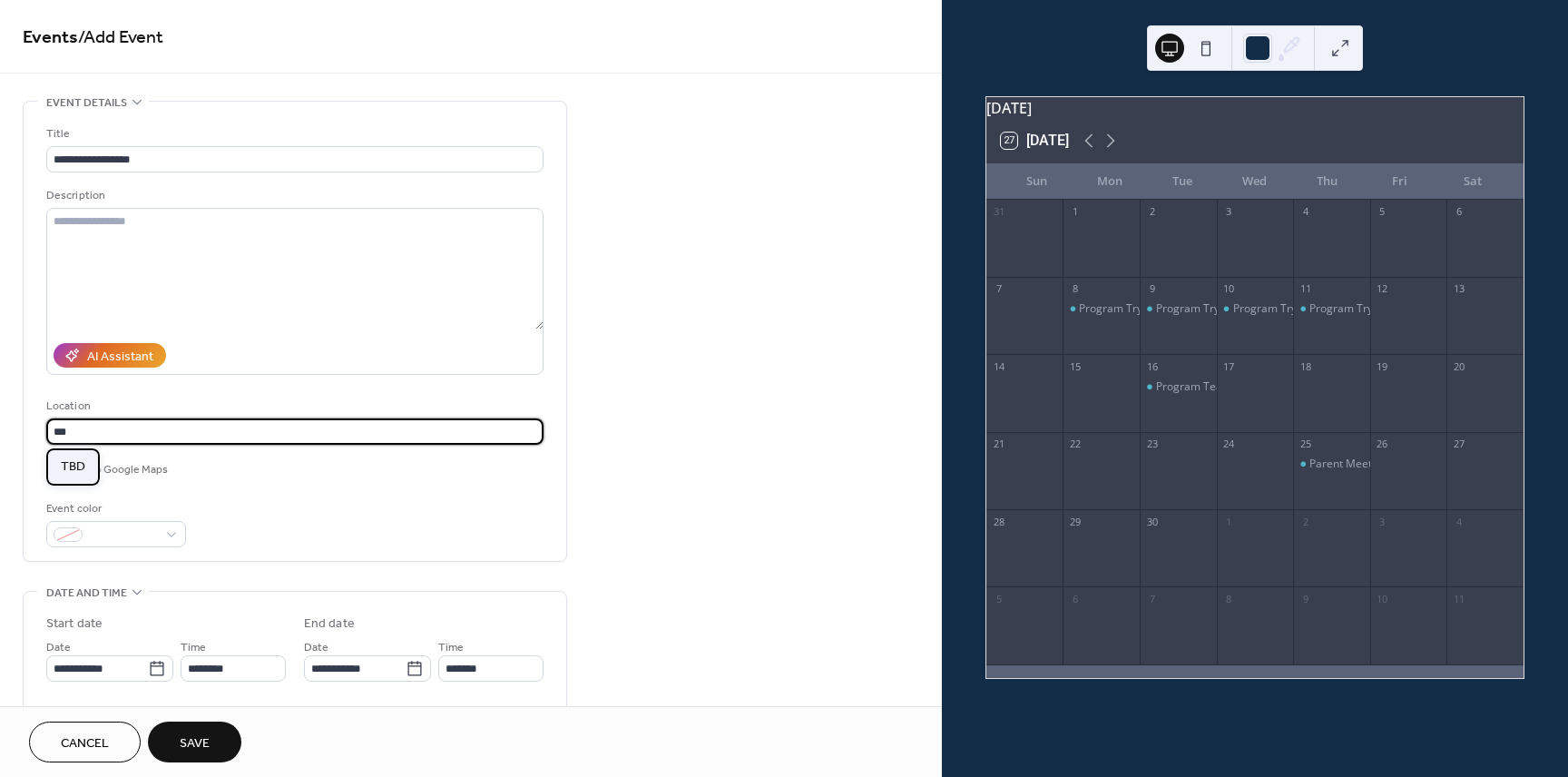 click on "TBD" at bounding box center [73, 467] 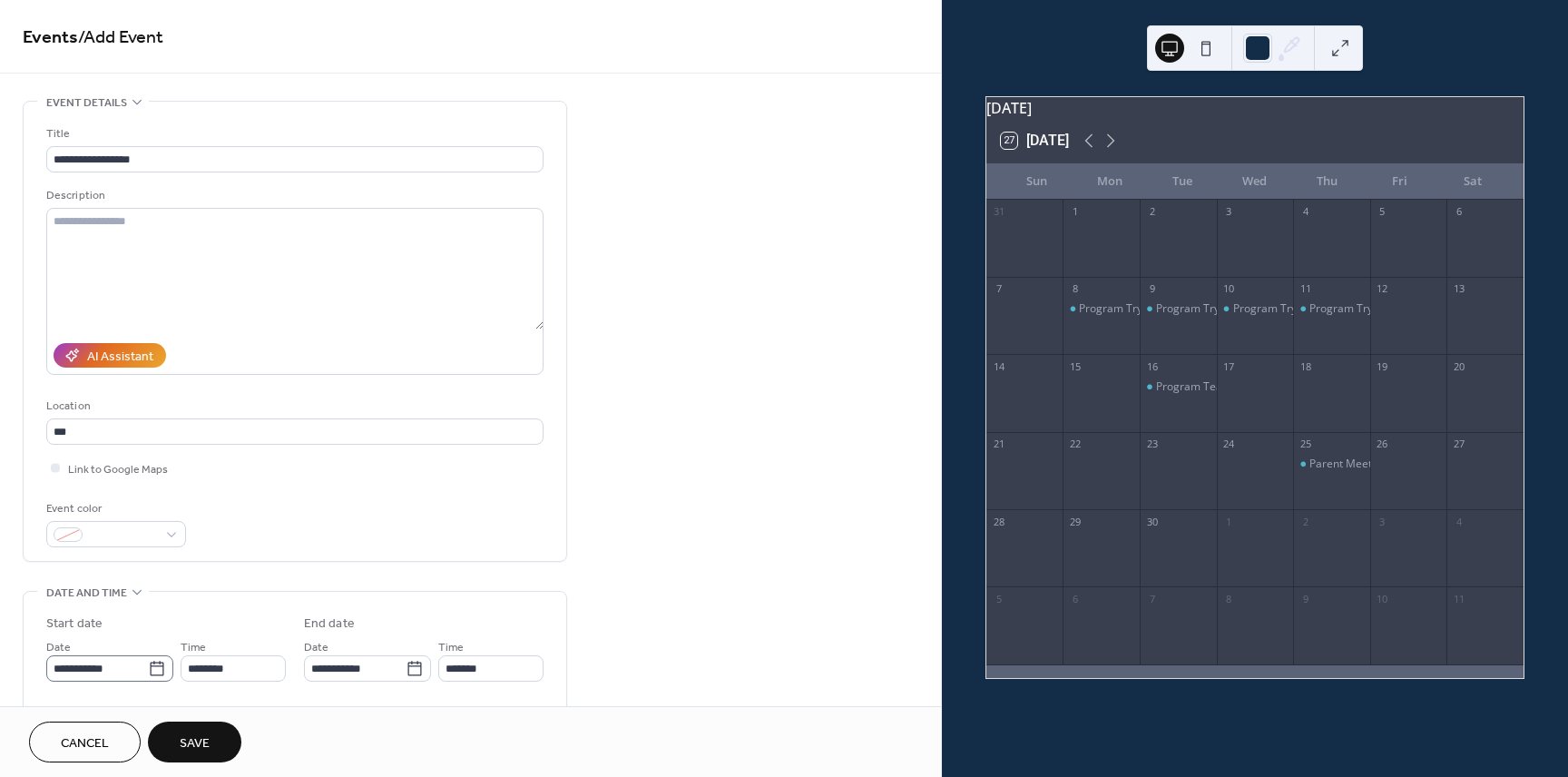 click 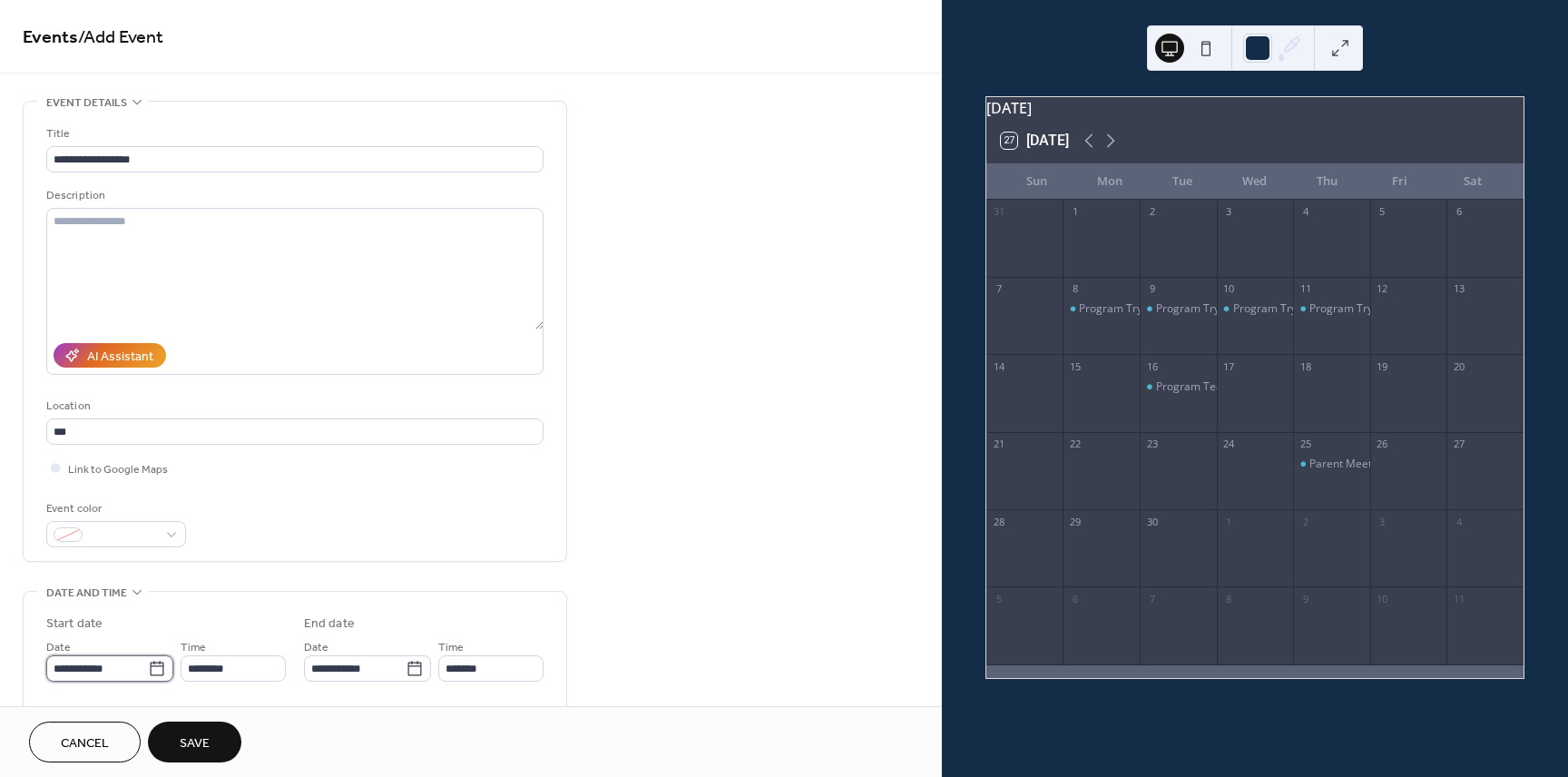 click on "**********" at bounding box center (97, 668) 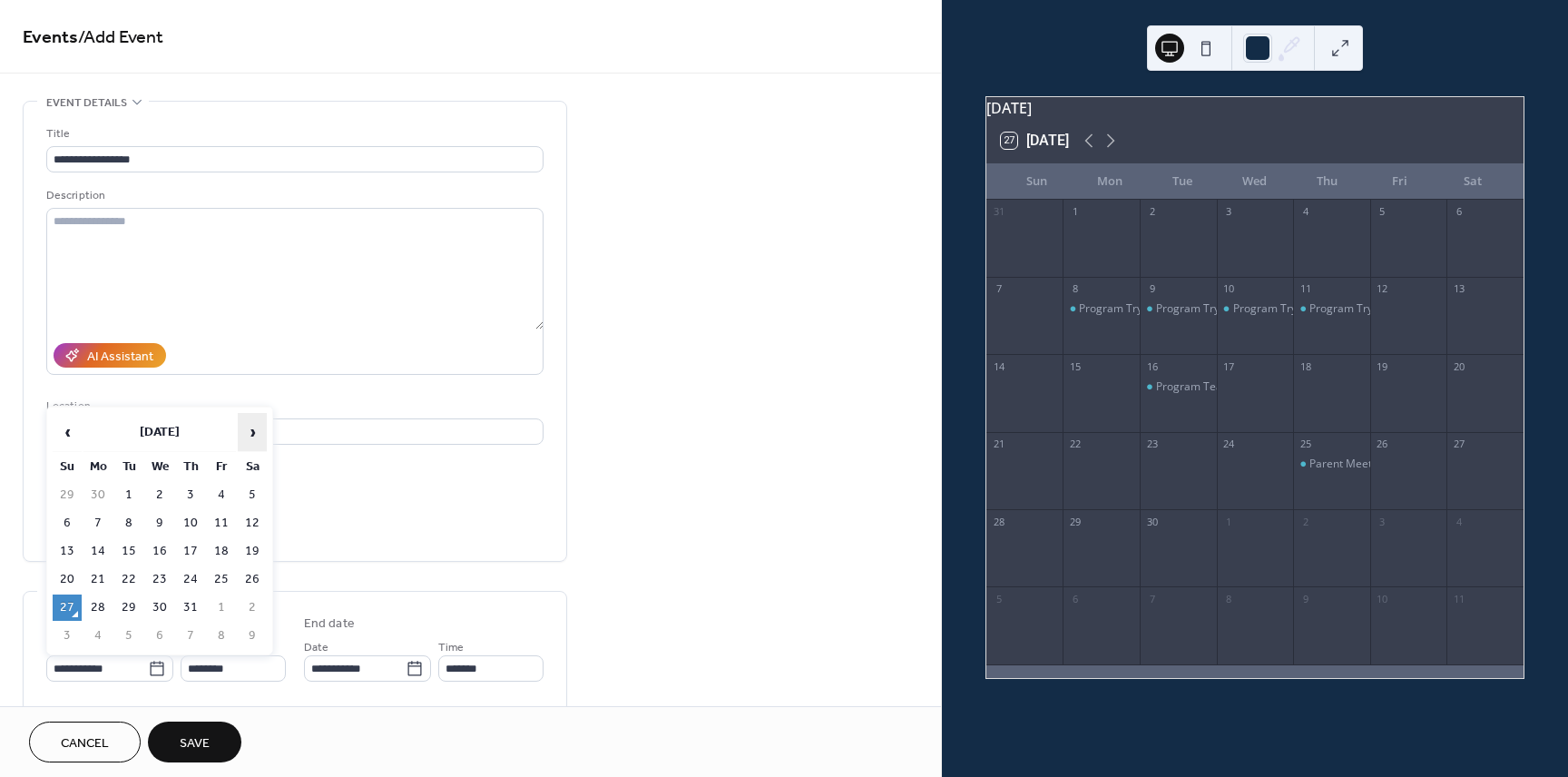 click on "›" at bounding box center [252, 432] 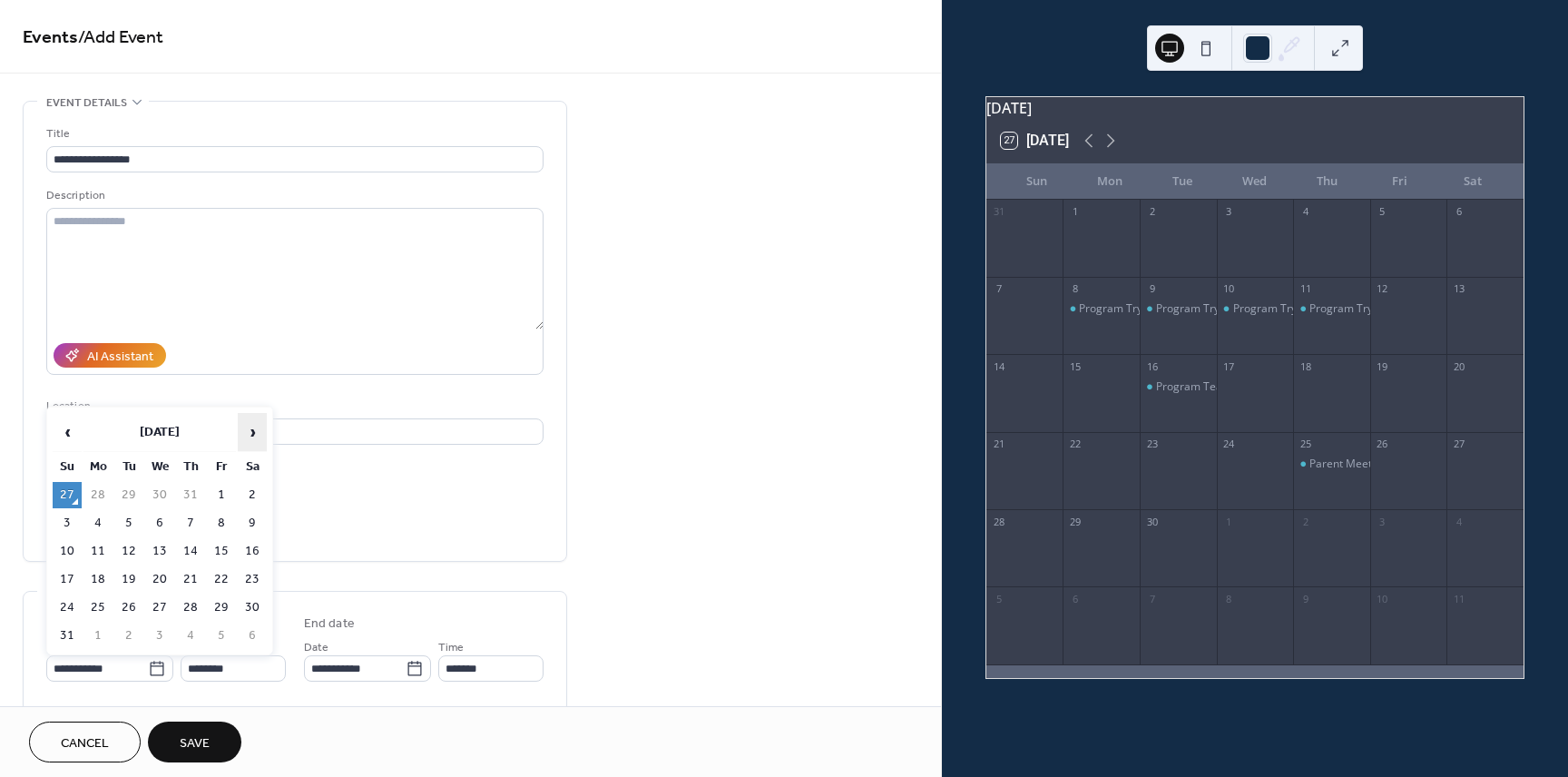 click on "›" at bounding box center [252, 432] 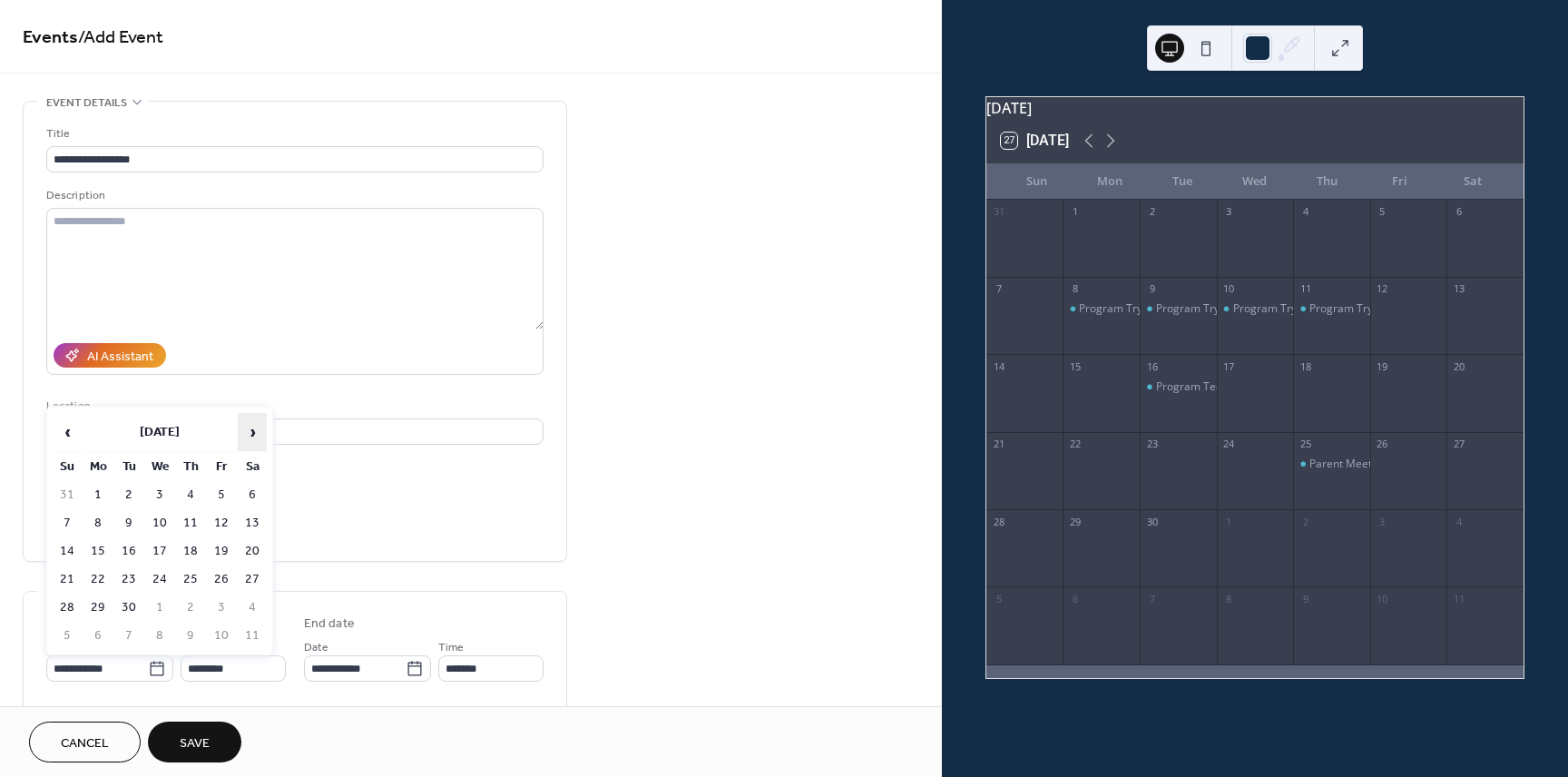 click on "›" at bounding box center (252, 432) 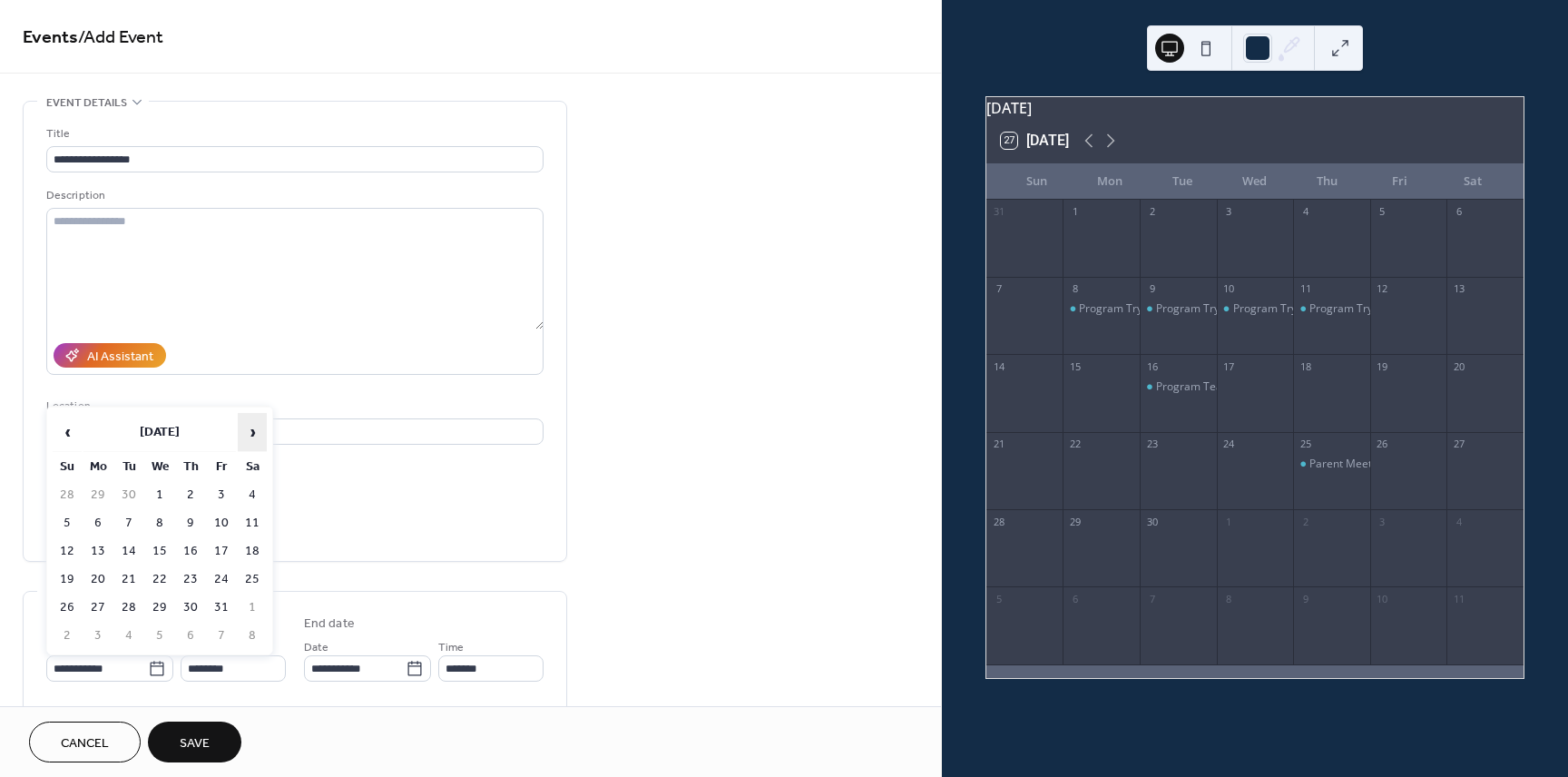 click on "›" at bounding box center [252, 432] 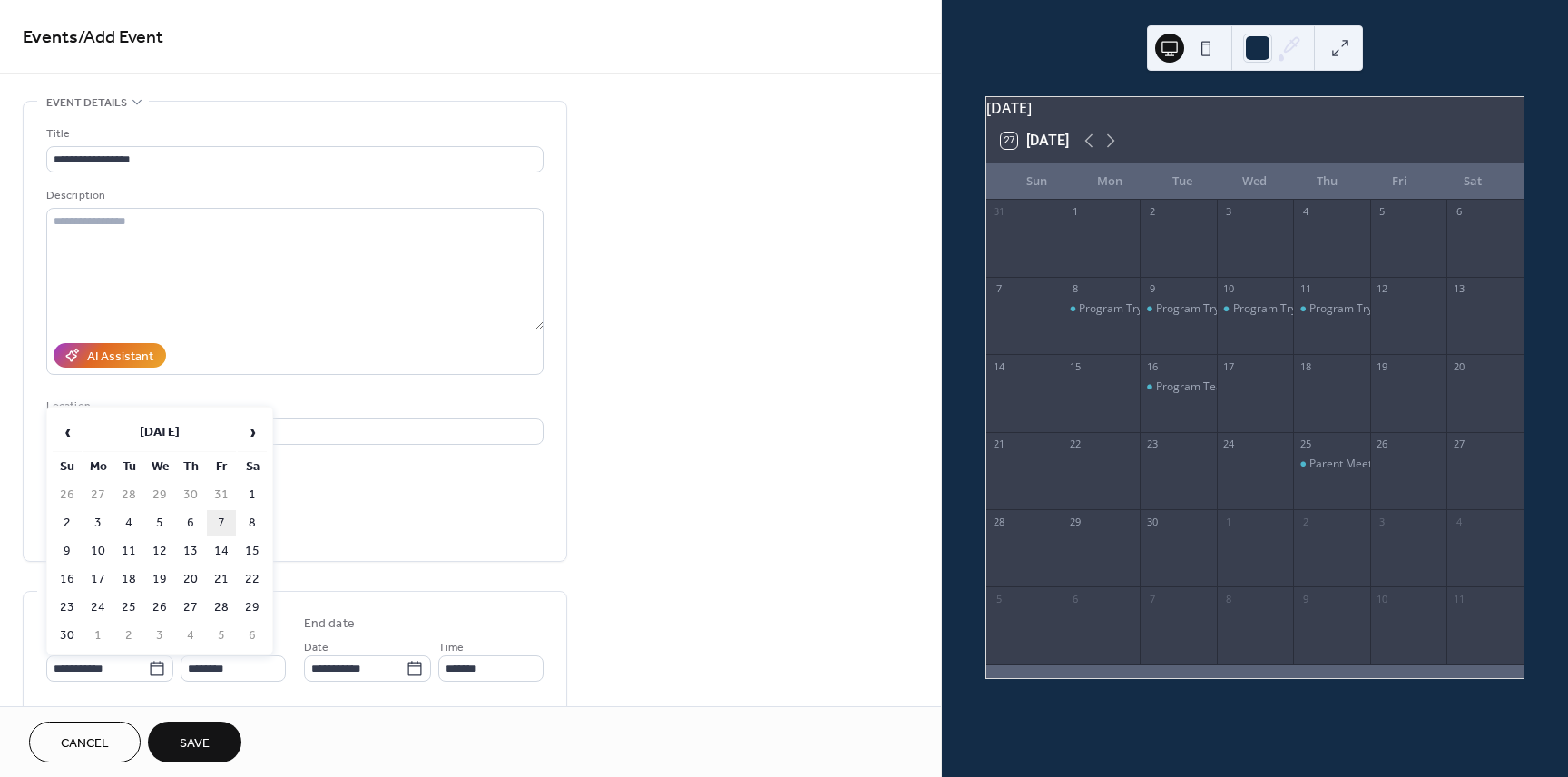 click on "7" at bounding box center (221, 523) 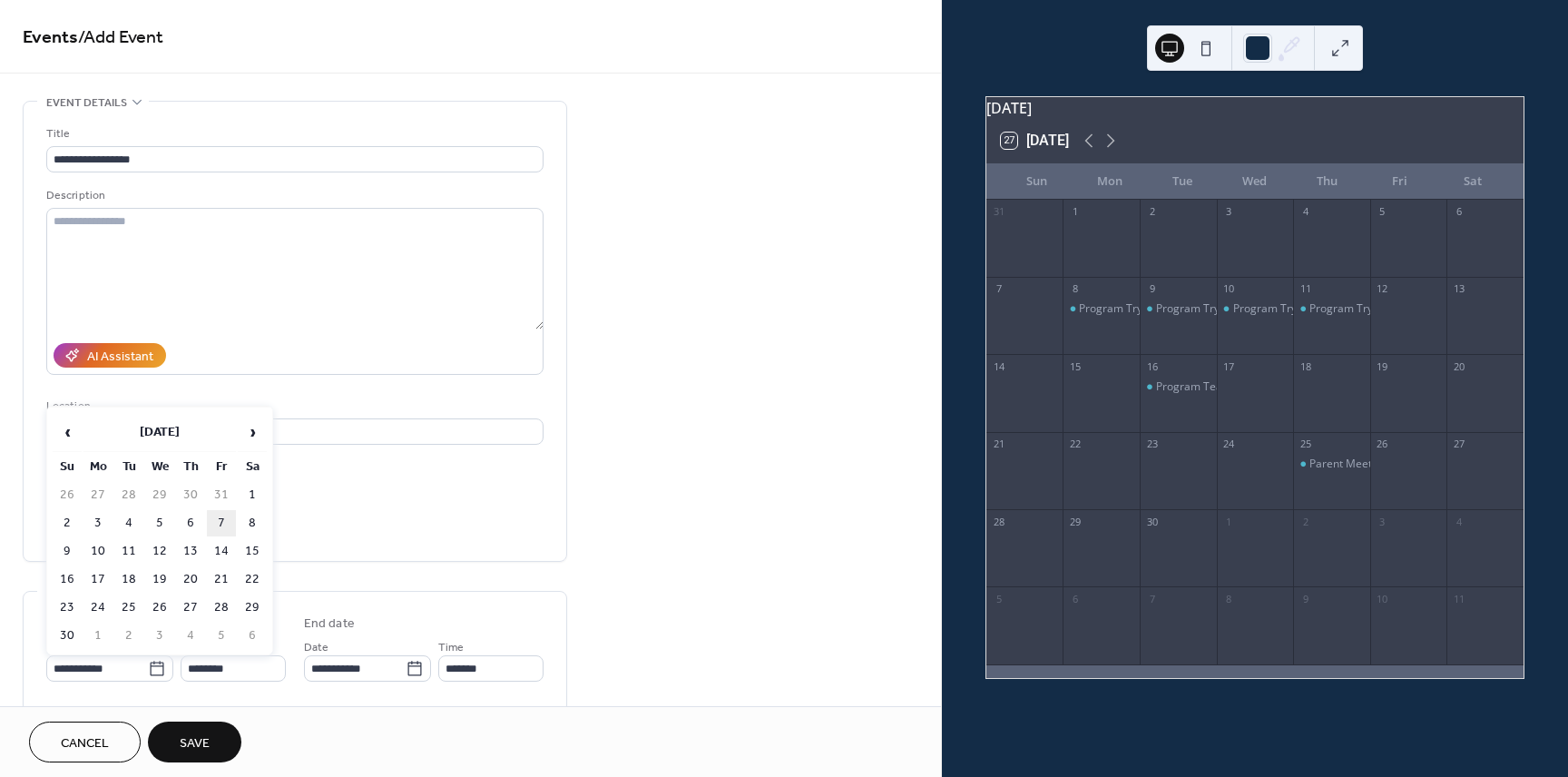 type on "**********" 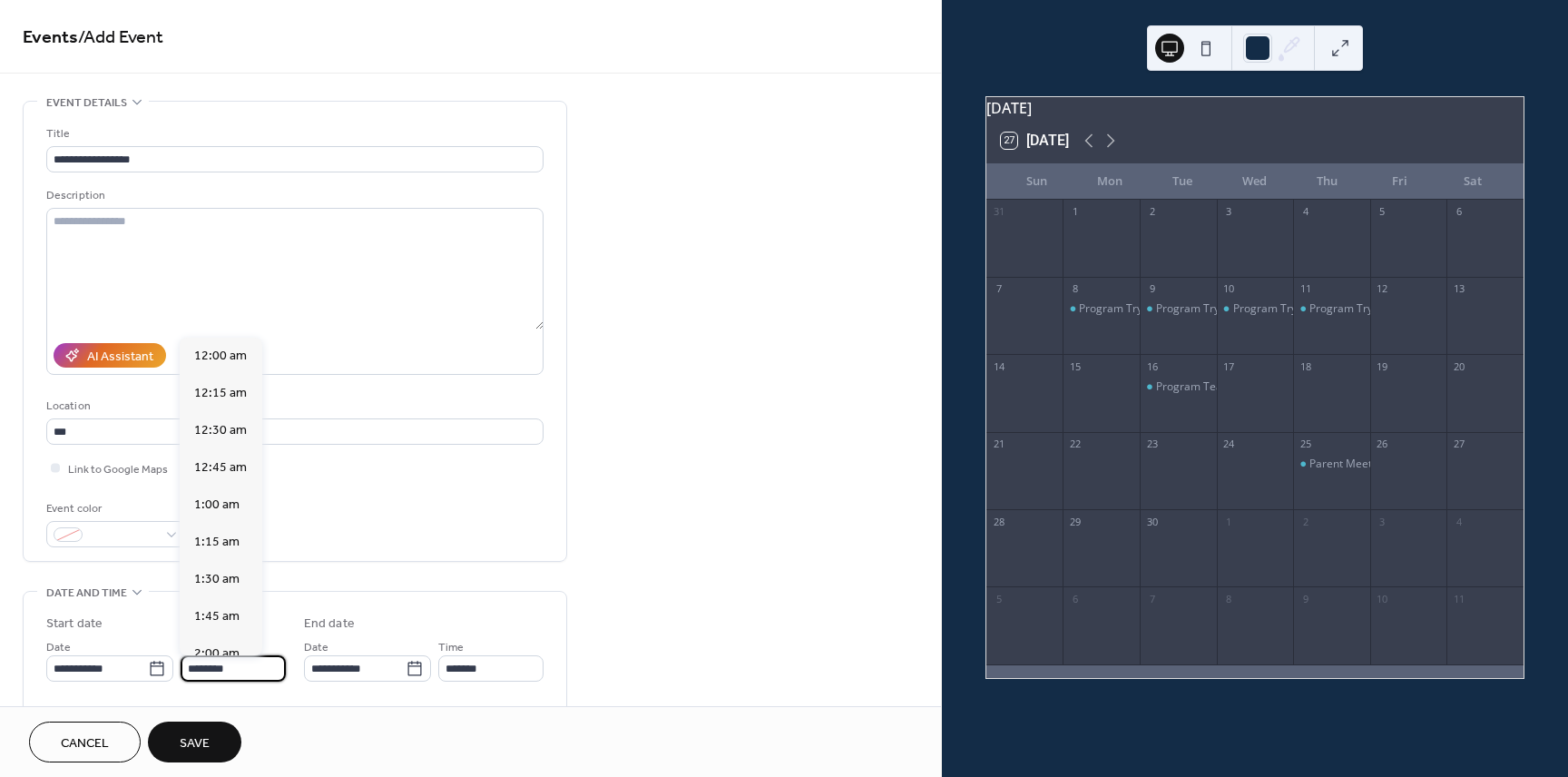 click on "********" at bounding box center [233, 668] 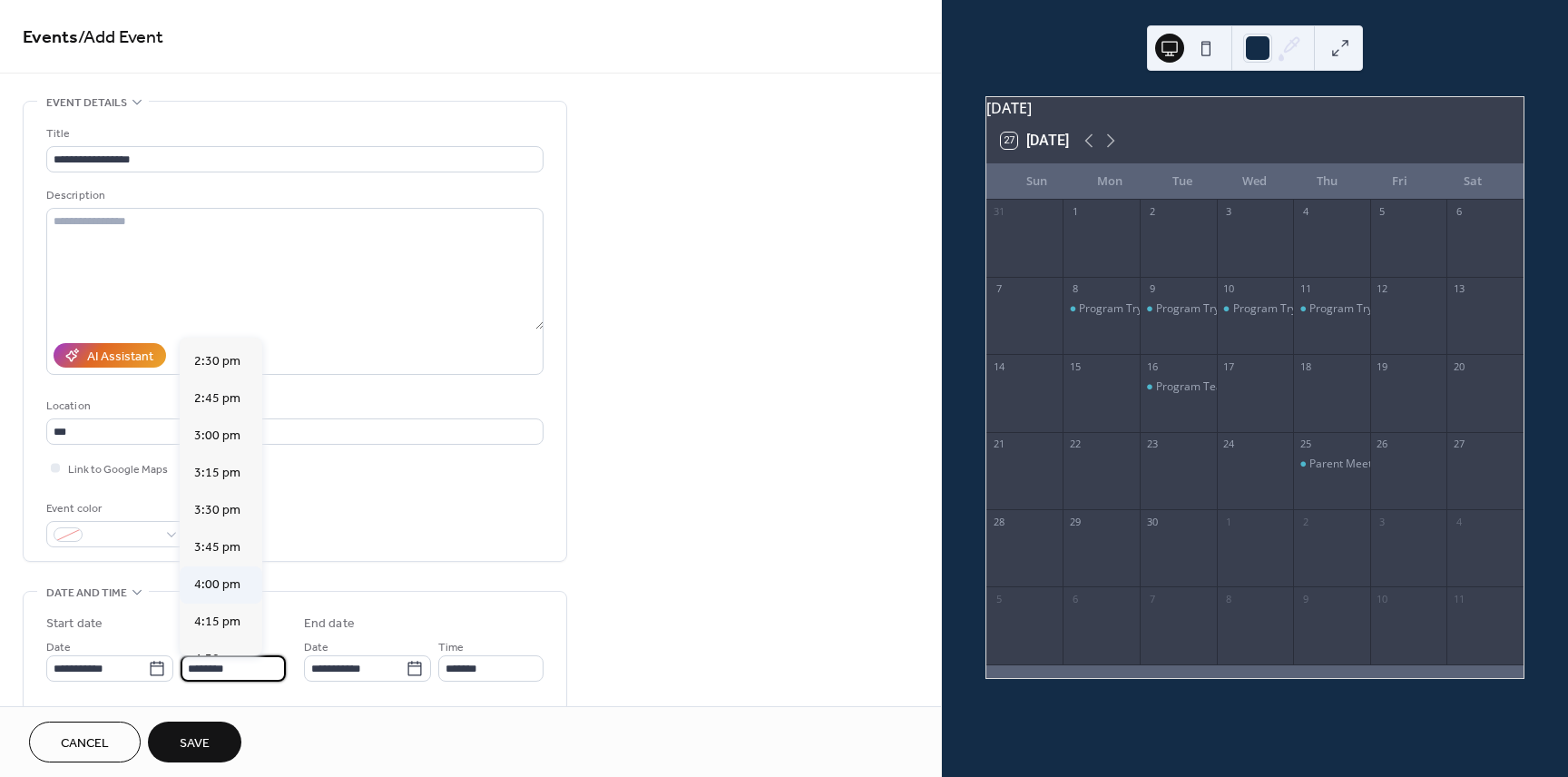 scroll, scrollTop: 2396, scrollLeft: 0, axis: vertical 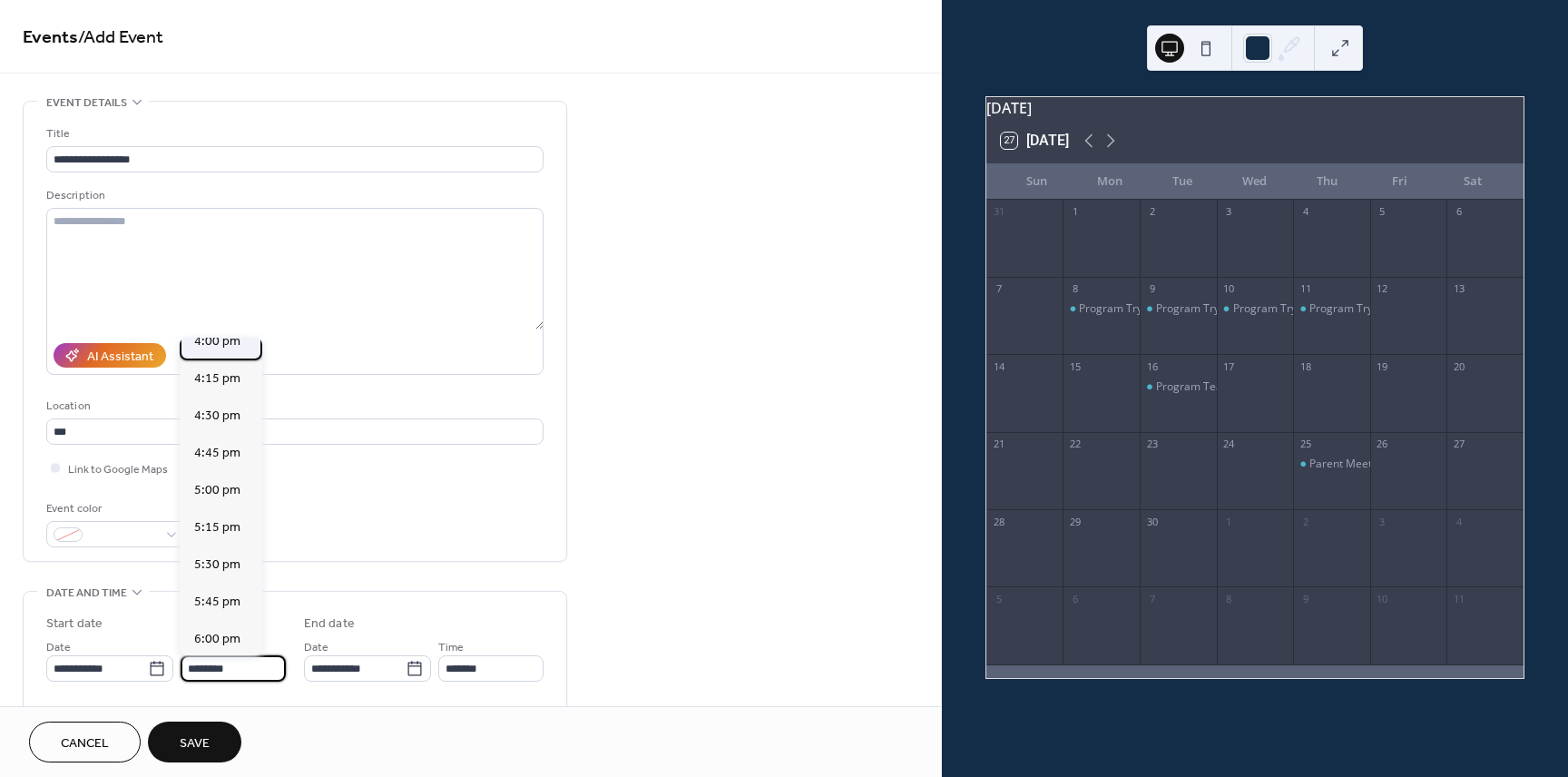 click on "4:00 pm" at bounding box center (217, 341) 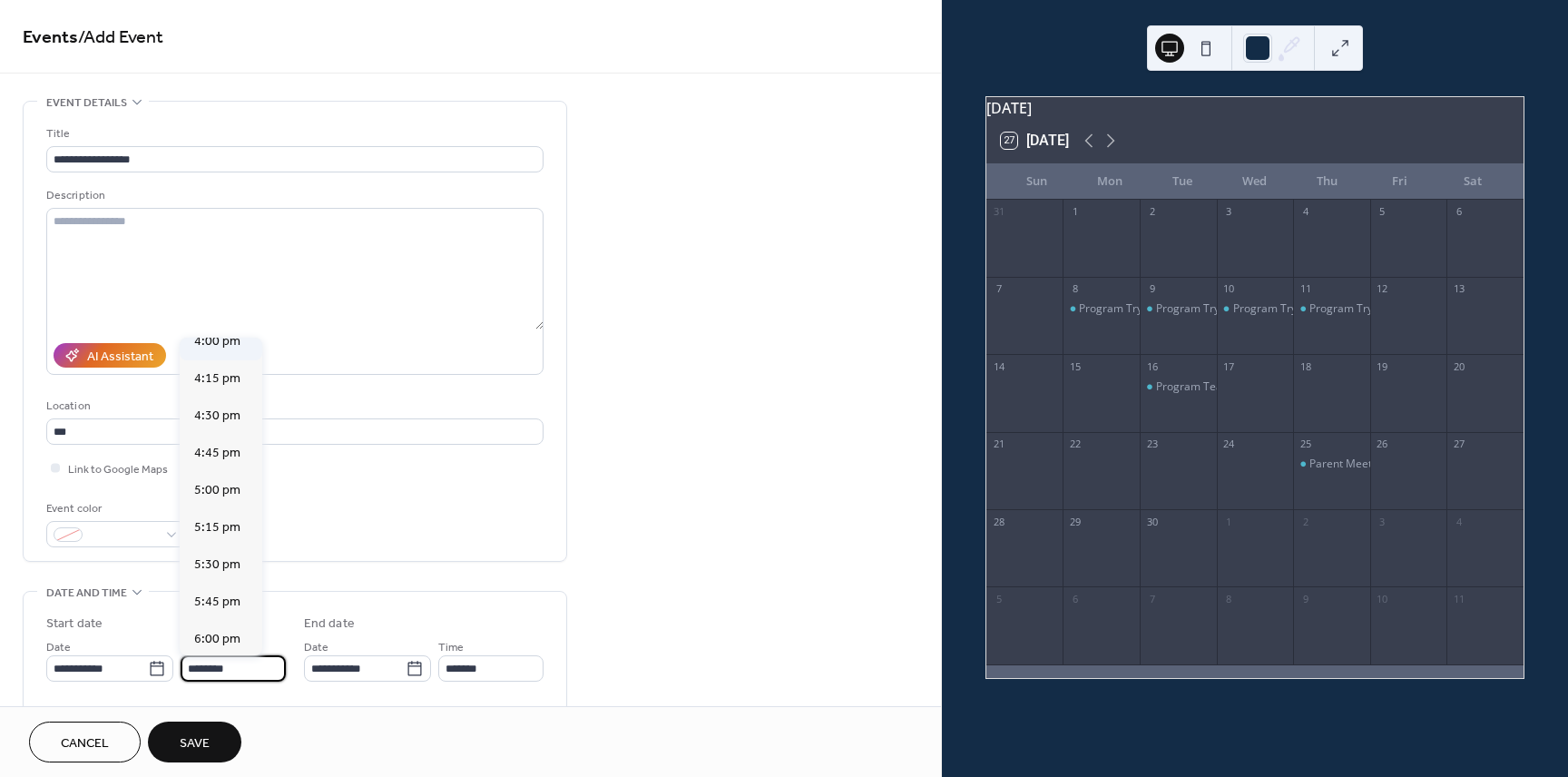 type on "*******" 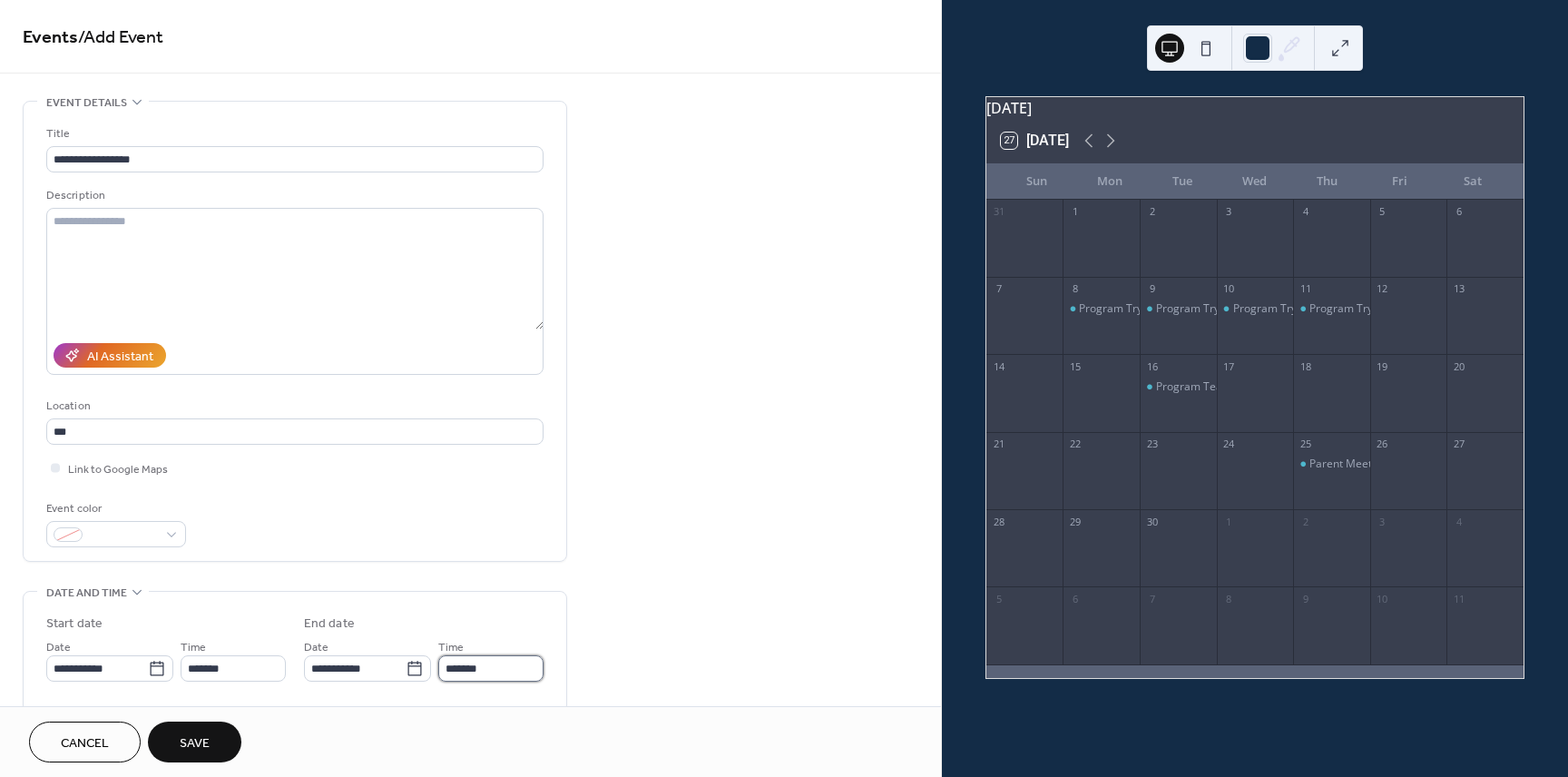 click on "*******" at bounding box center [491, 668] 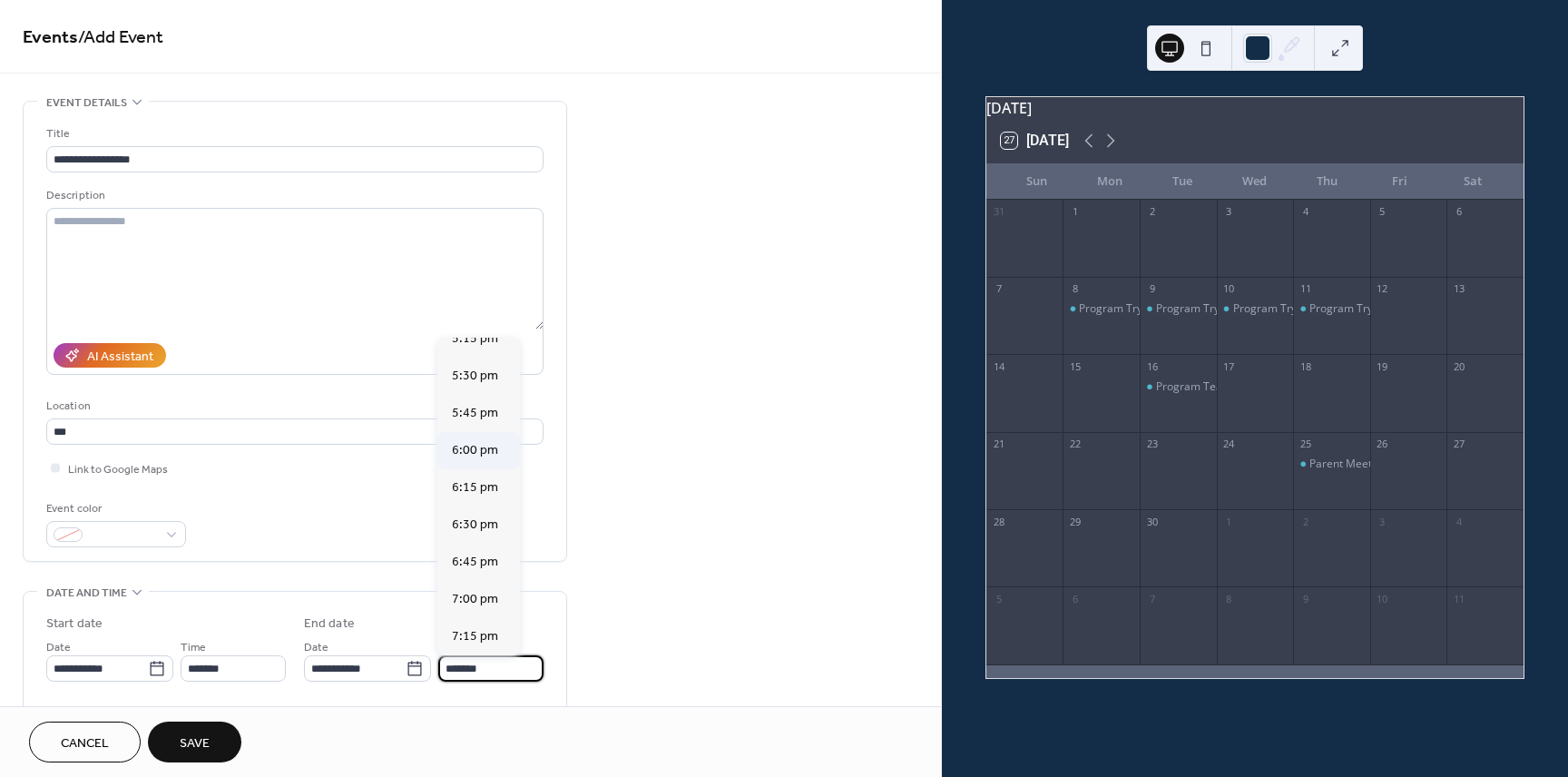 scroll, scrollTop: 173, scrollLeft: 0, axis: vertical 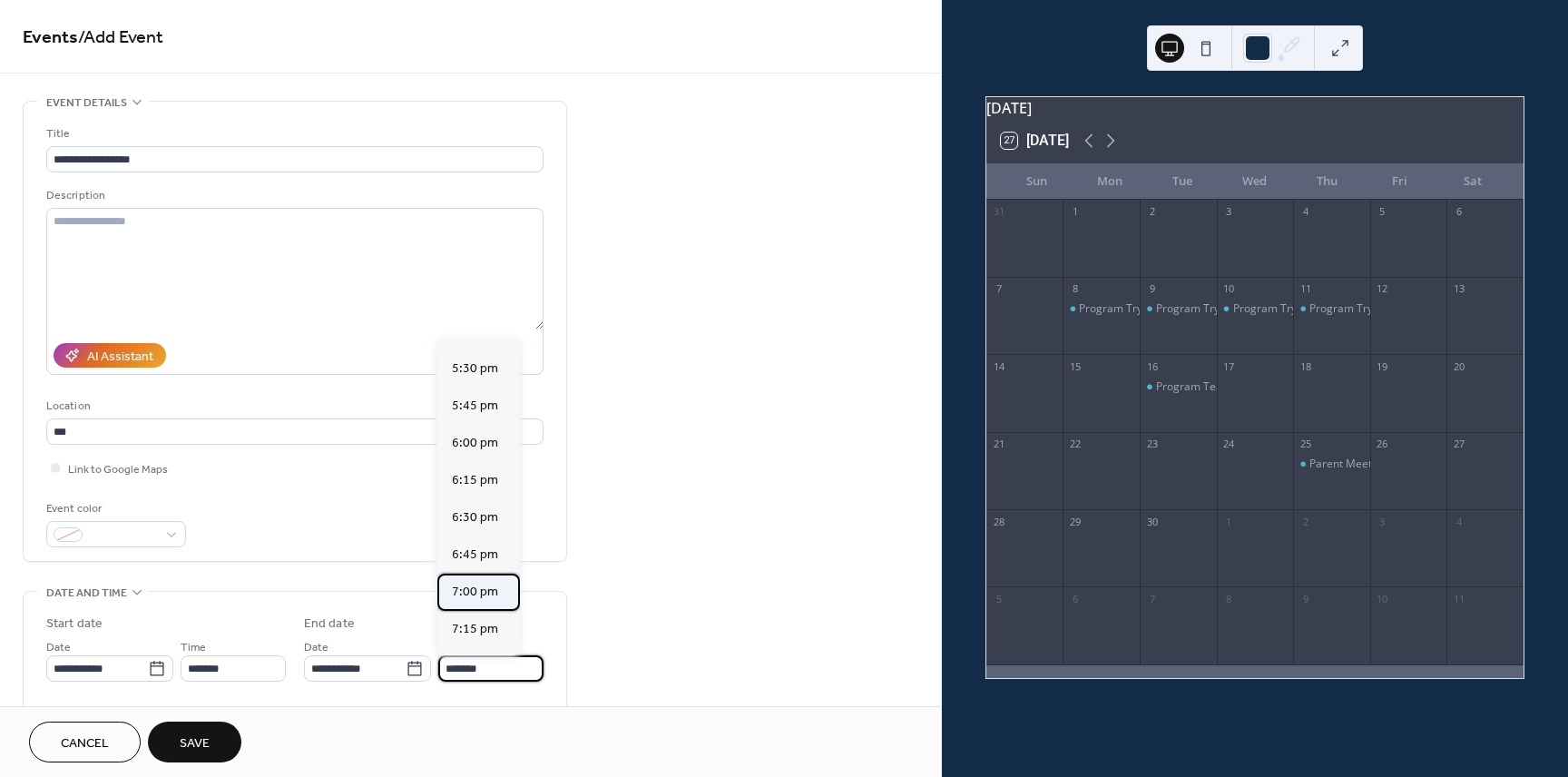click on "7:00 pm" at bounding box center [475, 592] 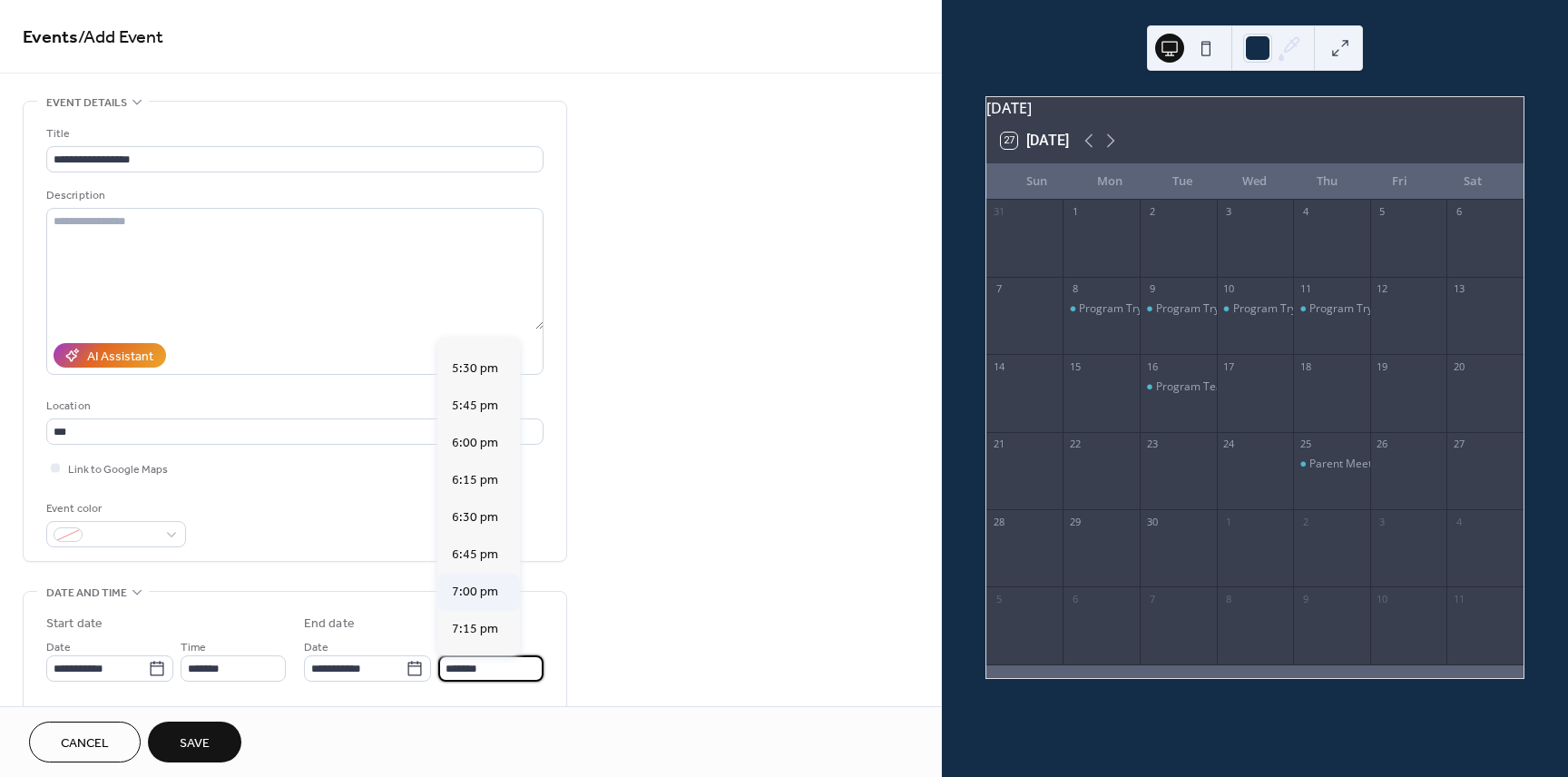 type on "*******" 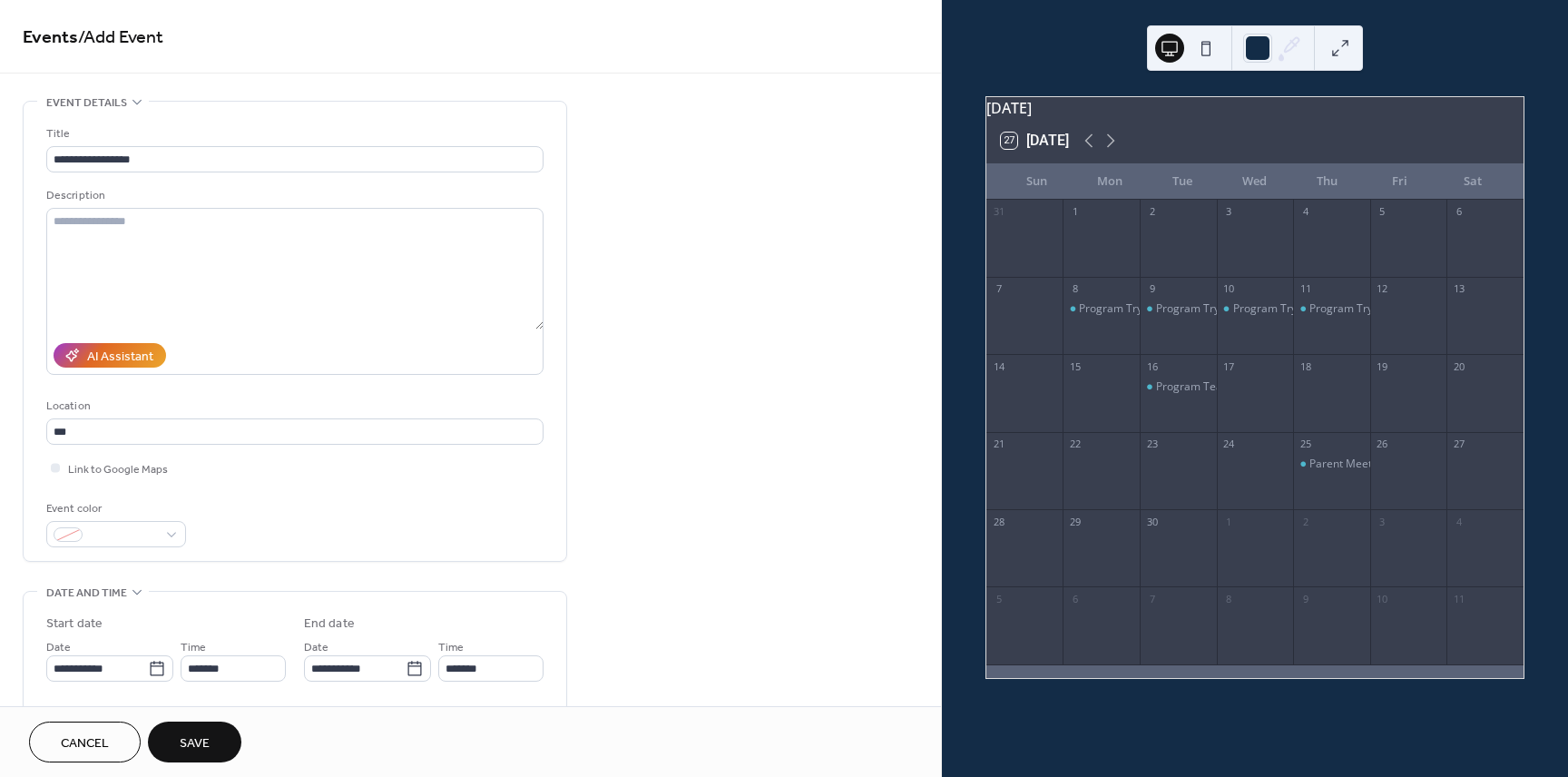 click on "Save" at bounding box center [194, 742] 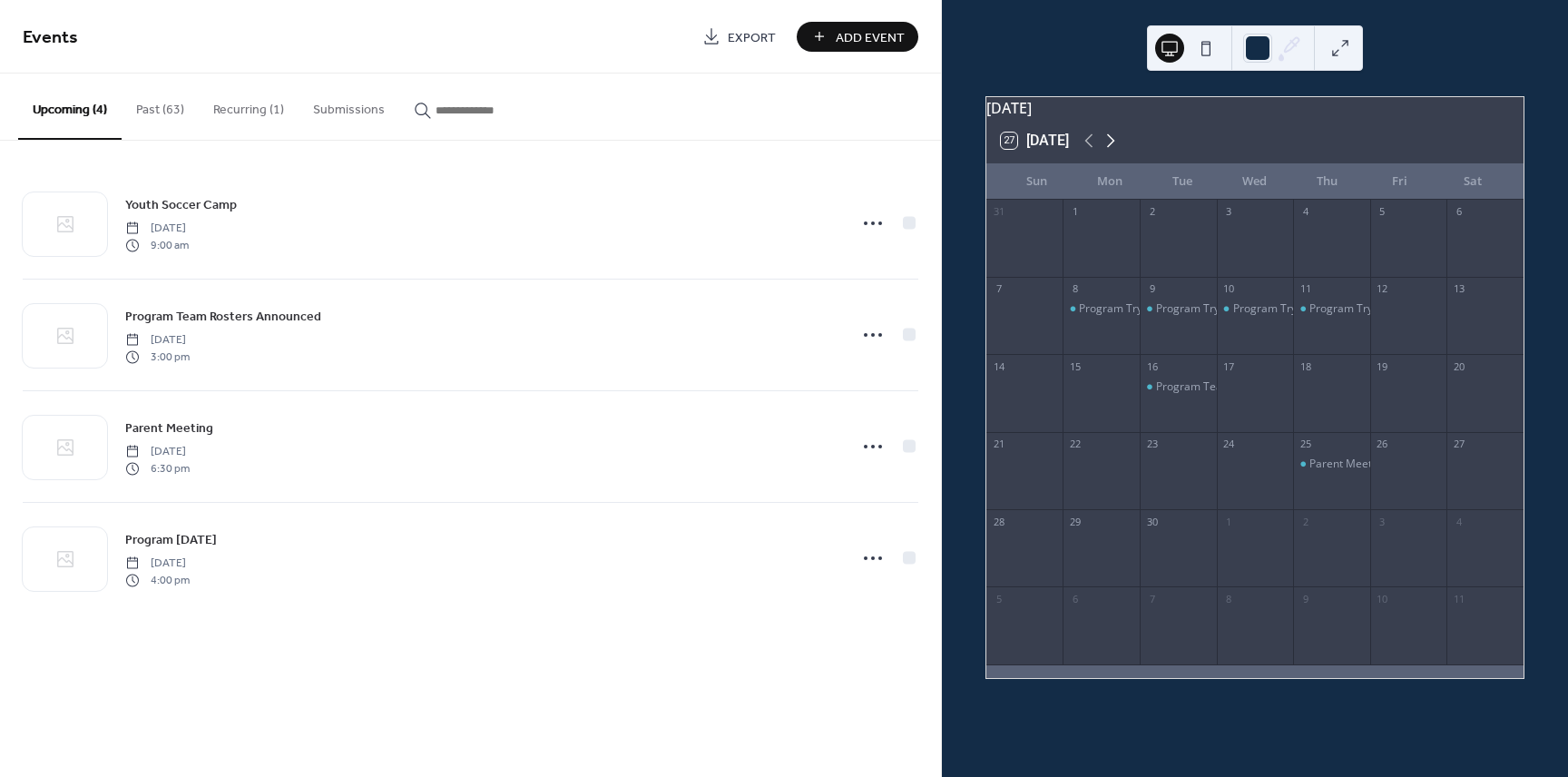 click 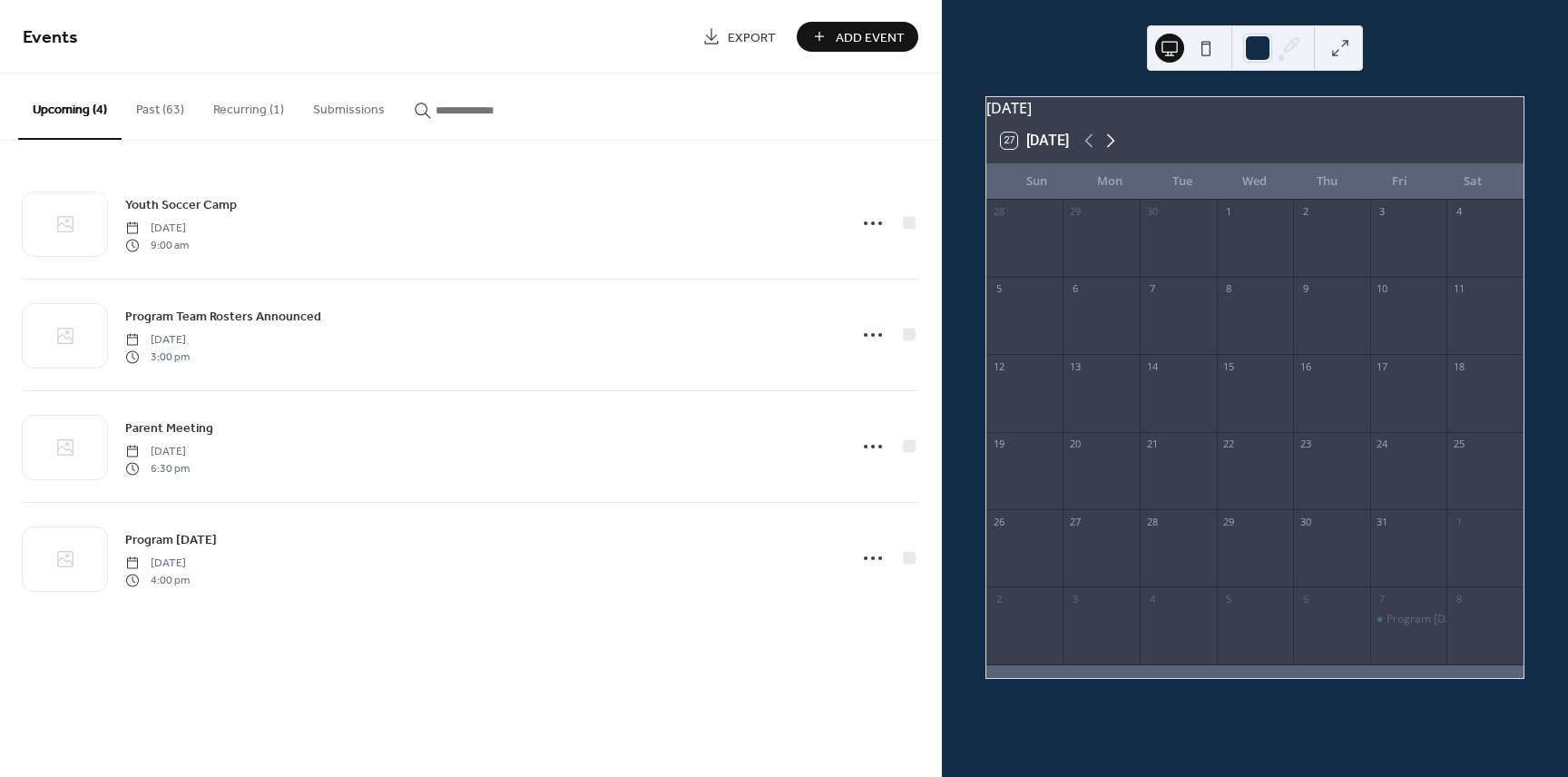 click 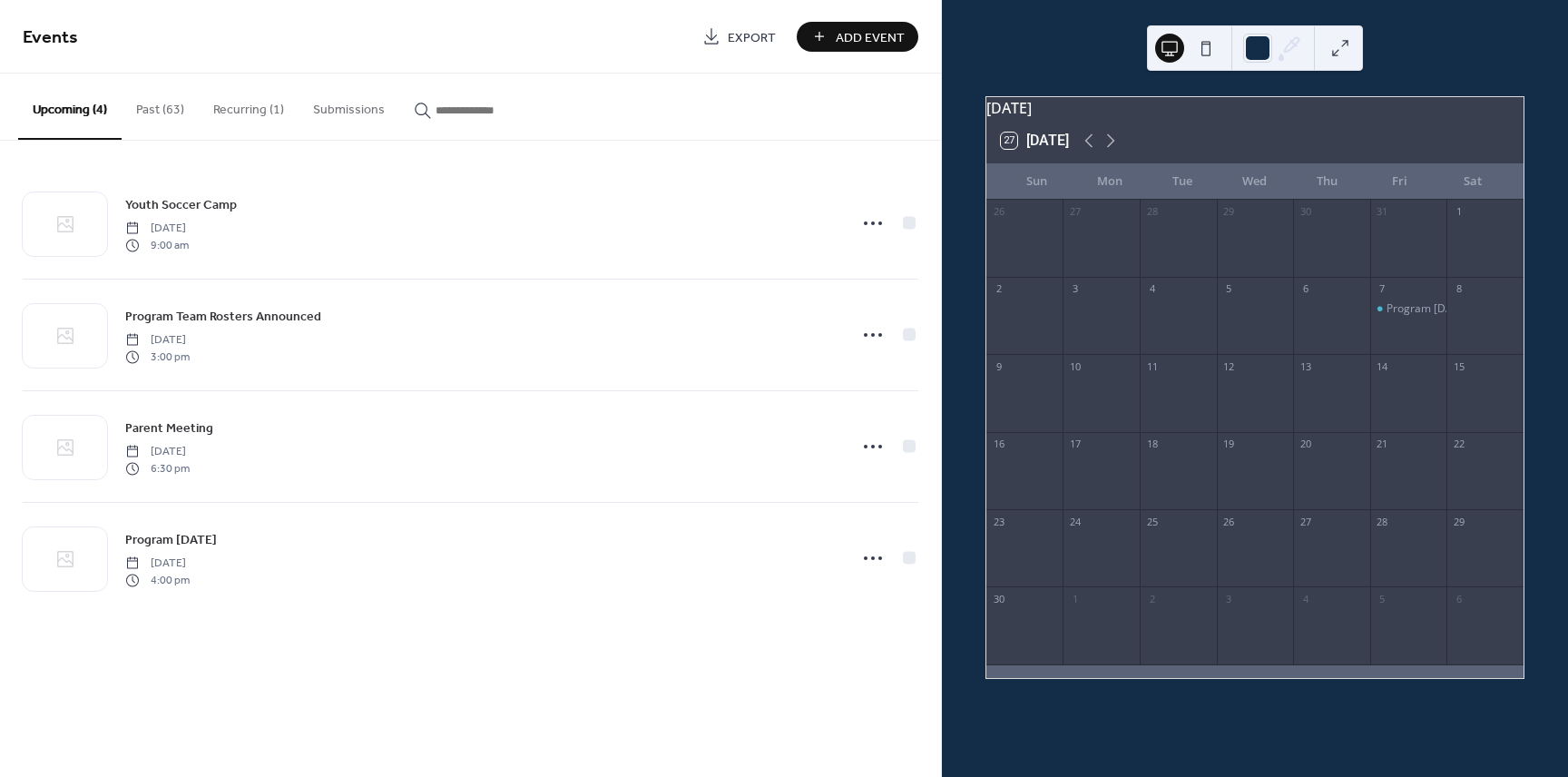 click on "Add Event" at bounding box center [870, 37] 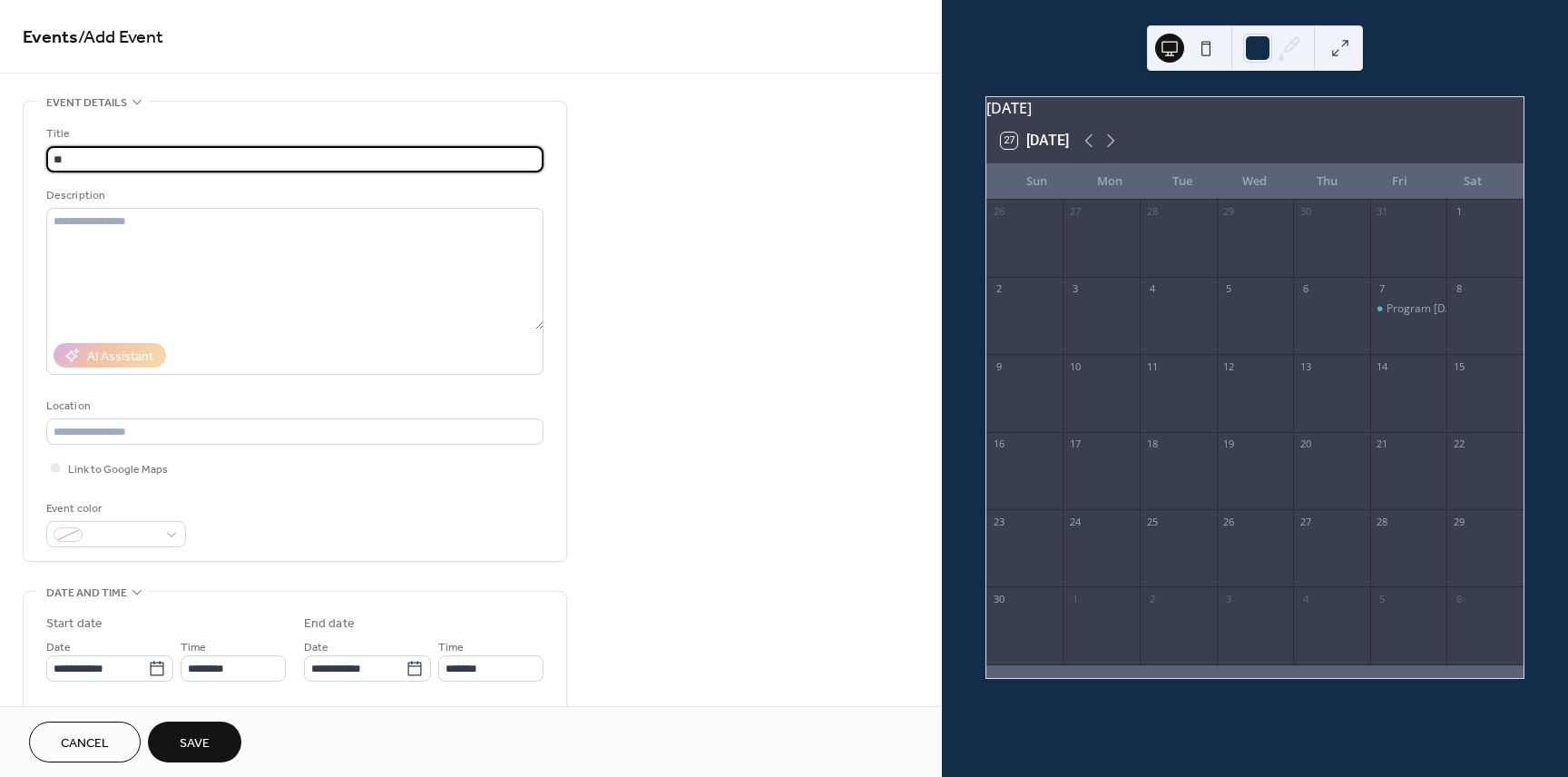 type on "*" 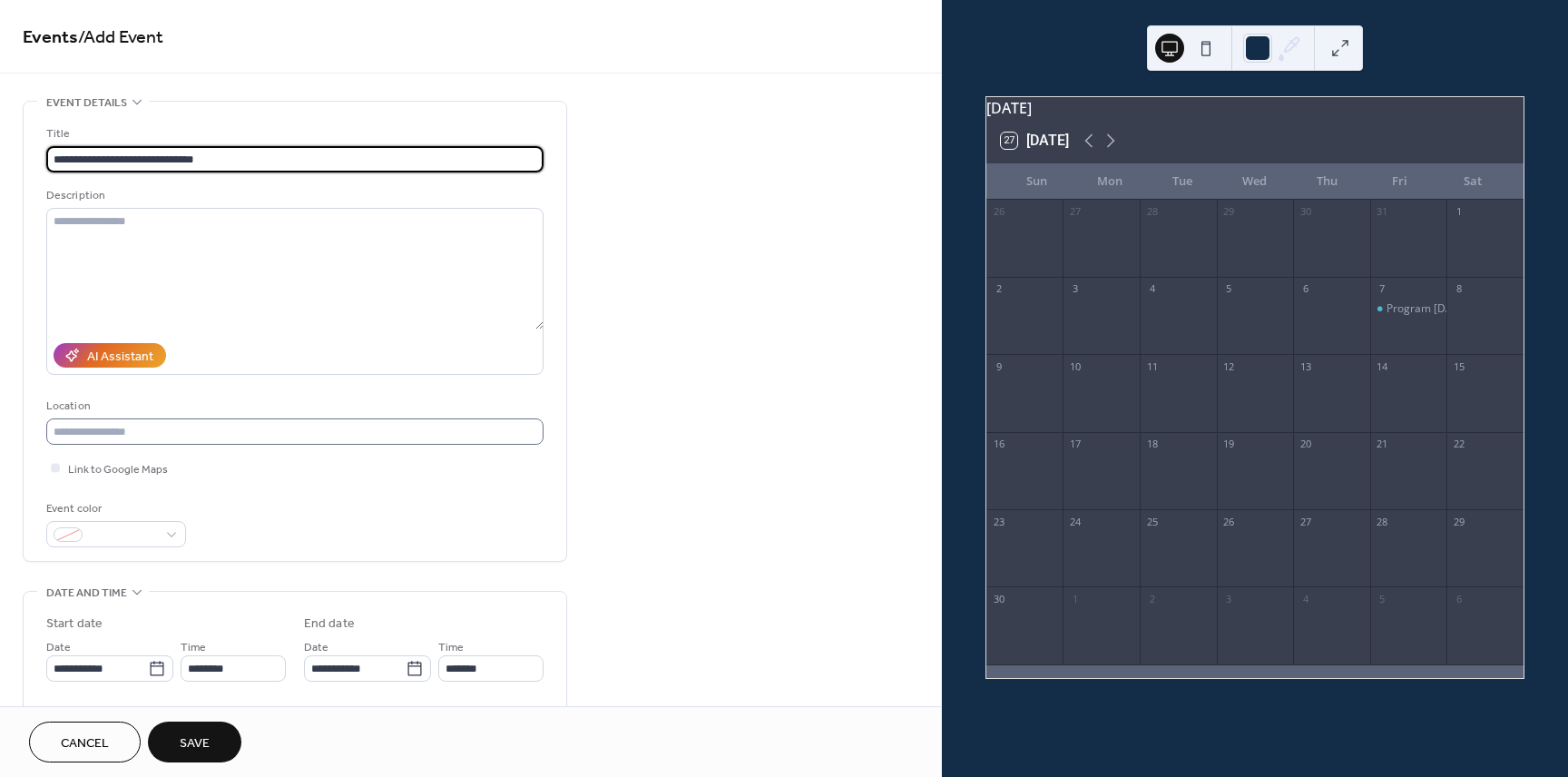 type on "**********" 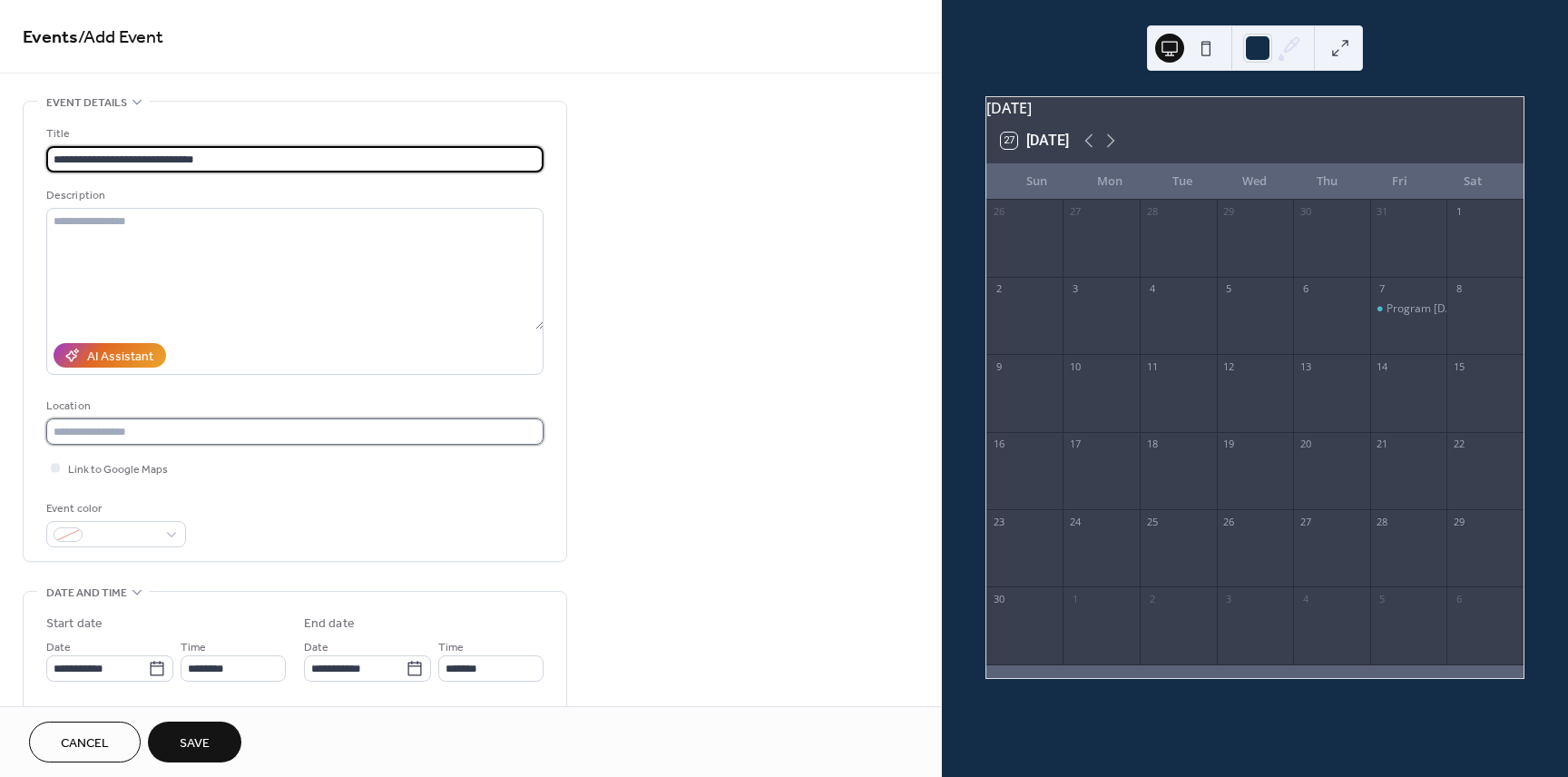 click at bounding box center [295, 431] 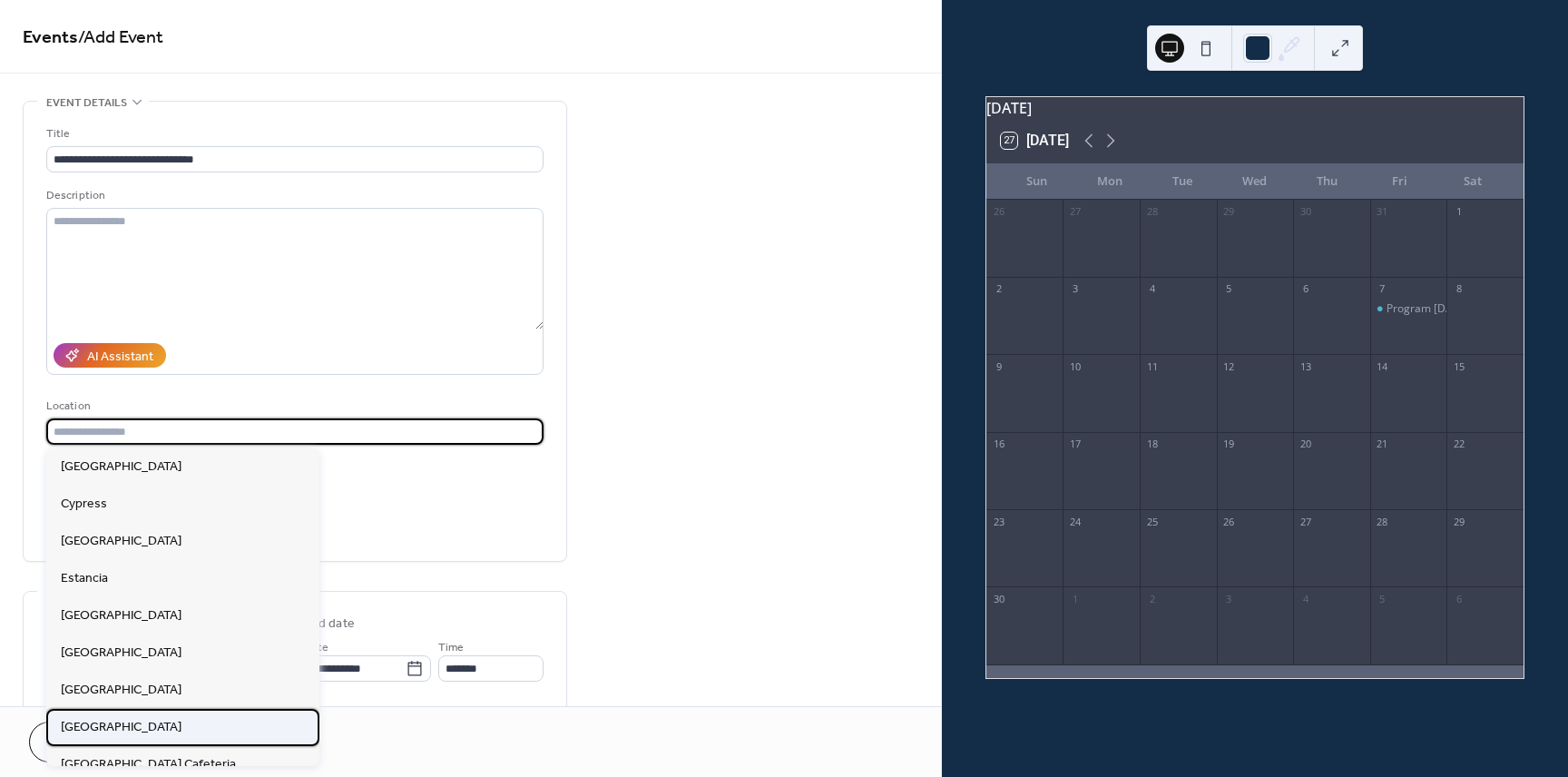 click on "[GEOGRAPHIC_DATA]" at bounding box center (121, 727) 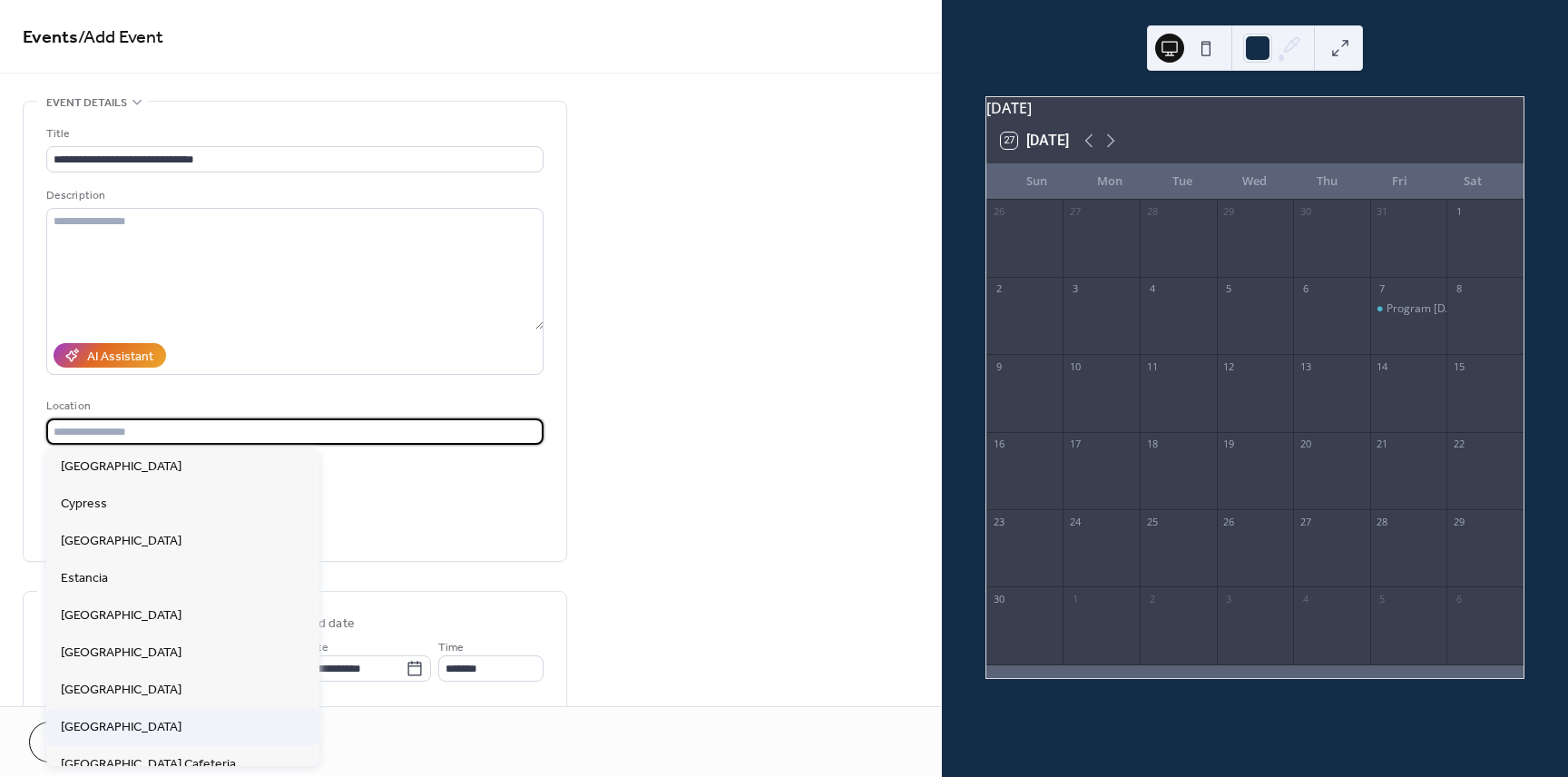type on "**********" 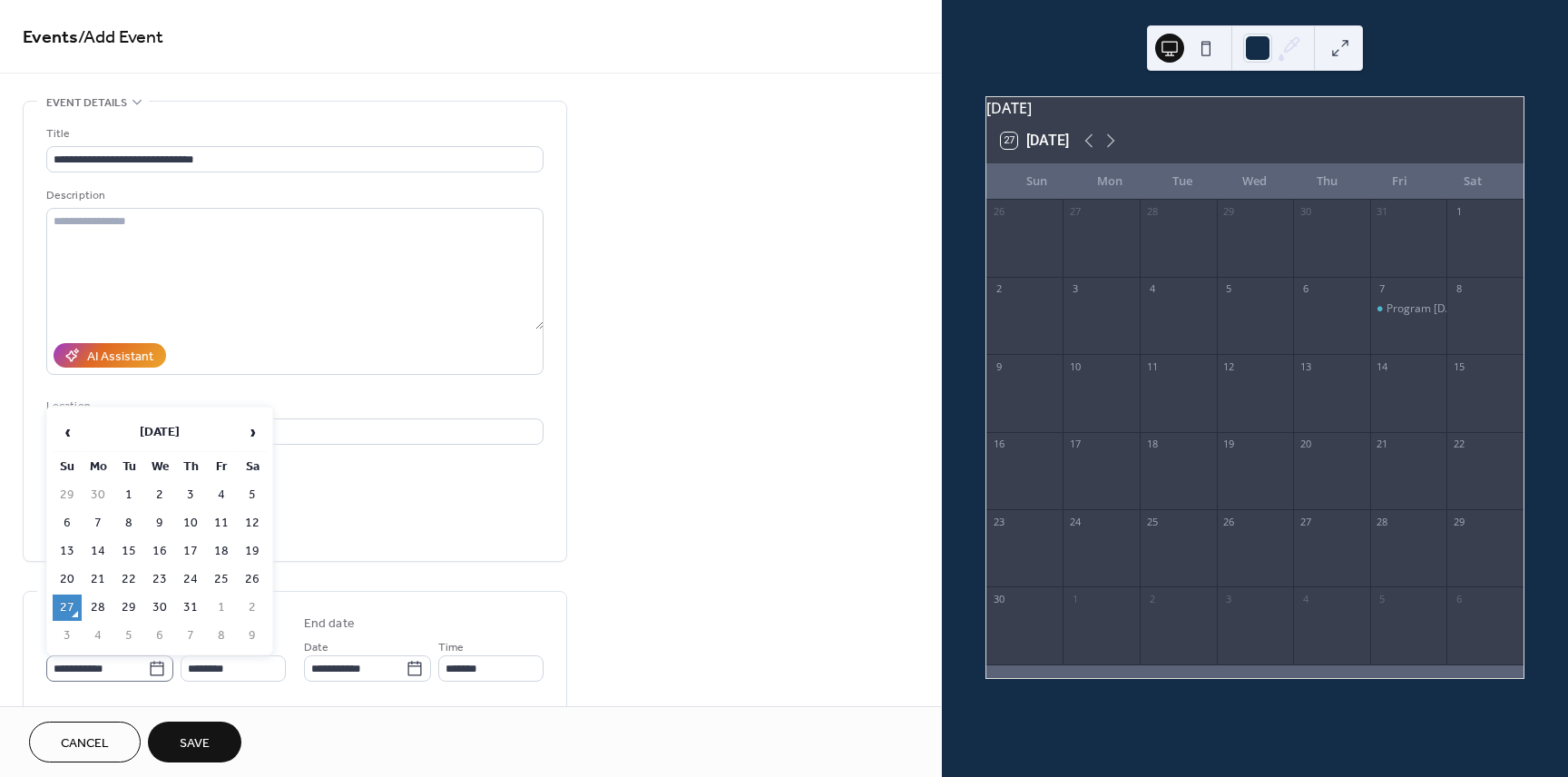 click 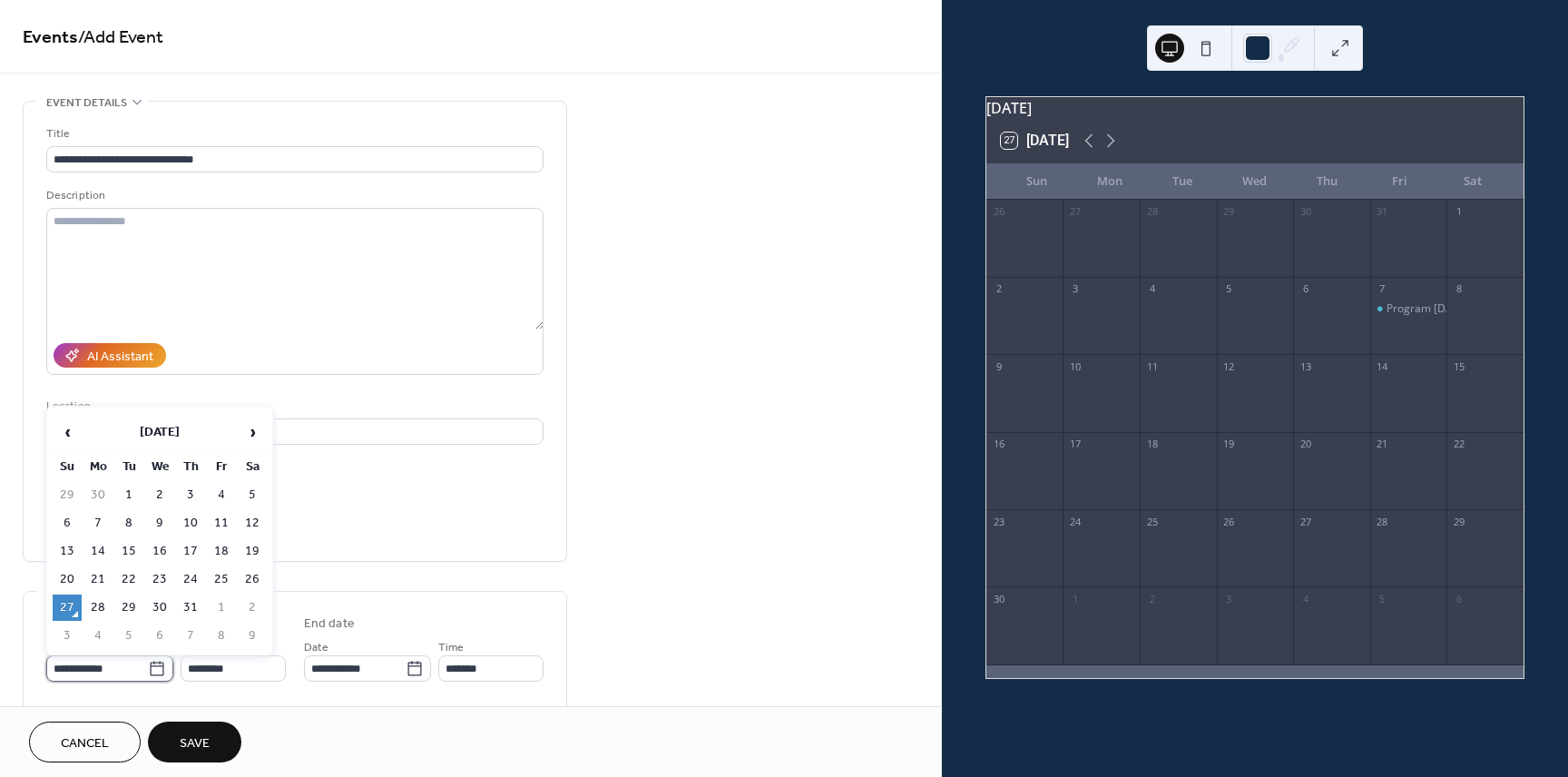 click on "**********" at bounding box center (97, 668) 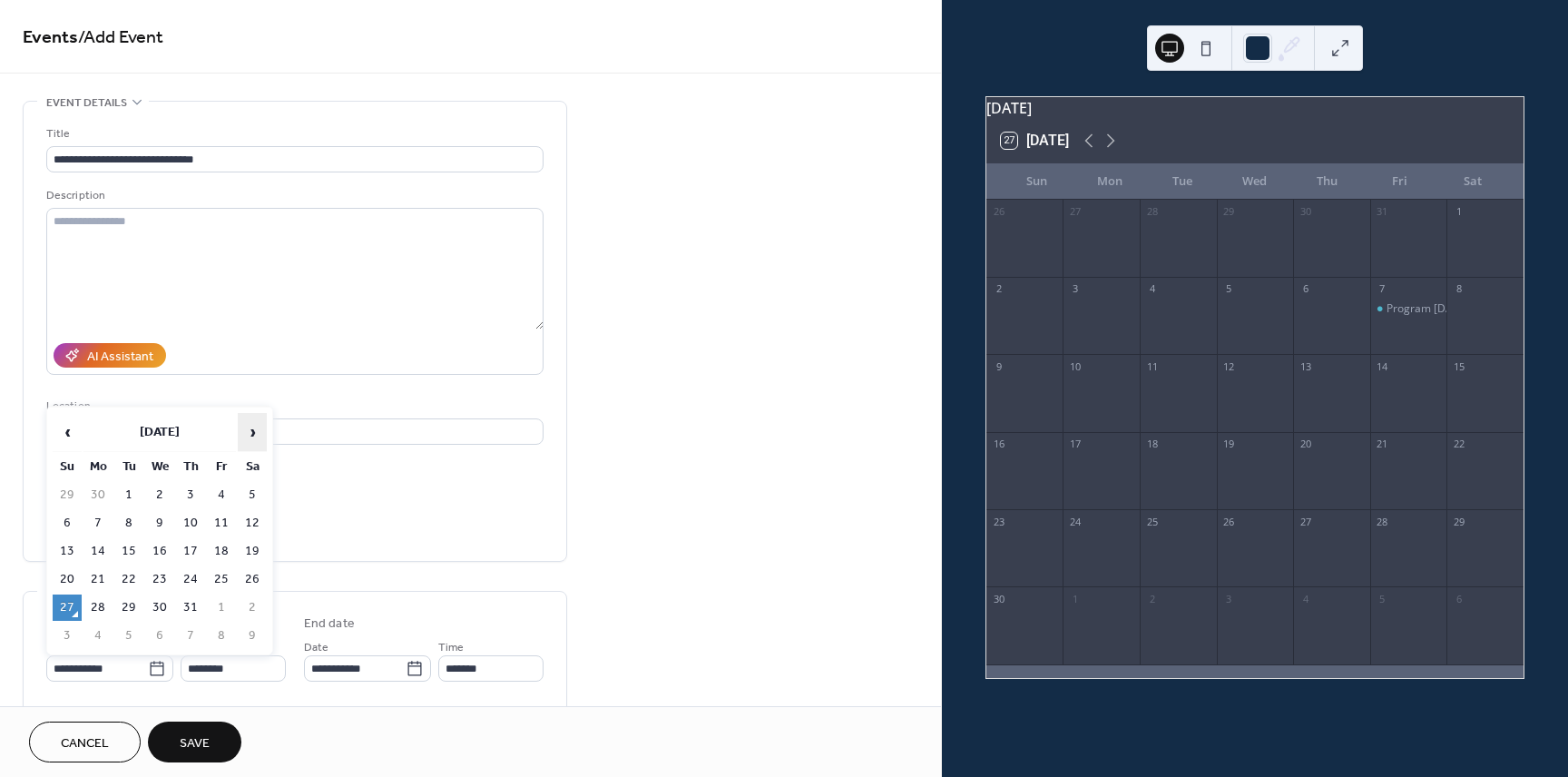 click on "›" at bounding box center (252, 432) 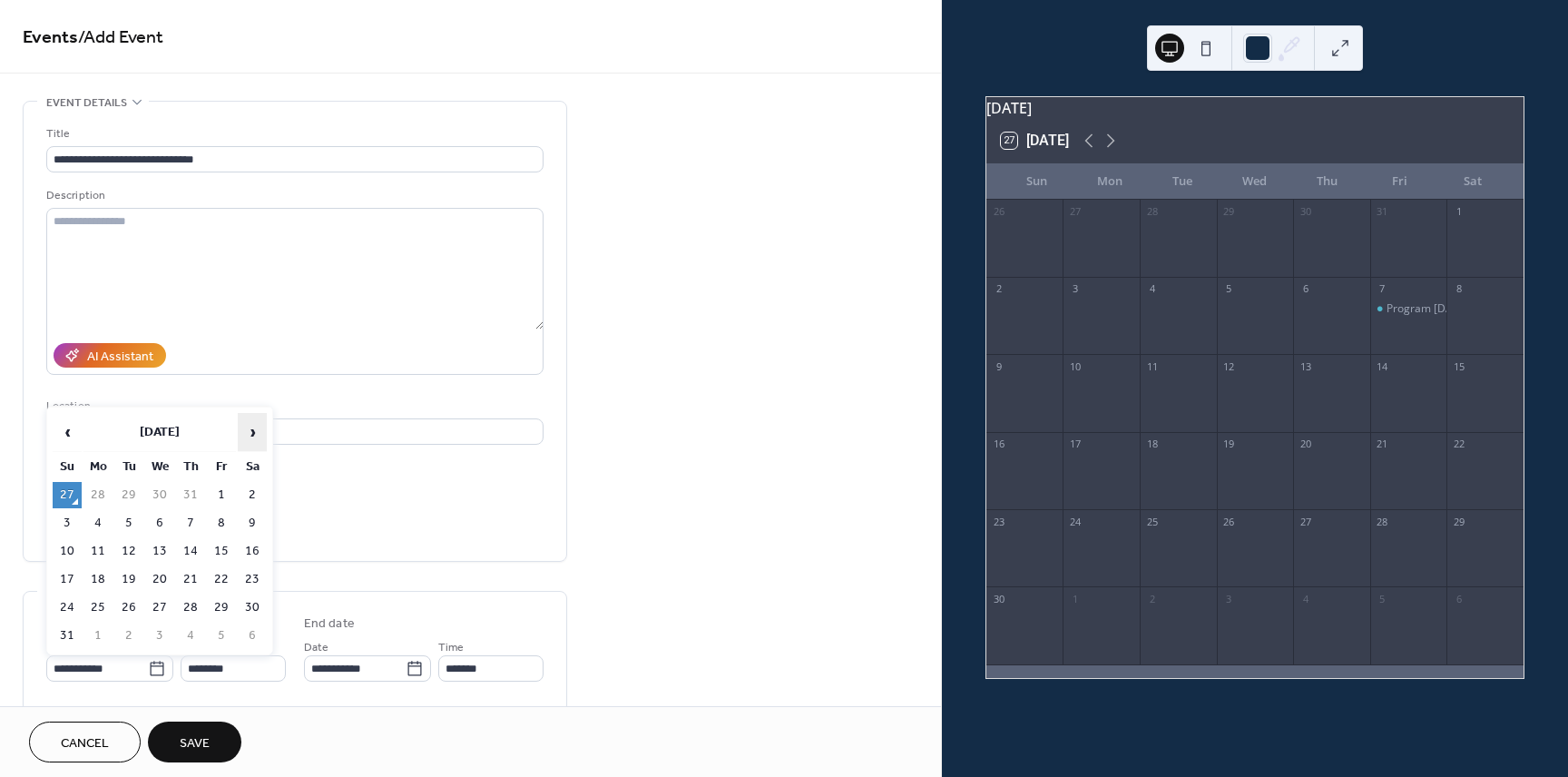 click on "›" at bounding box center [252, 432] 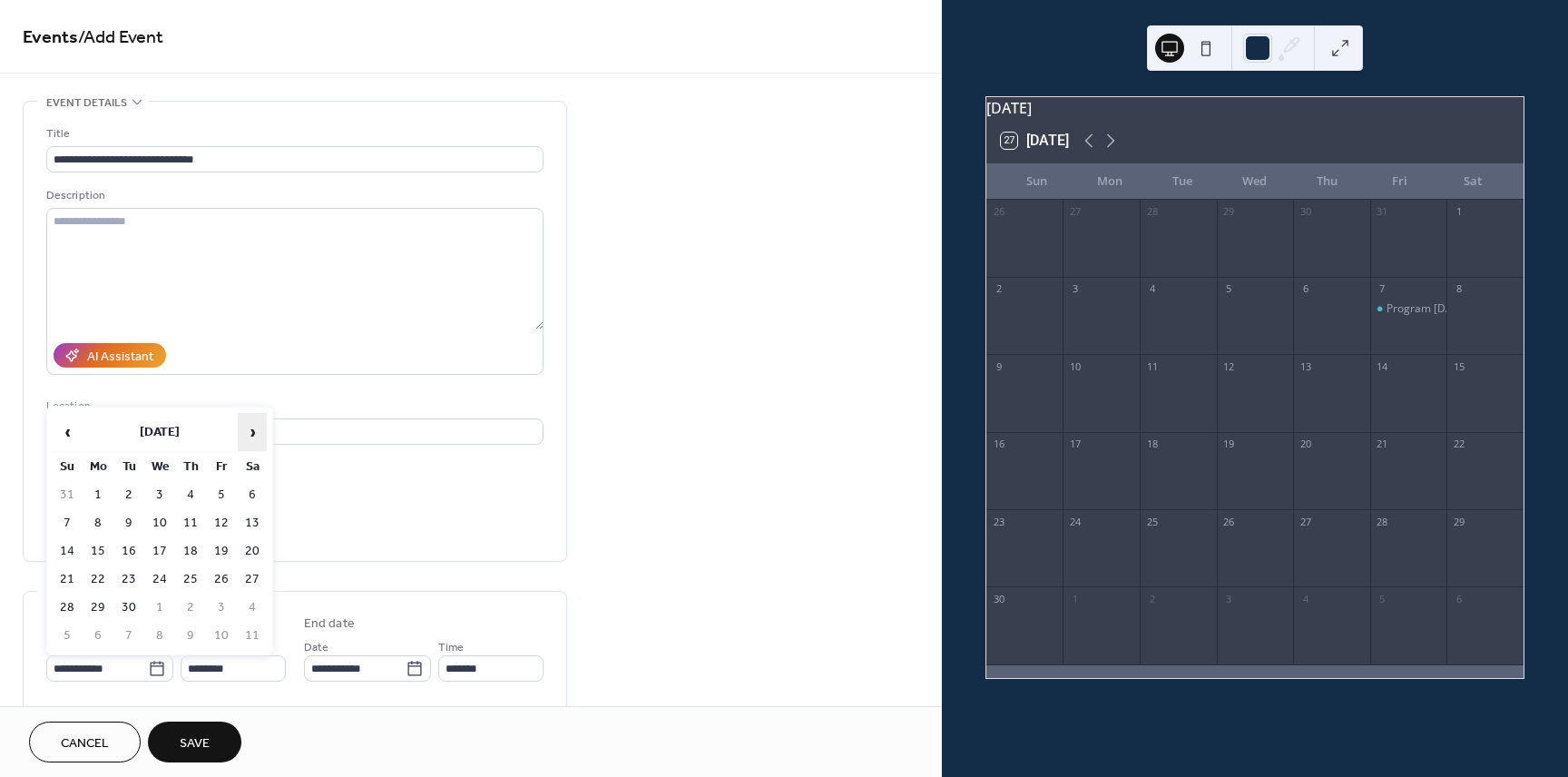 click on "›" at bounding box center (252, 432) 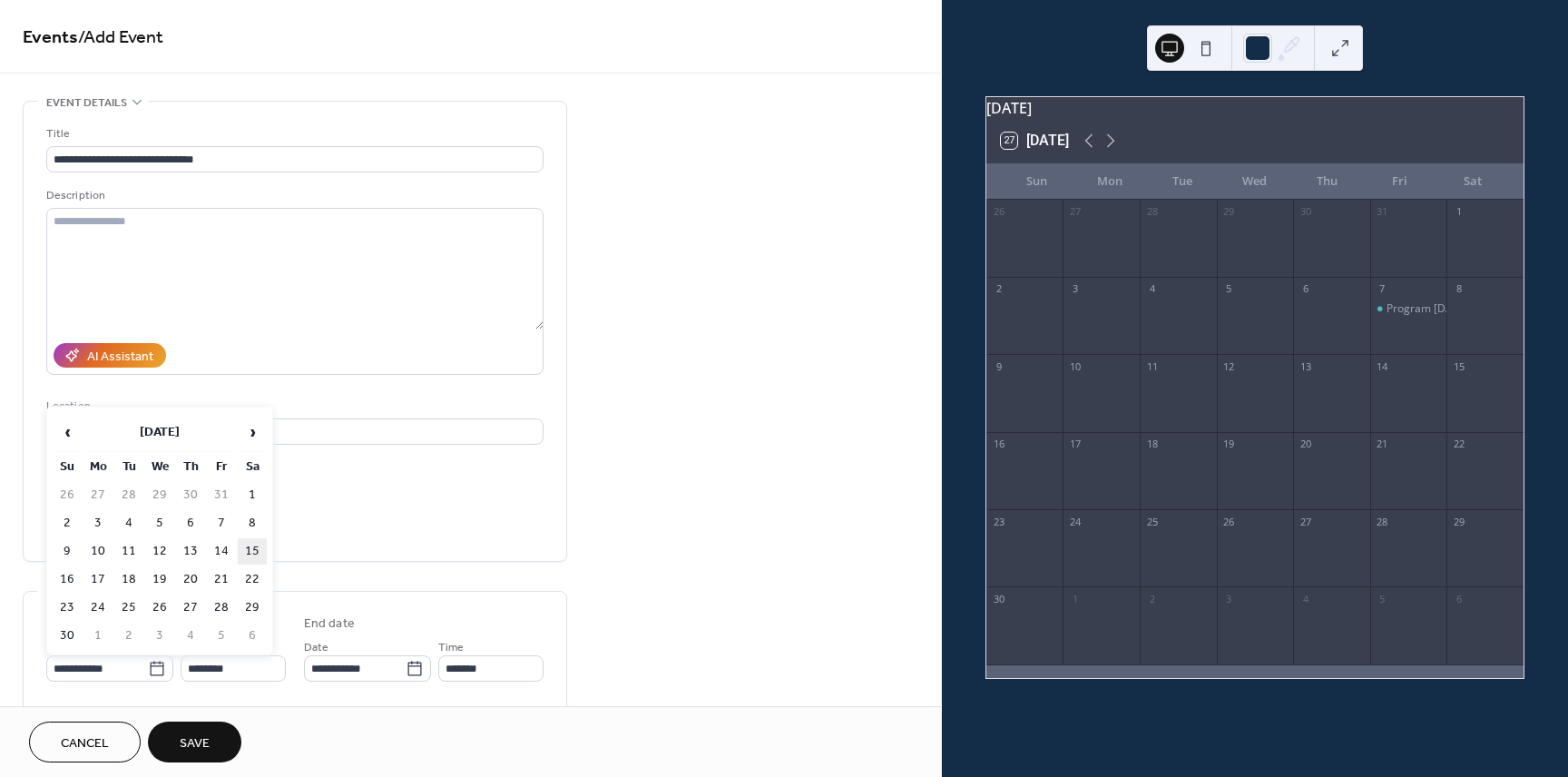 click on "15" at bounding box center (252, 551) 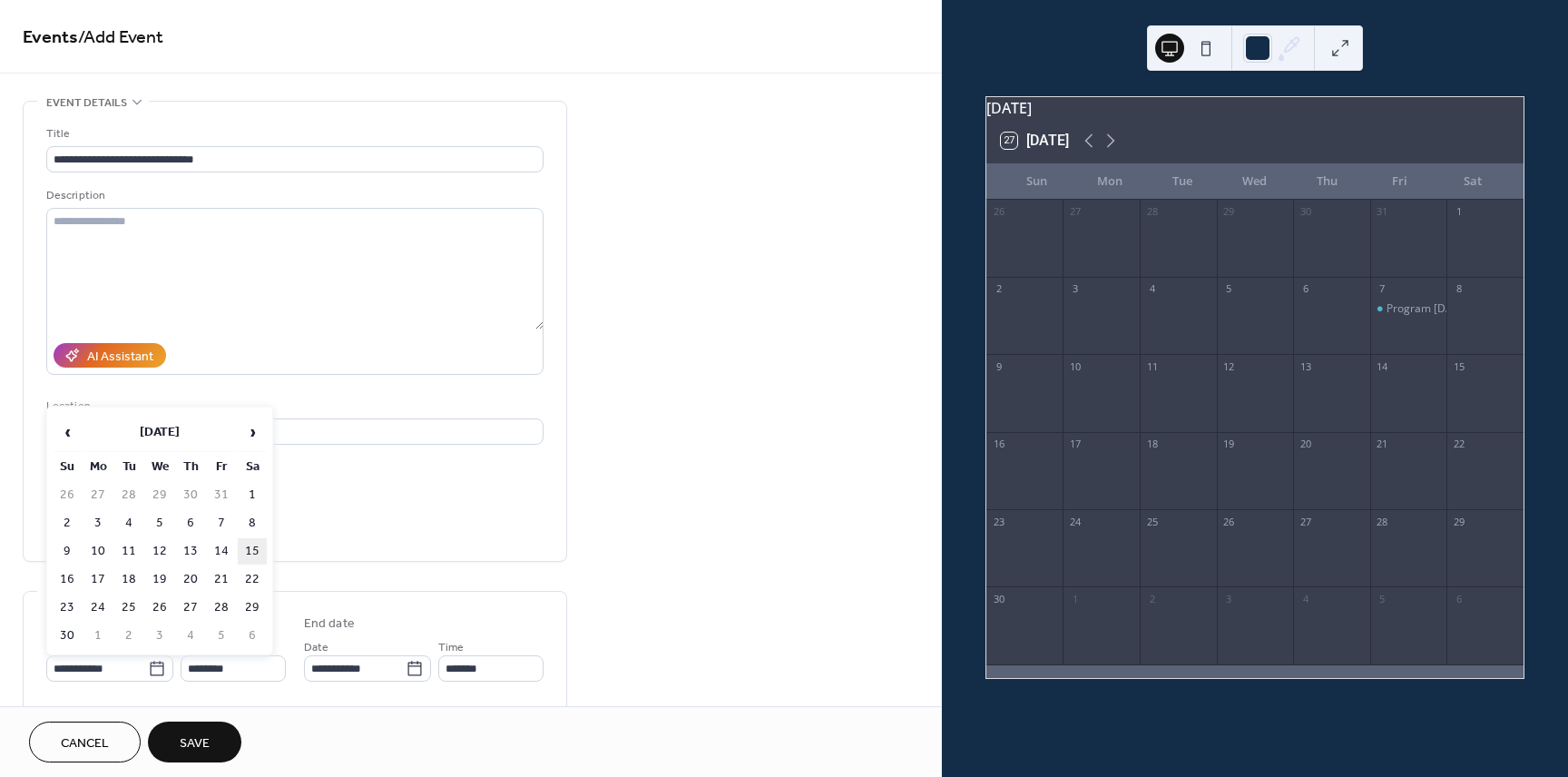 type on "**********" 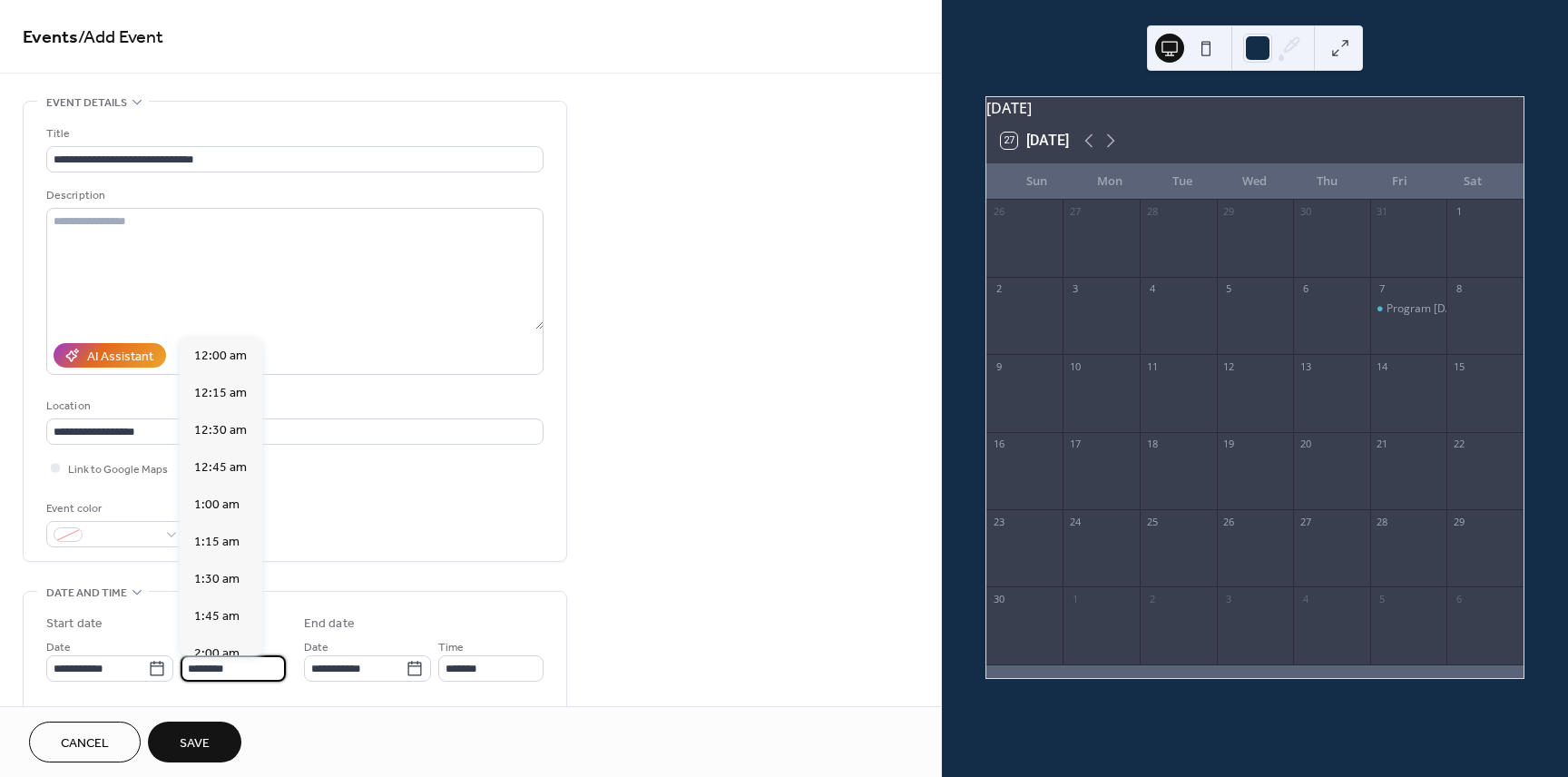 click on "********" at bounding box center (233, 668) 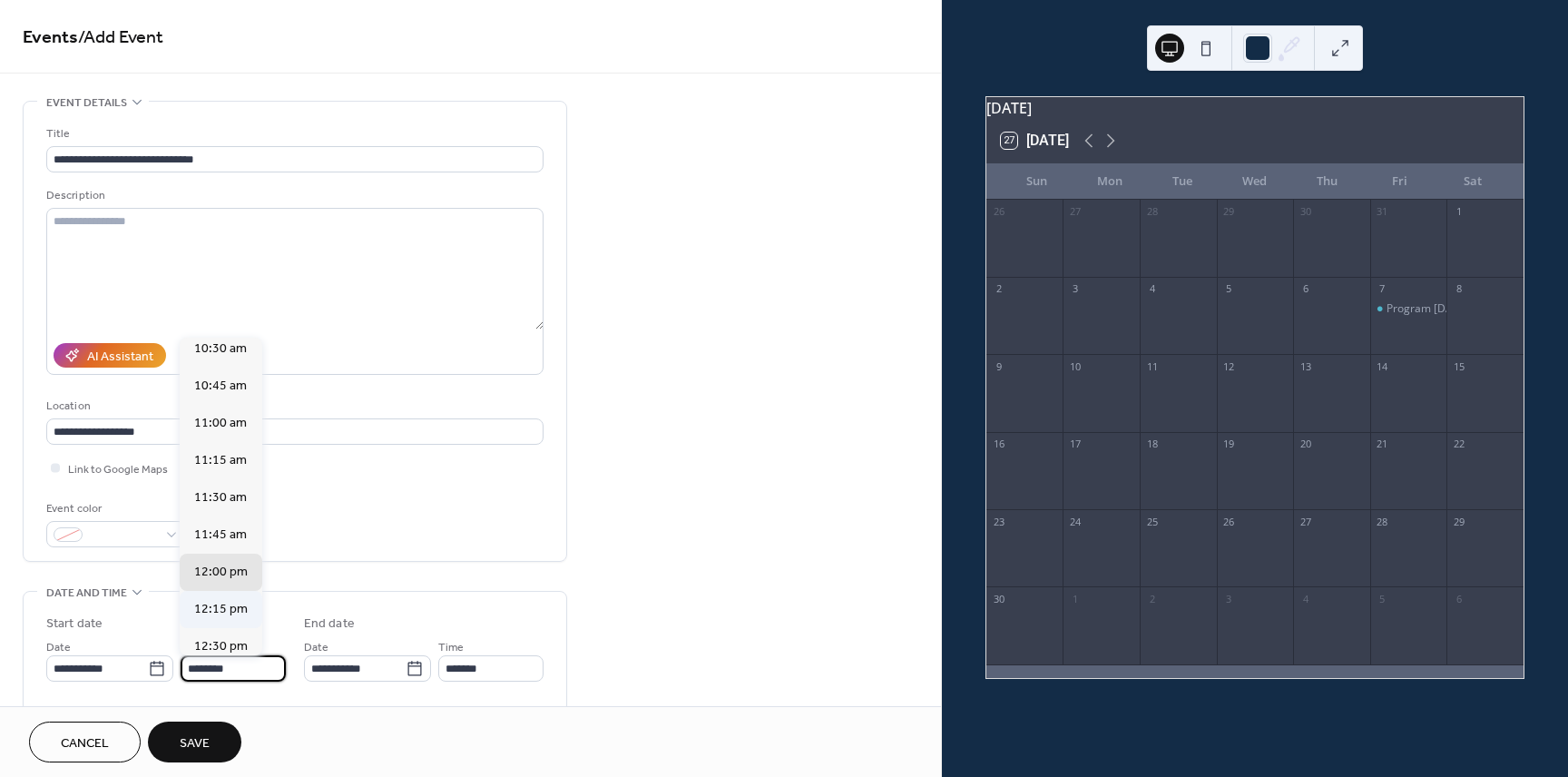 scroll, scrollTop: 1391, scrollLeft: 0, axis: vertical 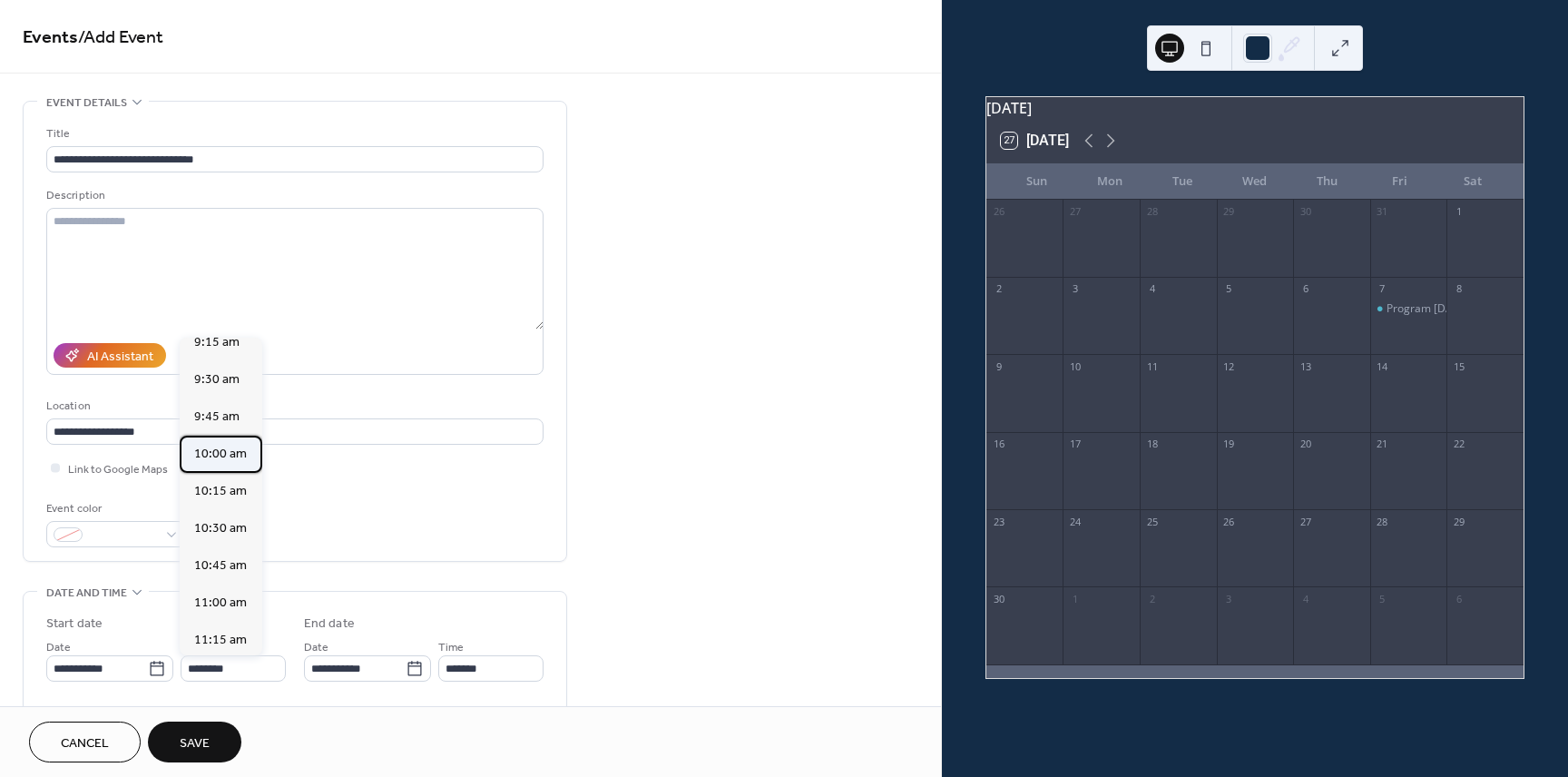 click on "10:00 am" at bounding box center (220, 454) 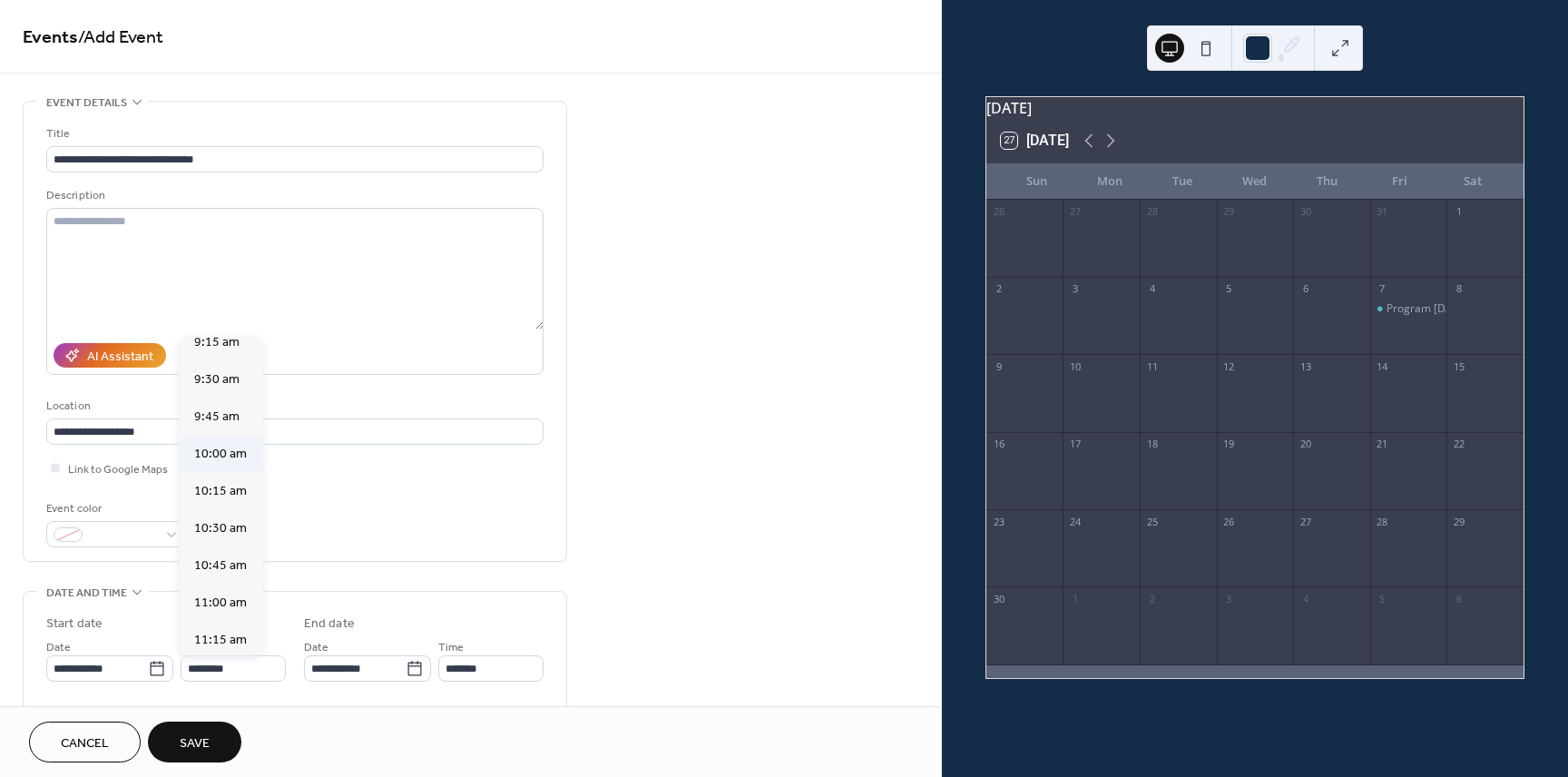 type on "********" 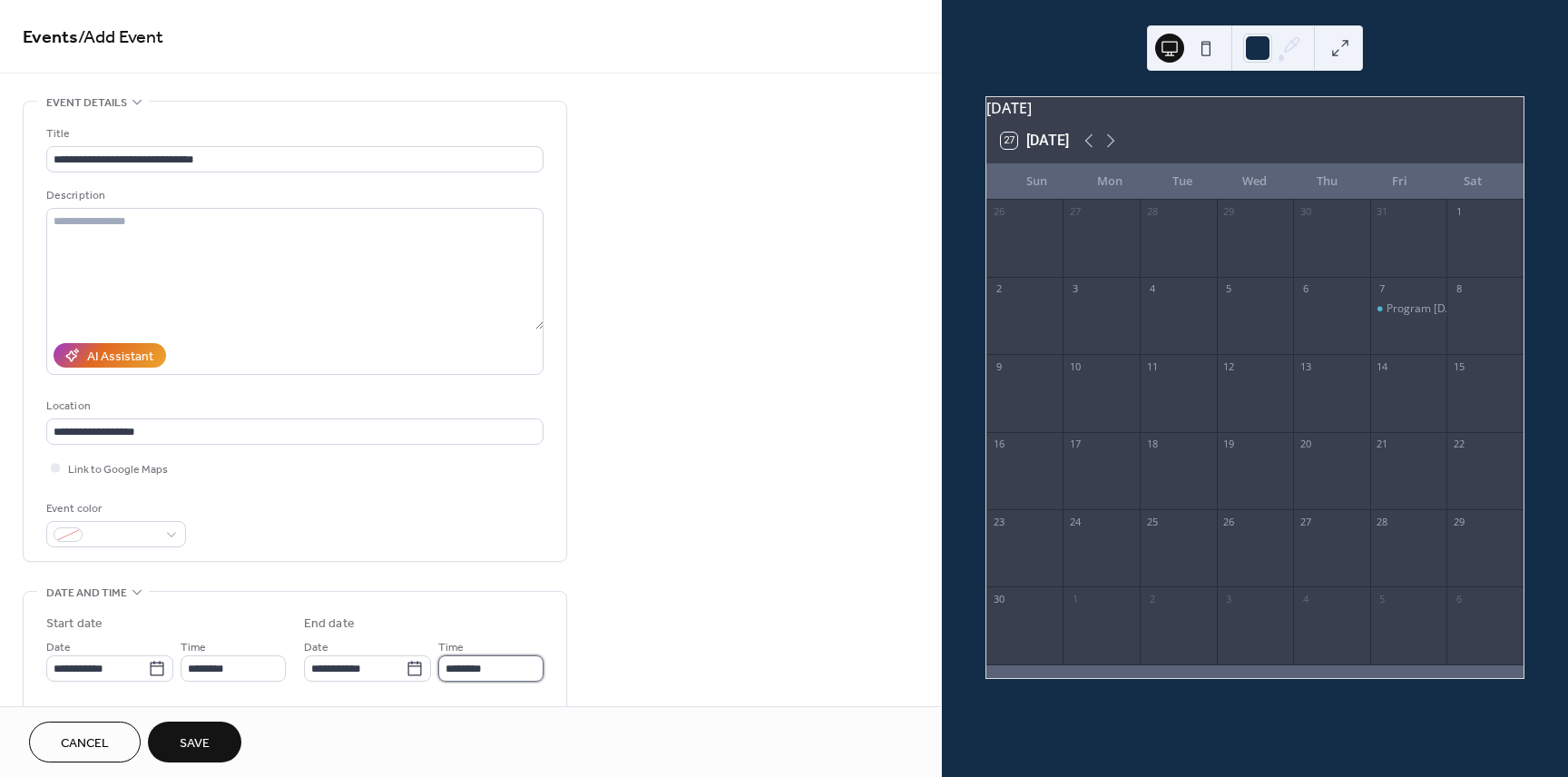 click on "********" at bounding box center [491, 668] 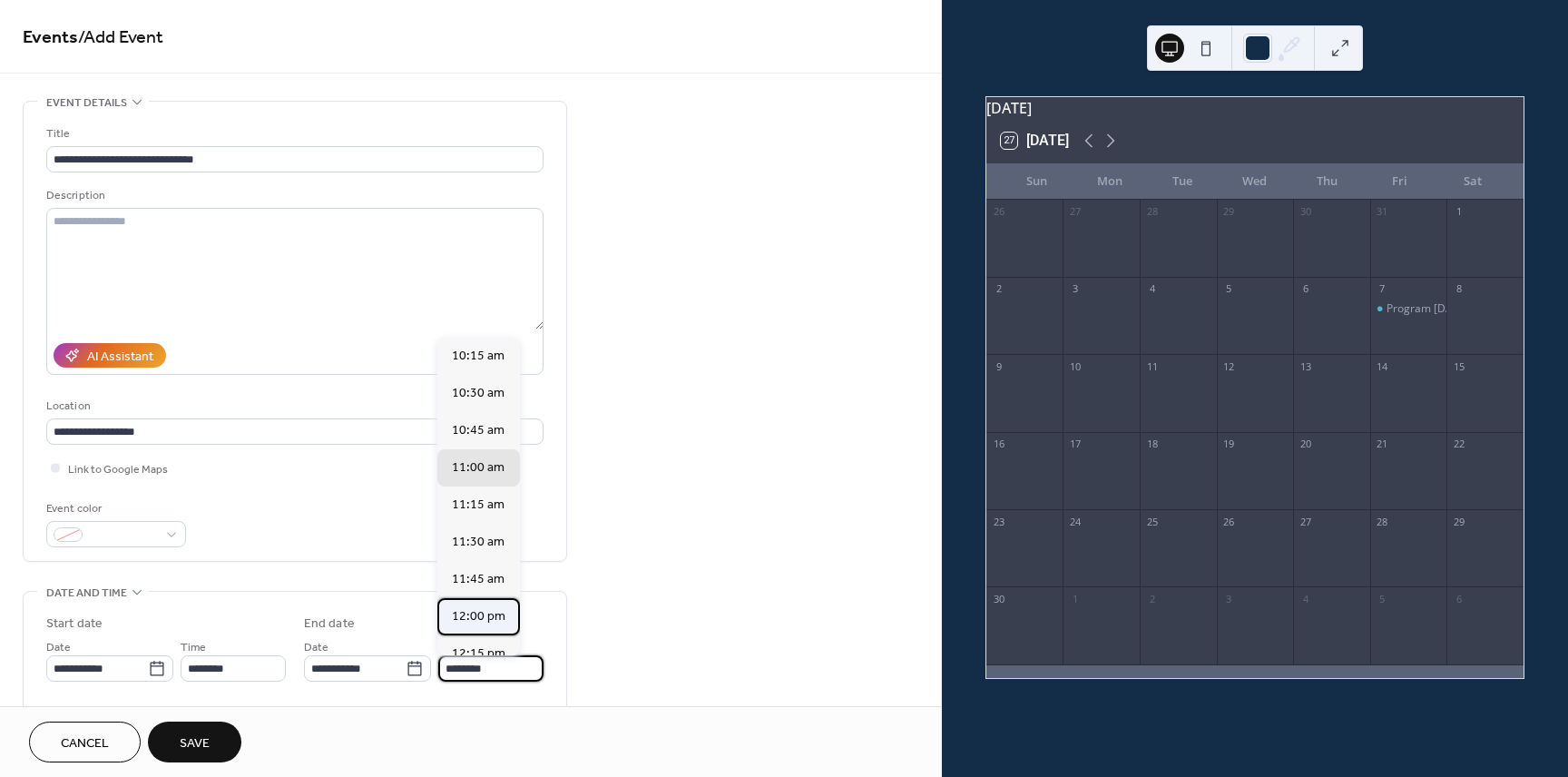 click on "12:00 pm" at bounding box center (478, 616) 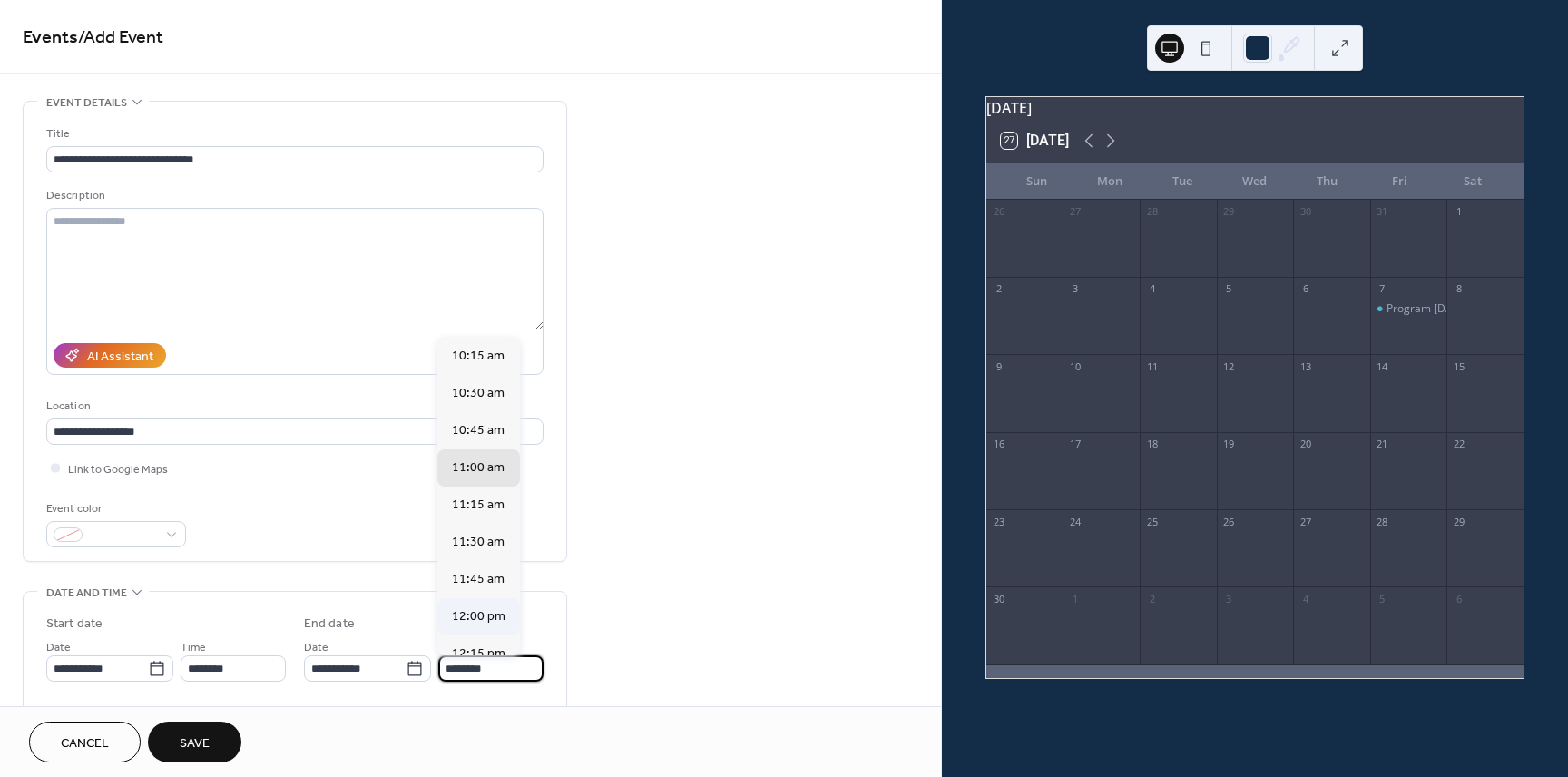 type on "********" 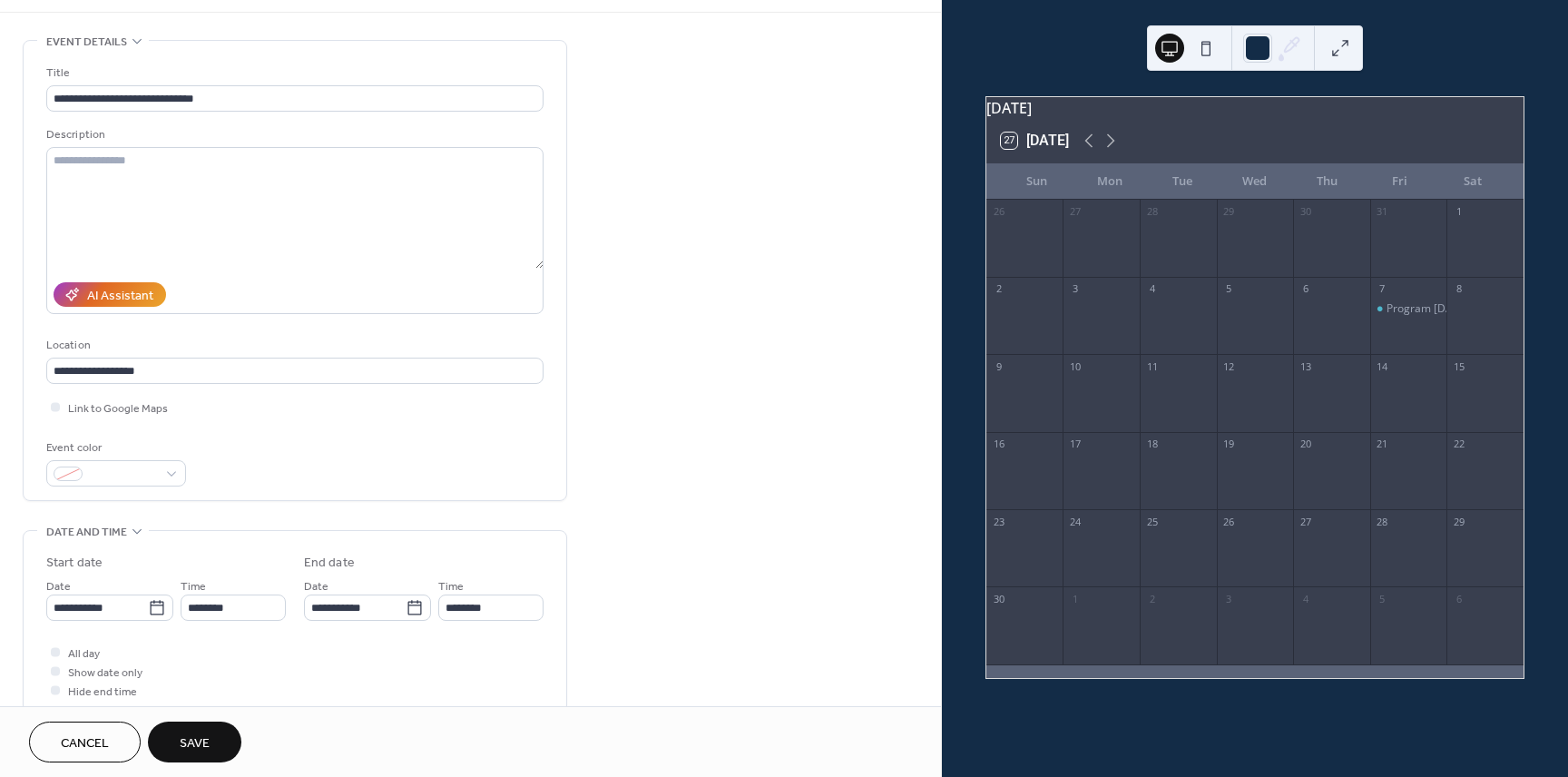 scroll, scrollTop: 111, scrollLeft: 0, axis: vertical 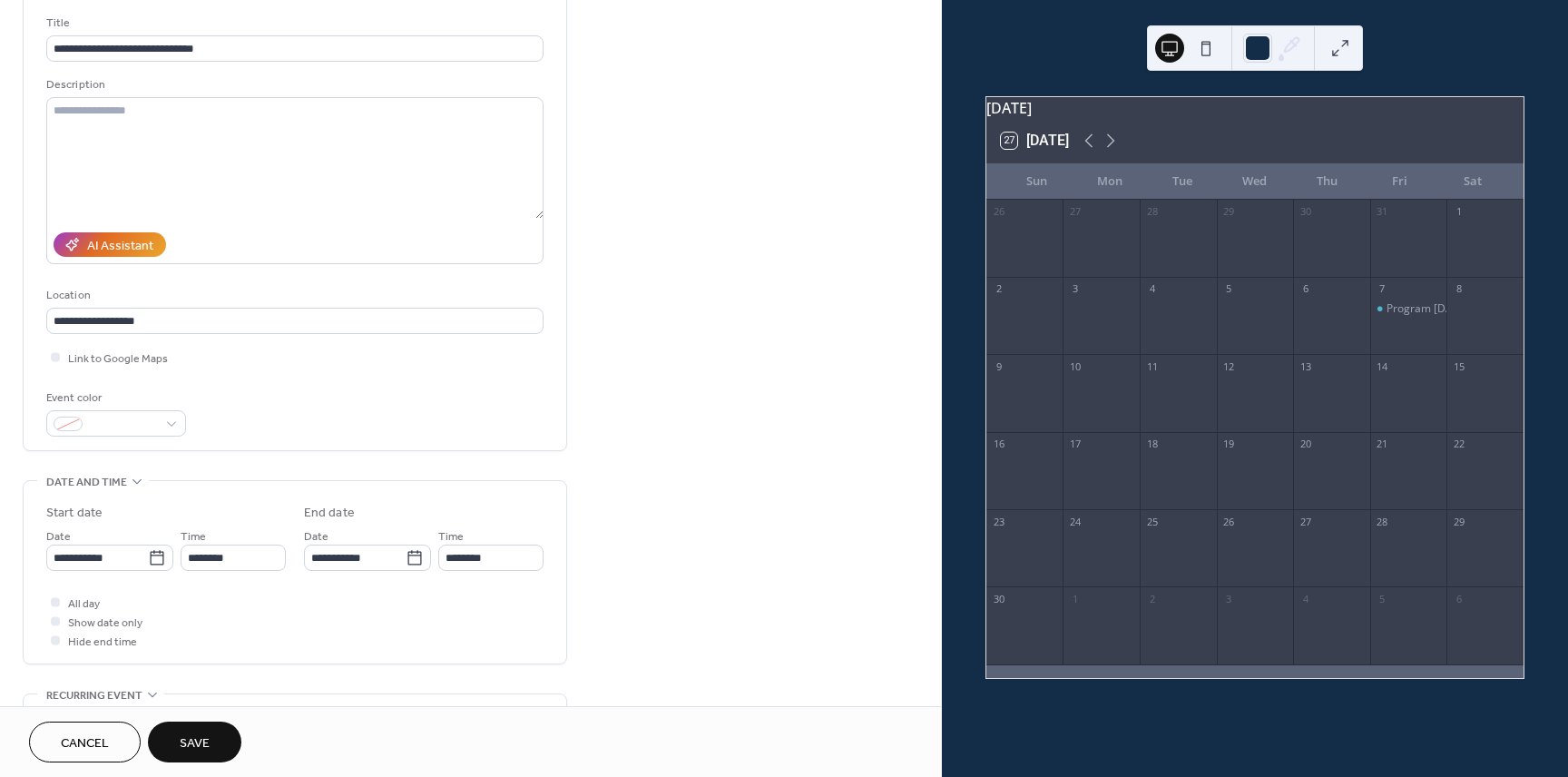 click on "Save" at bounding box center [194, 743] 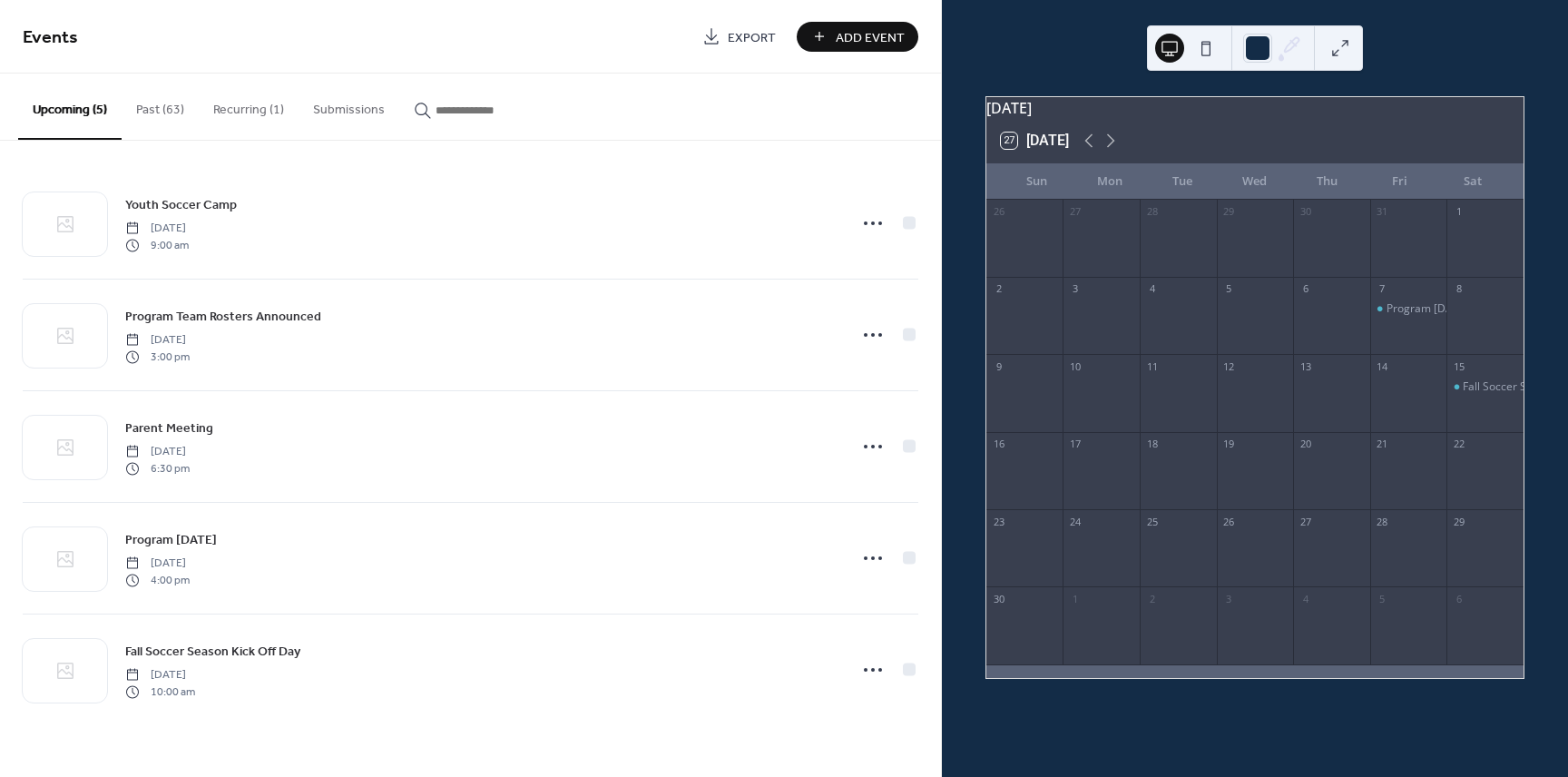click on "Add Event" at bounding box center [870, 37] 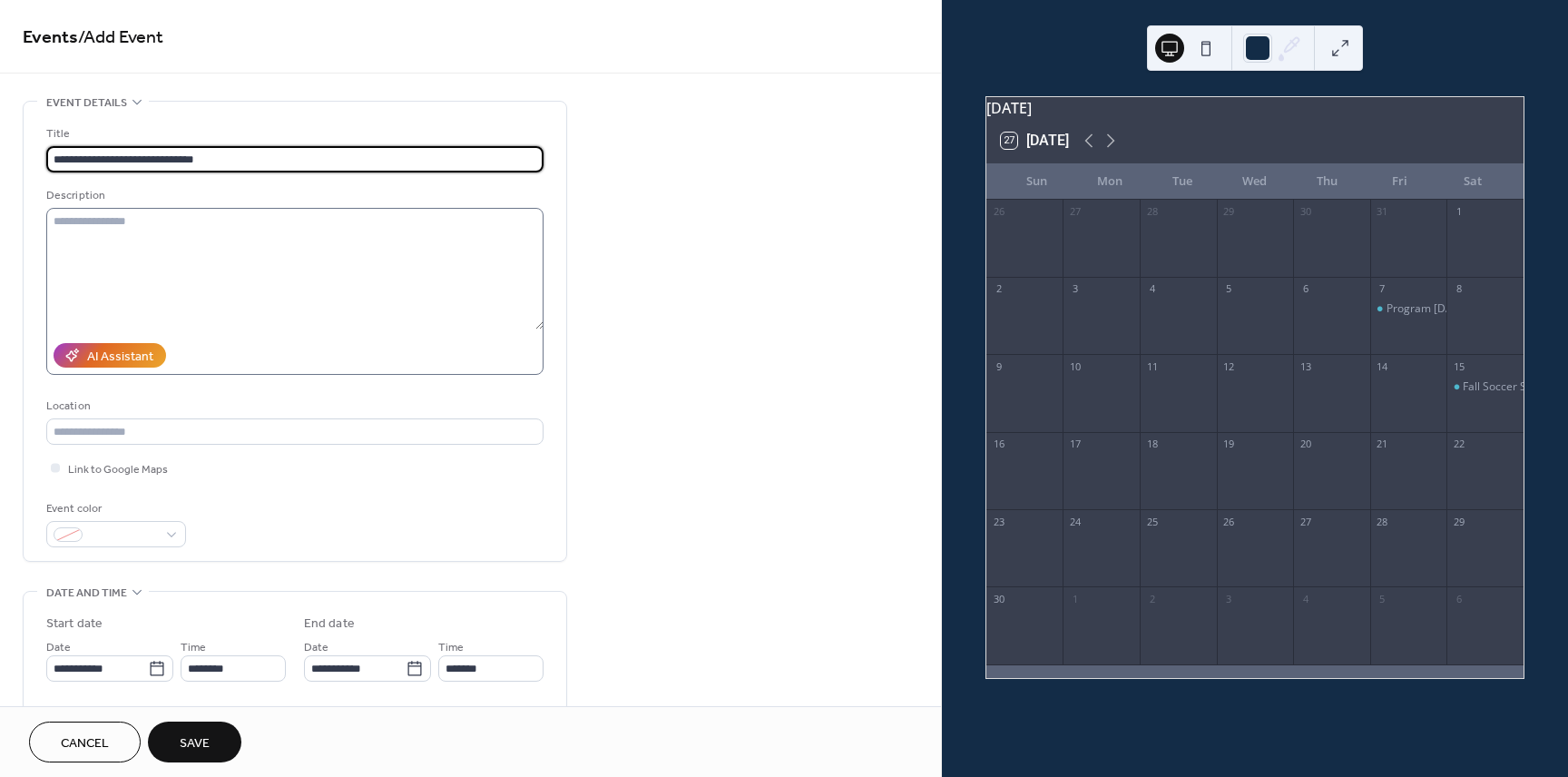 type on "**********" 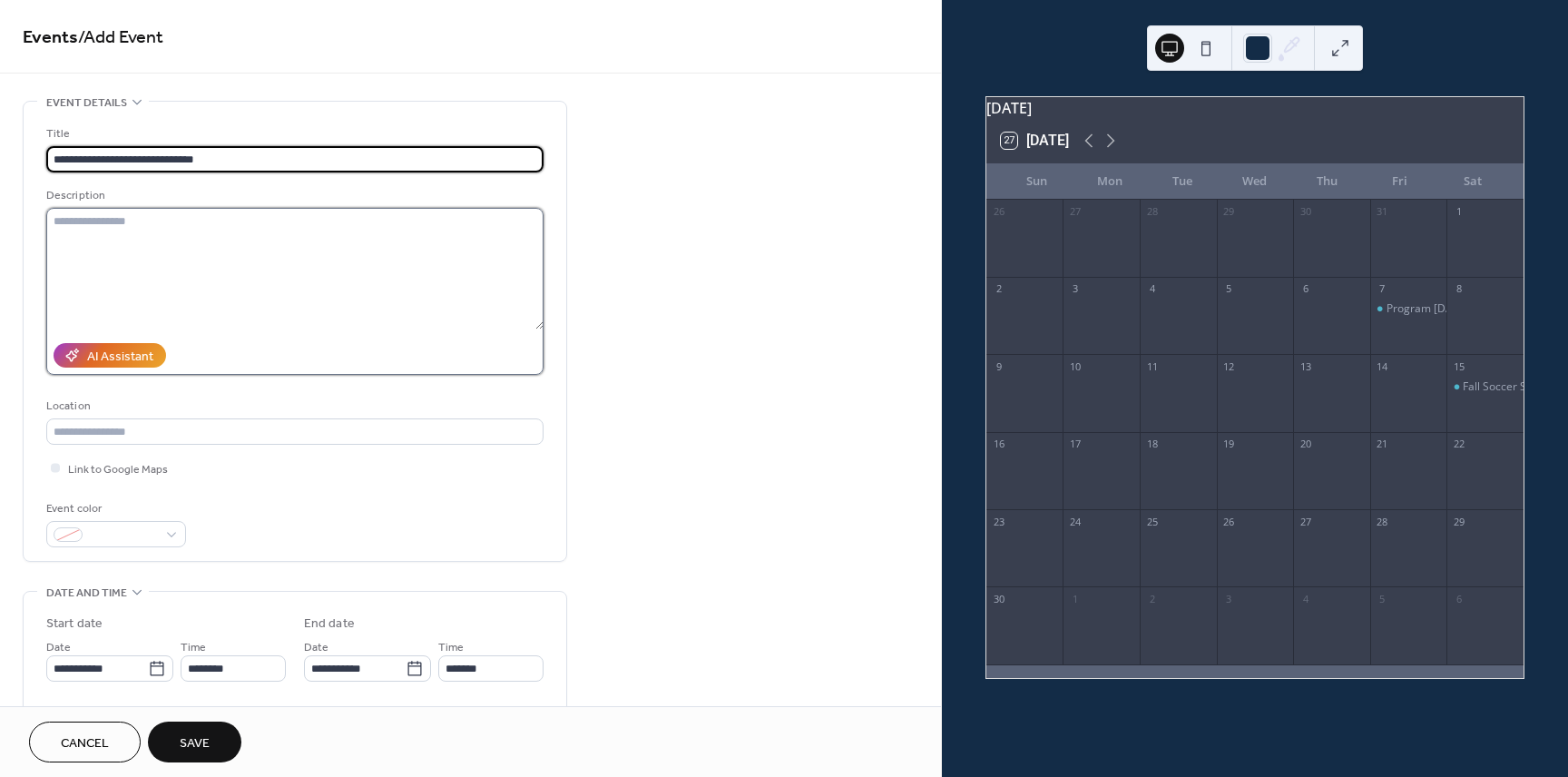 click at bounding box center (295, 269) 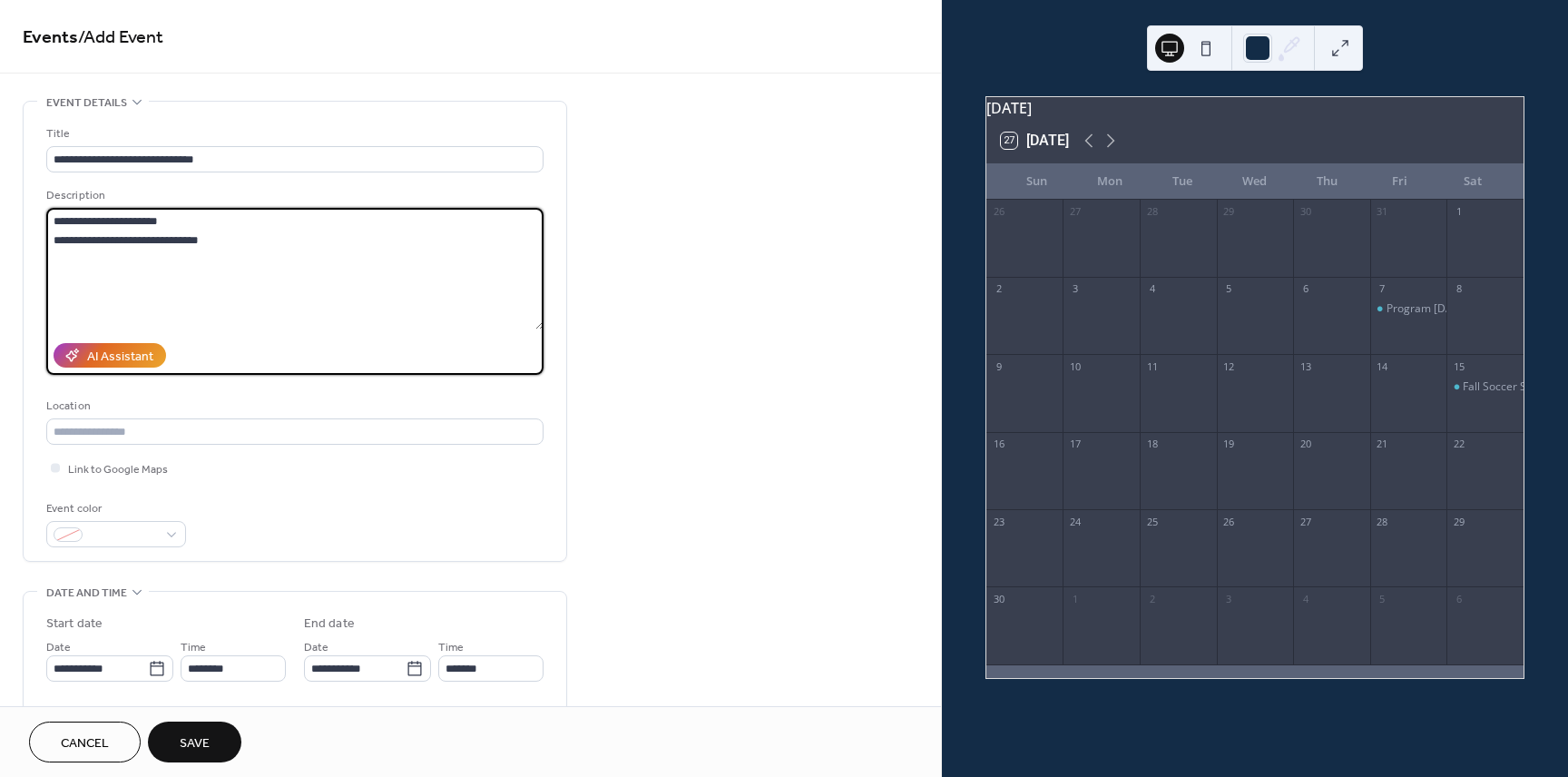 click on "**********" at bounding box center (295, 269) 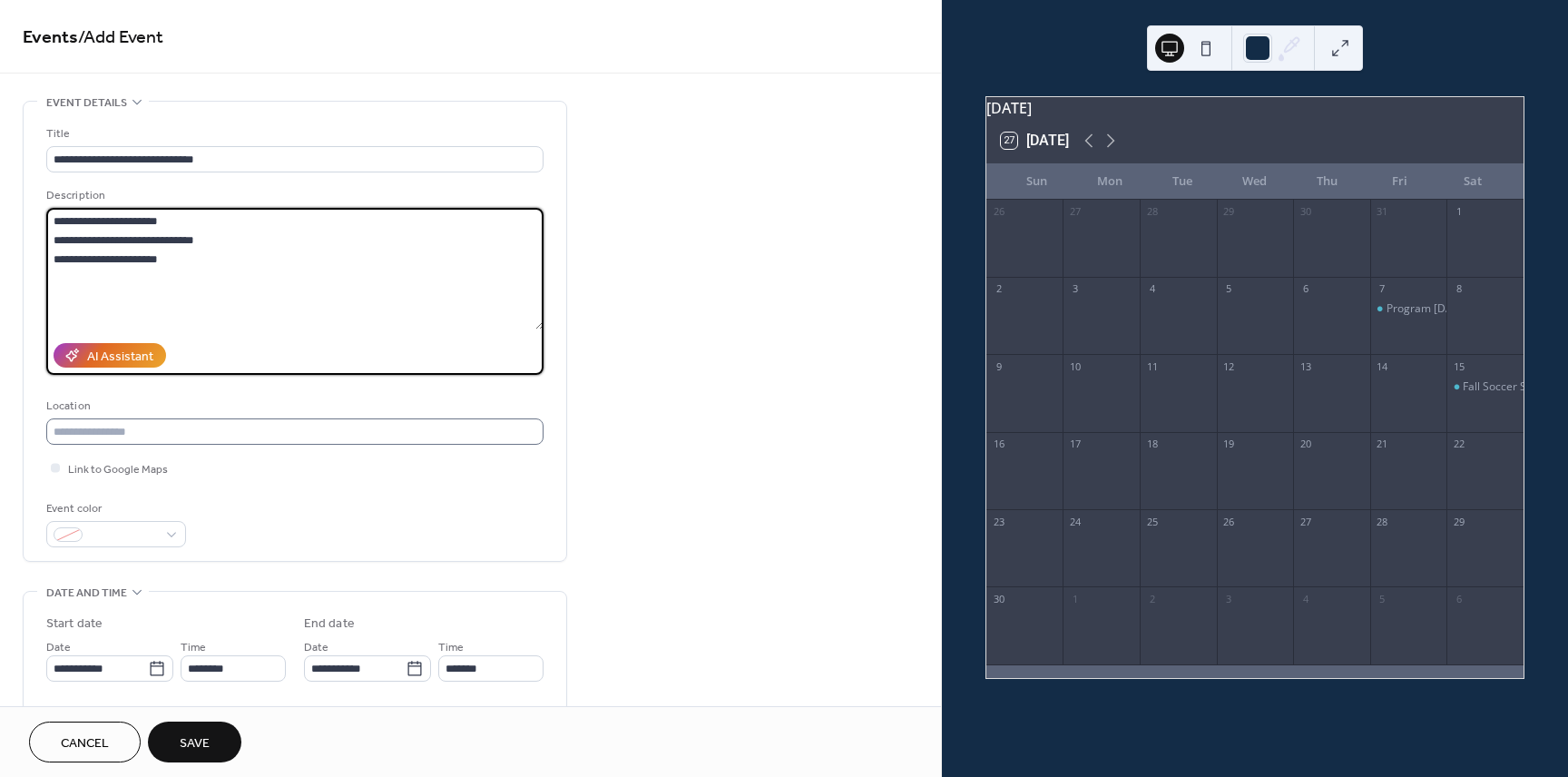 type on "**********" 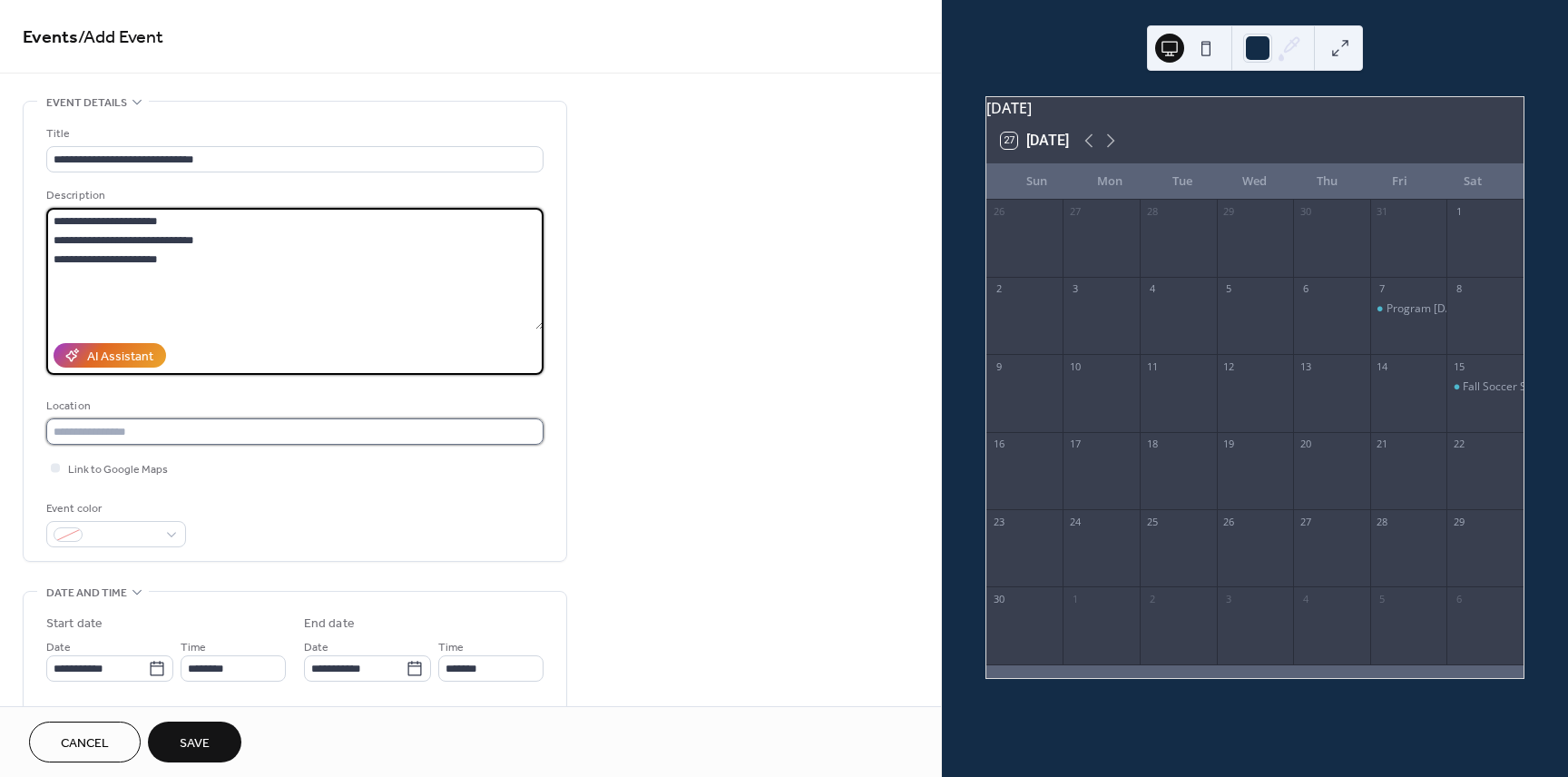 click at bounding box center (295, 431) 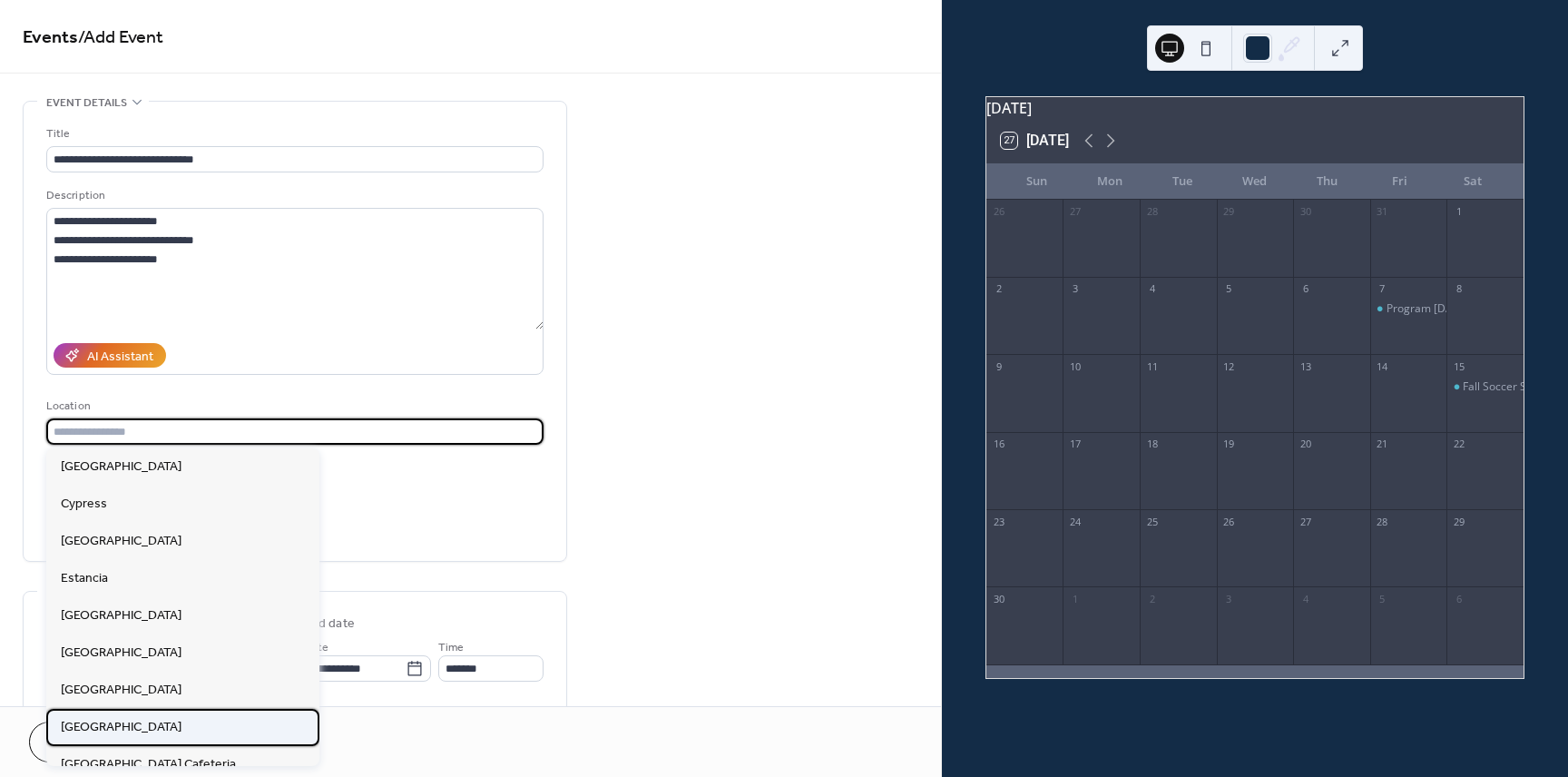click on "[GEOGRAPHIC_DATA]" at bounding box center (121, 727) 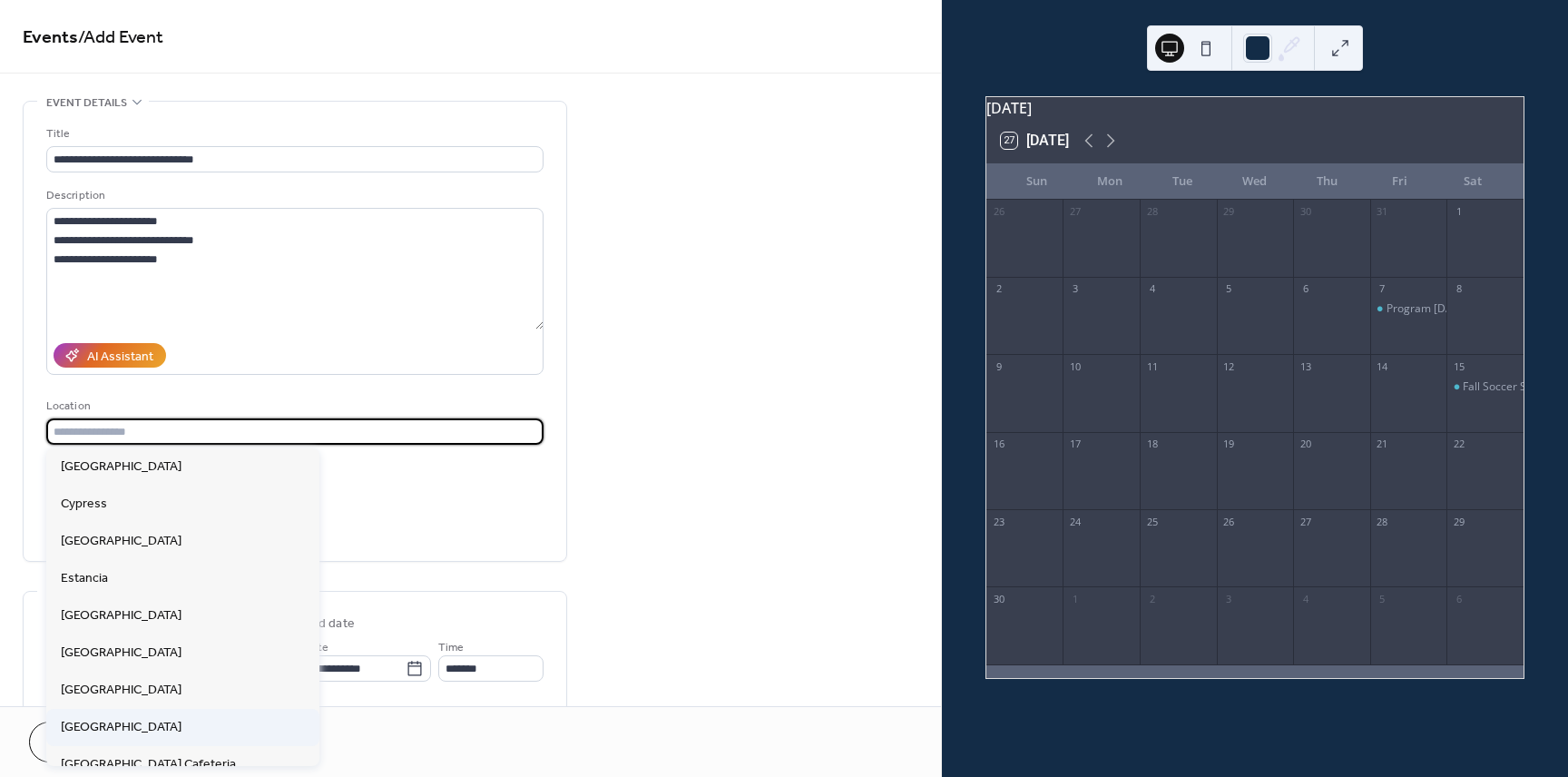 type on "**********" 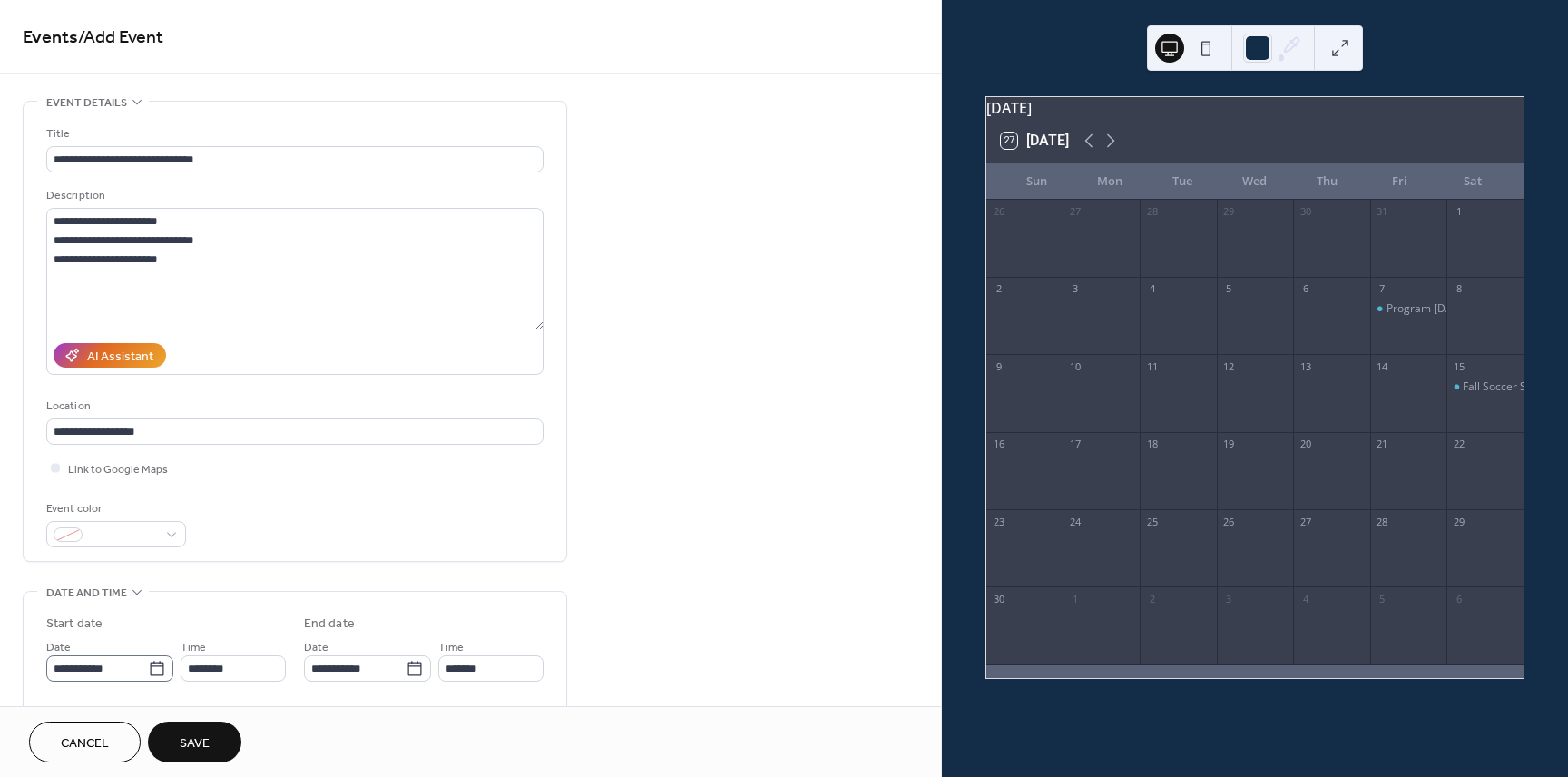 click 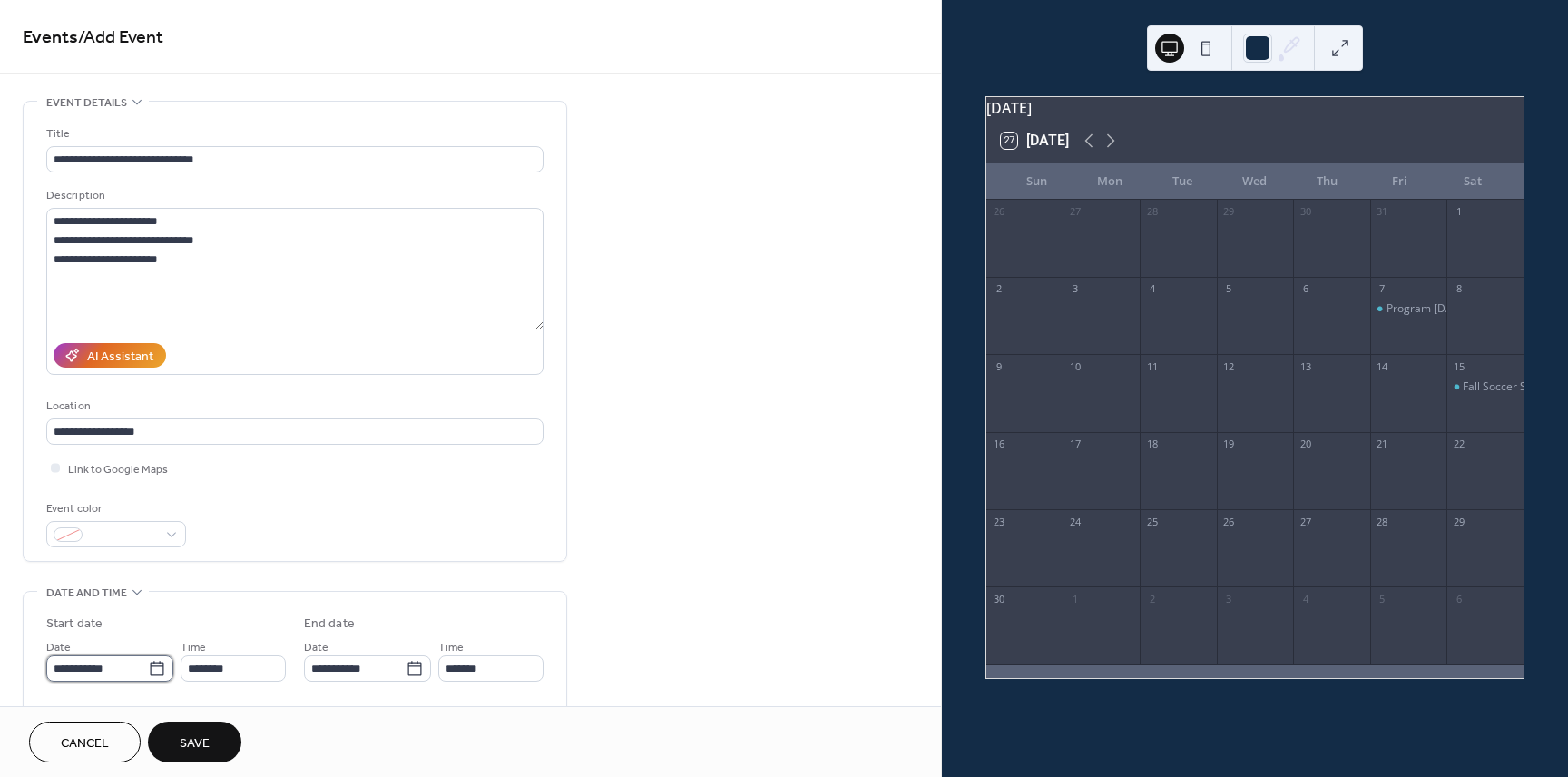 click on "**********" at bounding box center [97, 668] 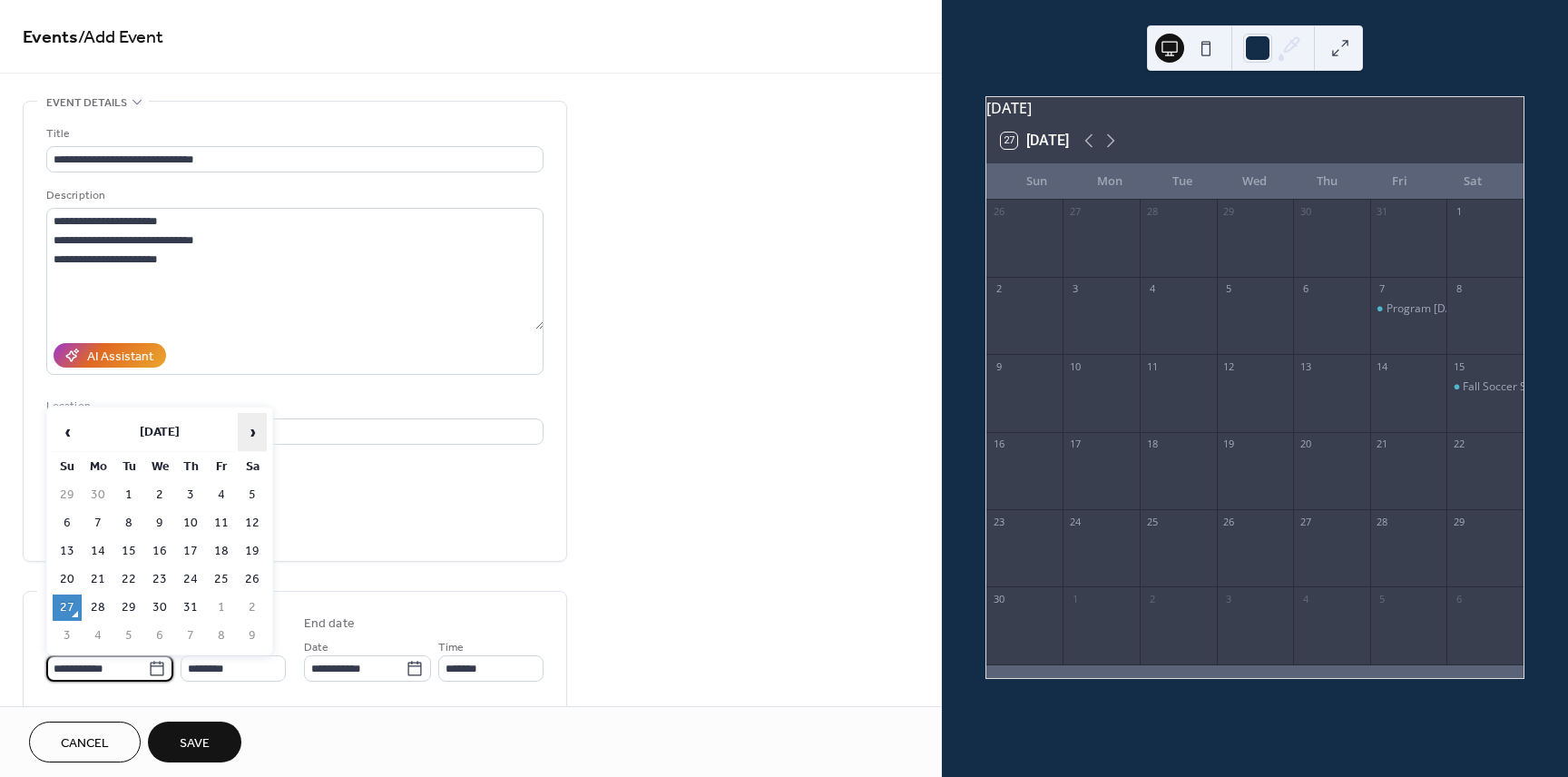 click on "›" at bounding box center [252, 432] 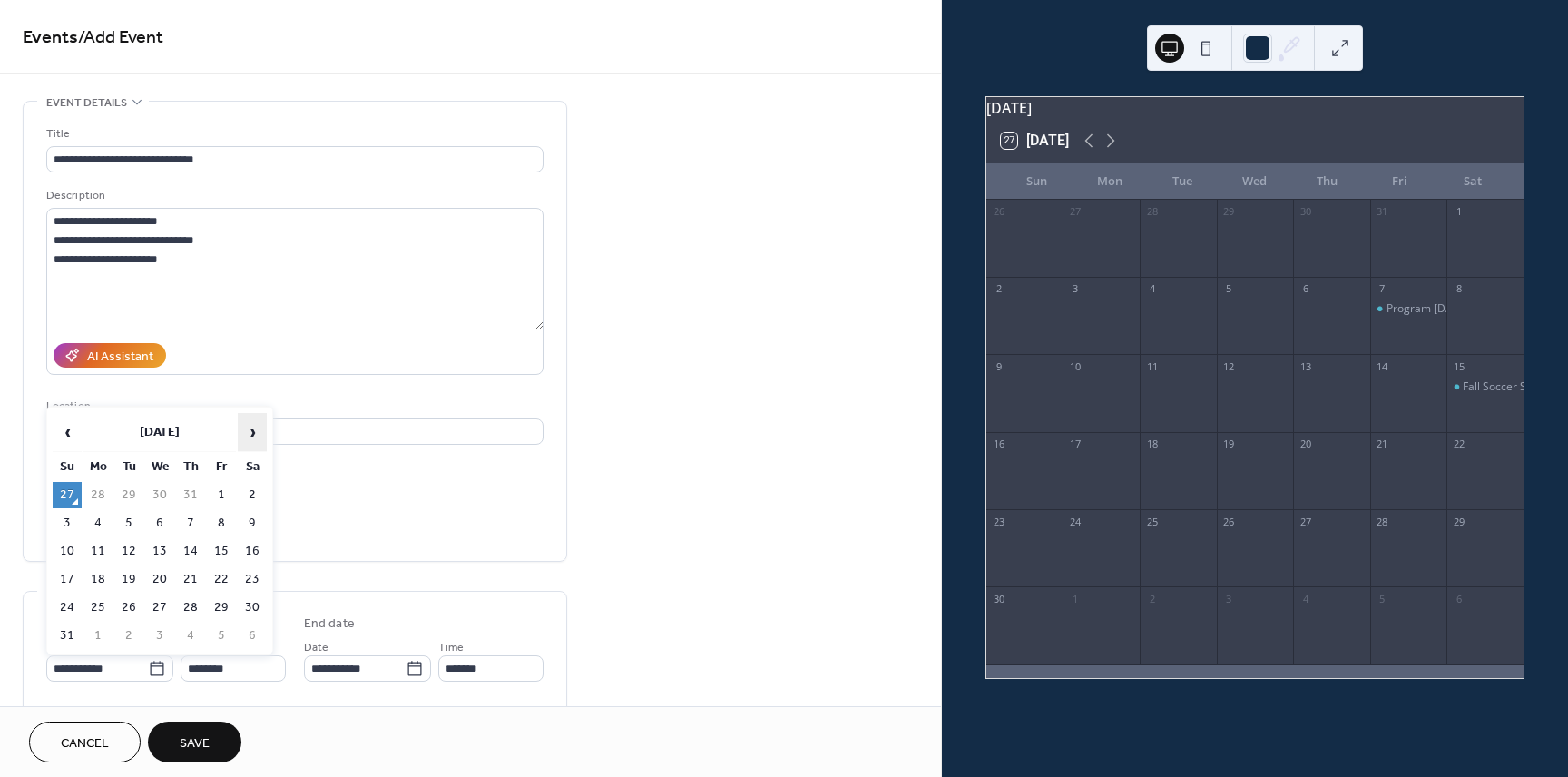 click on "›" at bounding box center [252, 432] 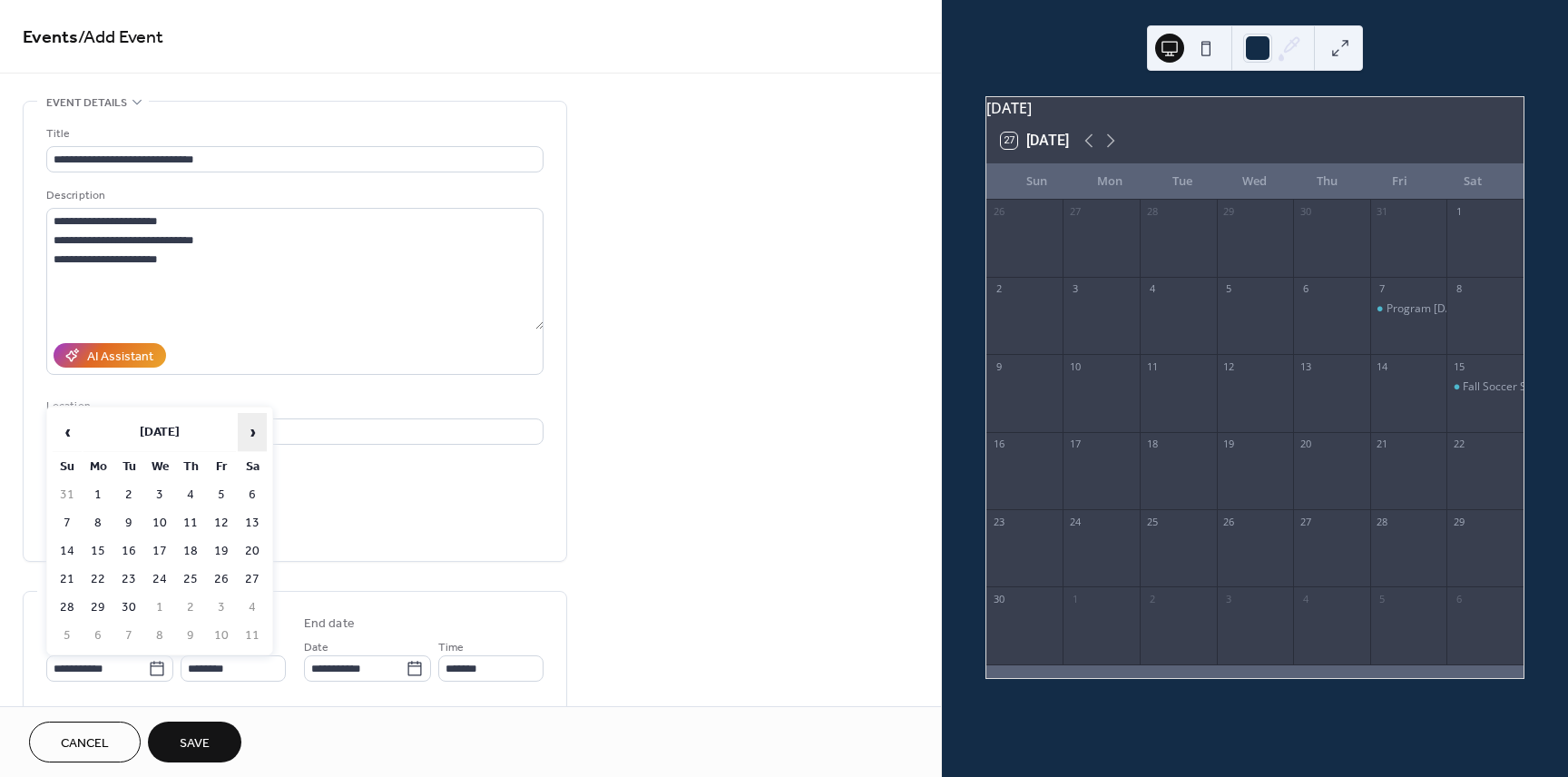 click on "›" at bounding box center [252, 432] 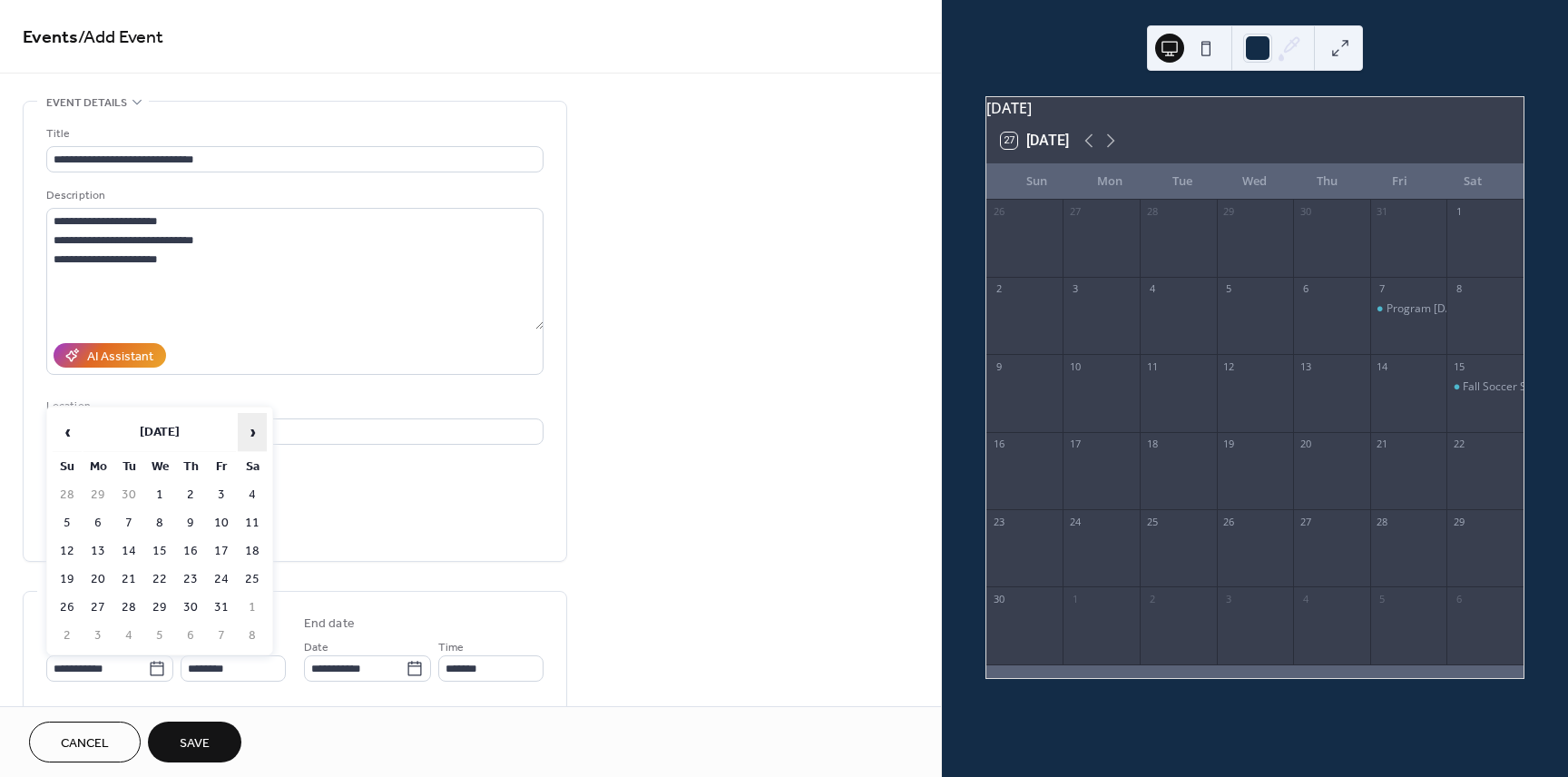 click on "›" at bounding box center (252, 432) 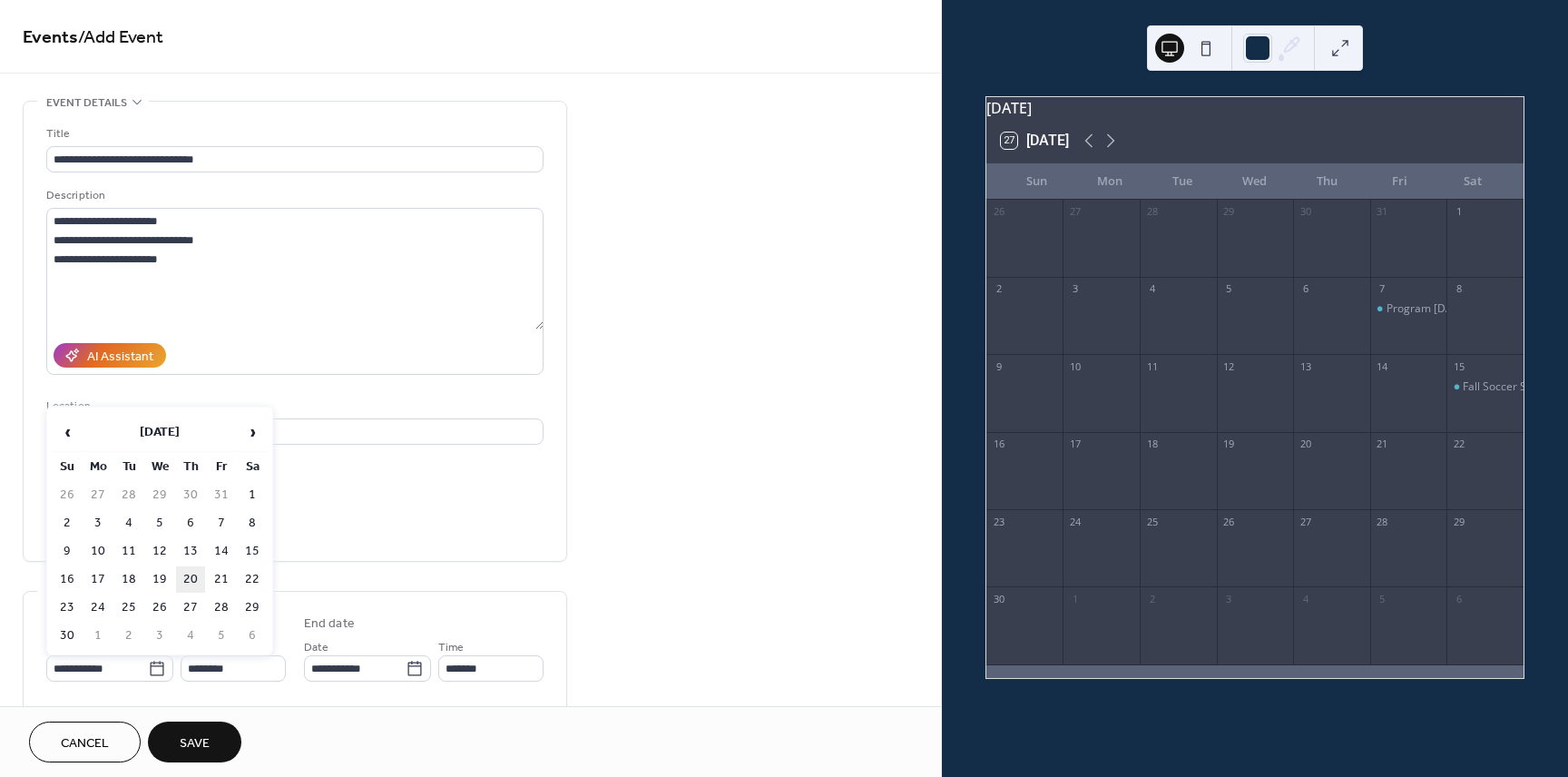click on "20" at bounding box center [191, 579] 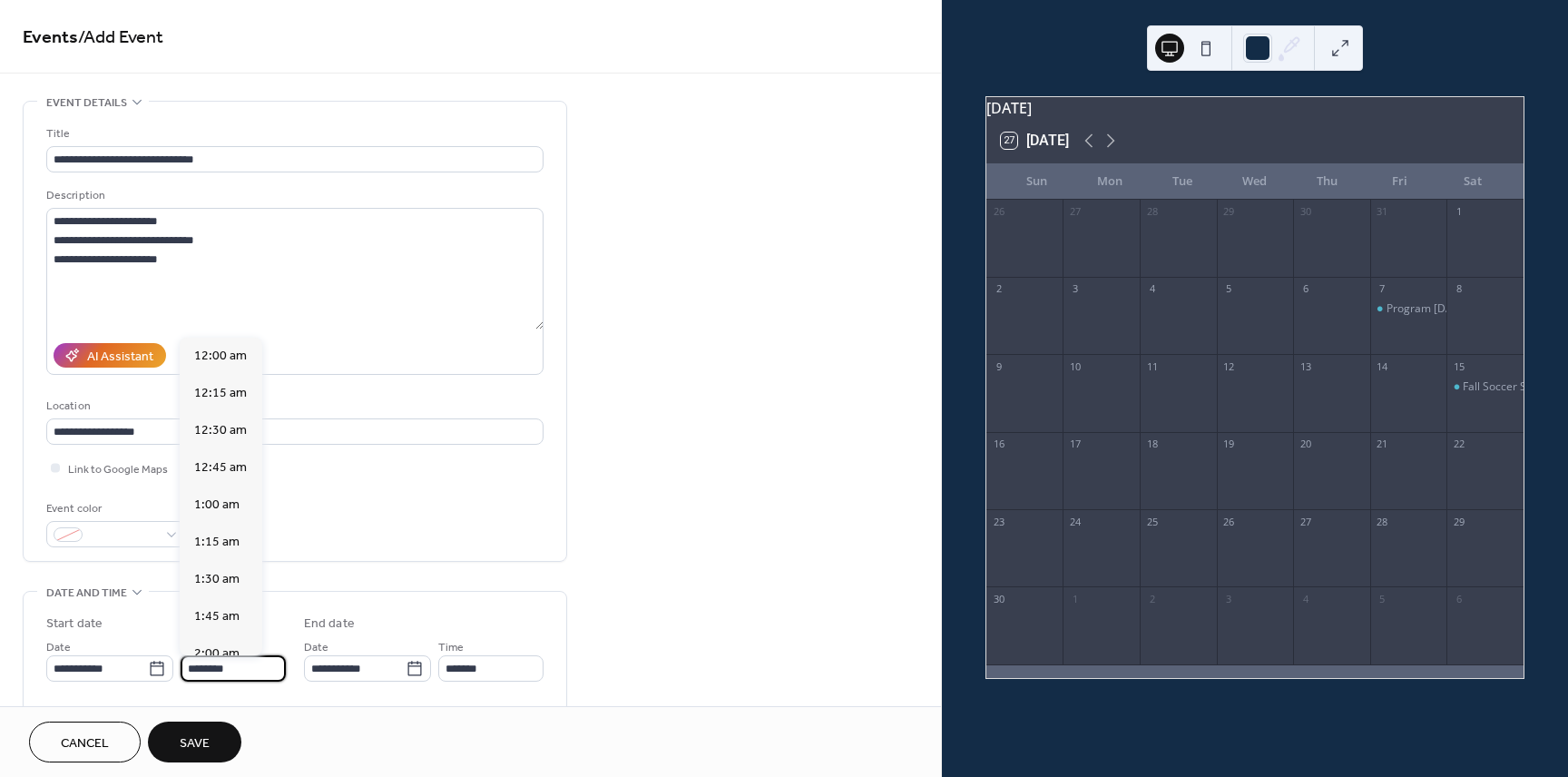 click on "********" at bounding box center (233, 668) 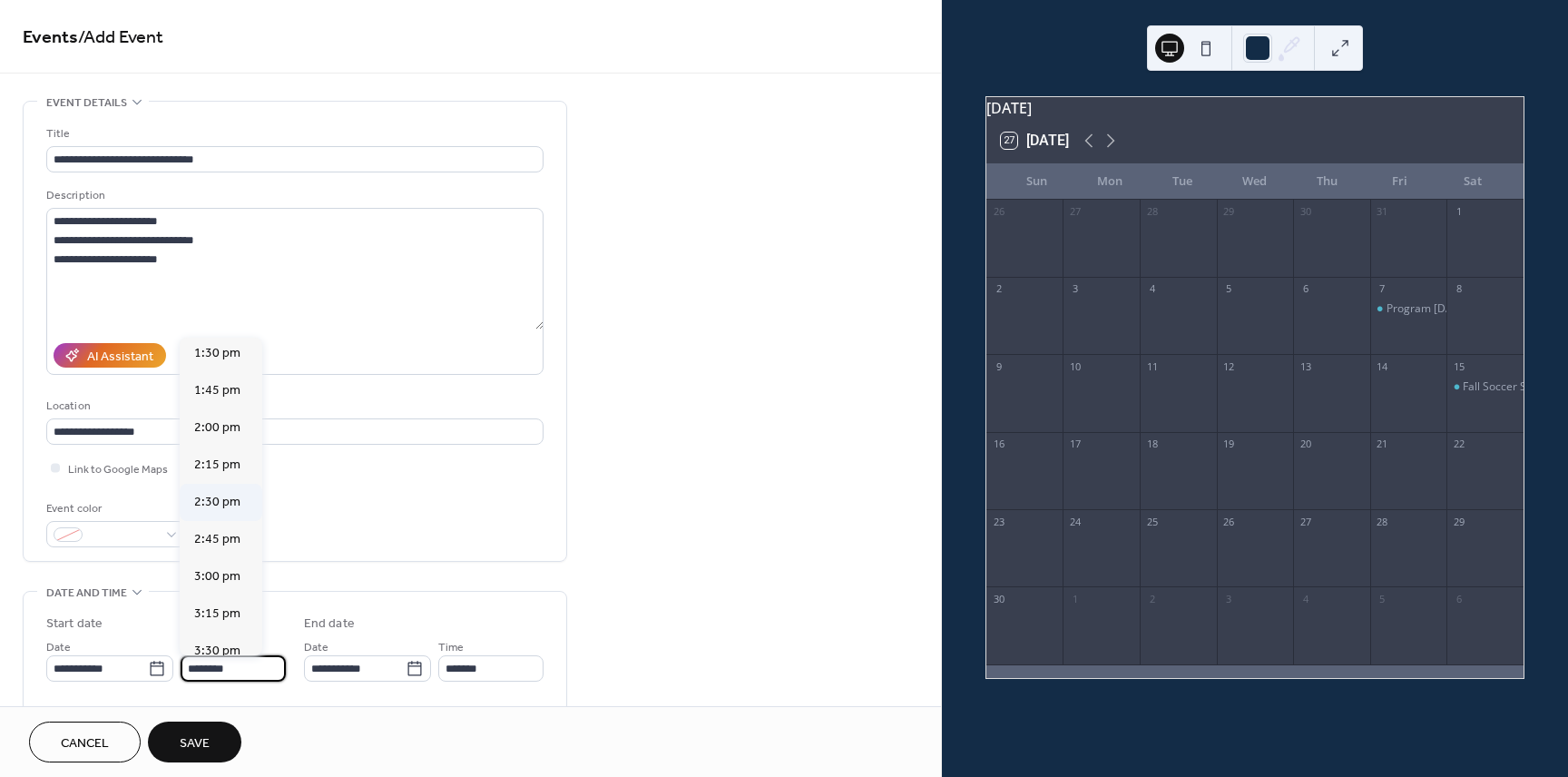 scroll, scrollTop: 2051, scrollLeft: 0, axis: vertical 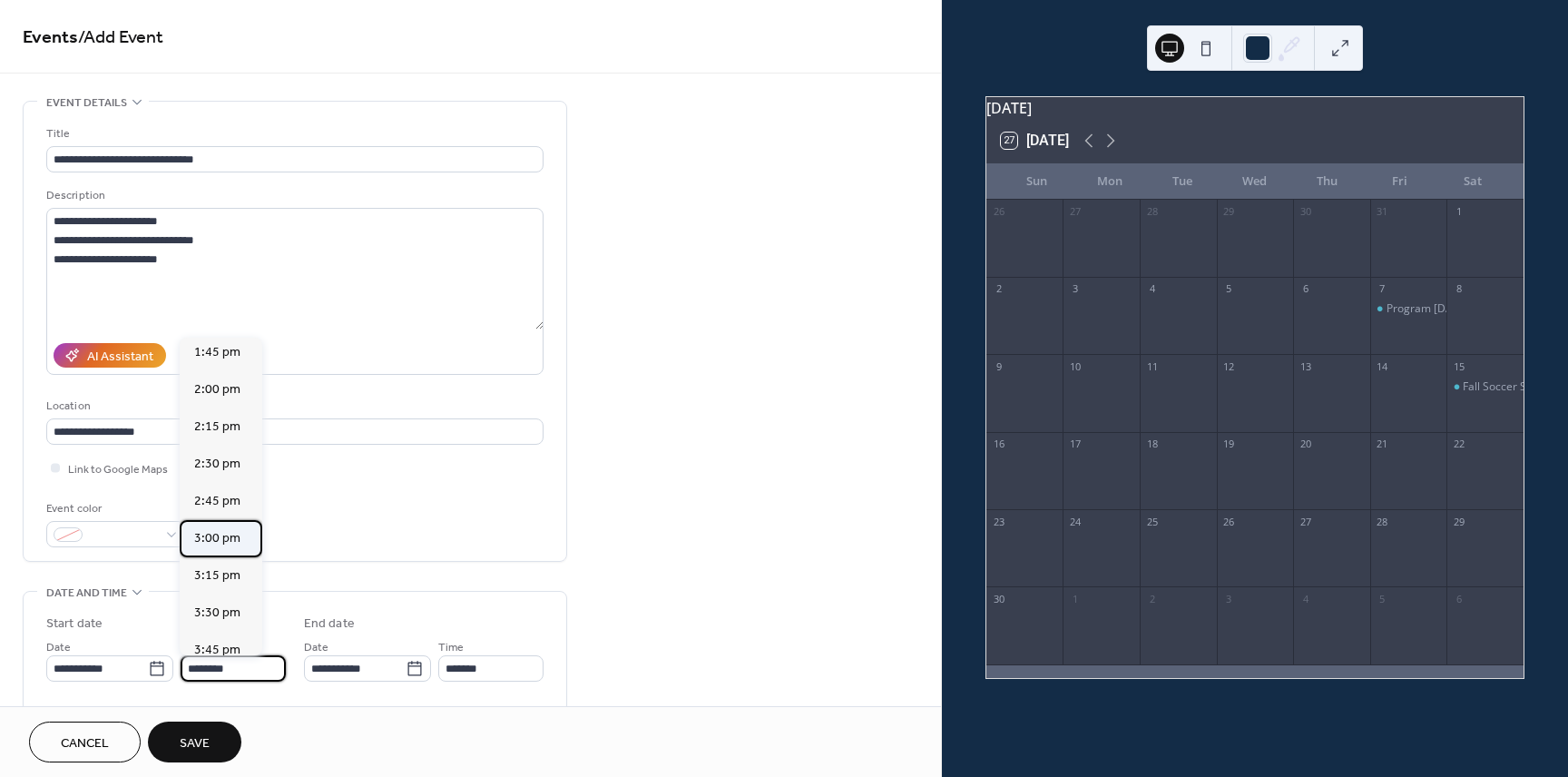 click on "3:00 pm" at bounding box center [217, 538] 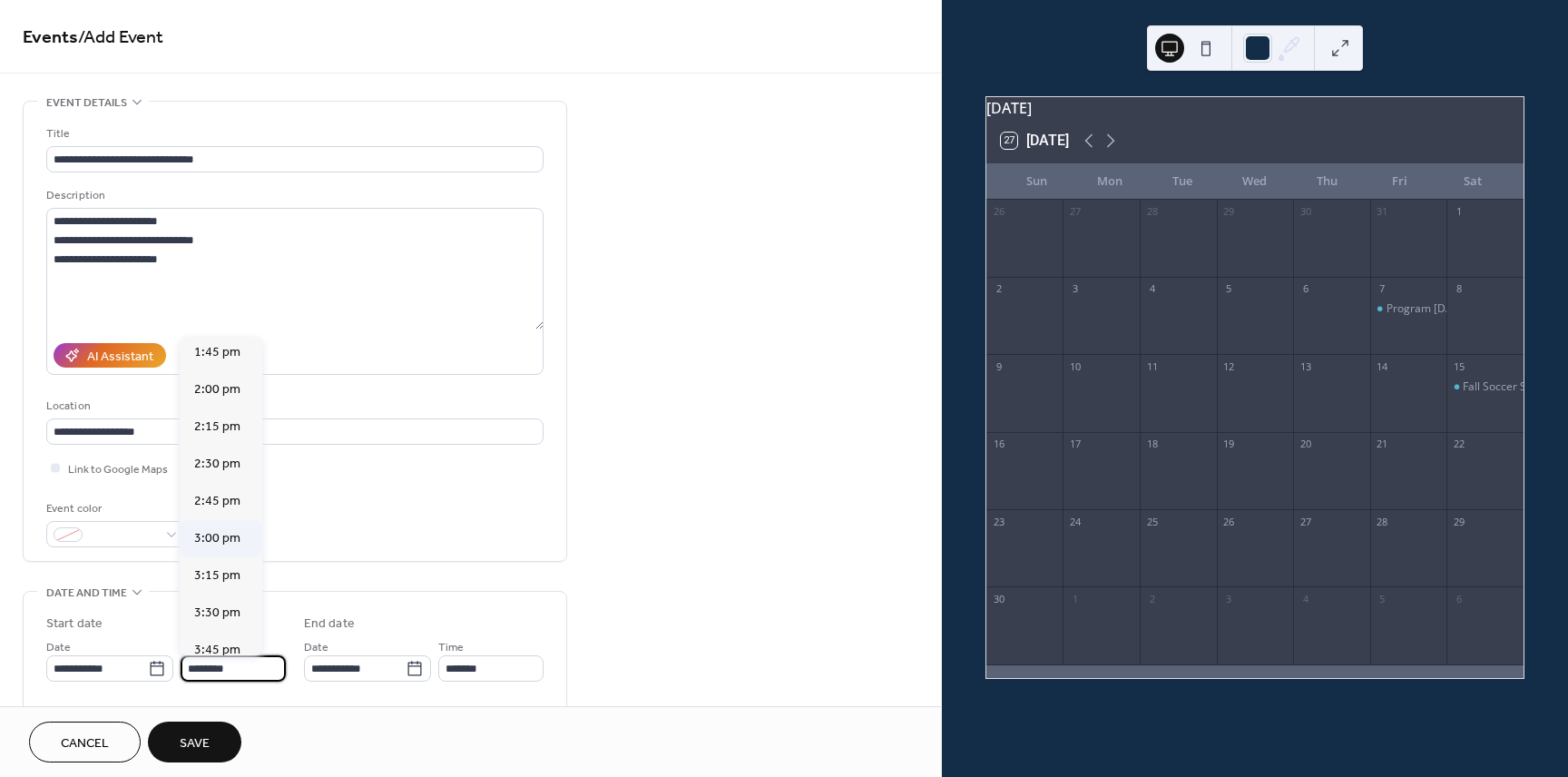 type on "*******" 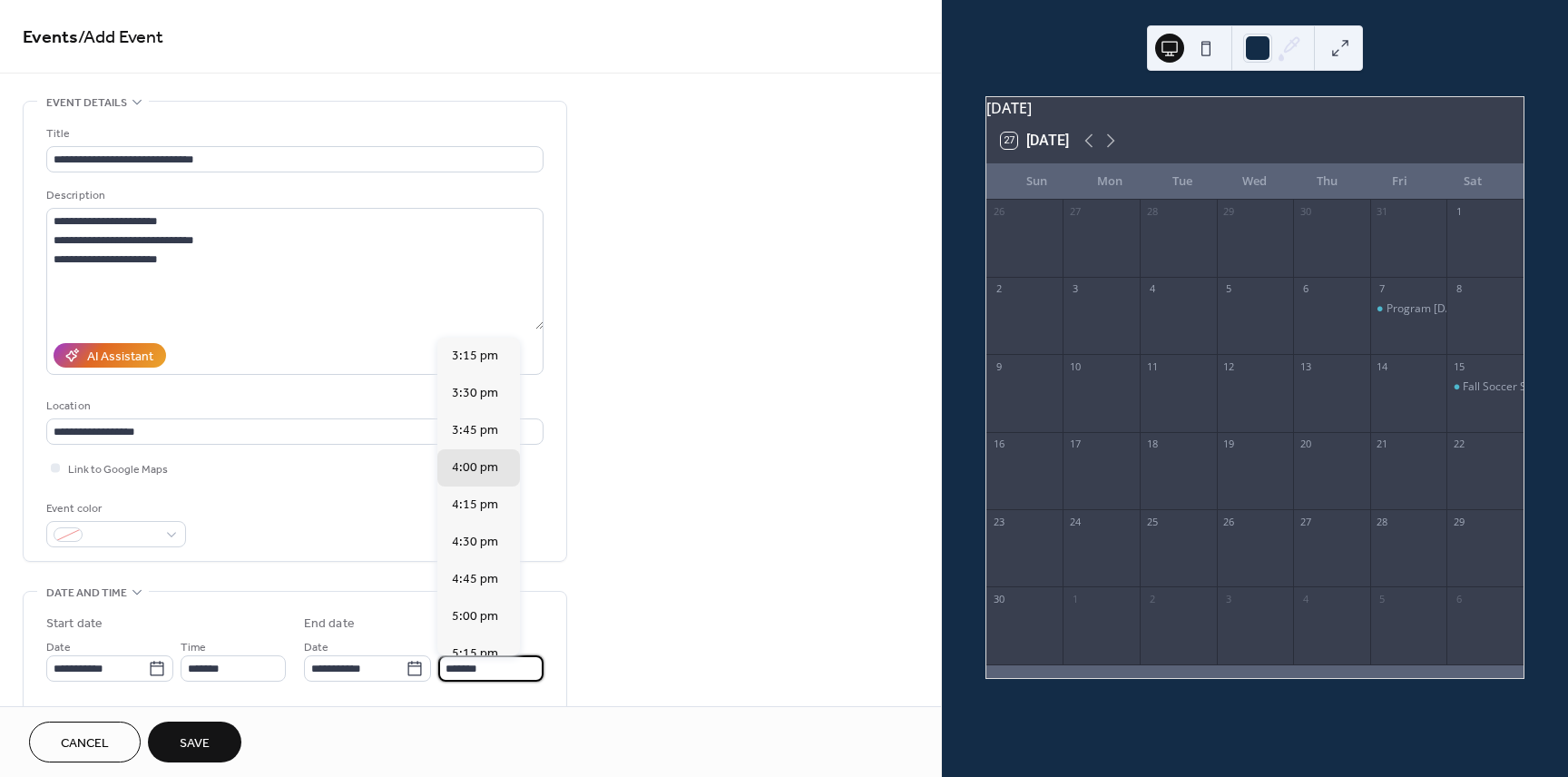 click on "*******" at bounding box center (491, 668) 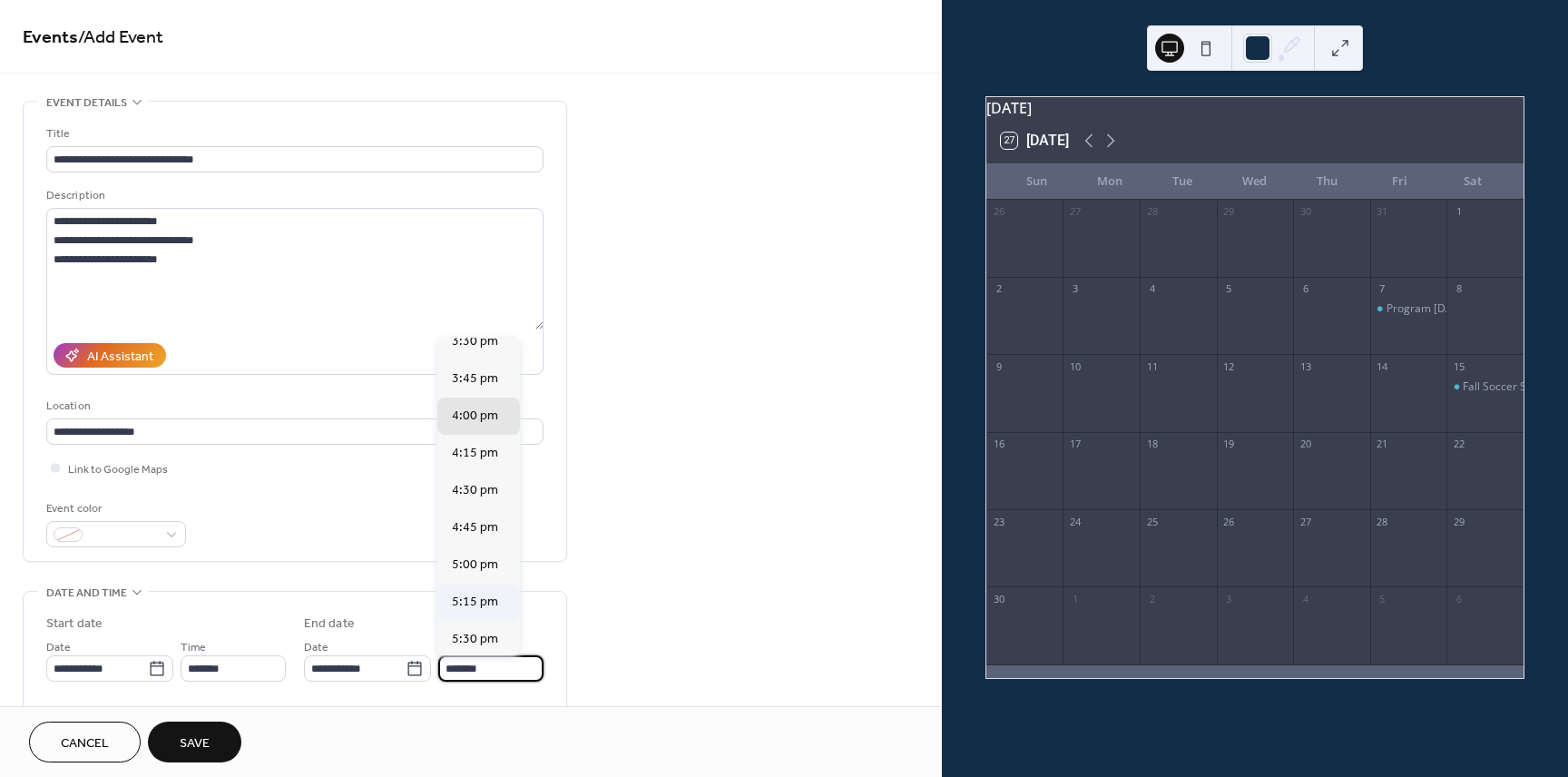 scroll, scrollTop: 54, scrollLeft: 0, axis: vertical 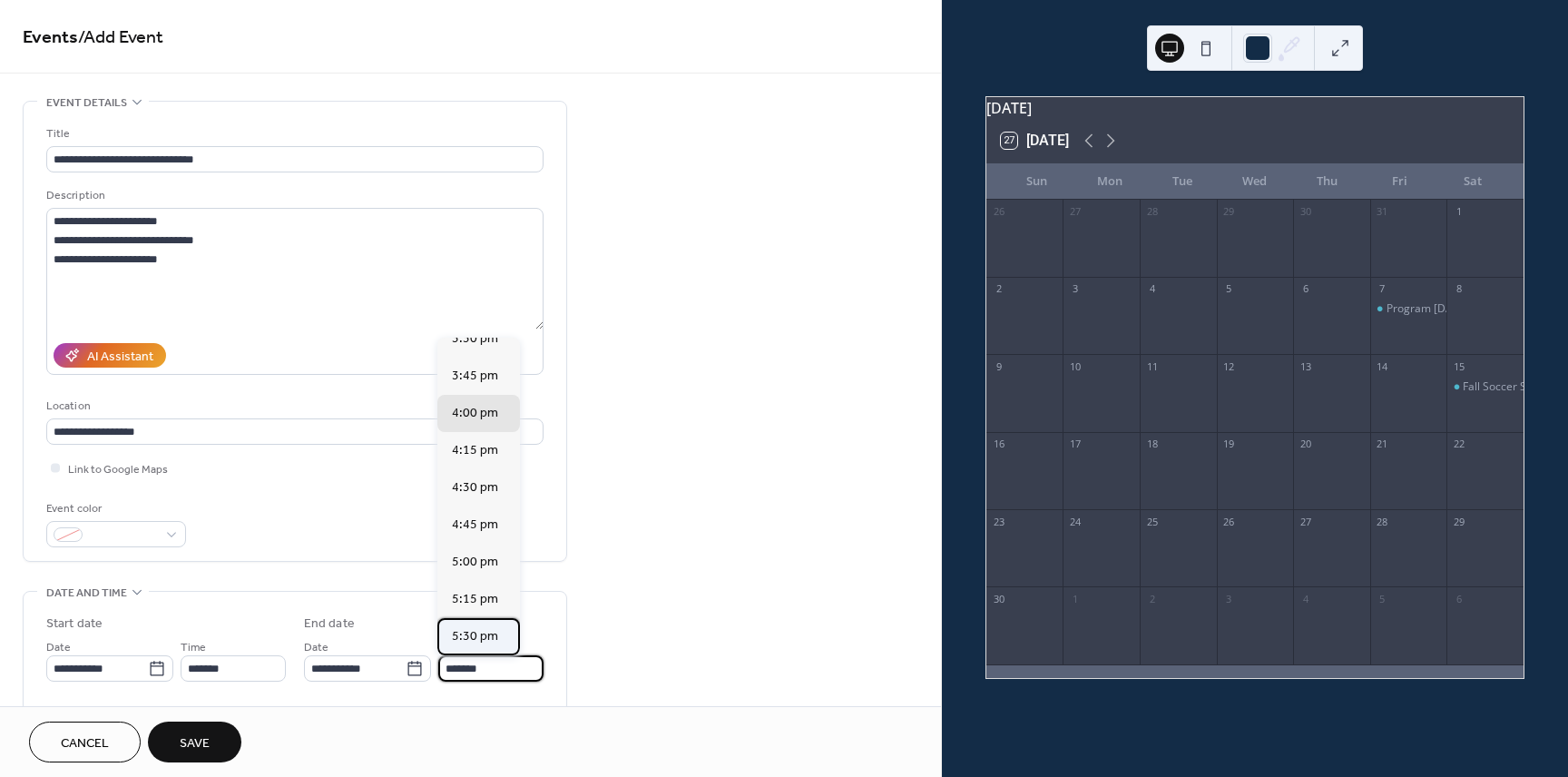 click on "5:30 pm" at bounding box center (475, 636) 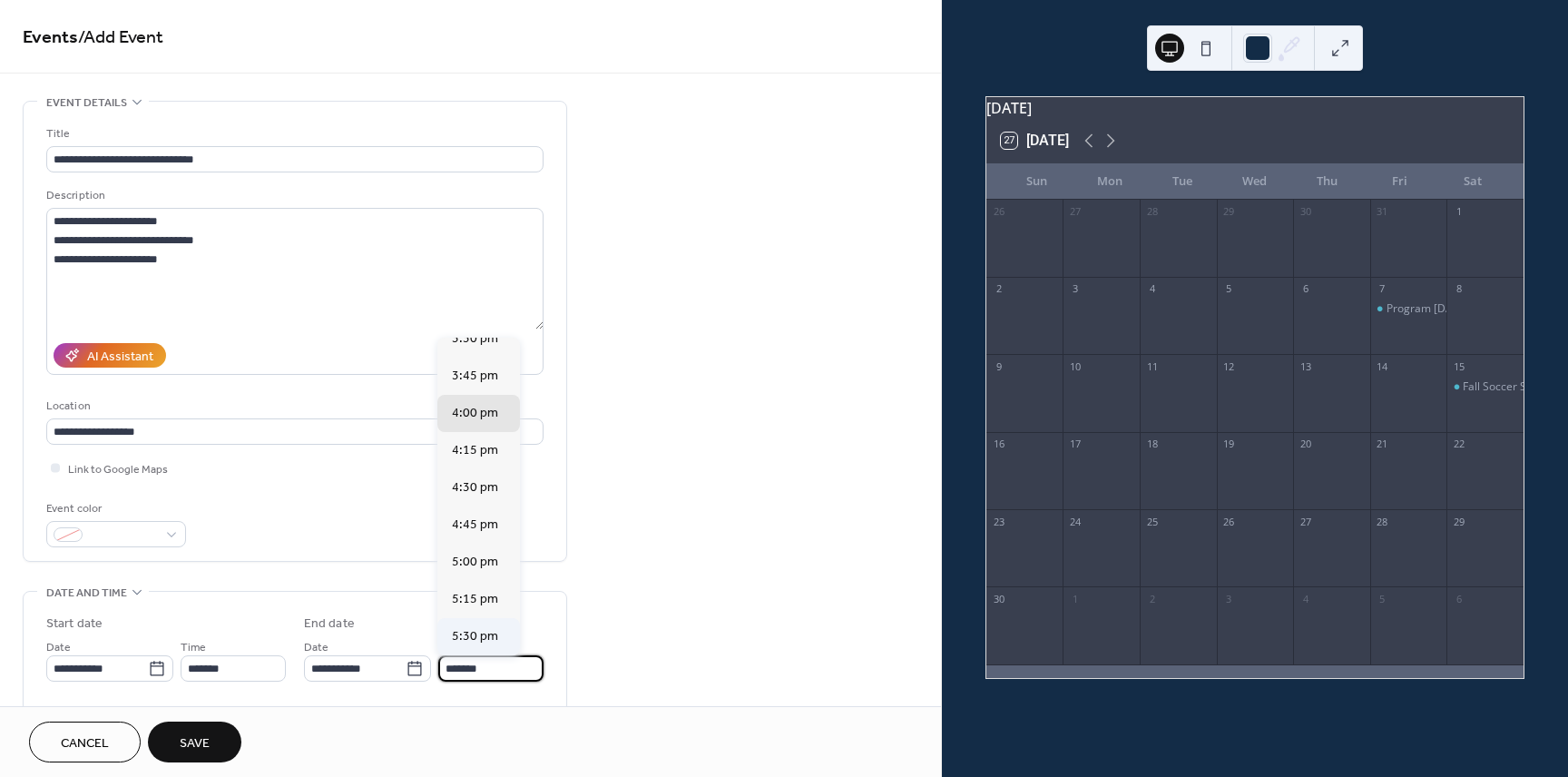 type on "*******" 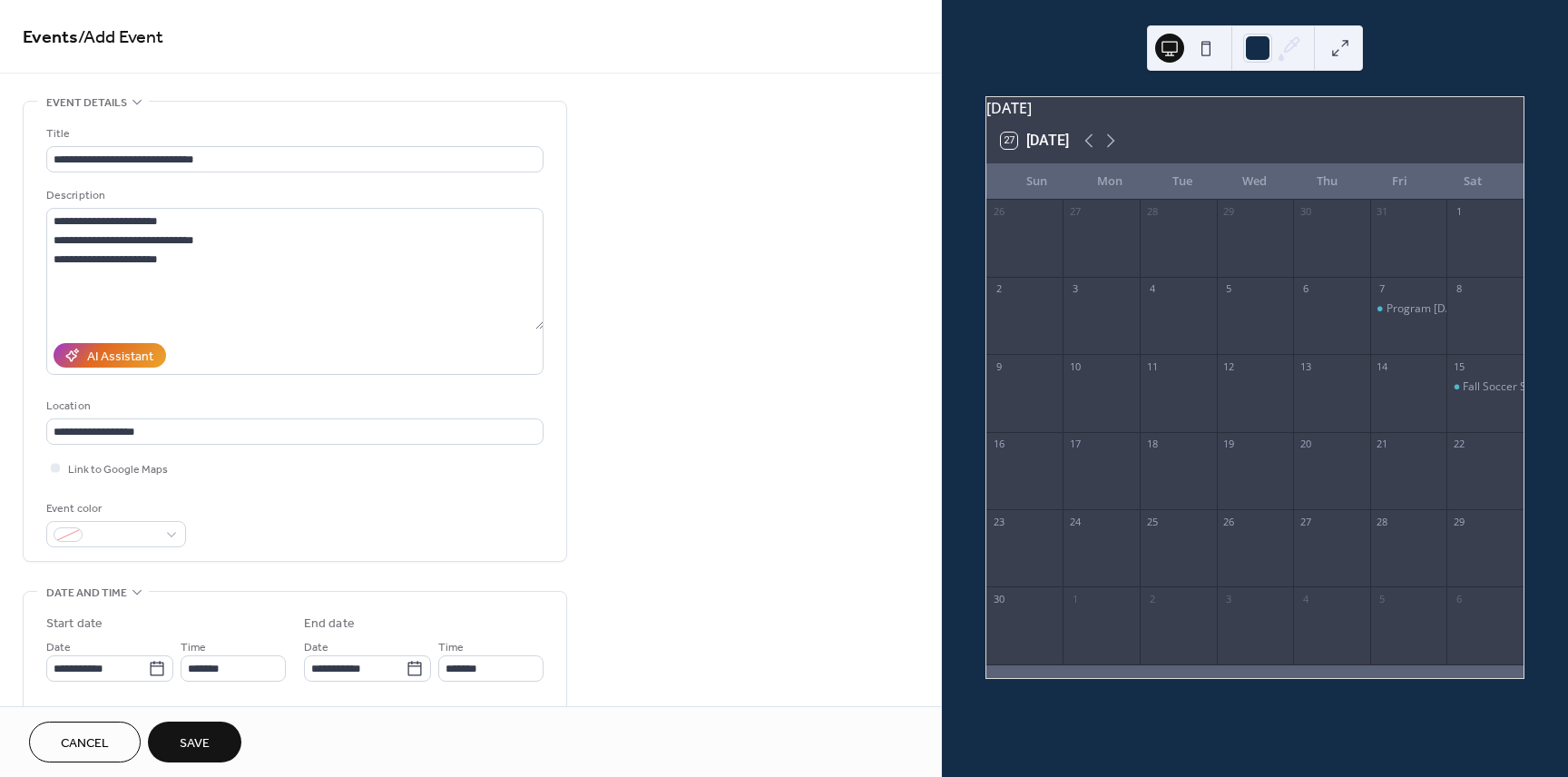 click on "**********" at bounding box center [470, 654] 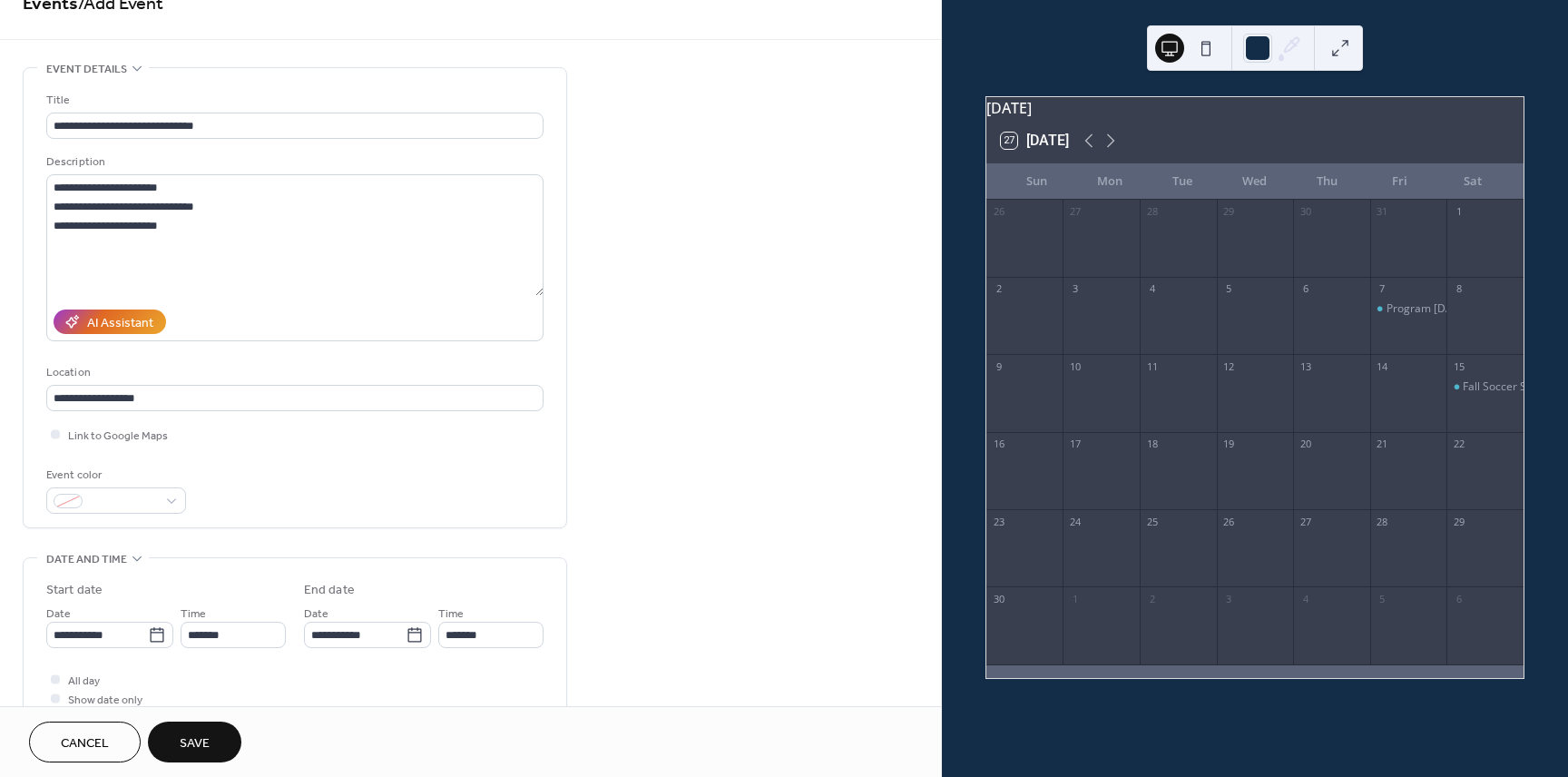 scroll, scrollTop: 94, scrollLeft: 0, axis: vertical 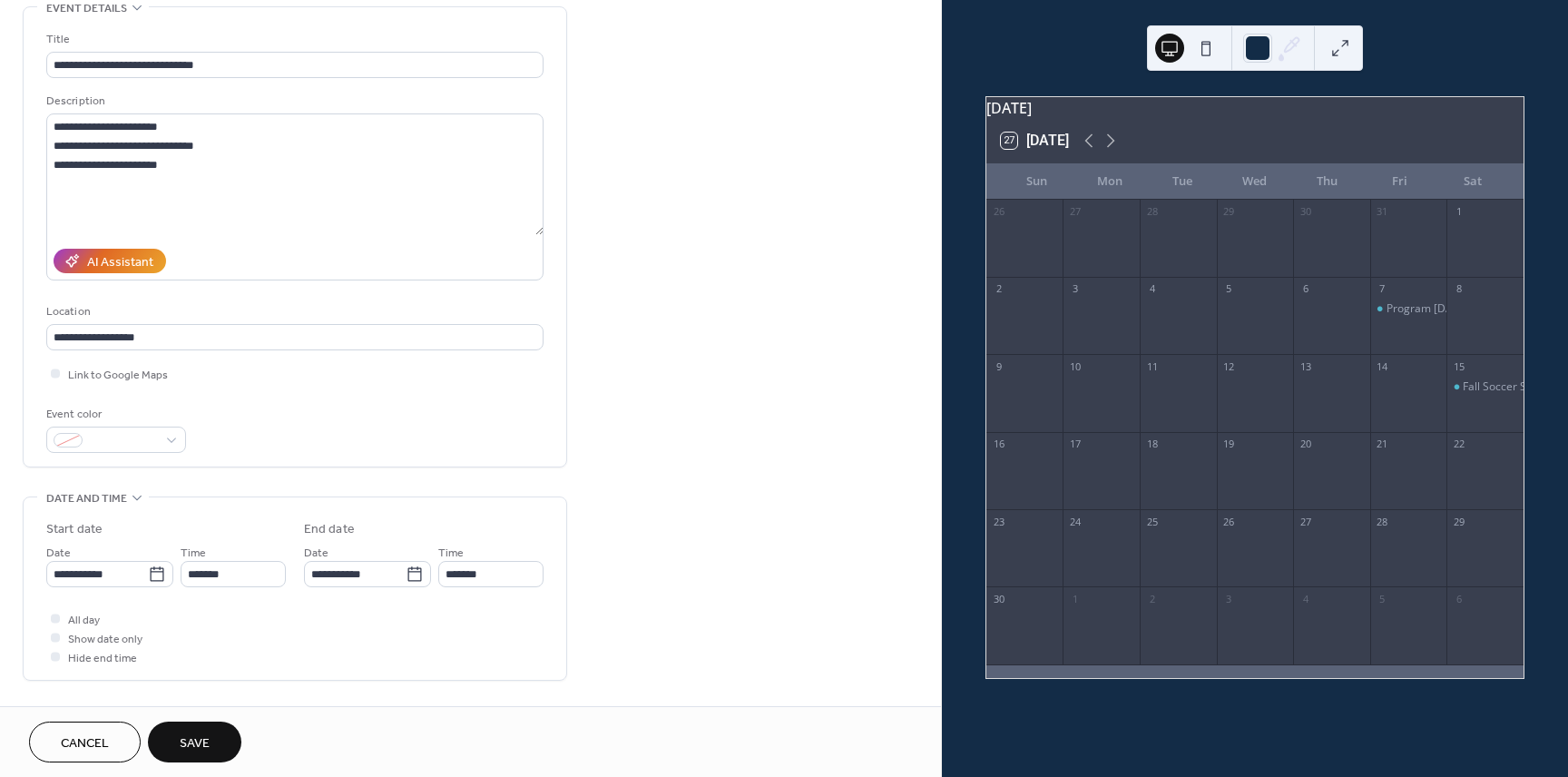 click on "**********" at bounding box center (295, 237) 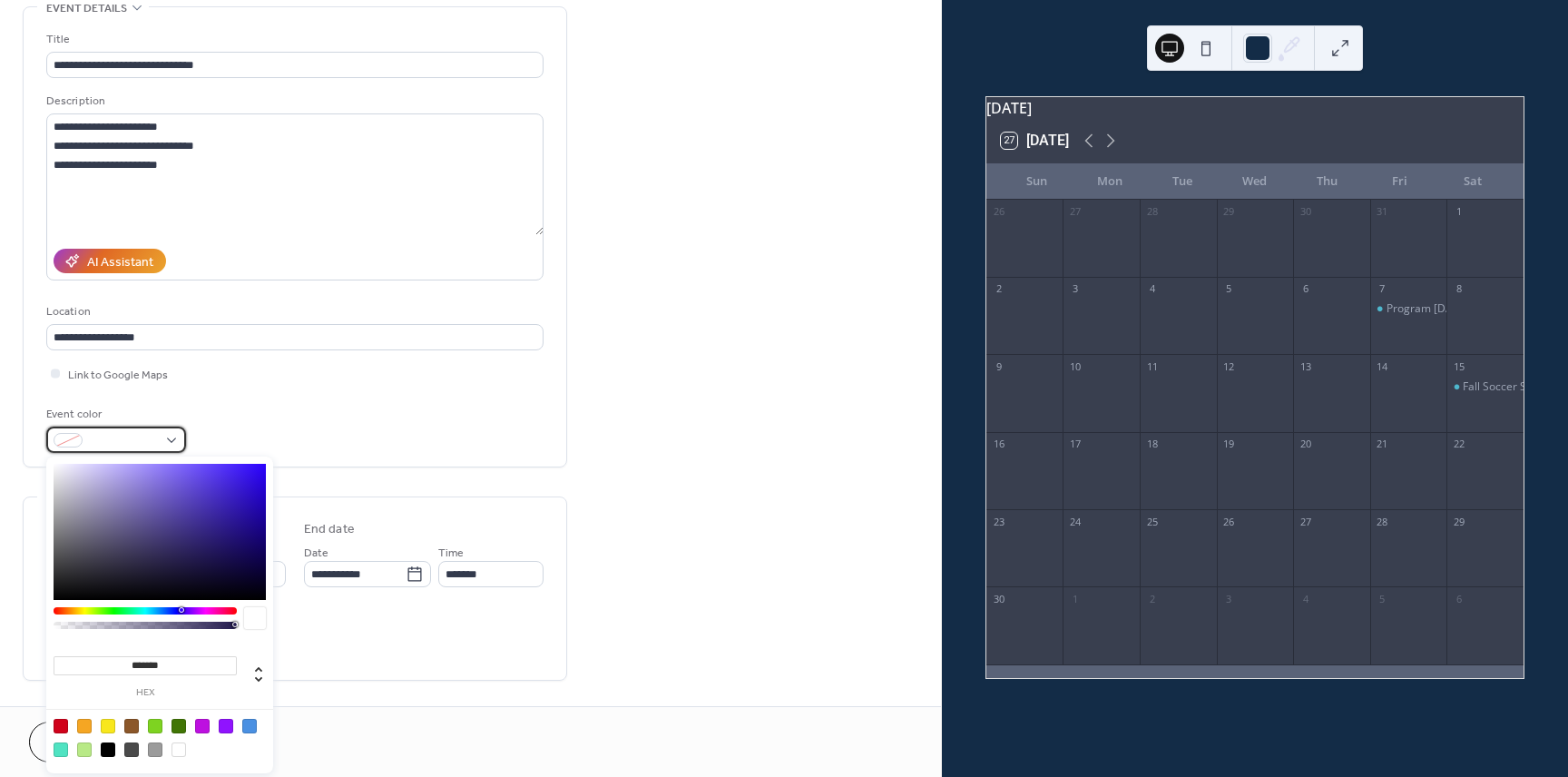 click at bounding box center [123, 441] 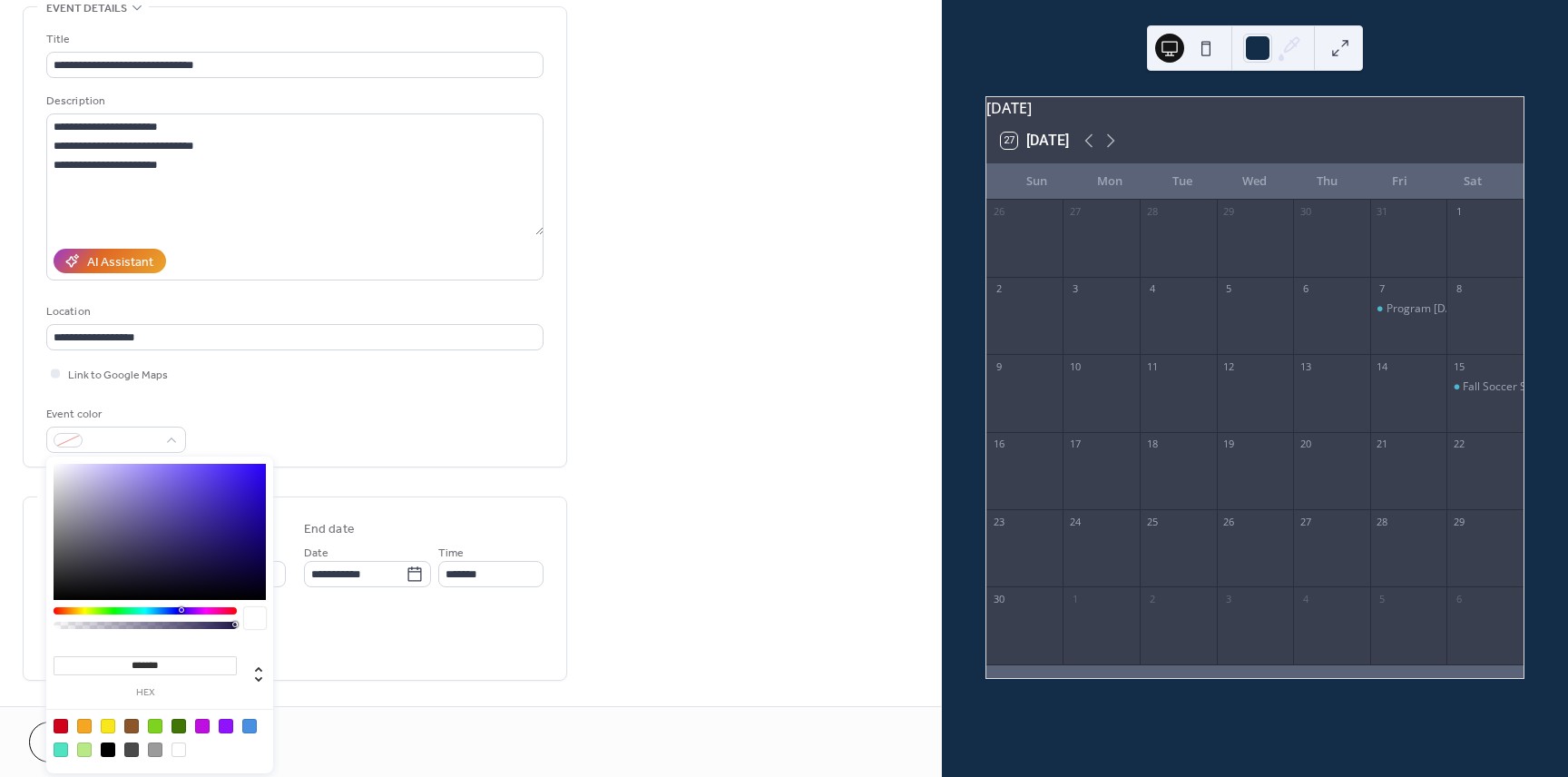 click on "Event color" at bounding box center (295, 428) 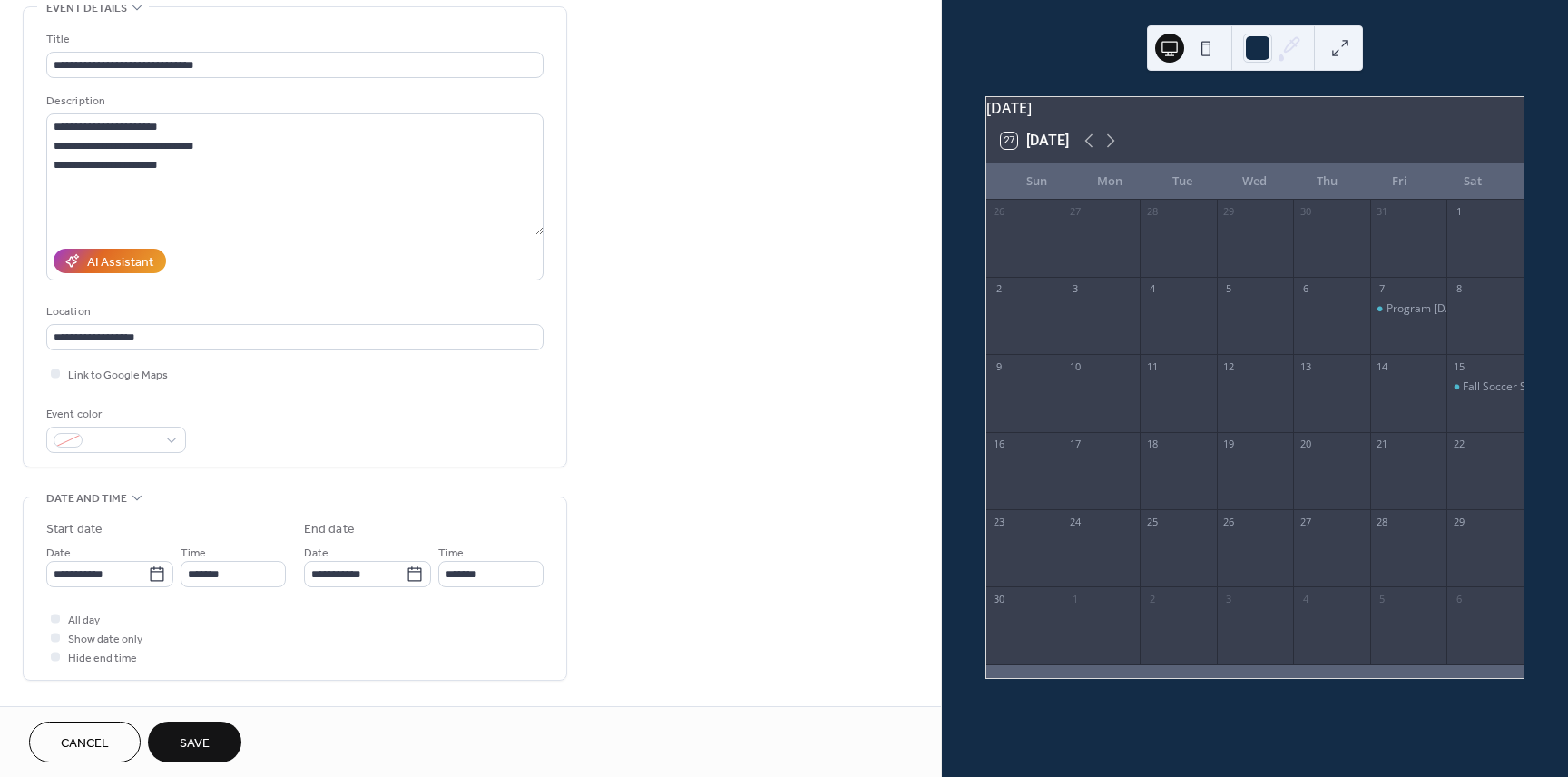click on "Save" at bounding box center (194, 743) 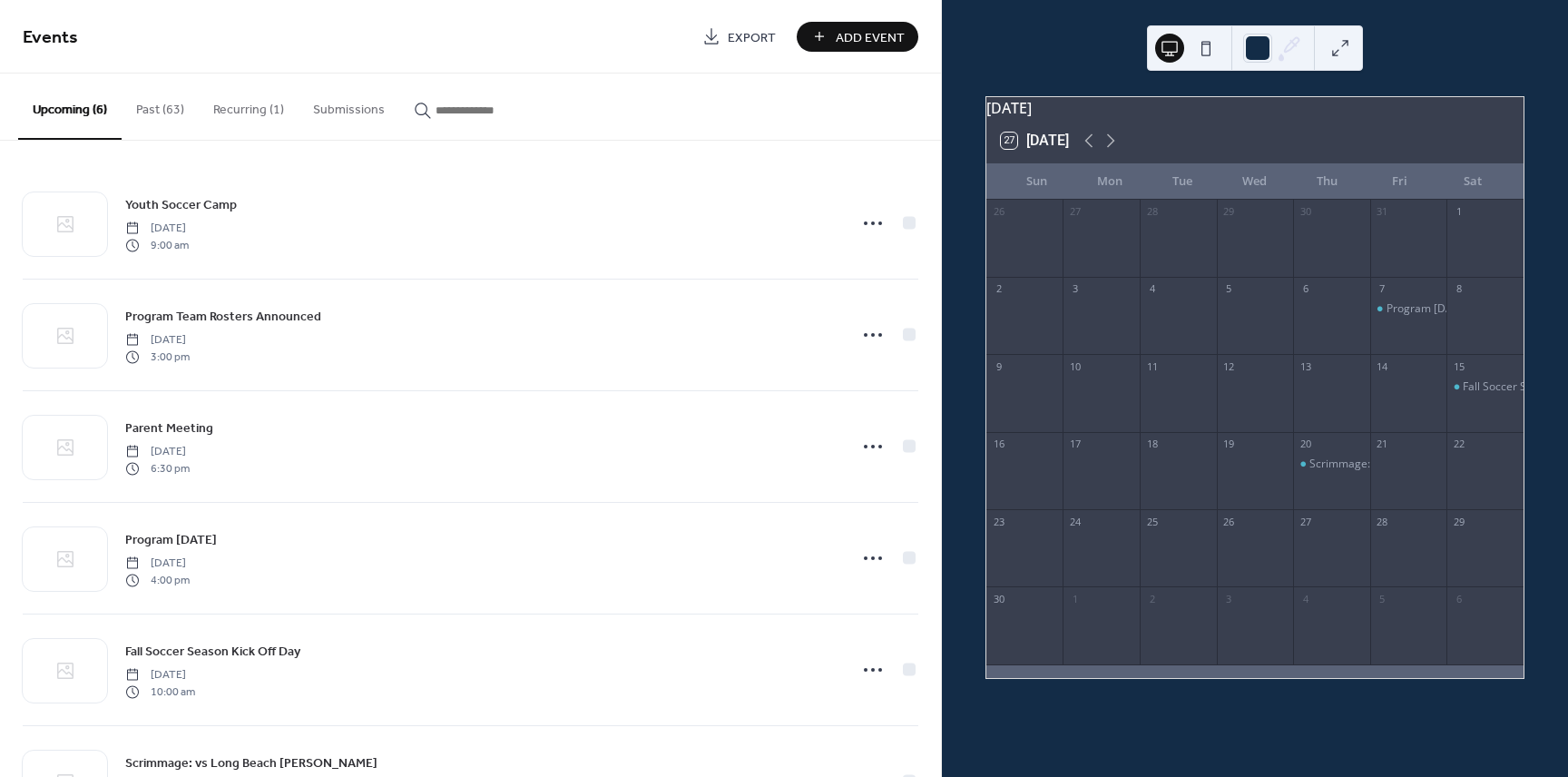 click on "Add Event" at bounding box center (870, 37) 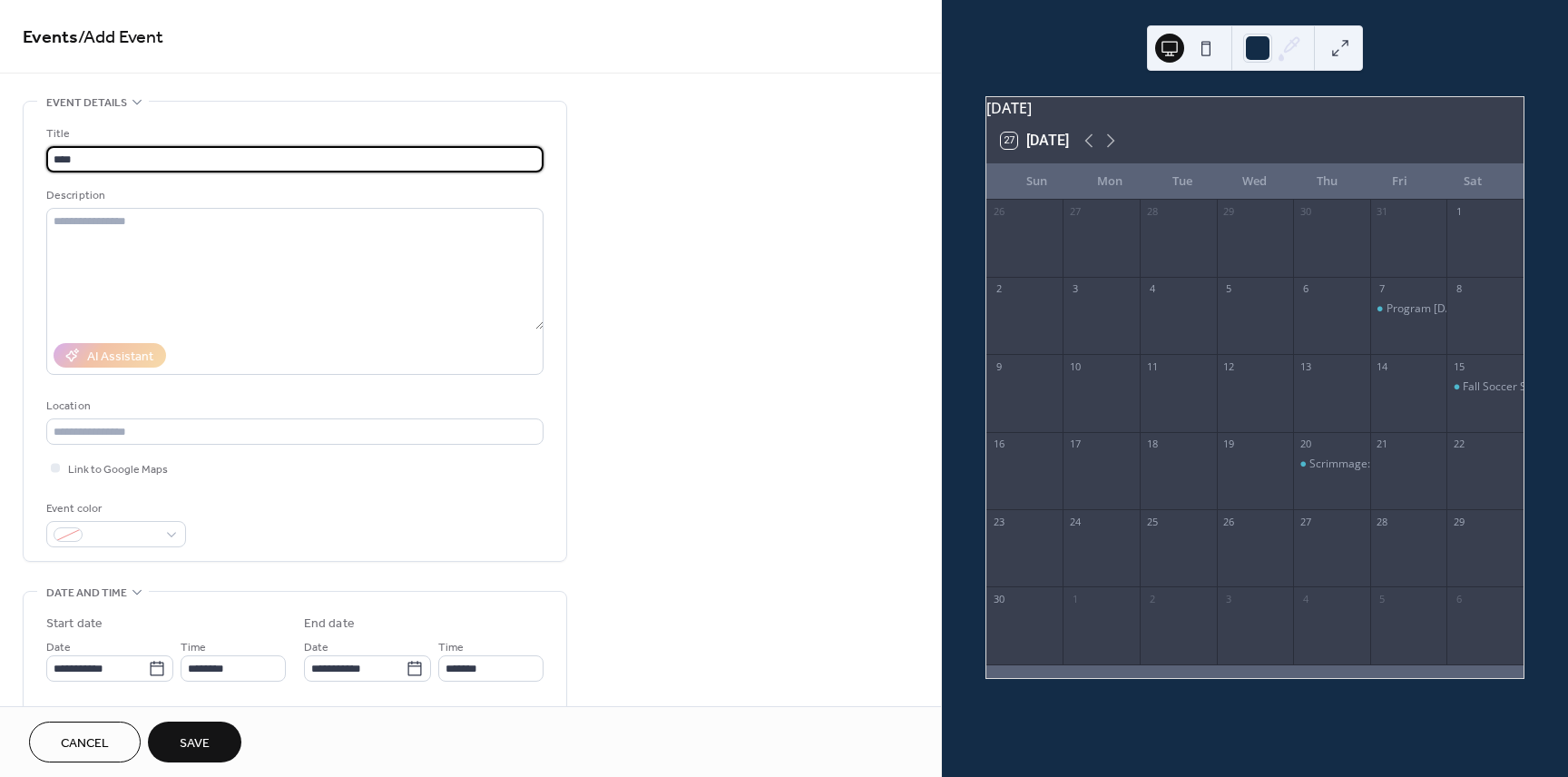 type on "****" 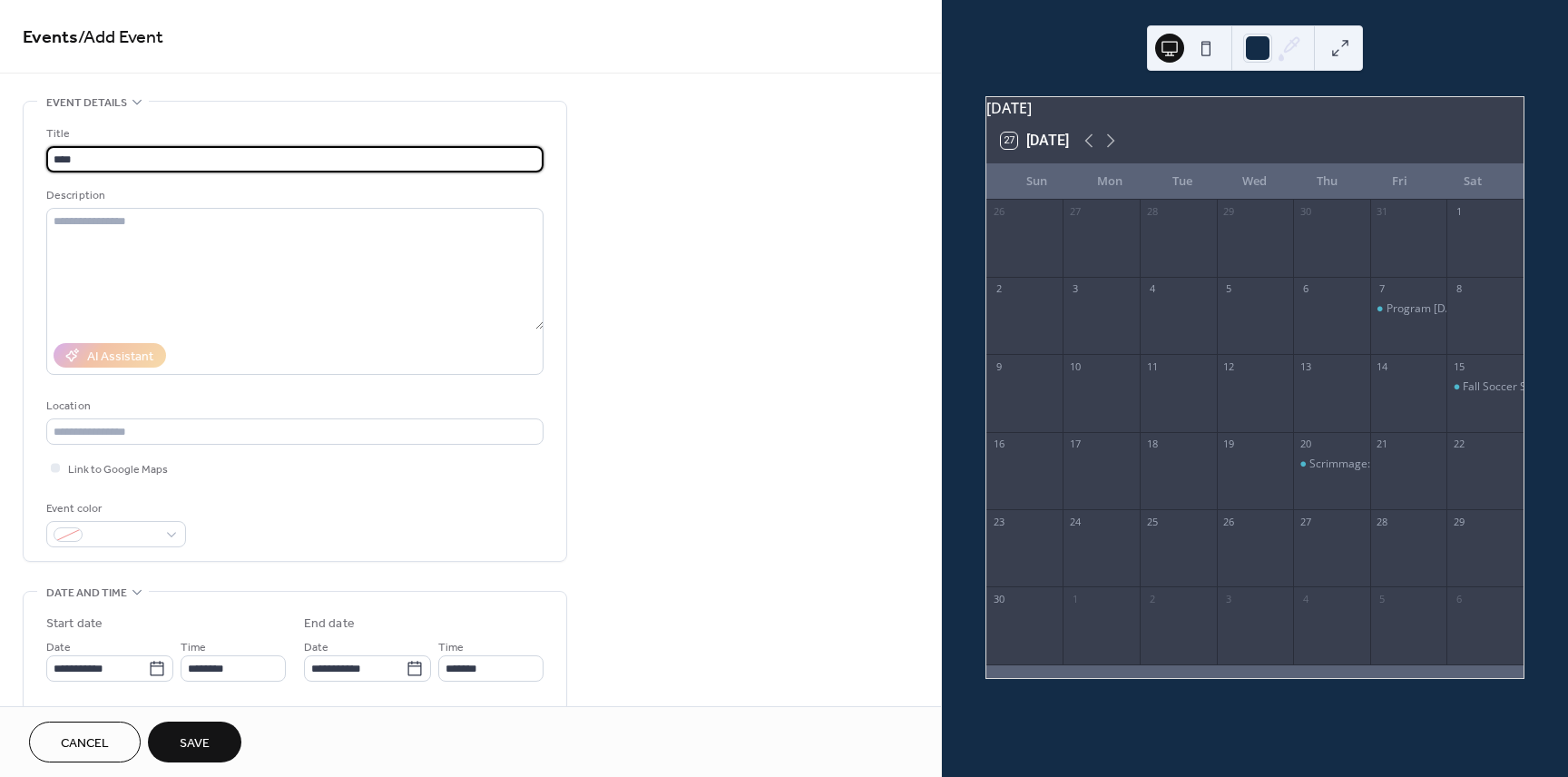 click on "Cancel" at bounding box center (84, 743) 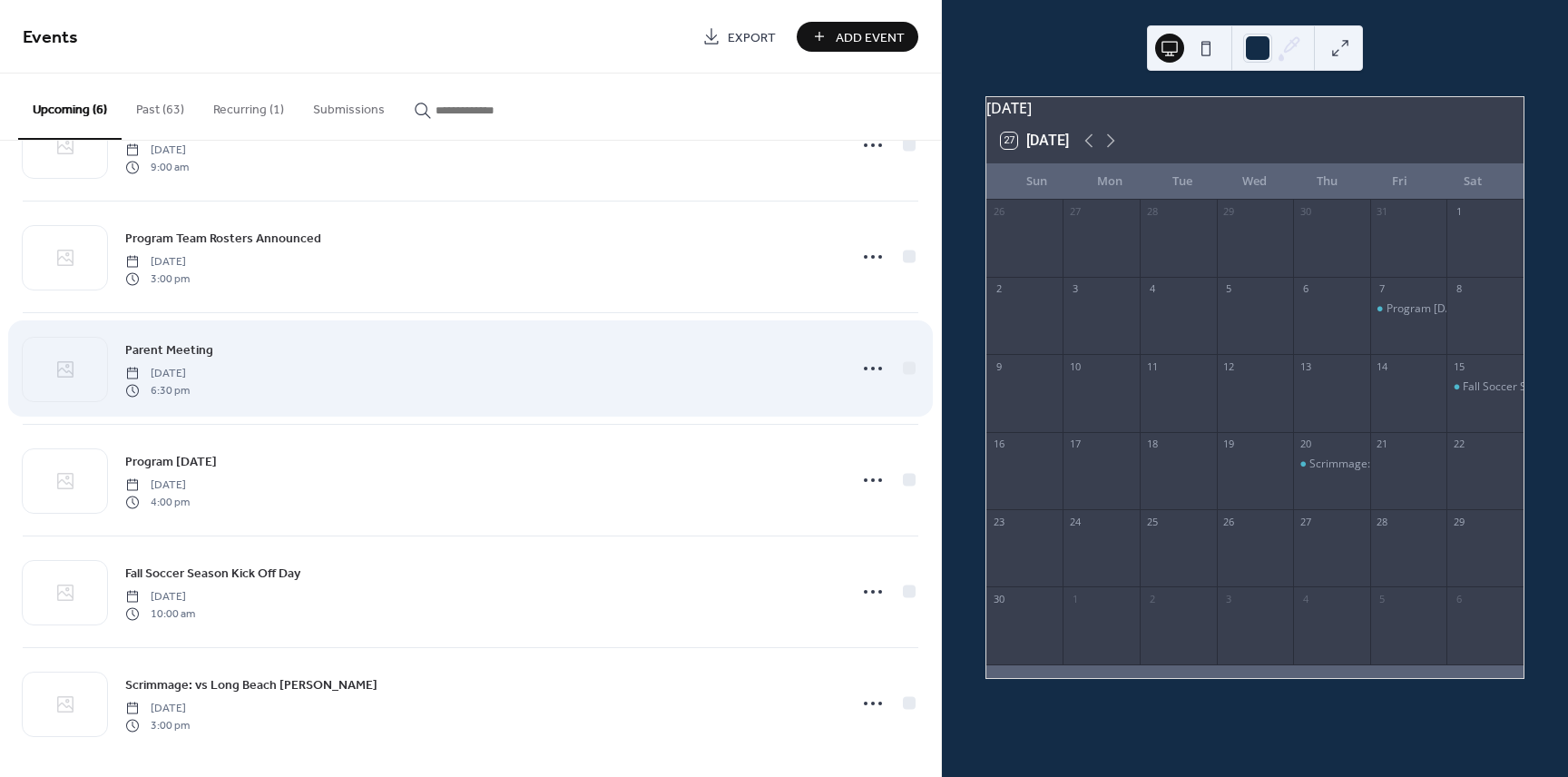 scroll, scrollTop: 87, scrollLeft: 0, axis: vertical 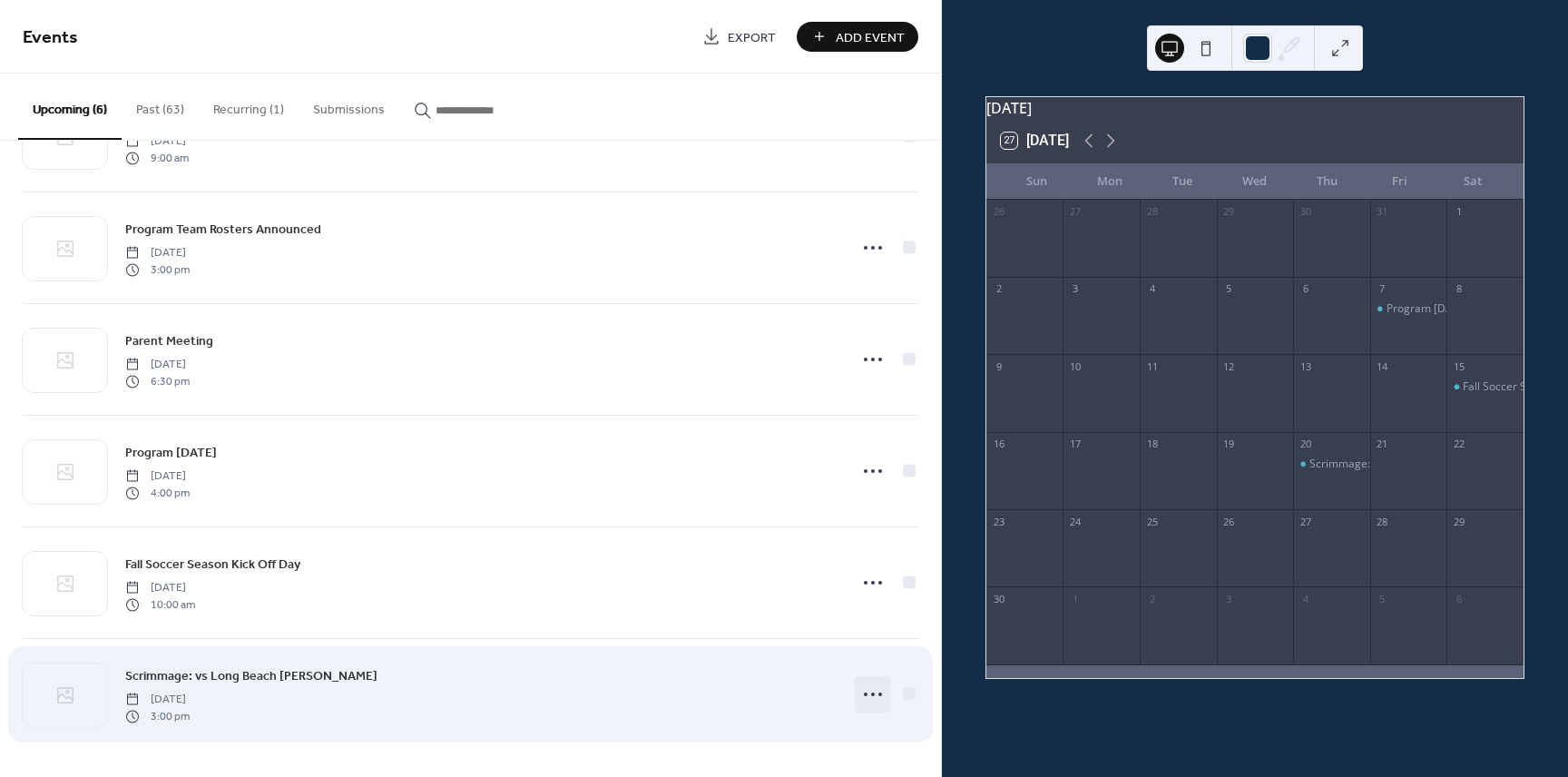 click 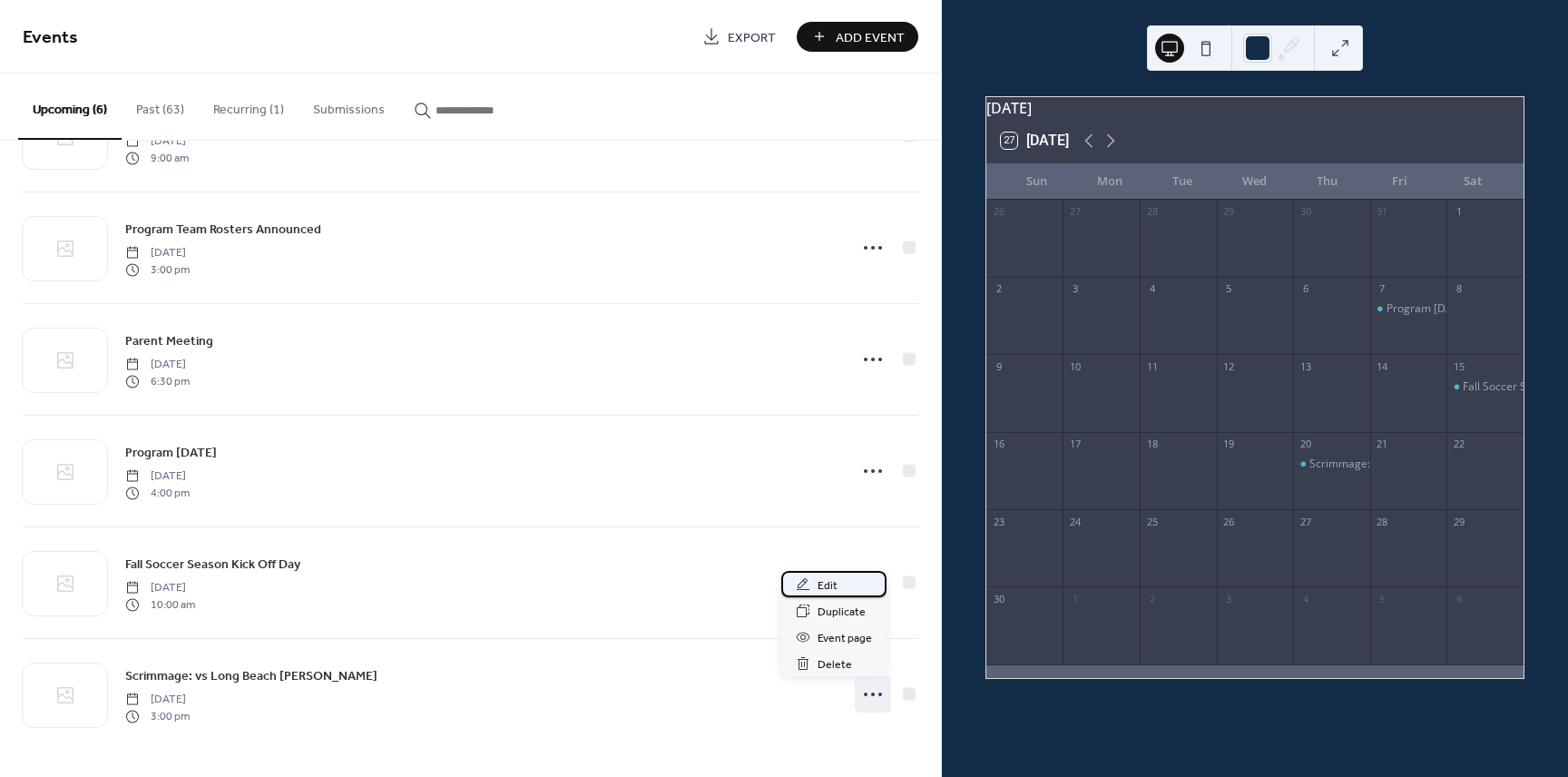 click on "Edit" at bounding box center (828, 585) 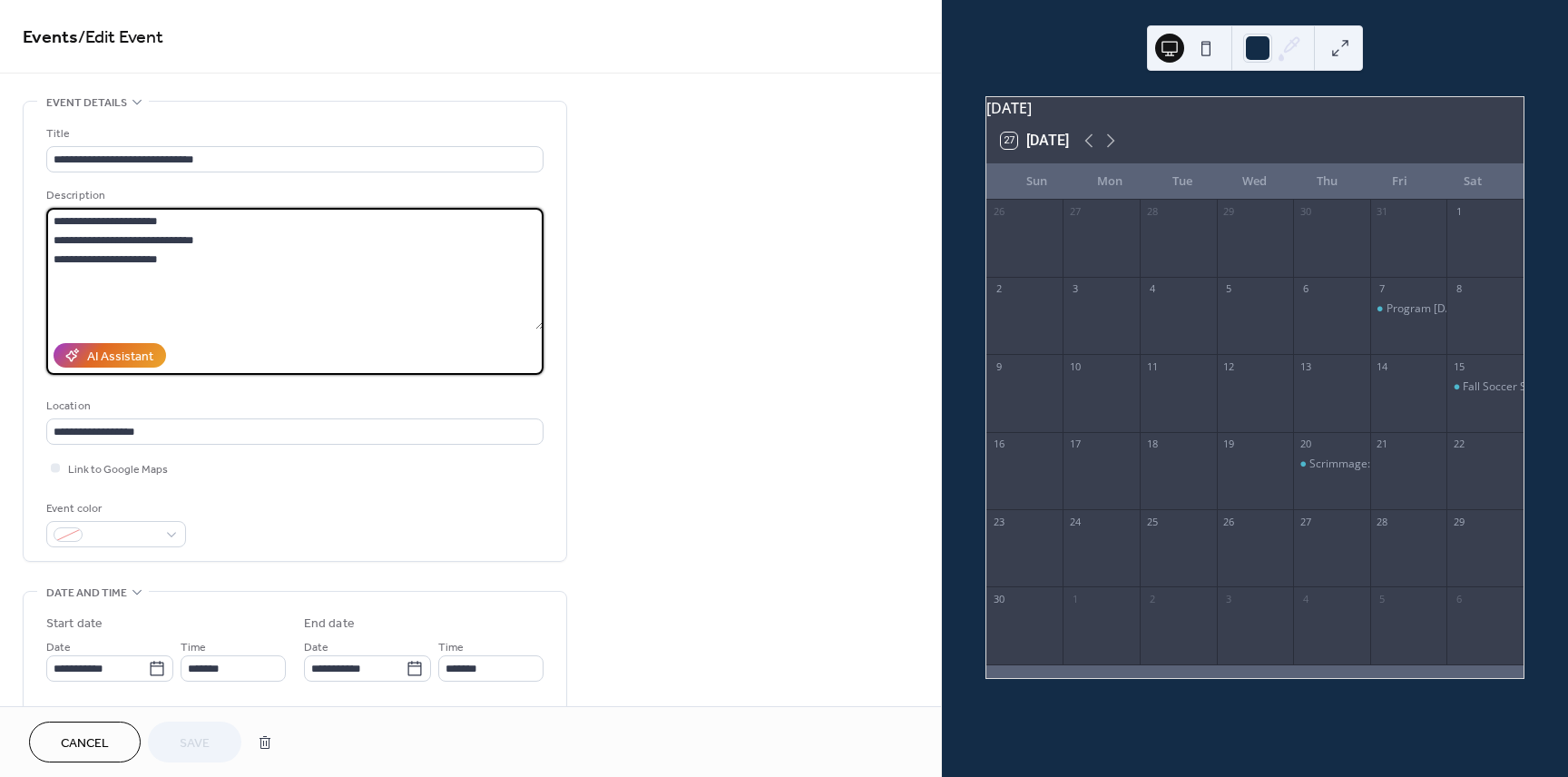drag, startPoint x: 172, startPoint y: 261, endPoint x: 32, endPoint y: 218, distance: 146.45477 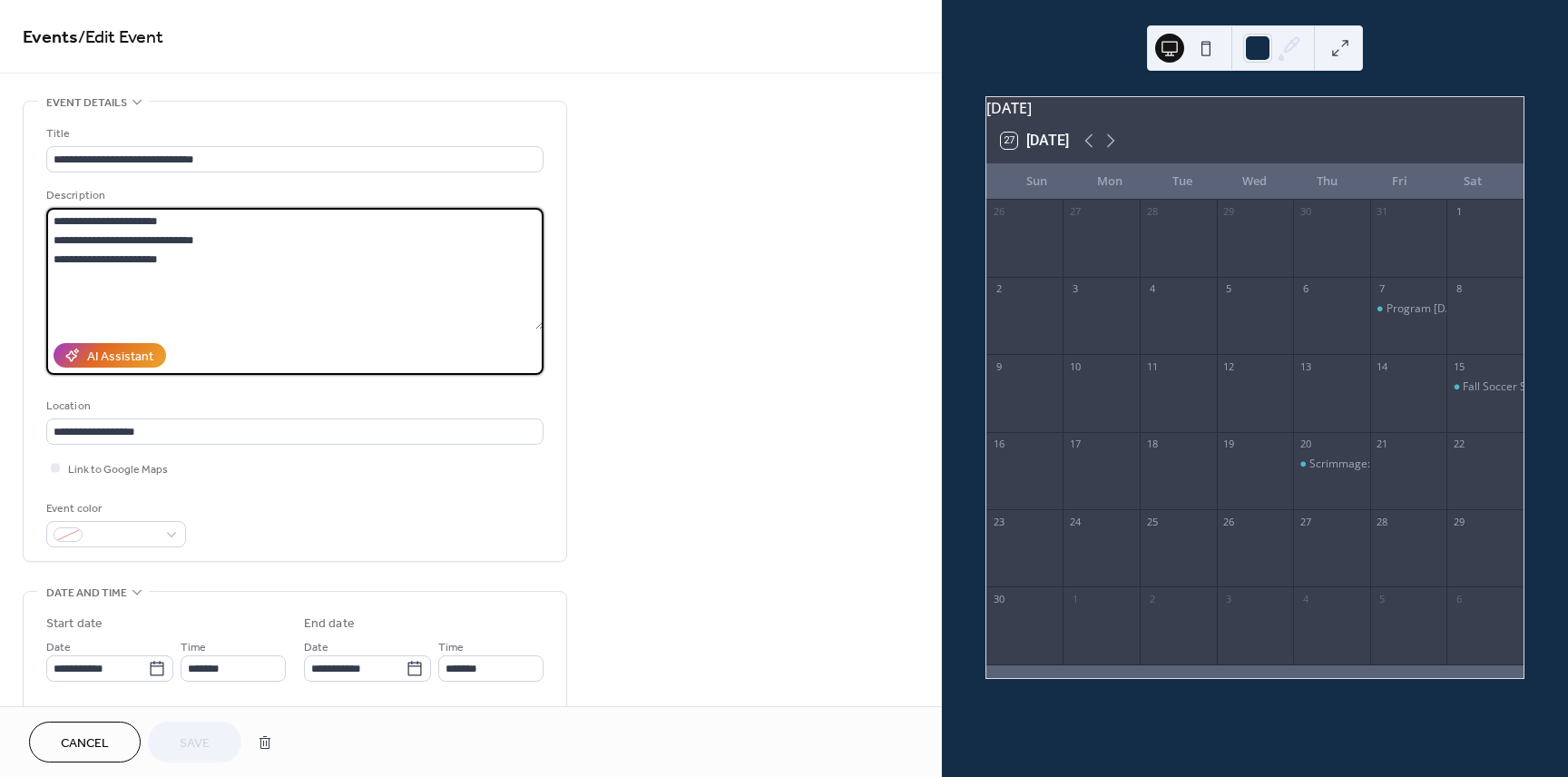 click on "**********" at bounding box center [295, 331] 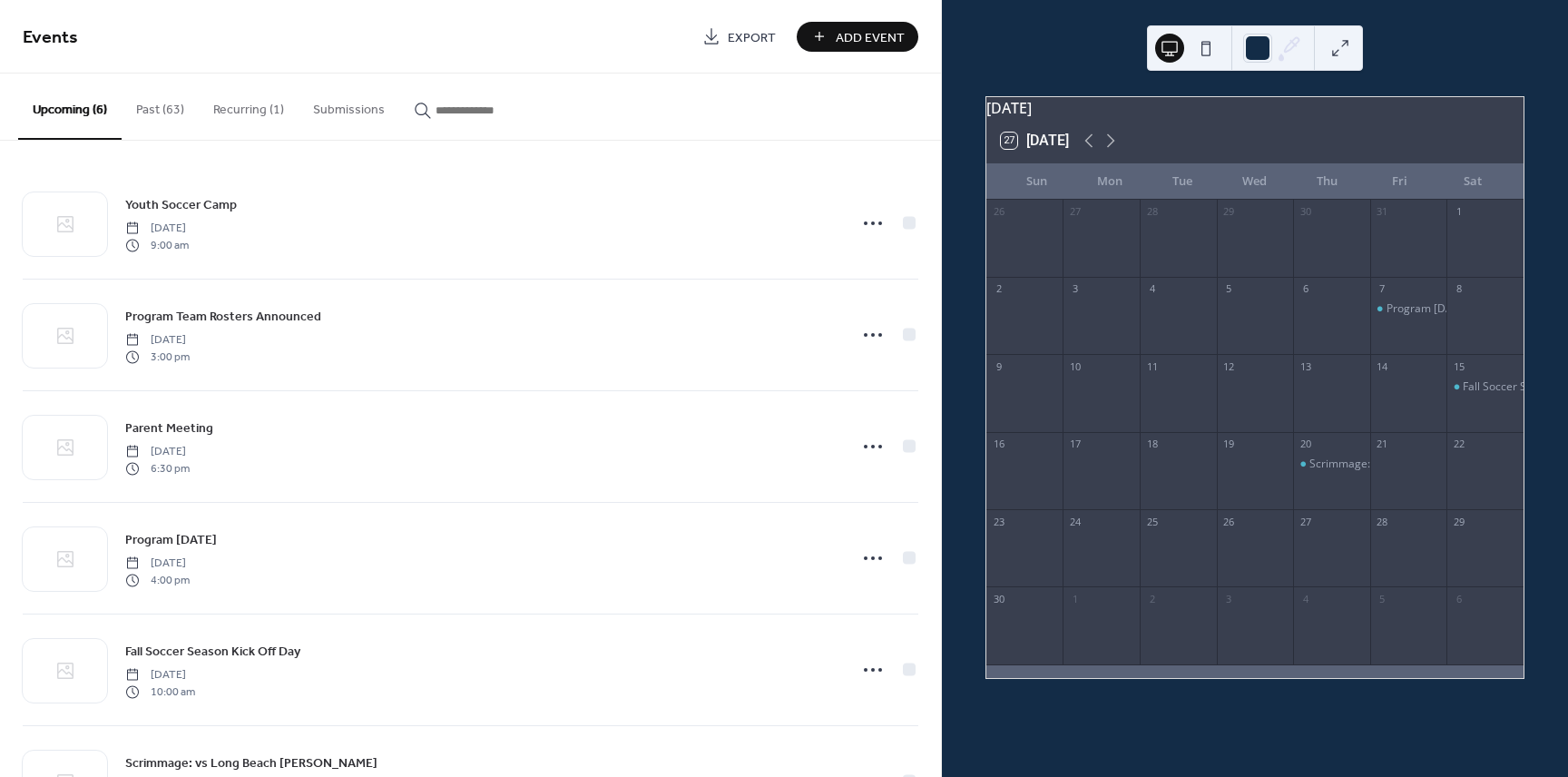 click on "Add Event" at bounding box center [870, 37] 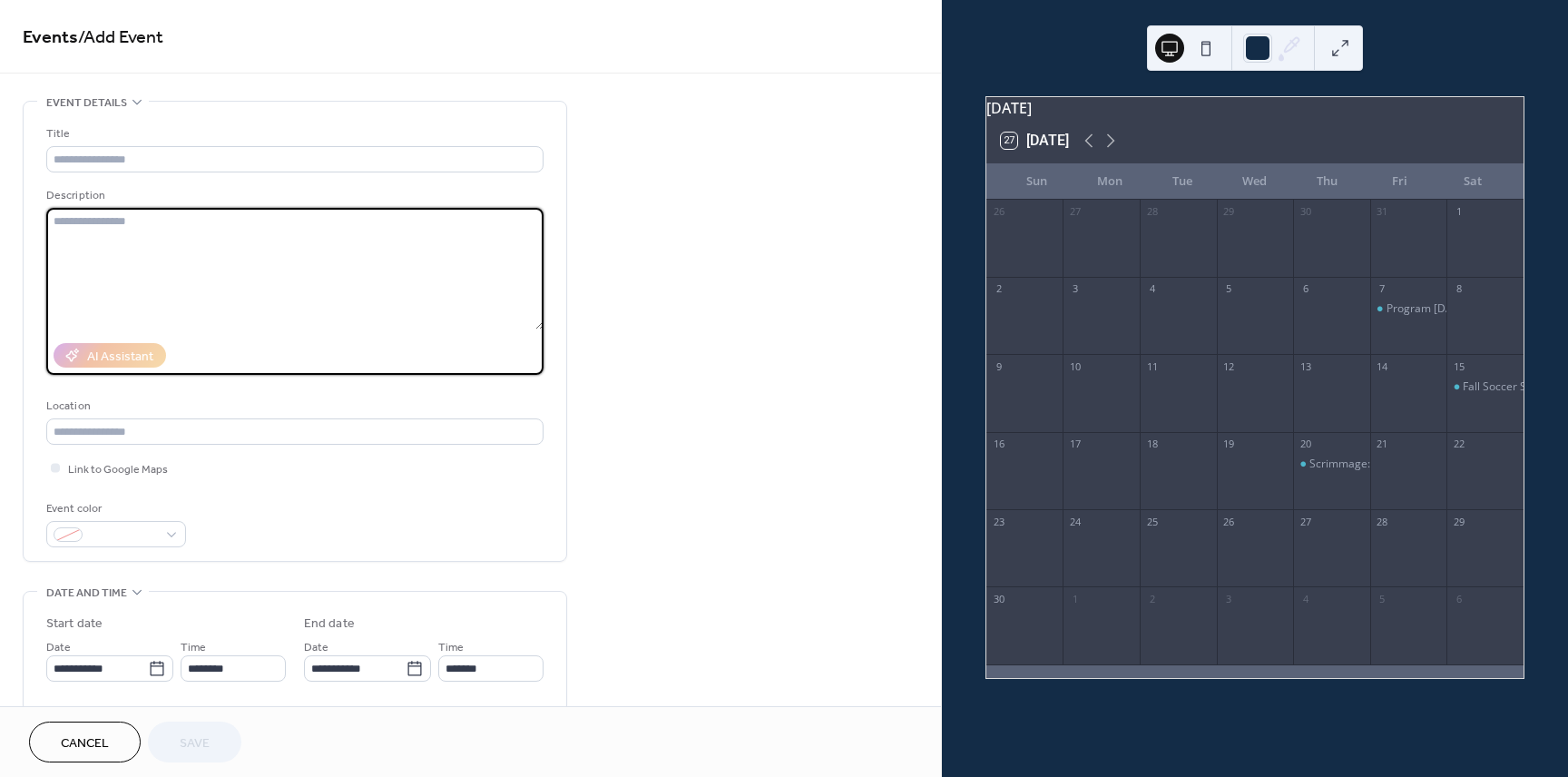 paste on "**********" 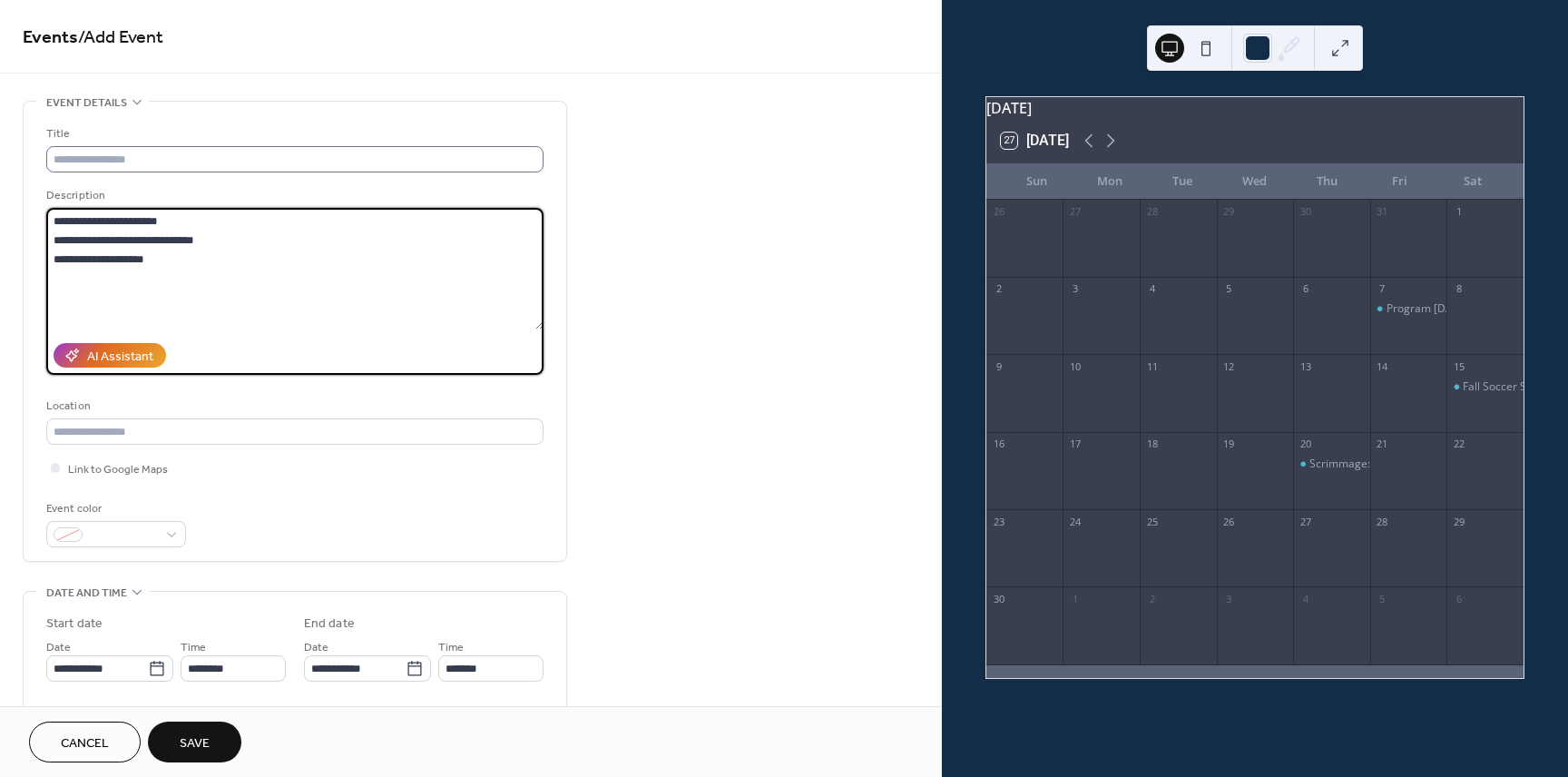type on "**********" 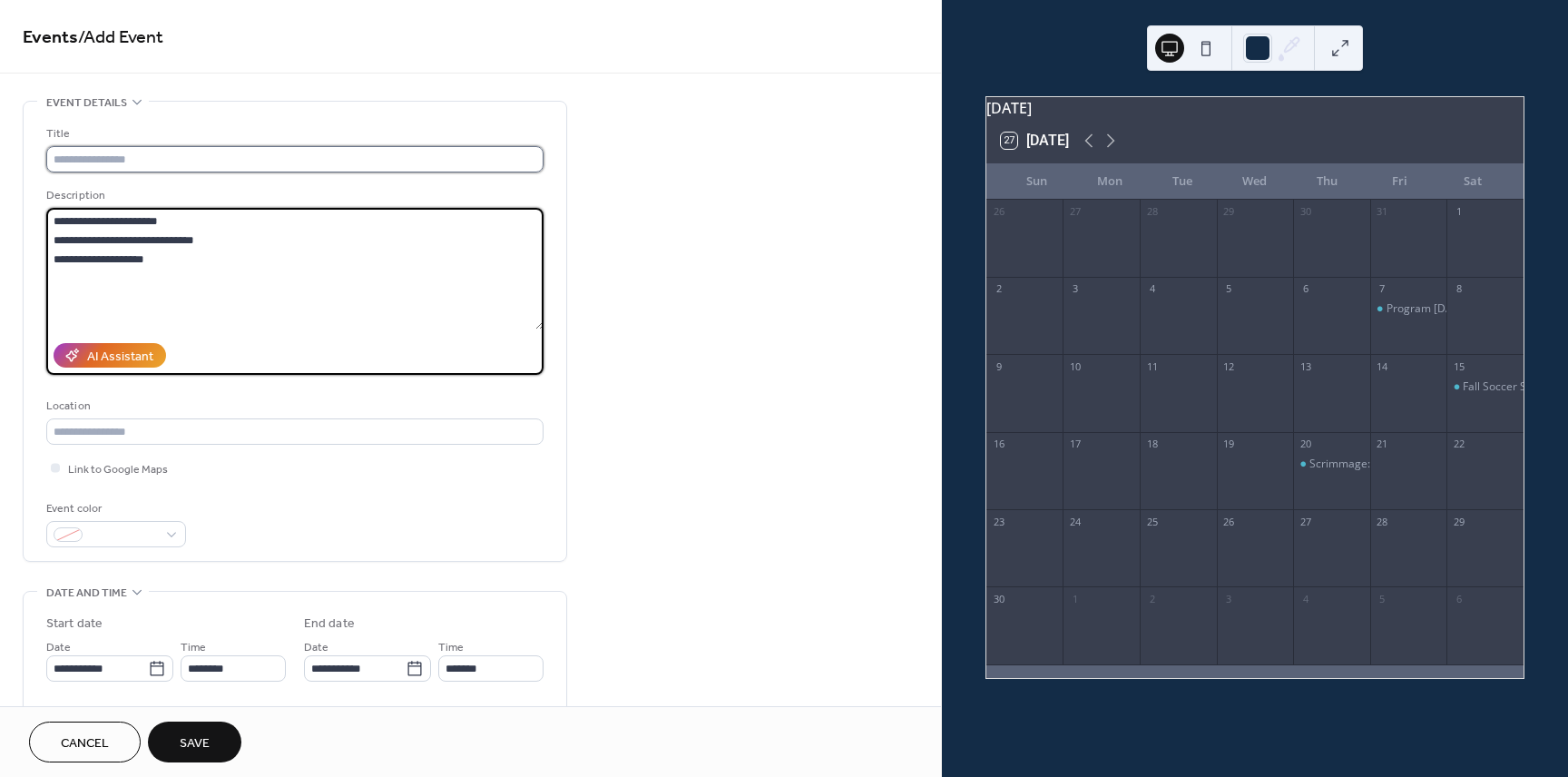 click at bounding box center [295, 159] 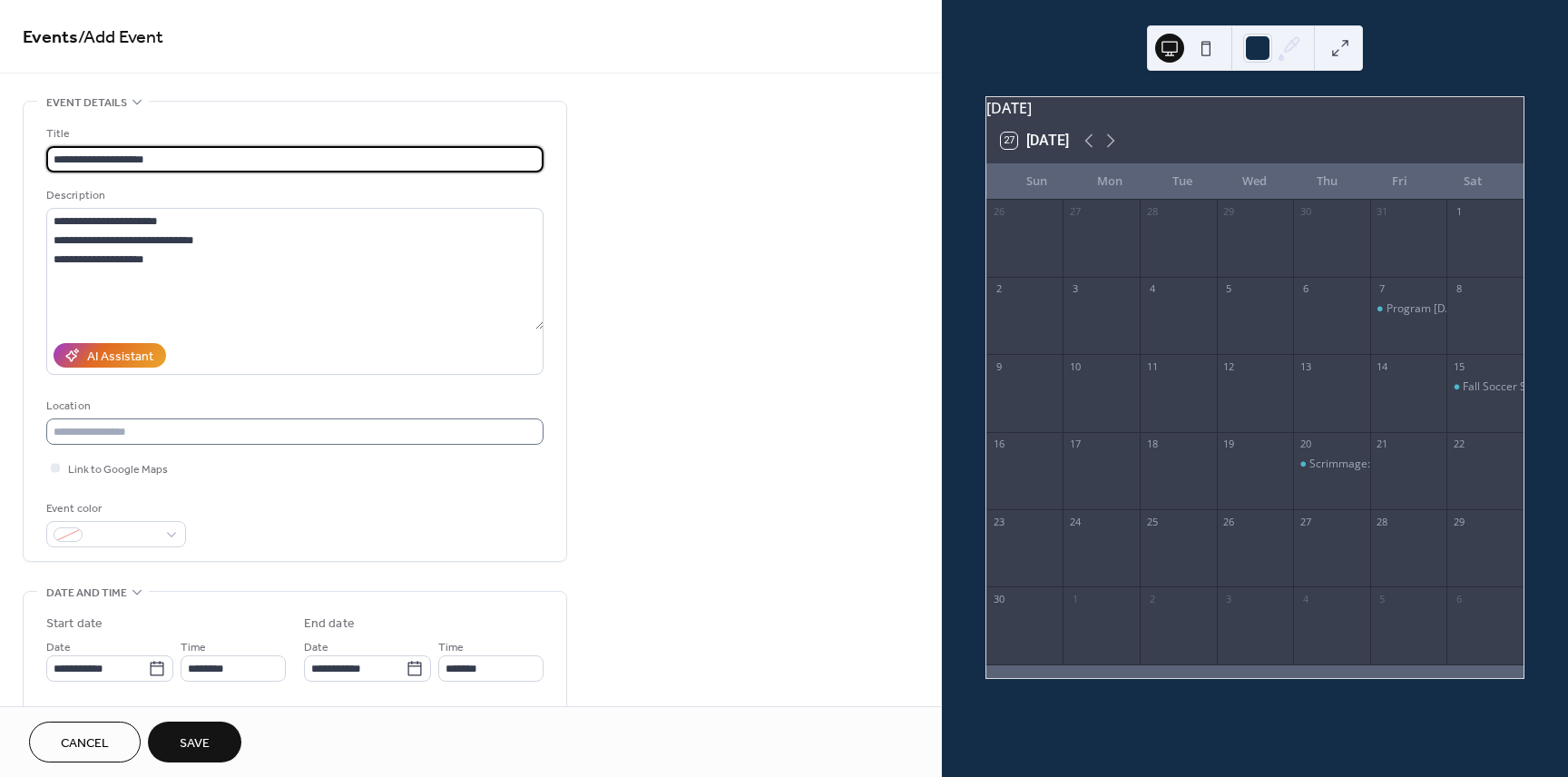 type on "**********" 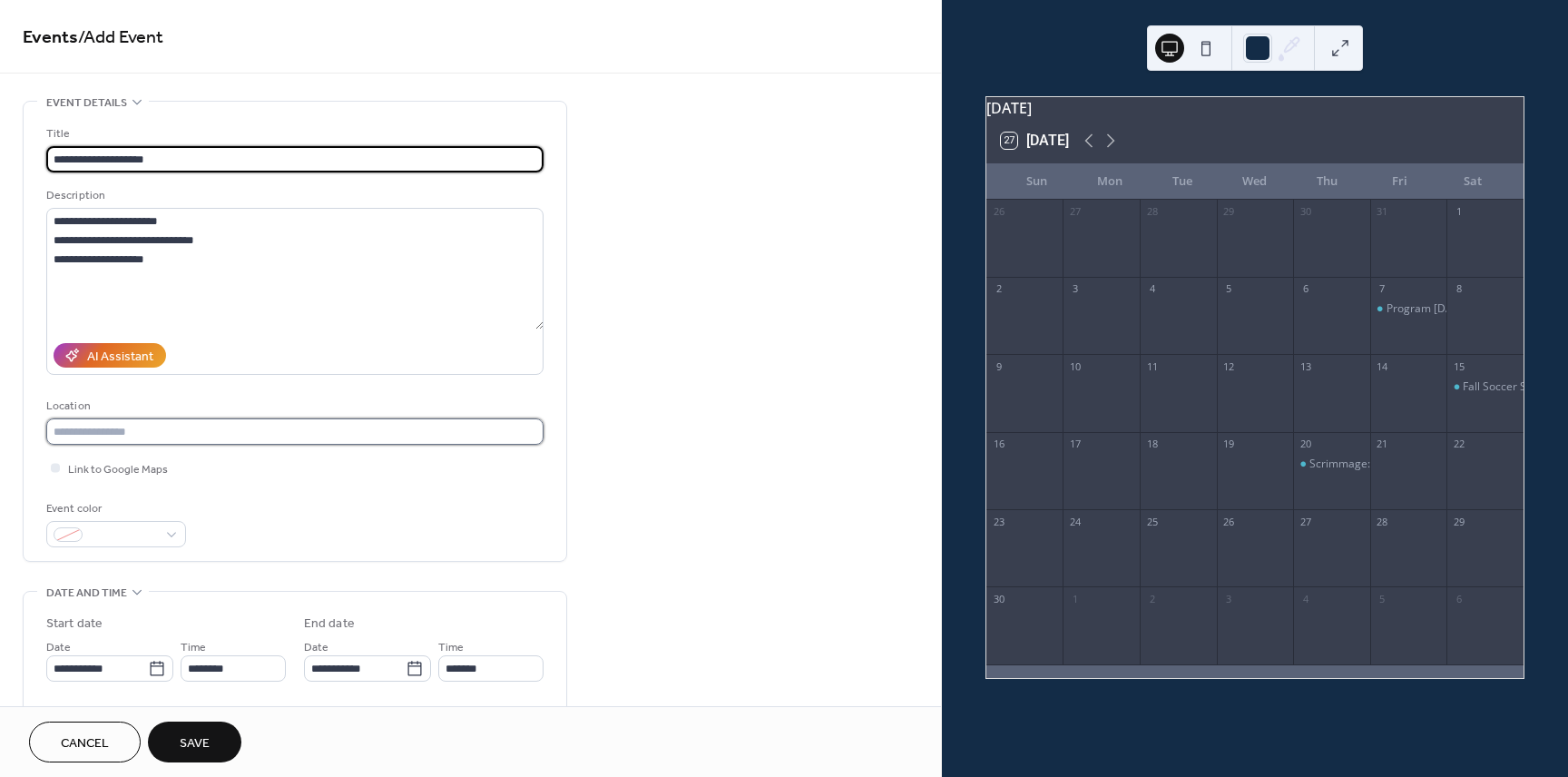 click at bounding box center (295, 431) 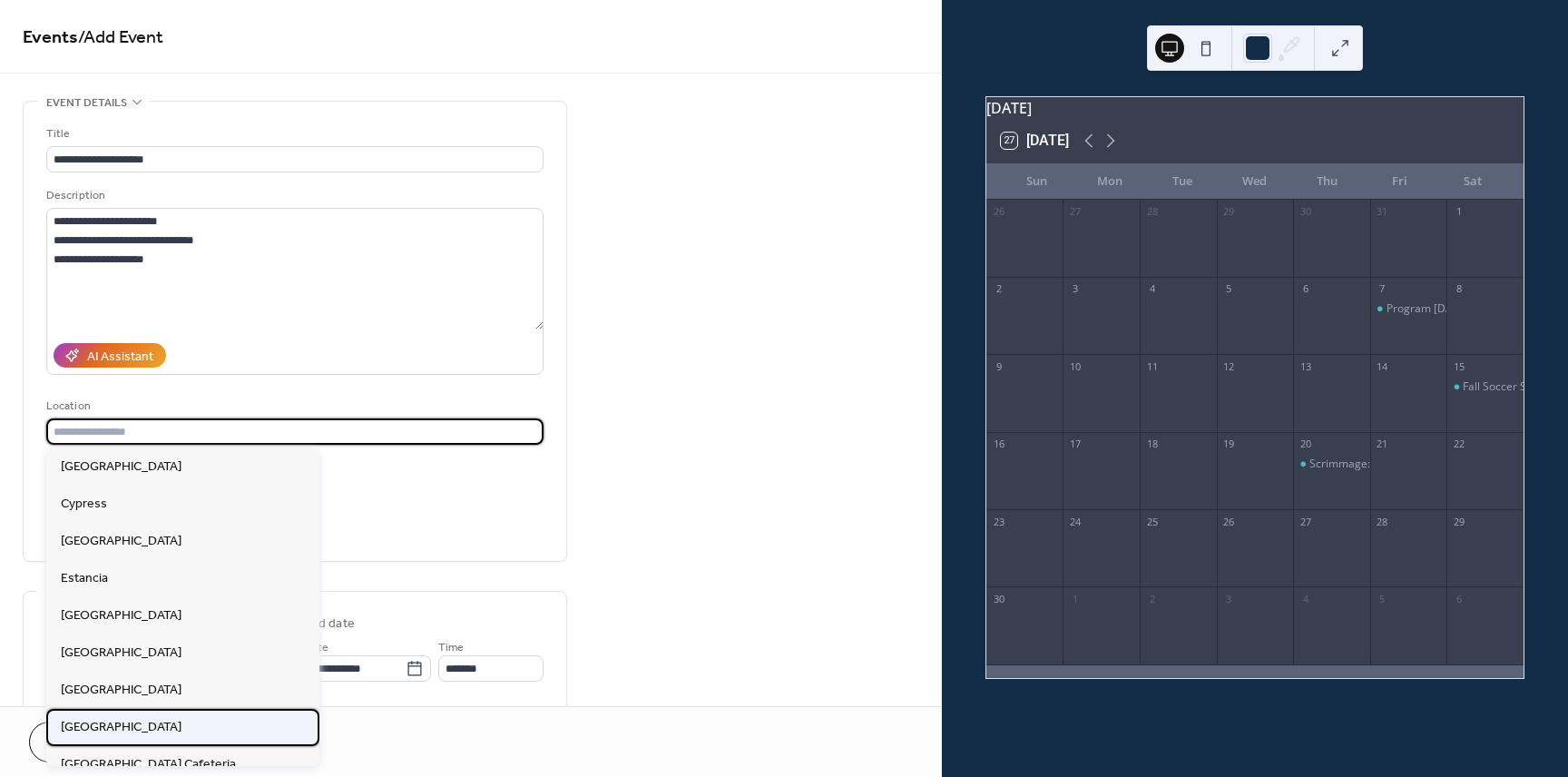 click on "[GEOGRAPHIC_DATA]" at bounding box center (182, 727) 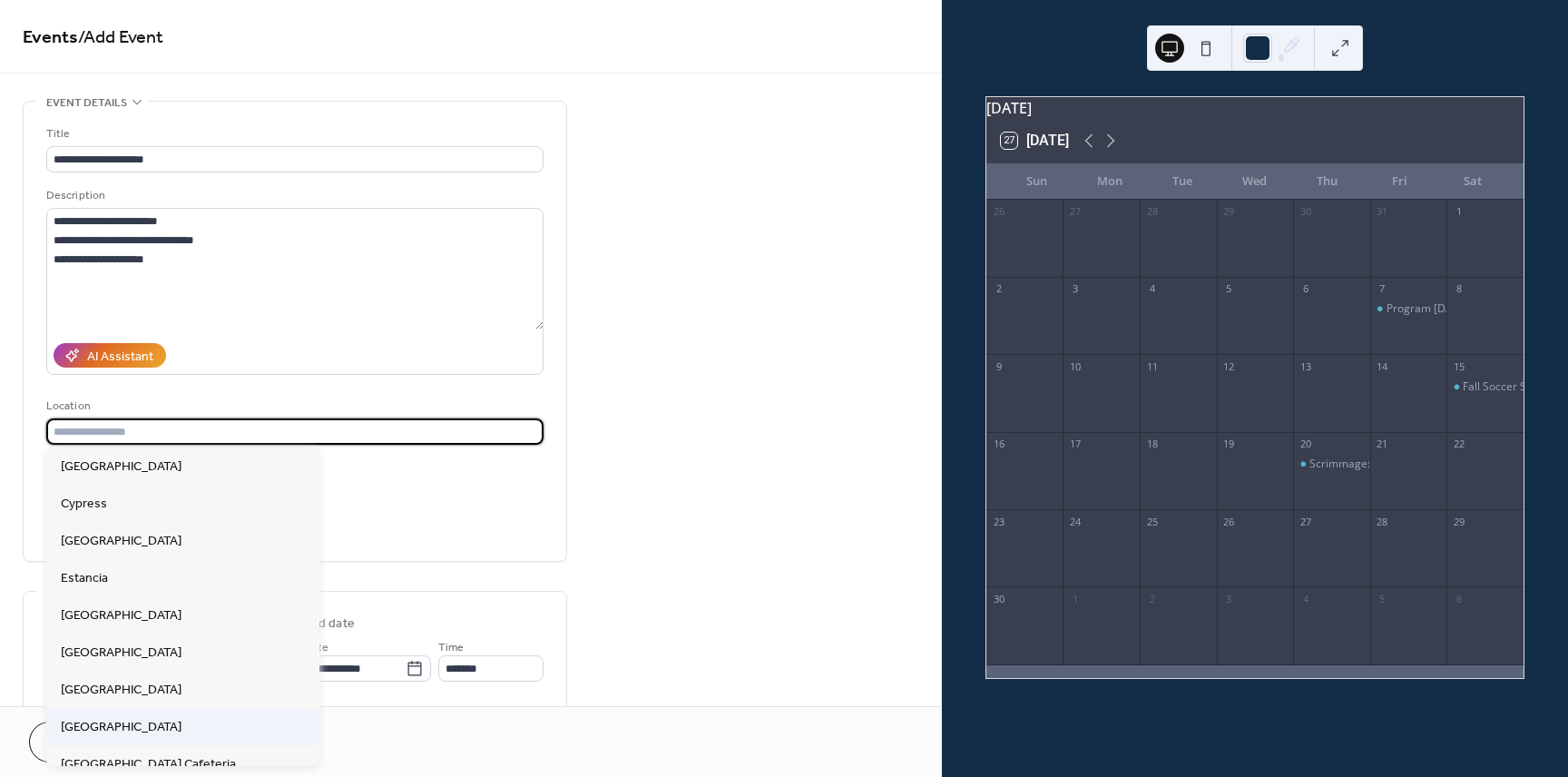 type on "**********" 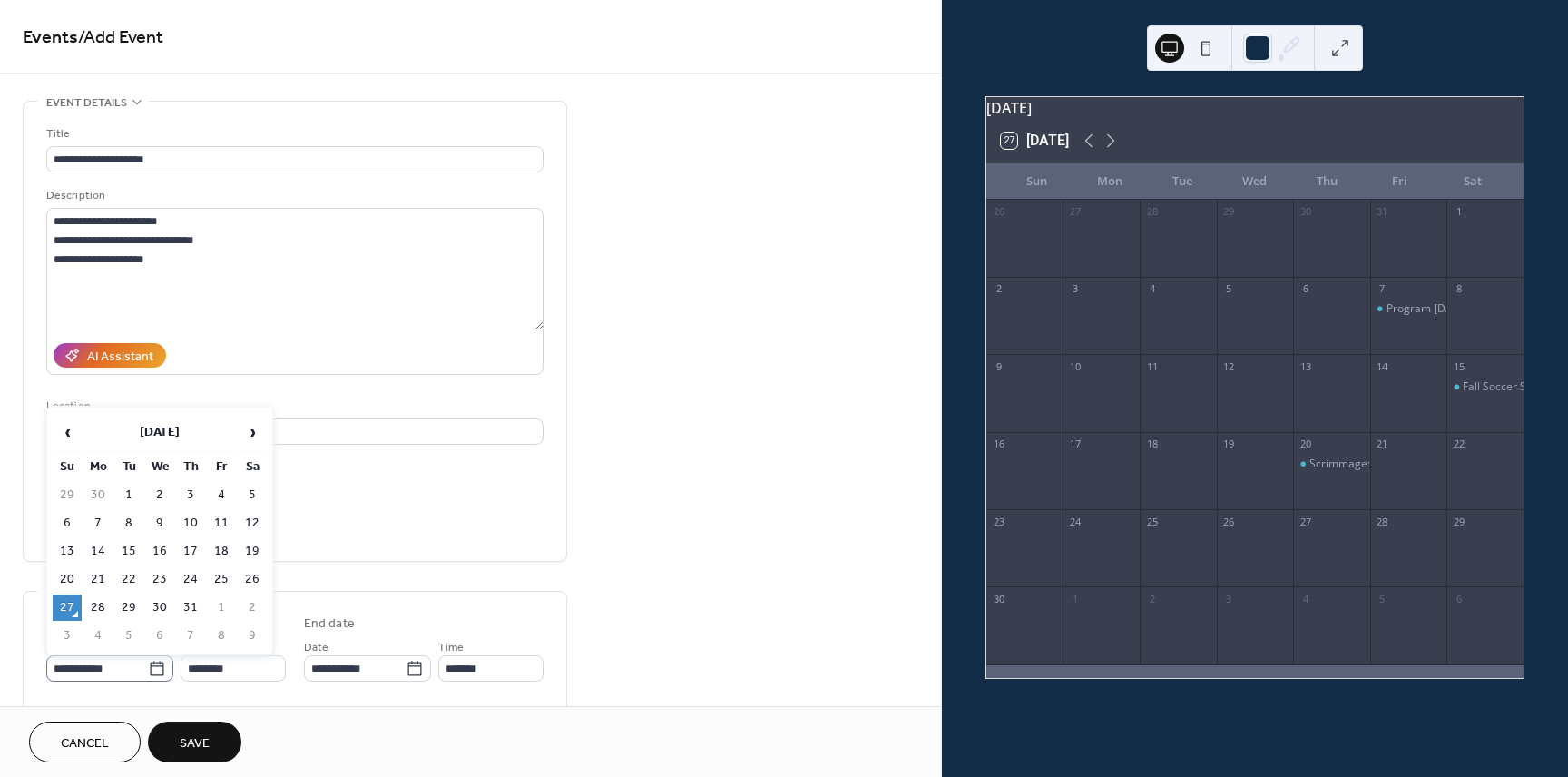 click 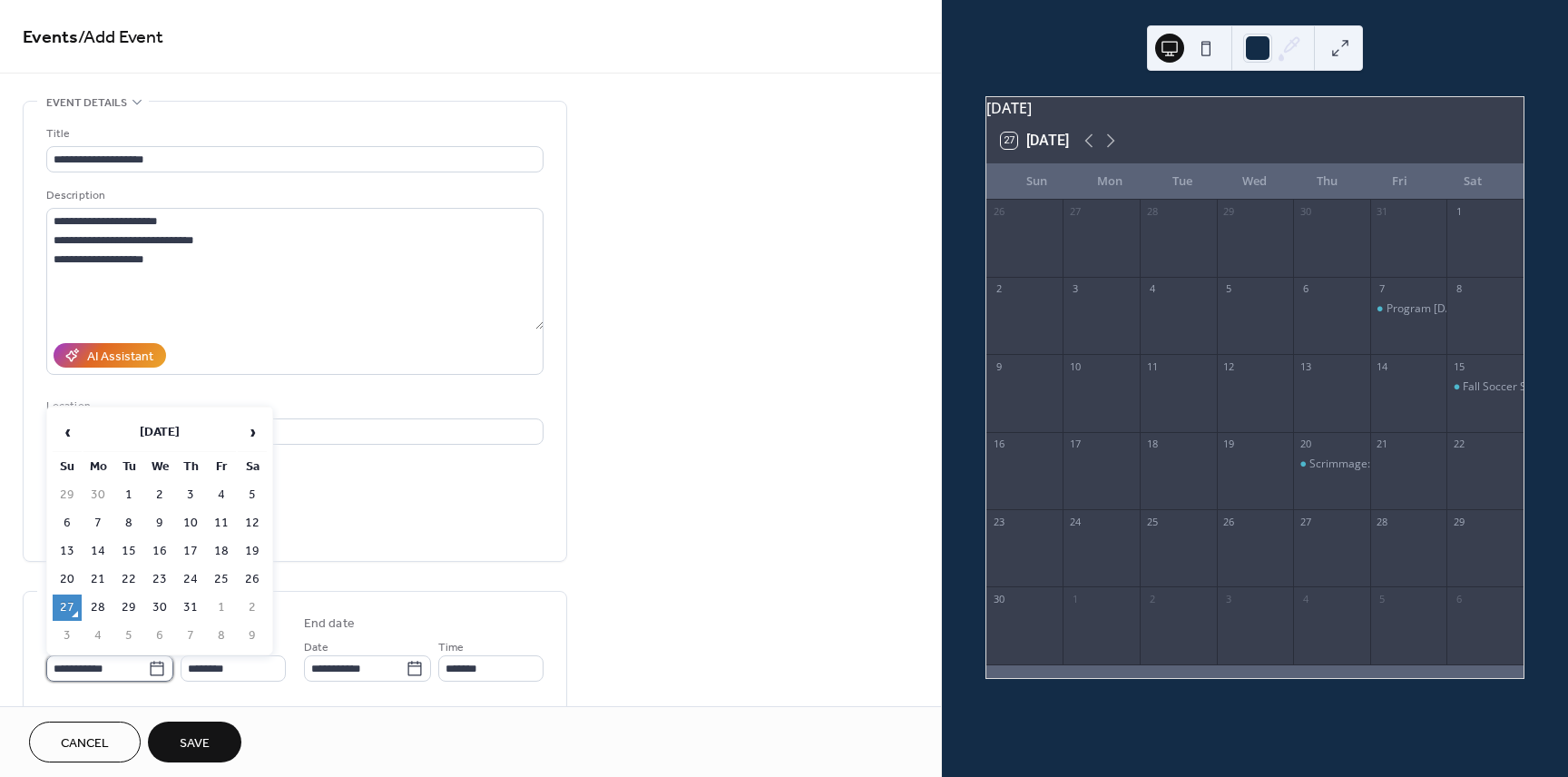 click on "**********" at bounding box center [97, 668] 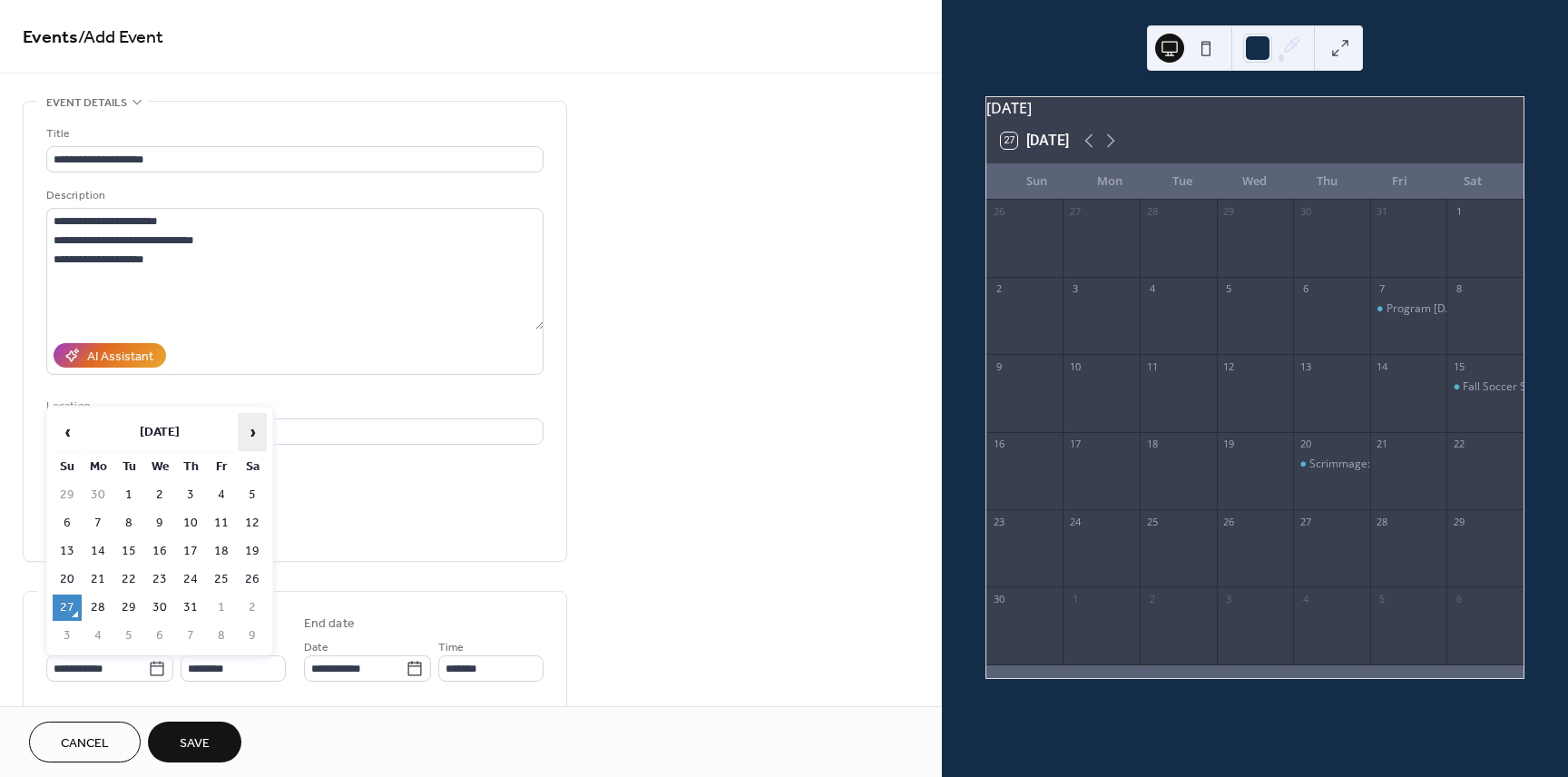 click on "›" at bounding box center [252, 432] 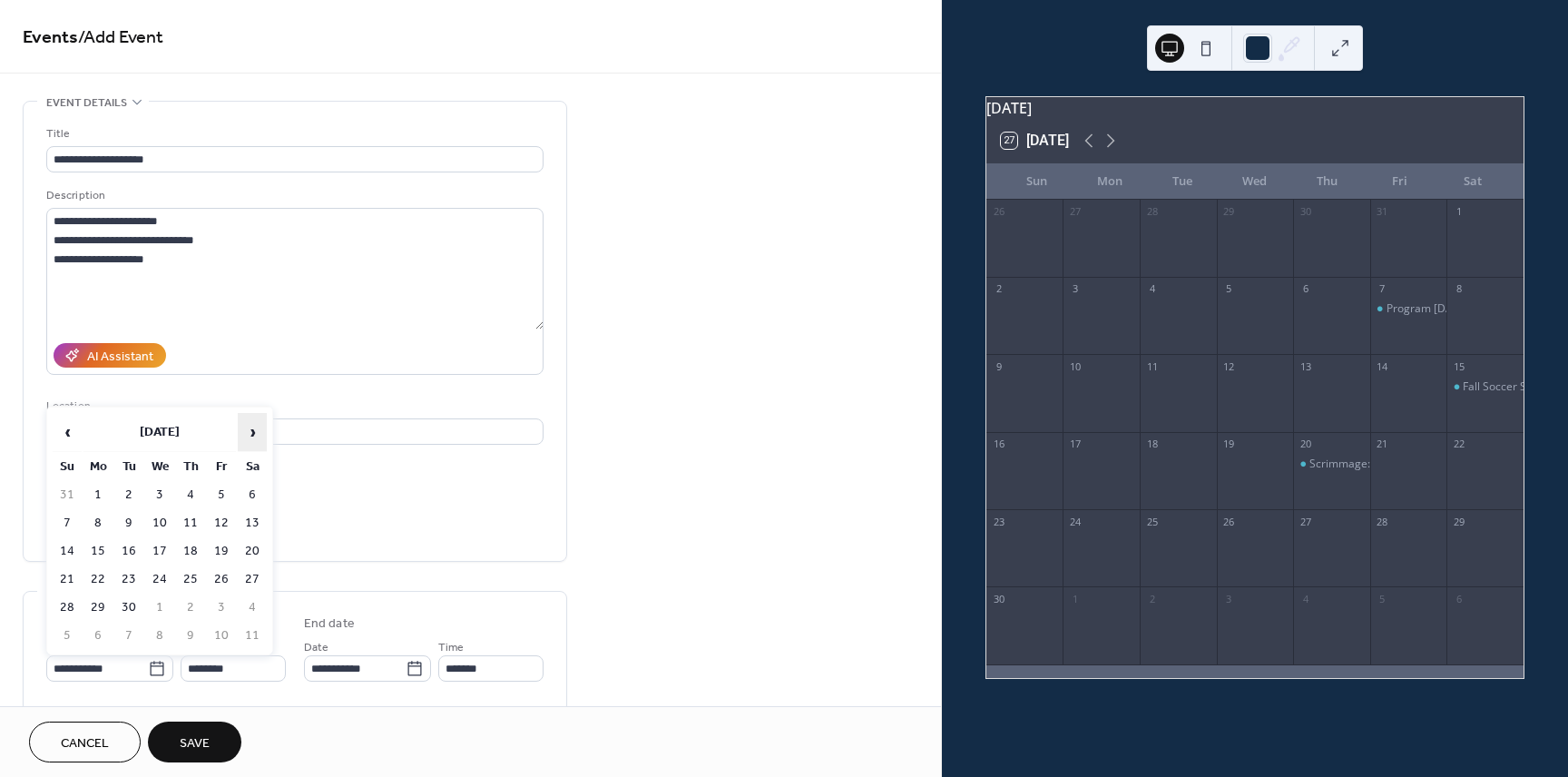 click on "›" at bounding box center (252, 432) 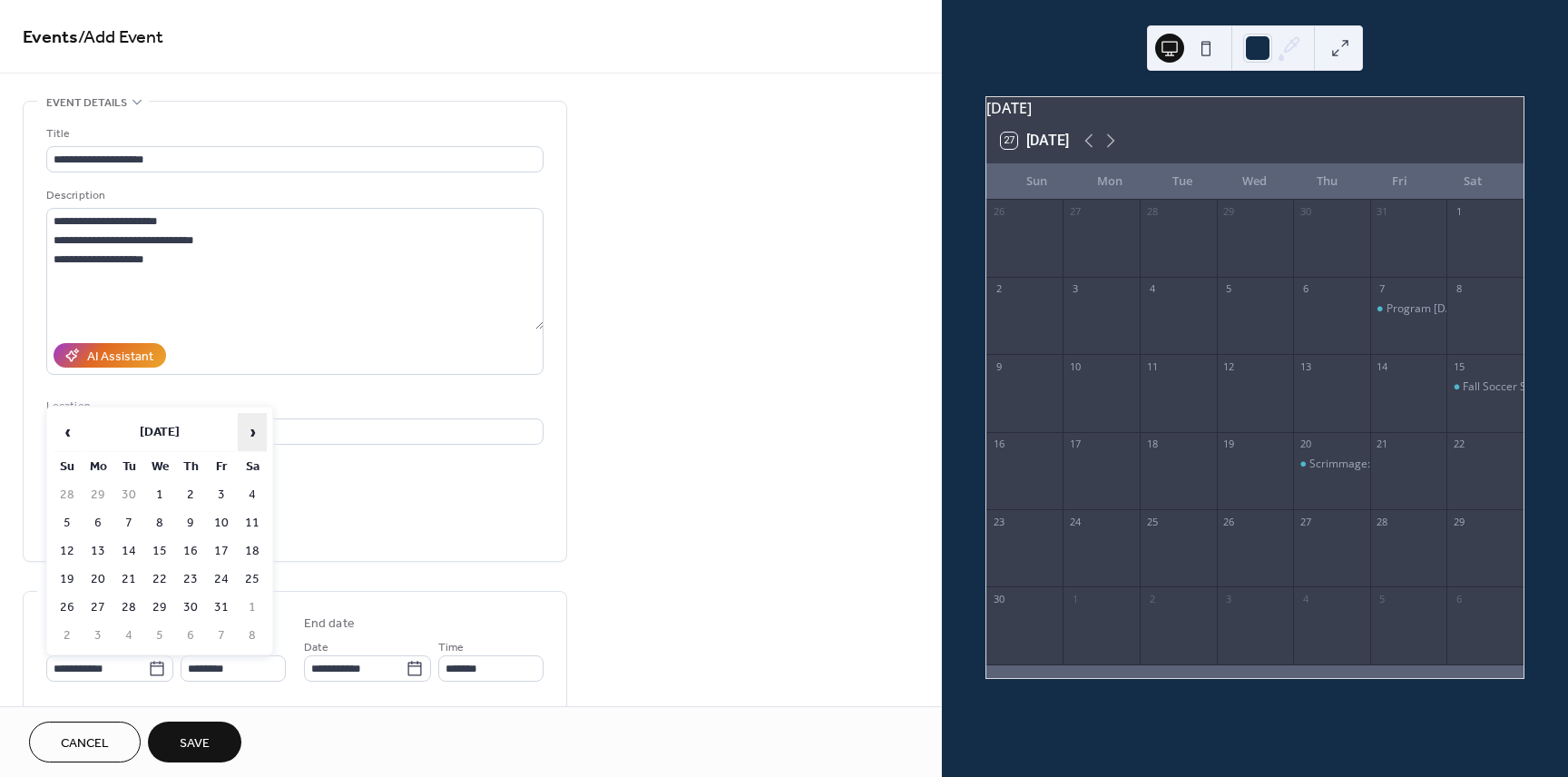 click on "›" at bounding box center (252, 432) 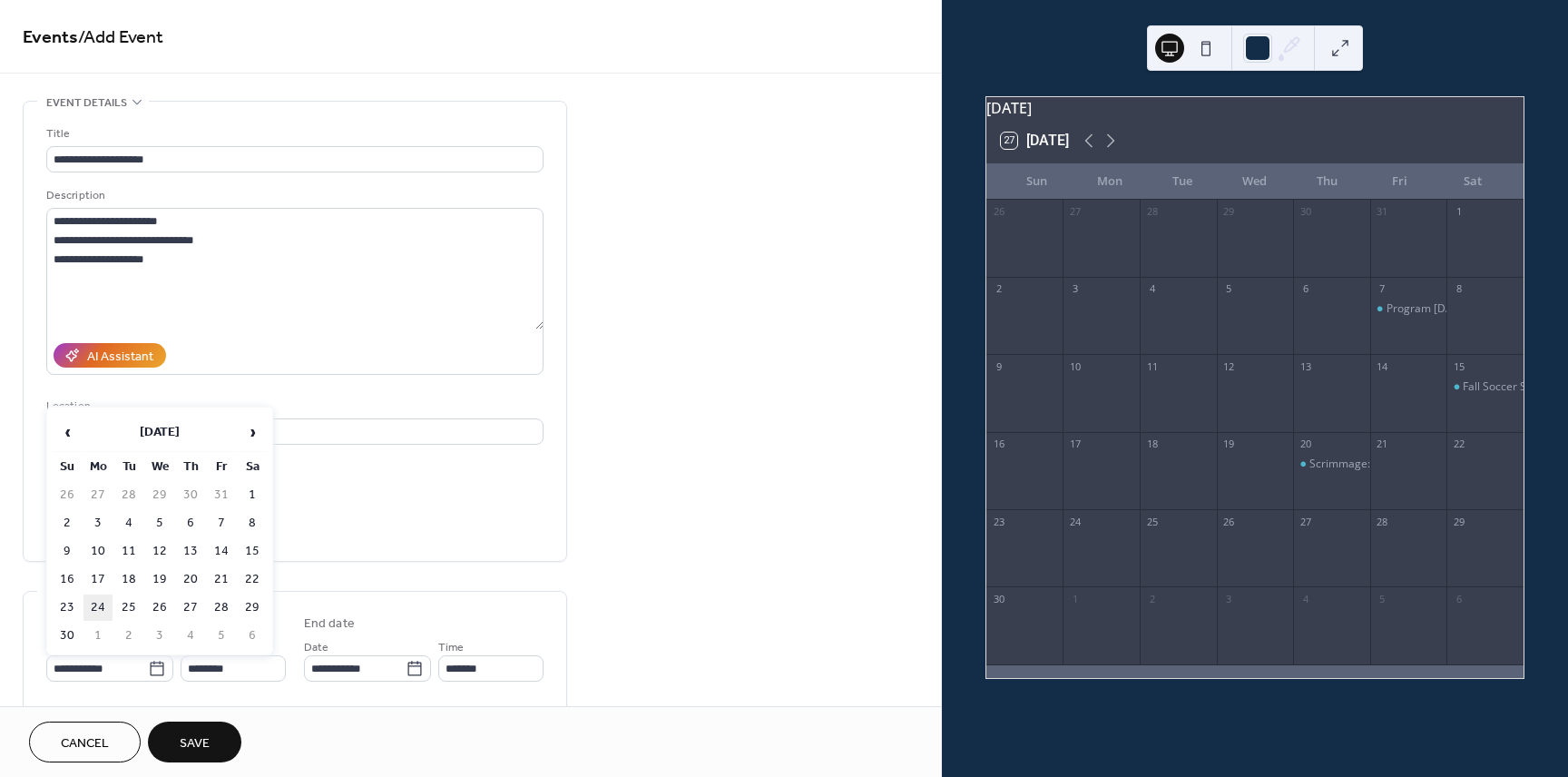 click on "24" at bounding box center [98, 607] 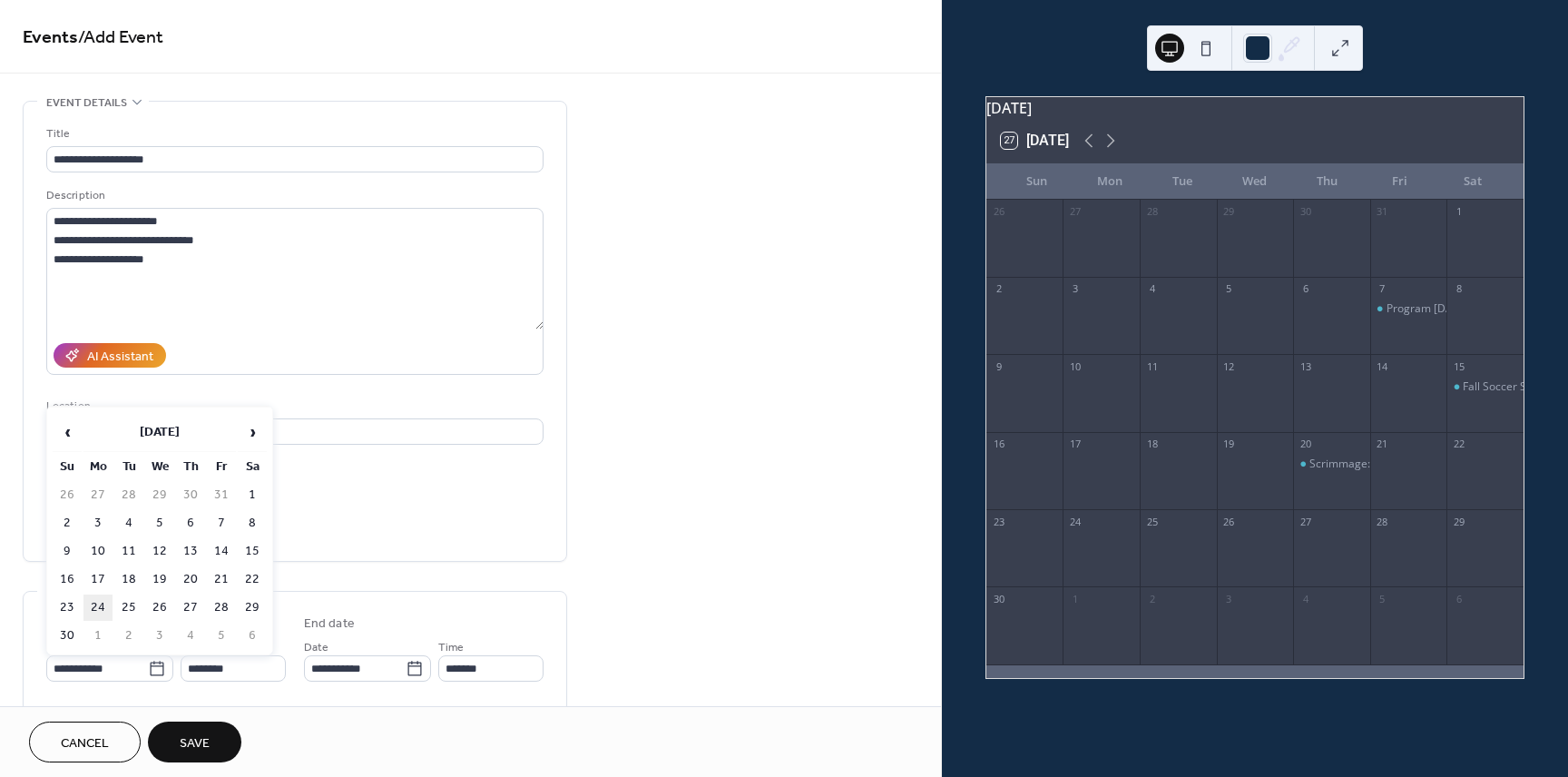 type on "**********" 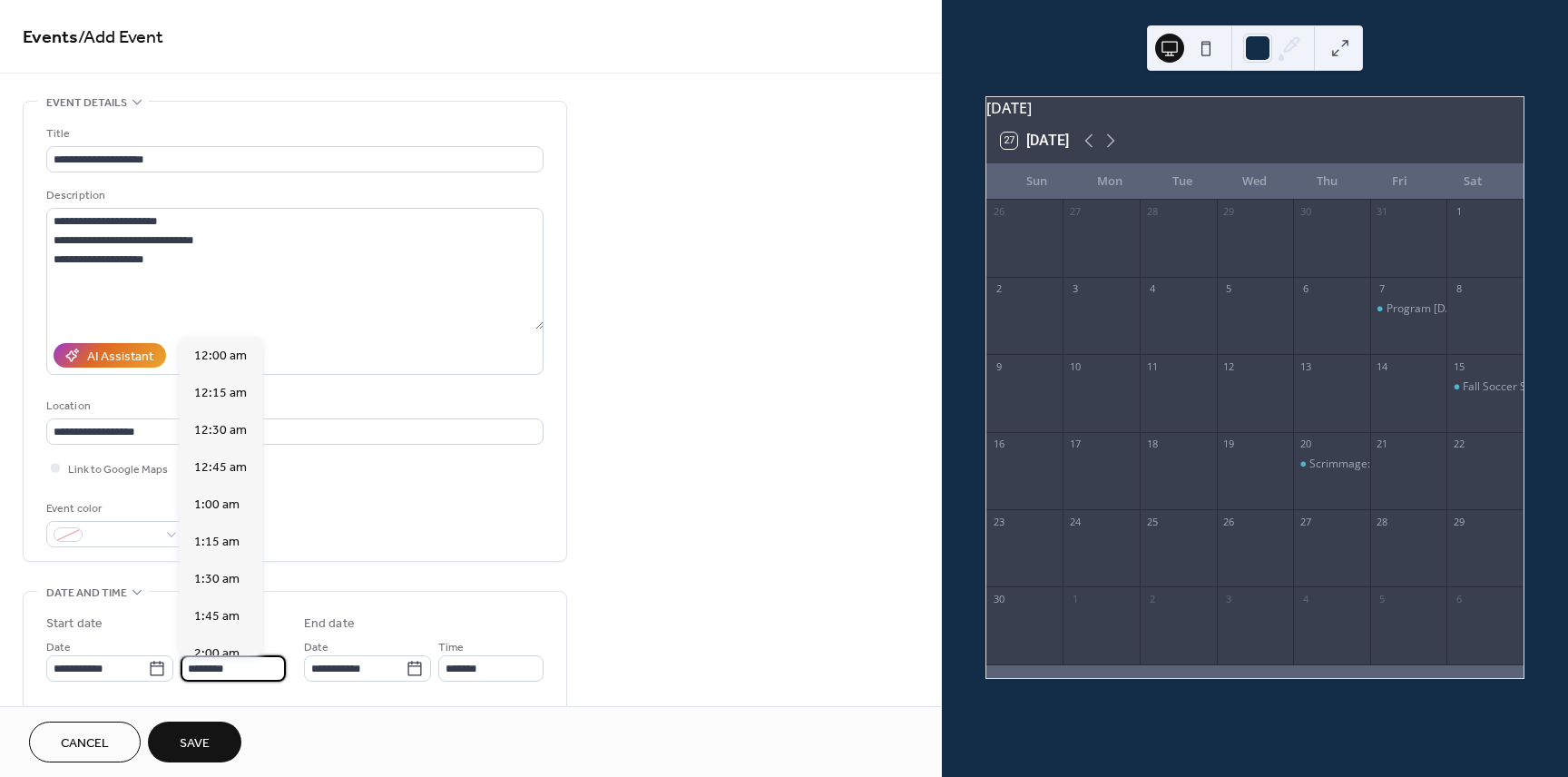 click on "********" at bounding box center [233, 668] 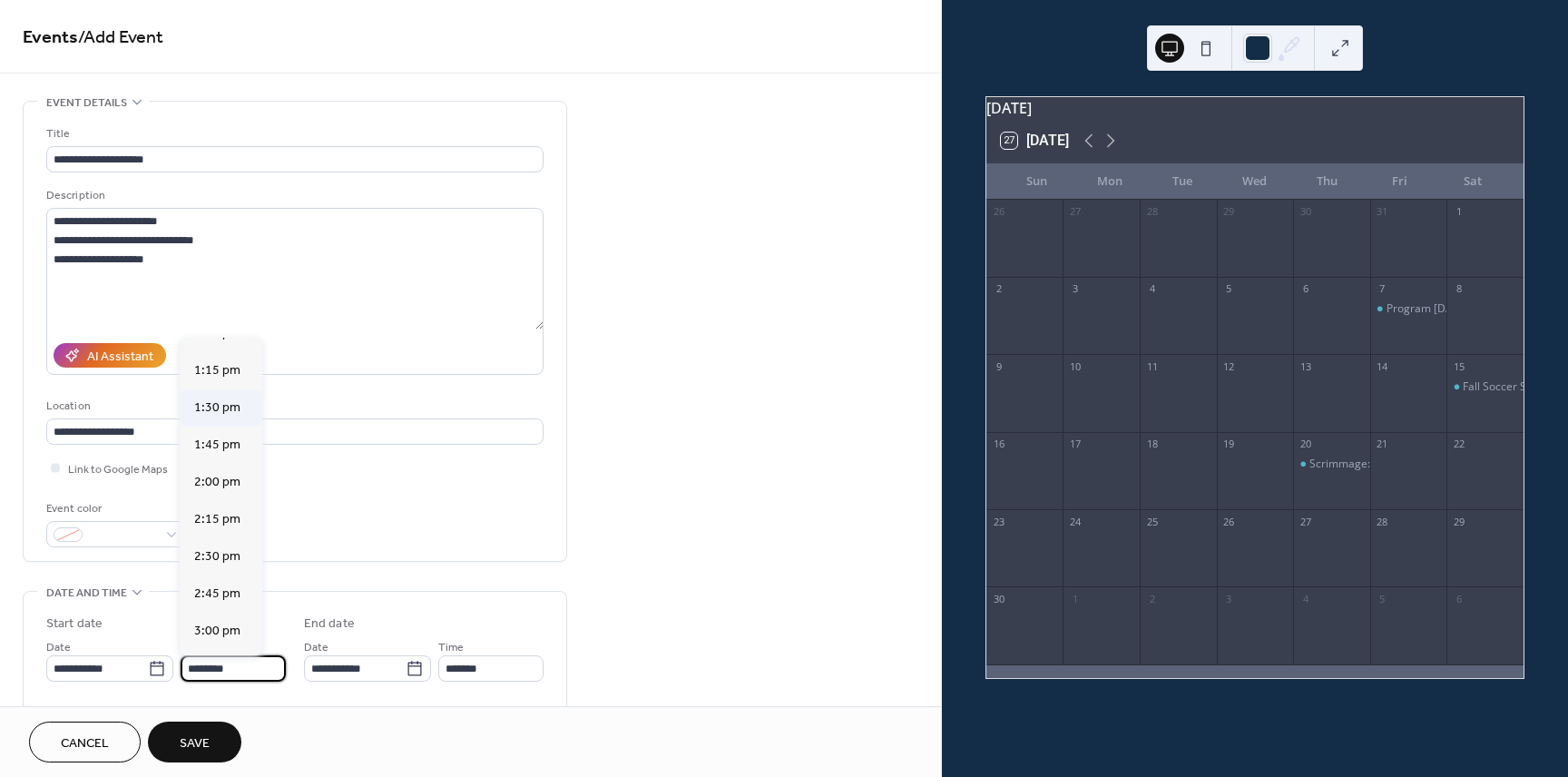 scroll, scrollTop: 2082, scrollLeft: 0, axis: vertical 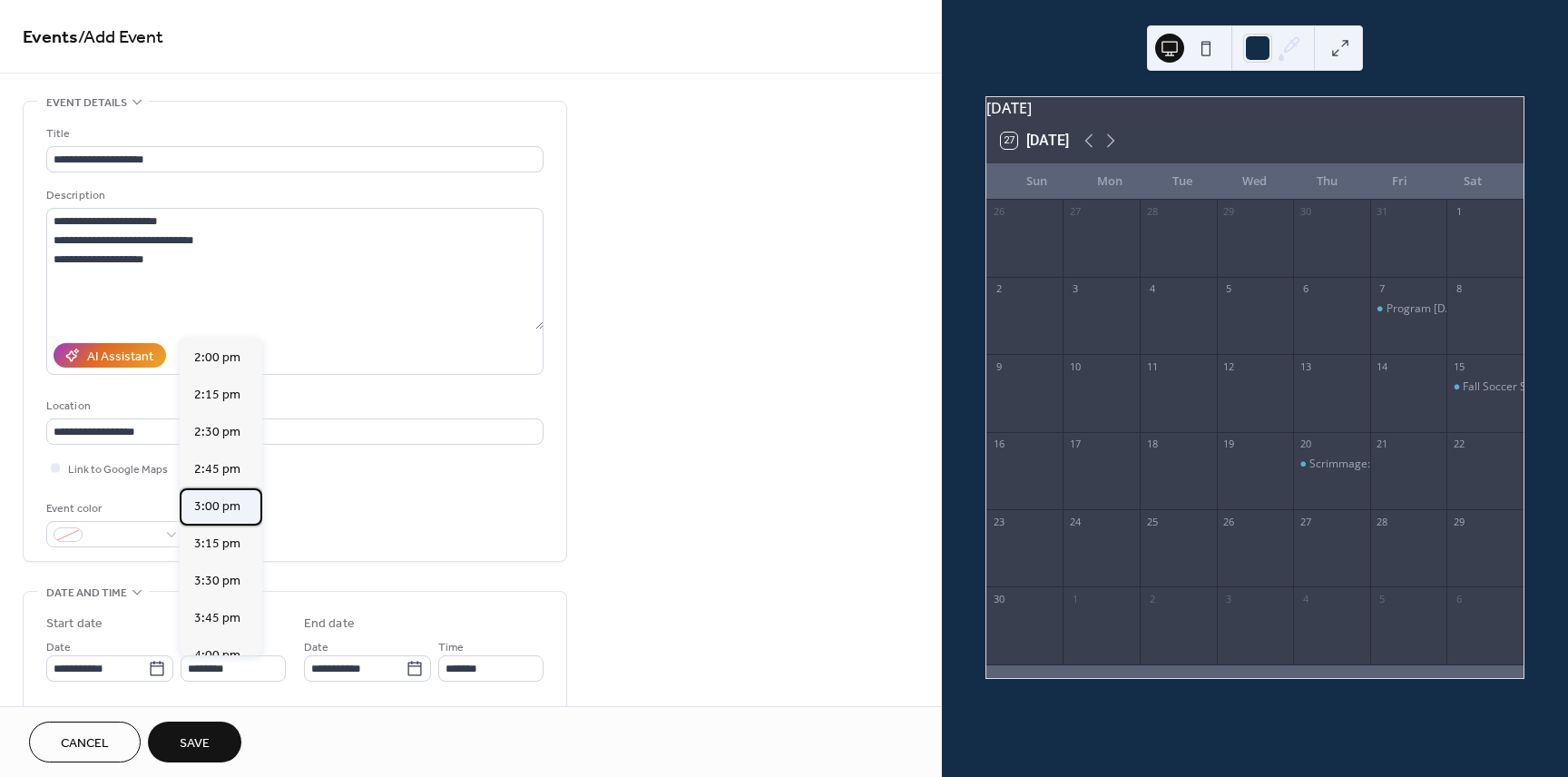 click on "3:00 pm" at bounding box center (220, 507) 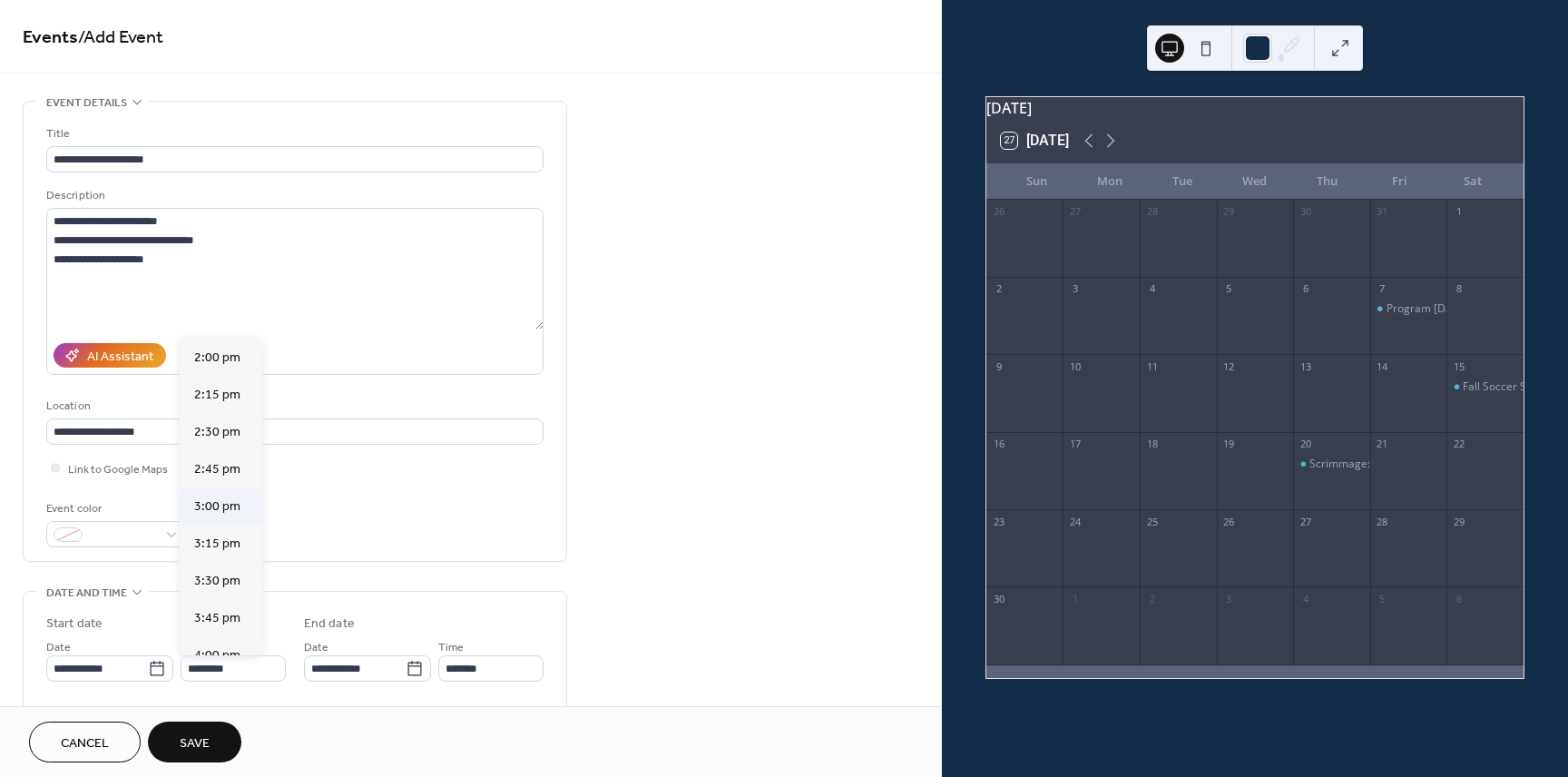 type on "*******" 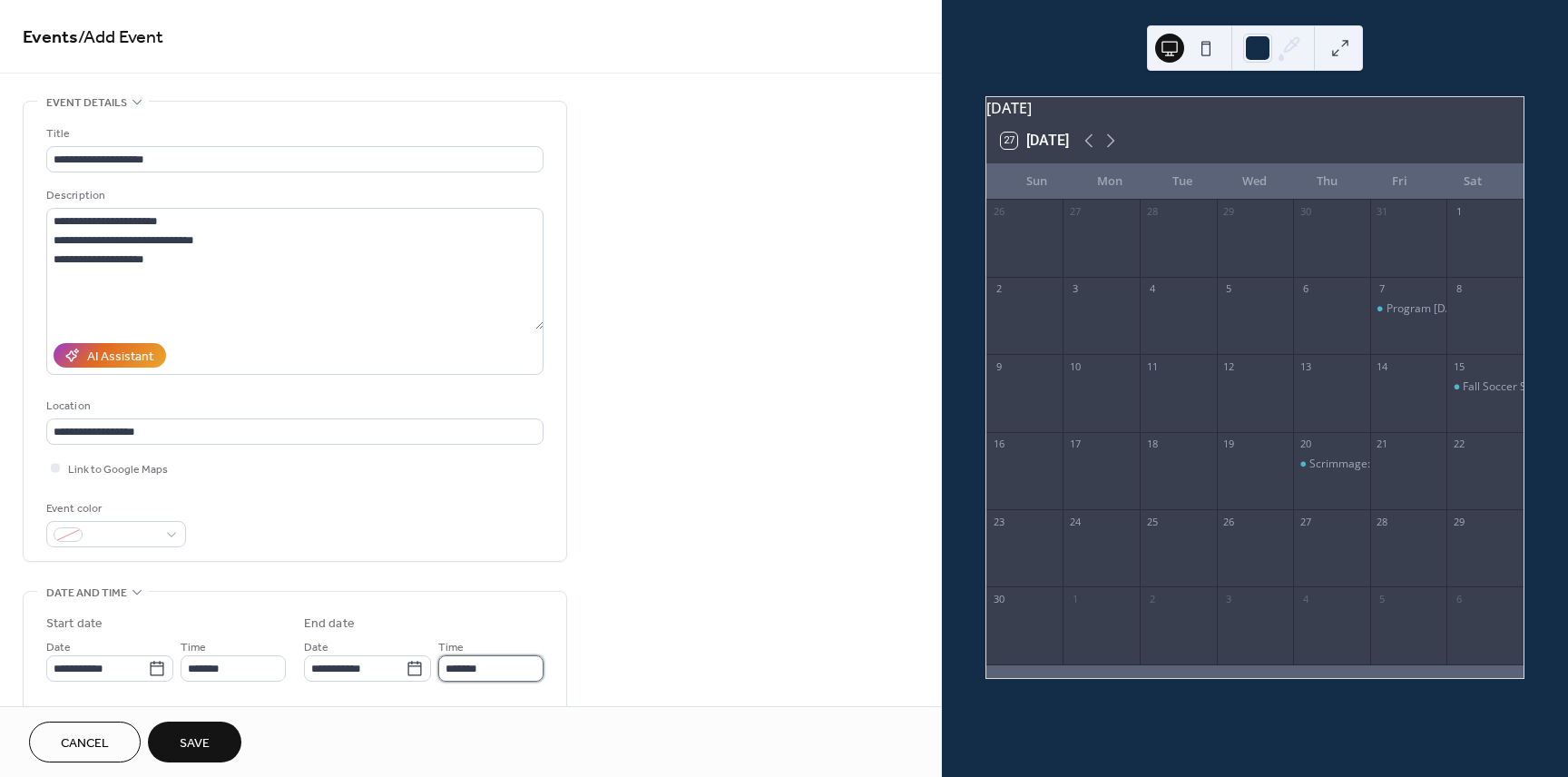 click on "*******" at bounding box center [491, 668] 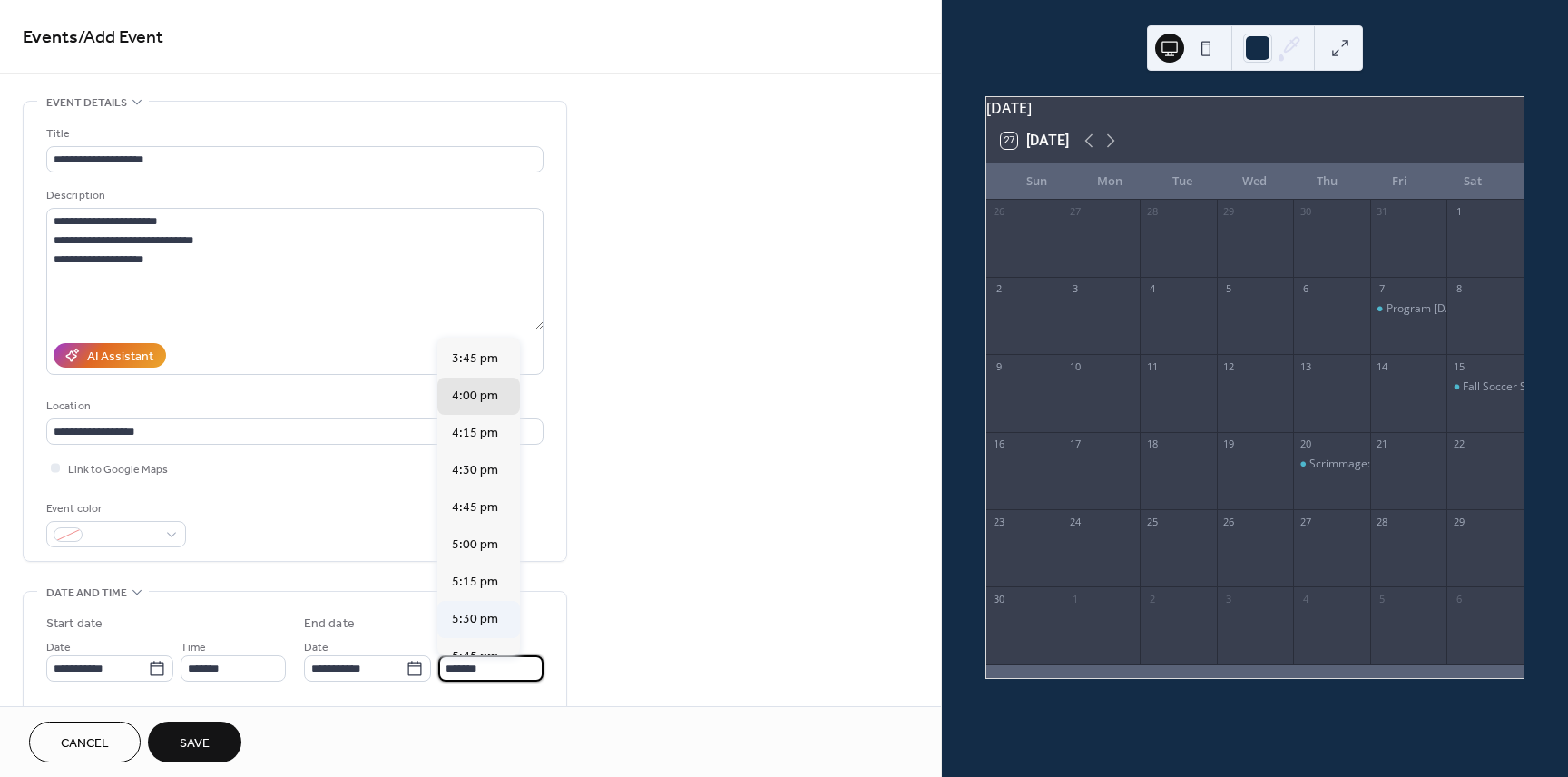 scroll, scrollTop: 75, scrollLeft: 0, axis: vertical 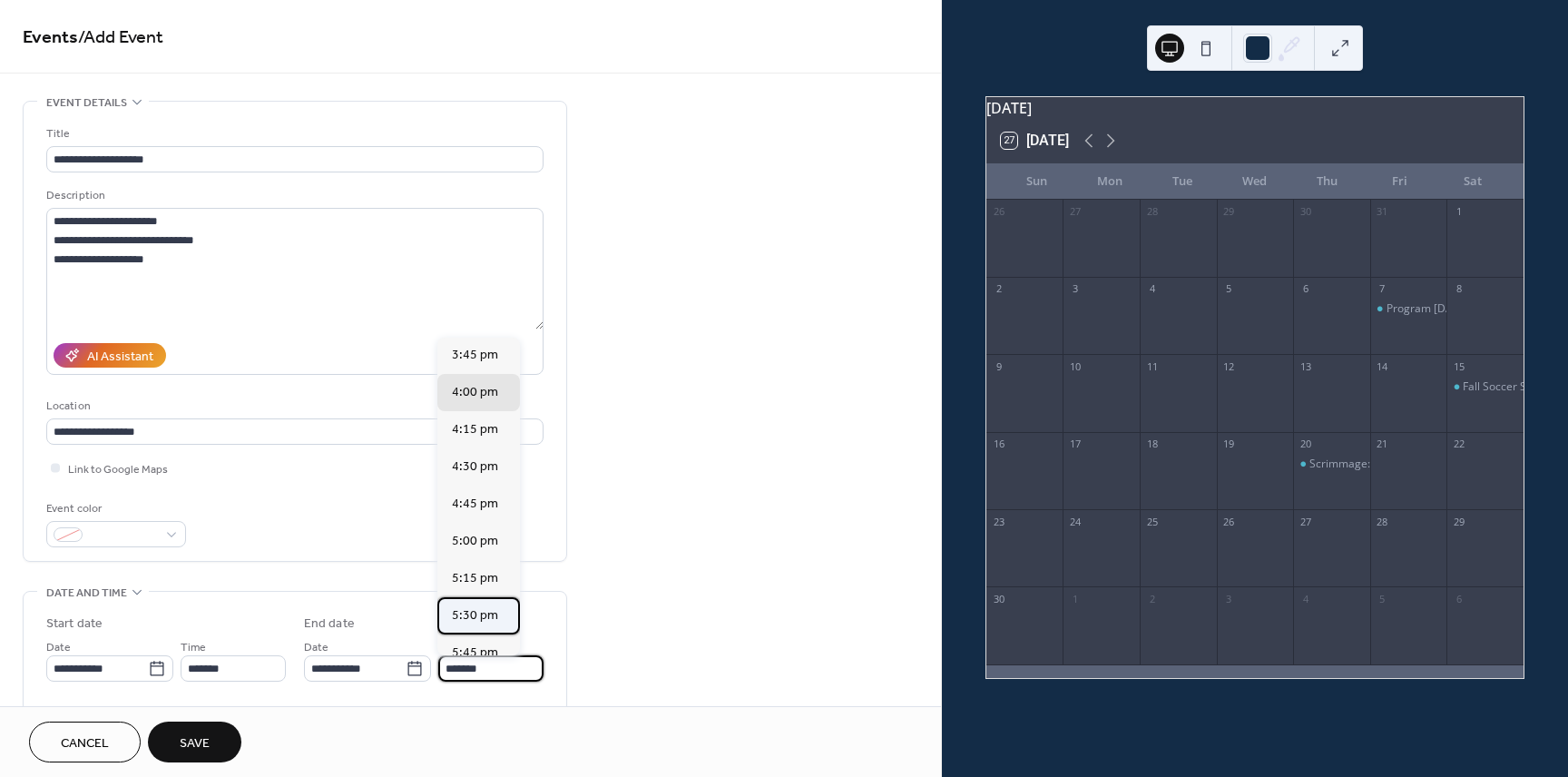 click on "5:30 pm" at bounding box center [475, 615] 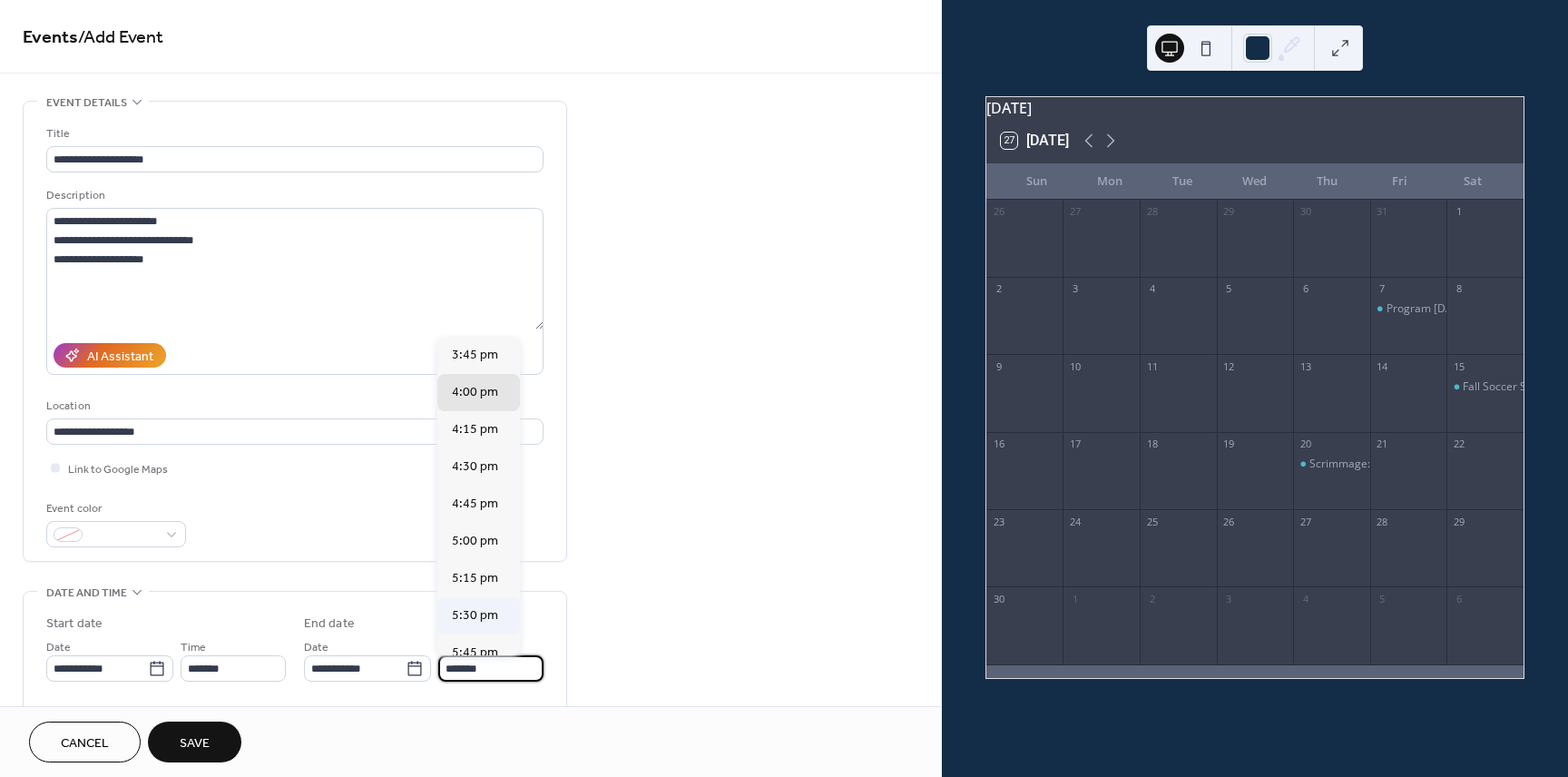type on "*******" 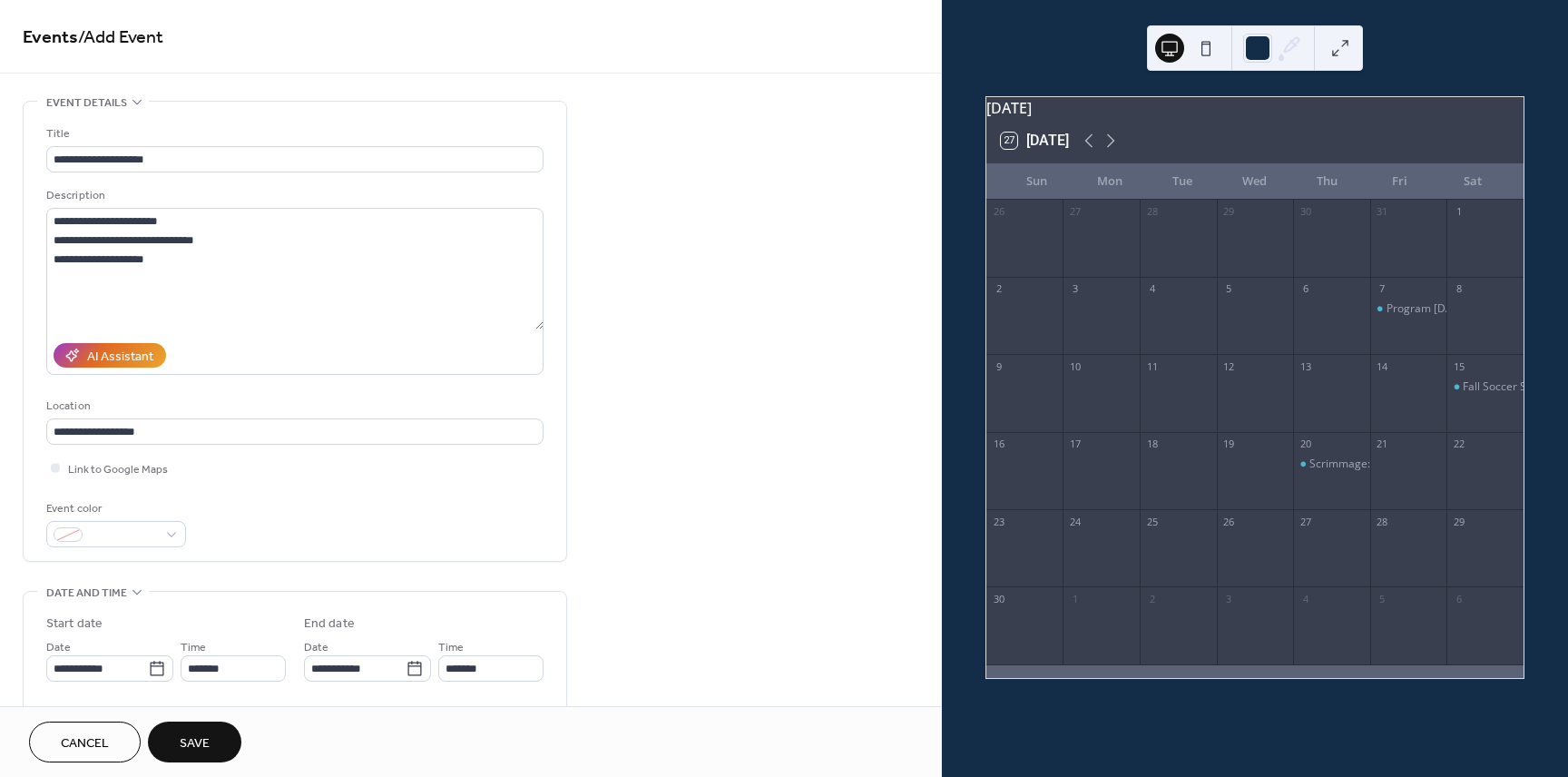 click on "Save" at bounding box center [194, 742] 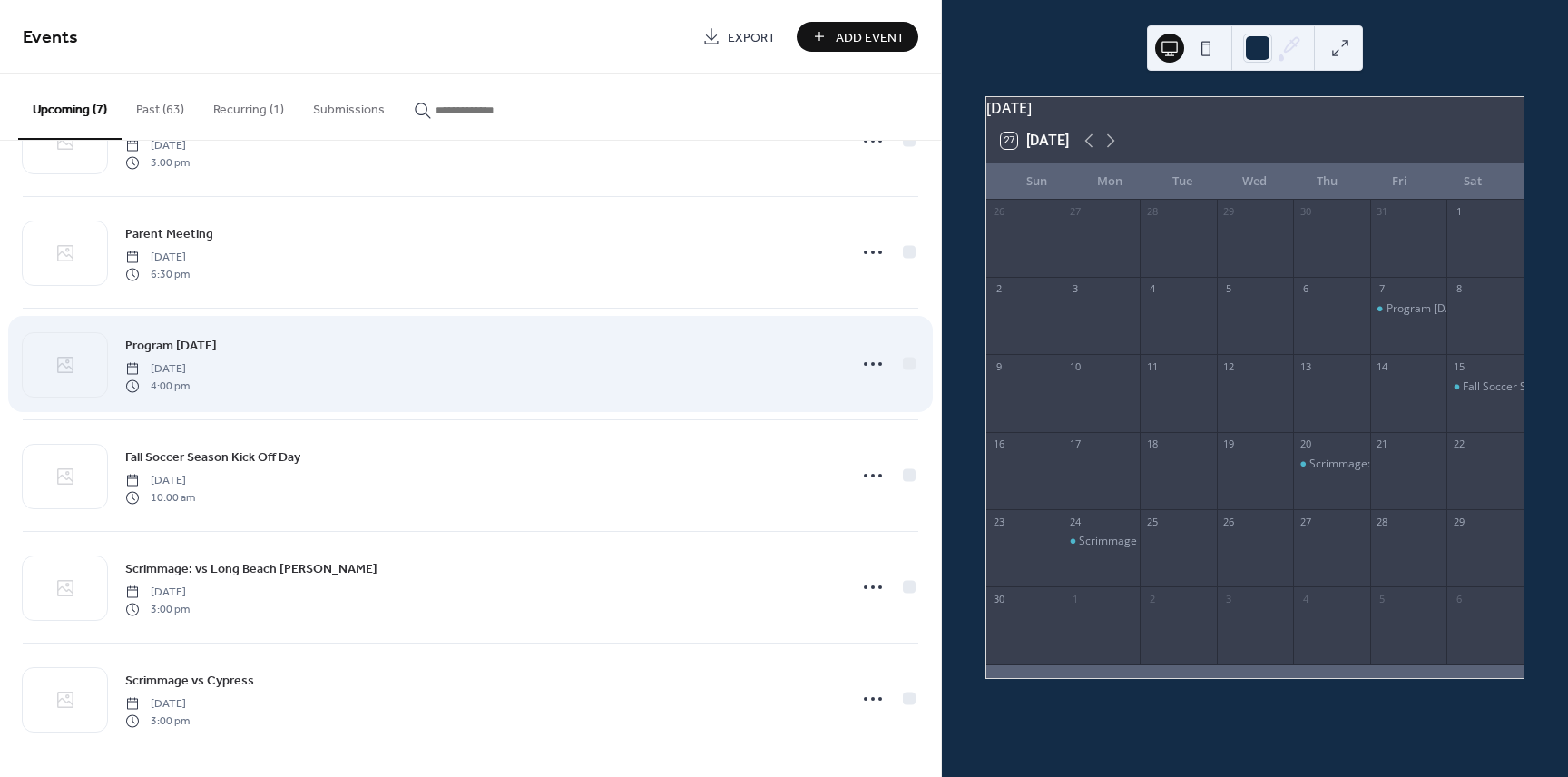 scroll, scrollTop: 199, scrollLeft: 0, axis: vertical 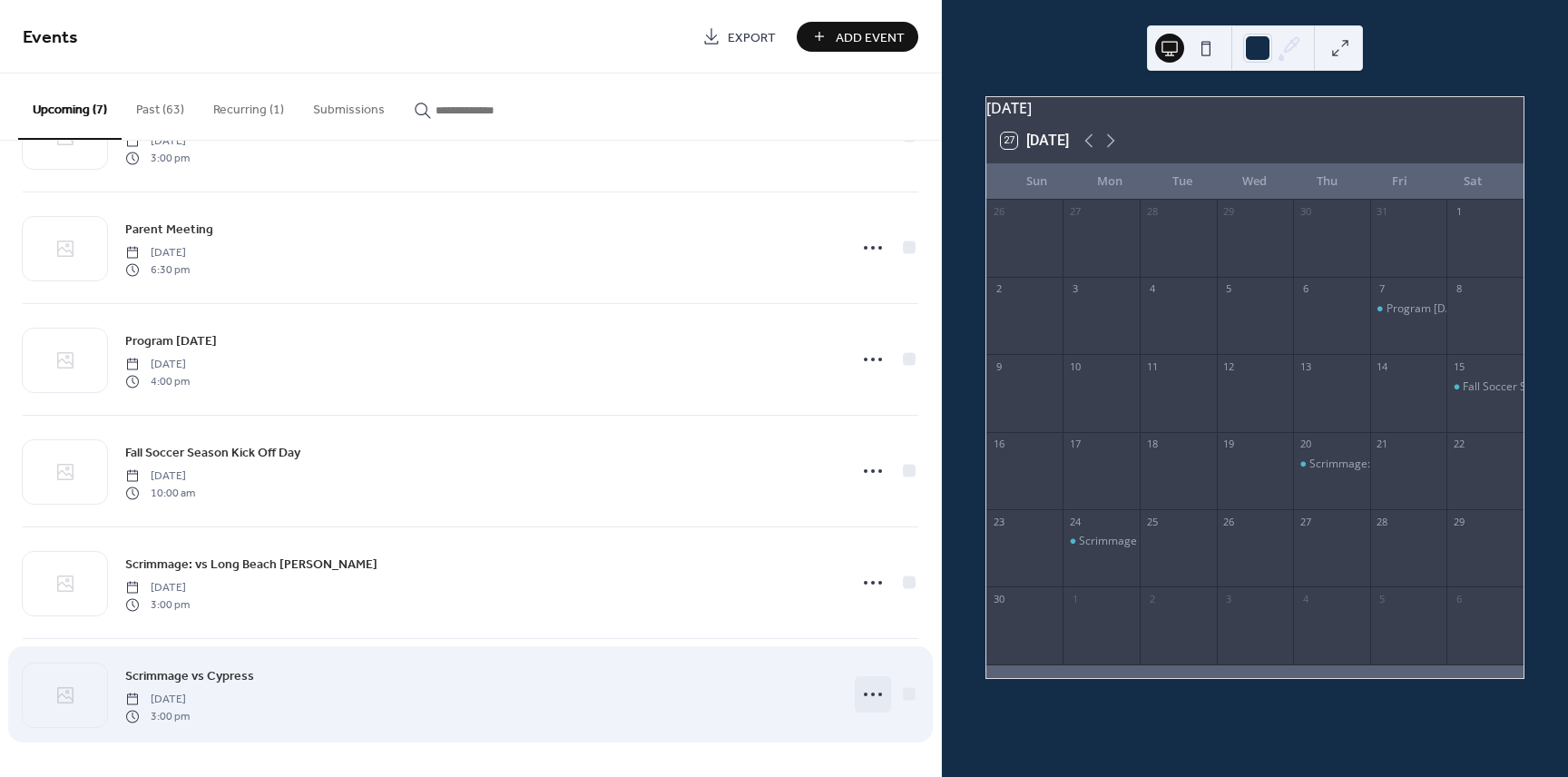 click 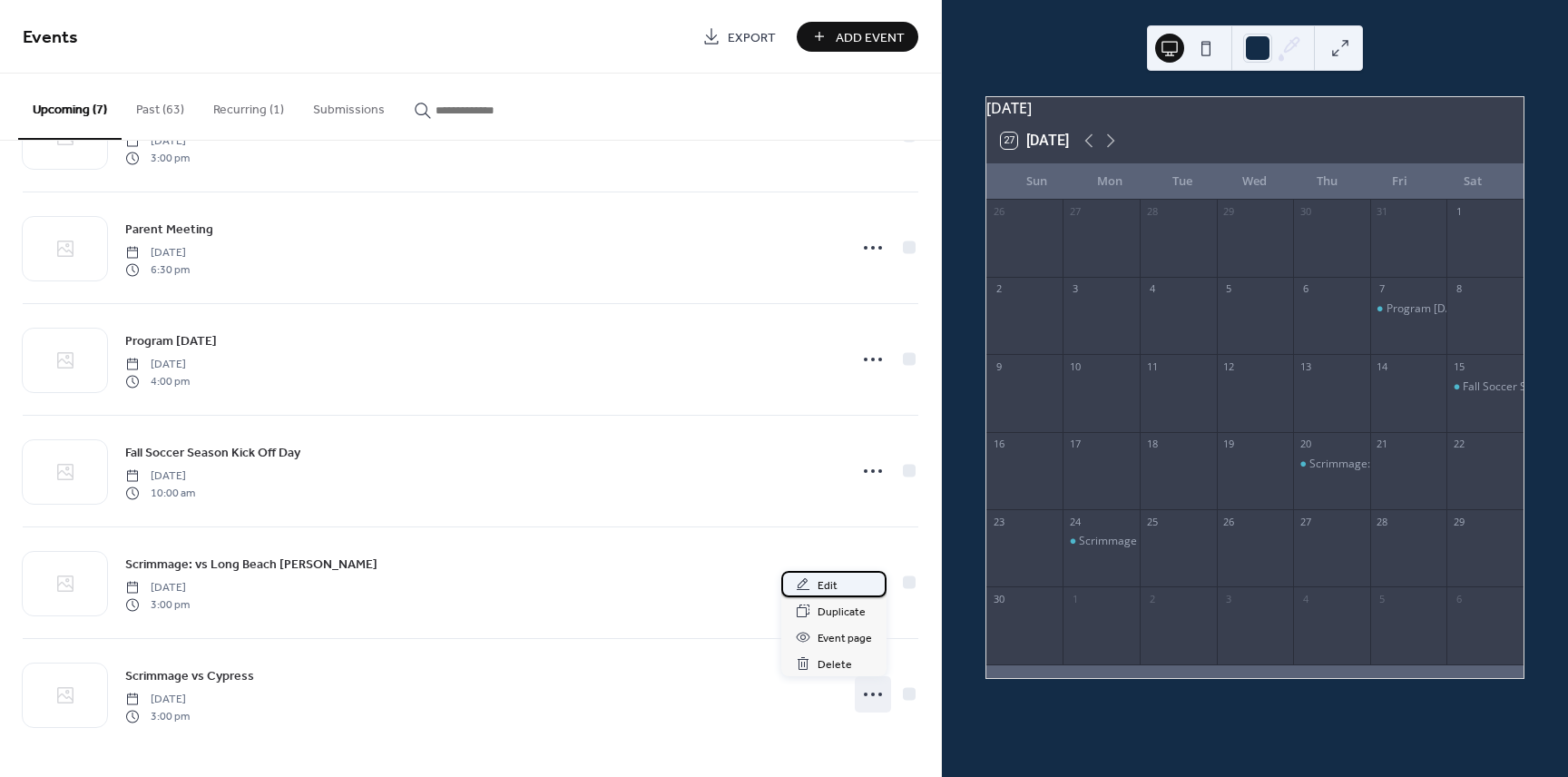 click on "Edit" at bounding box center [828, 585] 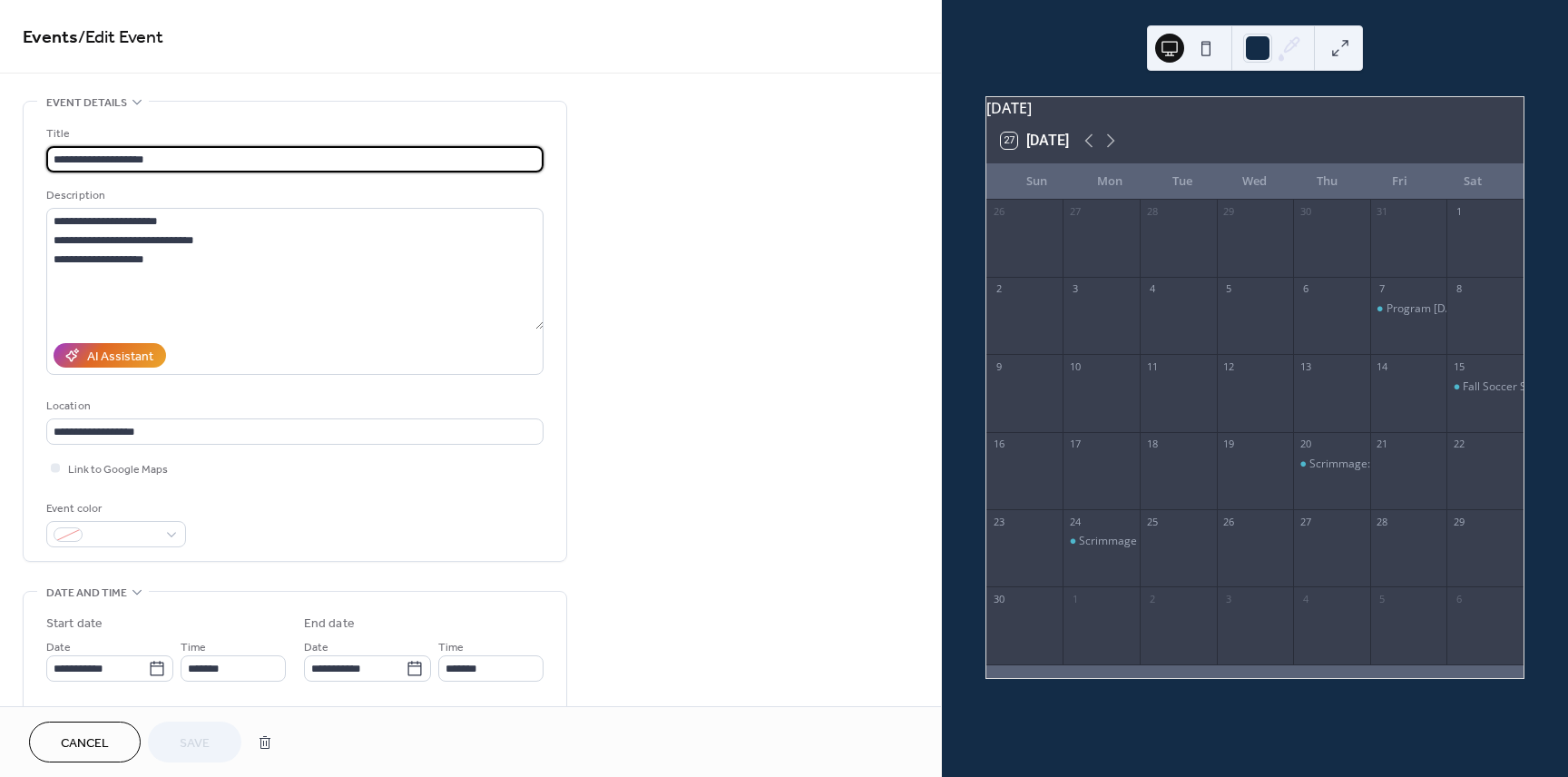 click on "**********" at bounding box center [295, 159] 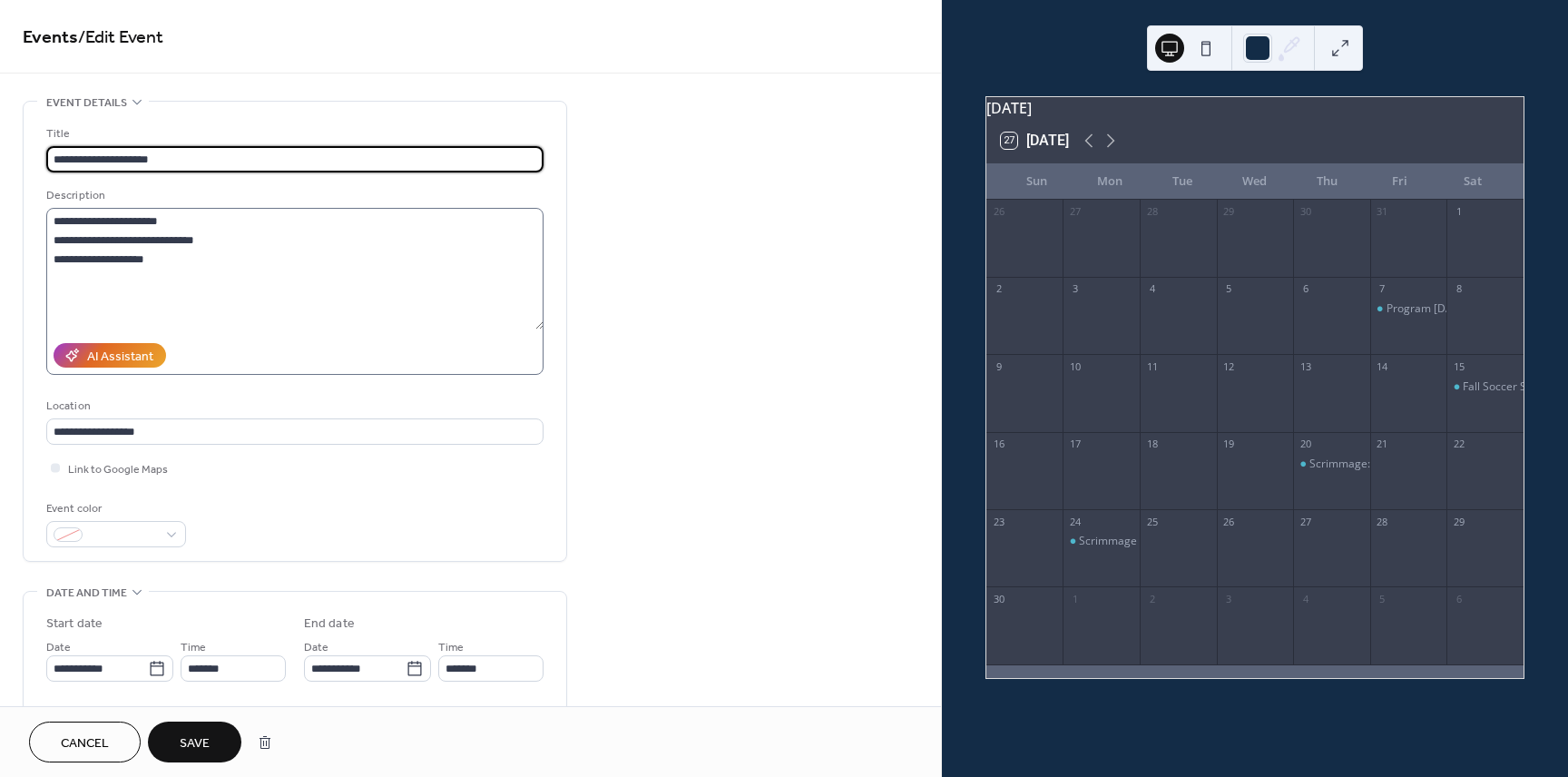 type on "**********" 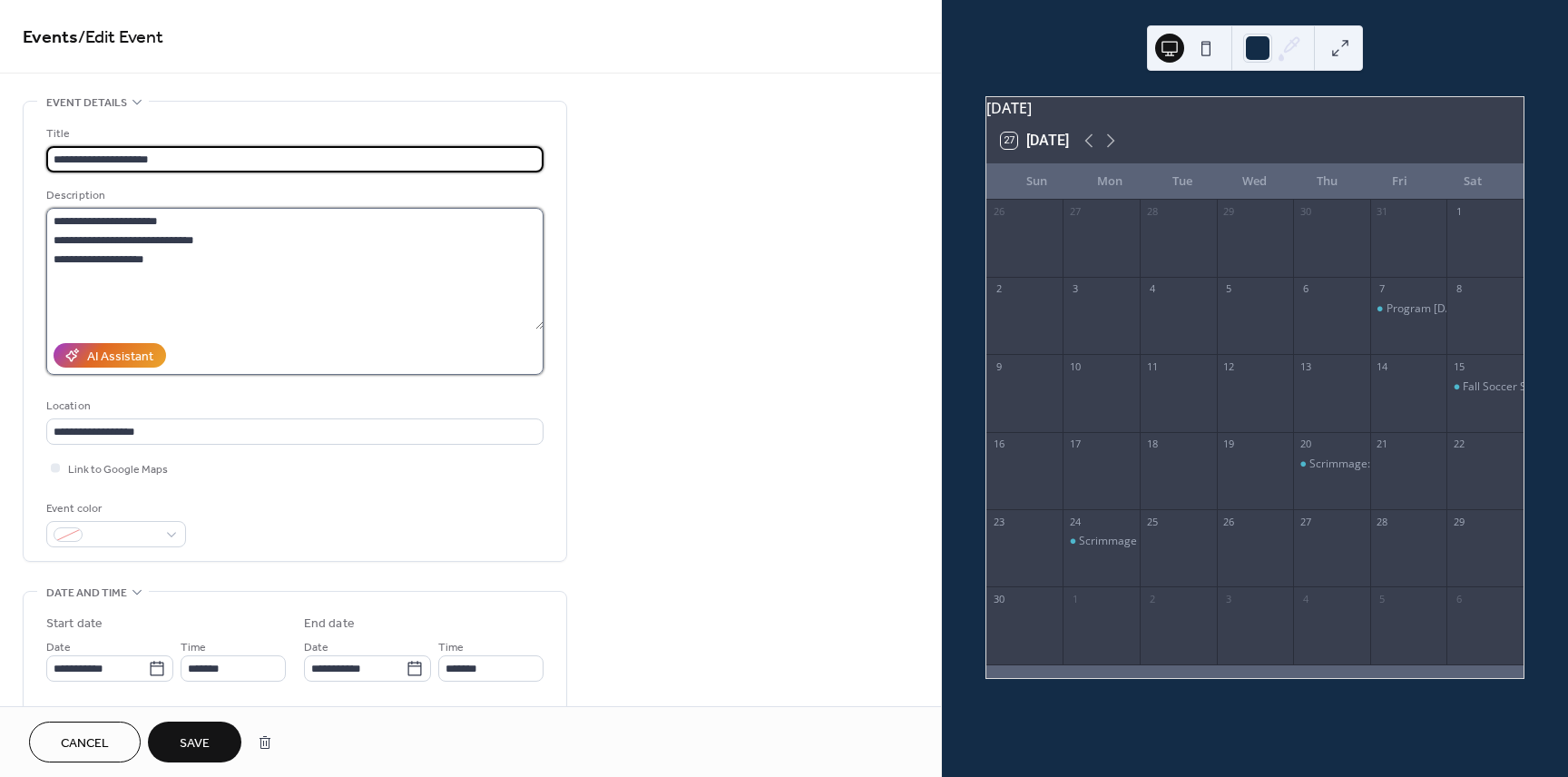 click on "**********" at bounding box center (295, 269) 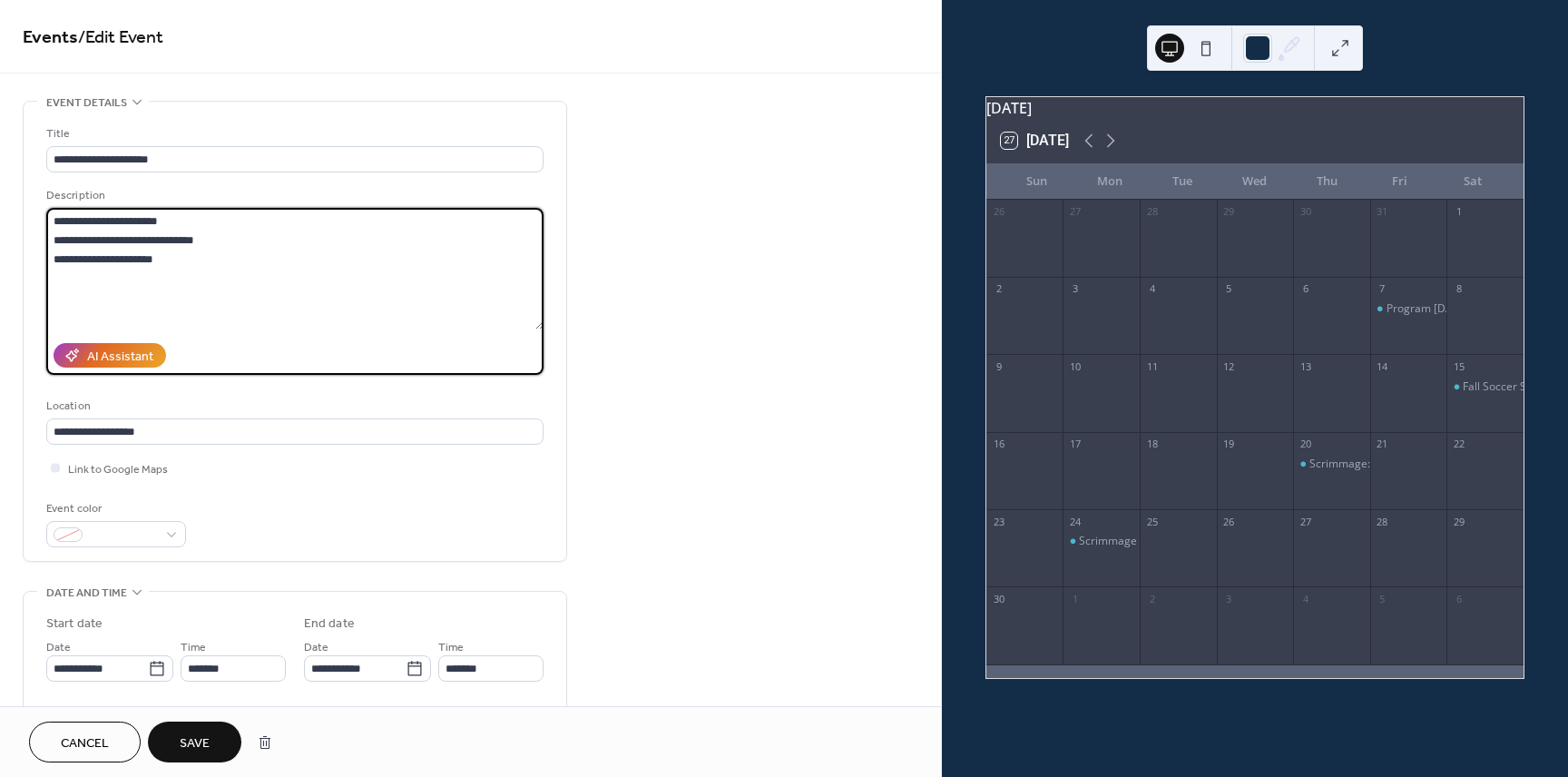 type on "**********" 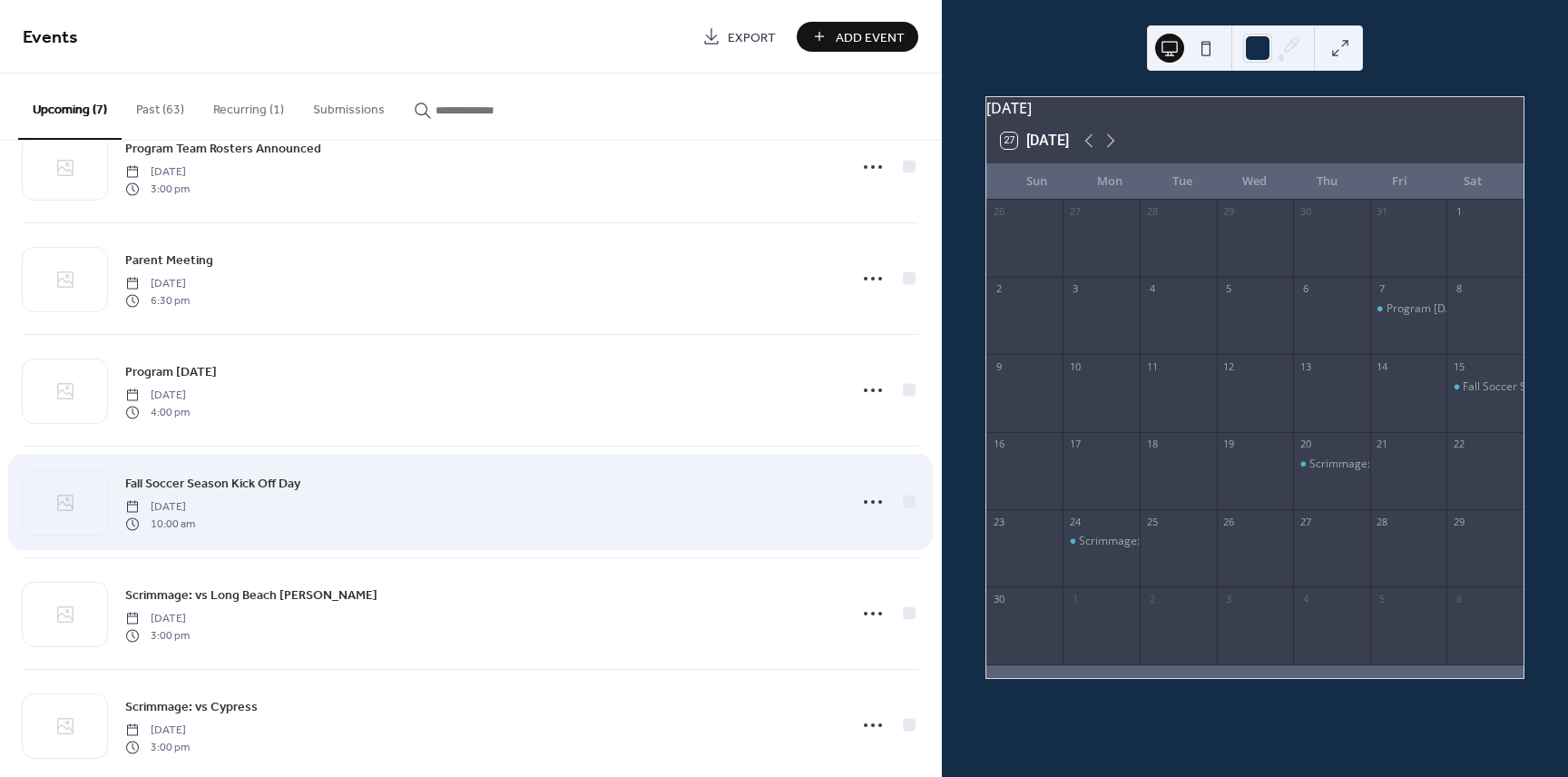 scroll, scrollTop: 183, scrollLeft: 0, axis: vertical 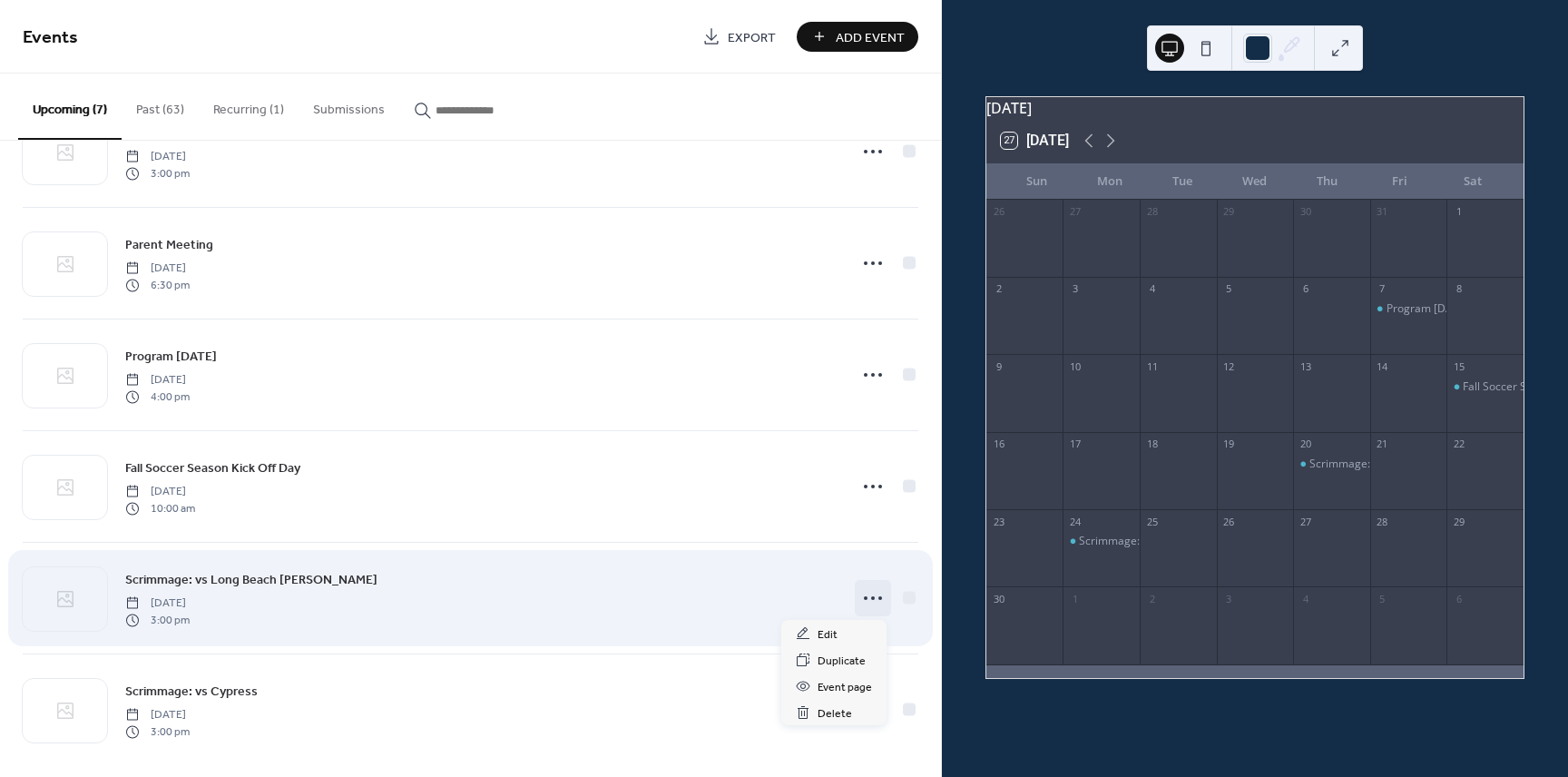 click 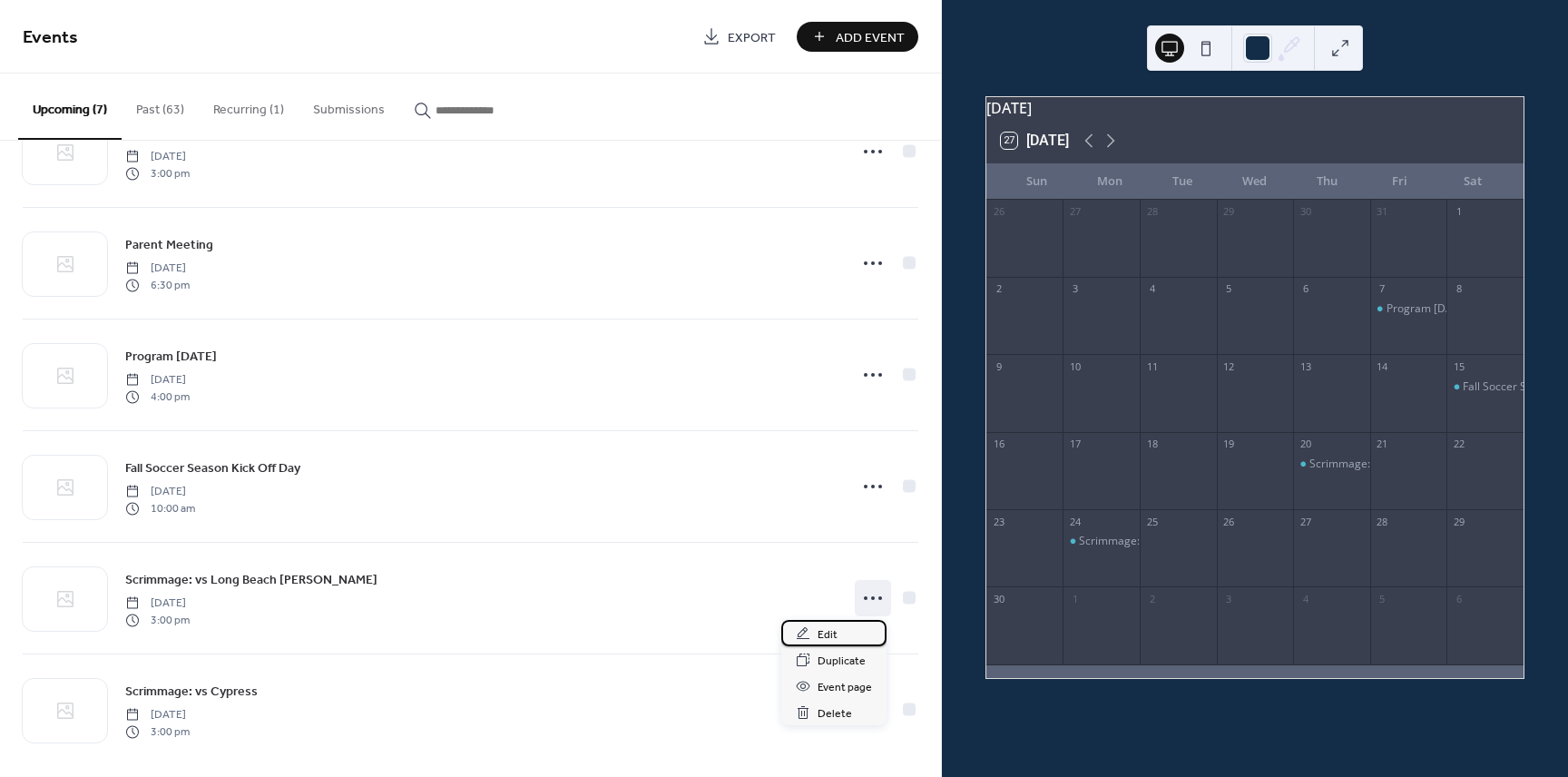 click on "Edit" at bounding box center (828, 634) 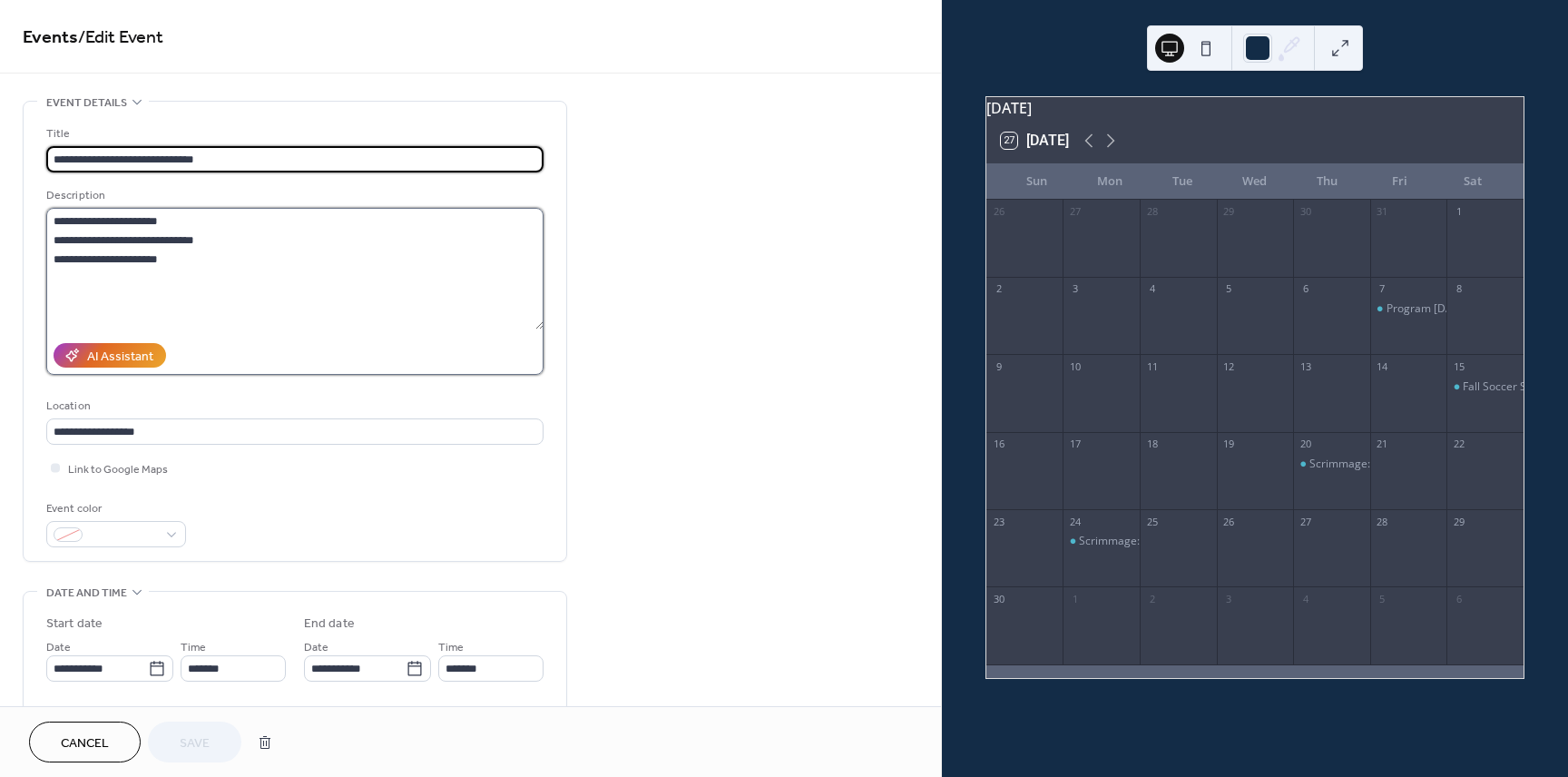 click on "**********" at bounding box center [295, 269] 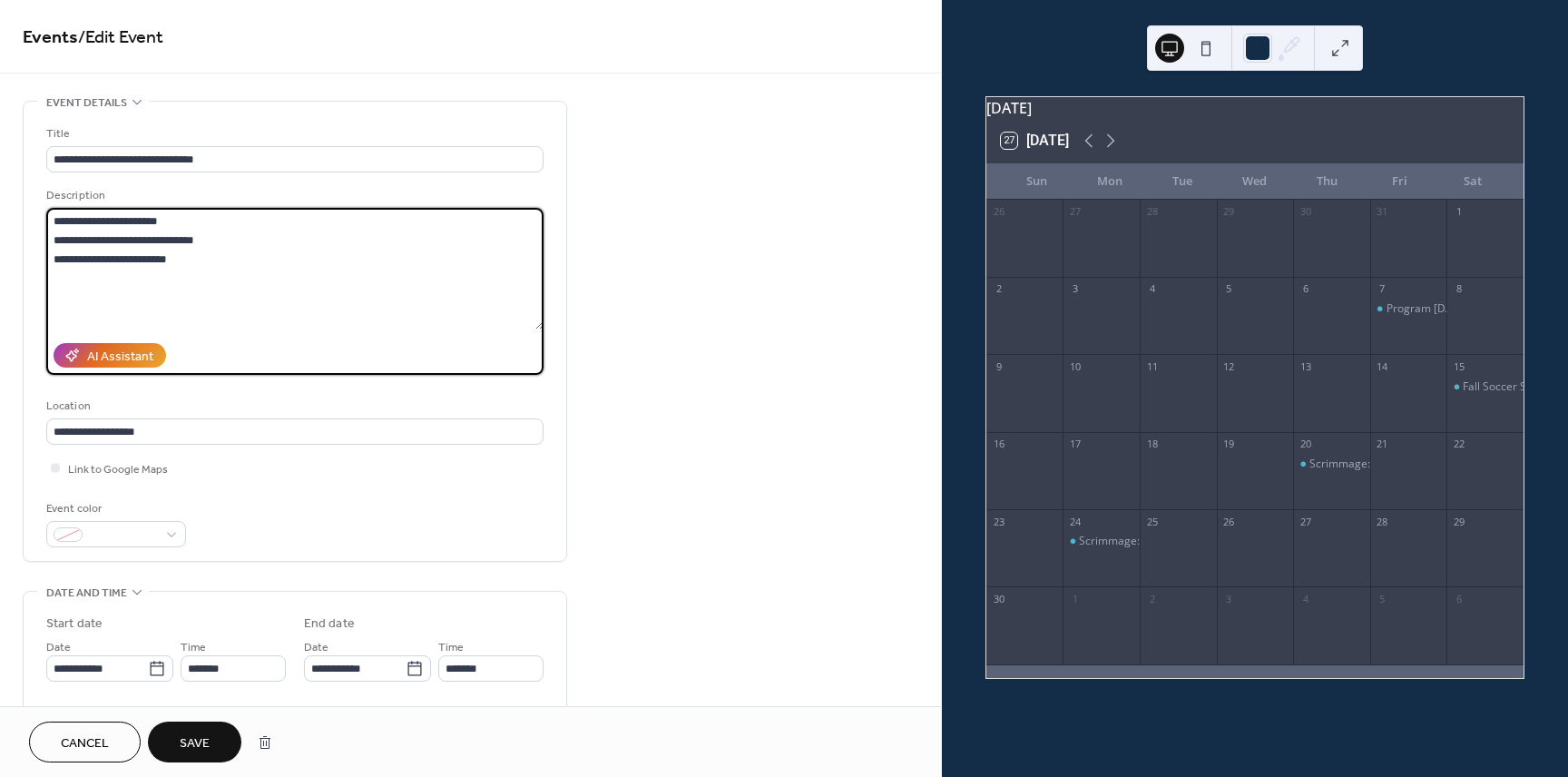 drag, startPoint x: 172, startPoint y: 260, endPoint x: 49, endPoint y: 222, distance: 128.73616 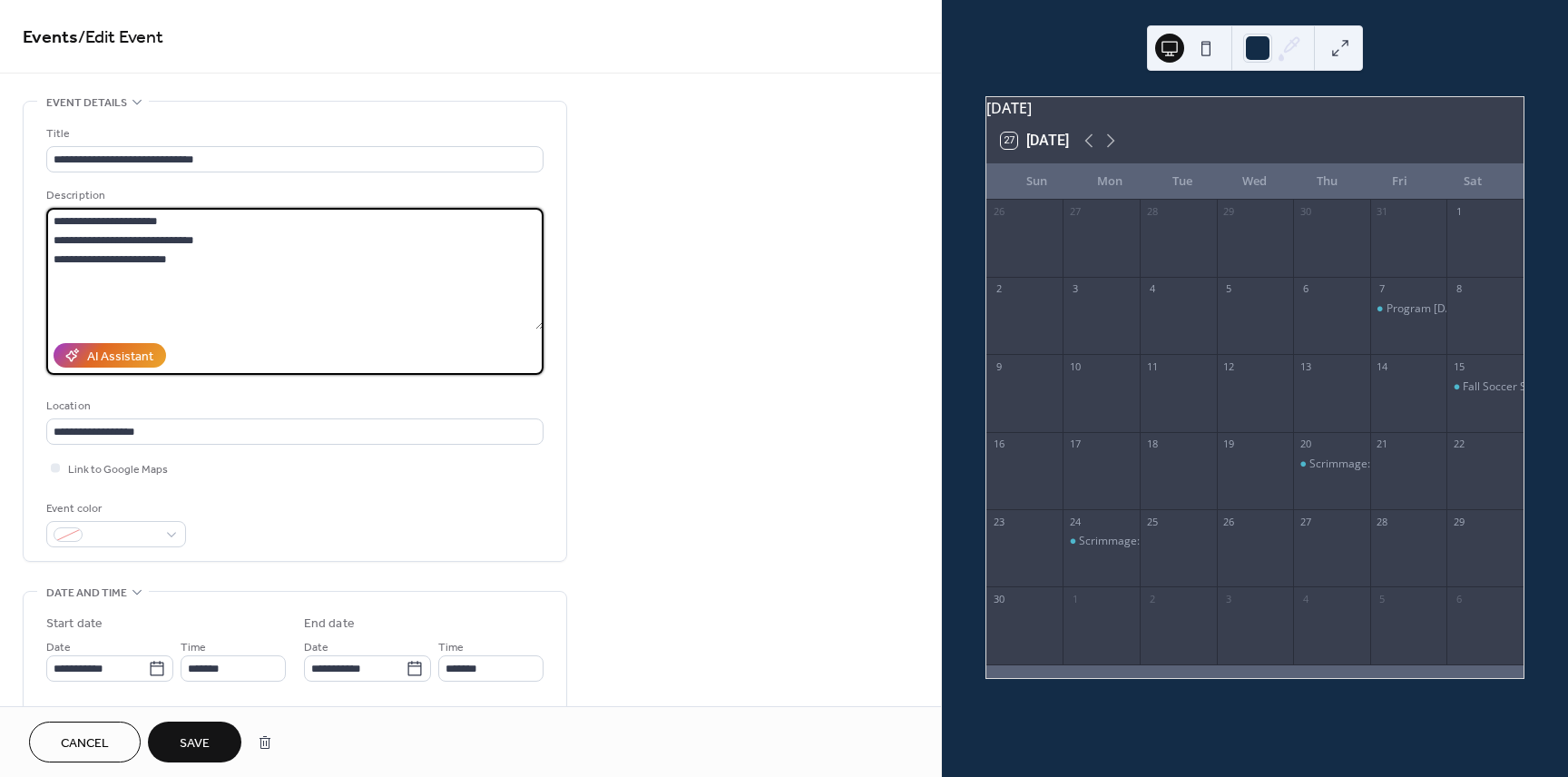 click on "**********" at bounding box center [295, 269] 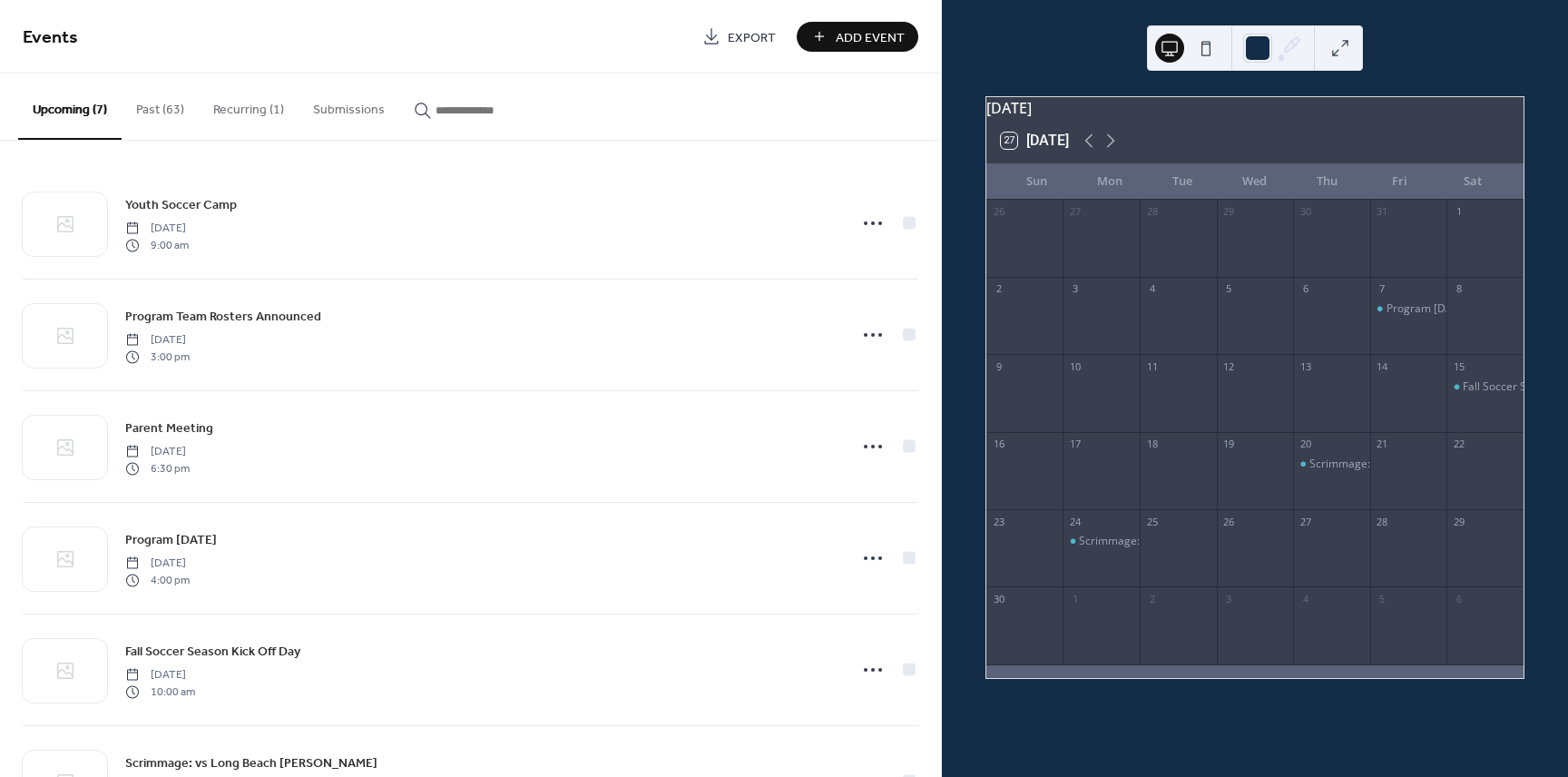 click on "Add Event" at bounding box center [870, 37] 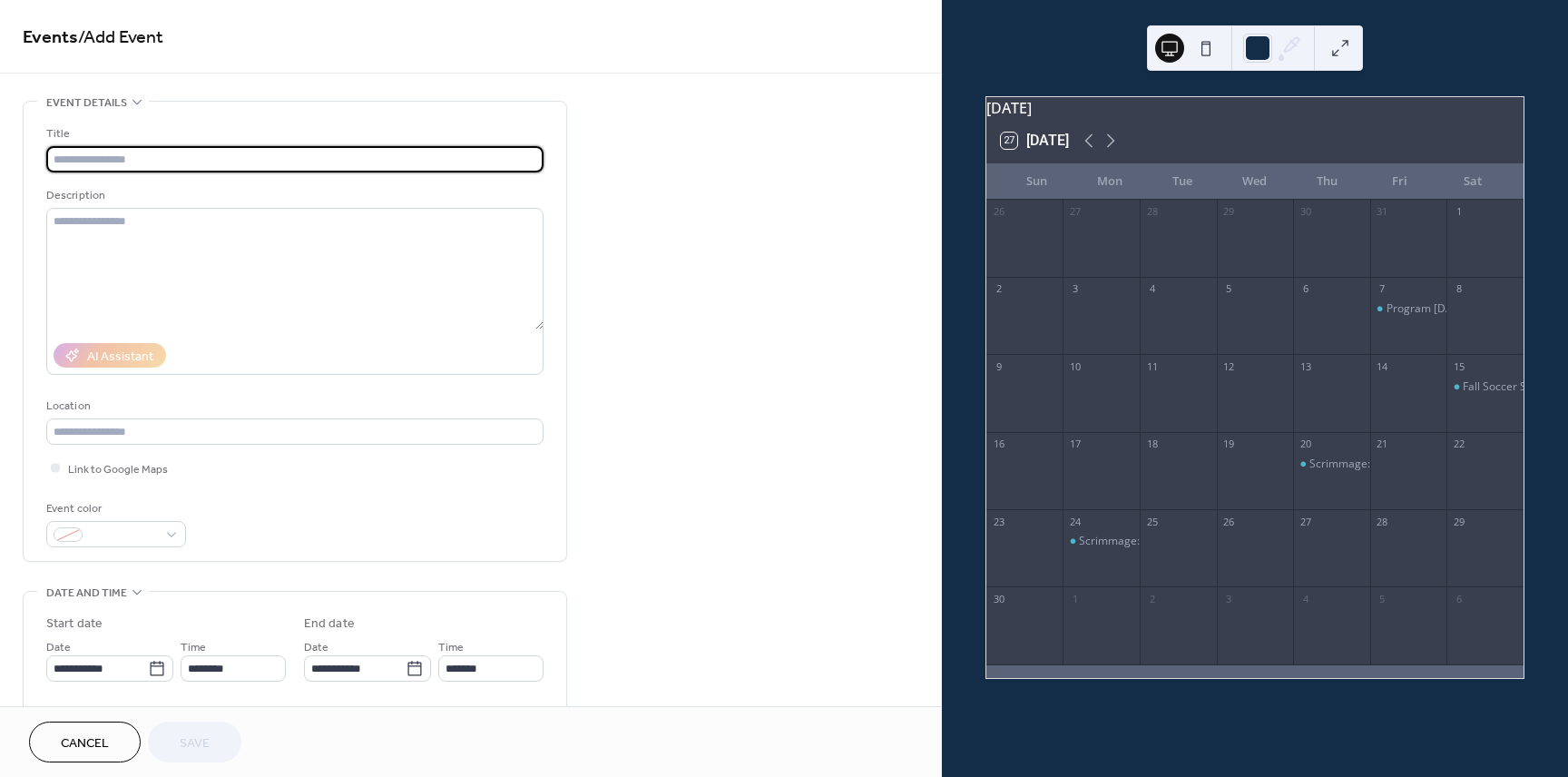 click at bounding box center (295, 159) 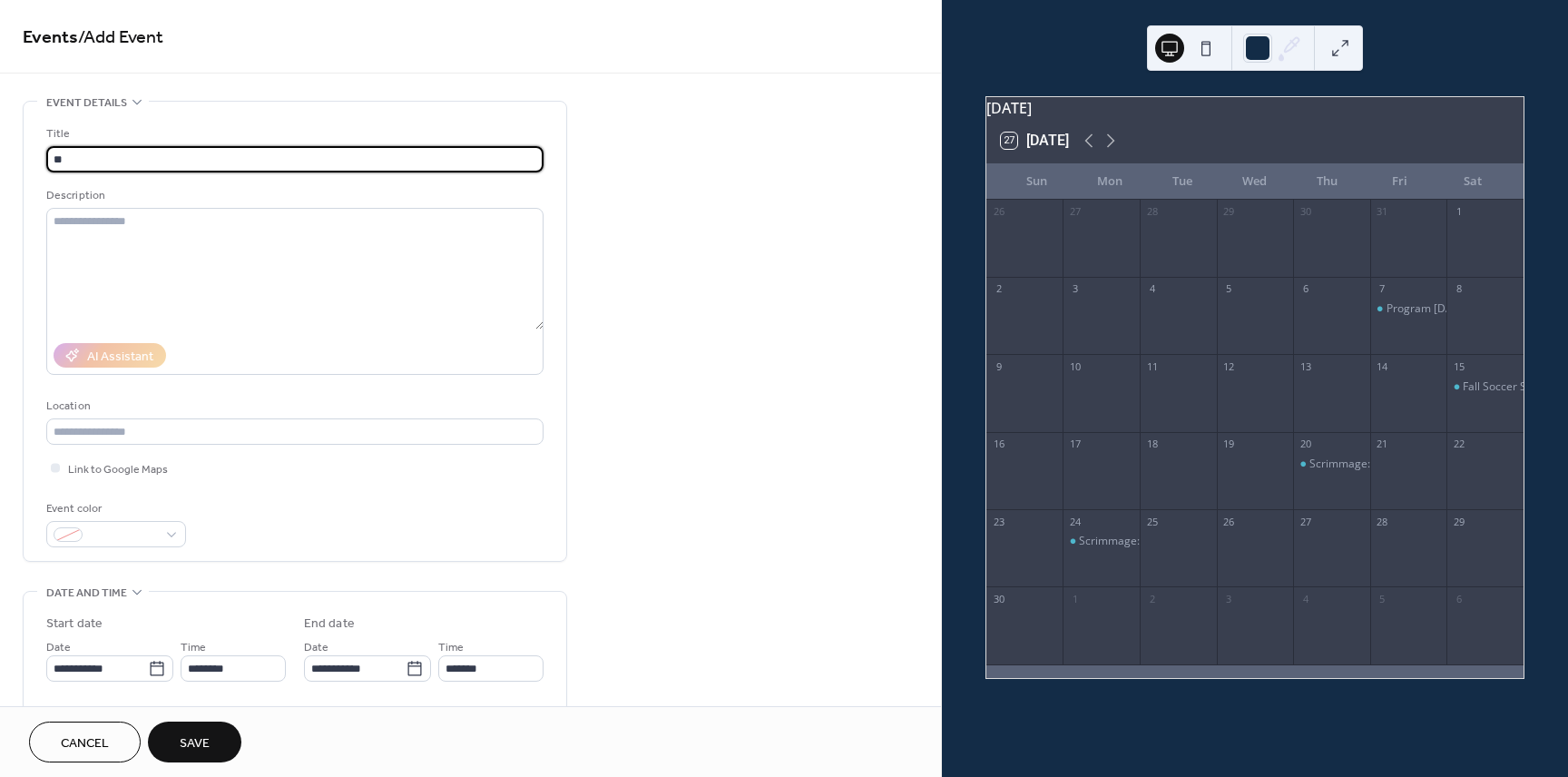 type on "*" 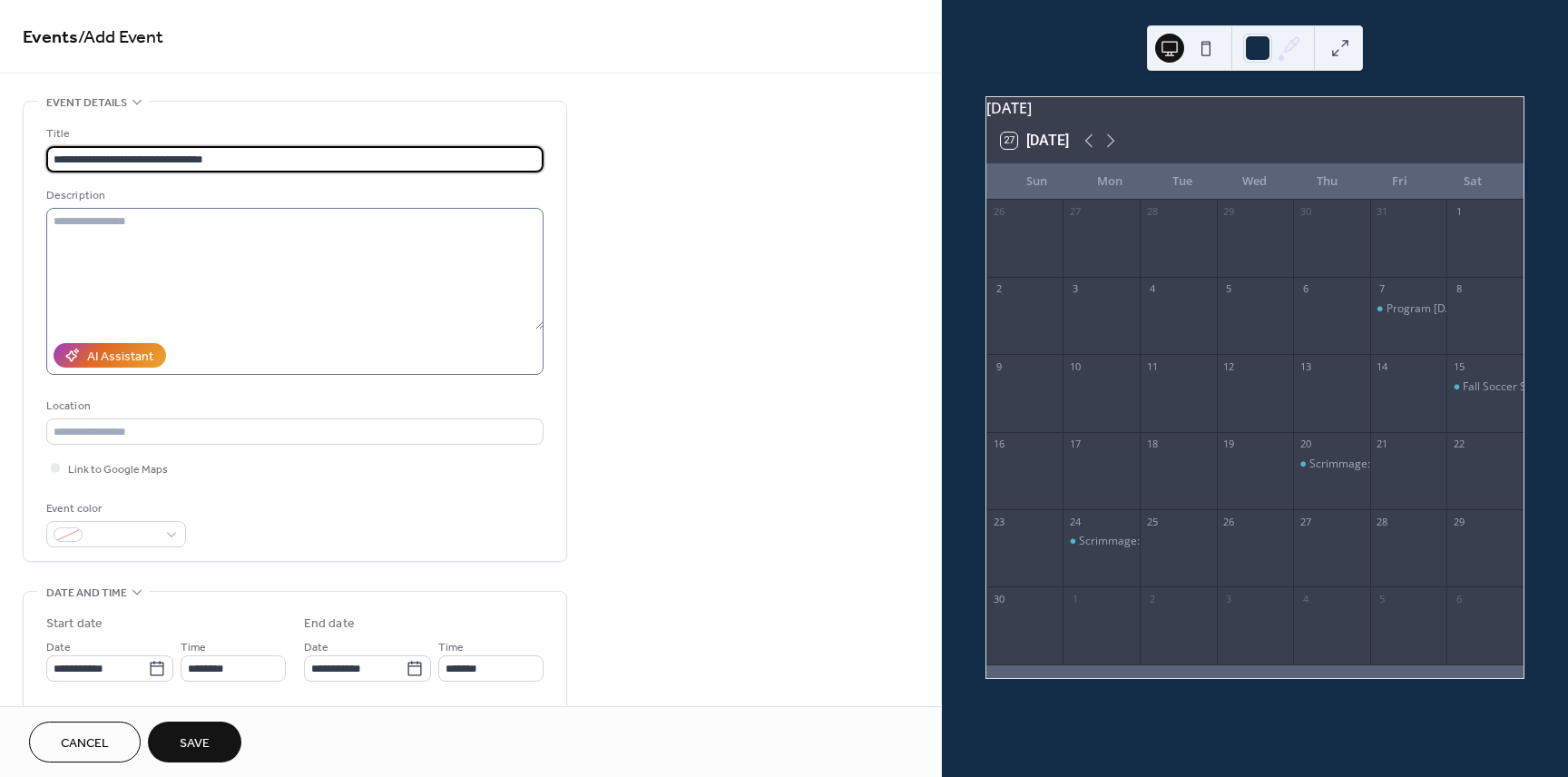 type on "**********" 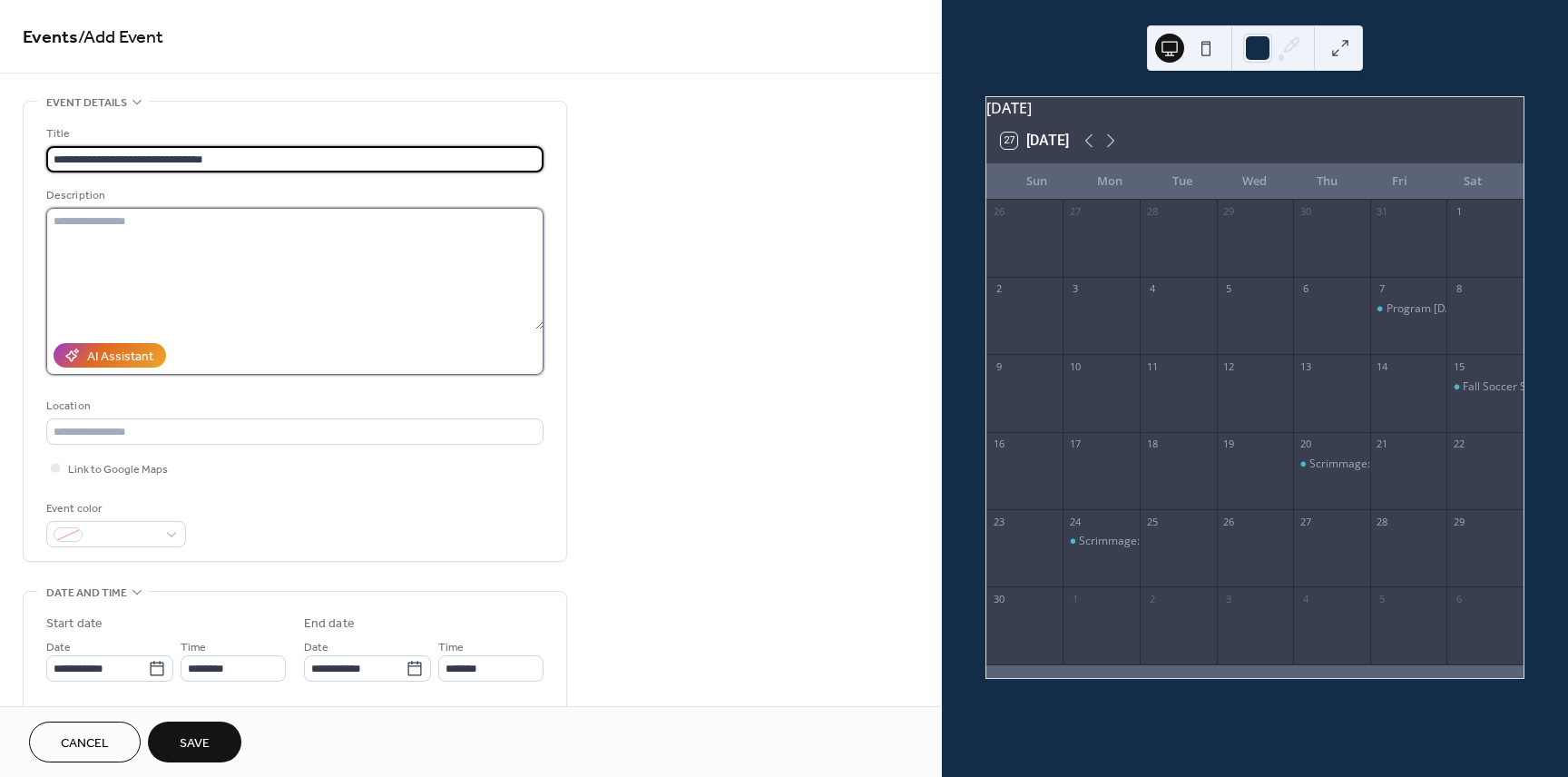 click at bounding box center [295, 269] 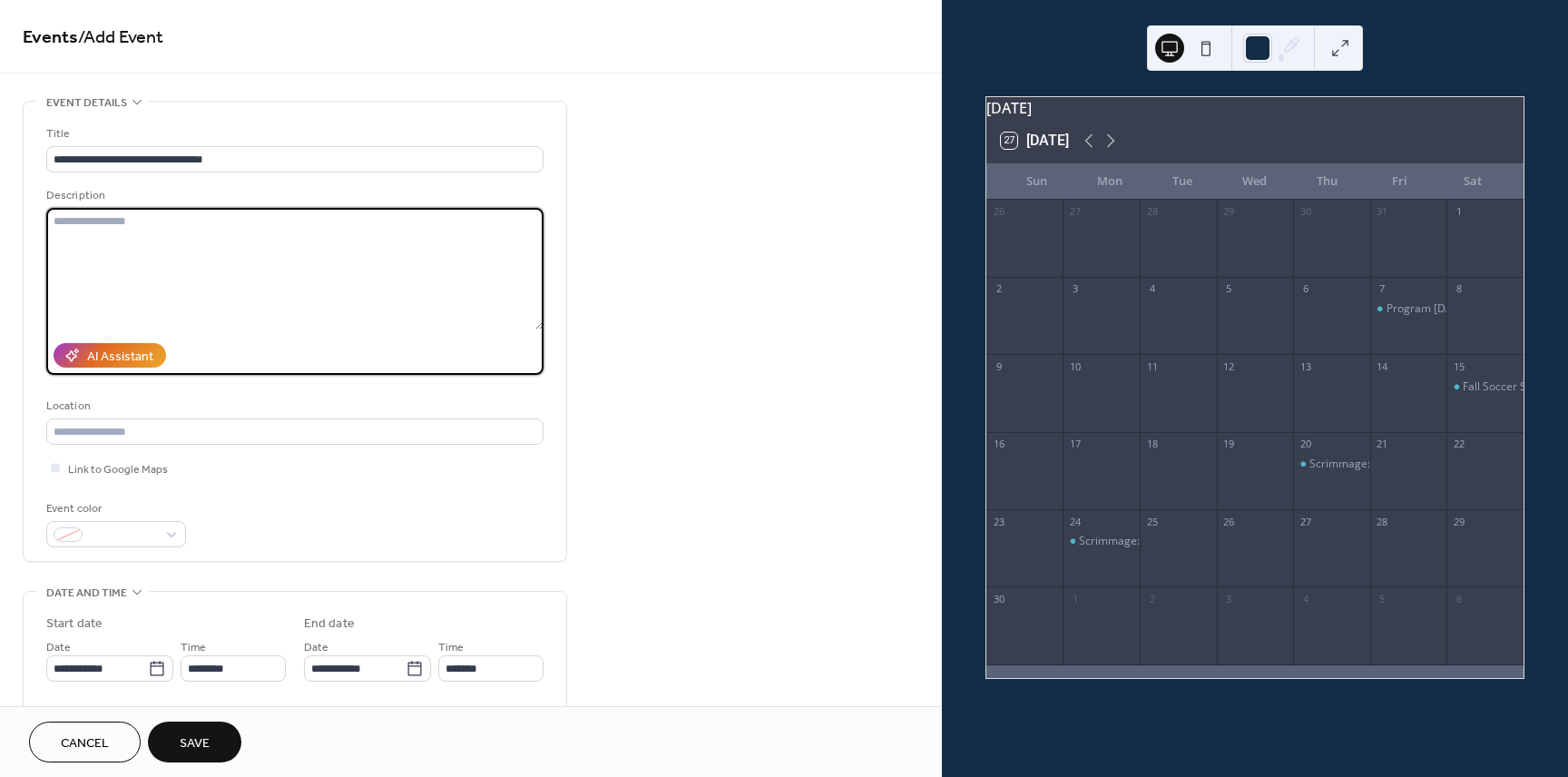 paste on "**********" 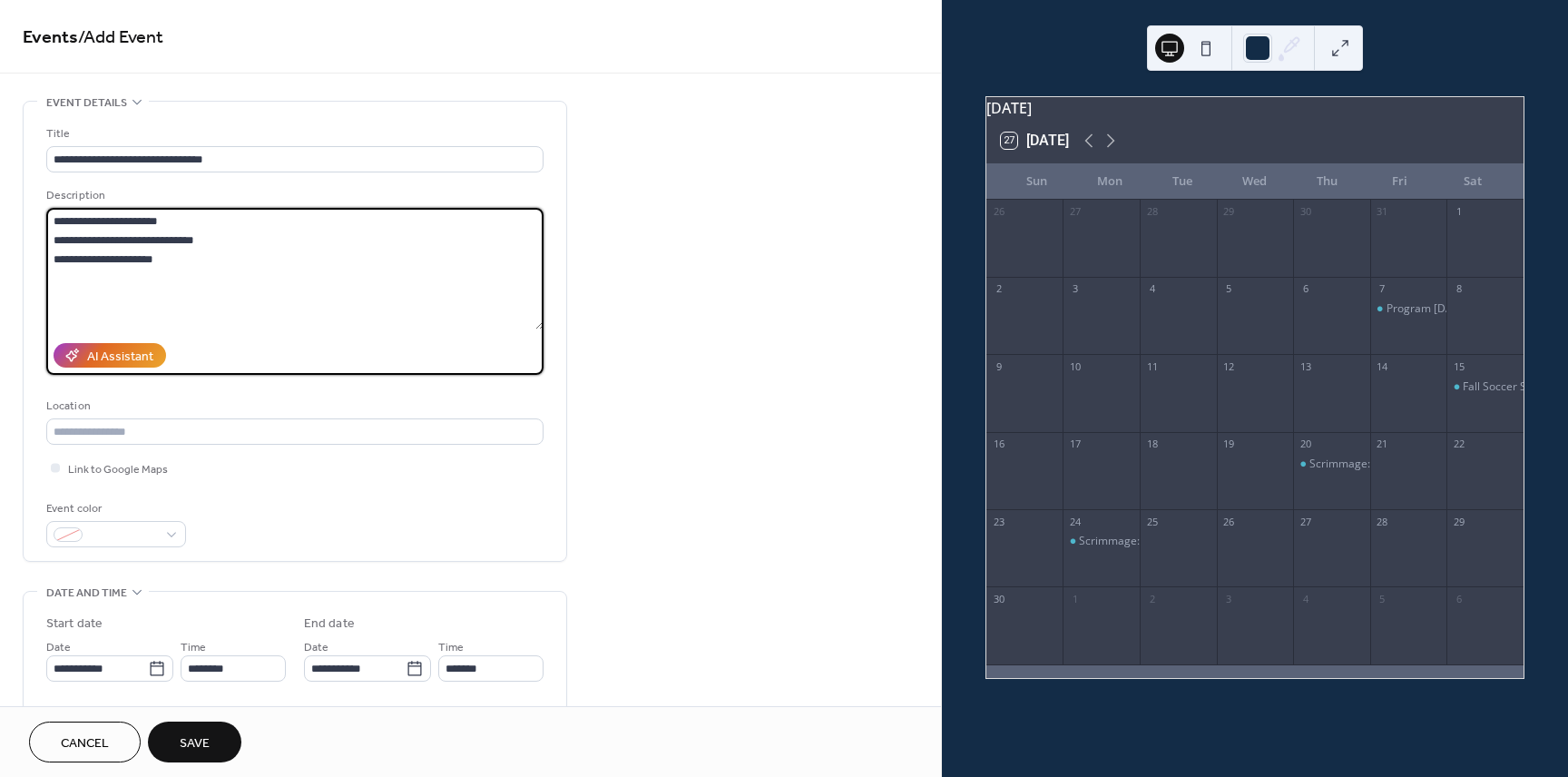 drag, startPoint x: 181, startPoint y: 262, endPoint x: 46, endPoint y: 267, distance: 135.09256 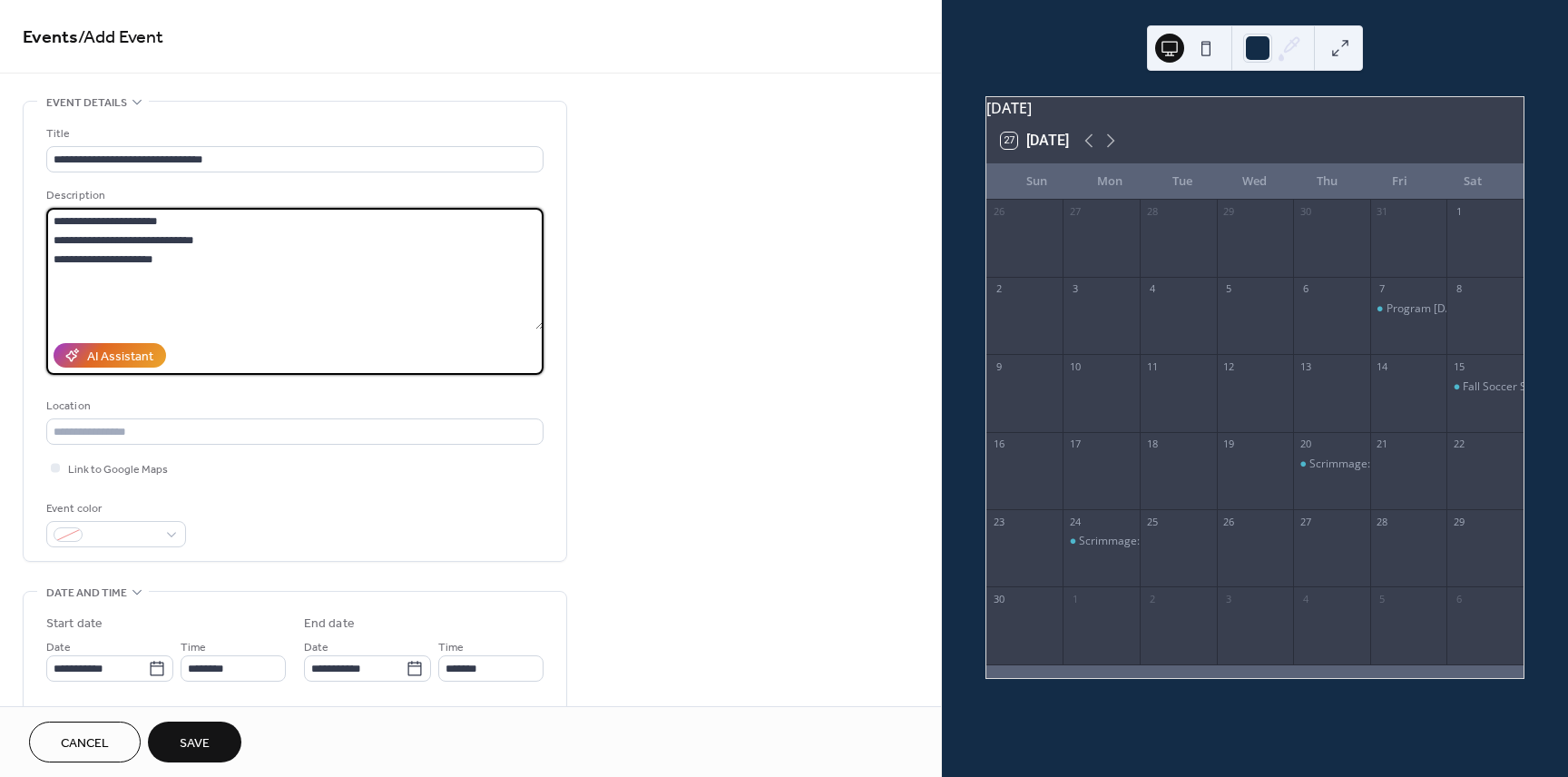 click on "**********" at bounding box center (295, 269) 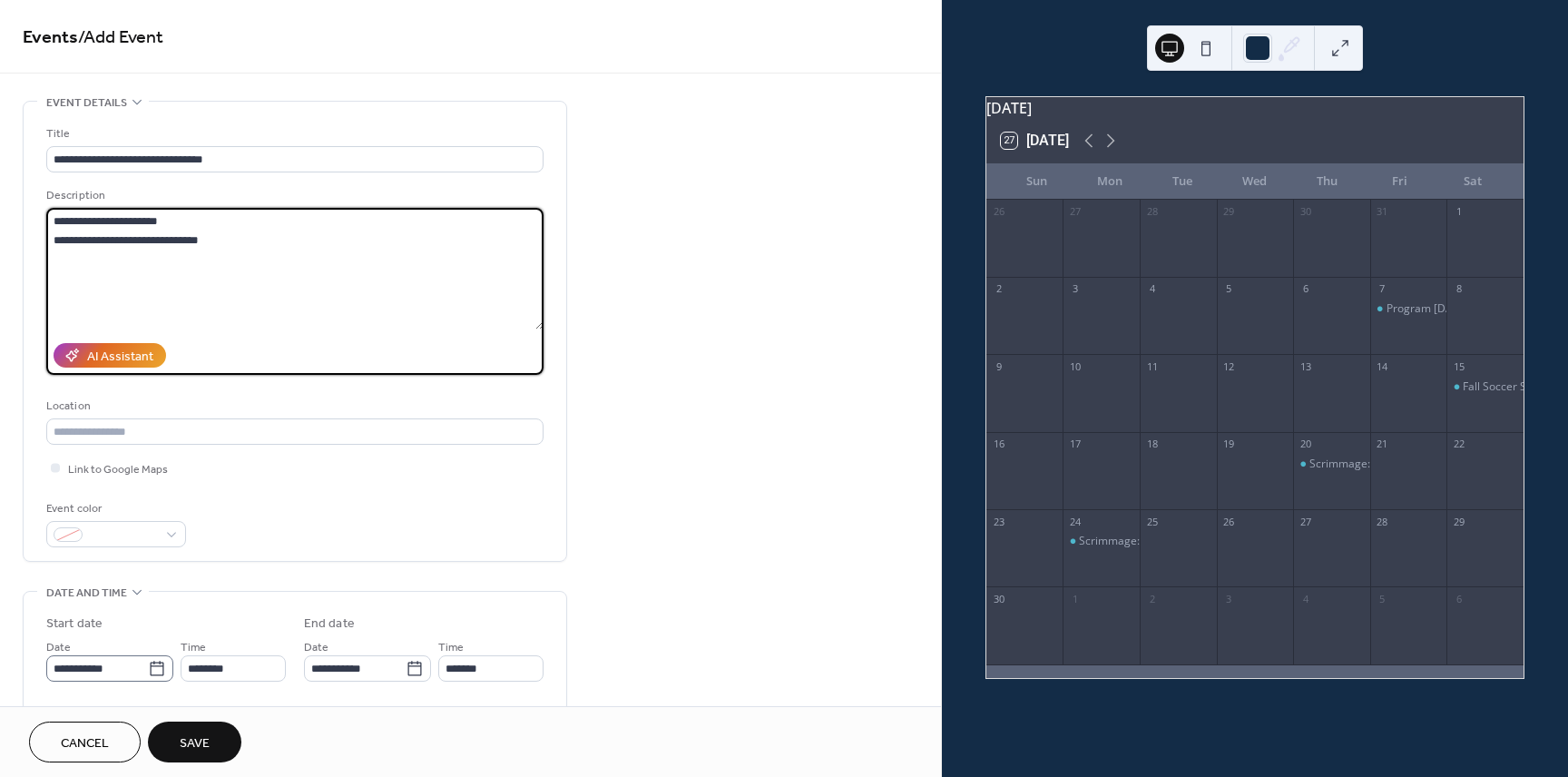 type on "**********" 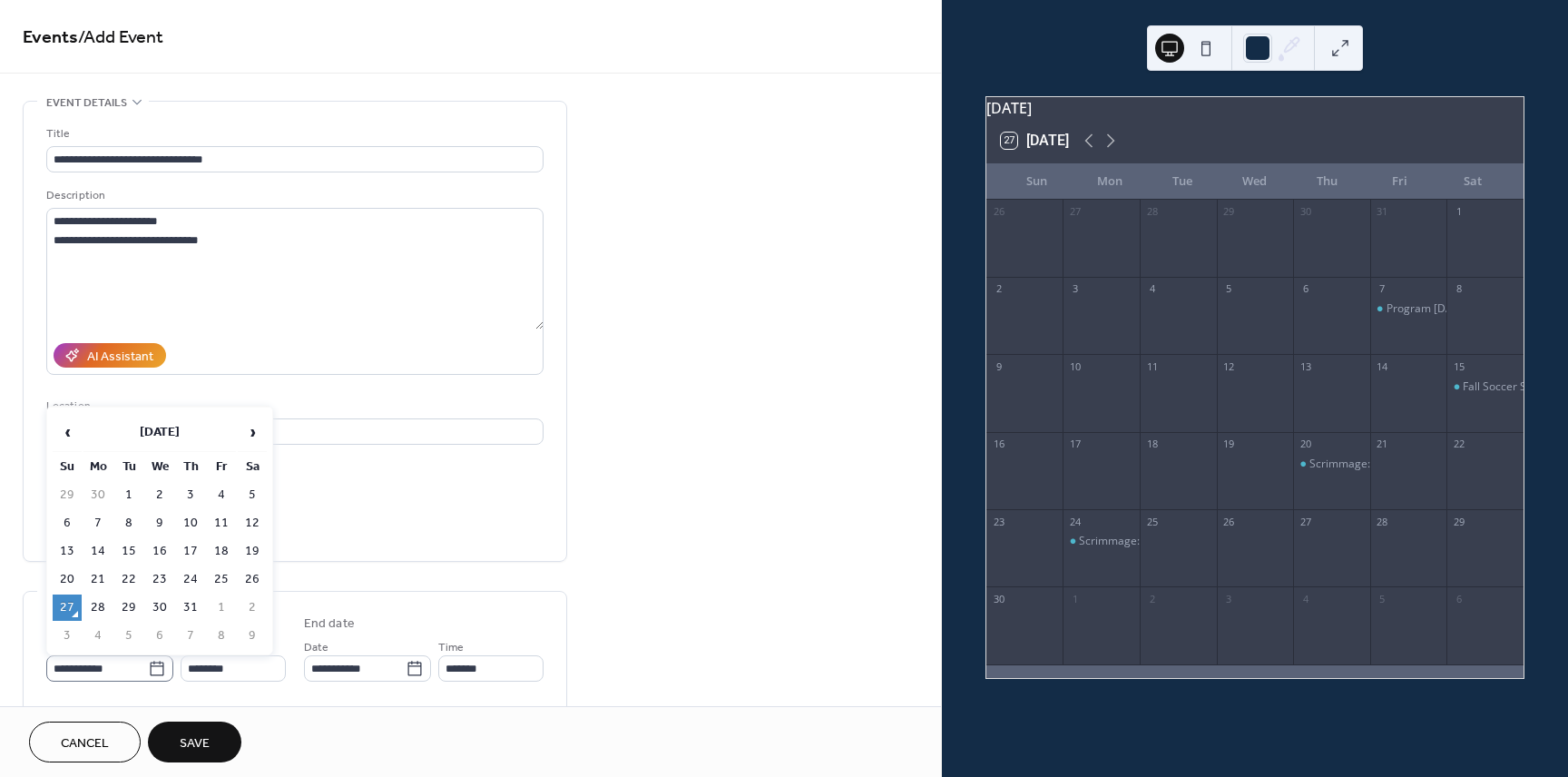 click 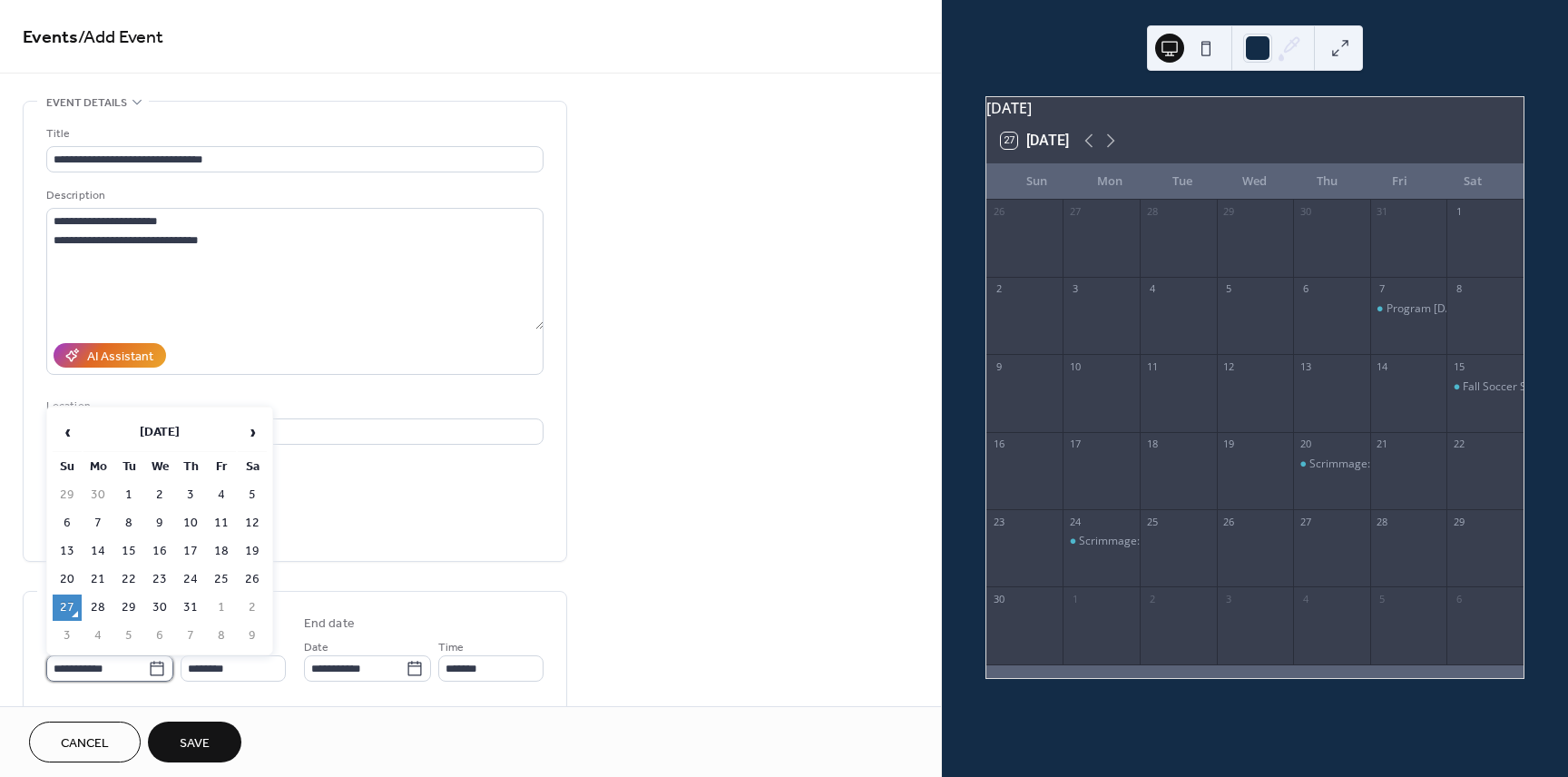 click on "**********" at bounding box center [97, 668] 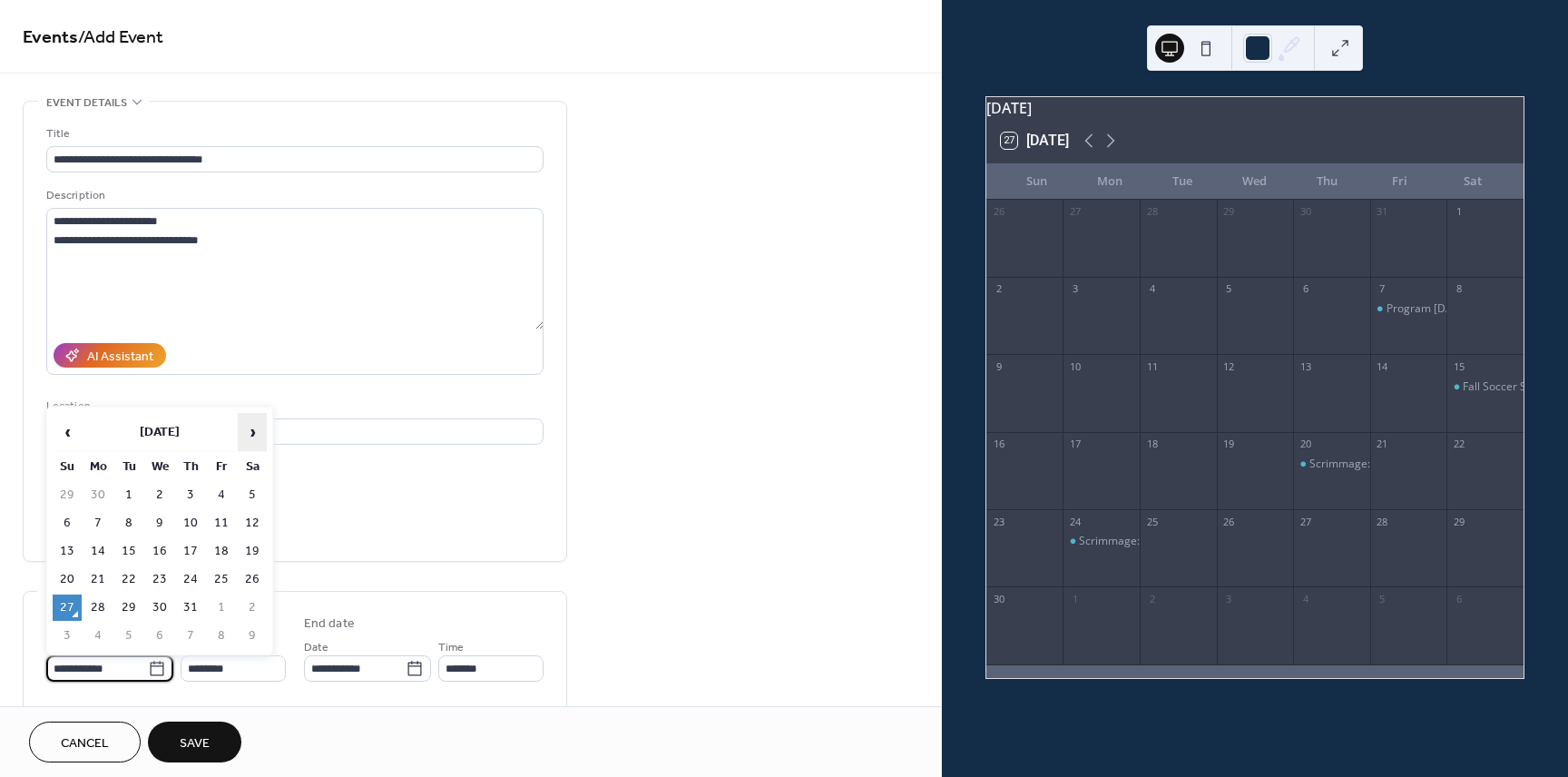 click on "›" at bounding box center [252, 432] 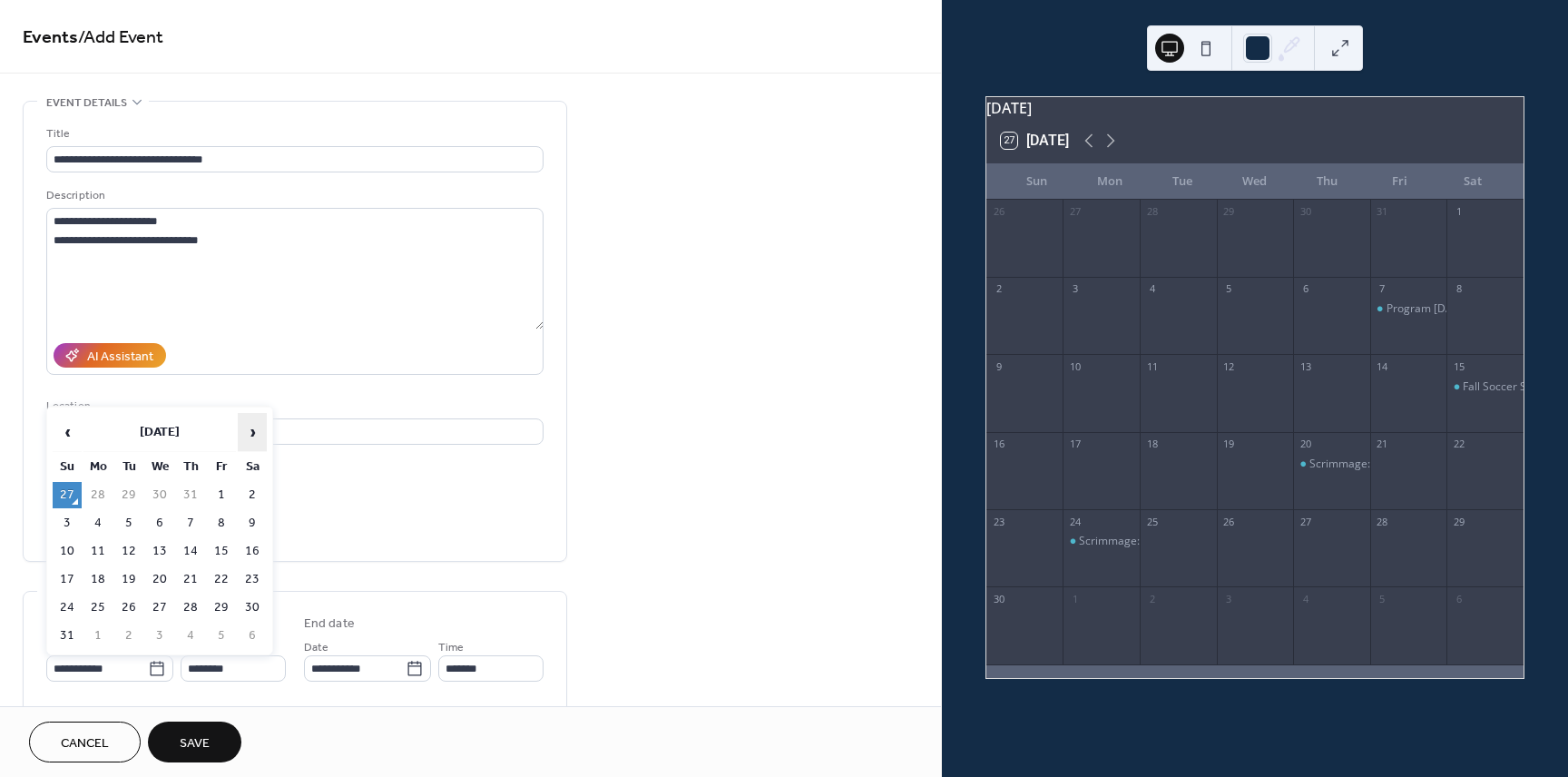 click on "›" at bounding box center (252, 432) 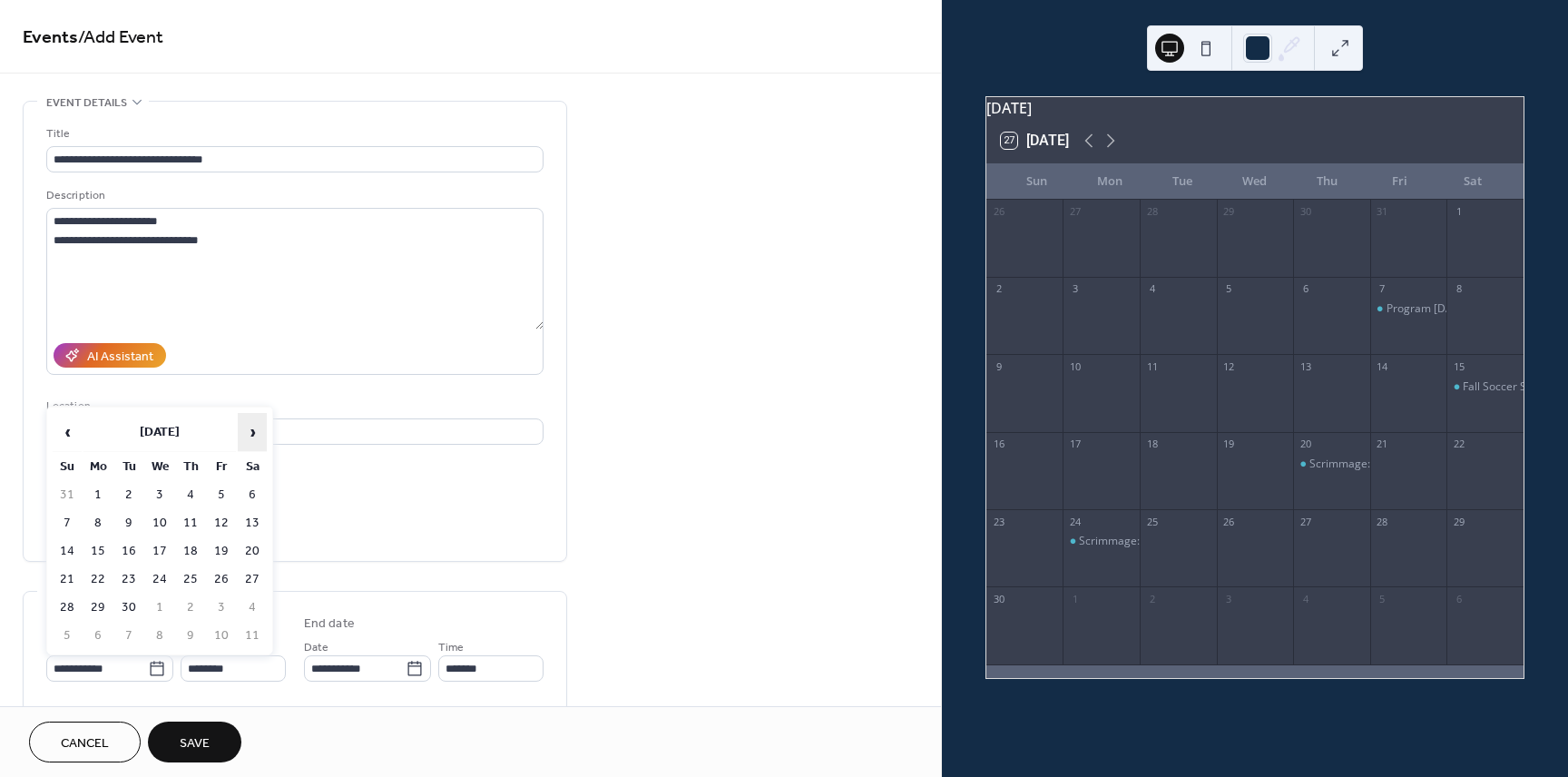 click on "›" at bounding box center (252, 432) 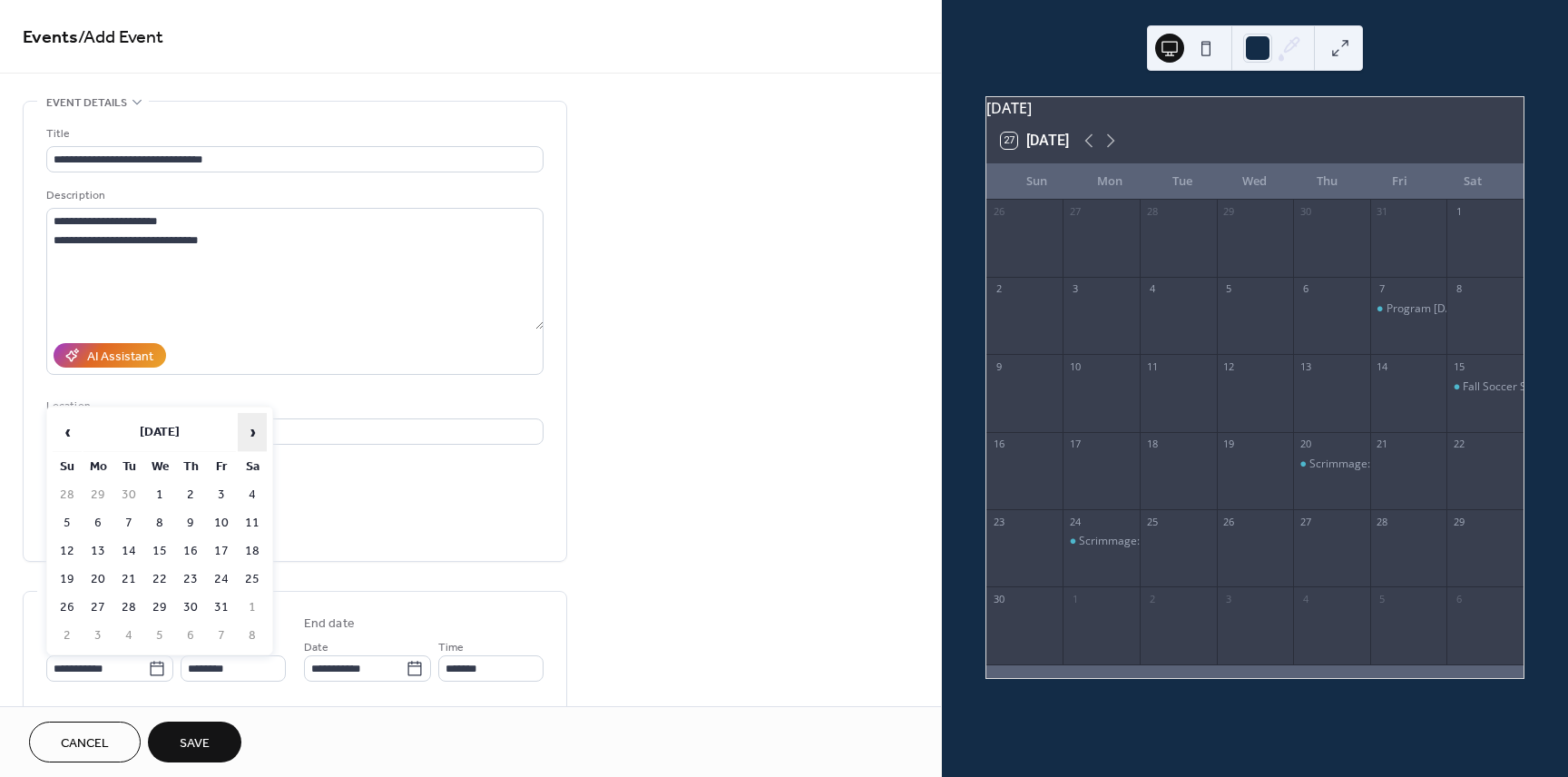 click on "›" at bounding box center (252, 432) 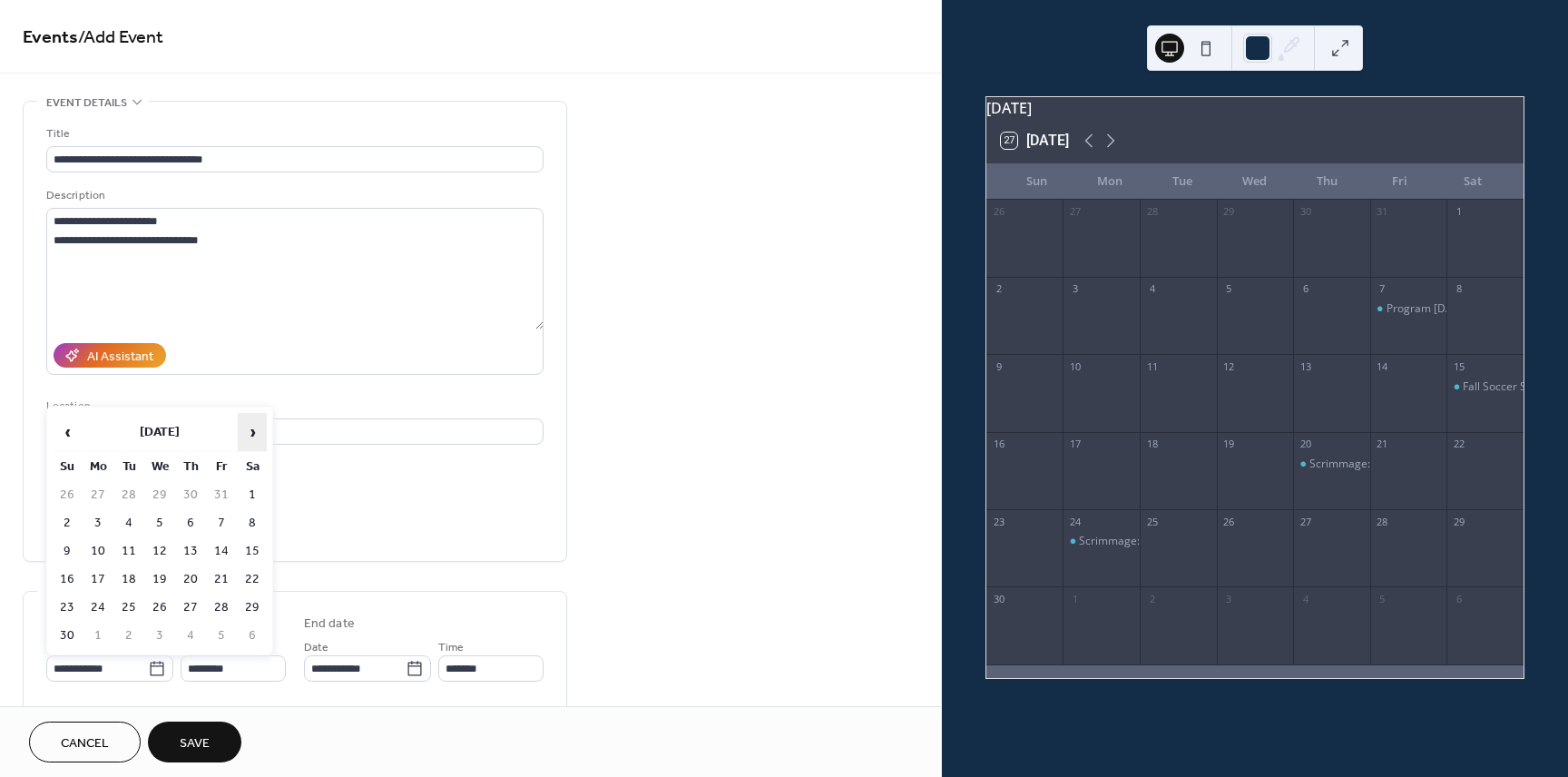 click on "›" at bounding box center [252, 432] 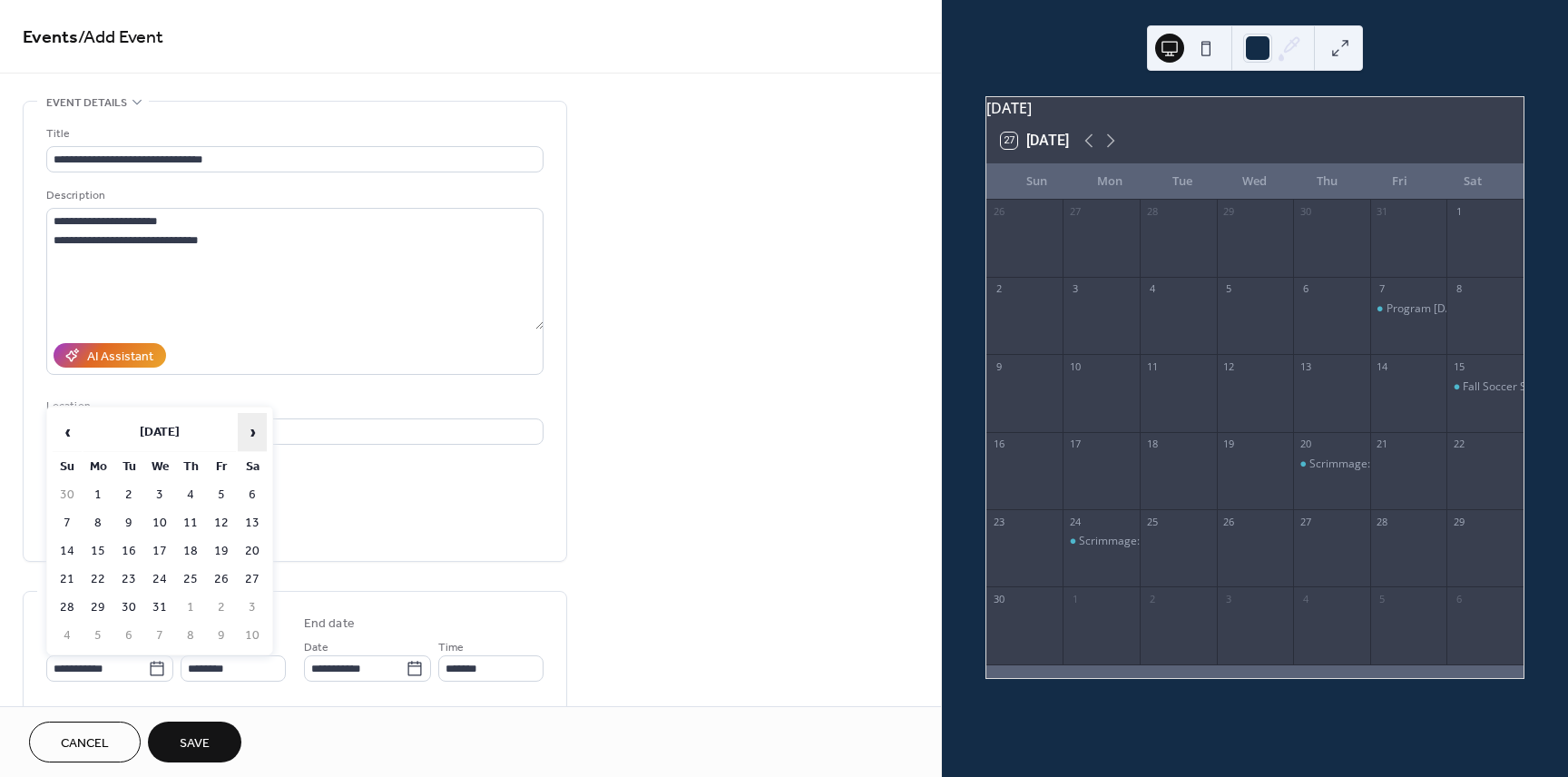 click on "›" at bounding box center [252, 432] 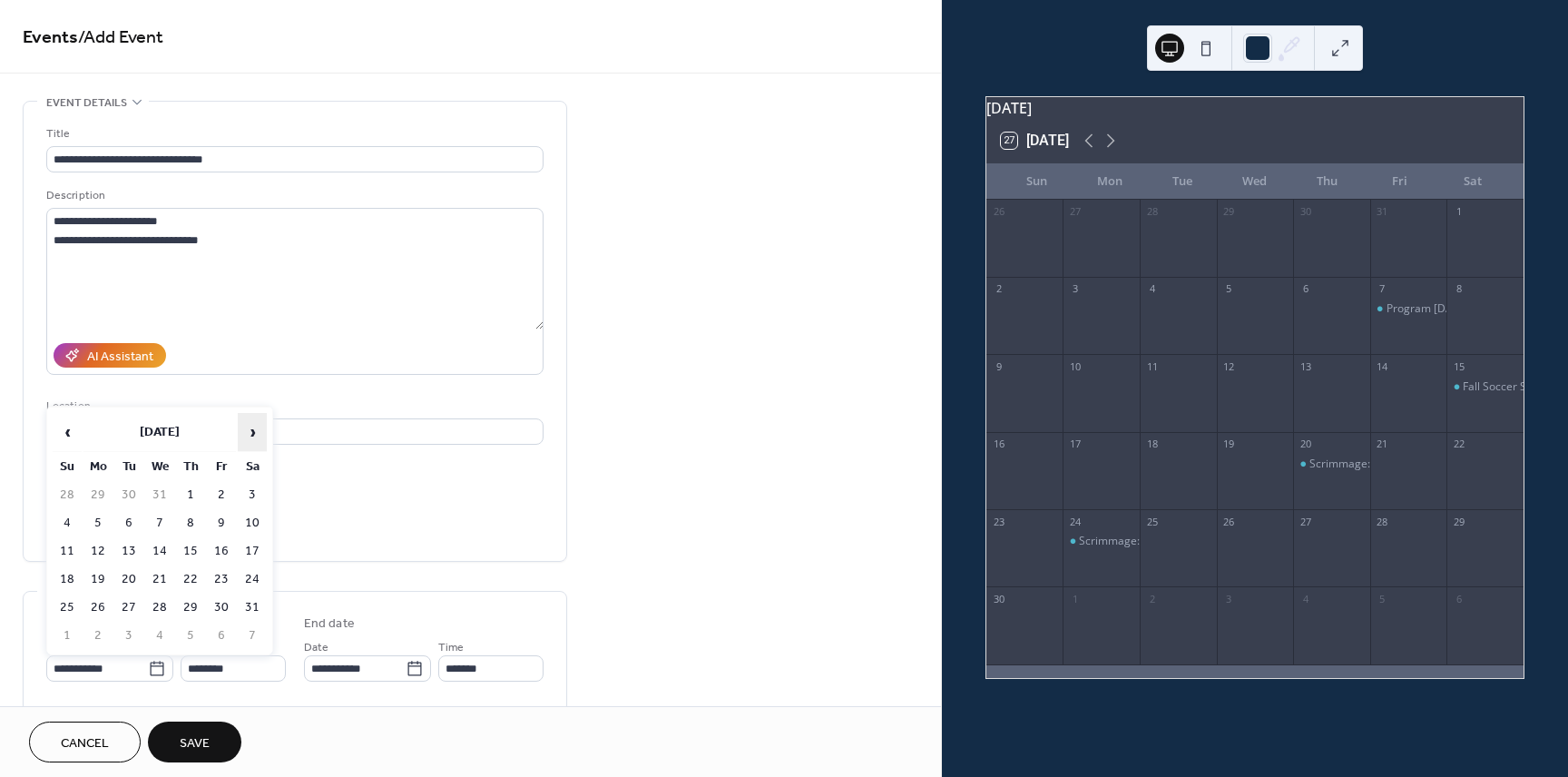 click on "›" at bounding box center (252, 432) 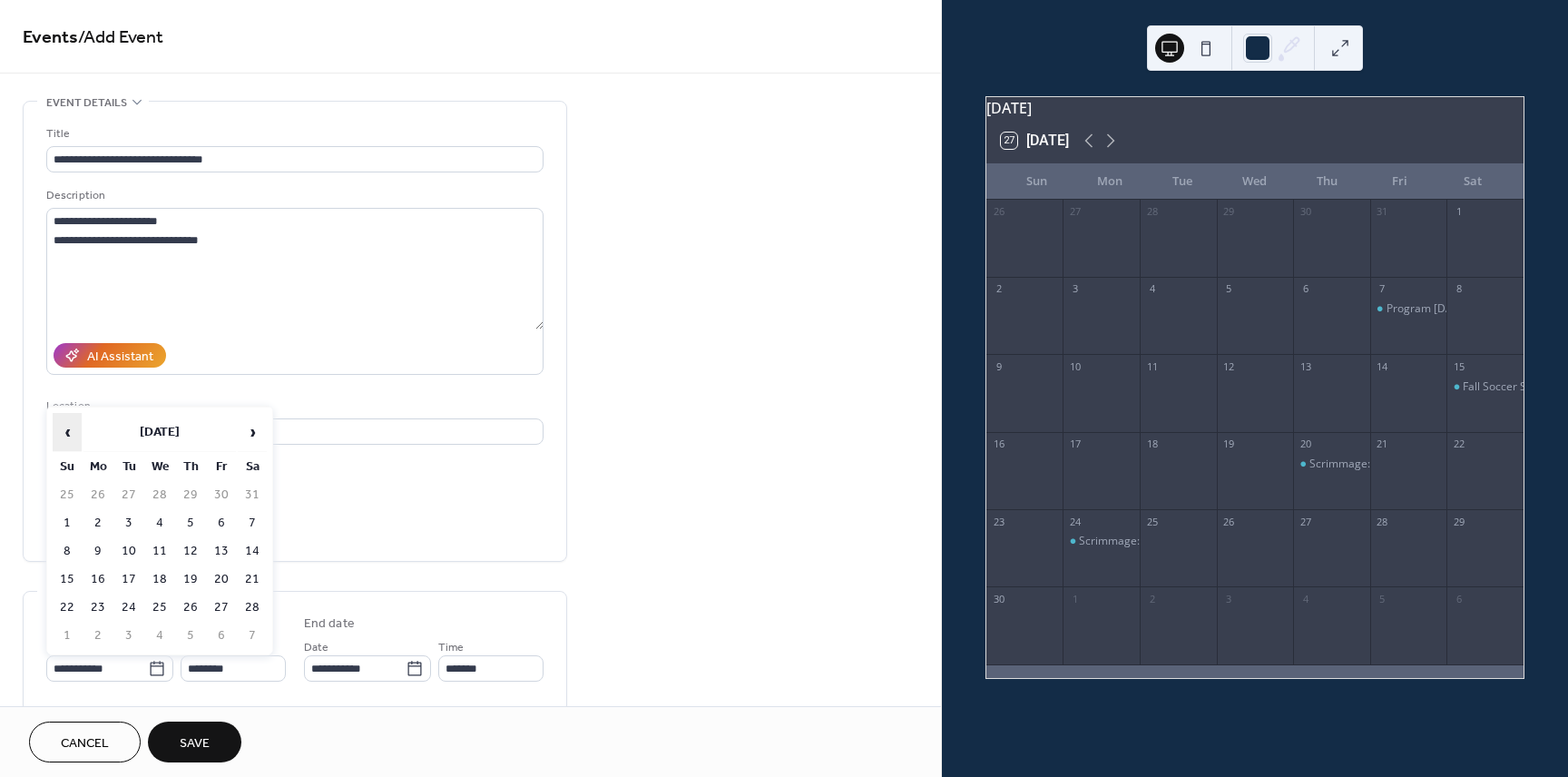 click on "‹" at bounding box center (67, 432) 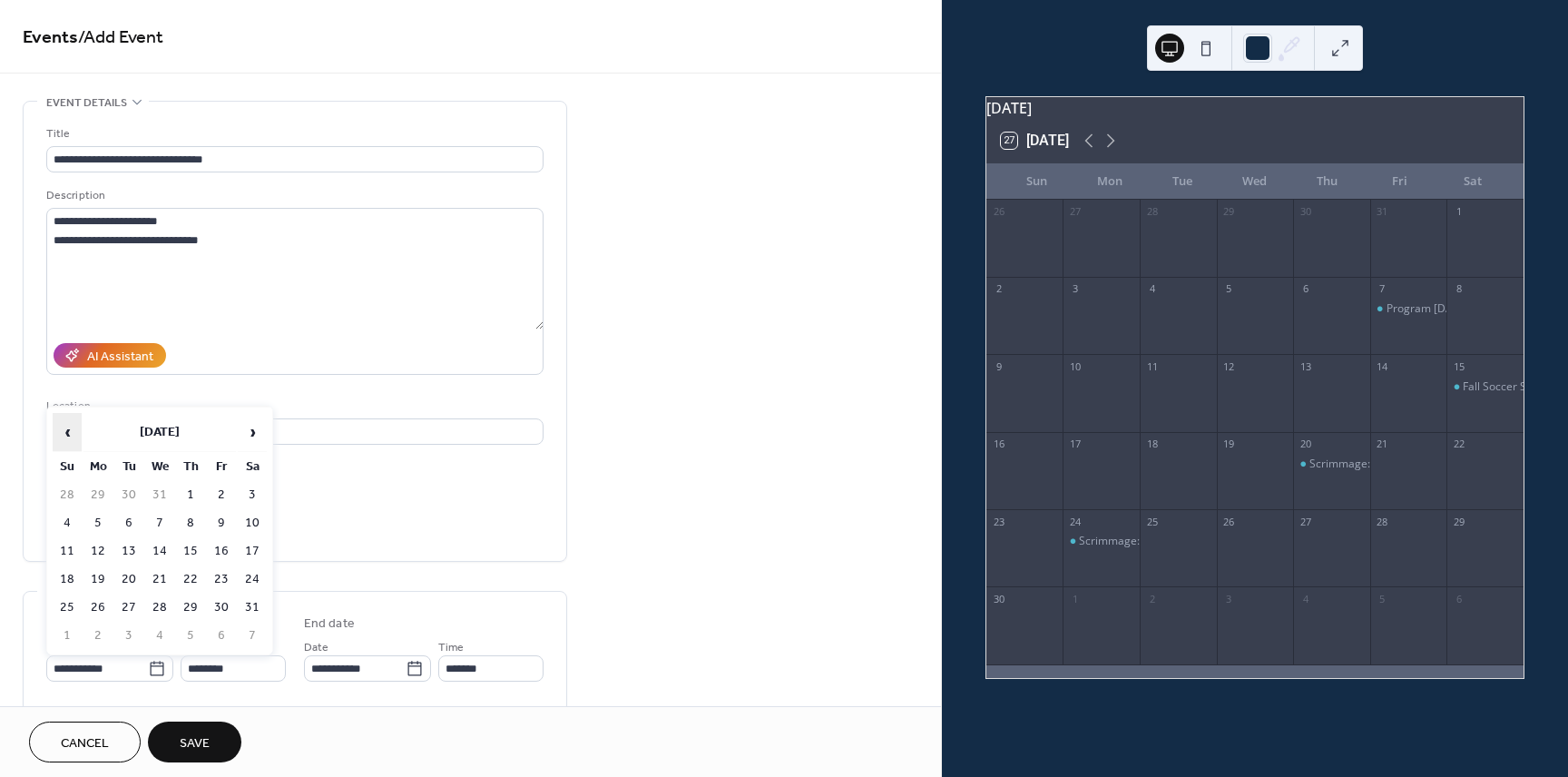 click on "‹" at bounding box center [67, 432] 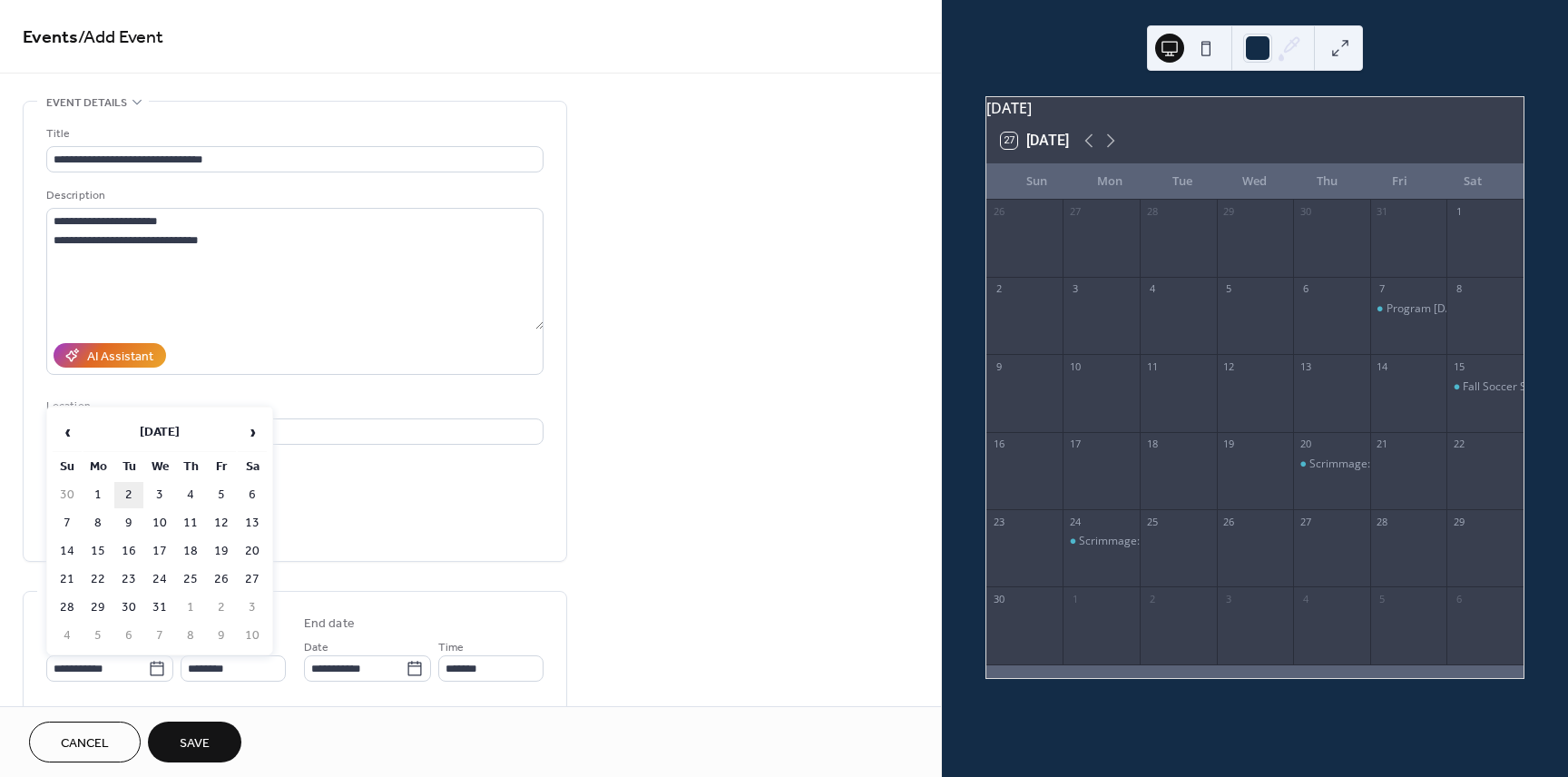 click on "2" at bounding box center (129, 495) 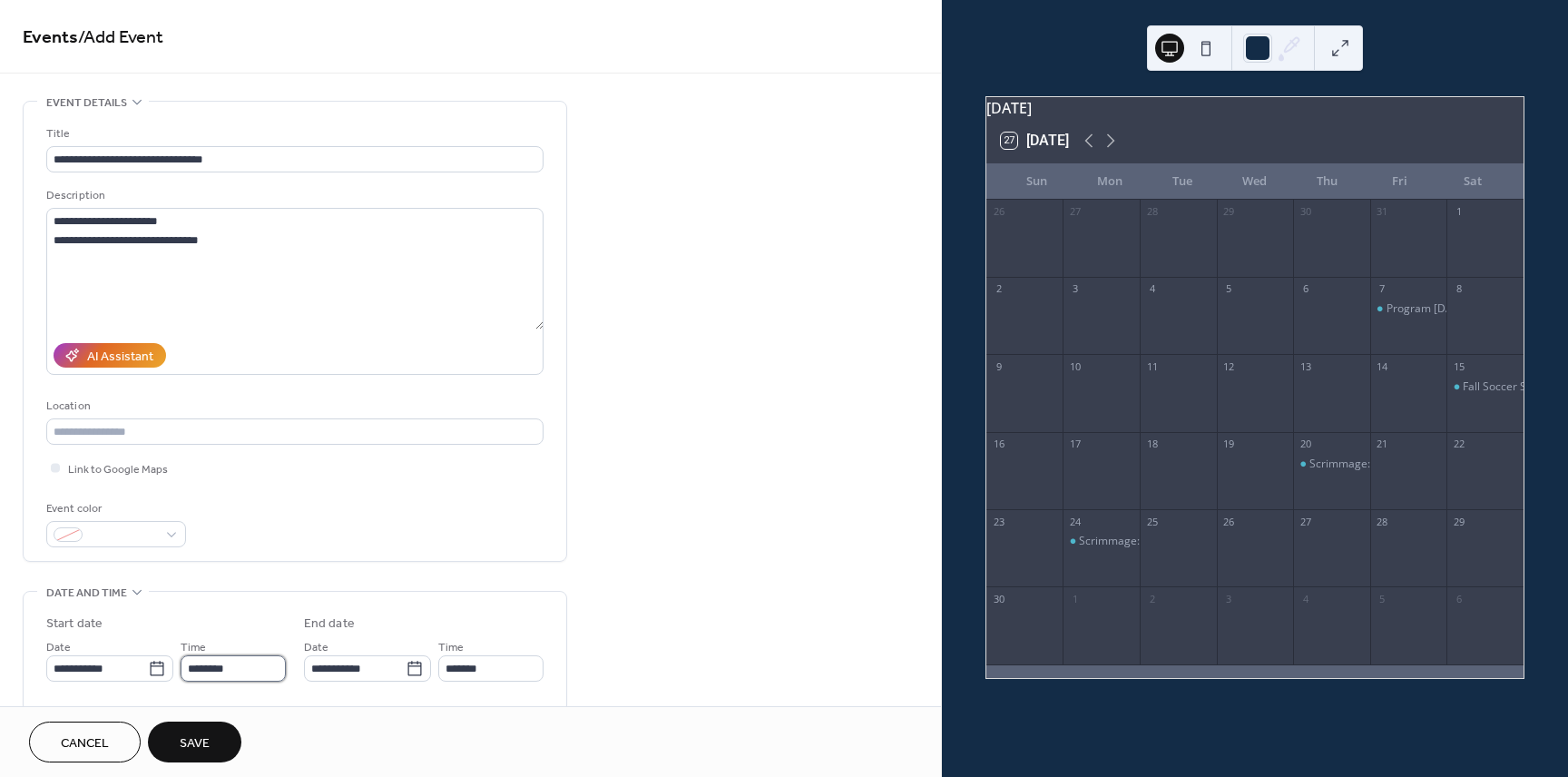 click on "********" at bounding box center (233, 668) 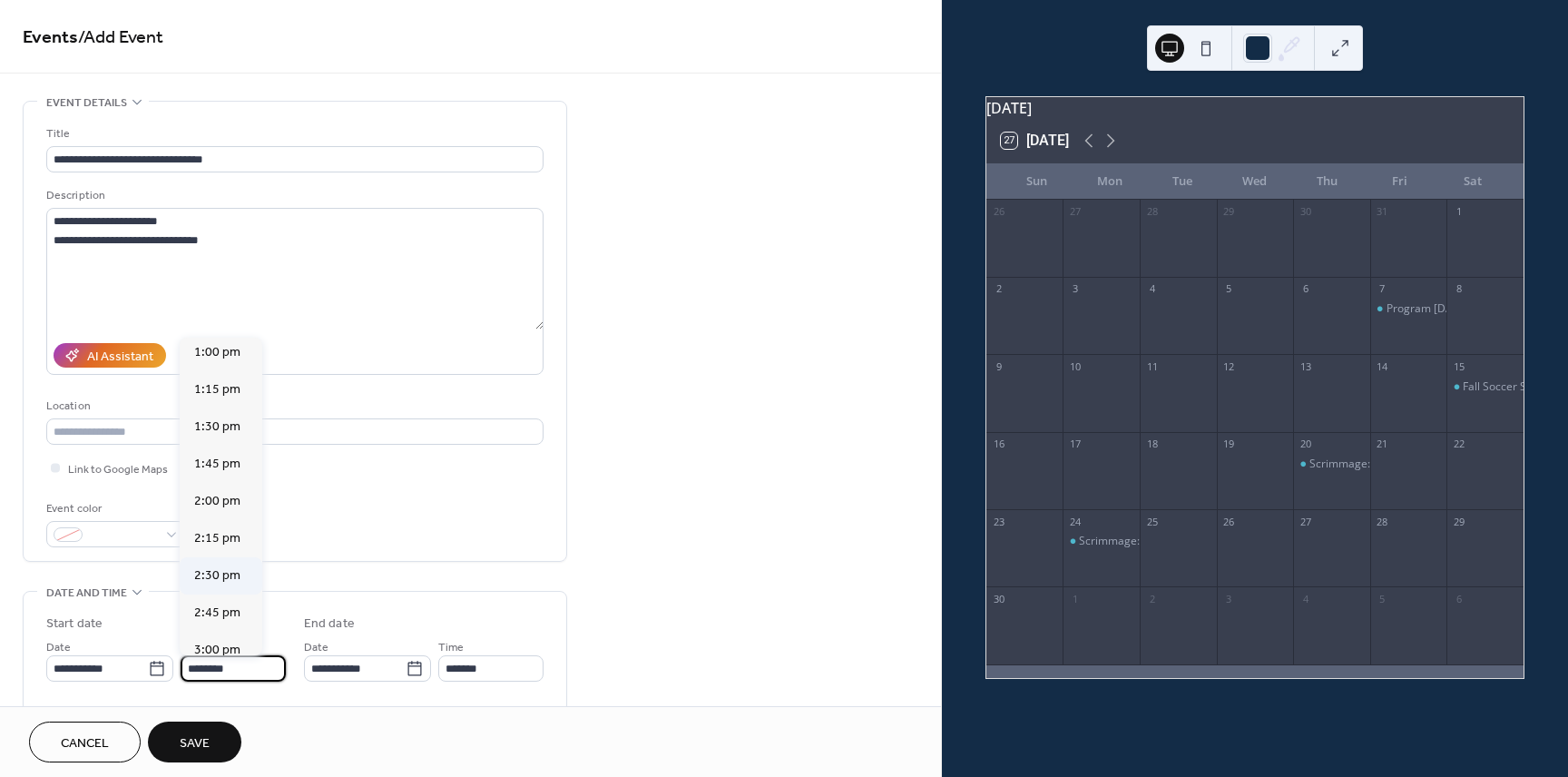scroll, scrollTop: 1940, scrollLeft: 0, axis: vertical 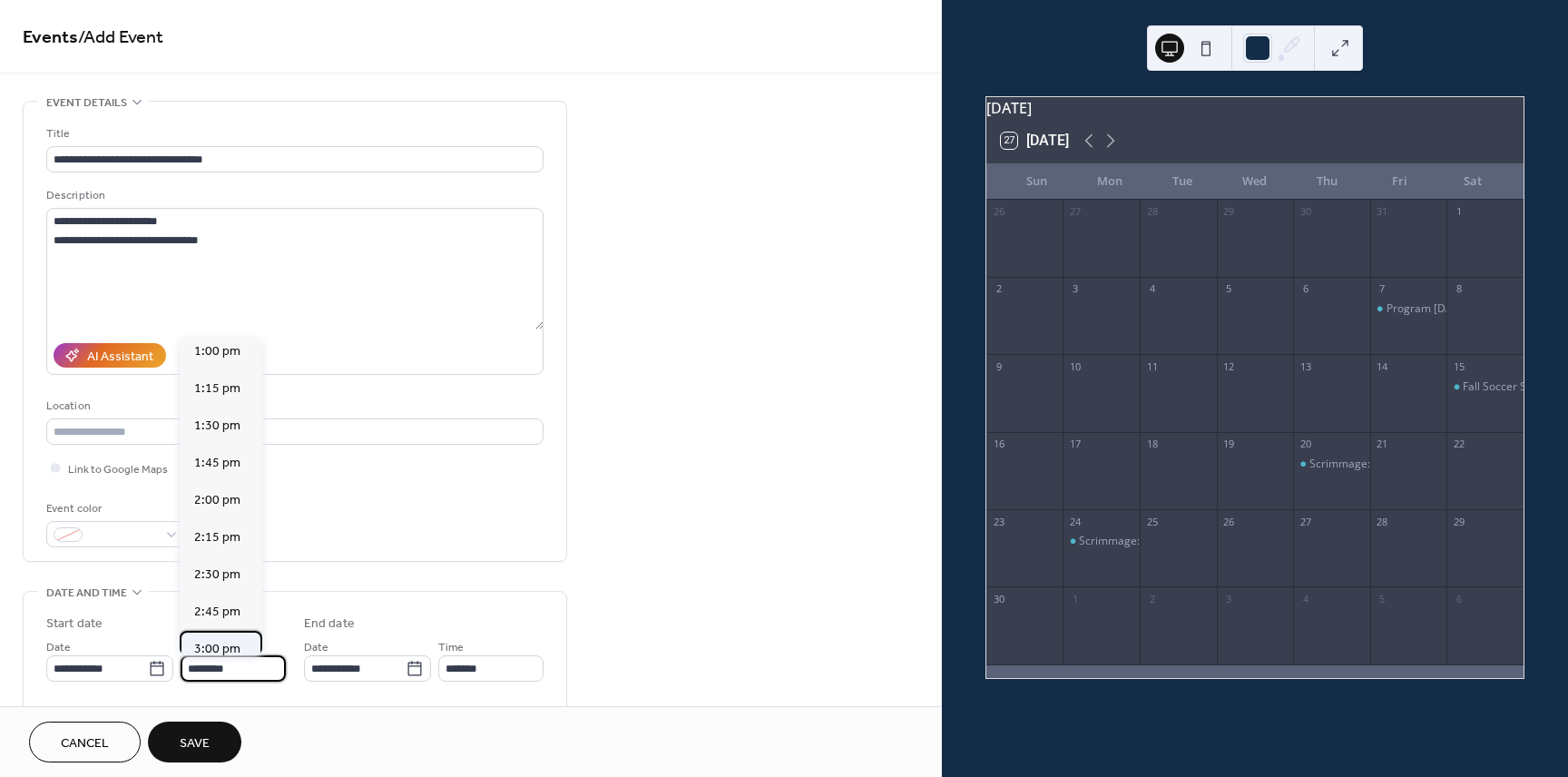 click on "3:00 pm" at bounding box center [217, 649] 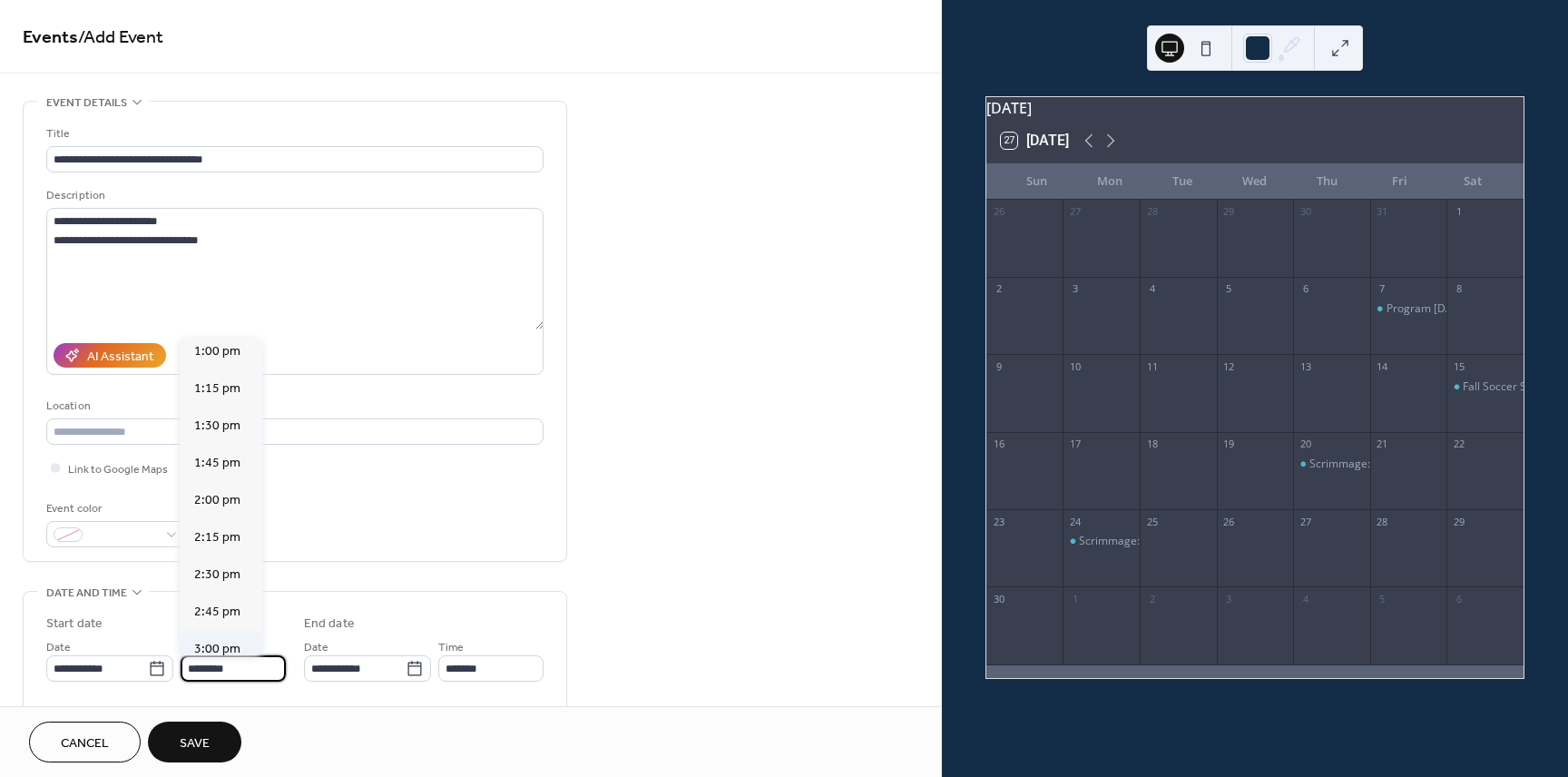 type on "*******" 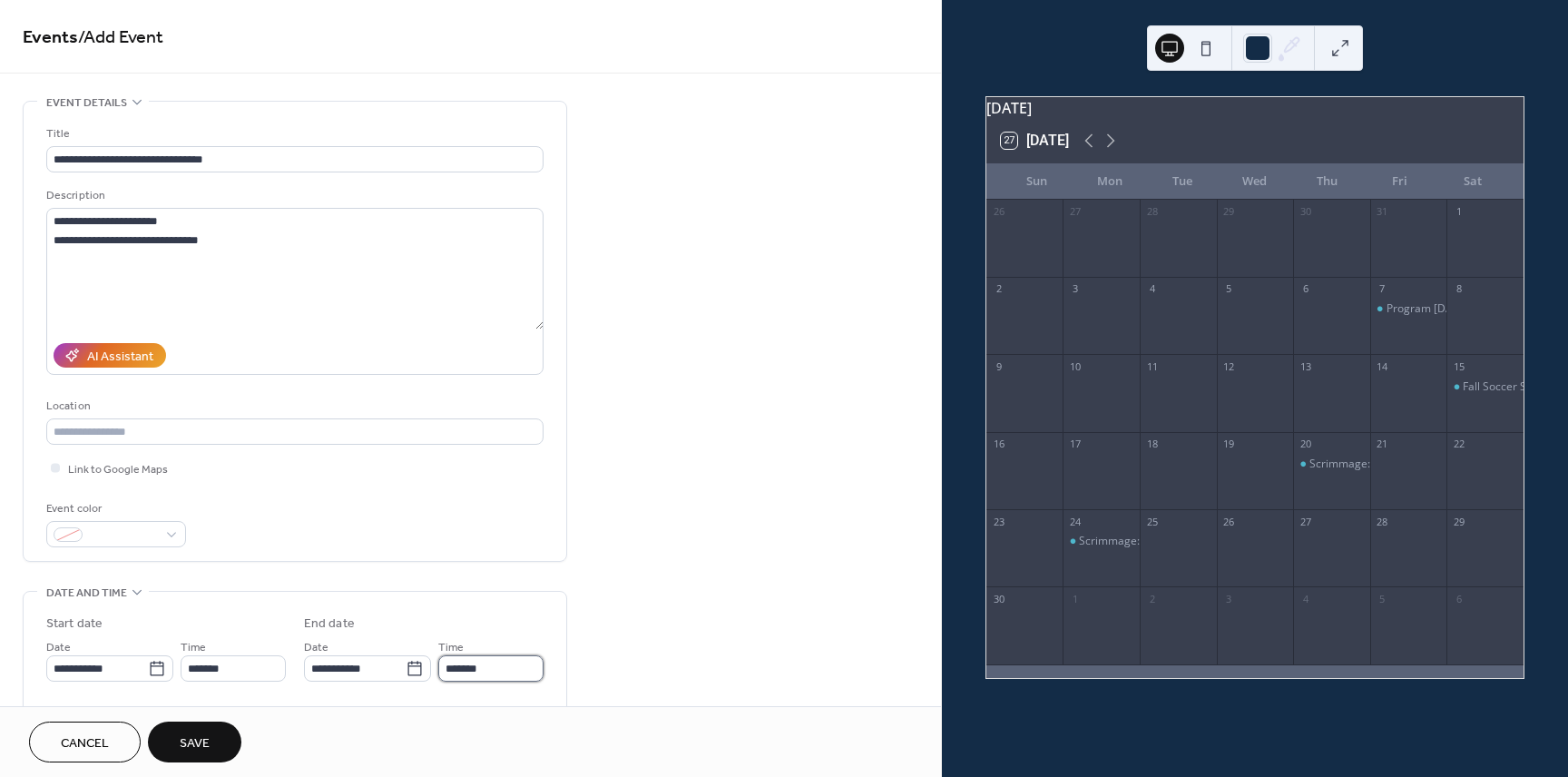 click on "*******" at bounding box center [491, 668] 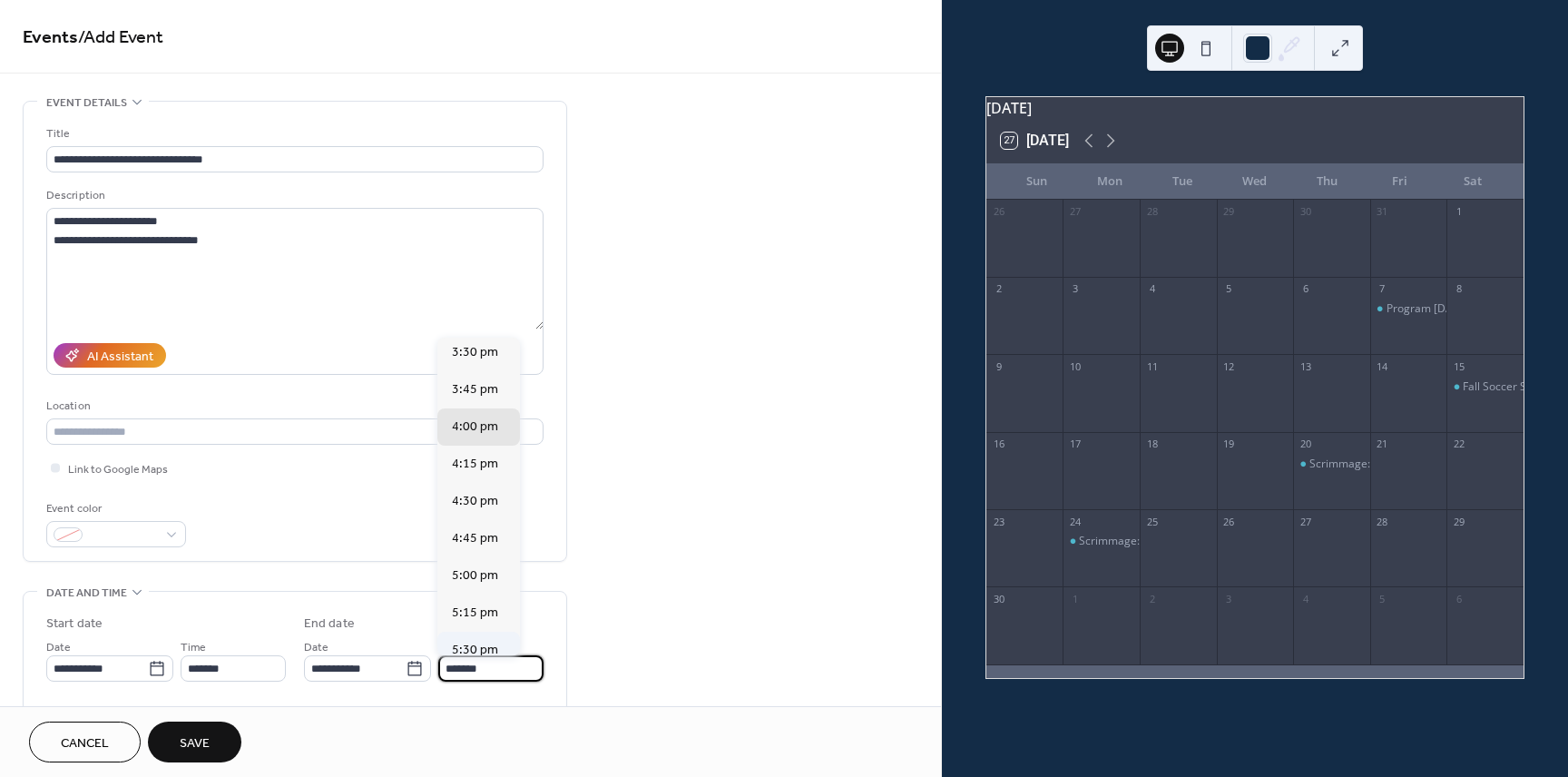 scroll, scrollTop: 44, scrollLeft: 0, axis: vertical 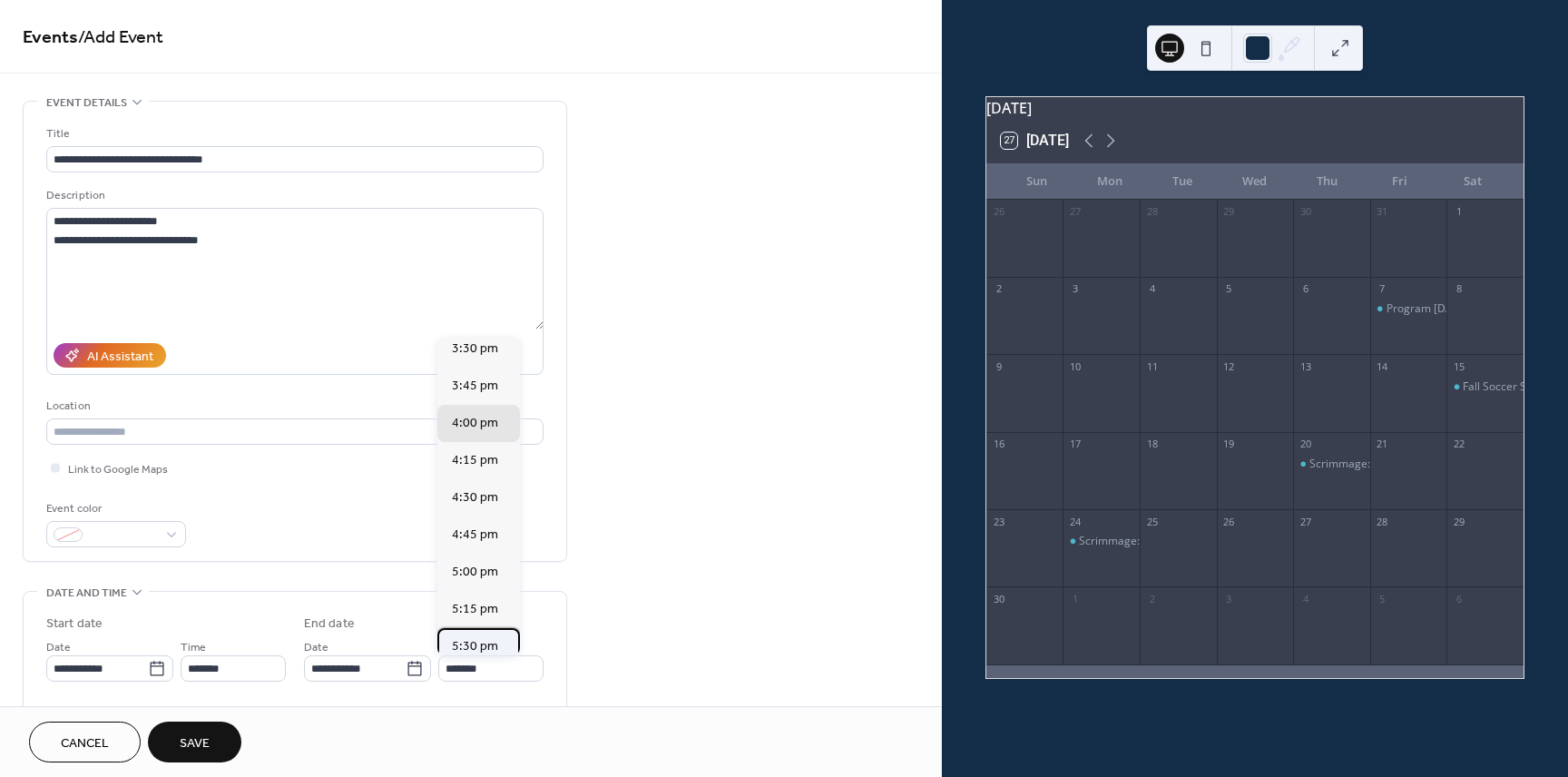 click on "5:30 pm" at bounding box center [475, 646] 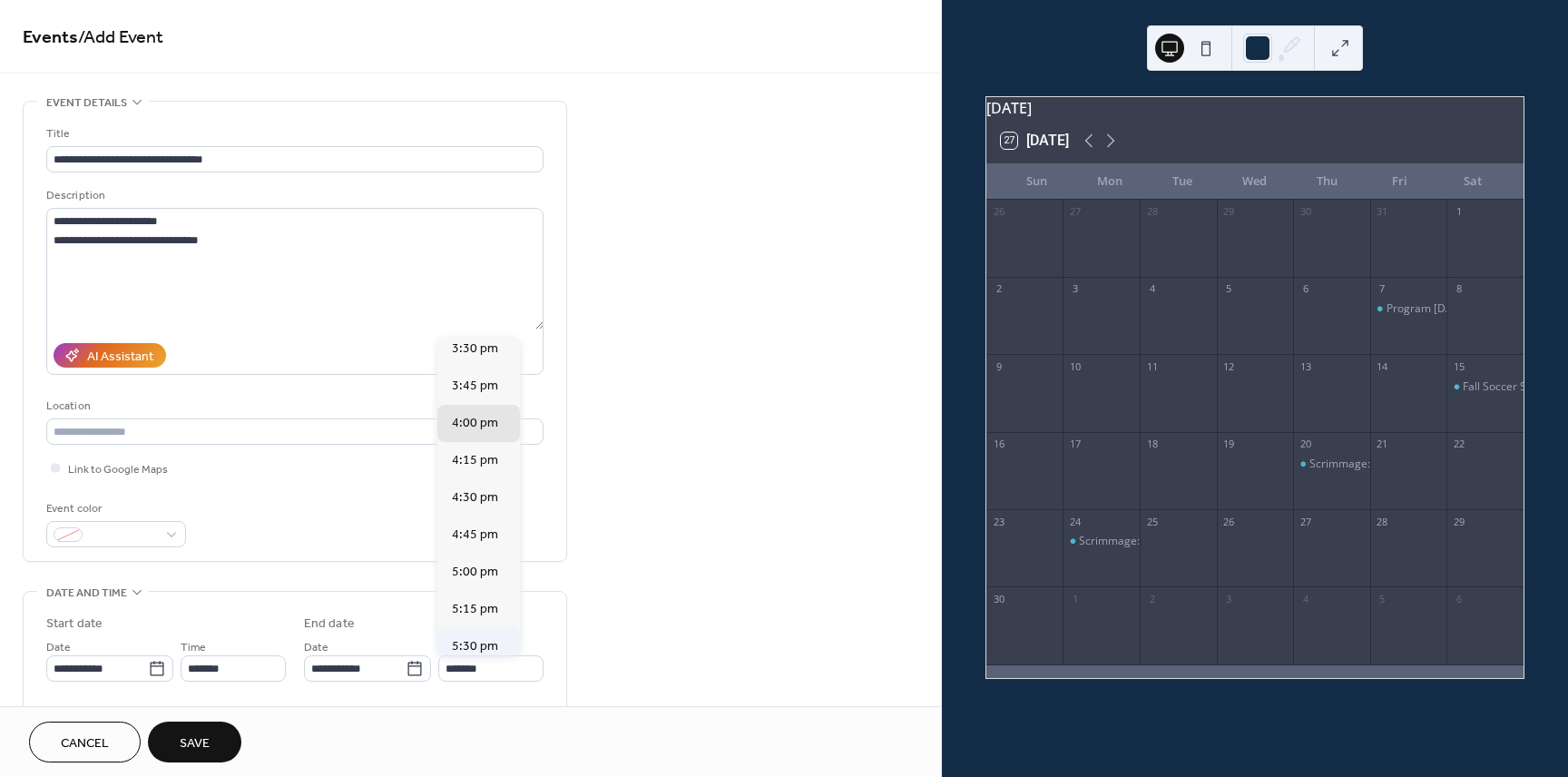 type on "*******" 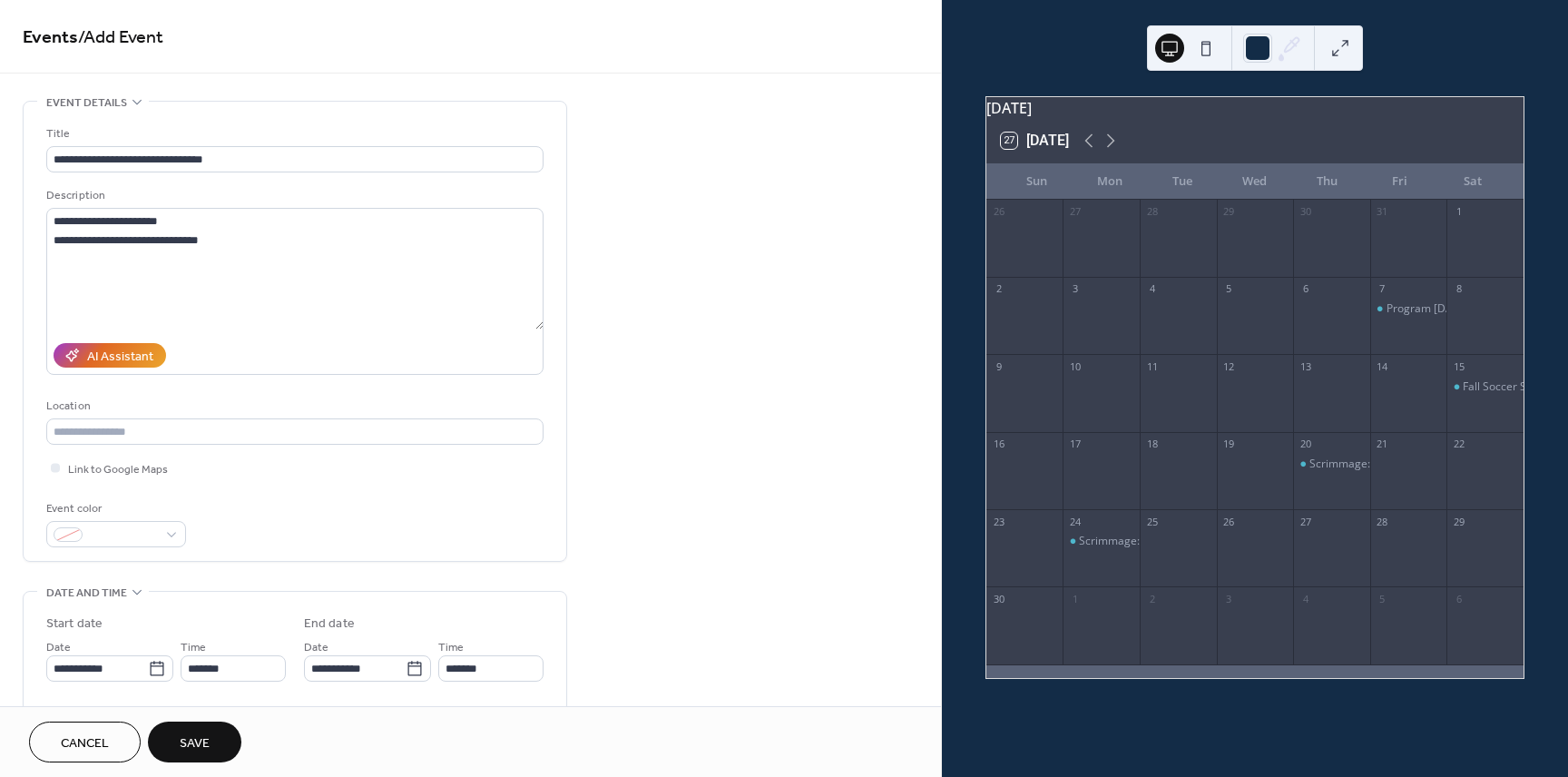 click on "Save" at bounding box center (194, 742) 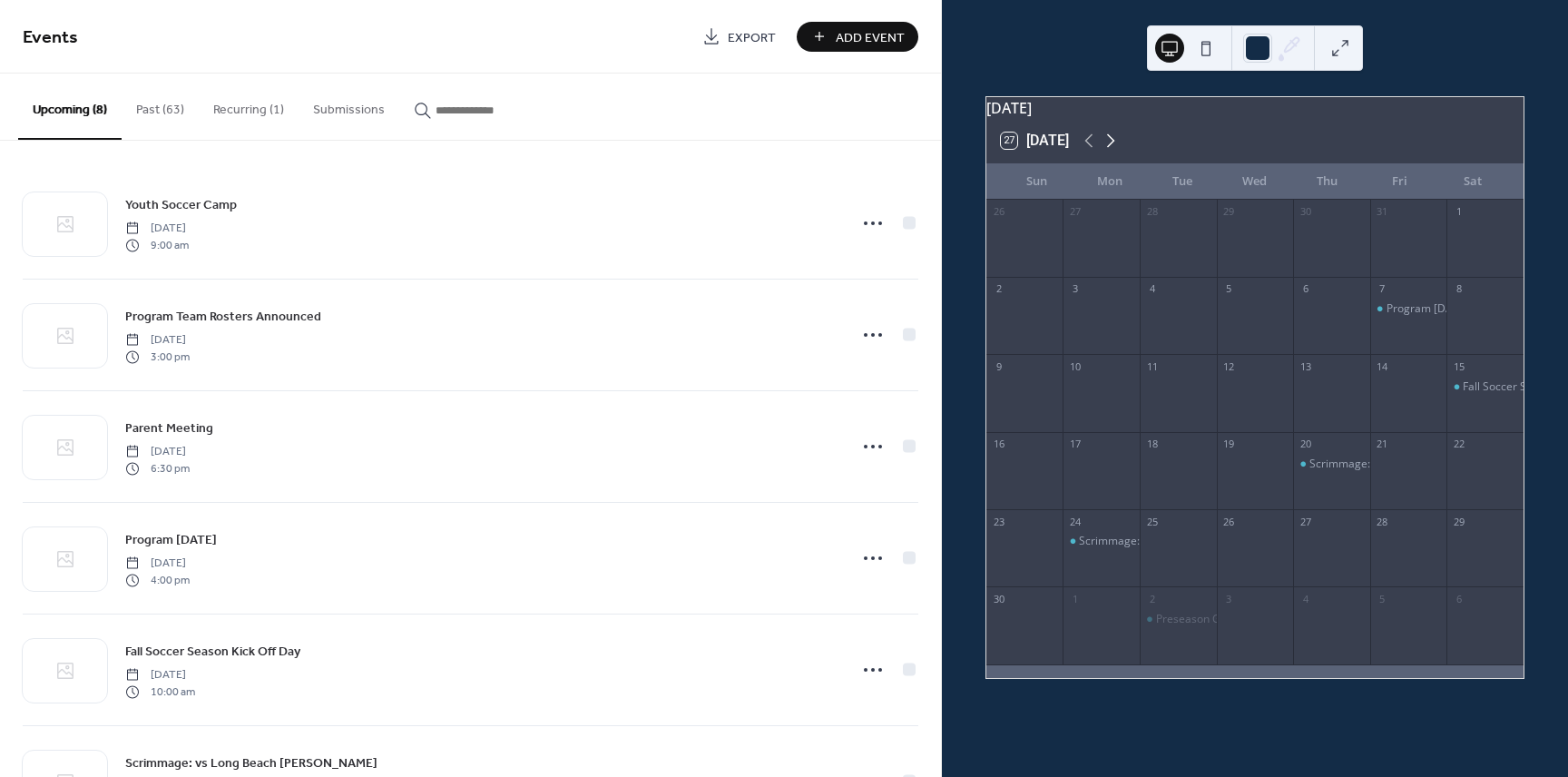 click 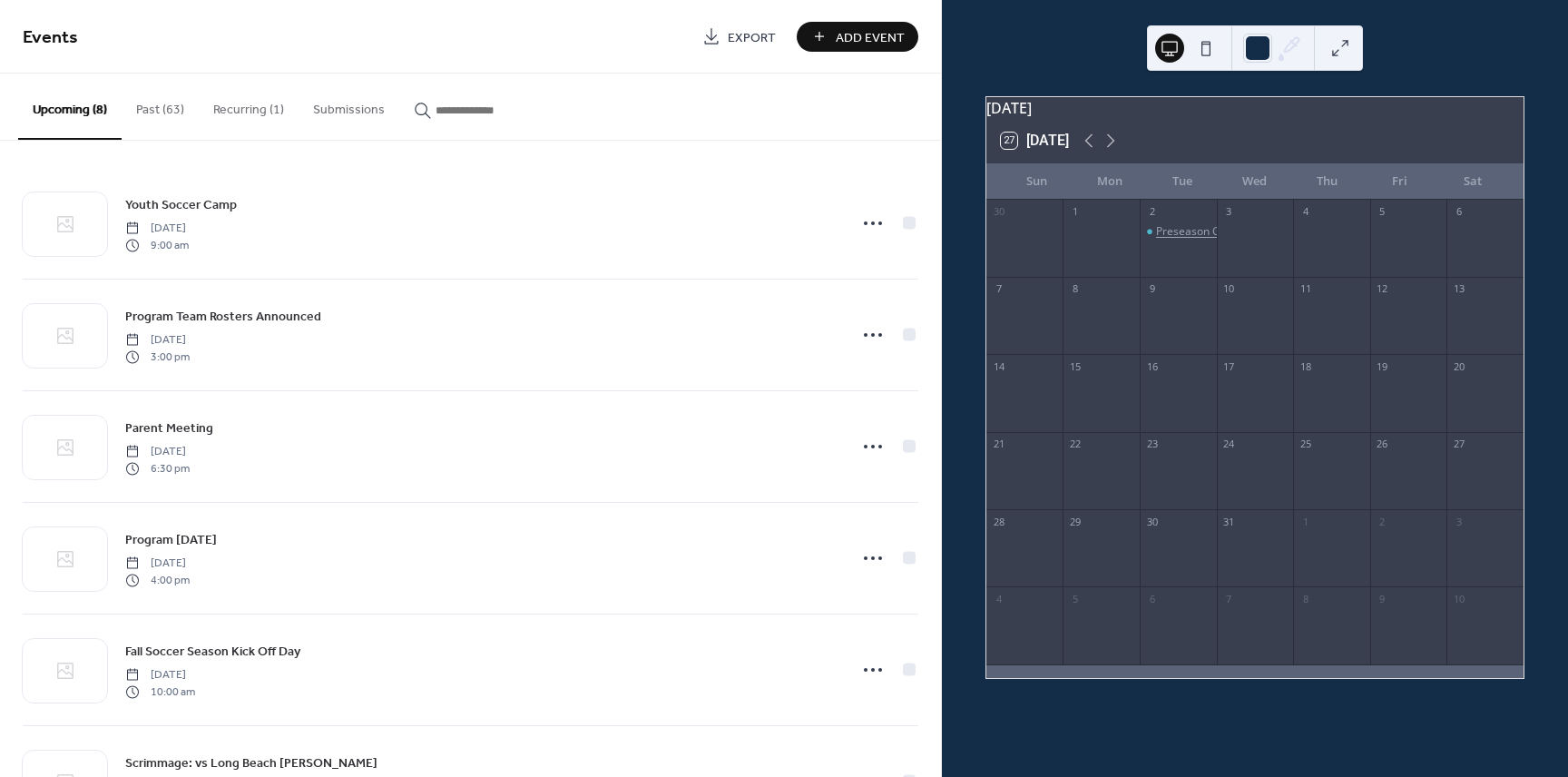 click on "Preseason Game: vs Rosary Academy" at bounding box center [1251, 231] 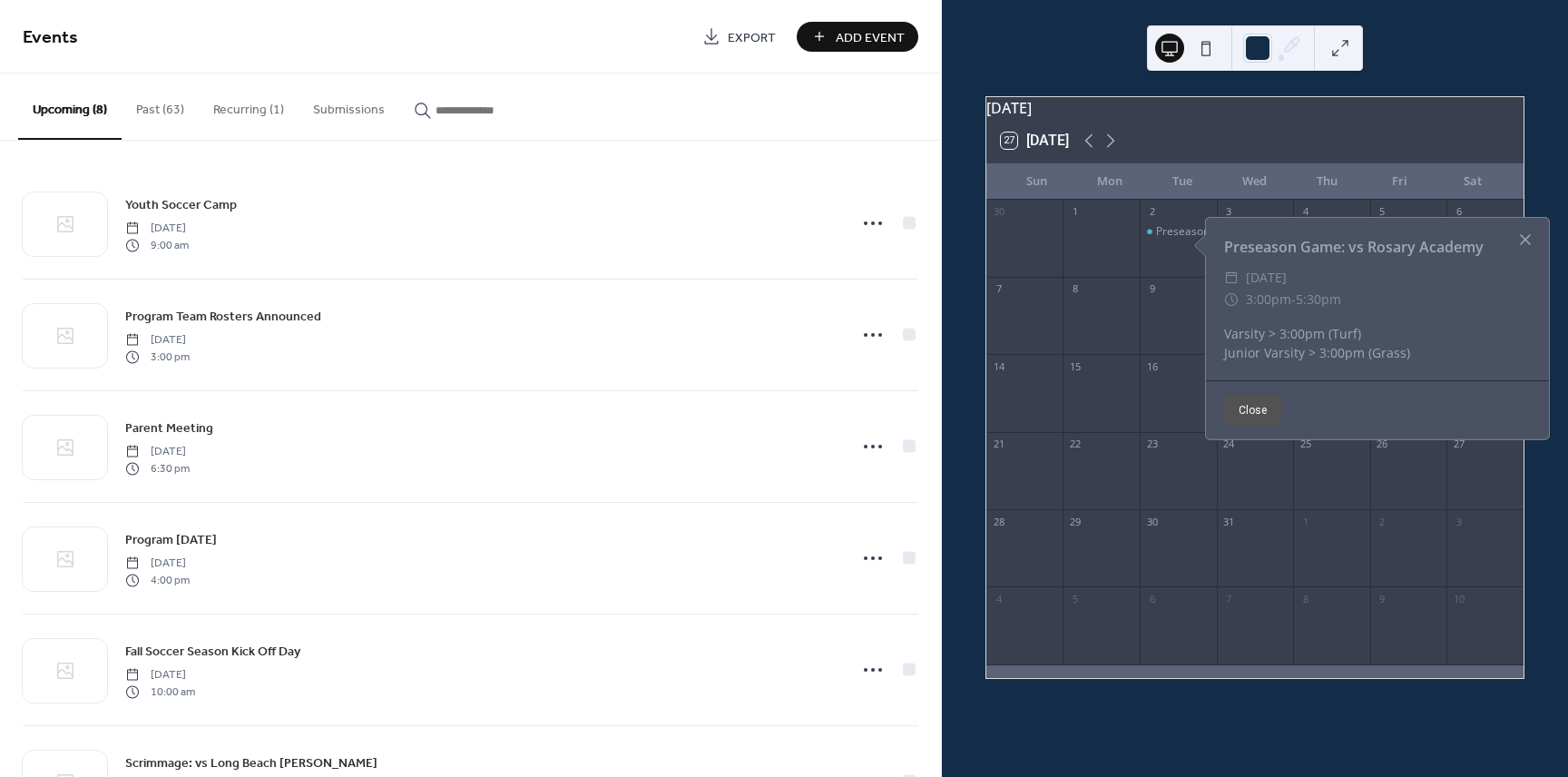 click at bounding box center (1525, 240) 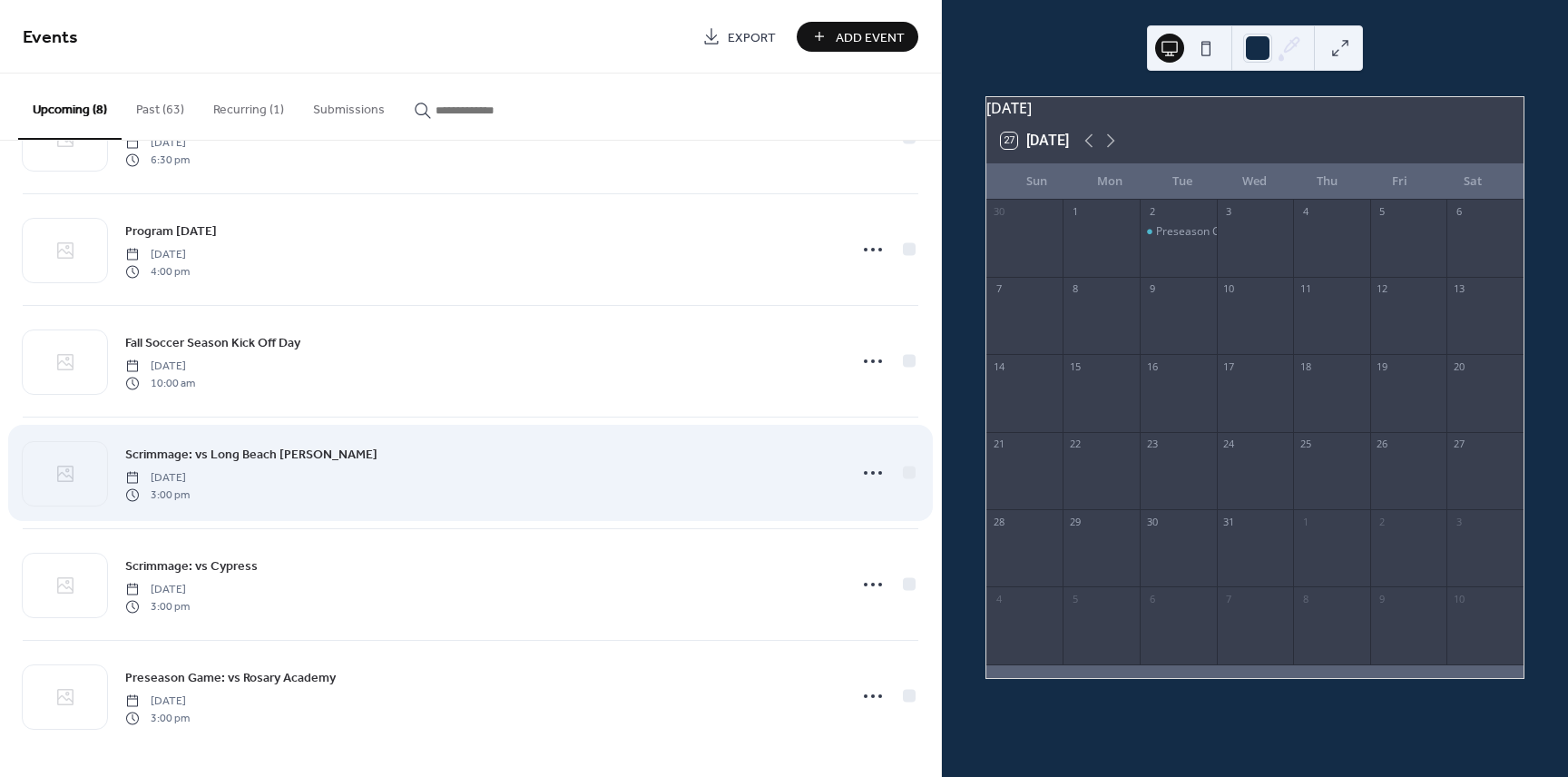 scroll, scrollTop: 310, scrollLeft: 0, axis: vertical 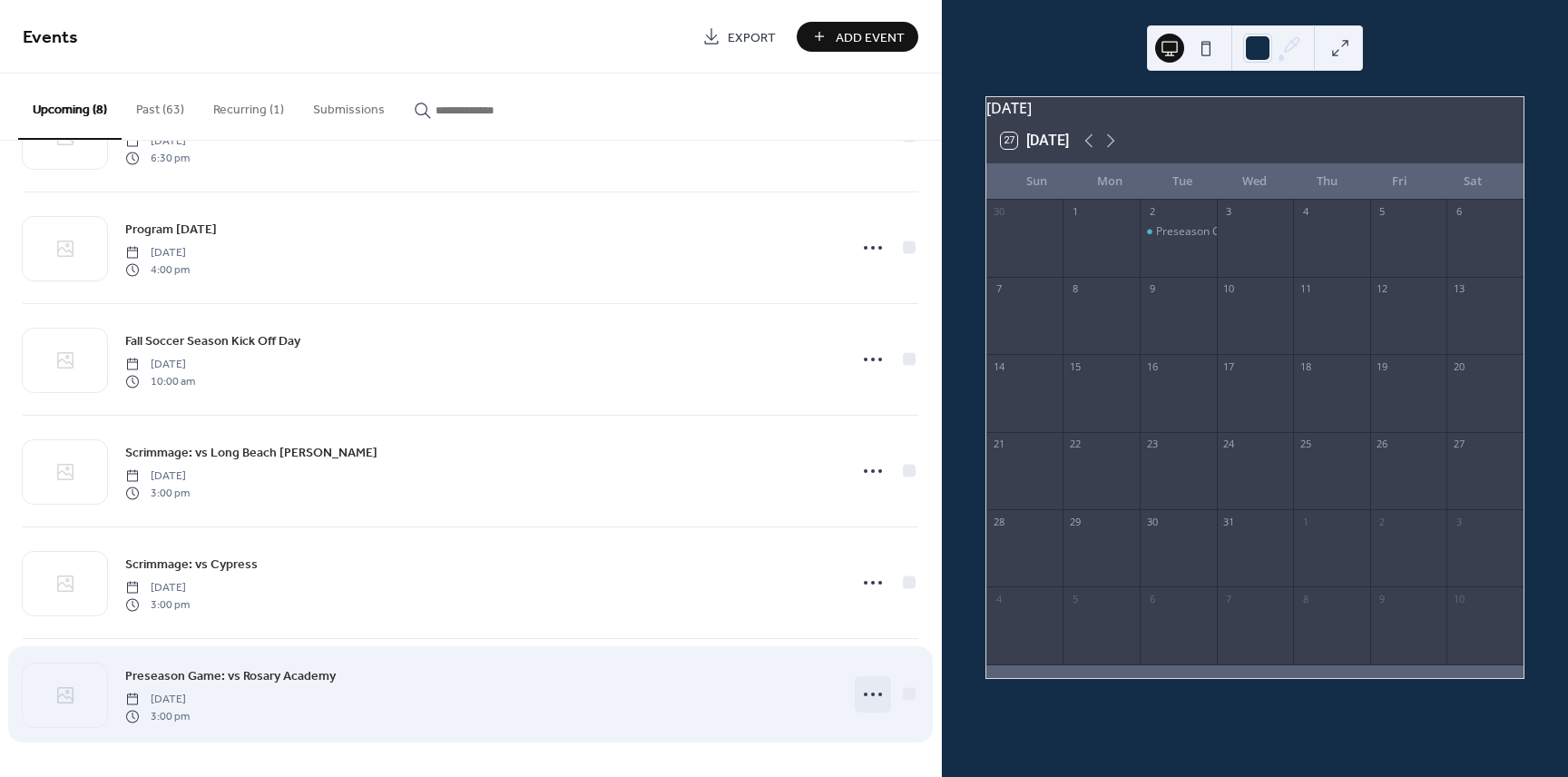 click 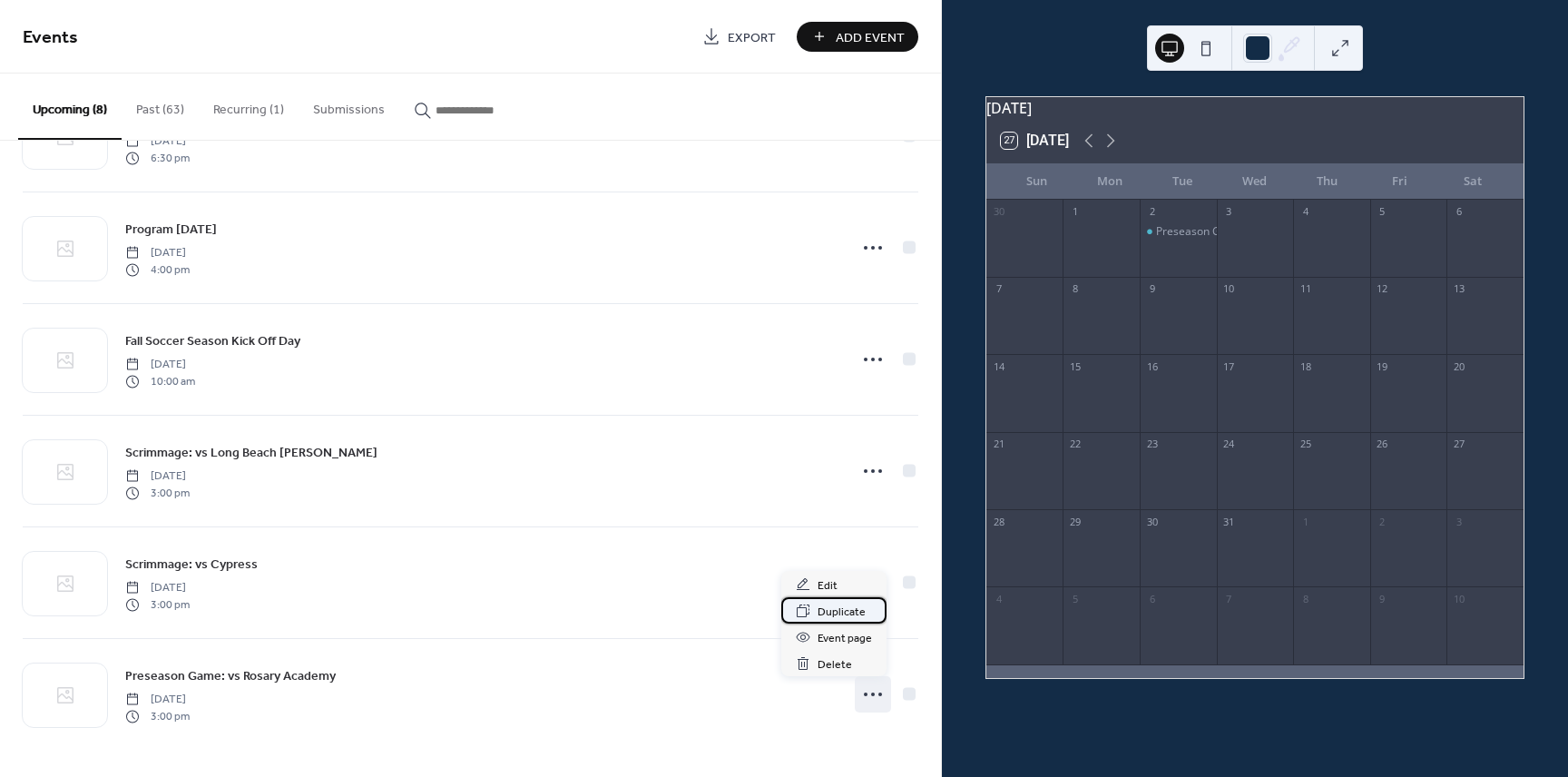 click on "Duplicate" at bounding box center [841, 612] 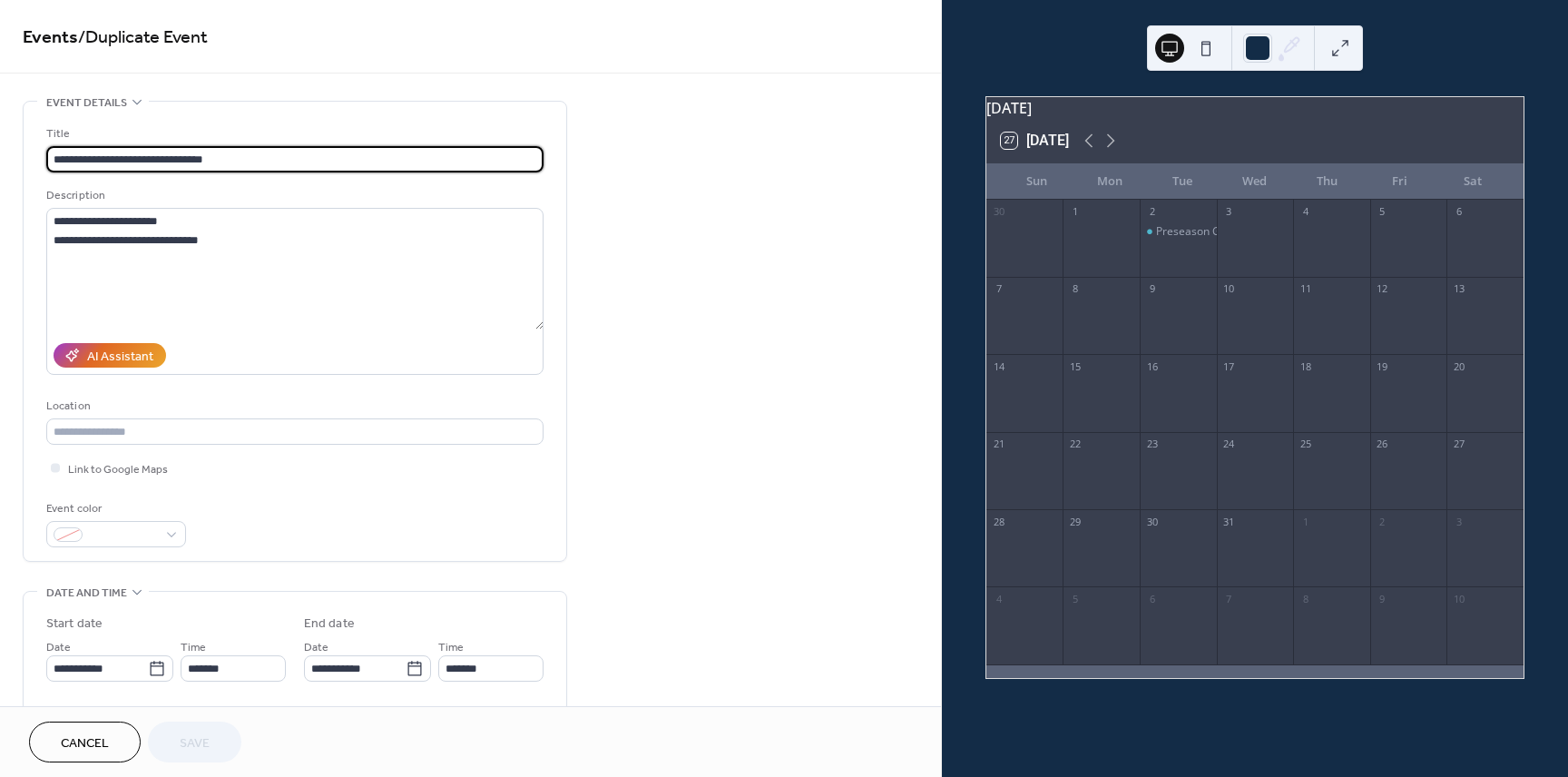 drag, startPoint x: 152, startPoint y: 162, endPoint x: 337, endPoint y: 163, distance: 185.0027 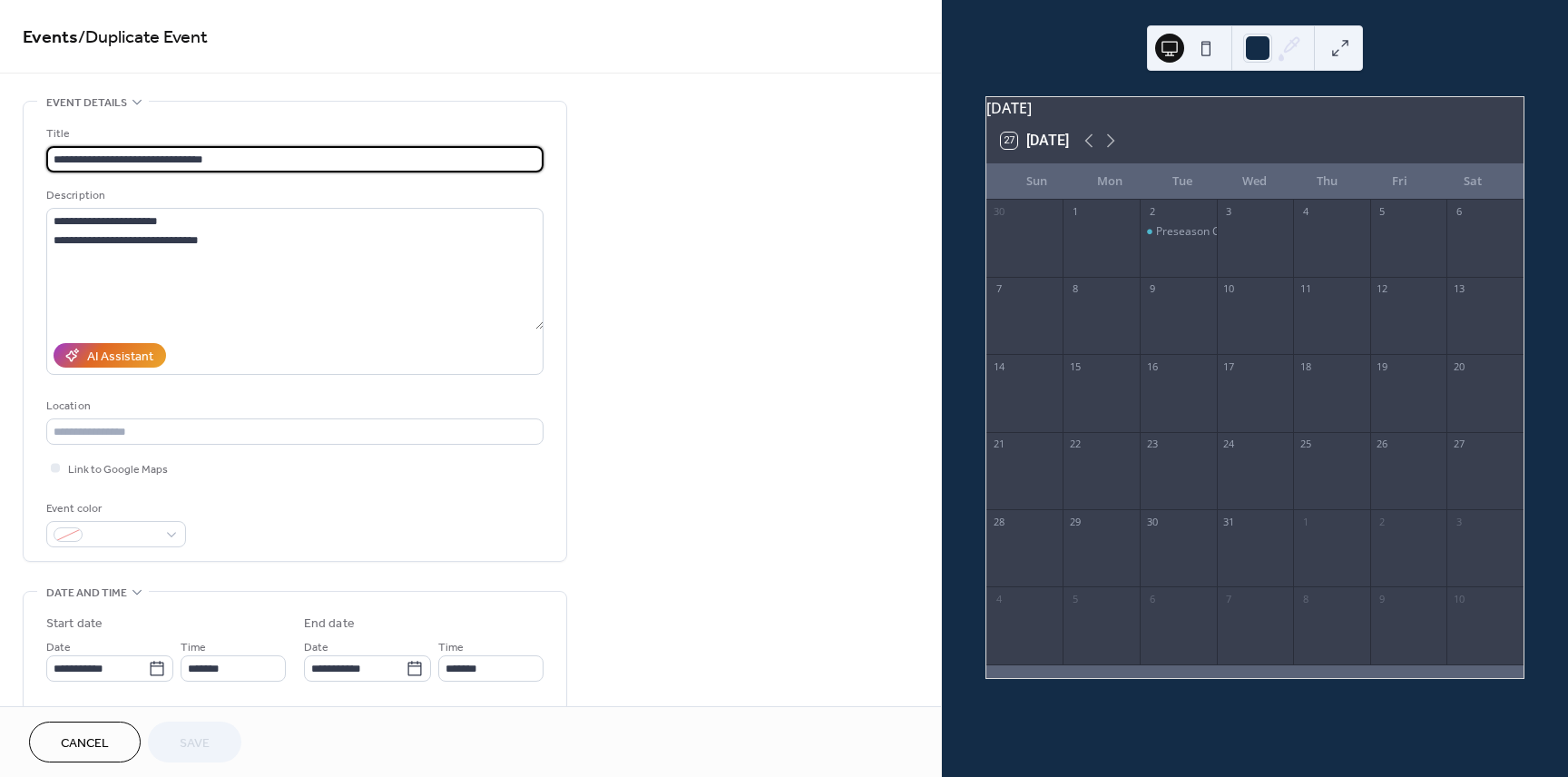click on "**********" at bounding box center [295, 159] 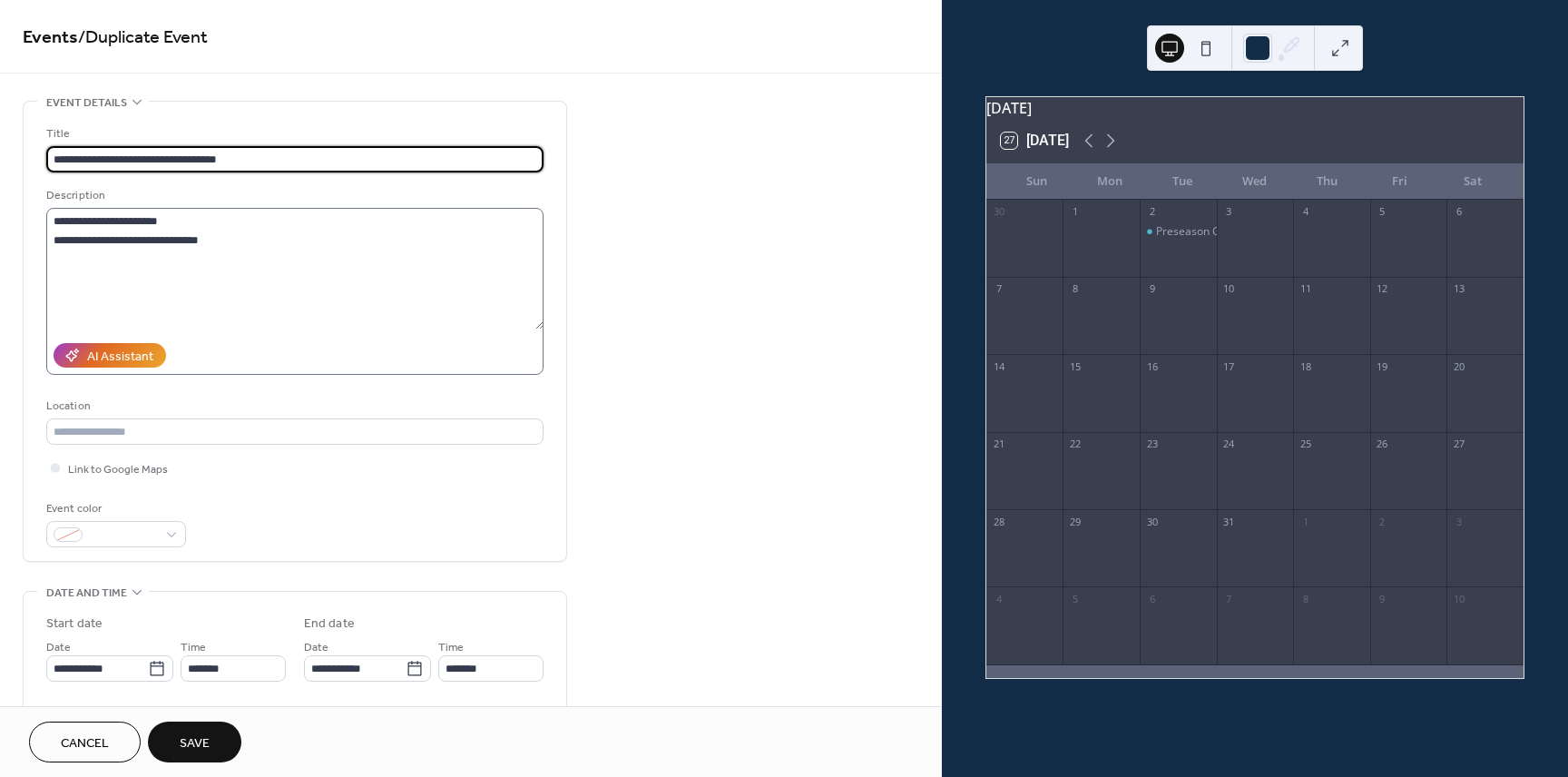 type on "**********" 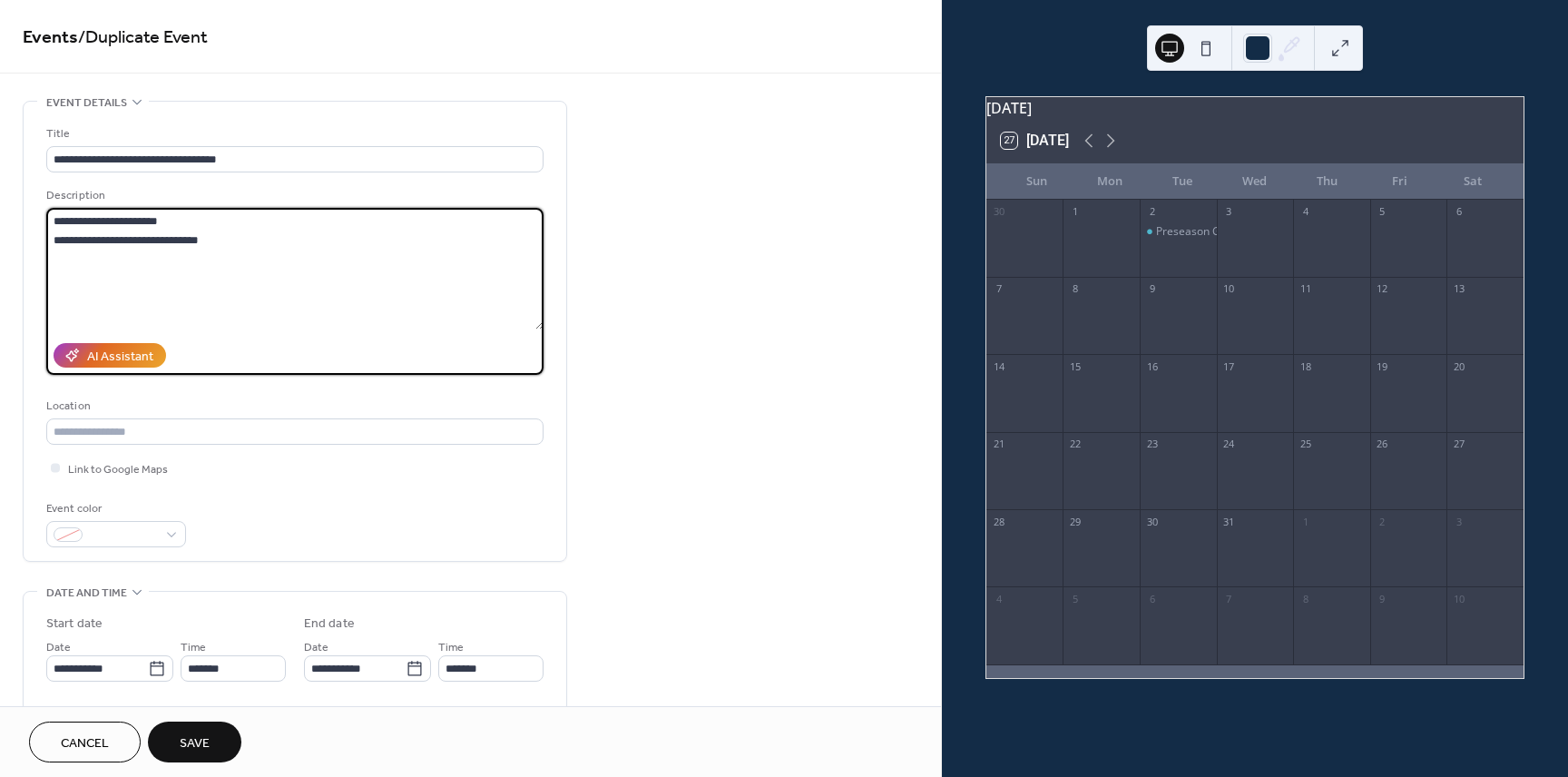 drag, startPoint x: 121, startPoint y: 237, endPoint x: 50, endPoint y: 250, distance: 72.18033 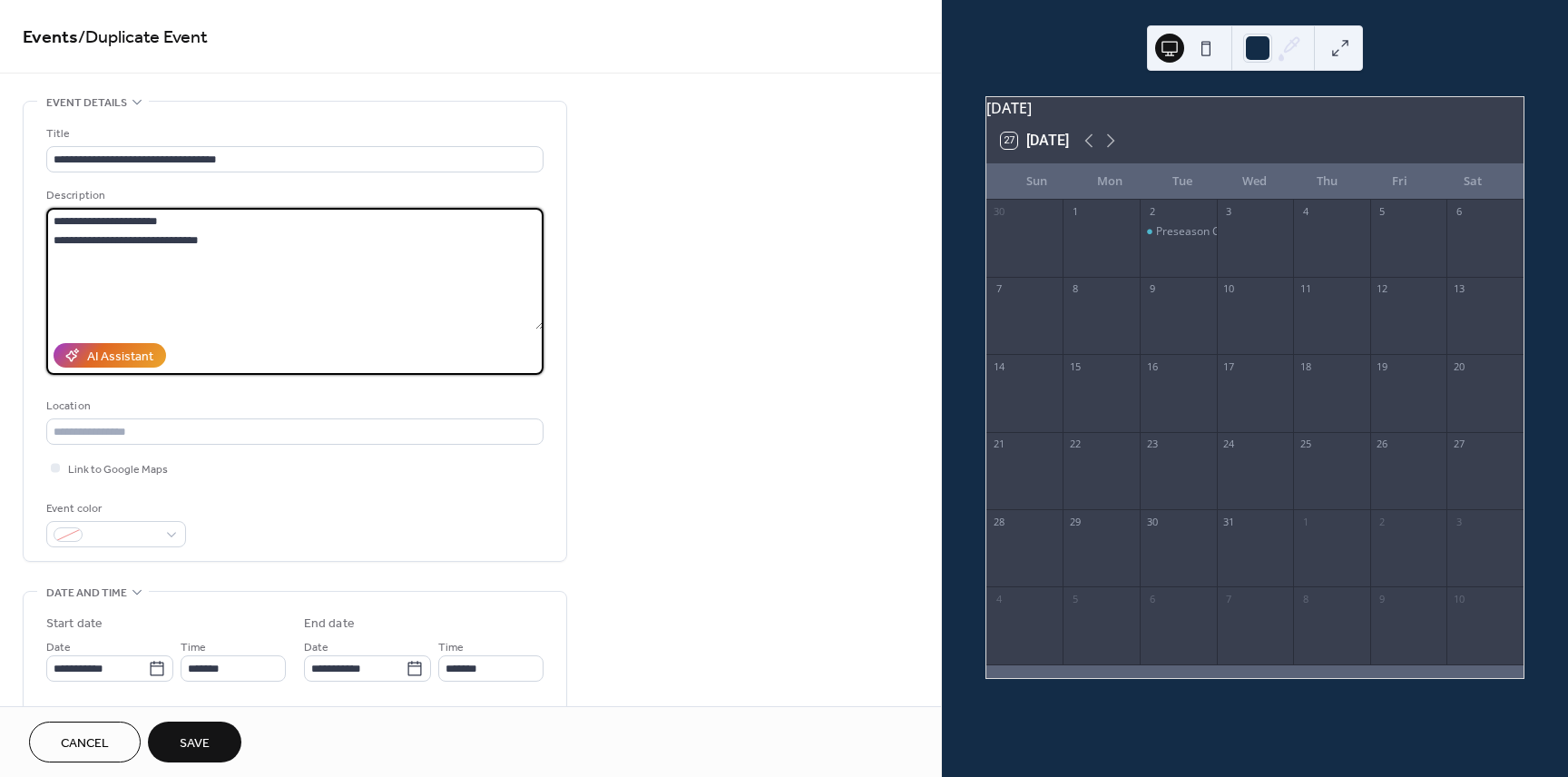 click on "**********" at bounding box center (295, 269) 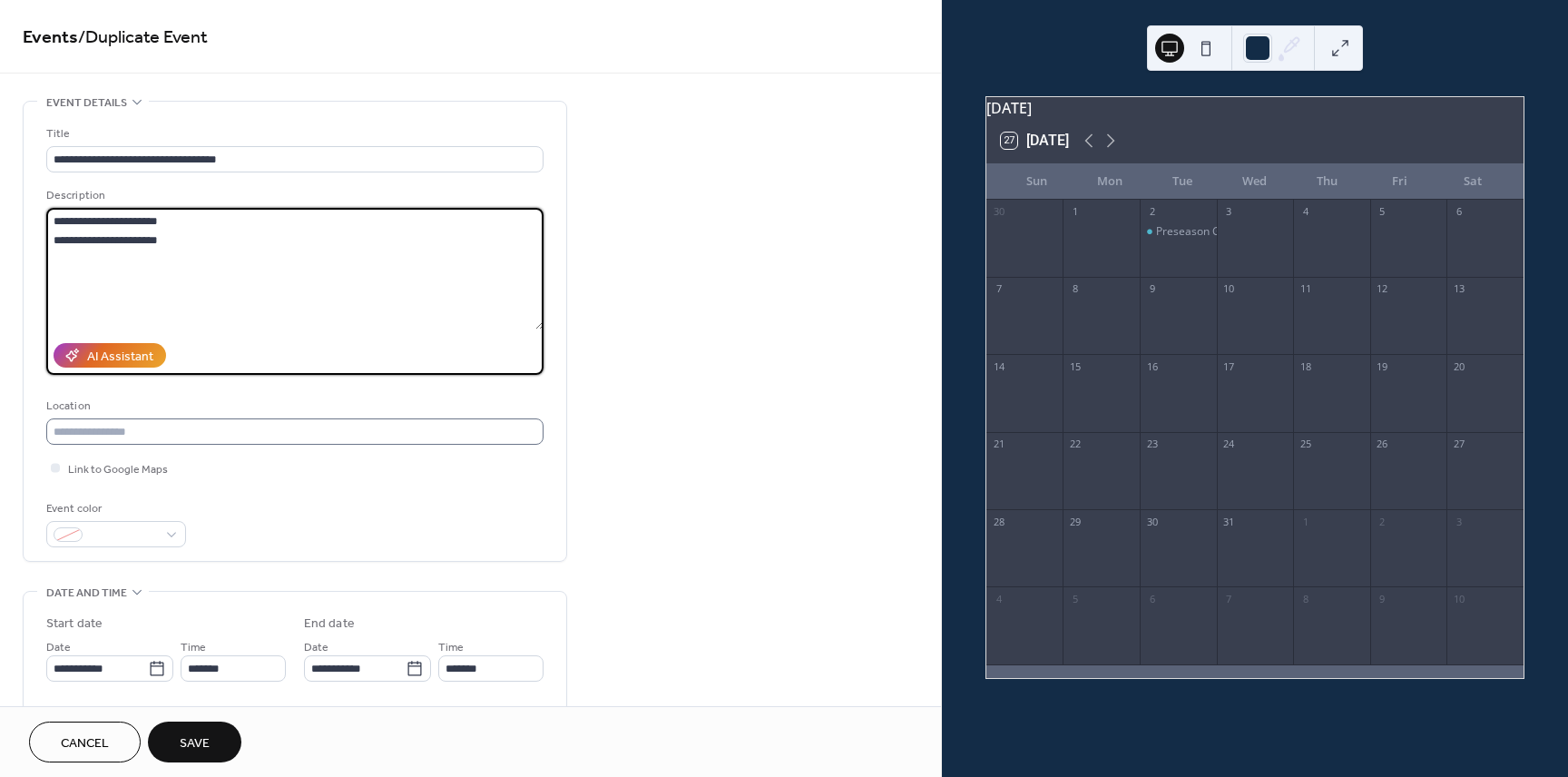 type on "**********" 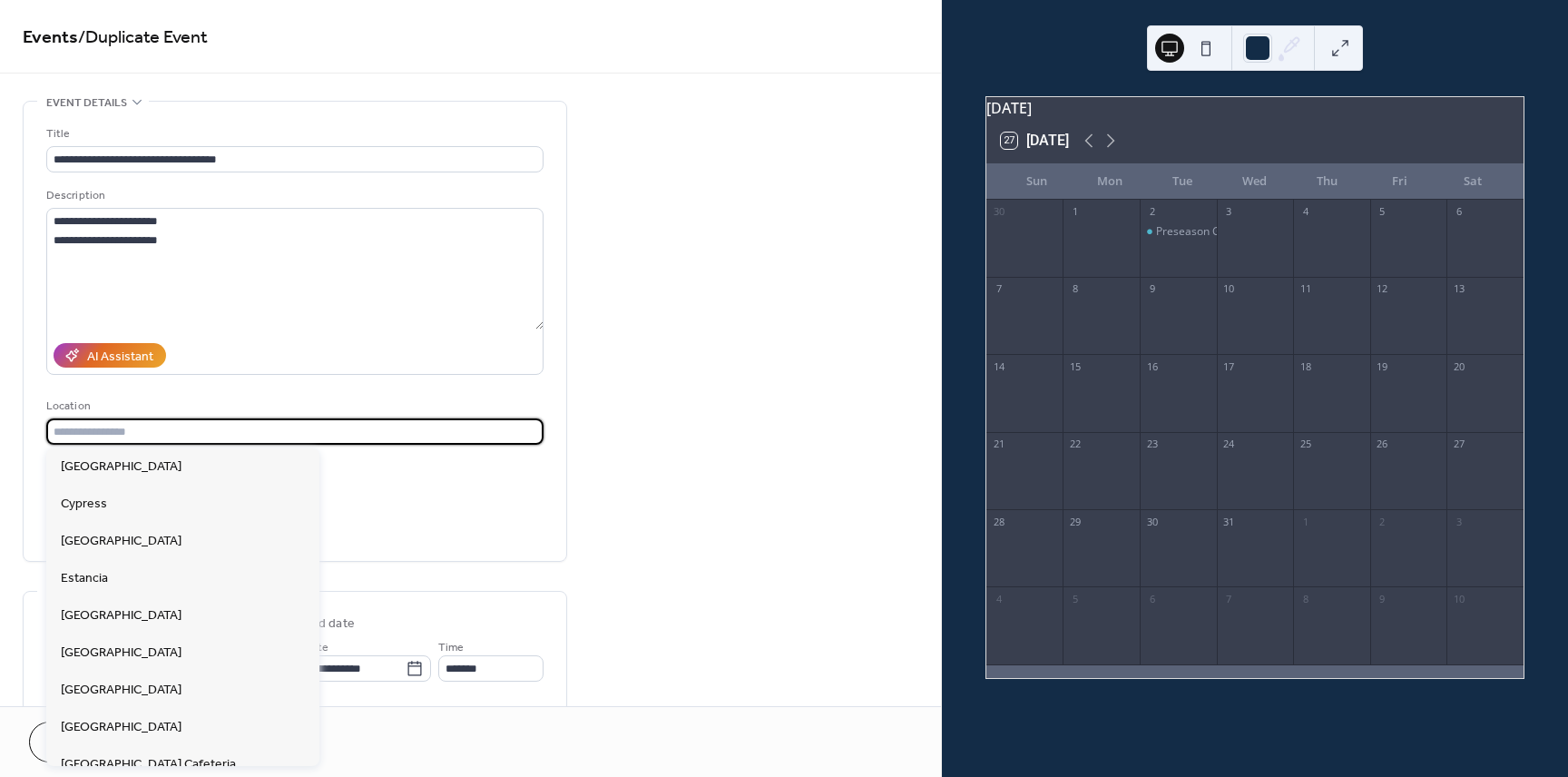 click at bounding box center [295, 431] 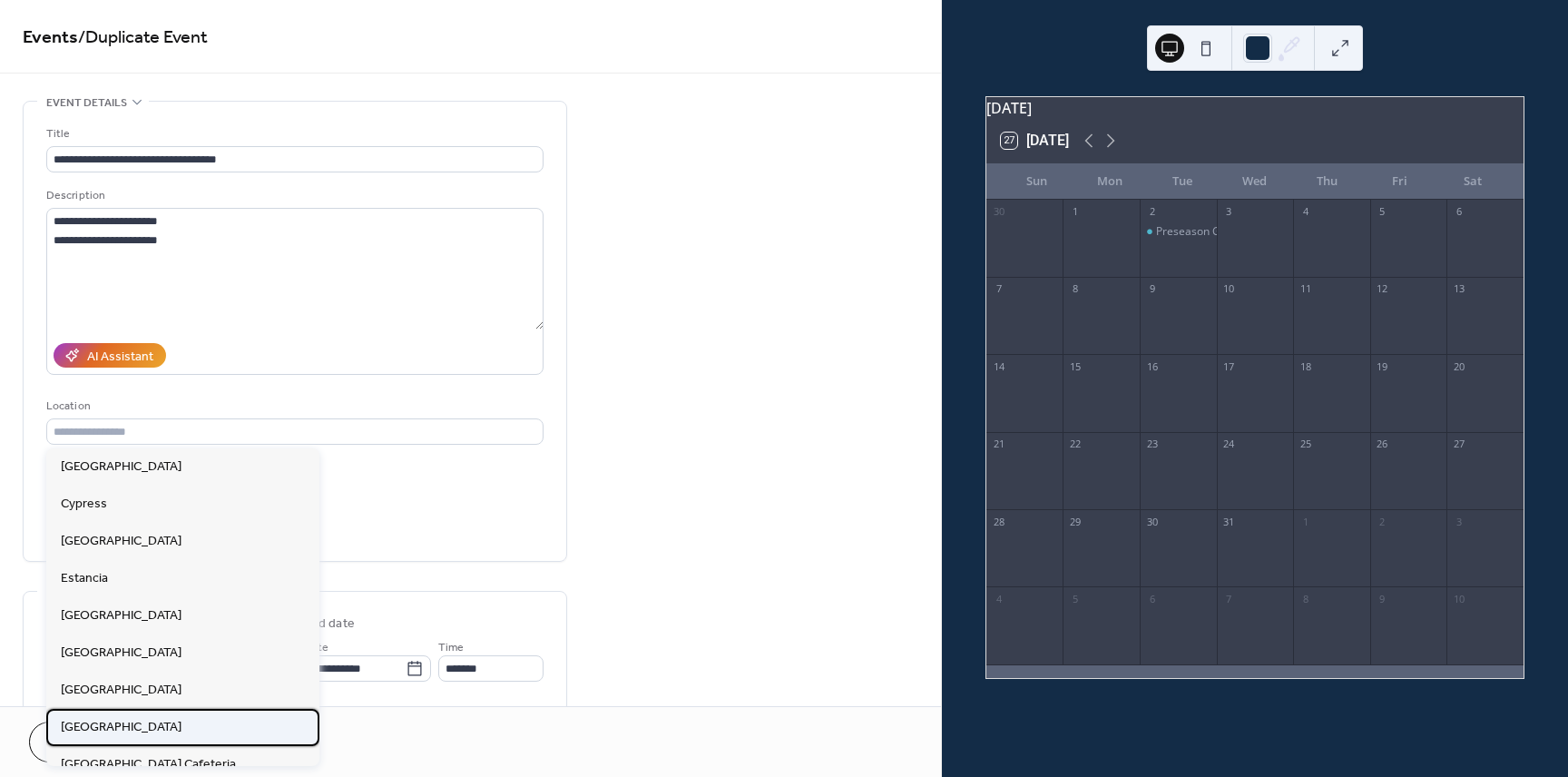 click on "[GEOGRAPHIC_DATA]" at bounding box center [121, 727] 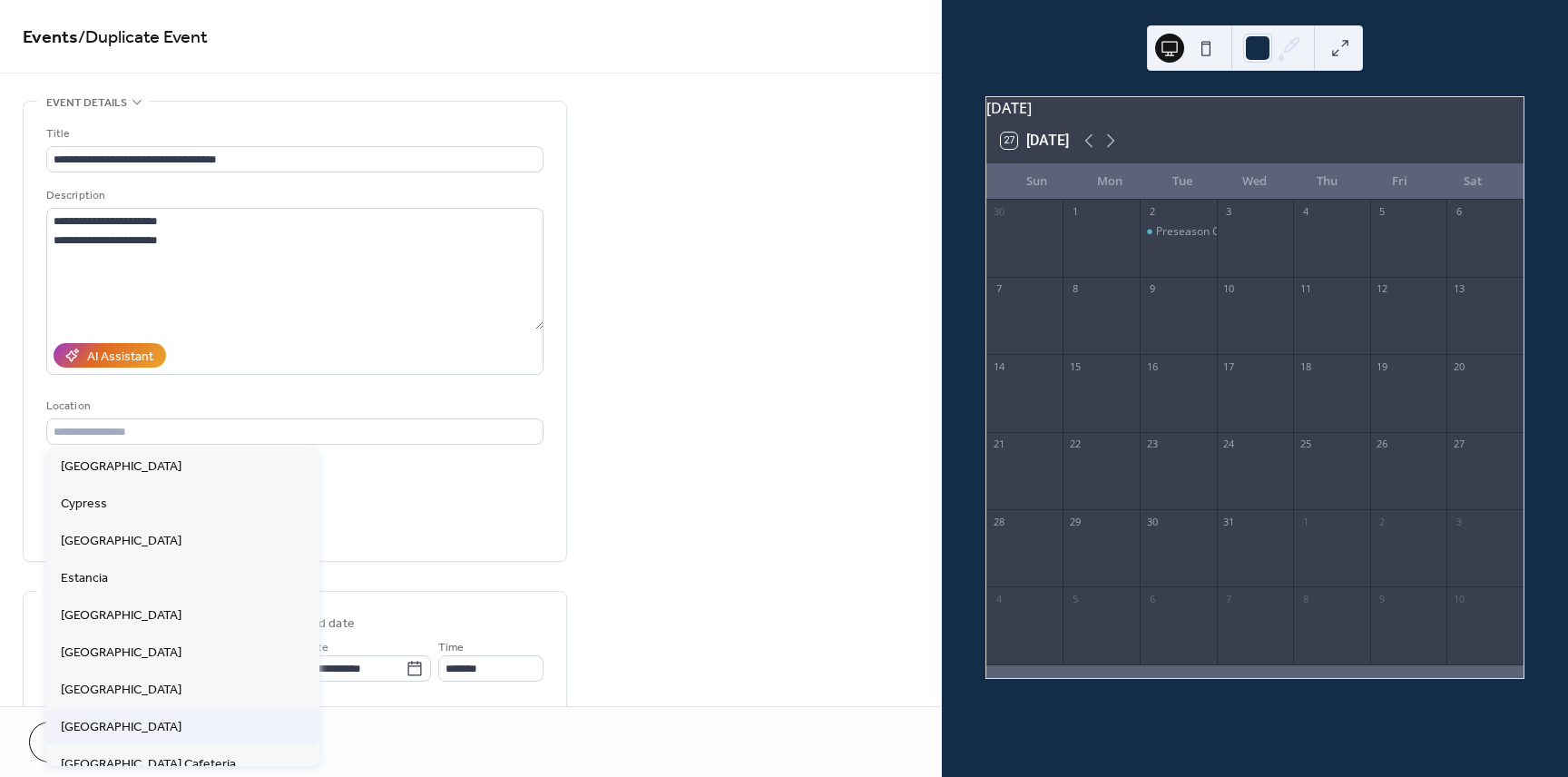 type on "**********" 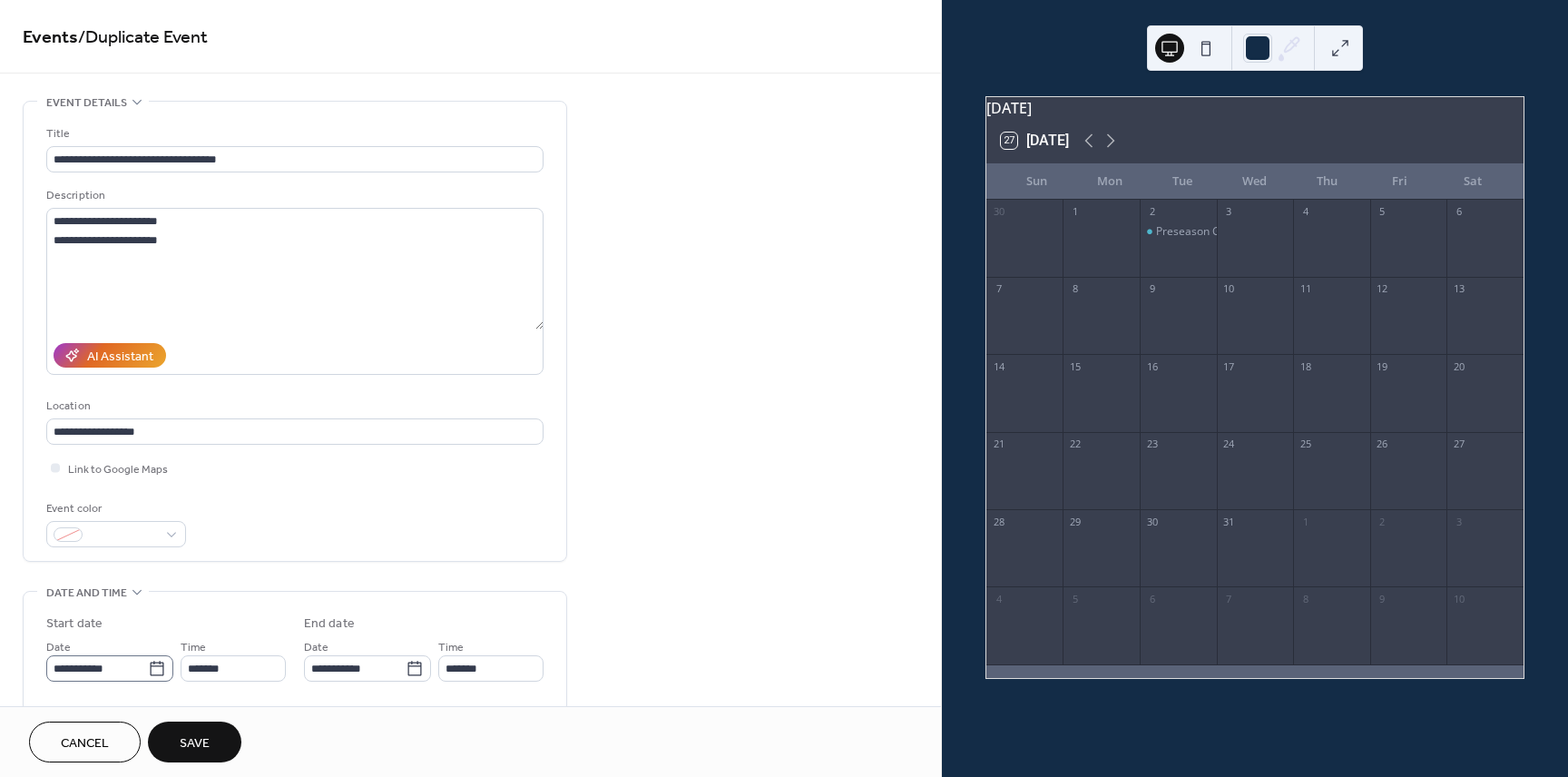 click 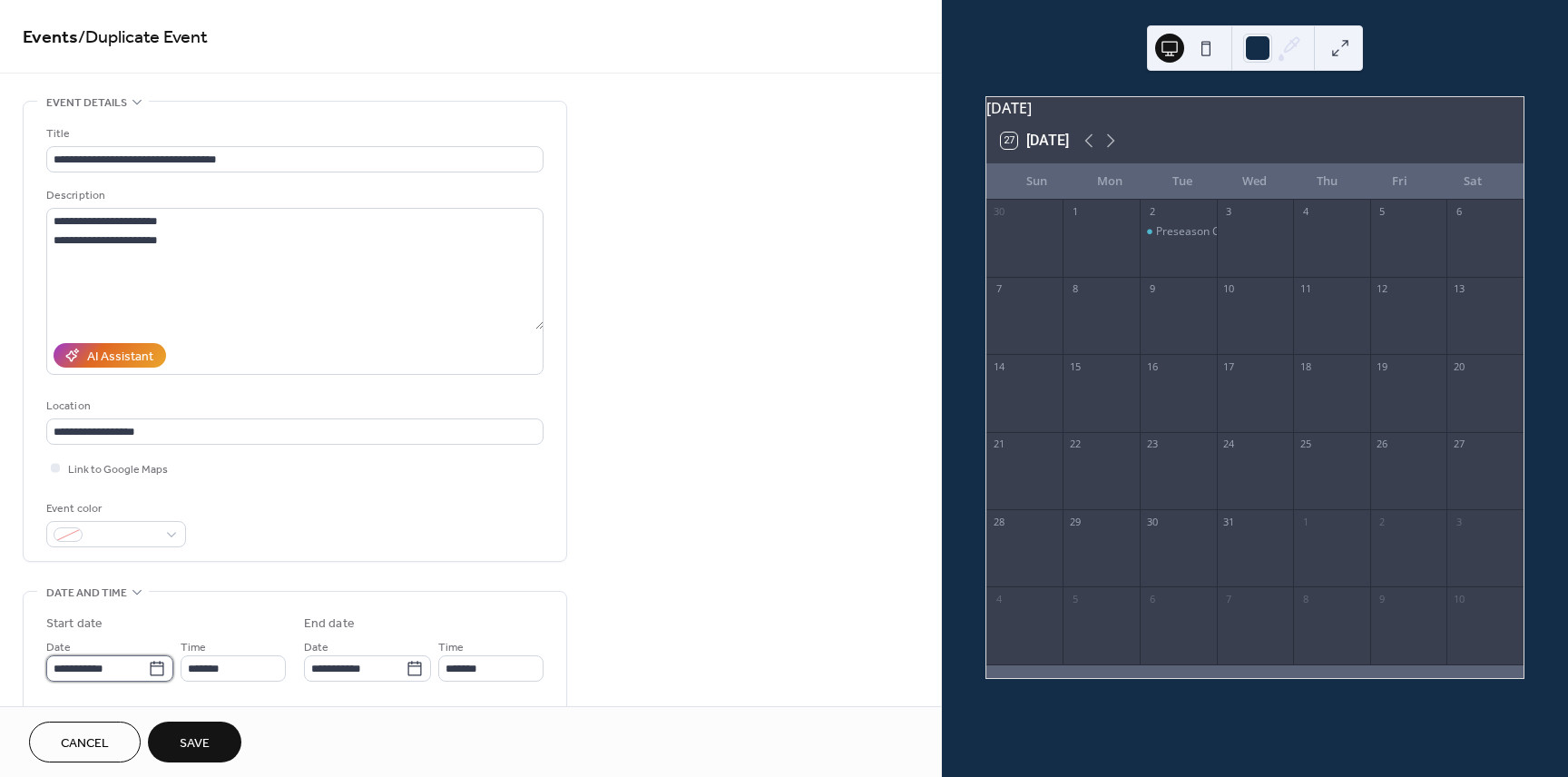 click on "**********" at bounding box center [97, 668] 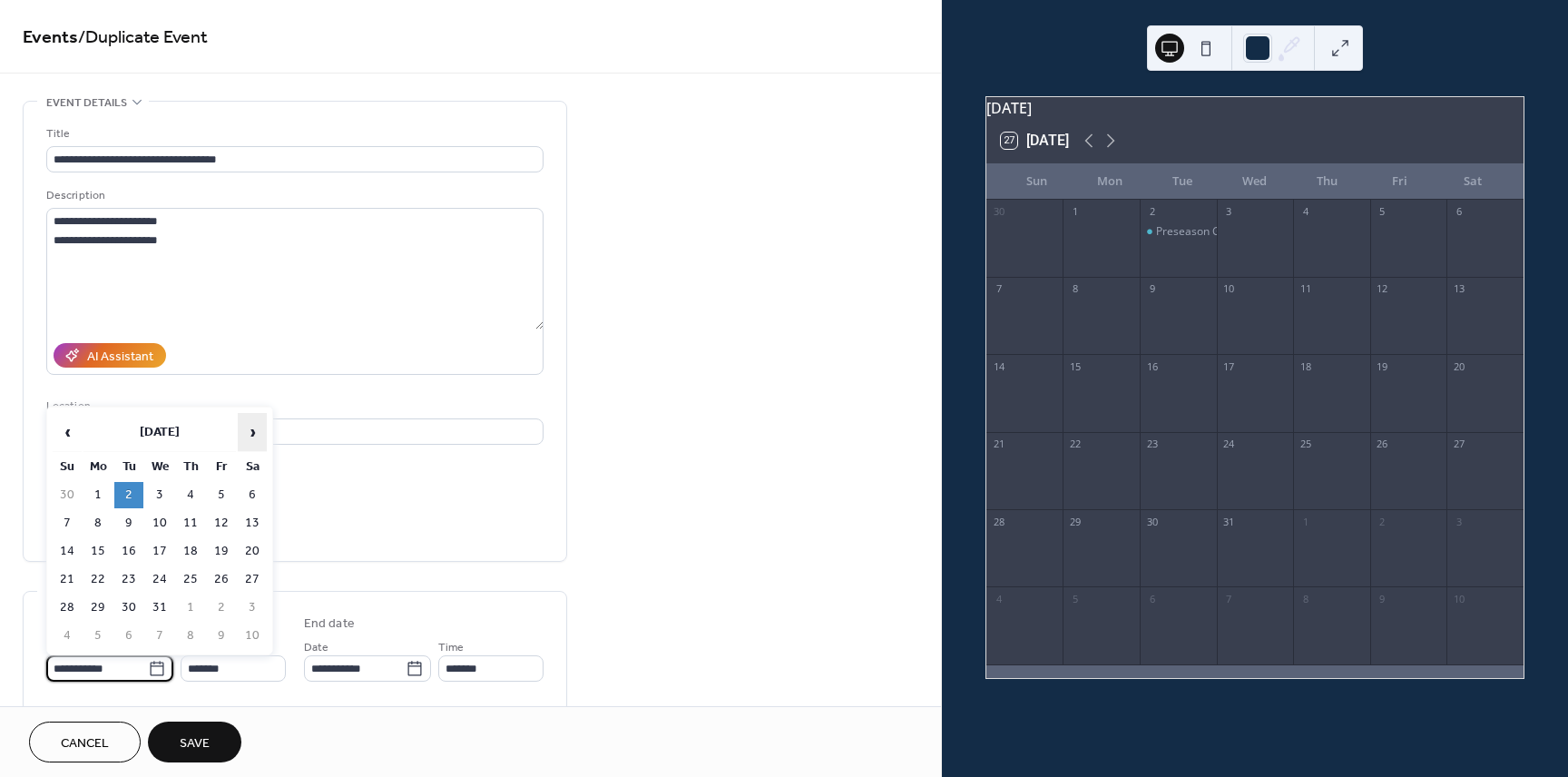click on "›" at bounding box center [252, 432] 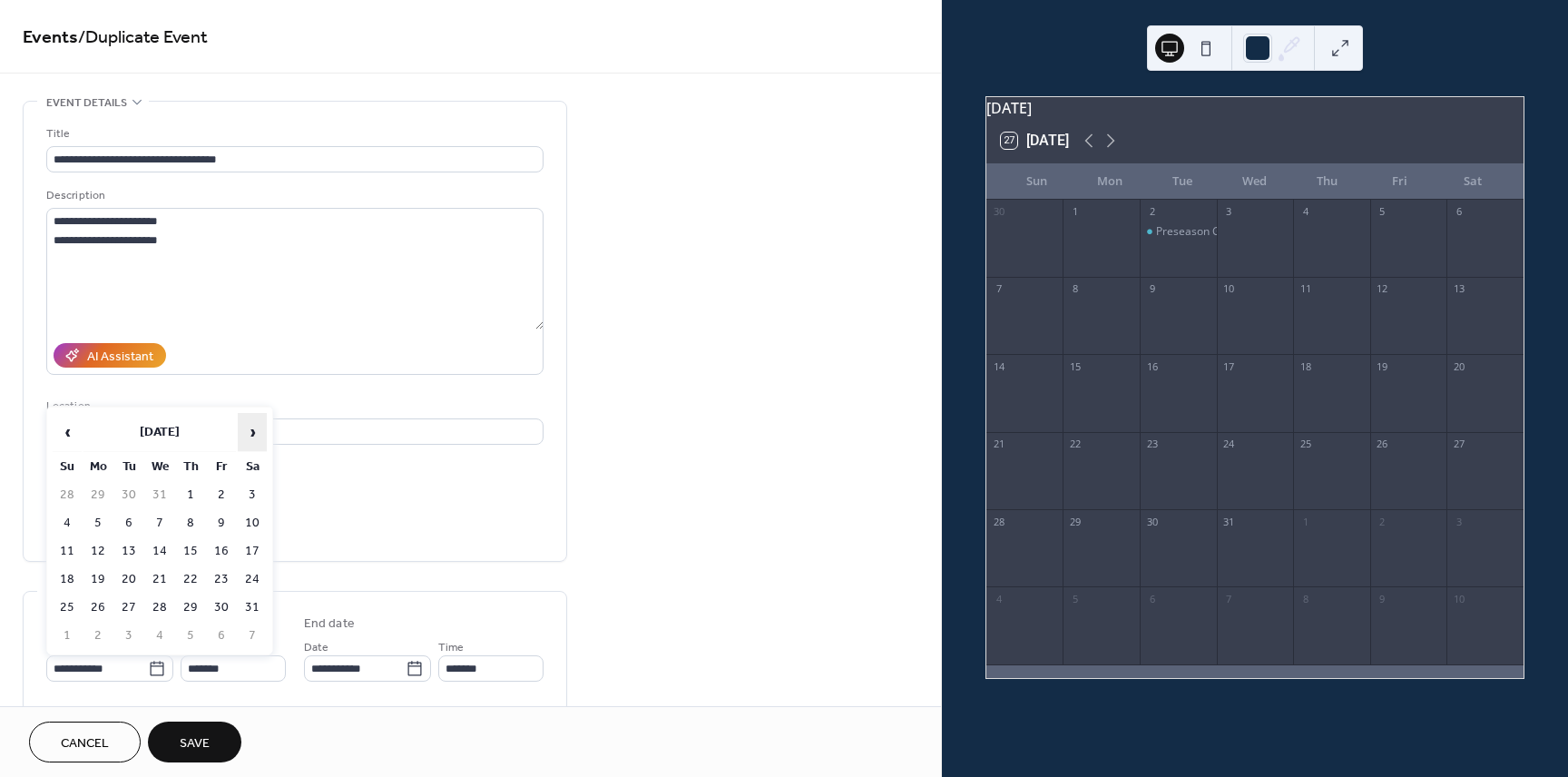 click on "›" at bounding box center [252, 432] 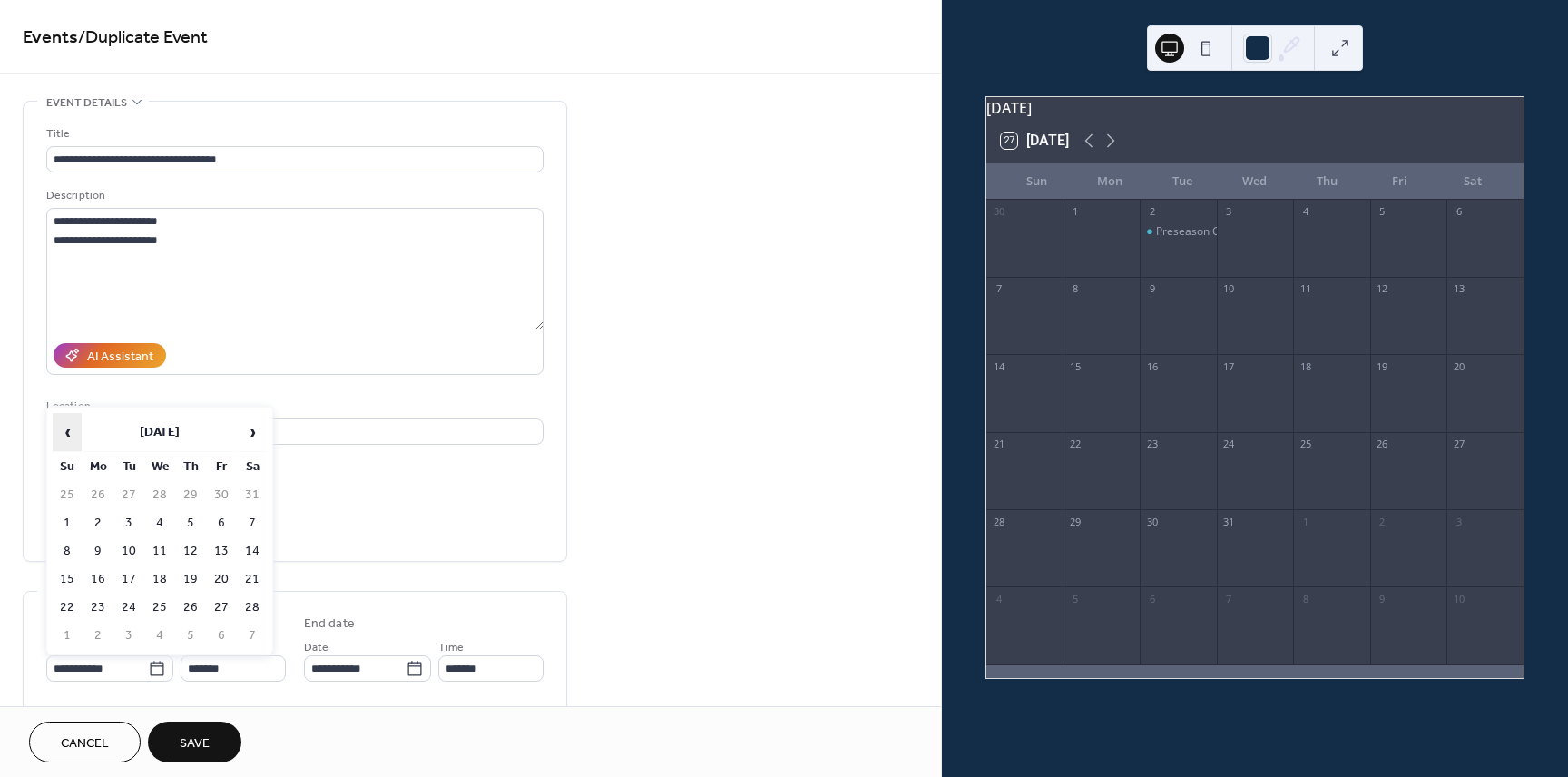 click on "‹" at bounding box center (67, 432) 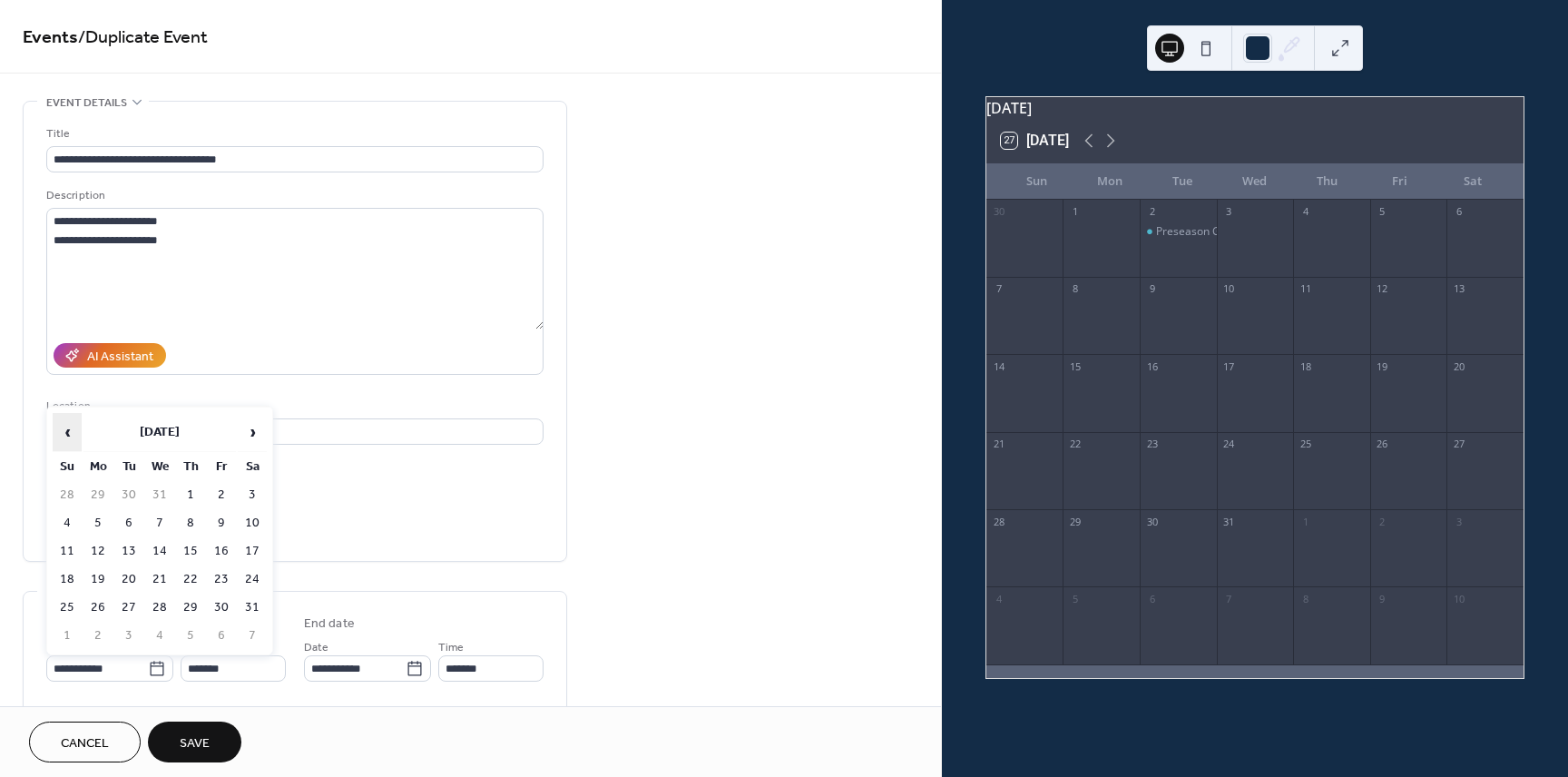 click on "‹" at bounding box center [67, 432] 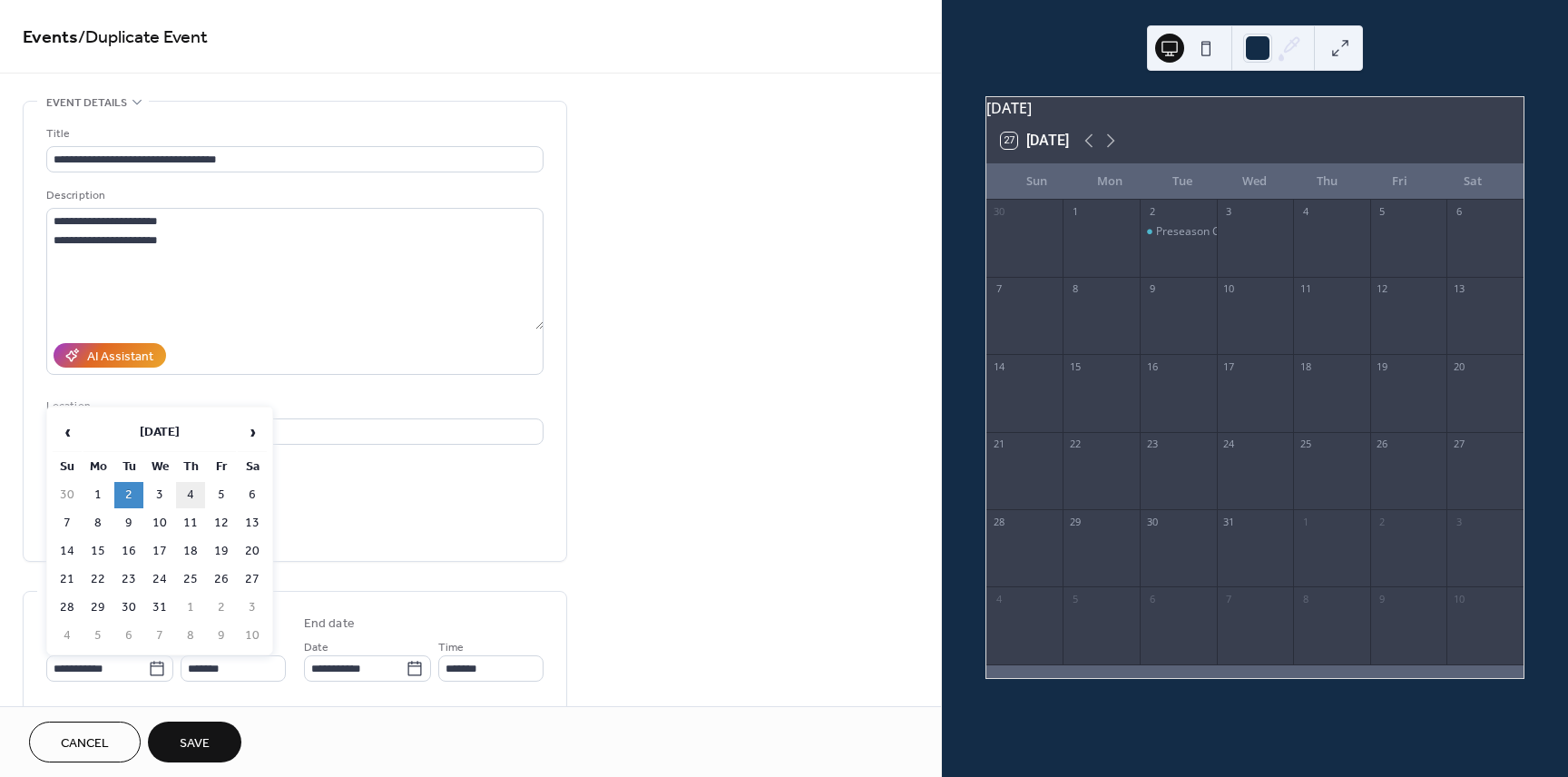 click on "4" at bounding box center (191, 495) 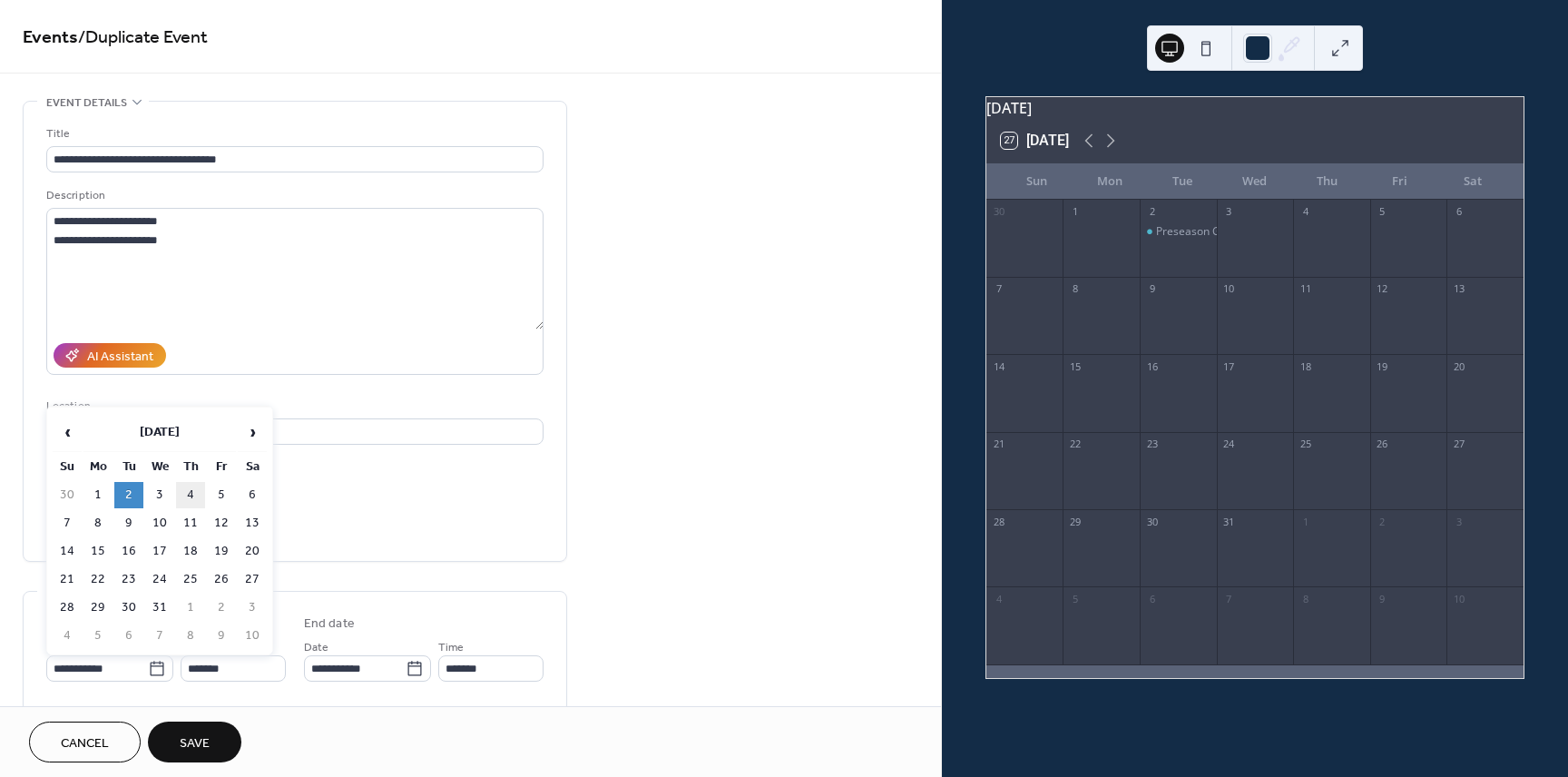 type on "**********" 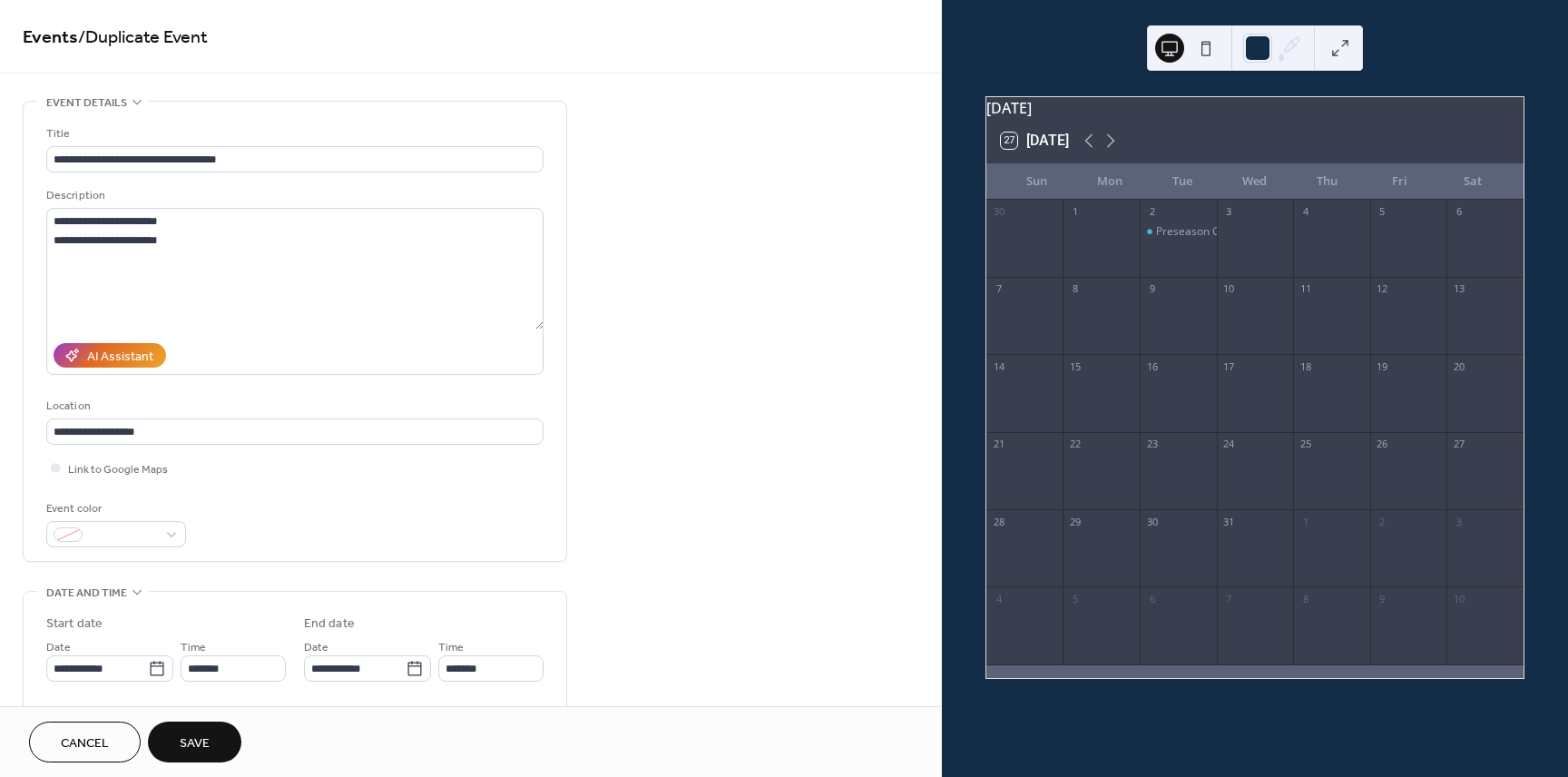 click on "Save" at bounding box center (194, 743) 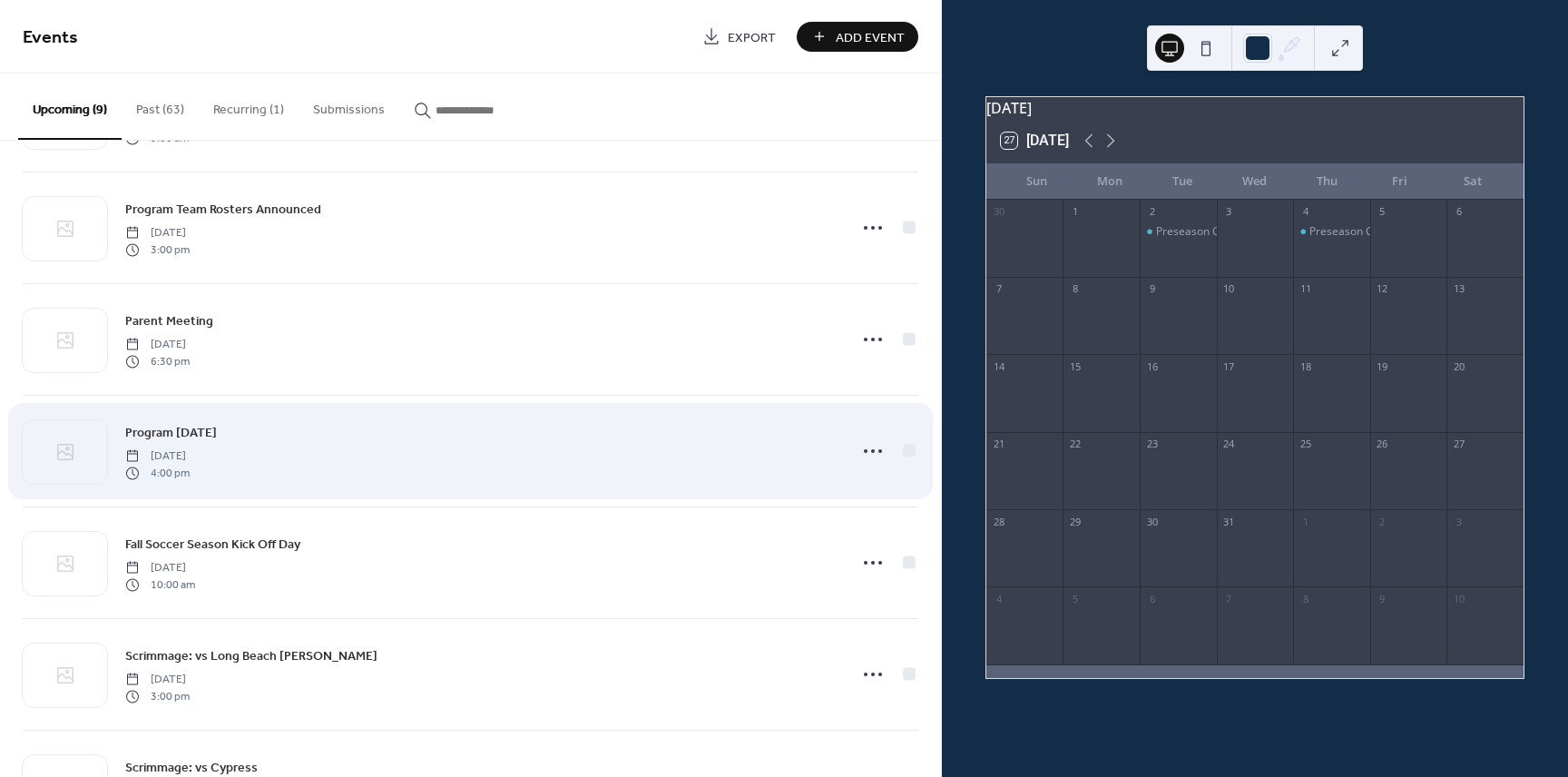 scroll, scrollTop: 422, scrollLeft: 0, axis: vertical 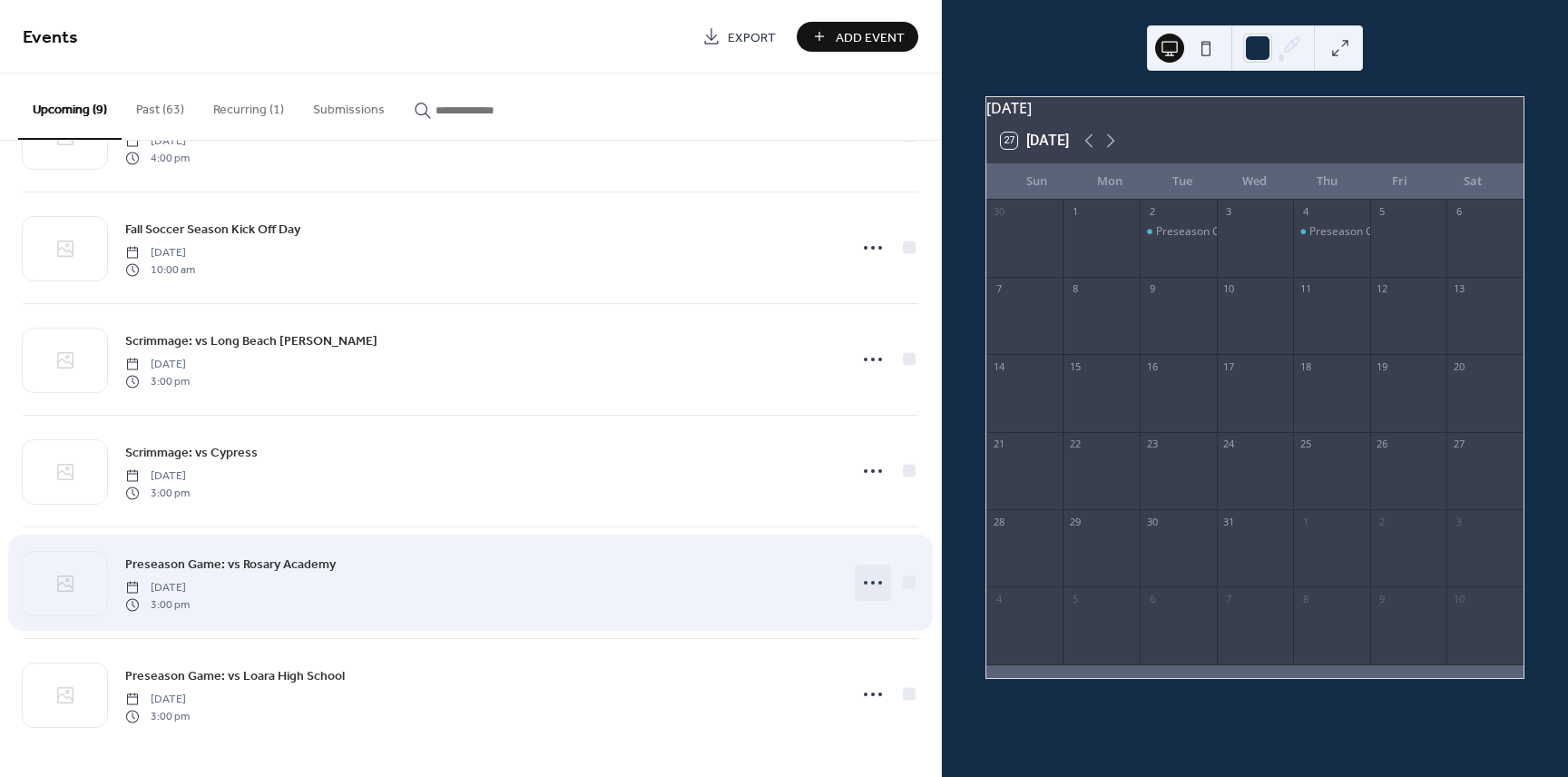 click 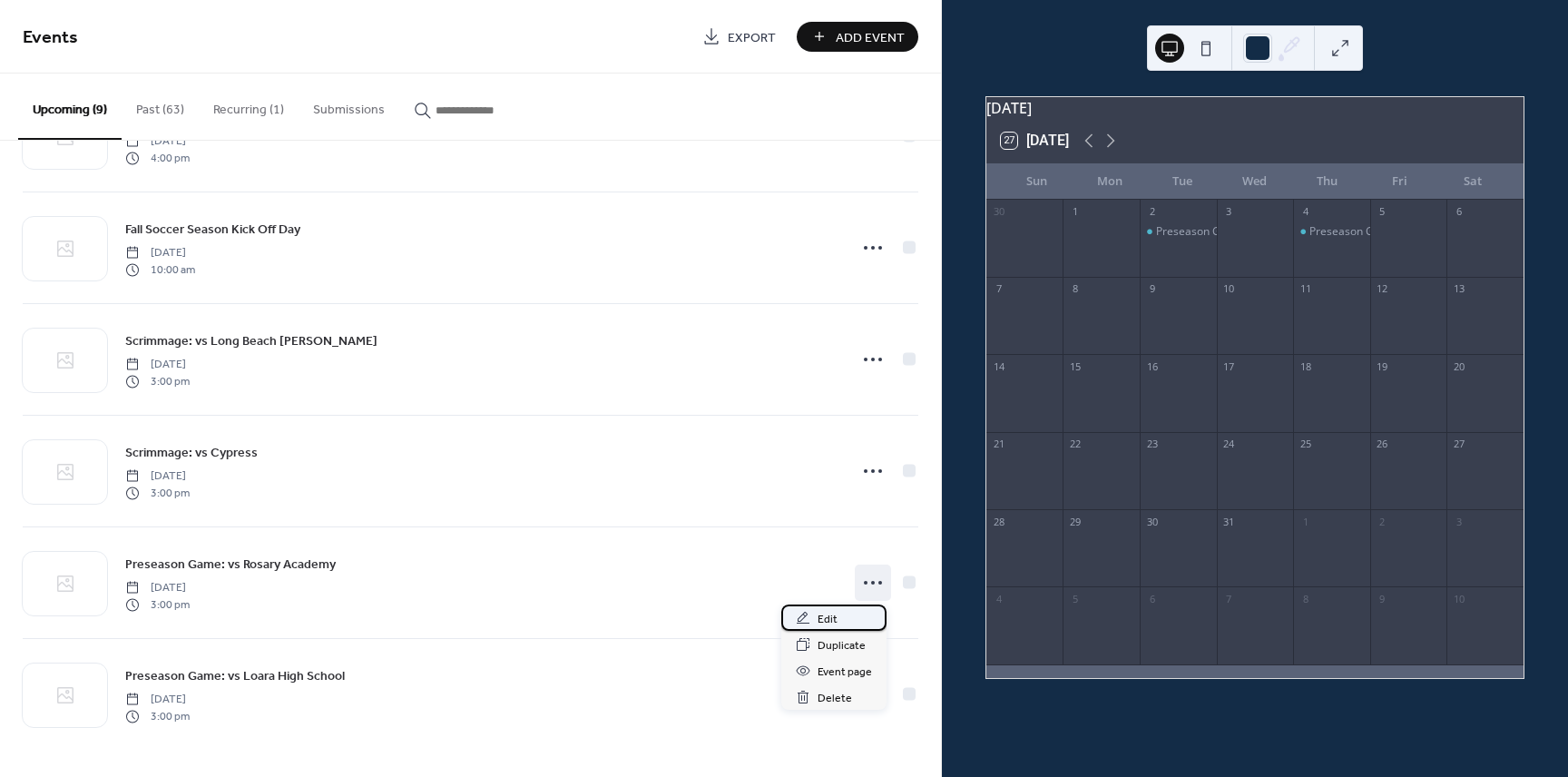 click on "Edit" at bounding box center [828, 619] 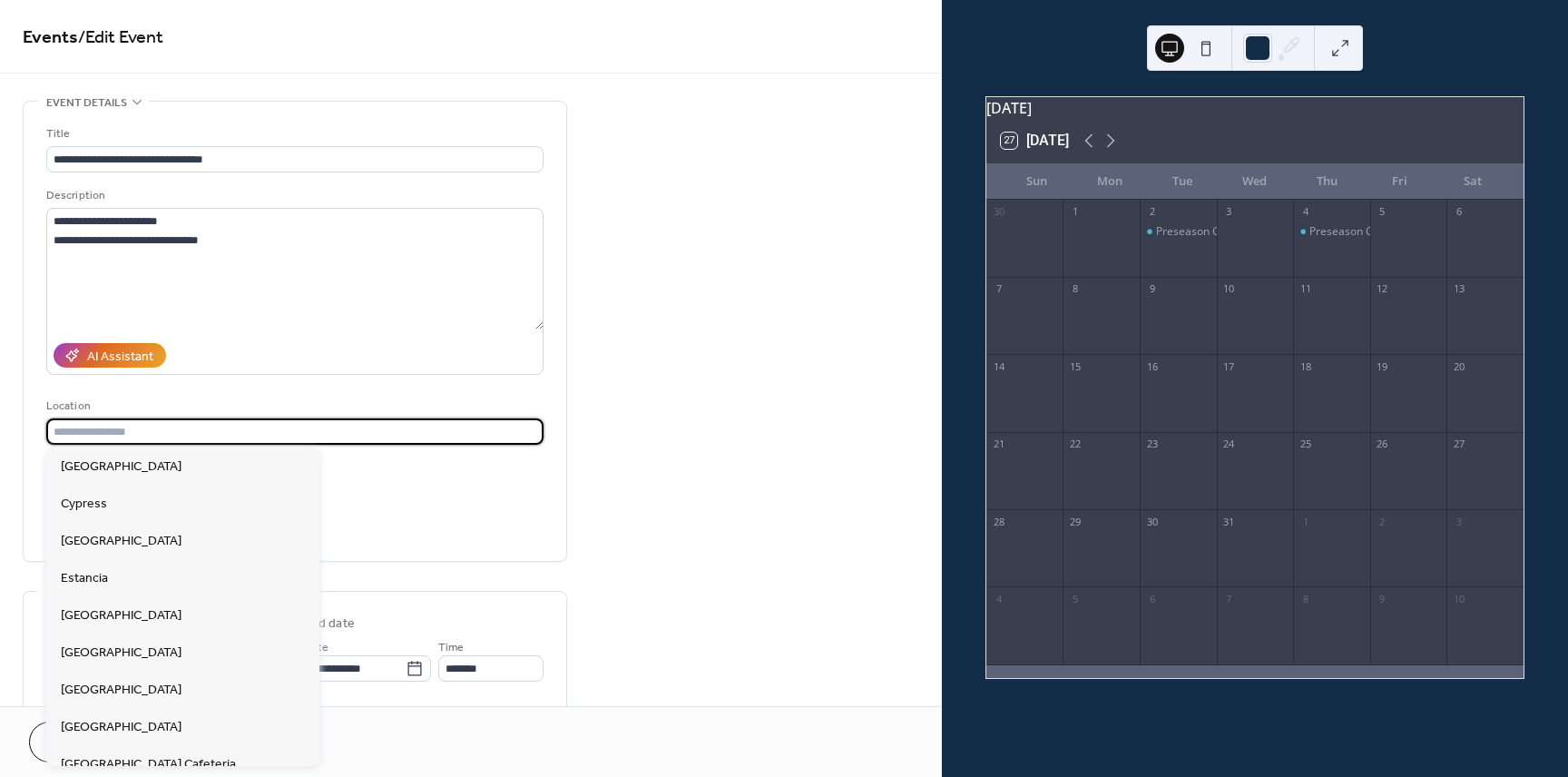 click at bounding box center [295, 431] 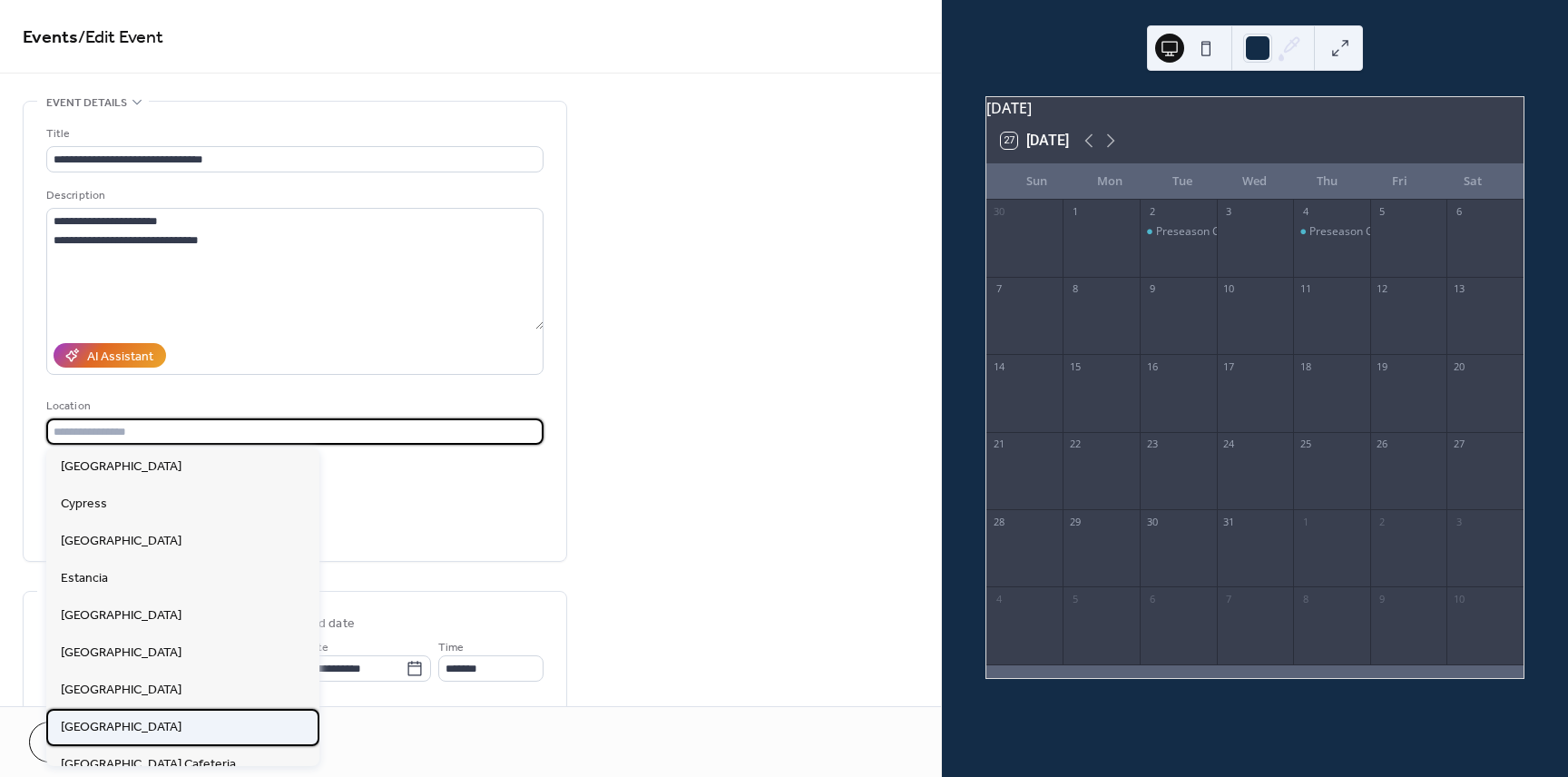 click on "[GEOGRAPHIC_DATA]" at bounding box center [182, 727] 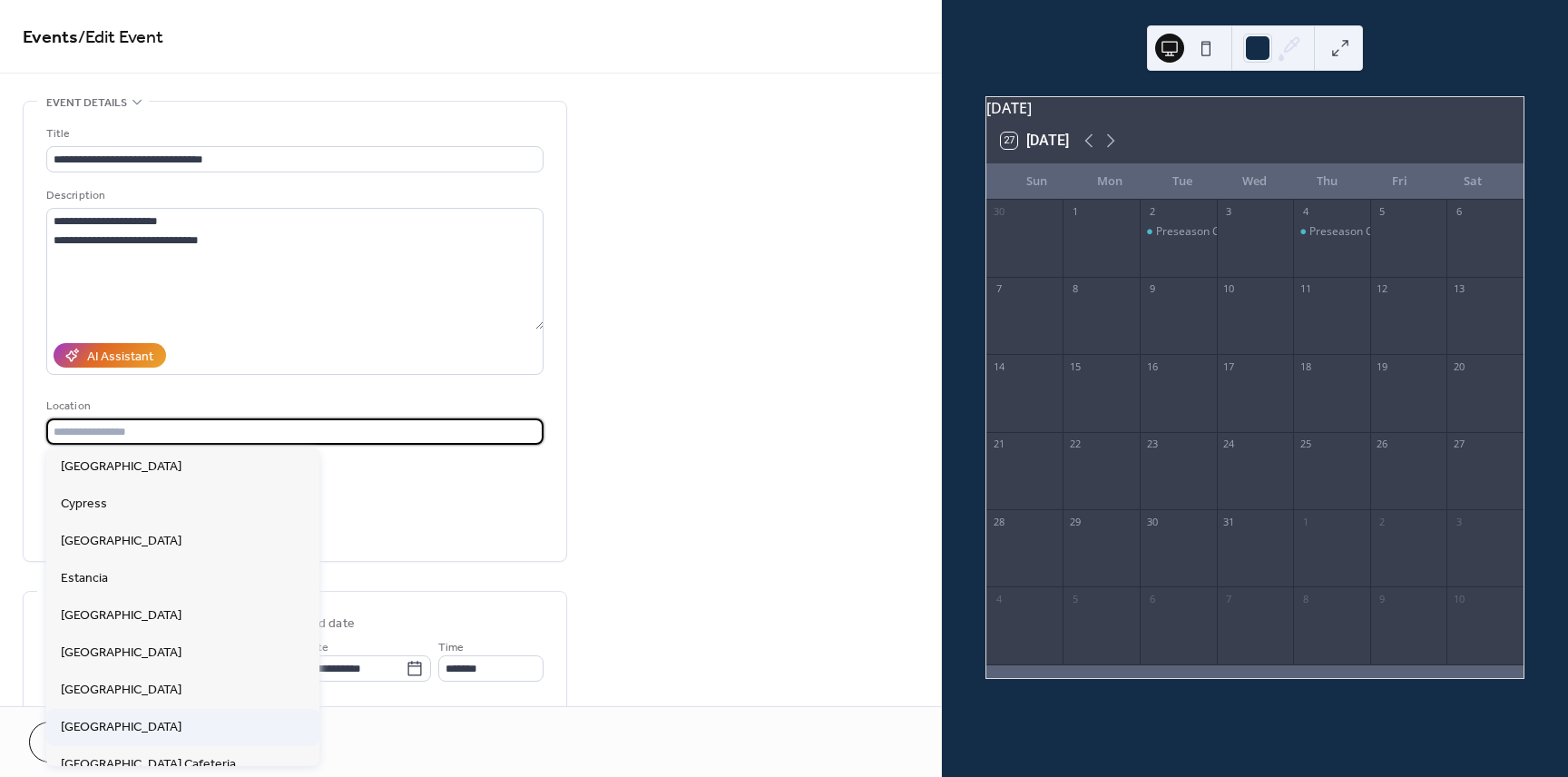 type on "**********" 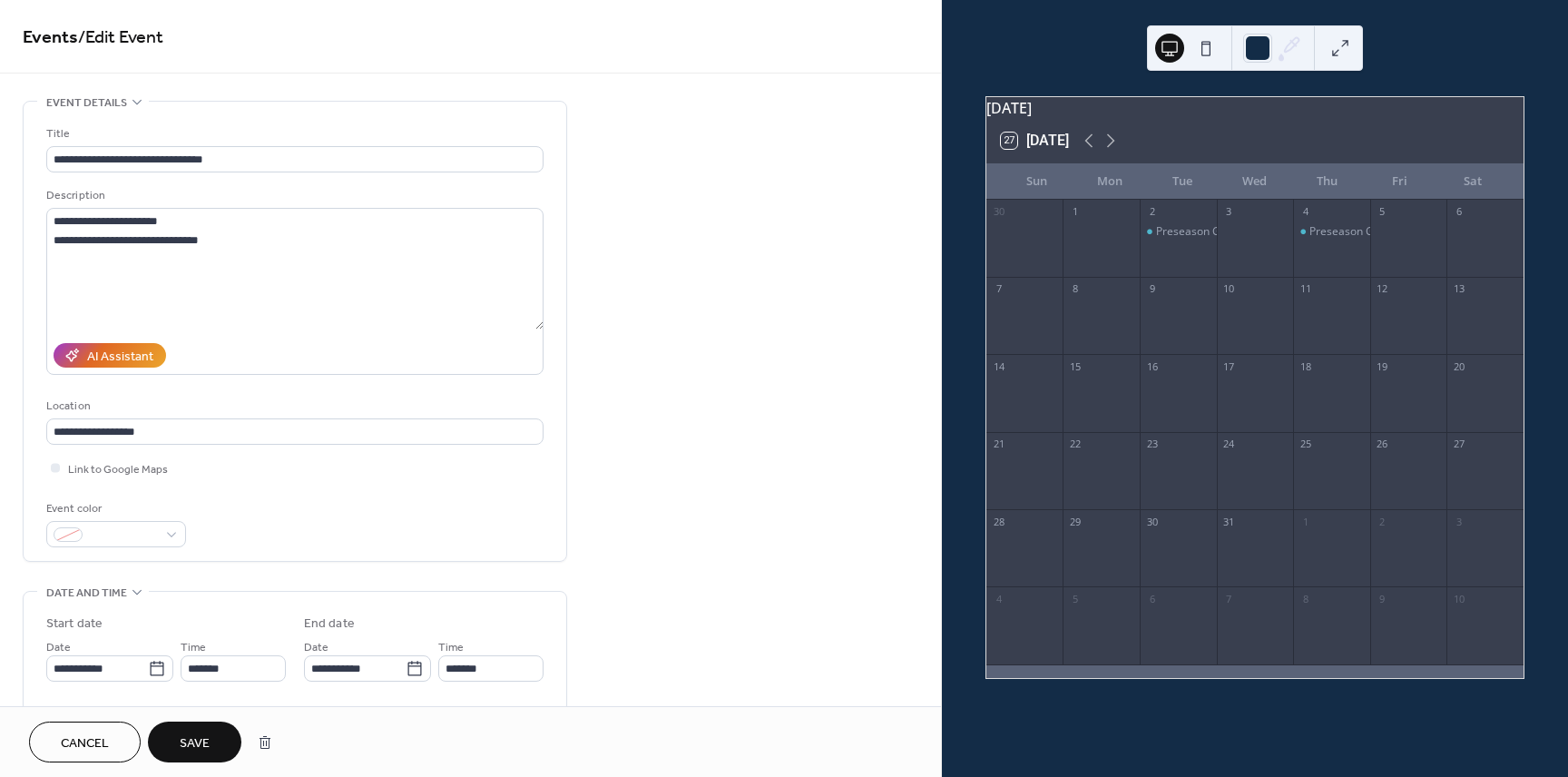 click on "Save" at bounding box center (194, 743) 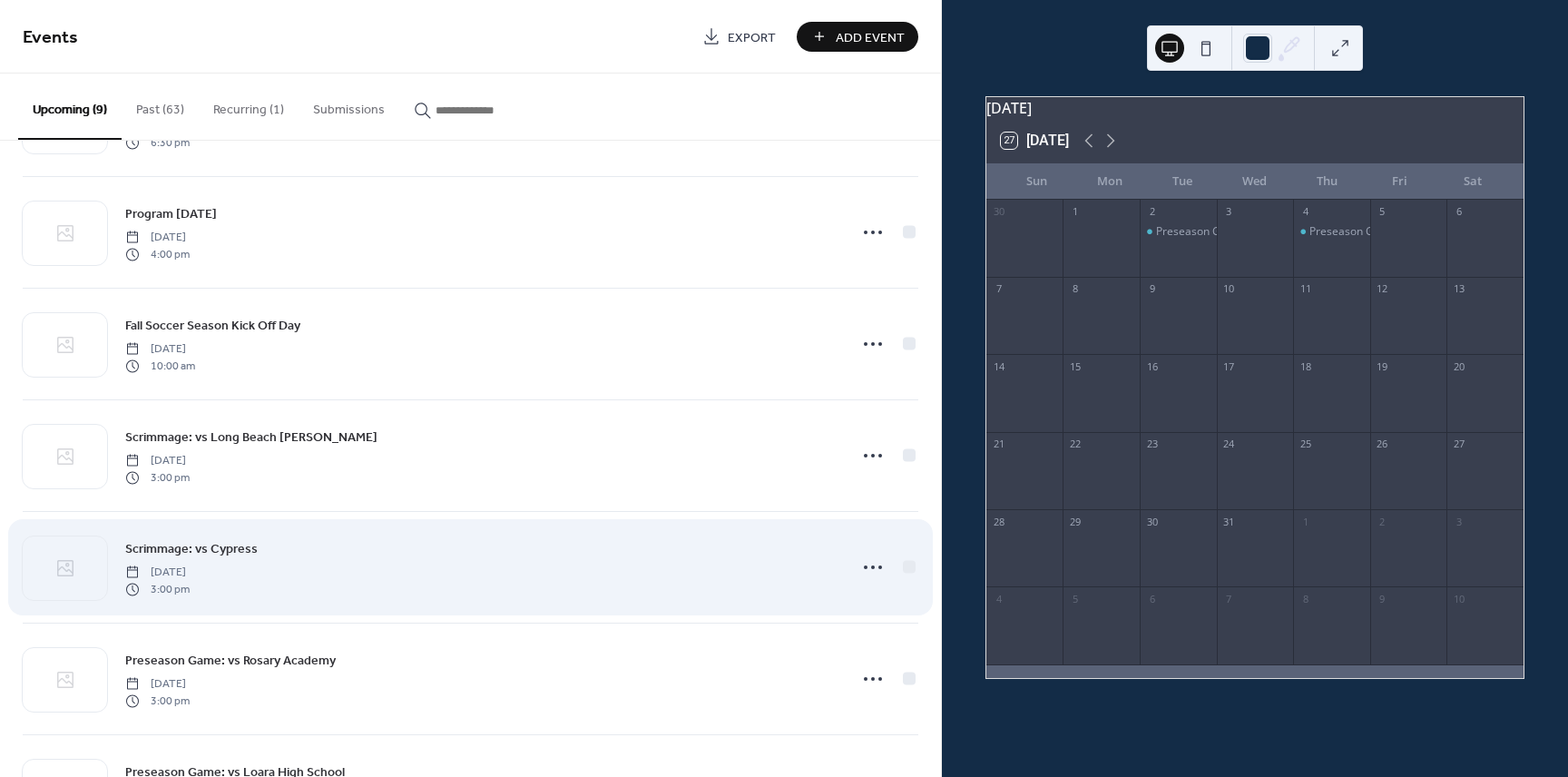 scroll, scrollTop: 422, scrollLeft: 0, axis: vertical 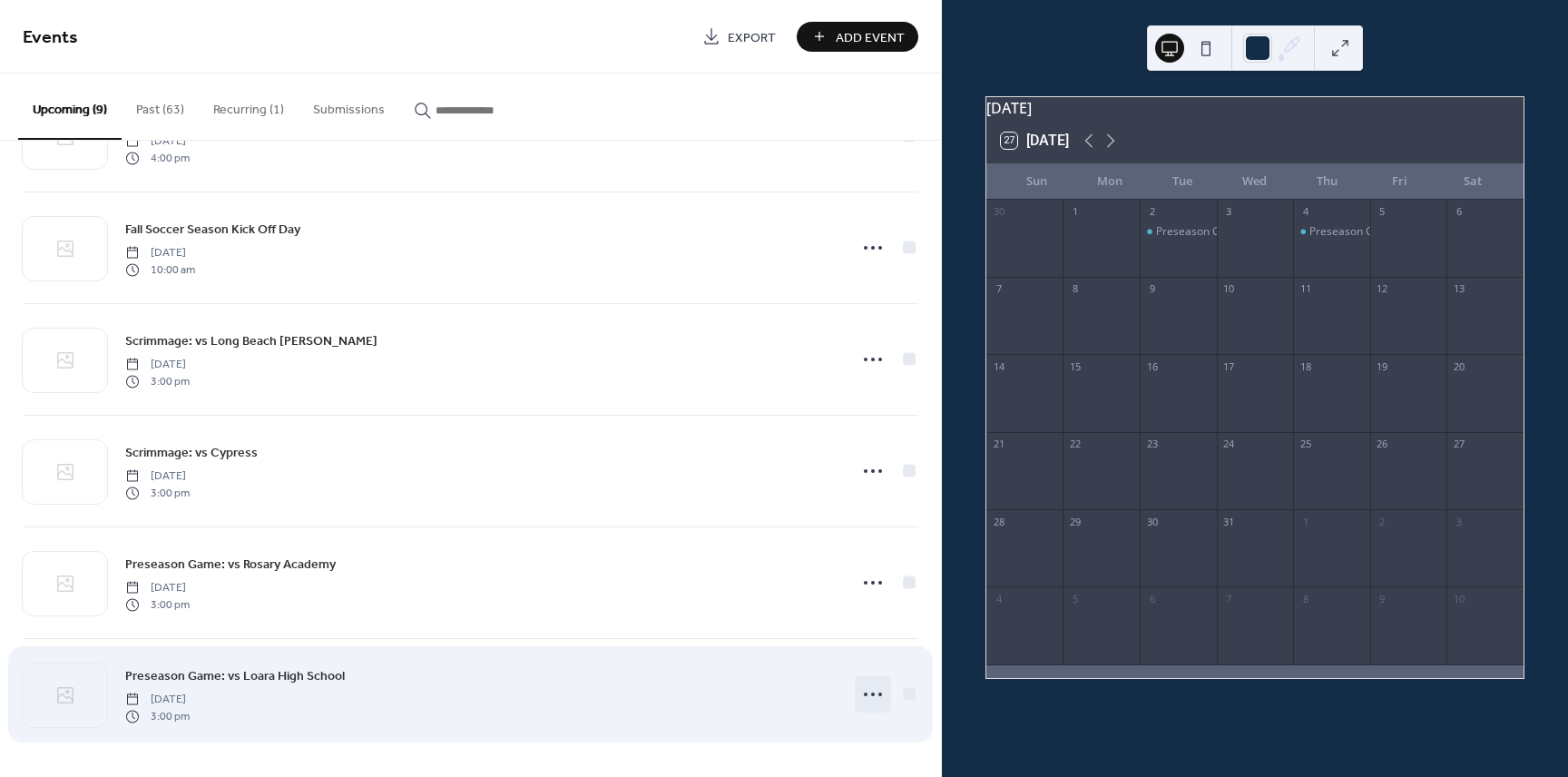 click 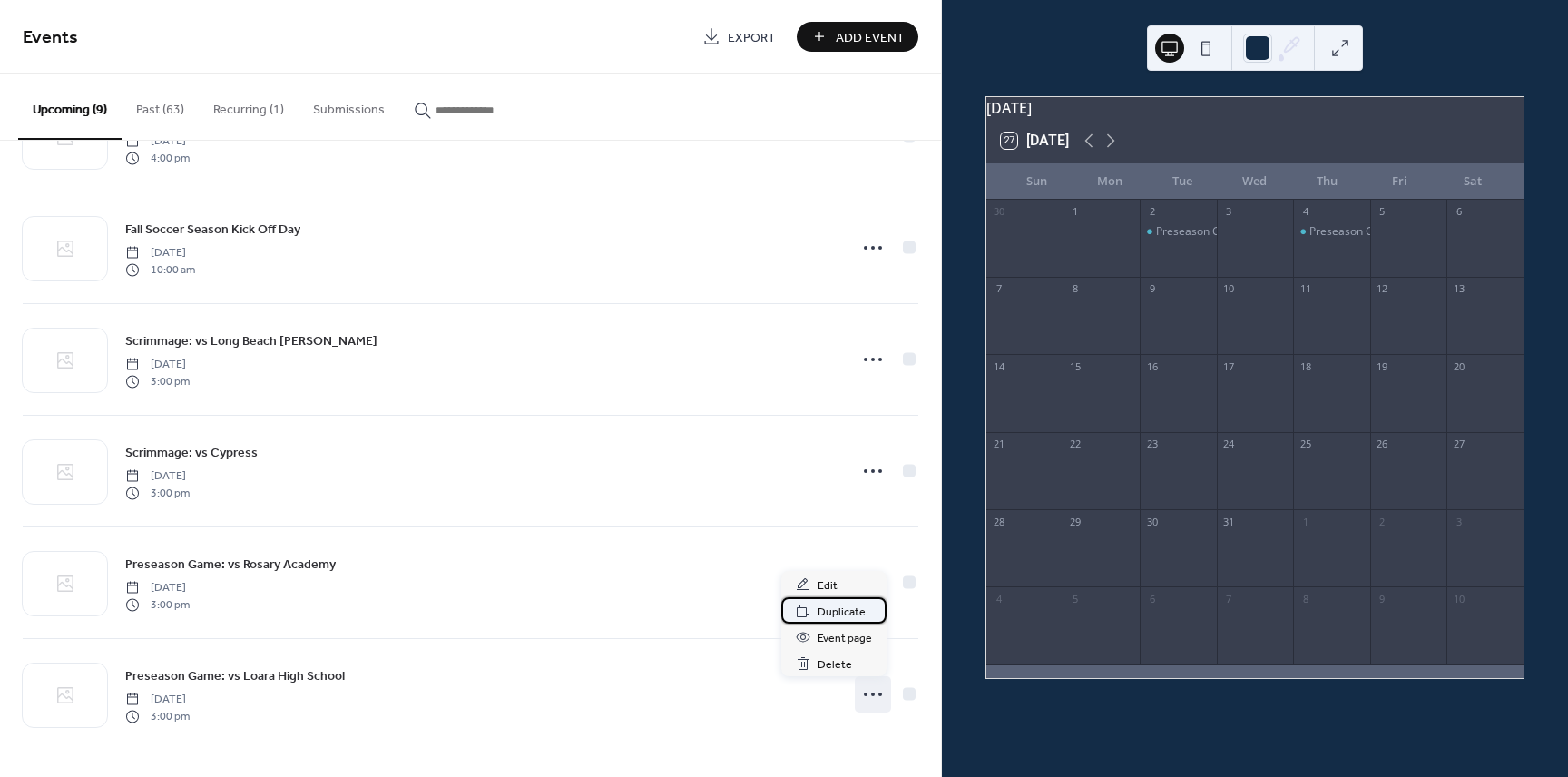 click on "Duplicate" at bounding box center [841, 612] 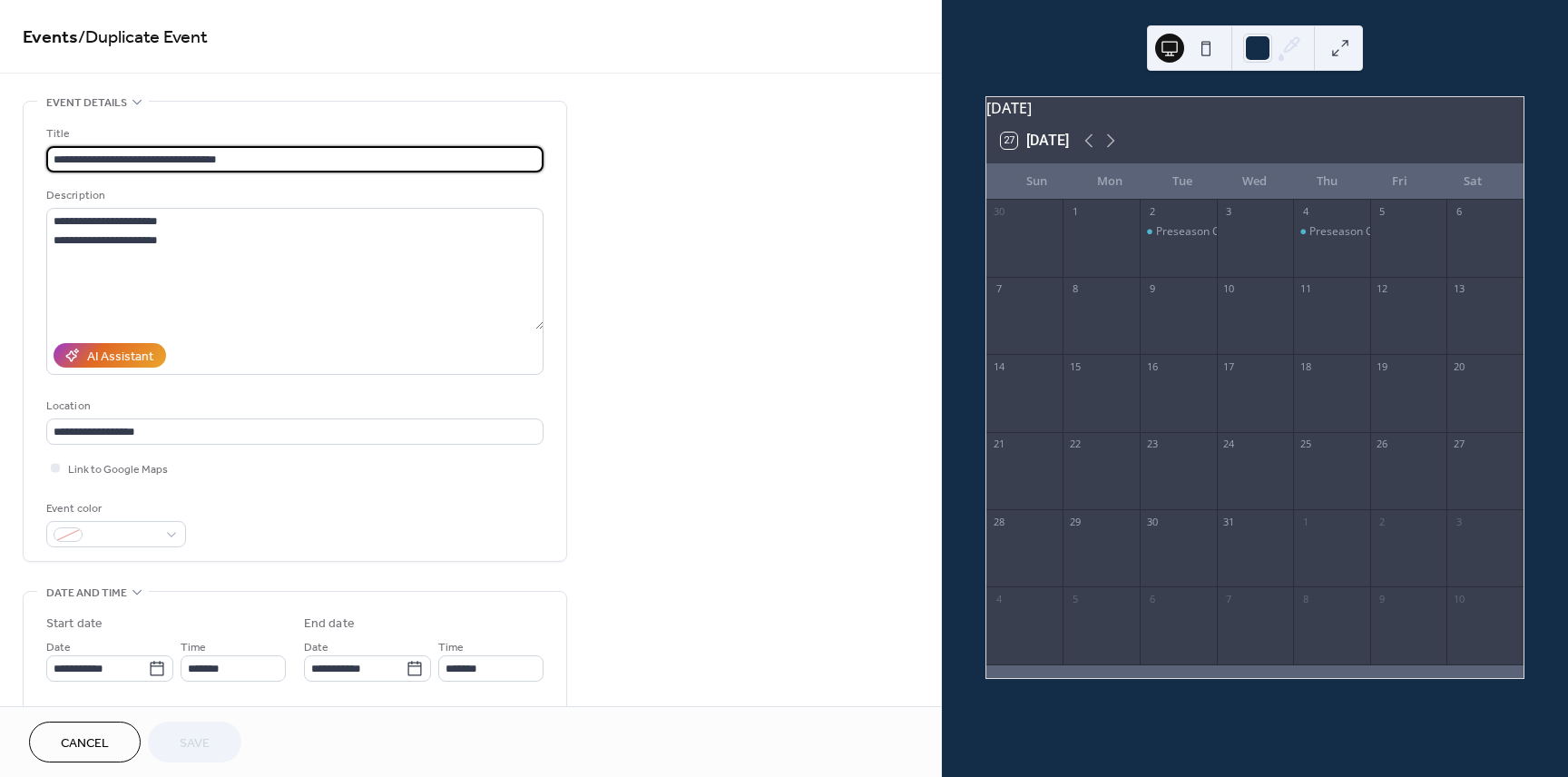 drag, startPoint x: 153, startPoint y: 160, endPoint x: 339, endPoint y: 158, distance: 186.01075 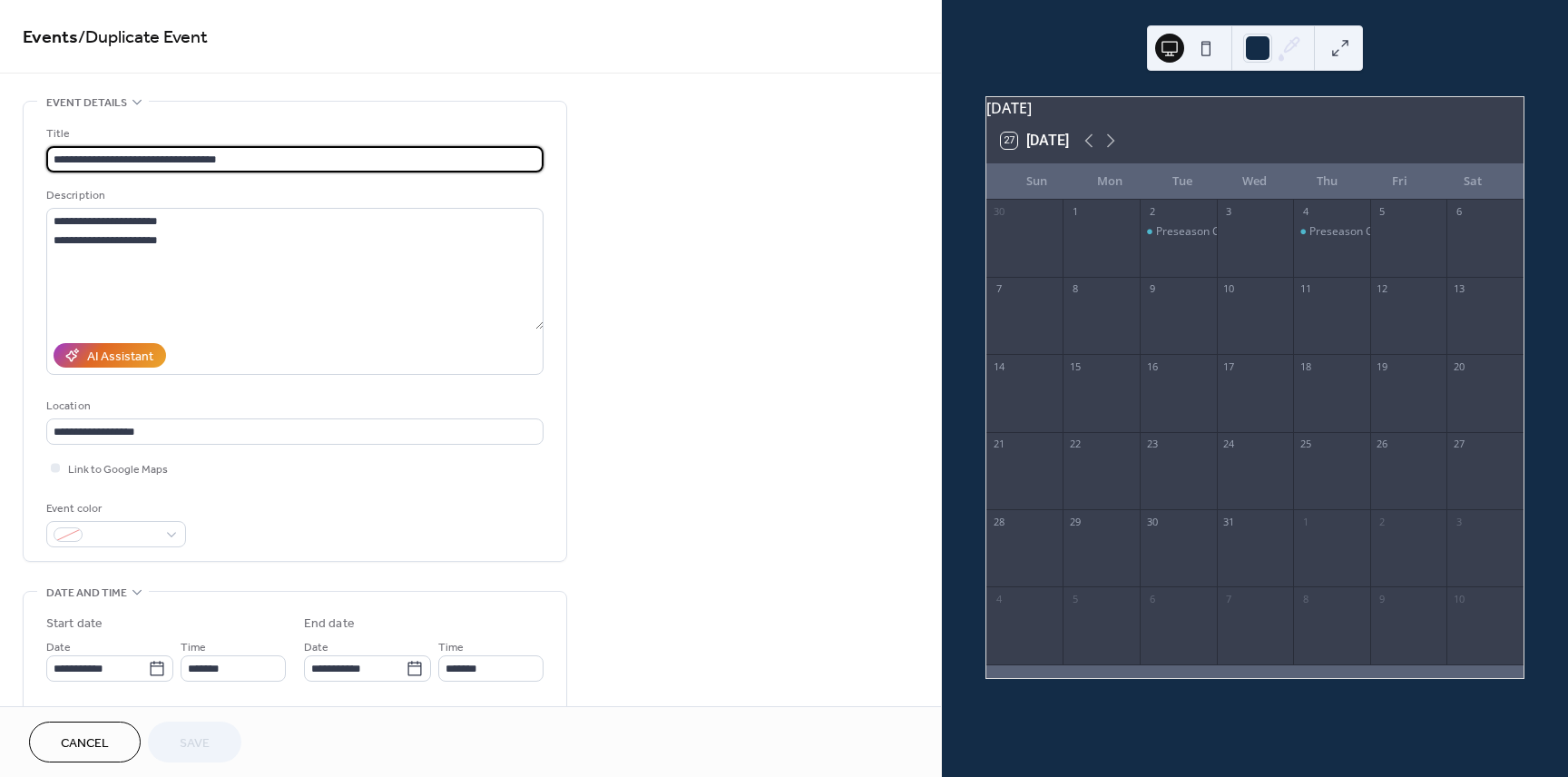 click on "**********" at bounding box center (295, 159) 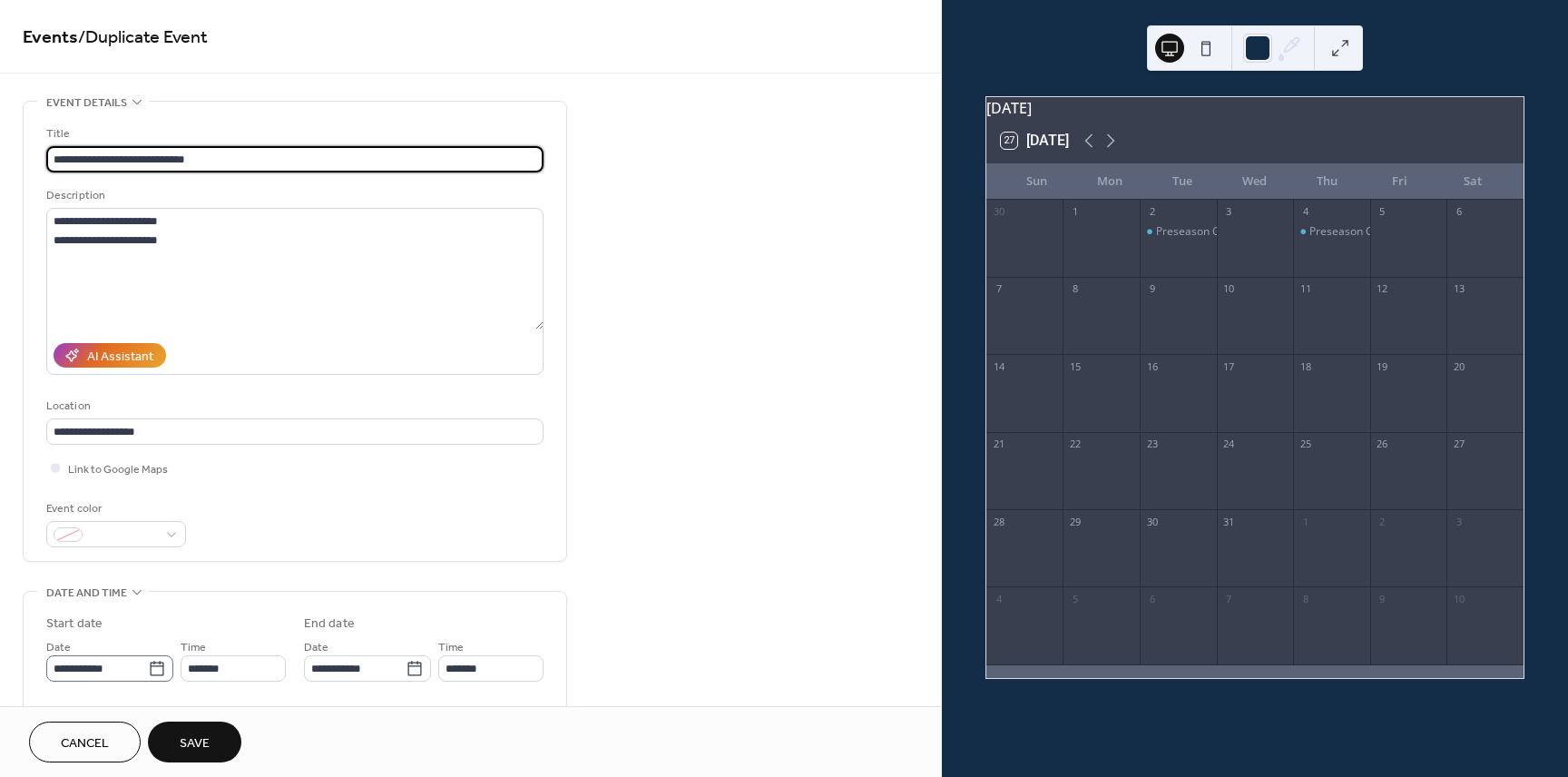 type on "**********" 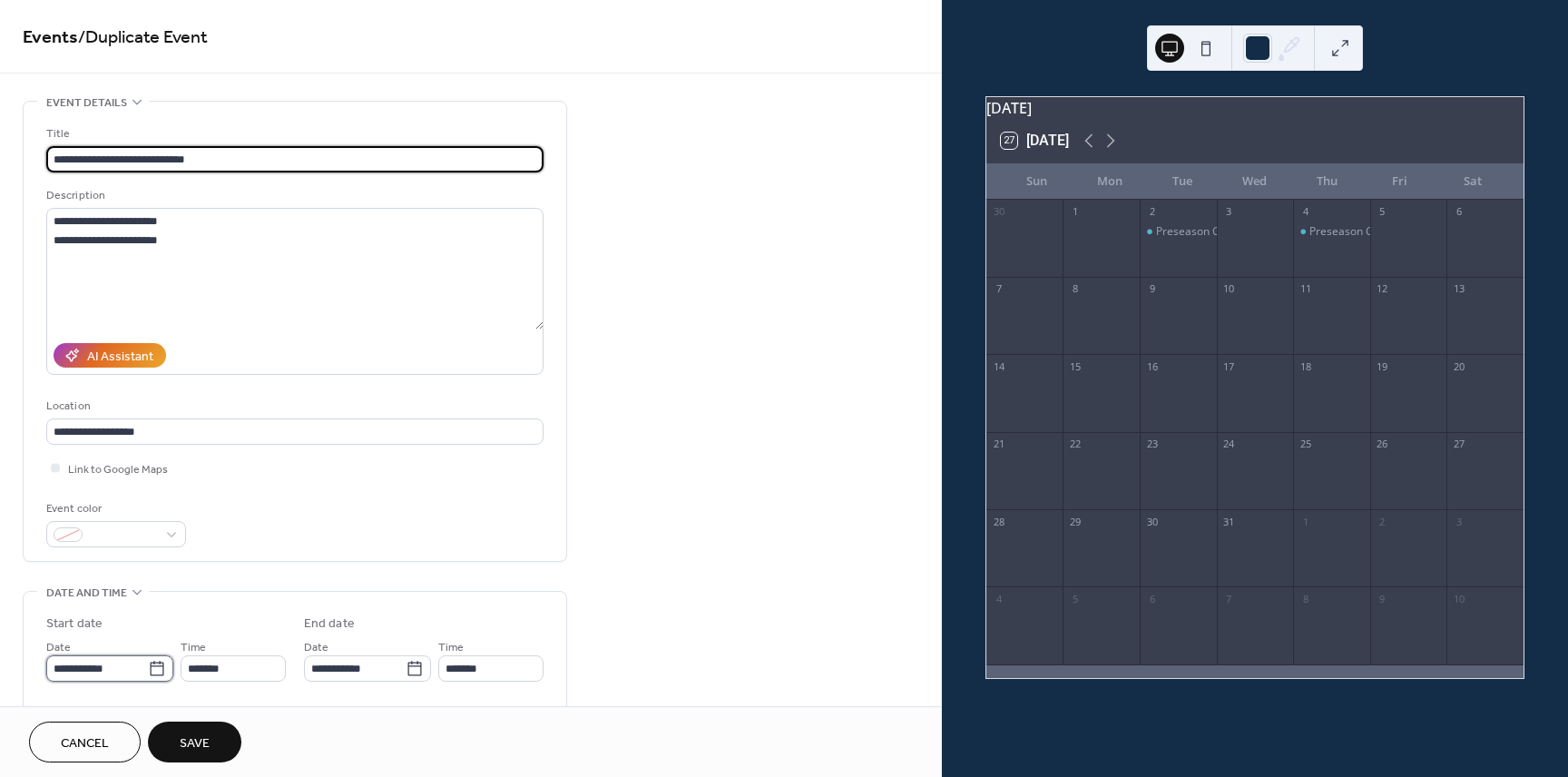 click on "**********" at bounding box center (97, 668) 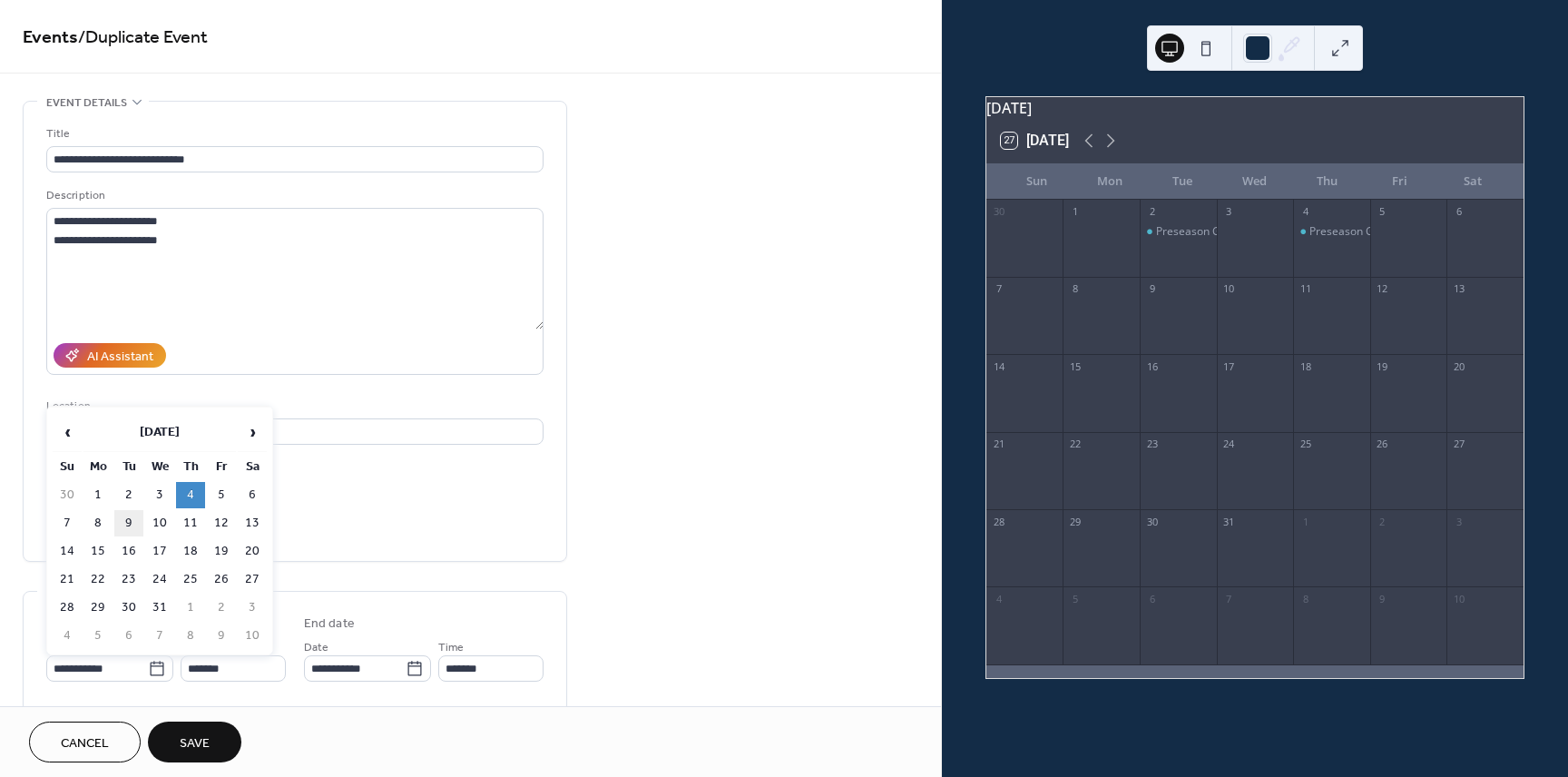 click on "9" at bounding box center [129, 523] 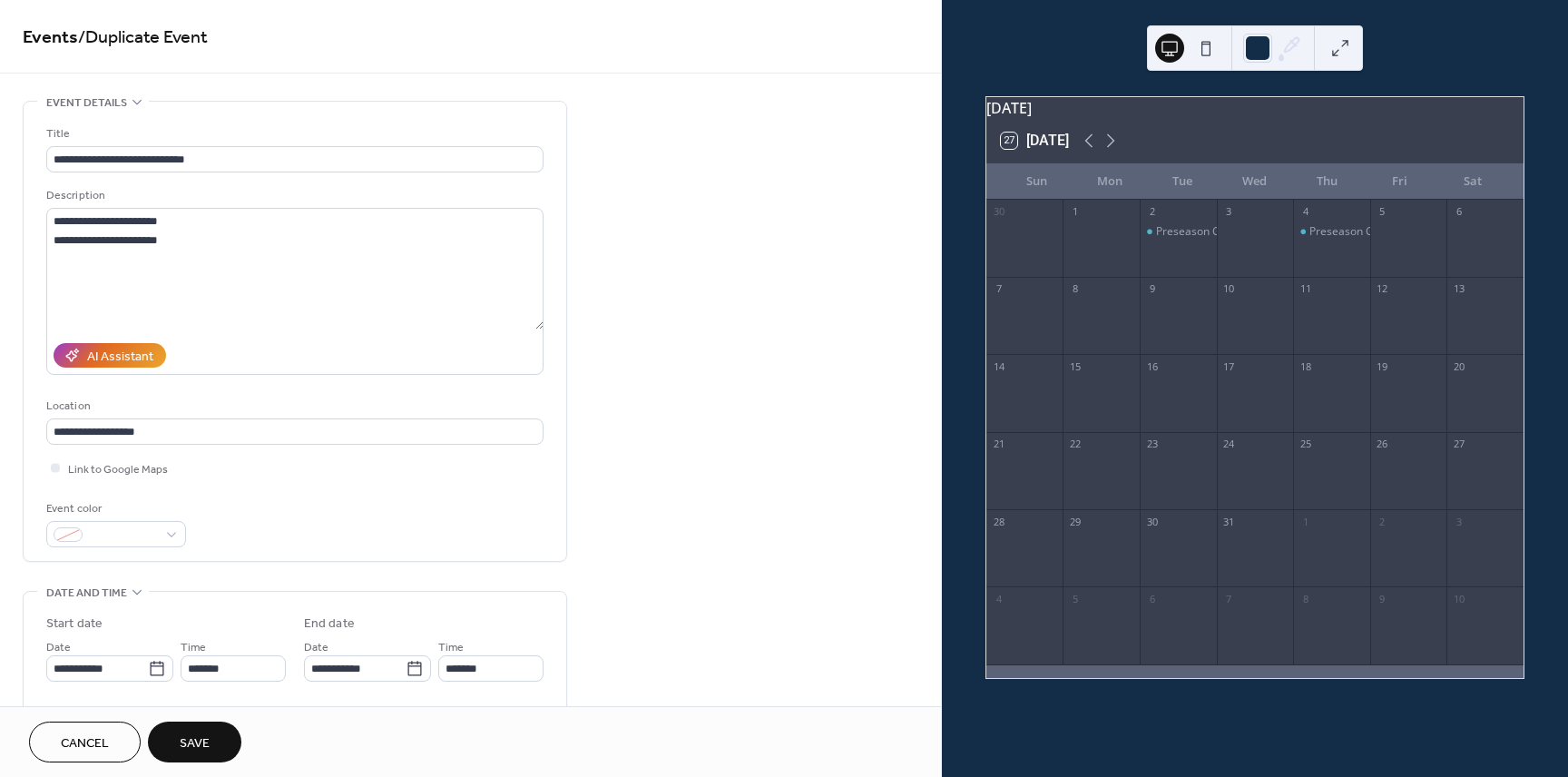 click on "Save" at bounding box center (194, 743) 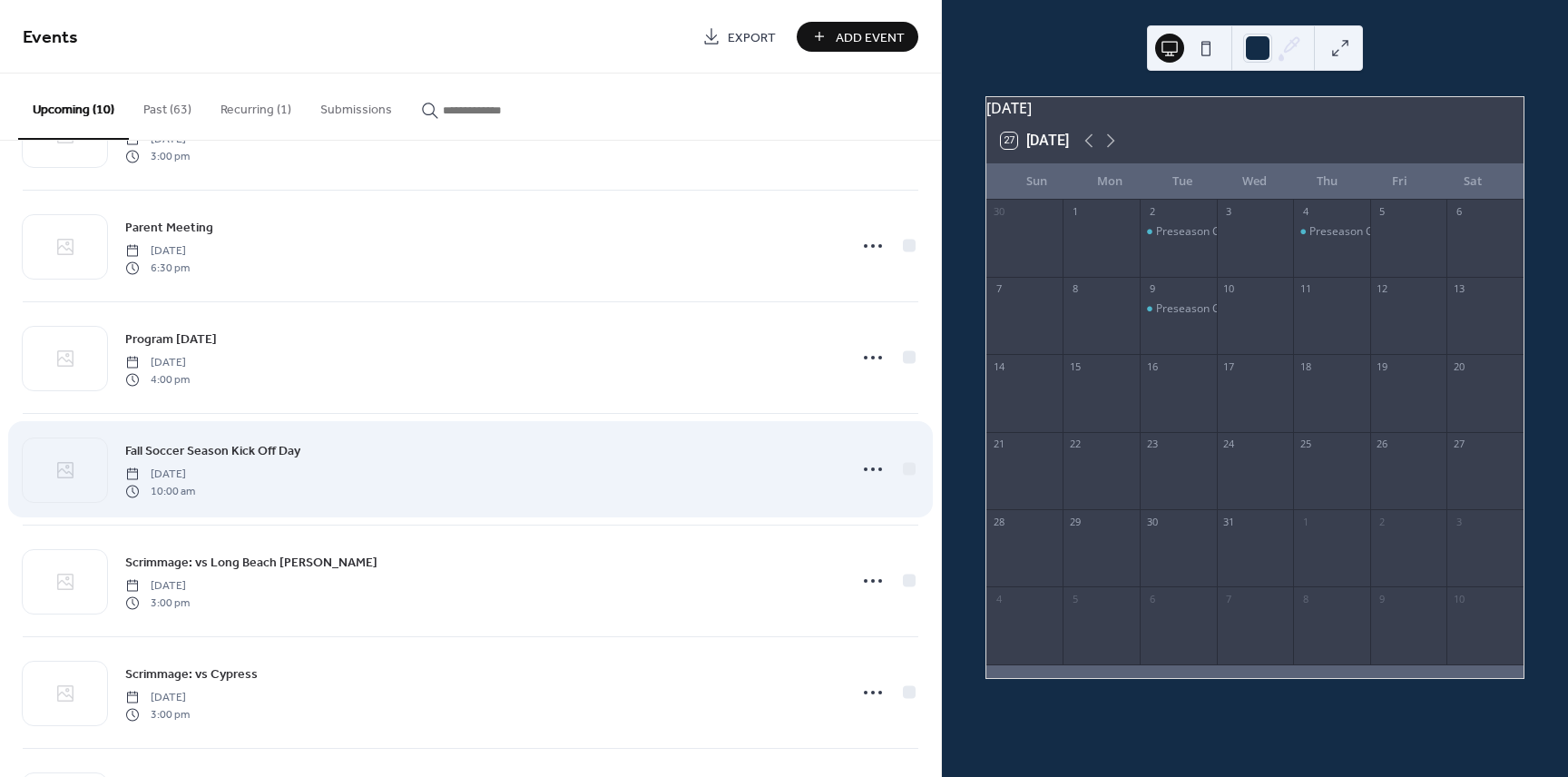 scroll, scrollTop: 534, scrollLeft: 0, axis: vertical 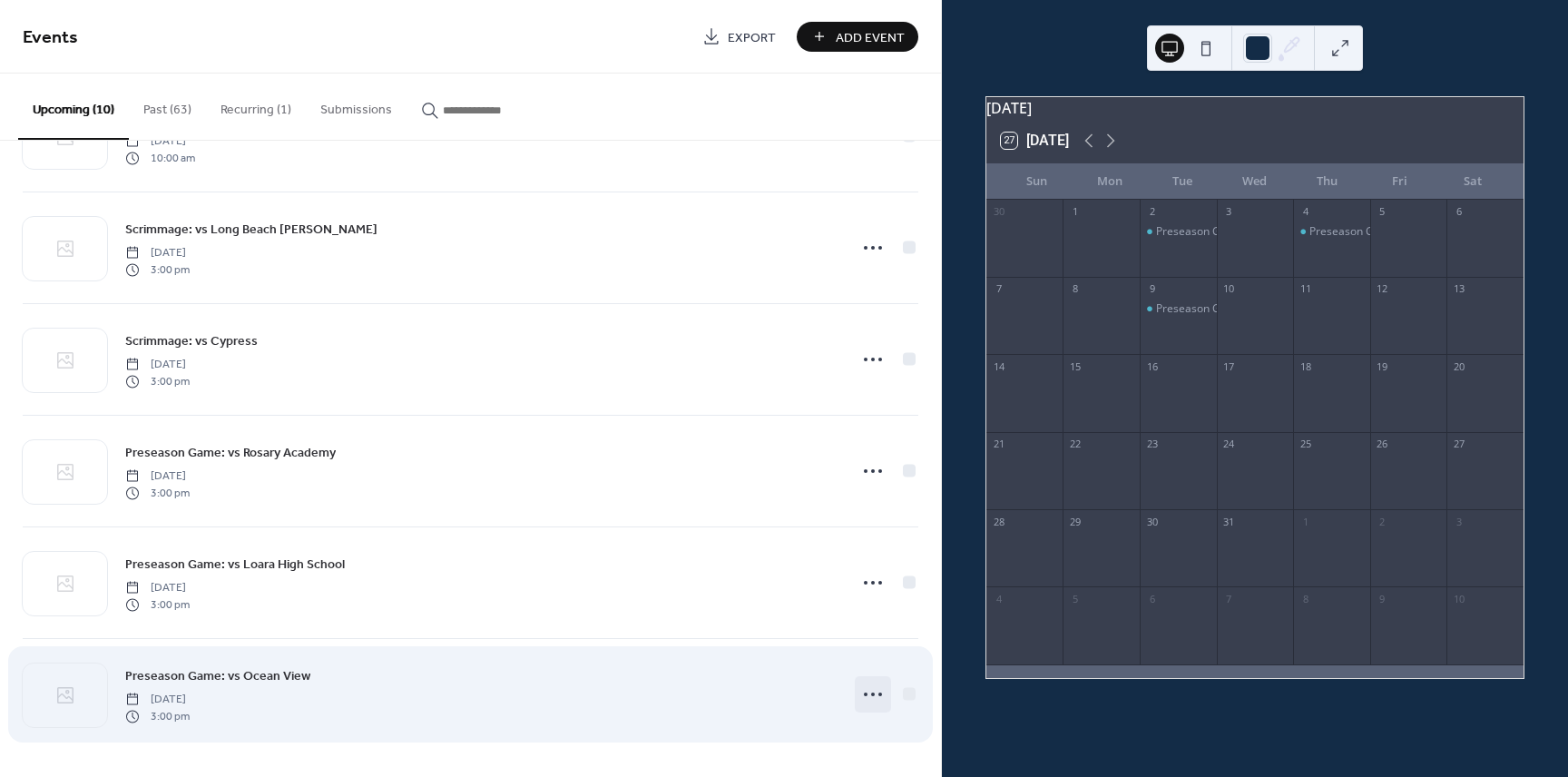 click 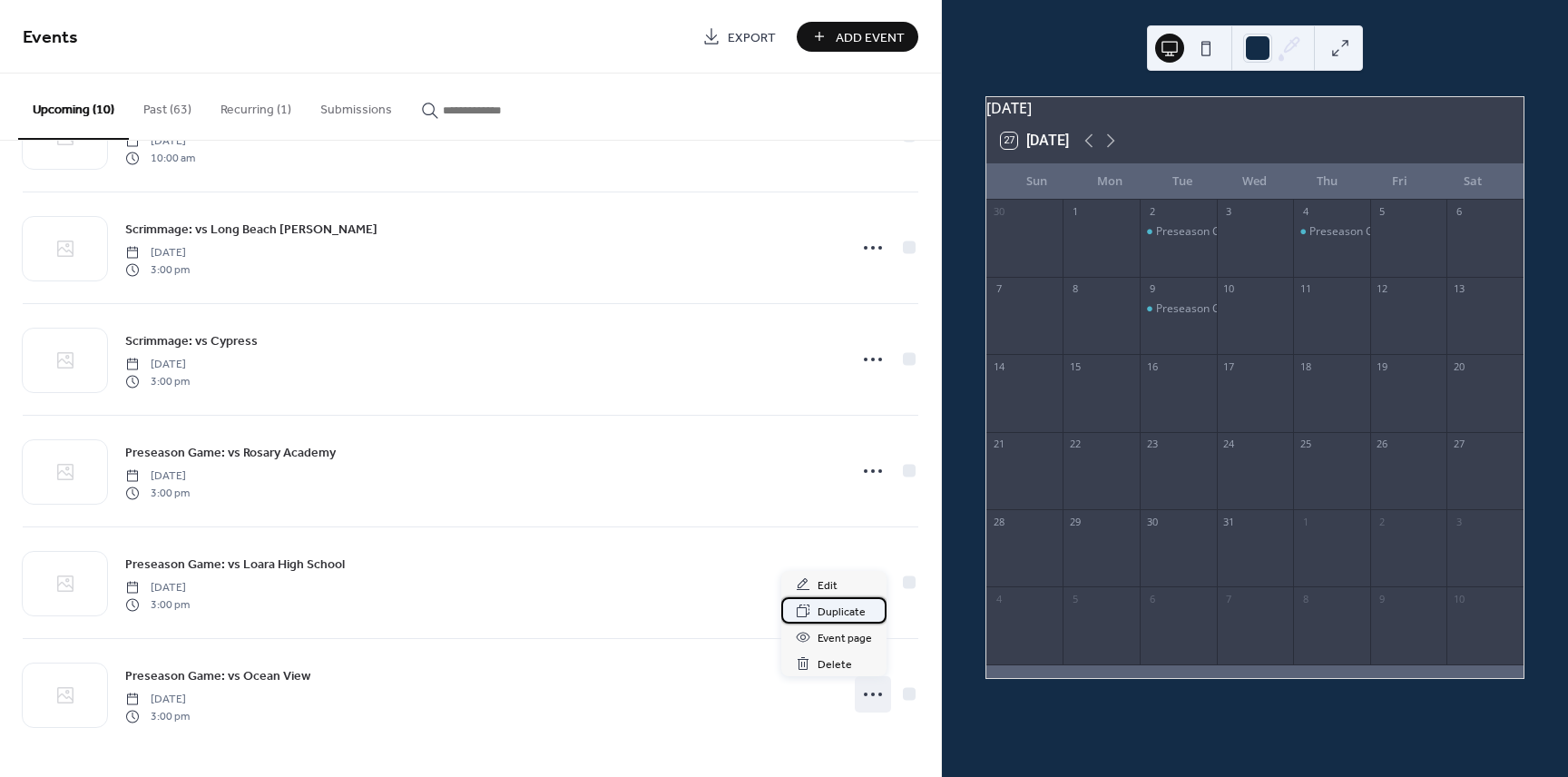 click on "Duplicate" at bounding box center [841, 612] 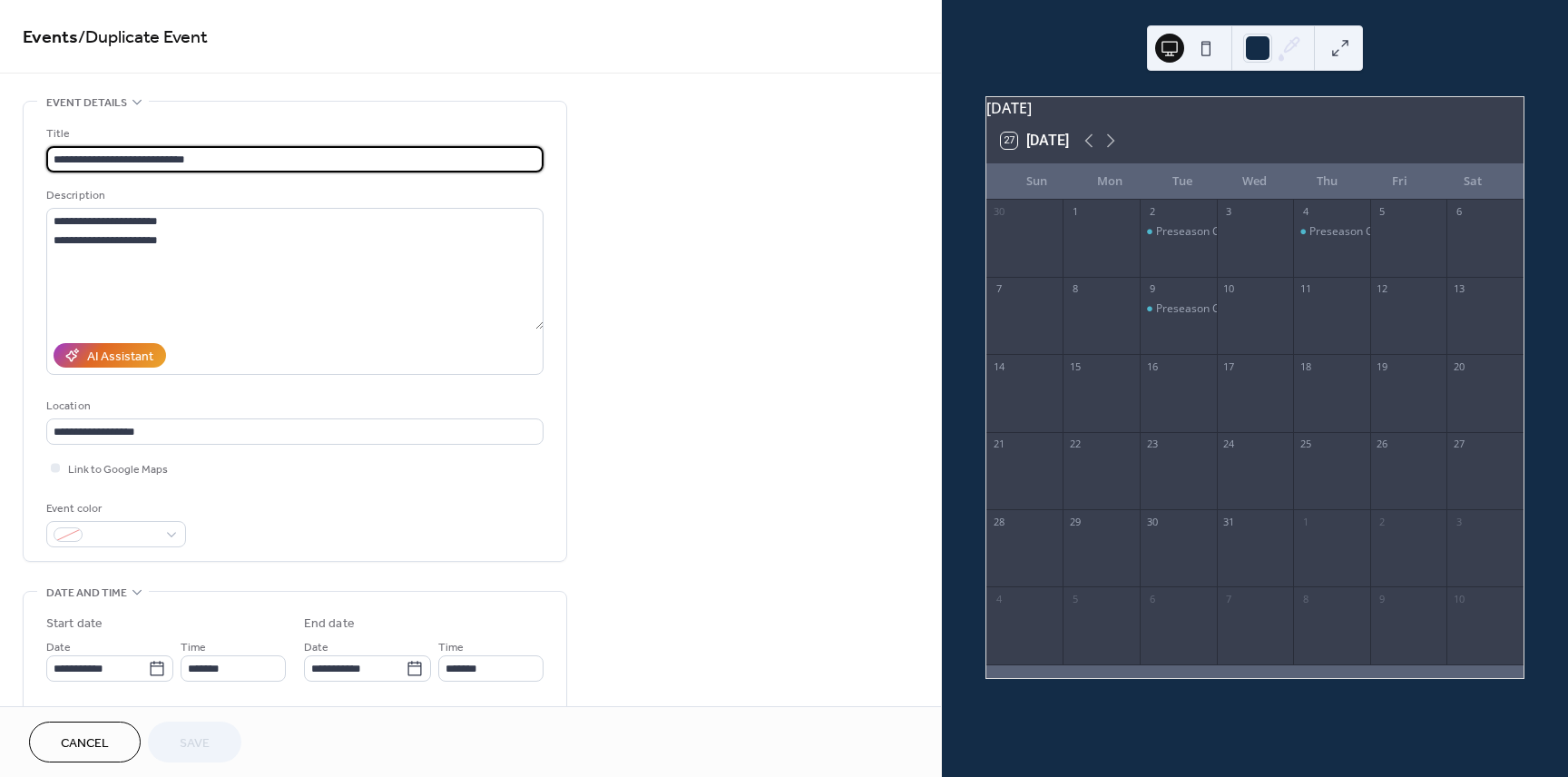 drag, startPoint x: 153, startPoint y: 157, endPoint x: 279, endPoint y: 163, distance: 126.14278 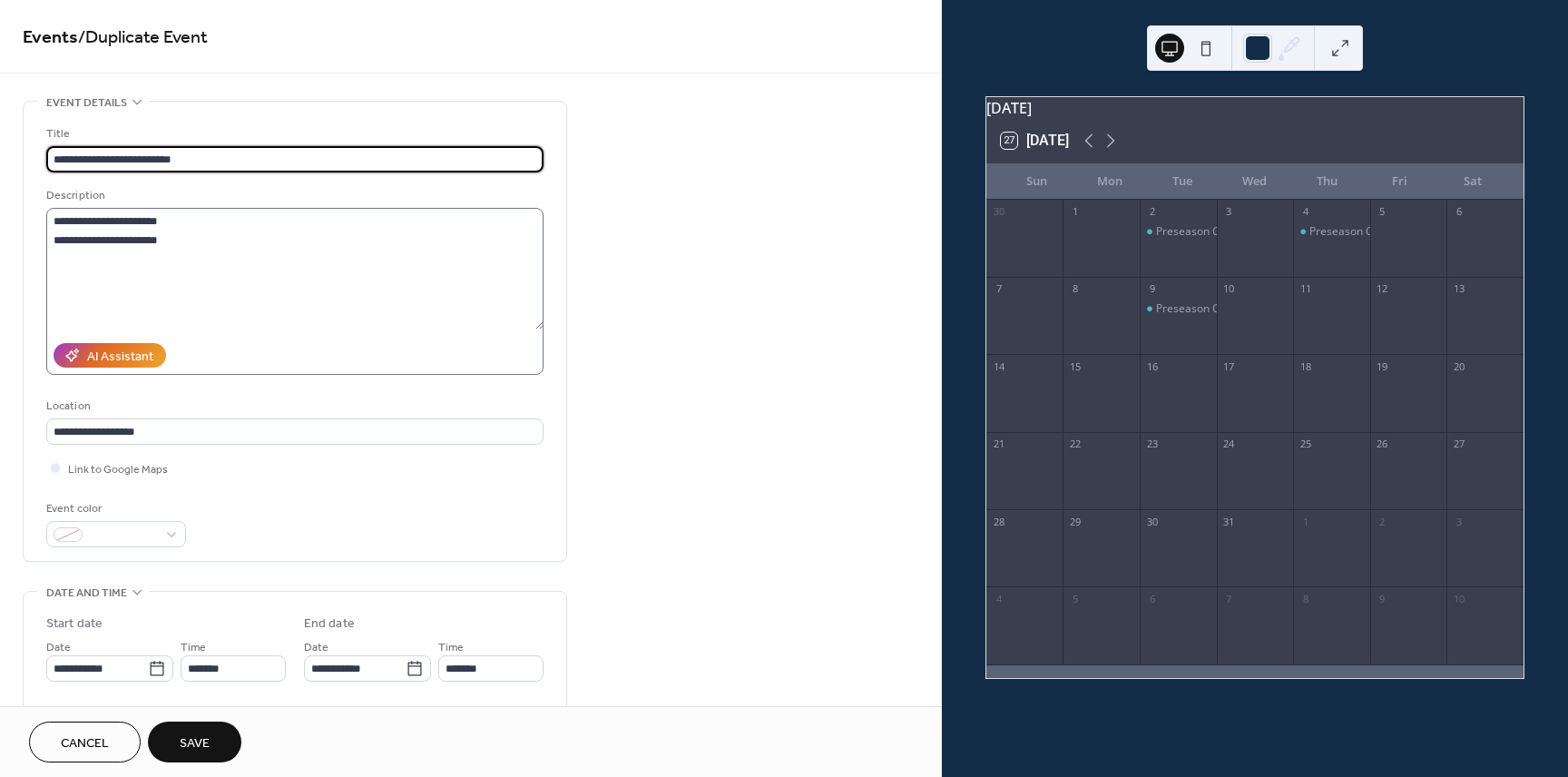 type on "**********" 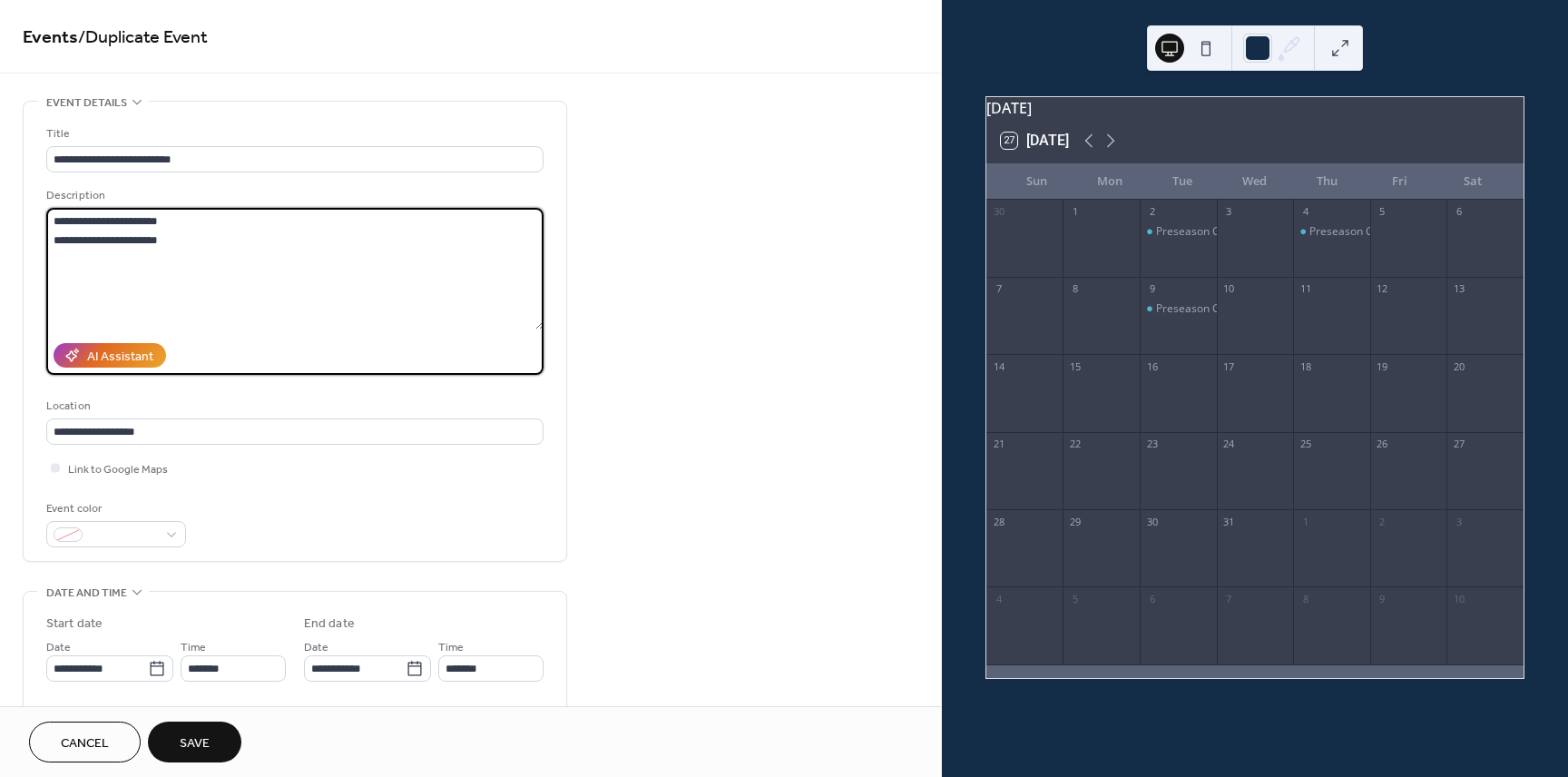 click on "**********" at bounding box center (295, 269) 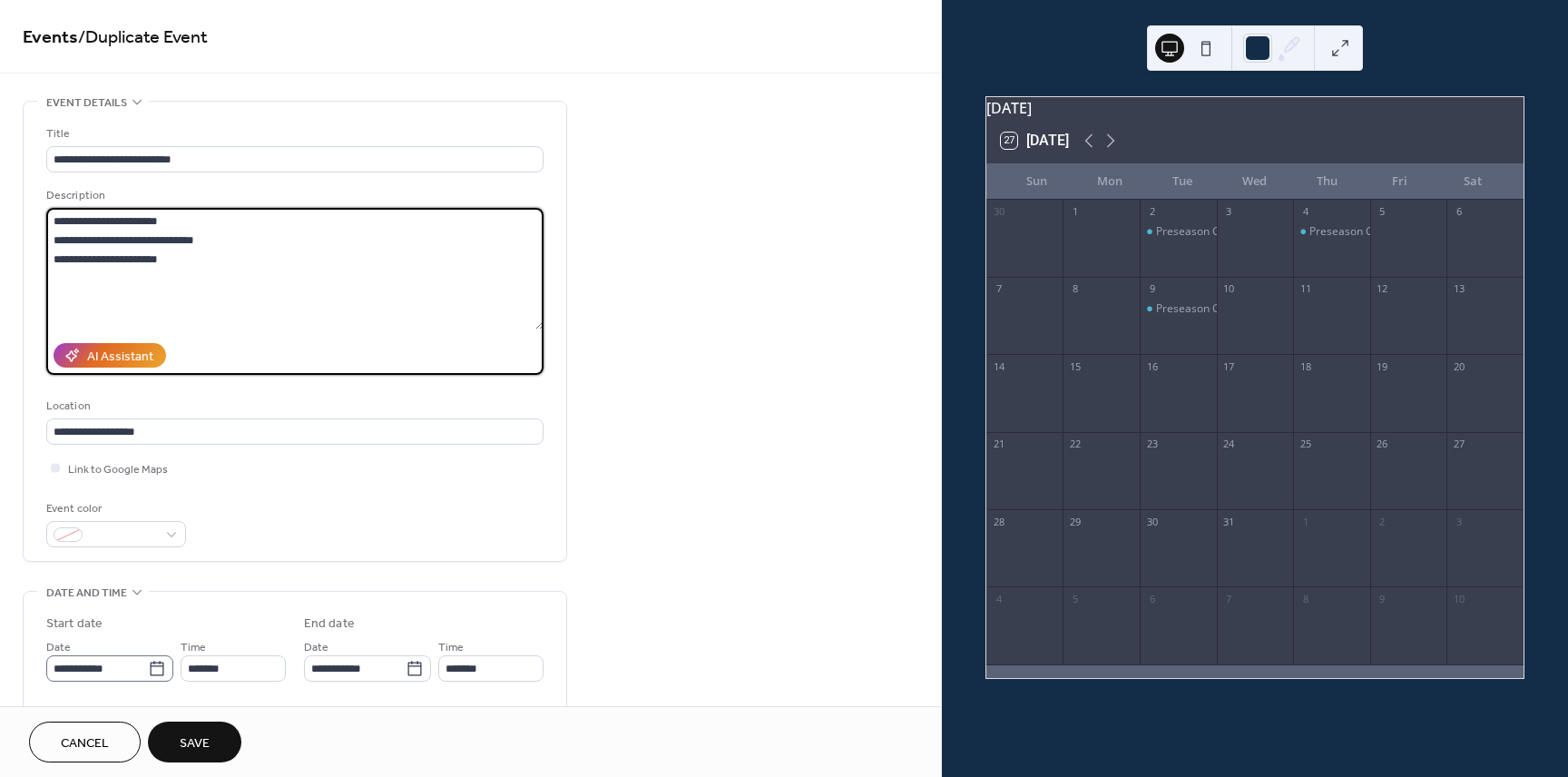 type on "**********" 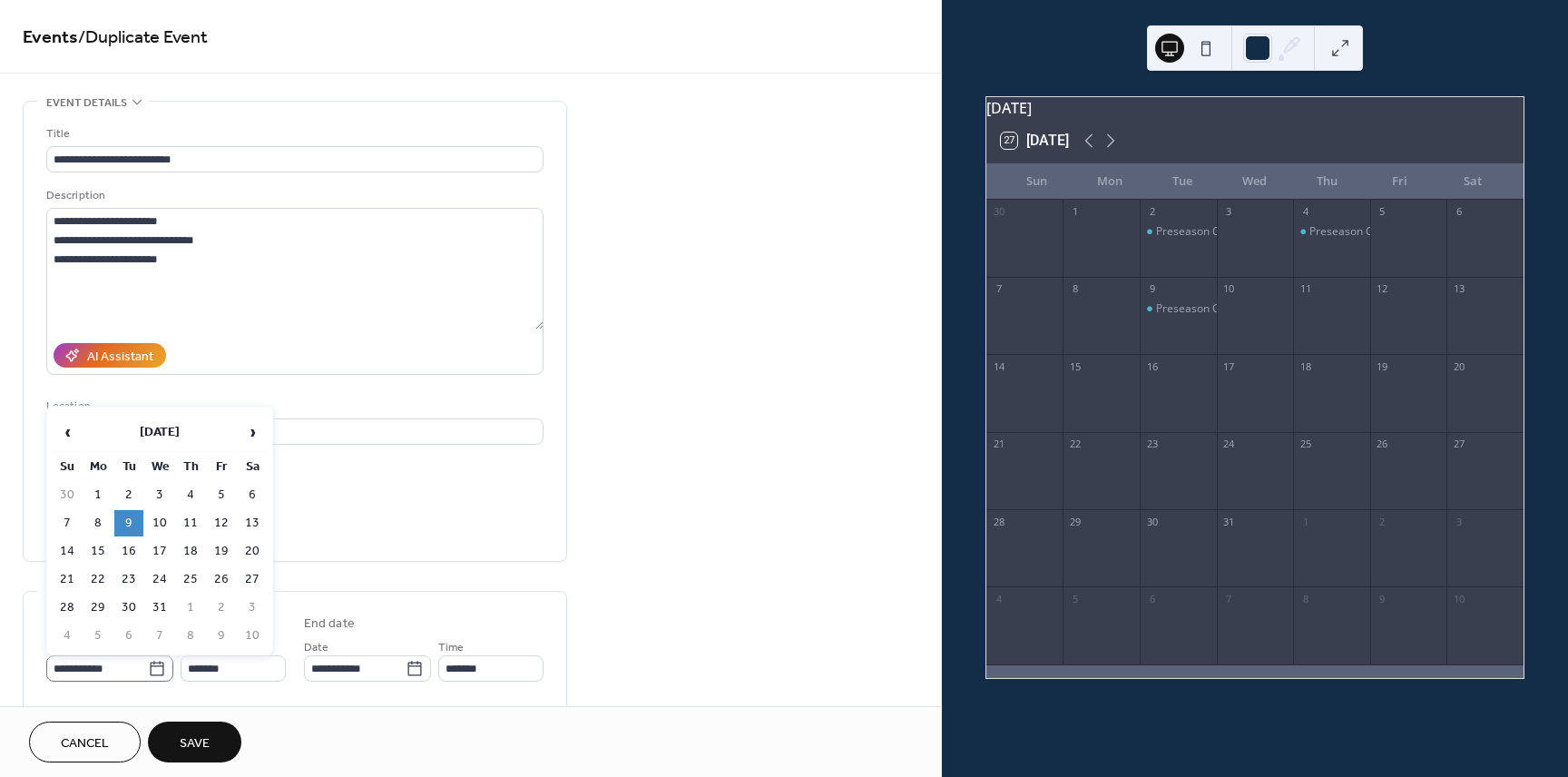 click 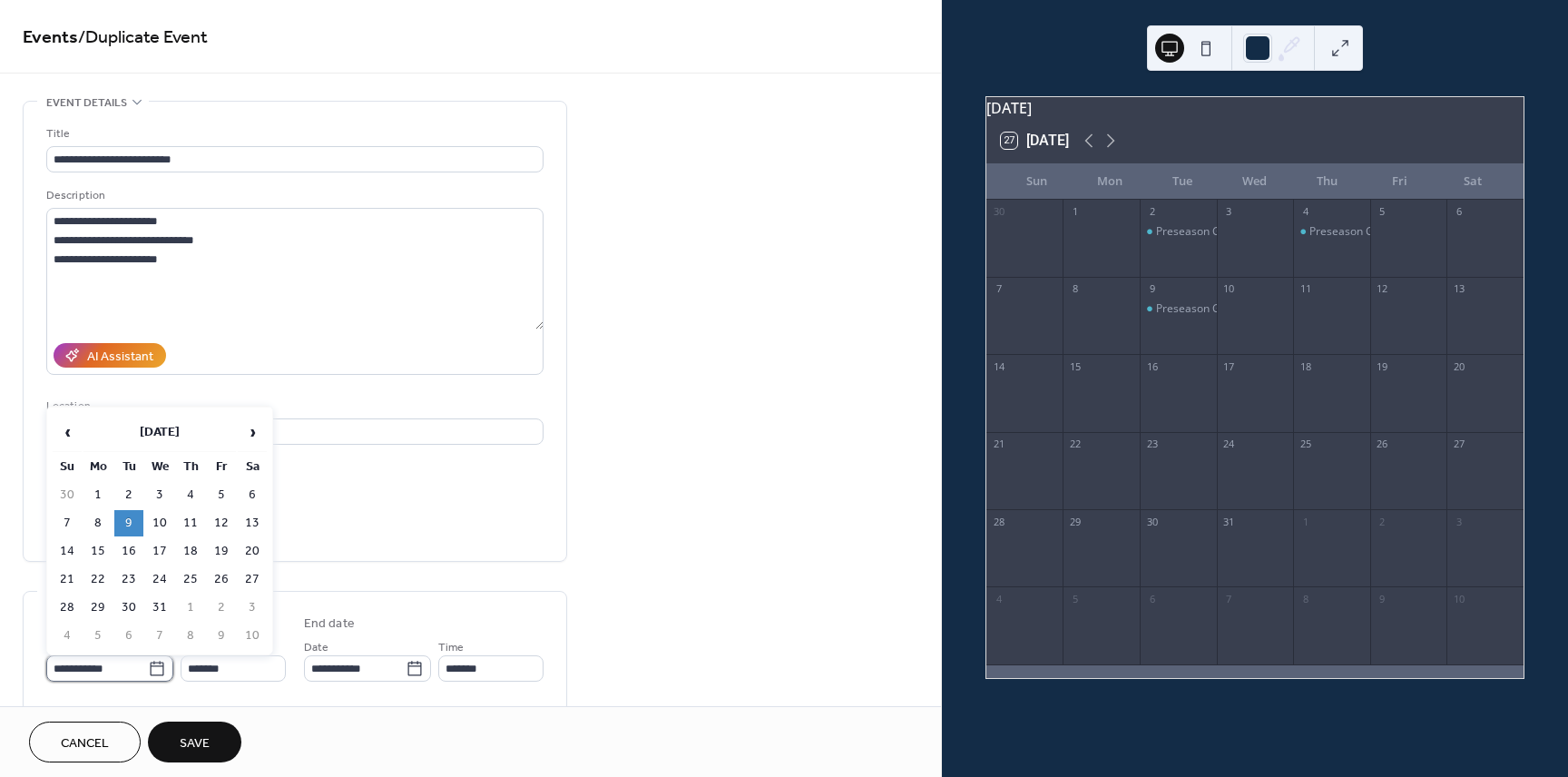 click on "**********" at bounding box center (97, 668) 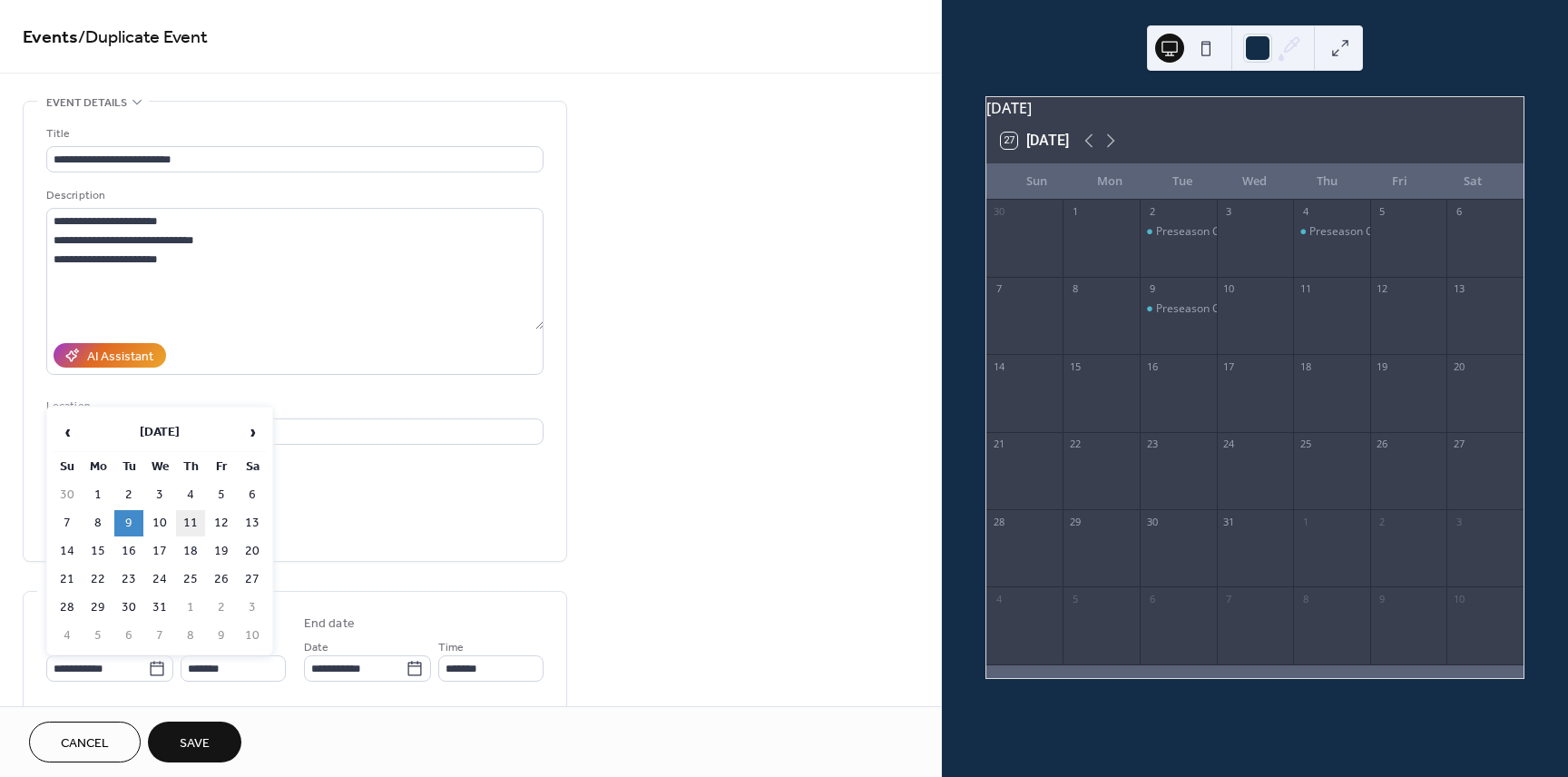 click on "11" at bounding box center [191, 523] 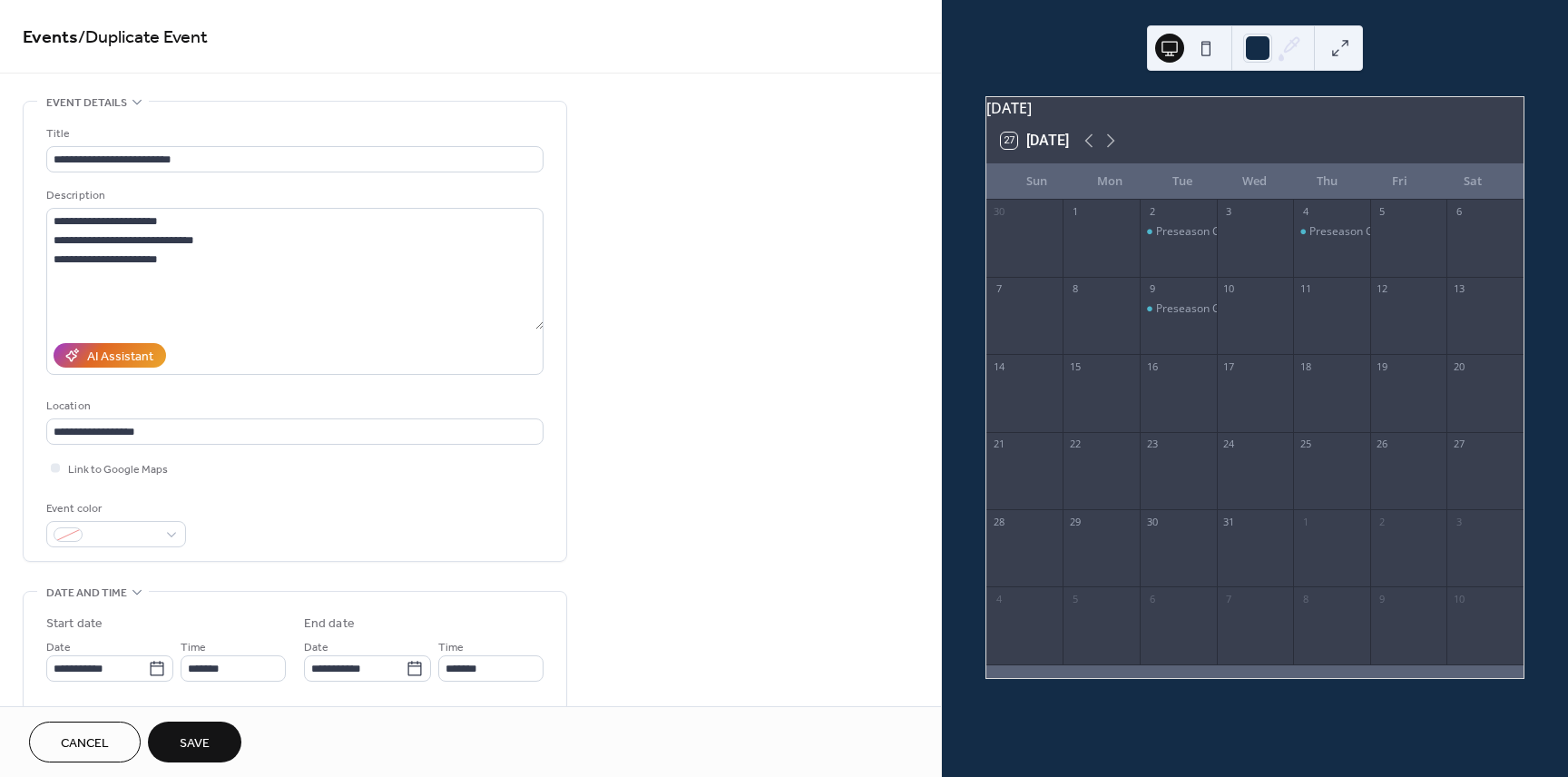 click on "Save" at bounding box center (194, 742) 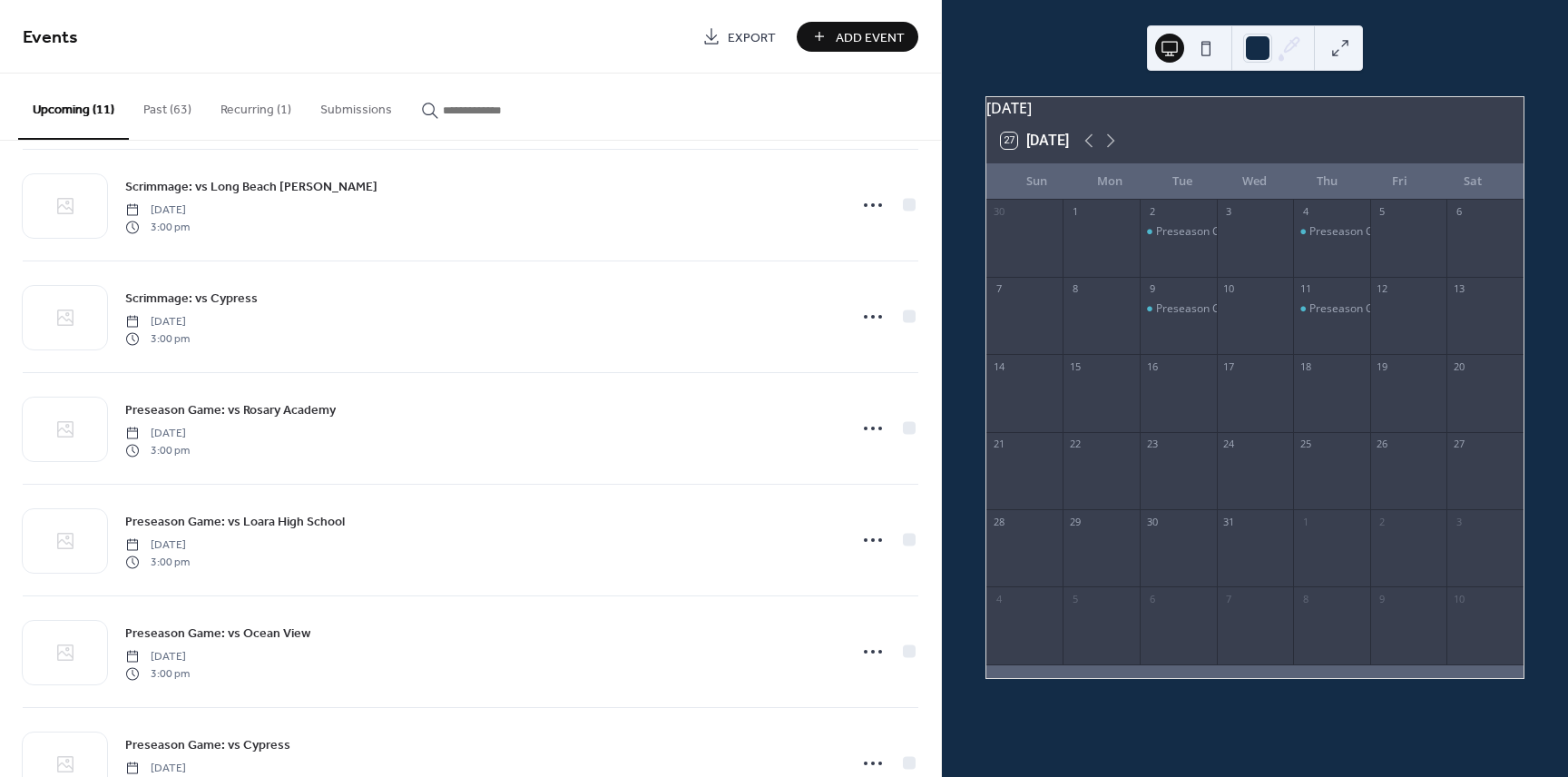 scroll, scrollTop: 645, scrollLeft: 0, axis: vertical 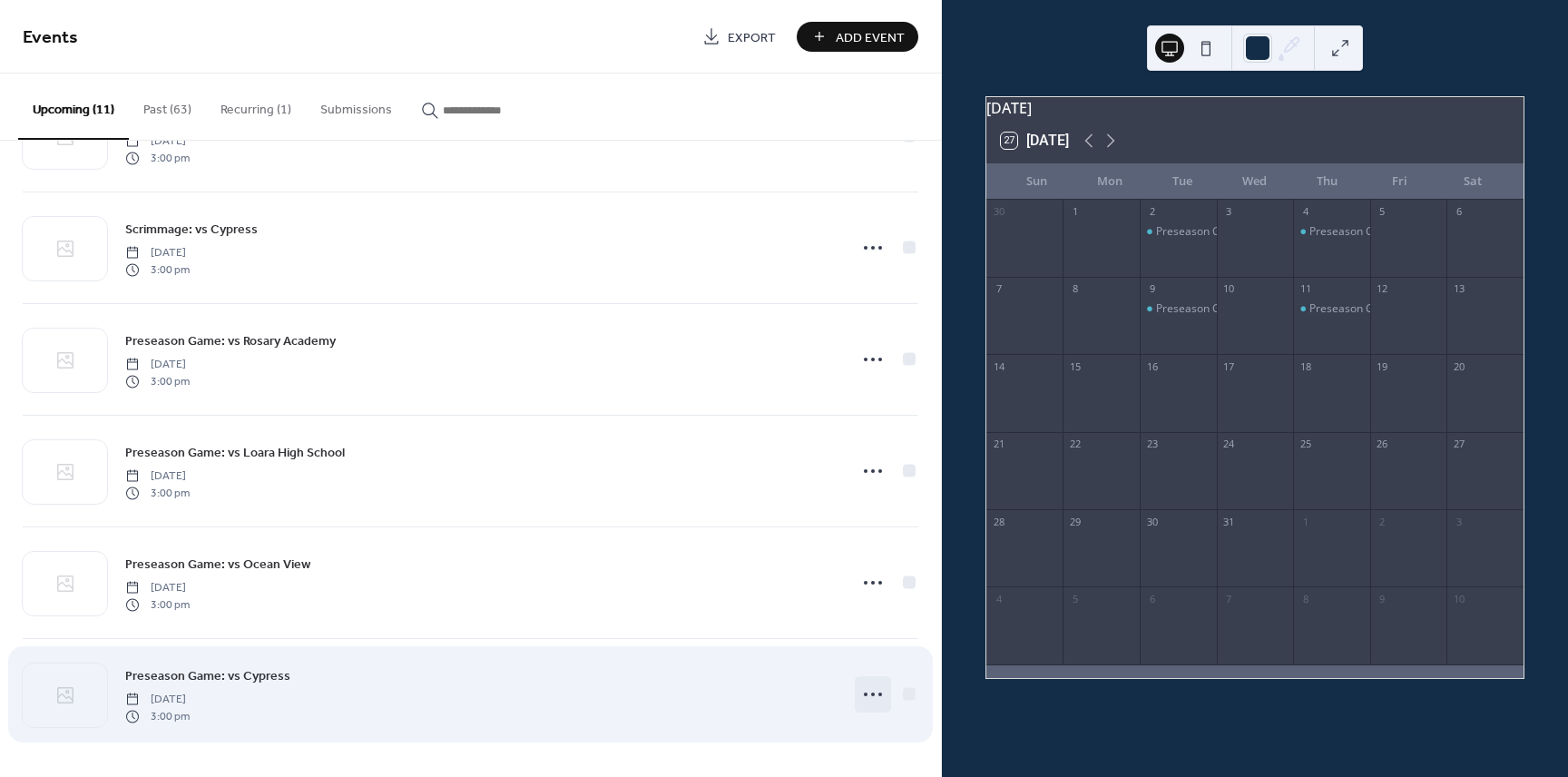 click 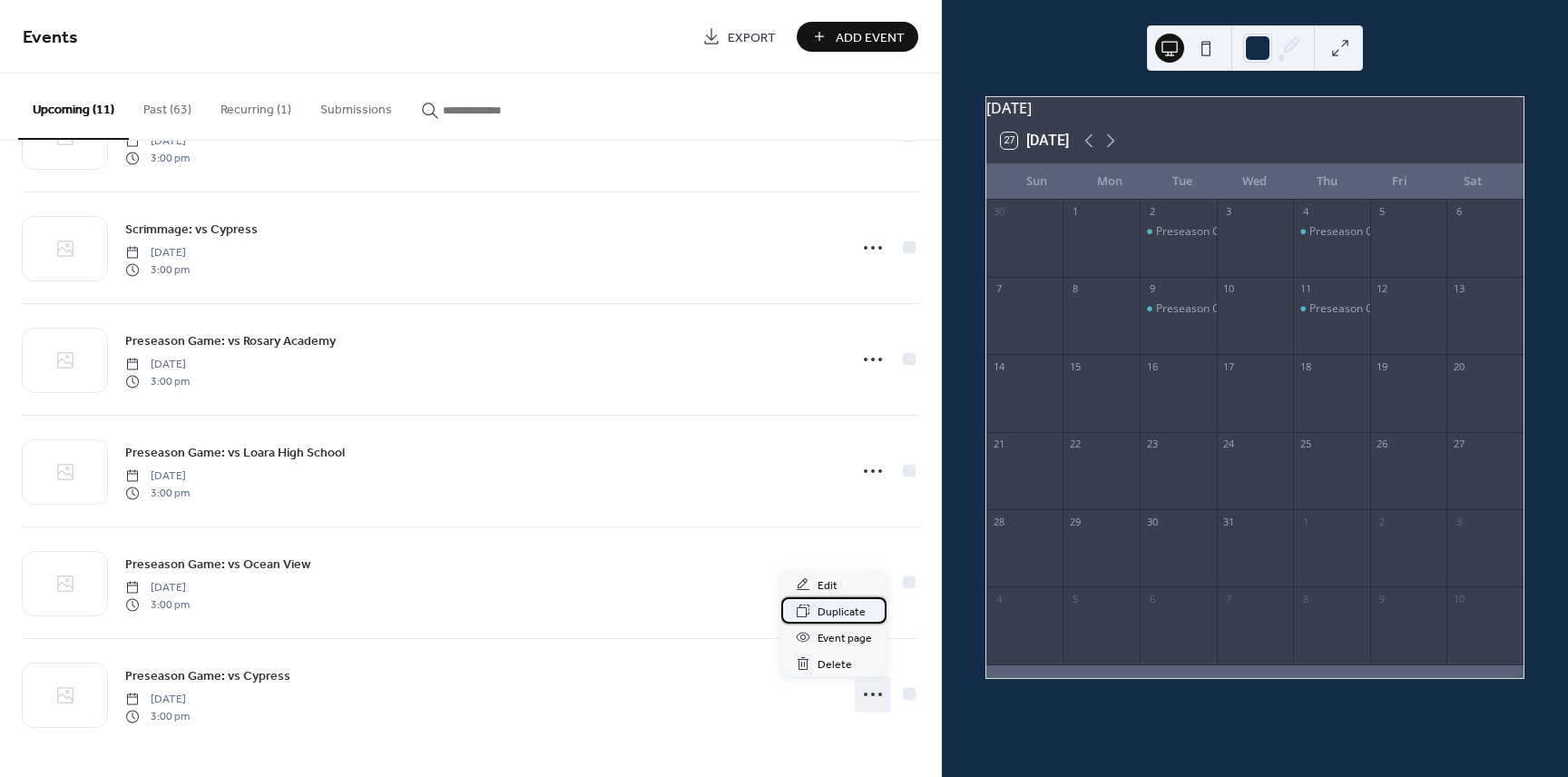 click on "Duplicate" at bounding box center (841, 612) 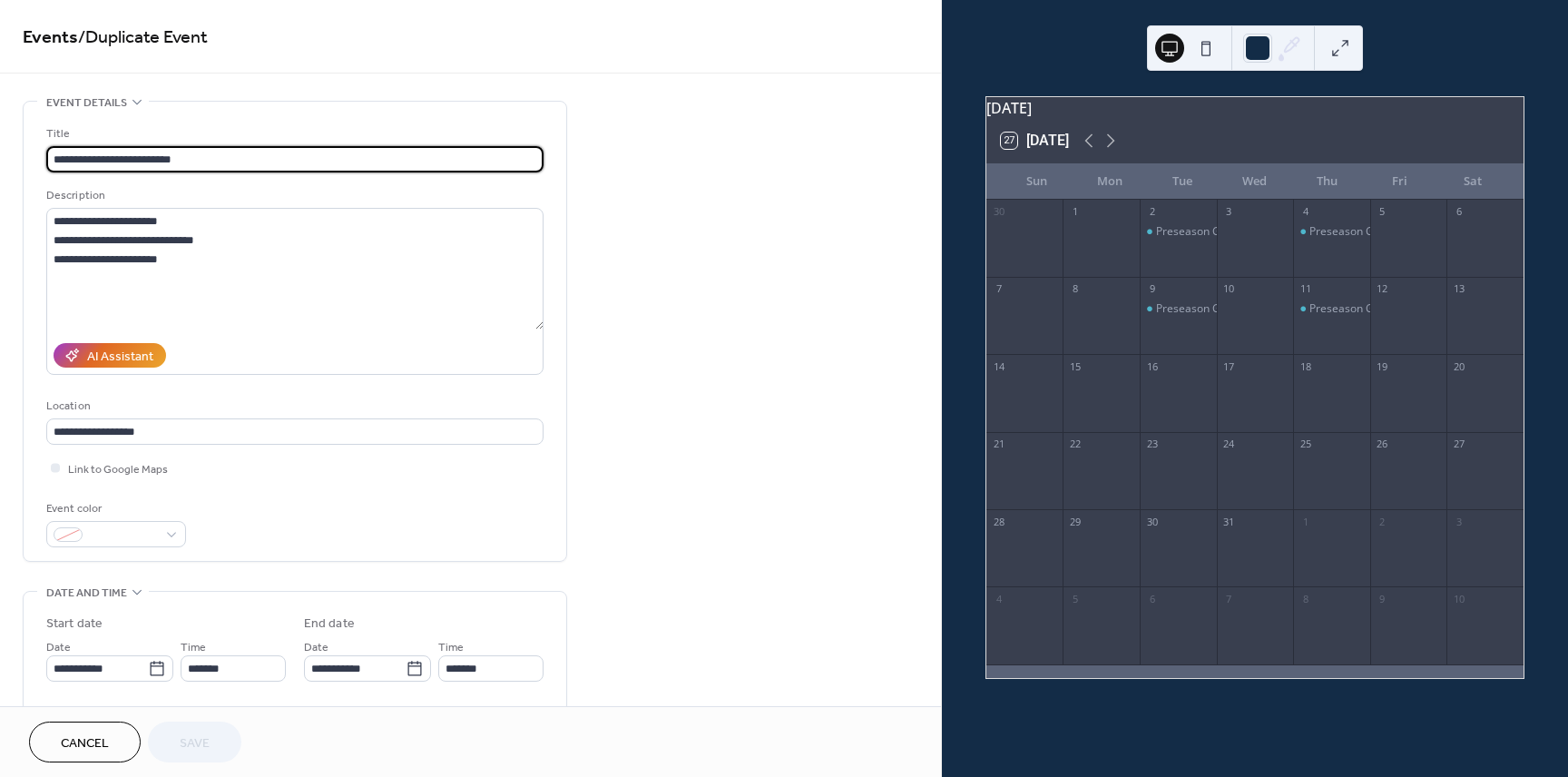 drag, startPoint x: 132, startPoint y: 158, endPoint x: -5, endPoint y: 156, distance: 137.0146 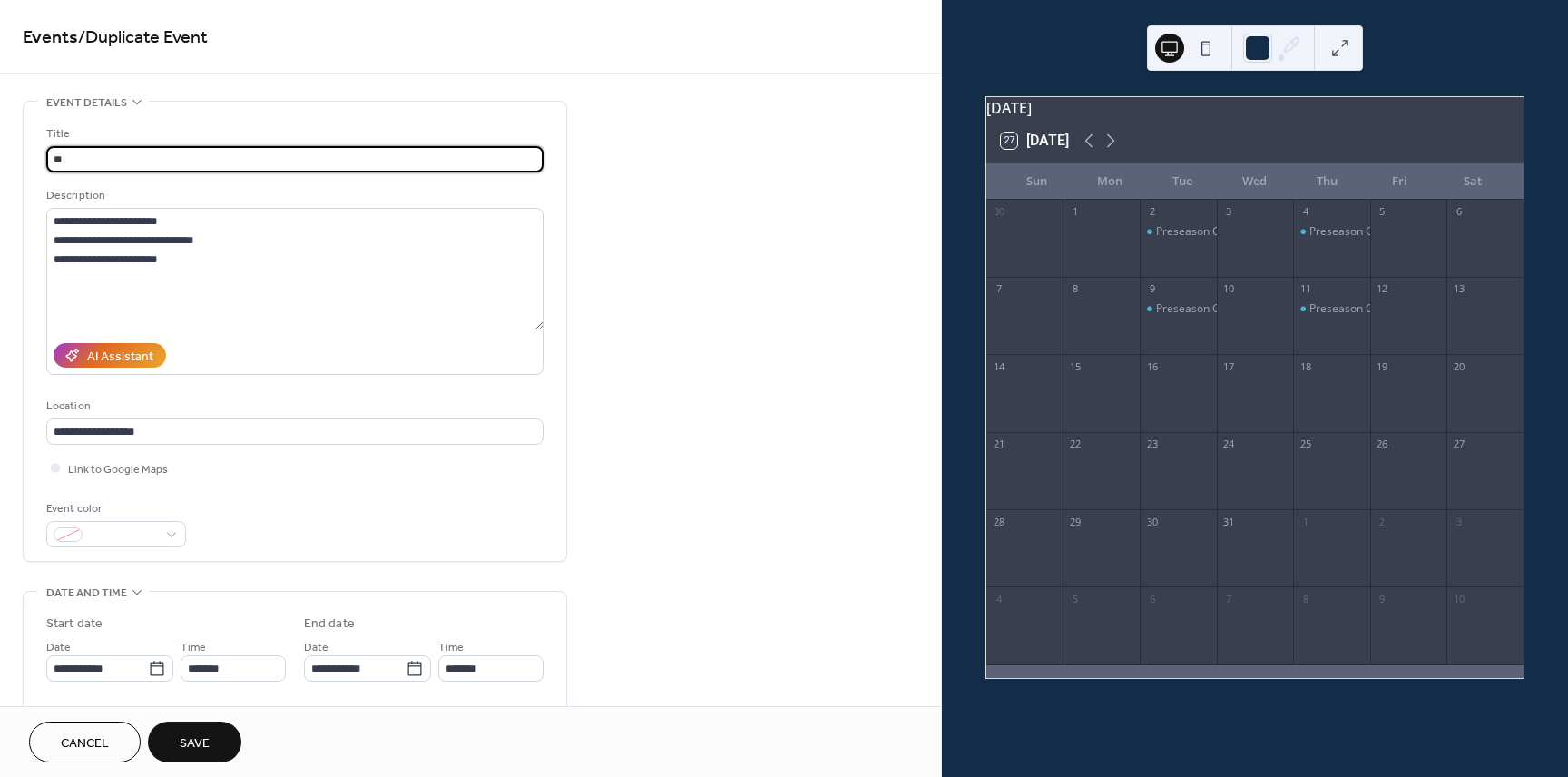 type on "*" 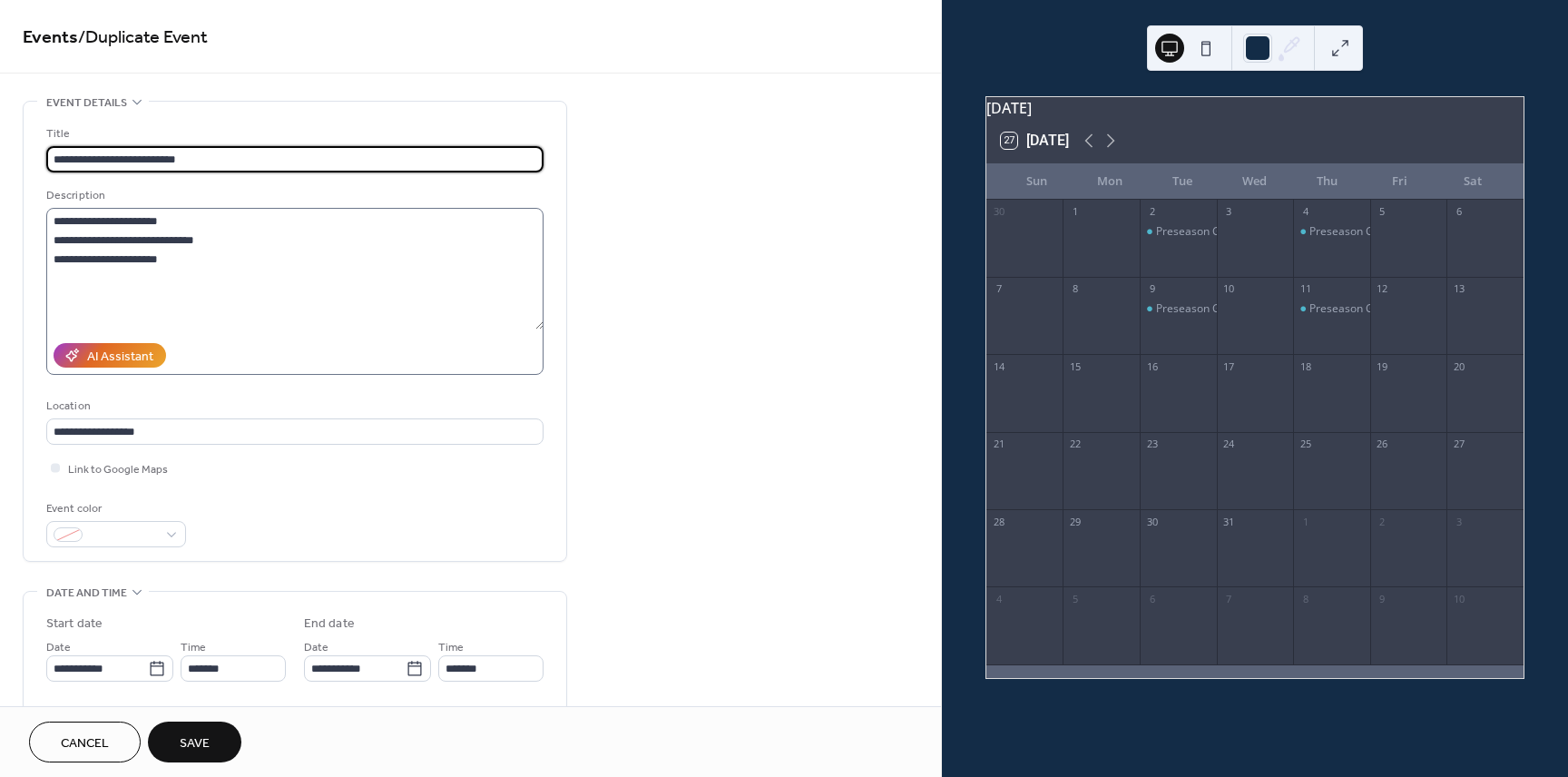 type on "**********" 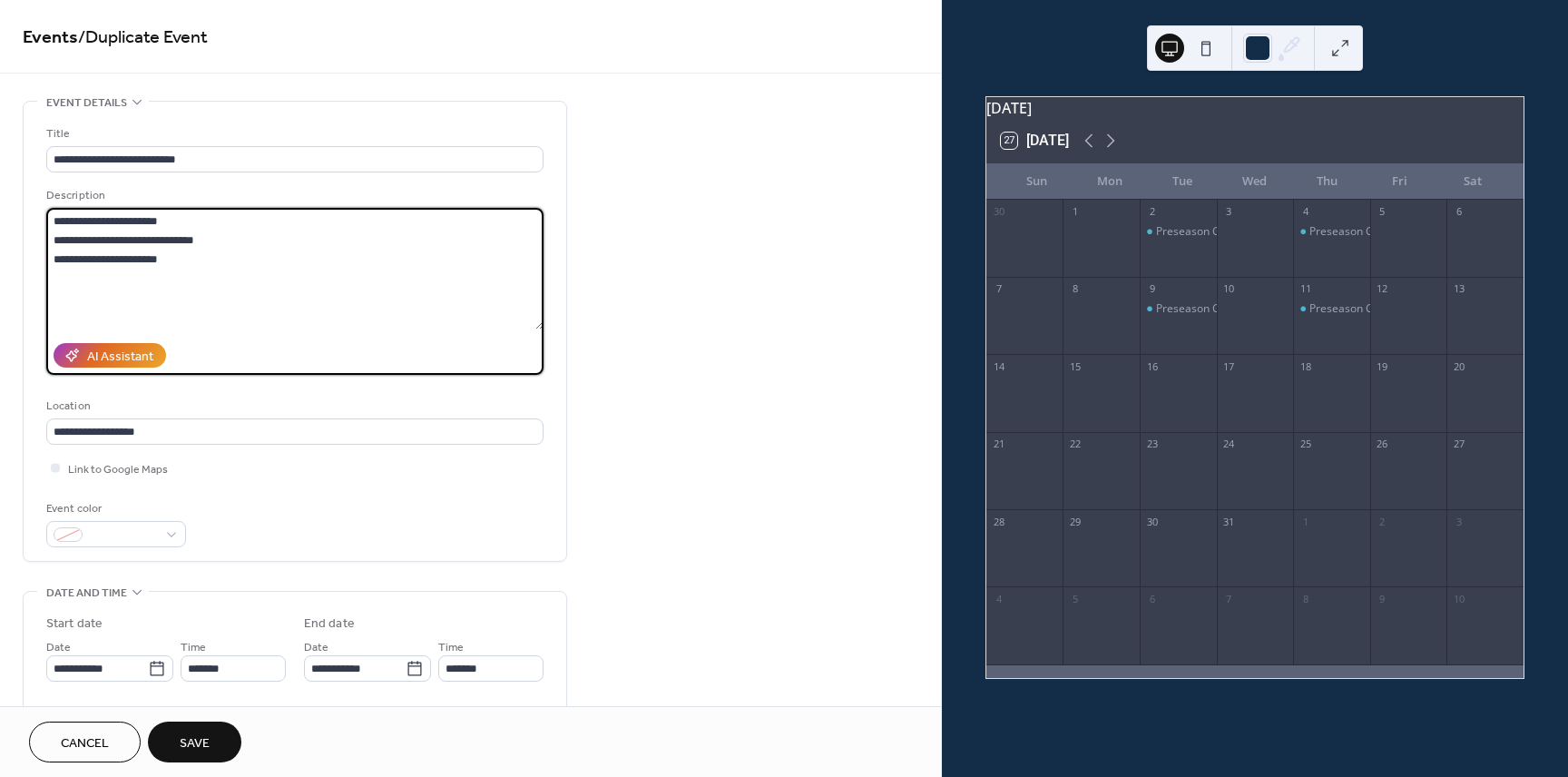 drag, startPoint x: 191, startPoint y: 259, endPoint x: 30, endPoint y: 220, distance: 165.65627 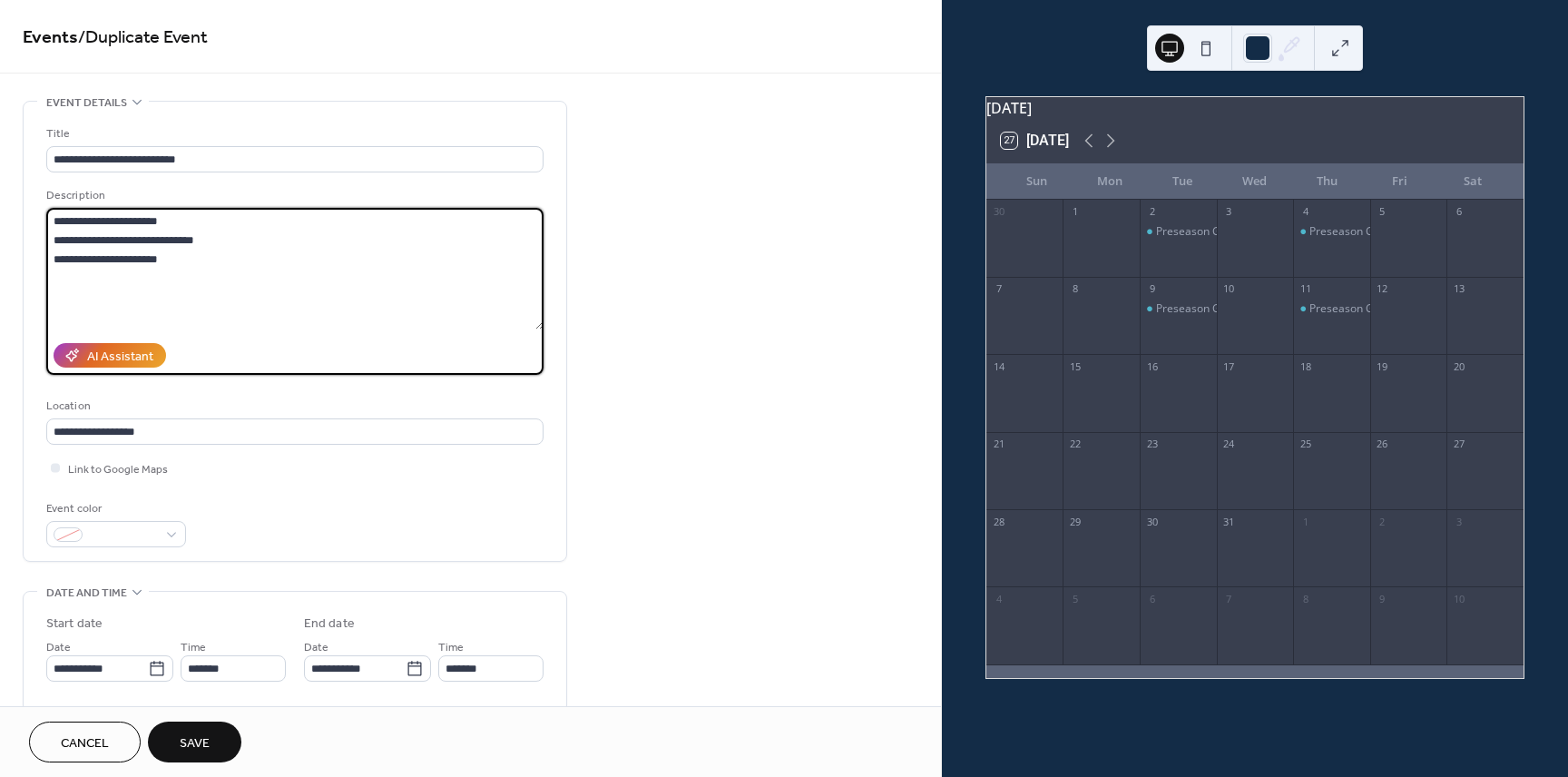 click on "**********" at bounding box center (295, 331) 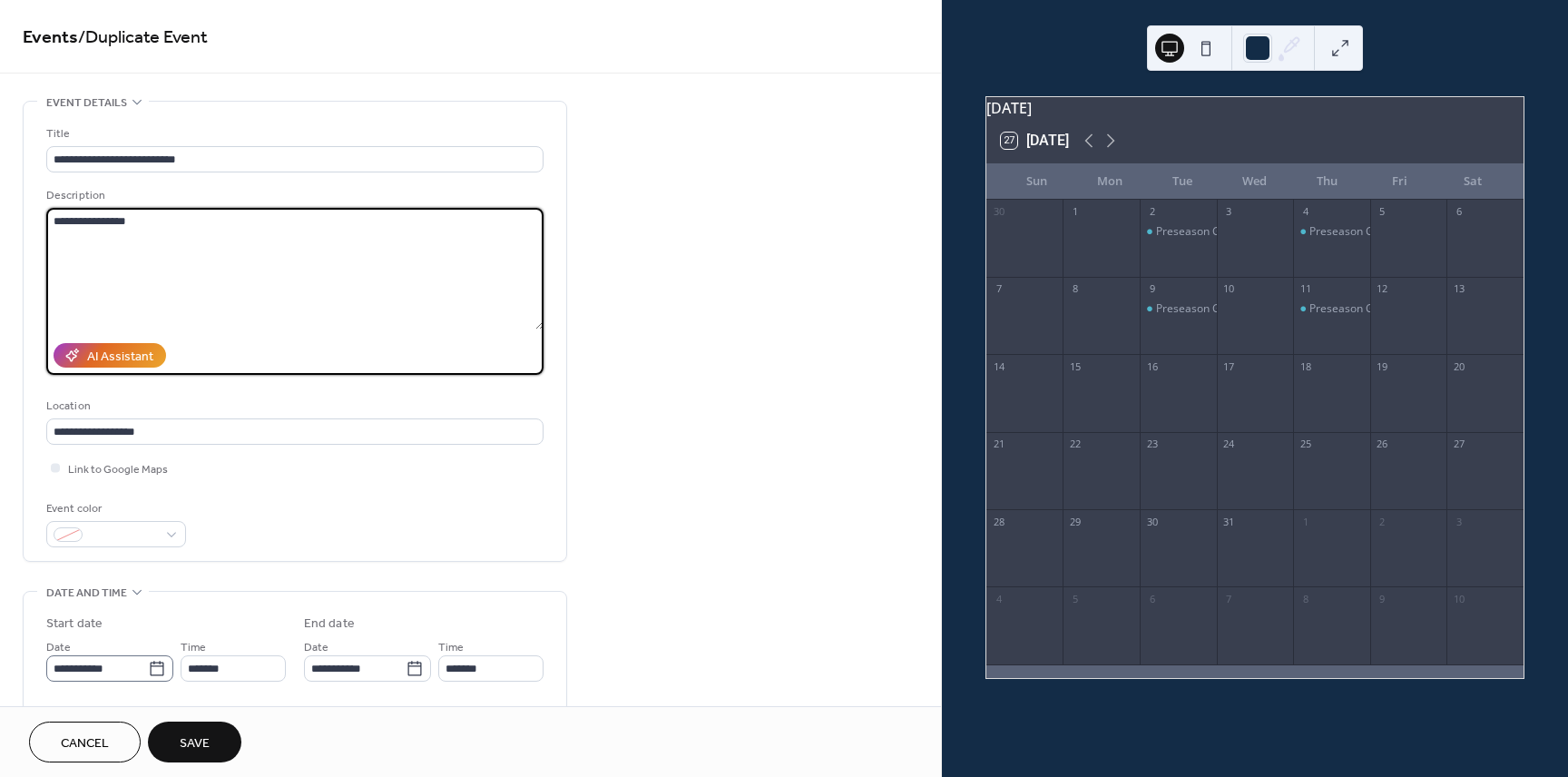type on "**********" 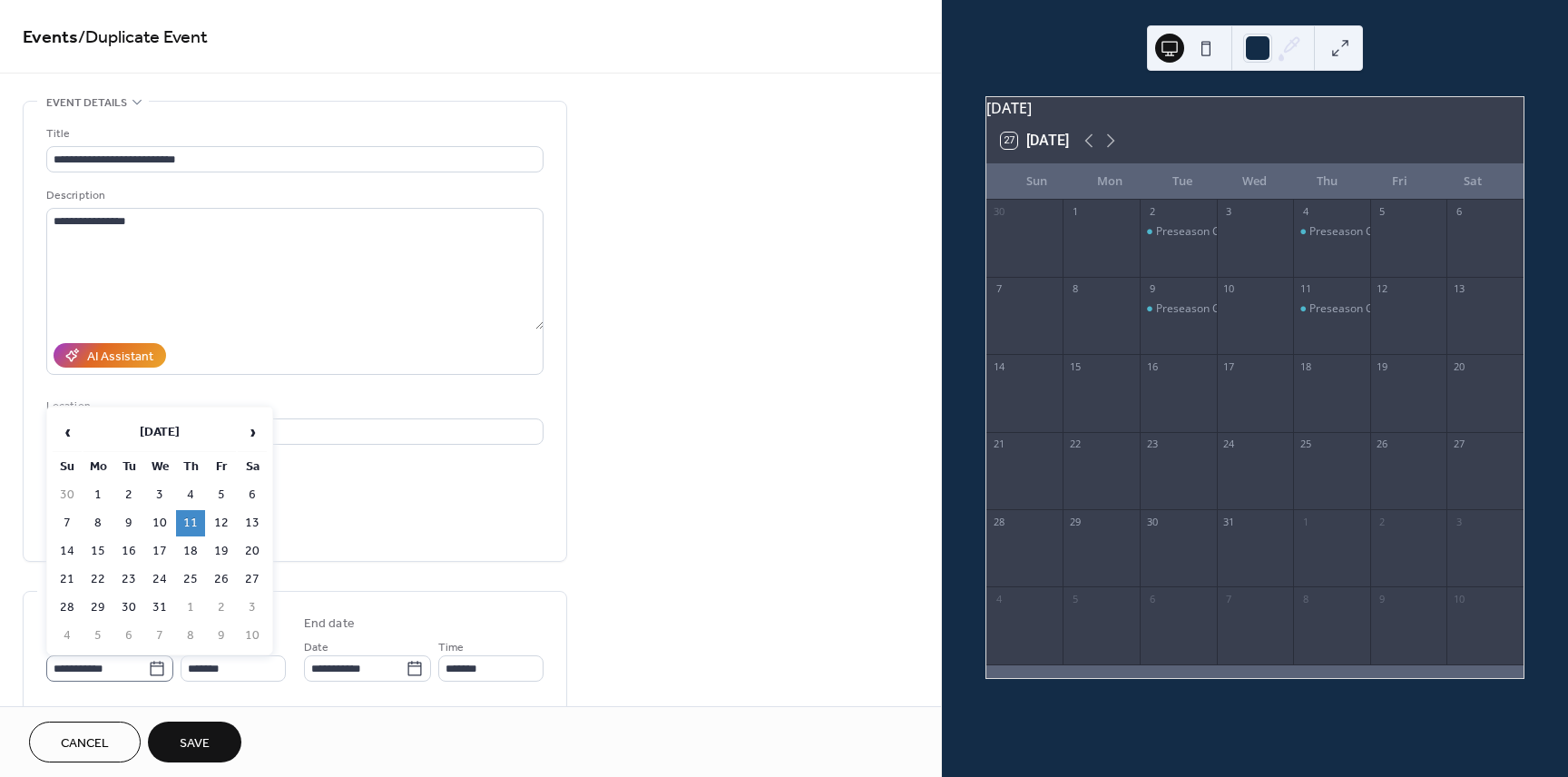 click 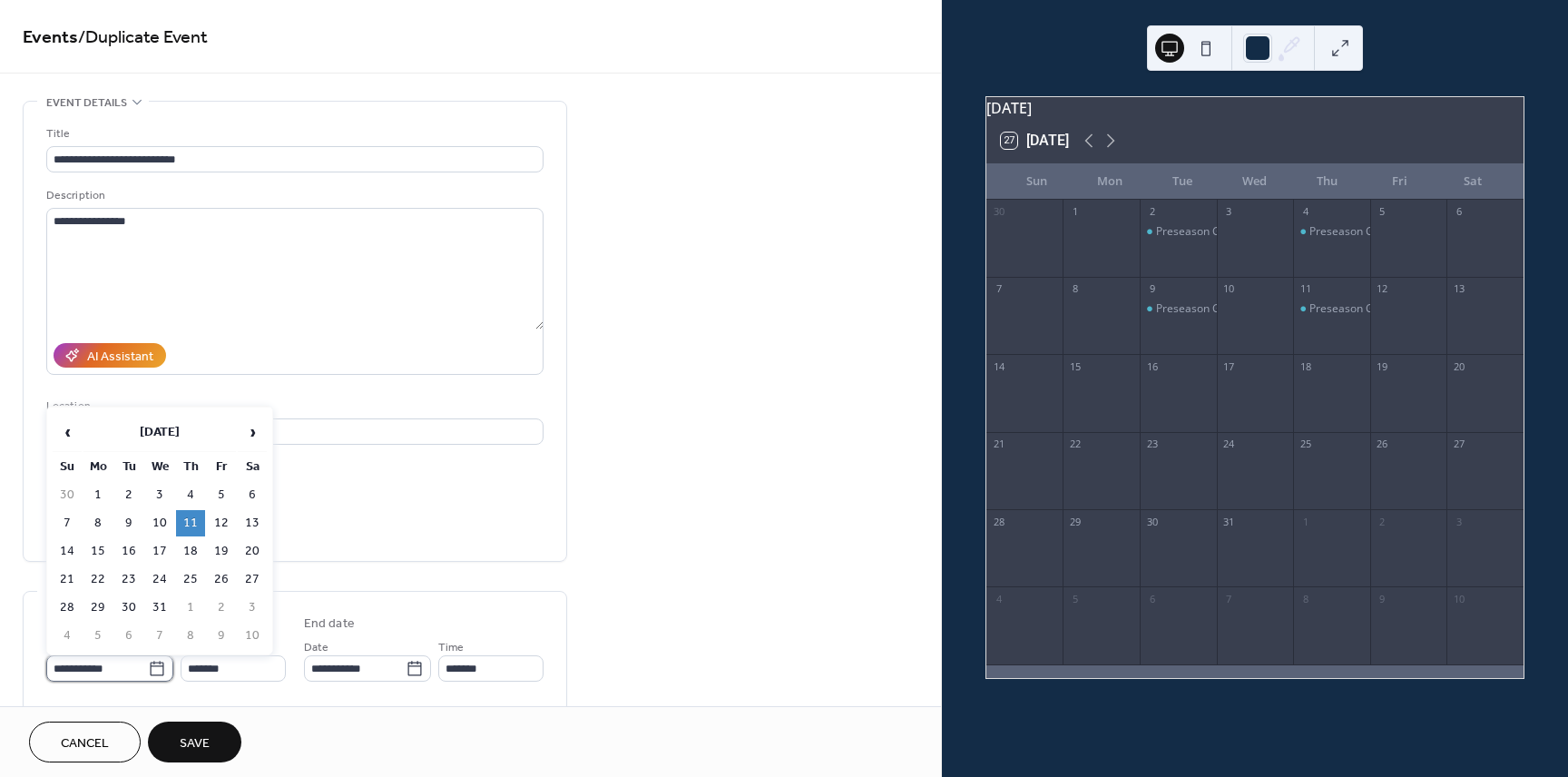 click on "**********" at bounding box center [97, 668] 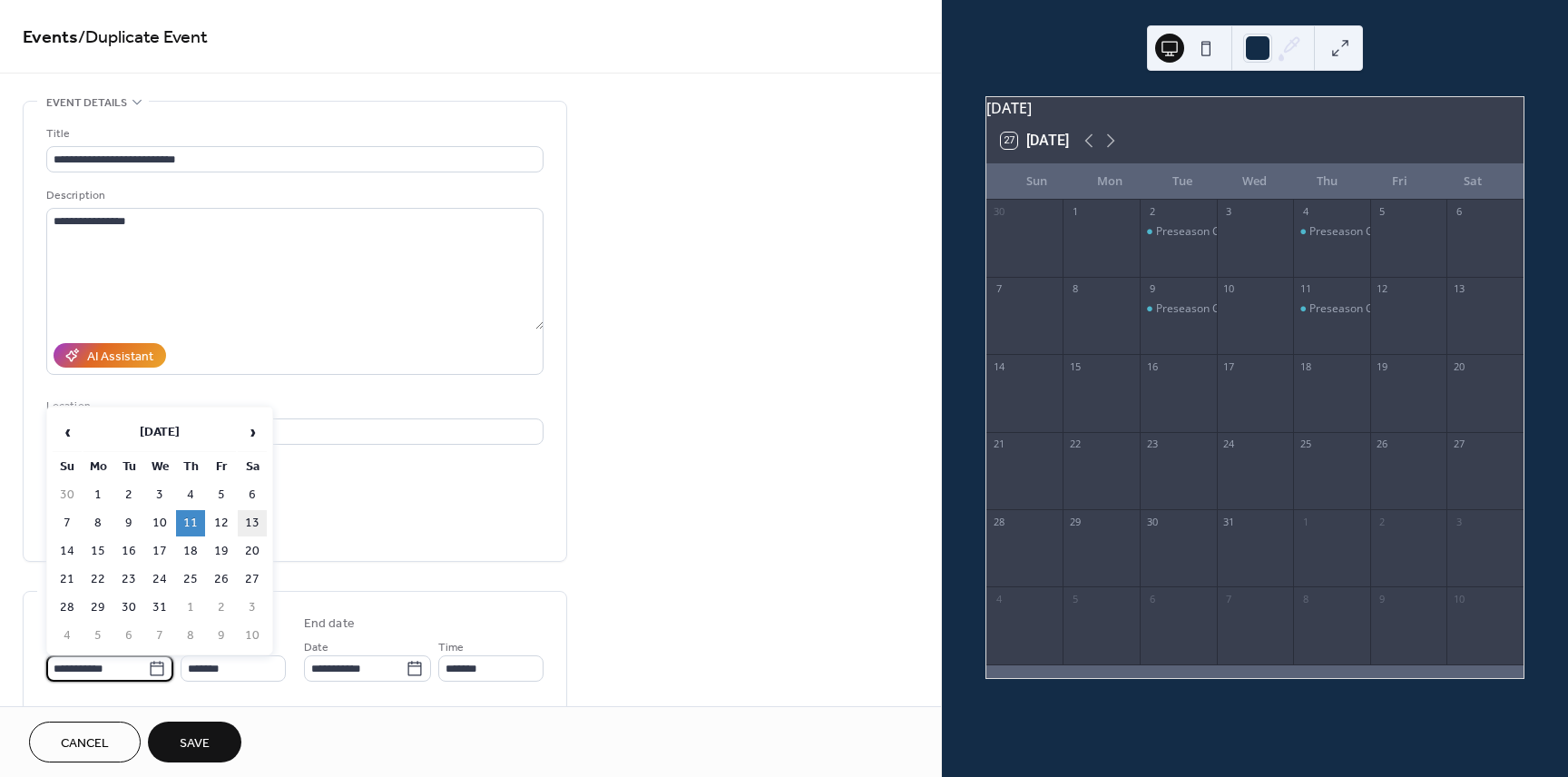 click on "13" at bounding box center (252, 523) 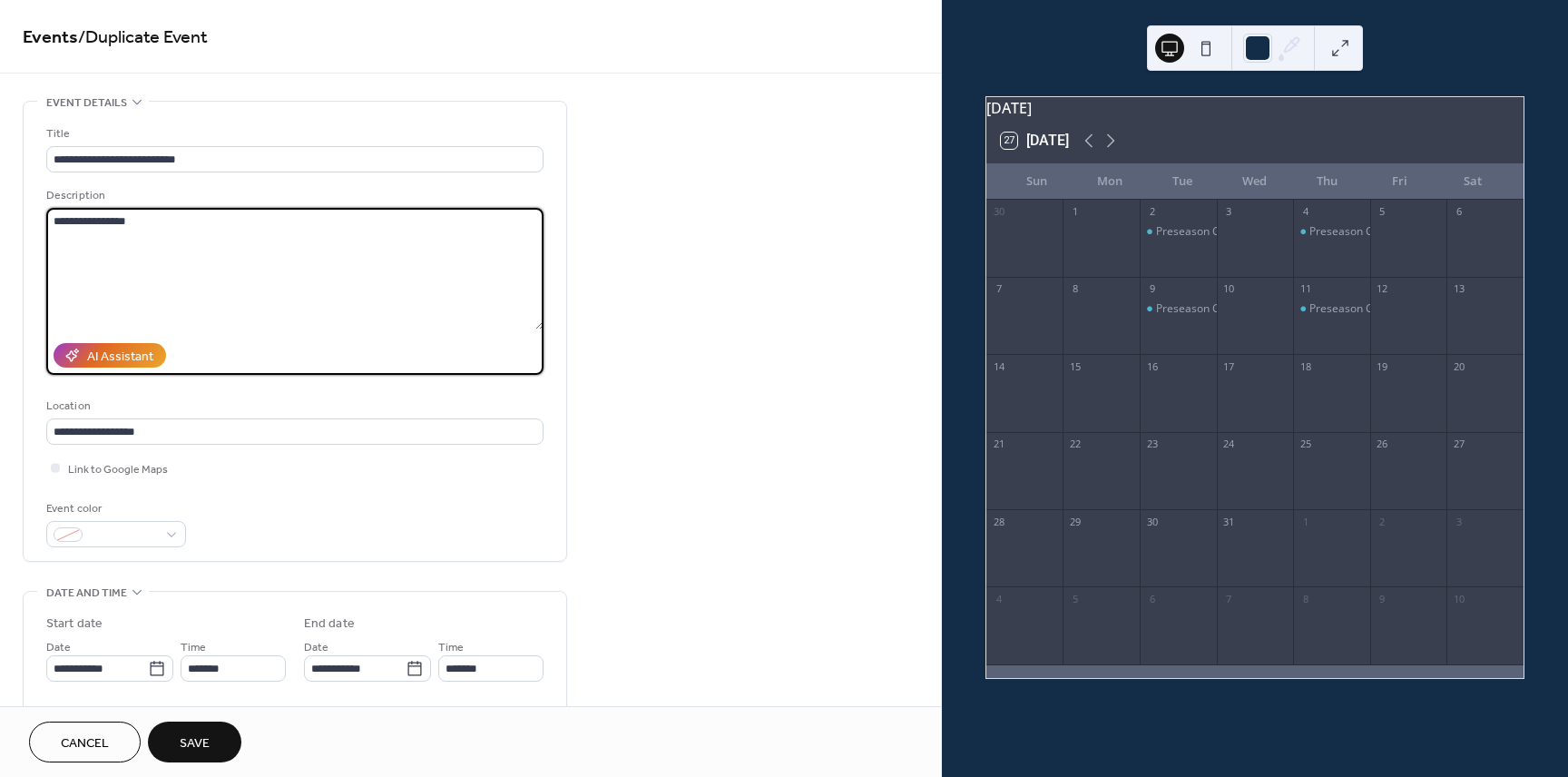 click on "**********" at bounding box center [295, 269] 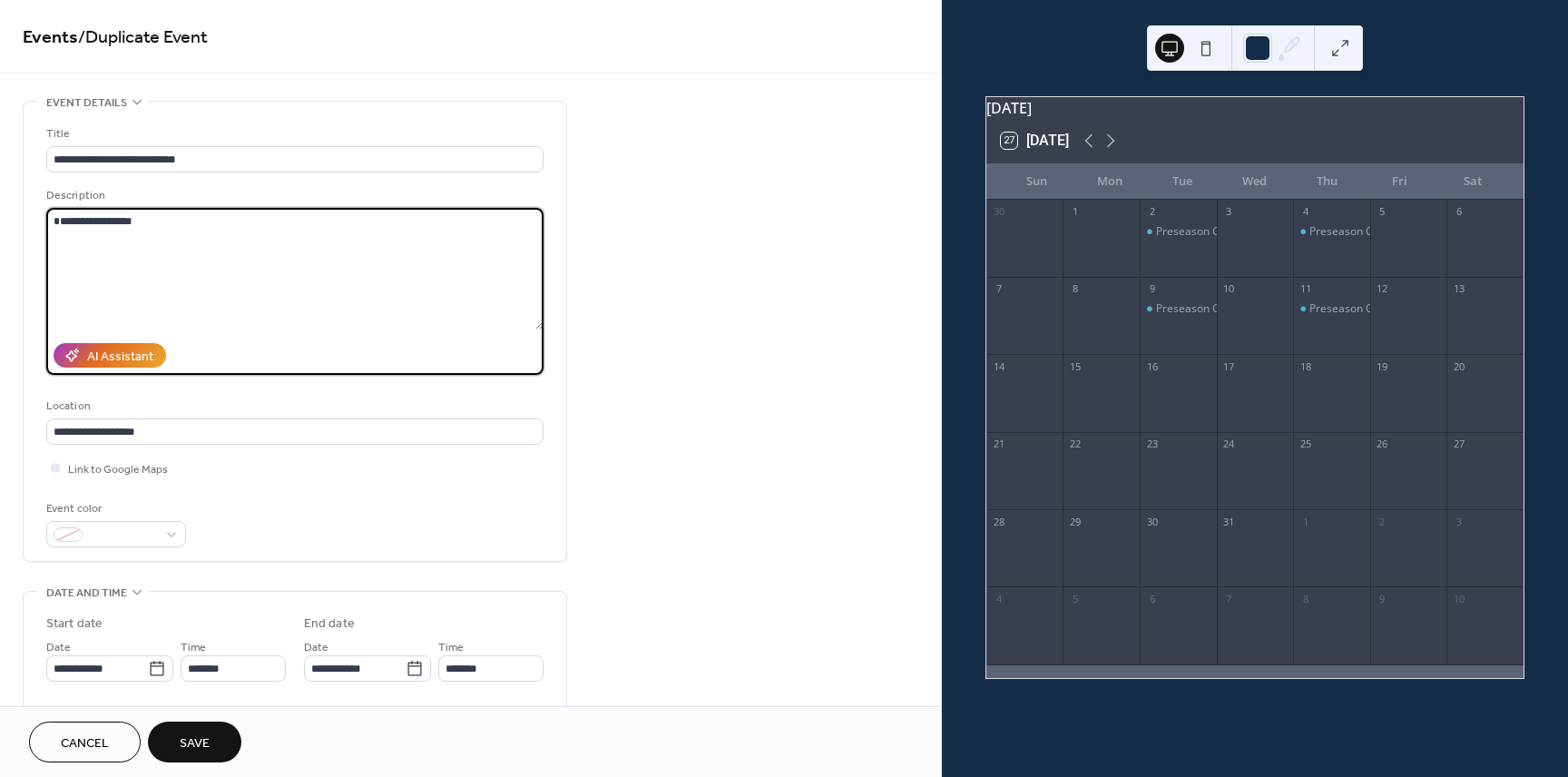 type on "**********" 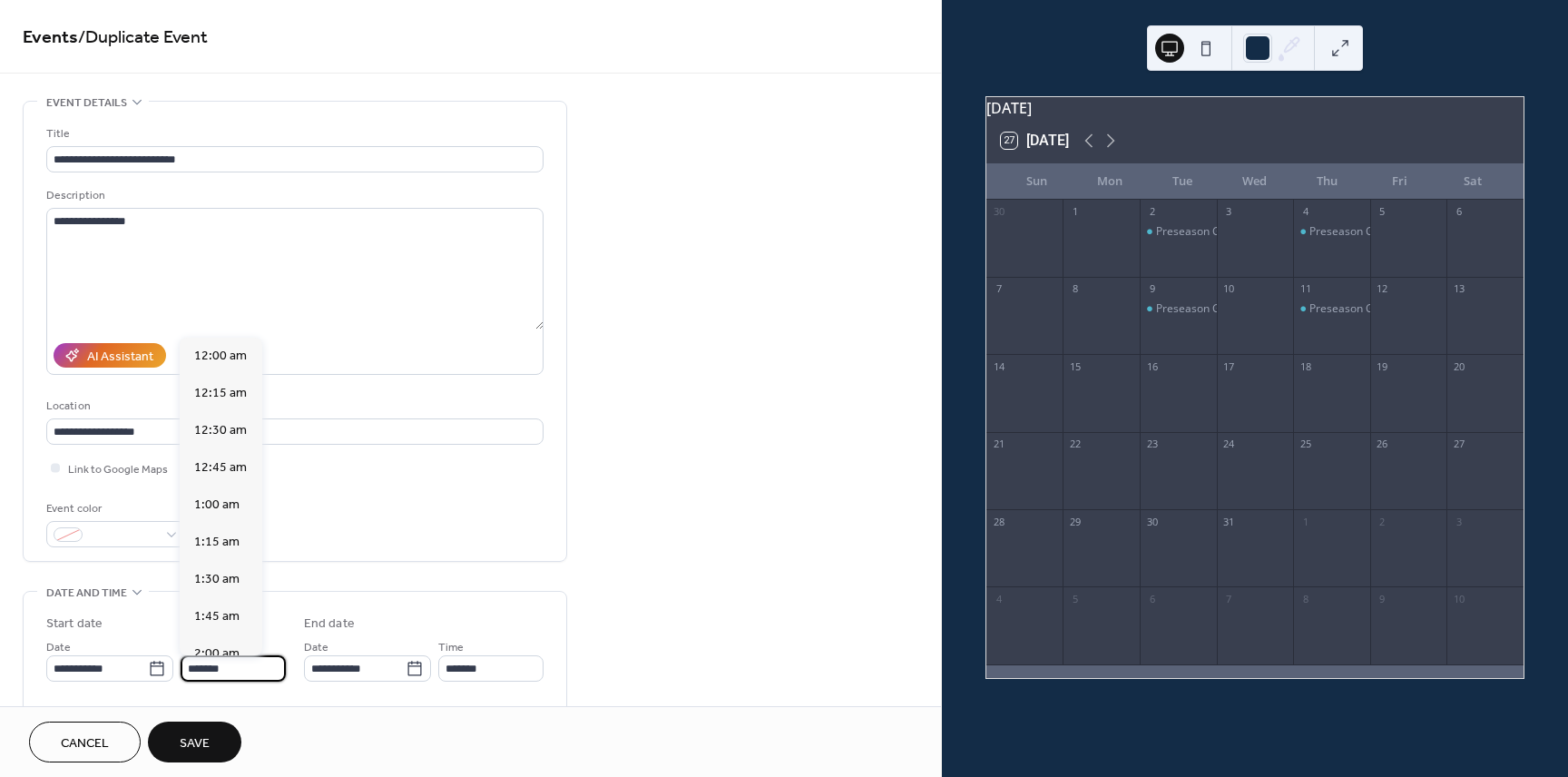 click on "*******" at bounding box center (233, 668) 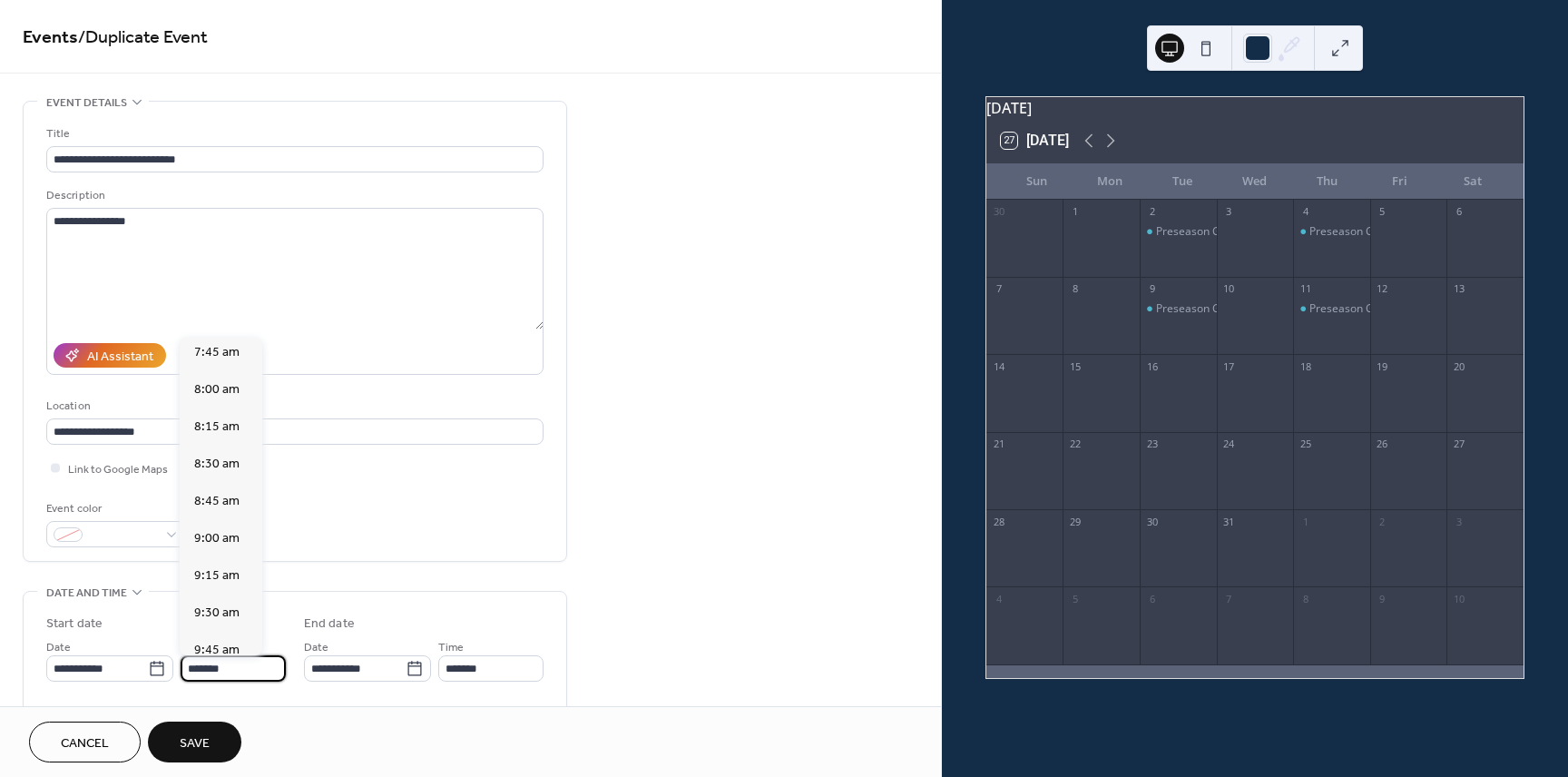 scroll, scrollTop: 1153, scrollLeft: 0, axis: vertical 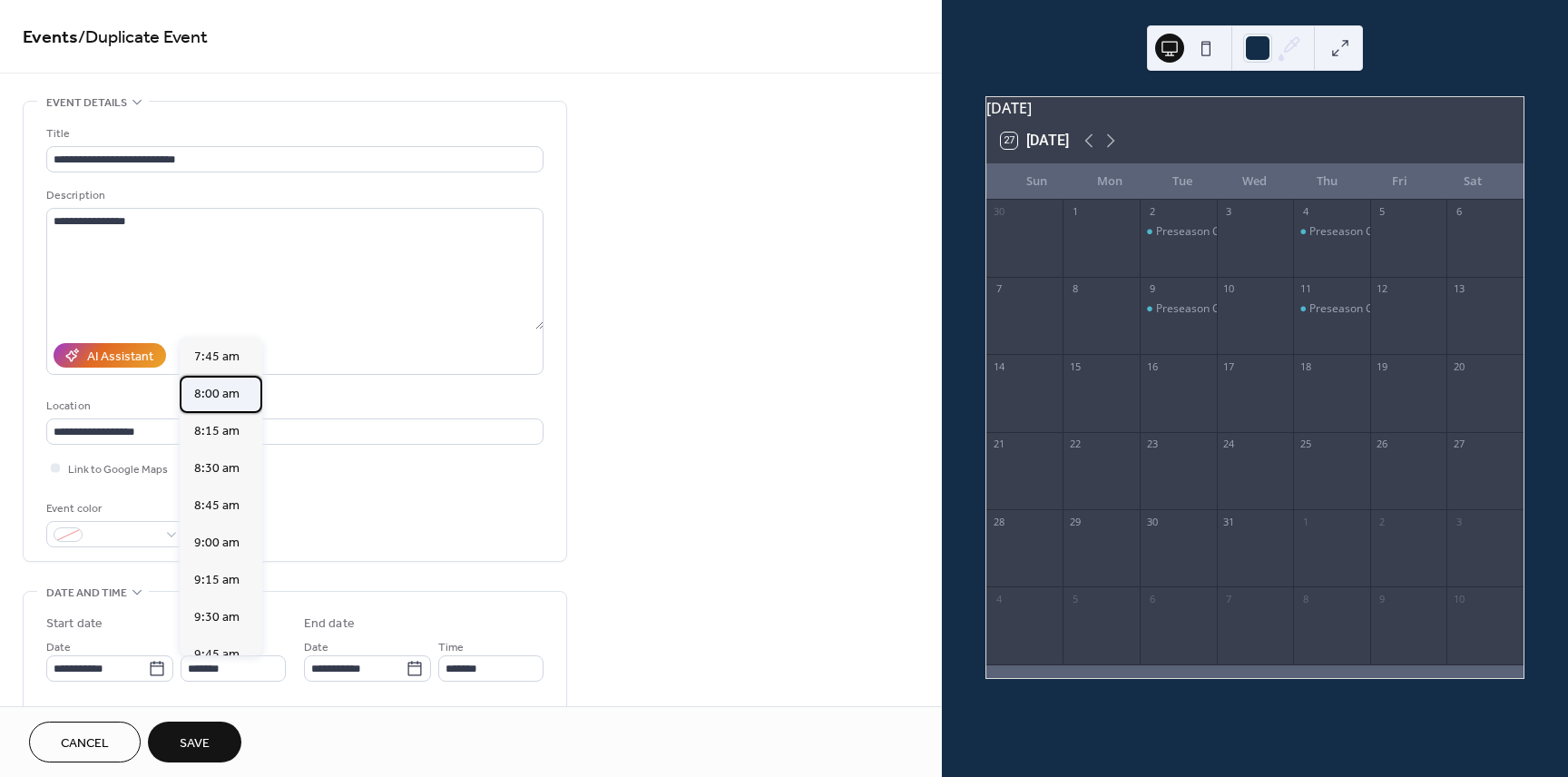 click on "8:00 am" at bounding box center (217, 394) 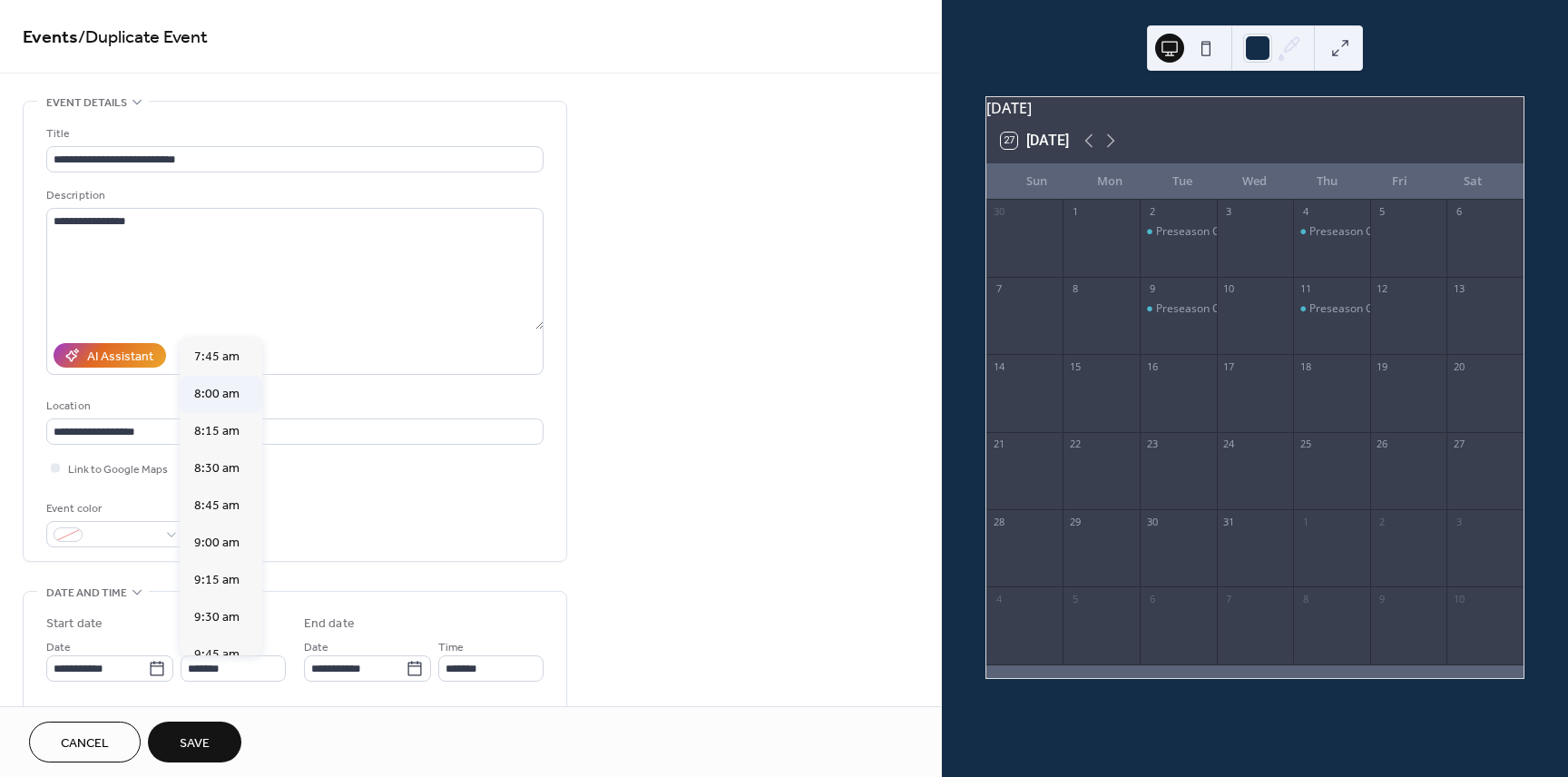 type on "*******" 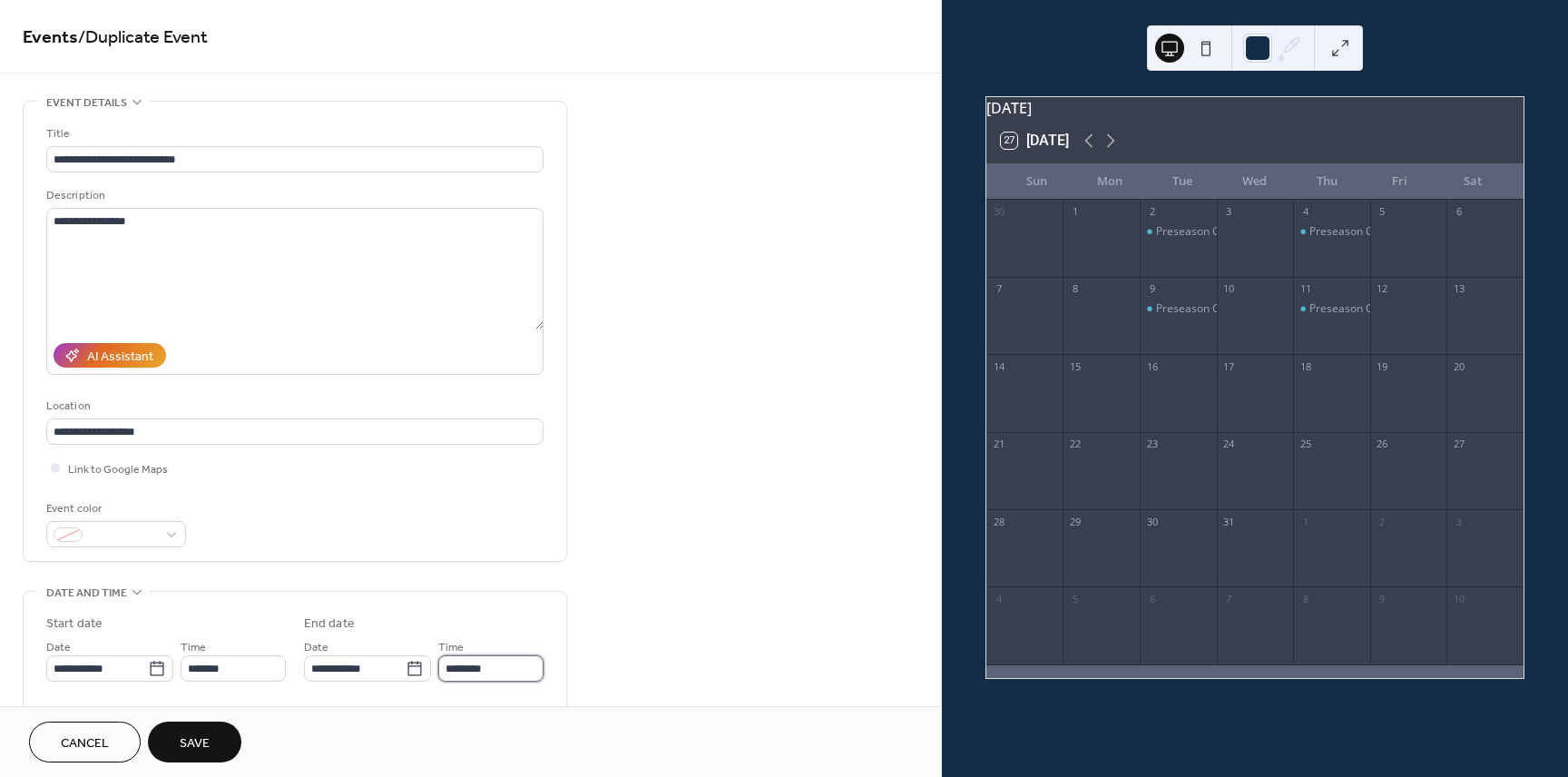 click on "********" at bounding box center (491, 668) 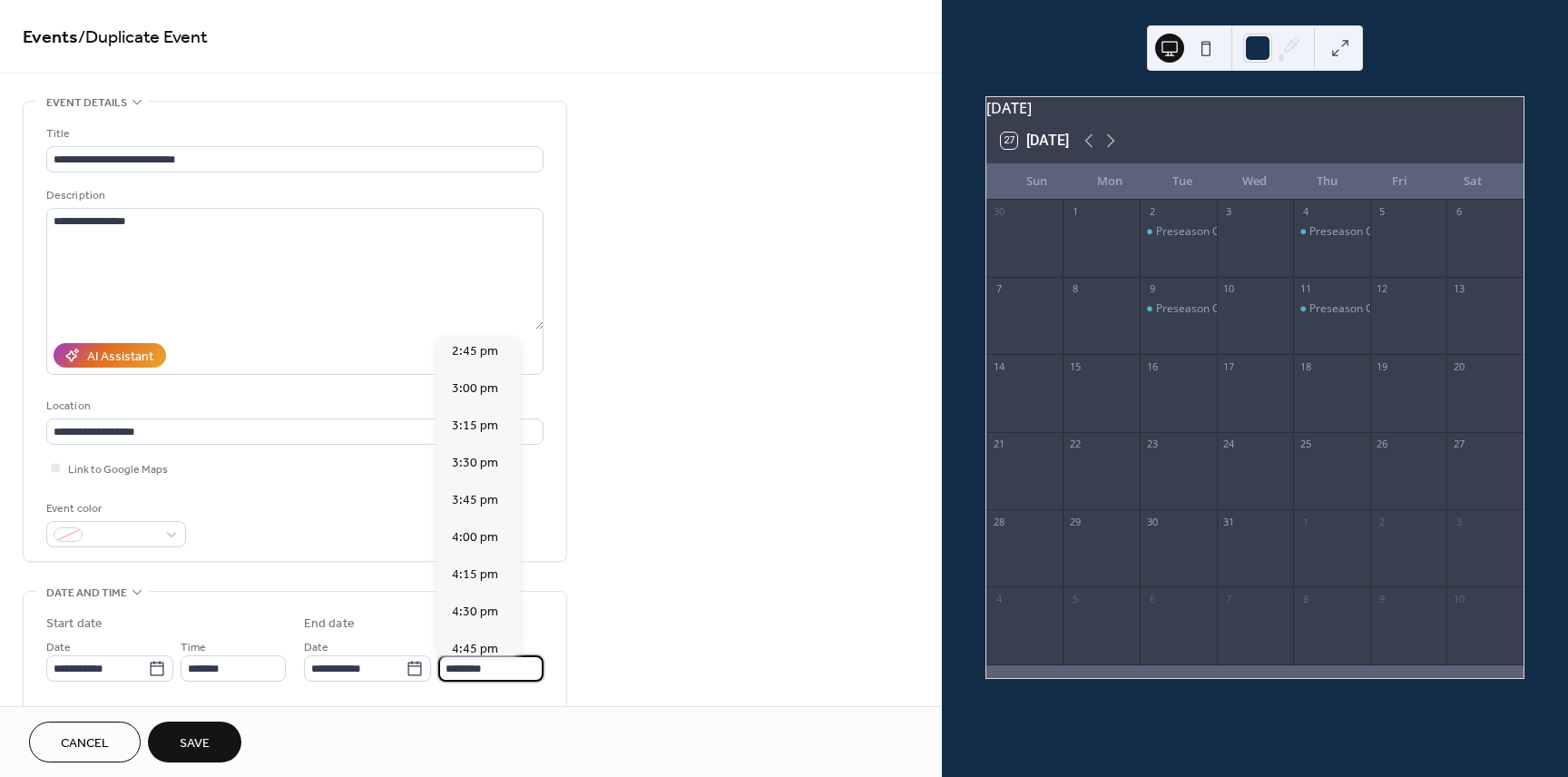 scroll, scrollTop: 1142, scrollLeft: 0, axis: vertical 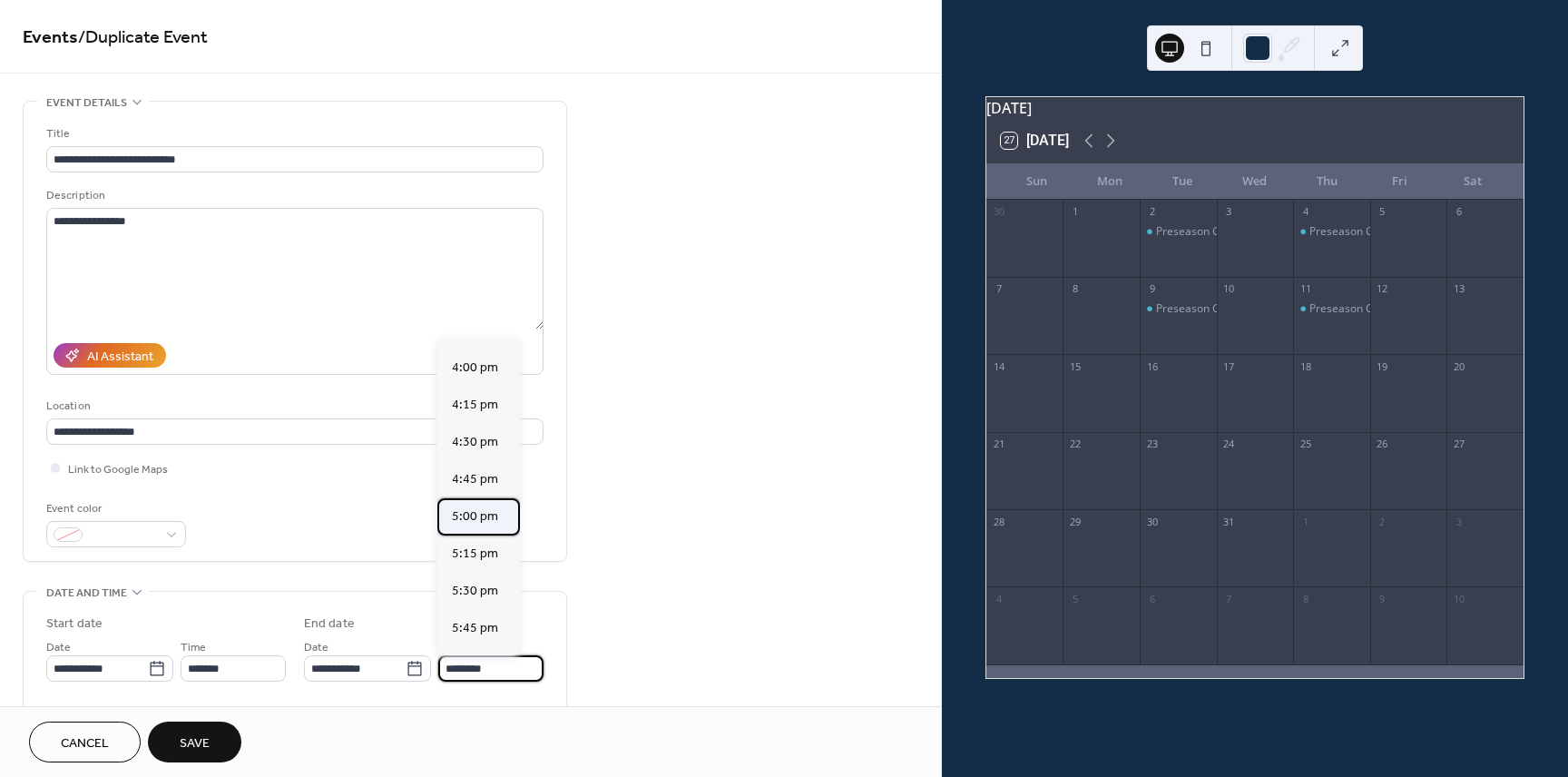 click on "5:00 pm" at bounding box center [475, 516] 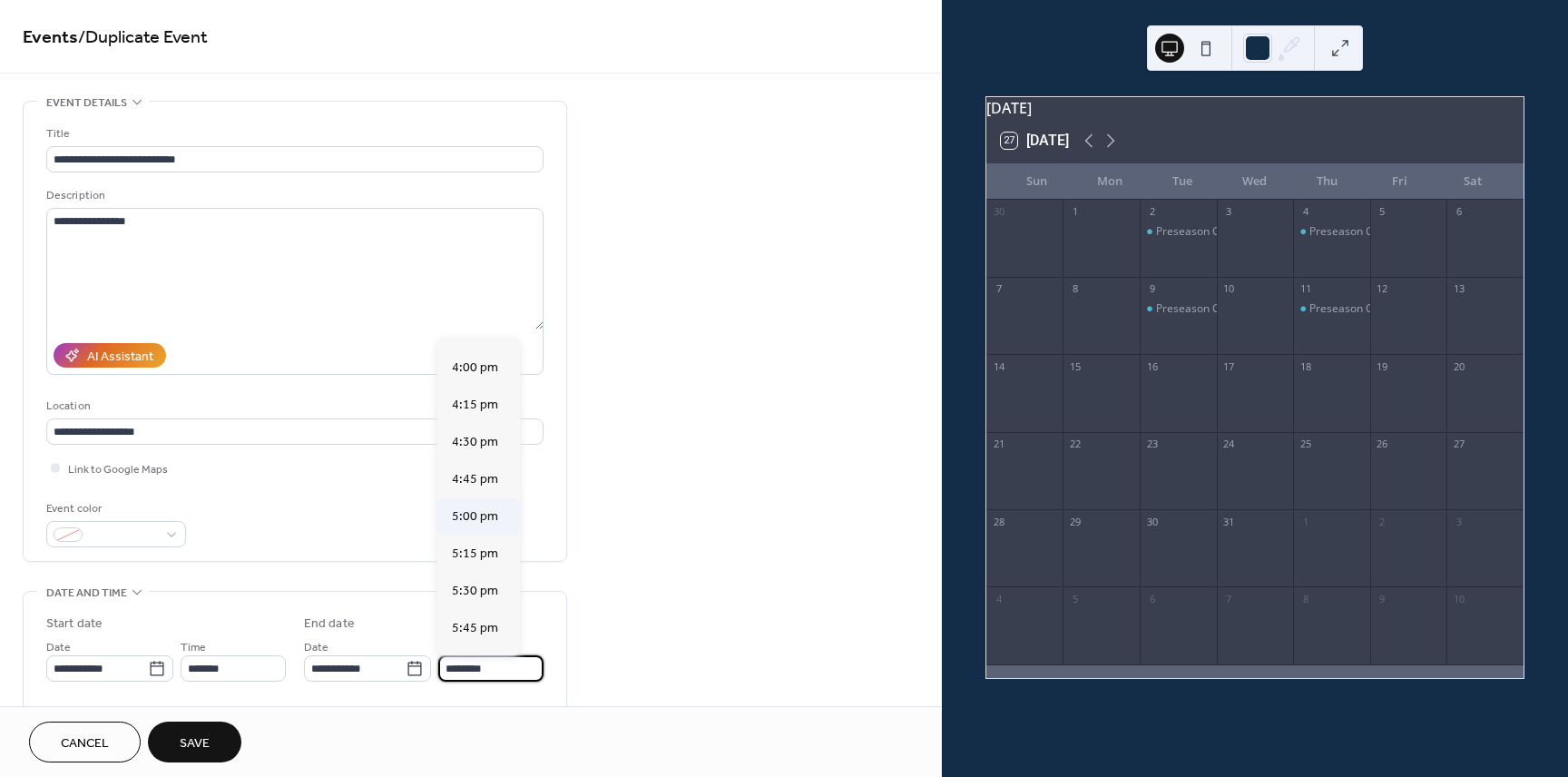 type on "*******" 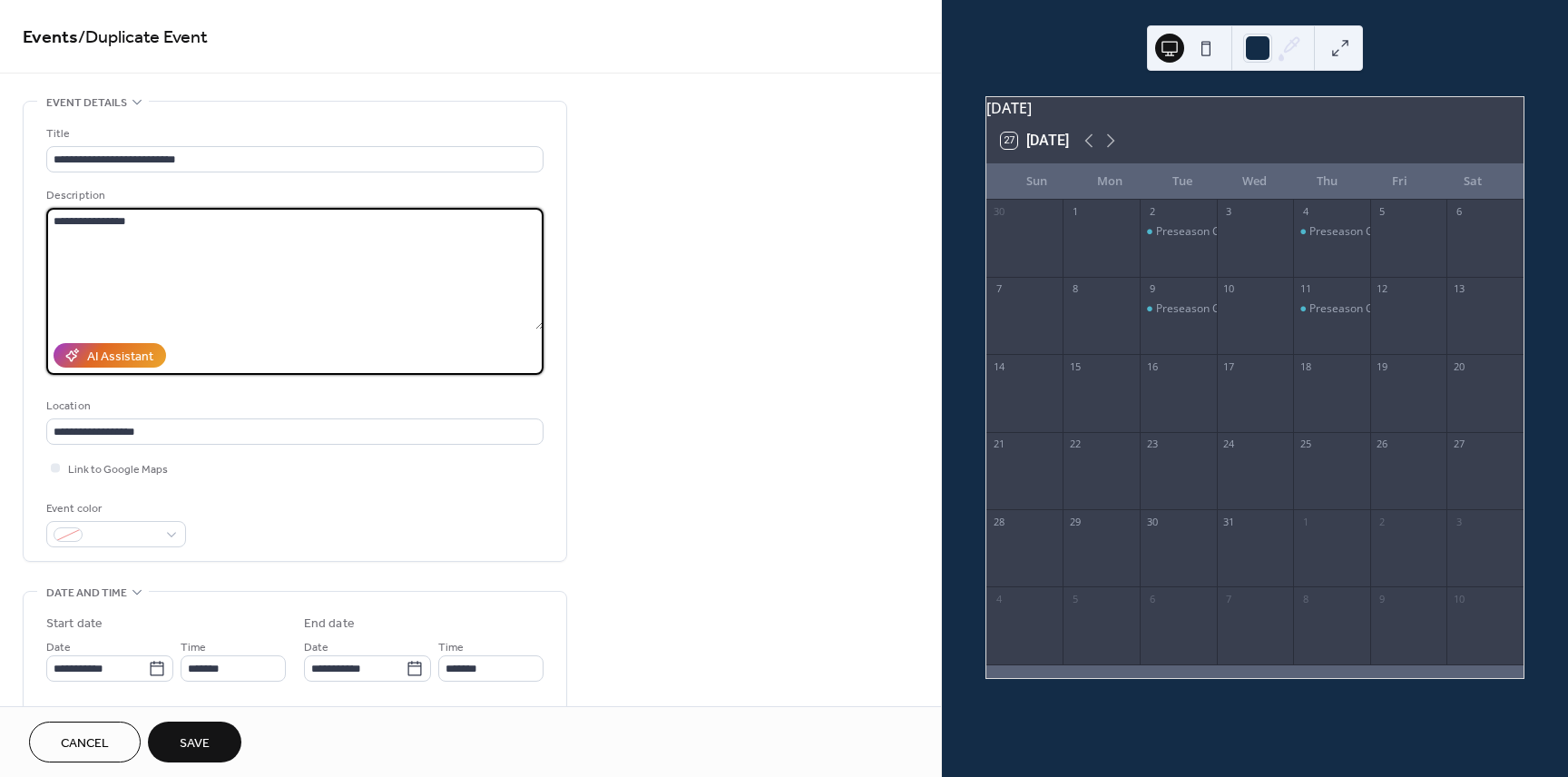 click on "**********" at bounding box center [295, 269] 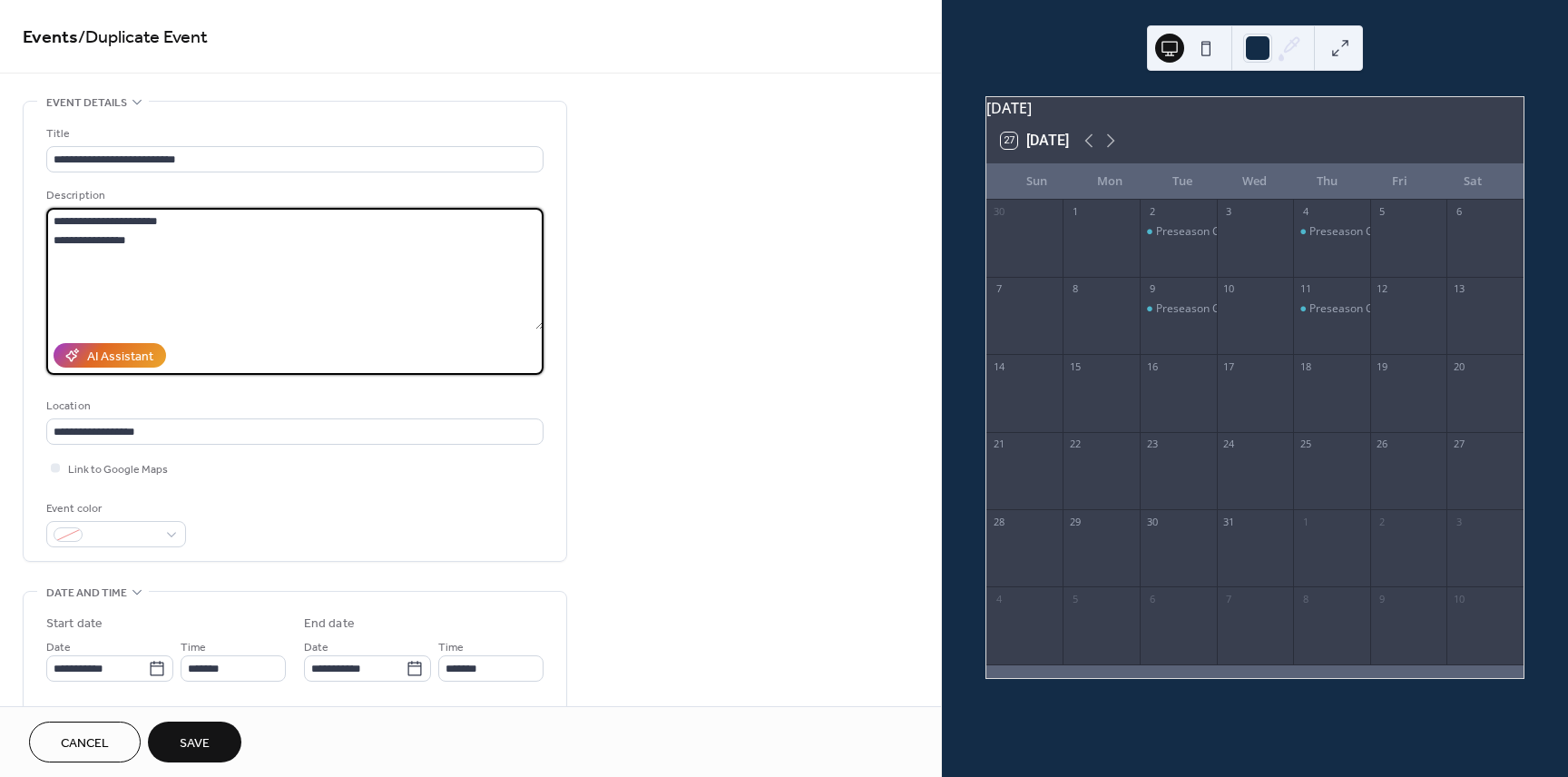 type on "**********" 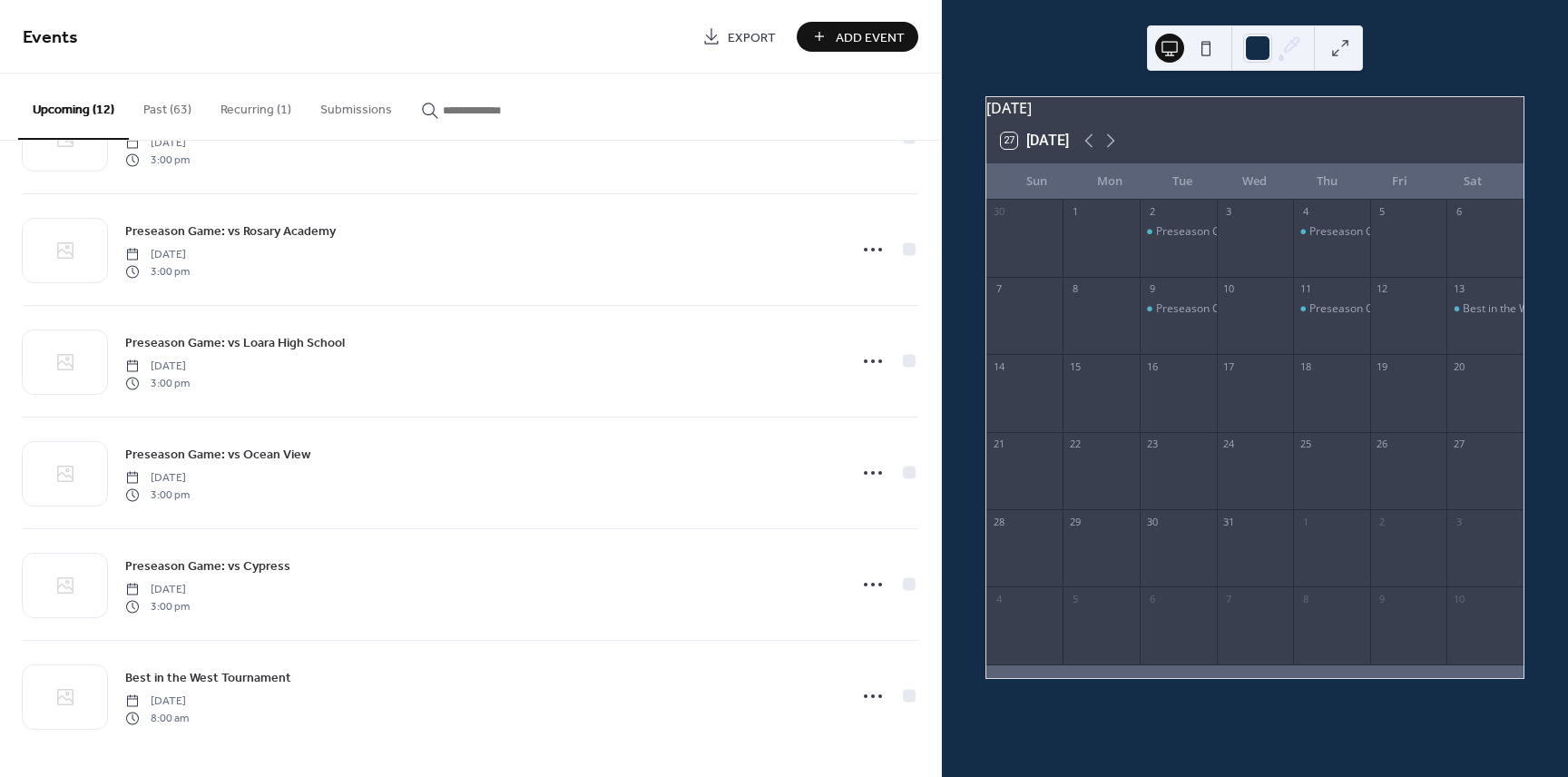 scroll, scrollTop: 753, scrollLeft: 0, axis: vertical 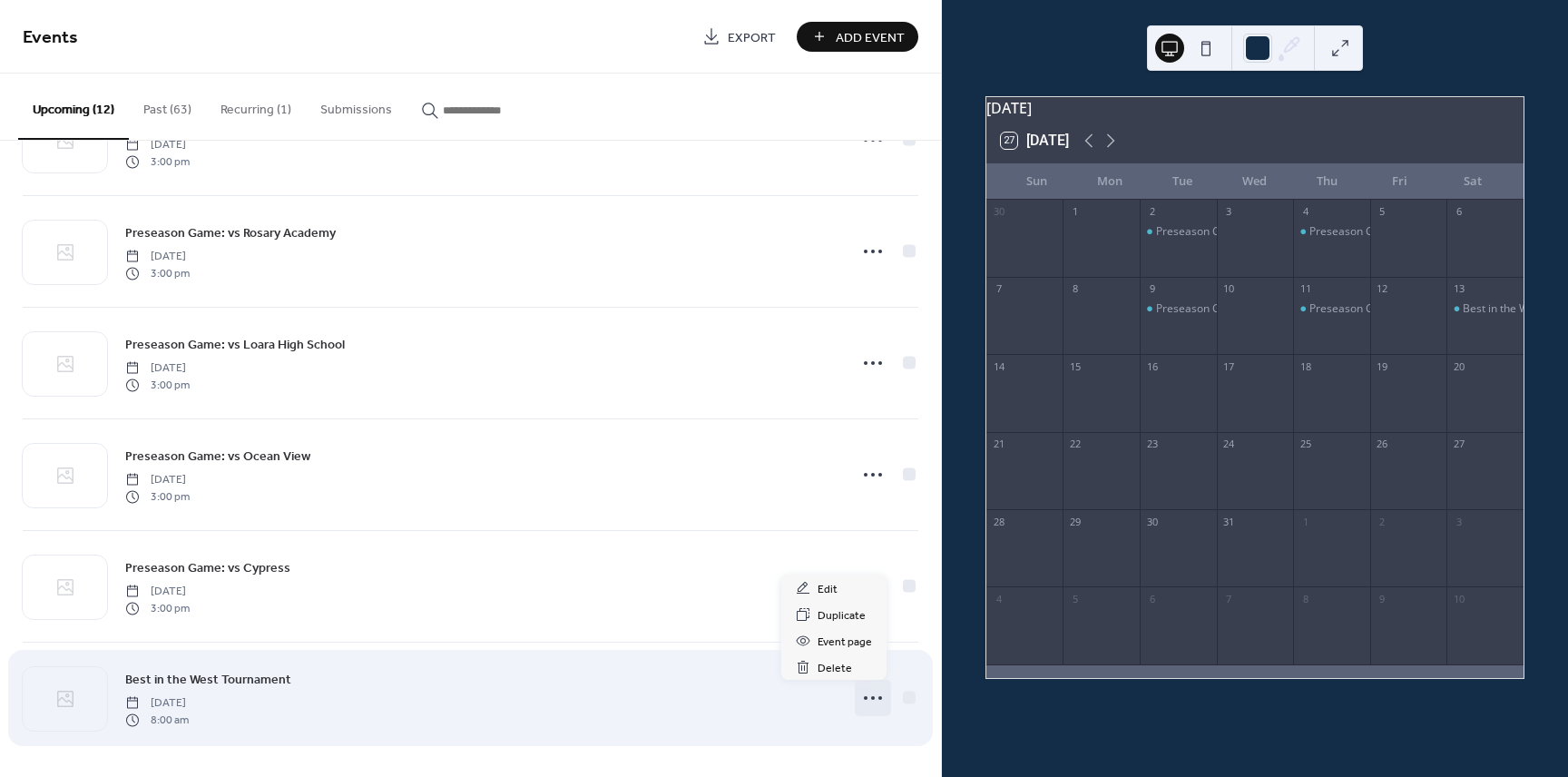 click 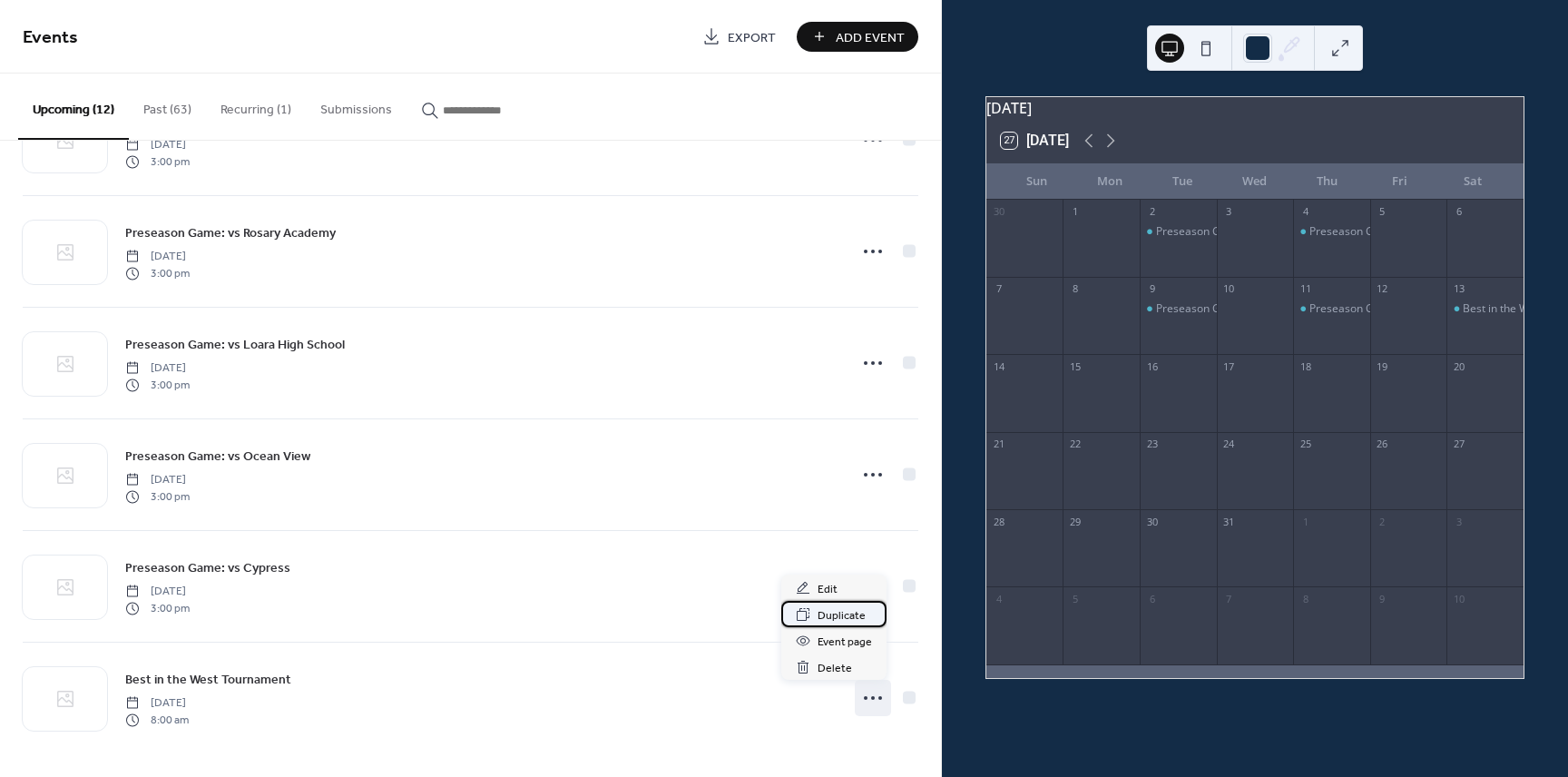 click on "Duplicate" at bounding box center (841, 615) 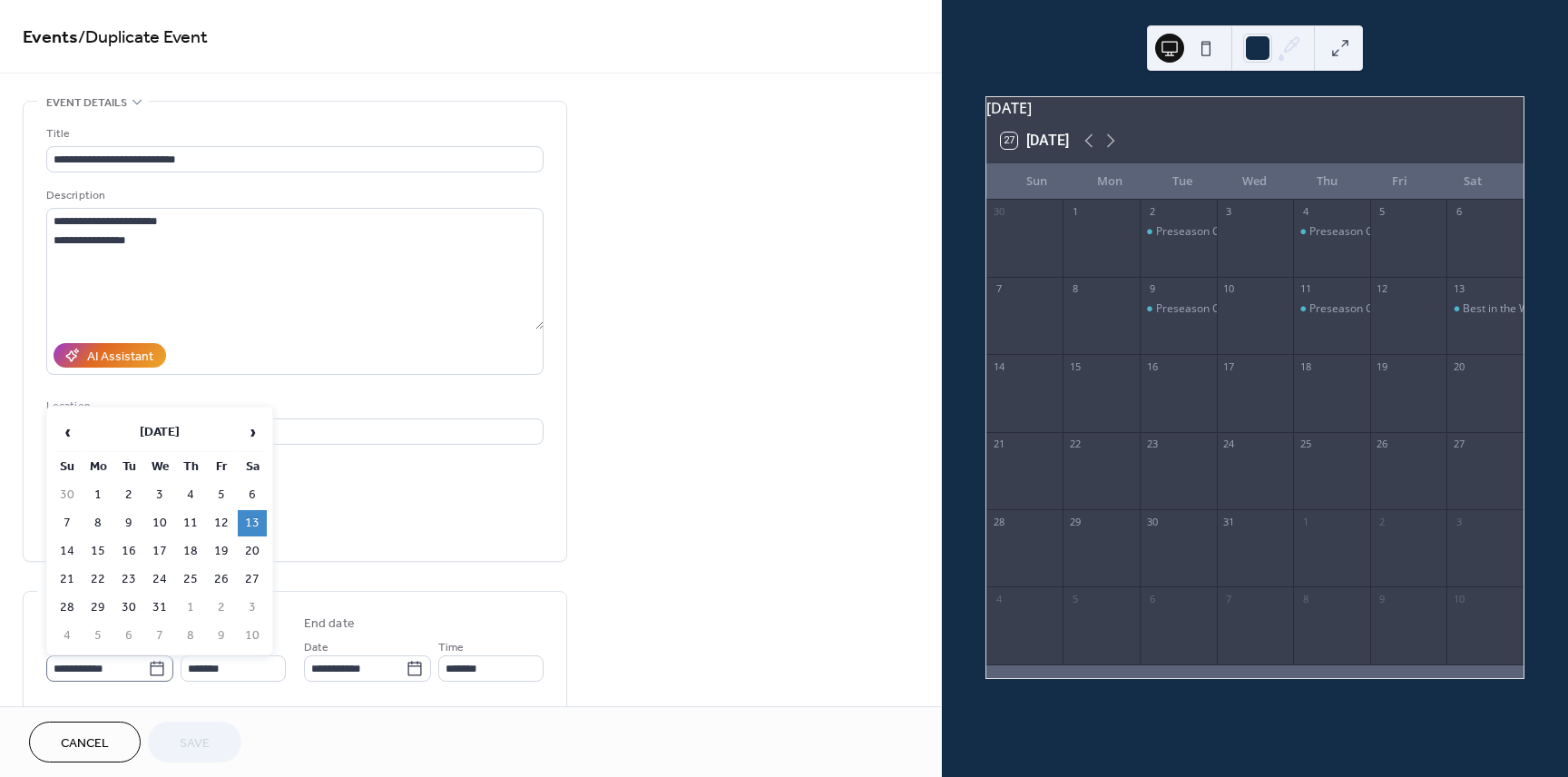 click 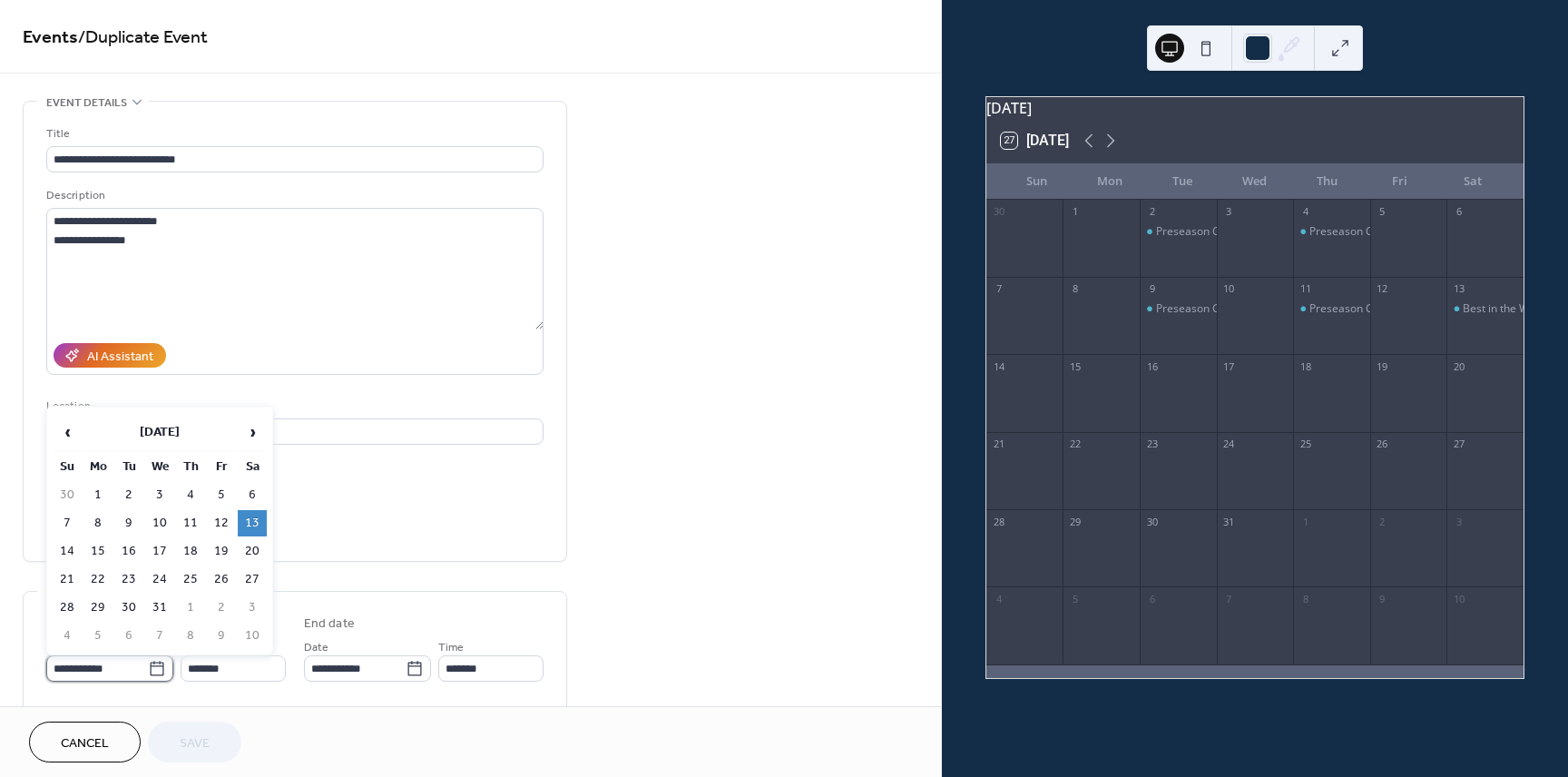 click on "**********" at bounding box center (97, 668) 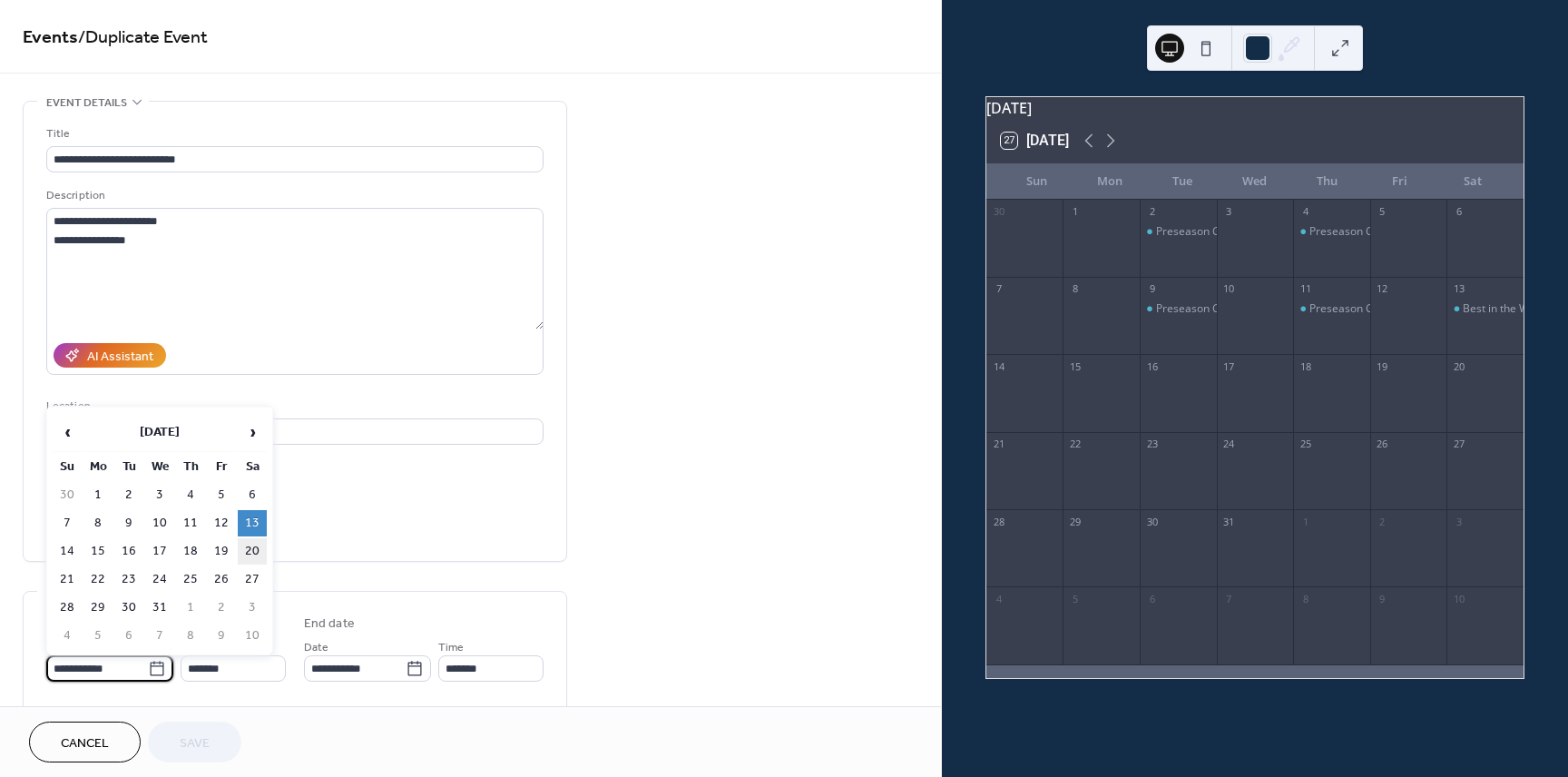 click on "20" at bounding box center [252, 551] 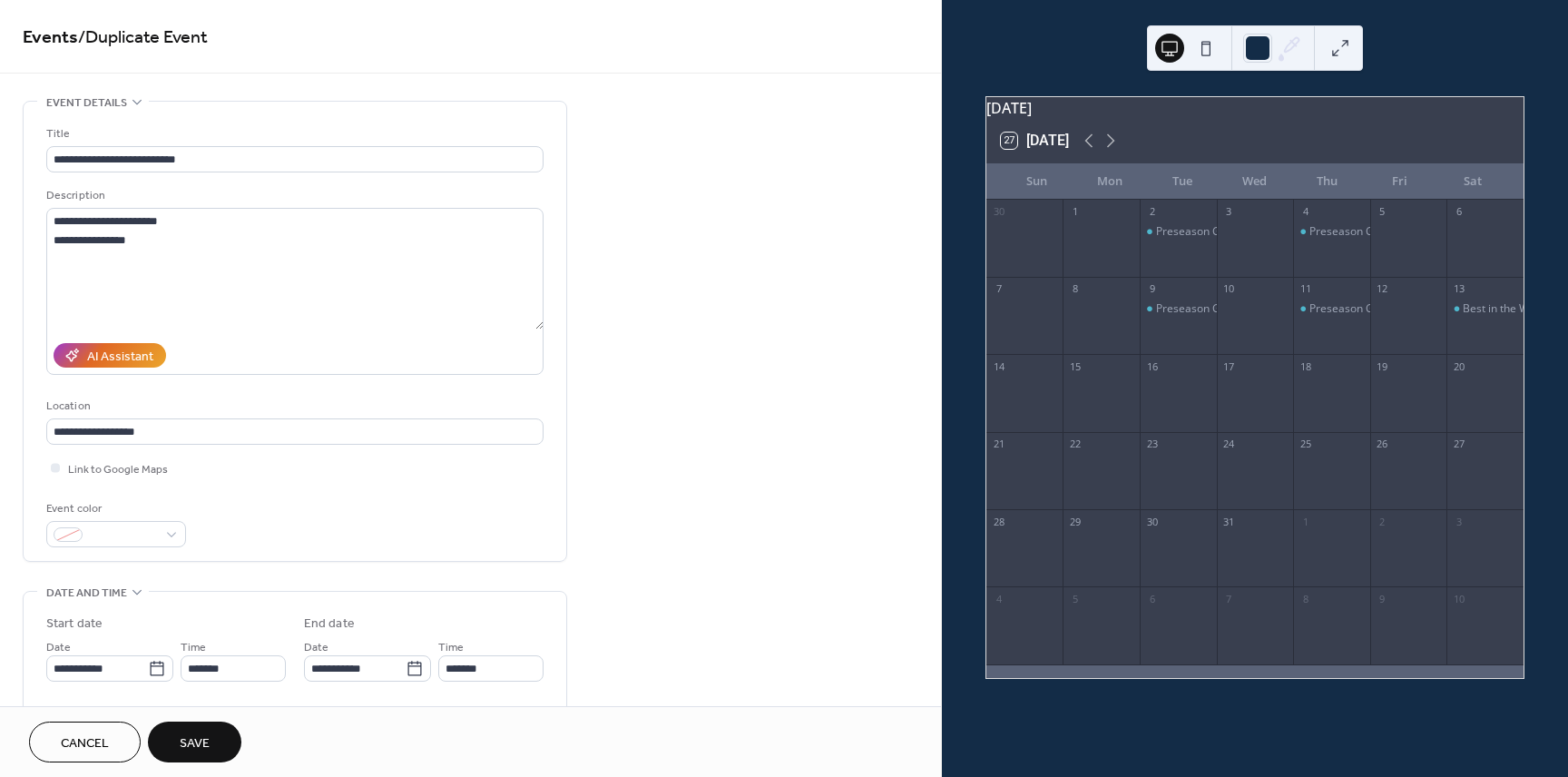 click on "Save" at bounding box center [194, 743] 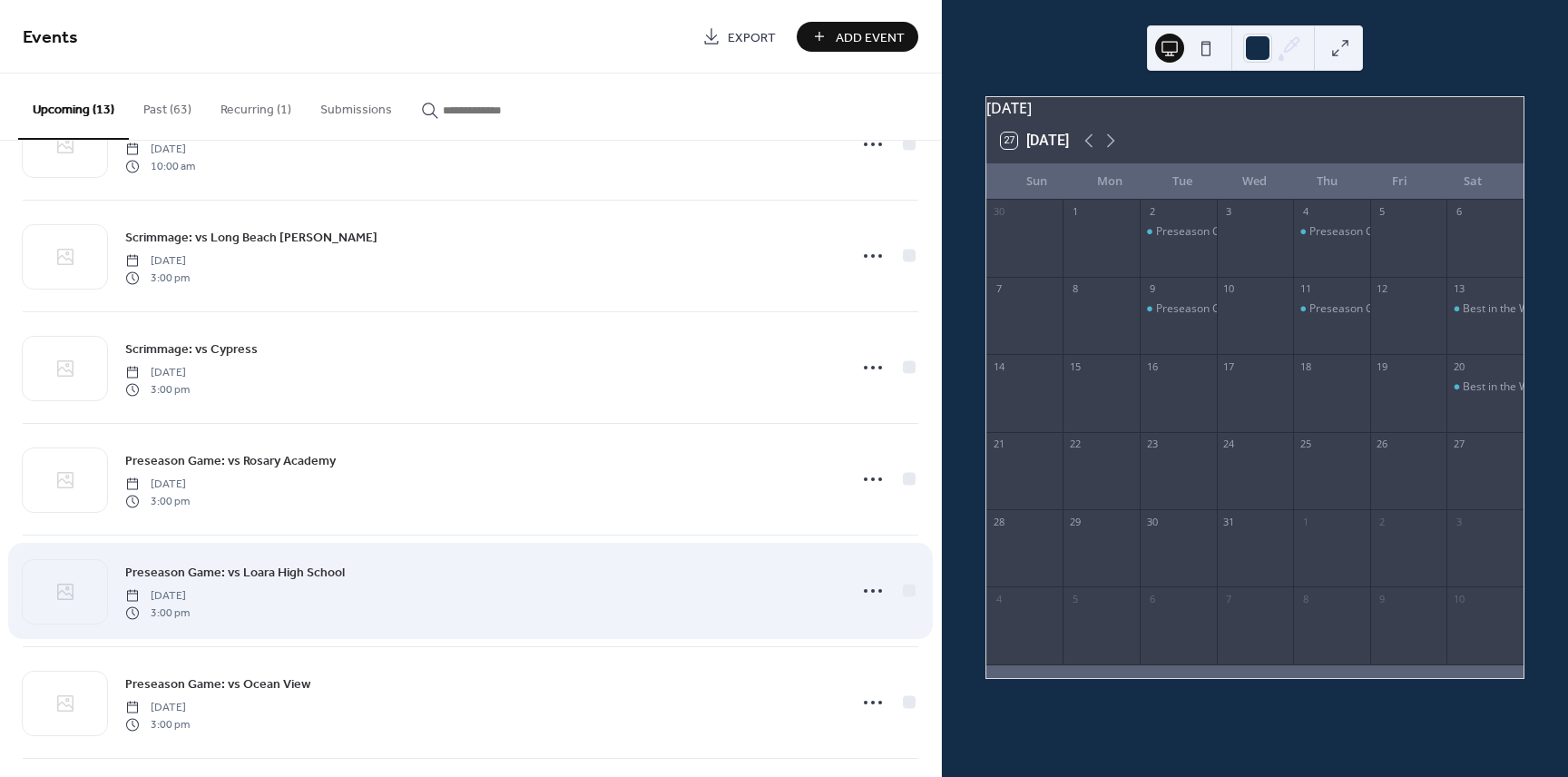 scroll, scrollTop: 595, scrollLeft: 0, axis: vertical 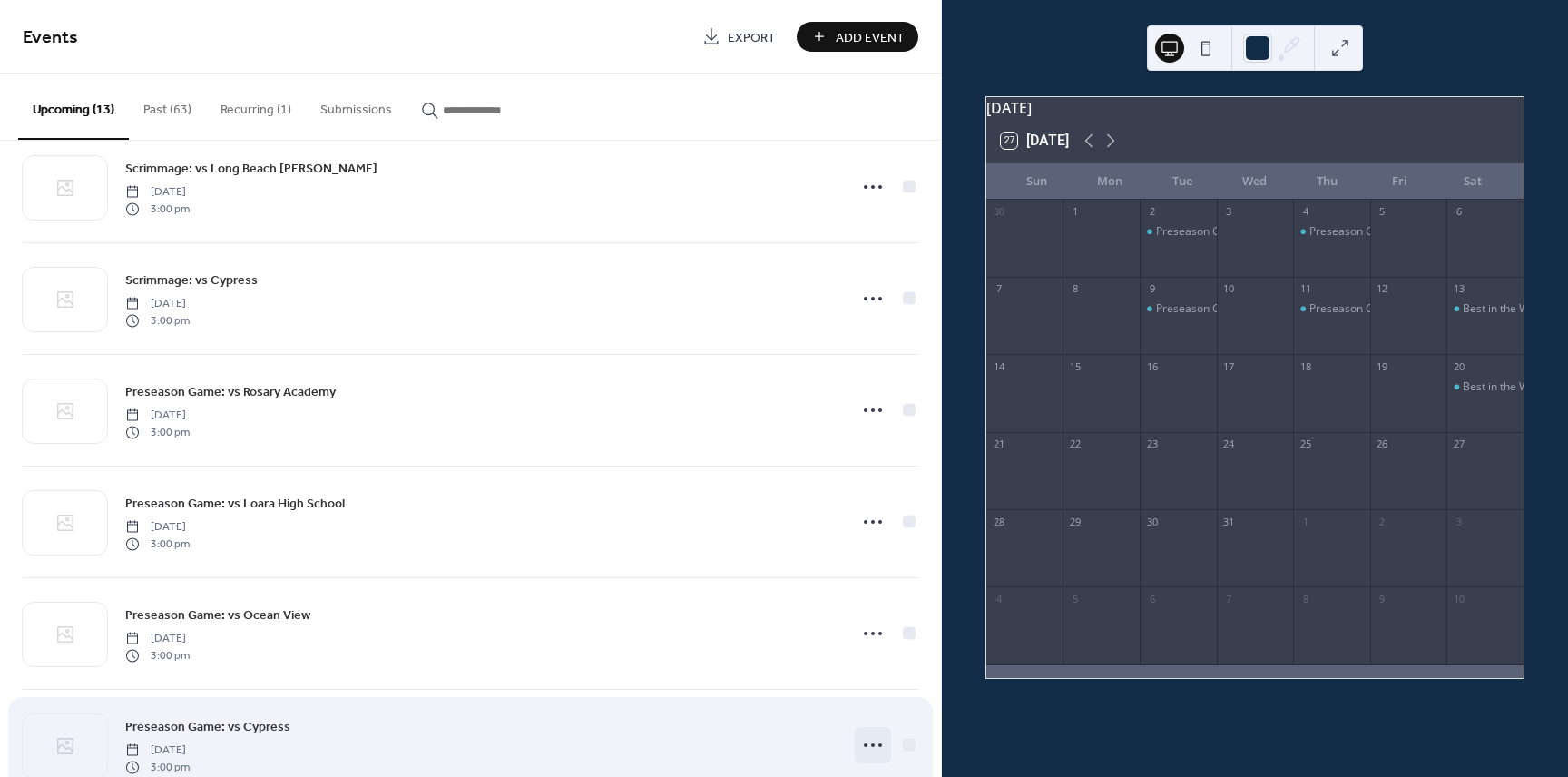 click 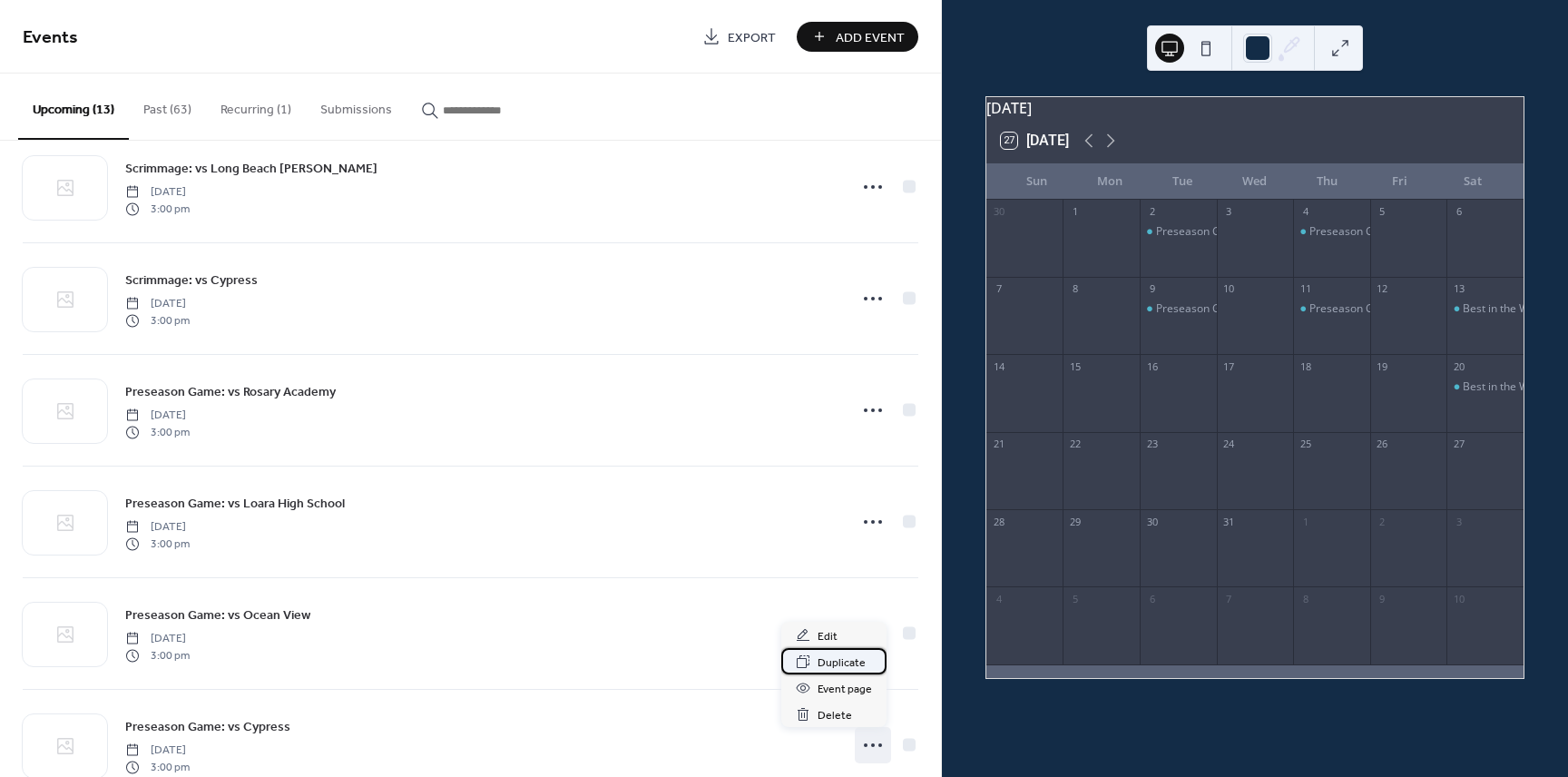 click on "Duplicate" at bounding box center [841, 663] 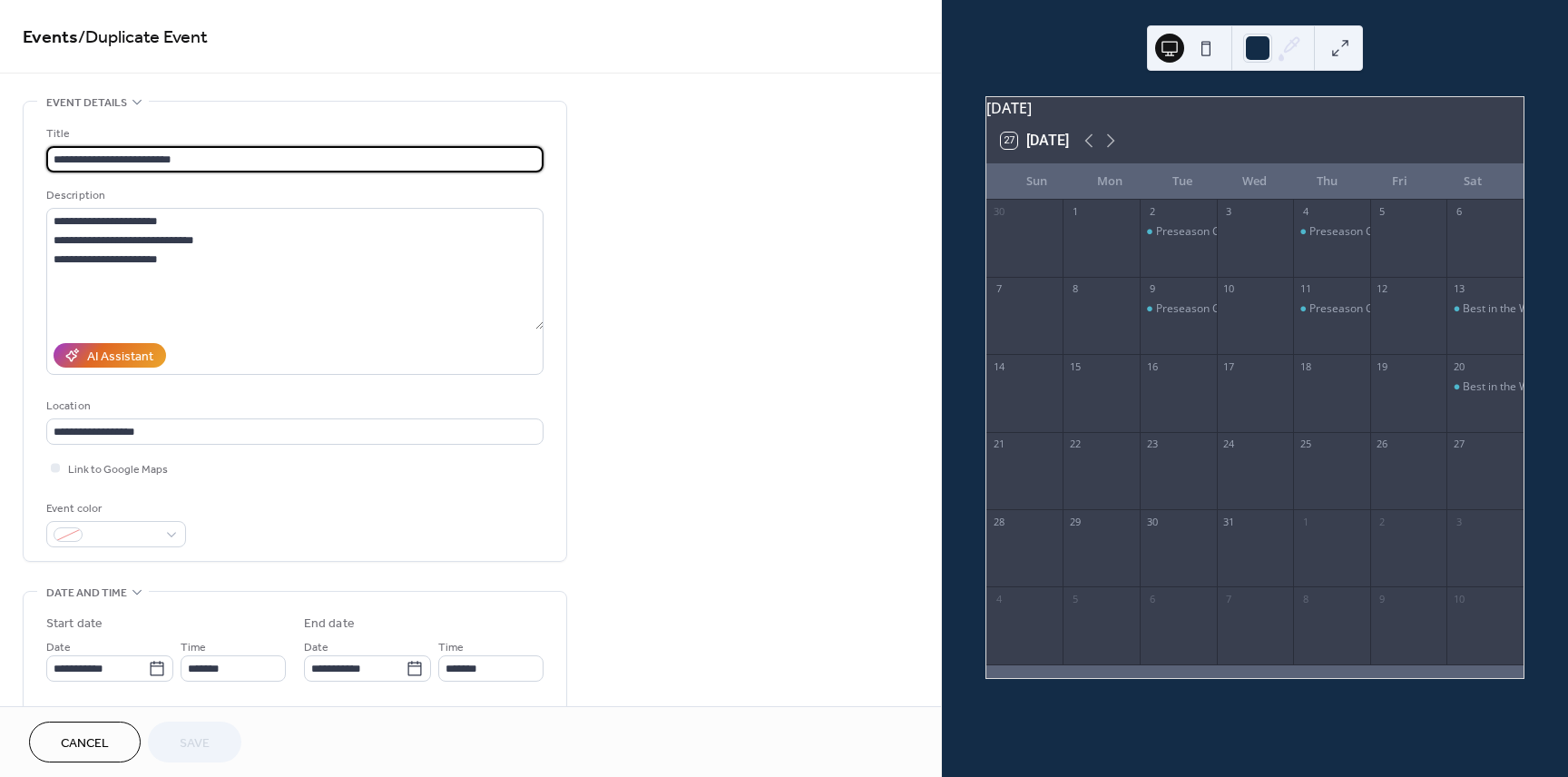 click on "**********" at bounding box center (295, 159) 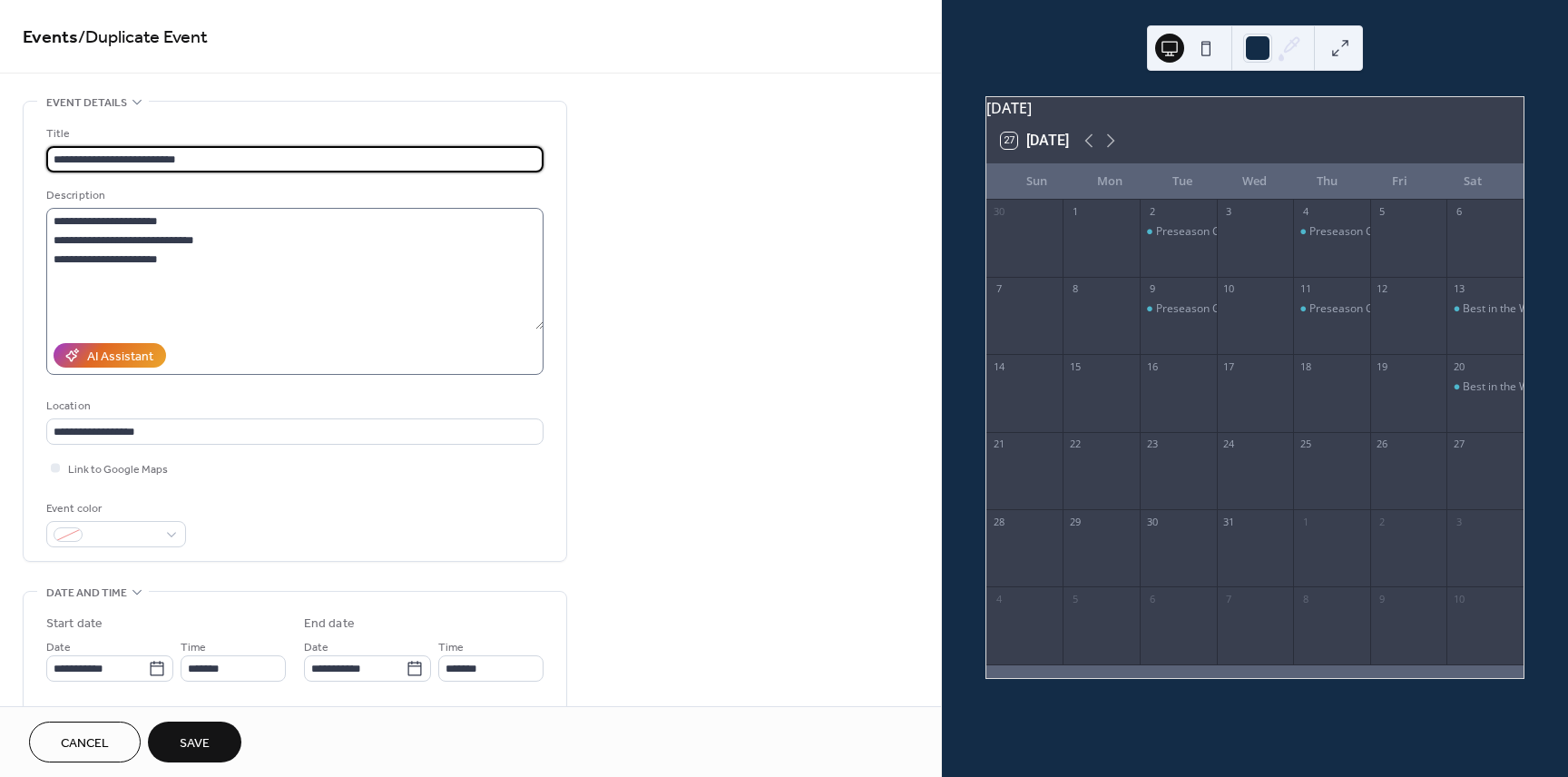 type on "**********" 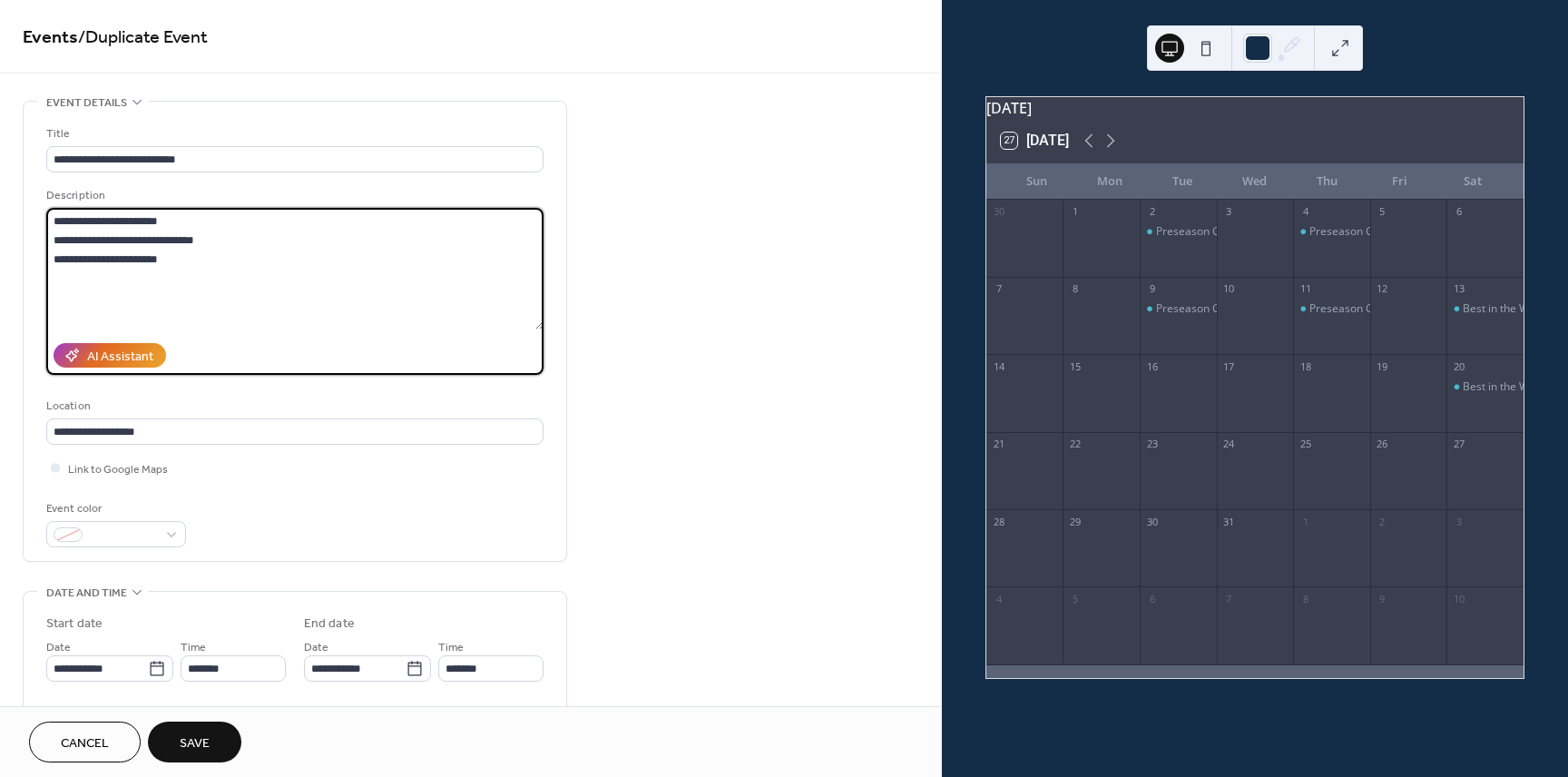 drag, startPoint x: 190, startPoint y: 253, endPoint x: 39, endPoint y: 259, distance: 151.1192 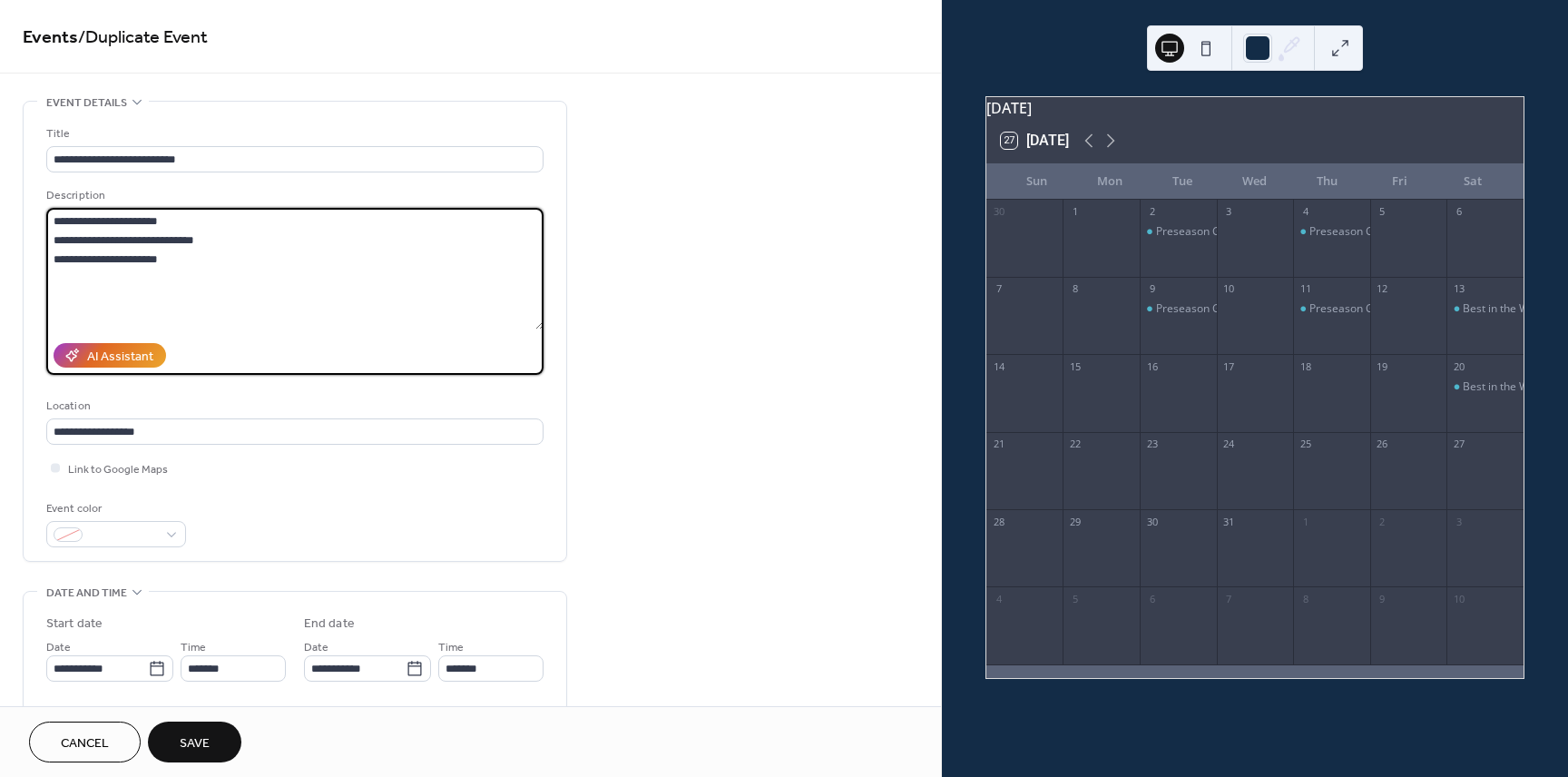 click on "**********" at bounding box center [295, 331] 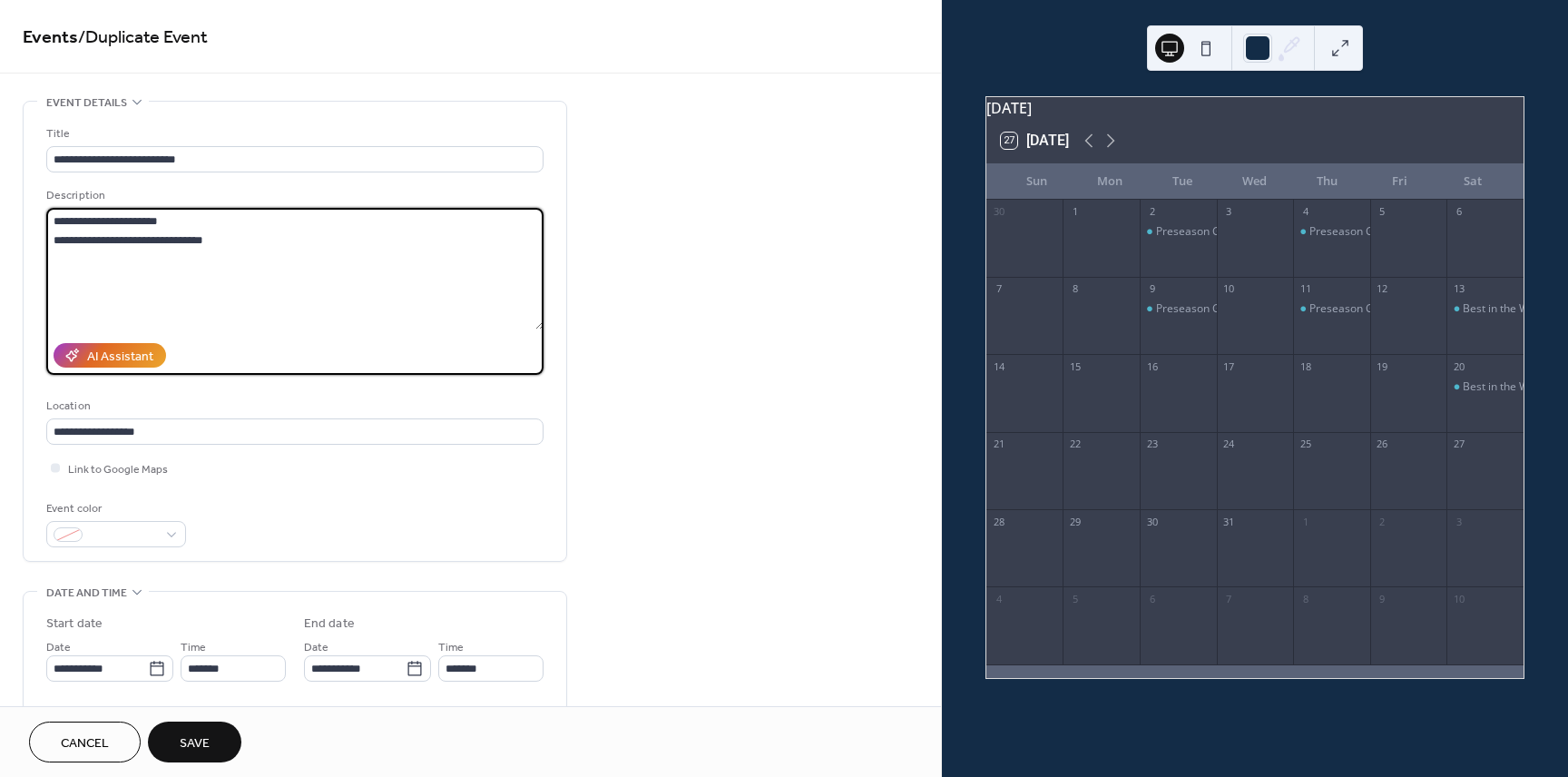 click on "**********" at bounding box center (295, 269) 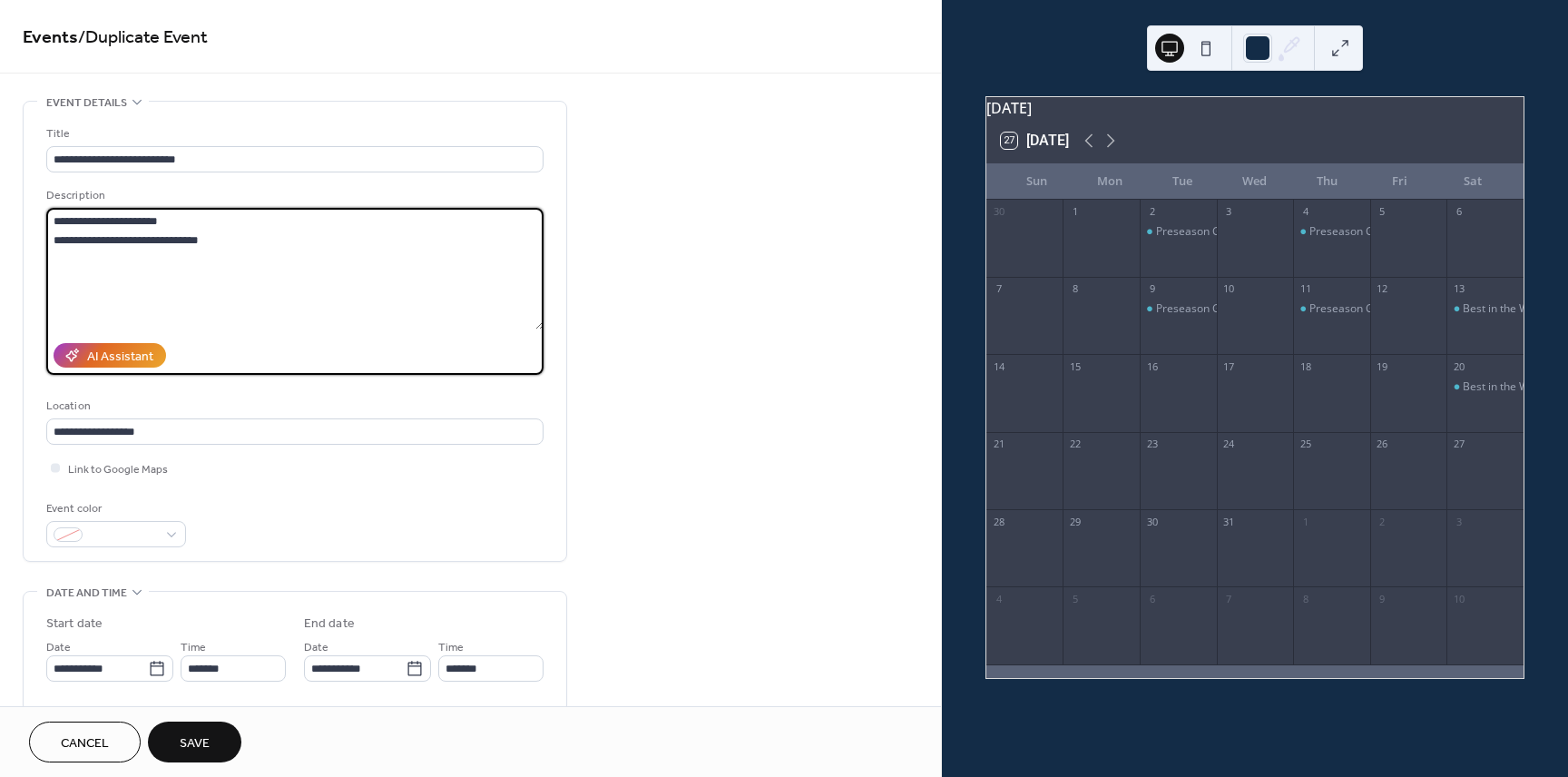 drag, startPoint x: 177, startPoint y: 221, endPoint x: 44, endPoint y: 211, distance: 133.3754 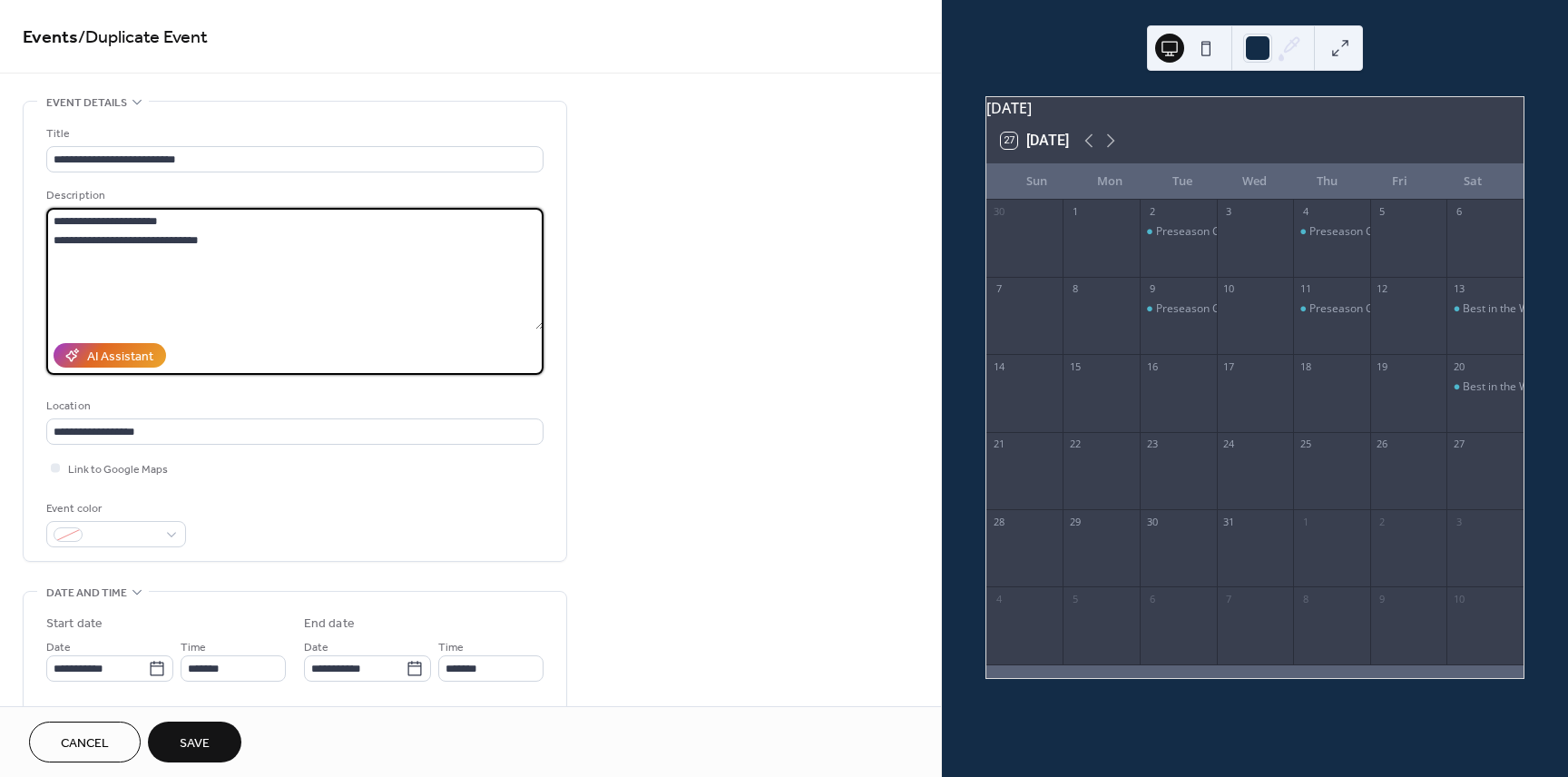 click on "**********" at bounding box center (295, 331) 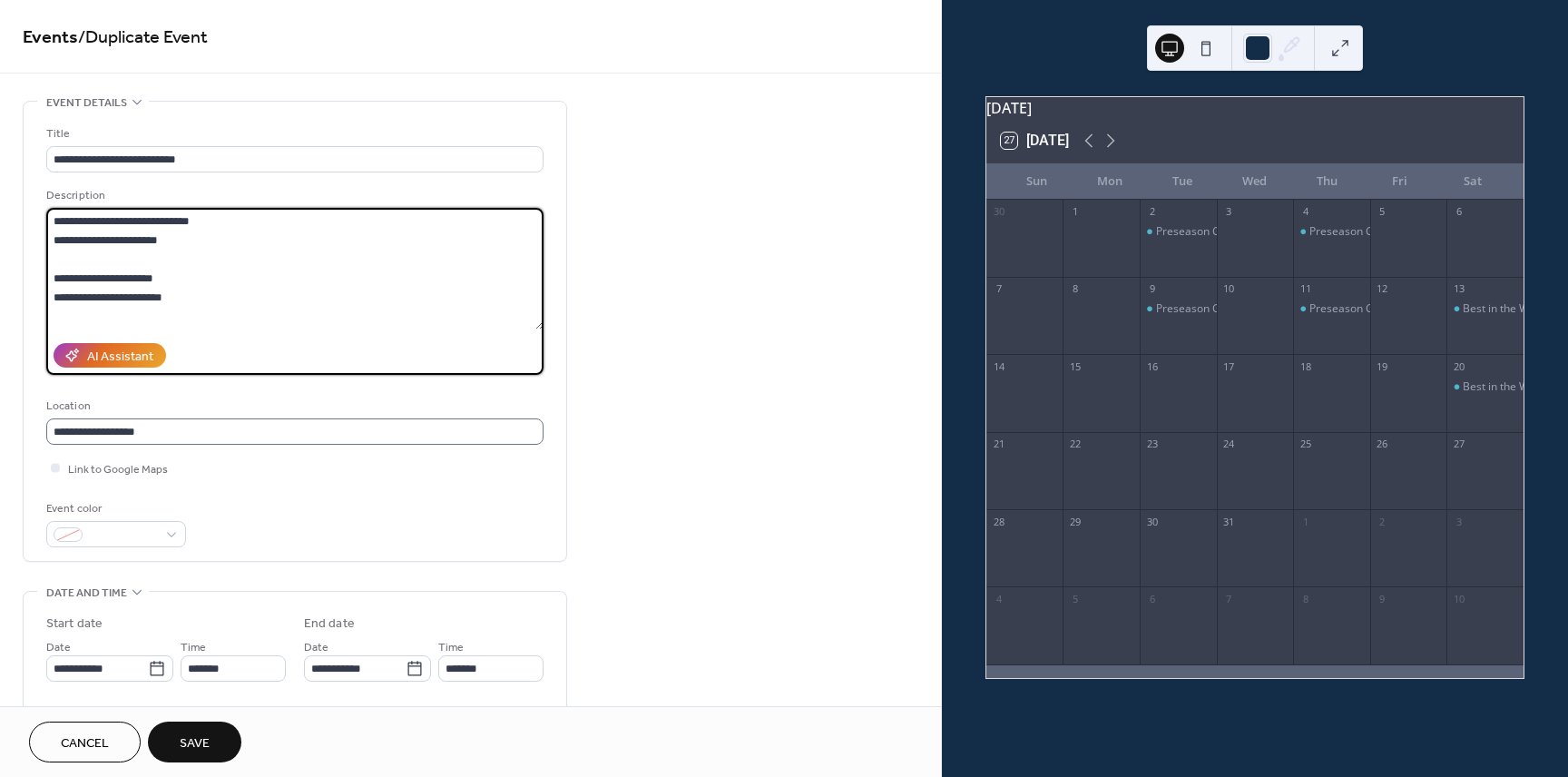 type on "**********" 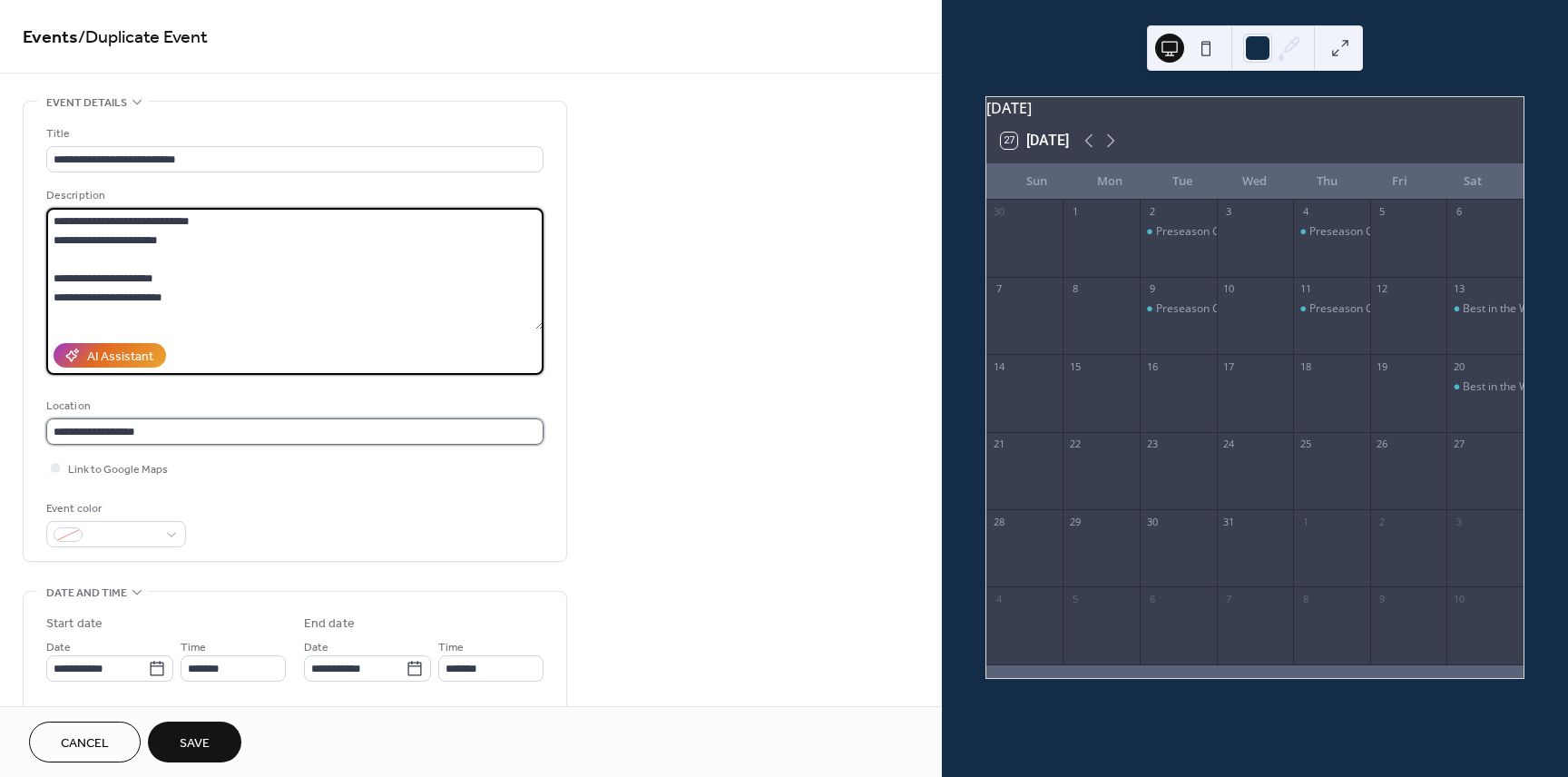 click on "**********" at bounding box center [295, 431] 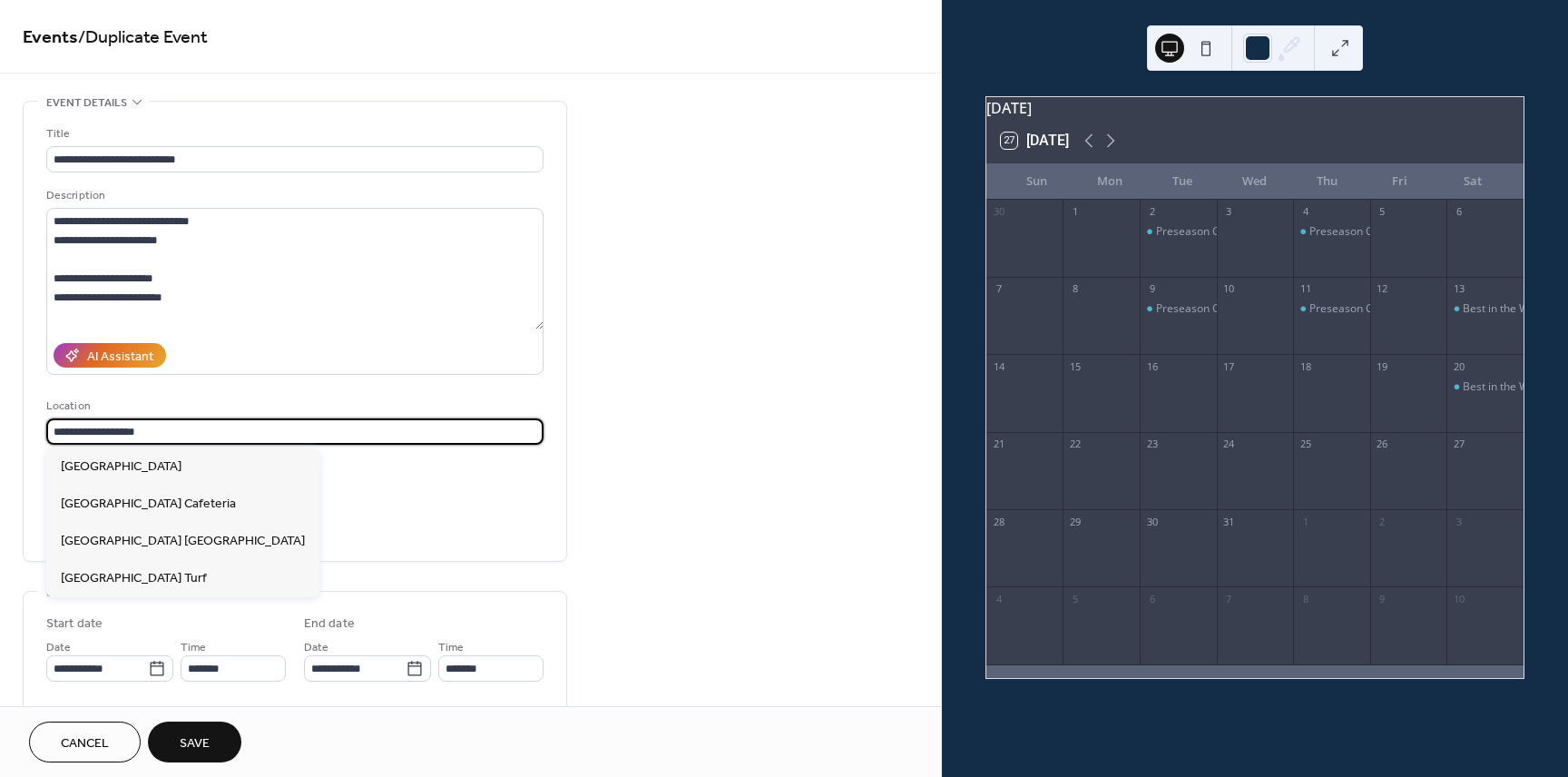 click on "**********" at bounding box center (295, 431) 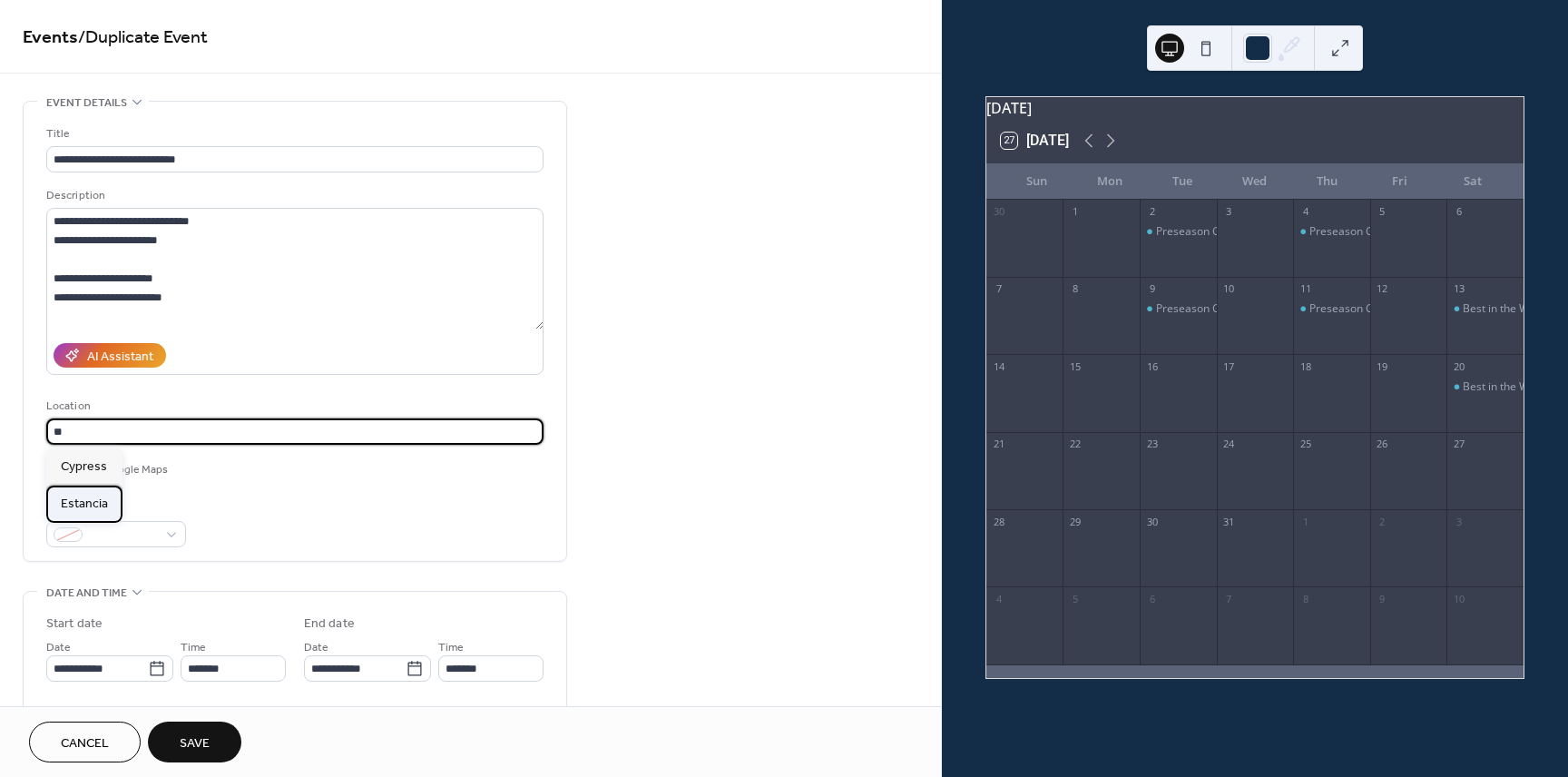 click on "Estancia" at bounding box center (84, 504) 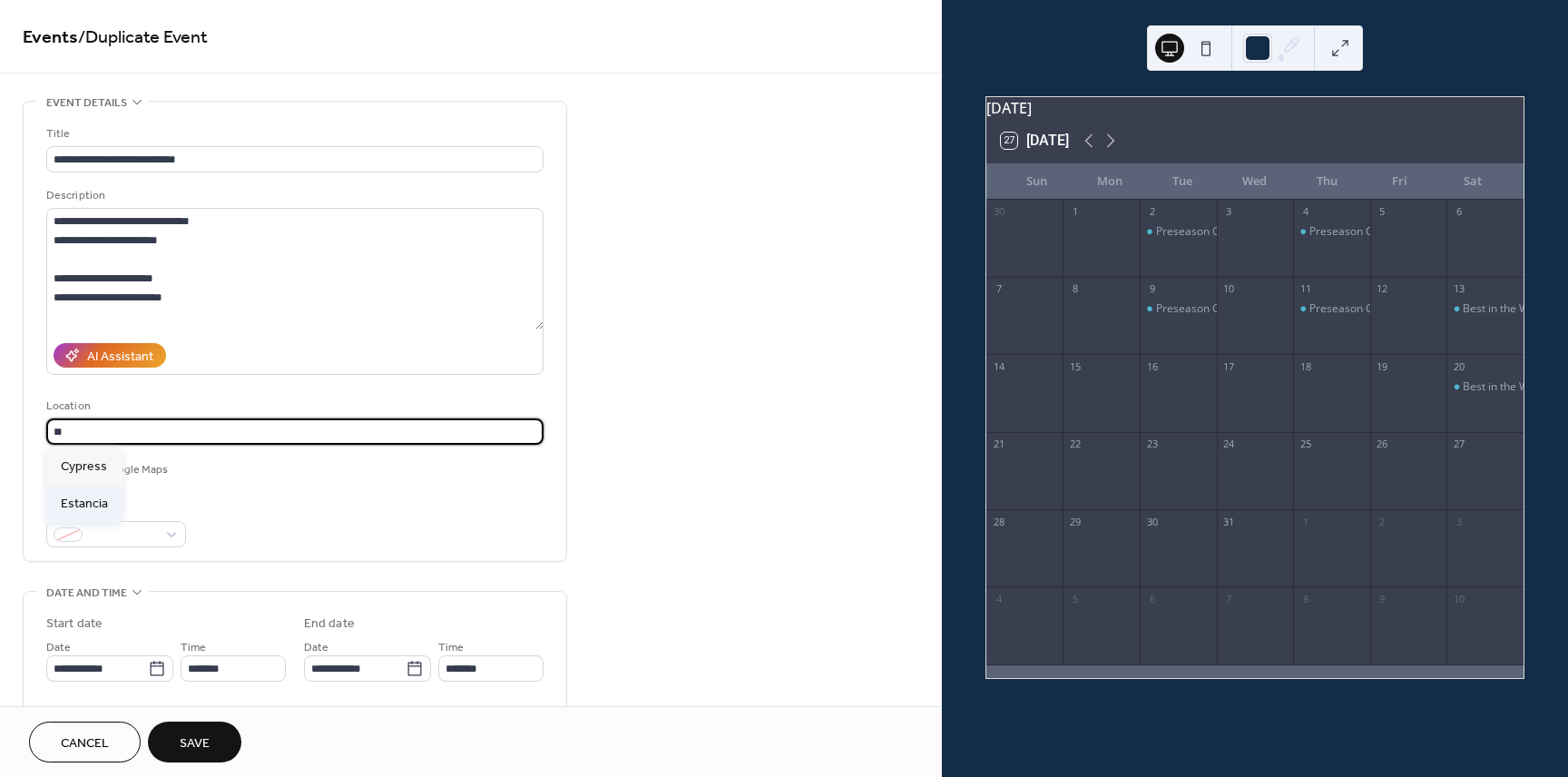 type on "********" 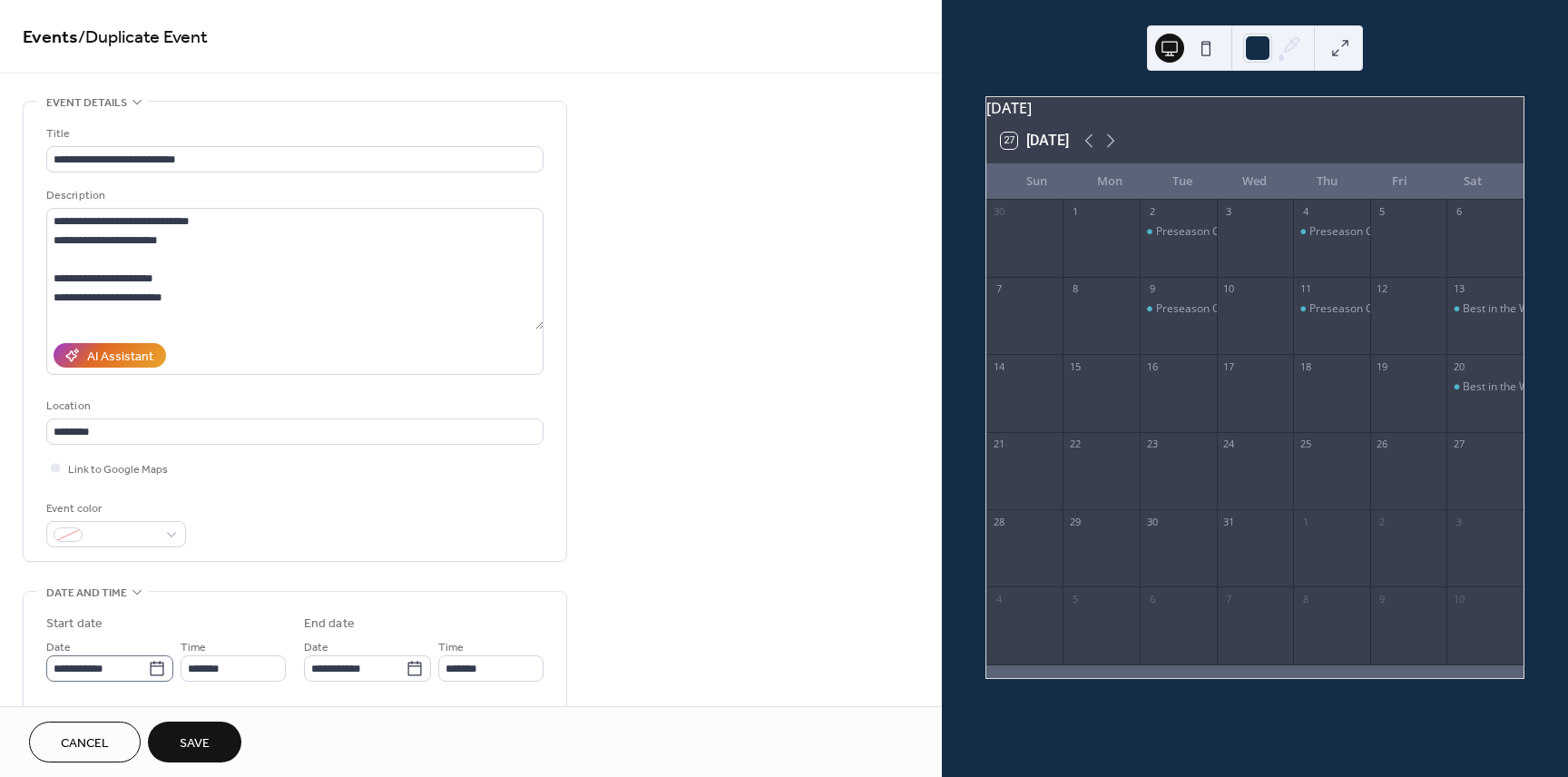 click 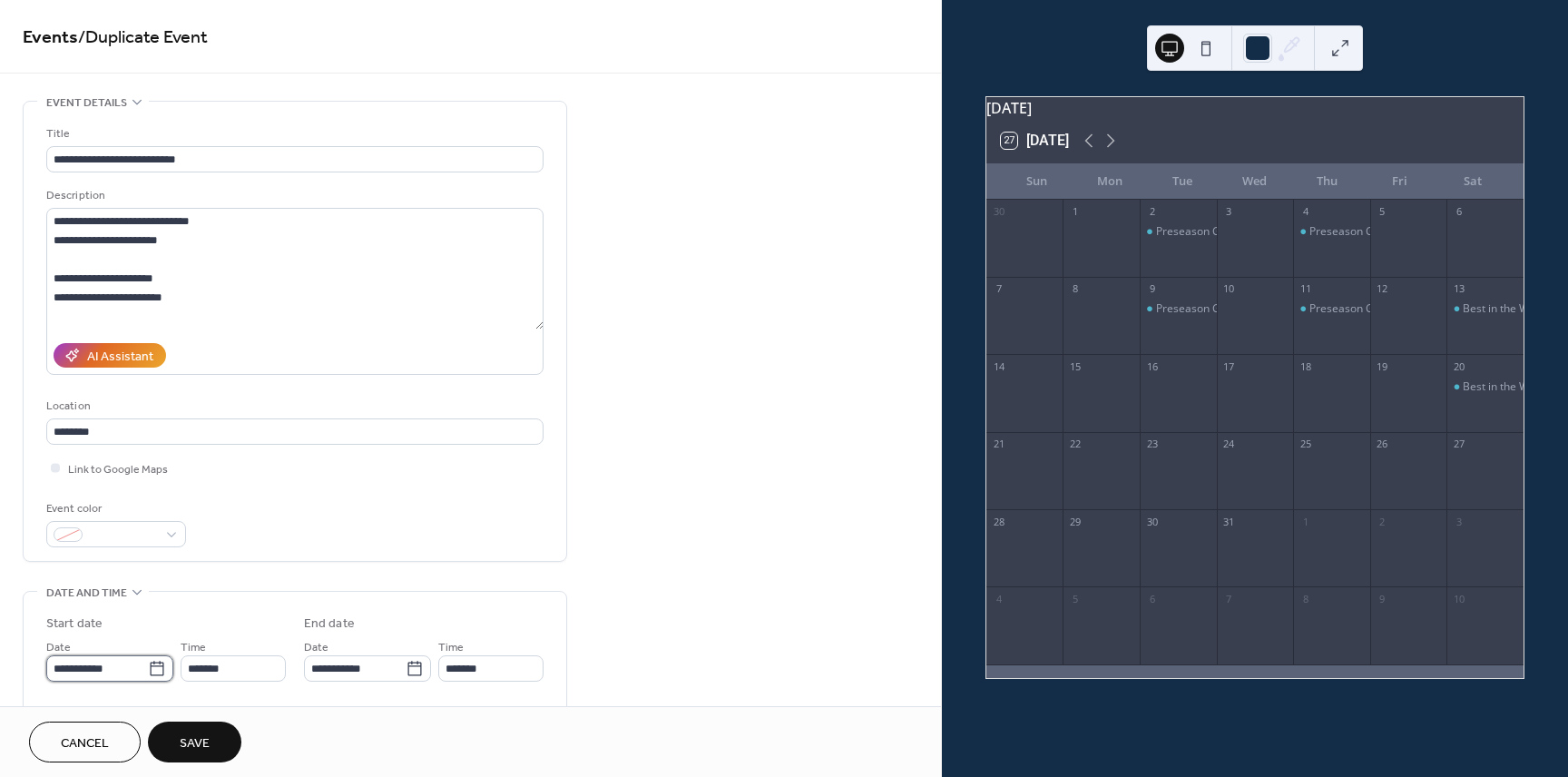 click on "**********" at bounding box center [97, 668] 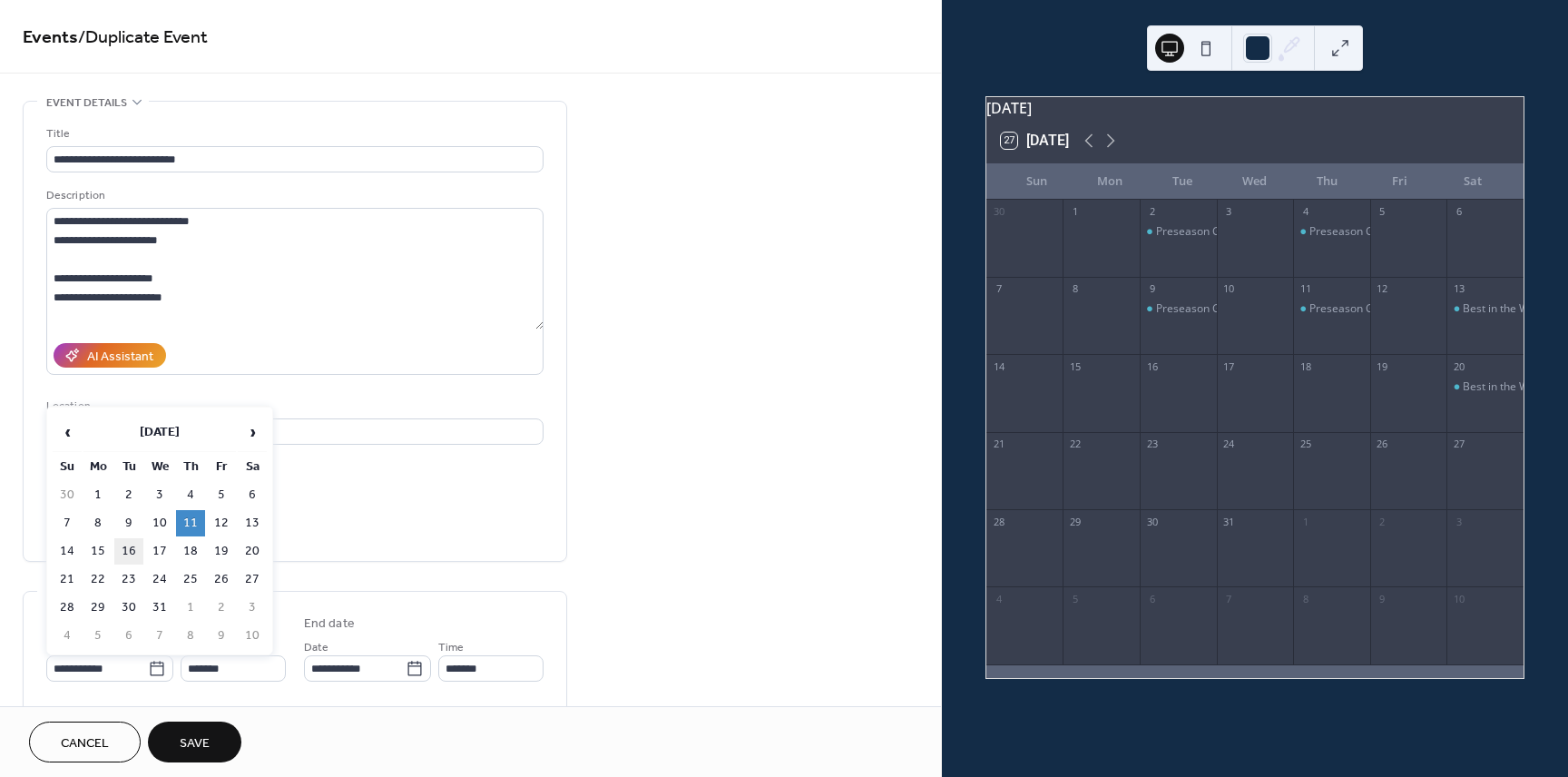 click on "16" at bounding box center [129, 551] 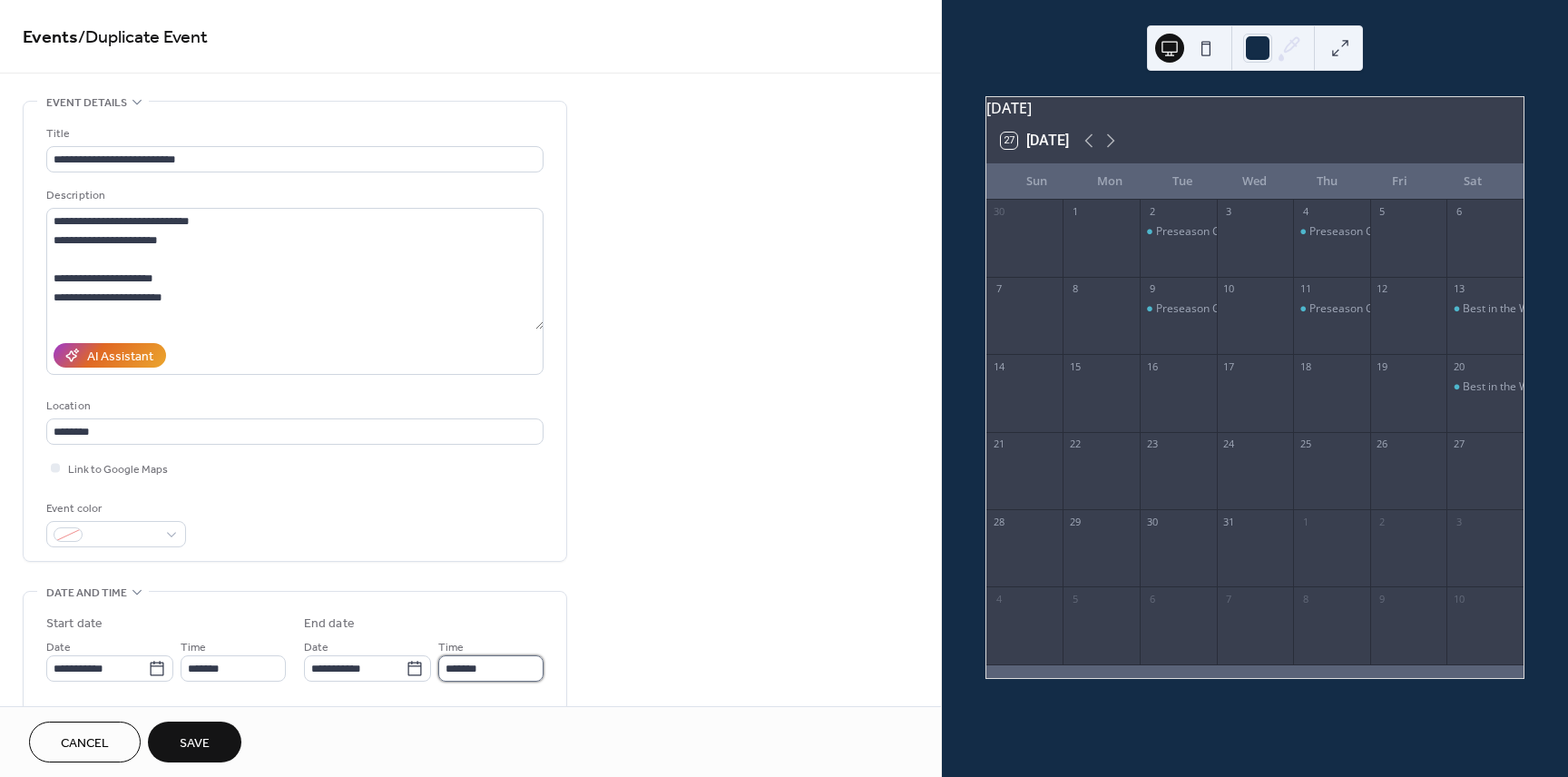 click on "*******" at bounding box center [491, 668] 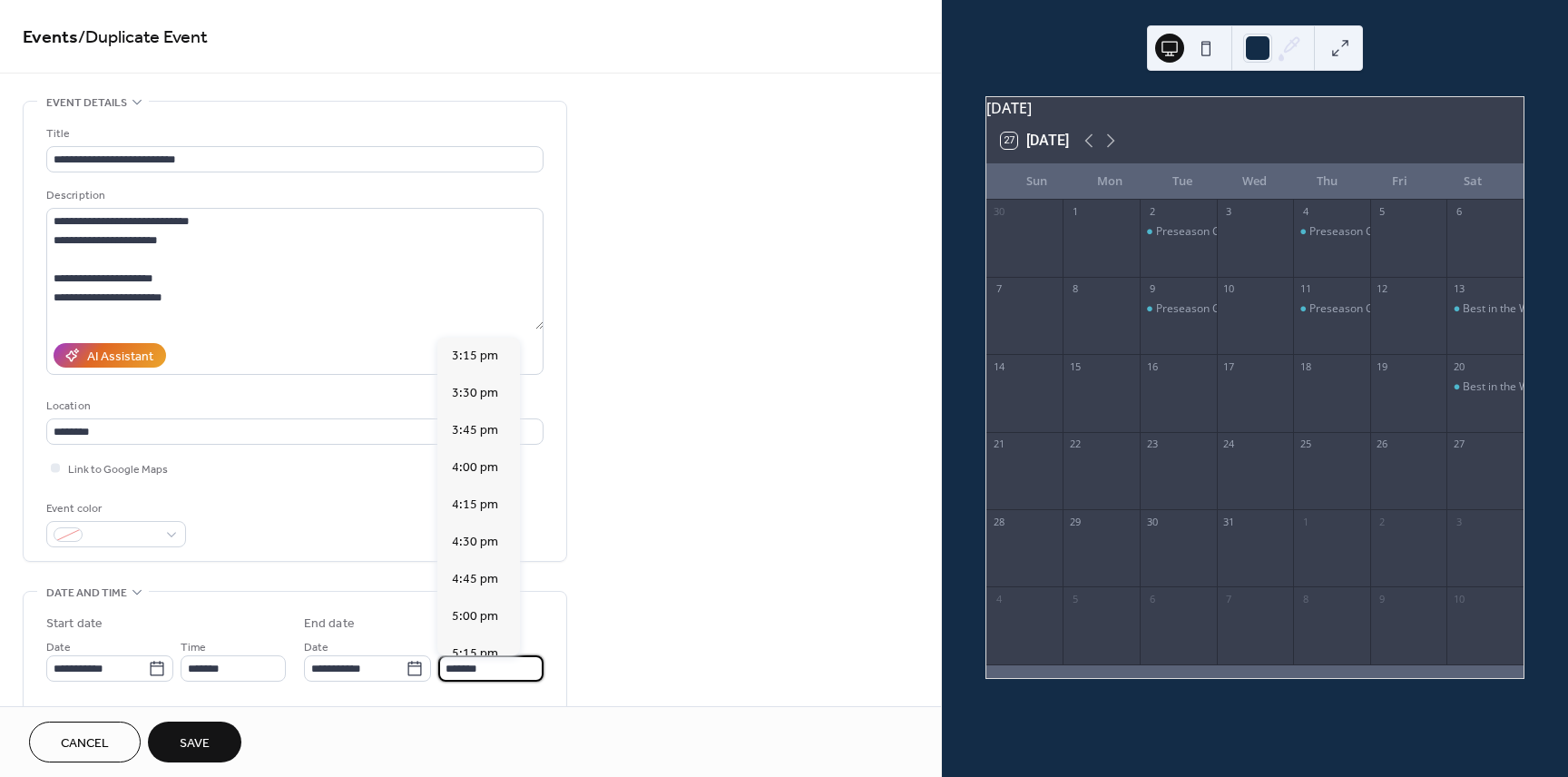 scroll, scrollTop: 335, scrollLeft: 0, axis: vertical 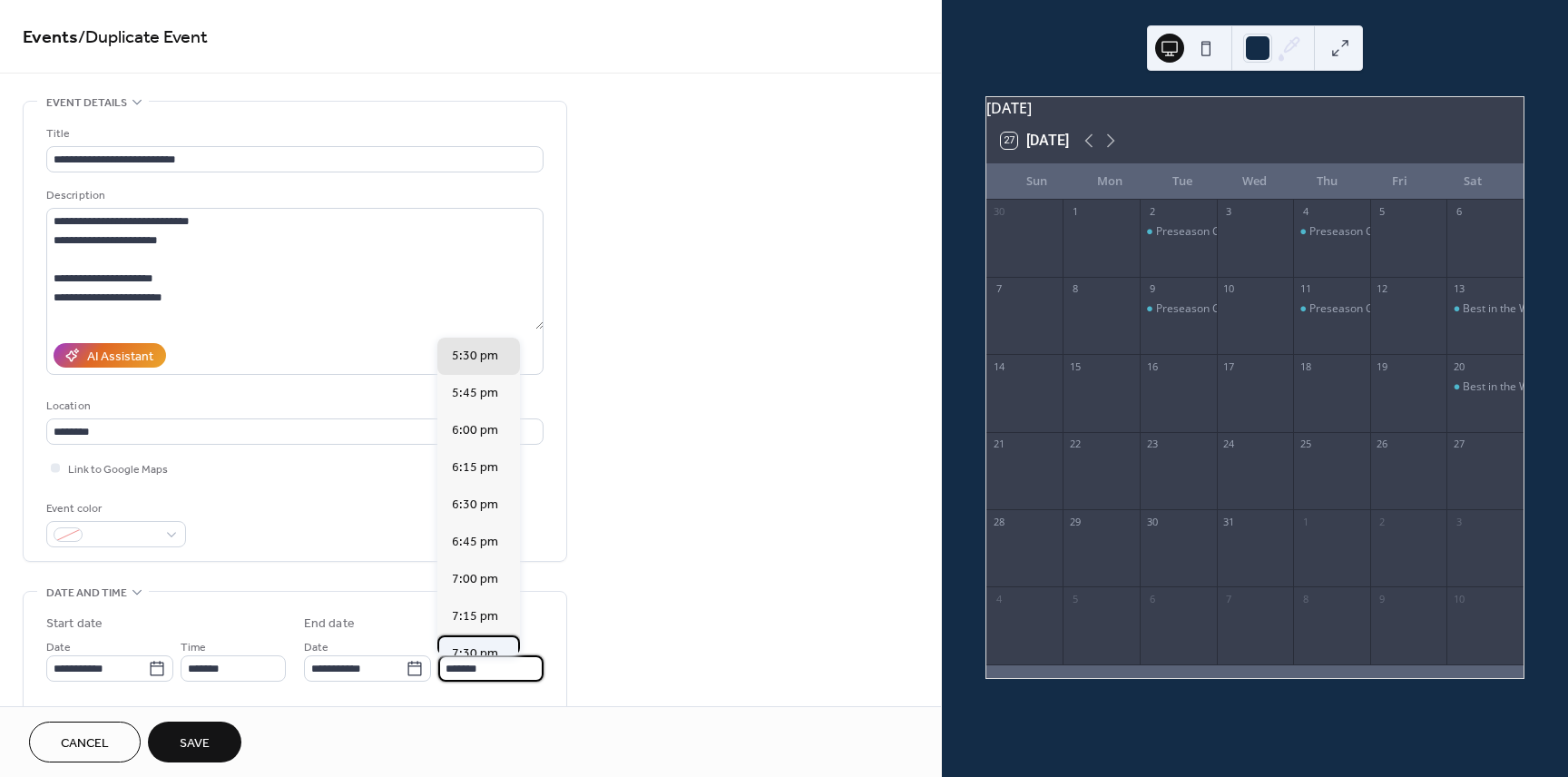 click on "7:30 pm" at bounding box center [475, 654] 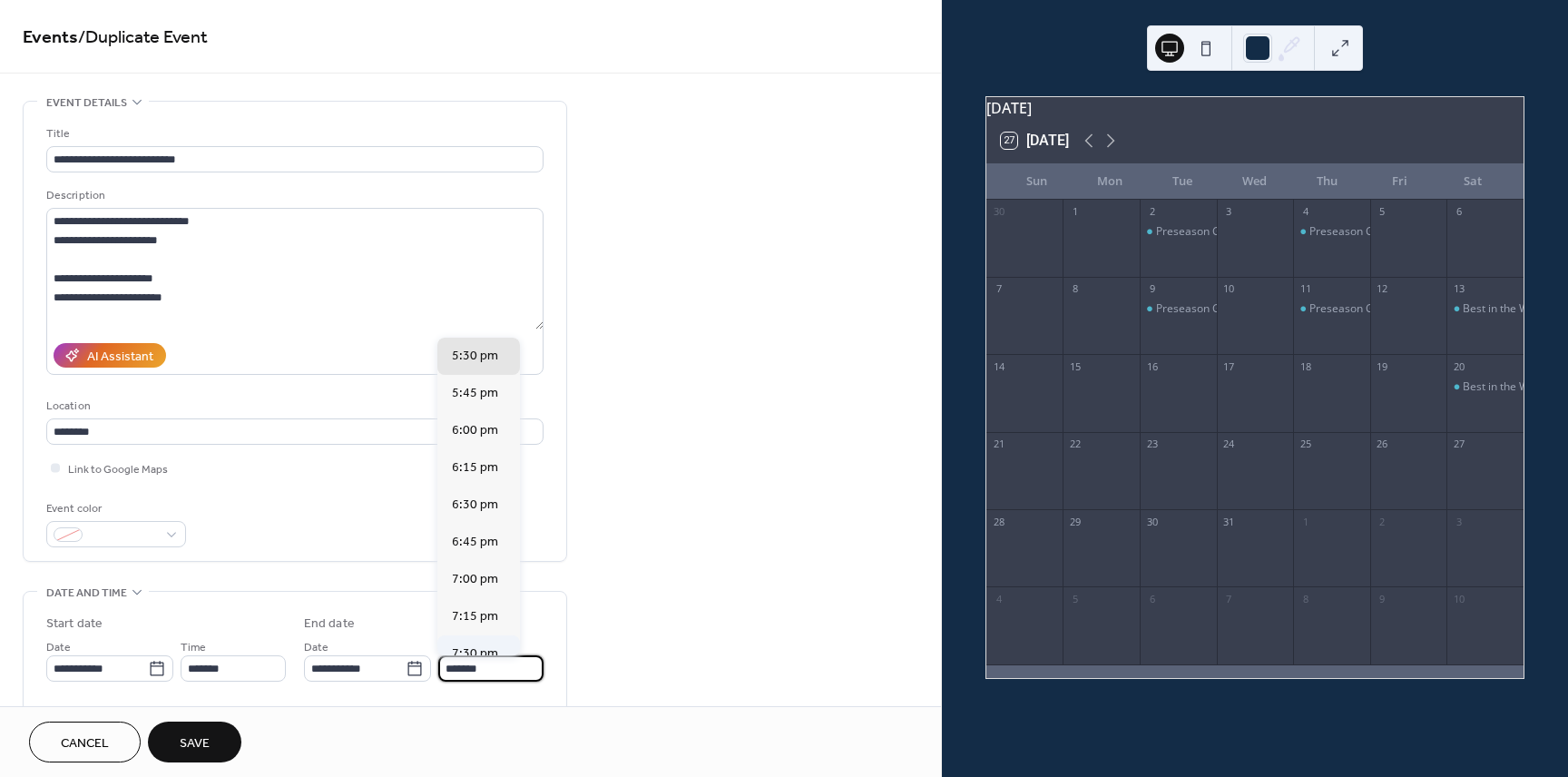 type on "*******" 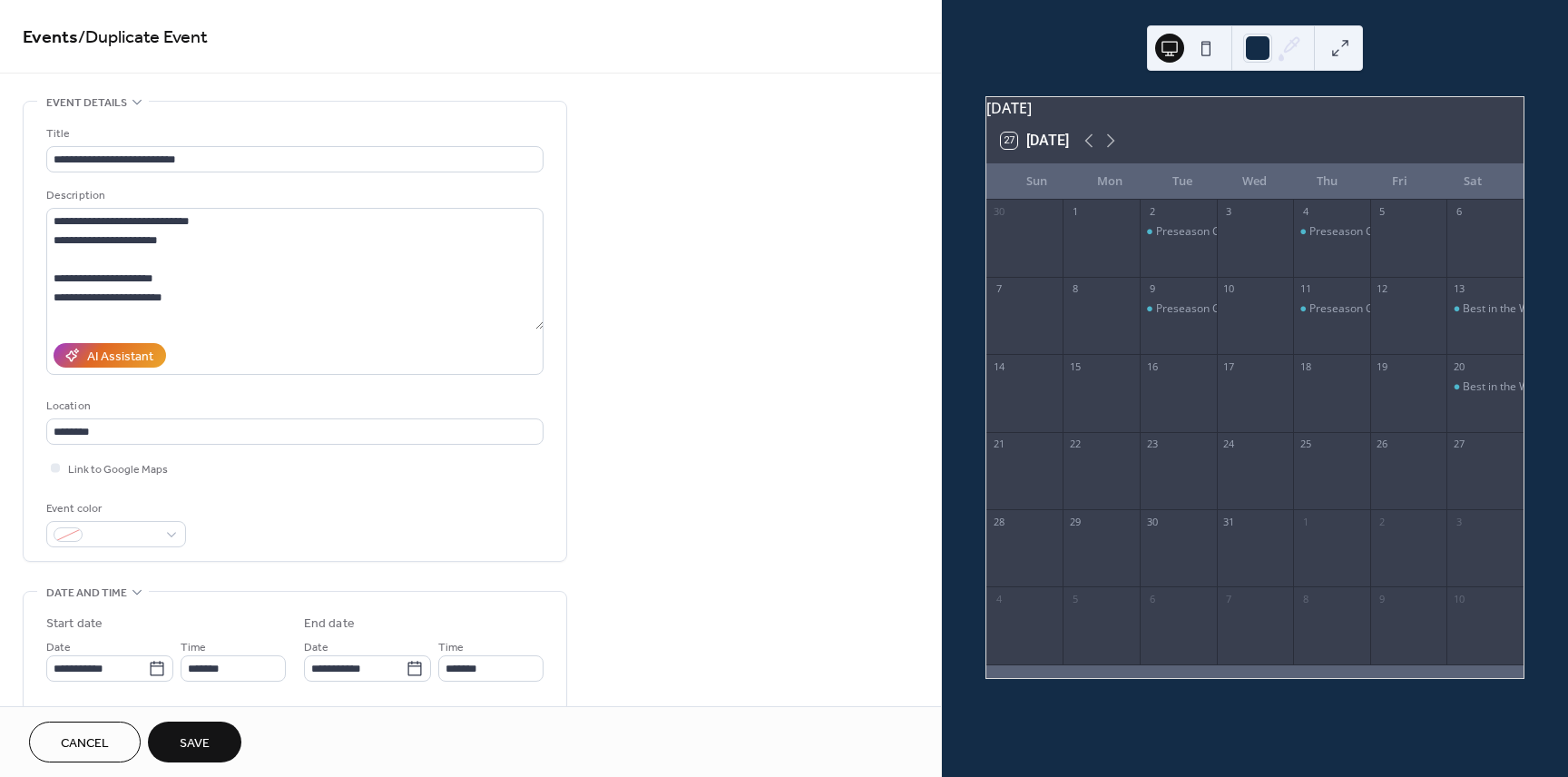 click on "Save" at bounding box center (194, 743) 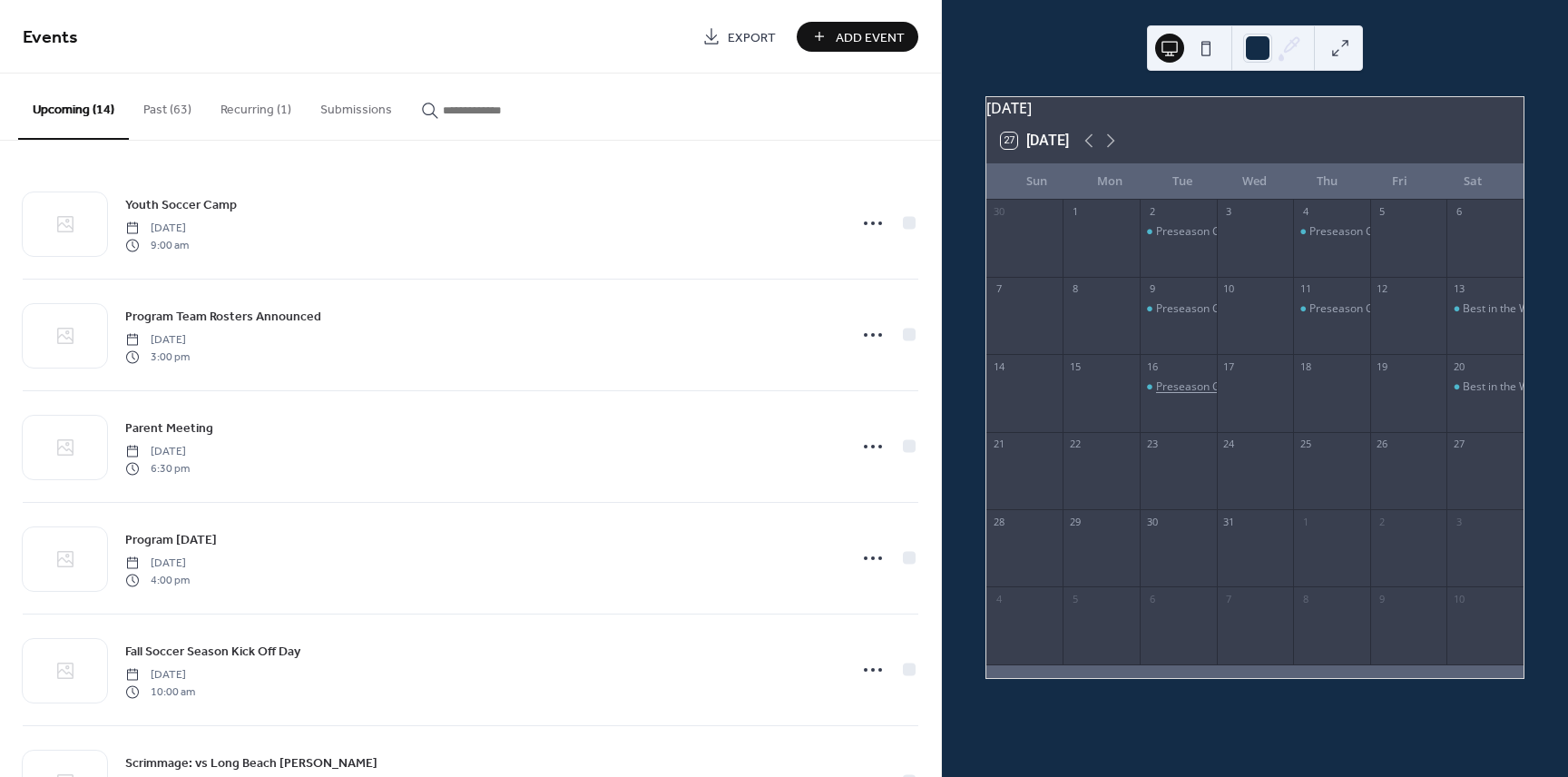 click on "Preseason Game: vs Estancia" at bounding box center [1230, 387] 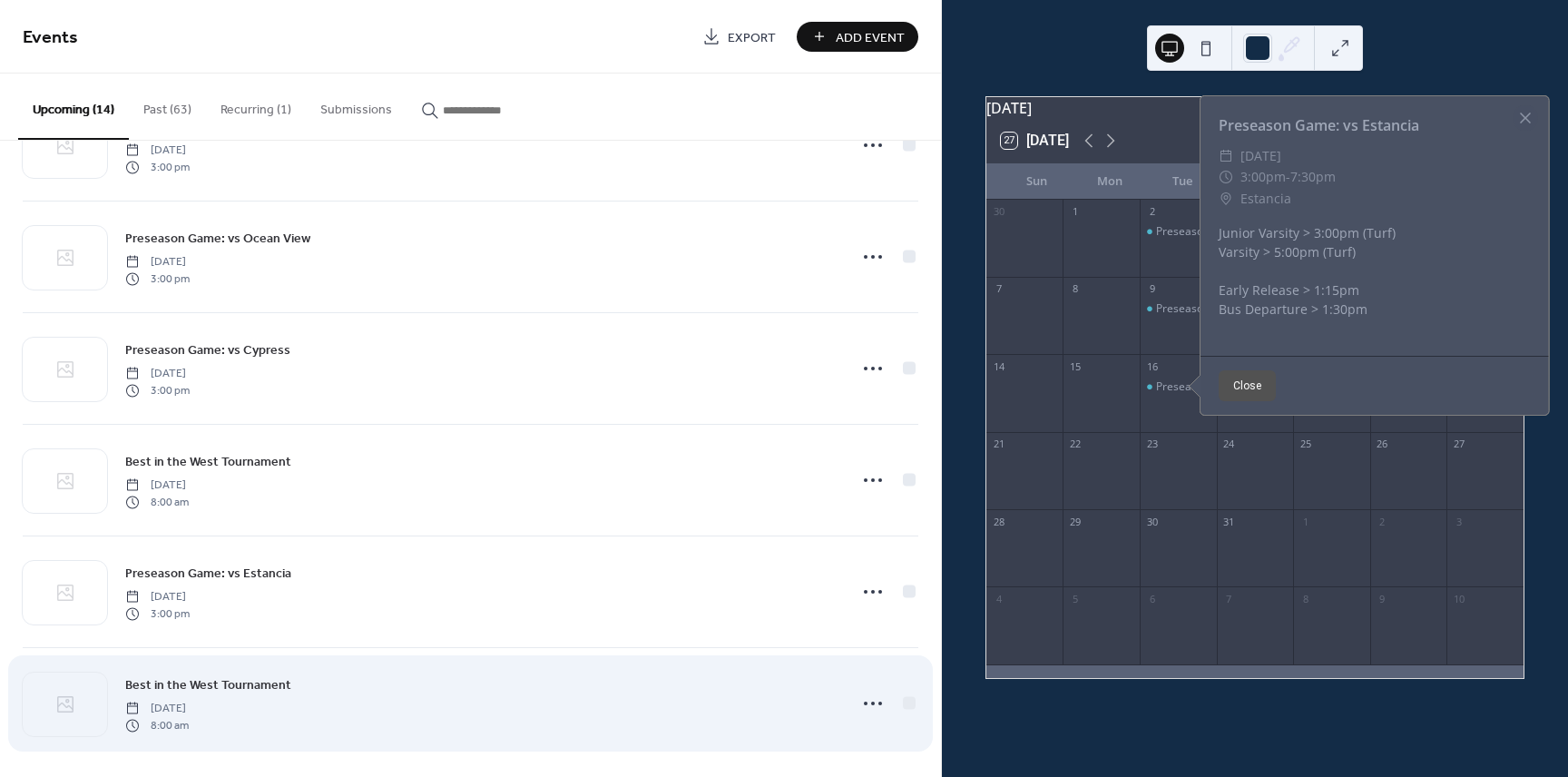 scroll, scrollTop: 980, scrollLeft: 0, axis: vertical 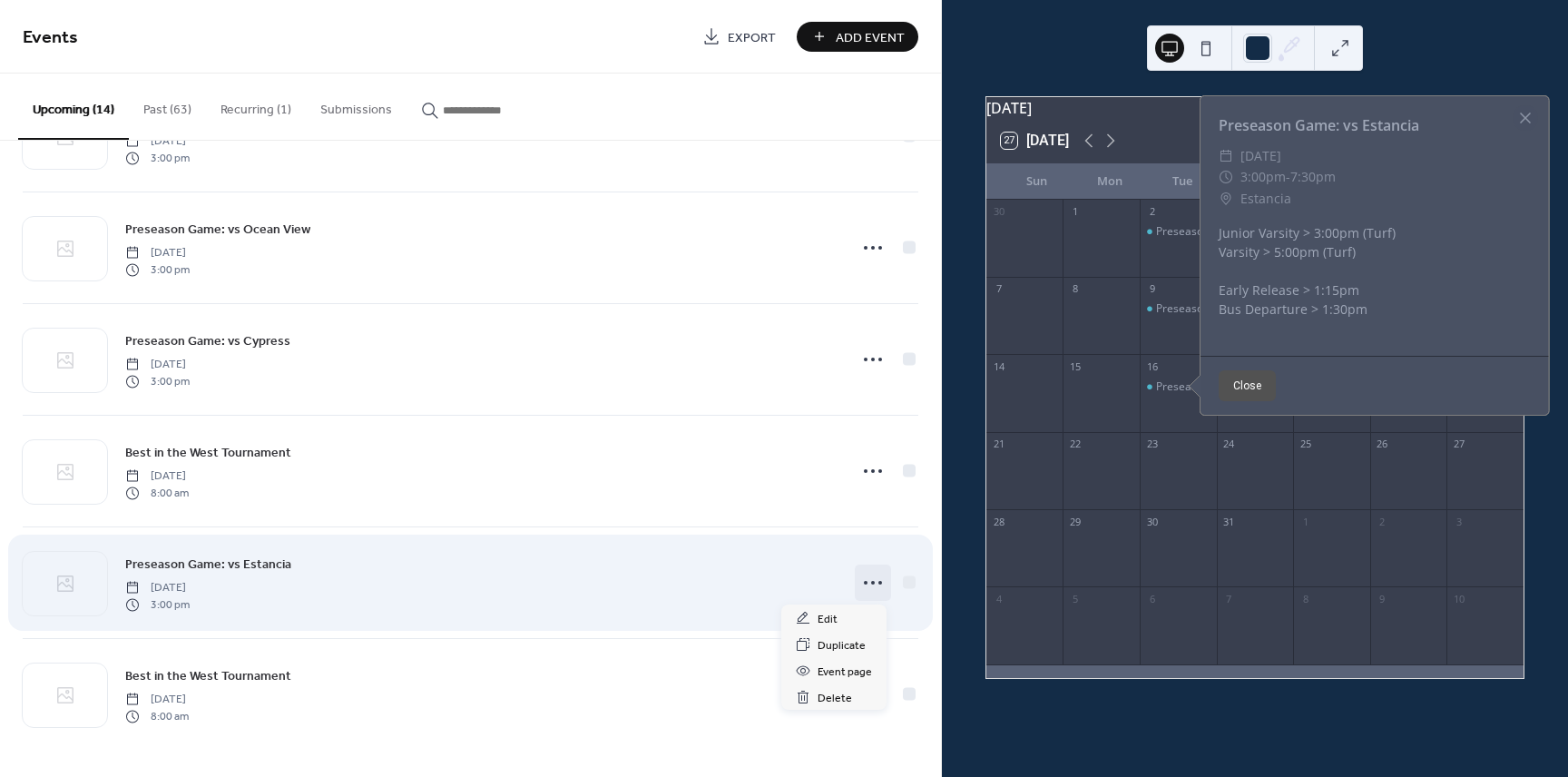 click 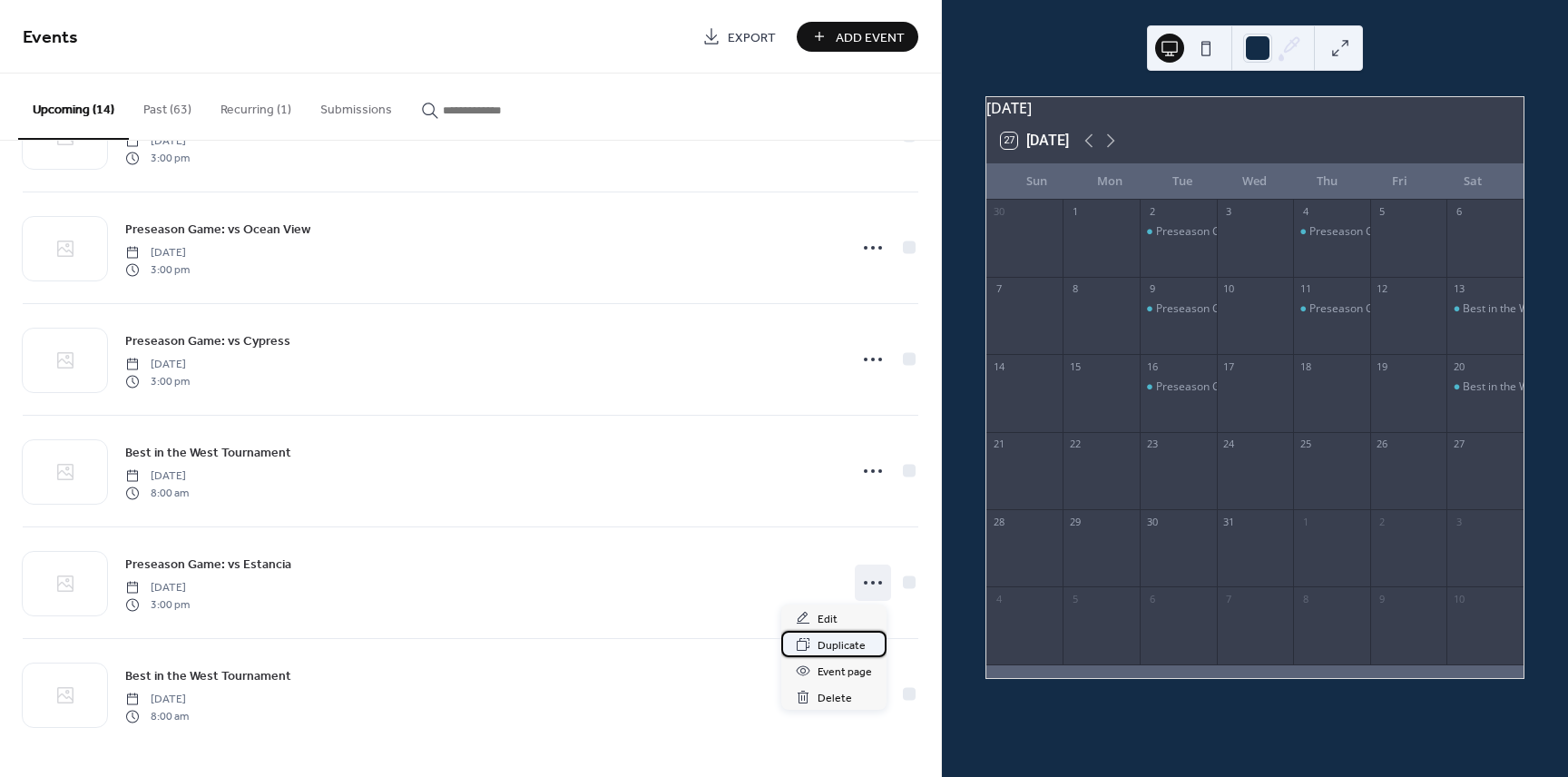 click on "Duplicate" at bounding box center [841, 645] 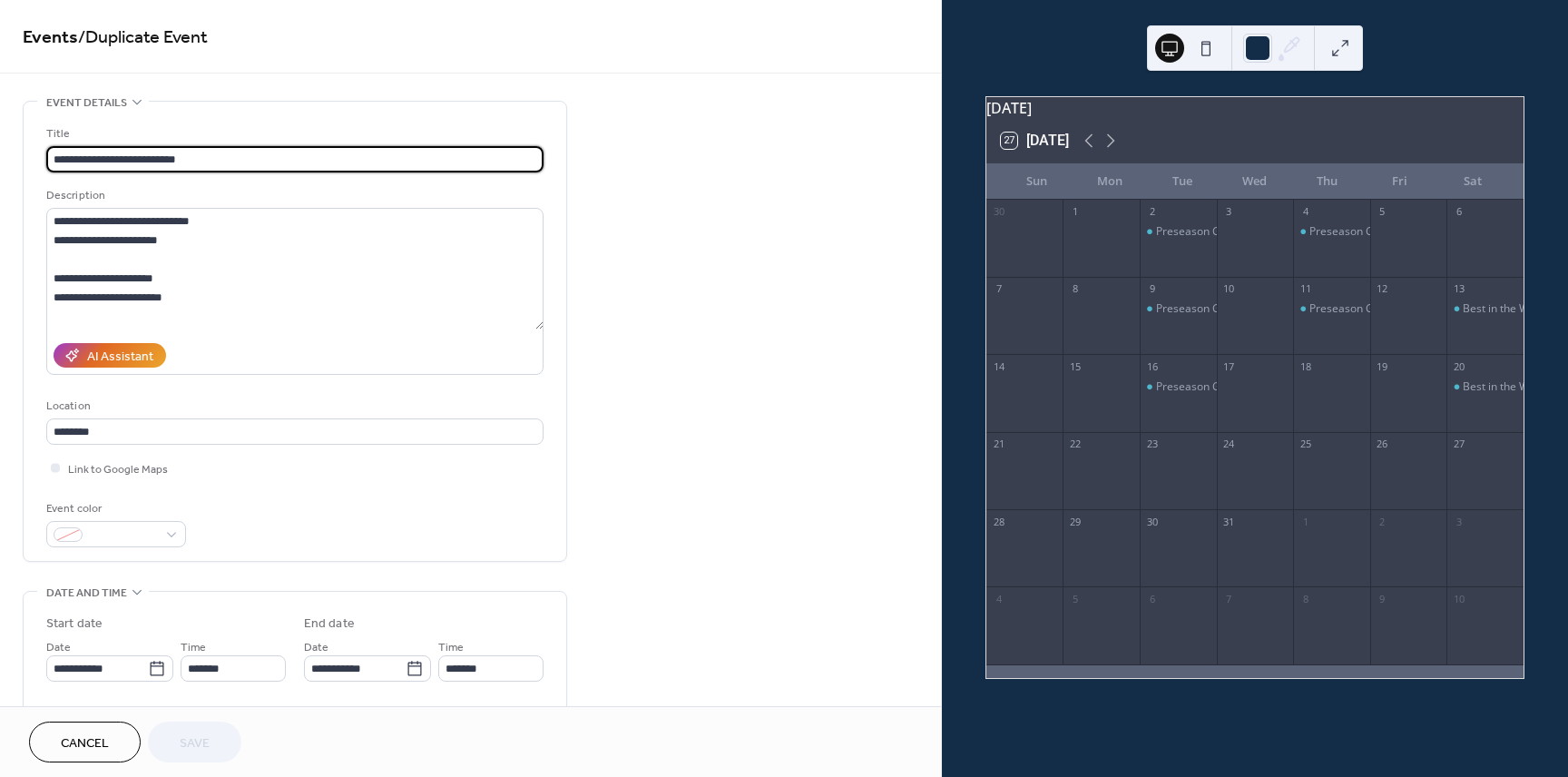 scroll, scrollTop: 1, scrollLeft: 0, axis: vertical 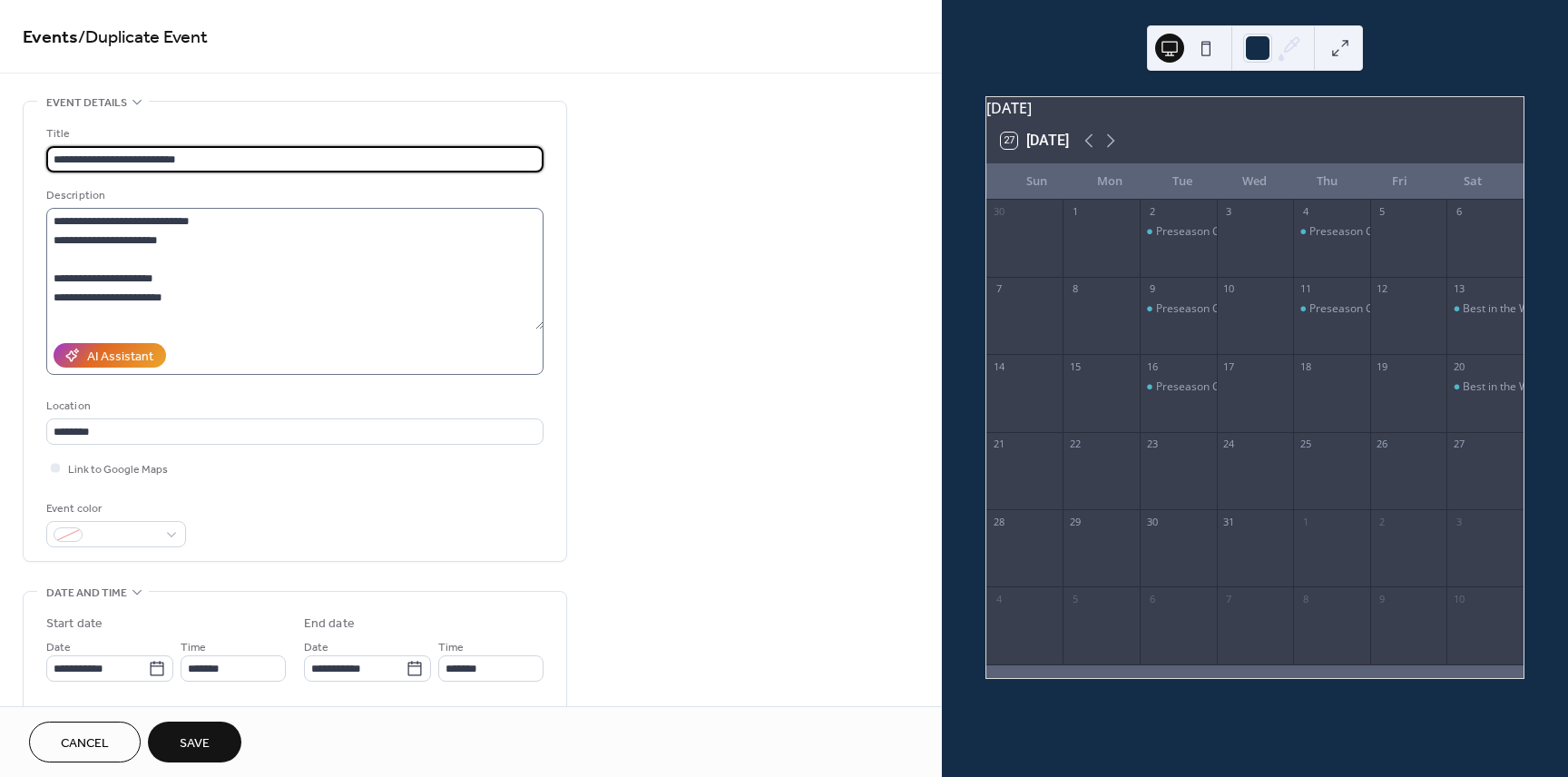 type on "**********" 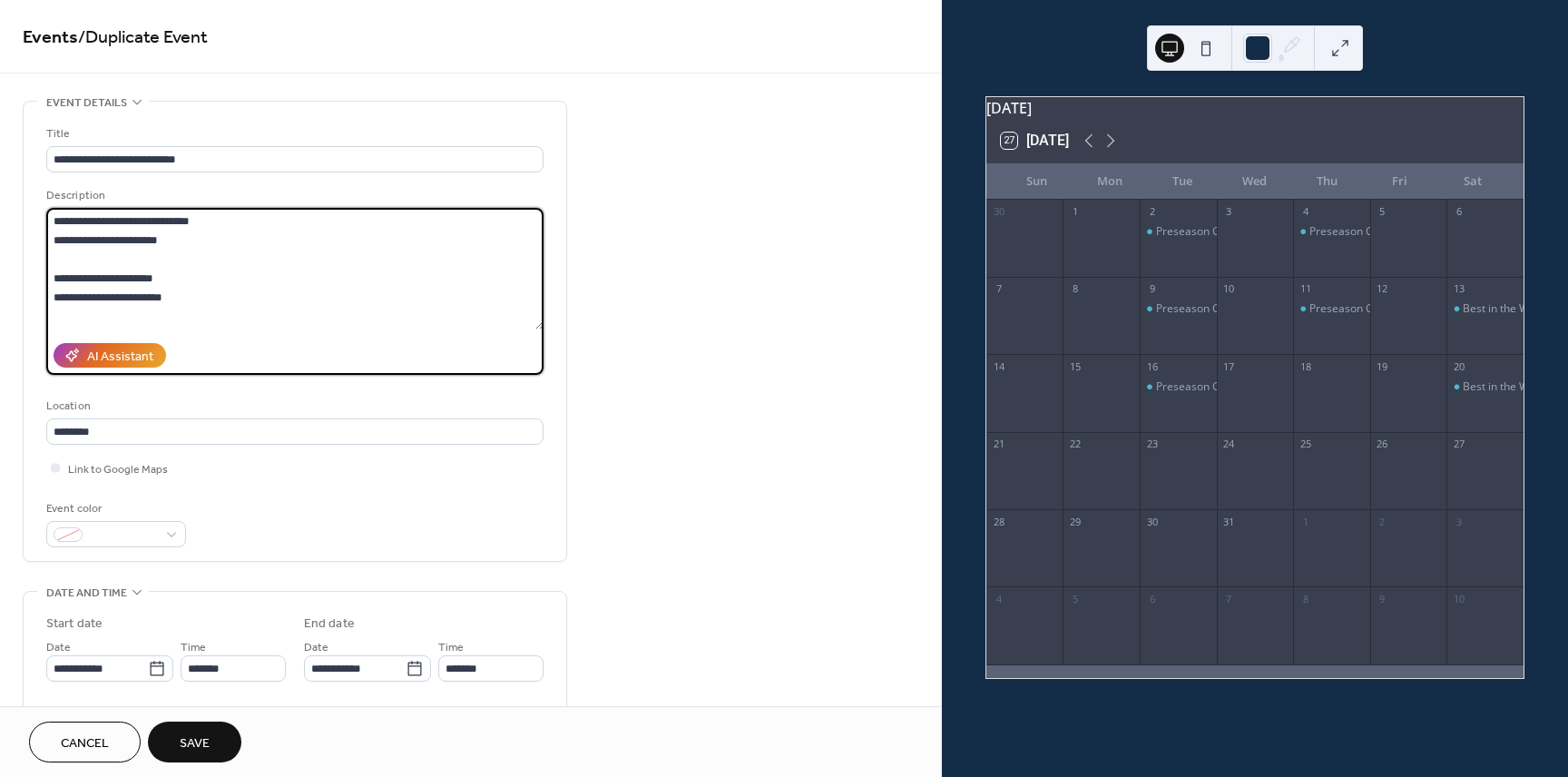 scroll, scrollTop: 0, scrollLeft: 0, axis: both 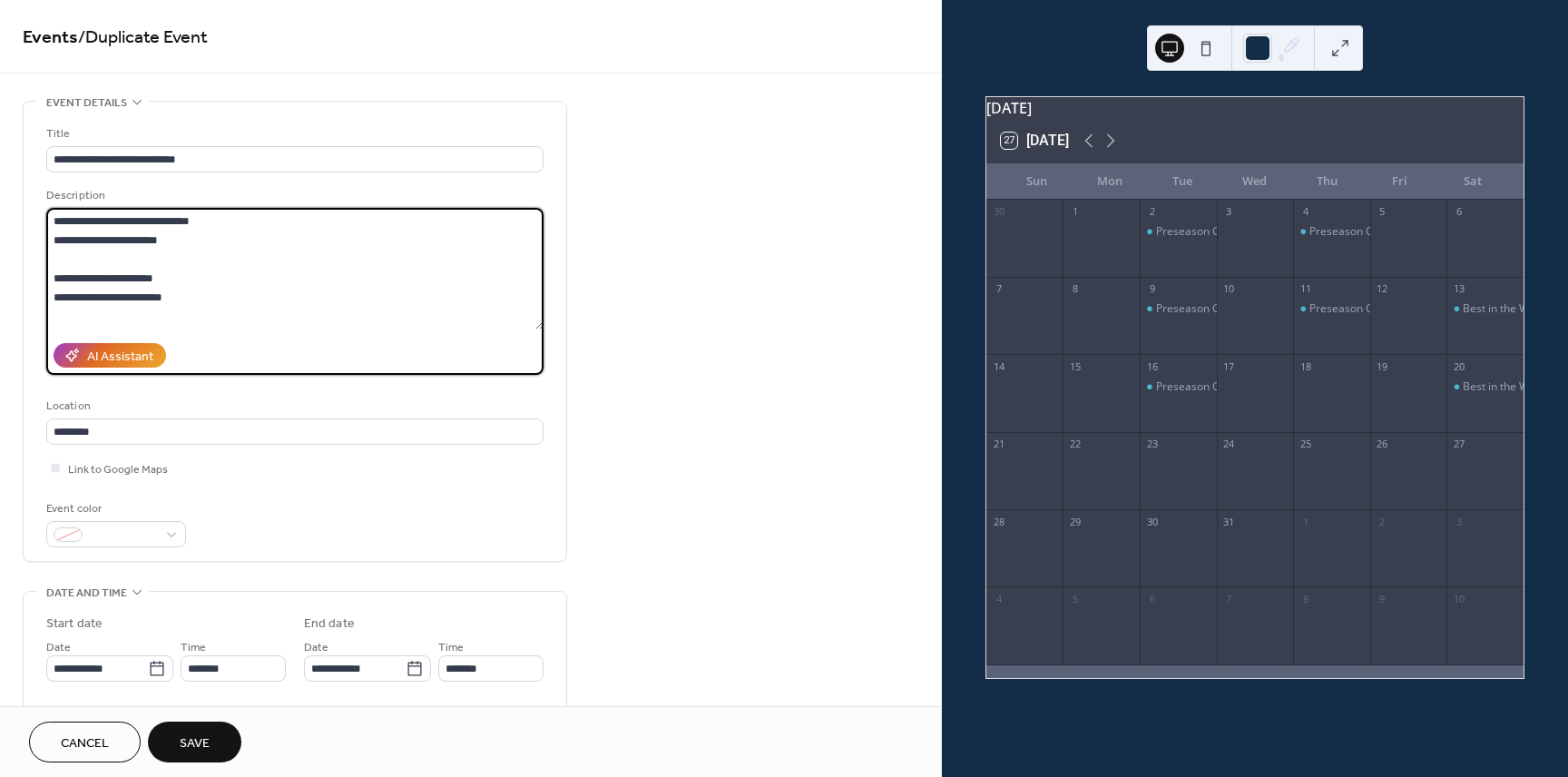 click on "**********" at bounding box center [295, 269] 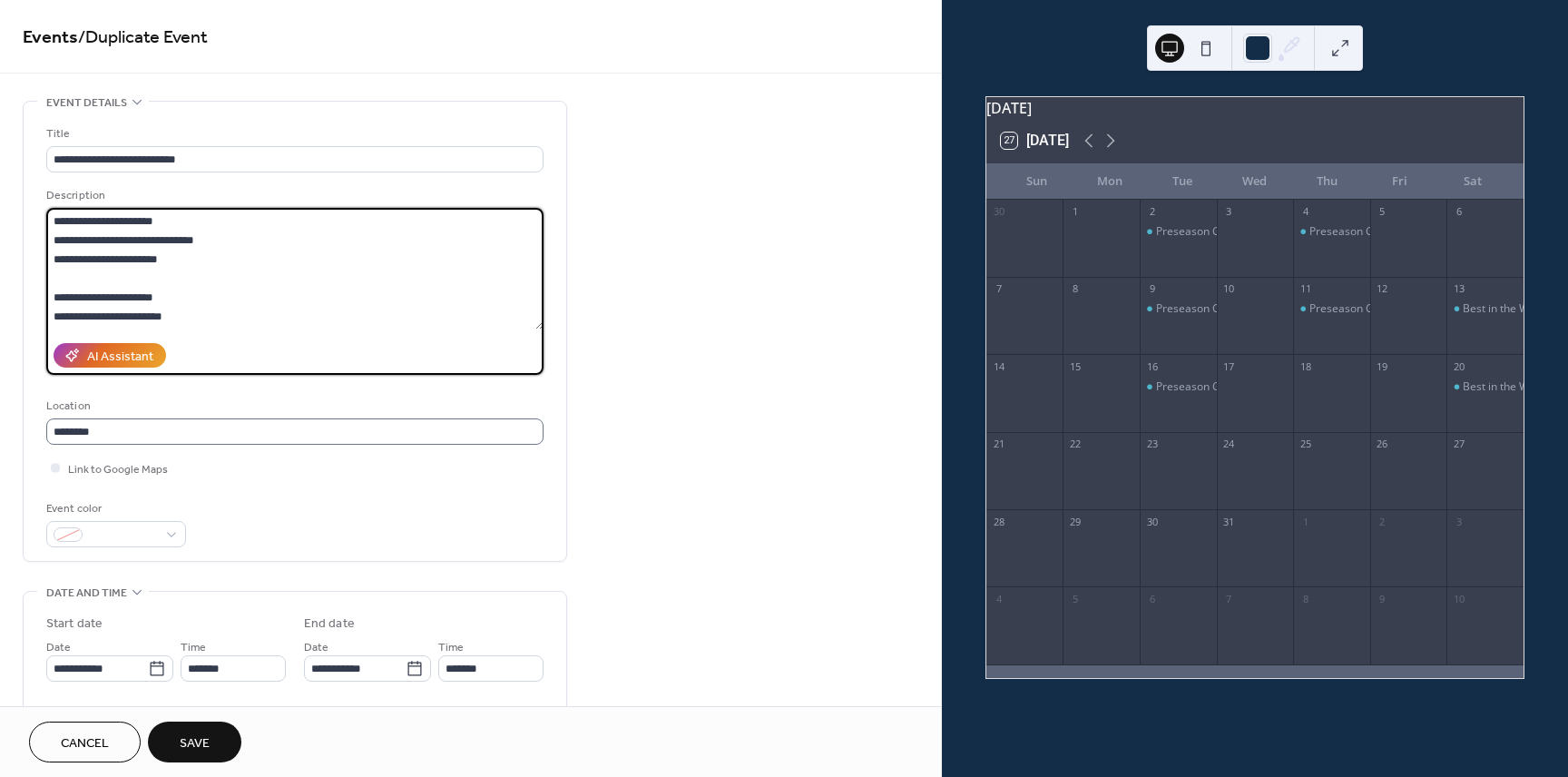 type on "**********" 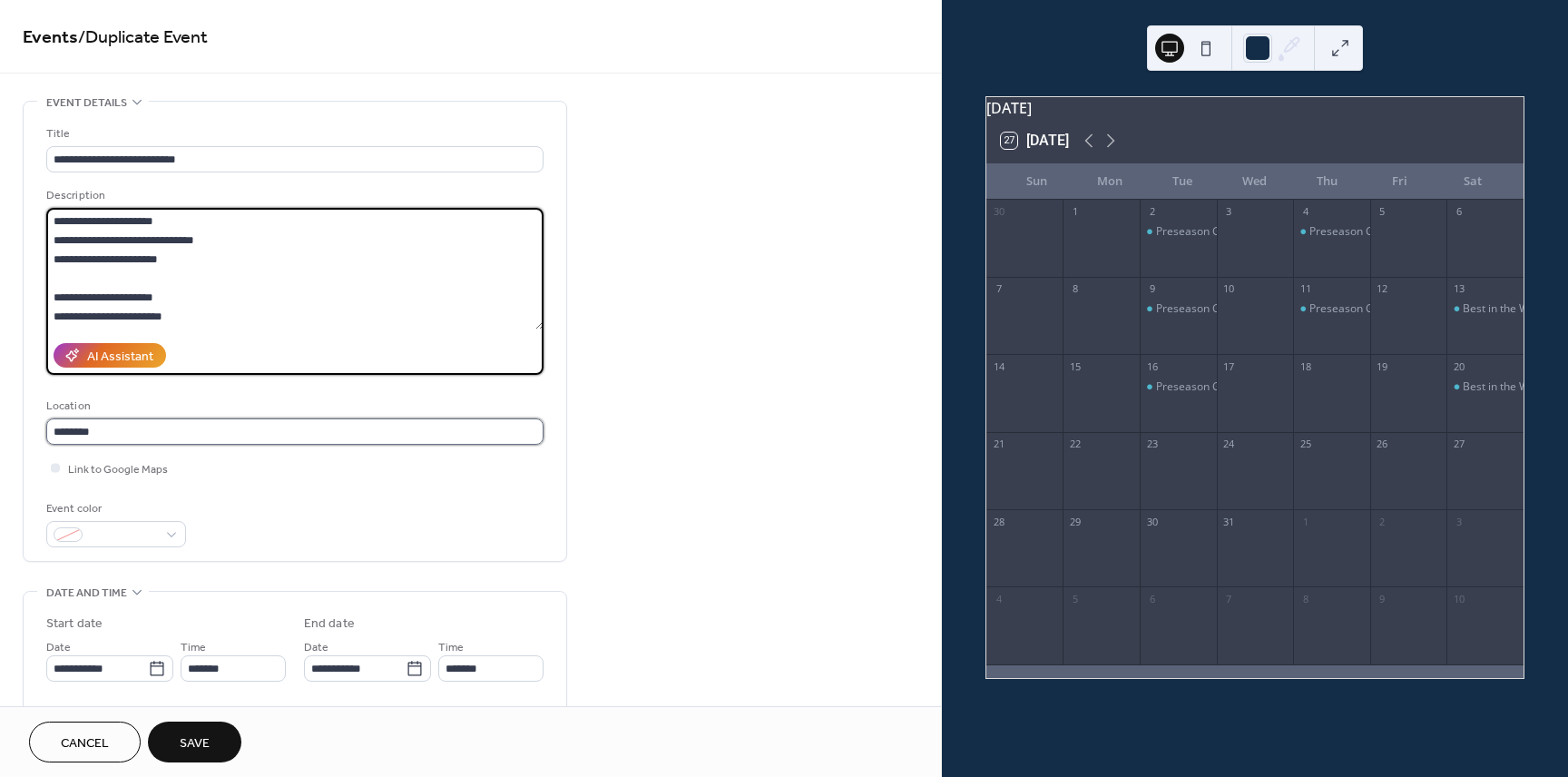 click on "********" at bounding box center (295, 431) 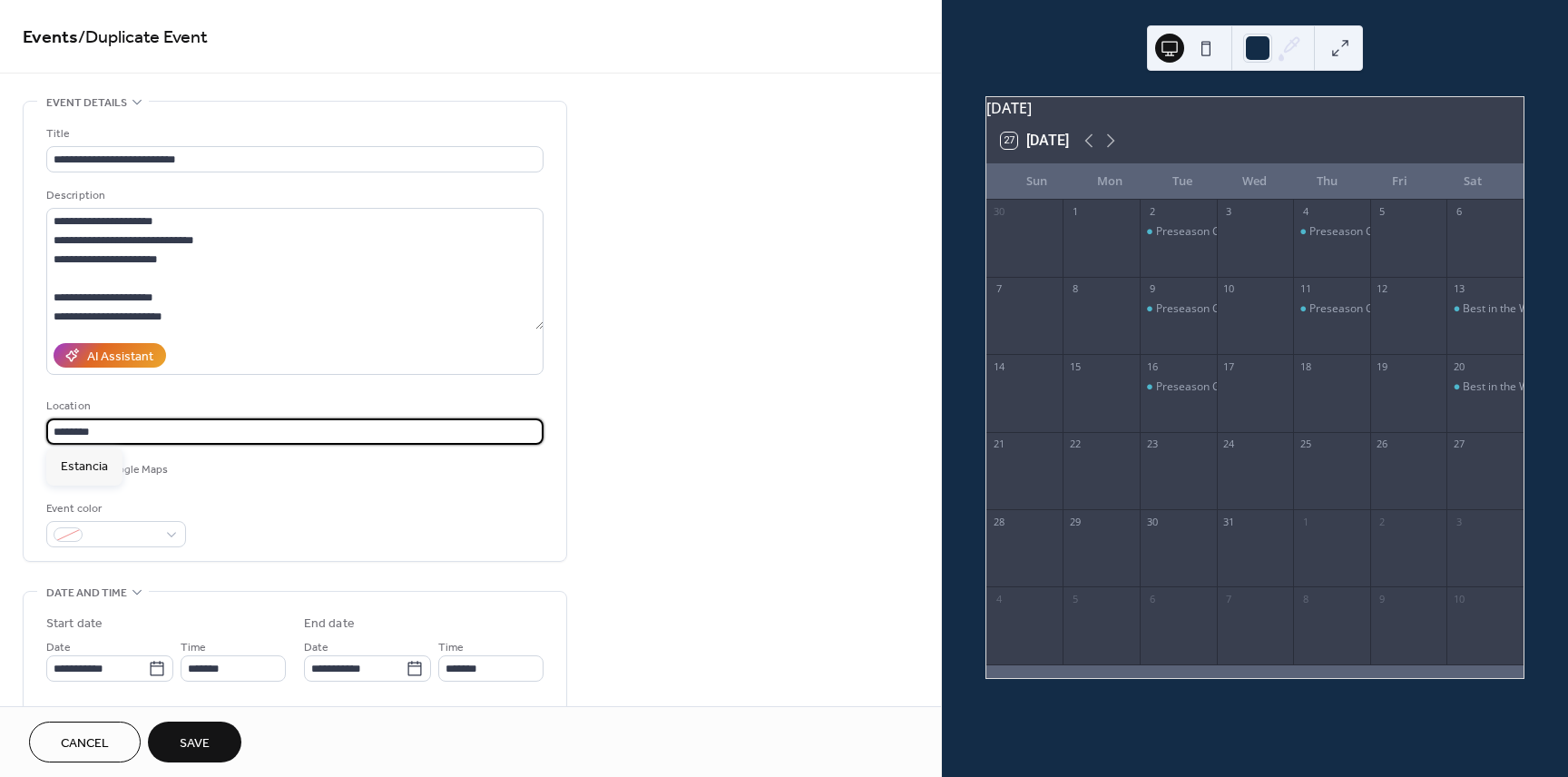 click on "********" at bounding box center [295, 431] 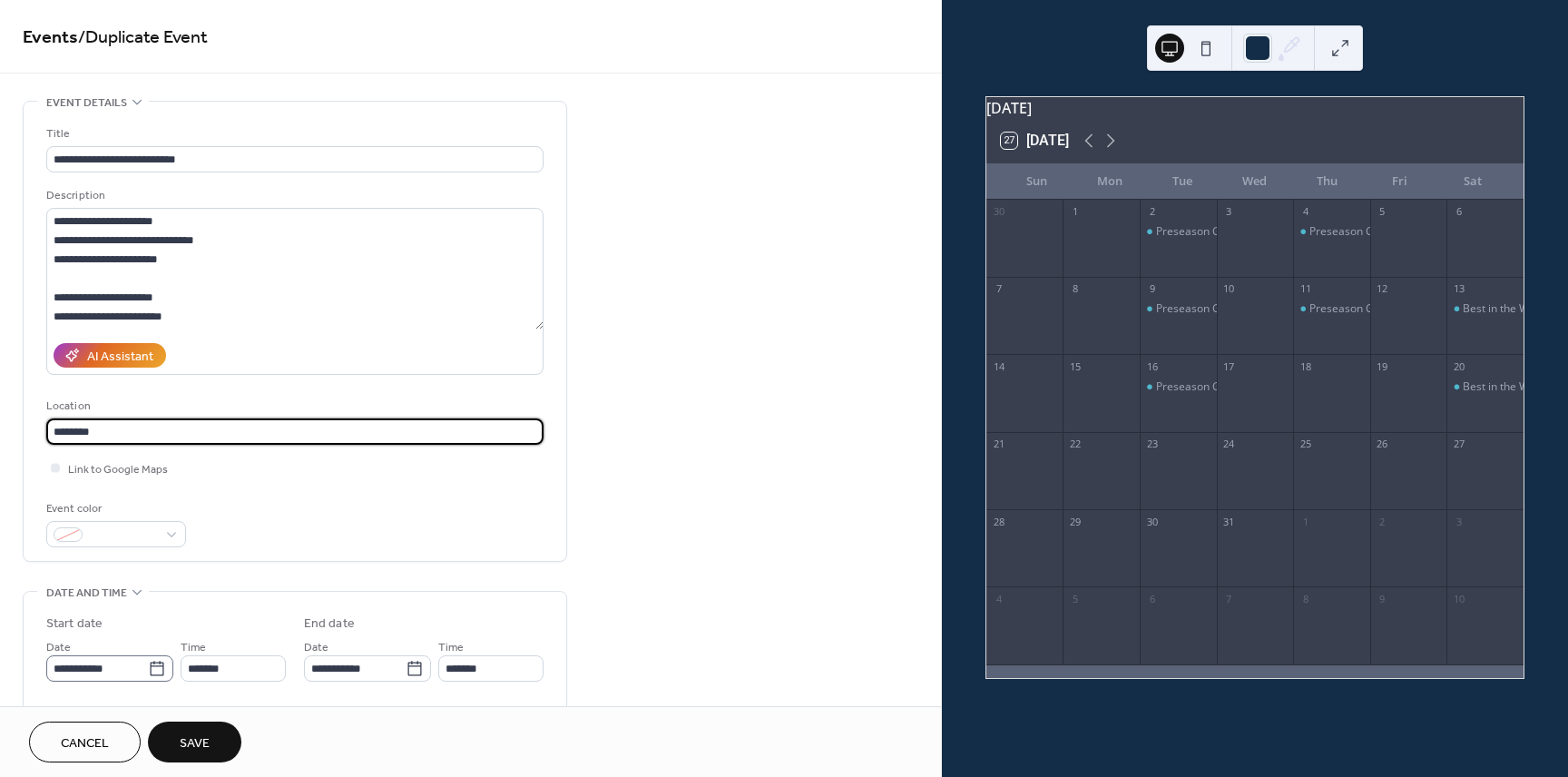 type on "********" 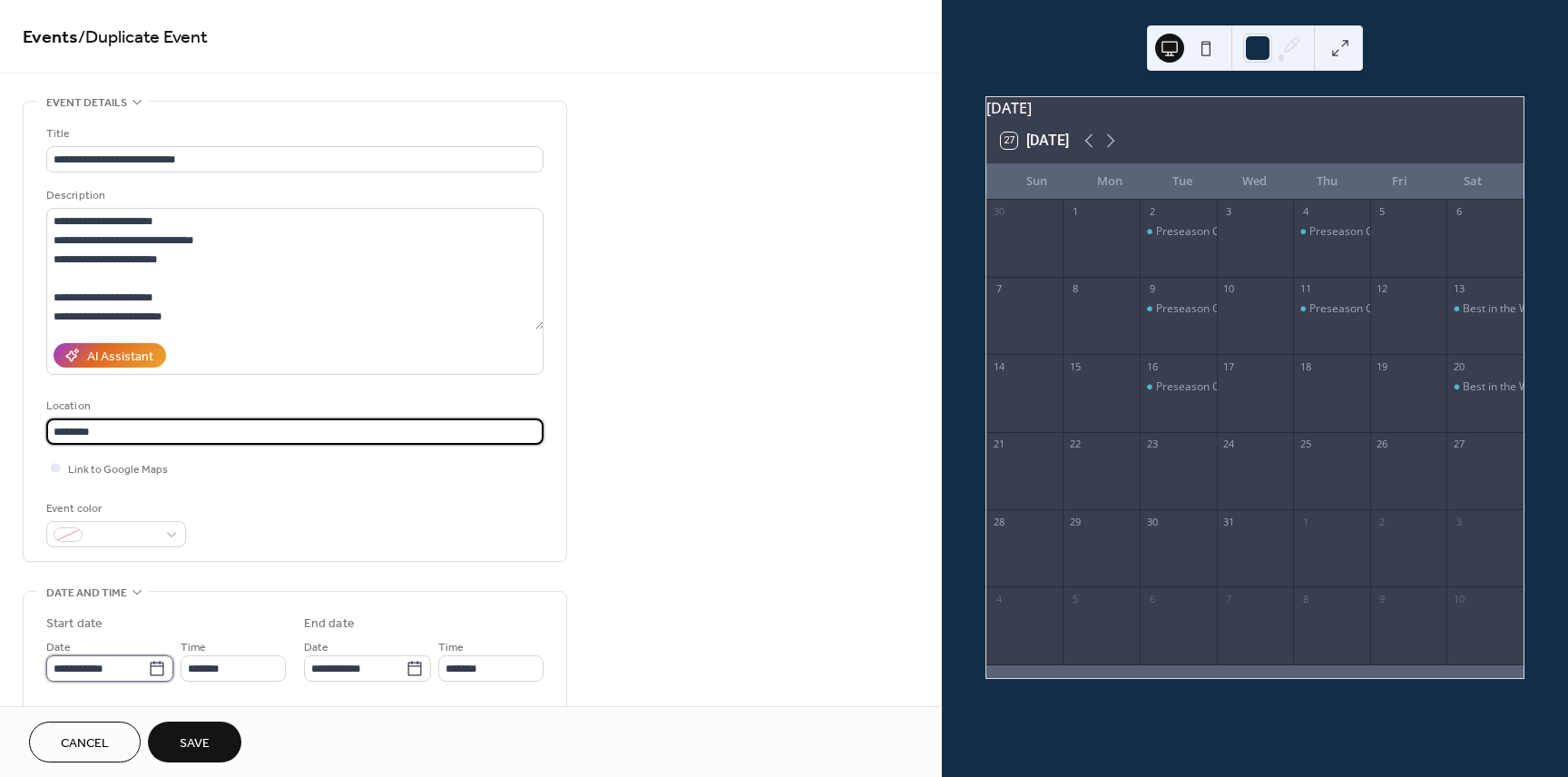 click on "**********" at bounding box center (97, 668) 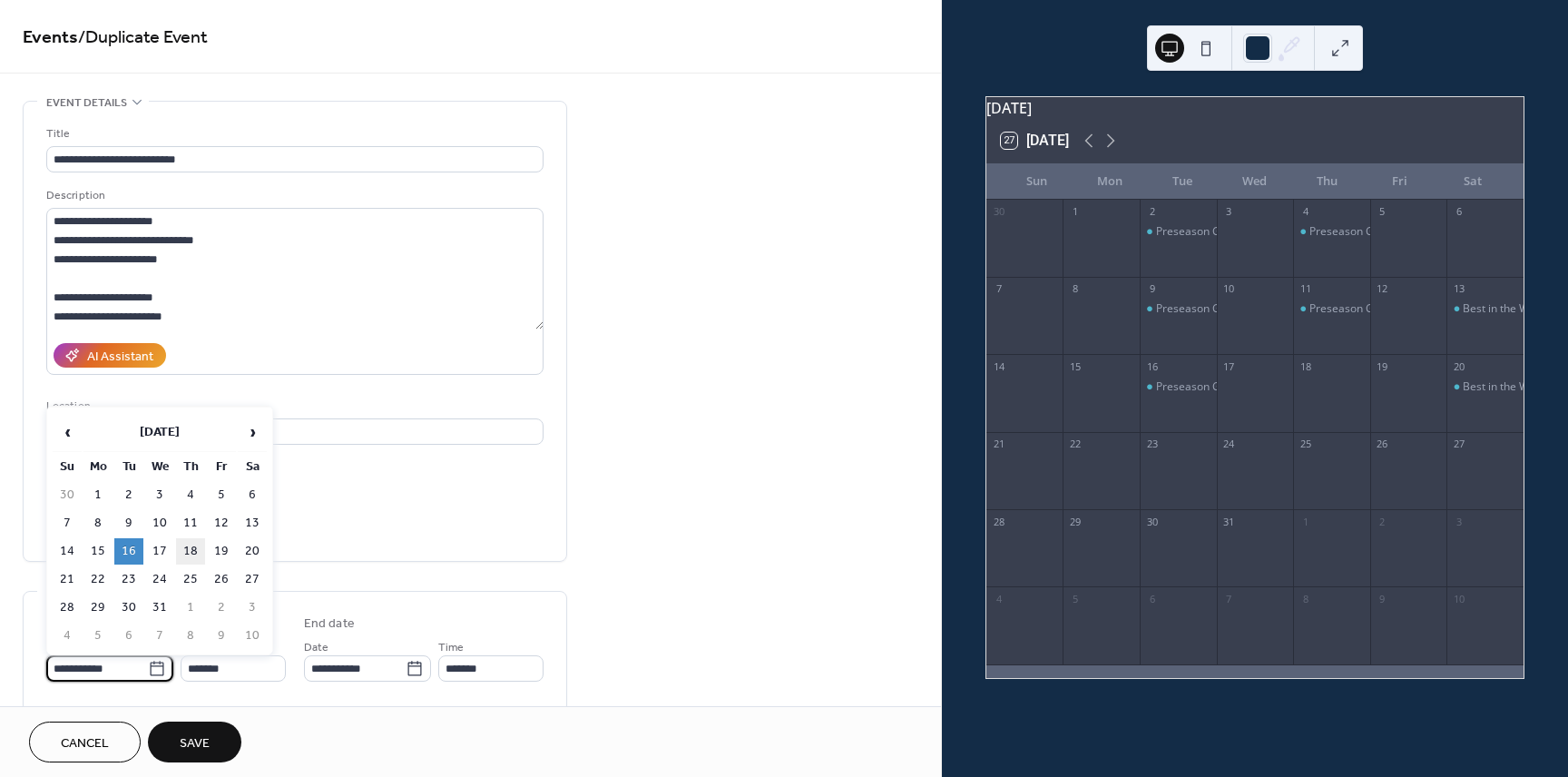 click on "18" at bounding box center [191, 551] 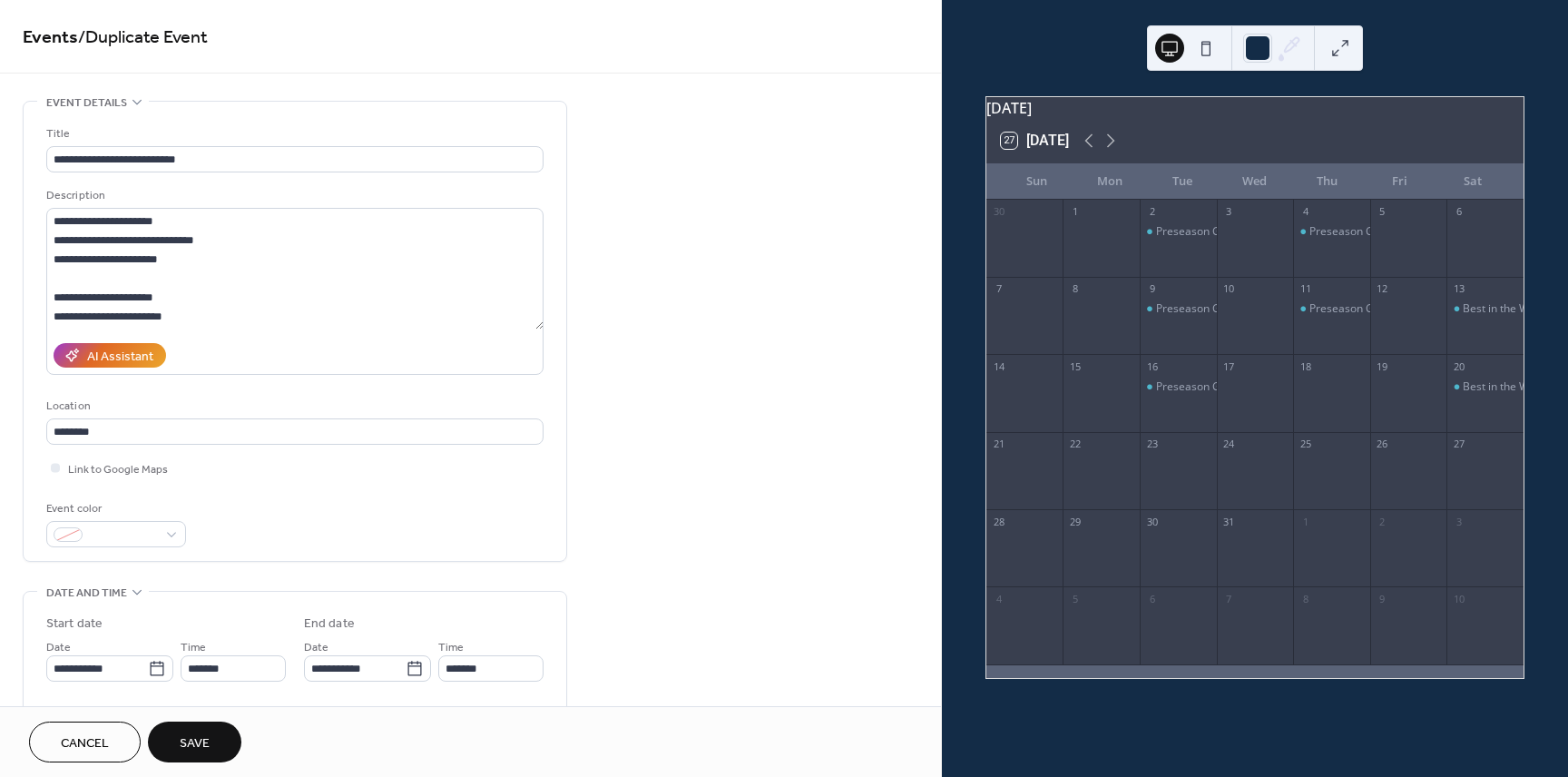 click on "Save" at bounding box center (194, 743) 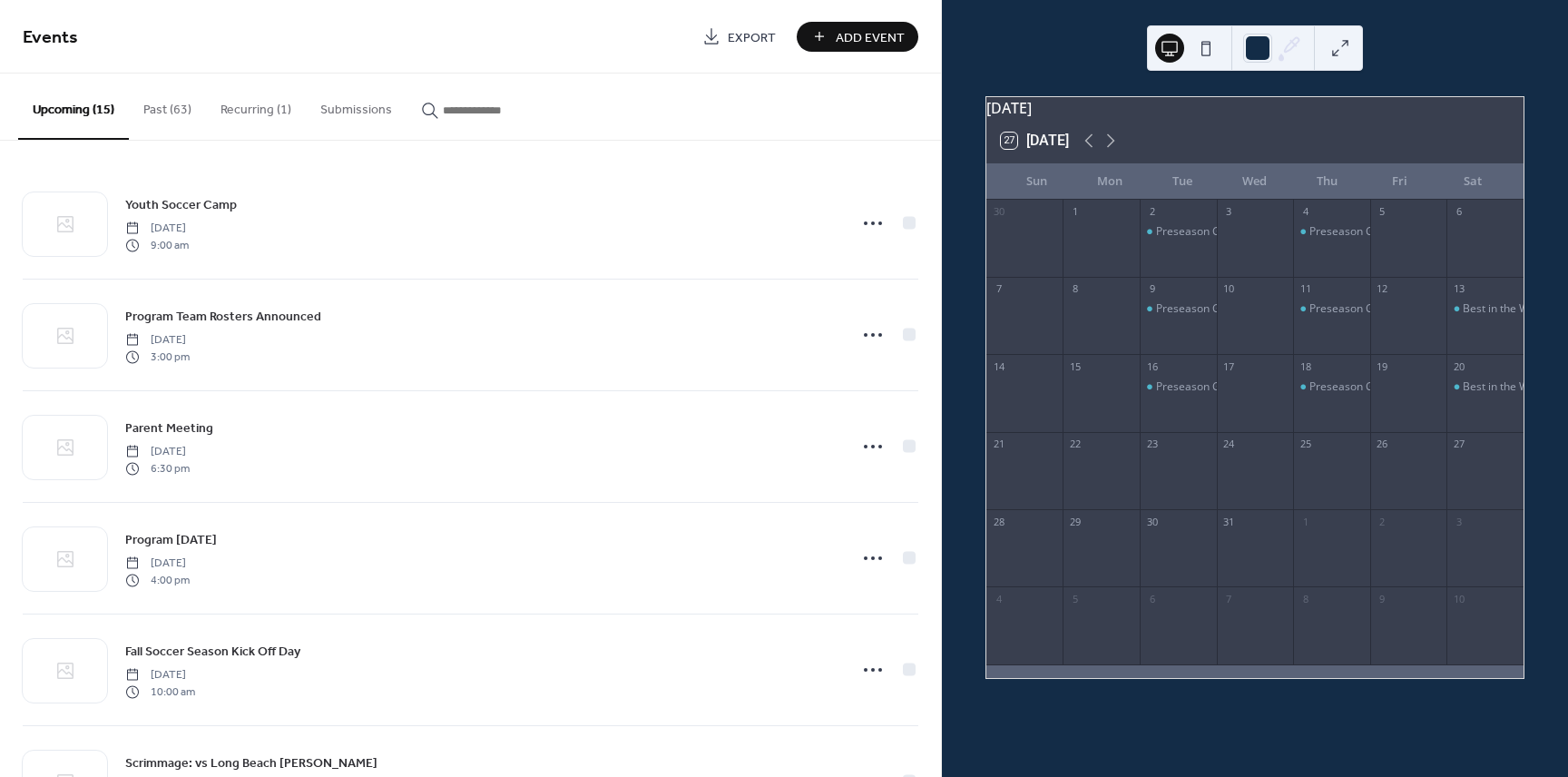 click on "Add Event" at bounding box center (870, 37) 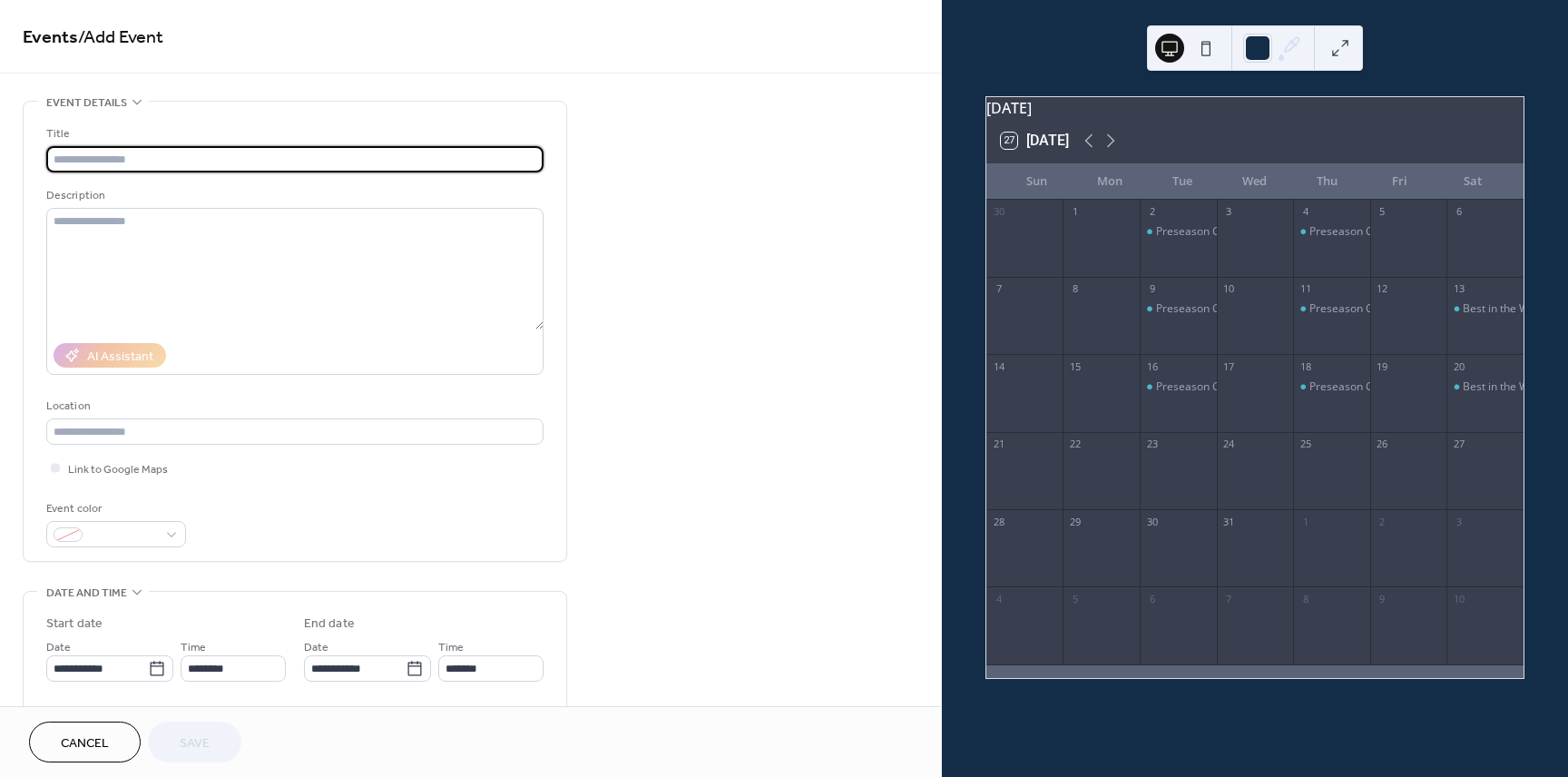 click on "Cancel" at bounding box center [84, 743] 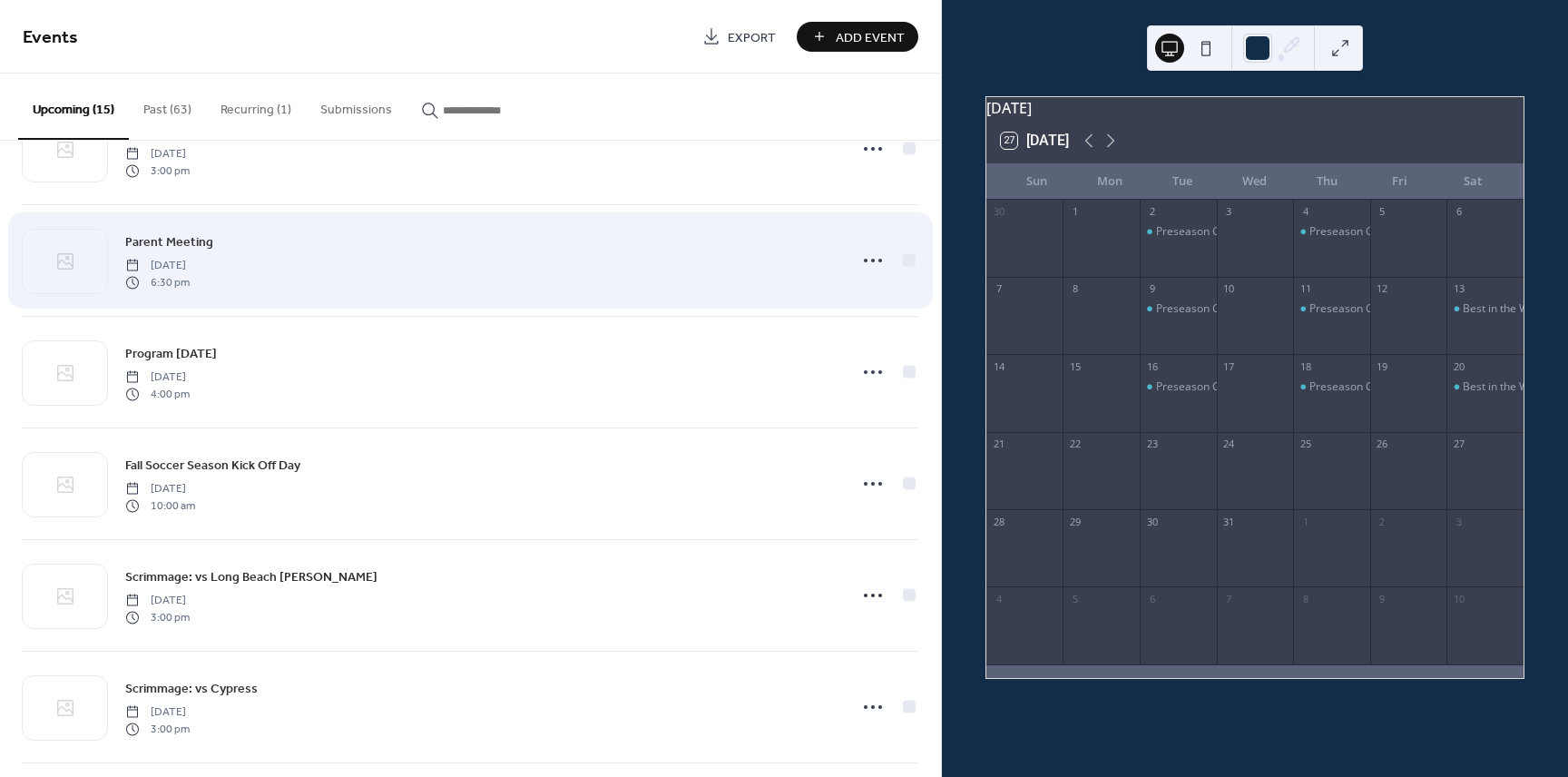 scroll, scrollTop: 845, scrollLeft: 0, axis: vertical 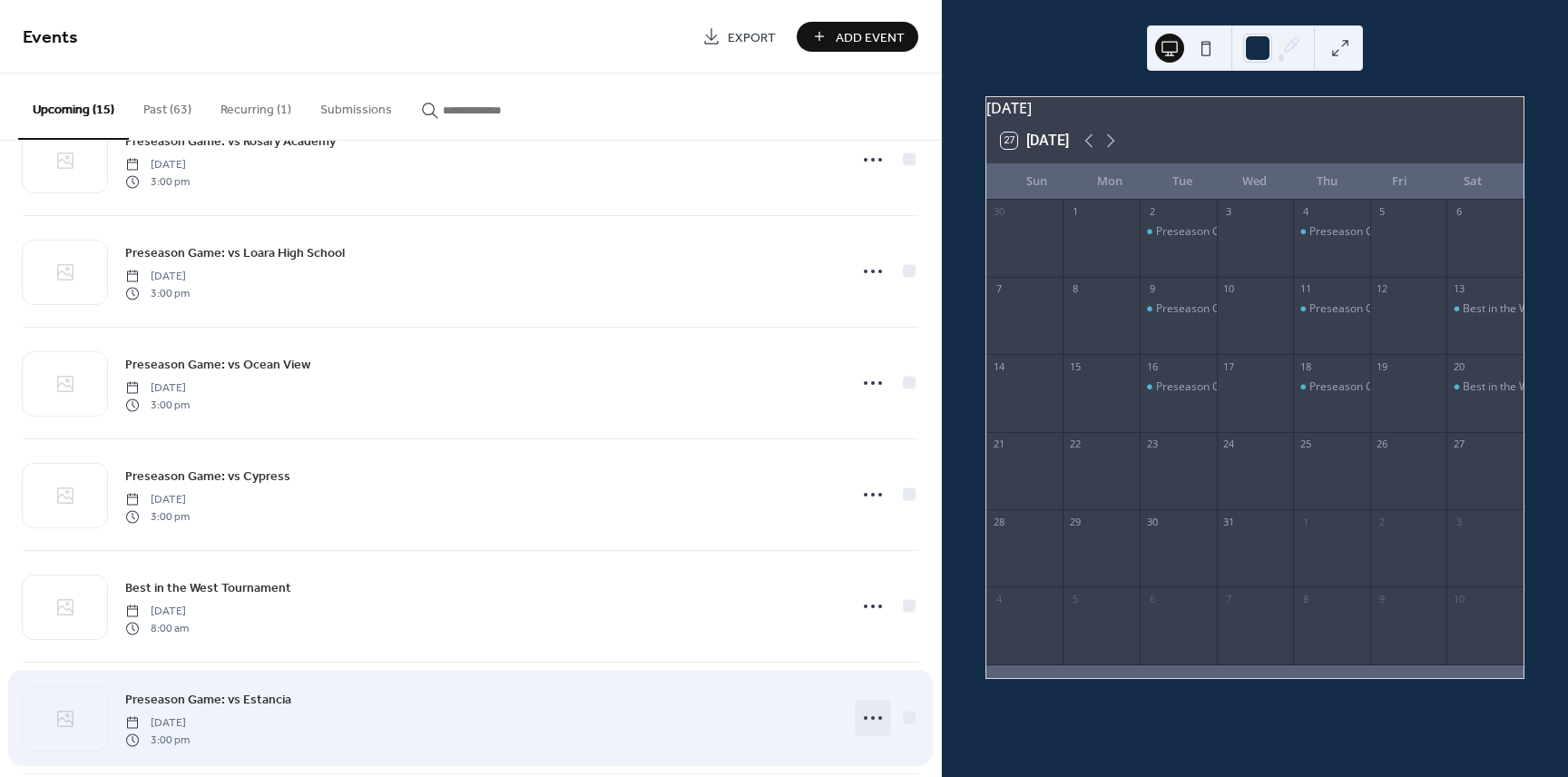 click 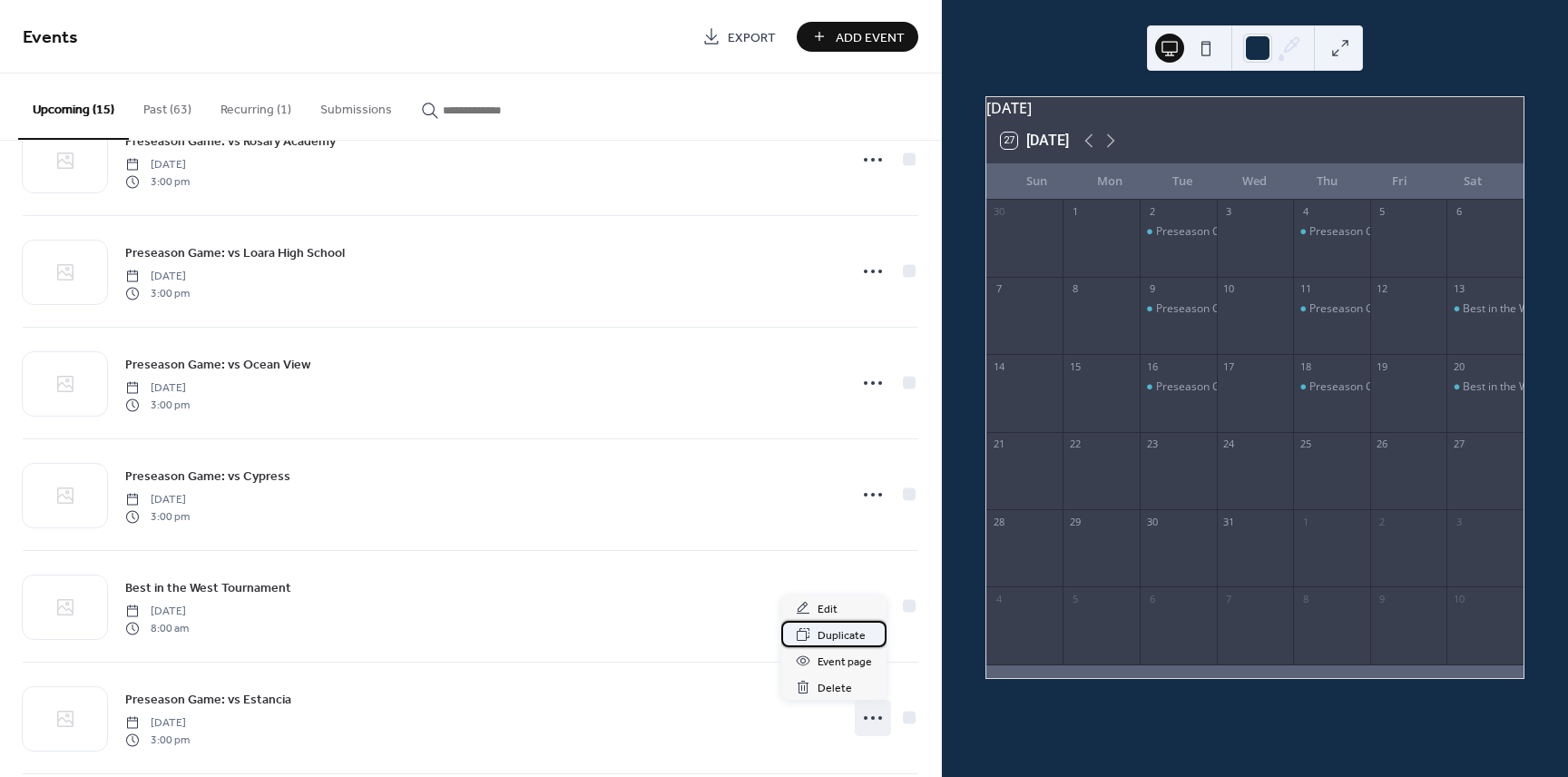 click on "Duplicate" at bounding box center (841, 635) 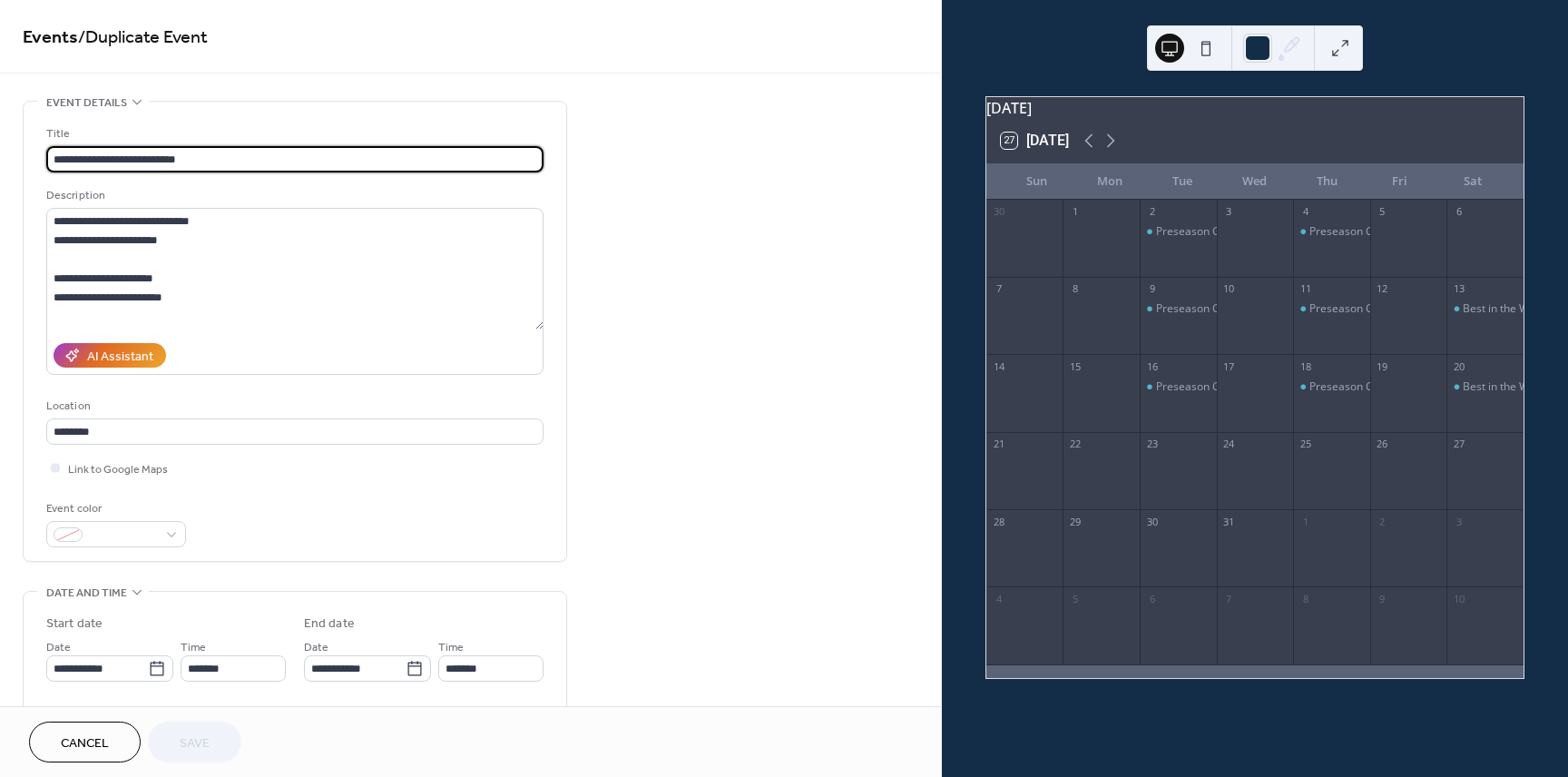 click on "**********" at bounding box center (295, 159) 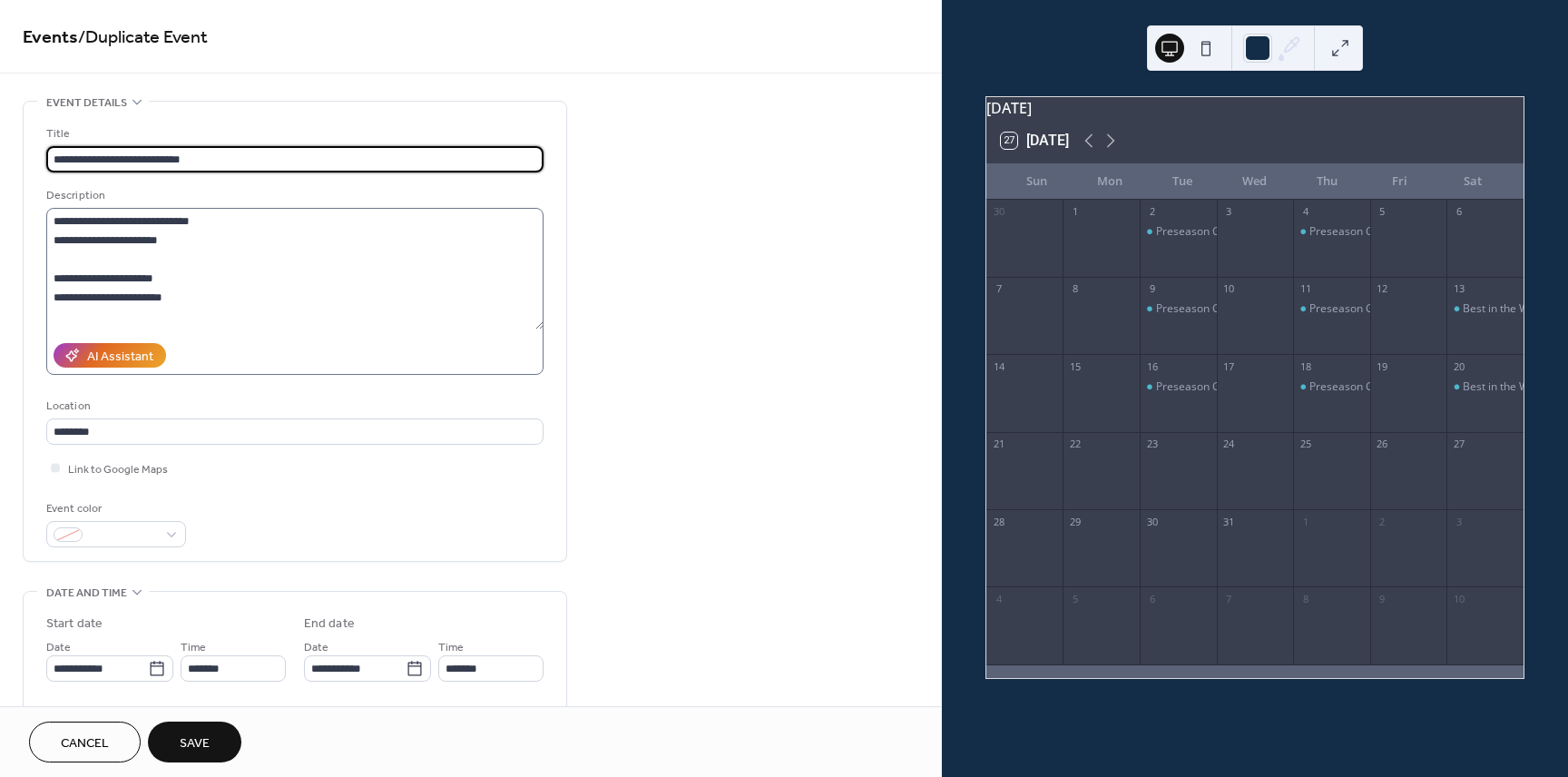 type on "**********" 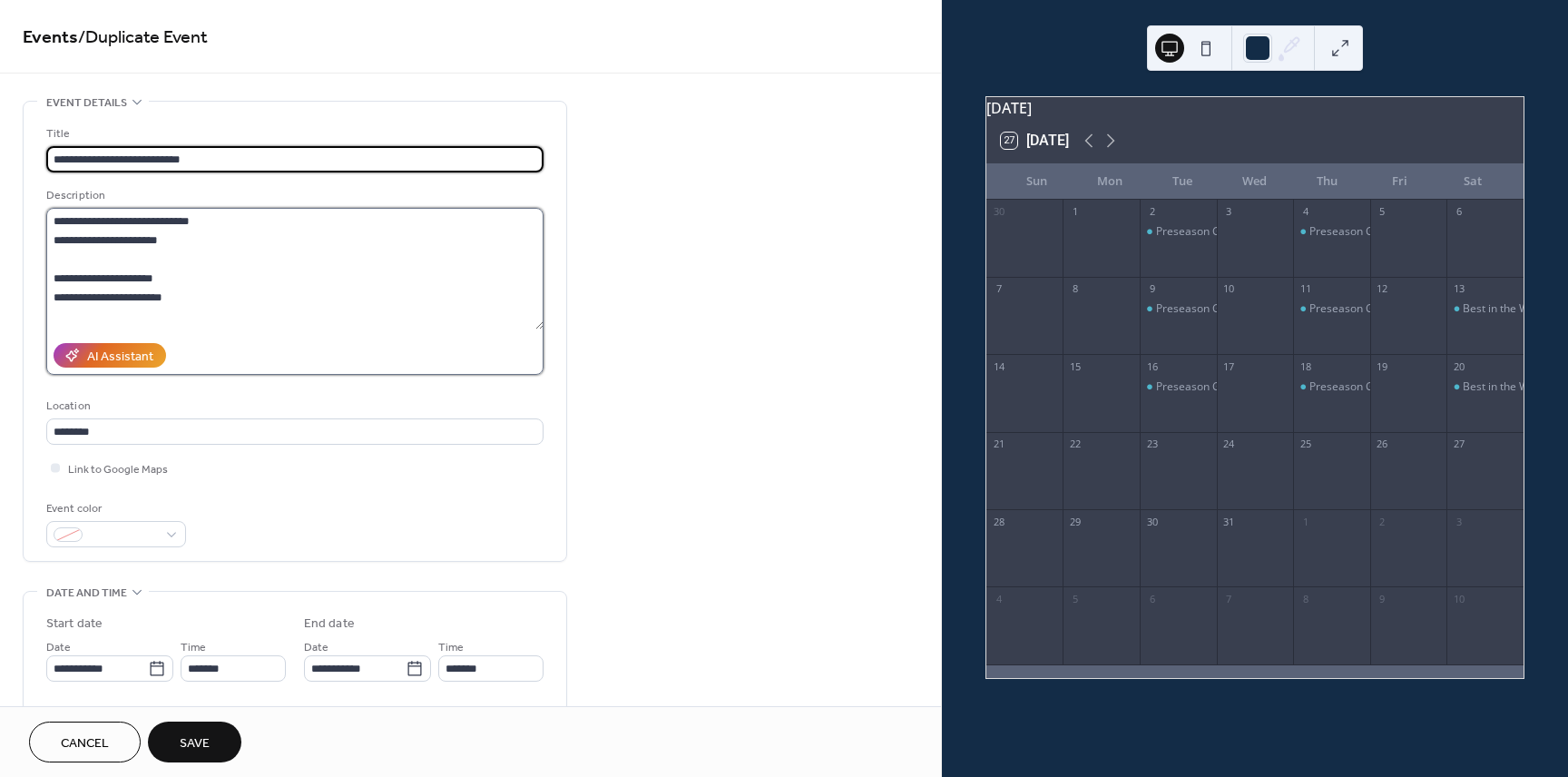 scroll, scrollTop: 0, scrollLeft: 0, axis: both 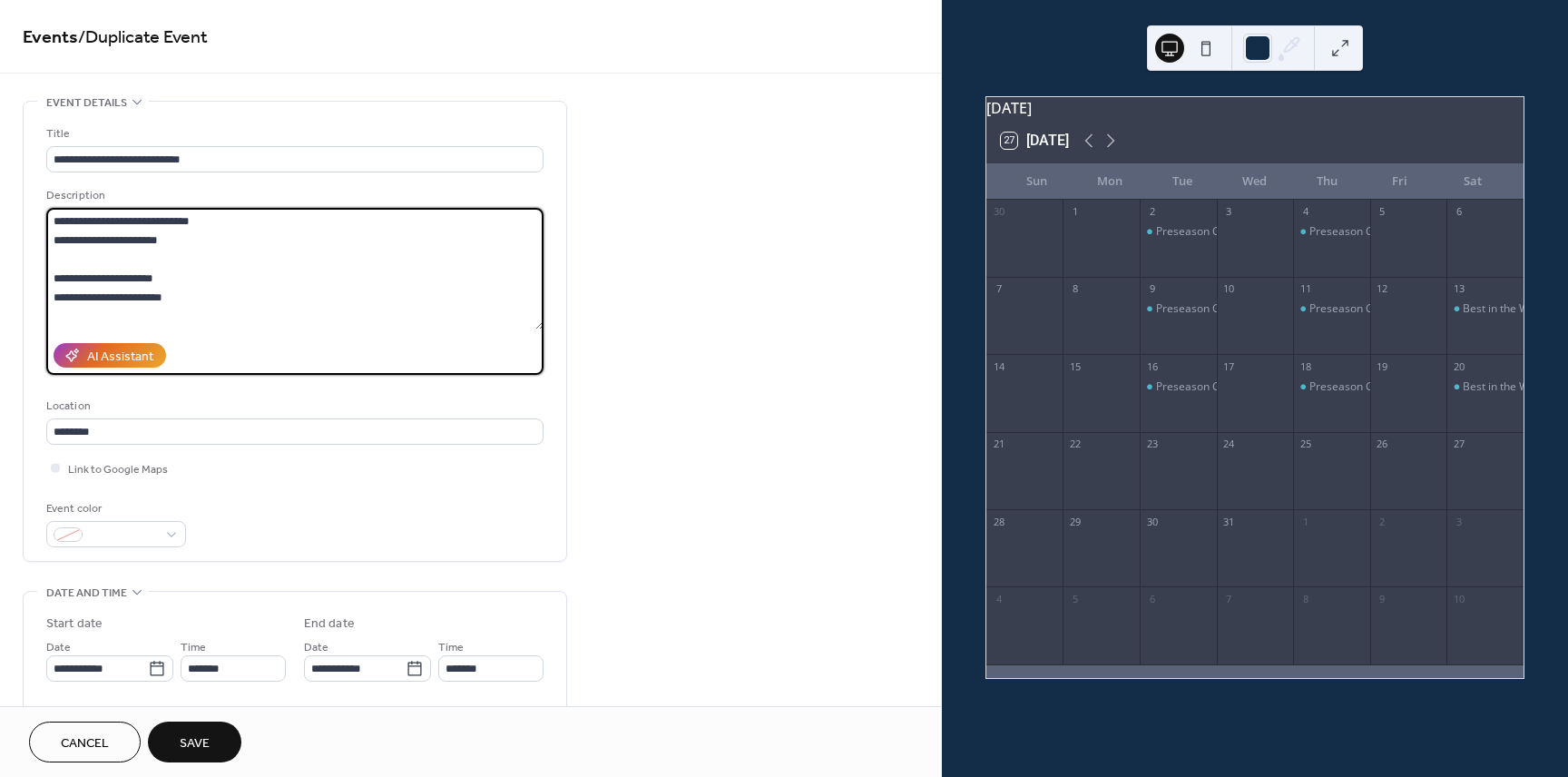 drag, startPoint x: 207, startPoint y: 239, endPoint x: 23, endPoint y: 227, distance: 184.39089 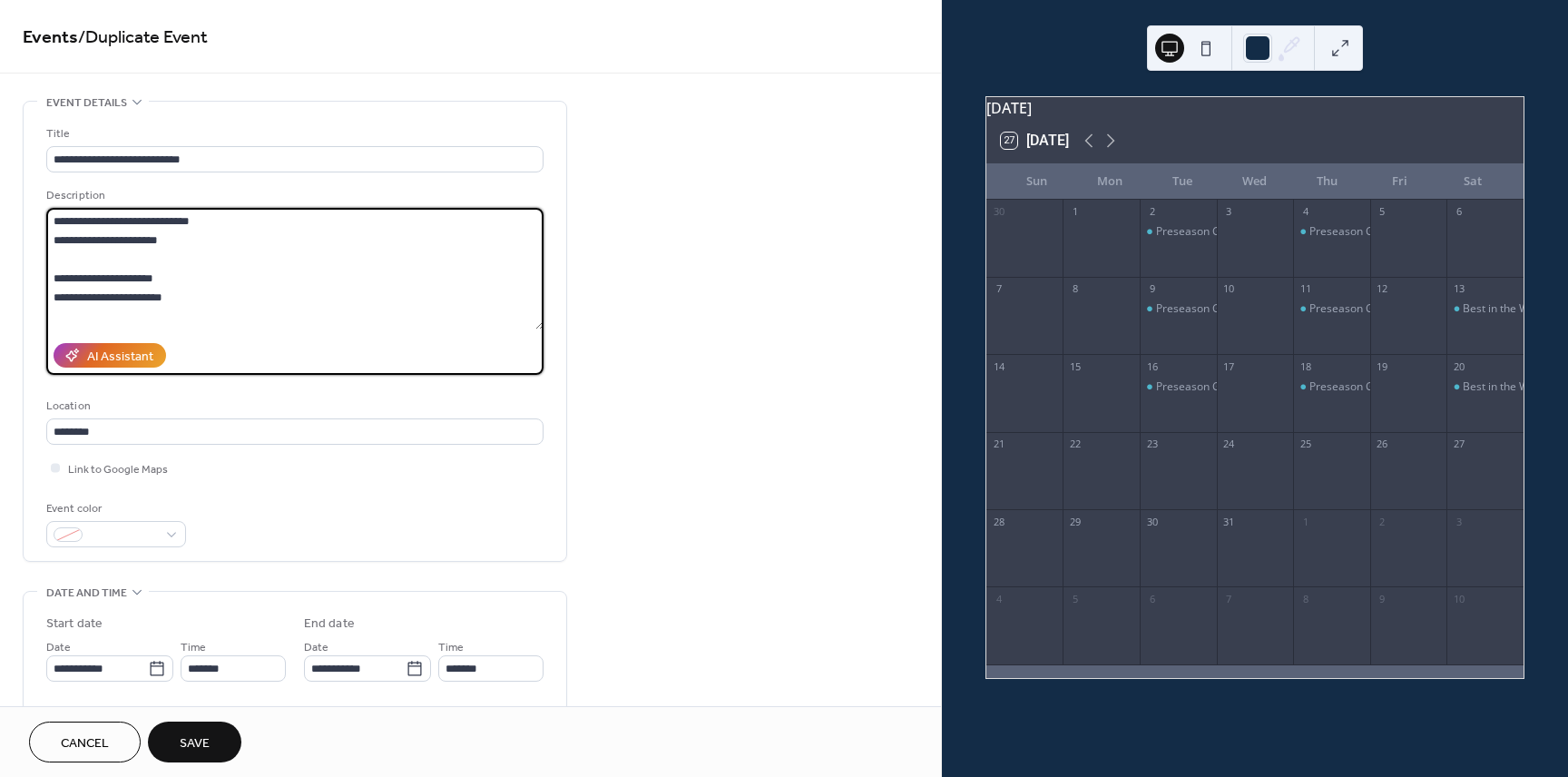 click on "**********" at bounding box center (295, 331) 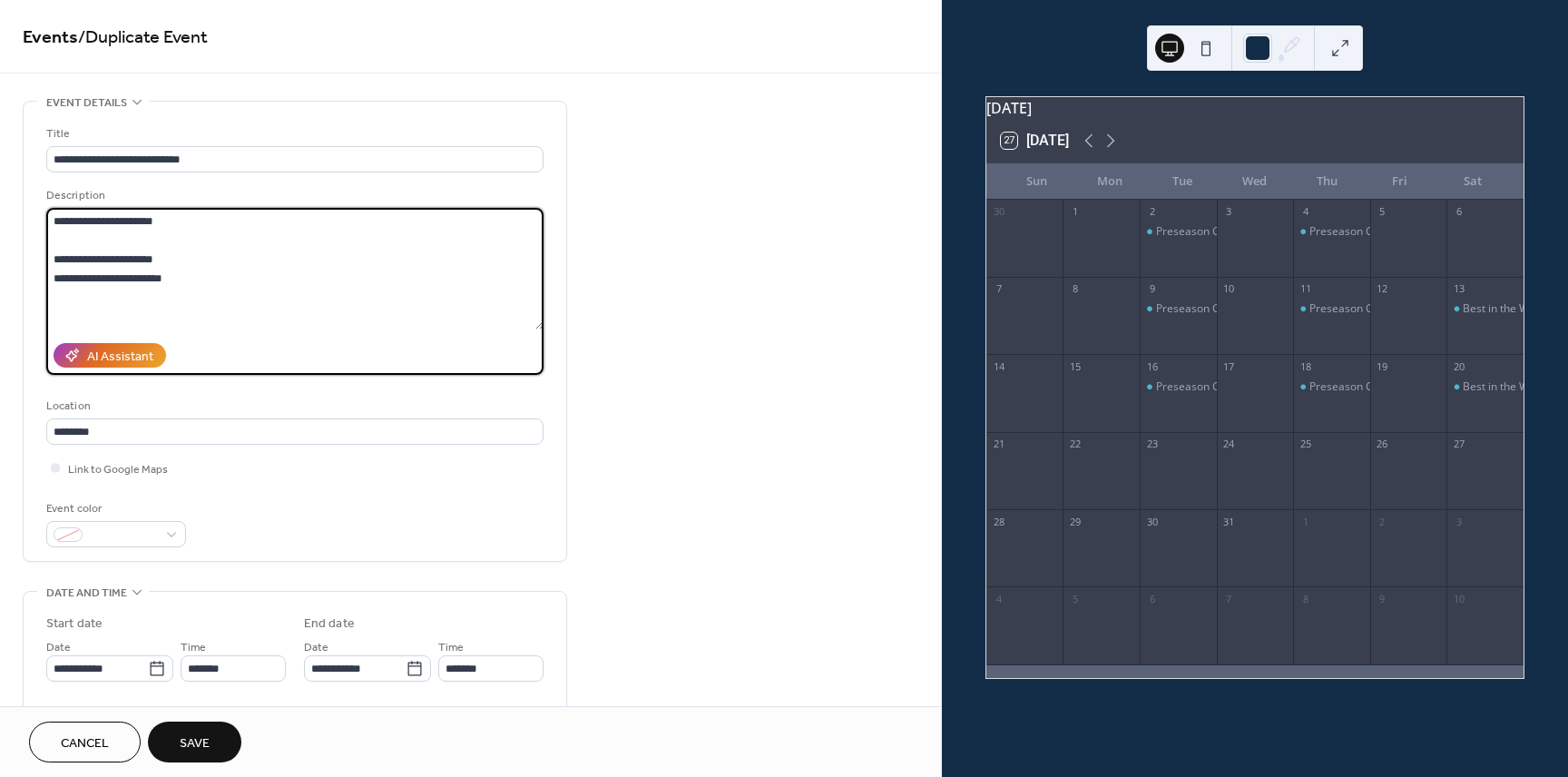 drag, startPoint x: 187, startPoint y: 277, endPoint x: 44, endPoint y: 258, distance: 144.25672 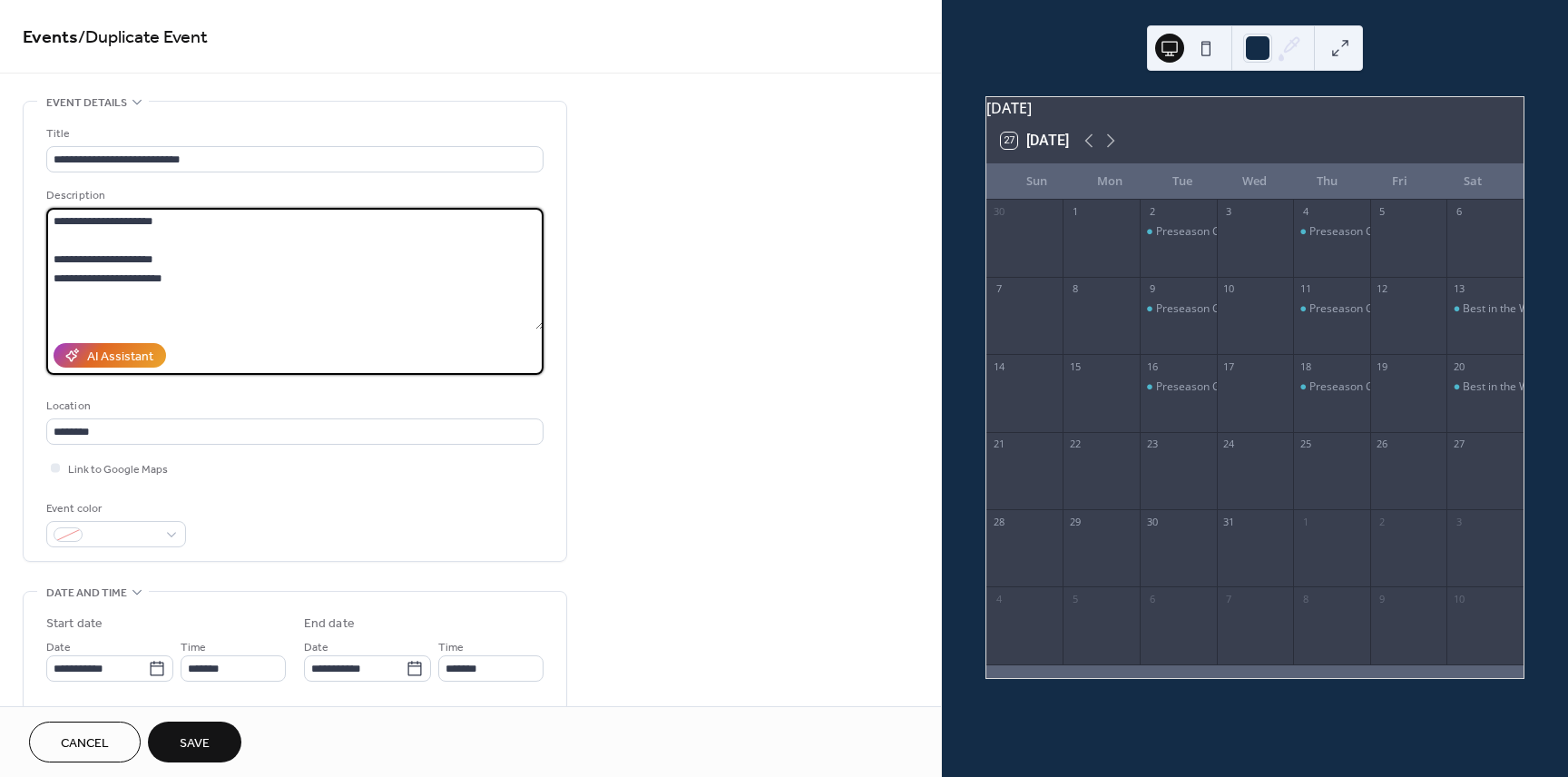 click on "**********" at bounding box center [295, 331] 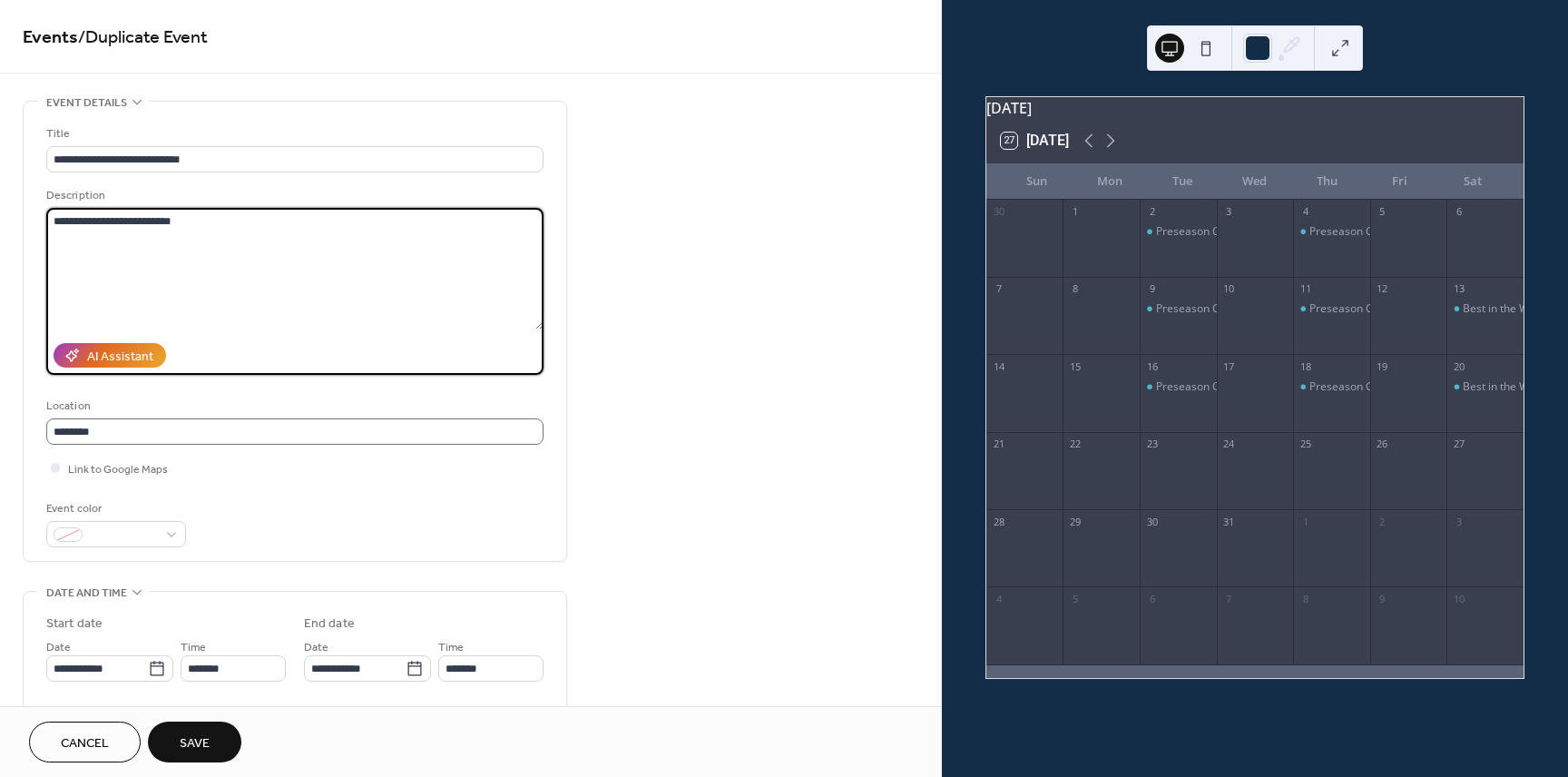 type on "**********" 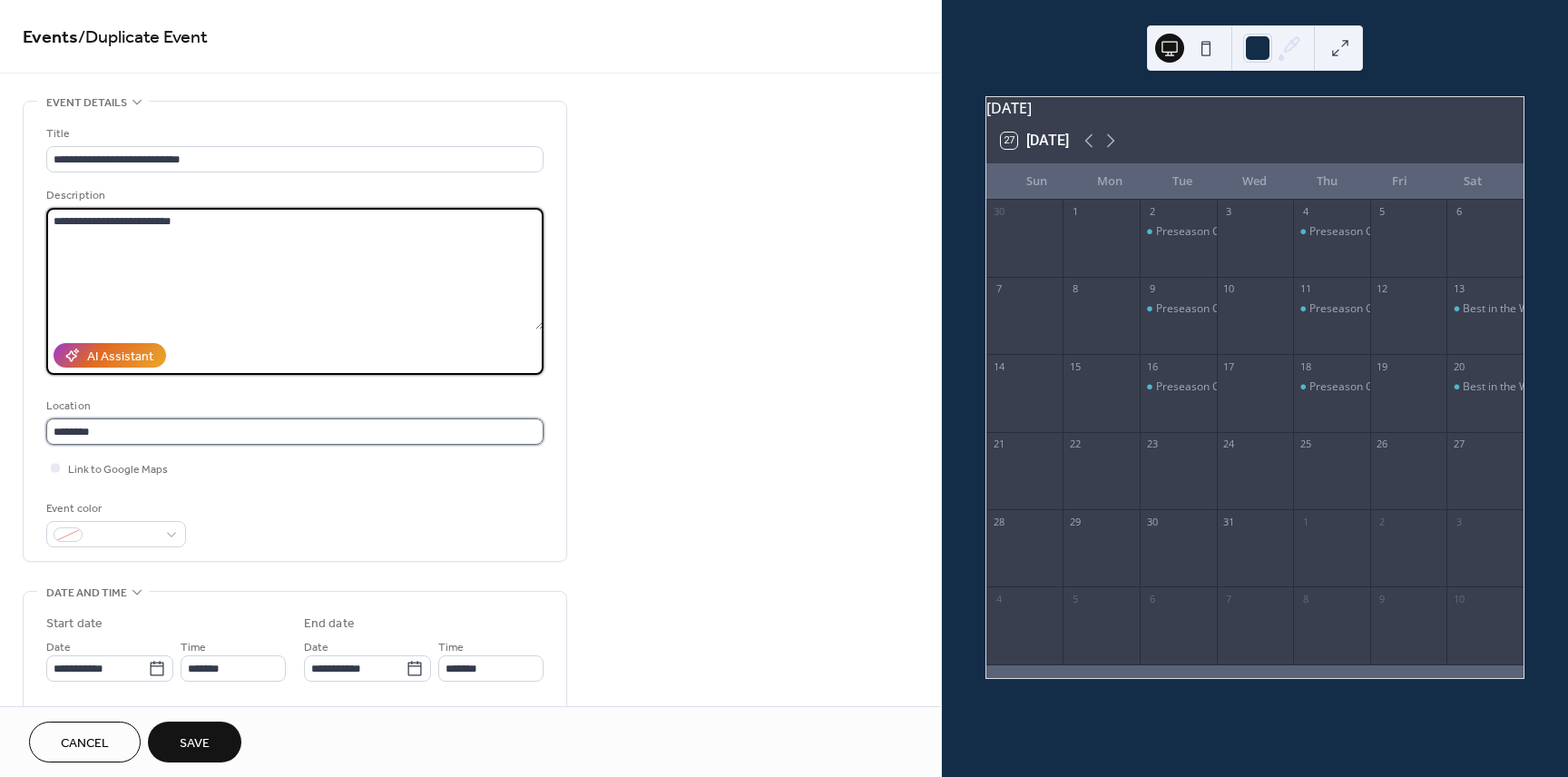 click on "********" at bounding box center [295, 431] 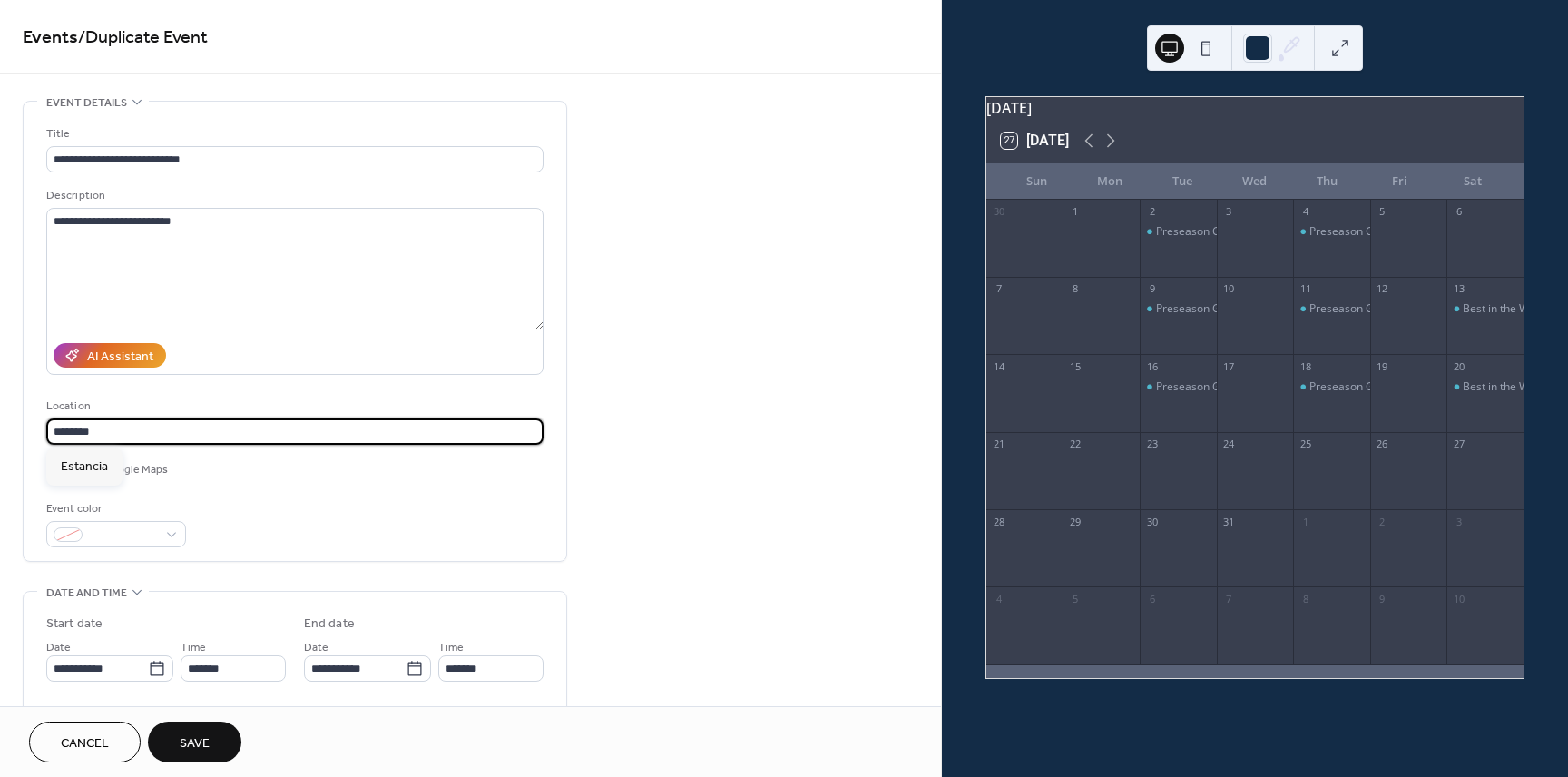 click on "********" at bounding box center (295, 431) 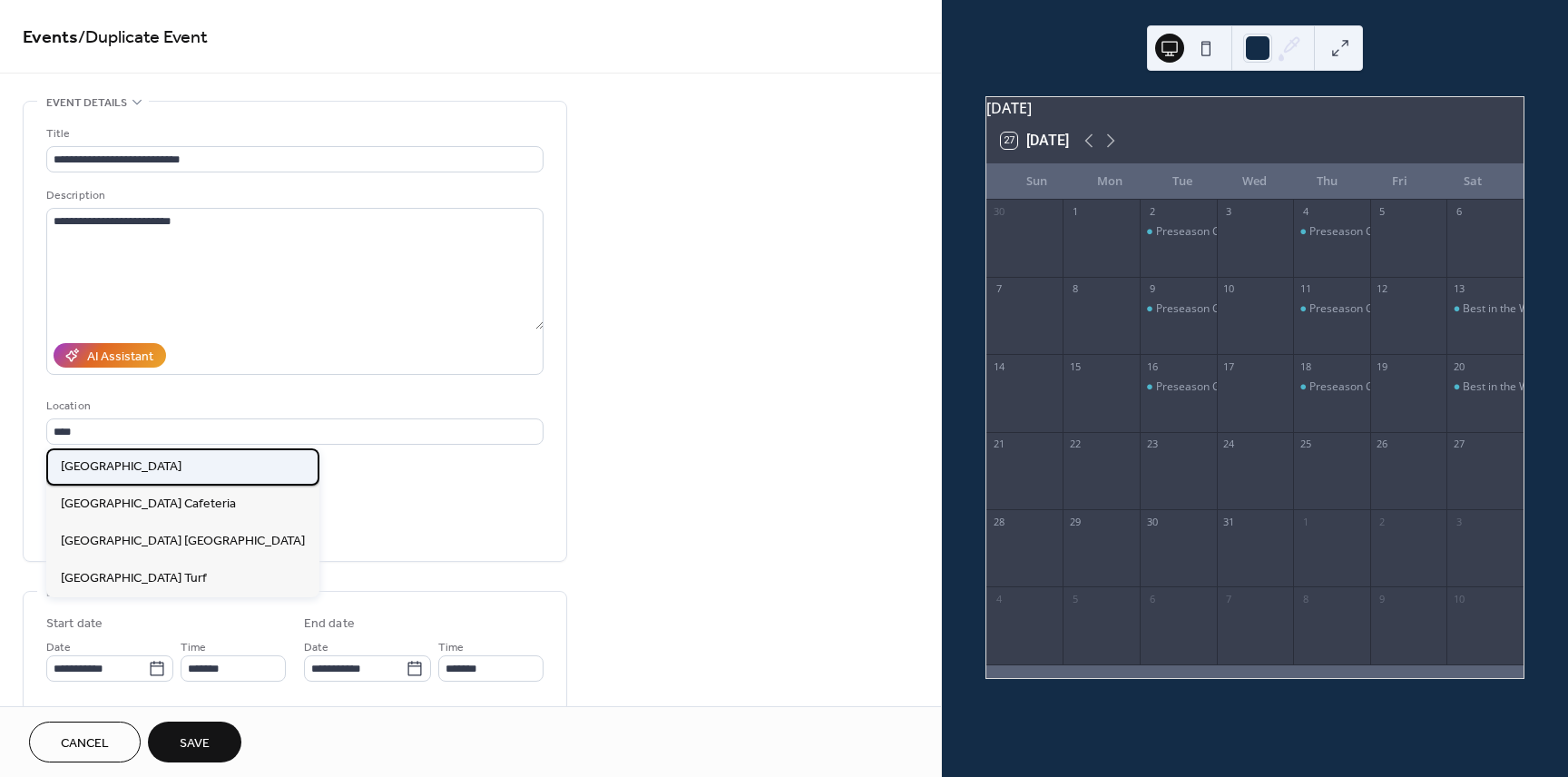 click on "[GEOGRAPHIC_DATA]" at bounding box center (182, 467) 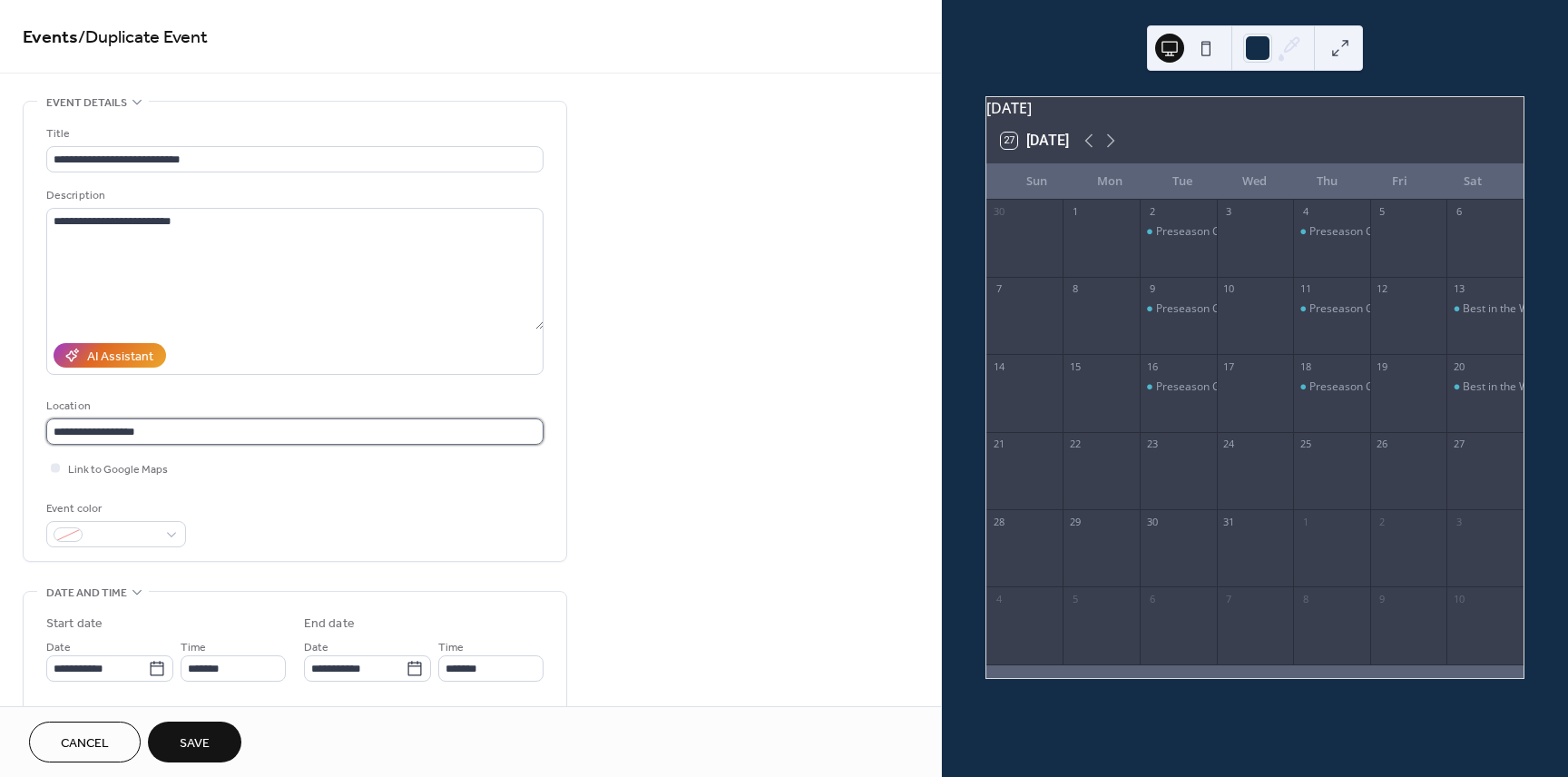 click on "**********" at bounding box center (295, 431) 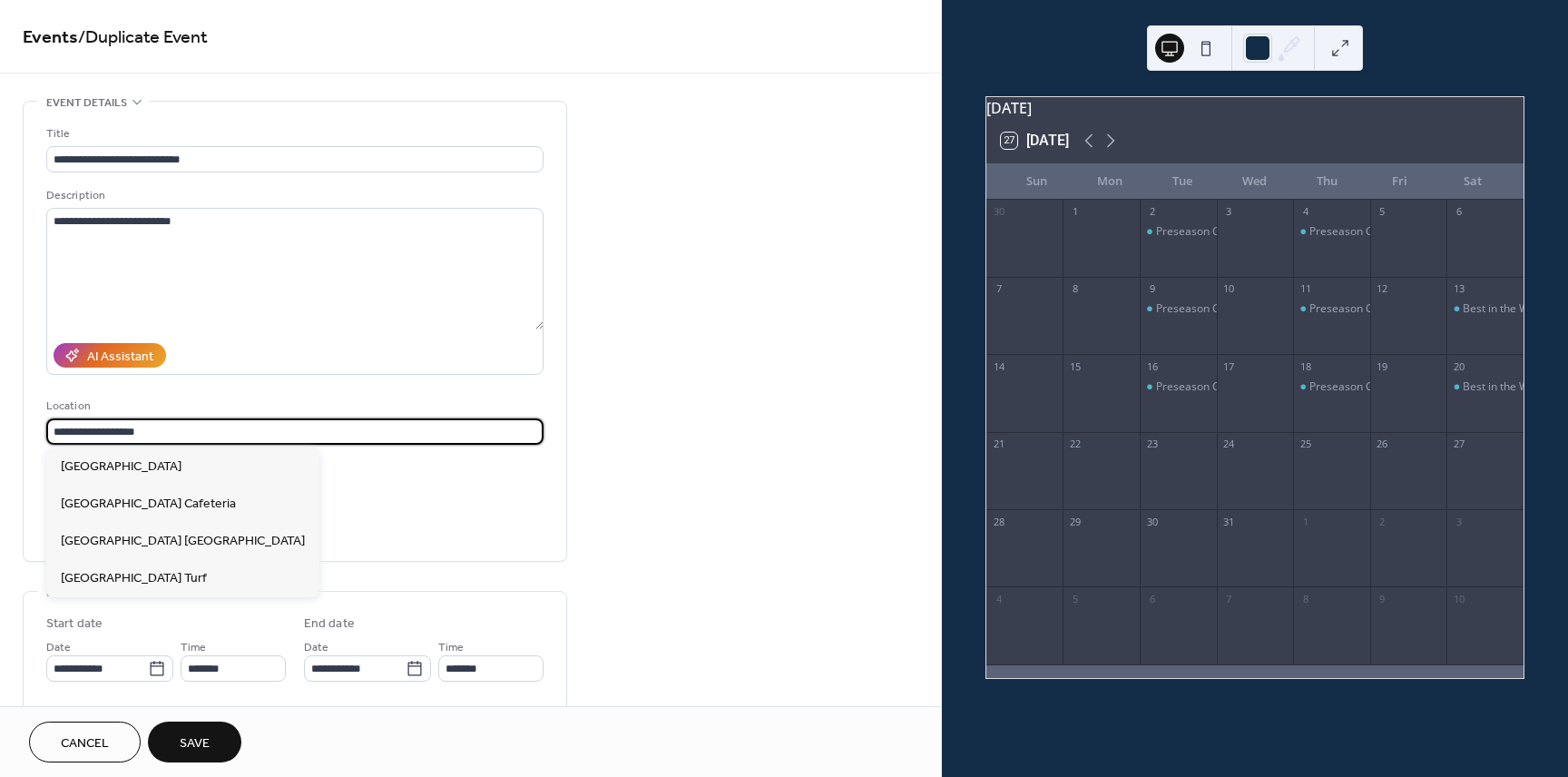 click on "**********" at bounding box center (295, 431) 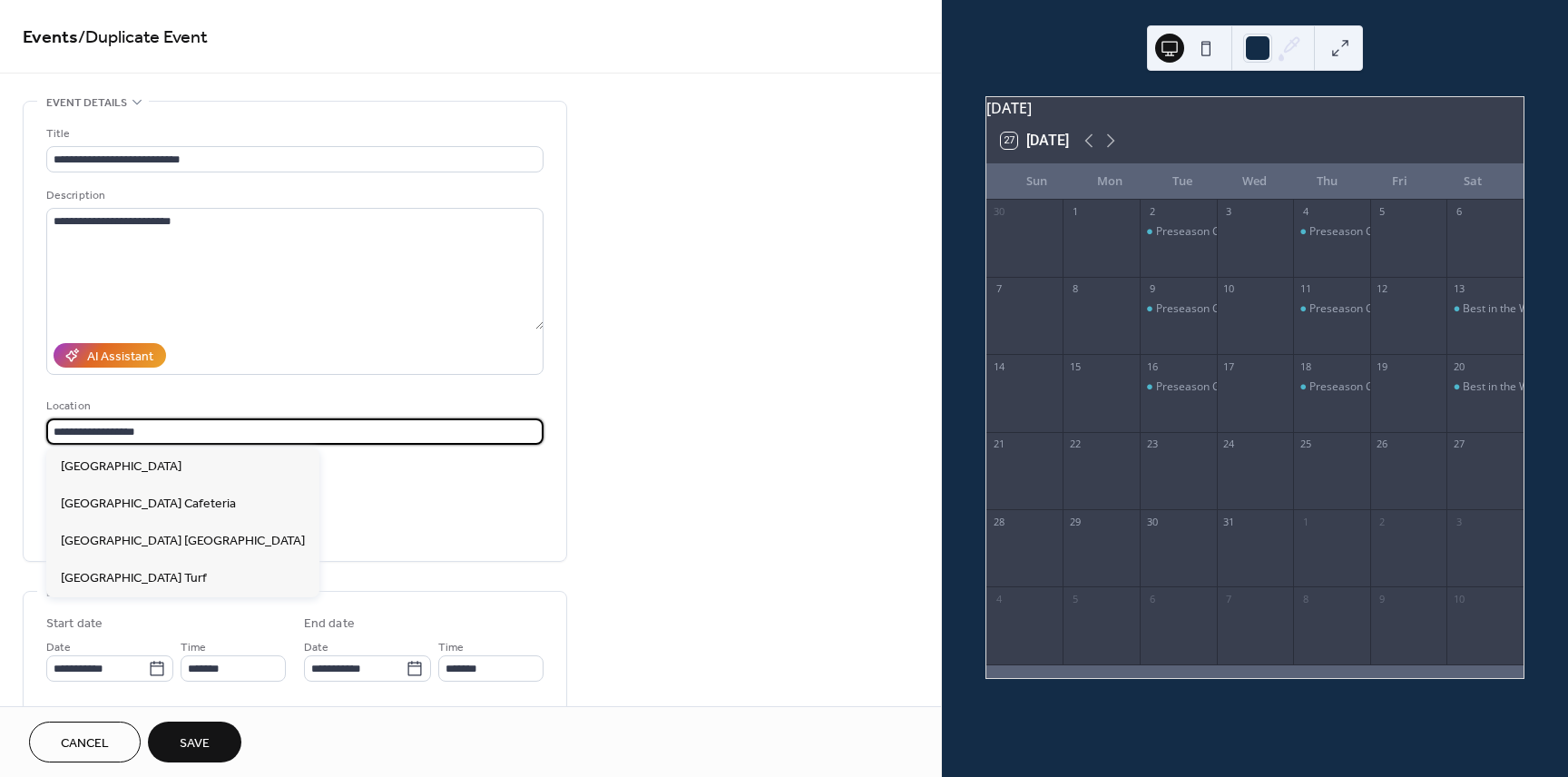 click on "**********" at bounding box center (295, 431) 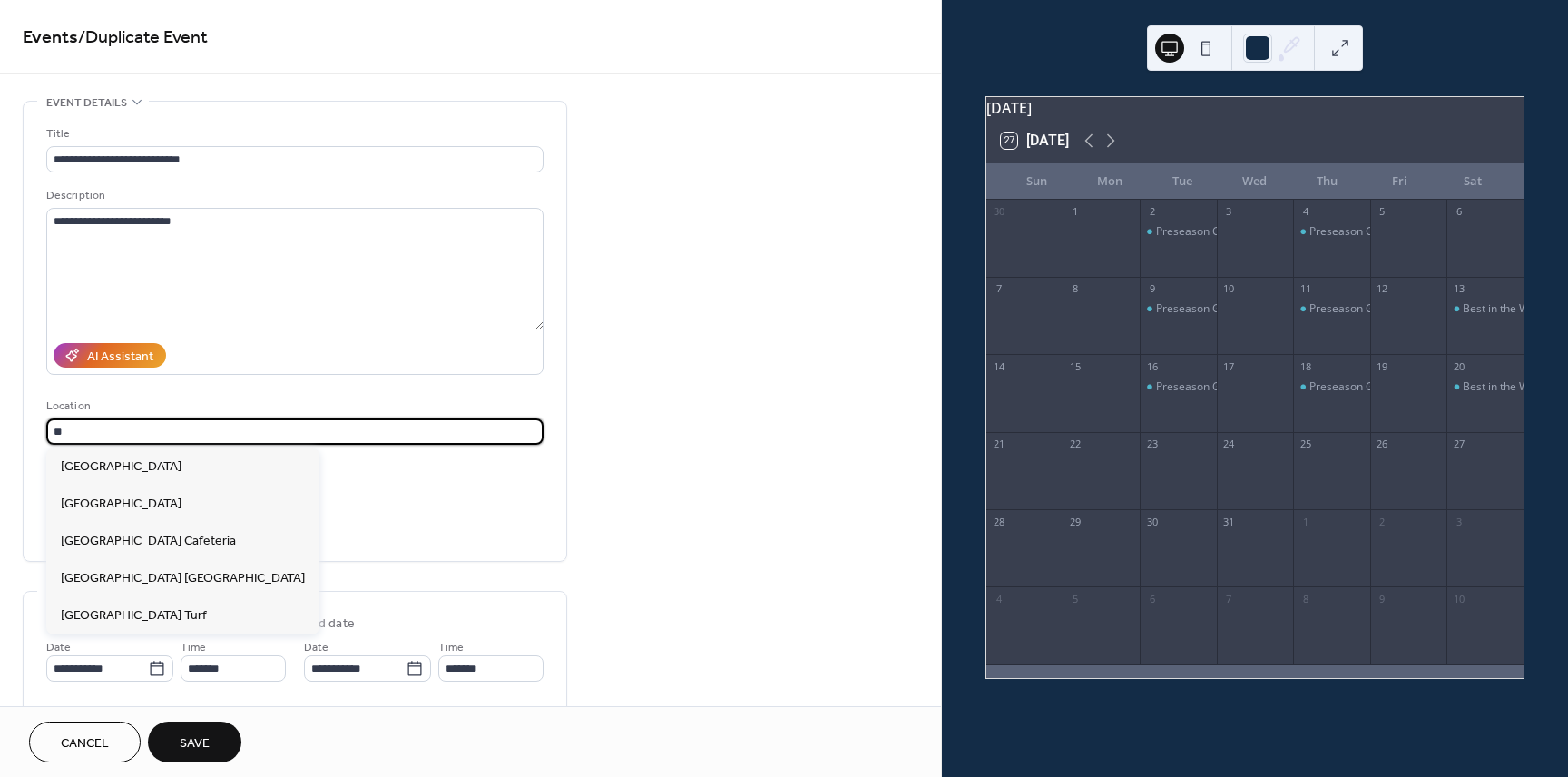 type on "*" 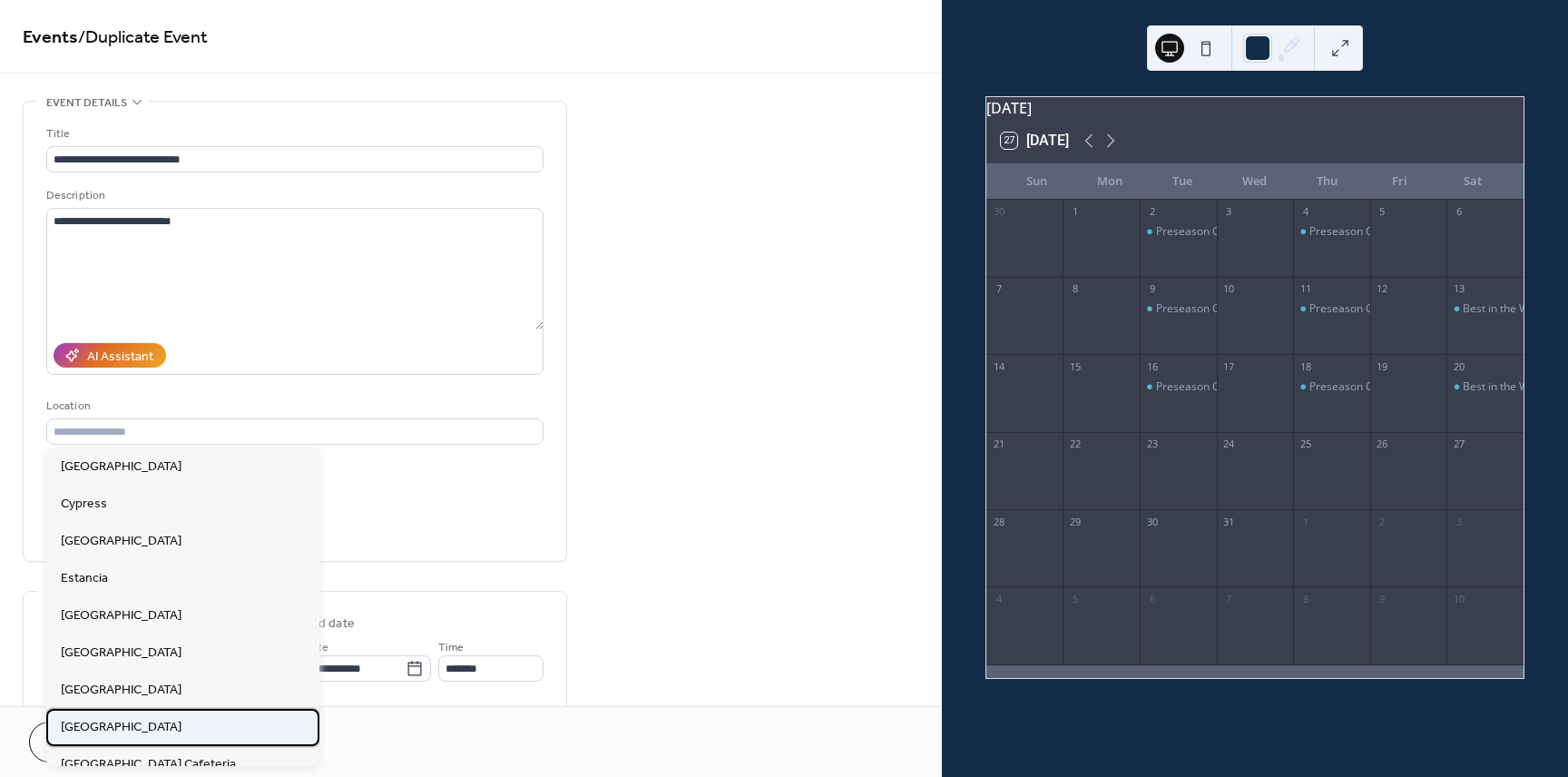 click on "[GEOGRAPHIC_DATA]" at bounding box center [182, 727] 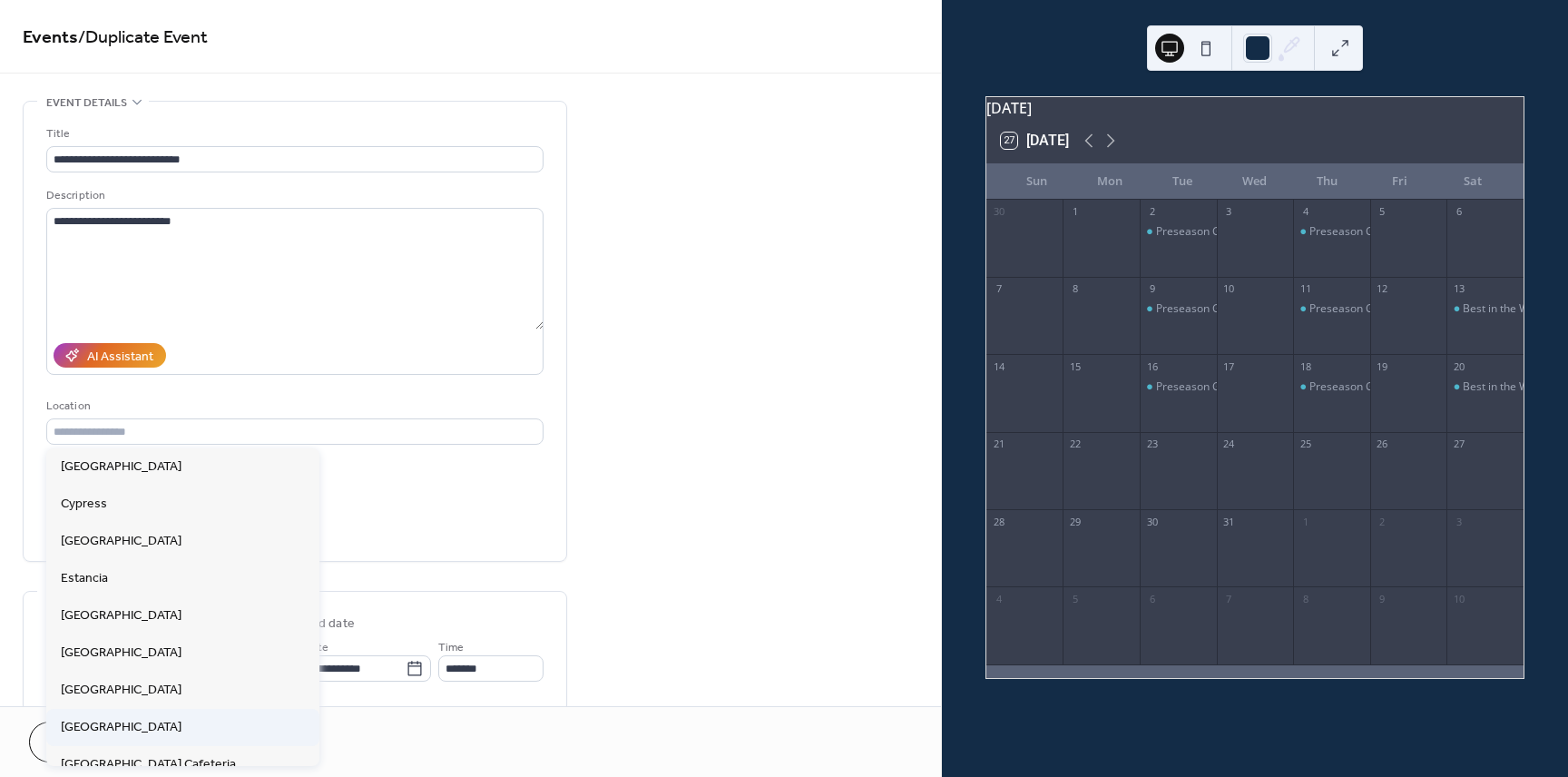 type on "**********" 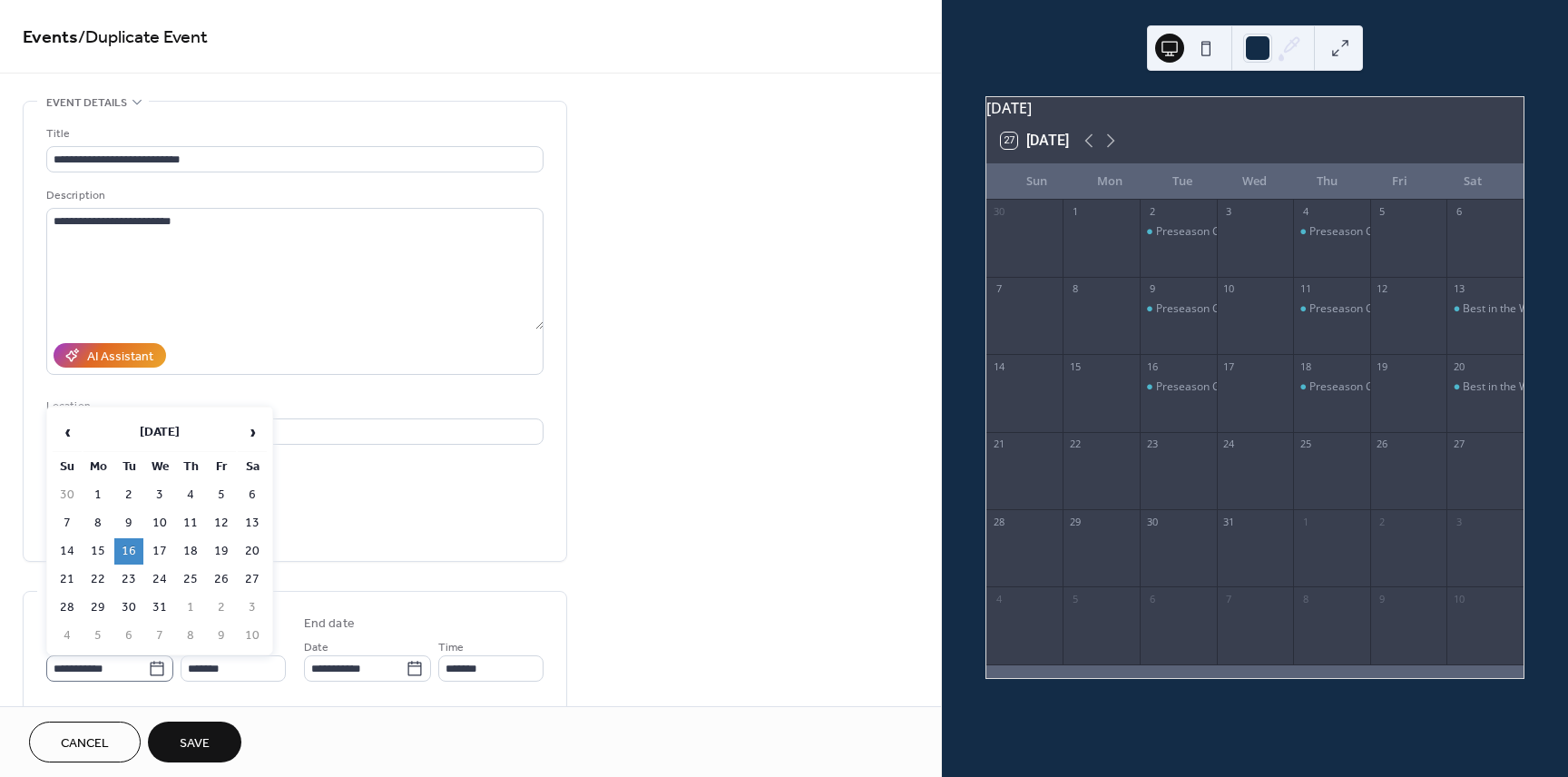 click 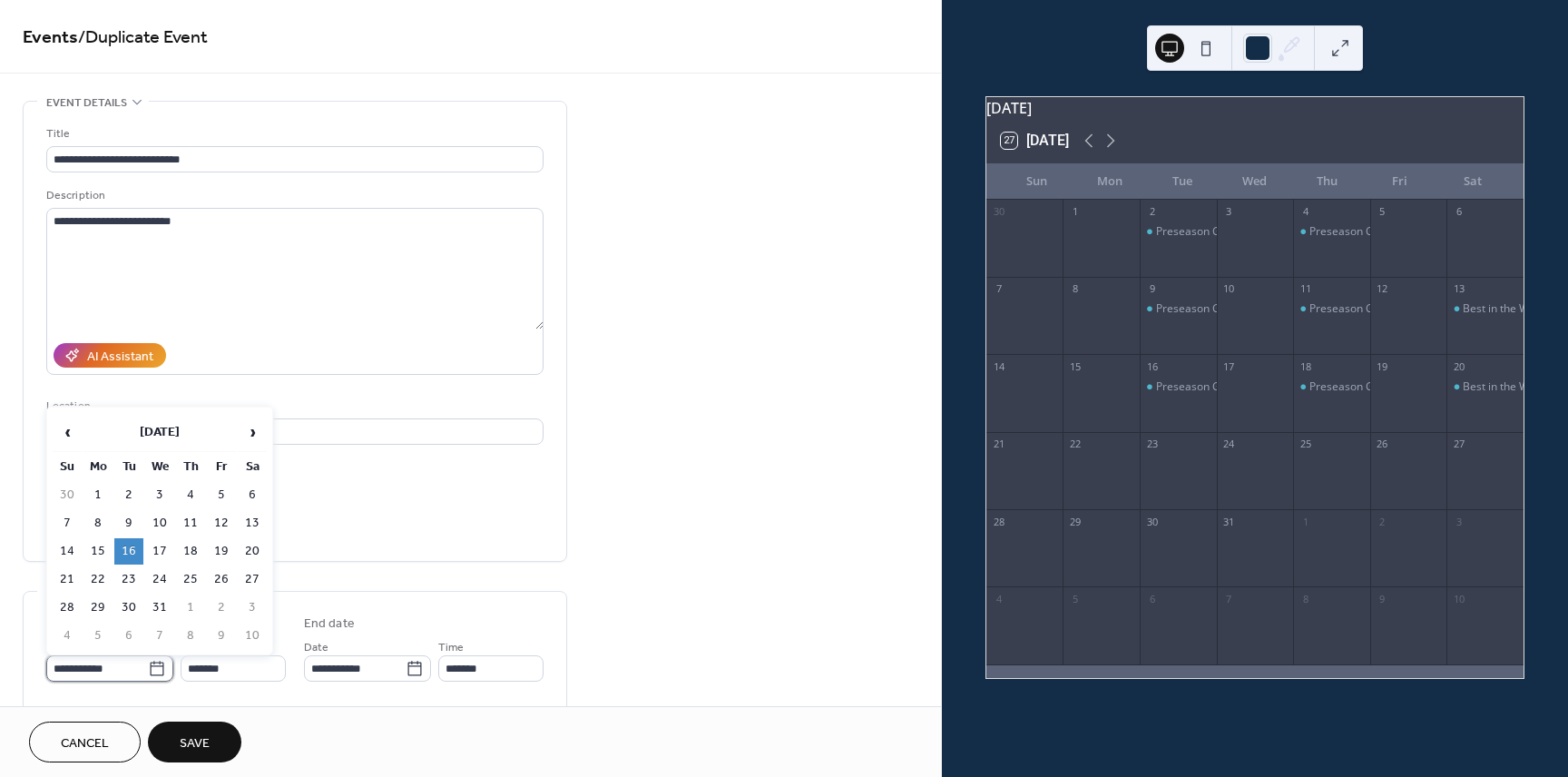 click on "**********" at bounding box center [97, 668] 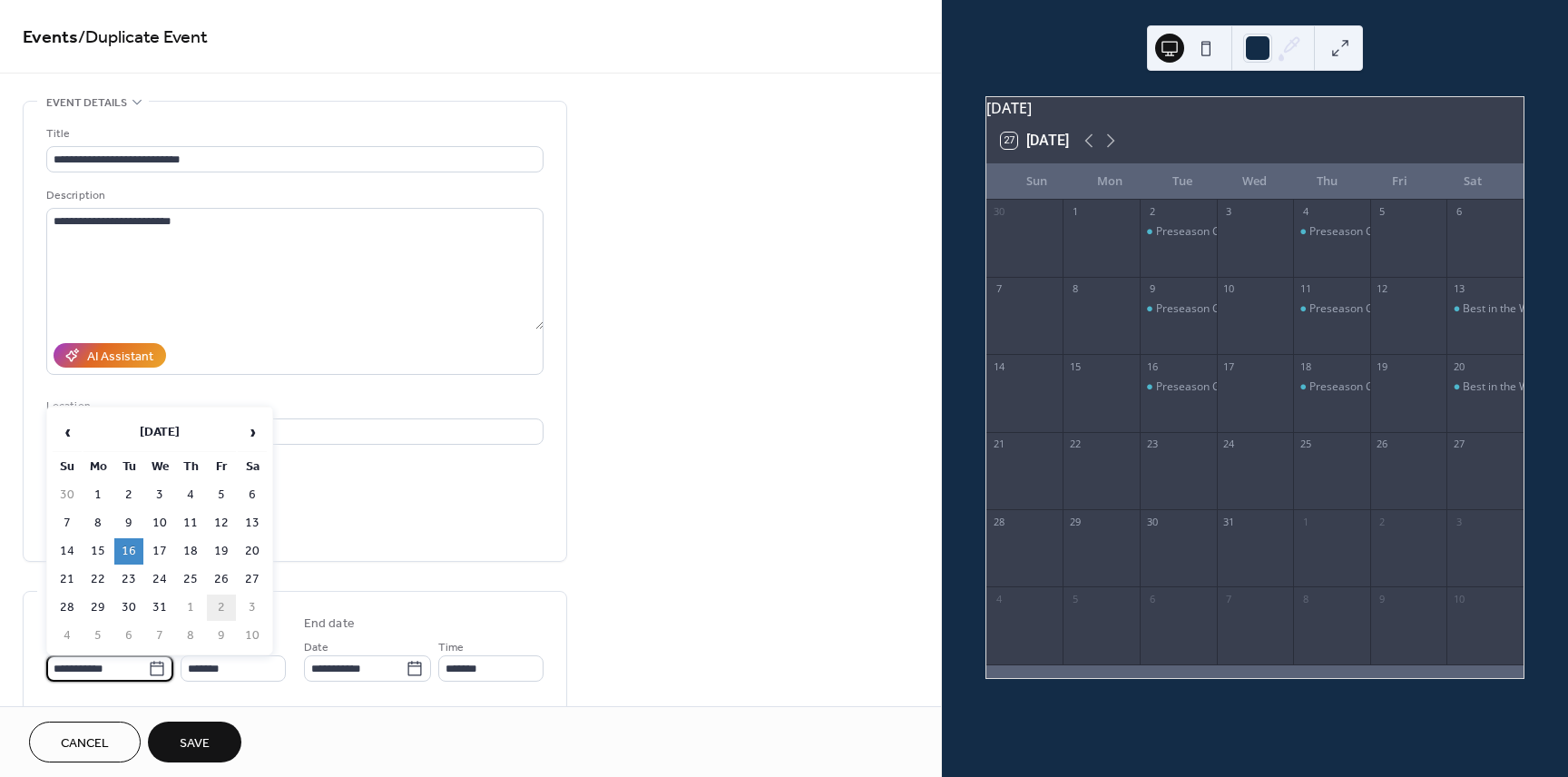 click on "2" at bounding box center (221, 607) 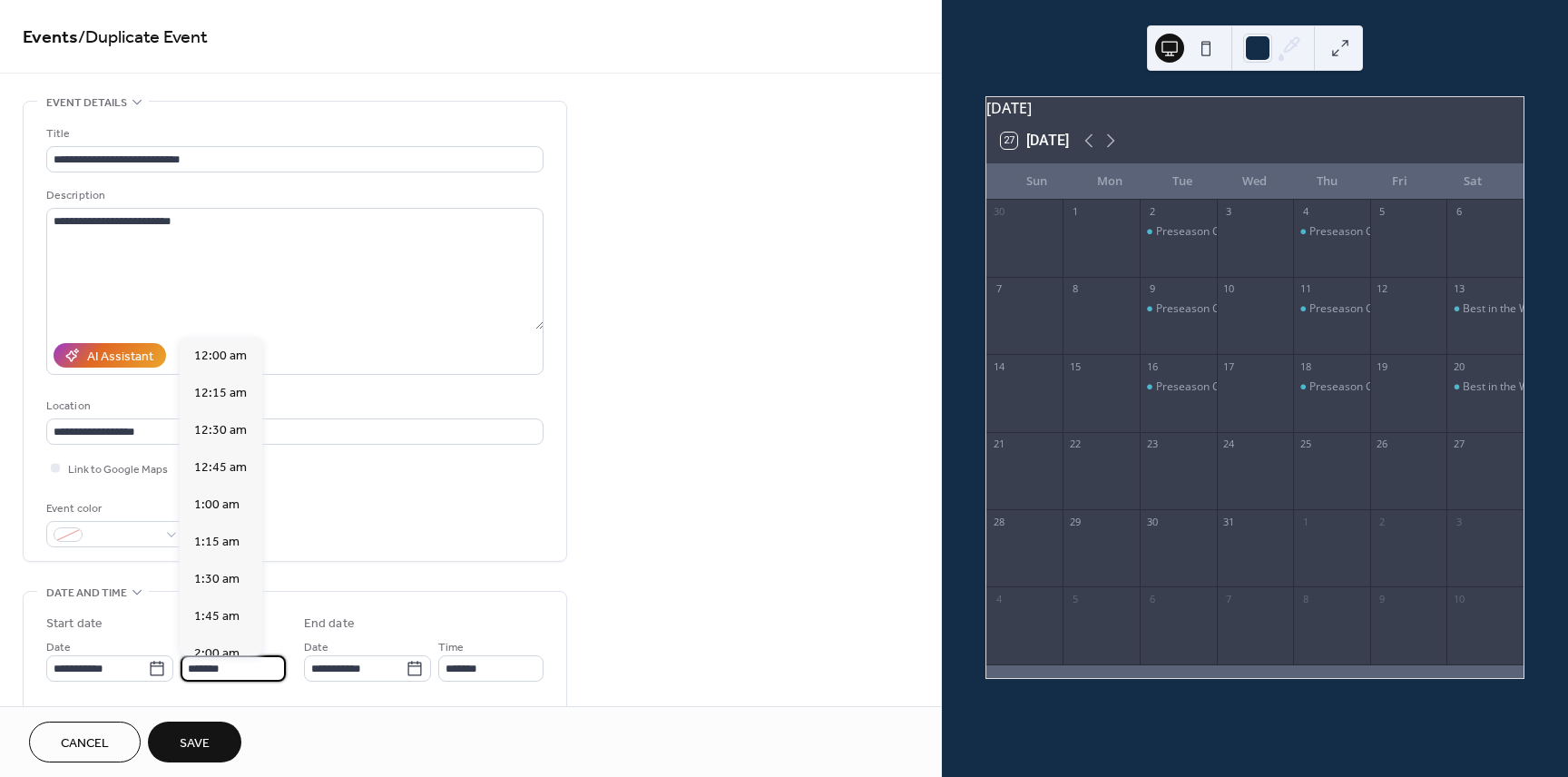 click on "*******" at bounding box center (233, 668) 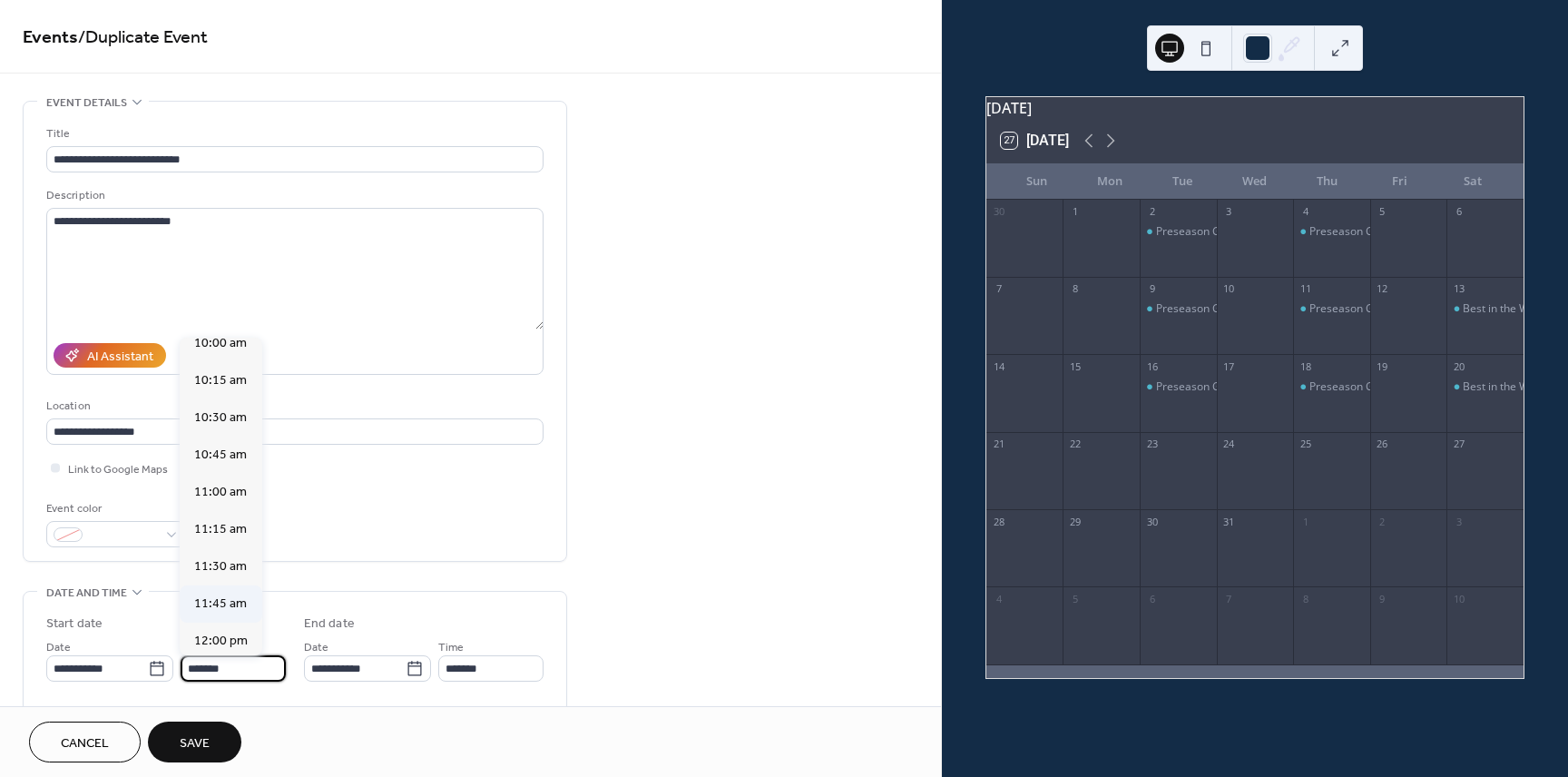 scroll, scrollTop: 1505, scrollLeft: 0, axis: vertical 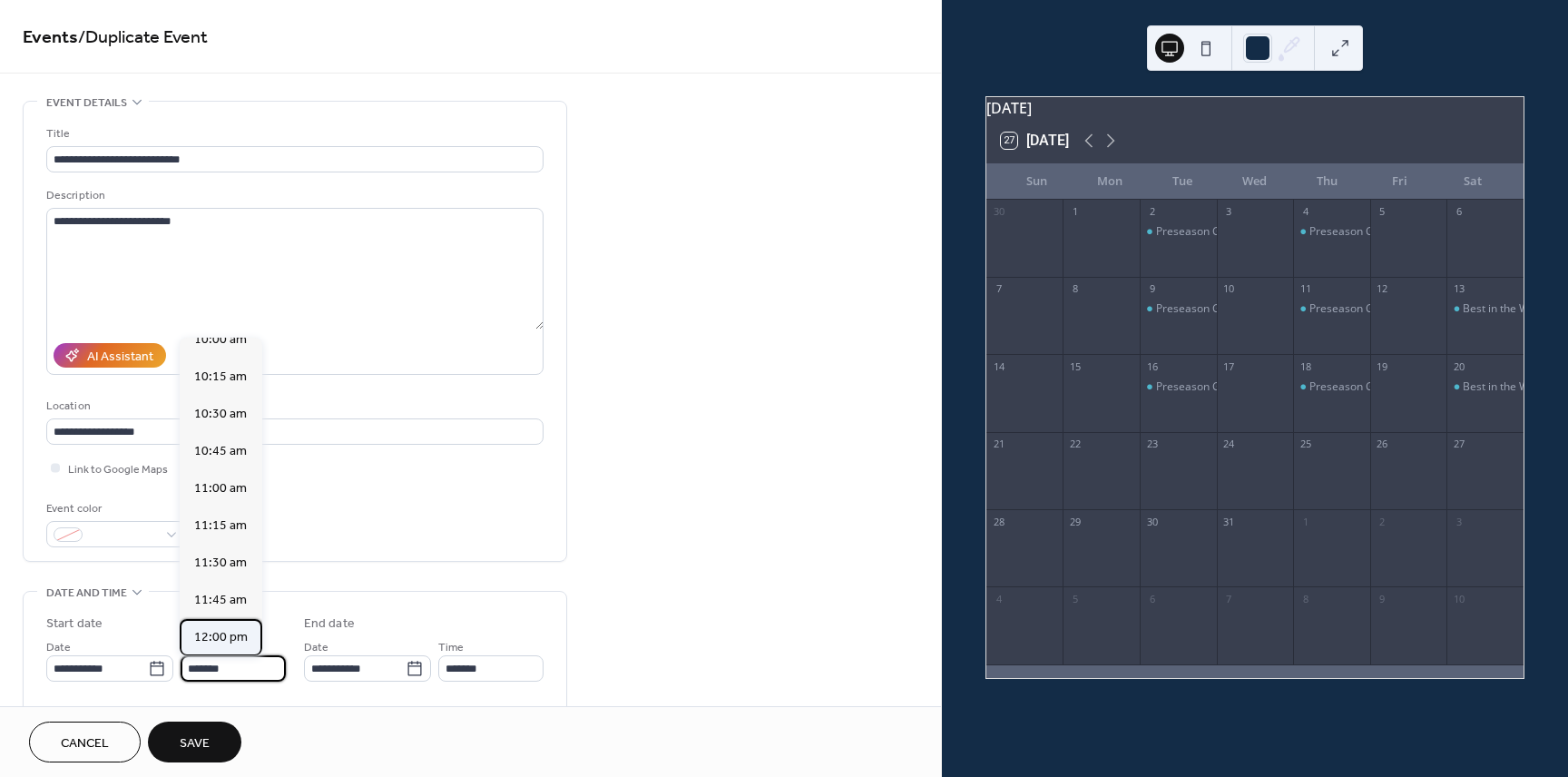 click on "12:00 pm" at bounding box center (220, 637) 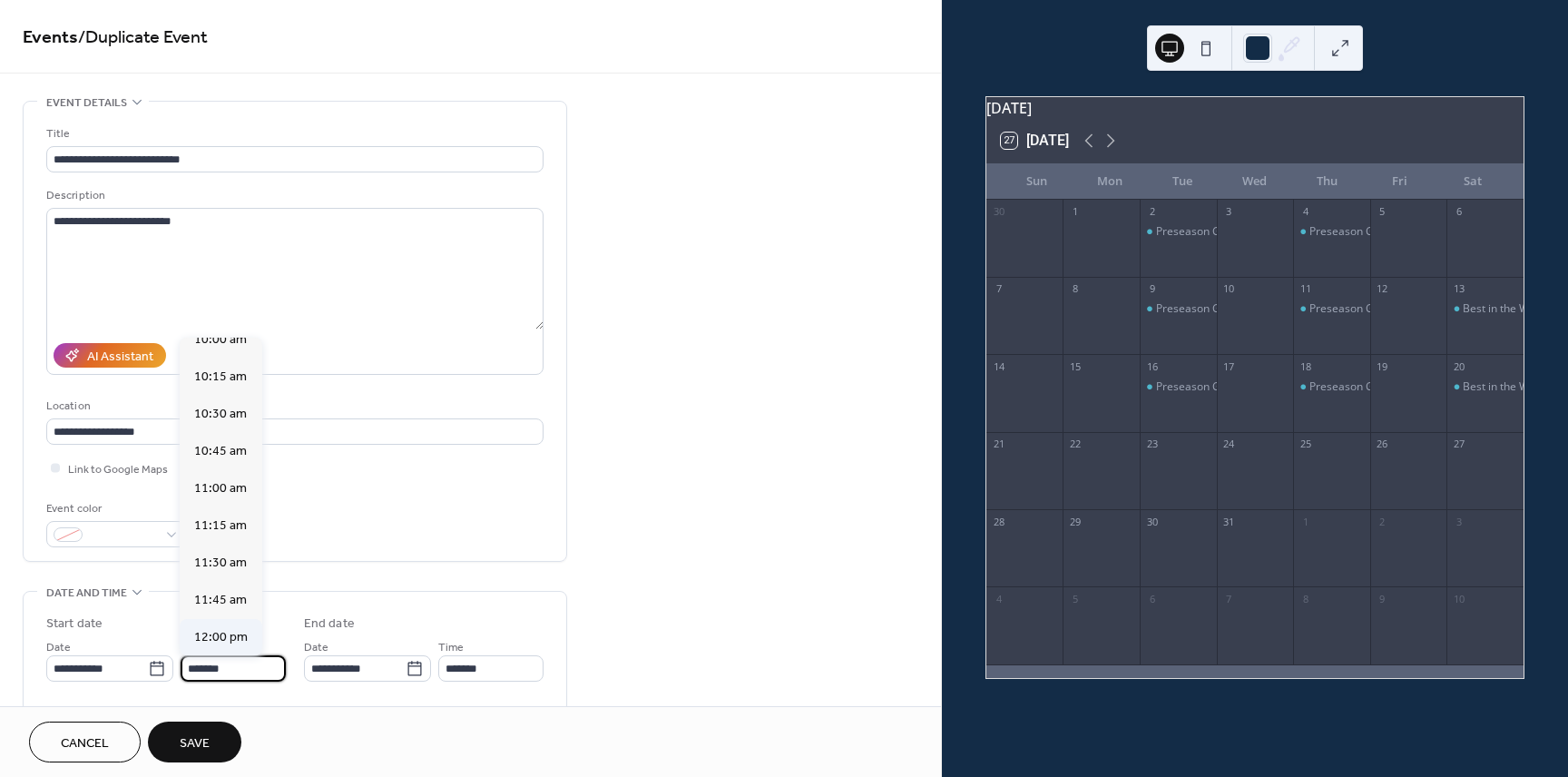 type on "********" 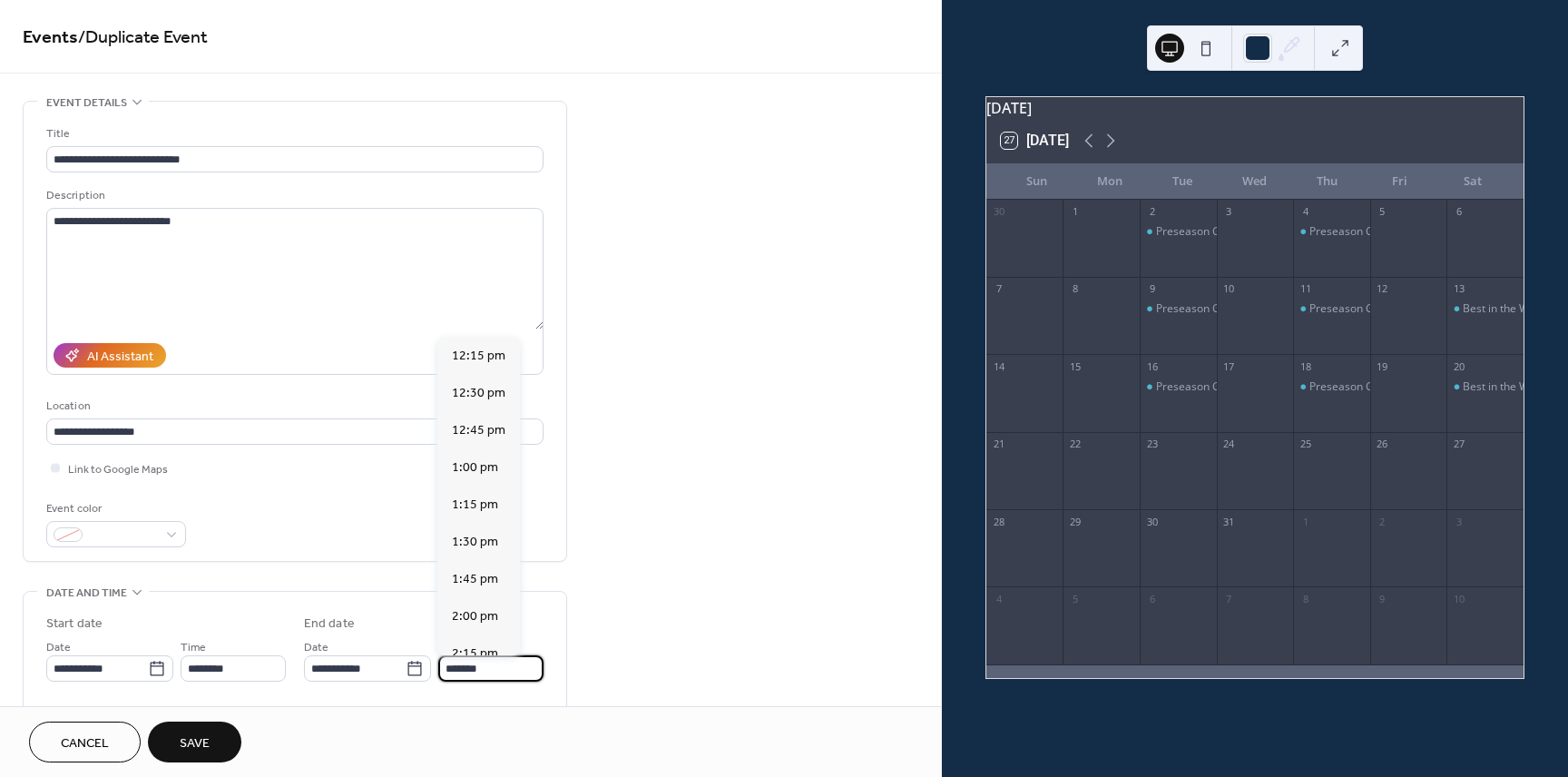 click on "*******" at bounding box center (491, 668) 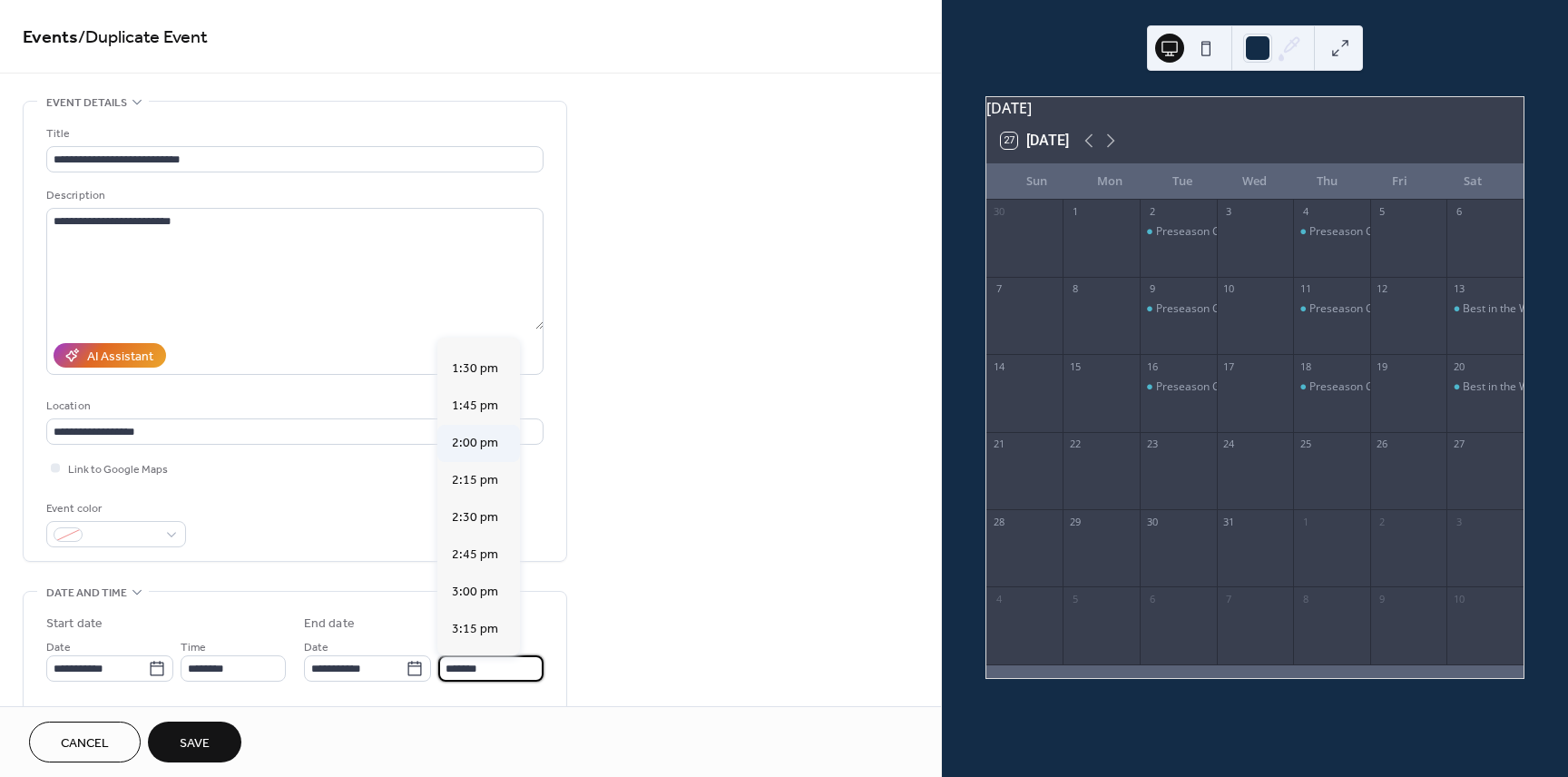 scroll, scrollTop: 131, scrollLeft: 0, axis: vertical 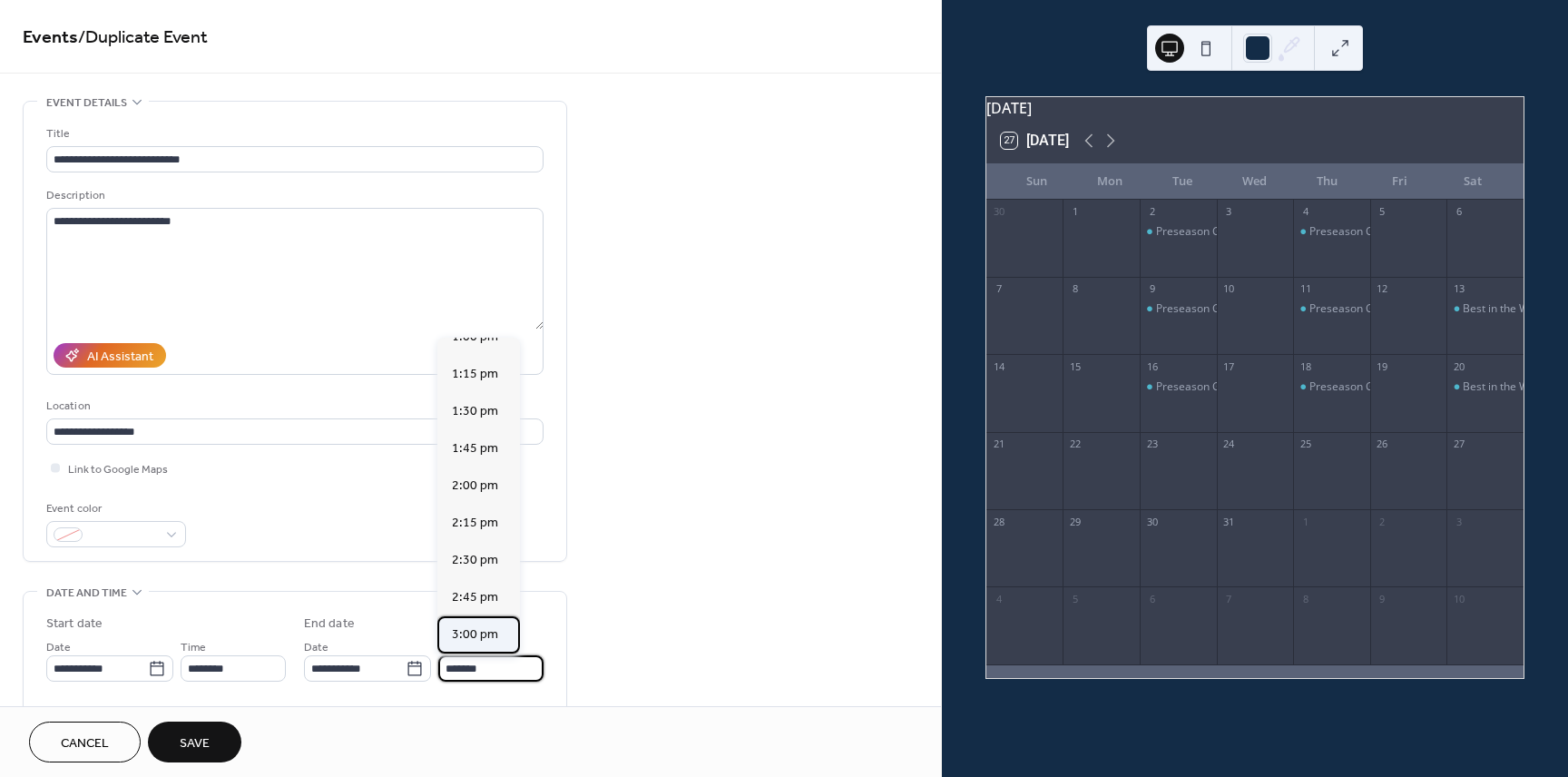 click on "3:00 pm" at bounding box center (475, 634) 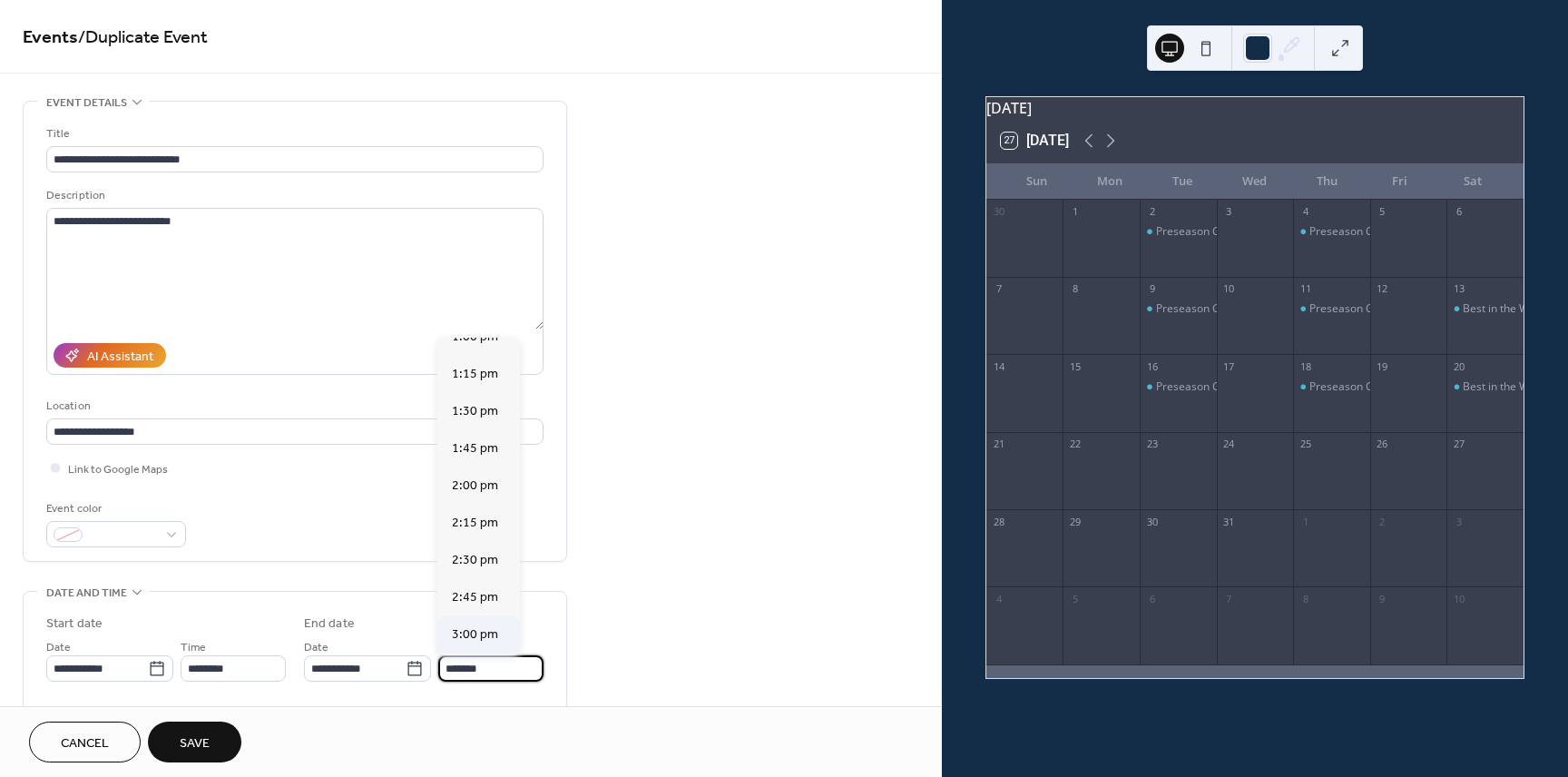 type on "*******" 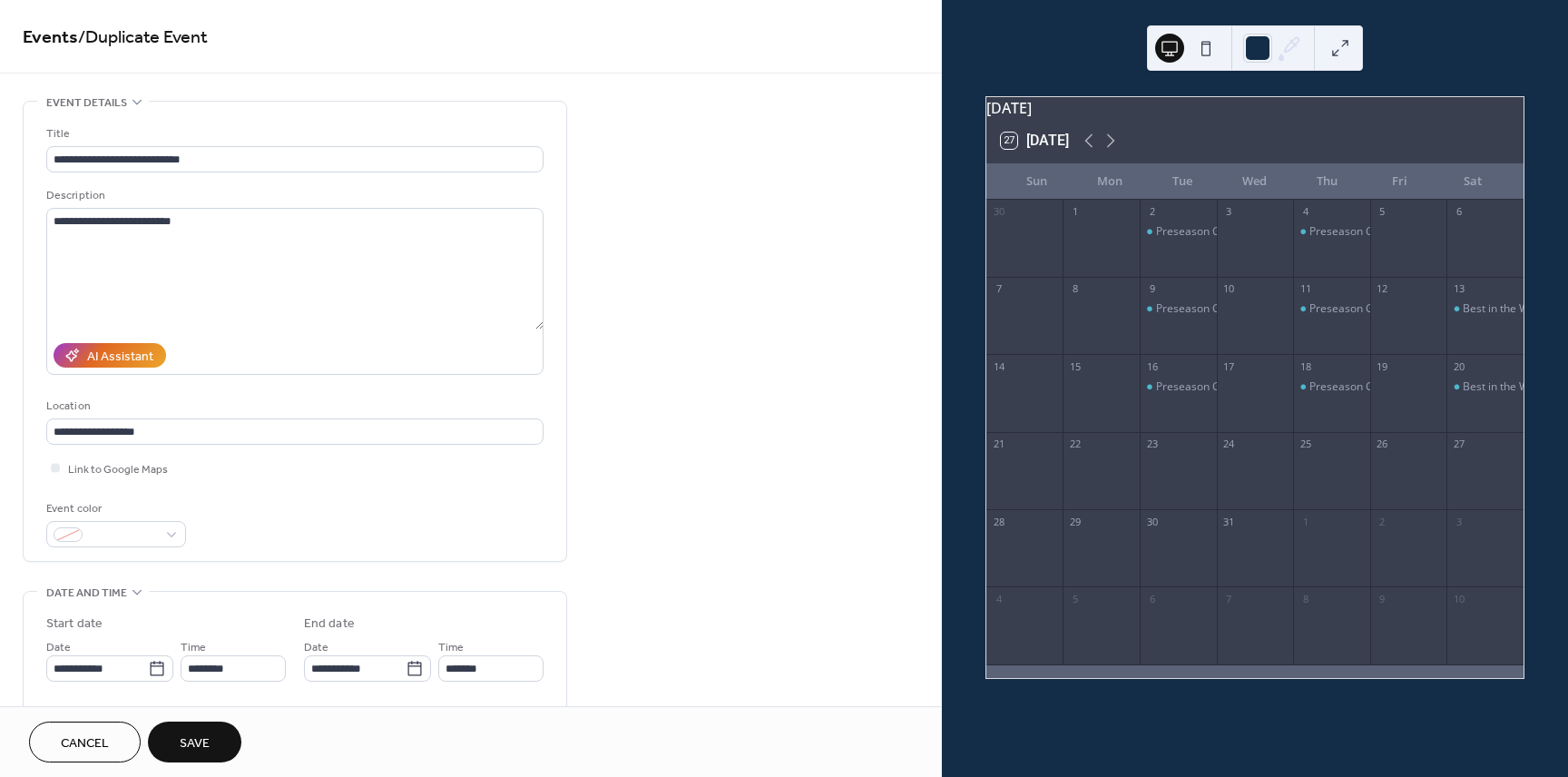 click on "Save" at bounding box center (194, 742) 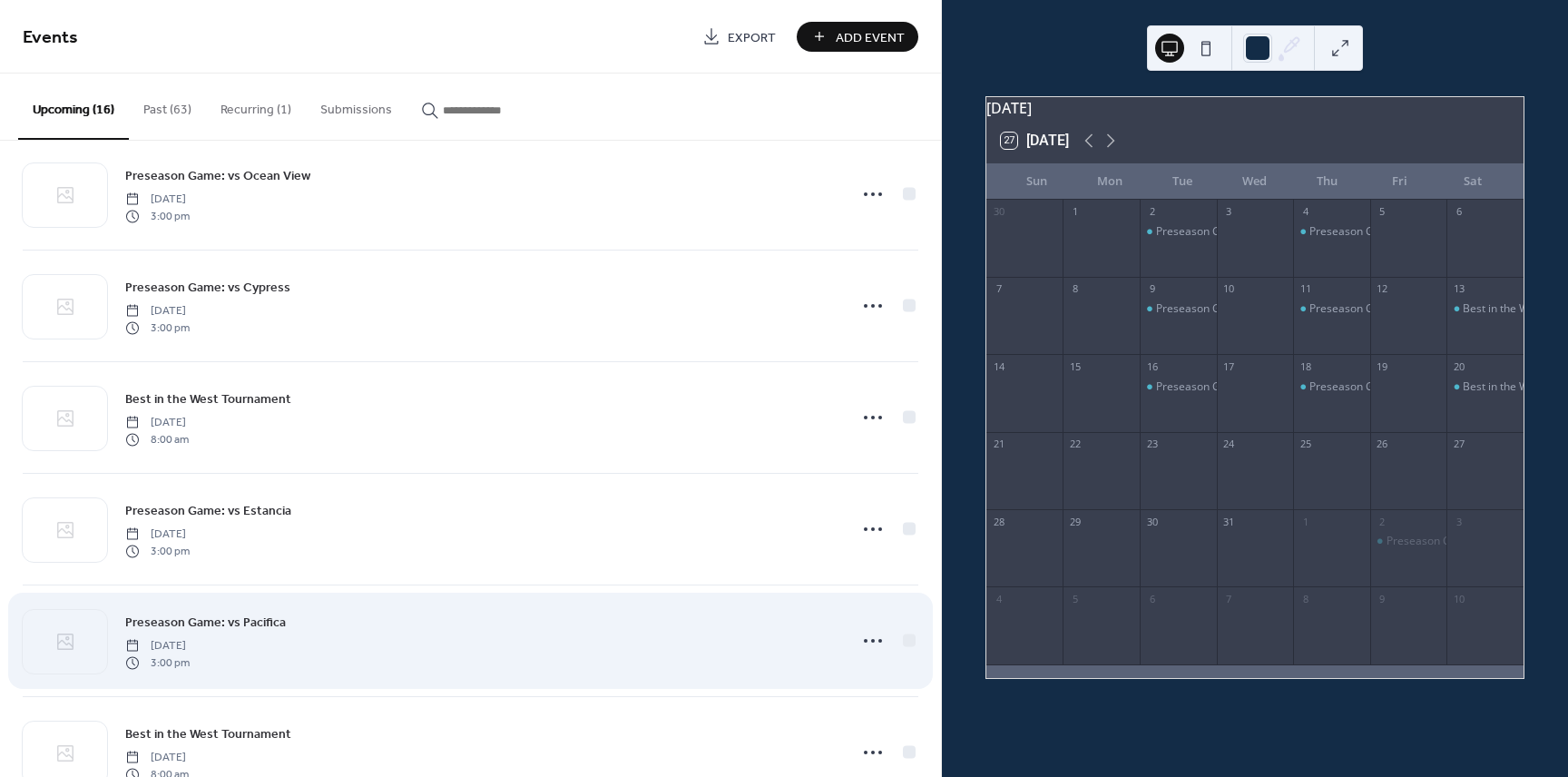 scroll, scrollTop: 1204, scrollLeft: 0, axis: vertical 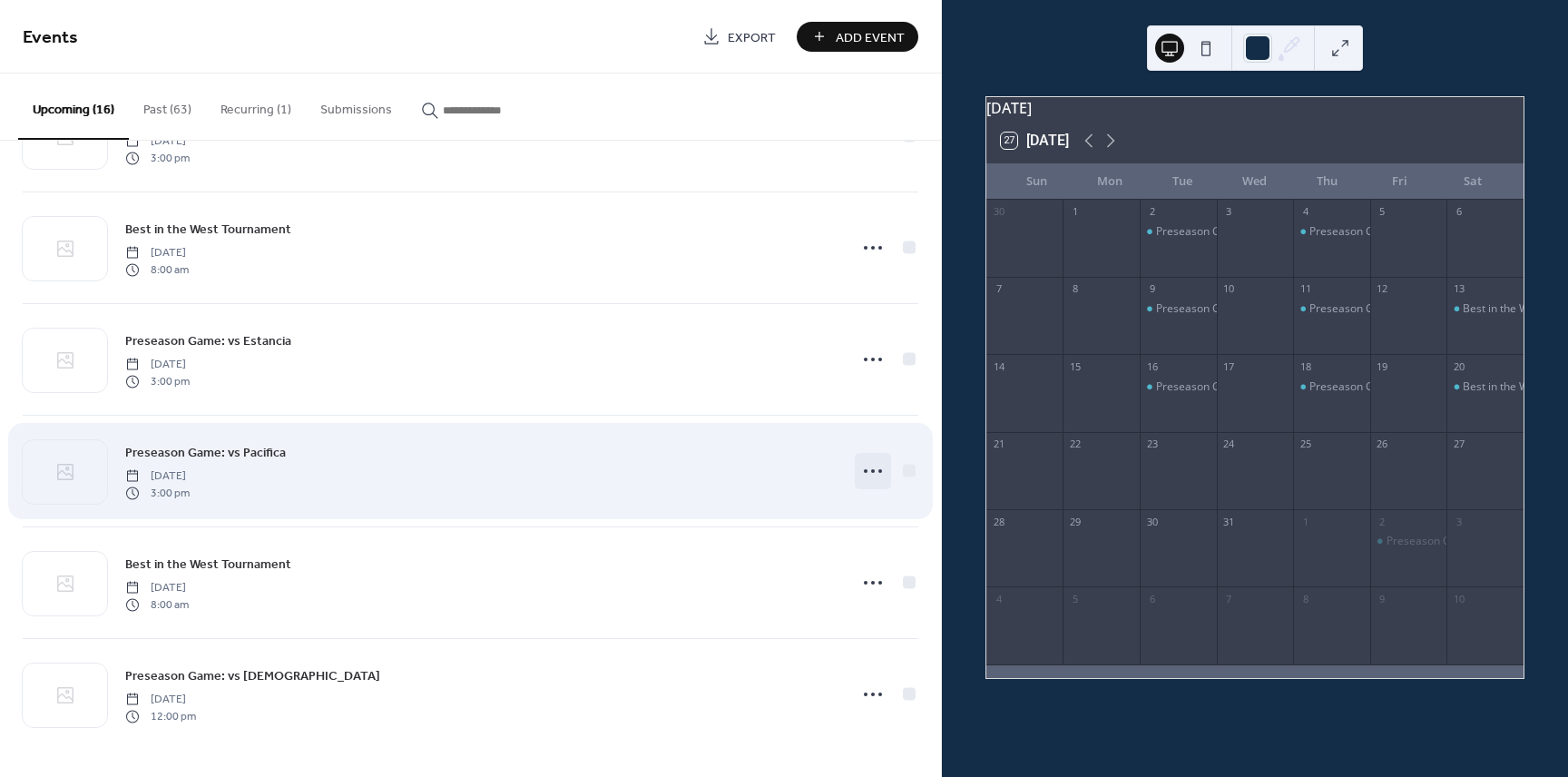 click 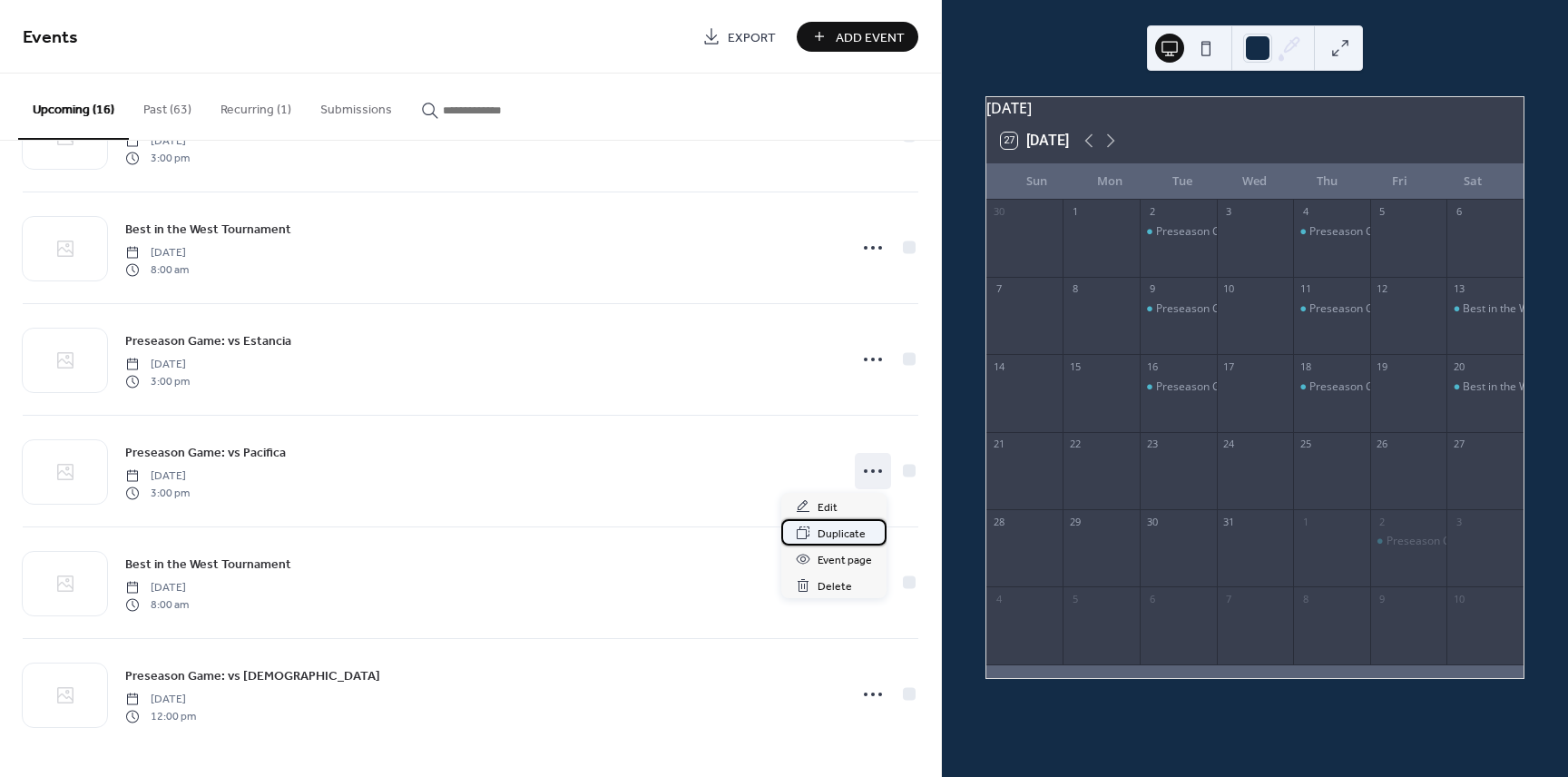 click on "Duplicate" at bounding box center (841, 534) 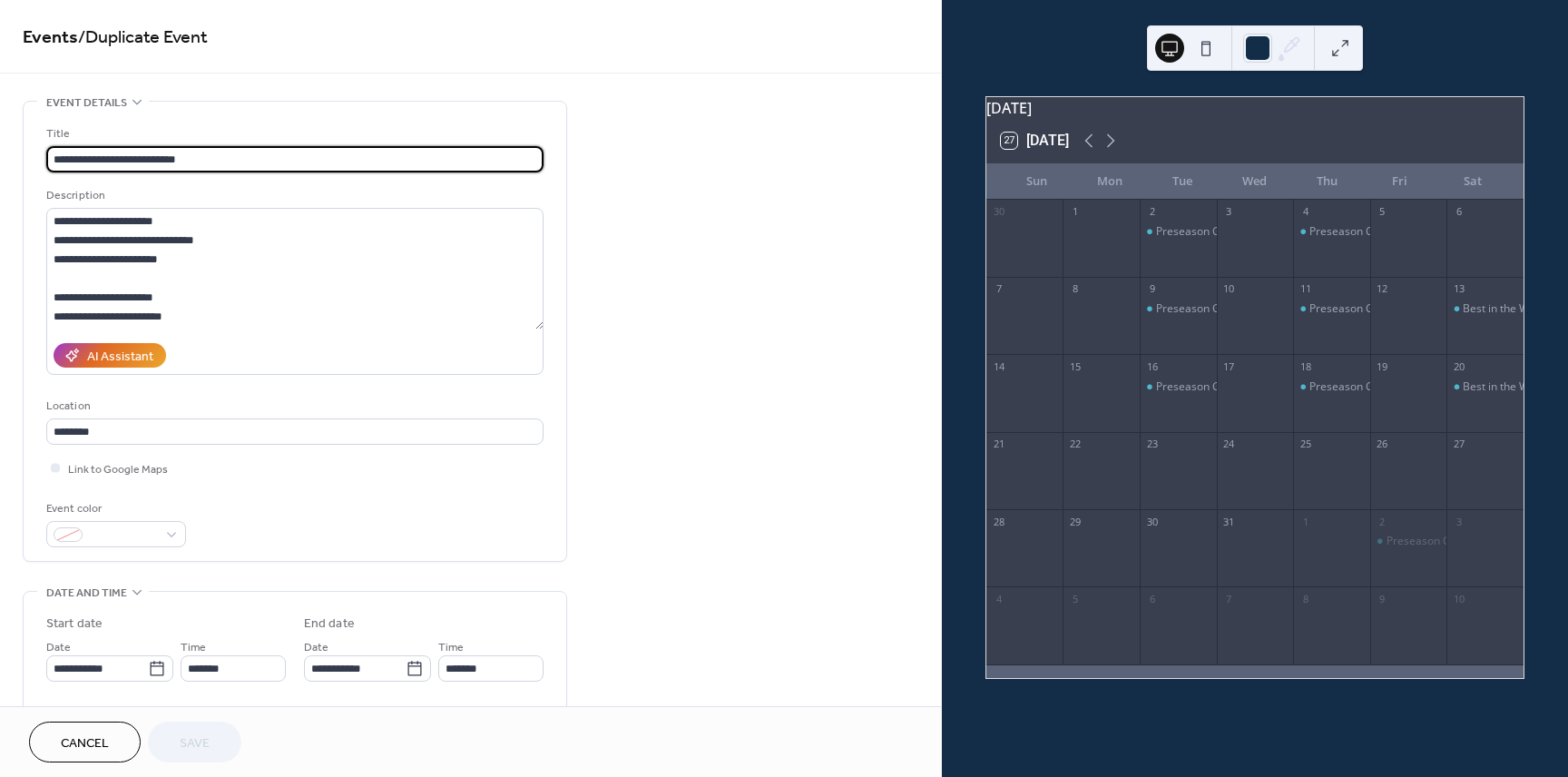 drag, startPoint x: 104, startPoint y: 155, endPoint x: 17, endPoint y: 146, distance: 87.464278 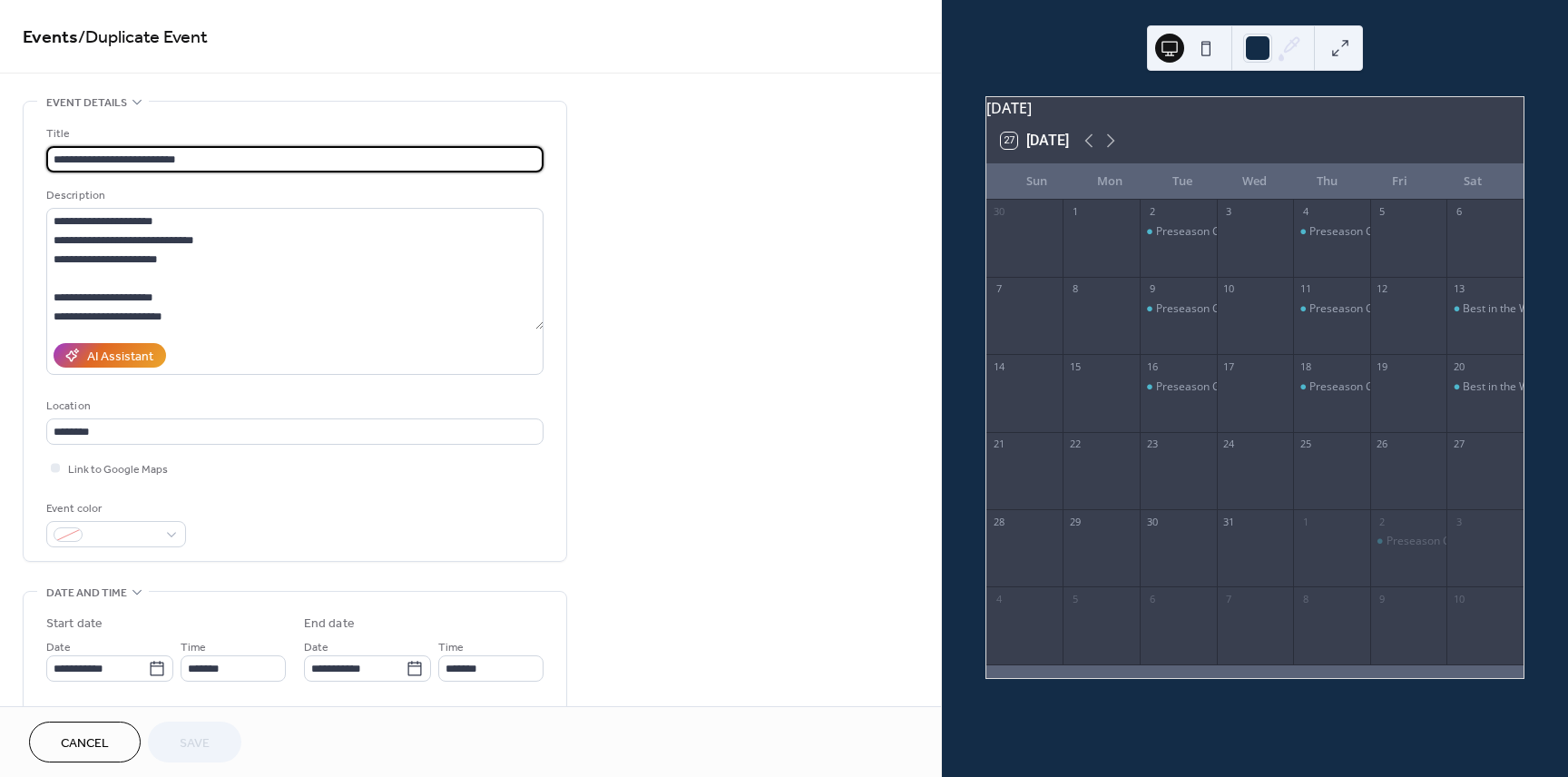 click on "**********" at bounding box center (470, 654) 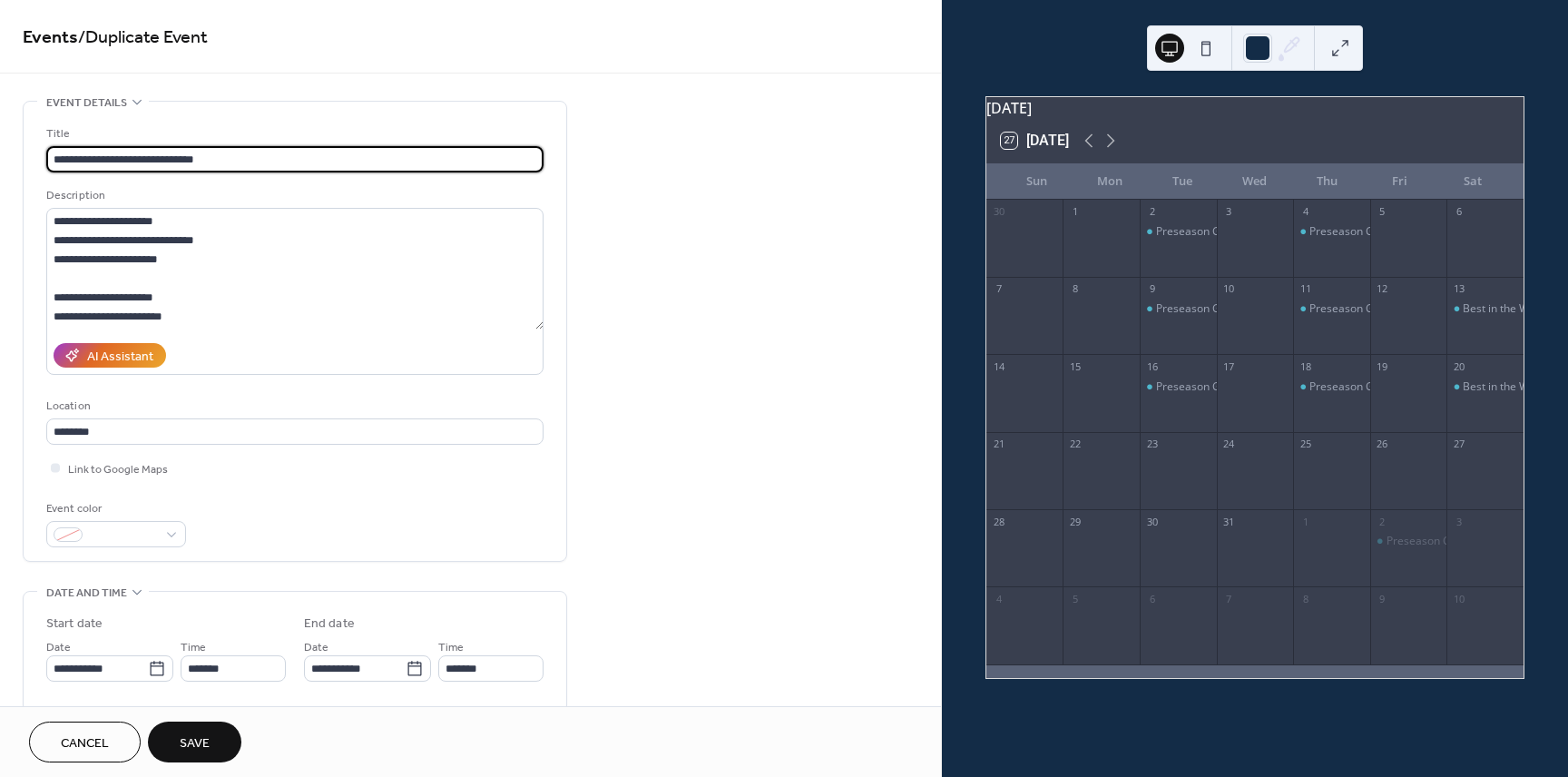 drag, startPoint x: 174, startPoint y: 159, endPoint x: 334, endPoint y: 166, distance: 160.15305 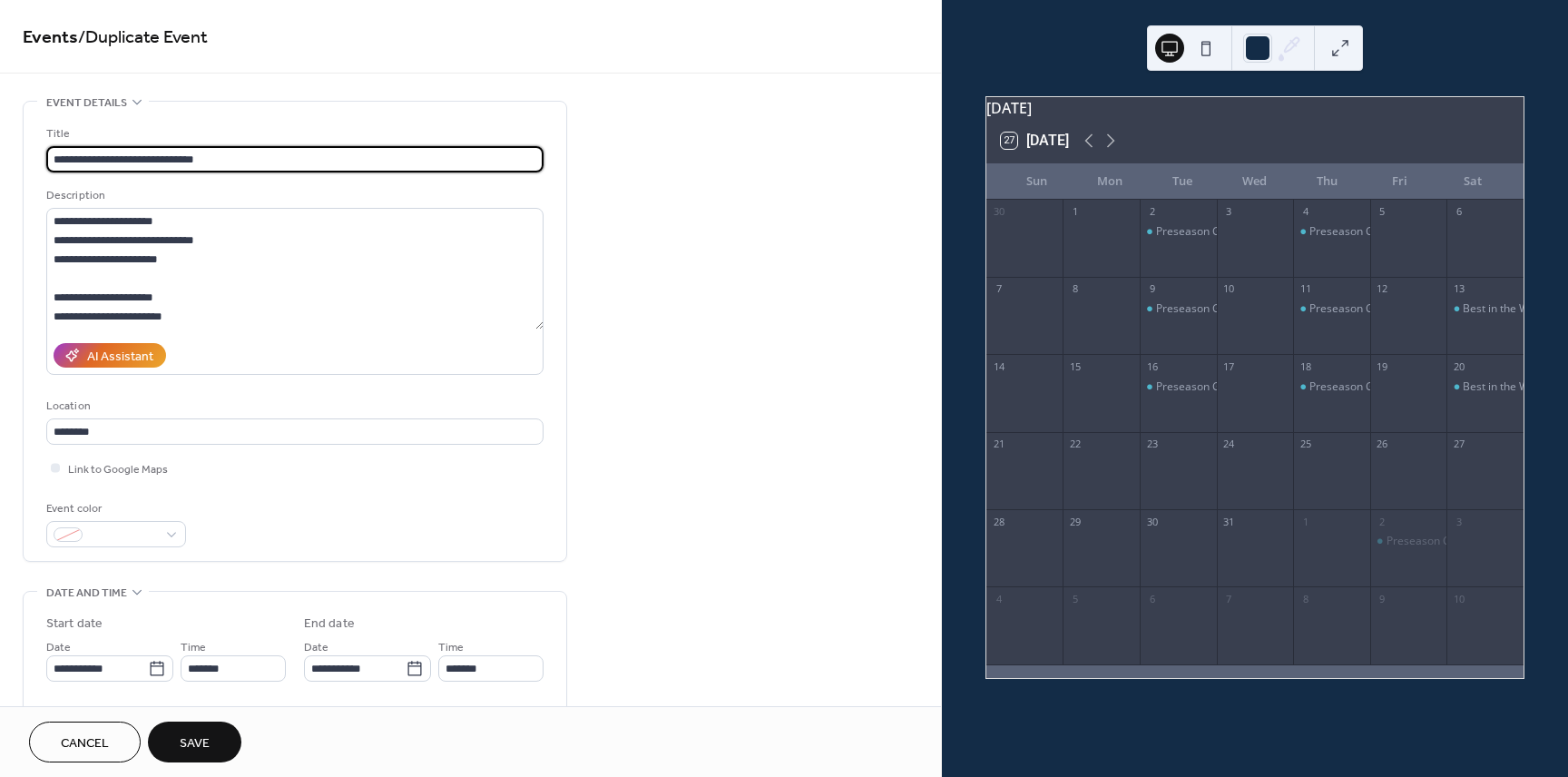 click on "**********" at bounding box center [295, 159] 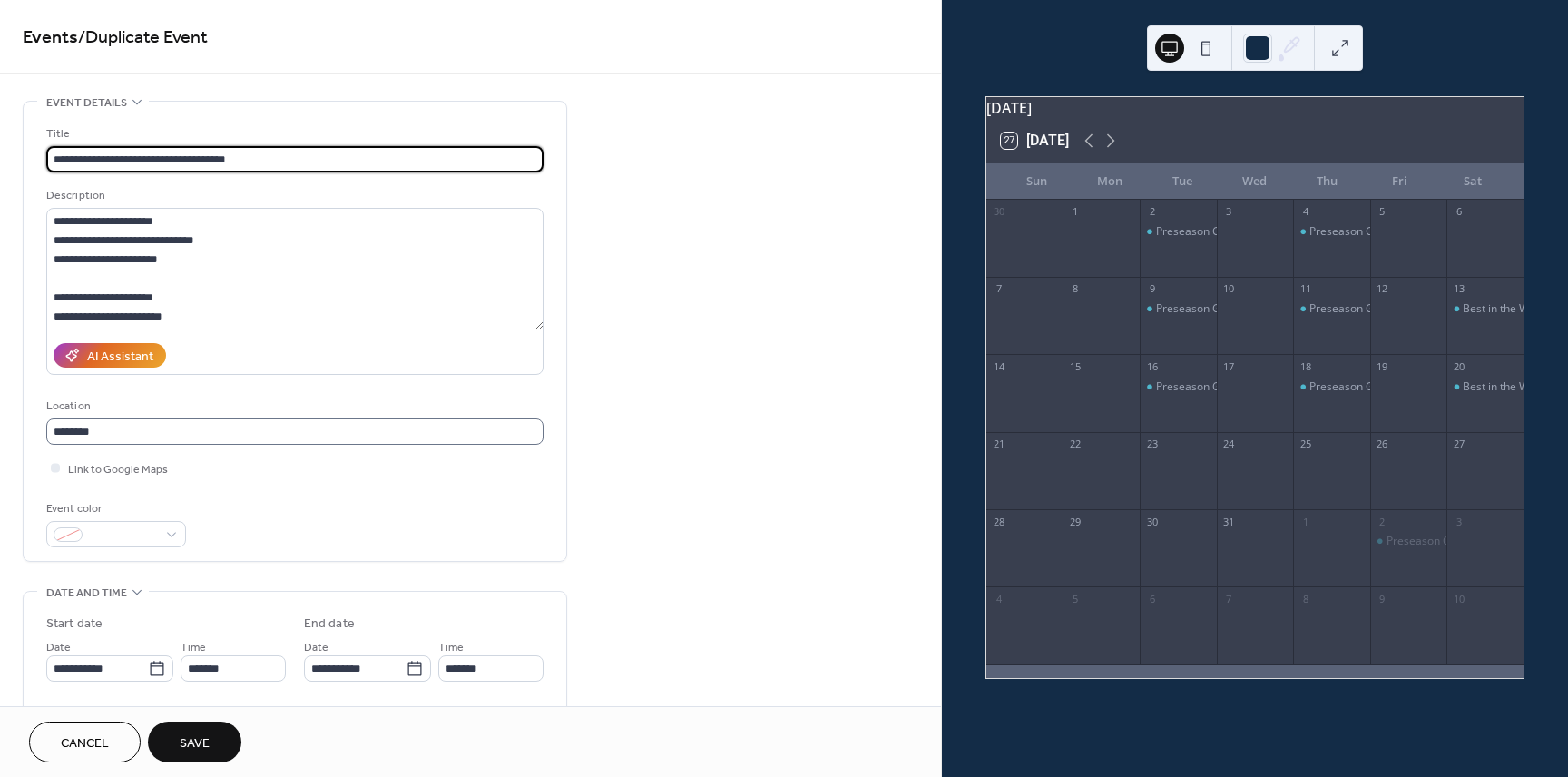 type on "**********" 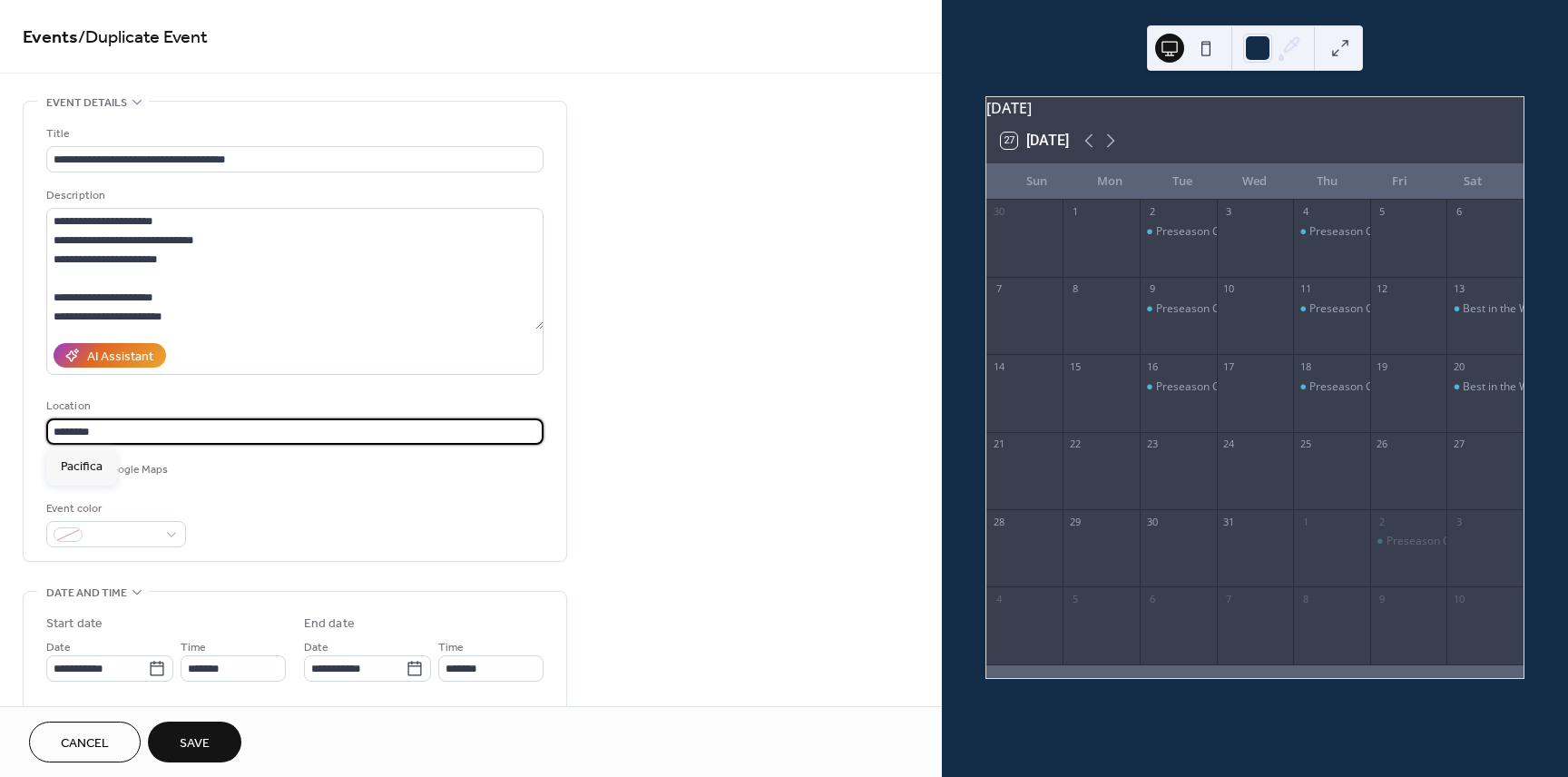 click on "********" at bounding box center [295, 431] 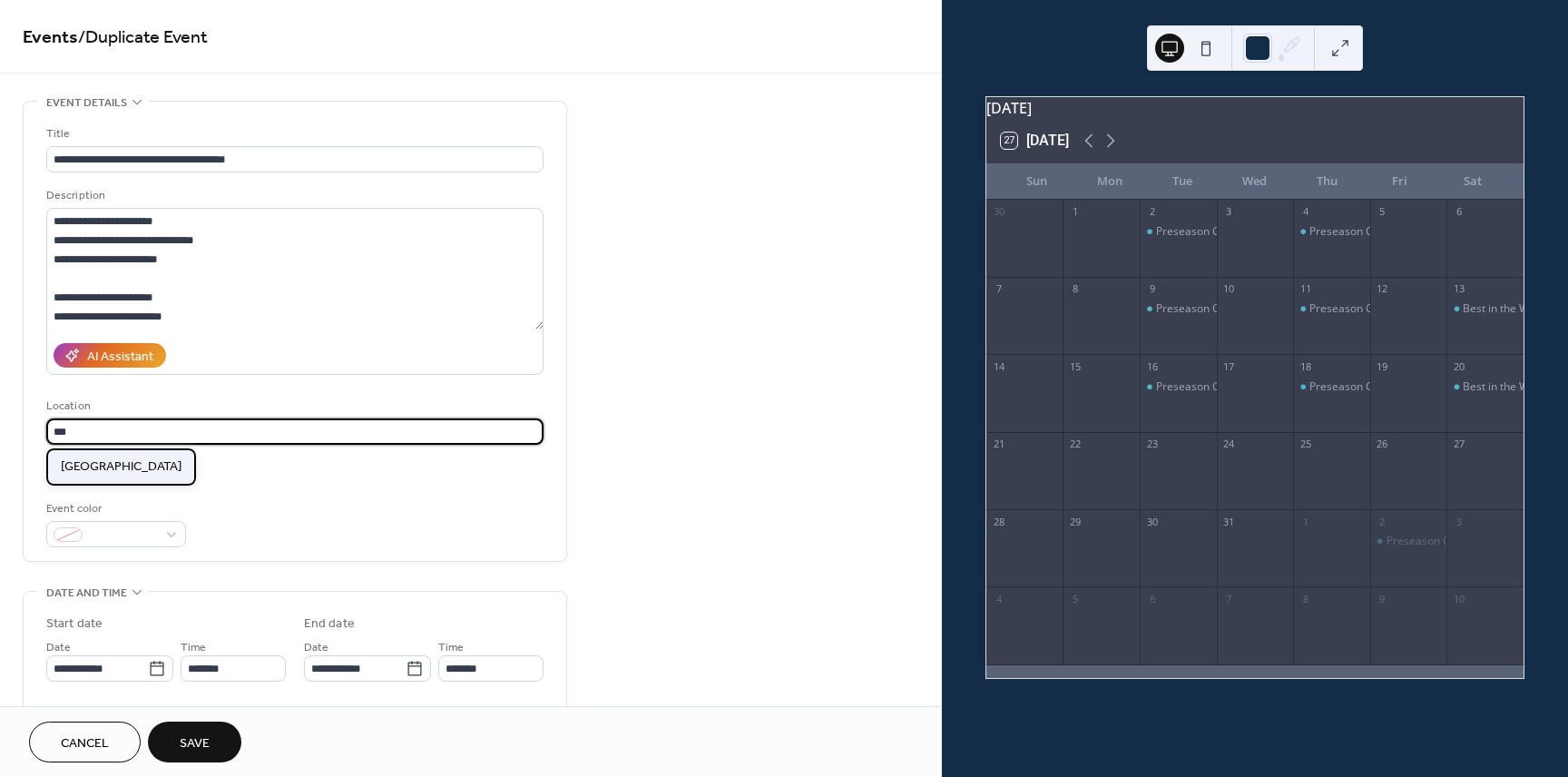 click on "[GEOGRAPHIC_DATA]" at bounding box center (121, 467) 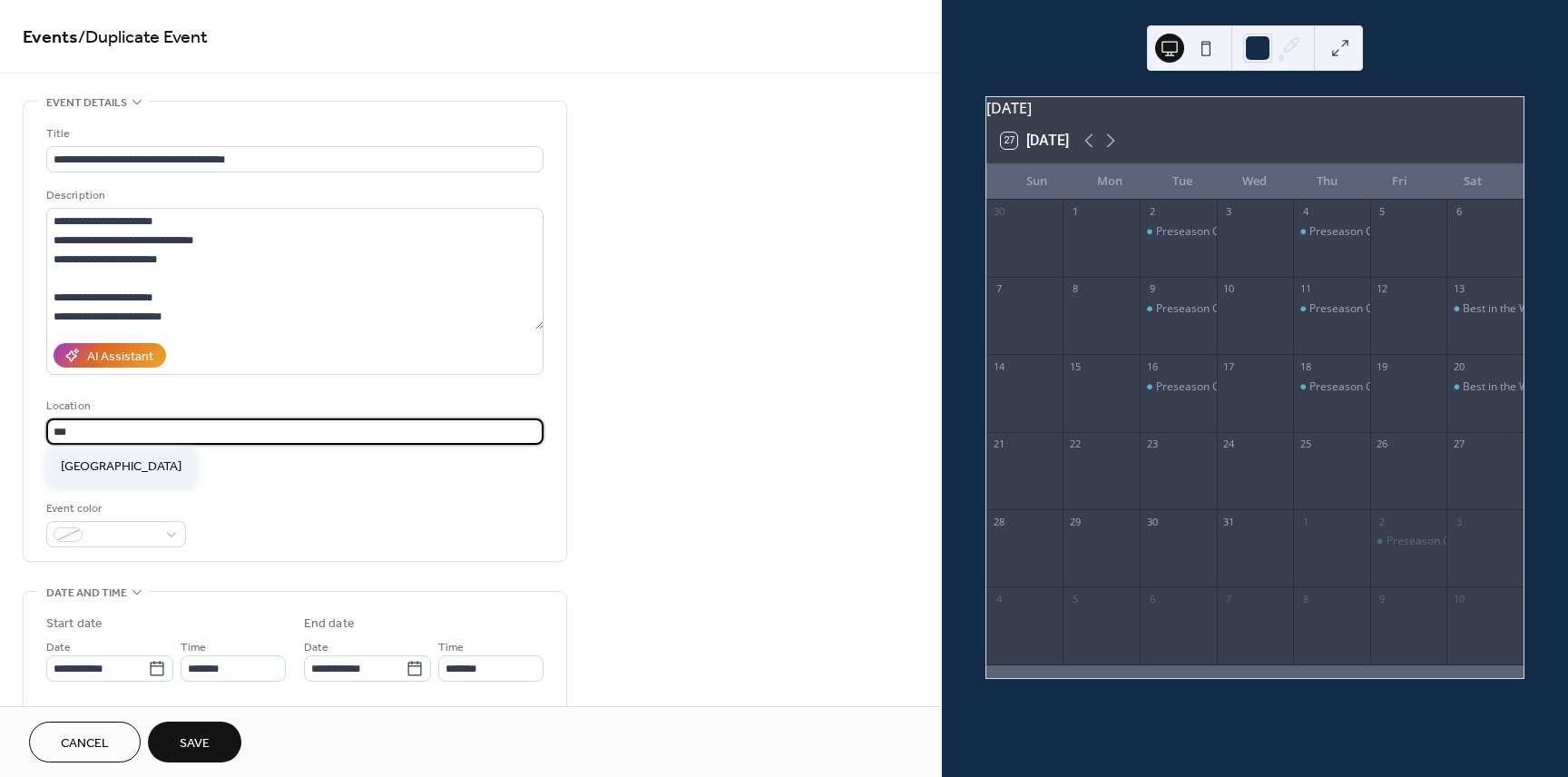 type on "**********" 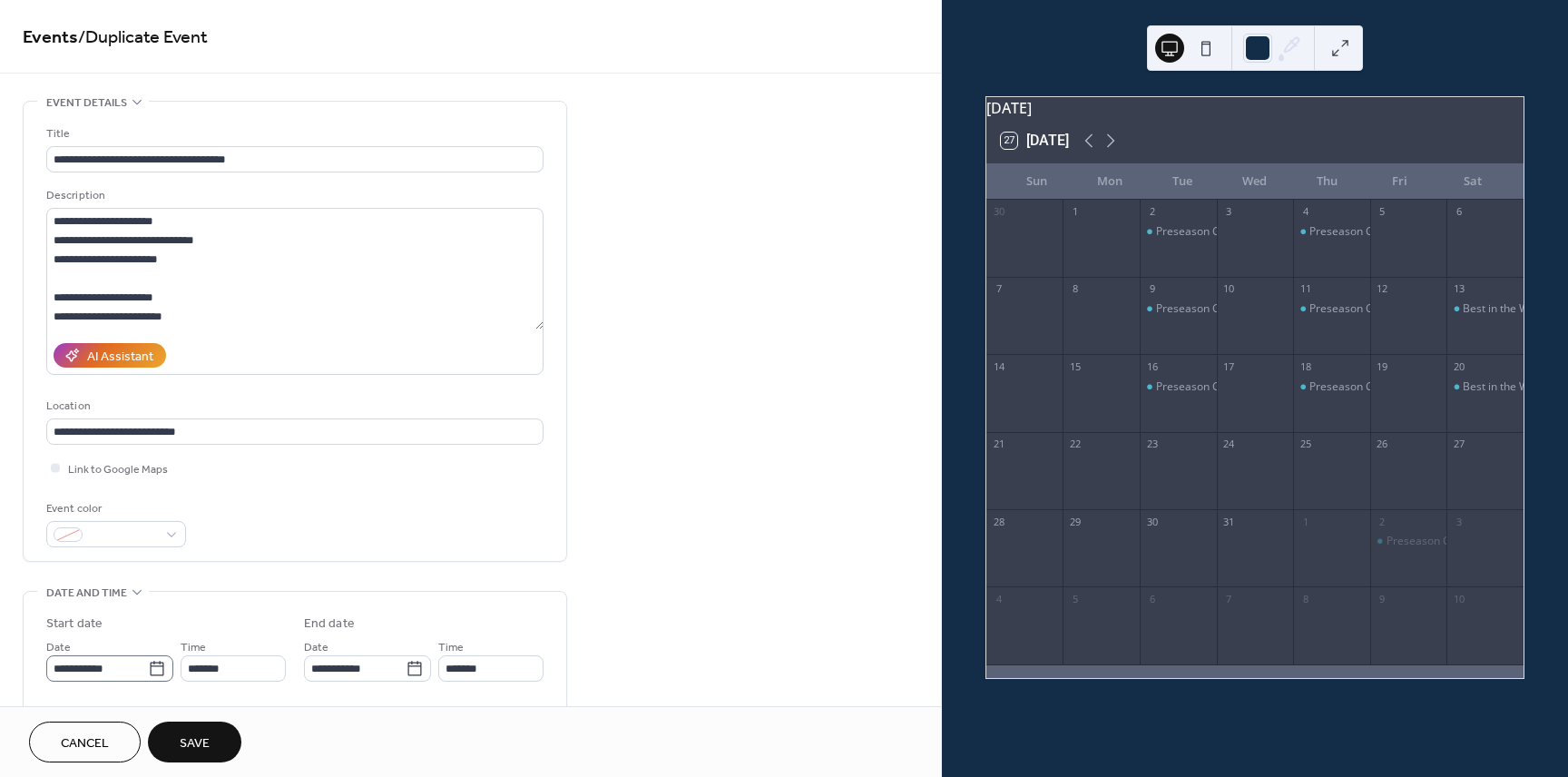 click 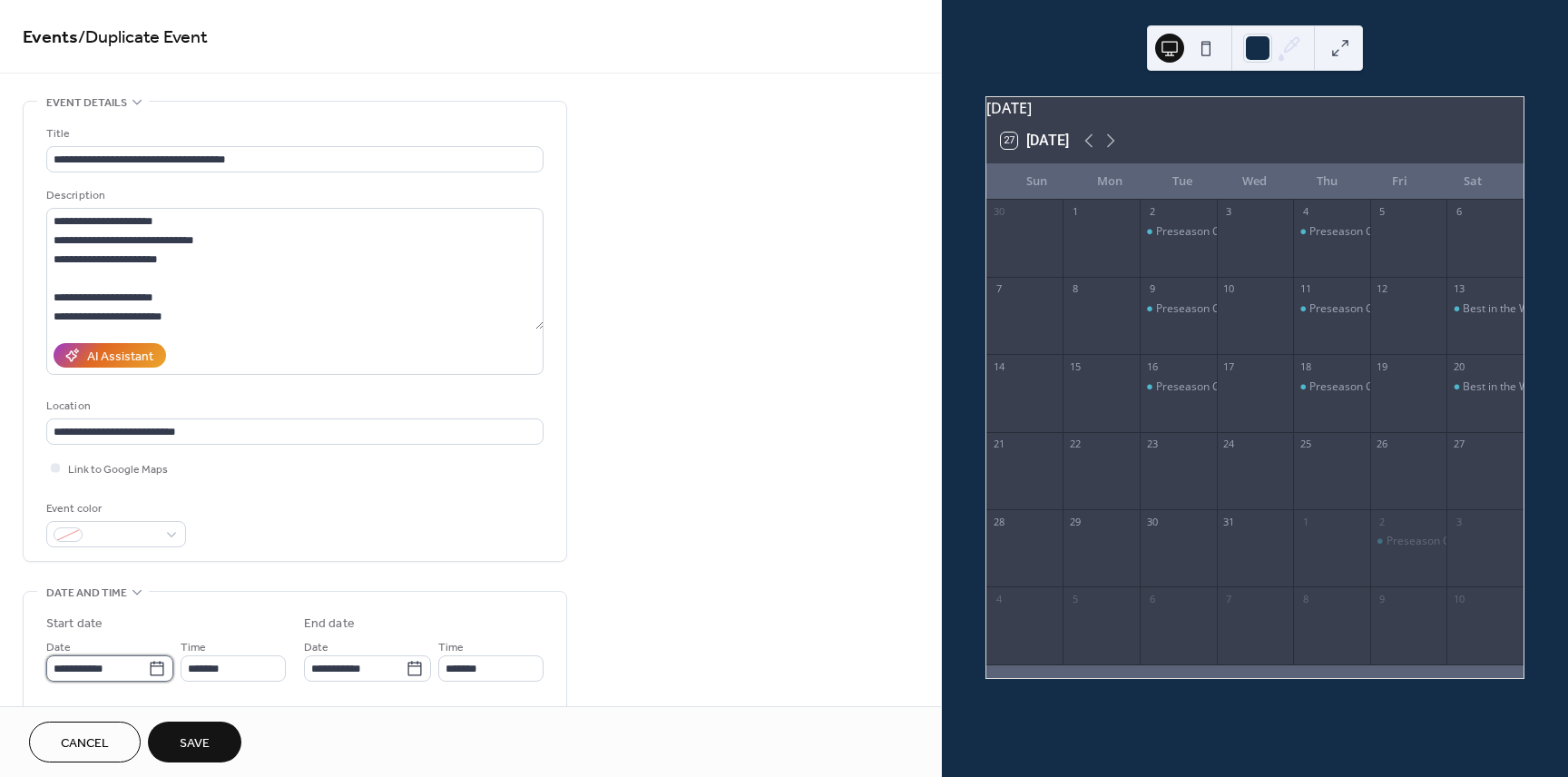 click on "**********" at bounding box center [97, 668] 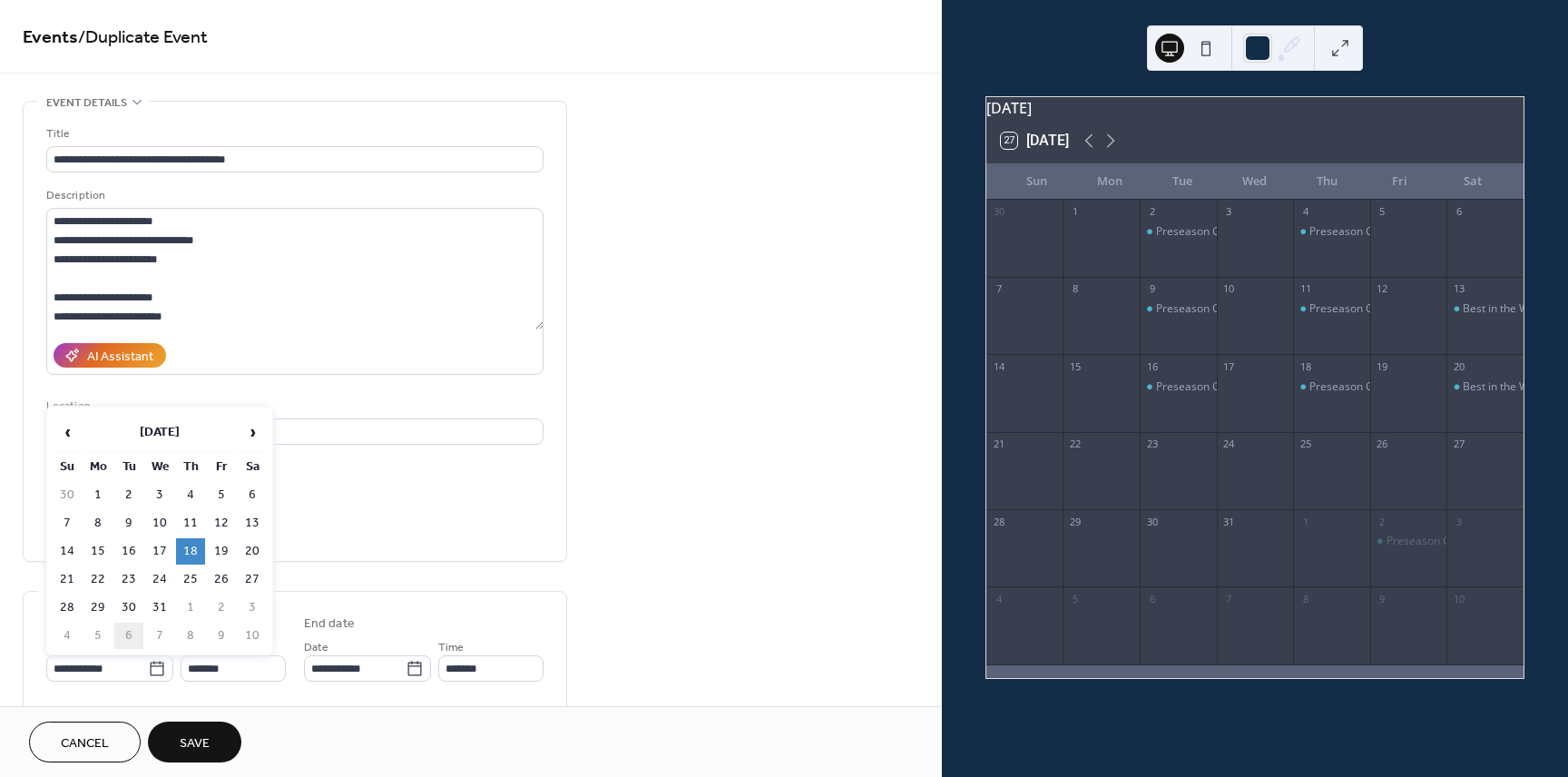 click on "6" at bounding box center [129, 635] 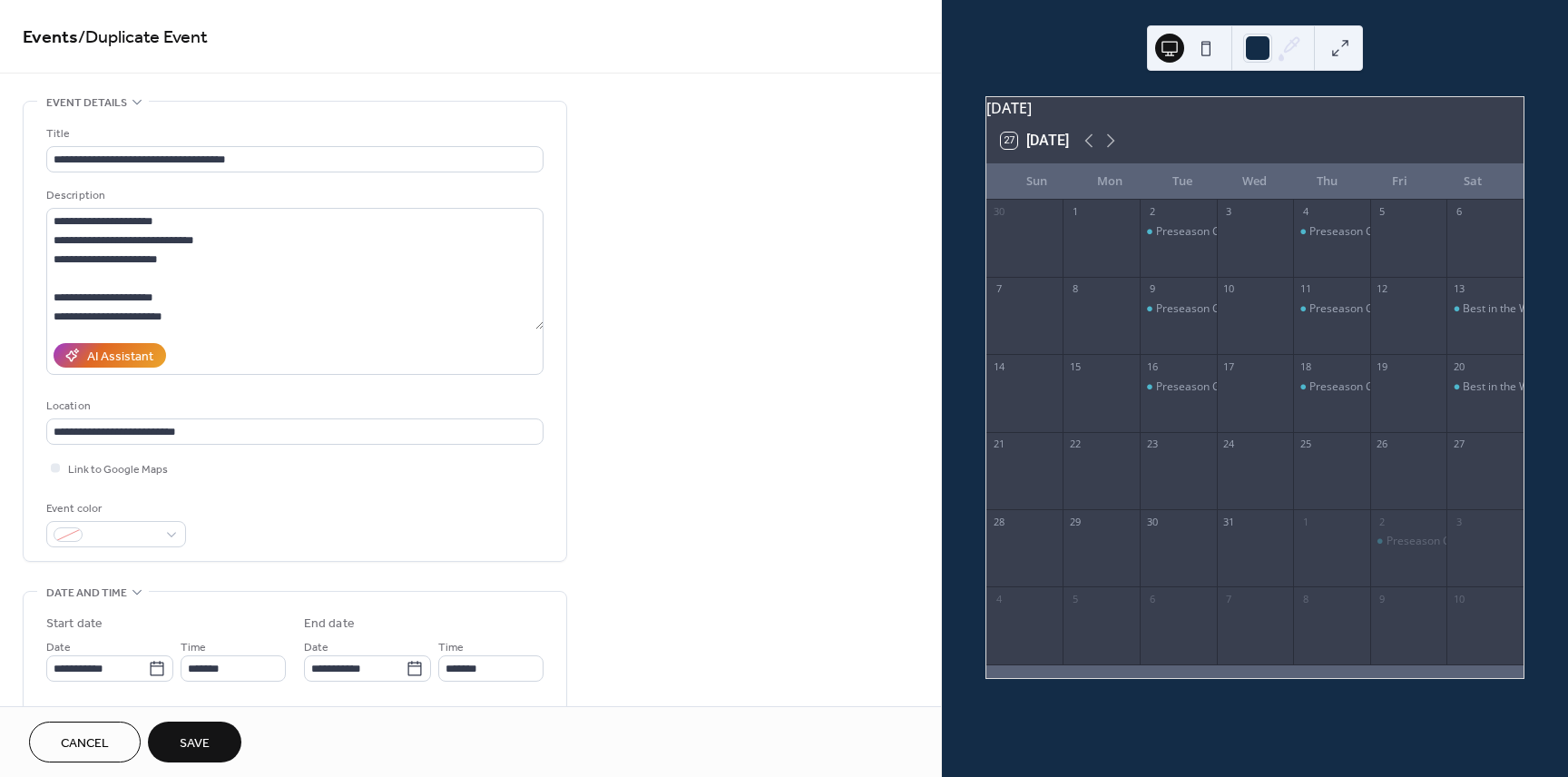 click on "Save" at bounding box center [194, 743] 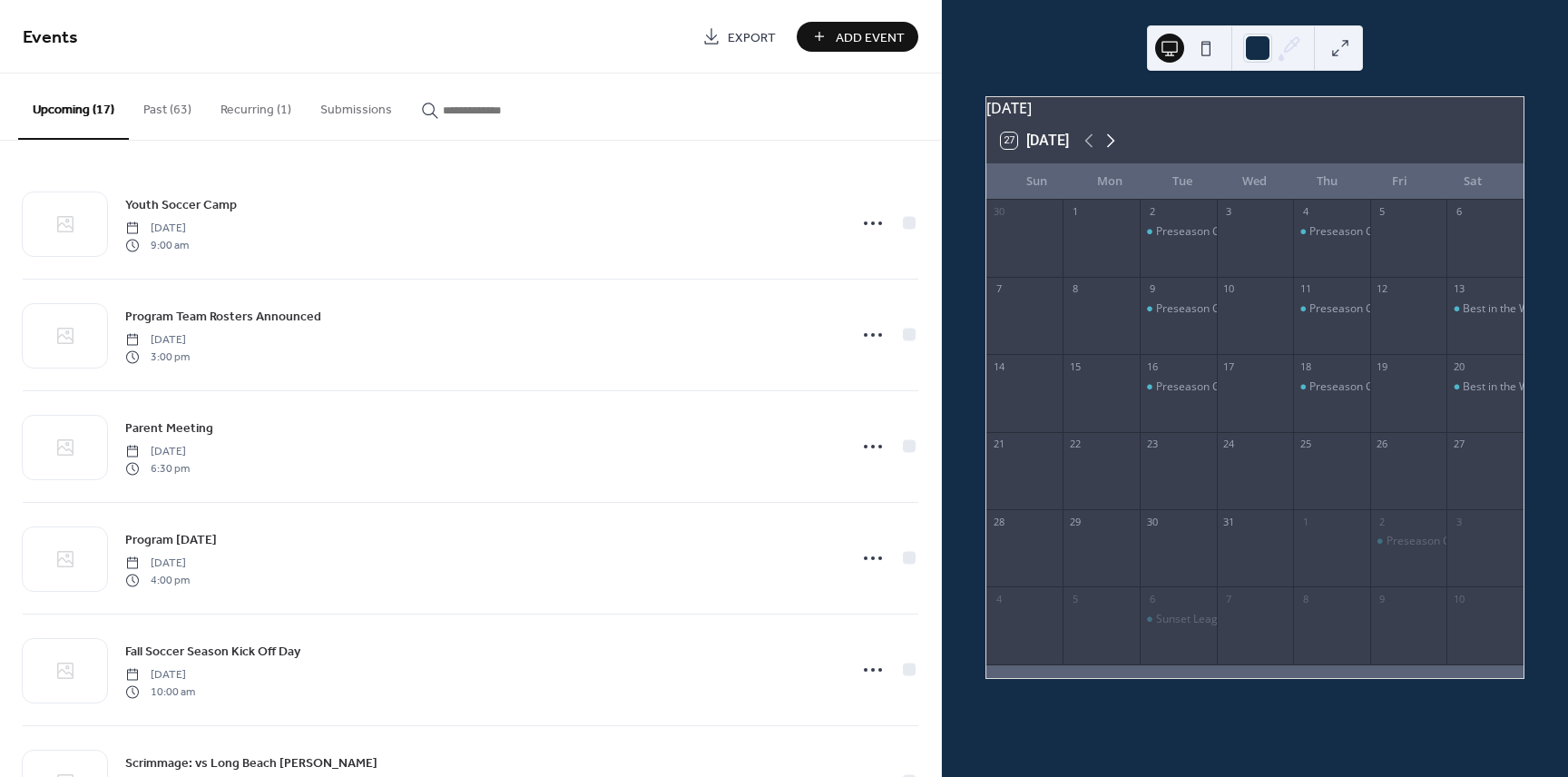 click 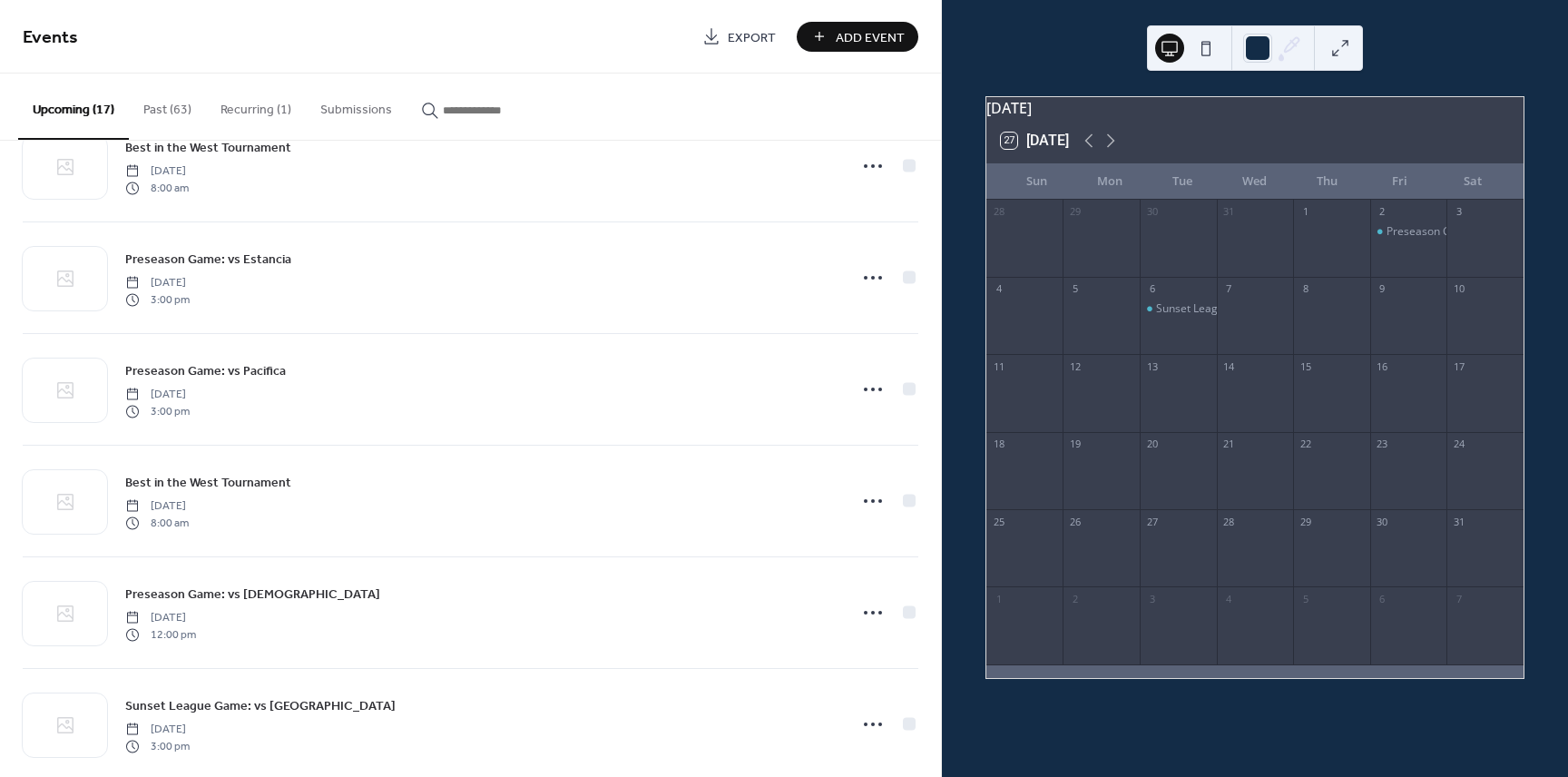 scroll, scrollTop: 1315, scrollLeft: 0, axis: vertical 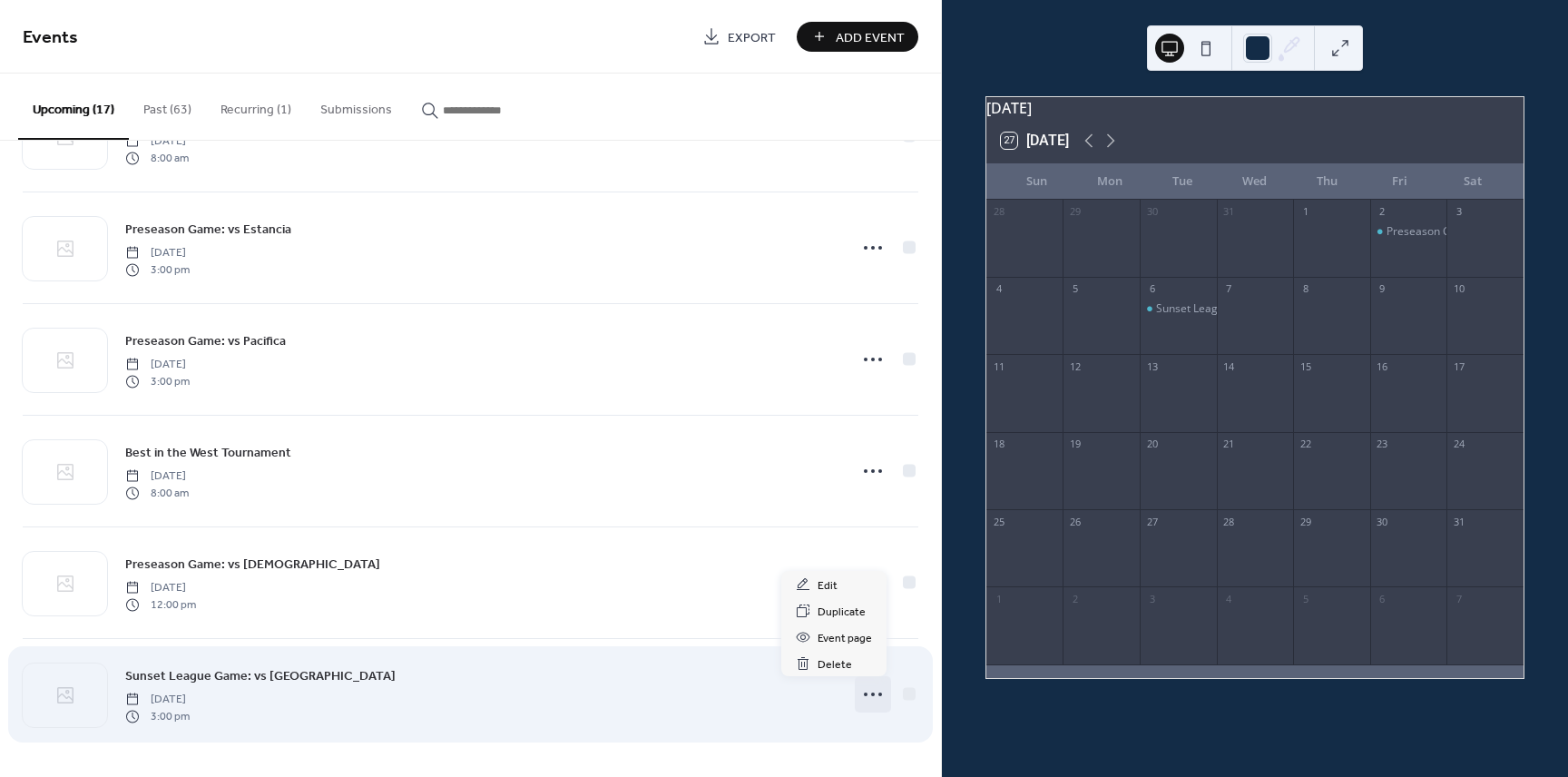 click 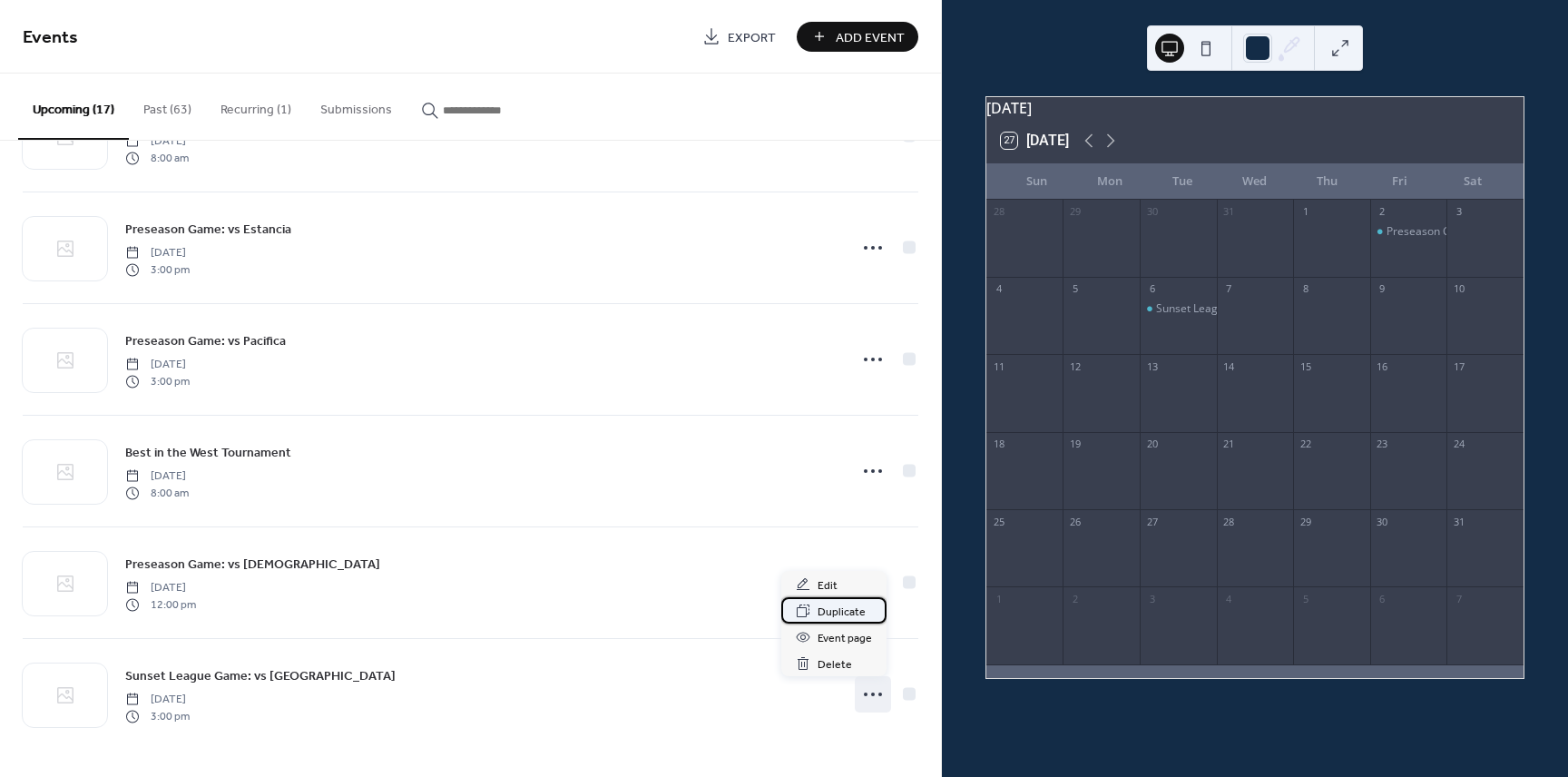 click on "Duplicate" at bounding box center [841, 612] 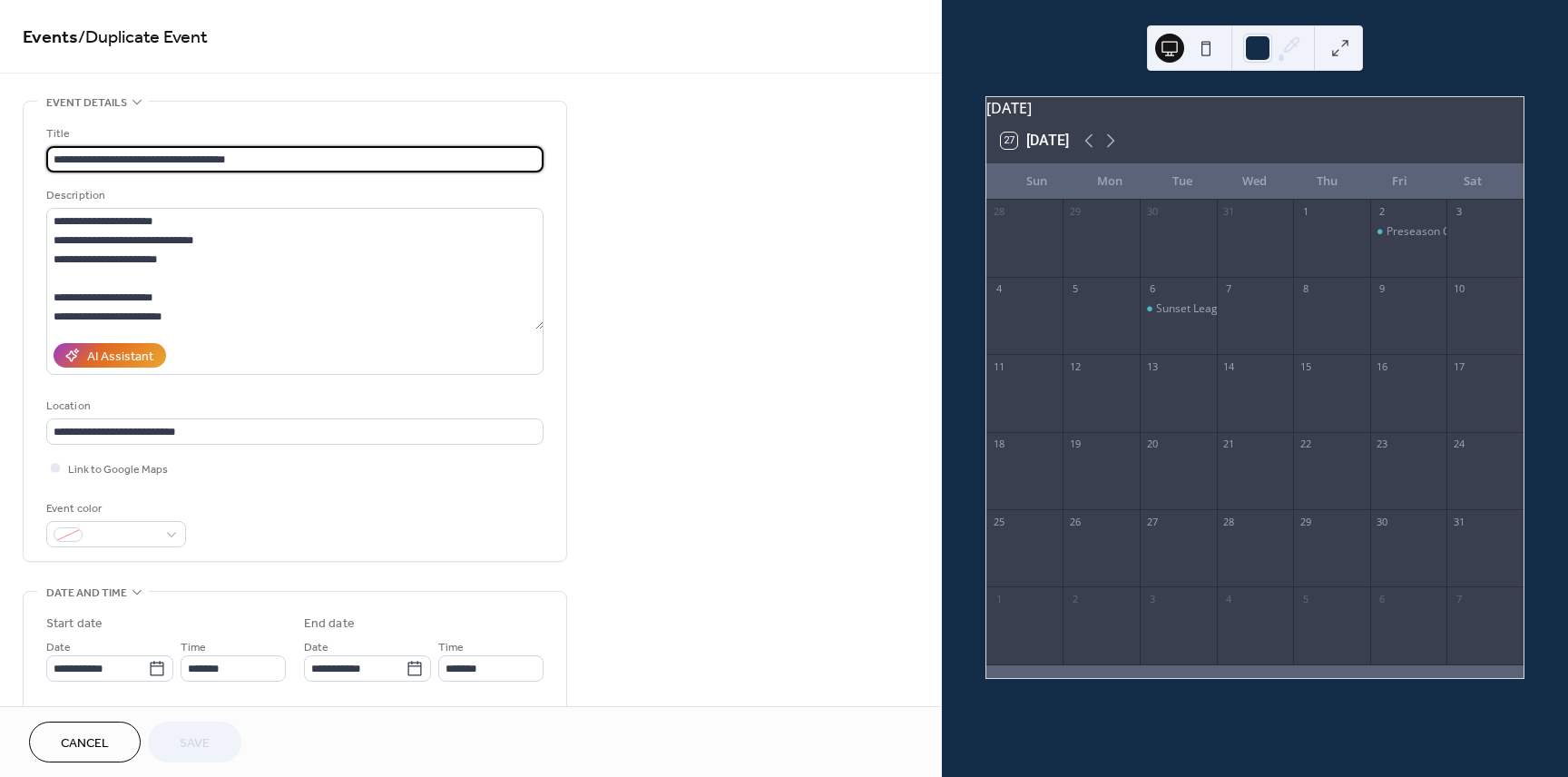 scroll, scrollTop: 1, scrollLeft: 0, axis: vertical 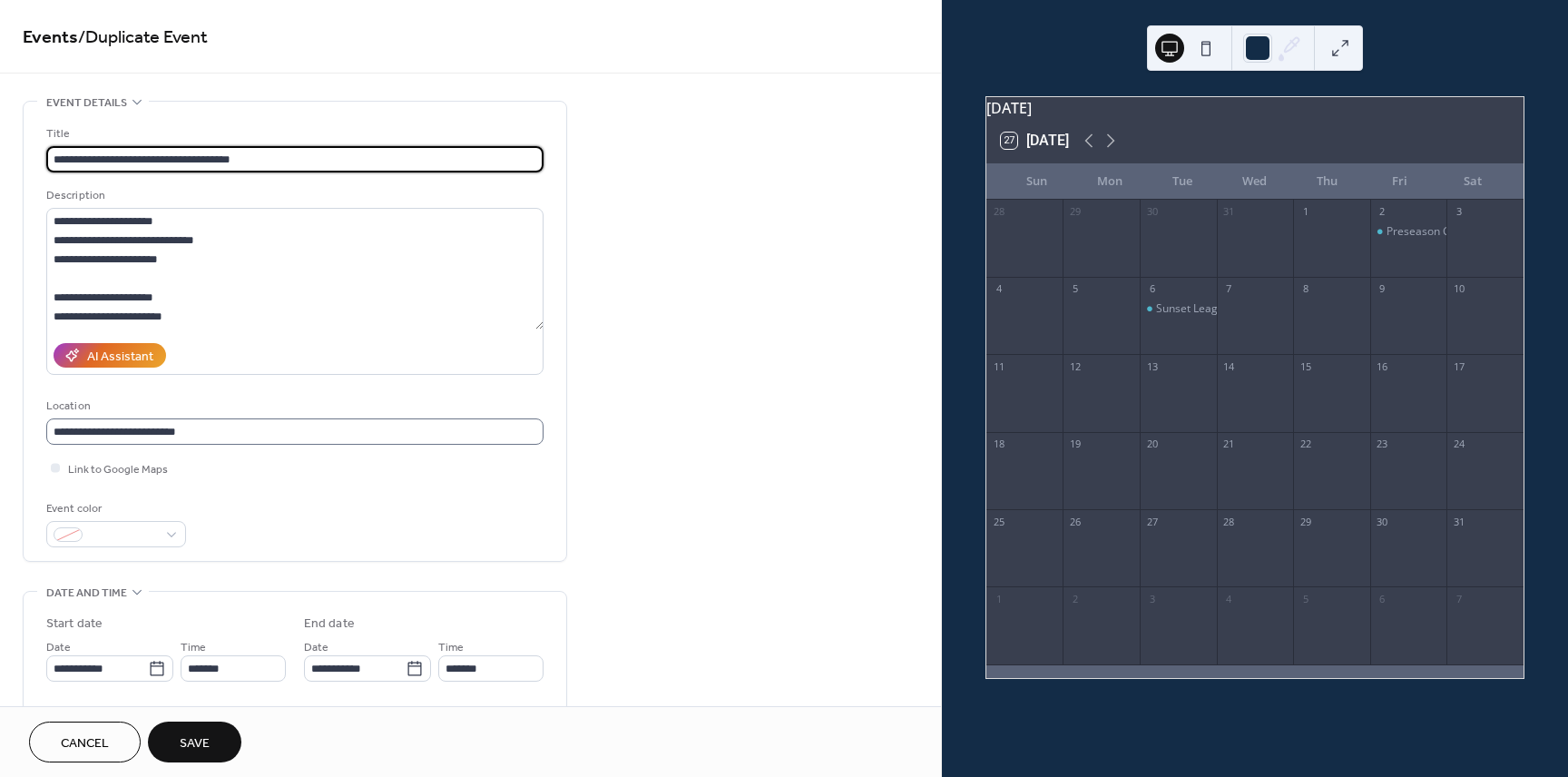 type on "**********" 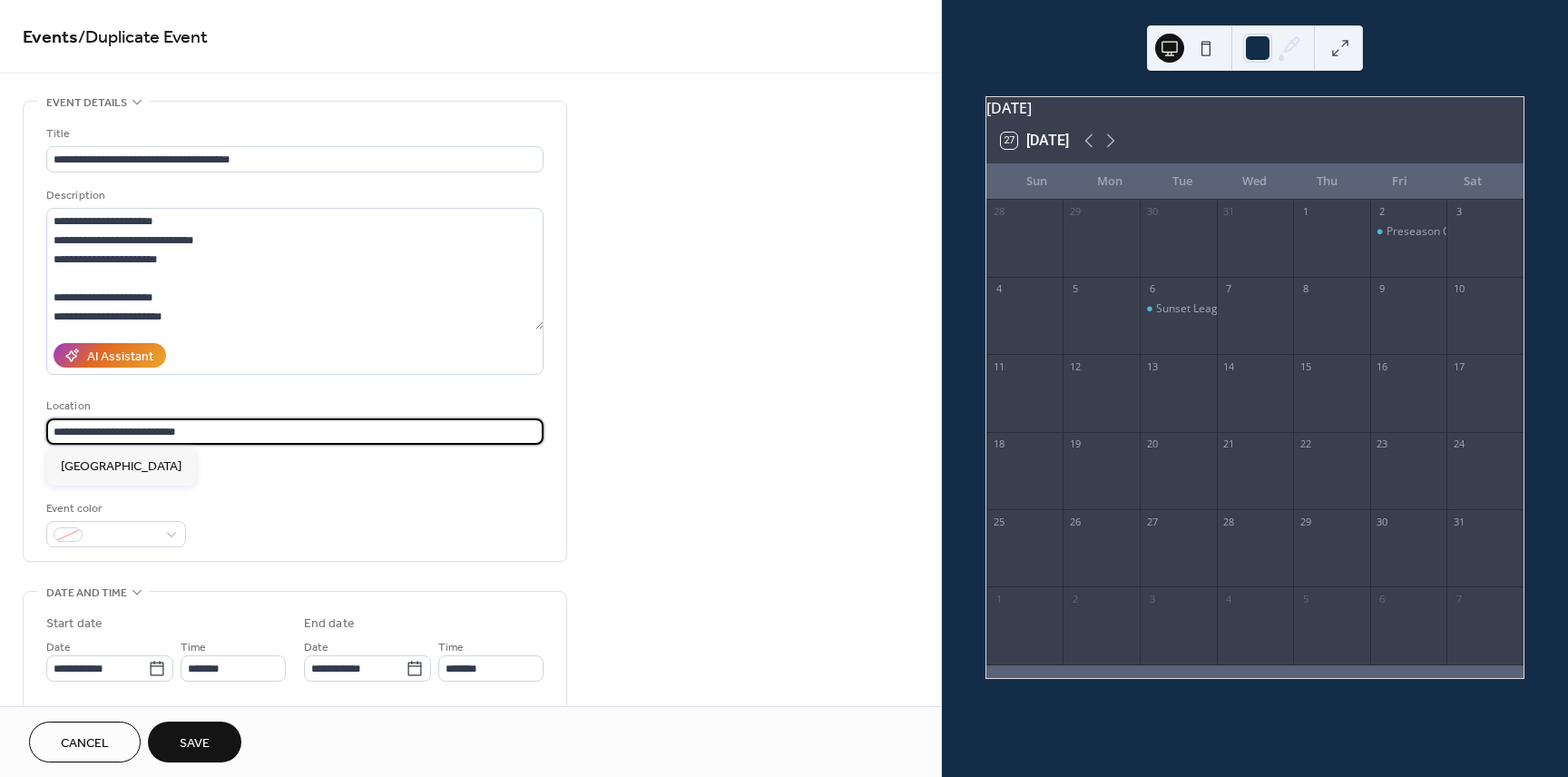 scroll, scrollTop: 0, scrollLeft: 0, axis: both 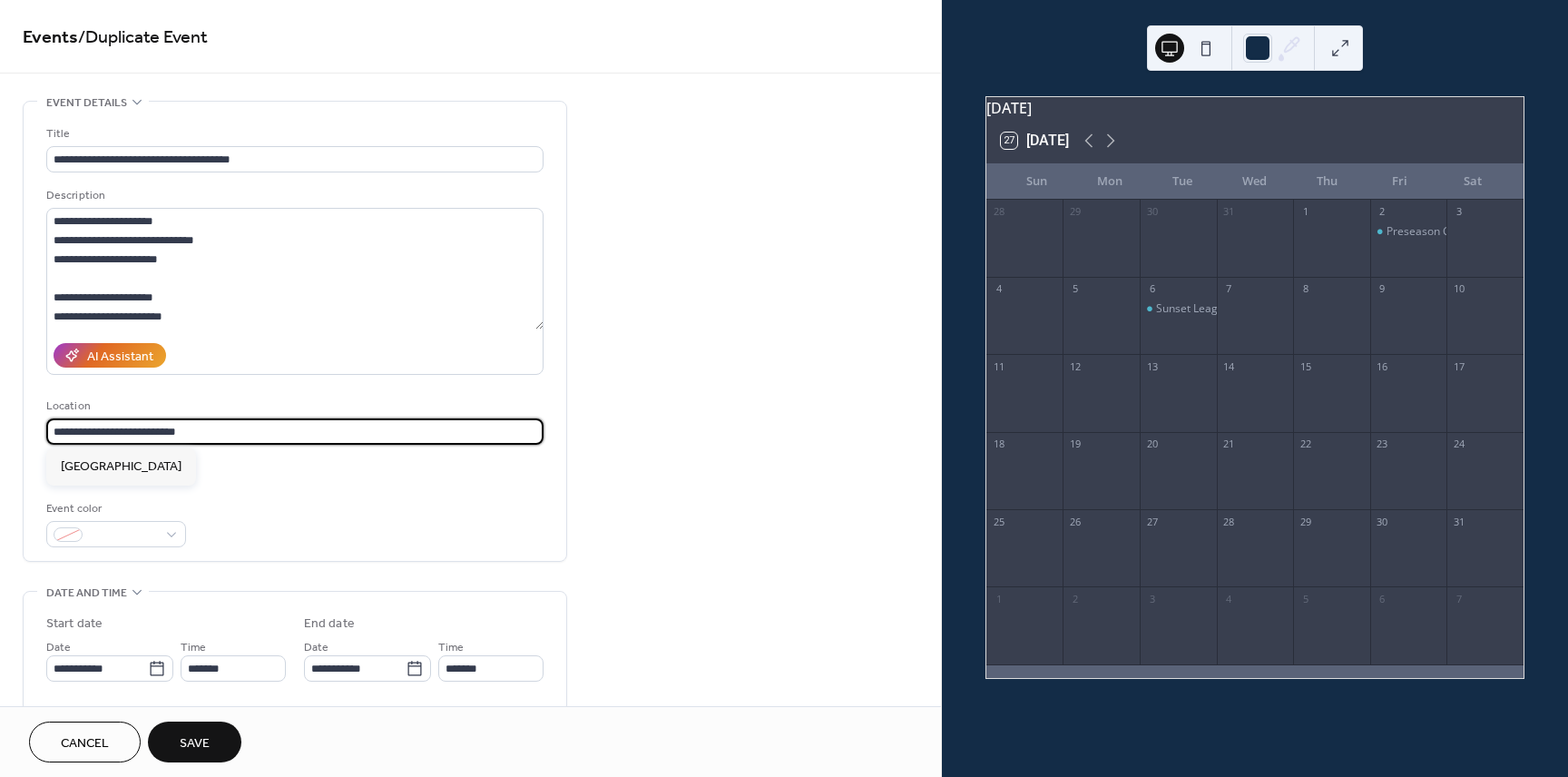 click on "**********" at bounding box center (295, 431) 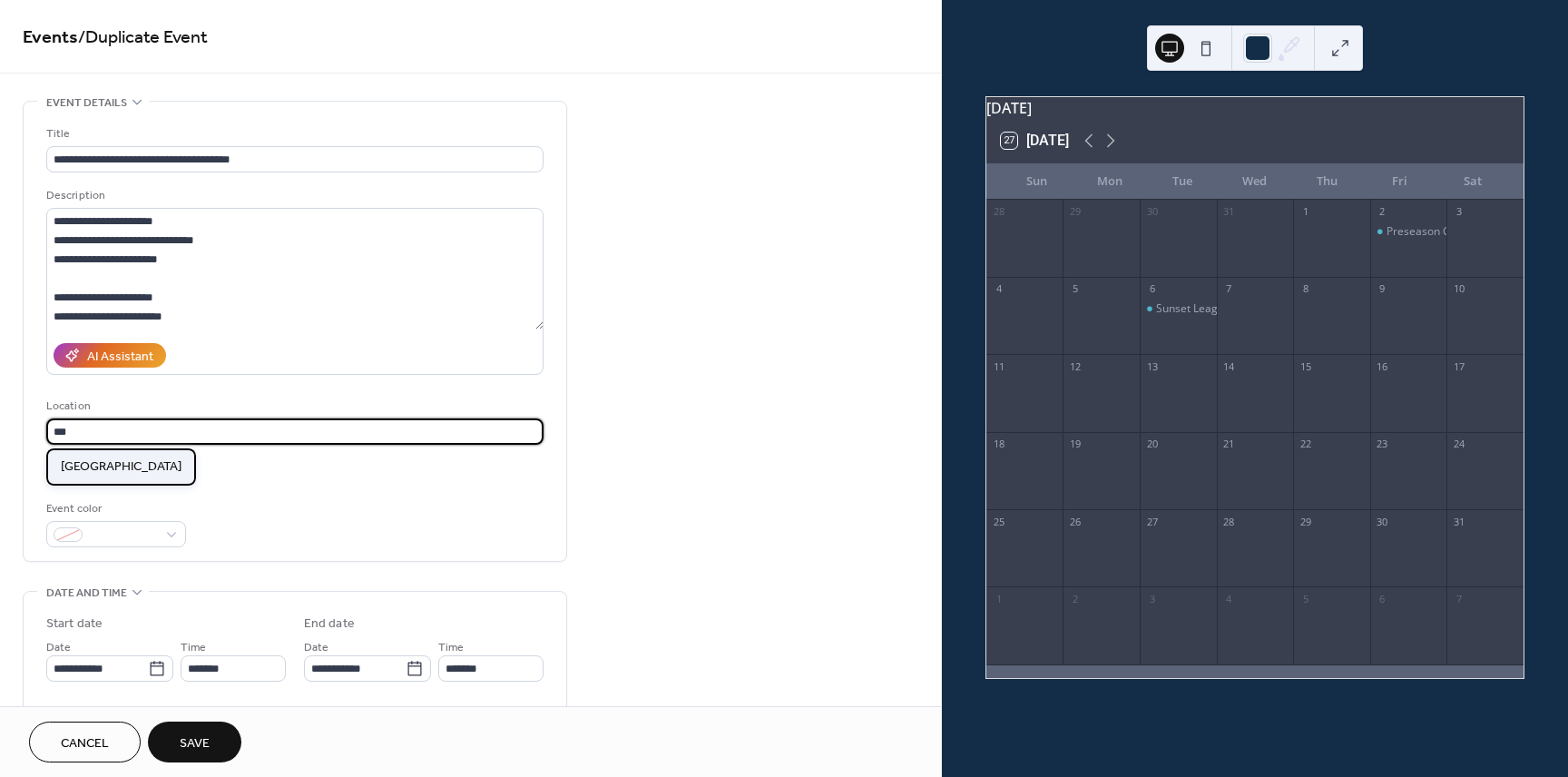 click on "[GEOGRAPHIC_DATA]" at bounding box center (121, 467) 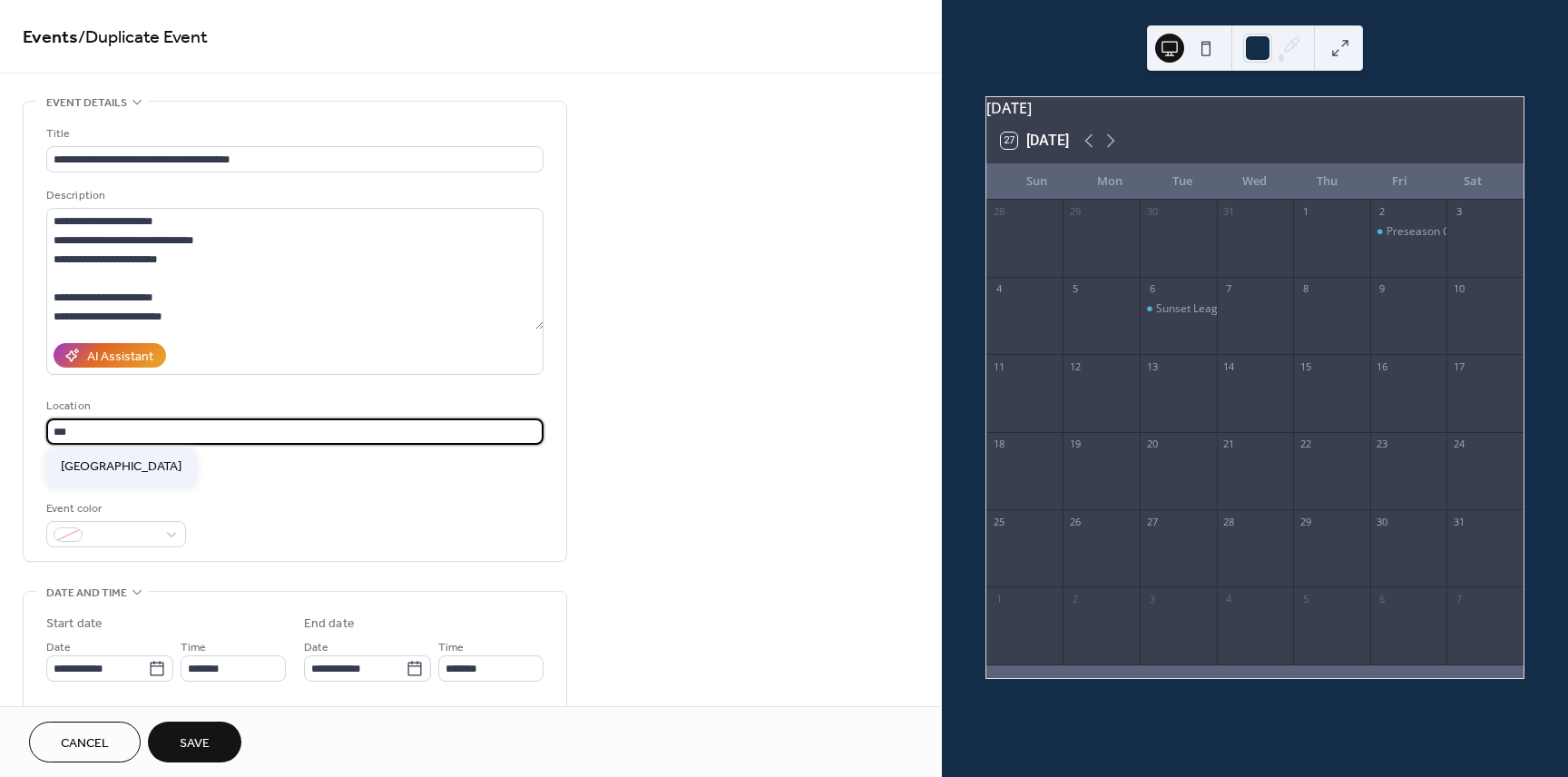type on "**********" 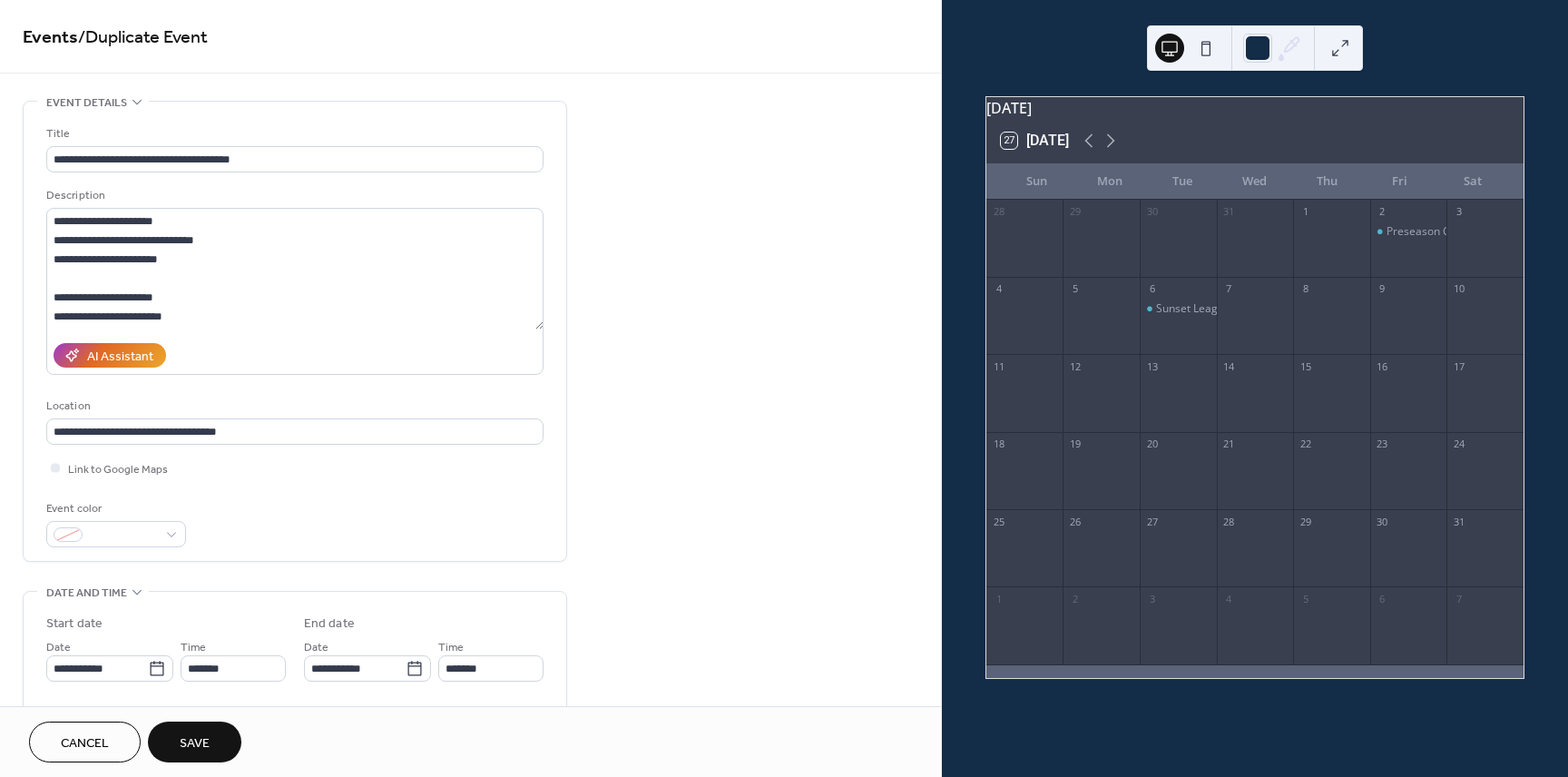 click on "Save" at bounding box center (194, 743) 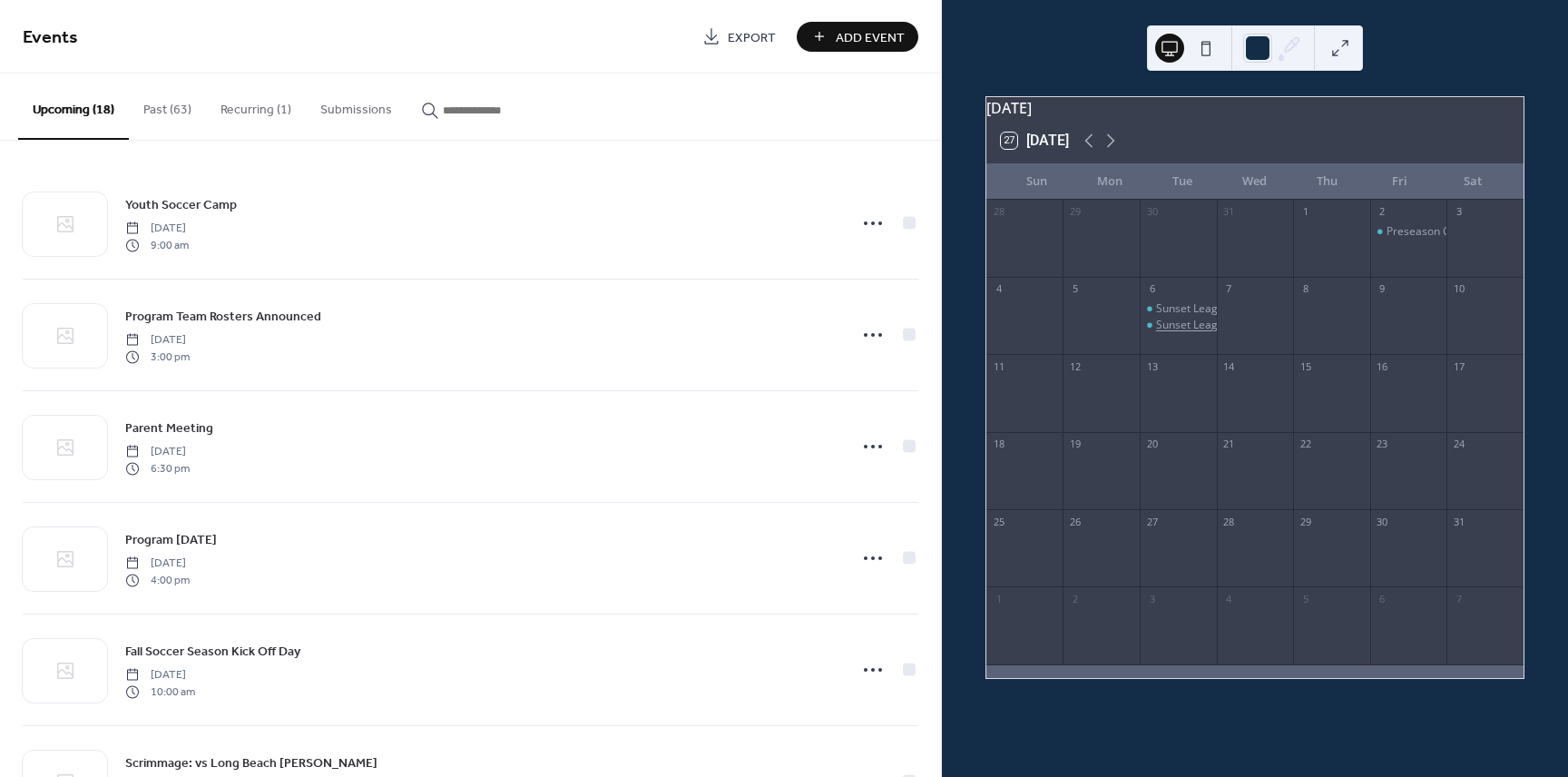 click on "Sunset League Game: vs [GEOGRAPHIC_DATA]" at bounding box center [1274, 325] 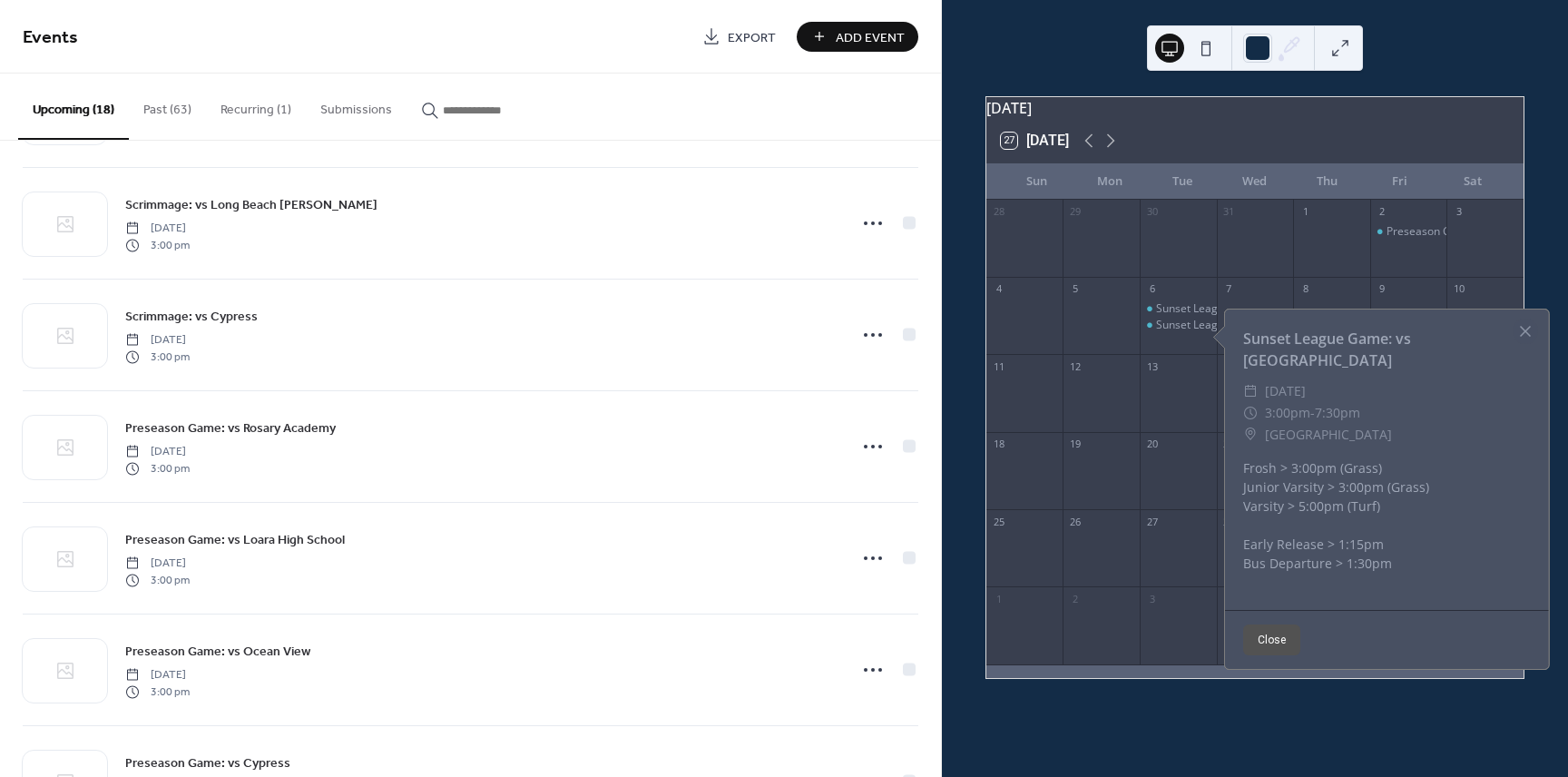 scroll, scrollTop: 1427, scrollLeft: 0, axis: vertical 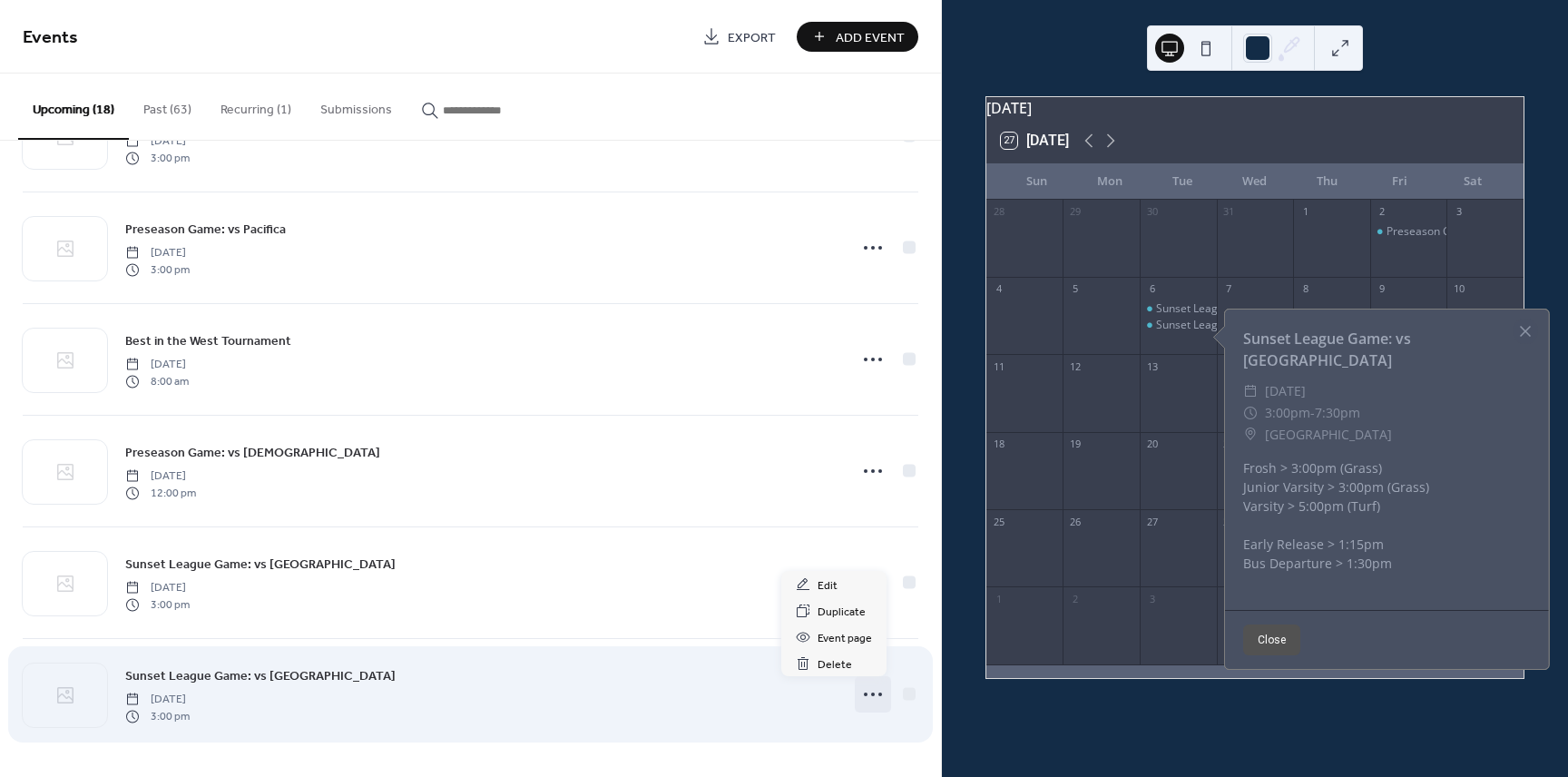 click 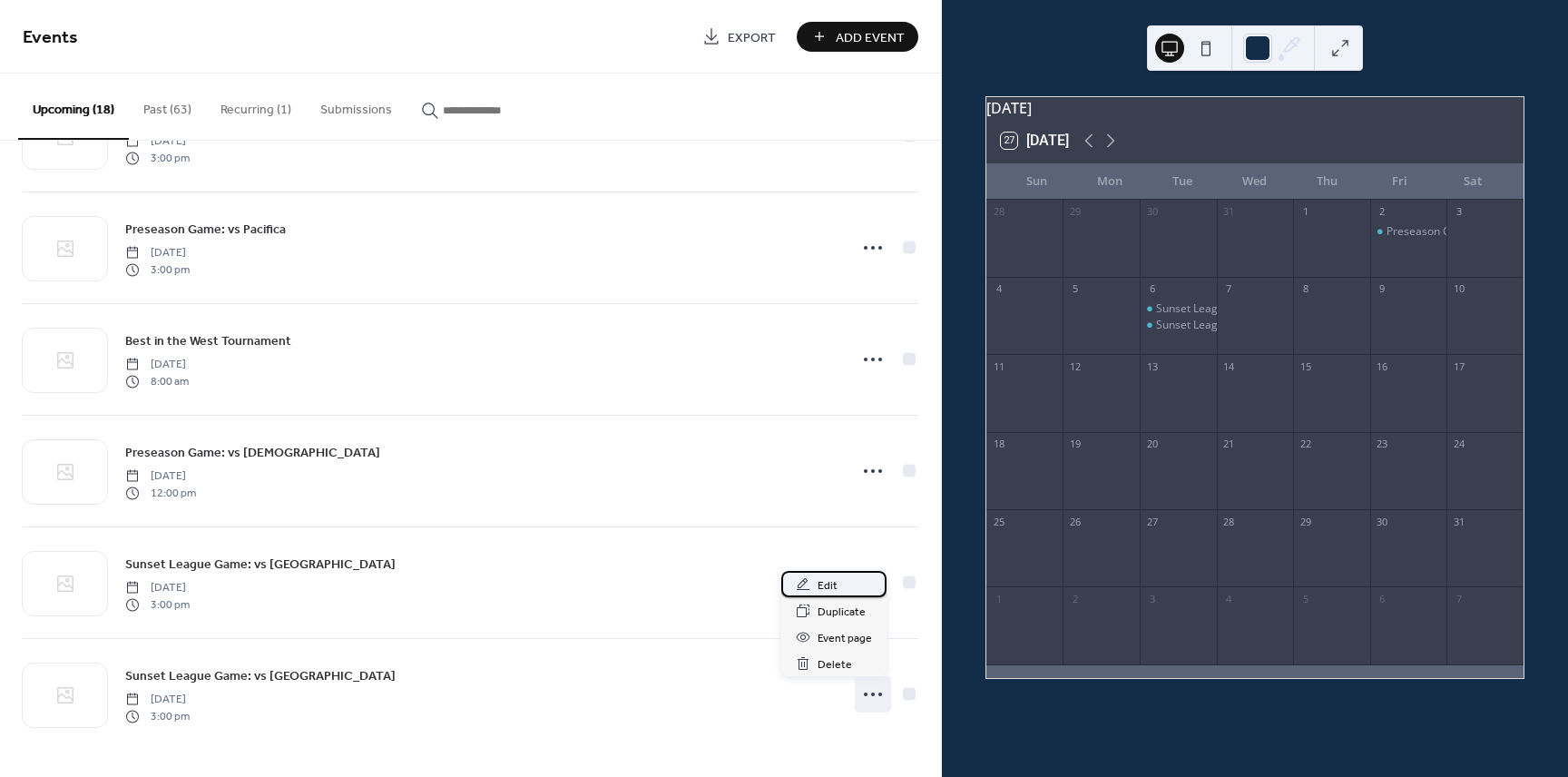 click on "Edit" at bounding box center (828, 585) 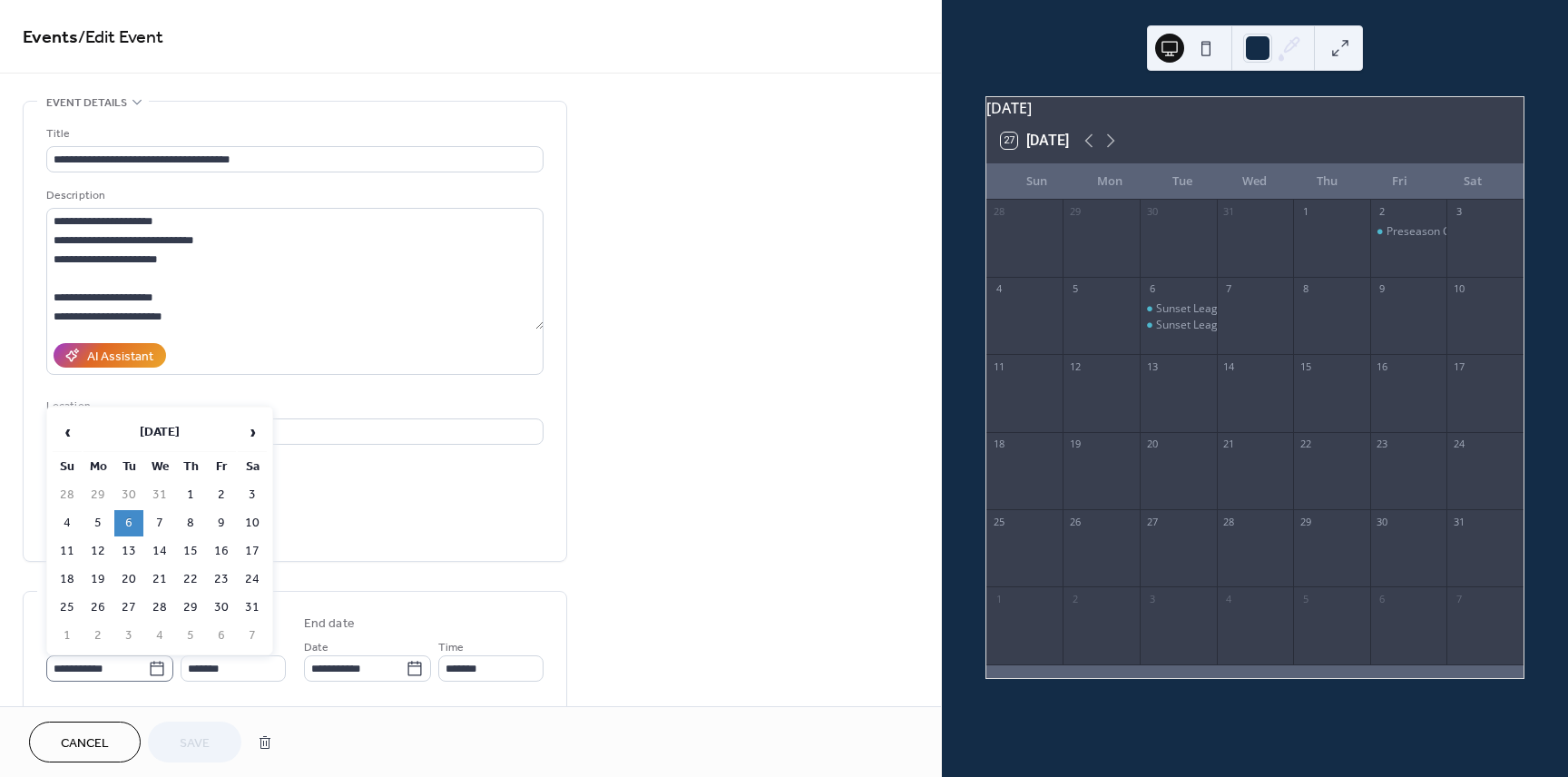click 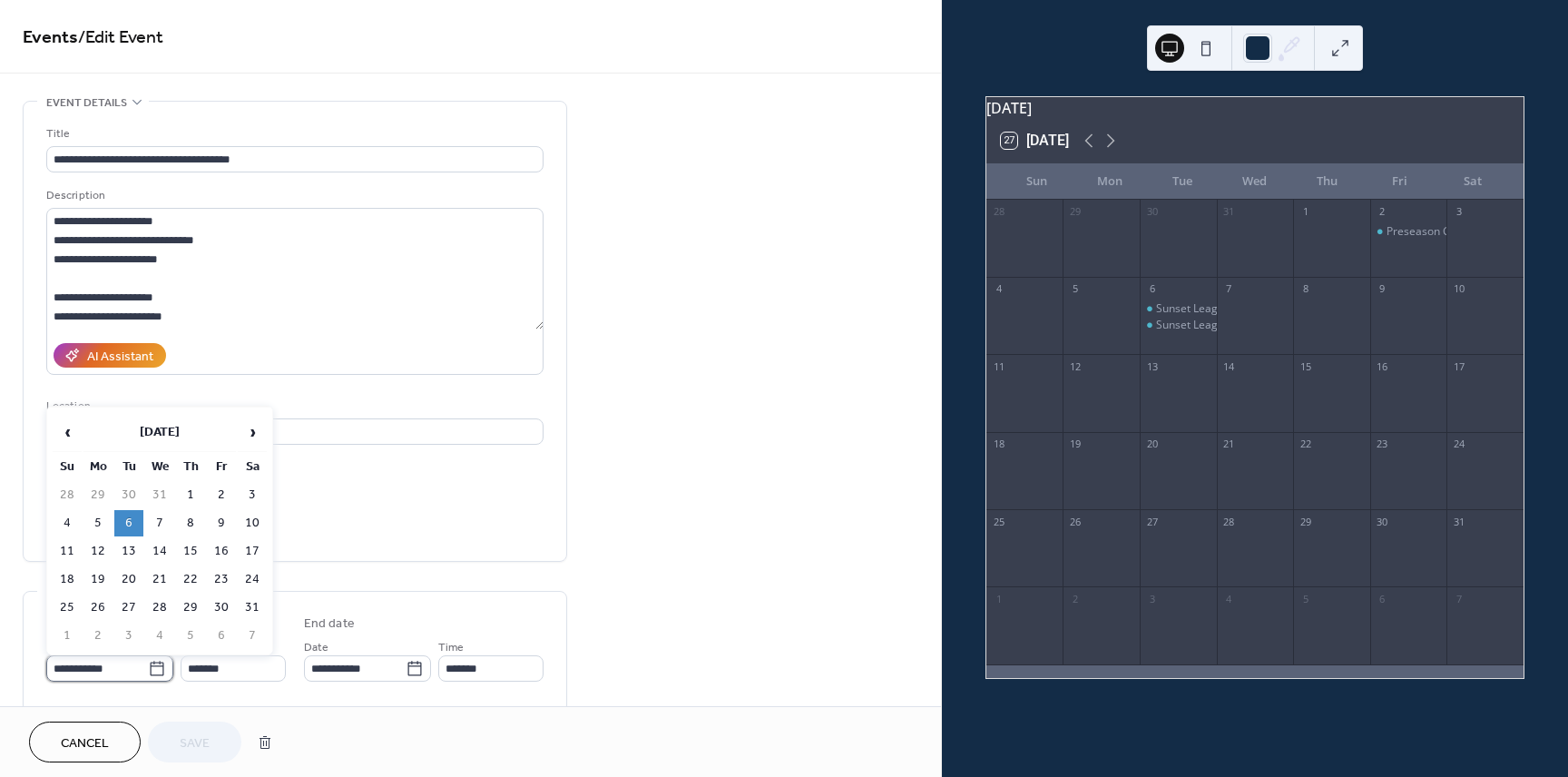 click on "**********" at bounding box center (97, 668) 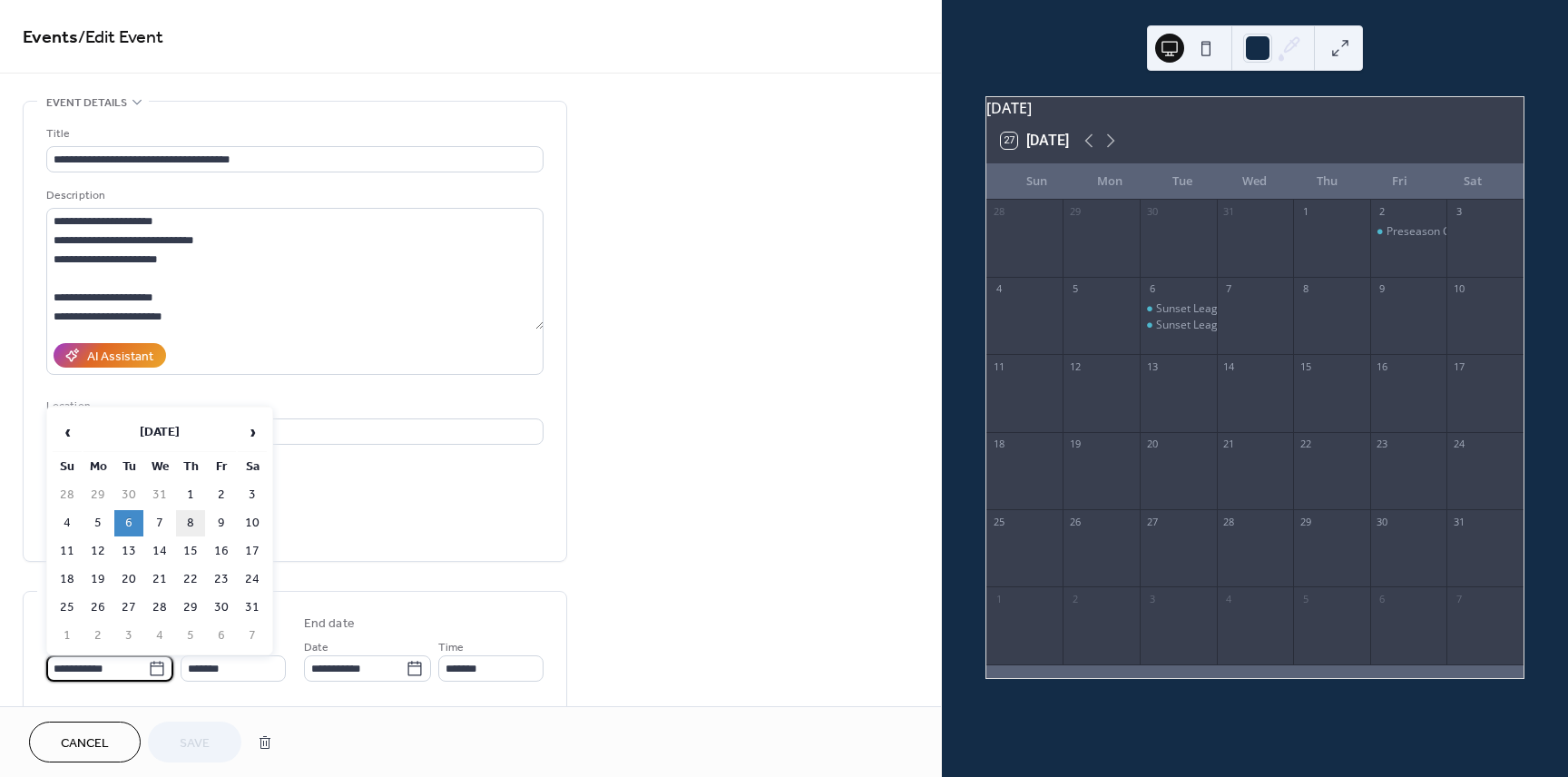 click on "8" at bounding box center [191, 523] 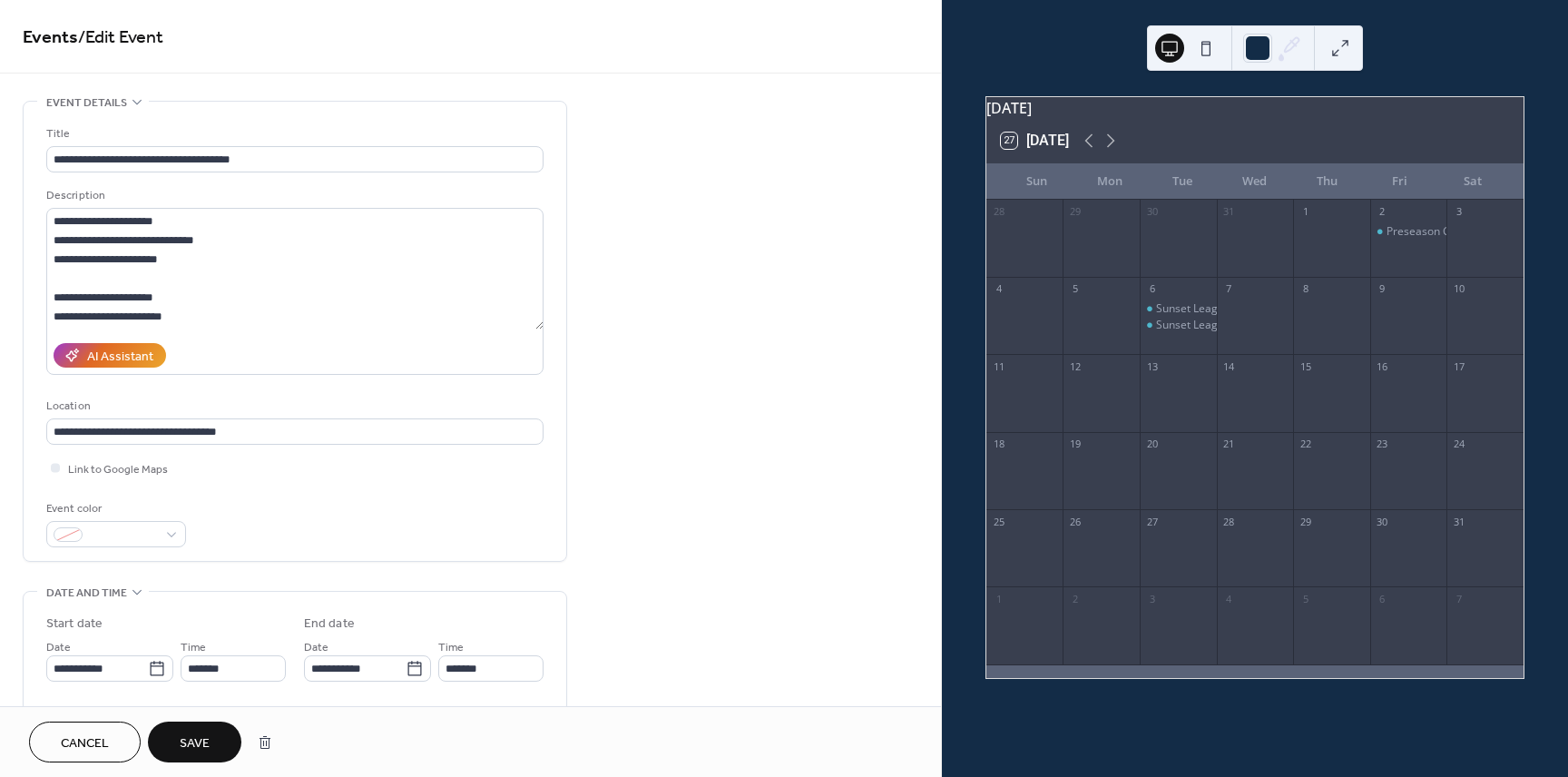 click on "Save" at bounding box center [194, 742] 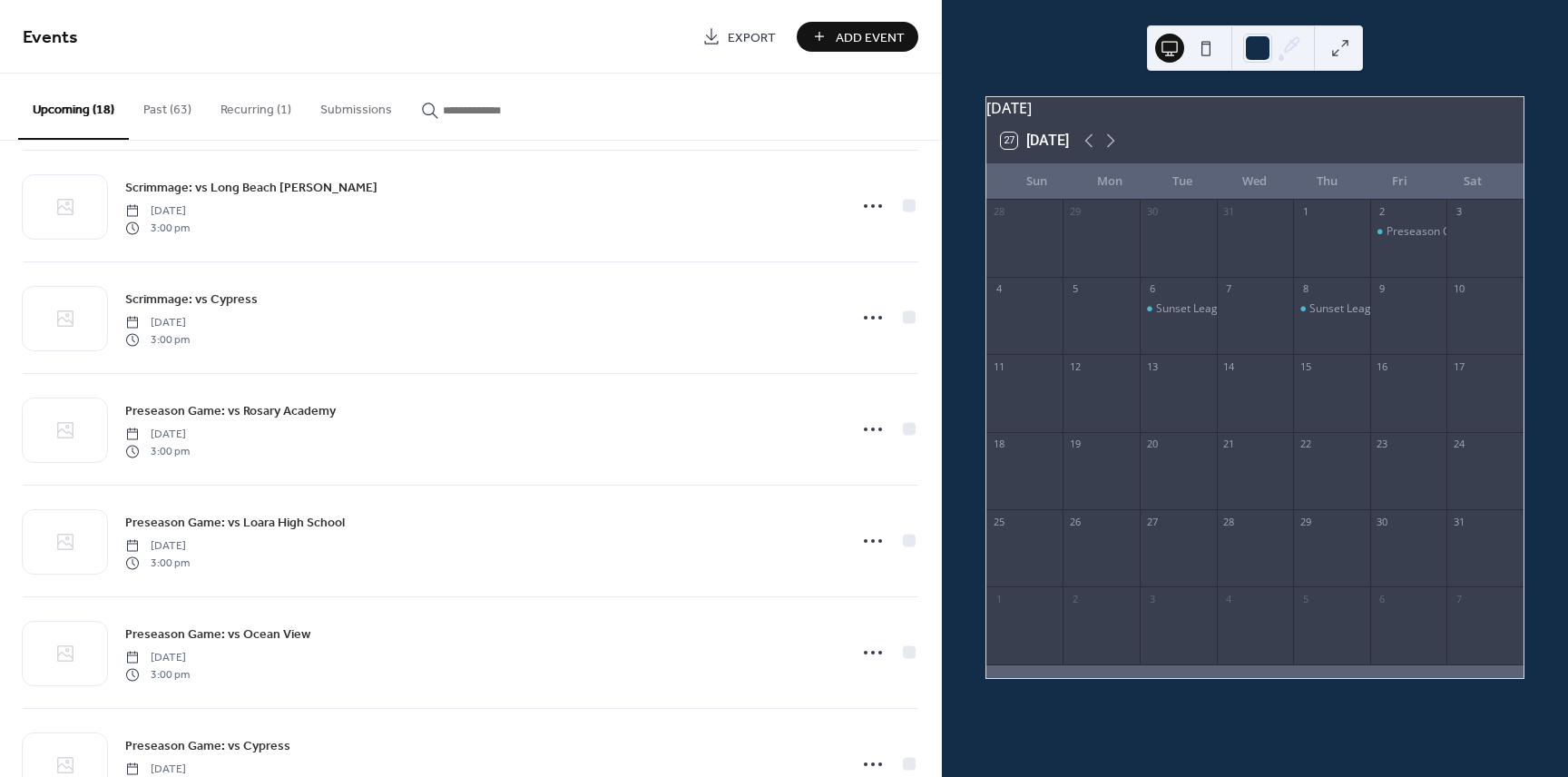 scroll, scrollTop: 1427, scrollLeft: 0, axis: vertical 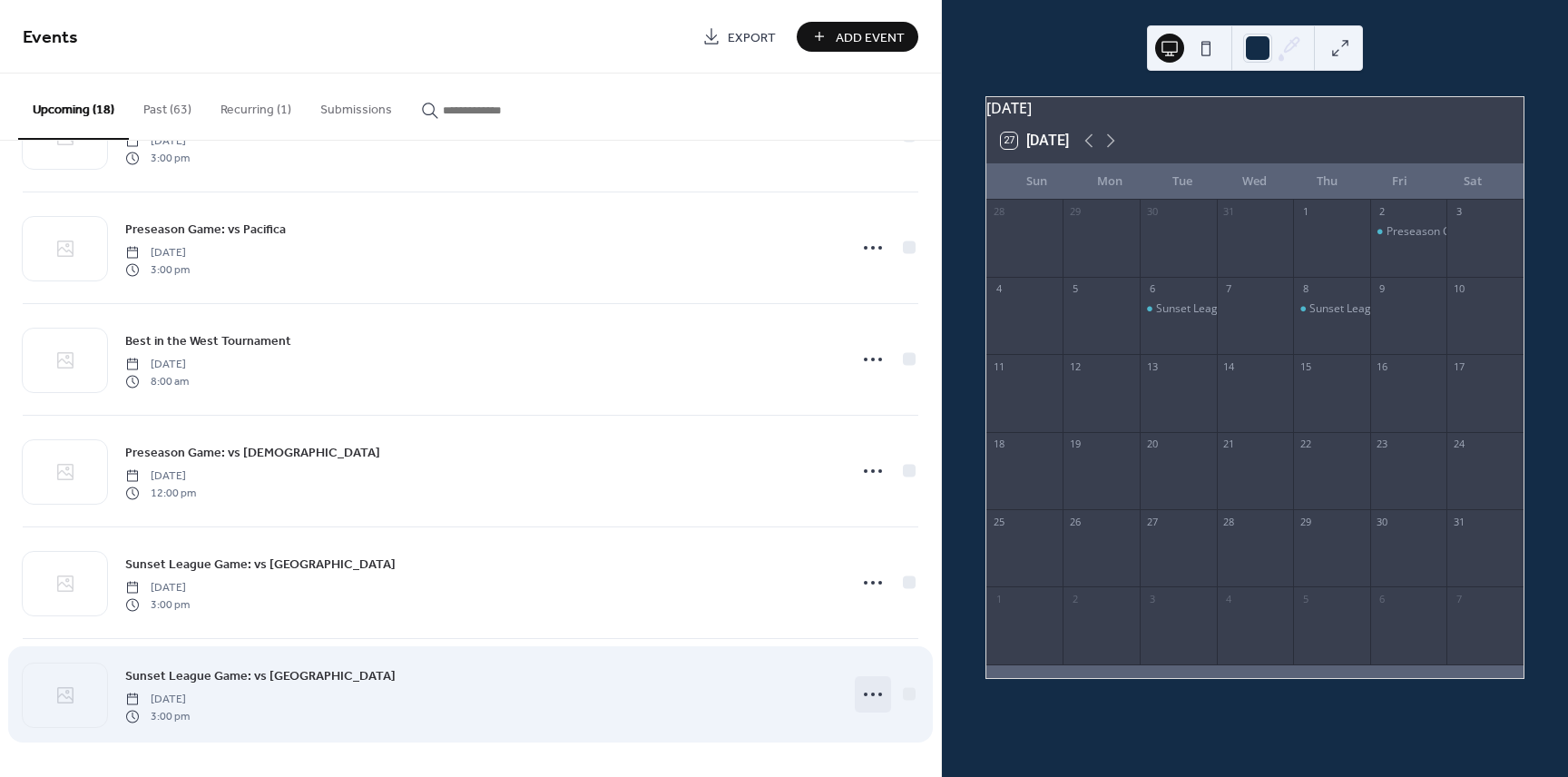click 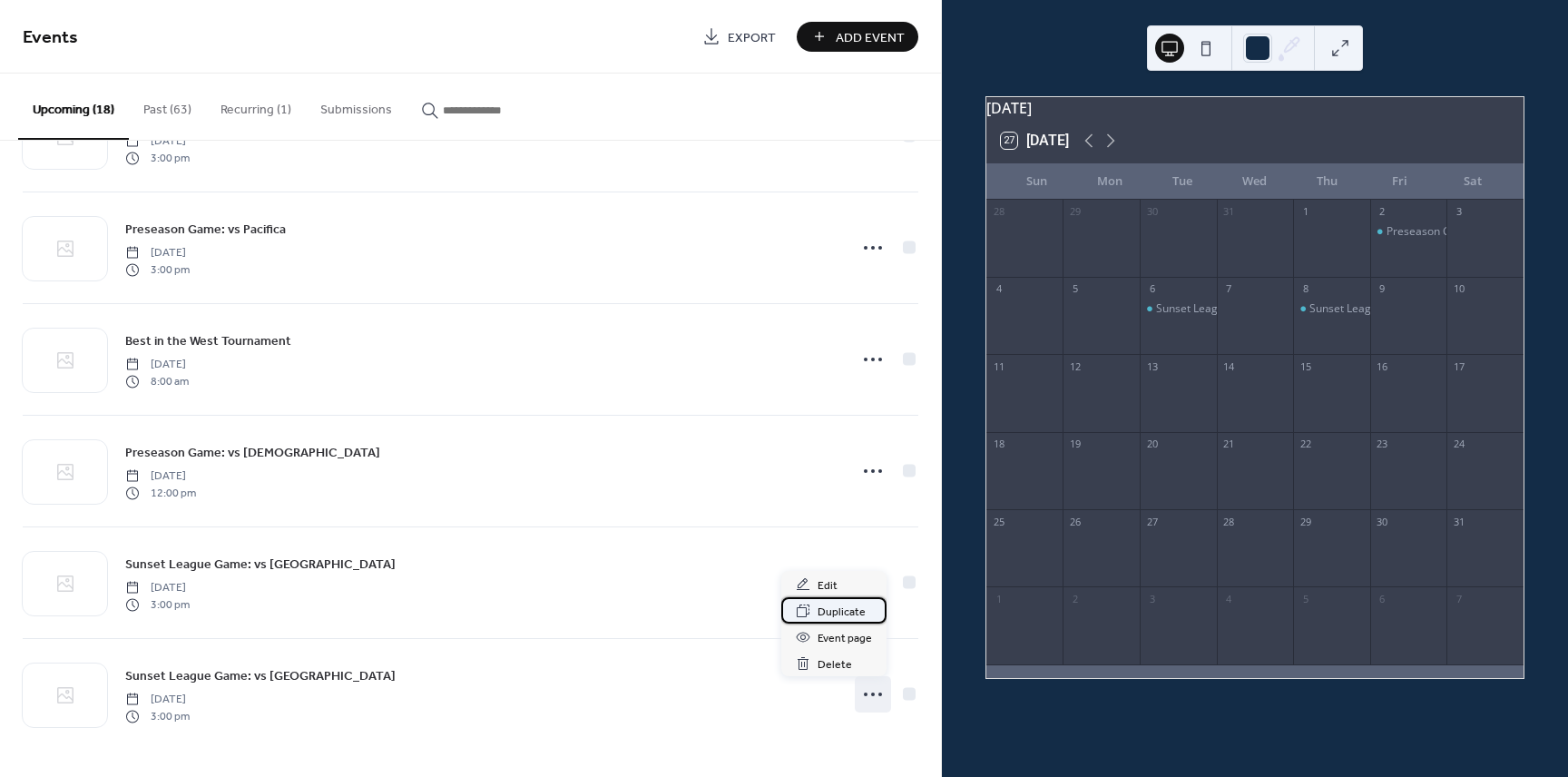 click on "Duplicate" at bounding box center [841, 612] 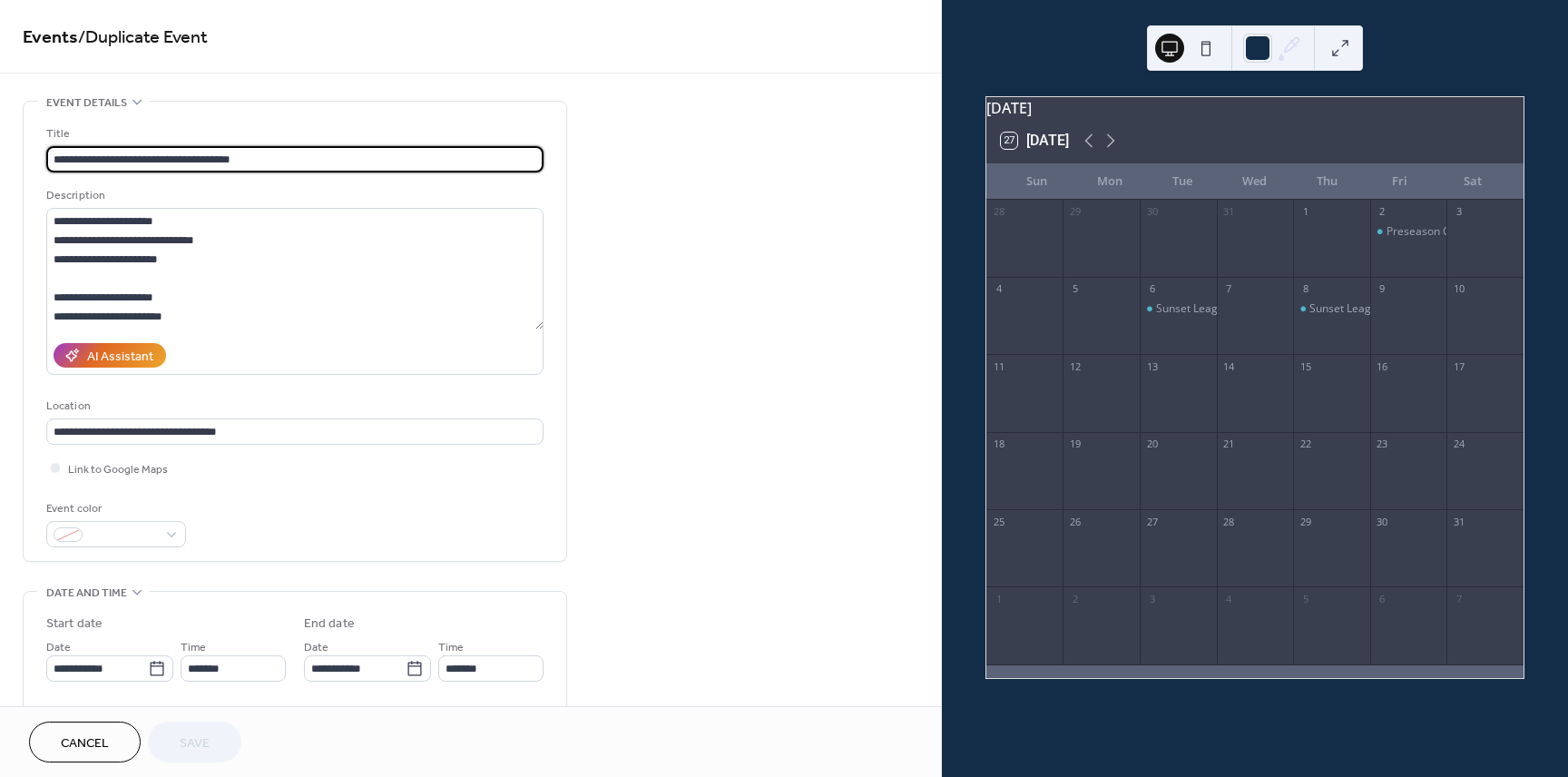 drag, startPoint x: 176, startPoint y: 159, endPoint x: 321, endPoint y: 160, distance: 145.00345 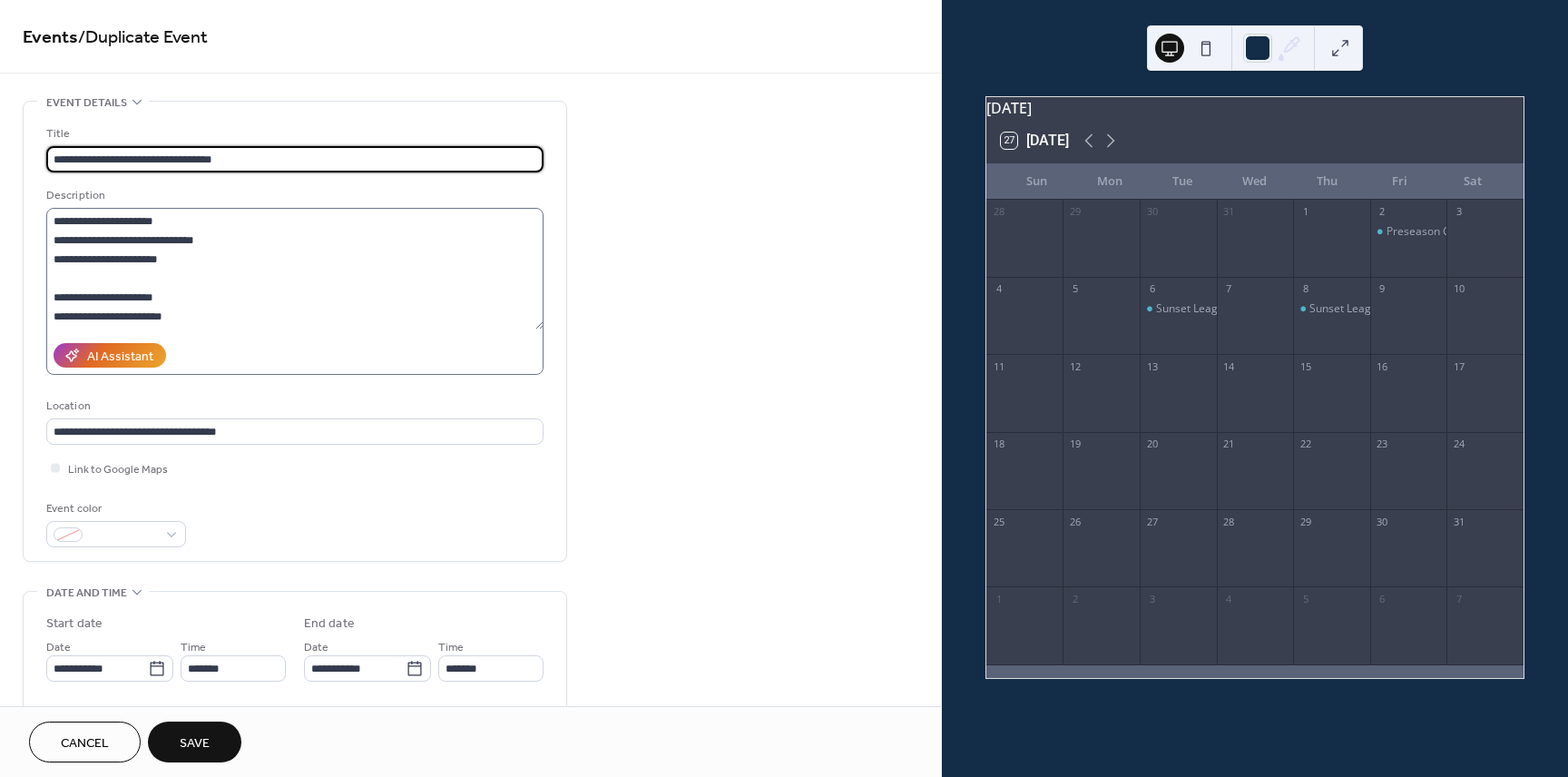type on "**********" 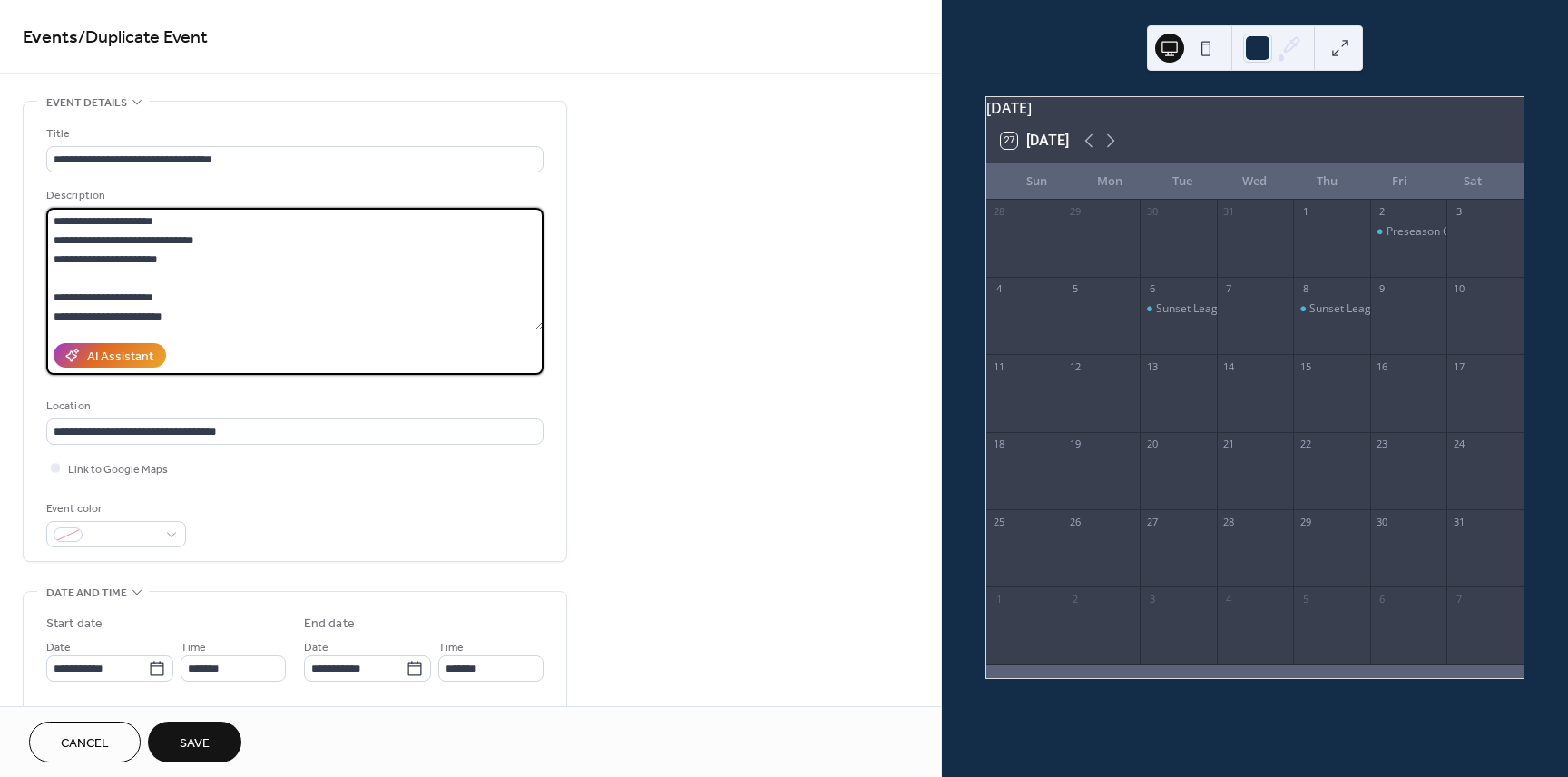 drag, startPoint x: 187, startPoint y: 260, endPoint x: 14, endPoint y: 254, distance: 173.10401 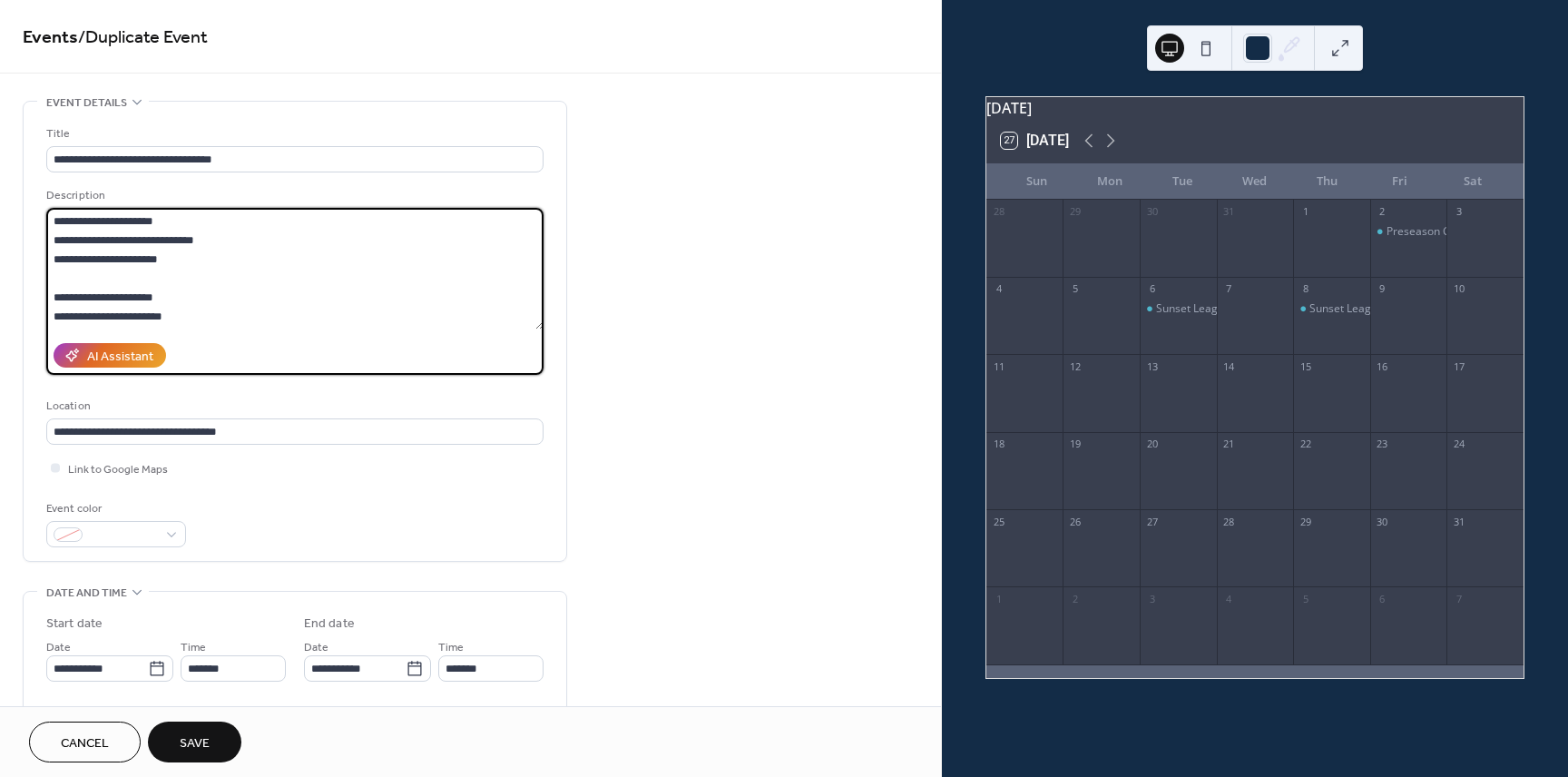 click on "**********" at bounding box center [470, 654] 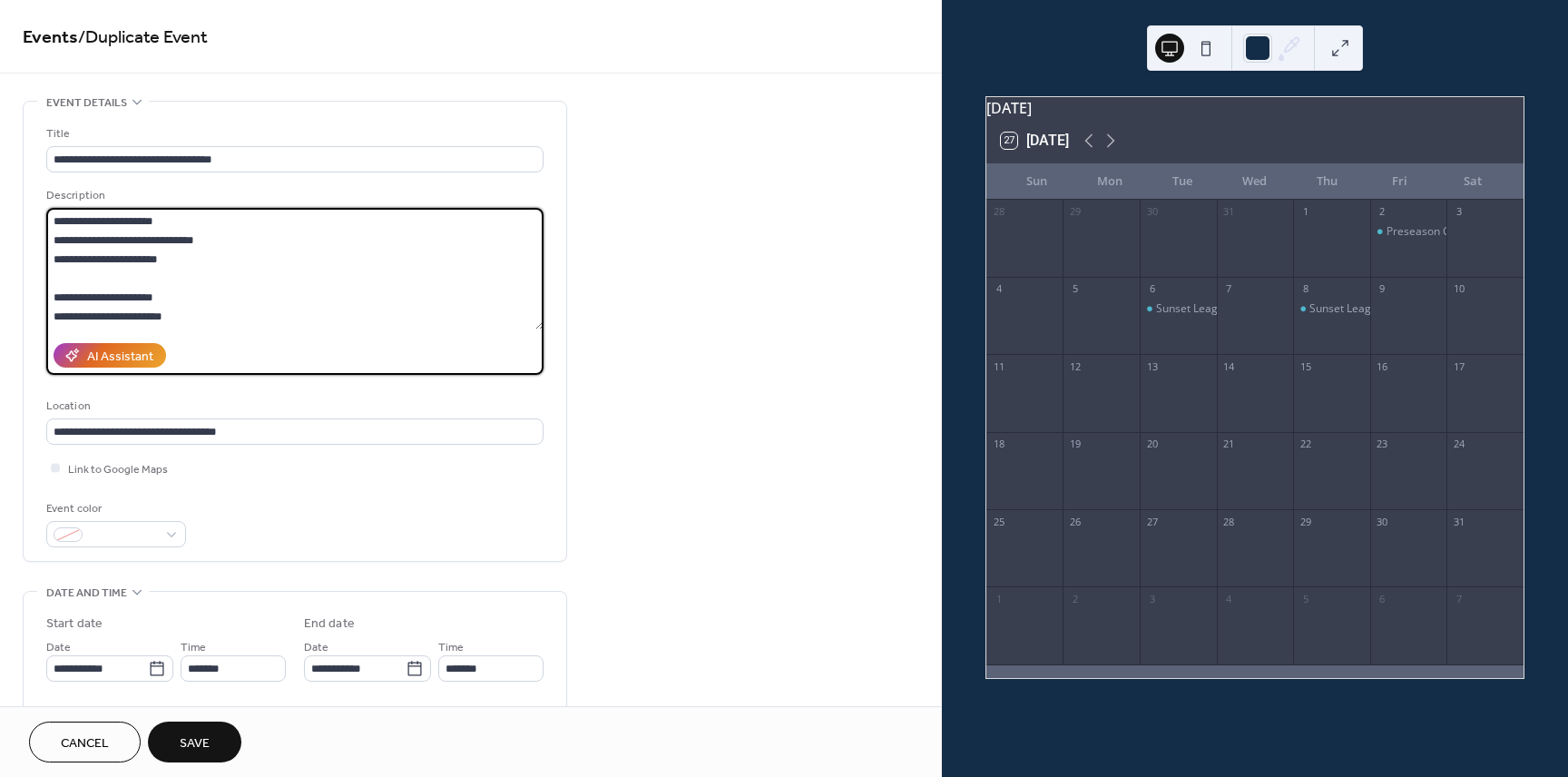 drag, startPoint x: 52, startPoint y: 219, endPoint x: 177, endPoint y: 221, distance: 125.016 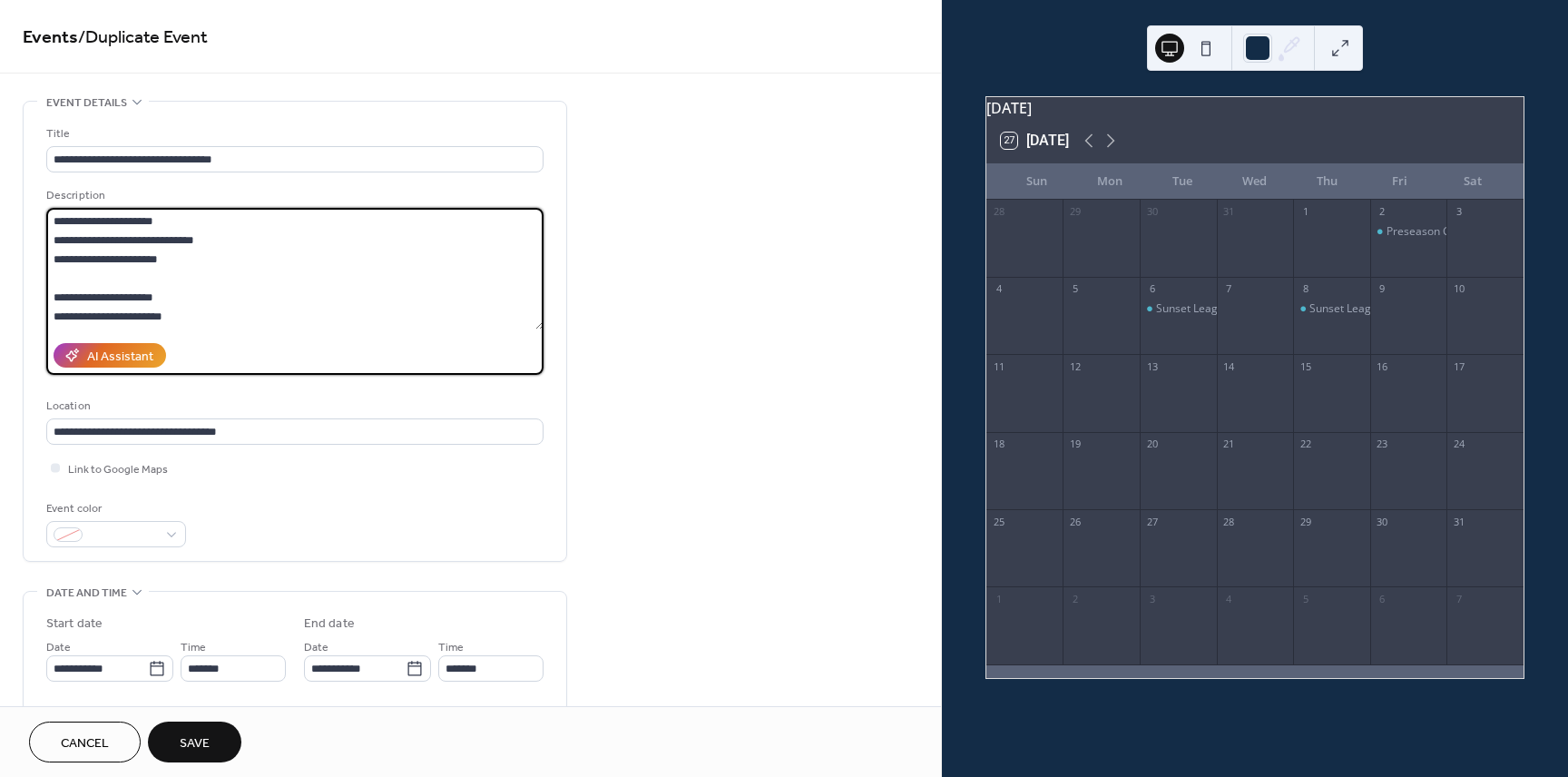 click on "**********" at bounding box center (295, 269) 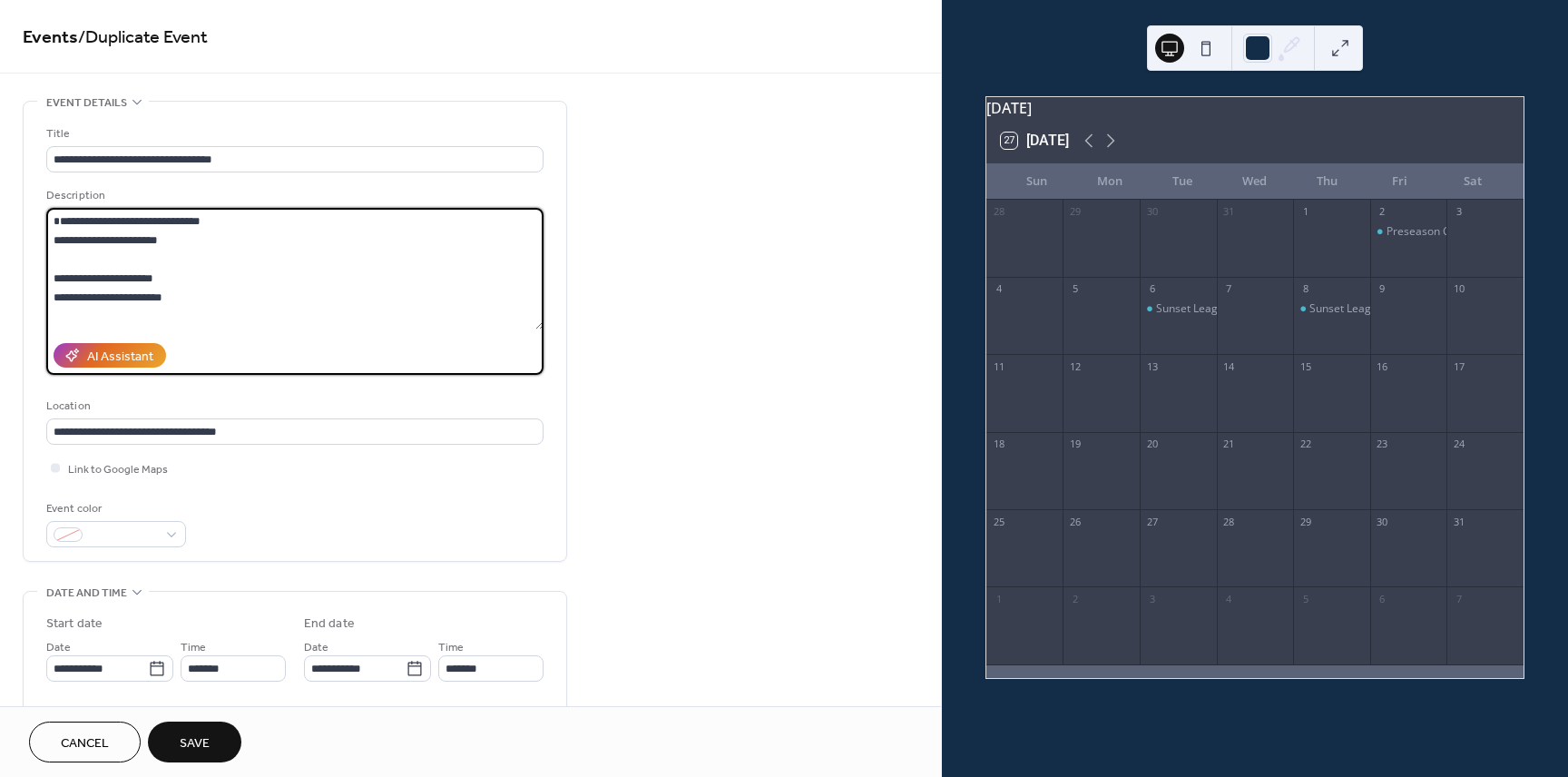 click on "**********" at bounding box center [295, 269] 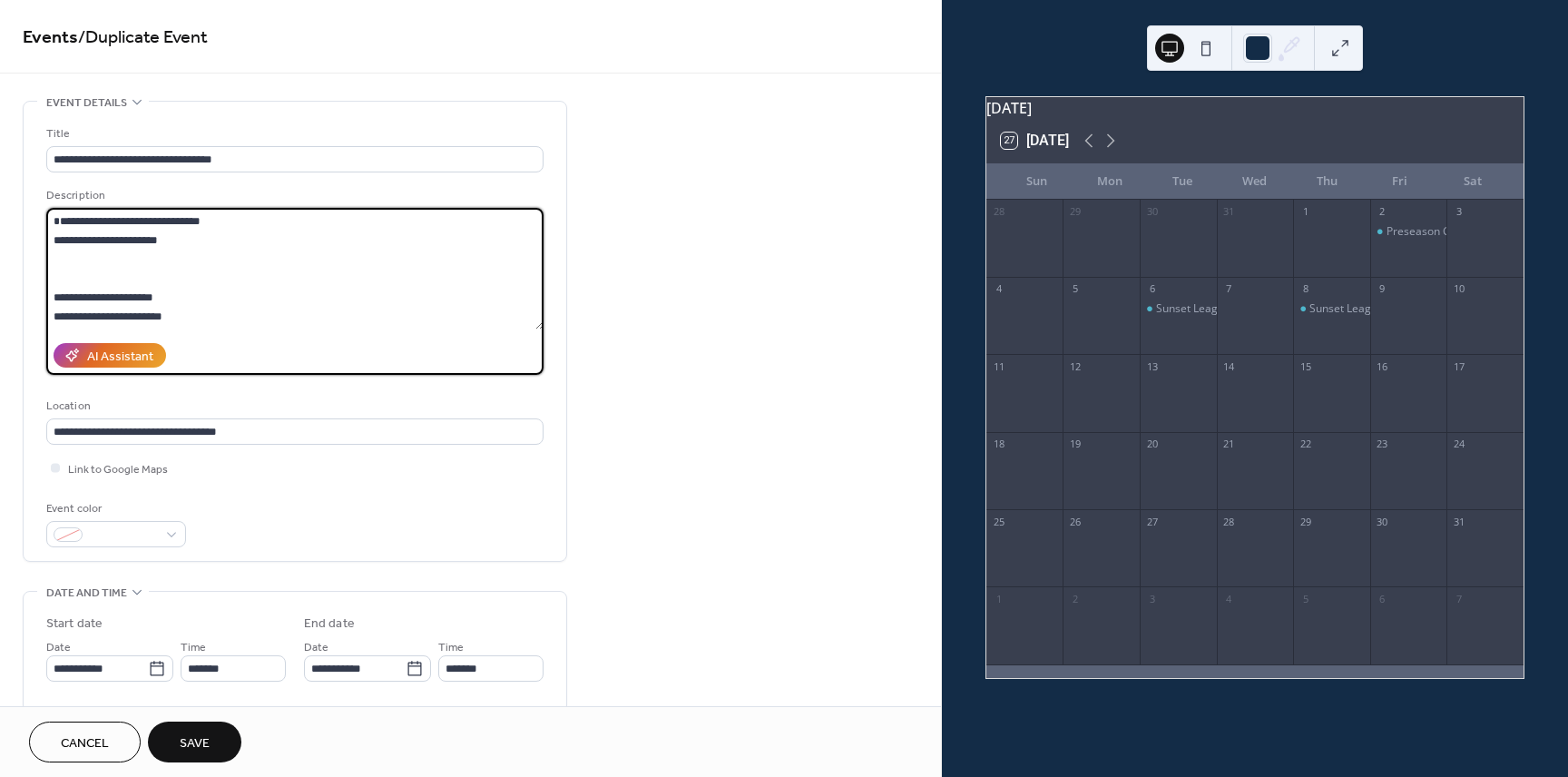 paste on "**********" 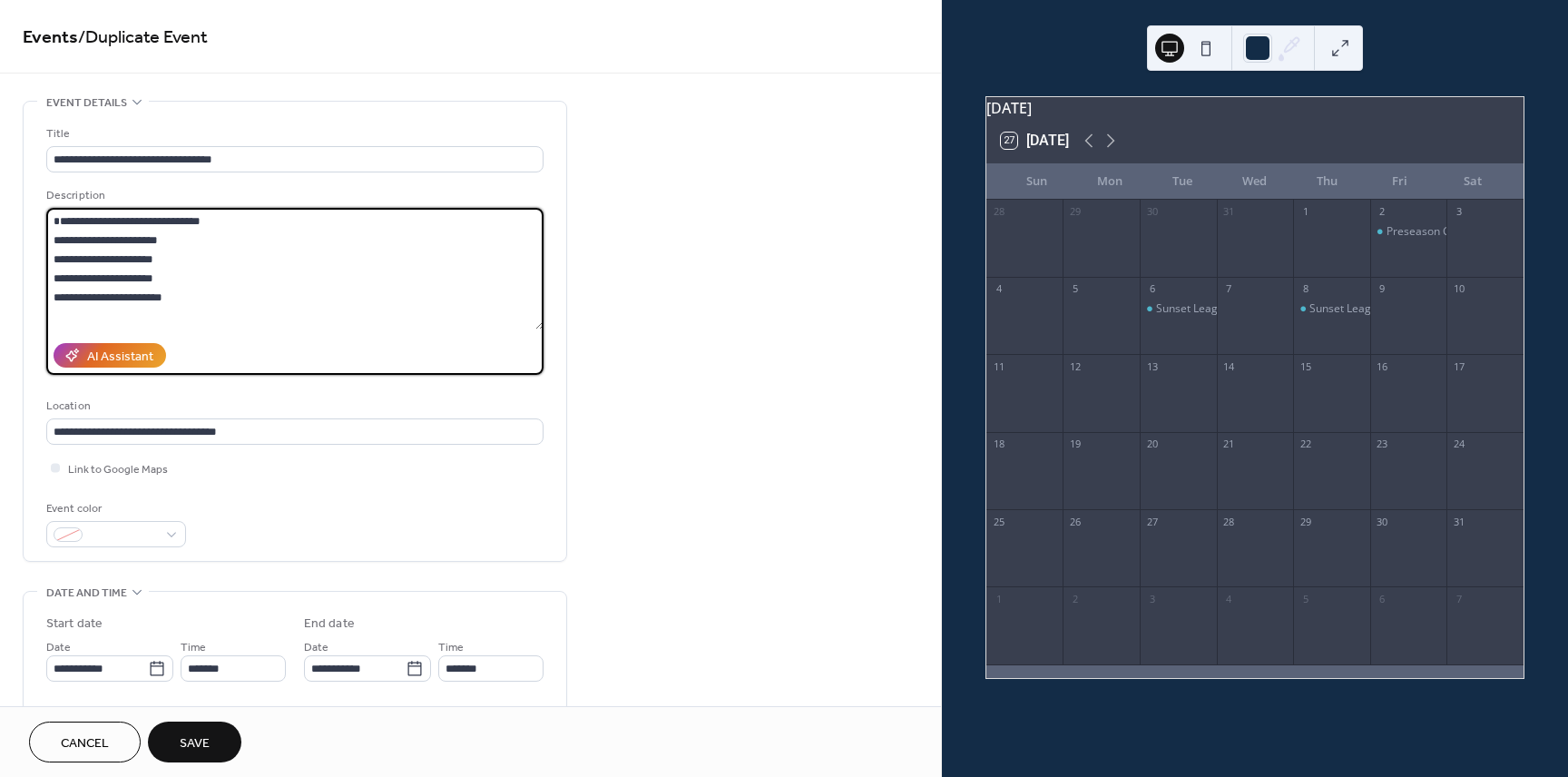 drag, startPoint x: 172, startPoint y: 259, endPoint x: 31, endPoint y: 253, distance: 141.1276 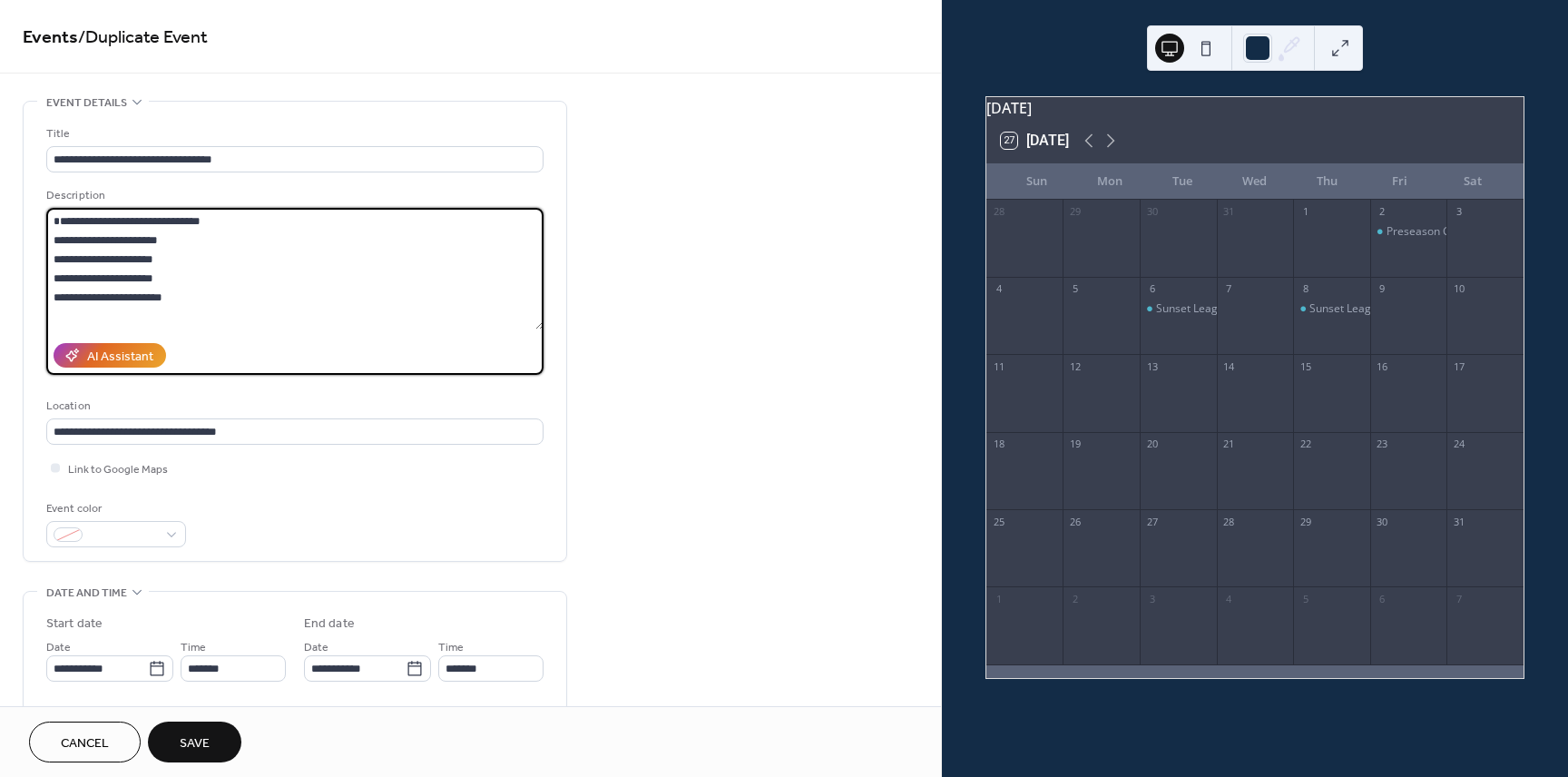 click on "**********" at bounding box center (295, 331) 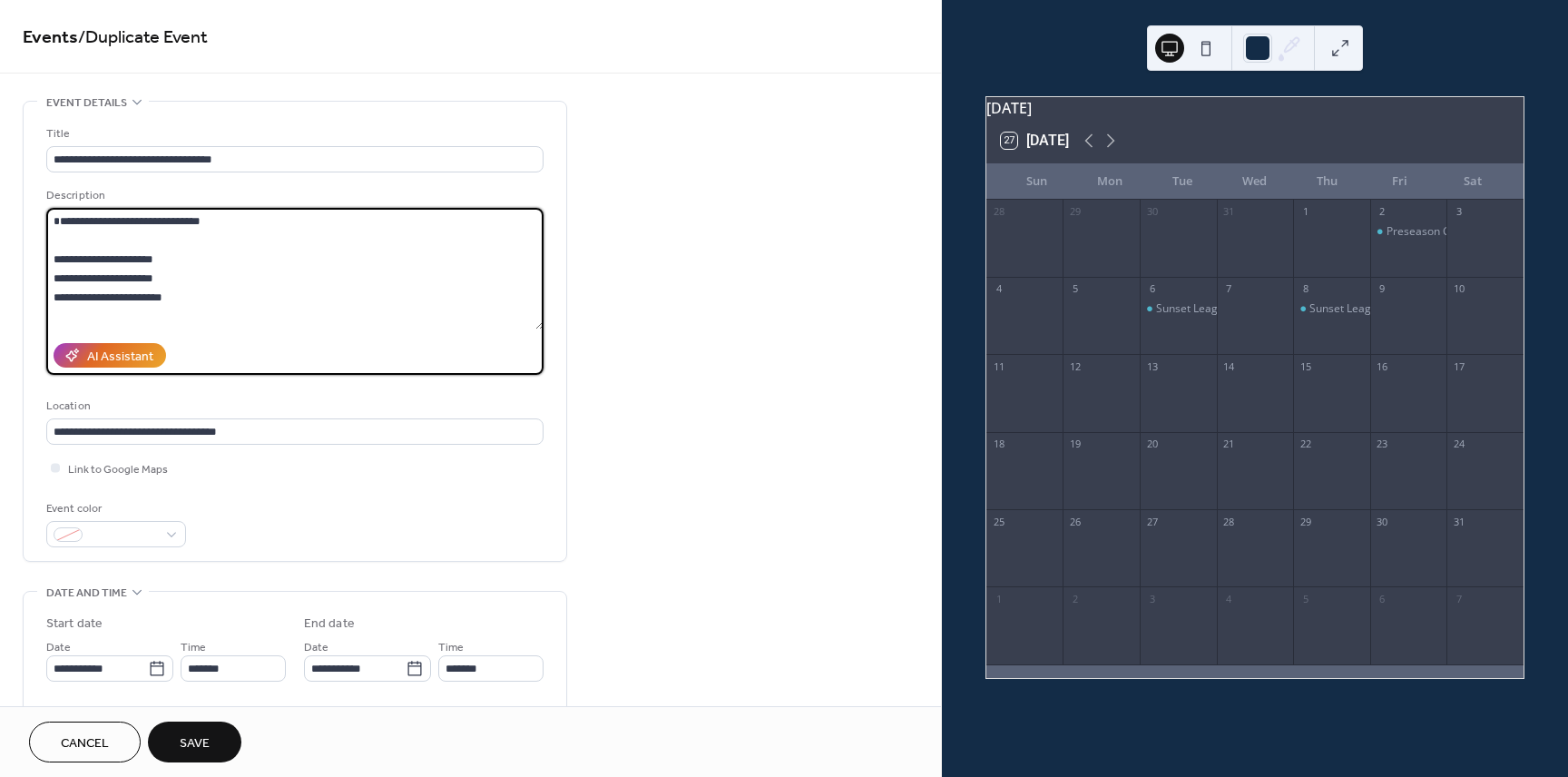 click on "**********" at bounding box center (295, 269) 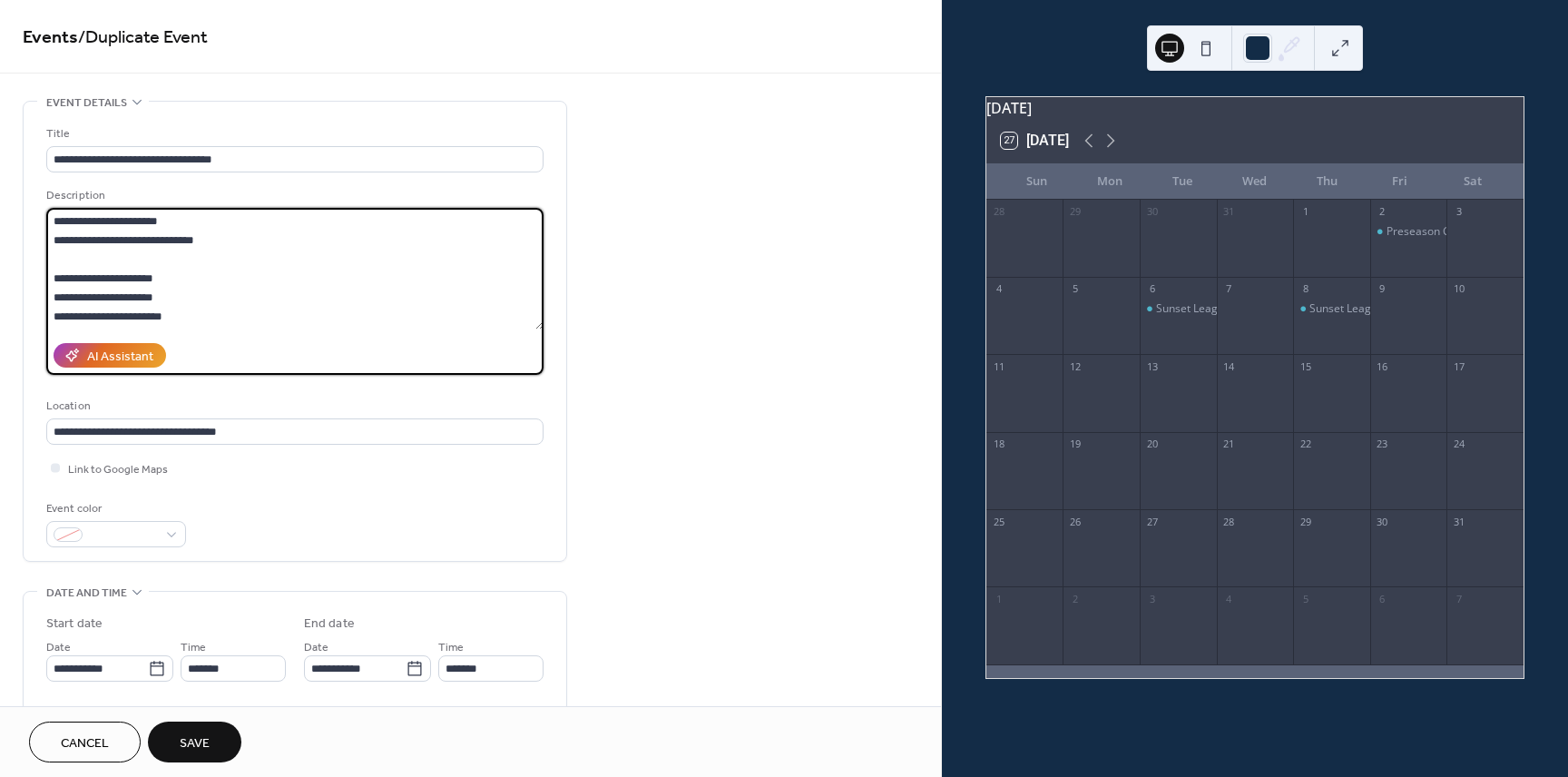 click on "**********" at bounding box center [295, 269] 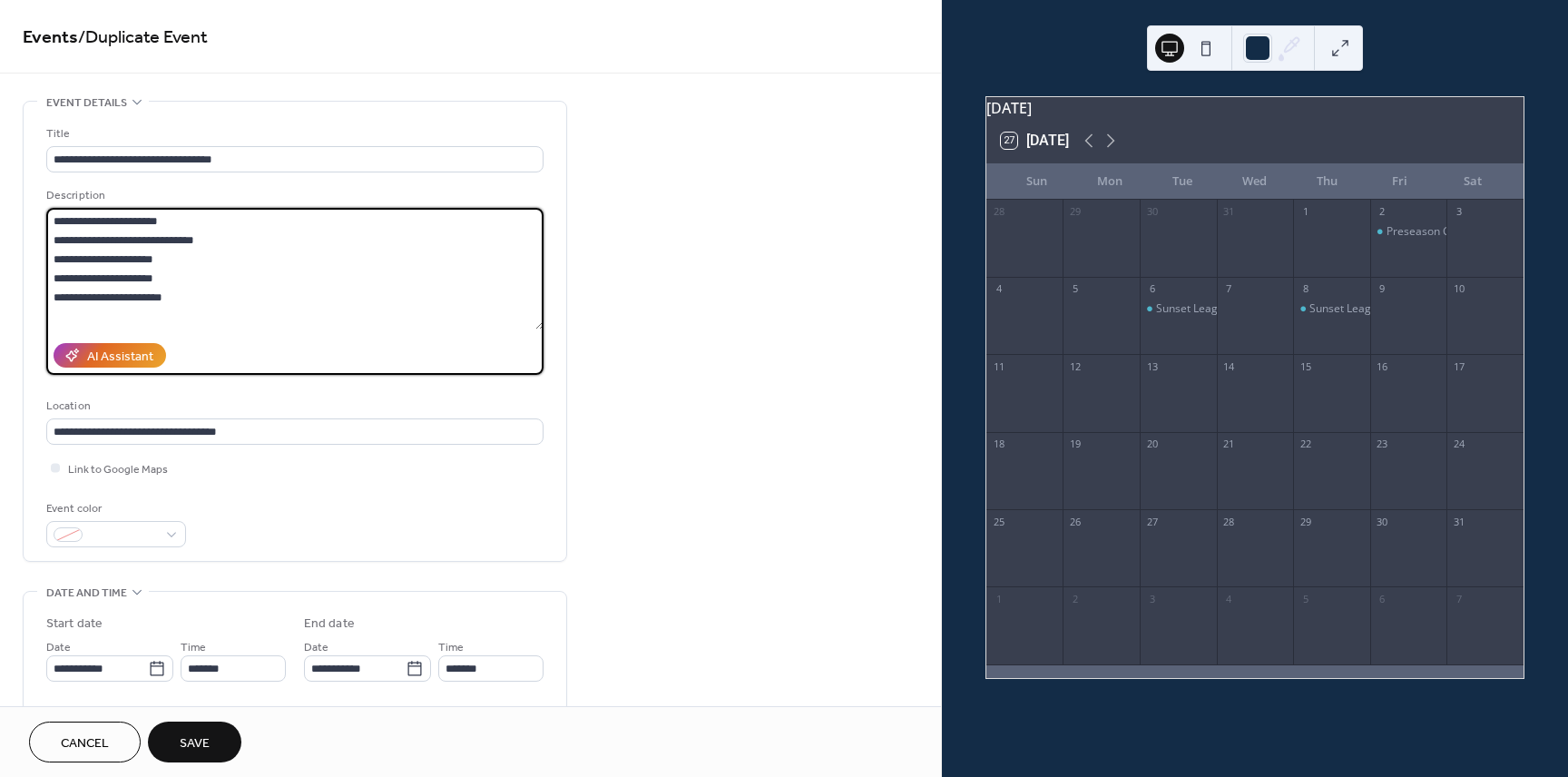 click on "**********" at bounding box center [295, 269] 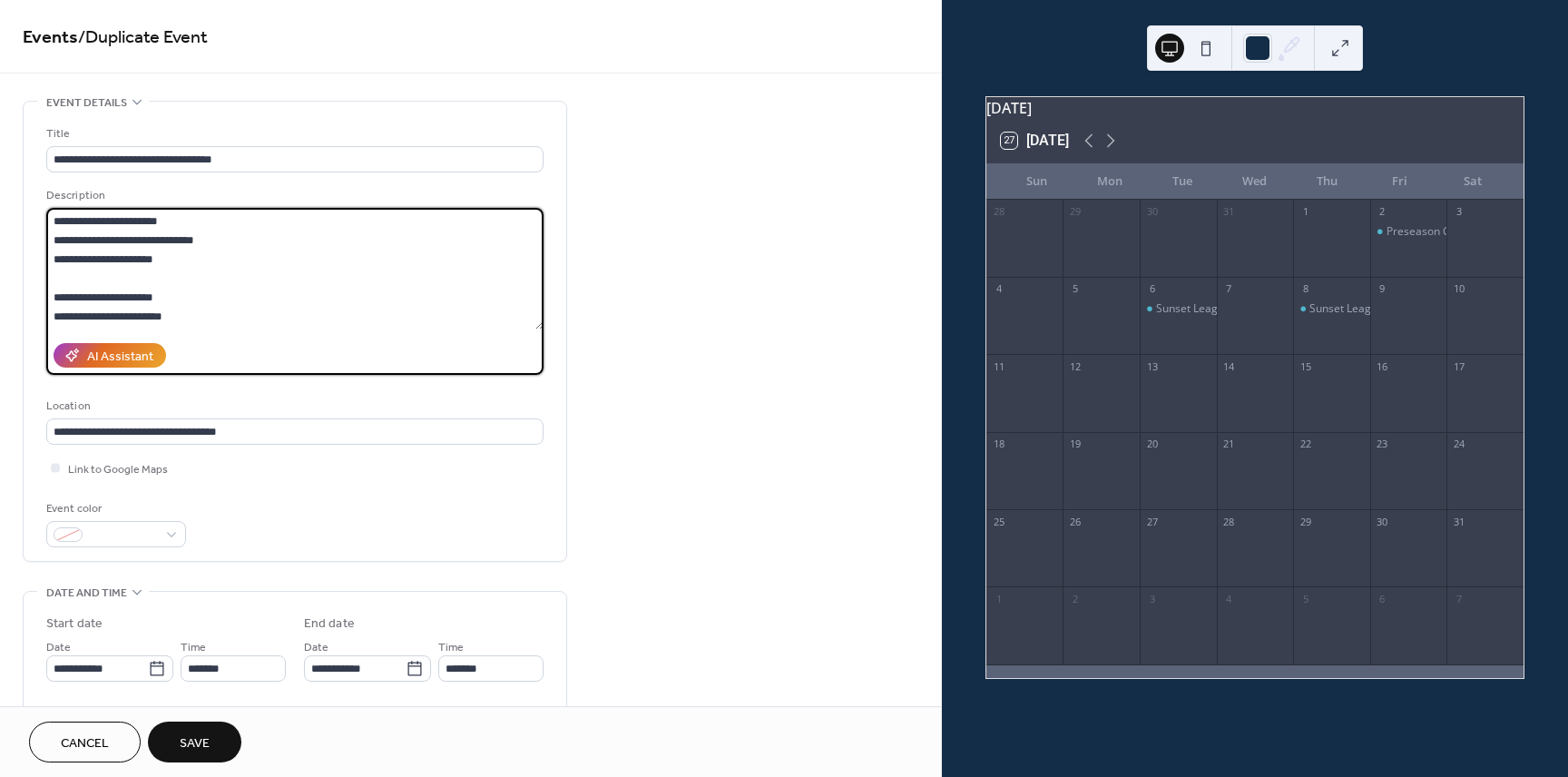 scroll, scrollTop: 13, scrollLeft: 0, axis: vertical 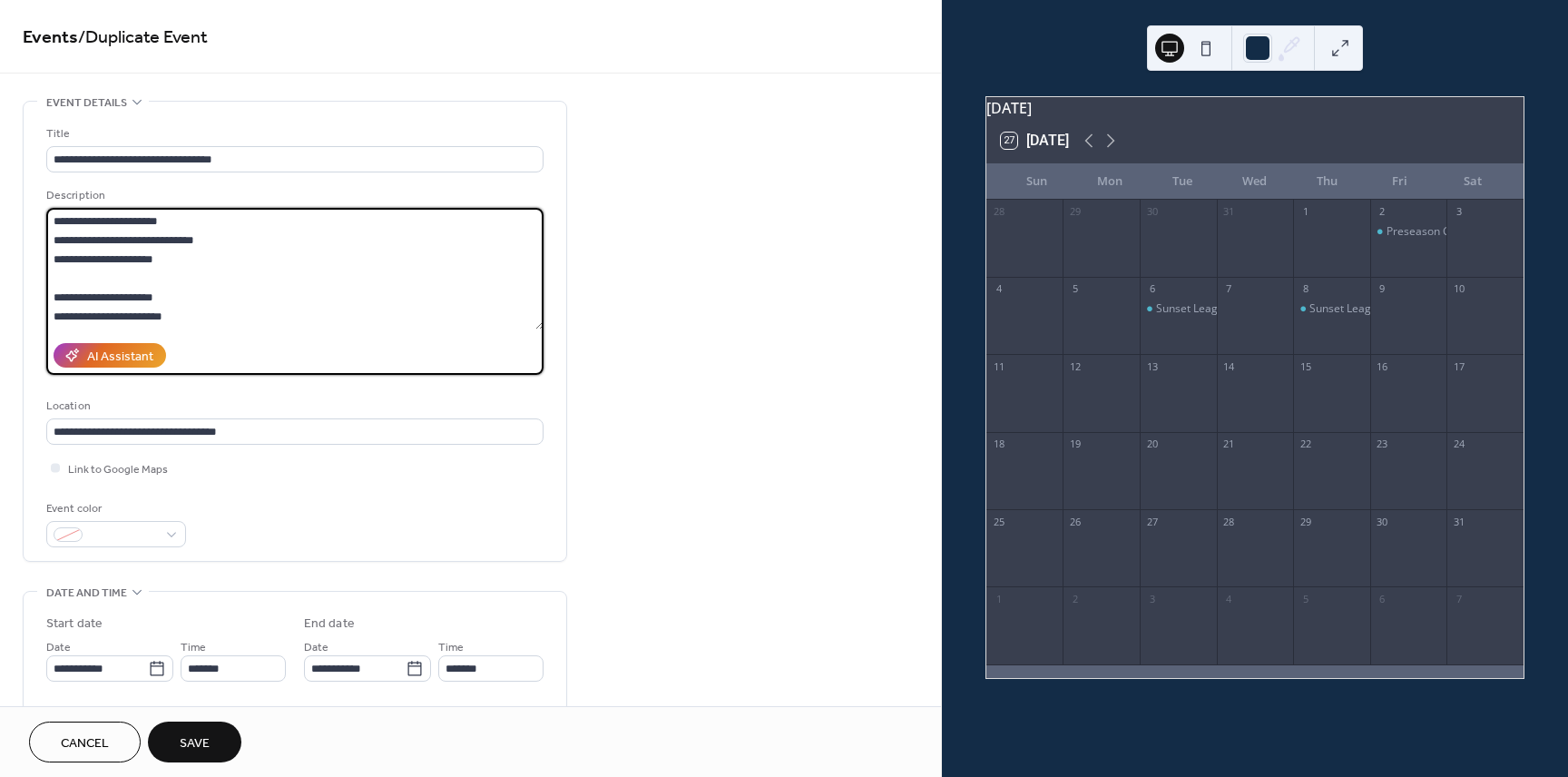 drag, startPoint x: 189, startPoint y: 312, endPoint x: 24, endPoint y: 283, distance: 167.5291 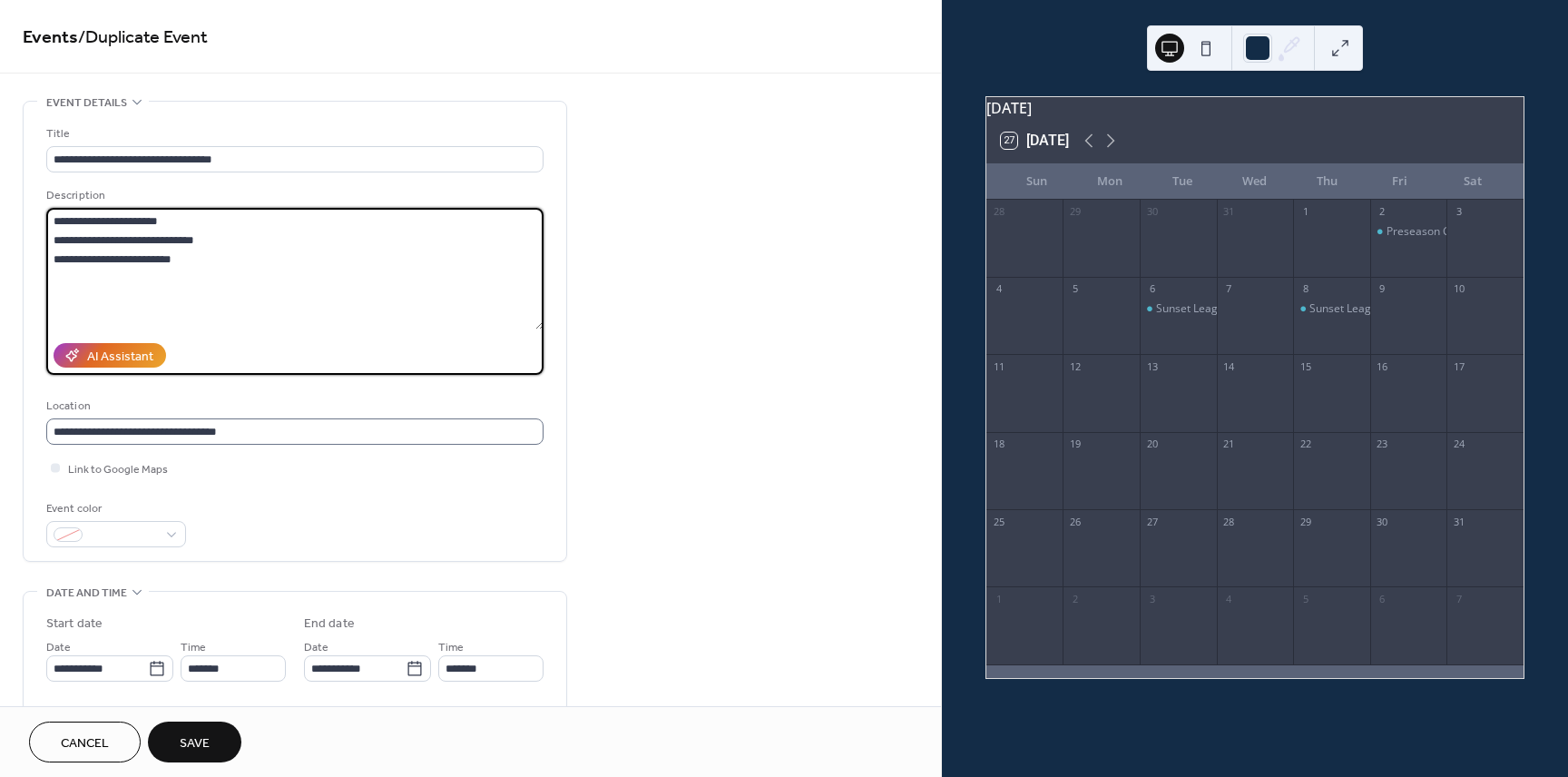 type on "**********" 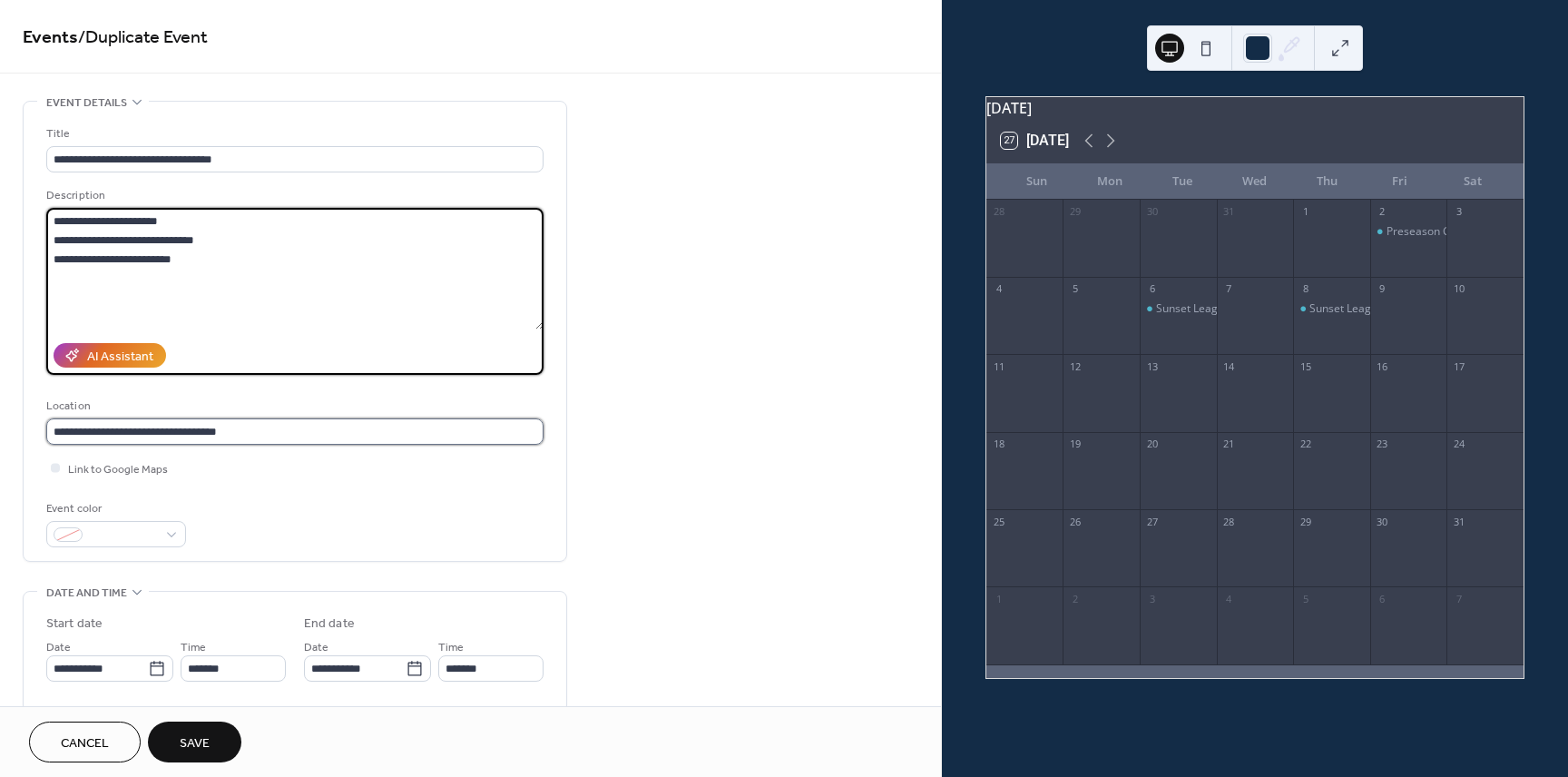 click on "**********" at bounding box center (295, 431) 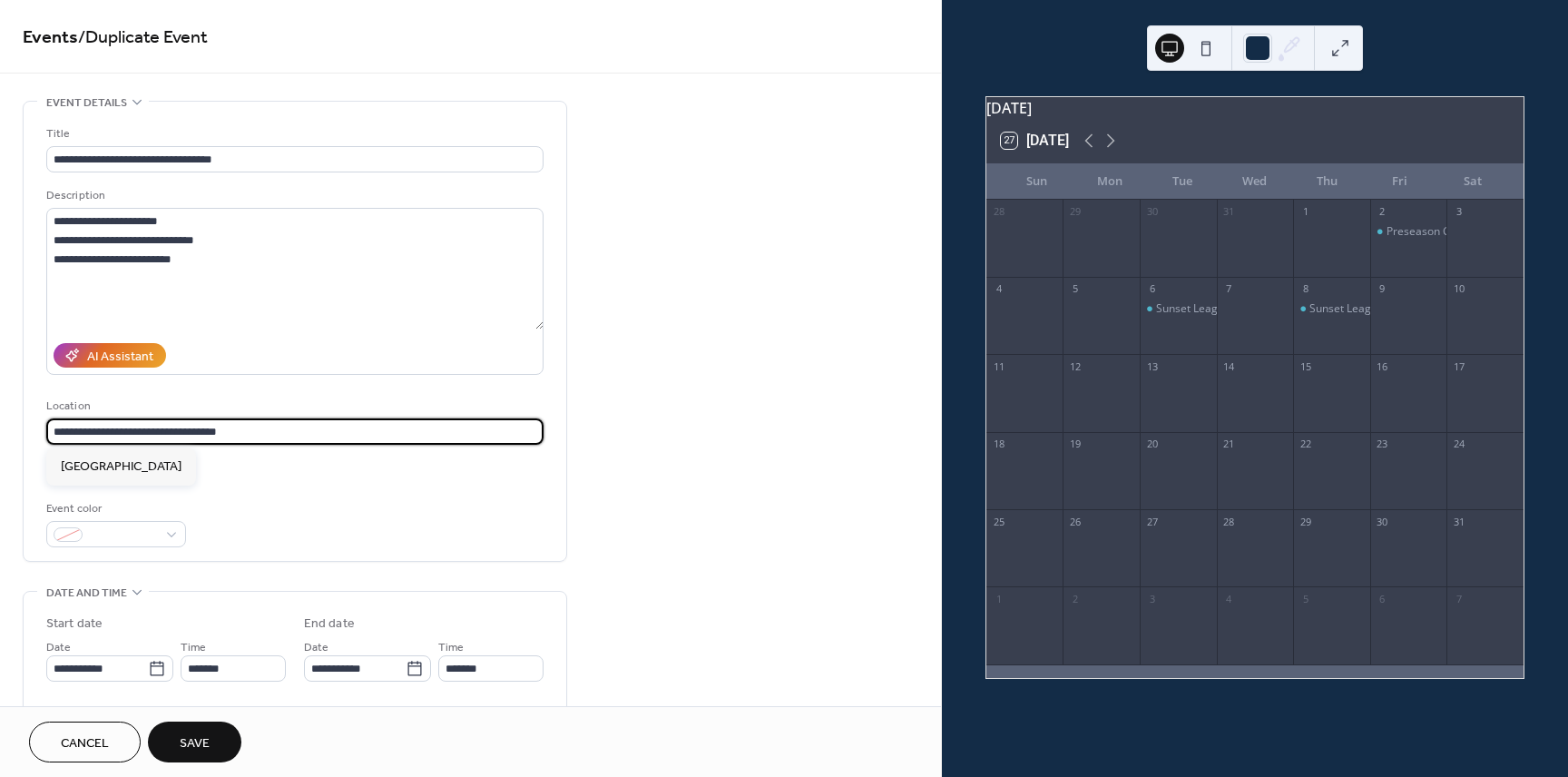 click on "**********" at bounding box center [295, 431] 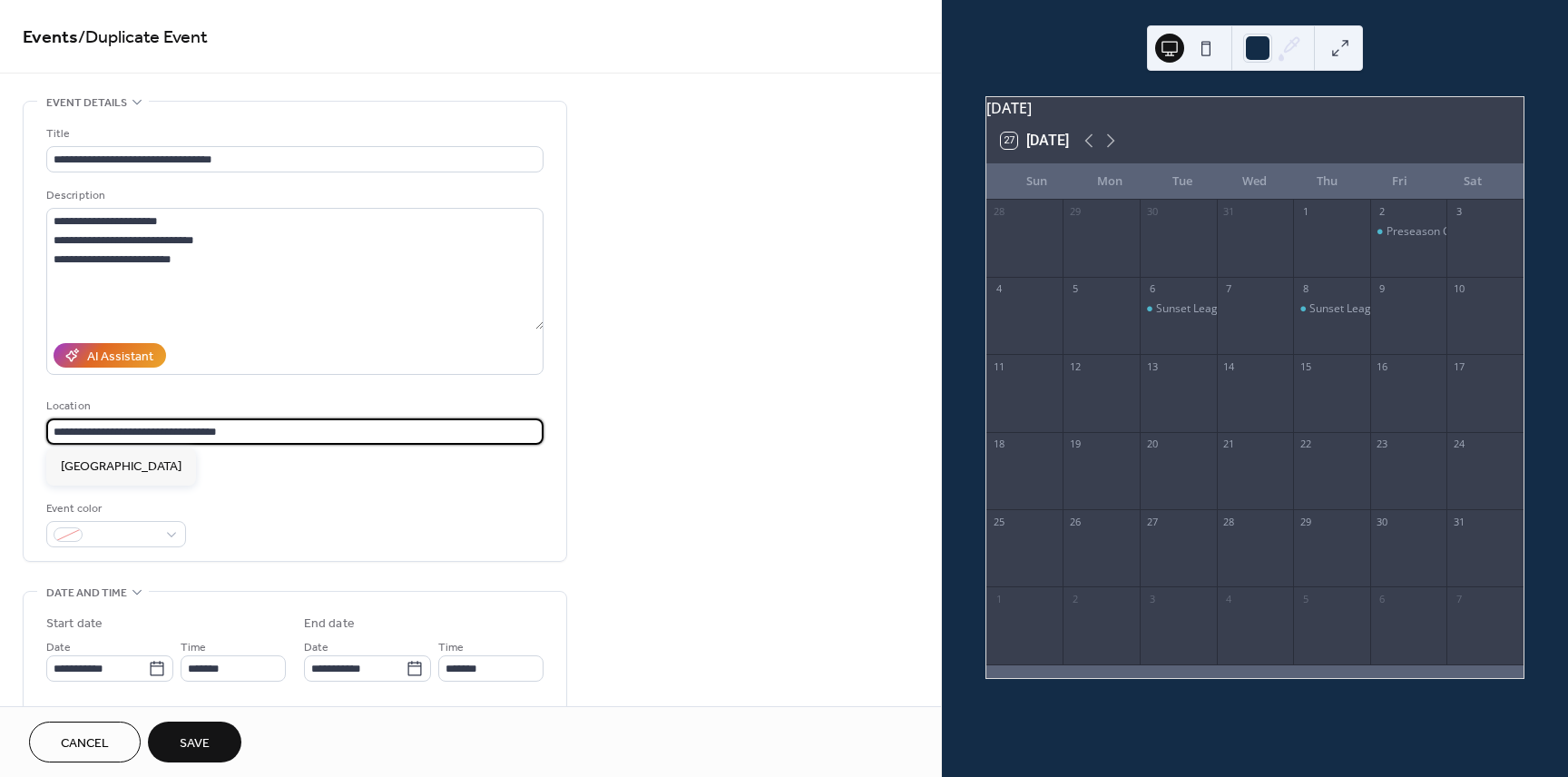 click on "**********" at bounding box center [295, 431] 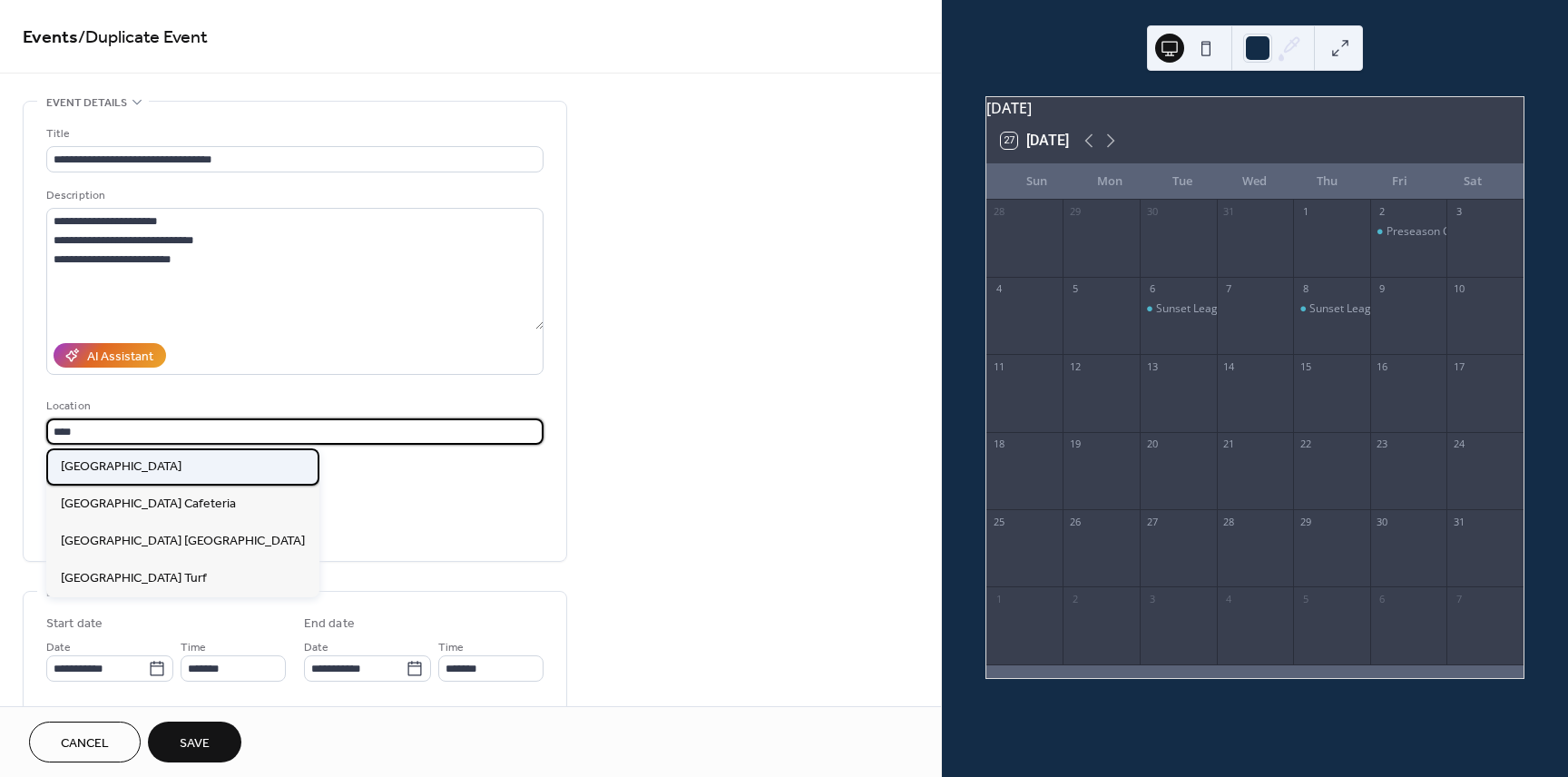 click on "[GEOGRAPHIC_DATA]" at bounding box center (121, 467) 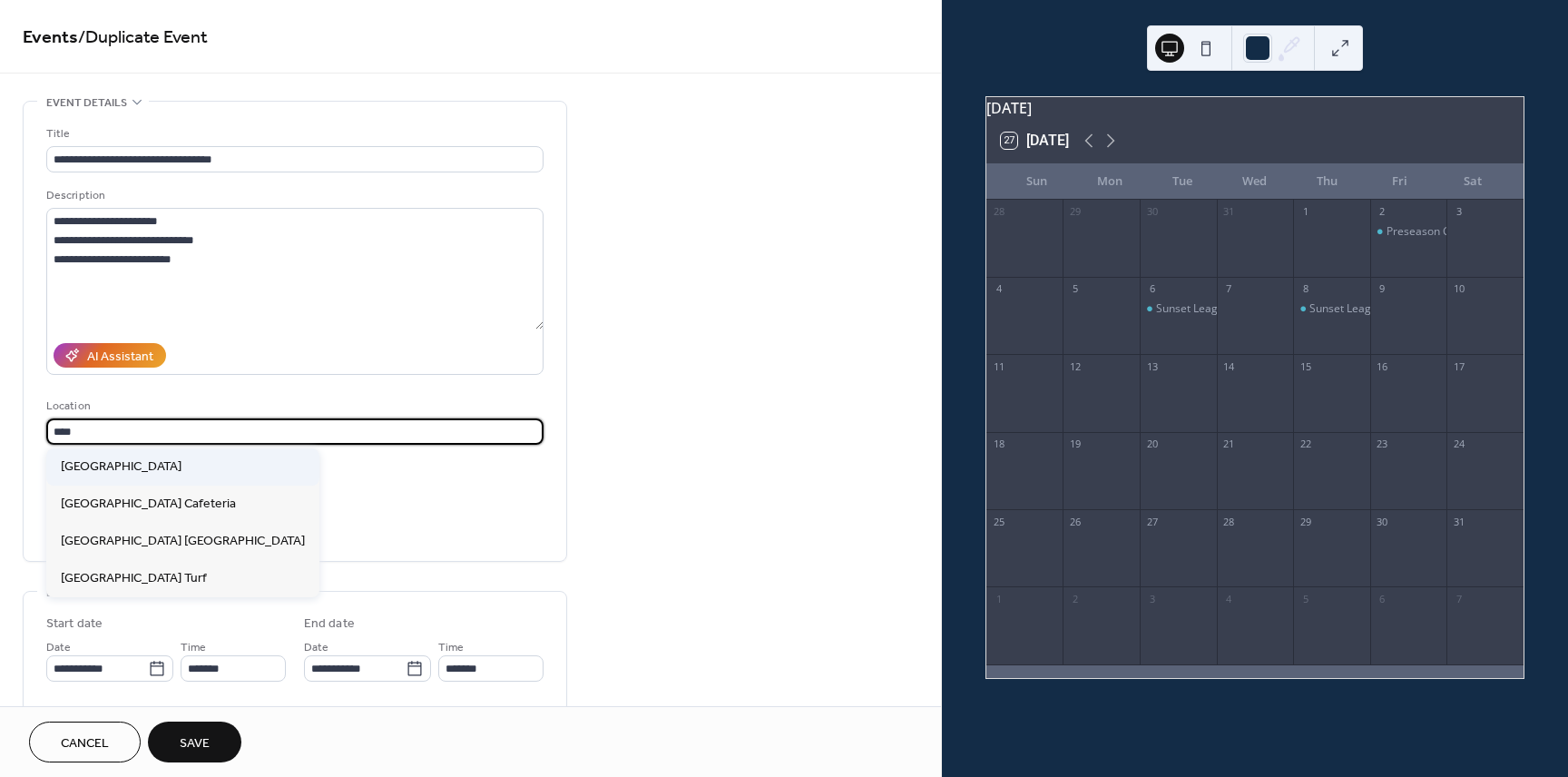 type on "**********" 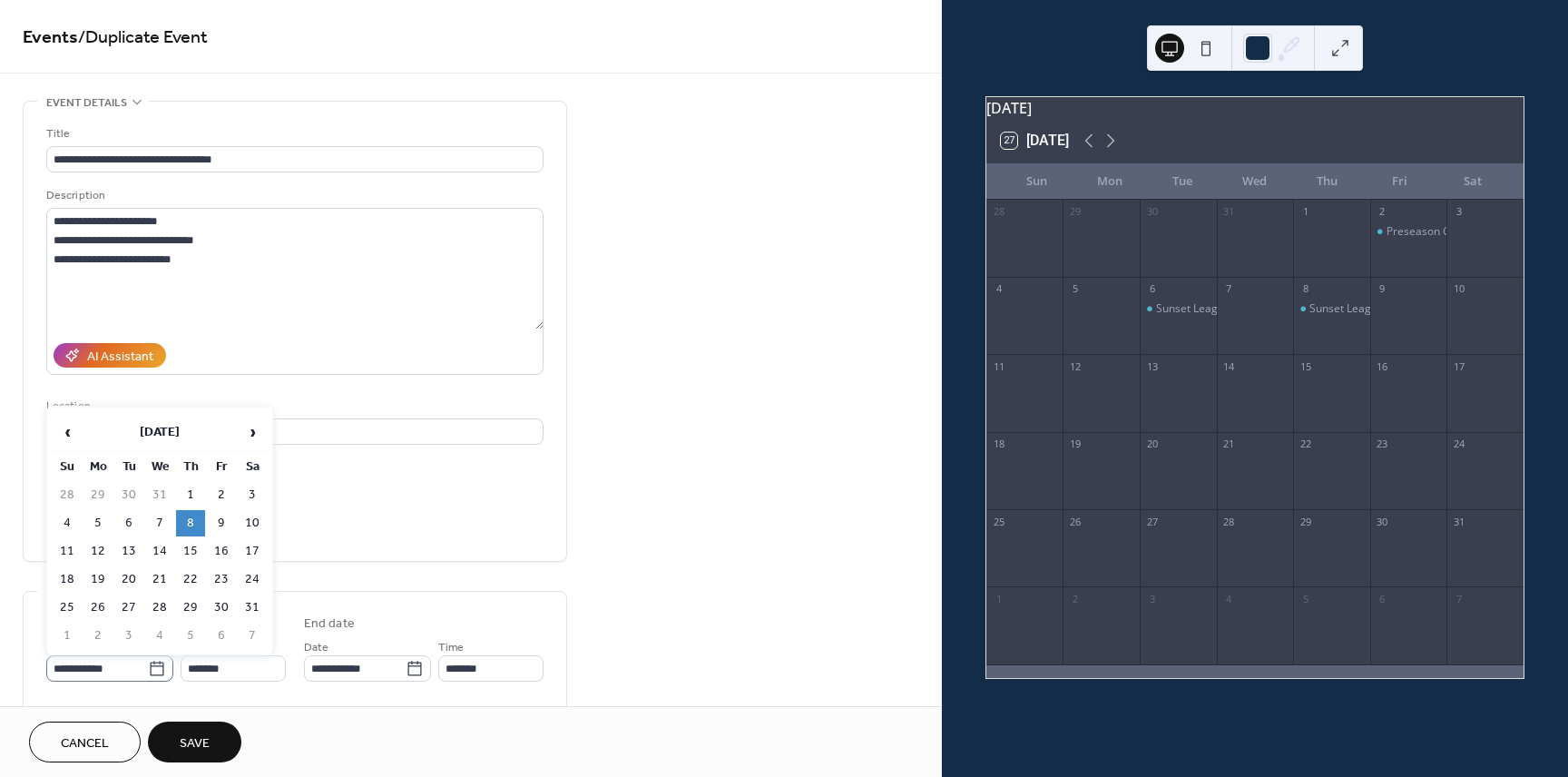 click 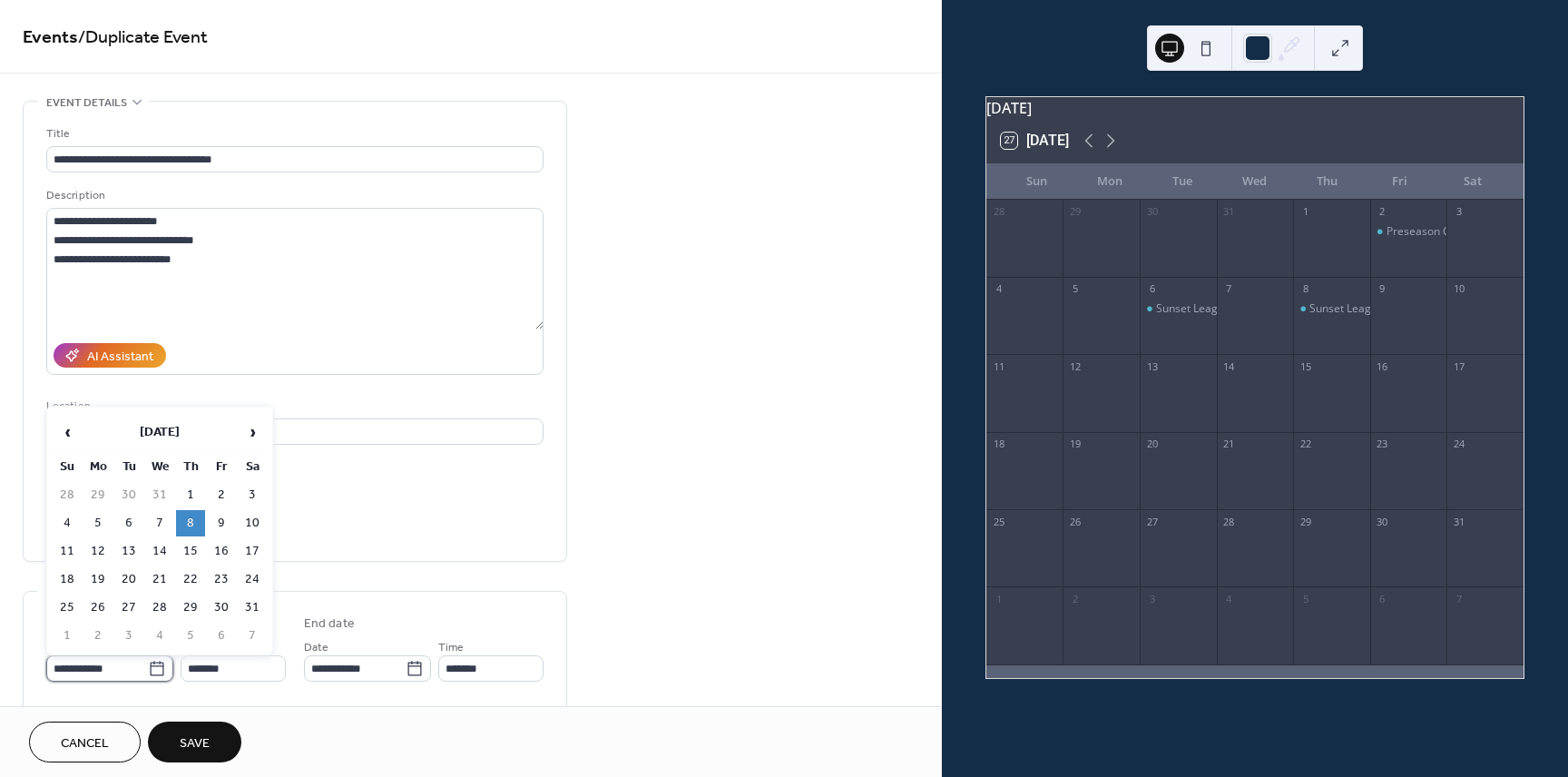 click on "**********" at bounding box center (97, 668) 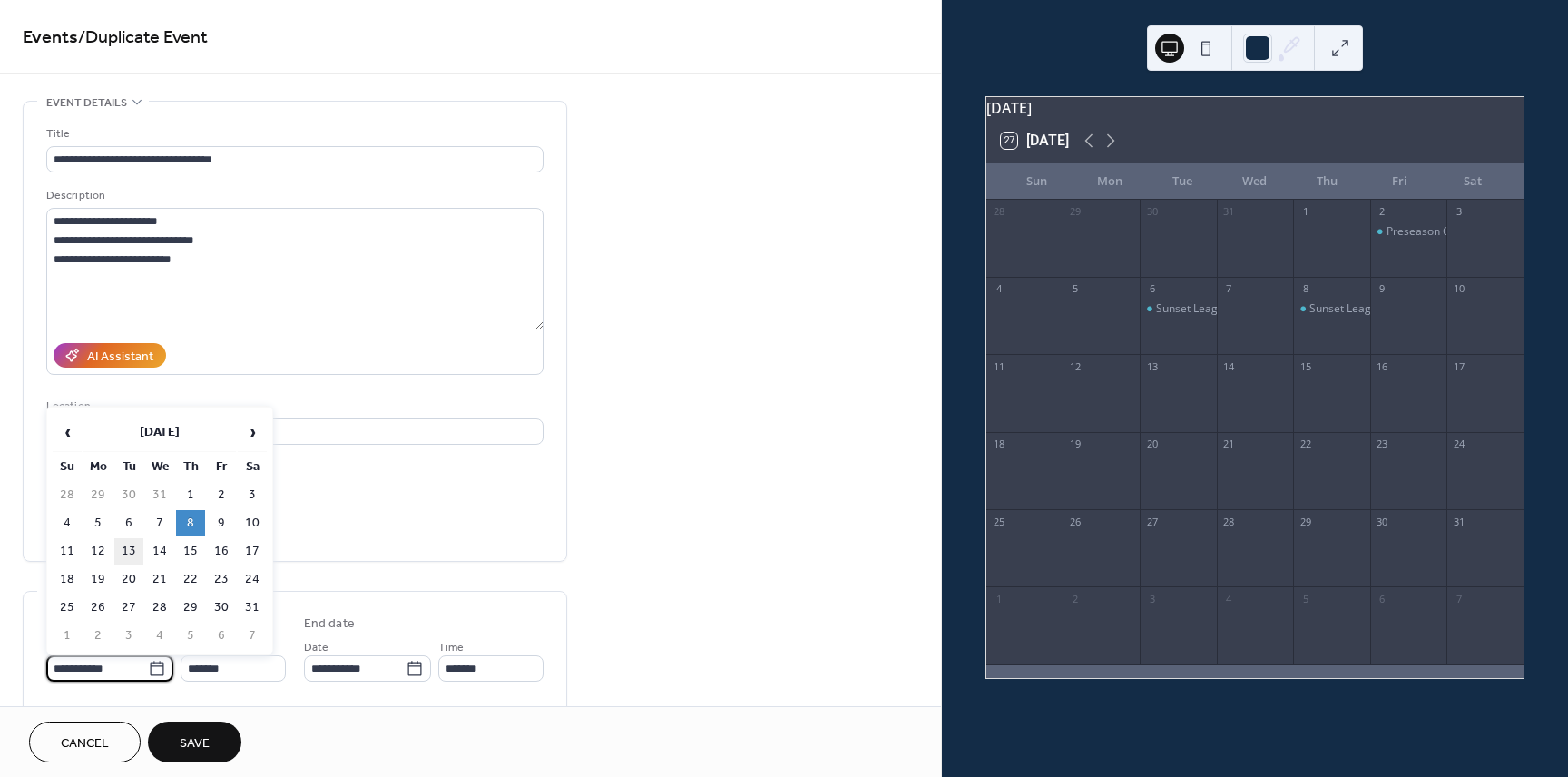 click on "13" at bounding box center (129, 551) 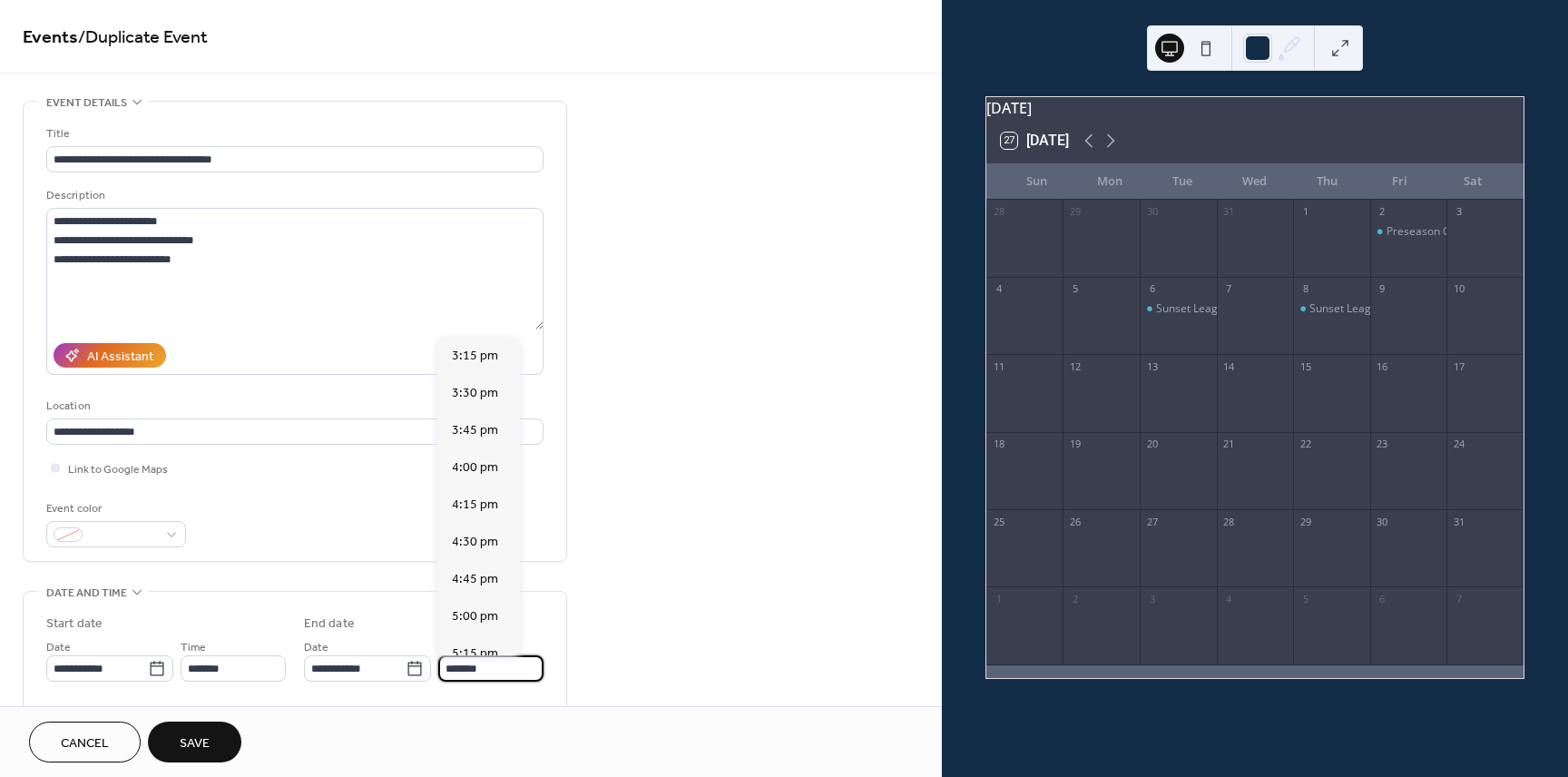 click on "*******" at bounding box center [491, 668] 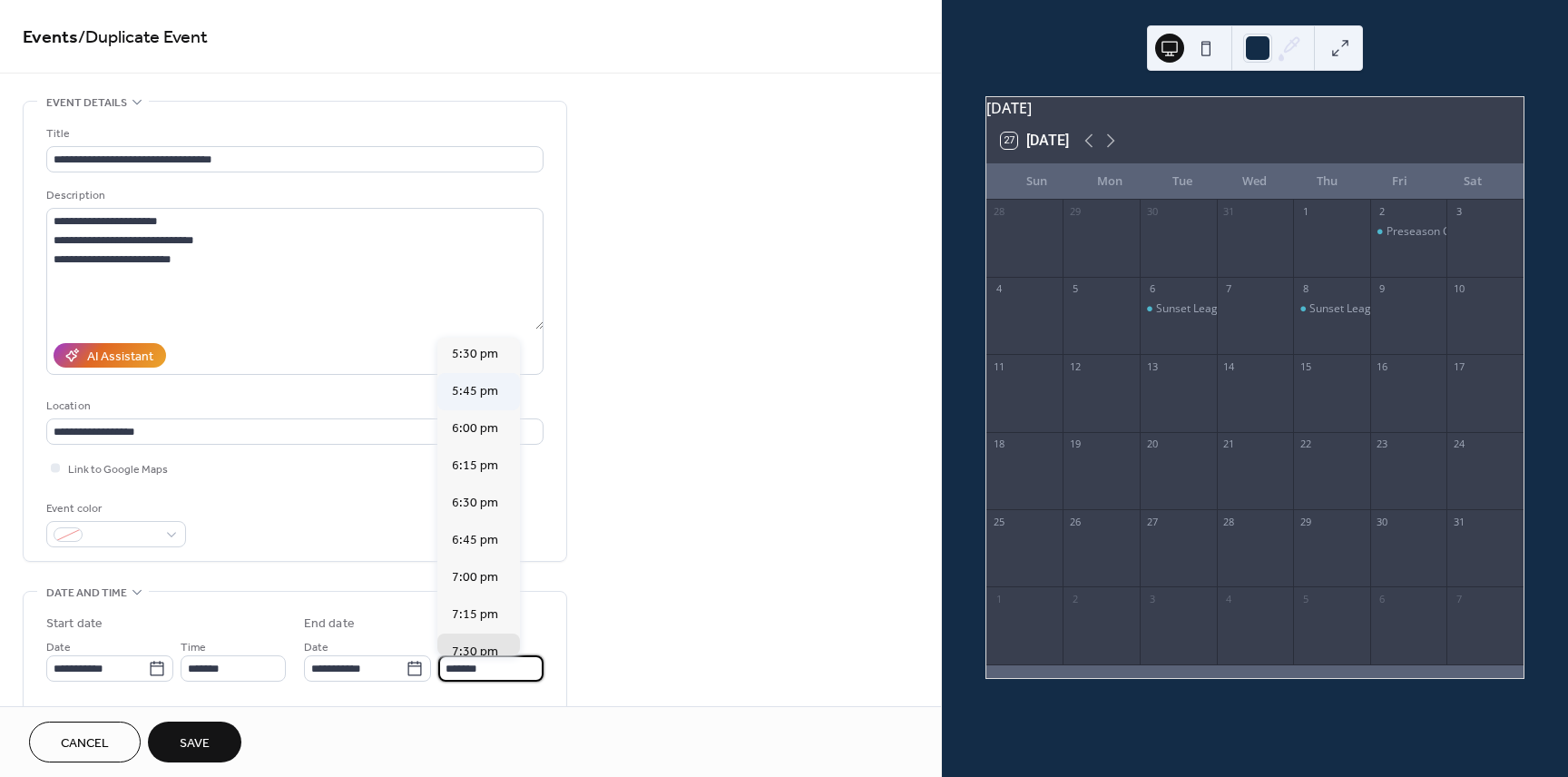 scroll, scrollTop: 336, scrollLeft: 0, axis: vertical 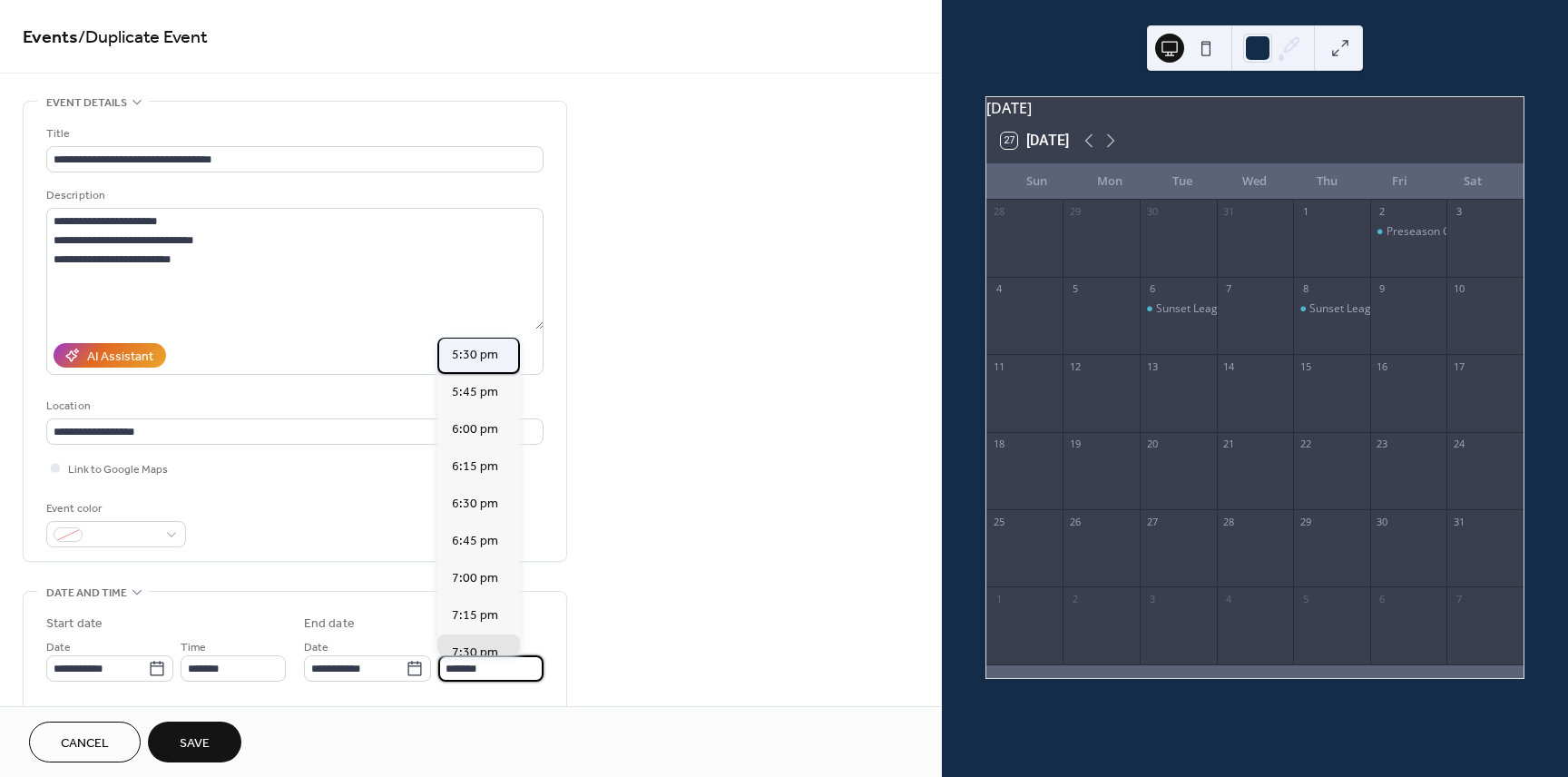 click on "5:30 pm" at bounding box center (475, 355) 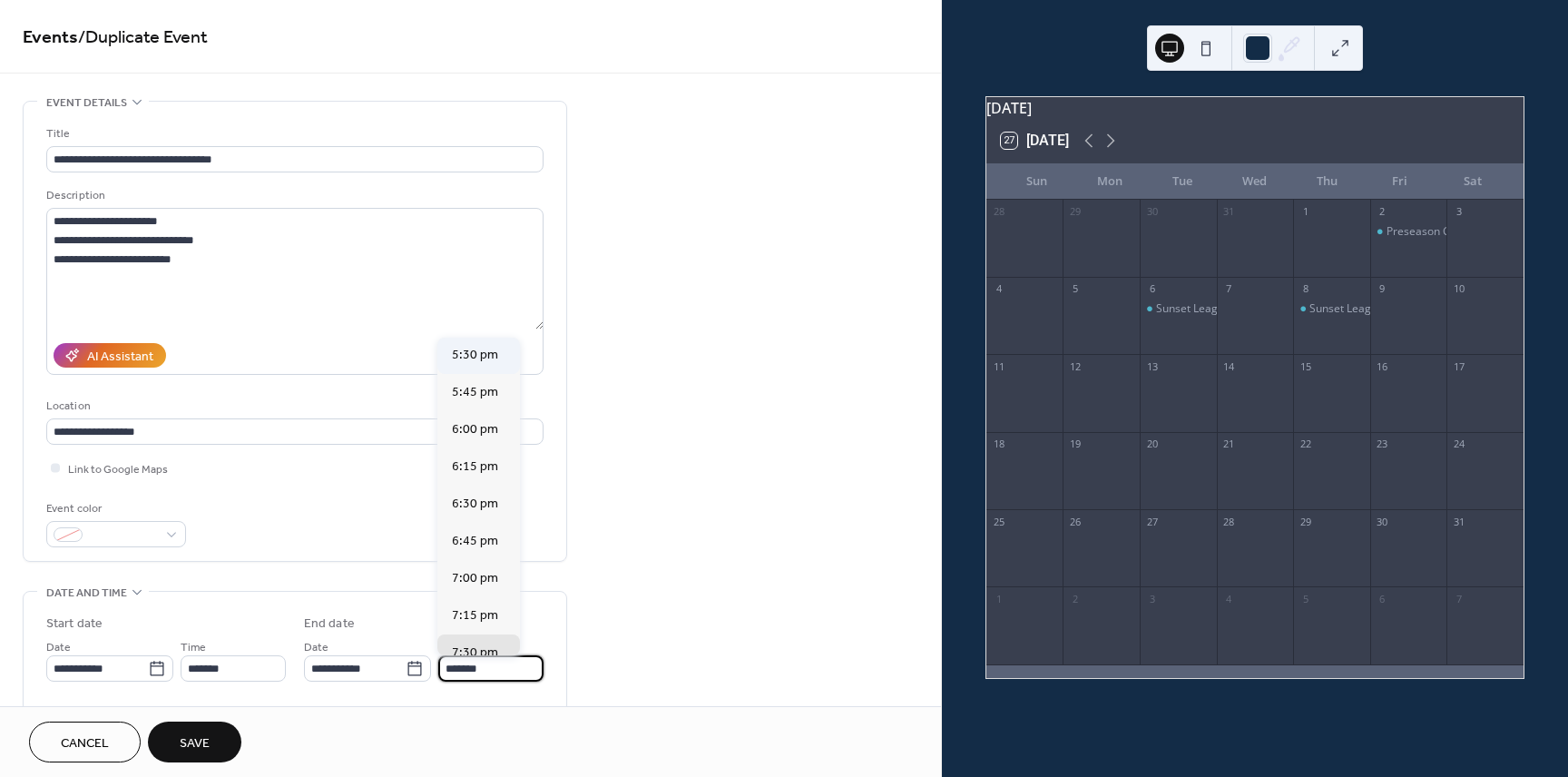 type on "*******" 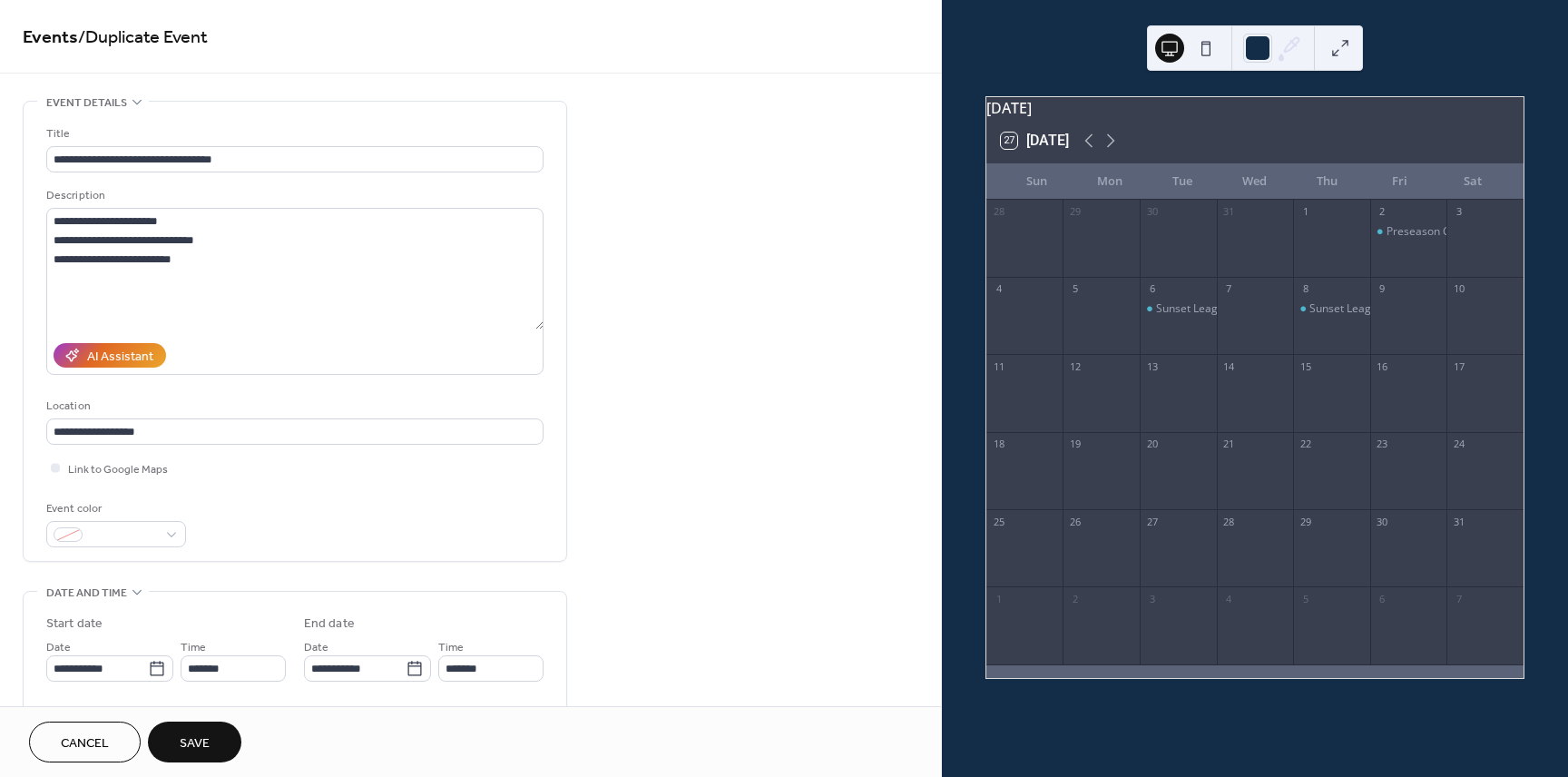 click on "Save" at bounding box center [194, 743] 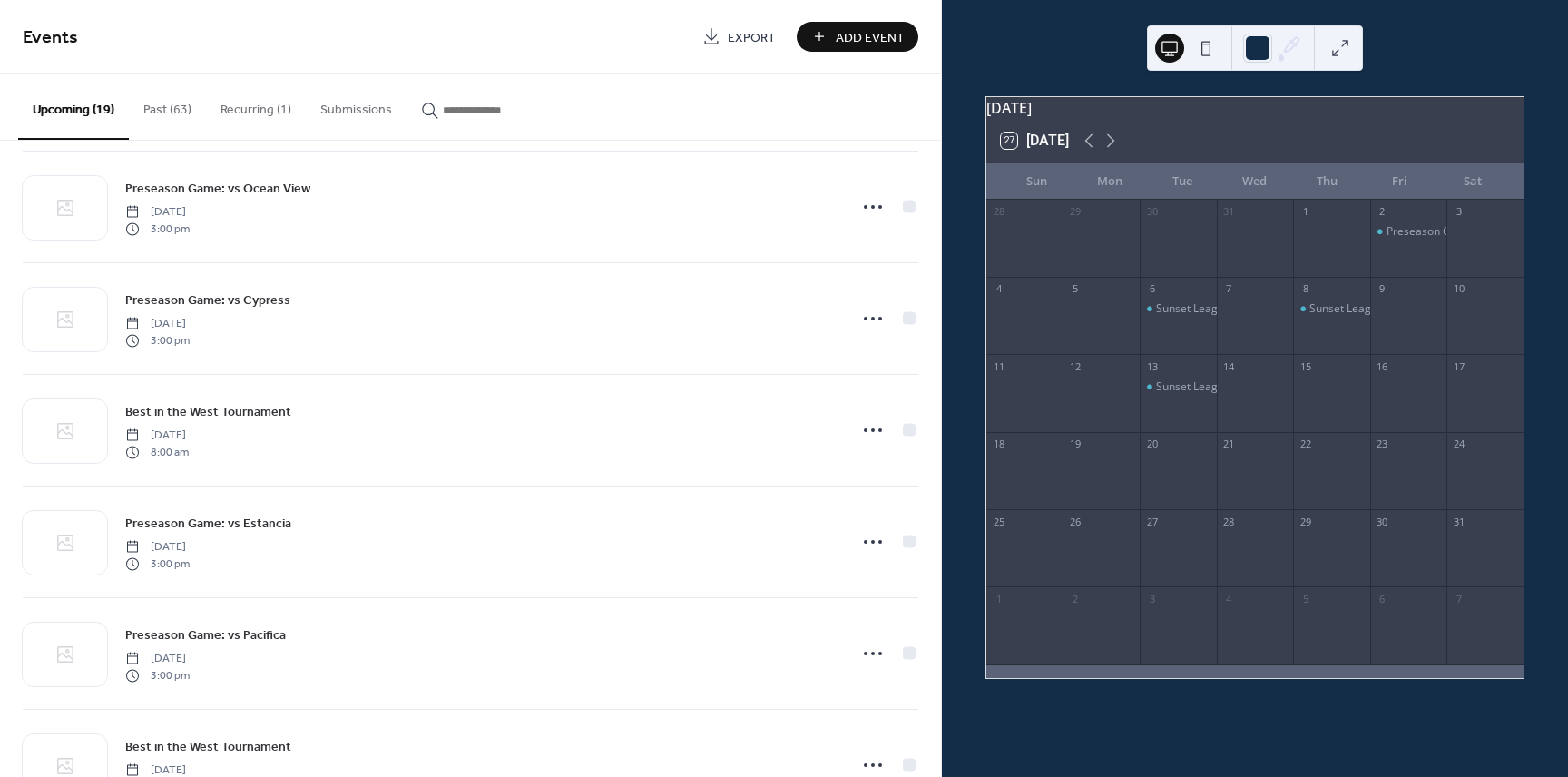 scroll, scrollTop: 1539, scrollLeft: 0, axis: vertical 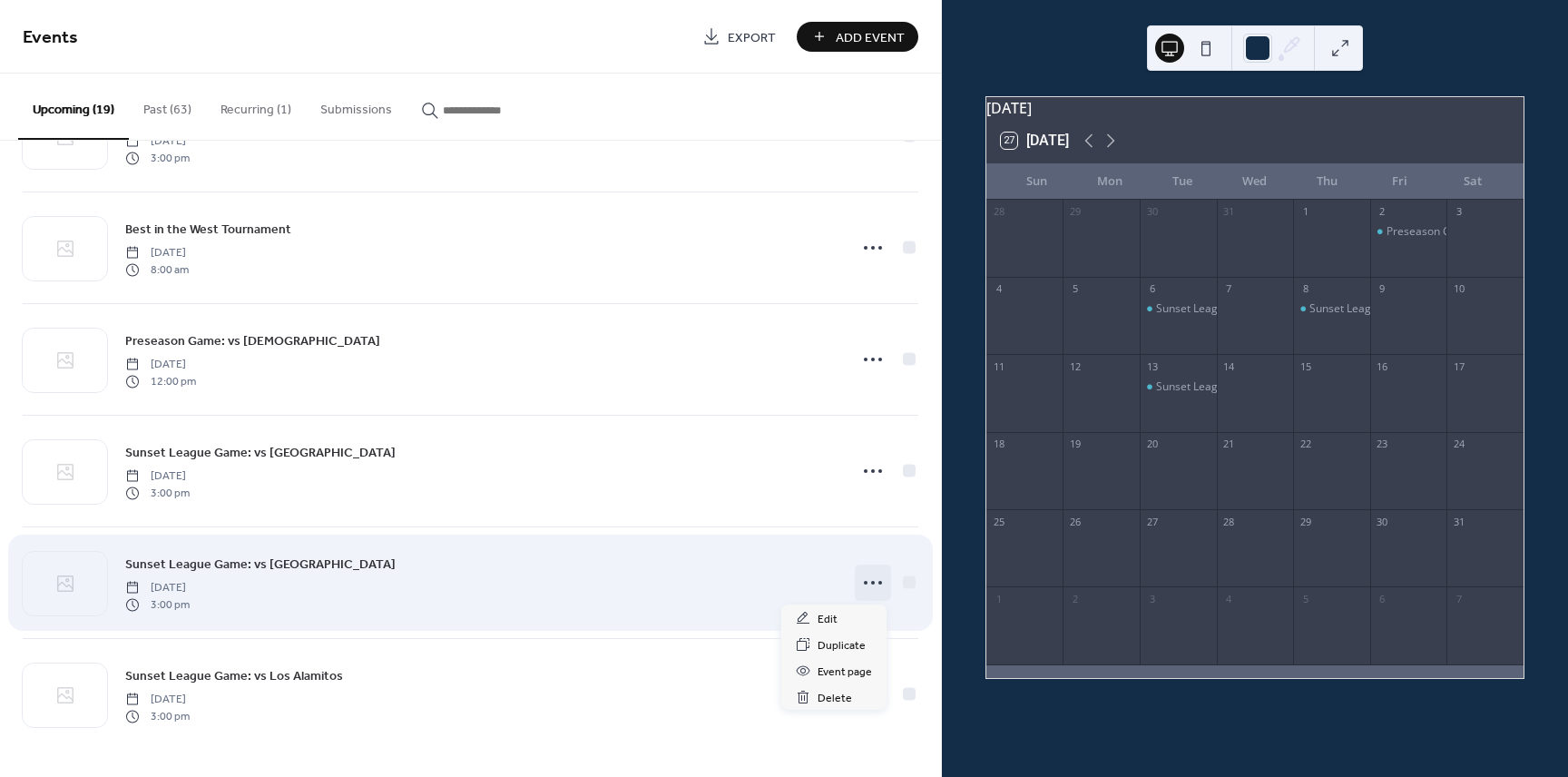 click 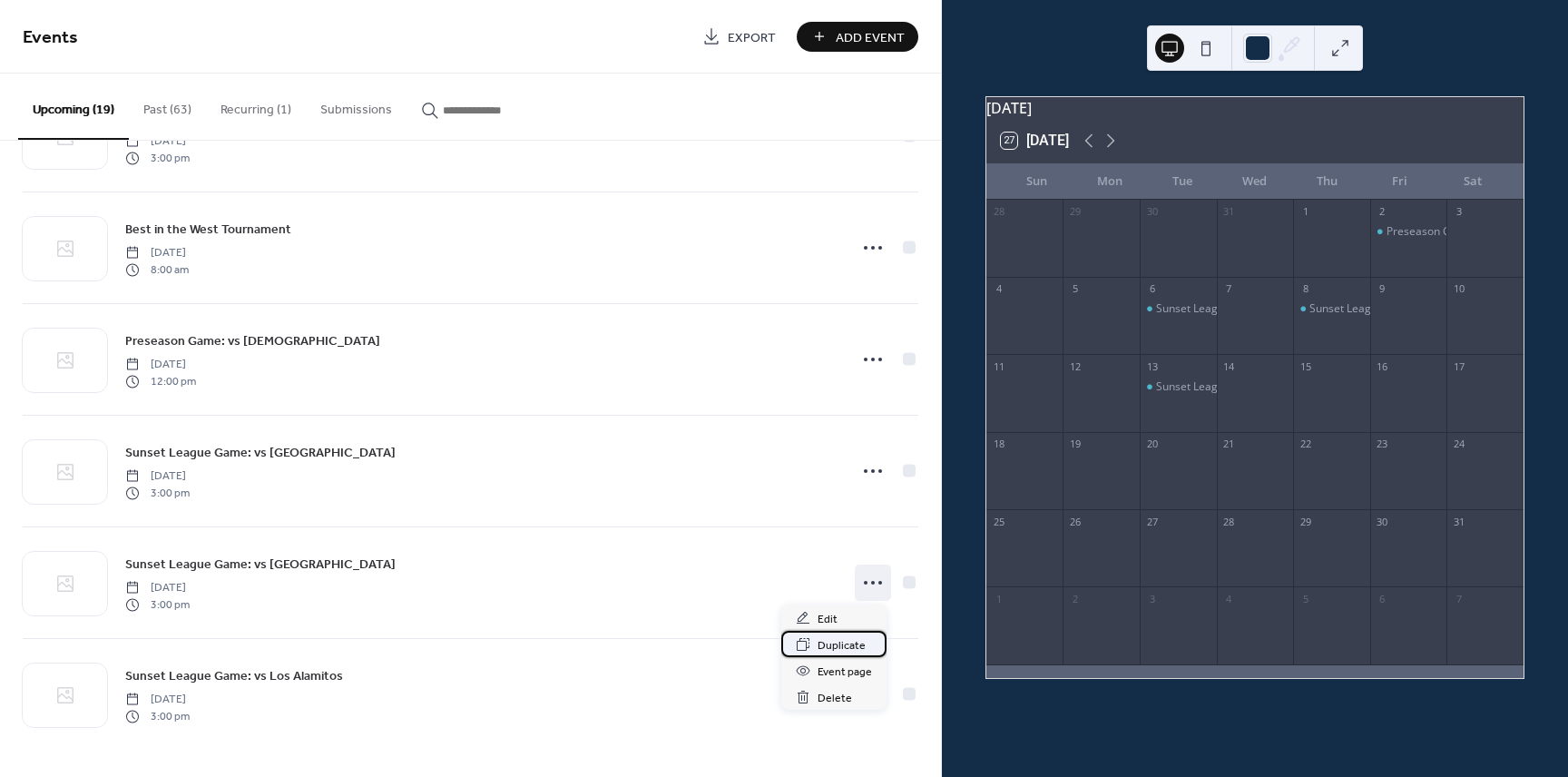 click on "Duplicate" at bounding box center (841, 645) 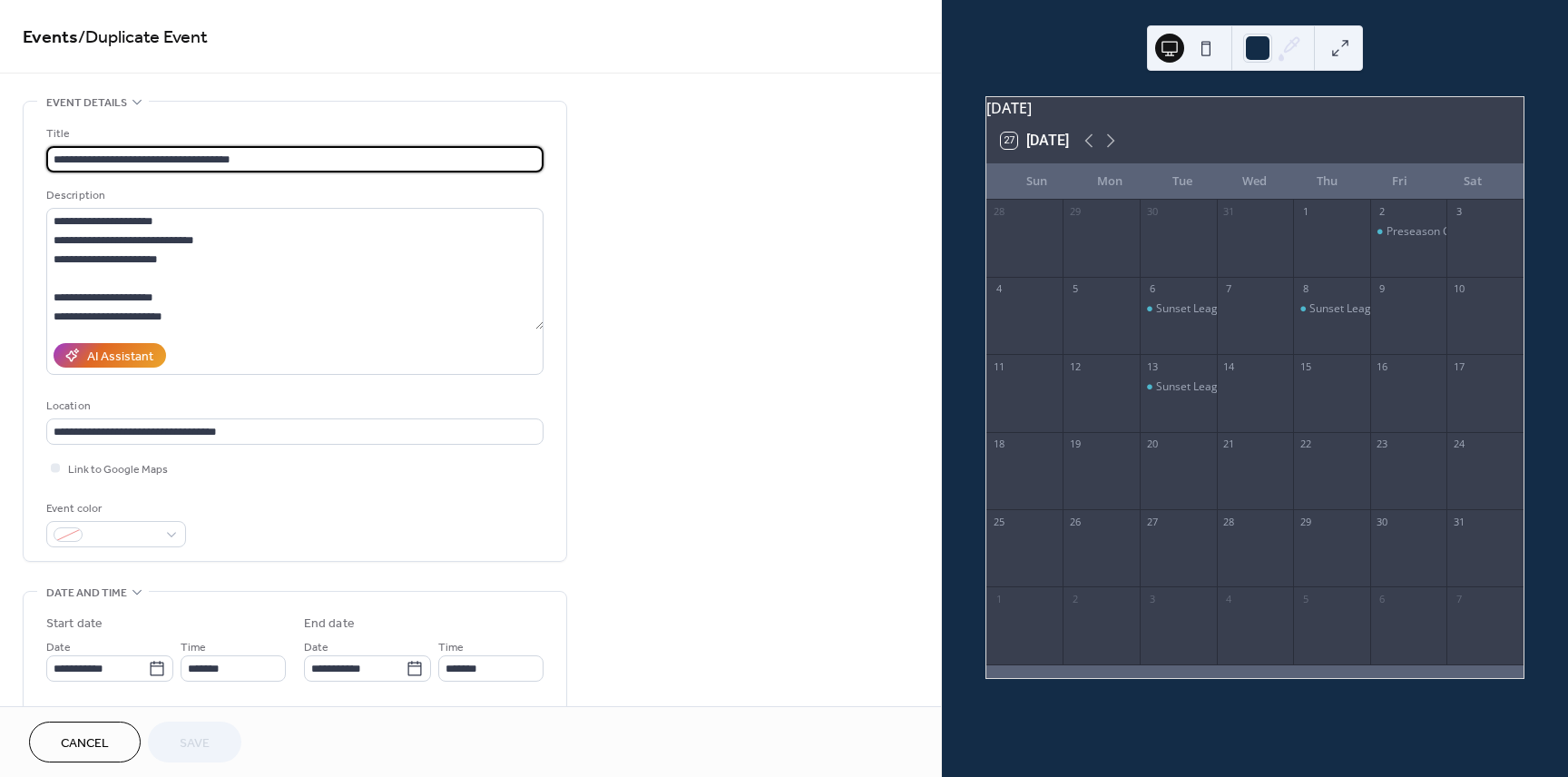 drag, startPoint x: 173, startPoint y: 153, endPoint x: 318, endPoint y: 157, distance: 145.05516 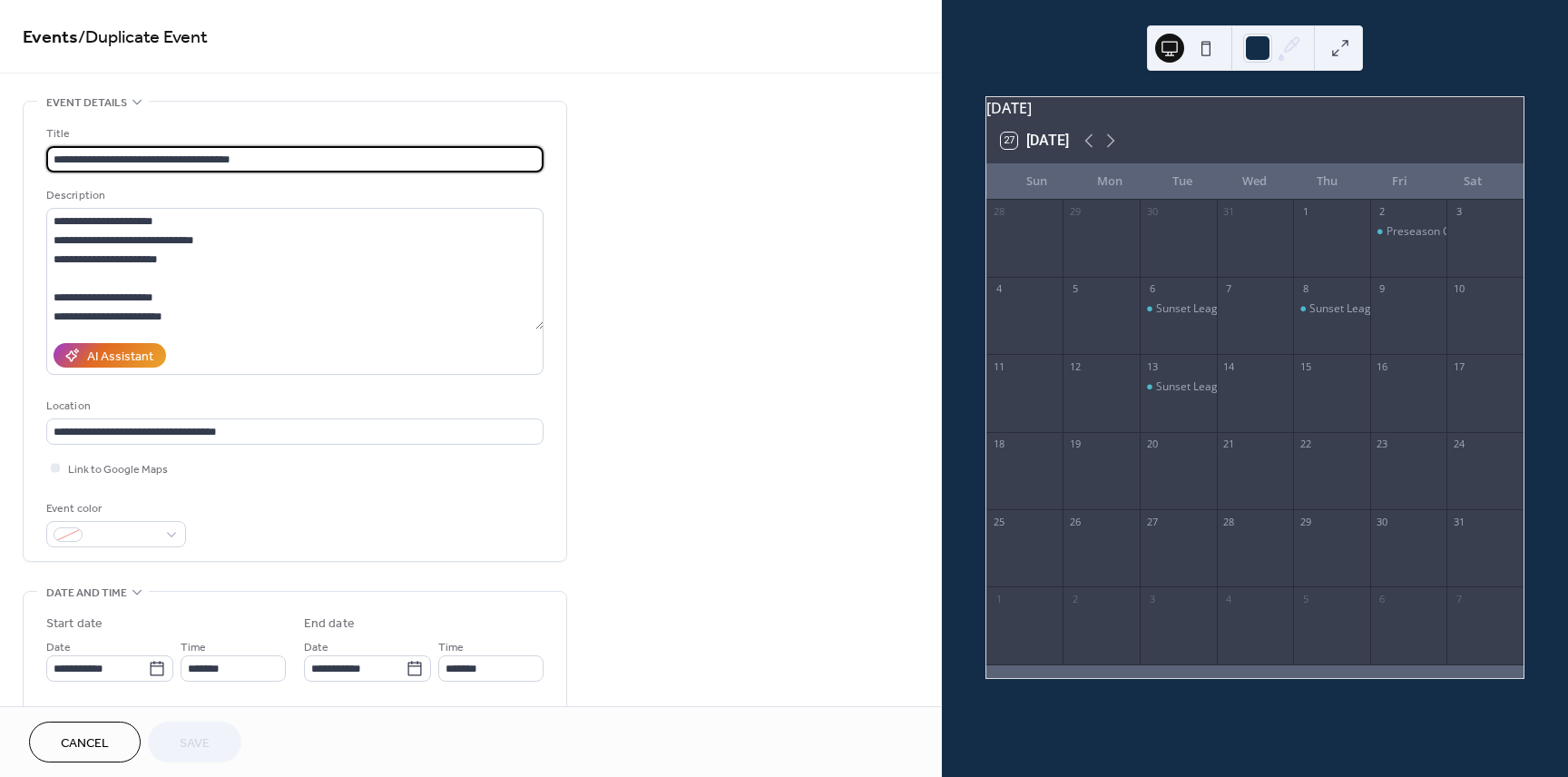 click on "**********" at bounding box center (295, 159) 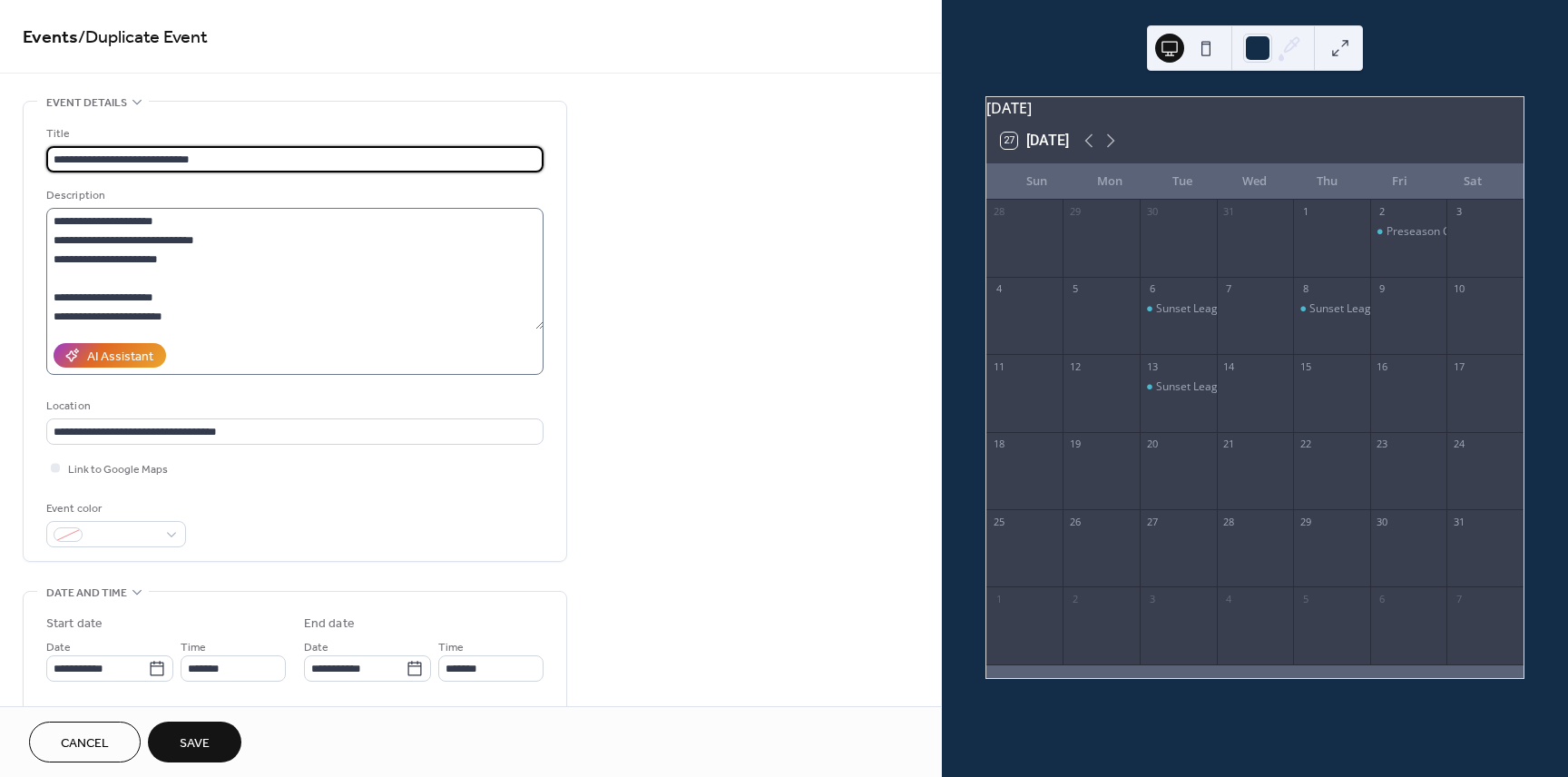 type on "**********" 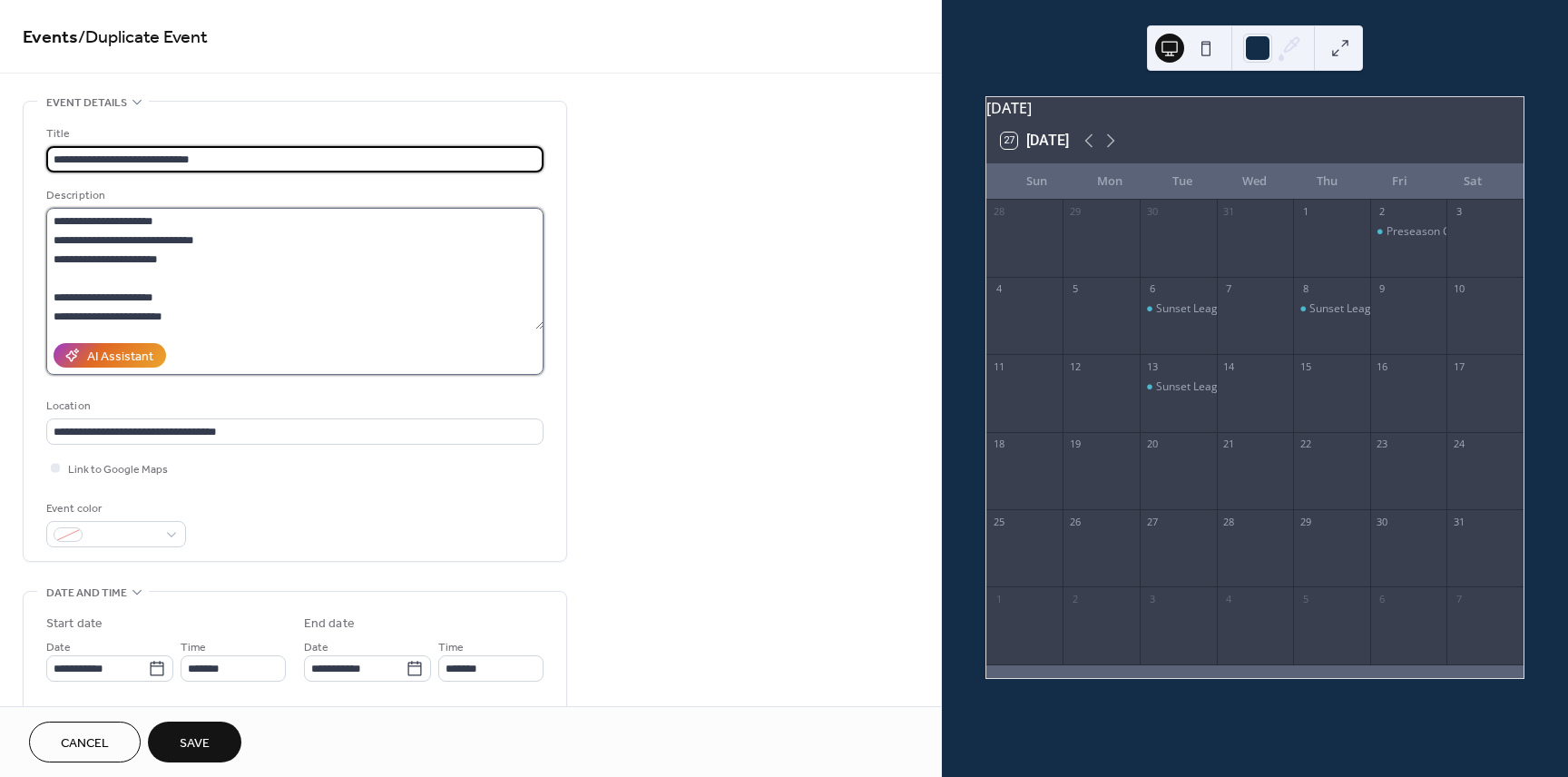click on "**********" at bounding box center [295, 269] 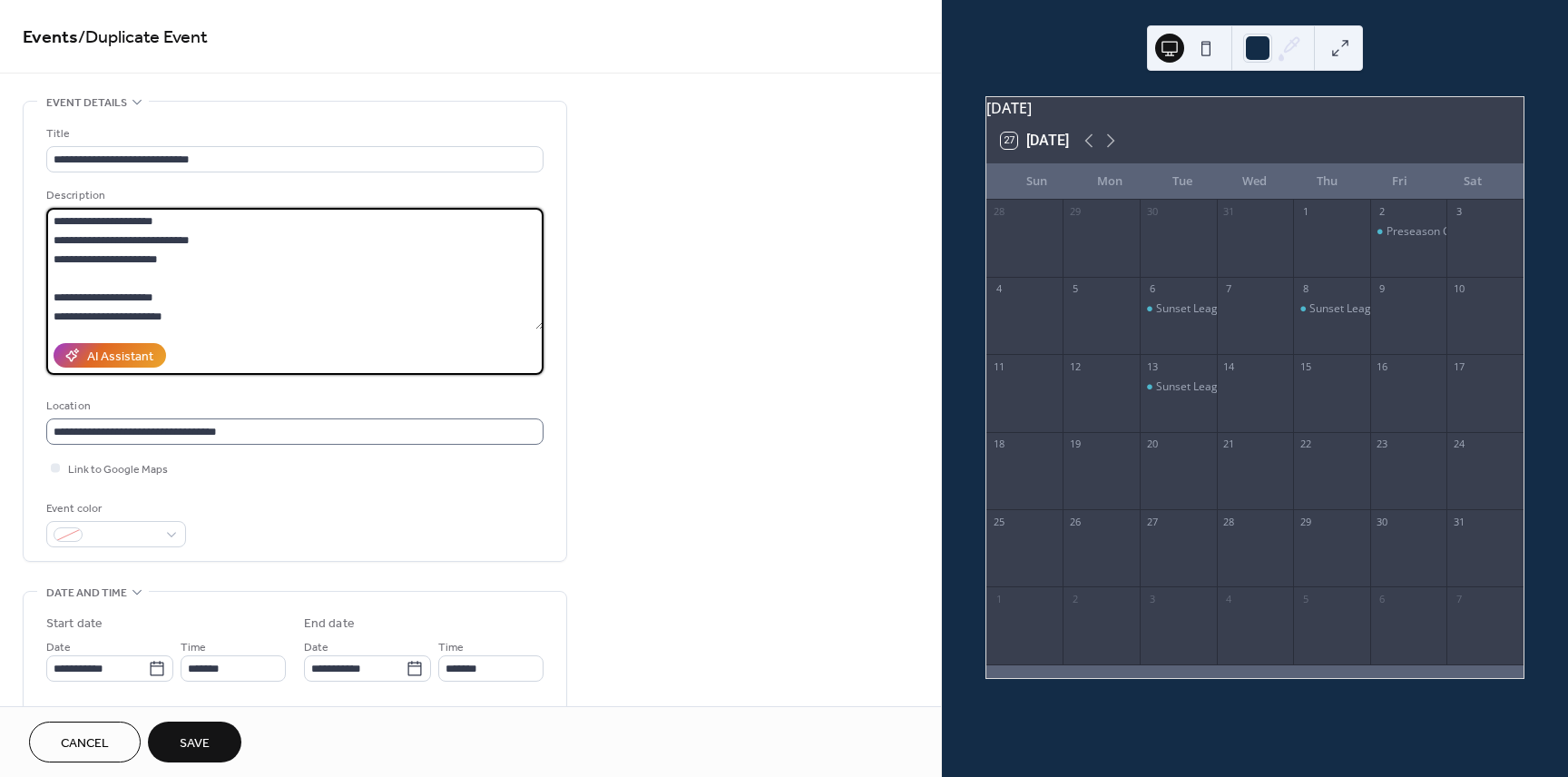 type on "**********" 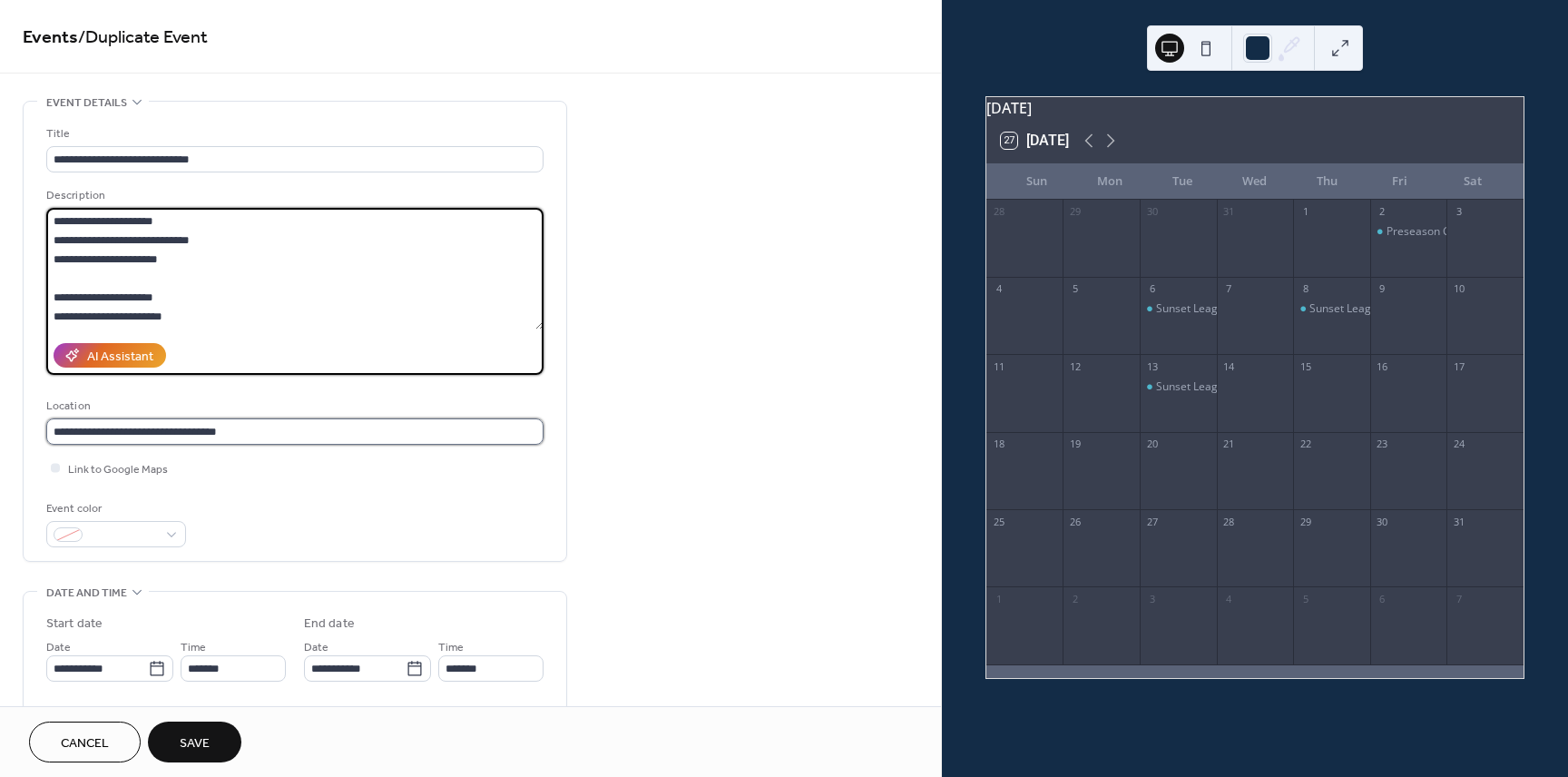 click on "**********" at bounding box center (295, 431) 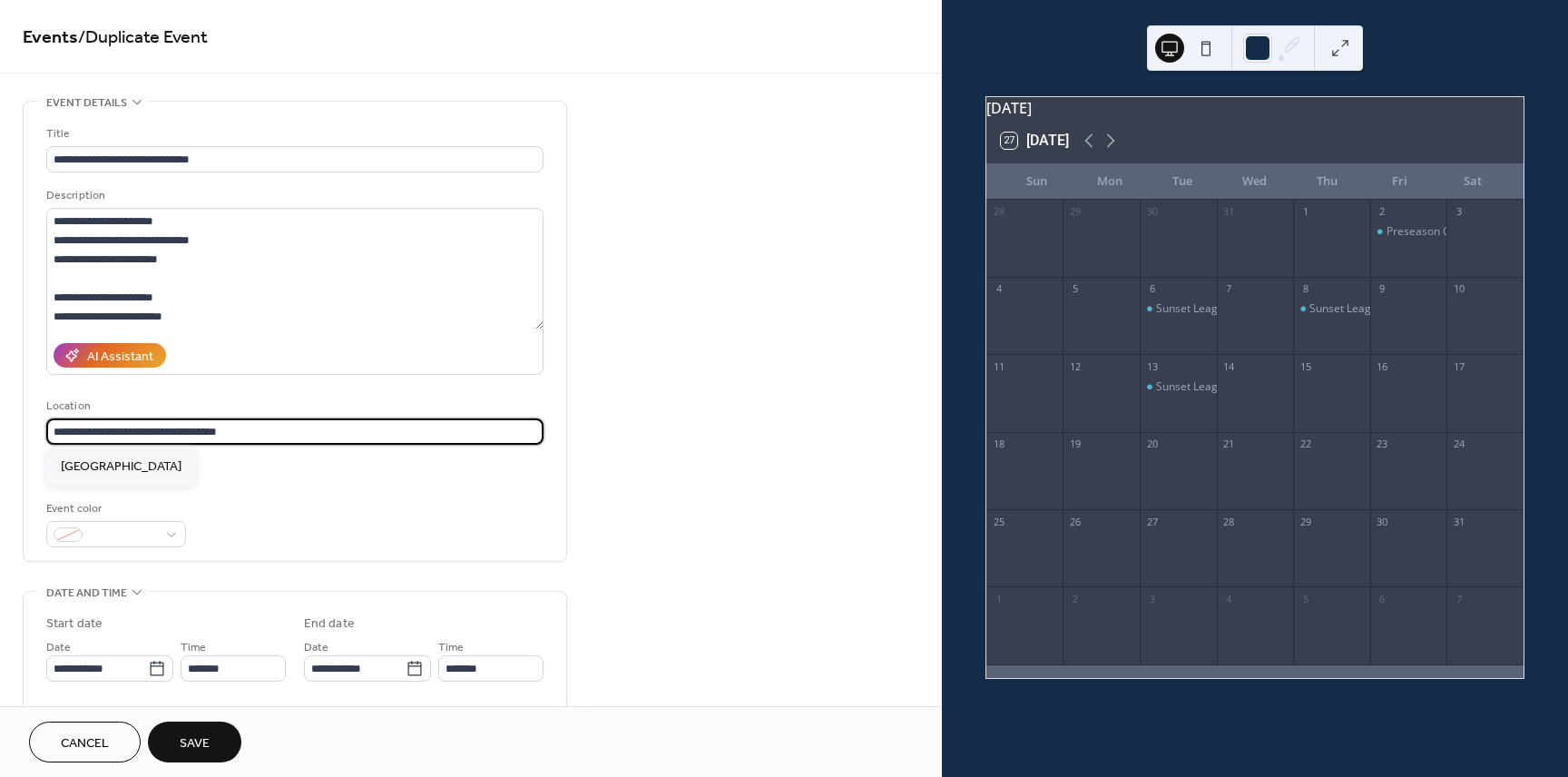 click on "**********" at bounding box center (295, 431) 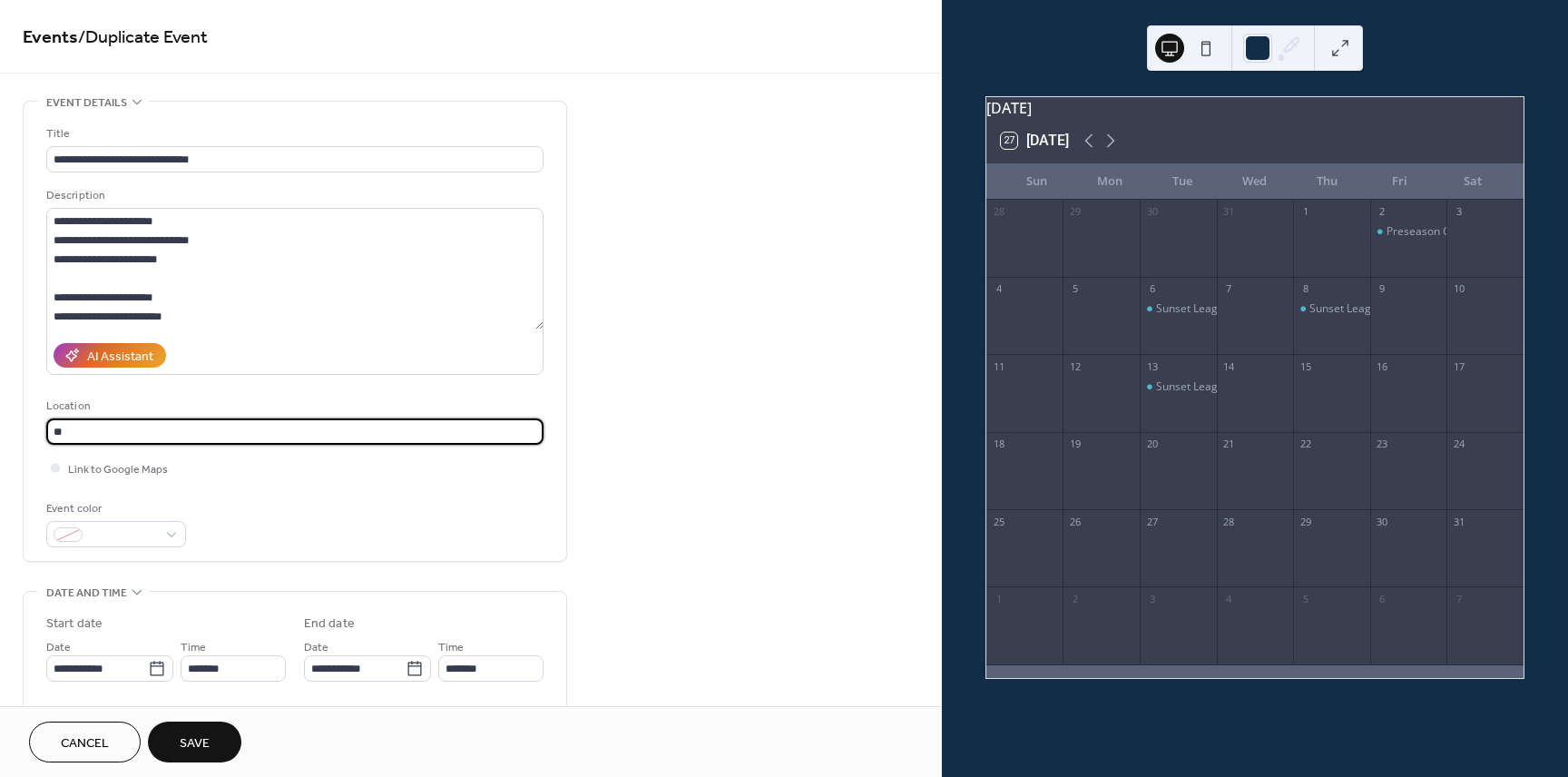 type on "*" 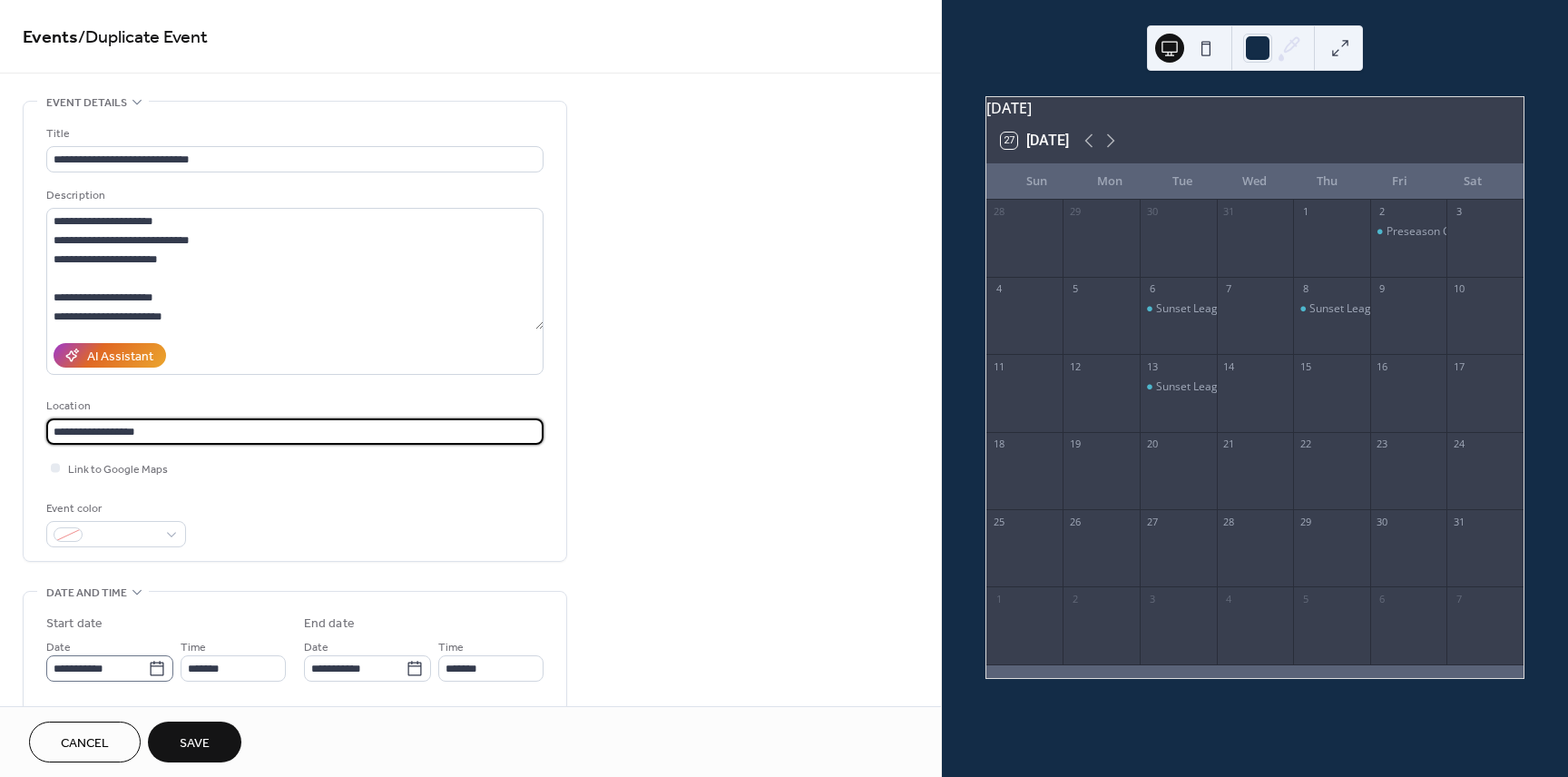 type on "**********" 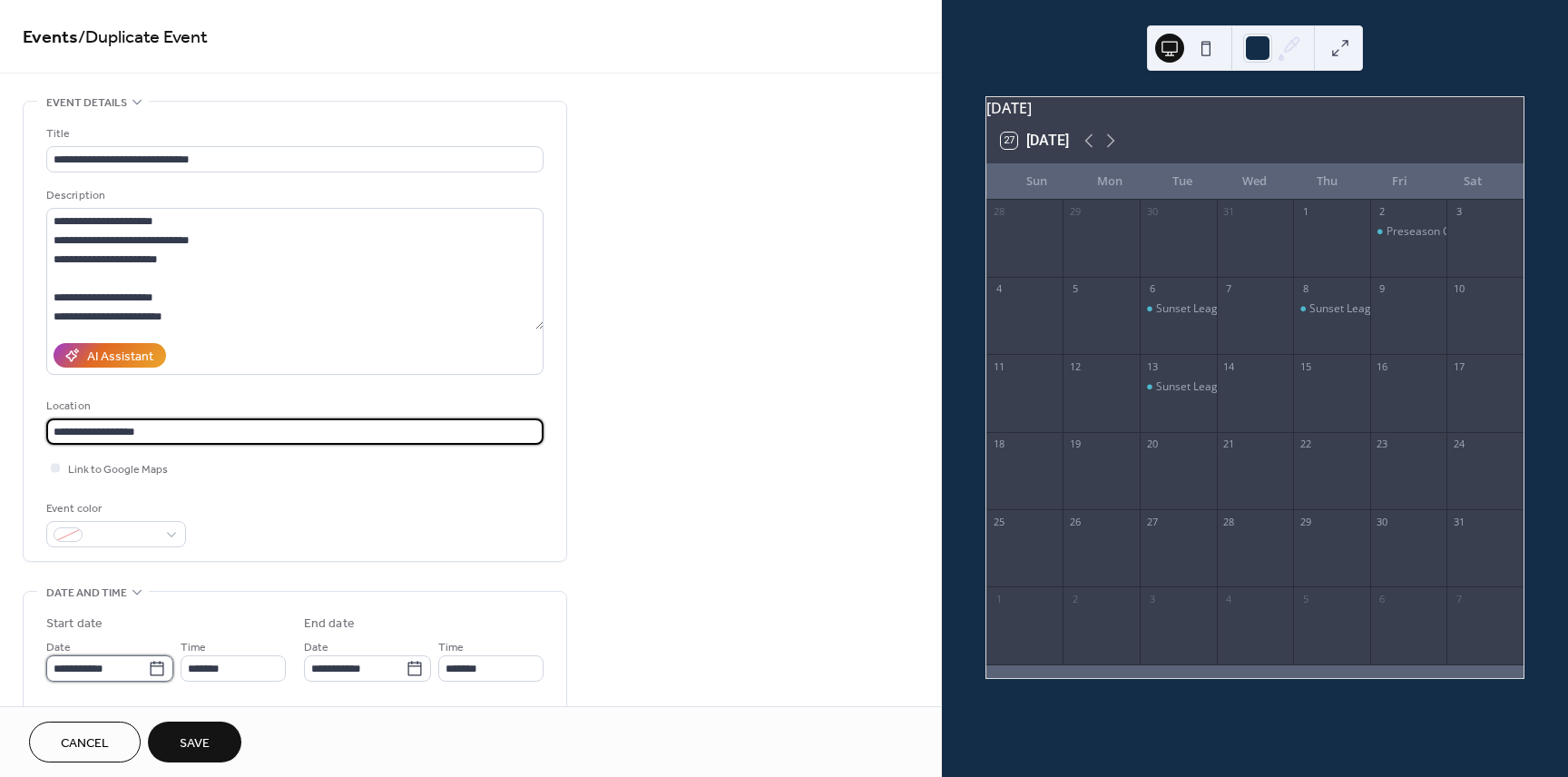 click on "**********" at bounding box center [97, 668] 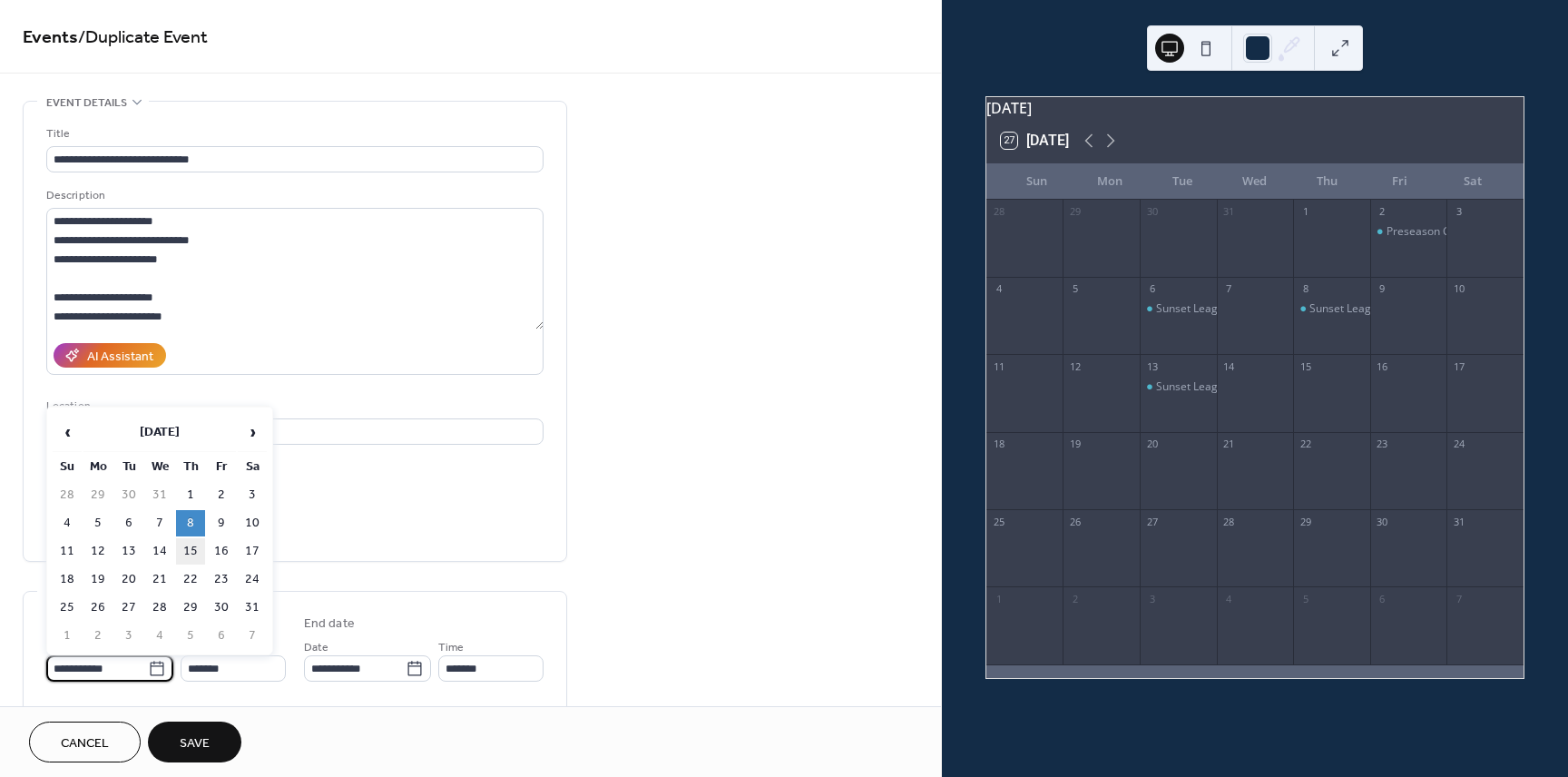 click on "15" at bounding box center (191, 551) 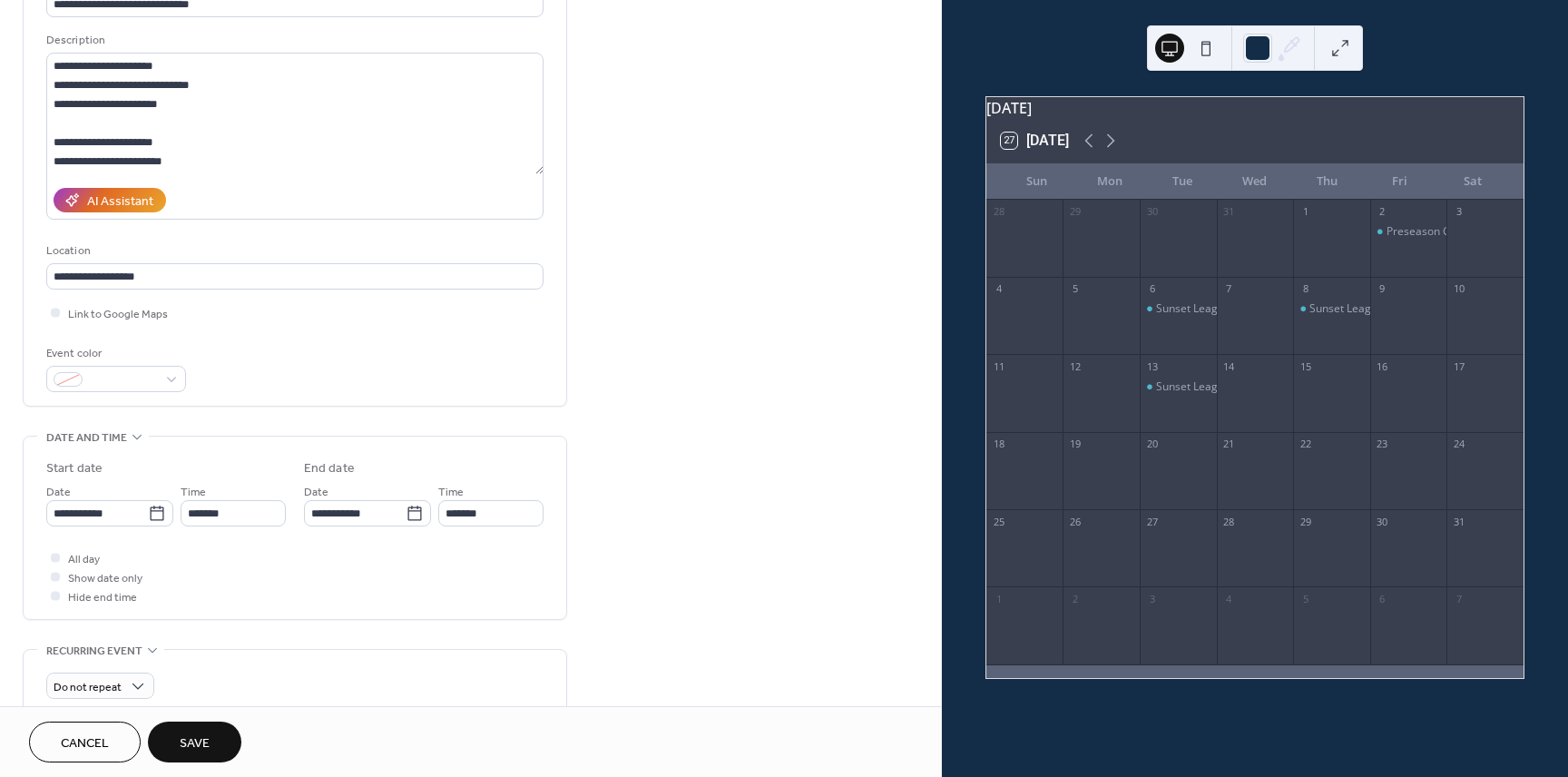 scroll, scrollTop: 158, scrollLeft: 0, axis: vertical 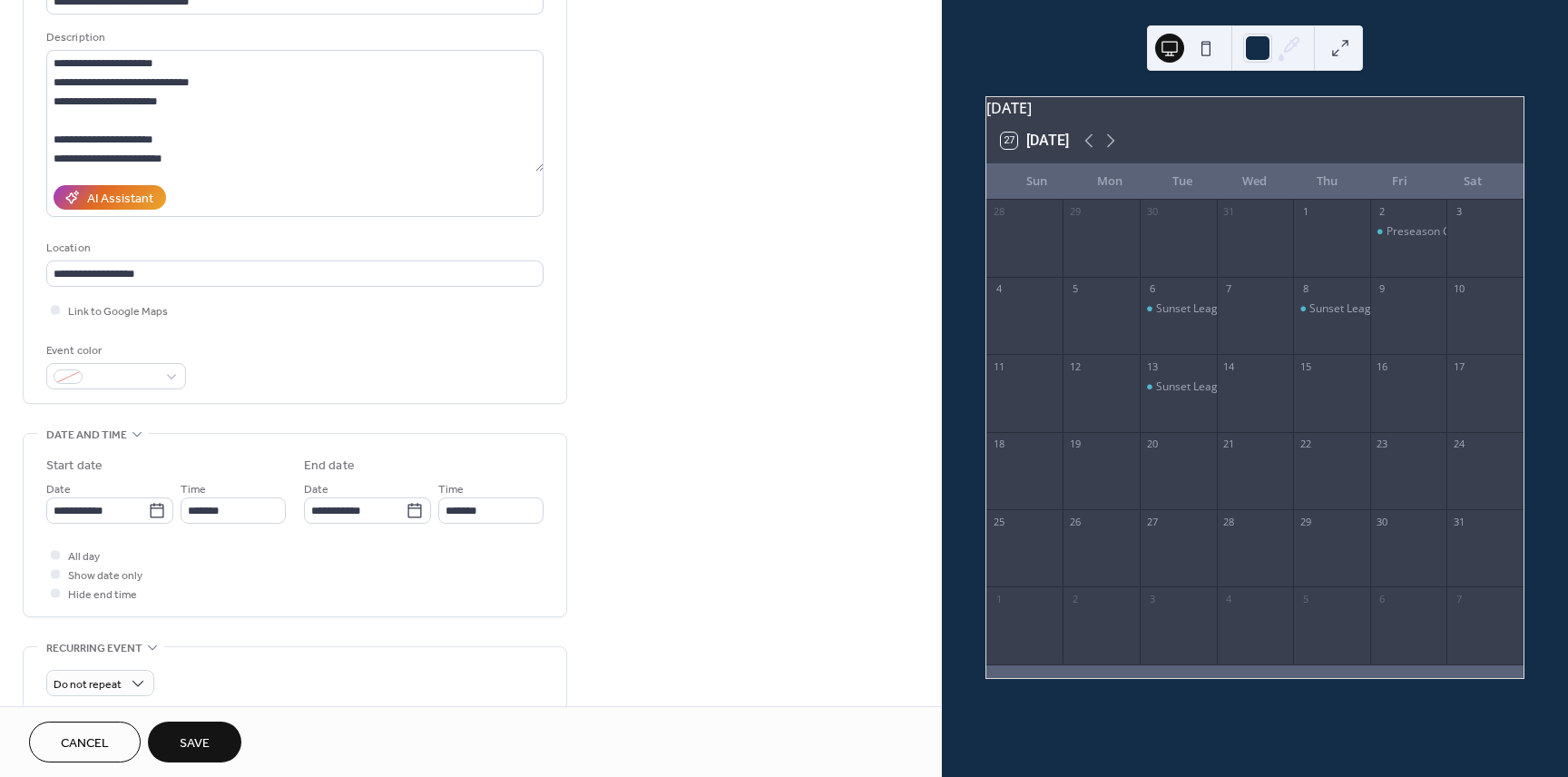 click on "Save" at bounding box center [194, 743] 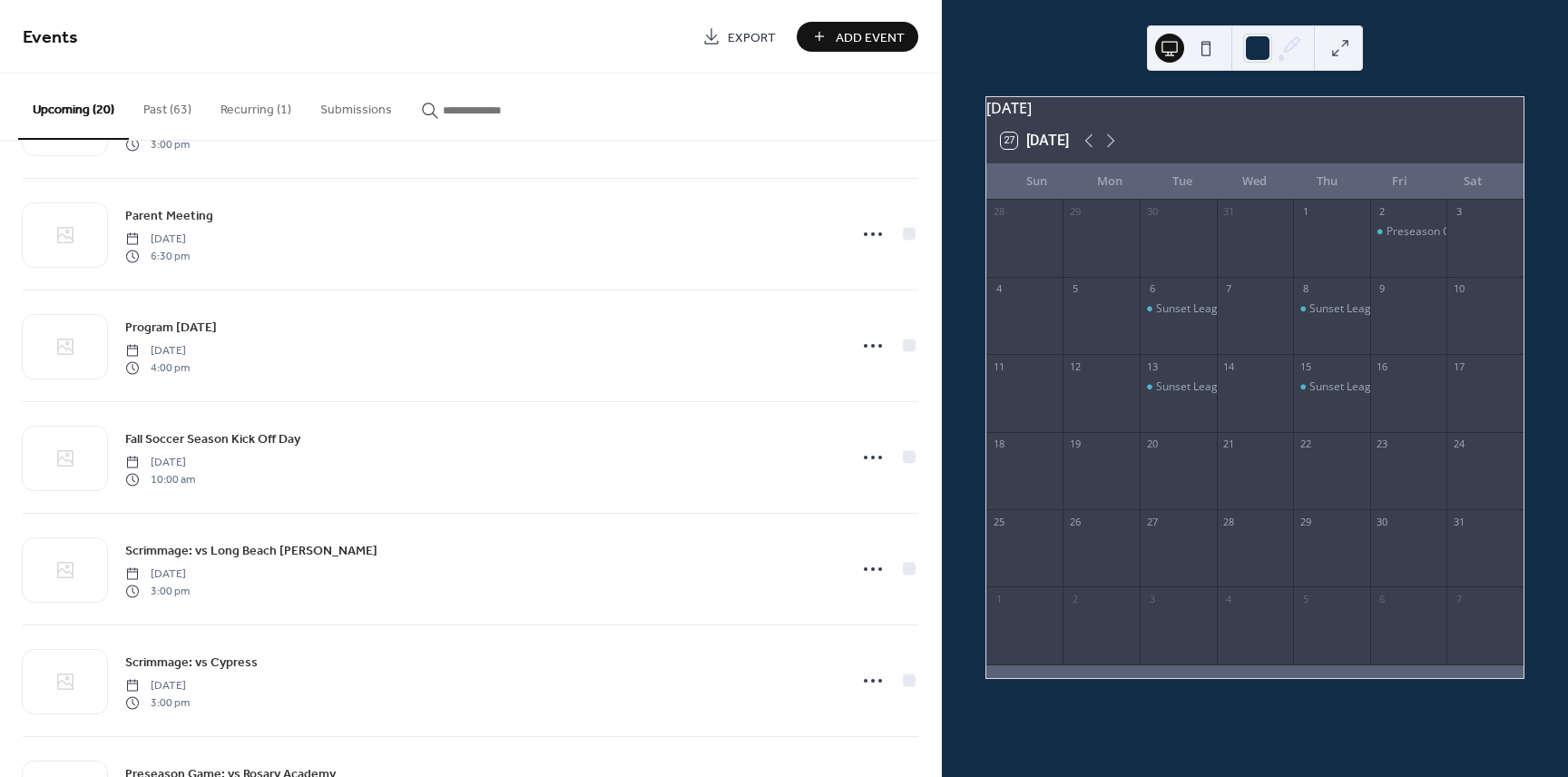 scroll, scrollTop: 1650, scrollLeft: 0, axis: vertical 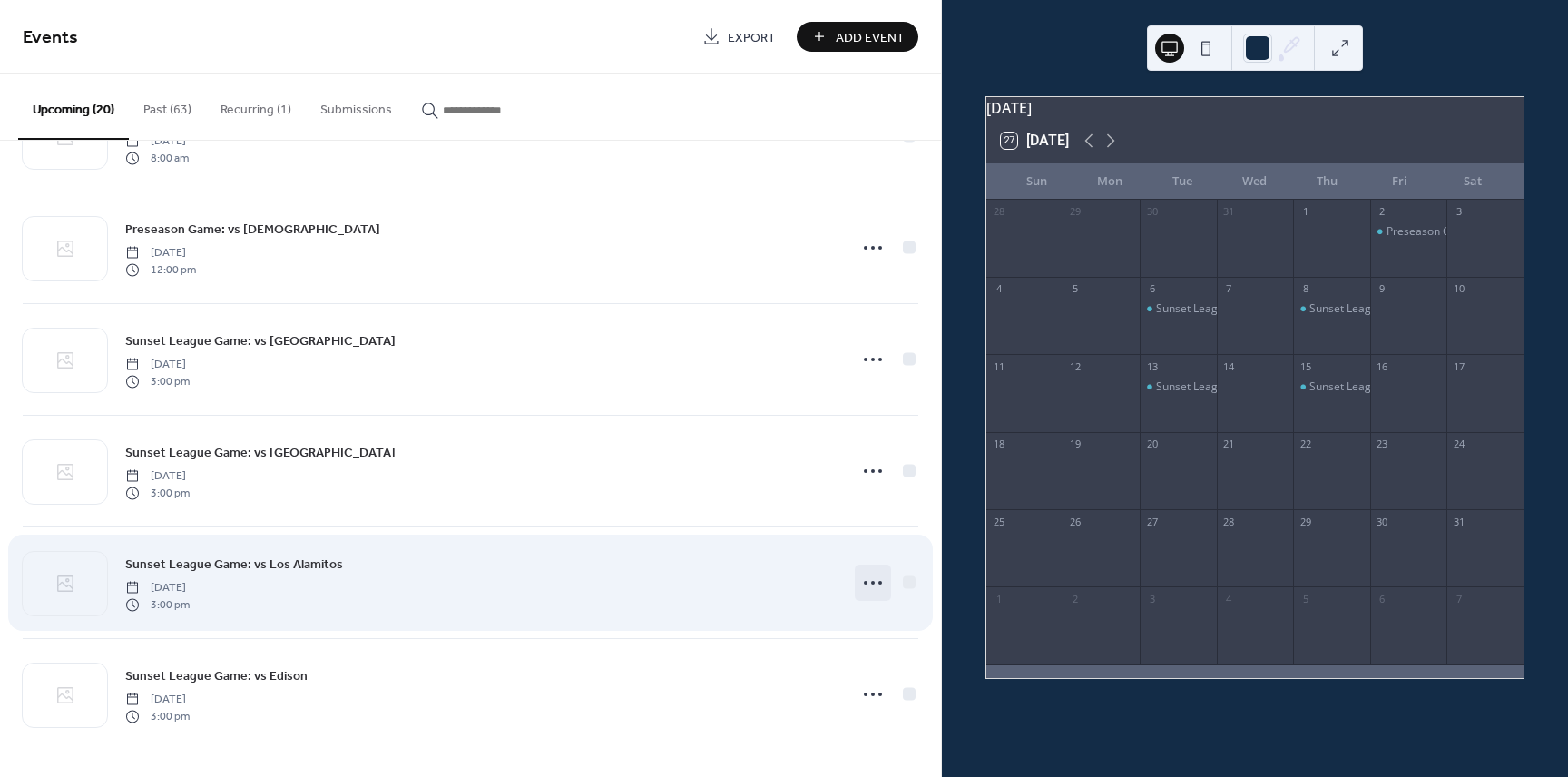 click 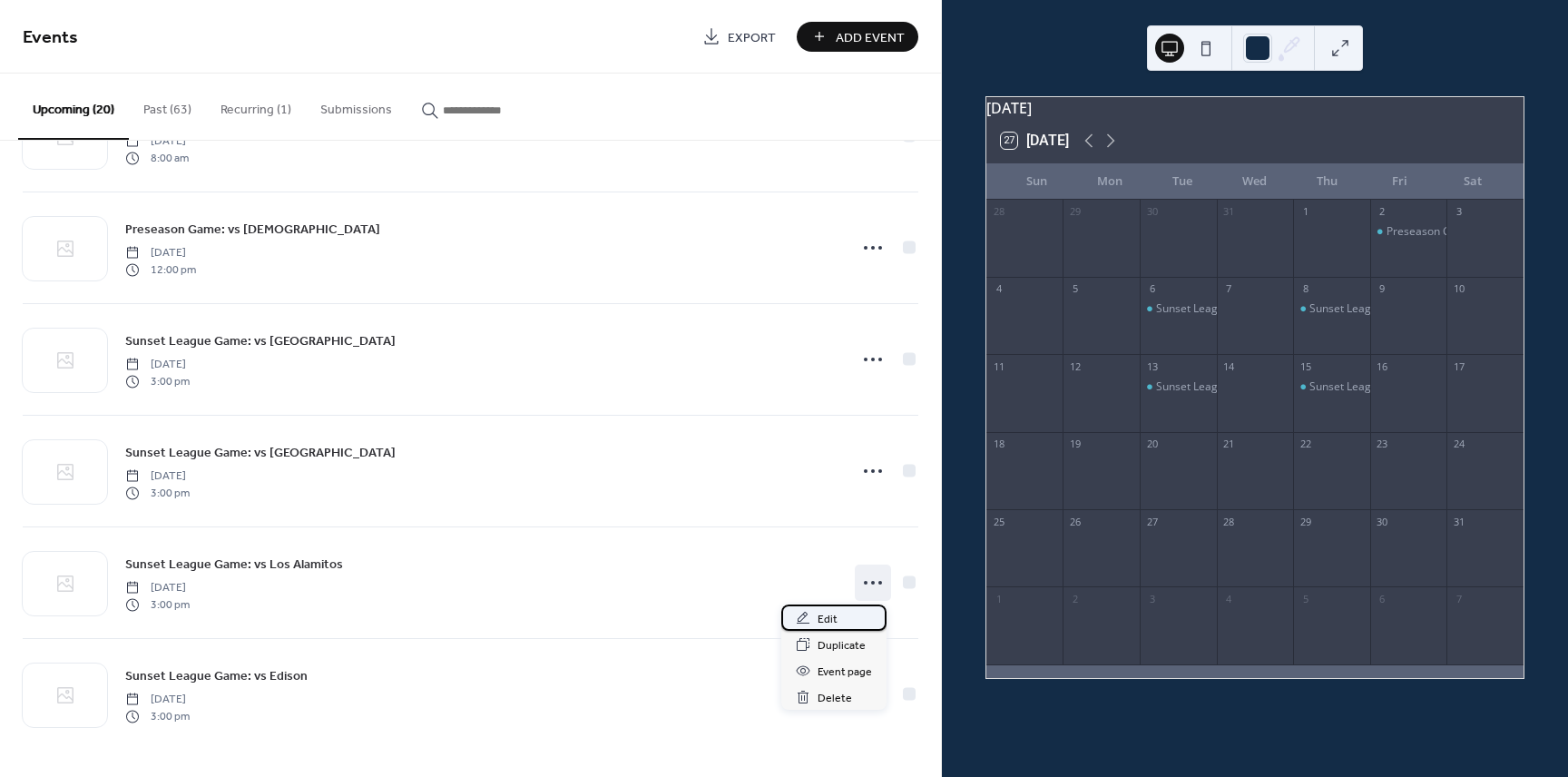 click on "Edit" at bounding box center (834, 617) 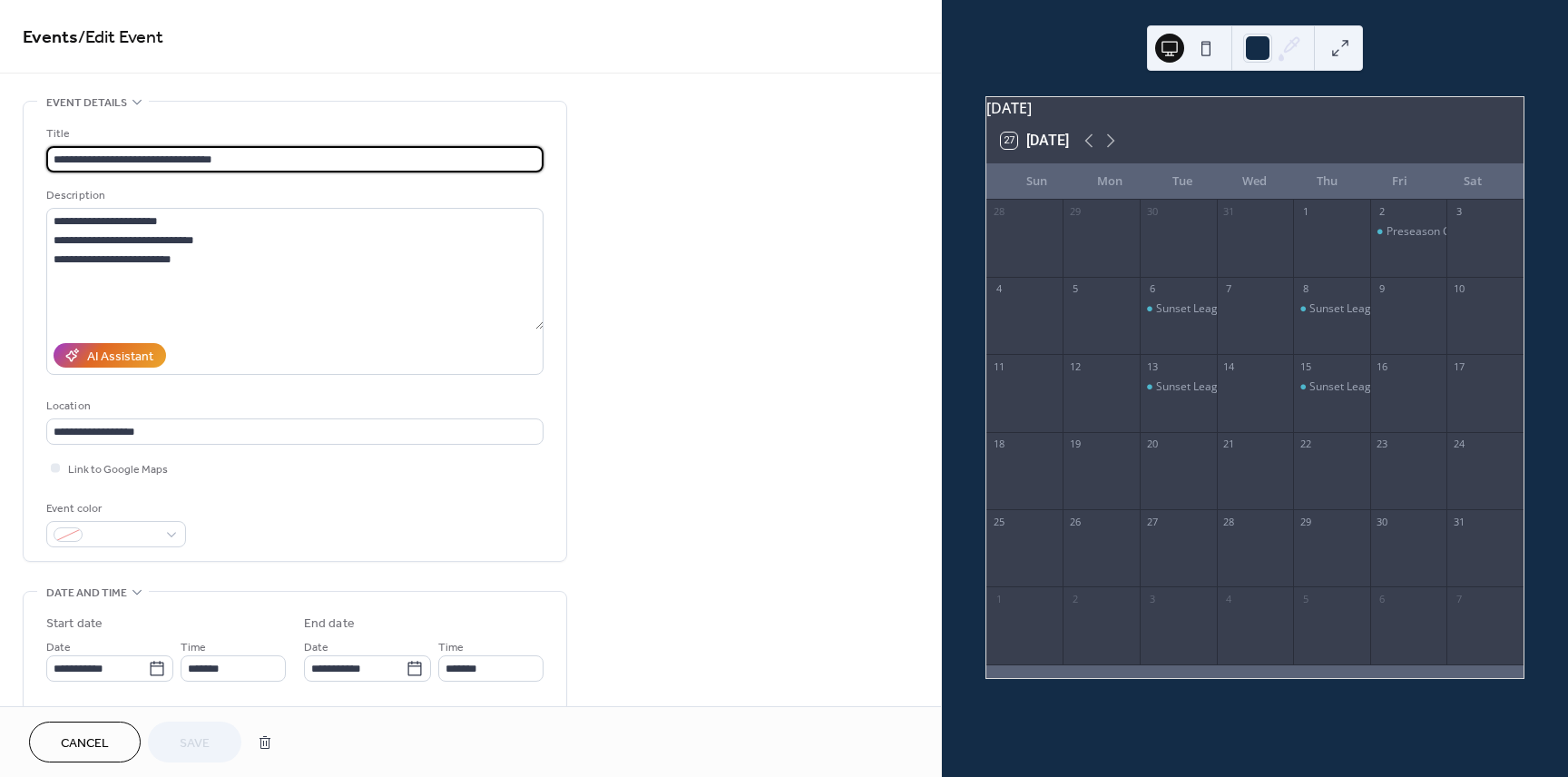 click on "Cancel" at bounding box center [84, 743] 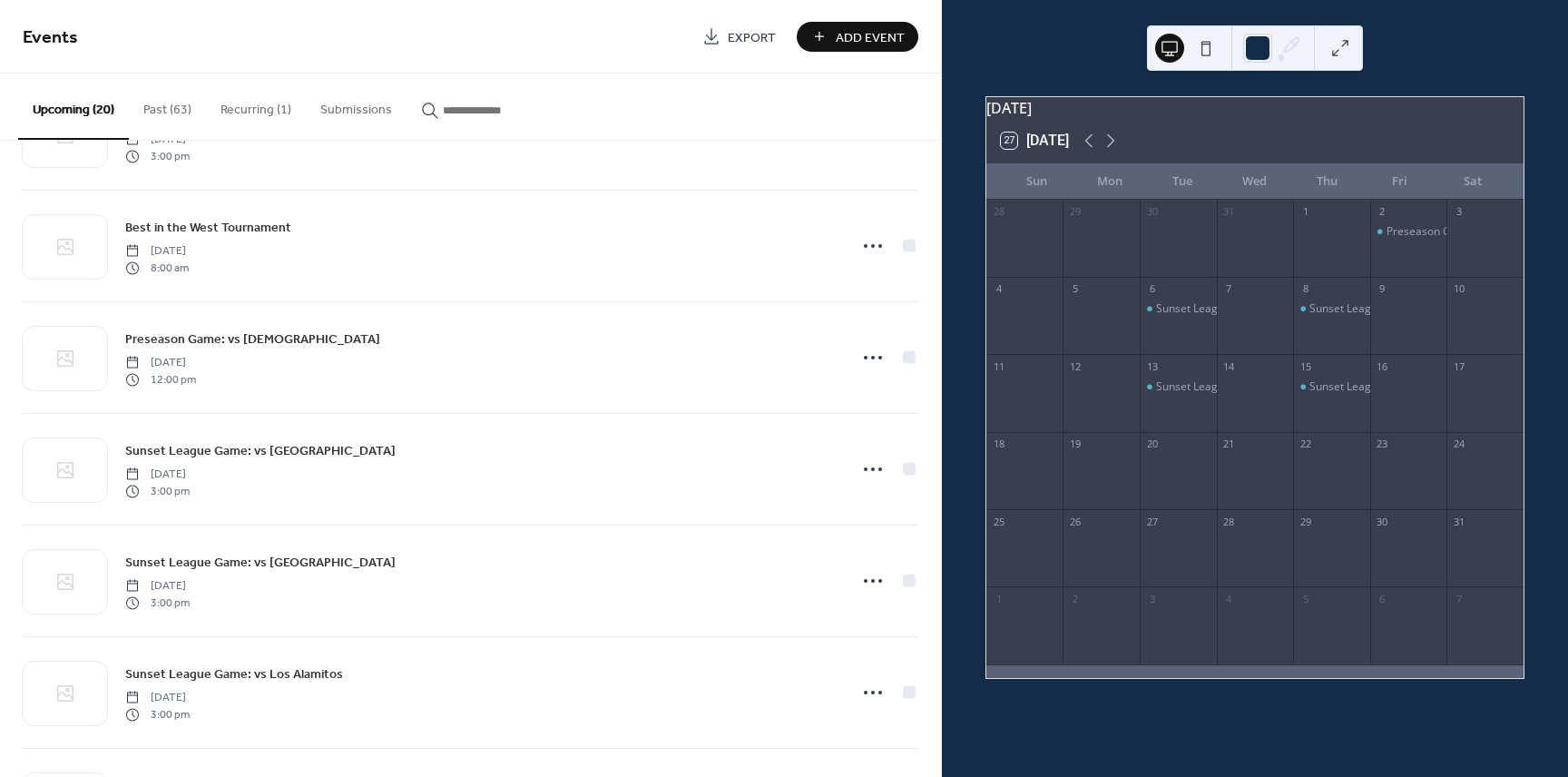 scroll, scrollTop: 1650, scrollLeft: 0, axis: vertical 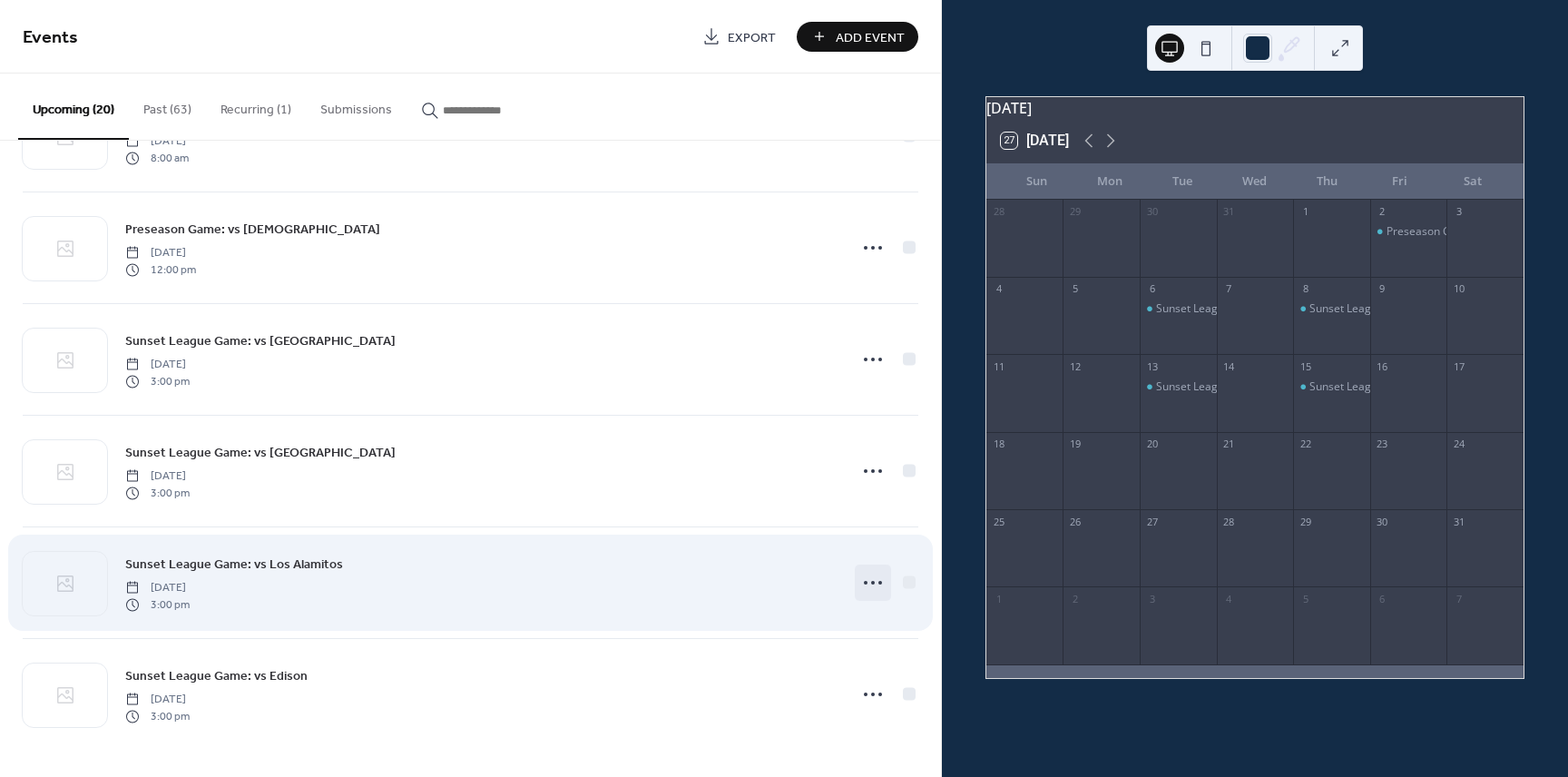 click 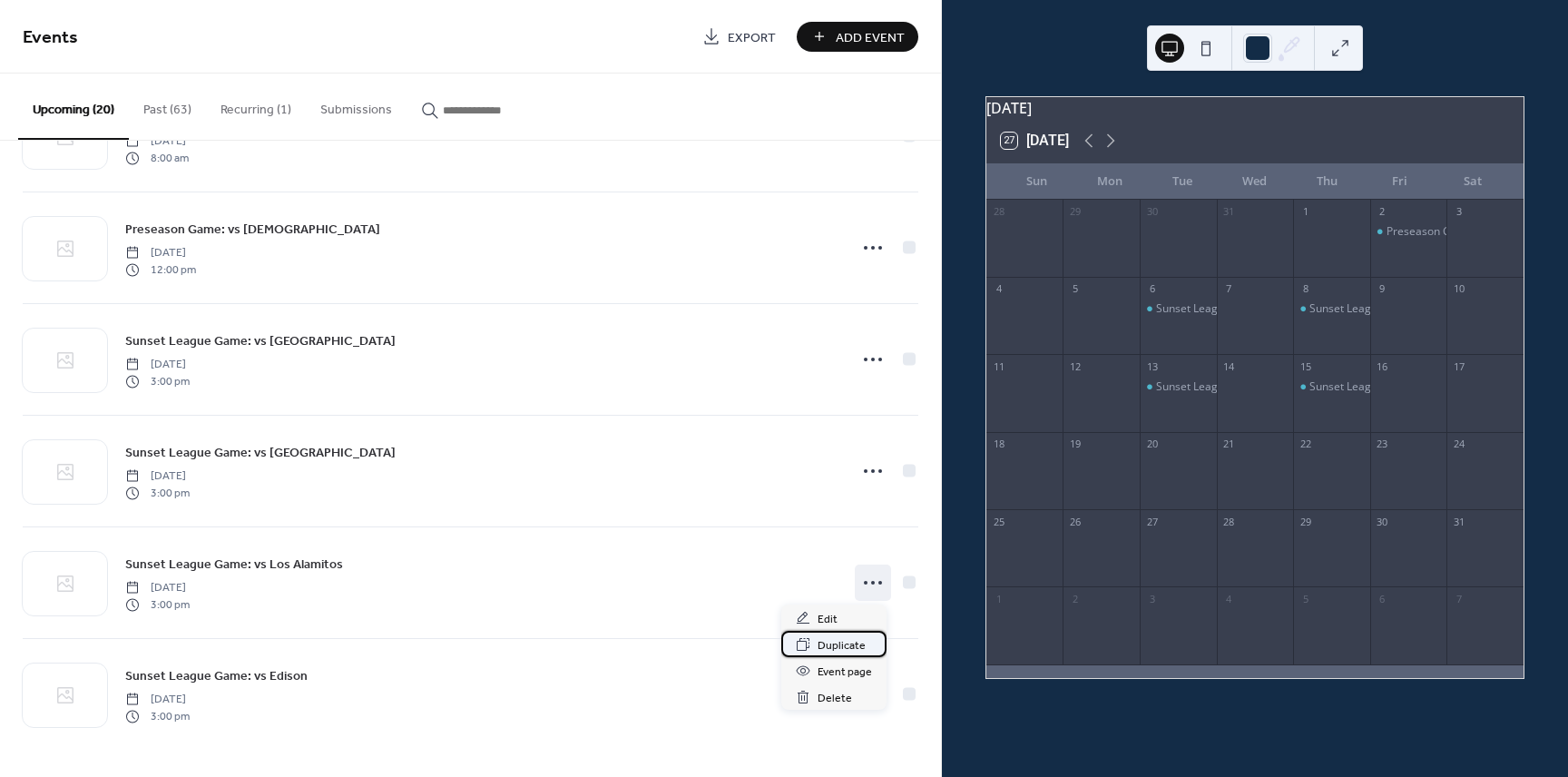 click on "Duplicate" at bounding box center (841, 645) 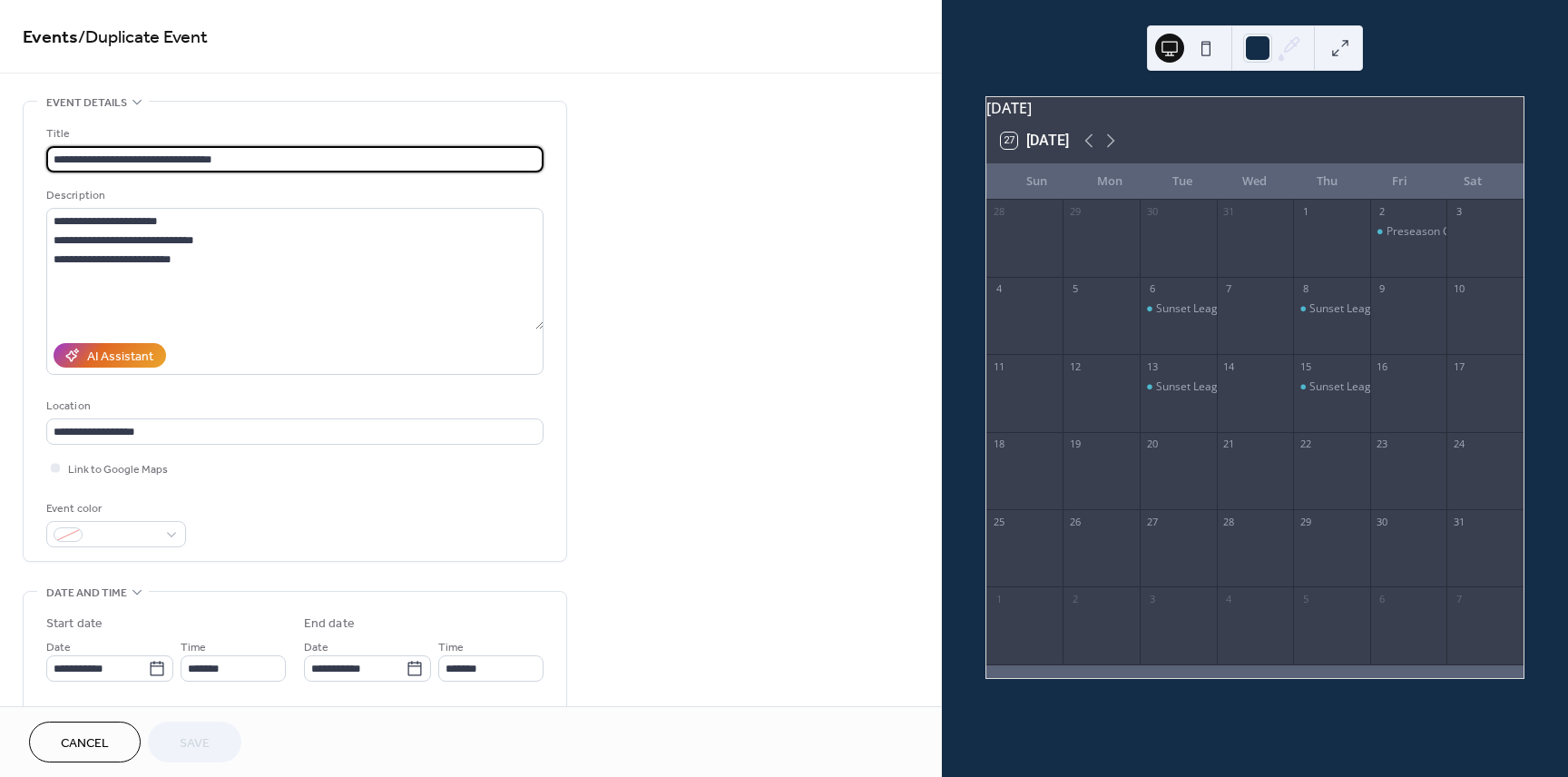drag, startPoint x: 173, startPoint y: 162, endPoint x: 405, endPoint y: 166, distance: 232.03448 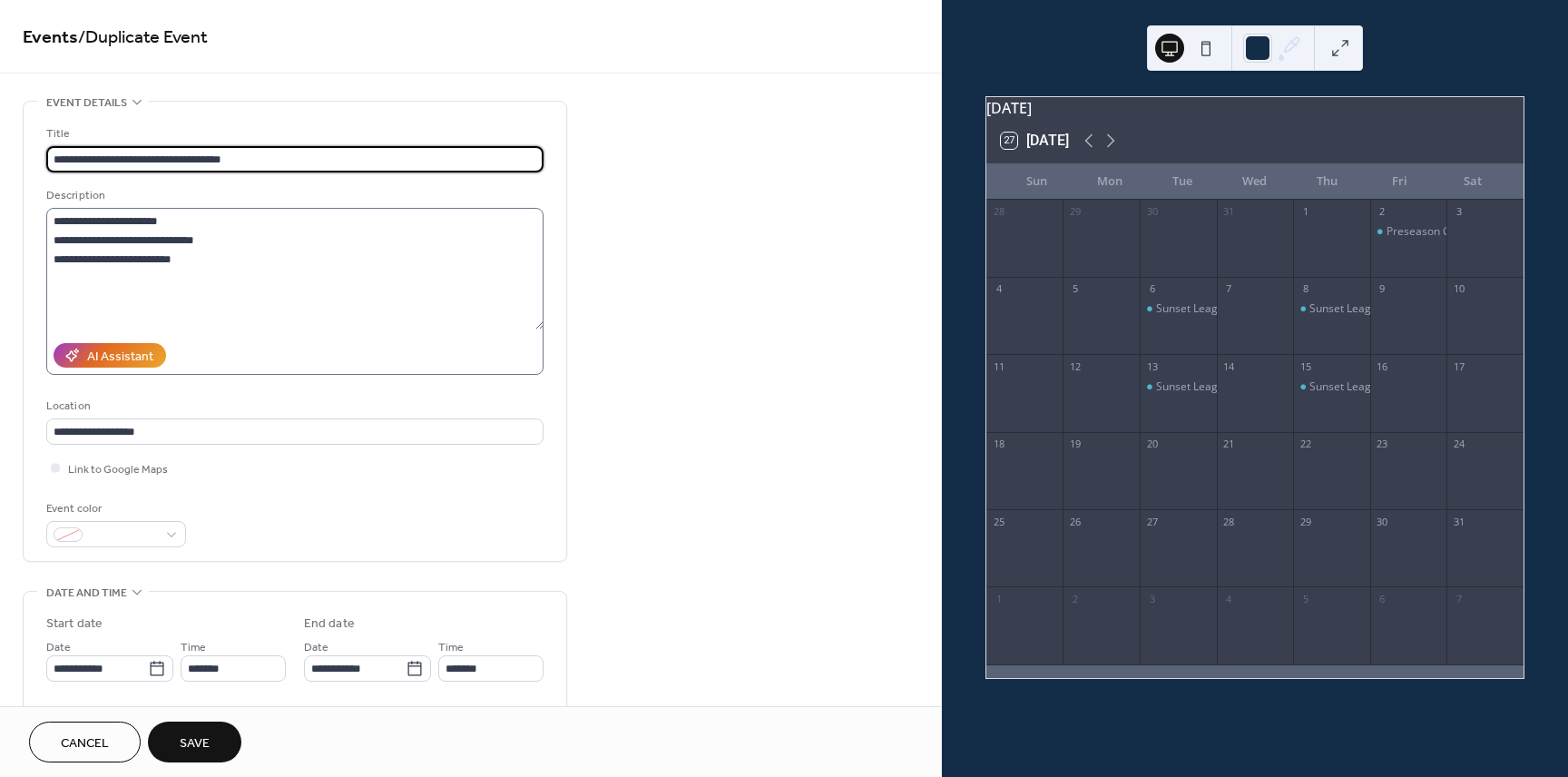 type on "**********" 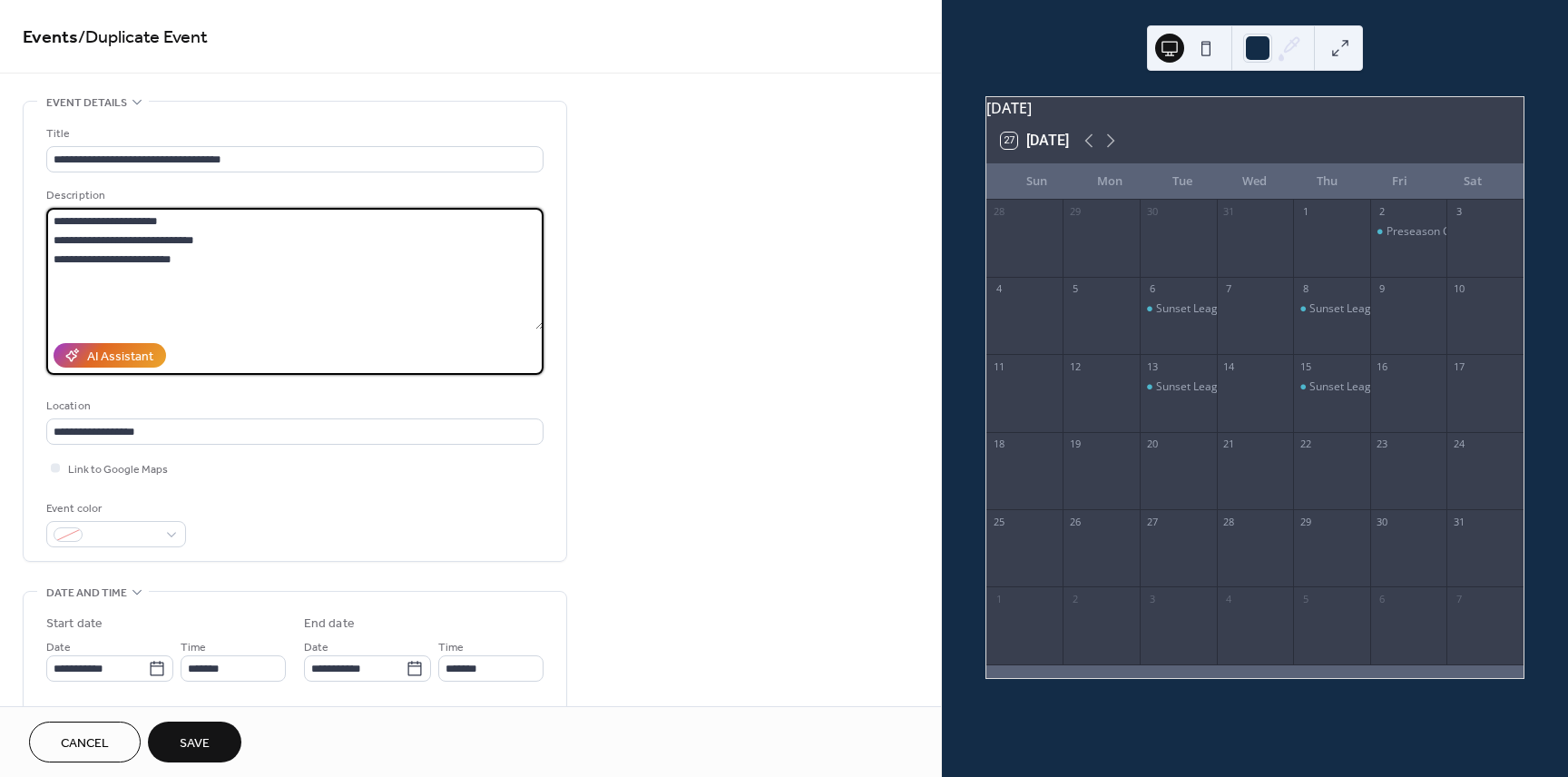 click on "**********" at bounding box center (295, 269) 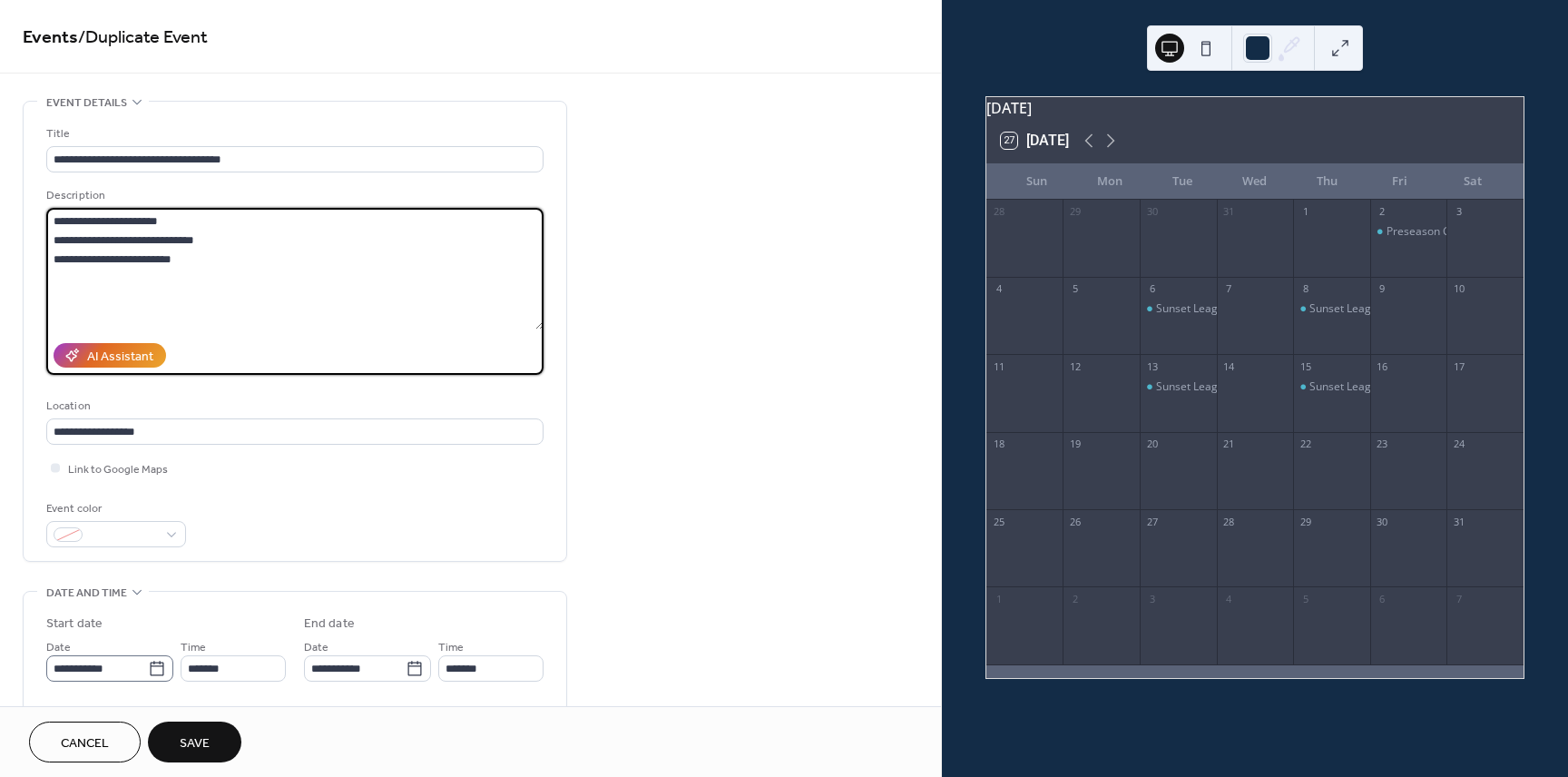 type on "**********" 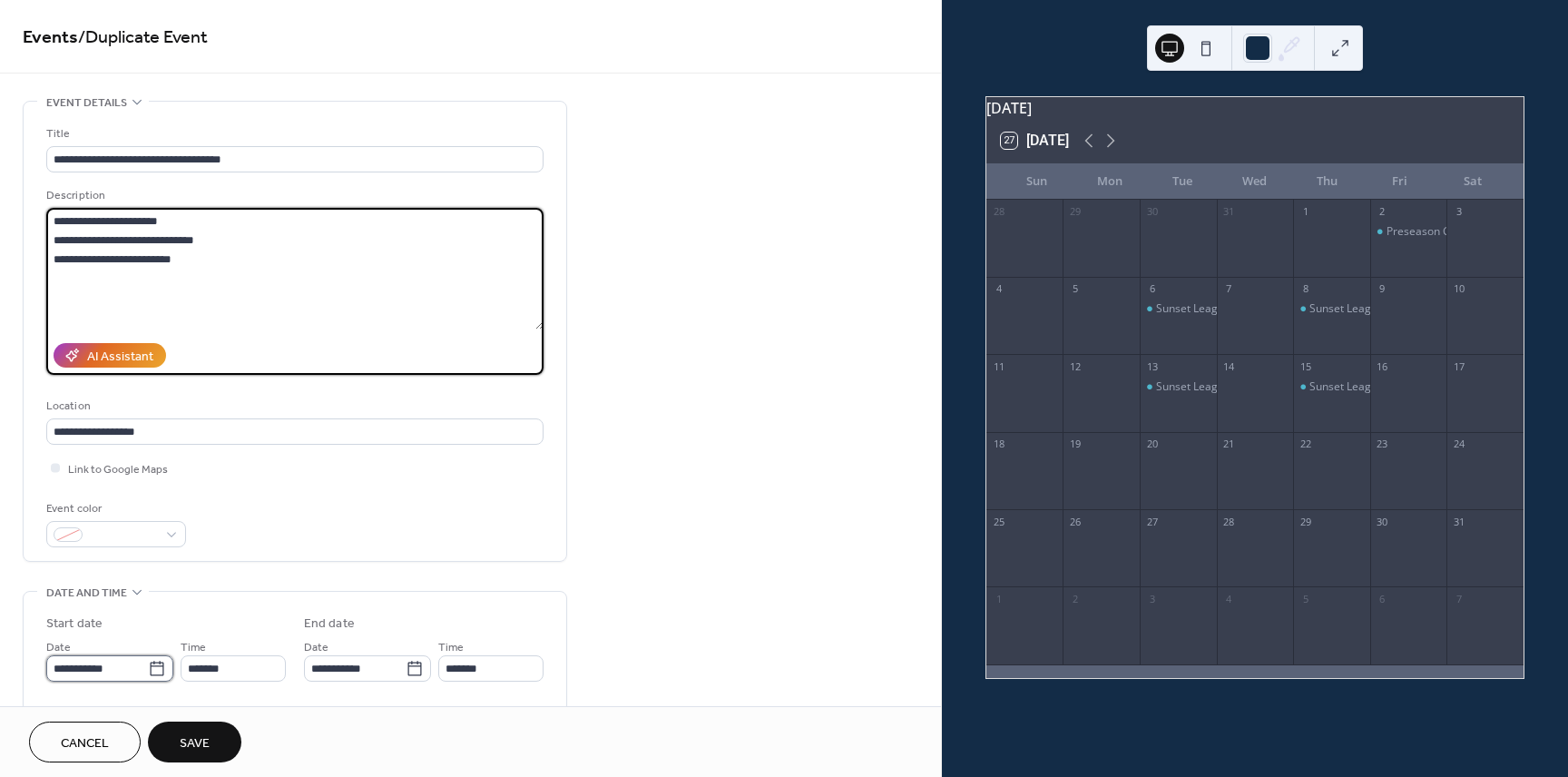 click on "**********" at bounding box center [97, 668] 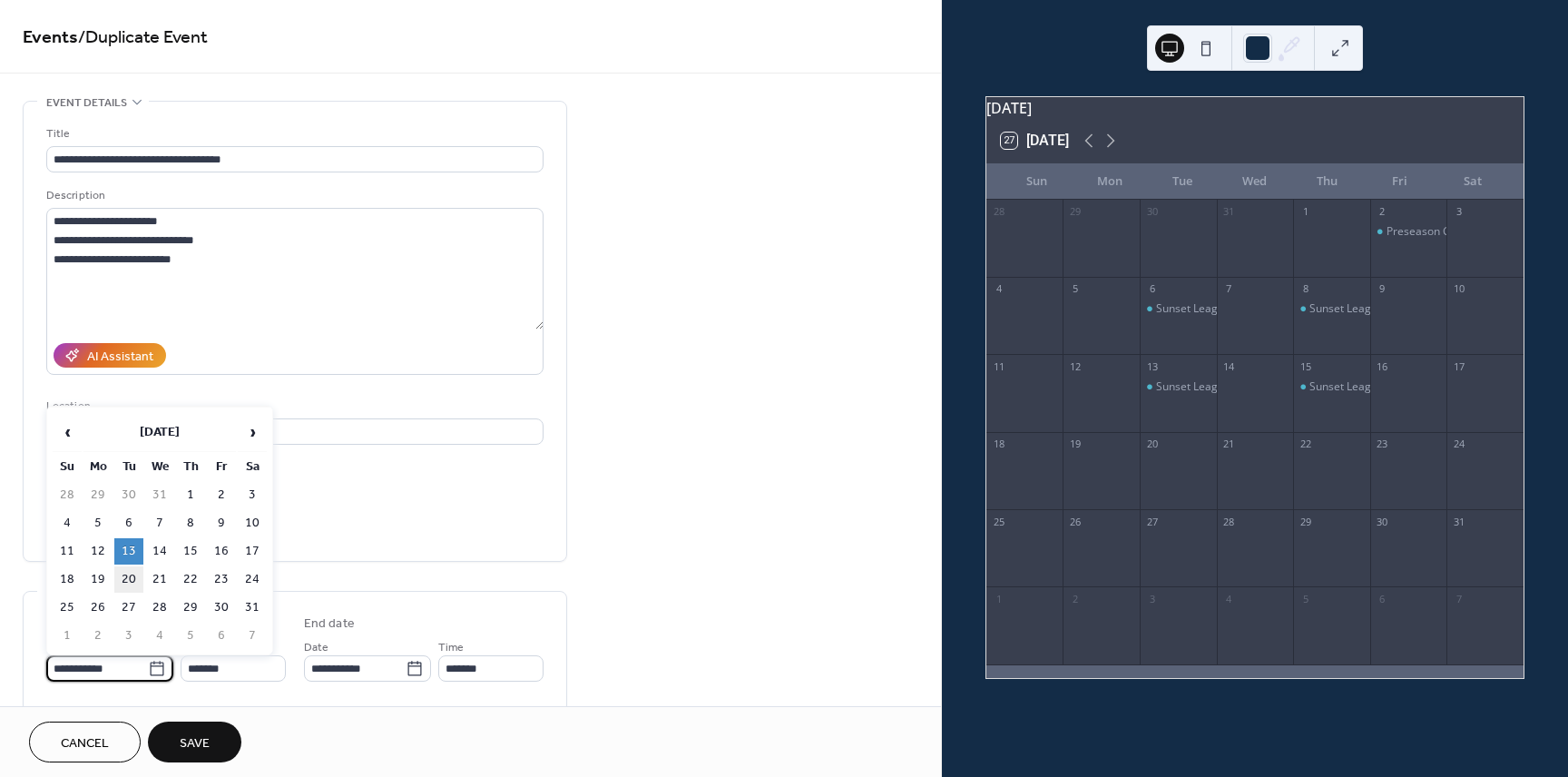 click on "20" at bounding box center (129, 579) 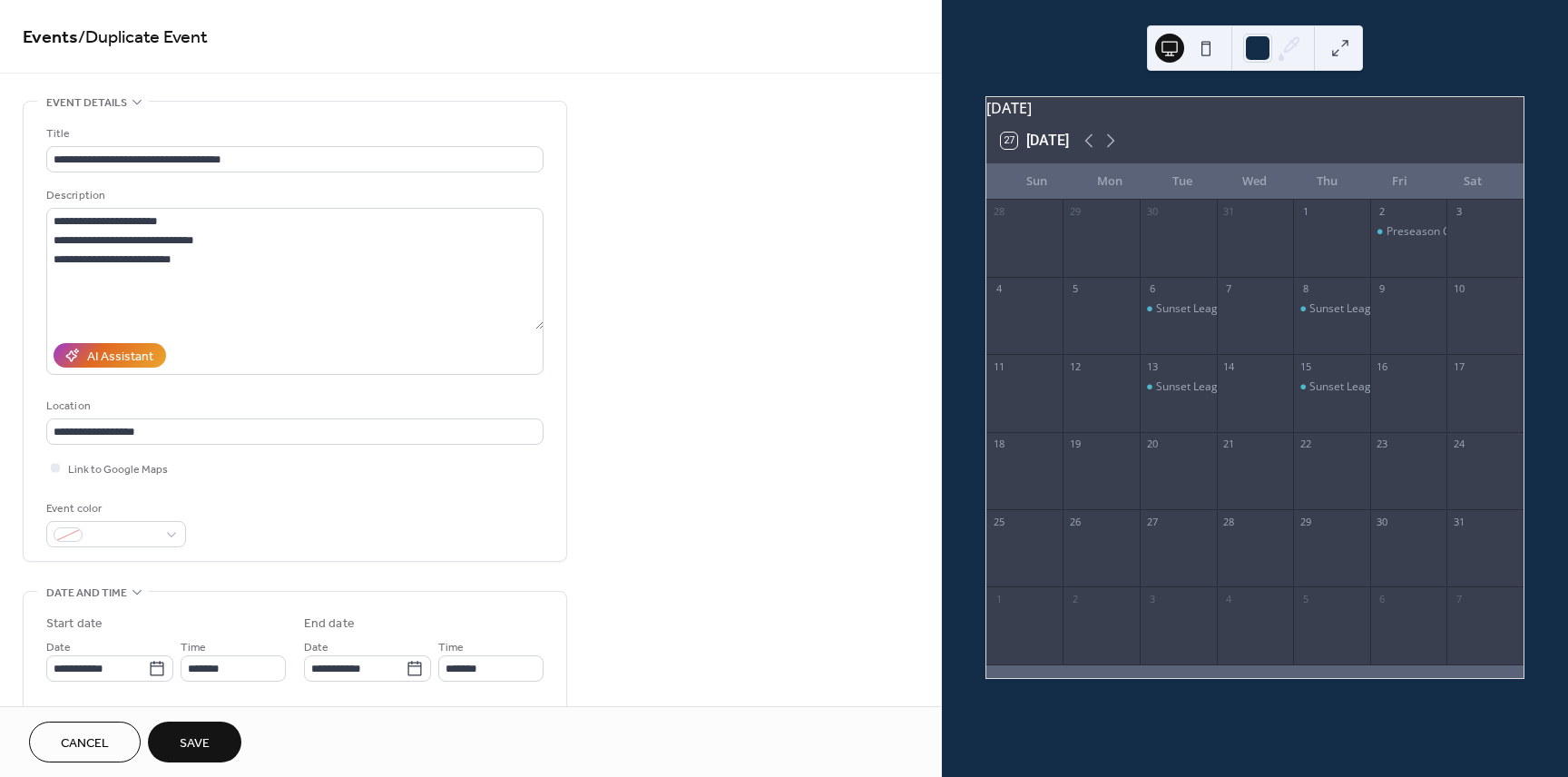 click on "Save" at bounding box center [194, 743] 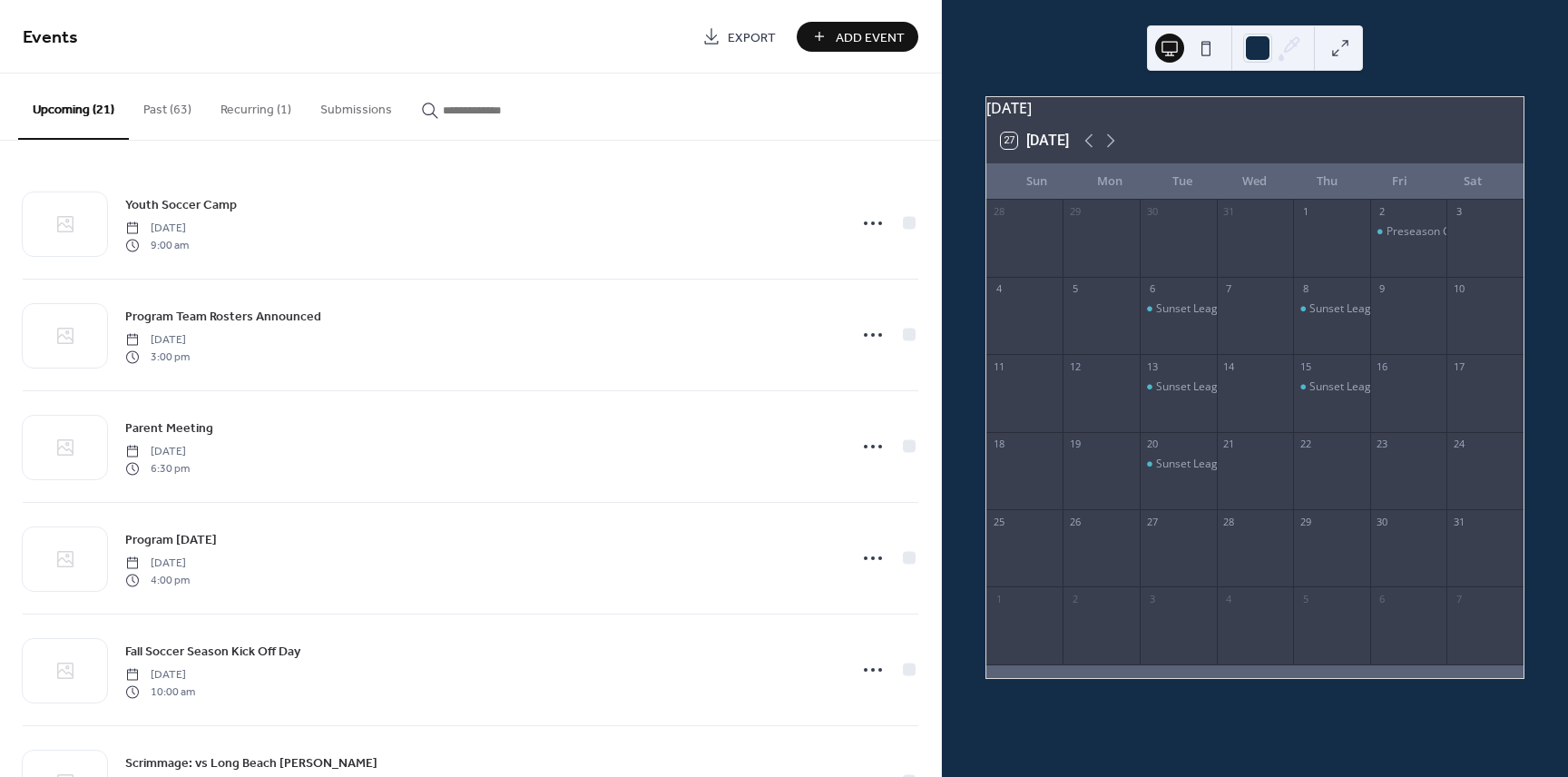 click on "Sunset League Game: vs [GEOGRAPHIC_DATA]" at bounding box center [1178, 324] 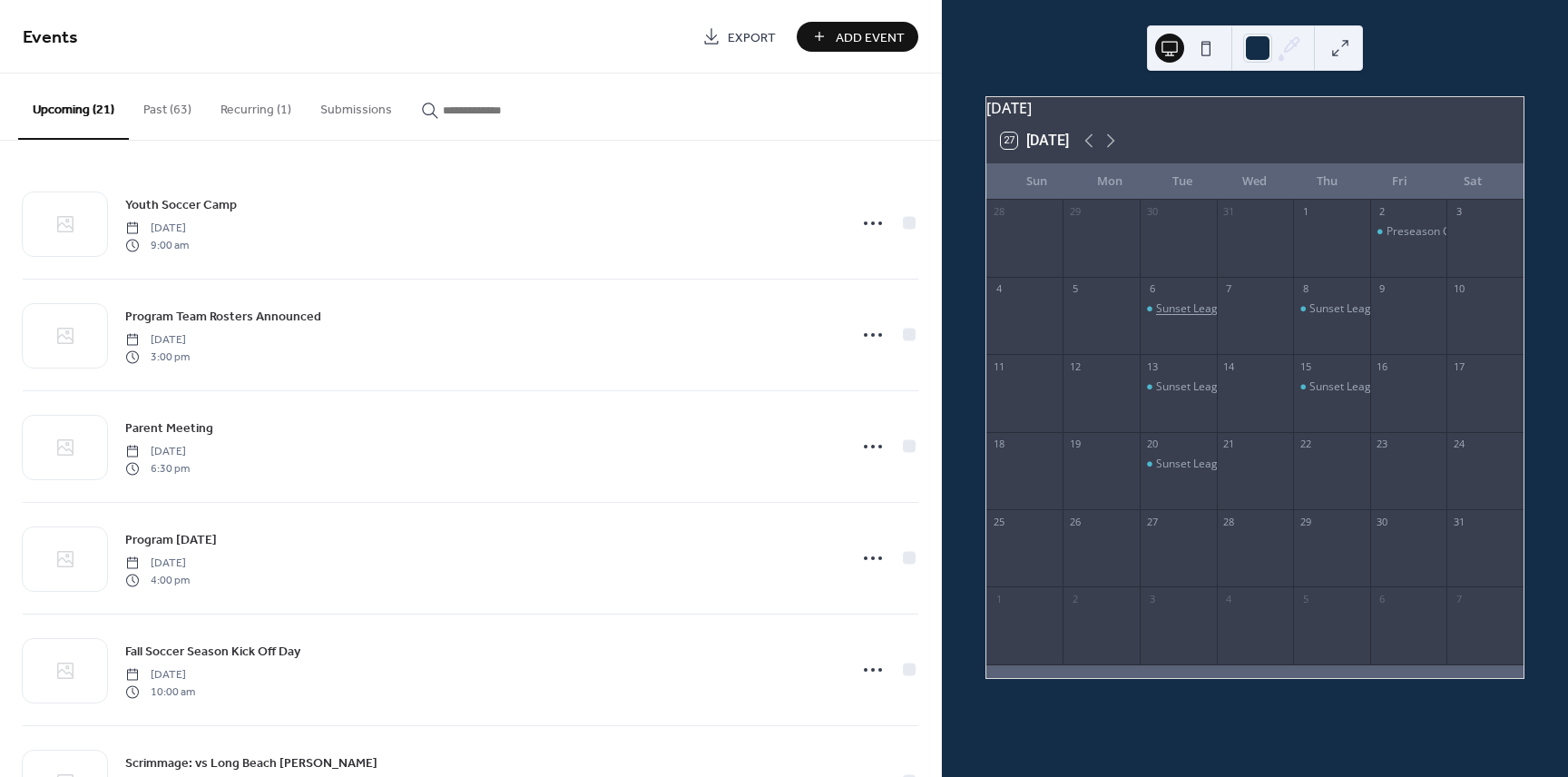 click on "Sunset League Game: vs [GEOGRAPHIC_DATA]" at bounding box center [1274, 309] 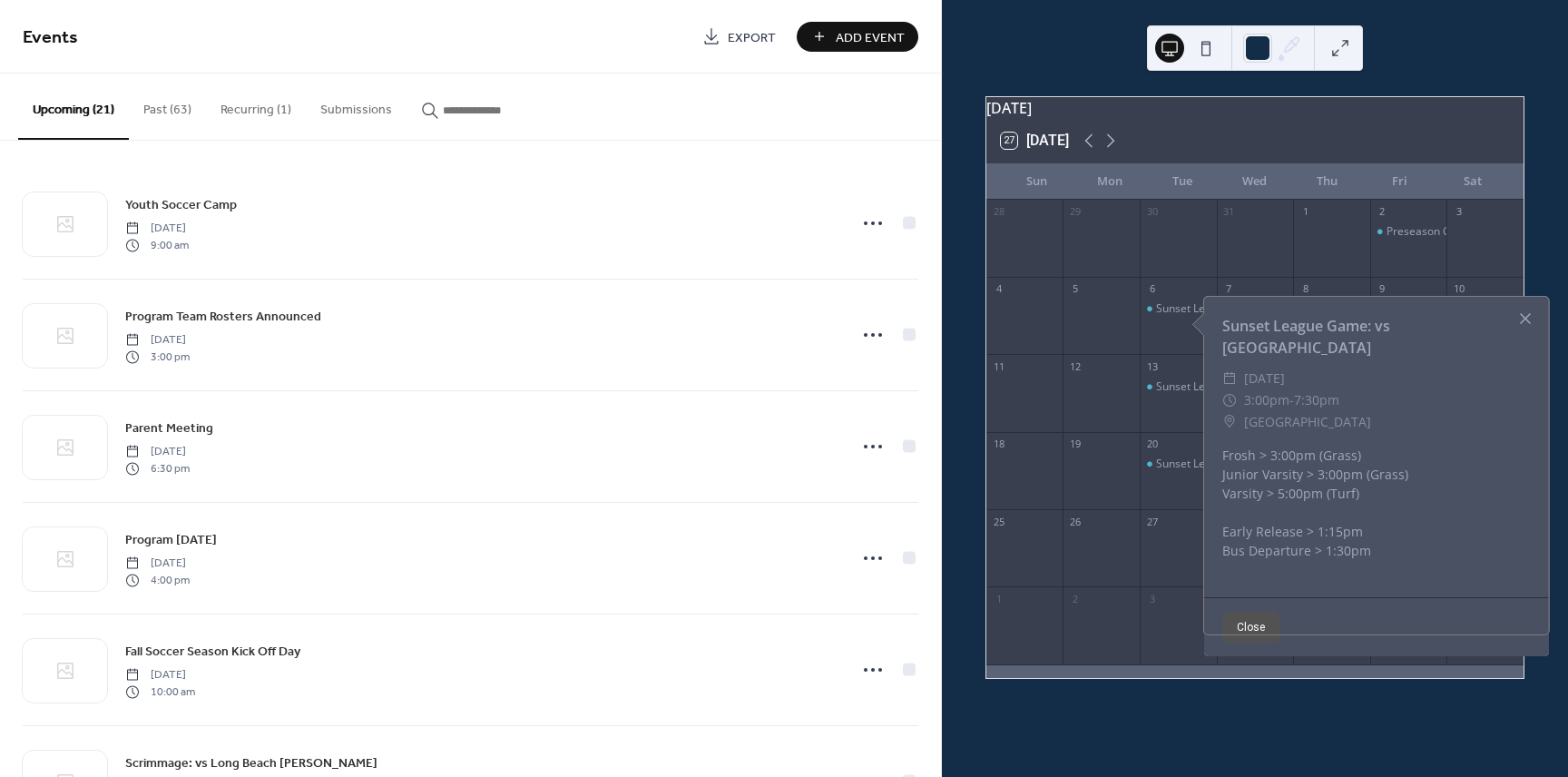 click at bounding box center [1525, 319] 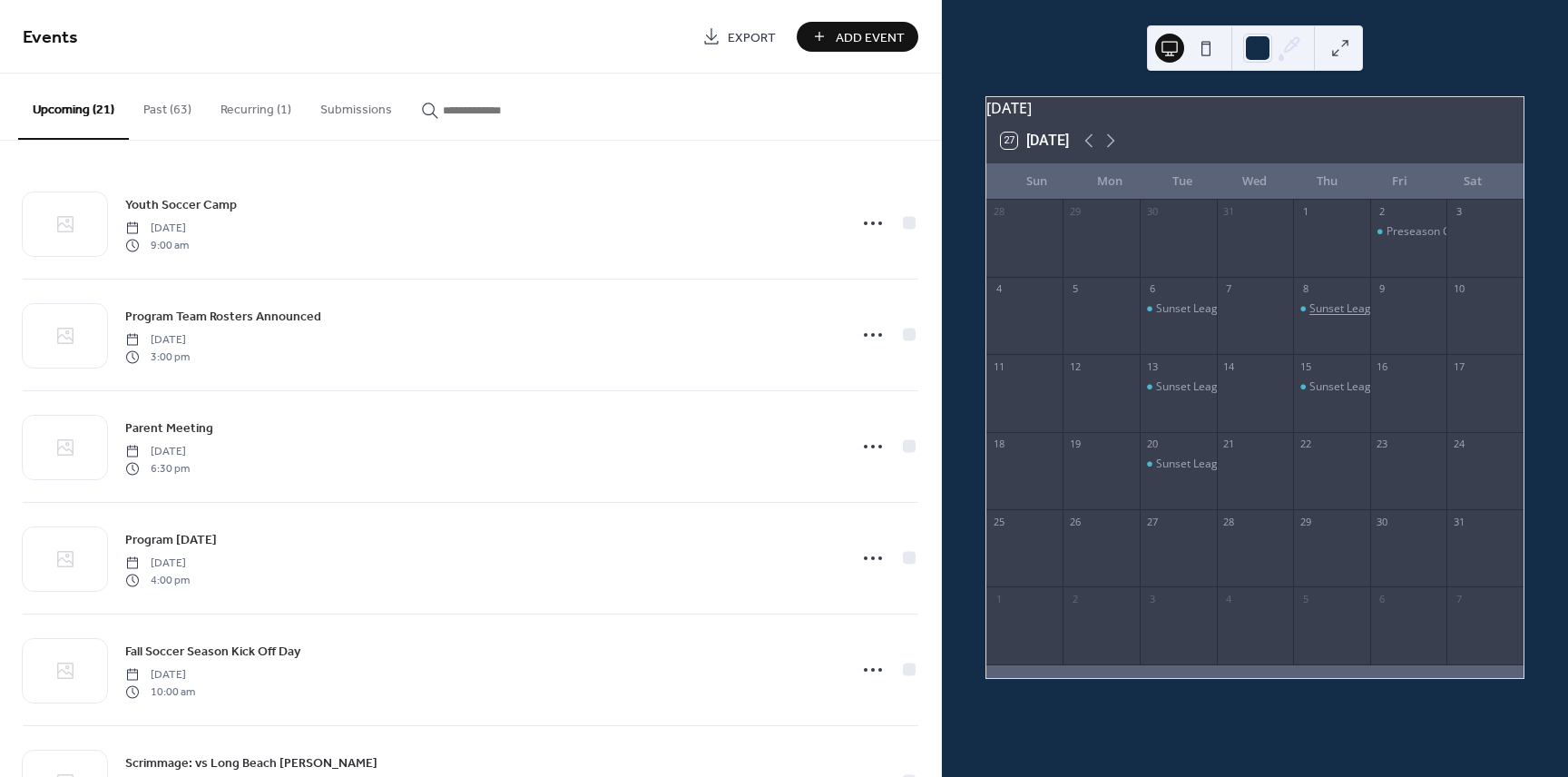 click on "Sunset League Game: vs [GEOGRAPHIC_DATA]" at bounding box center [1427, 309] 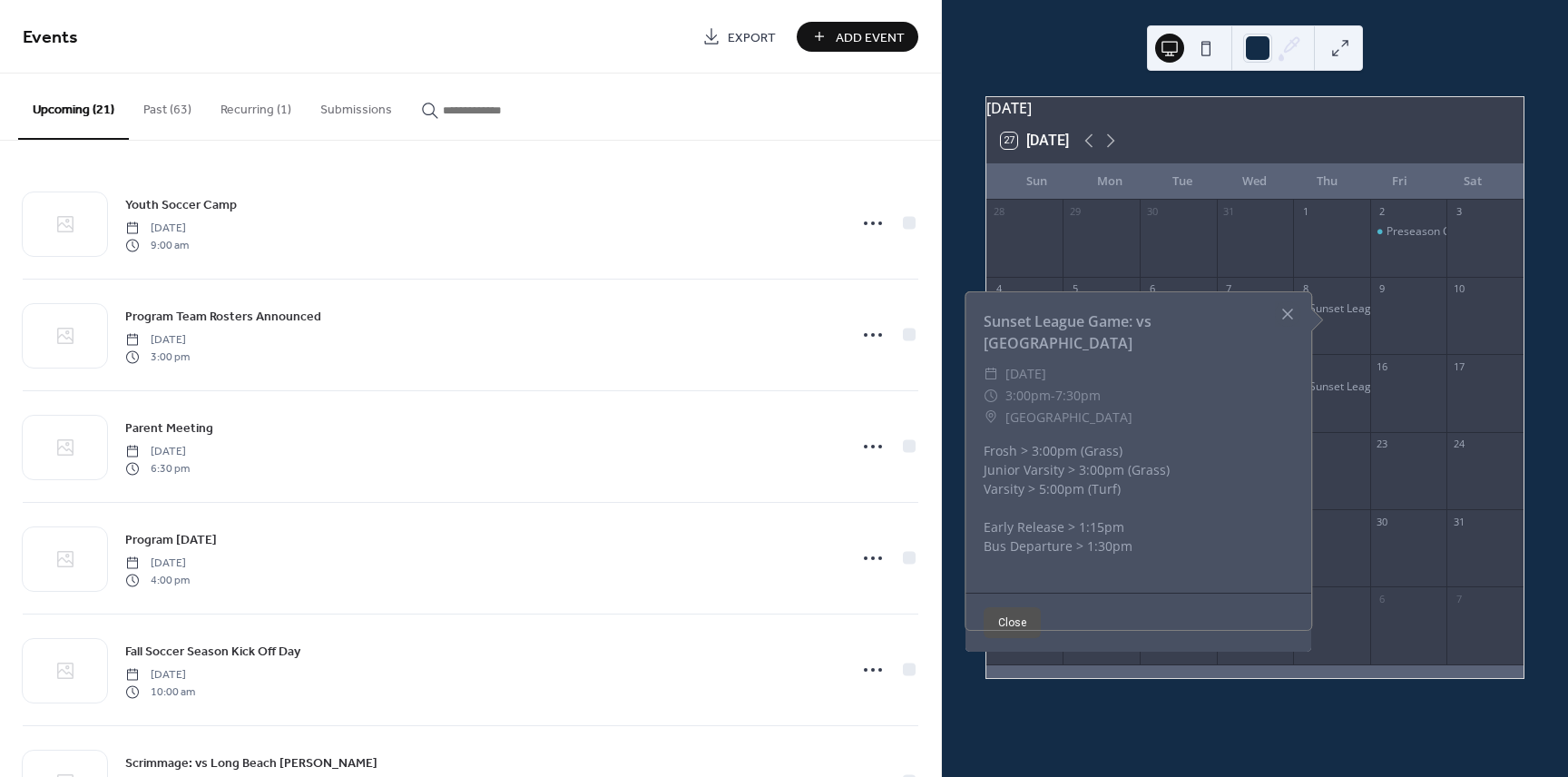 click at bounding box center (1288, 314) 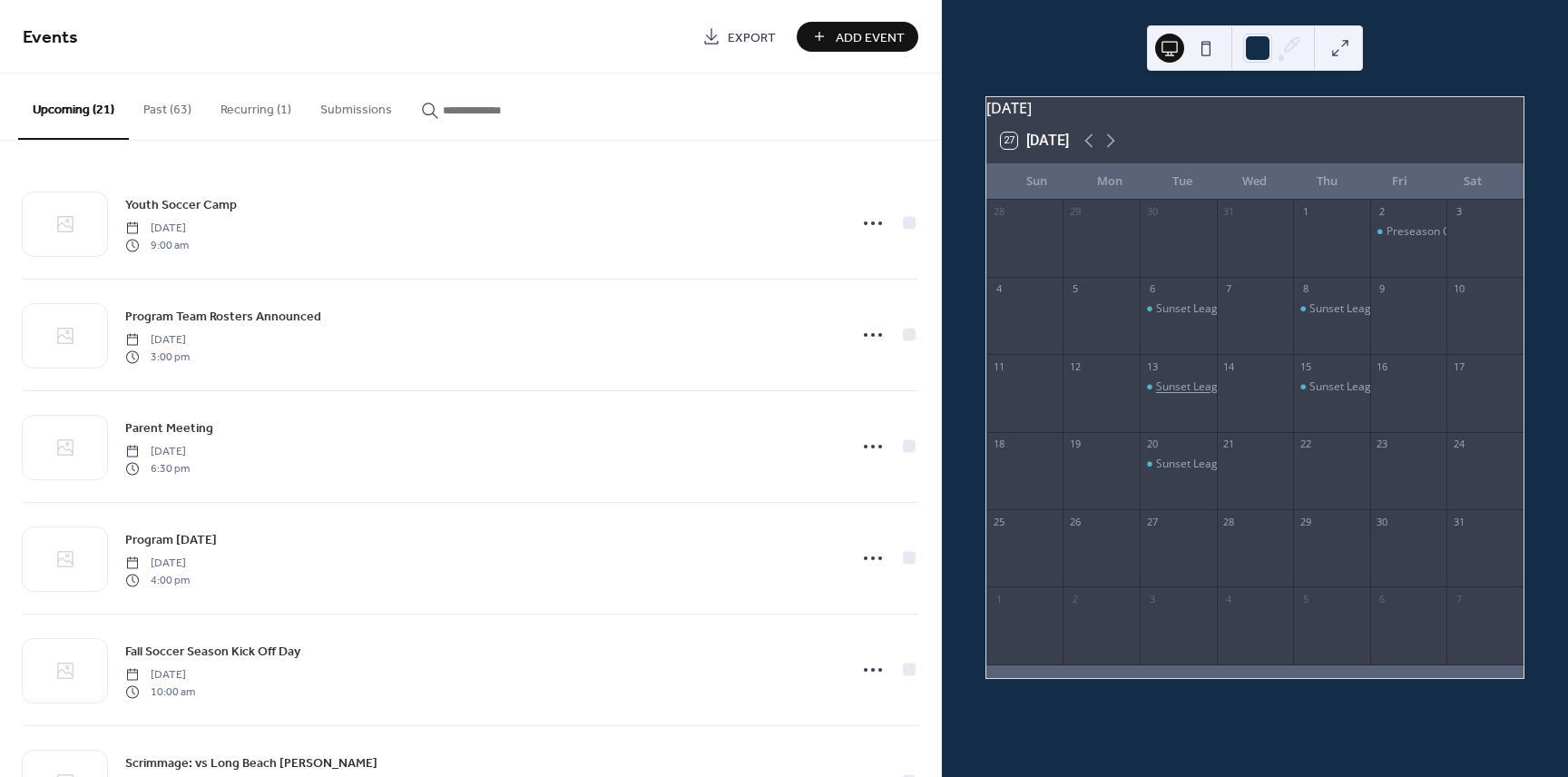 click on "Sunset League Game: vs Los Alamitos" at bounding box center (1251, 387) 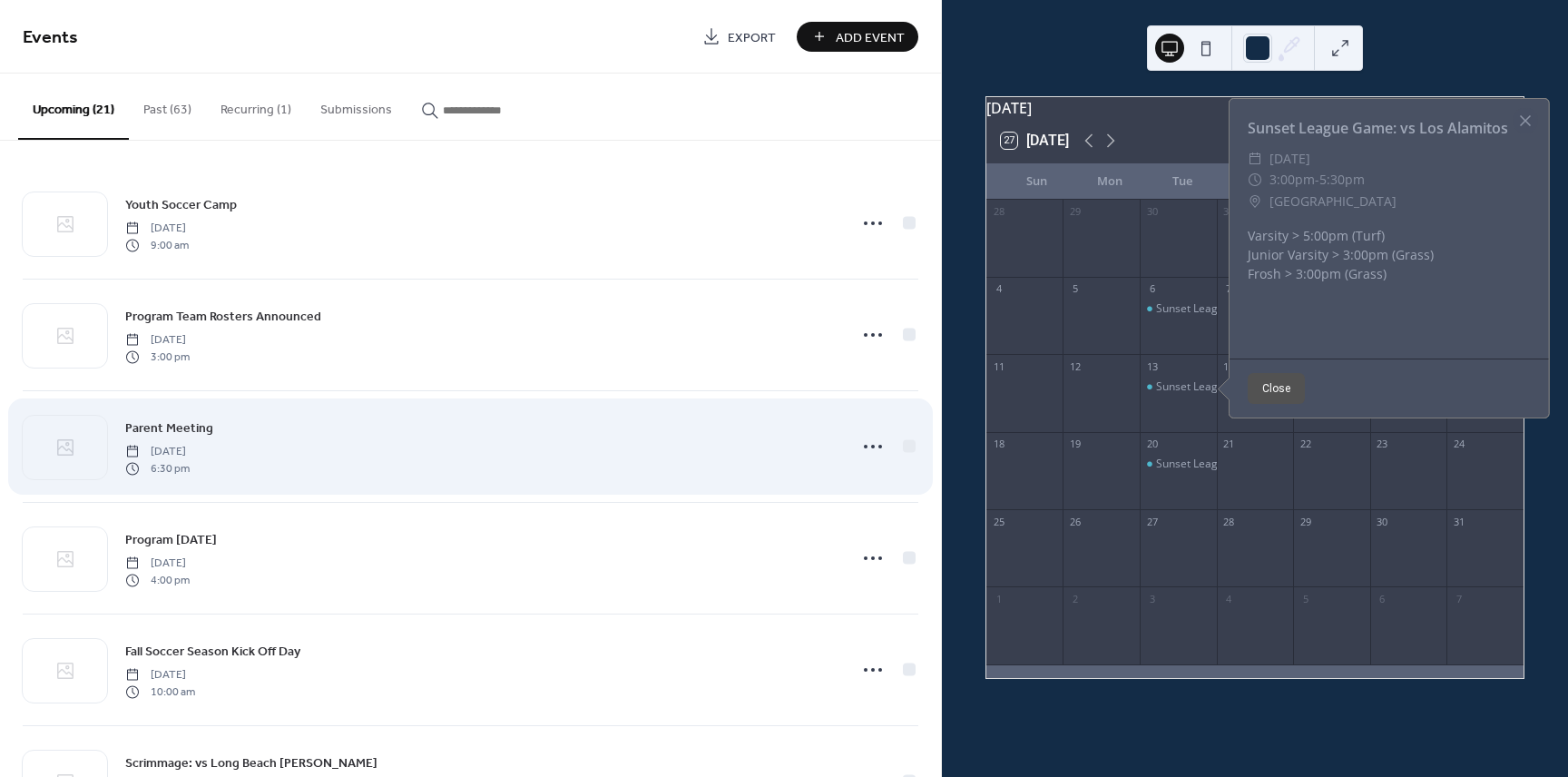 click on "Parent Meeting [DATE] 6:30 pm" at bounding box center [470, 447] 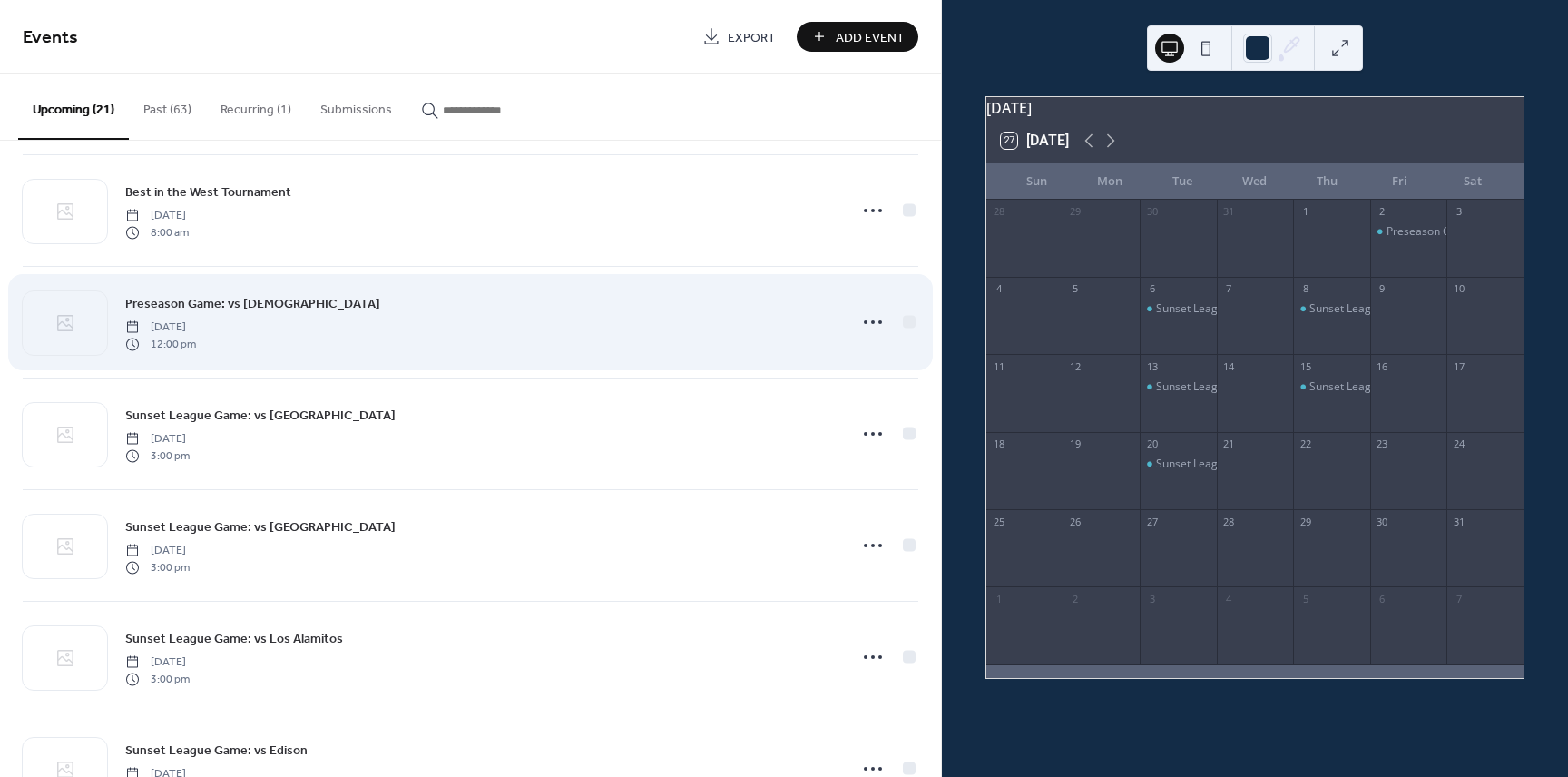 scroll, scrollTop: 1762, scrollLeft: 0, axis: vertical 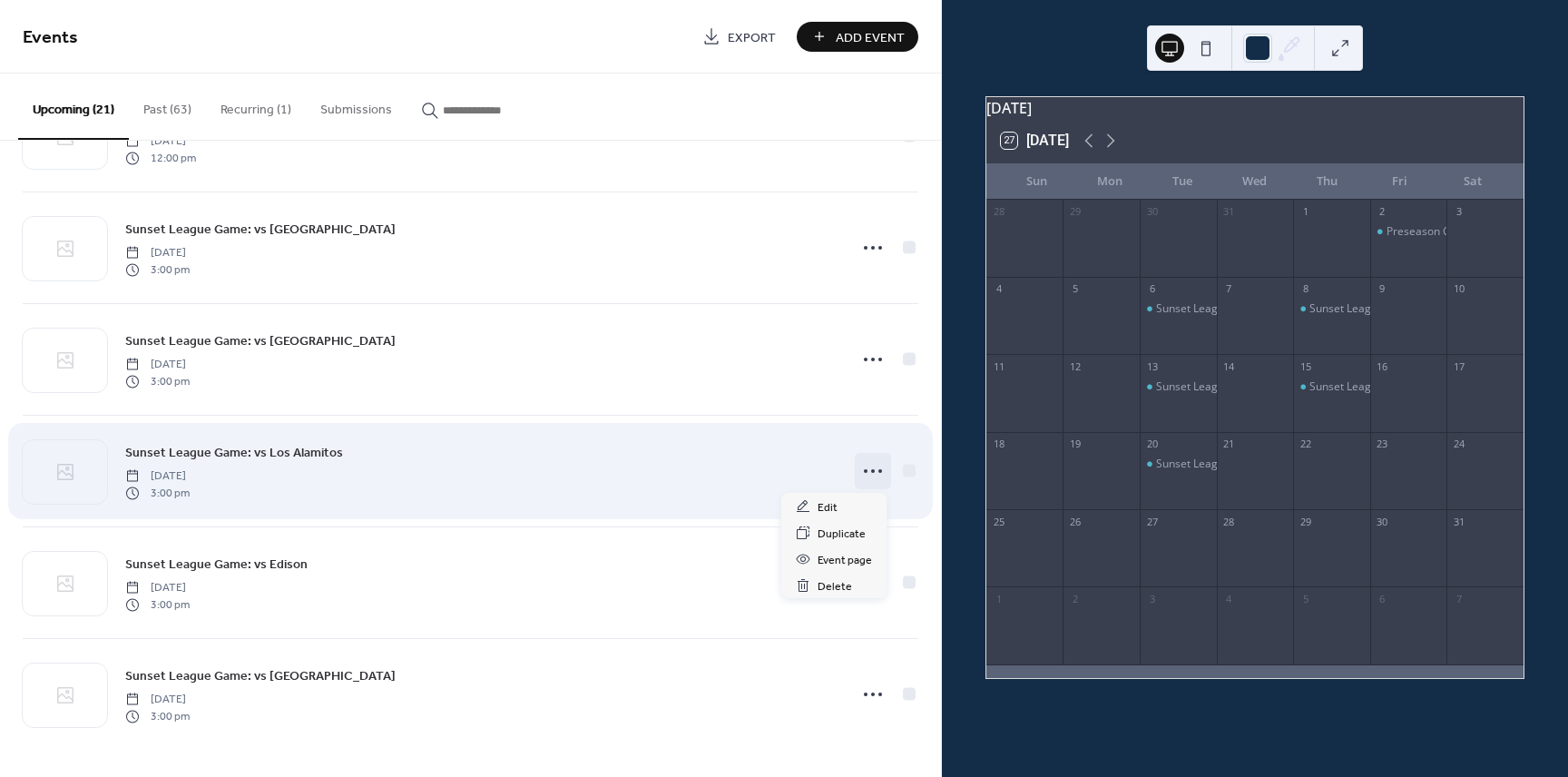 click 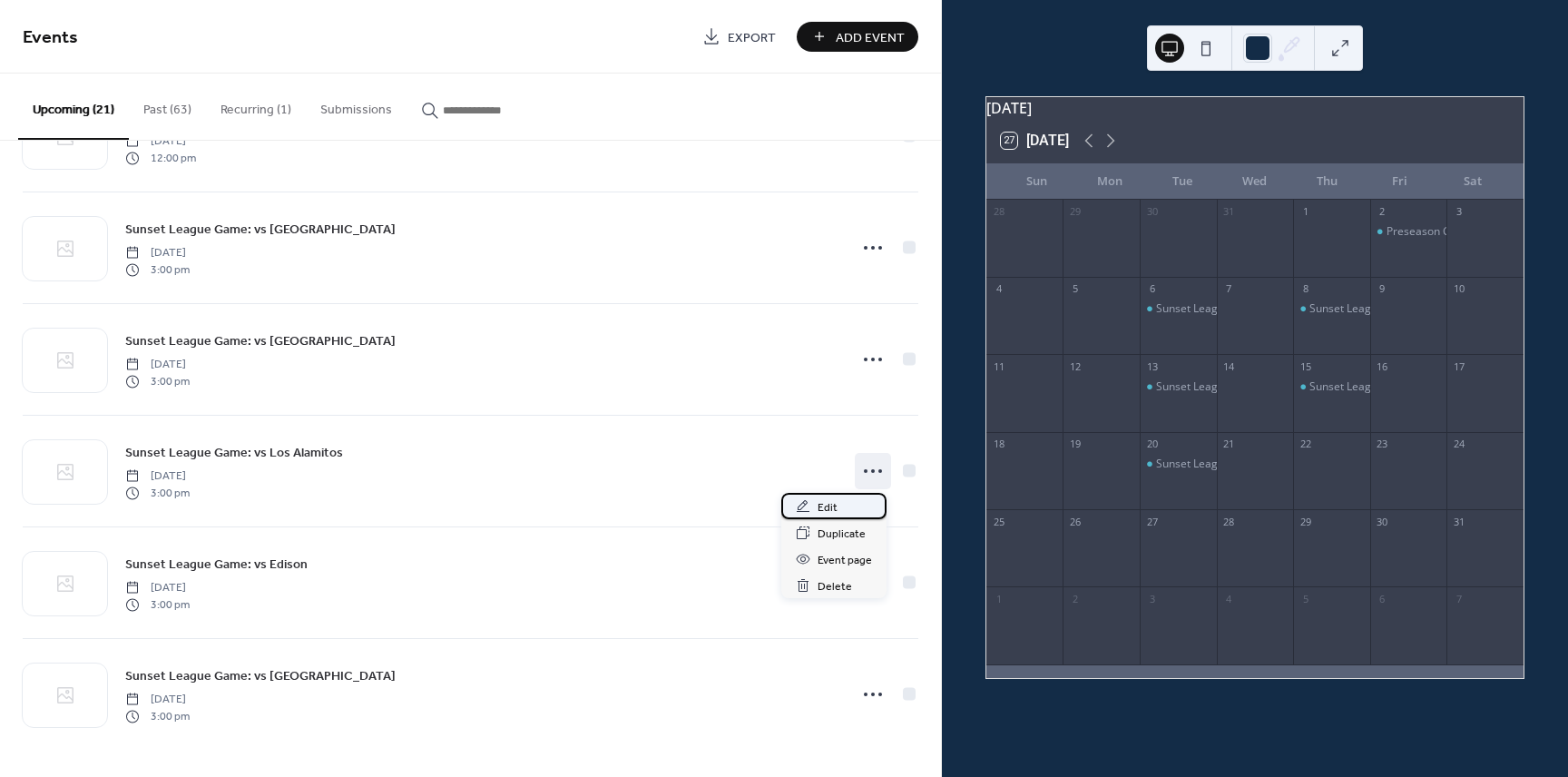 click on "Edit" at bounding box center [828, 507] 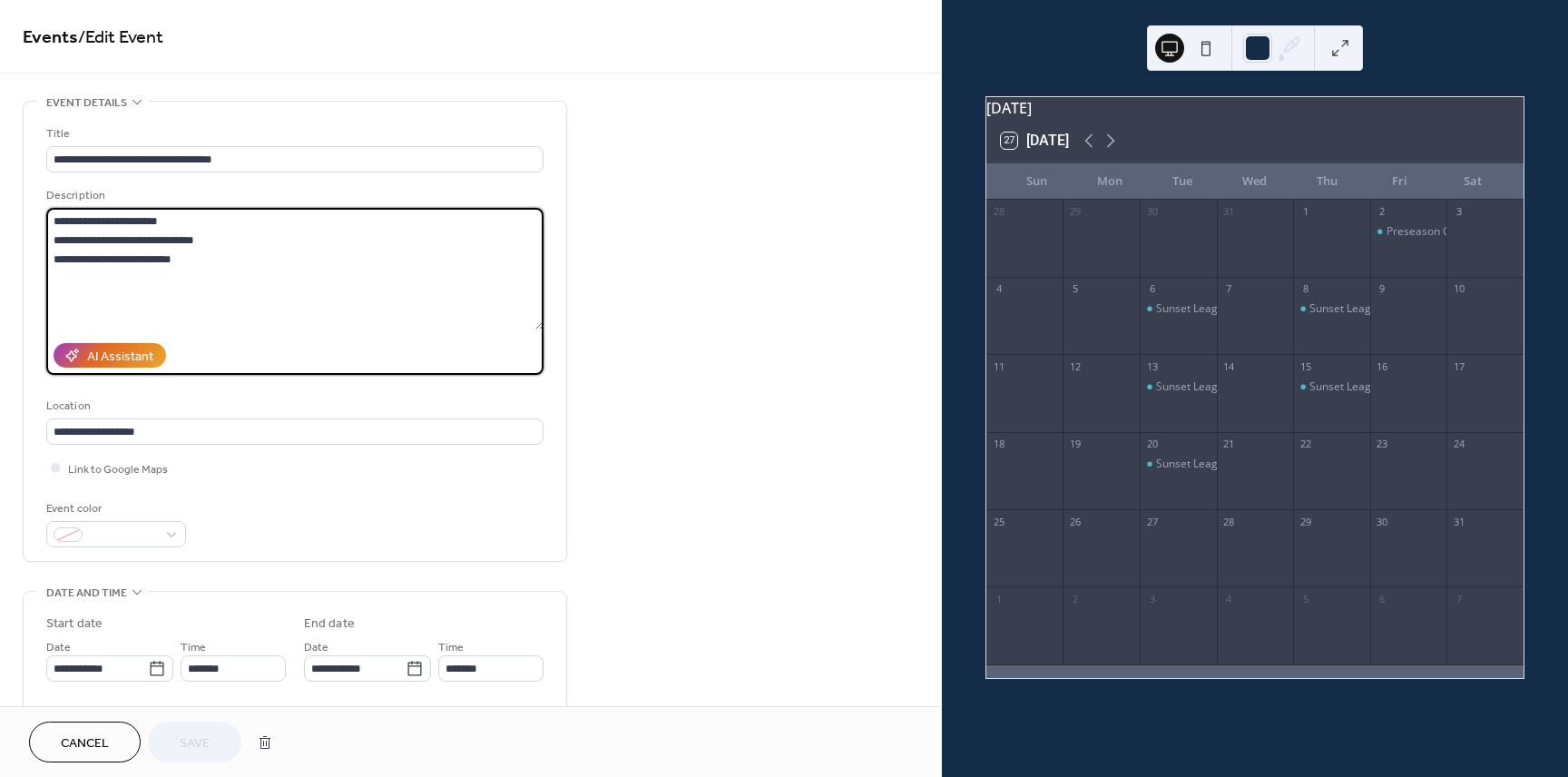 click on "**********" at bounding box center [295, 269] 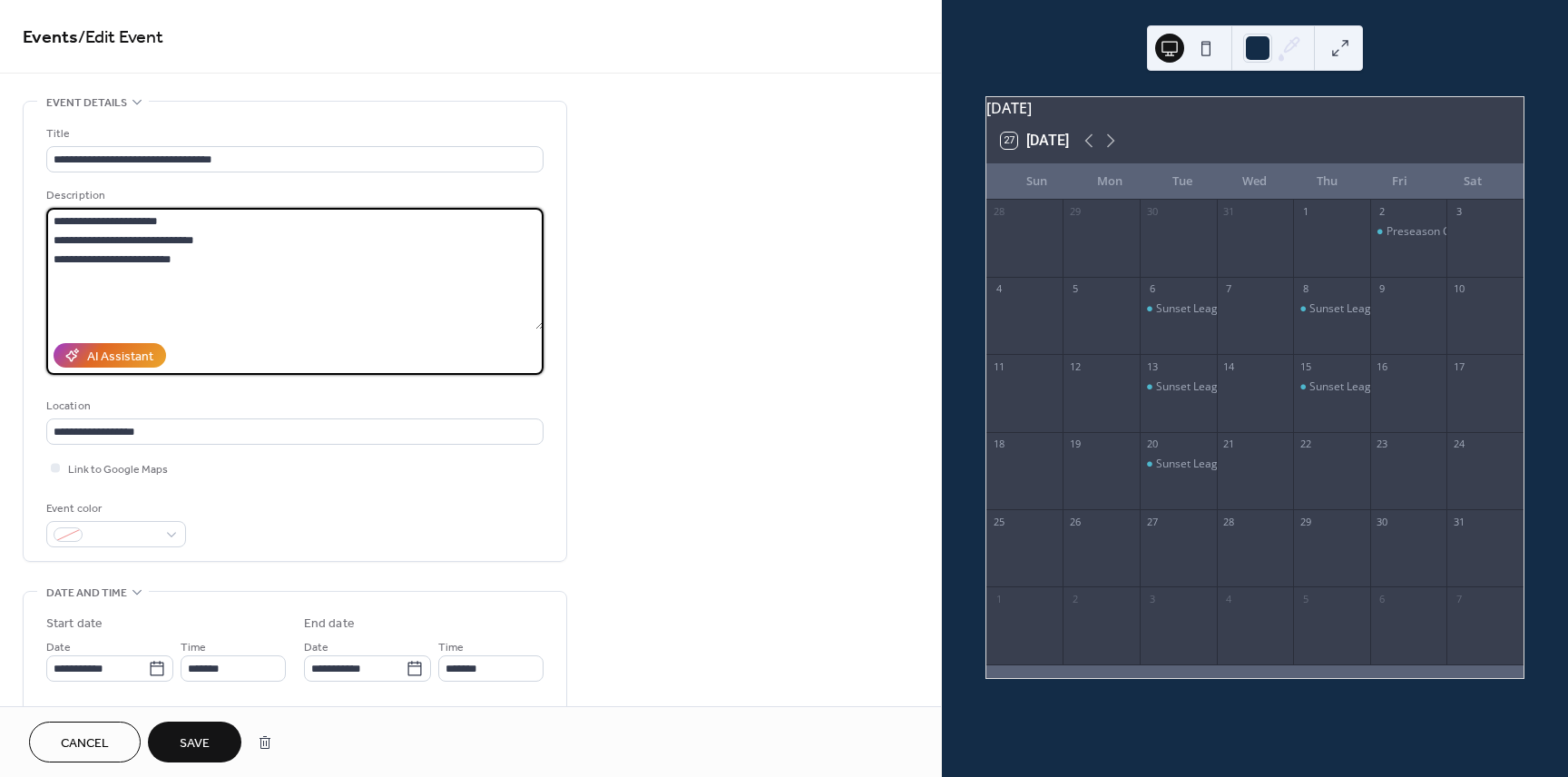type on "**********" 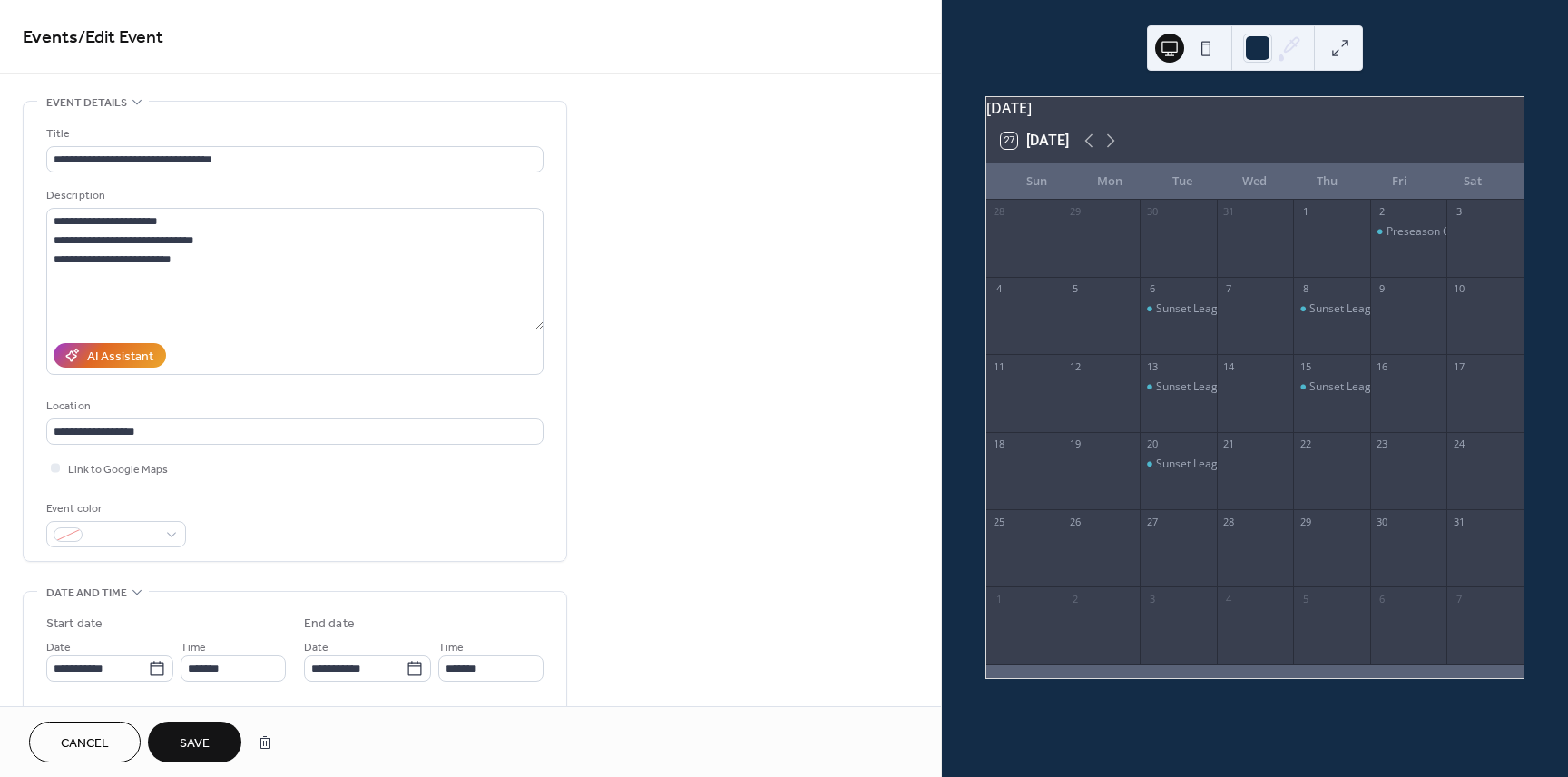 click on "Save" at bounding box center (194, 743) 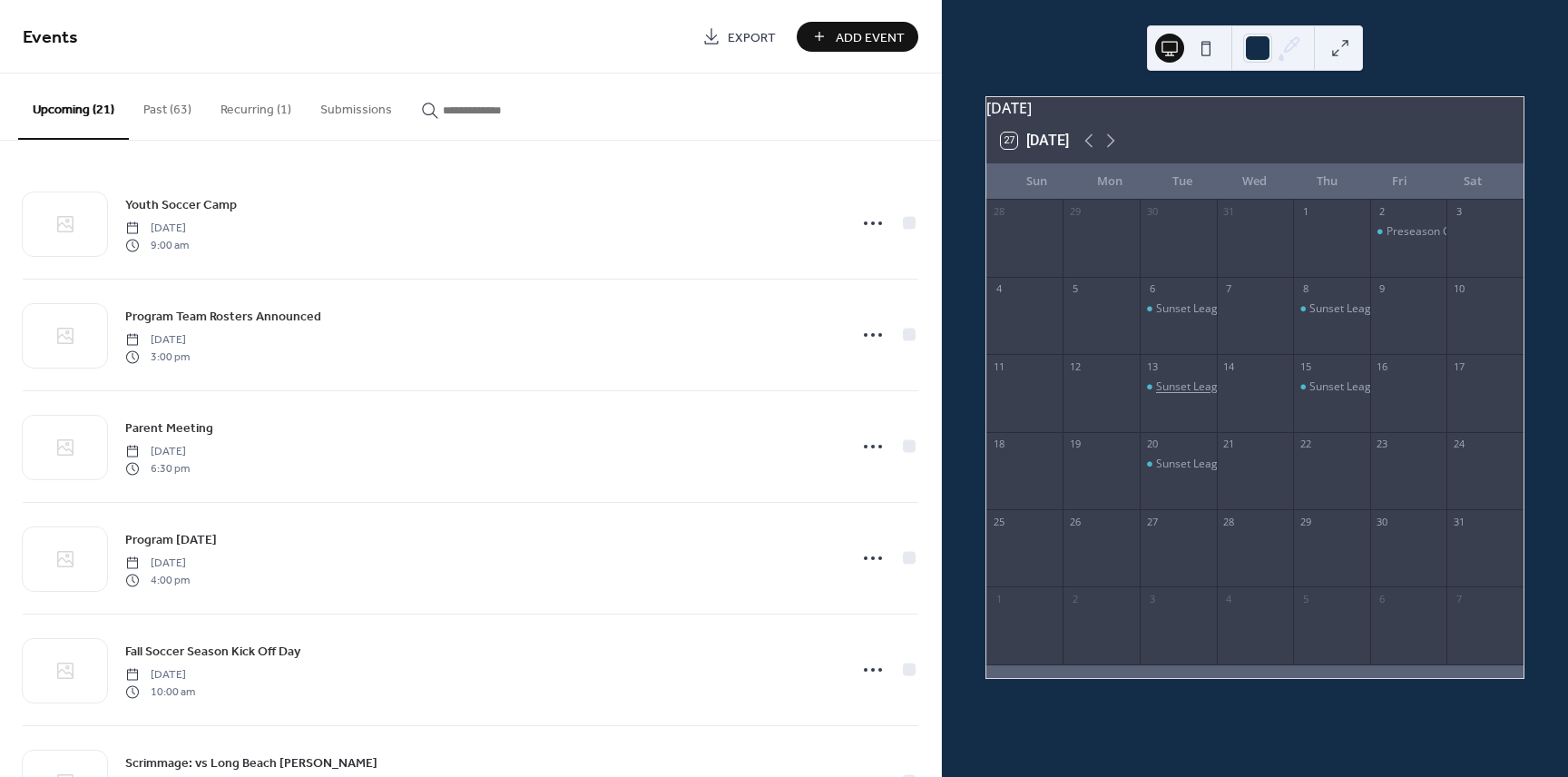 click on "Sunset League Game: vs Los Alamitos" at bounding box center [1251, 387] 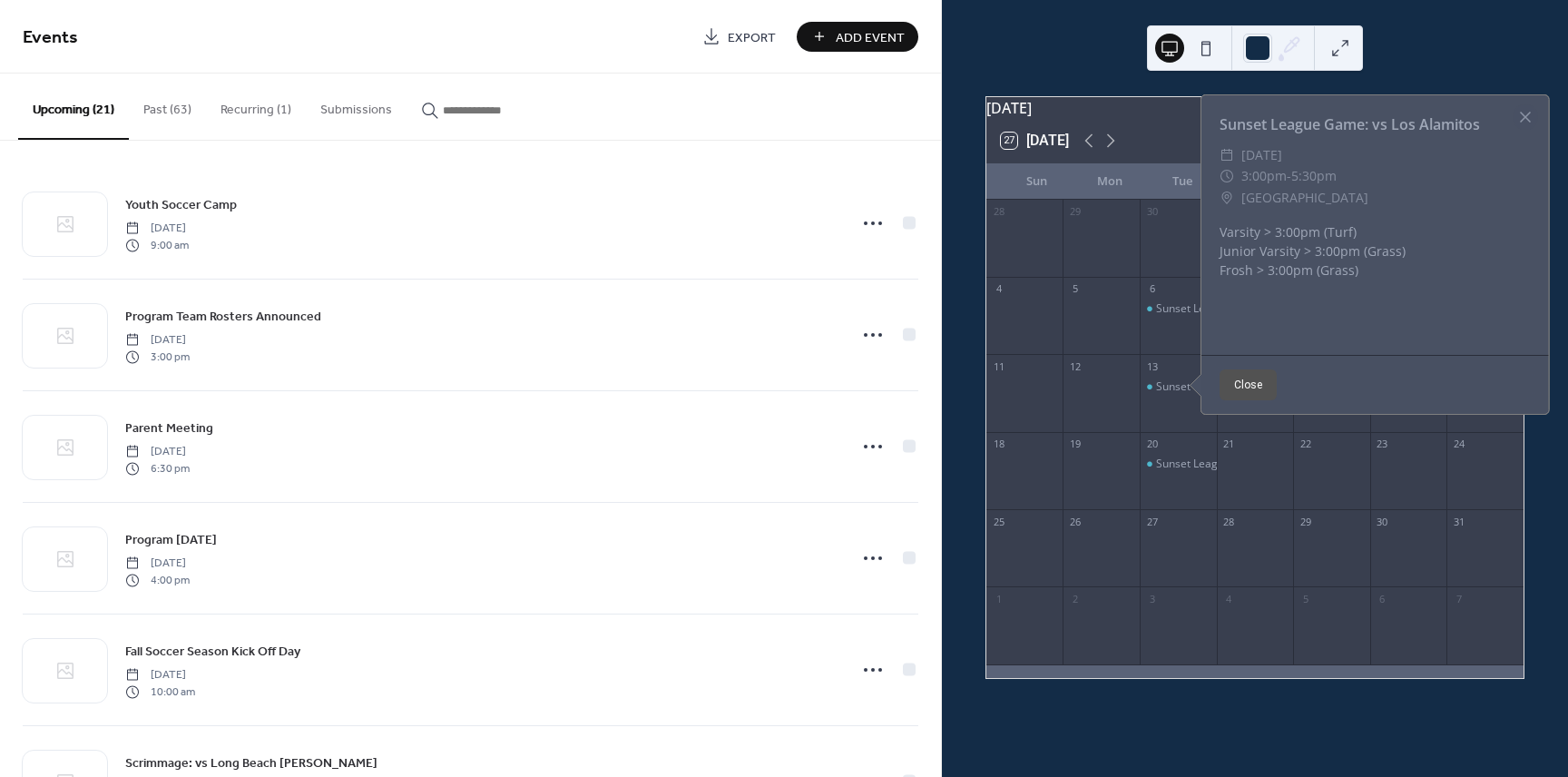 click at bounding box center (1255, 479) 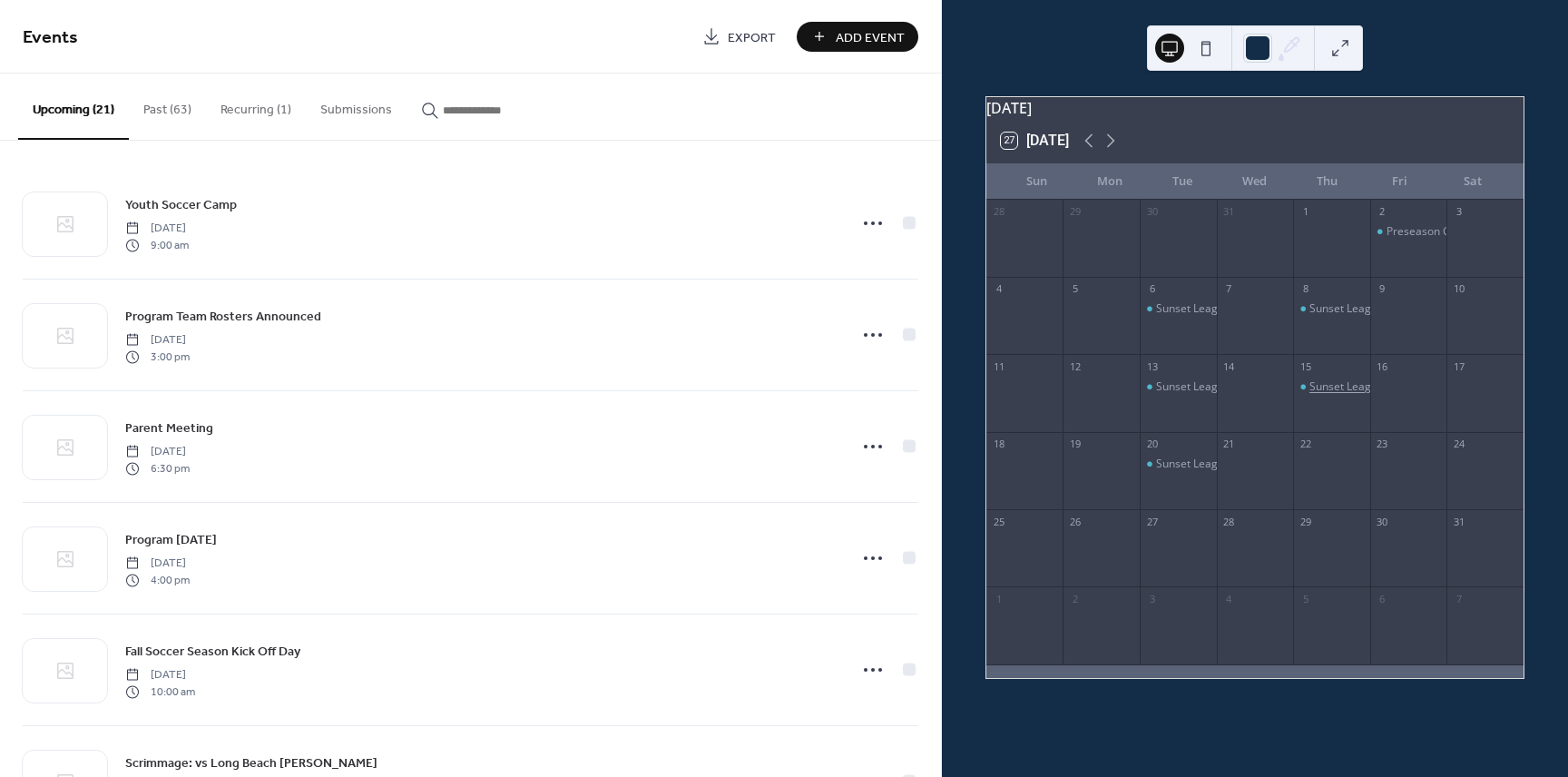 click on "Sunset League Game: vs  Edison" at bounding box center [1389, 387] 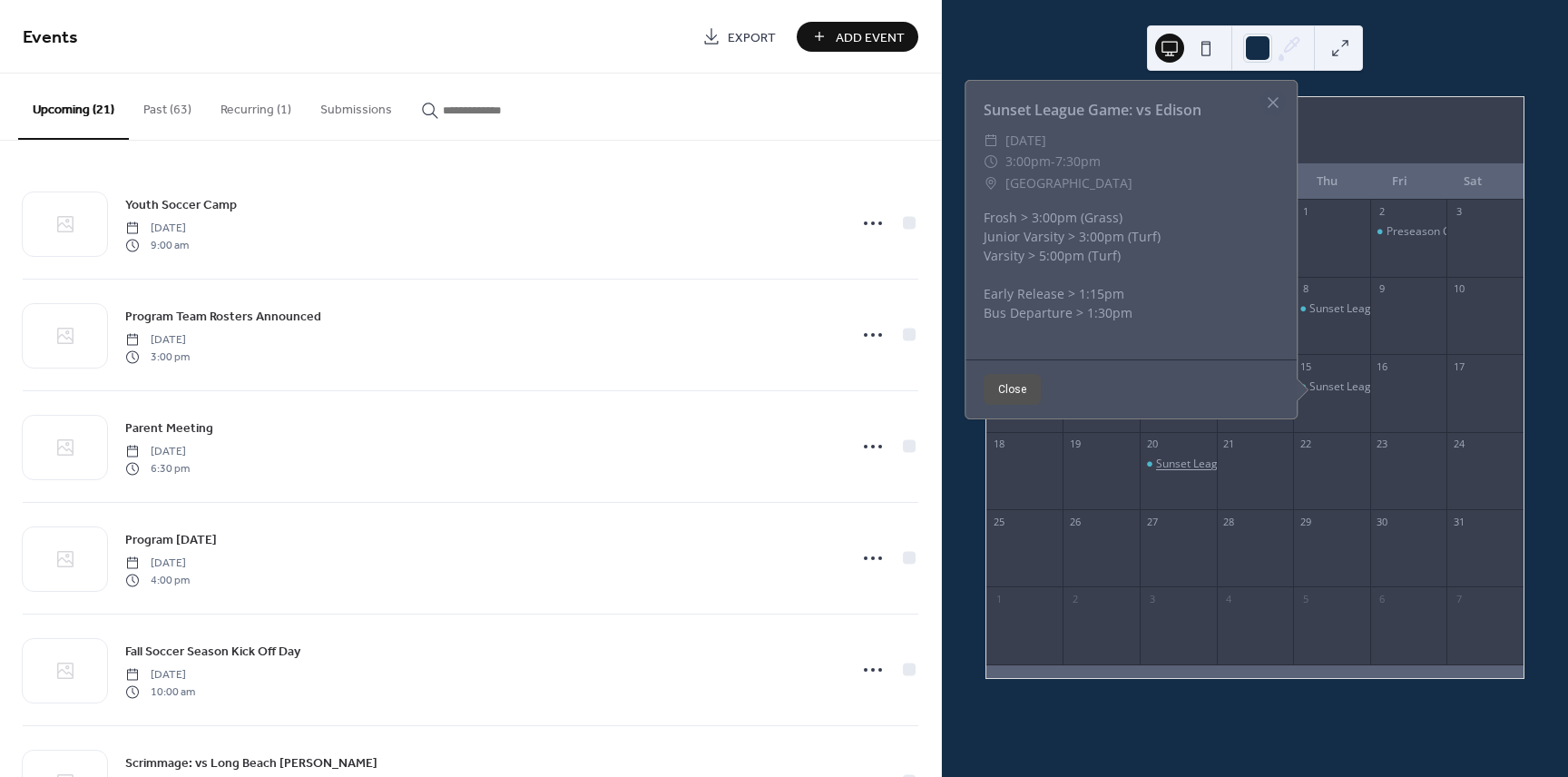 click on "Sunset League Game: vs [GEOGRAPHIC_DATA]" at bounding box center [1274, 464] 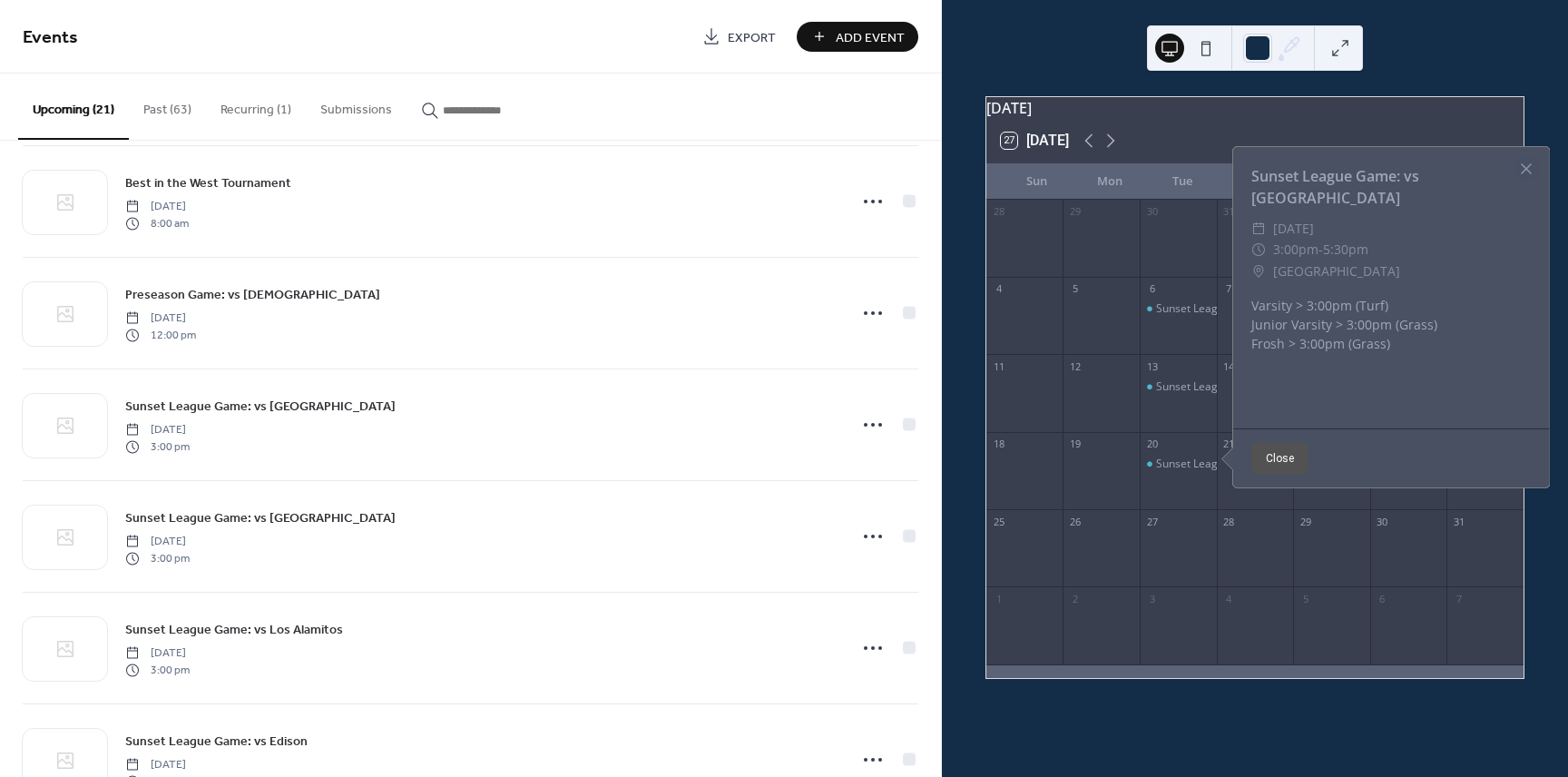scroll, scrollTop: 1762, scrollLeft: 0, axis: vertical 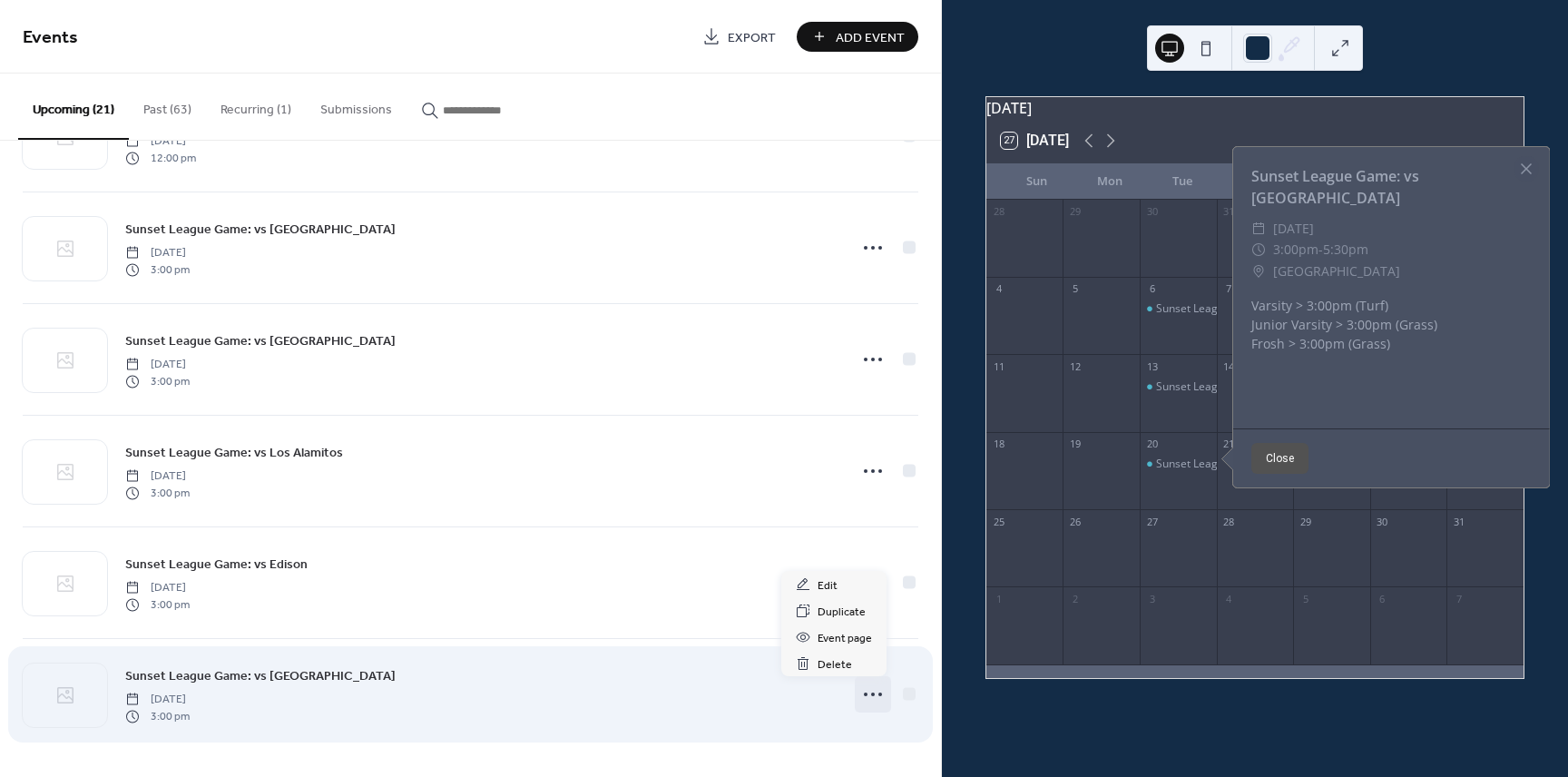 click 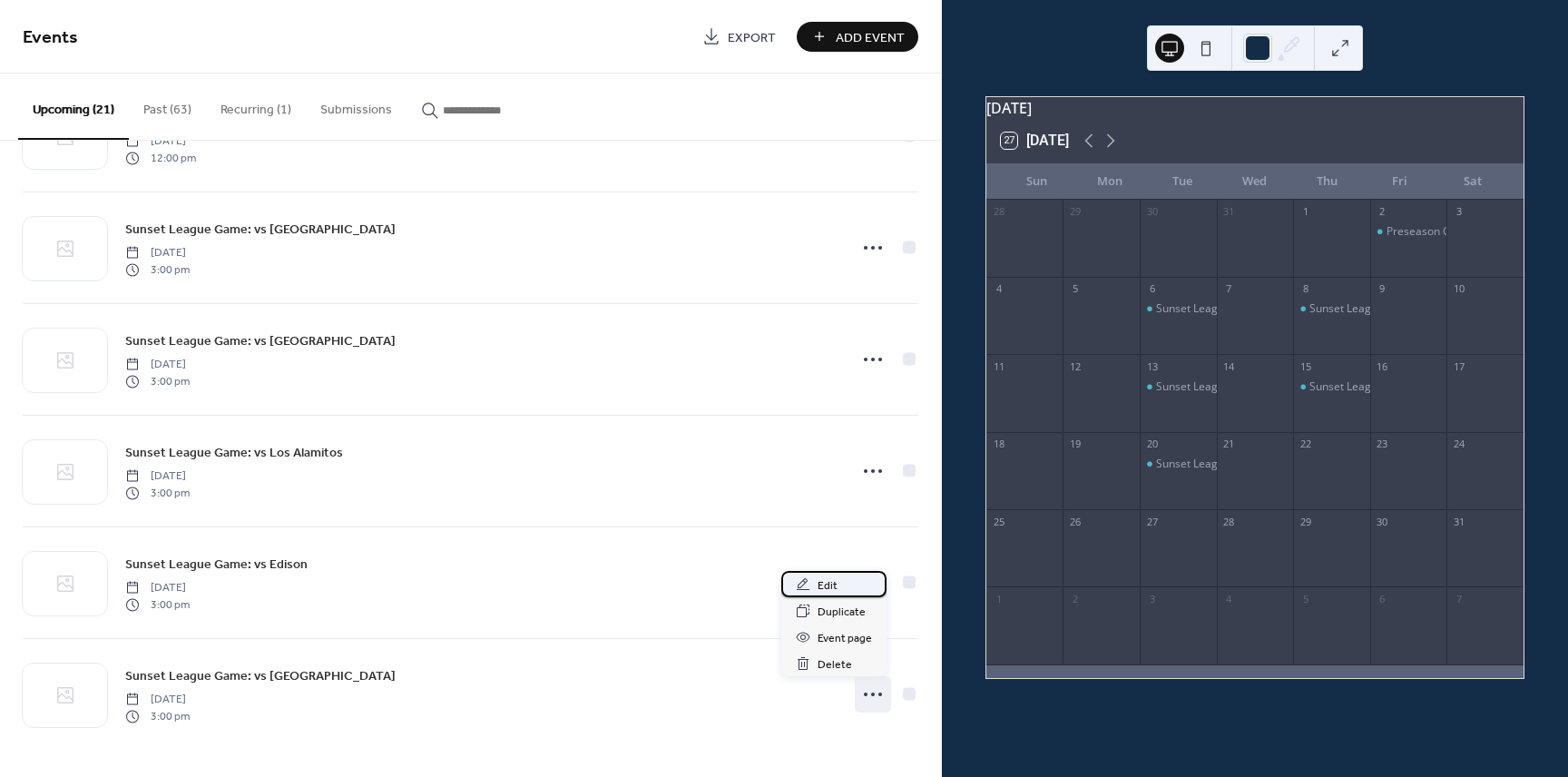 click on "Edit" at bounding box center [828, 585] 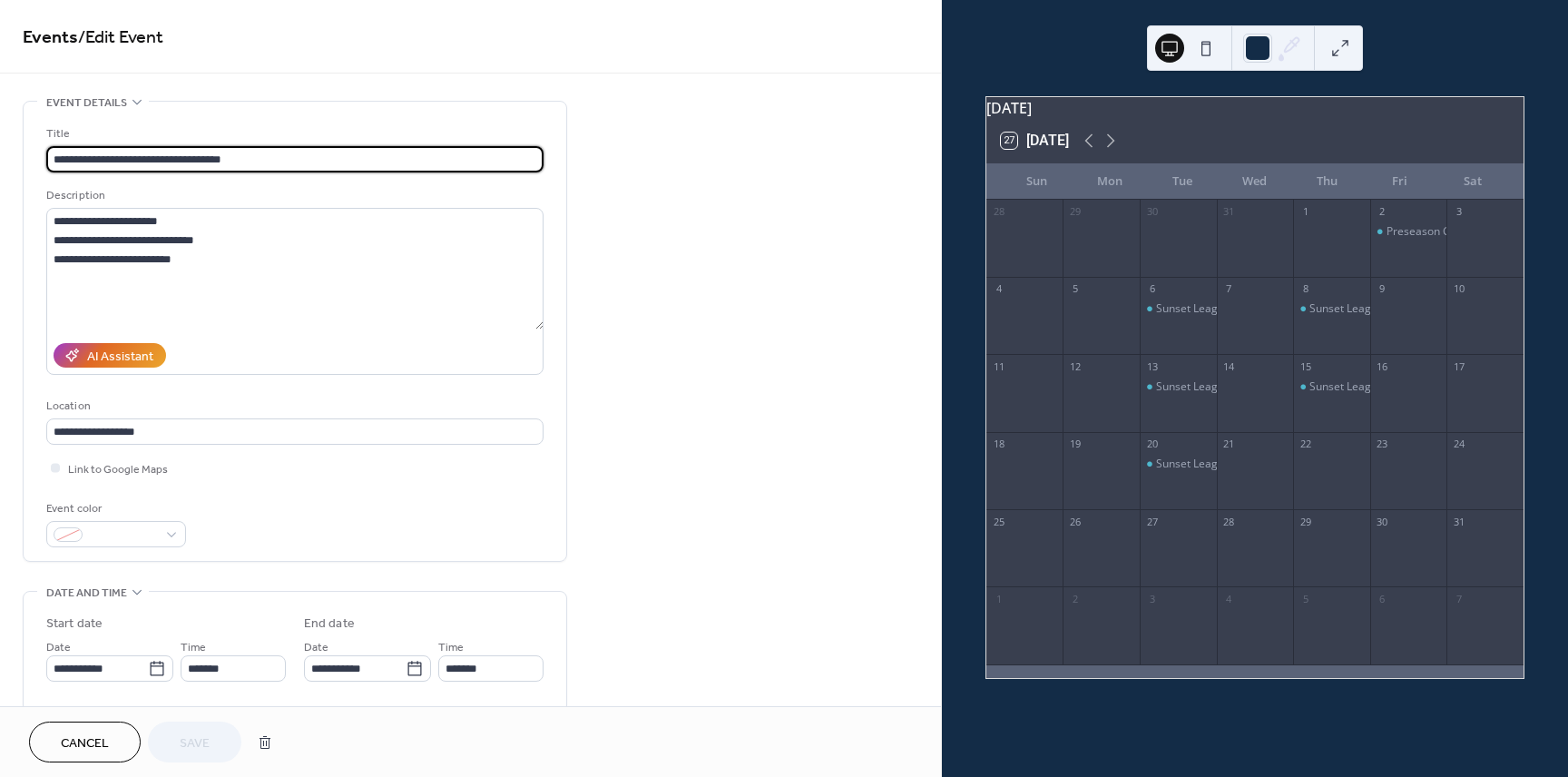 click on "Cancel" at bounding box center (84, 743) 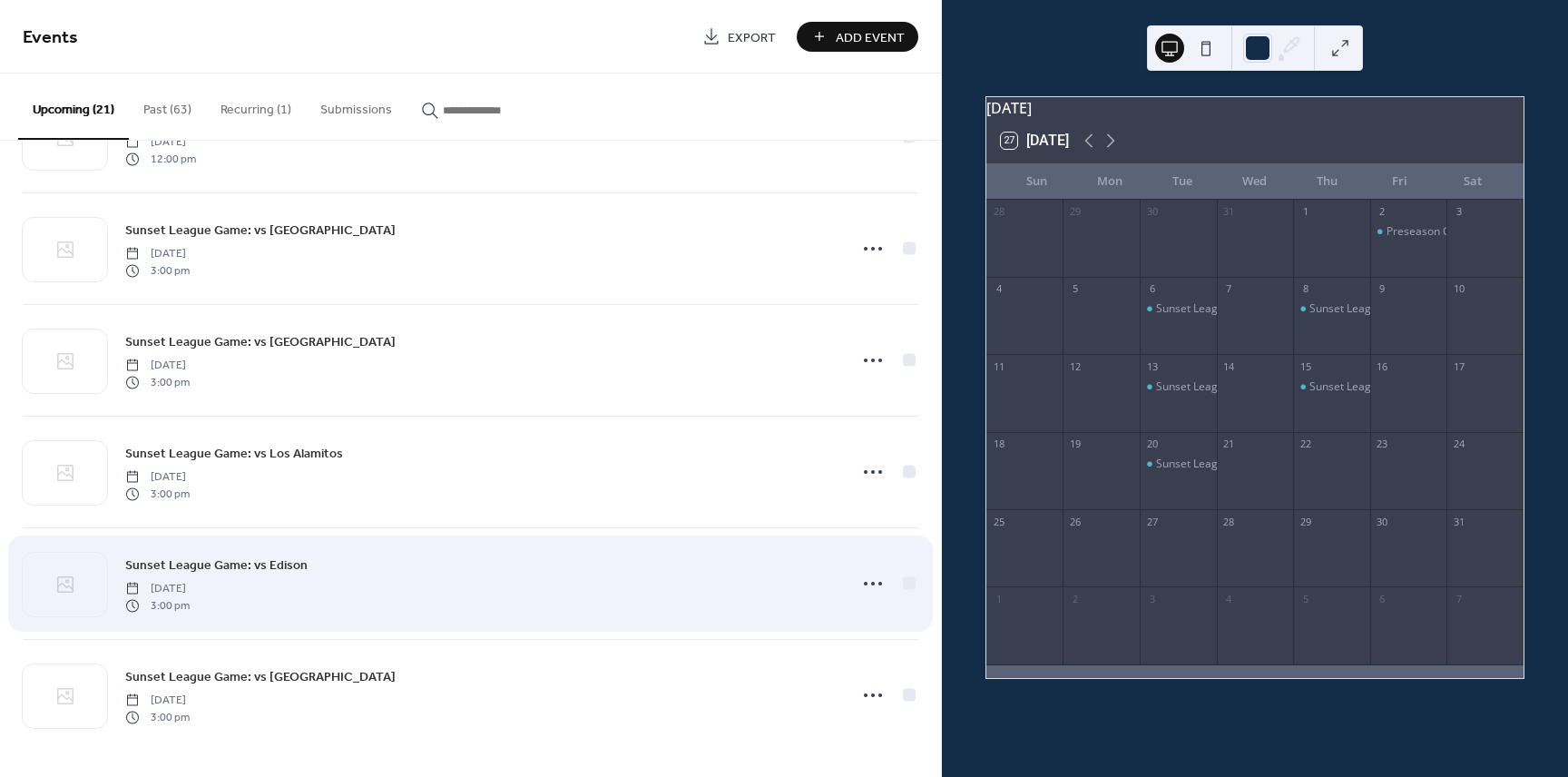 scroll, scrollTop: 1762, scrollLeft: 0, axis: vertical 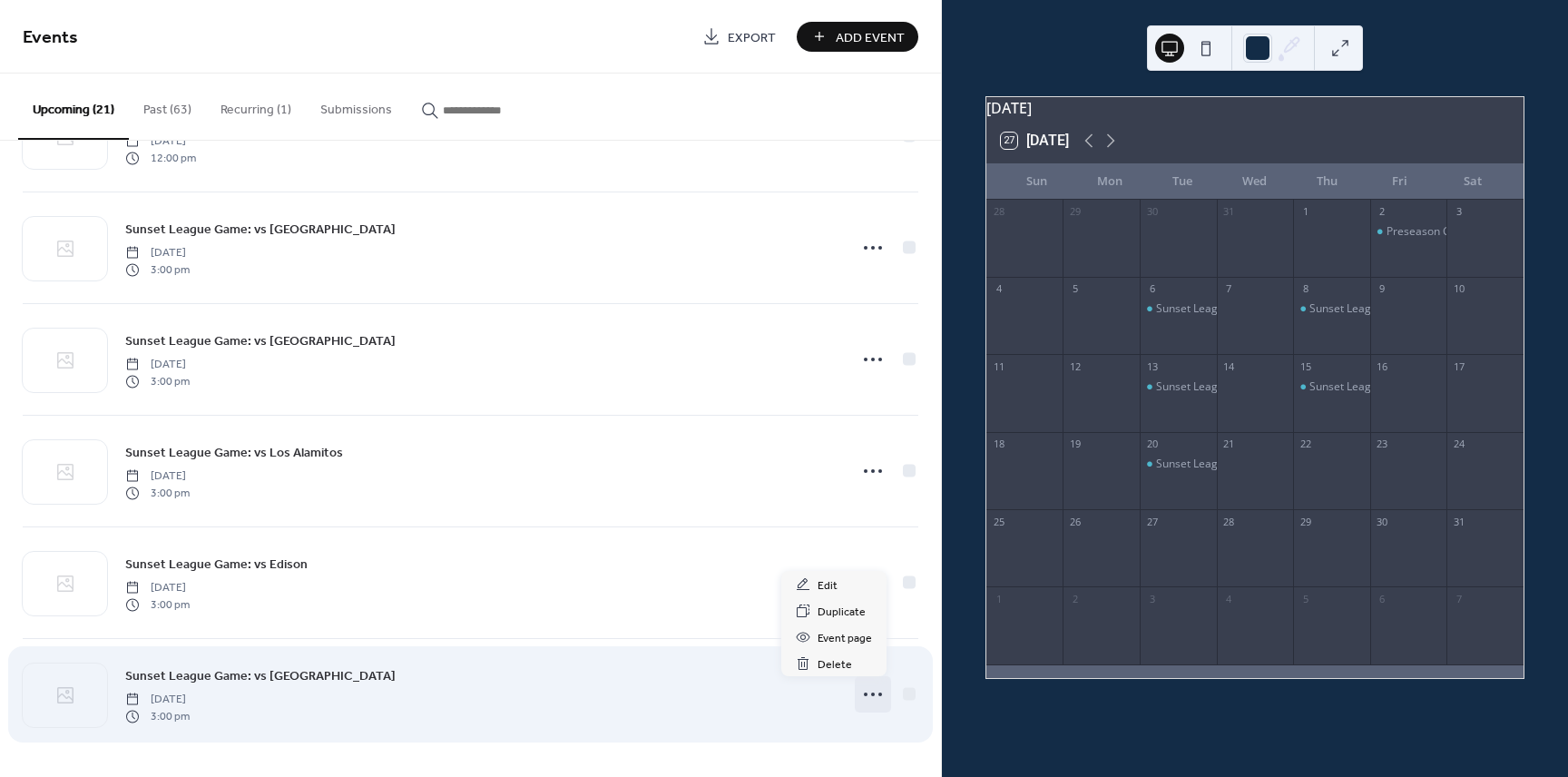 click 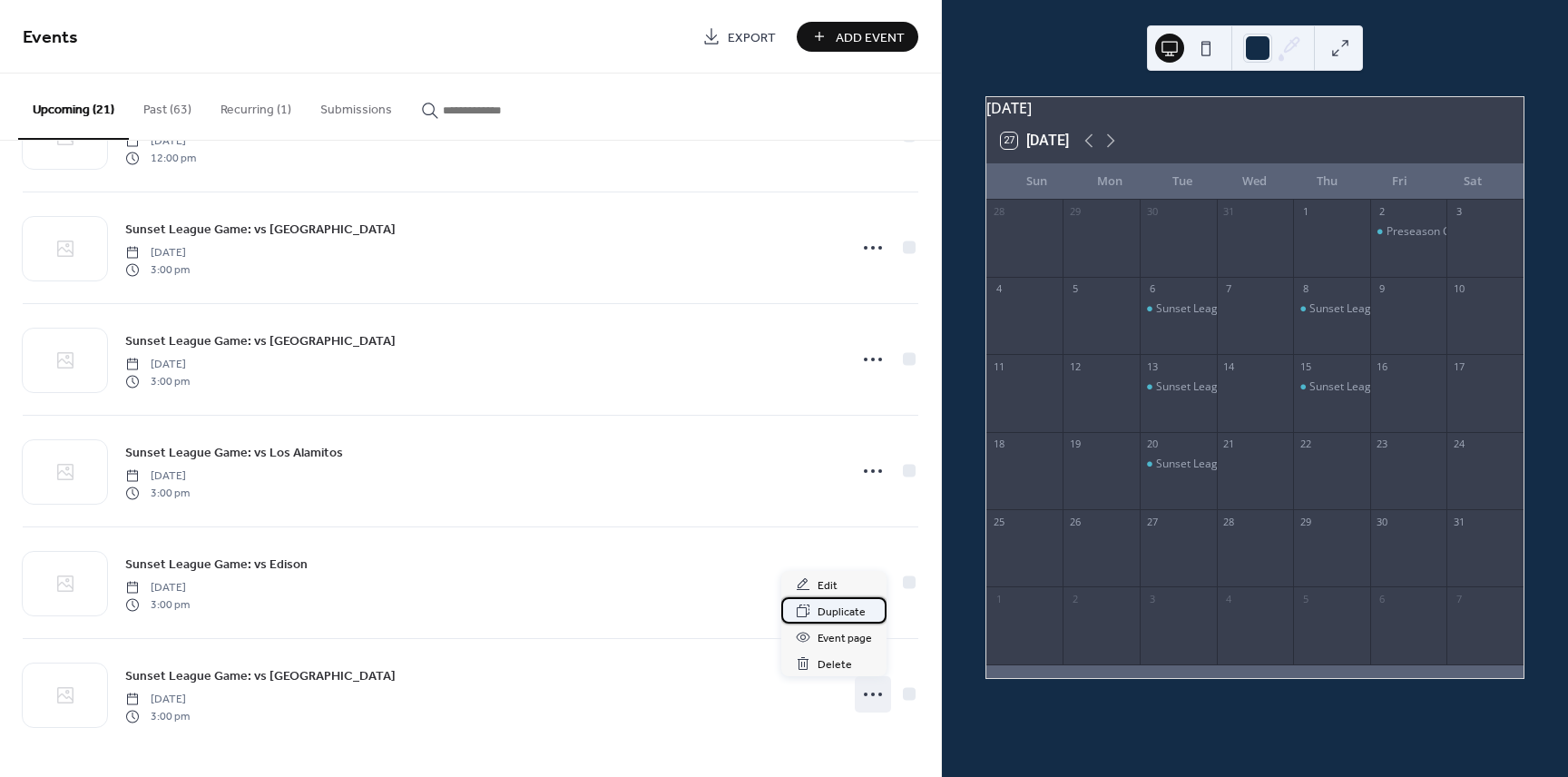 click on "Duplicate" at bounding box center [841, 612] 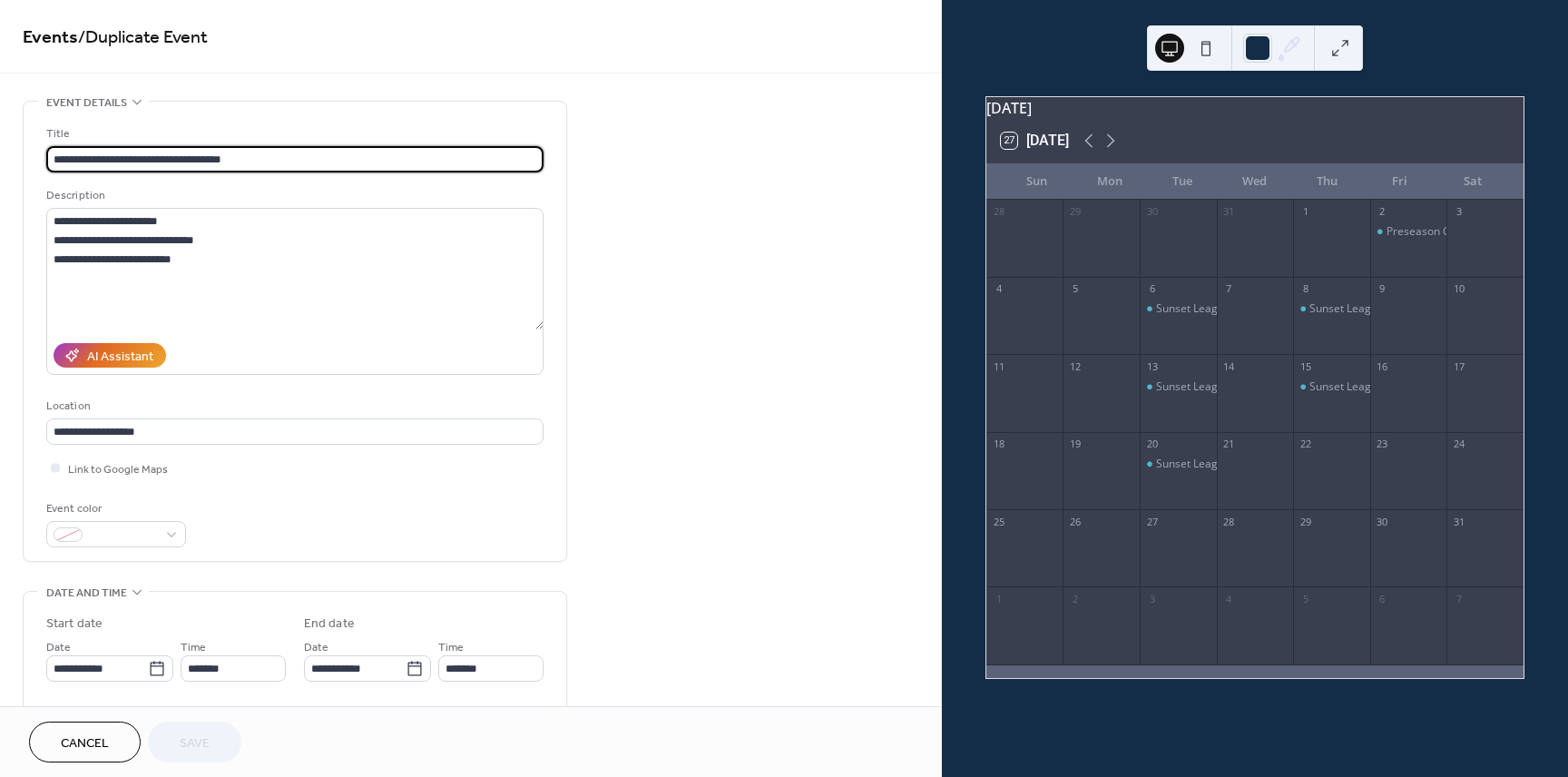 scroll, scrollTop: 1, scrollLeft: 0, axis: vertical 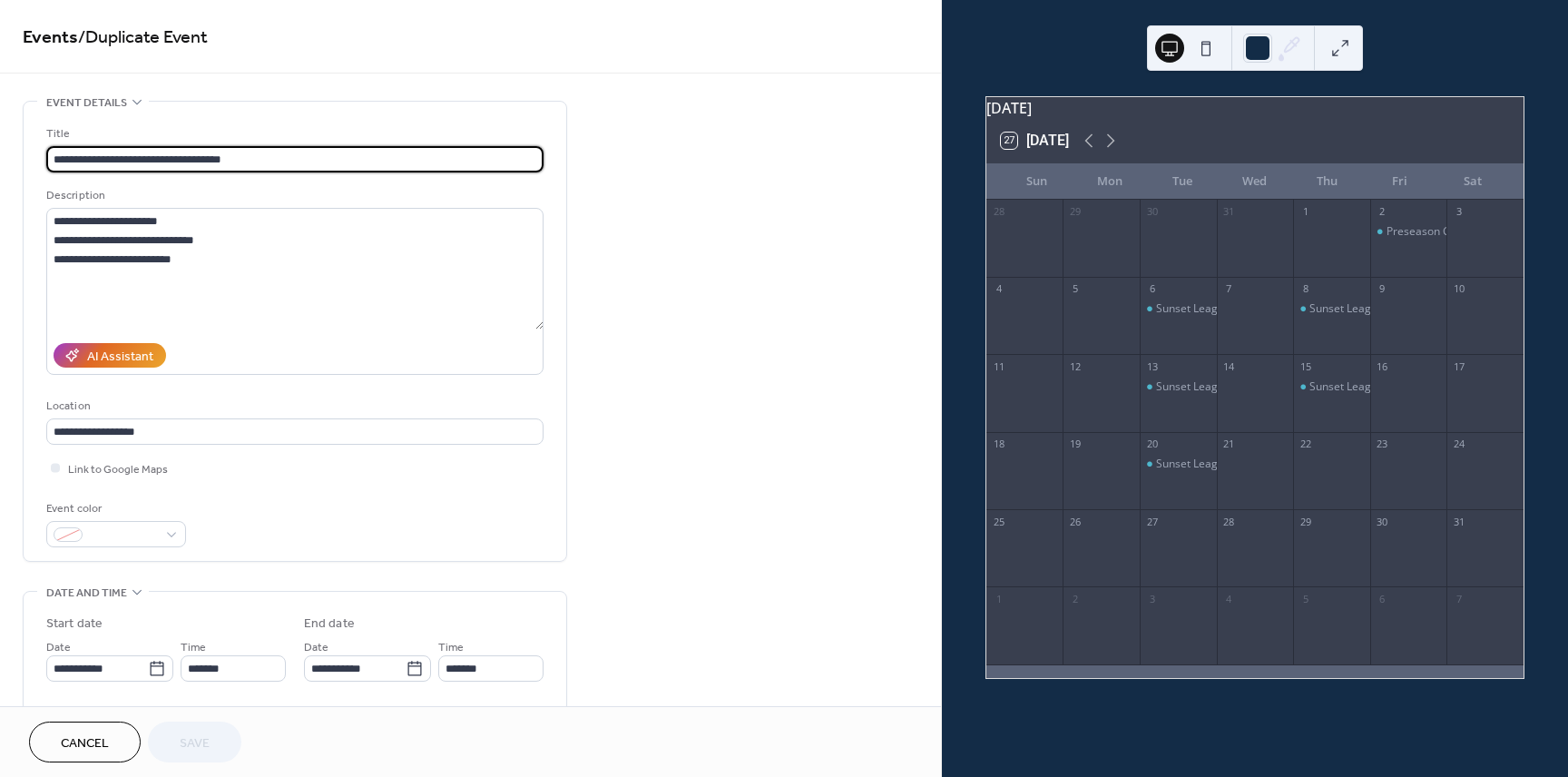 drag, startPoint x: 172, startPoint y: 150, endPoint x: 369, endPoint y: 170, distance: 198.01263 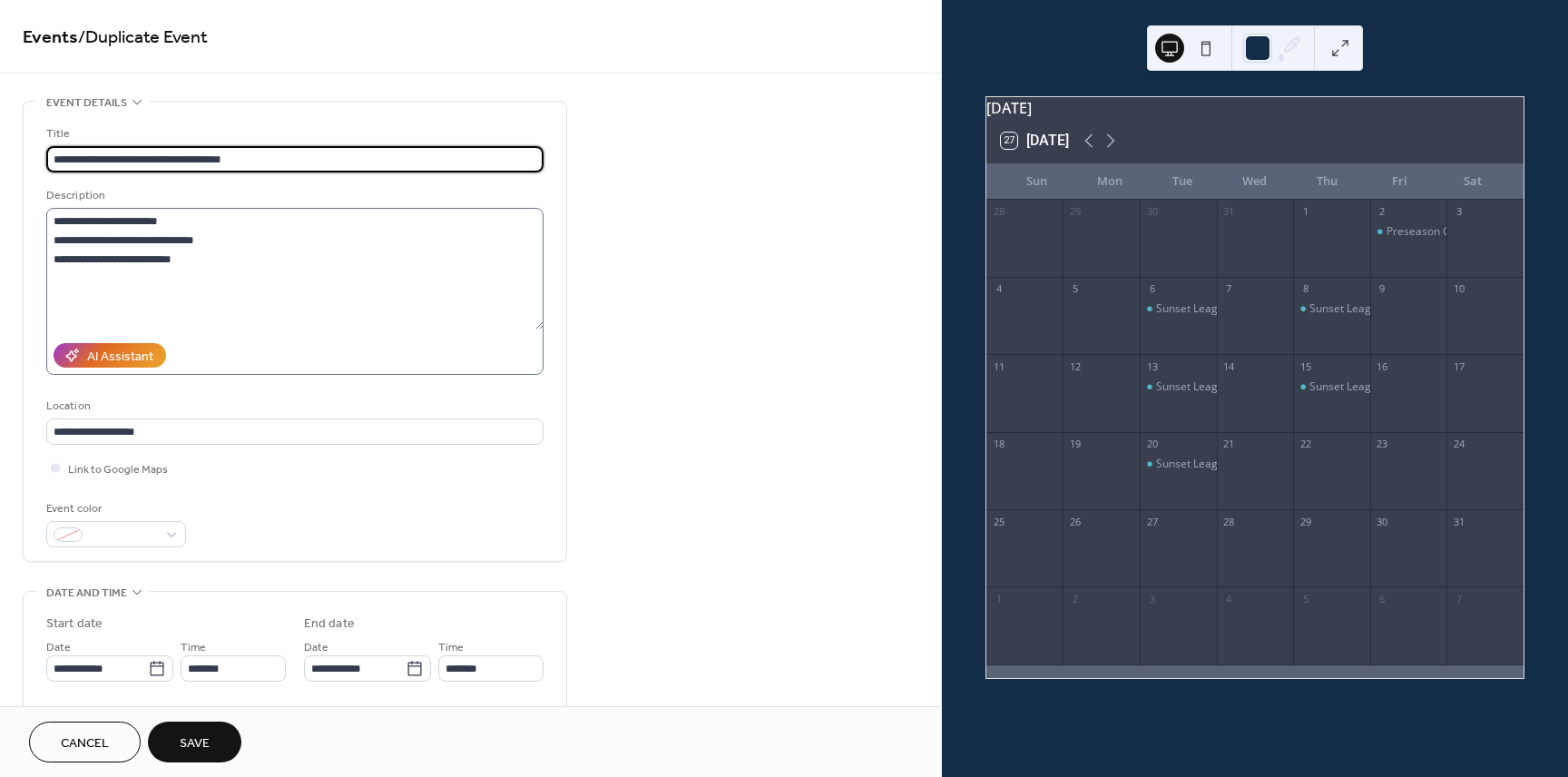 type on "**********" 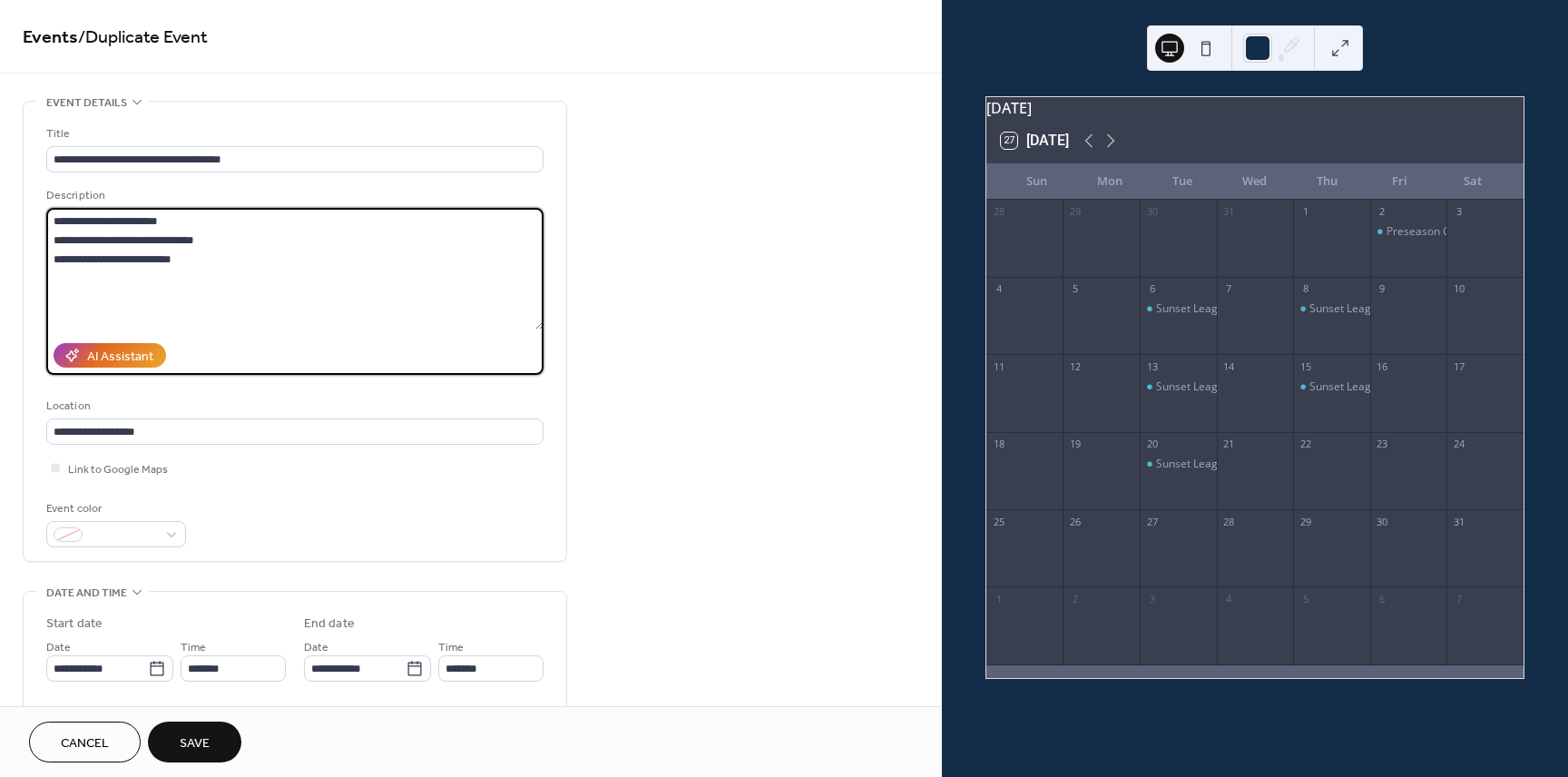 scroll, scrollTop: 0, scrollLeft: 0, axis: both 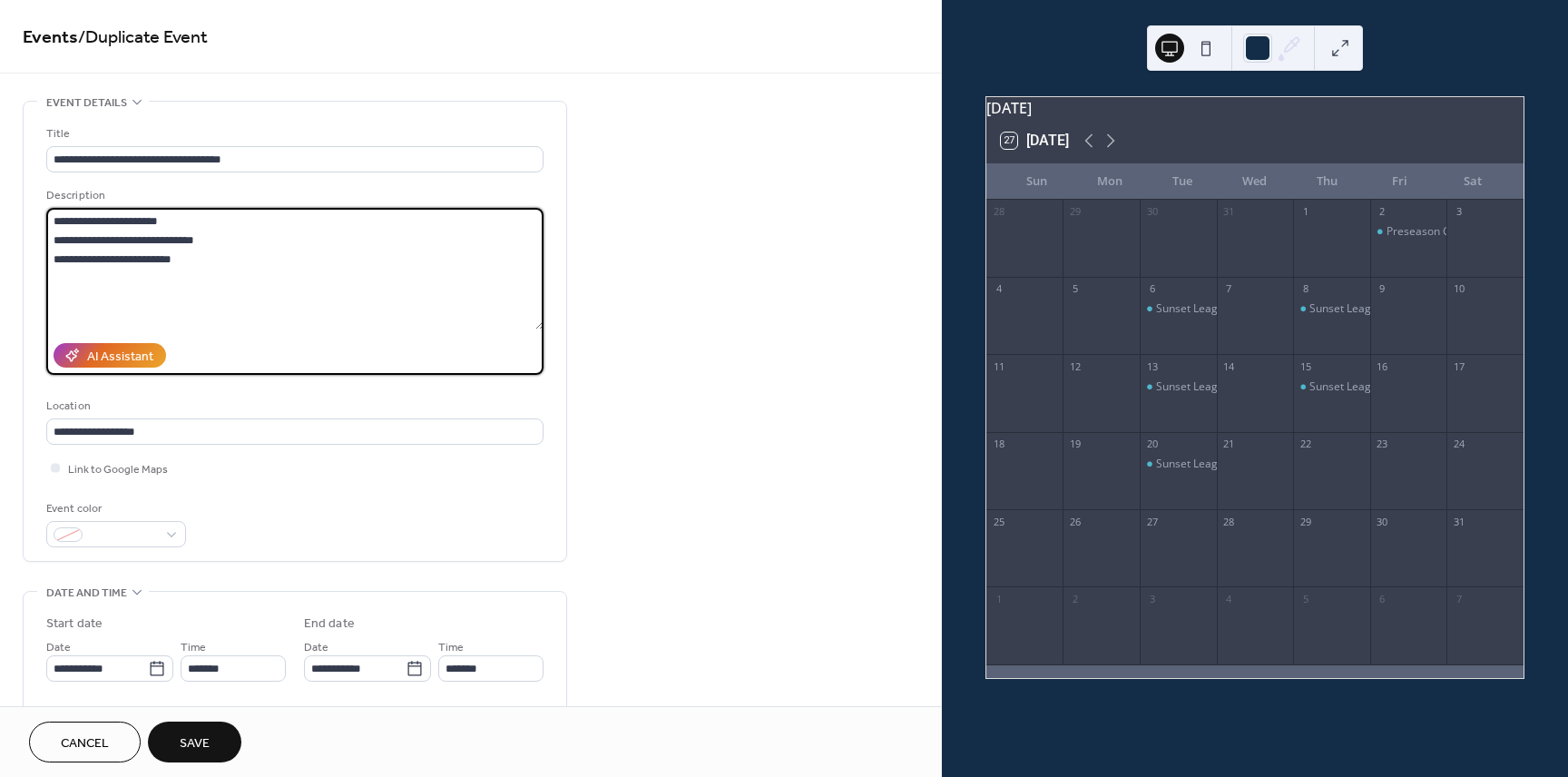 drag, startPoint x: 196, startPoint y: 263, endPoint x: -24, endPoint y: 255, distance: 220.1454 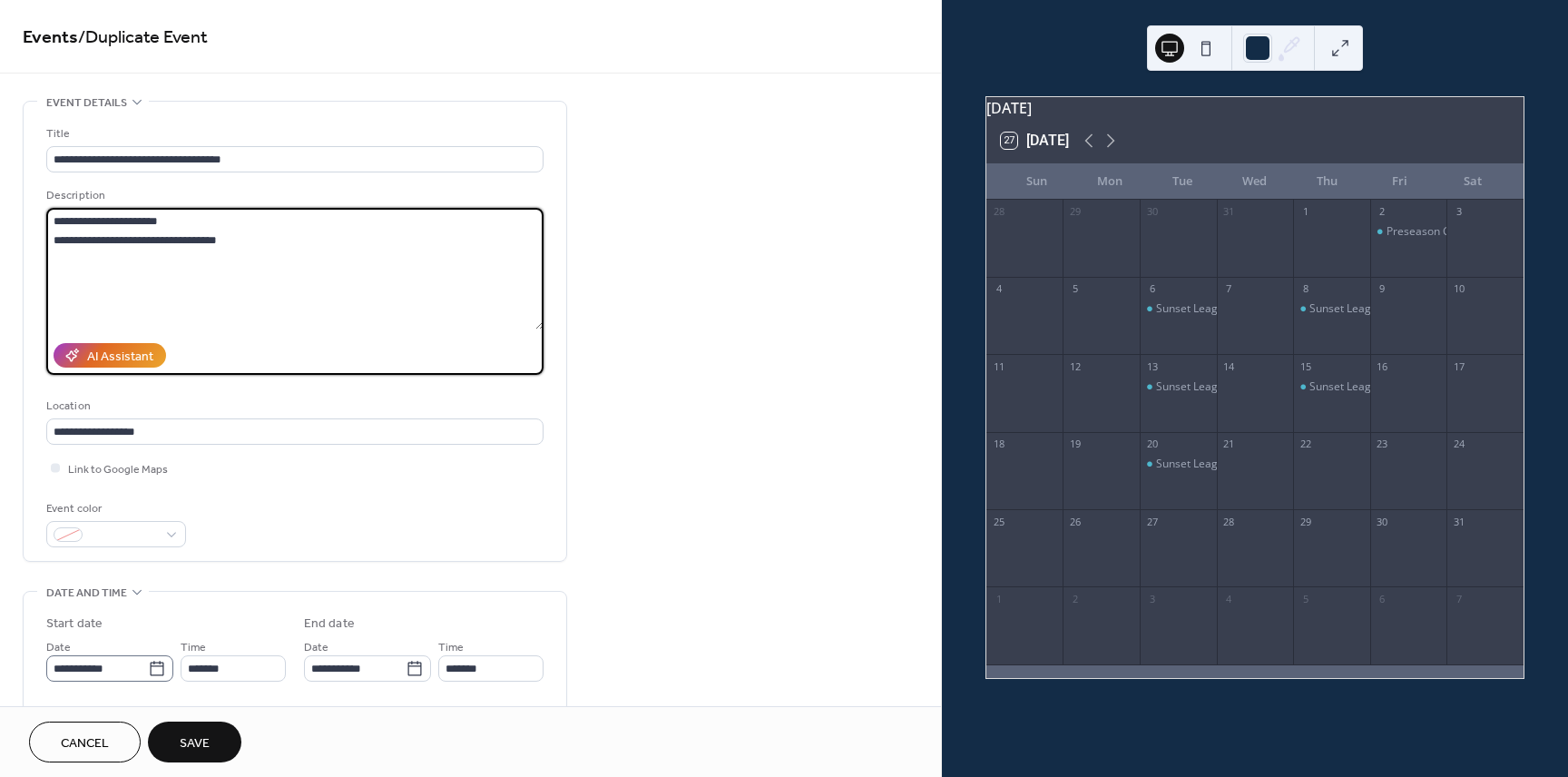 type on "**********" 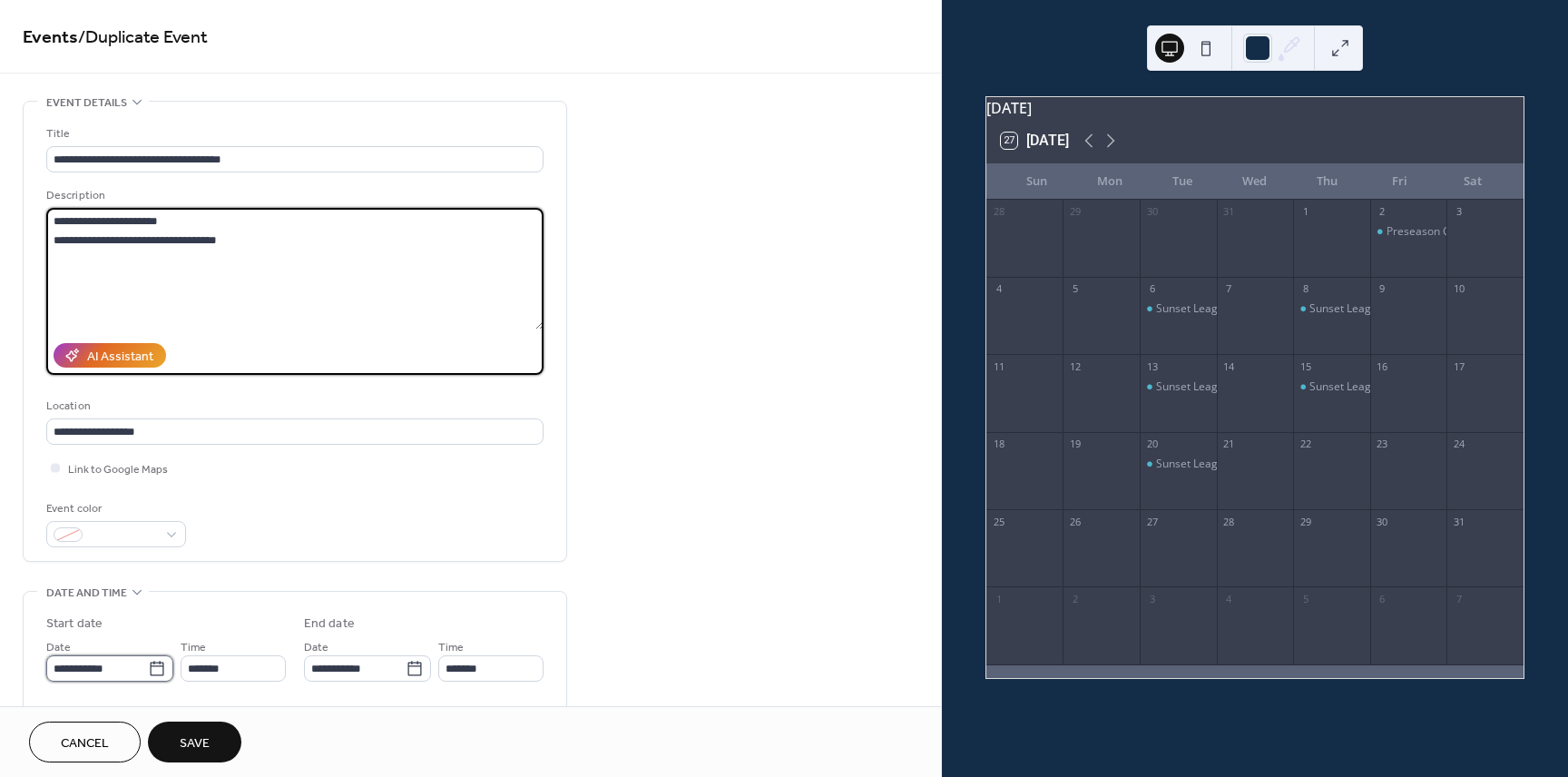 click on "**********" at bounding box center [97, 668] 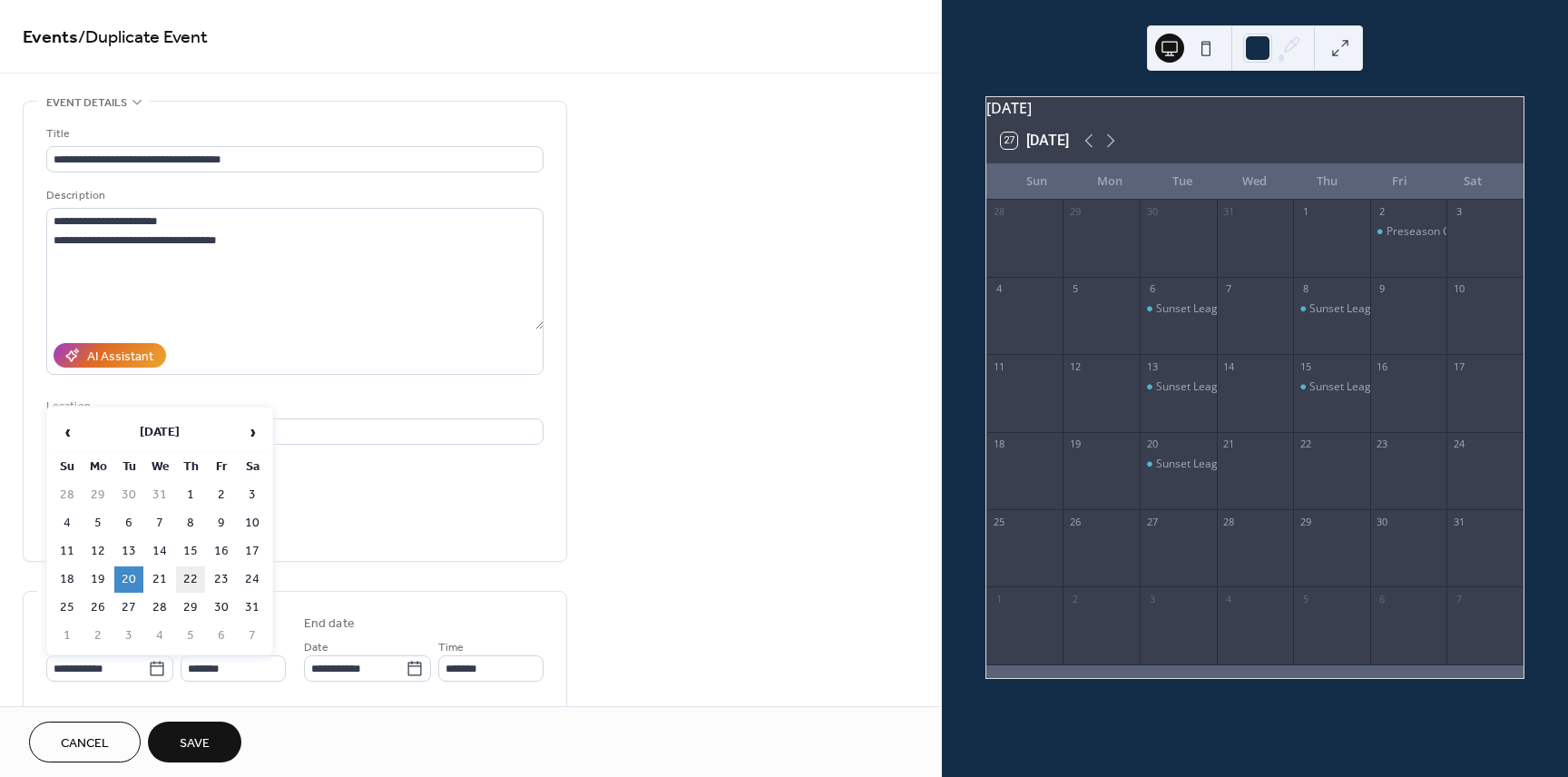 click on "22" at bounding box center (191, 579) 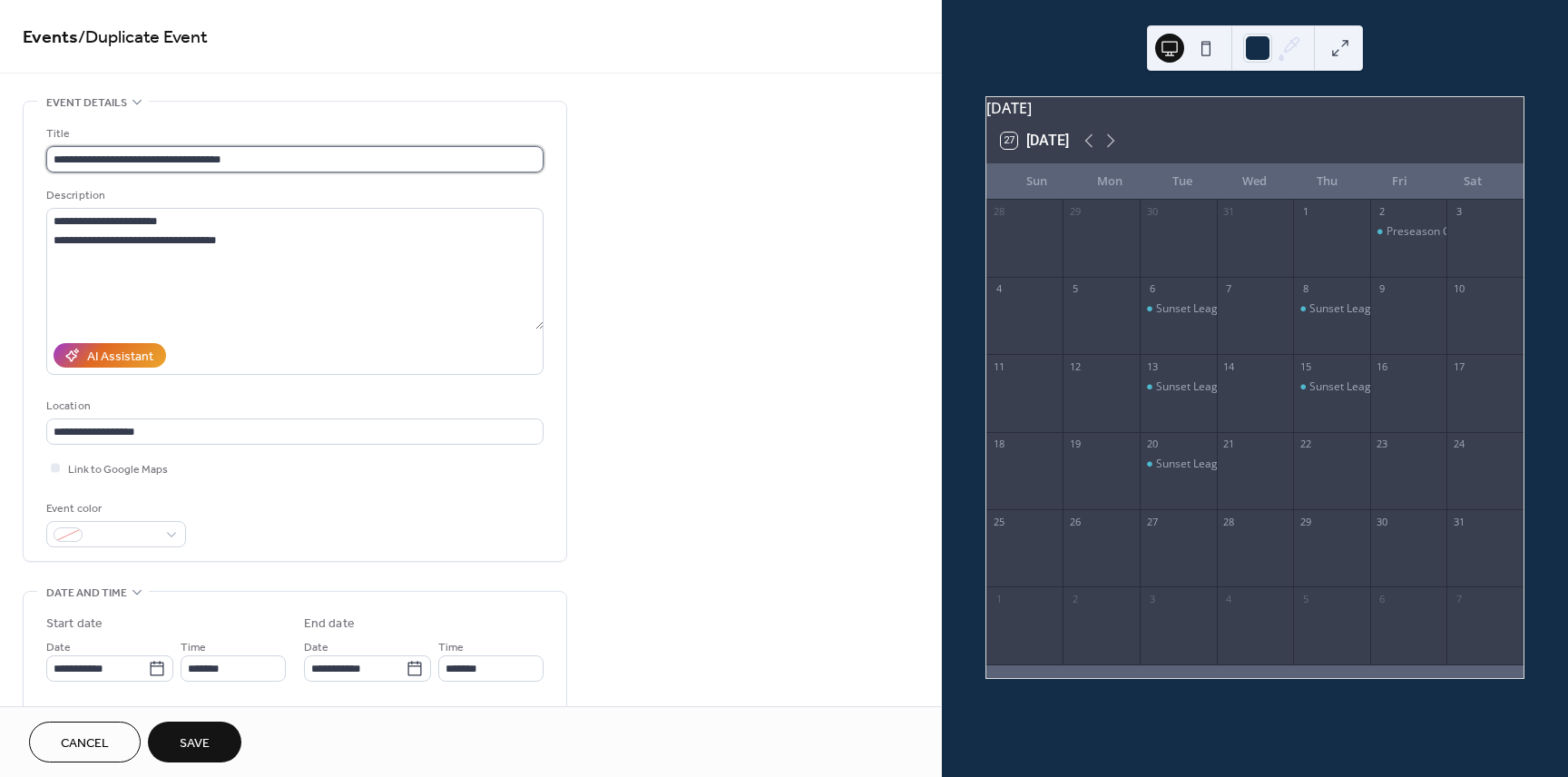 click on "**********" at bounding box center [295, 159] 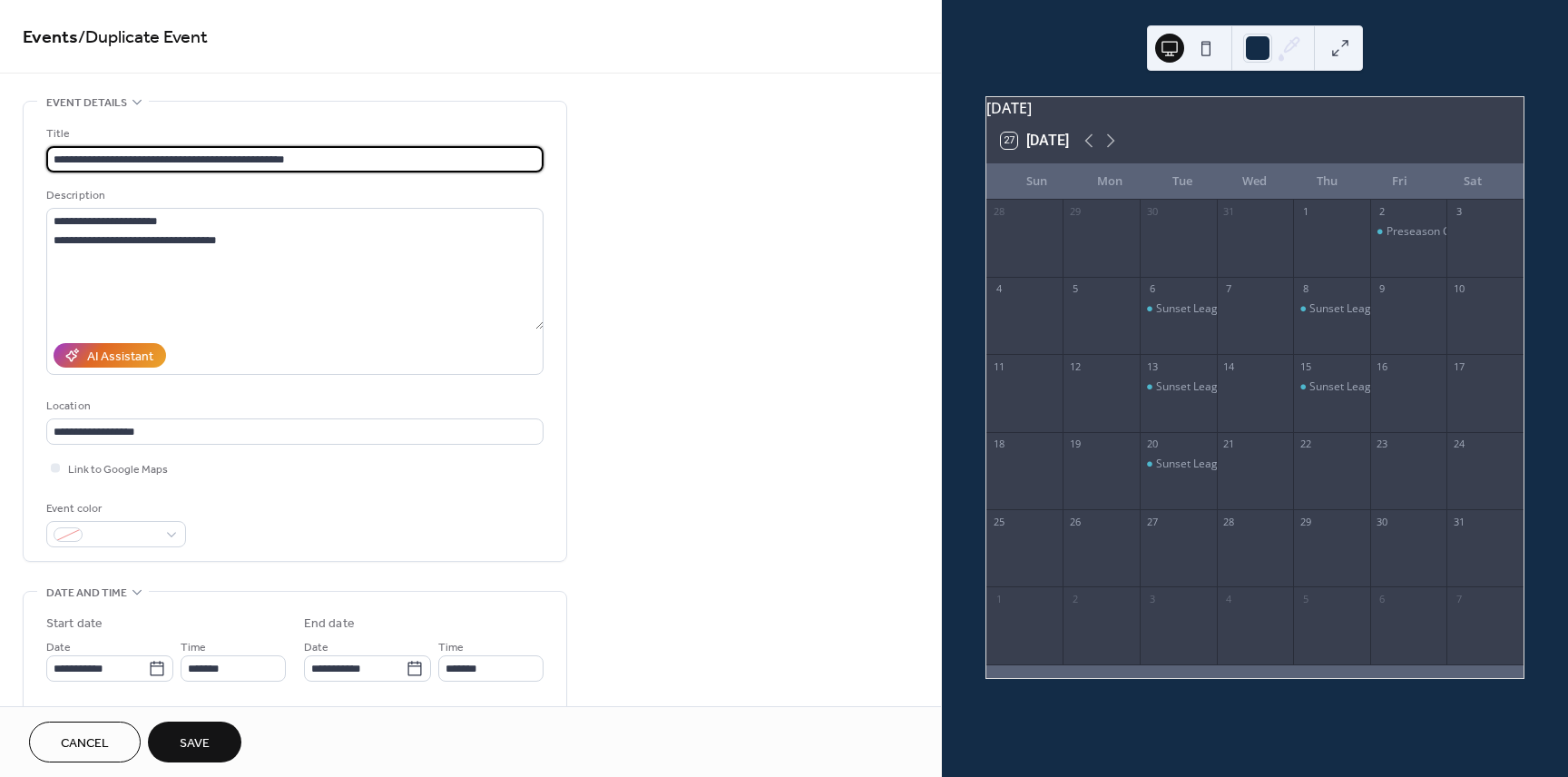 type on "**********" 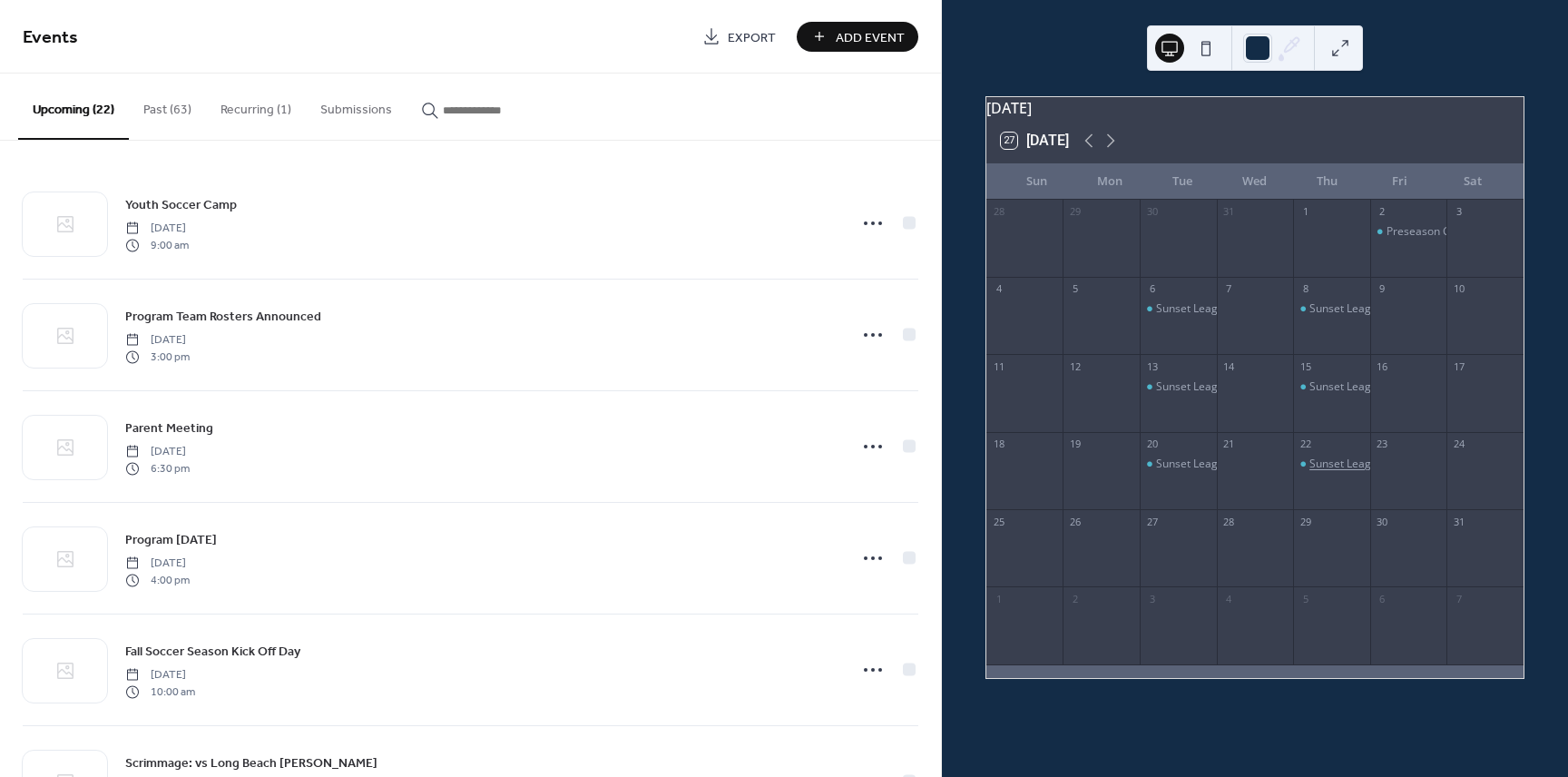 click on "Sunset League Game: vs Corona Del Mar (Senior Game)" at bounding box center [1451, 464] 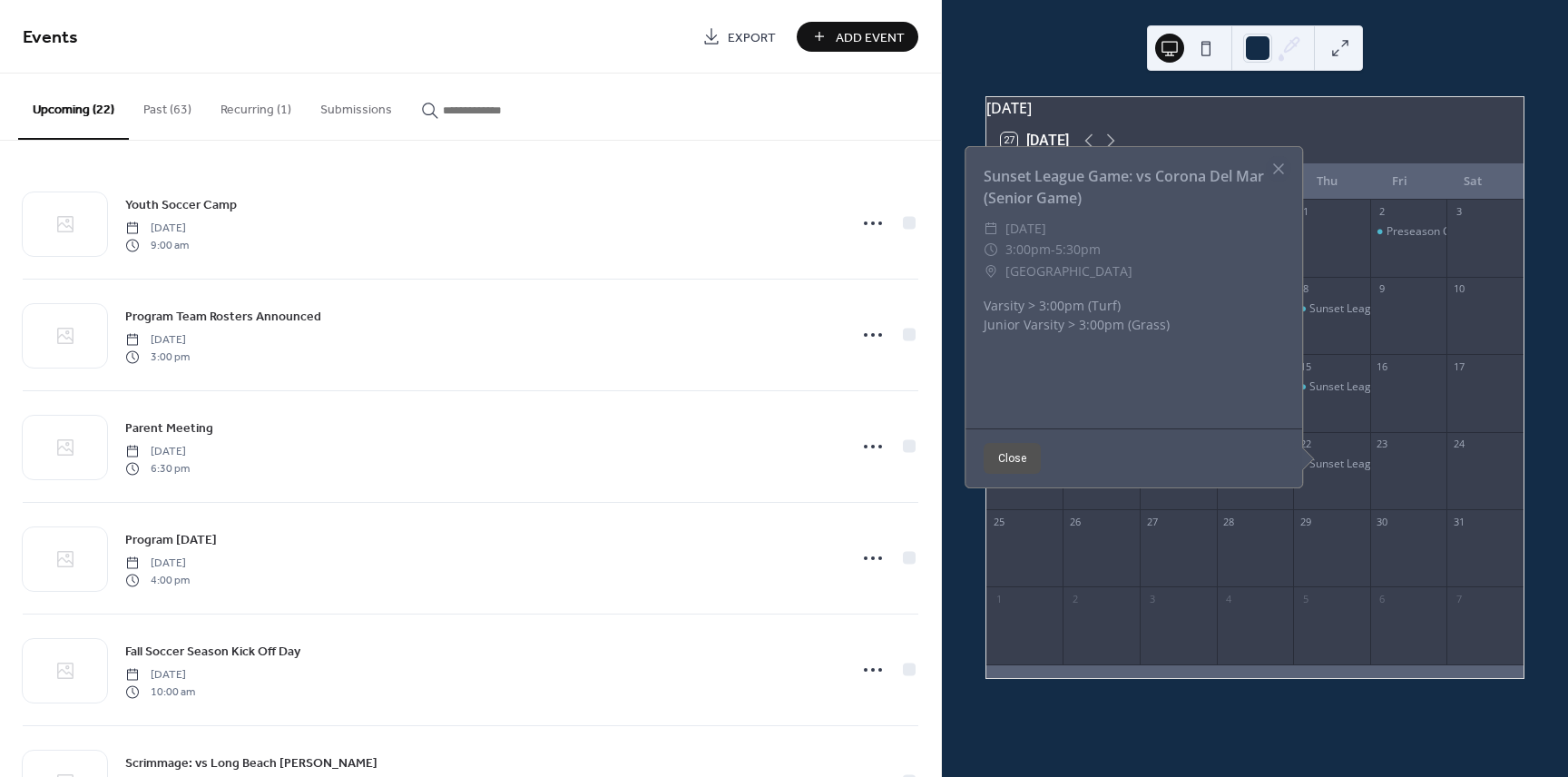 click on "Close" at bounding box center (1012, 458) 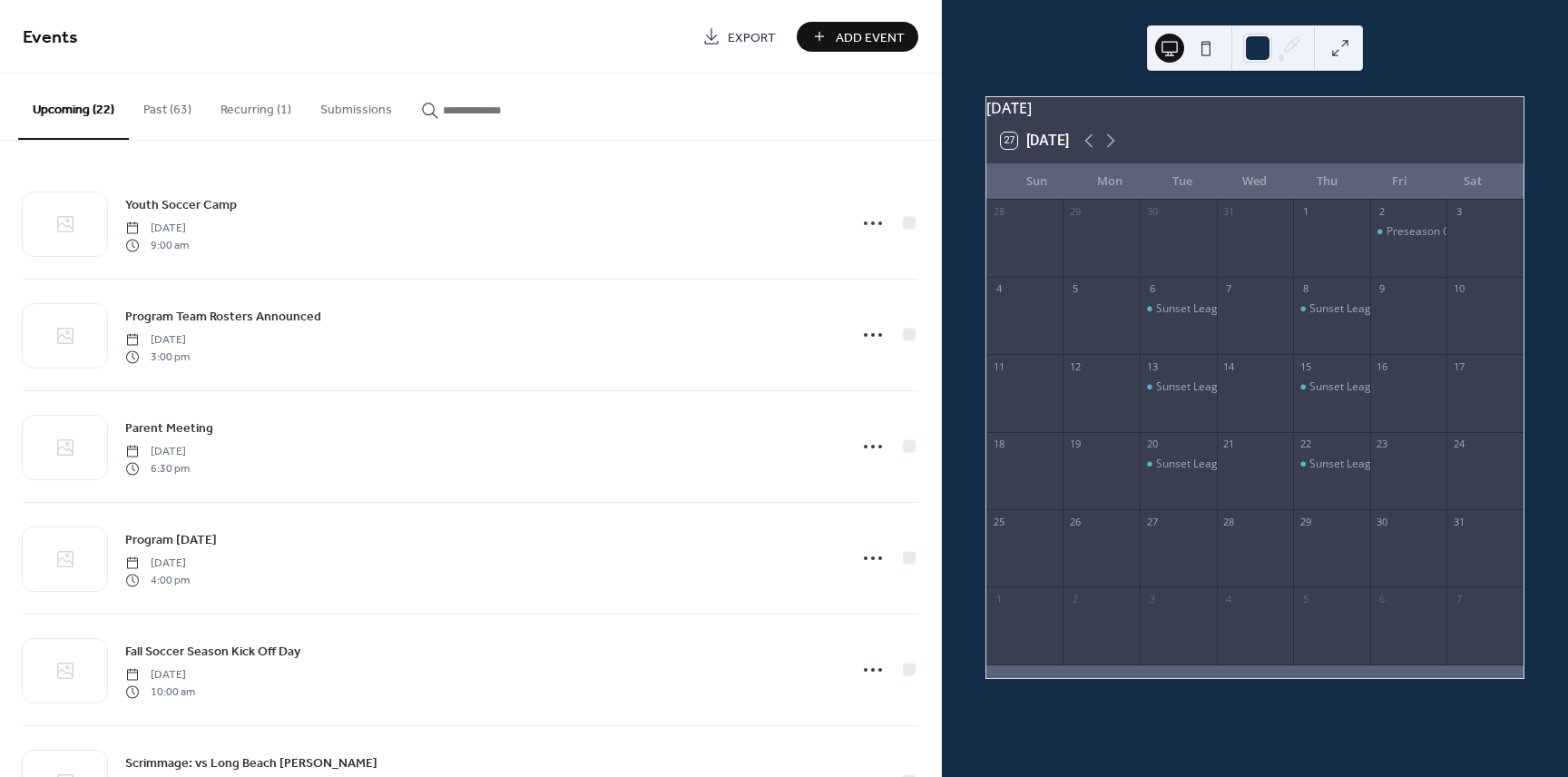 click on "Add Event" at bounding box center (870, 37) 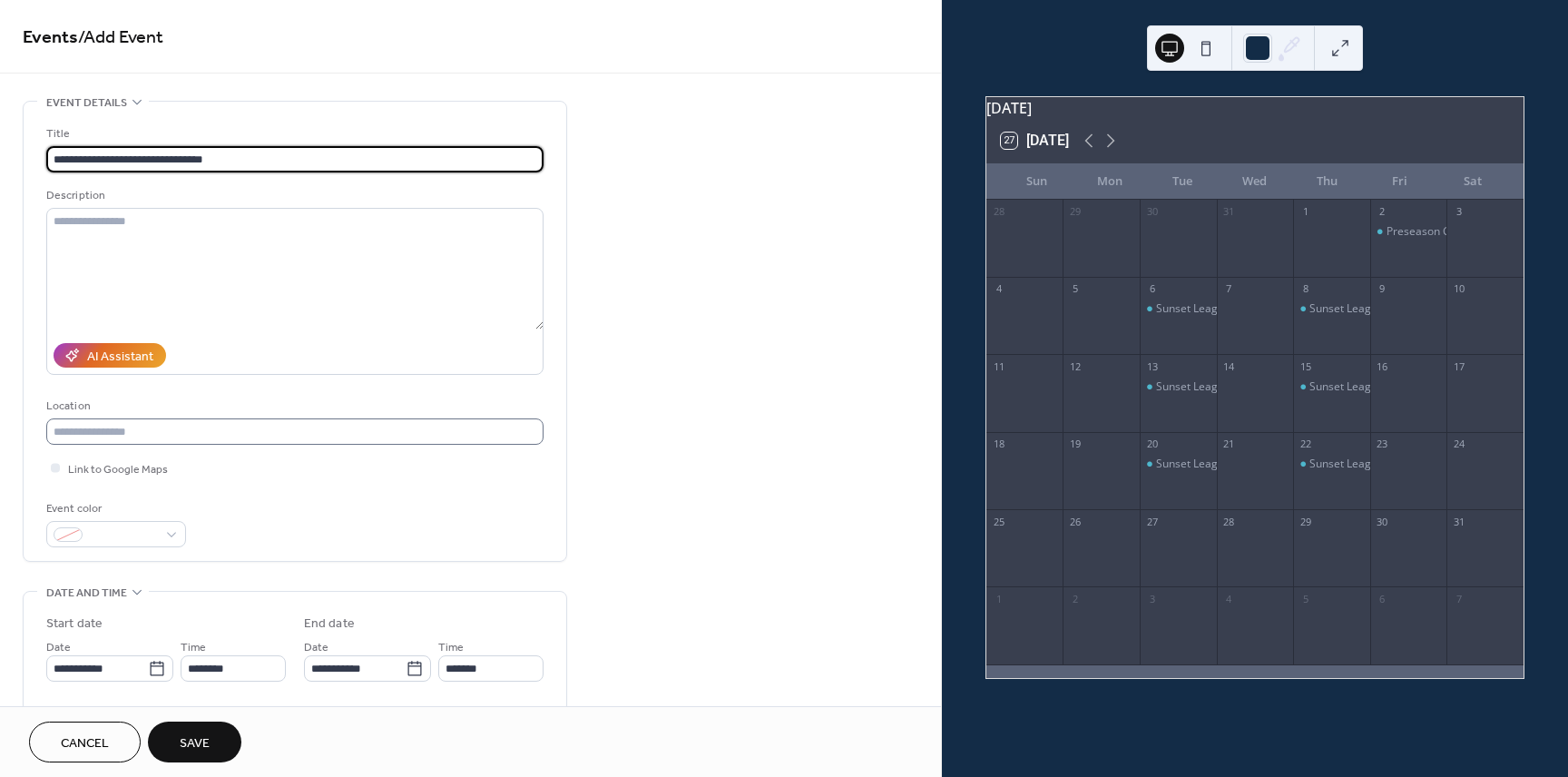 type on "**********" 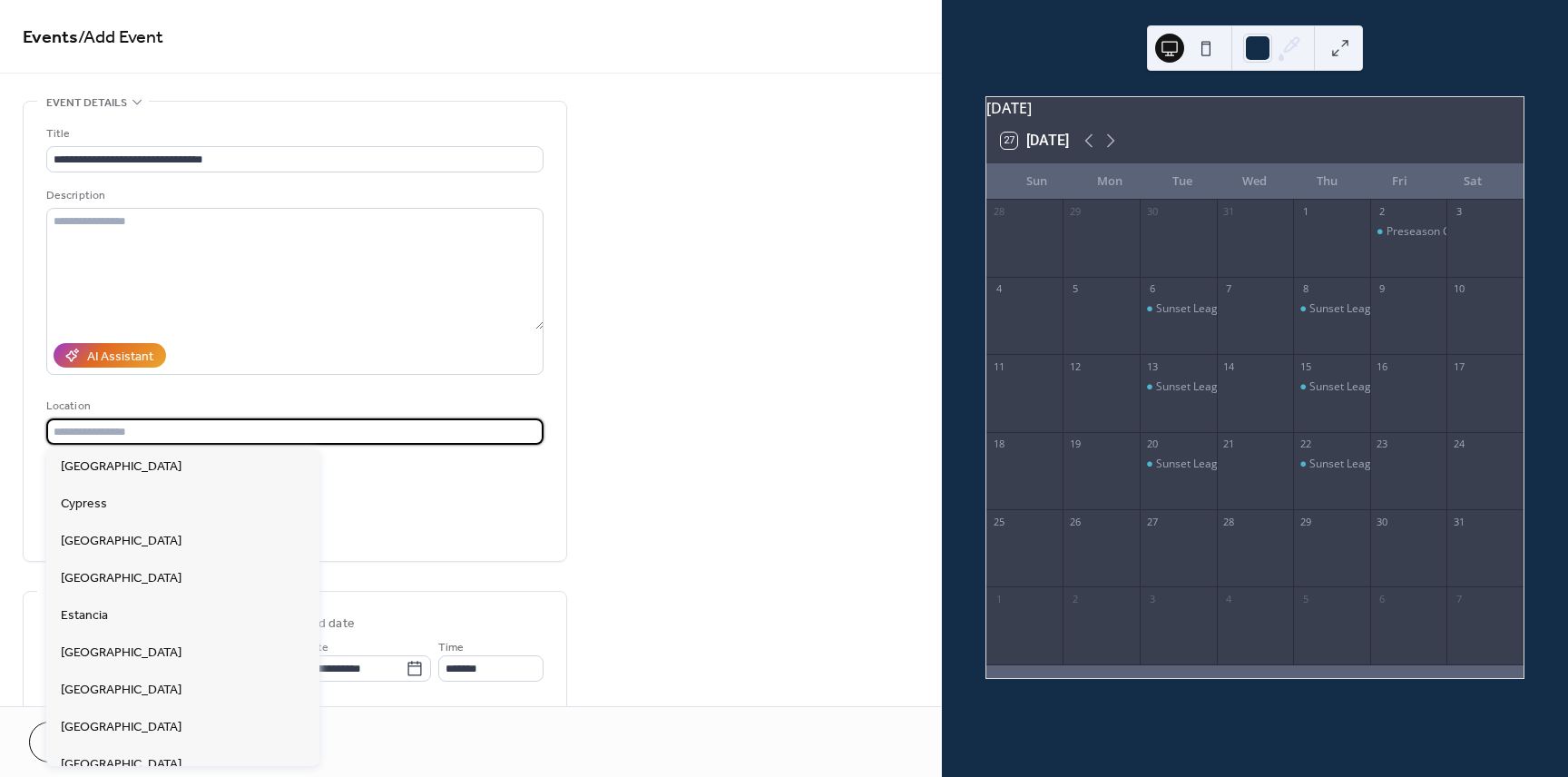 click at bounding box center (295, 431) 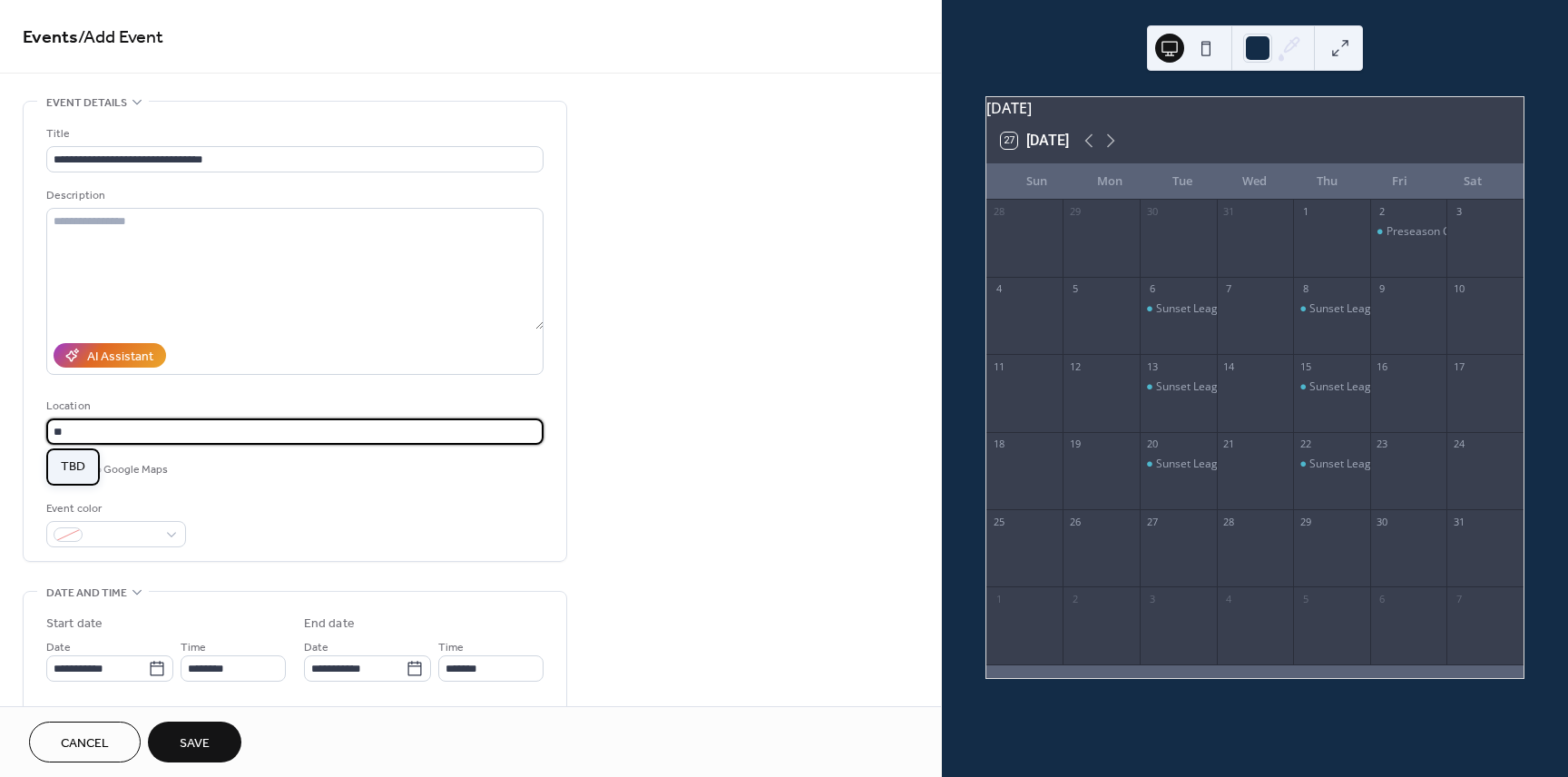 click on "TBD" at bounding box center (73, 467) 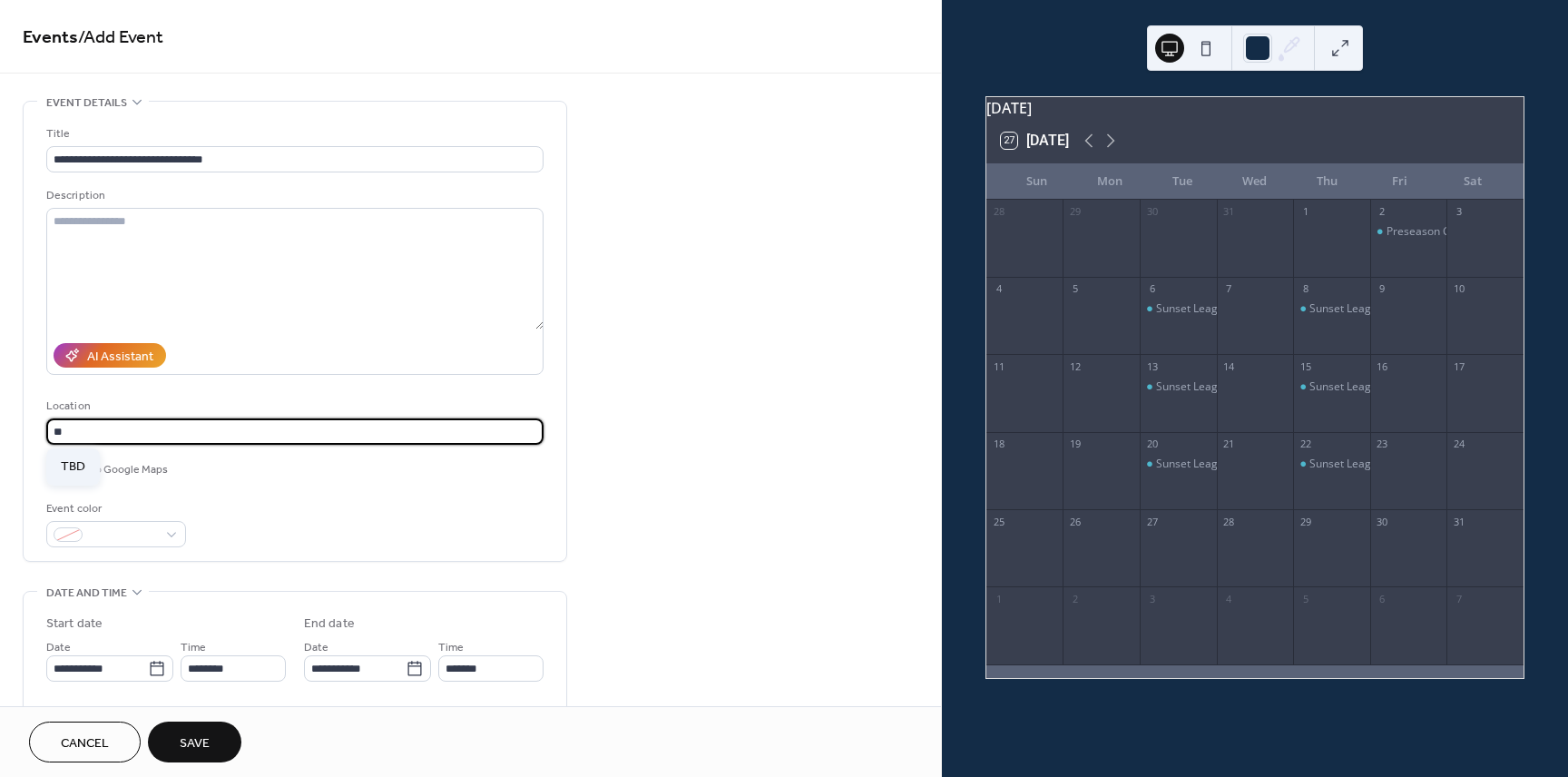 type on "***" 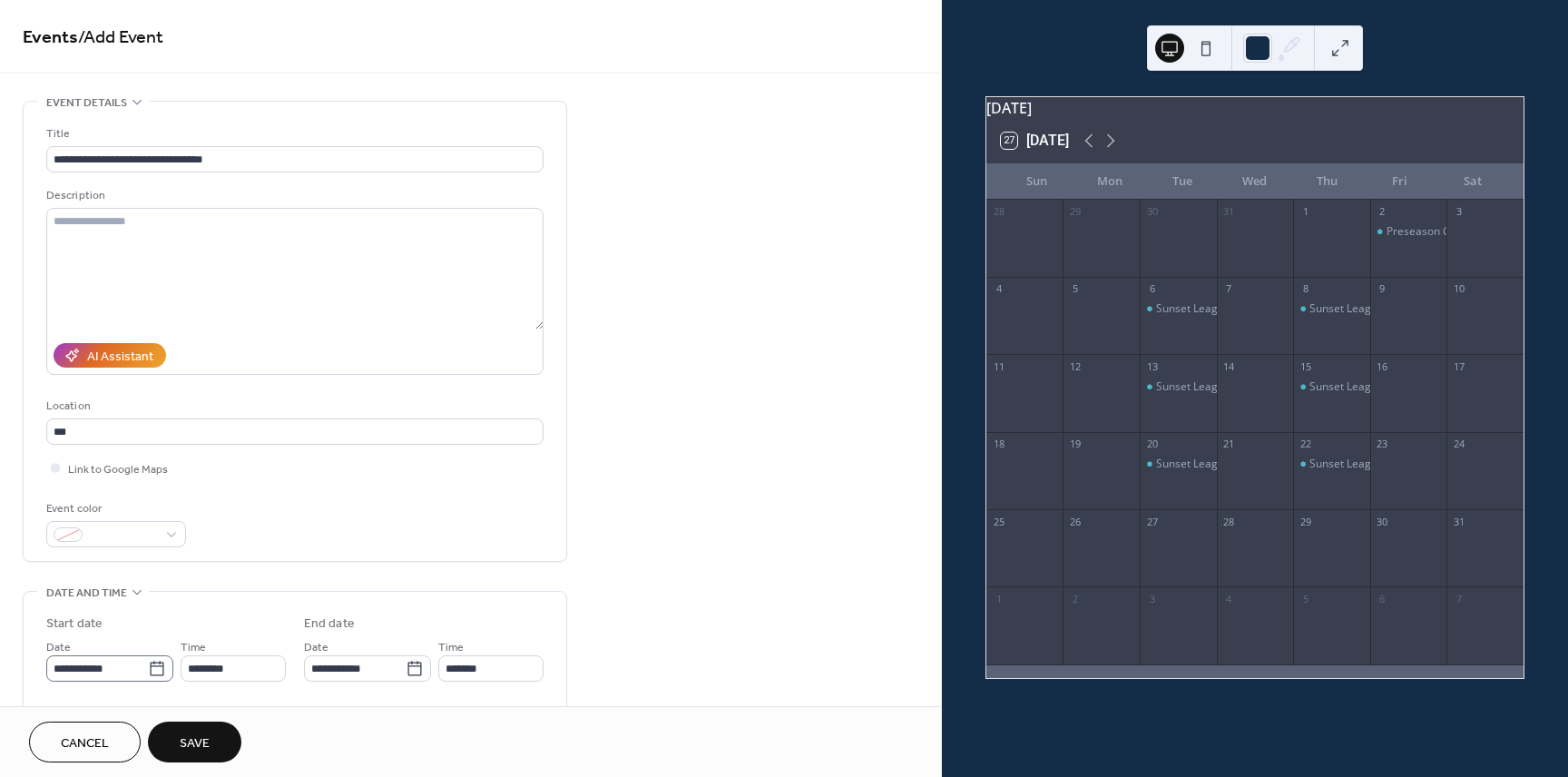 click 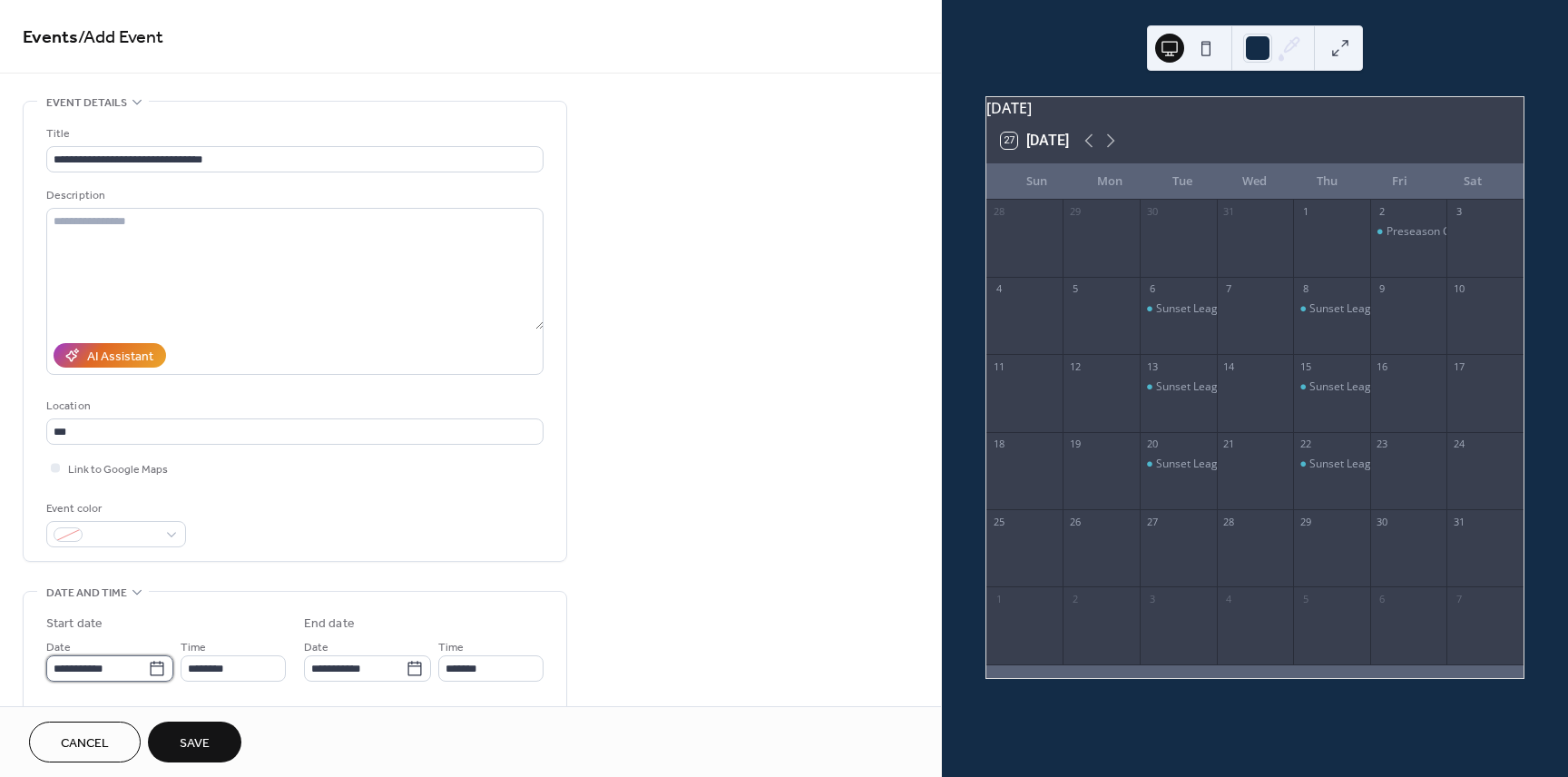 click on "**********" at bounding box center [97, 668] 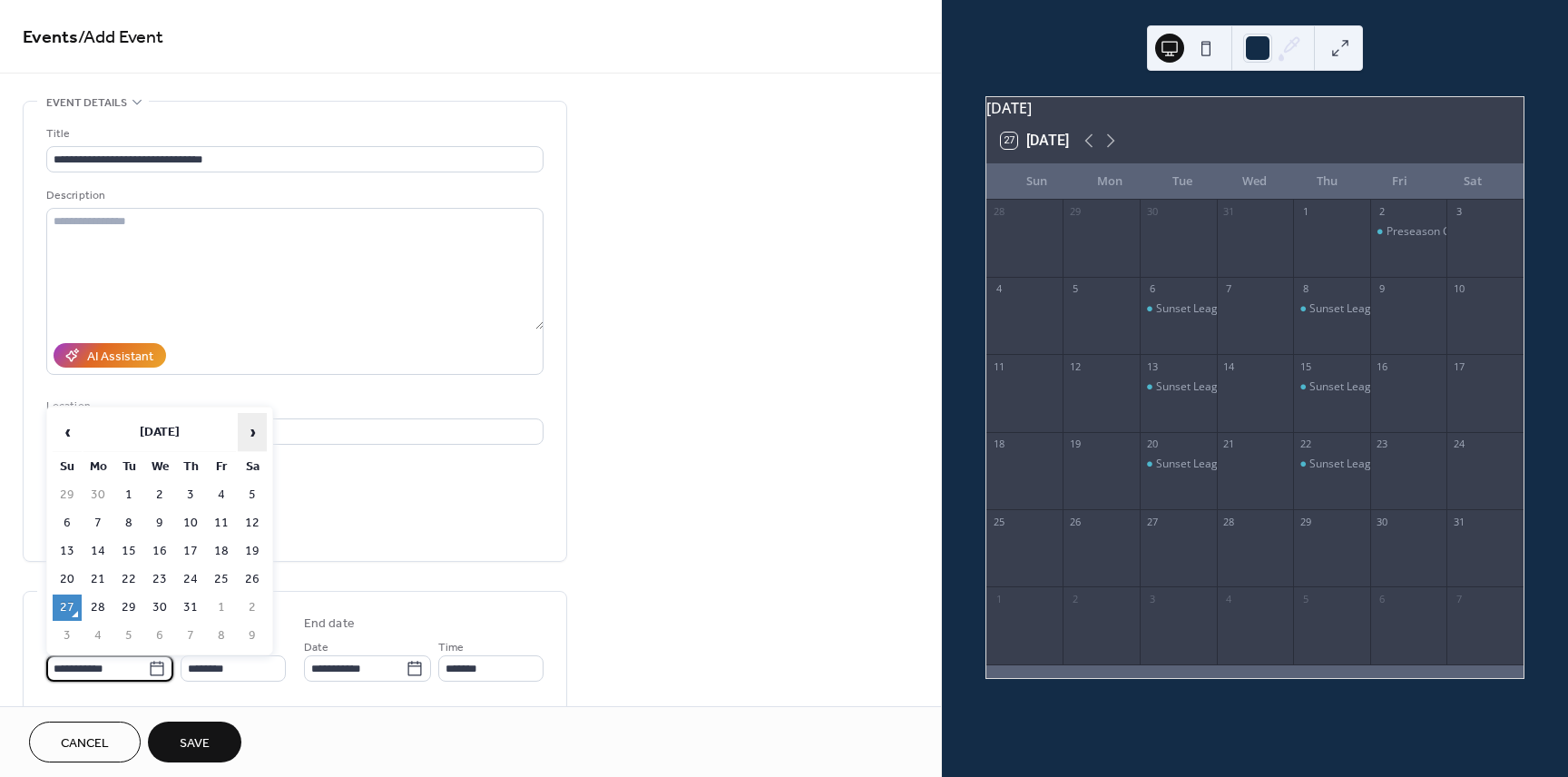 click on "›" at bounding box center (252, 432) 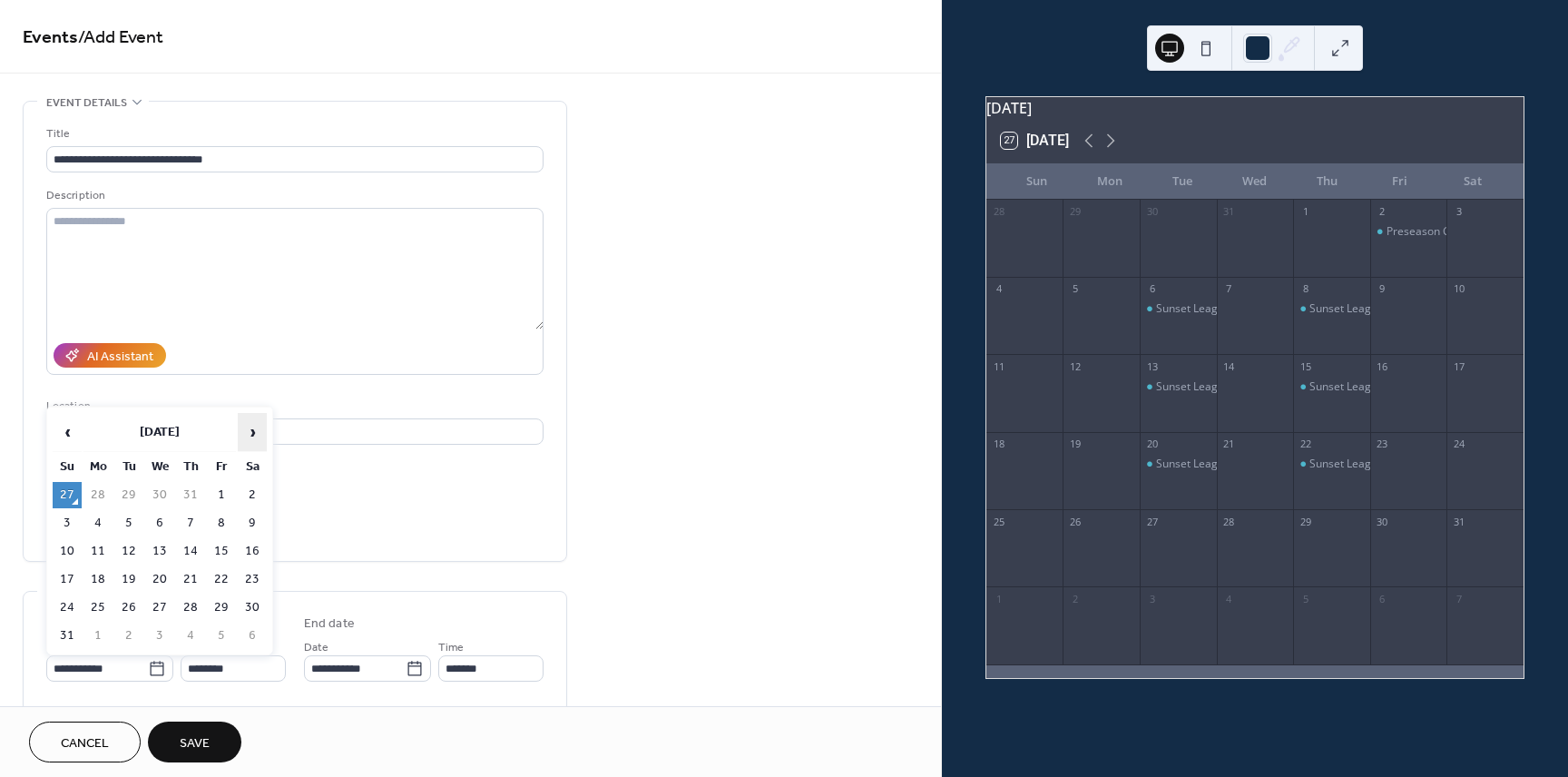 click on "›" at bounding box center [252, 432] 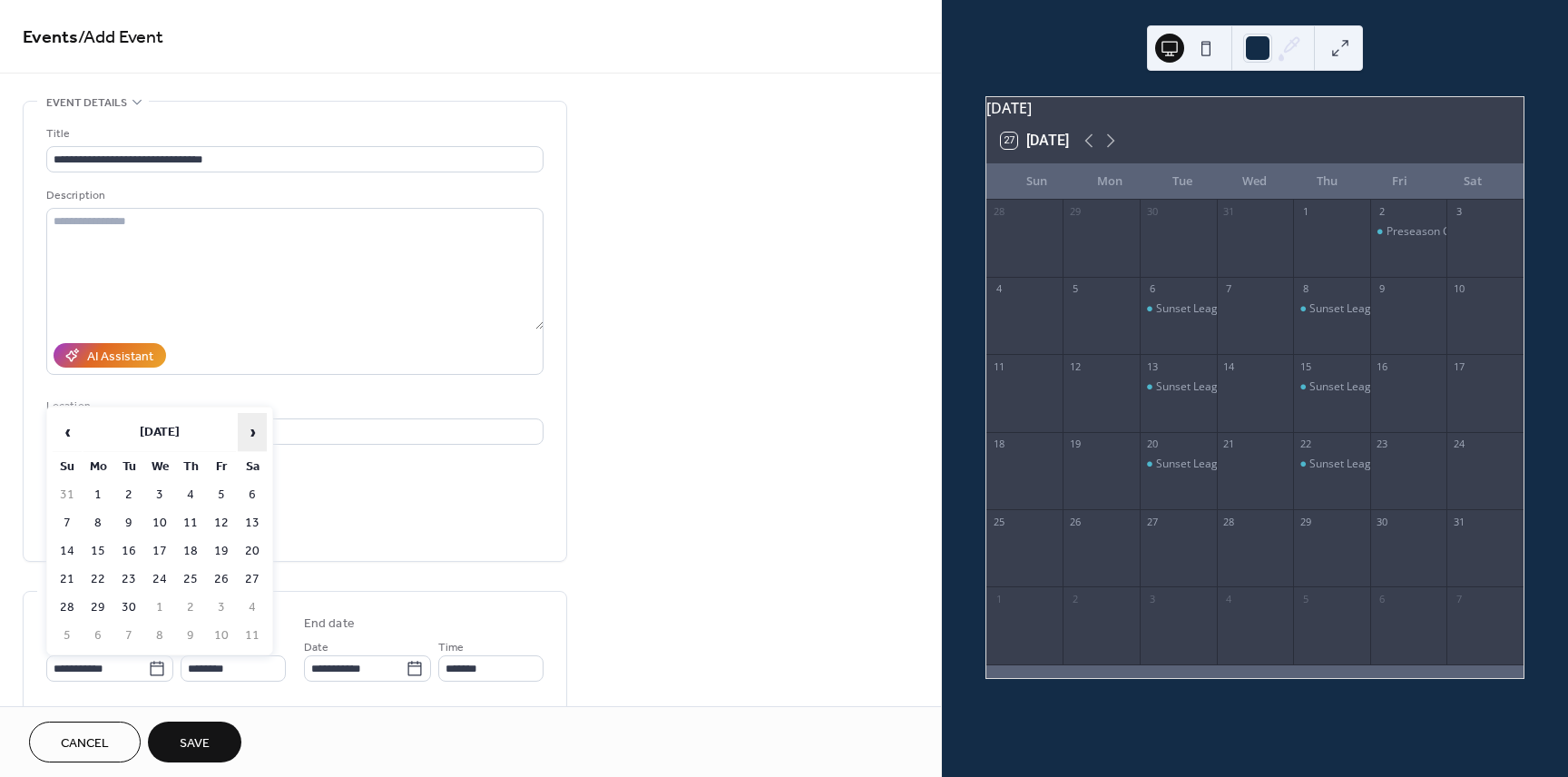 click on "›" at bounding box center (252, 432) 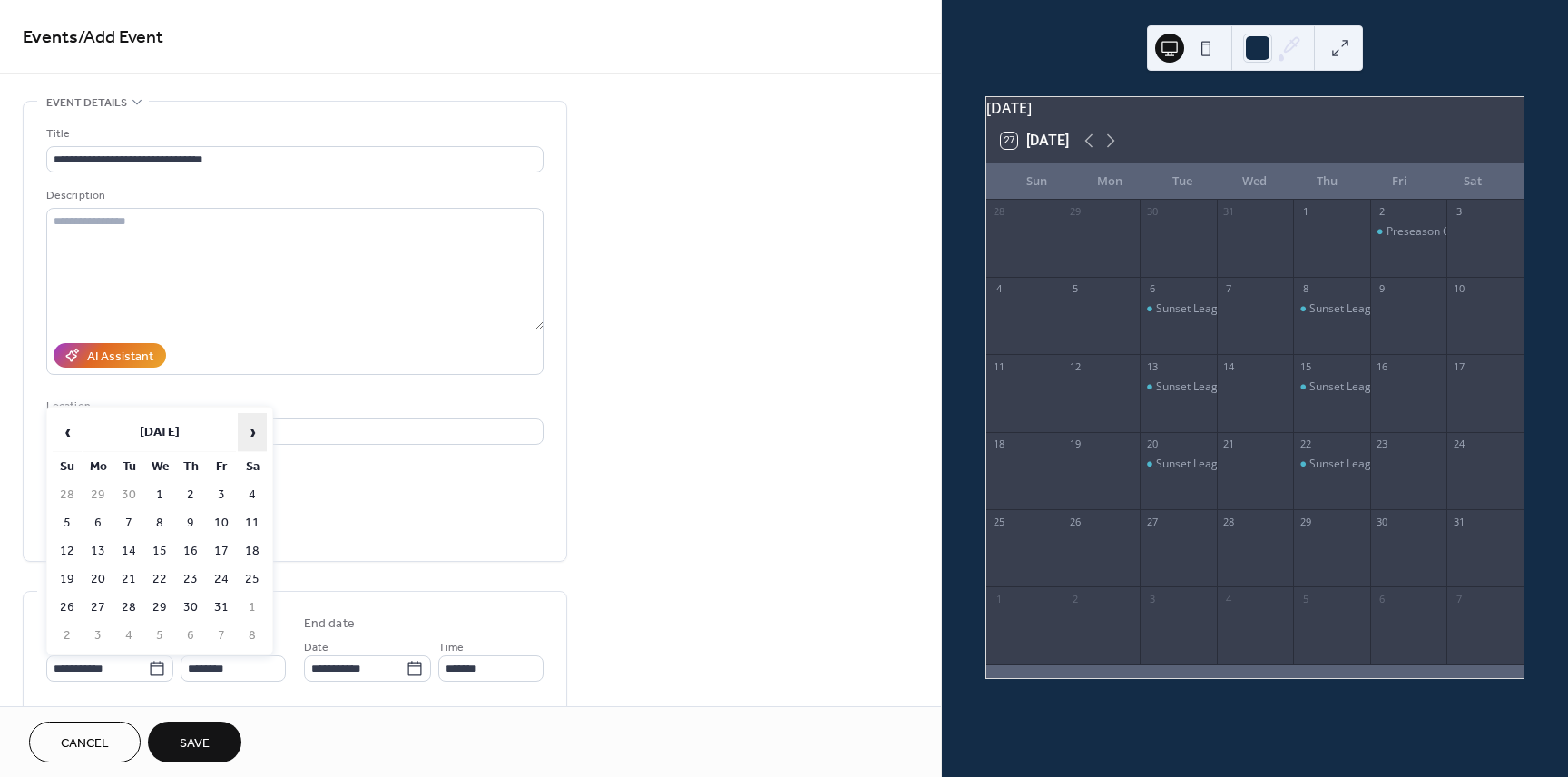 click on "›" at bounding box center [252, 432] 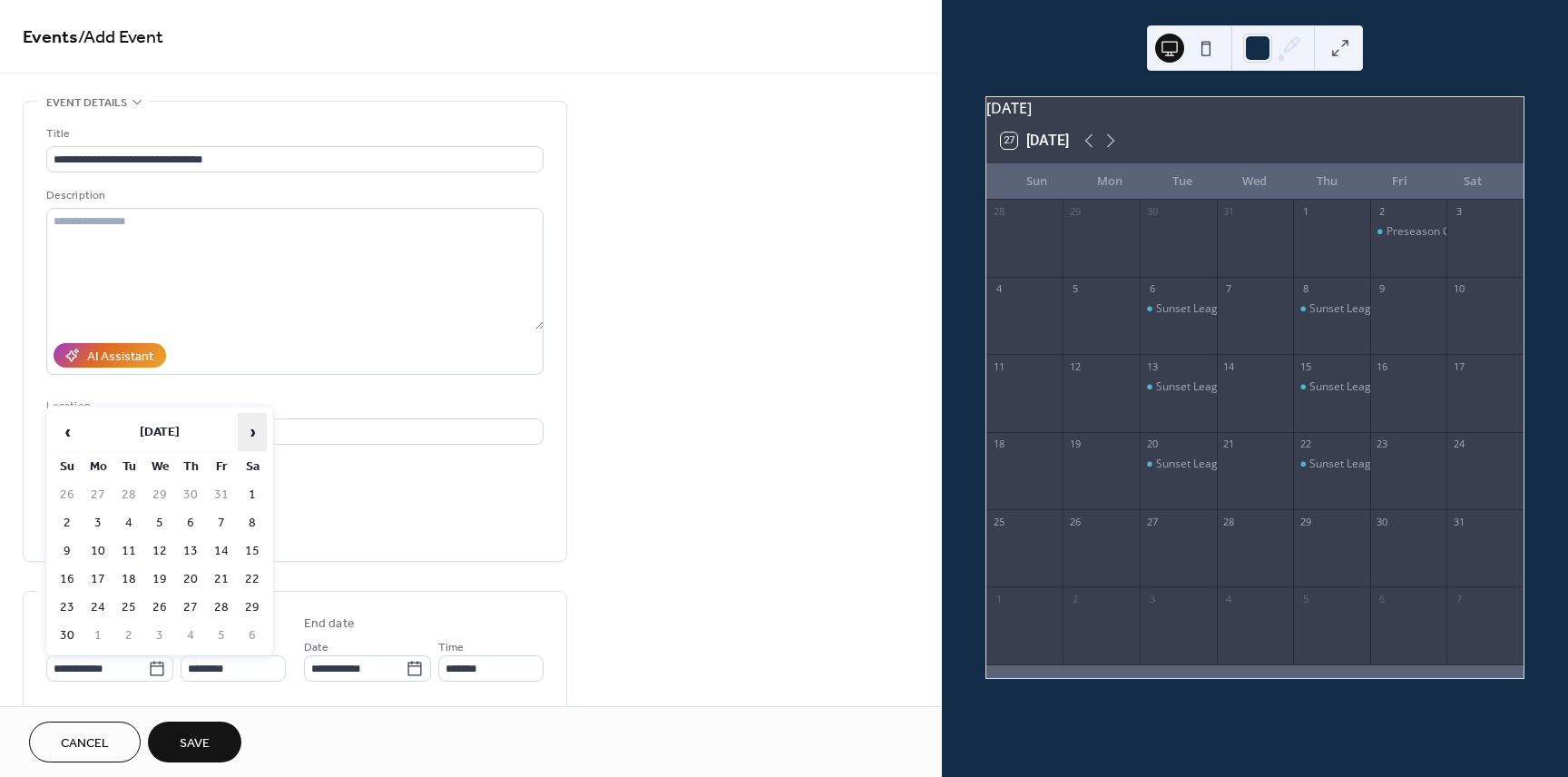 click on "›" at bounding box center (252, 432) 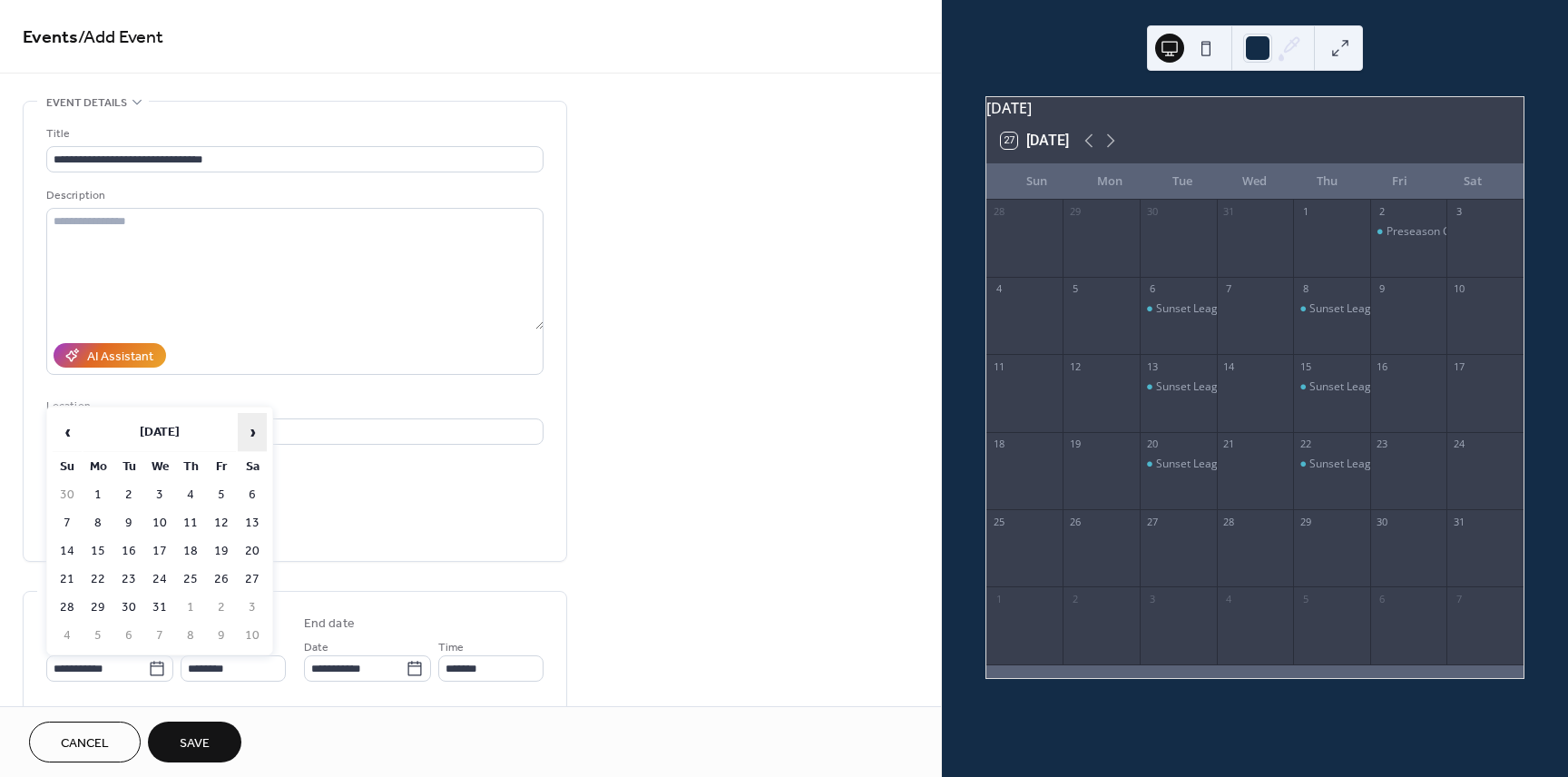 click on "›" at bounding box center [252, 432] 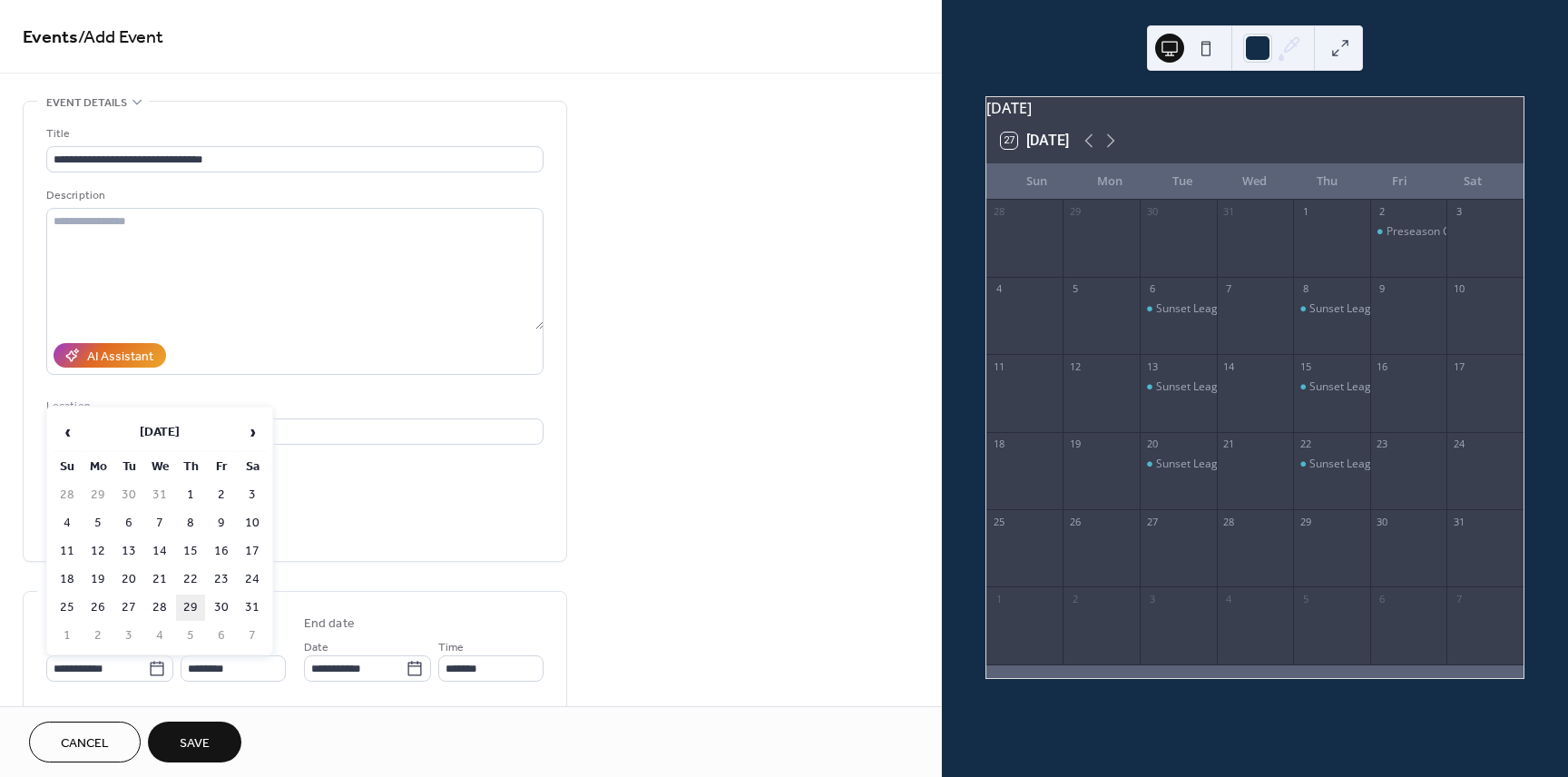 click on "29" at bounding box center (191, 607) 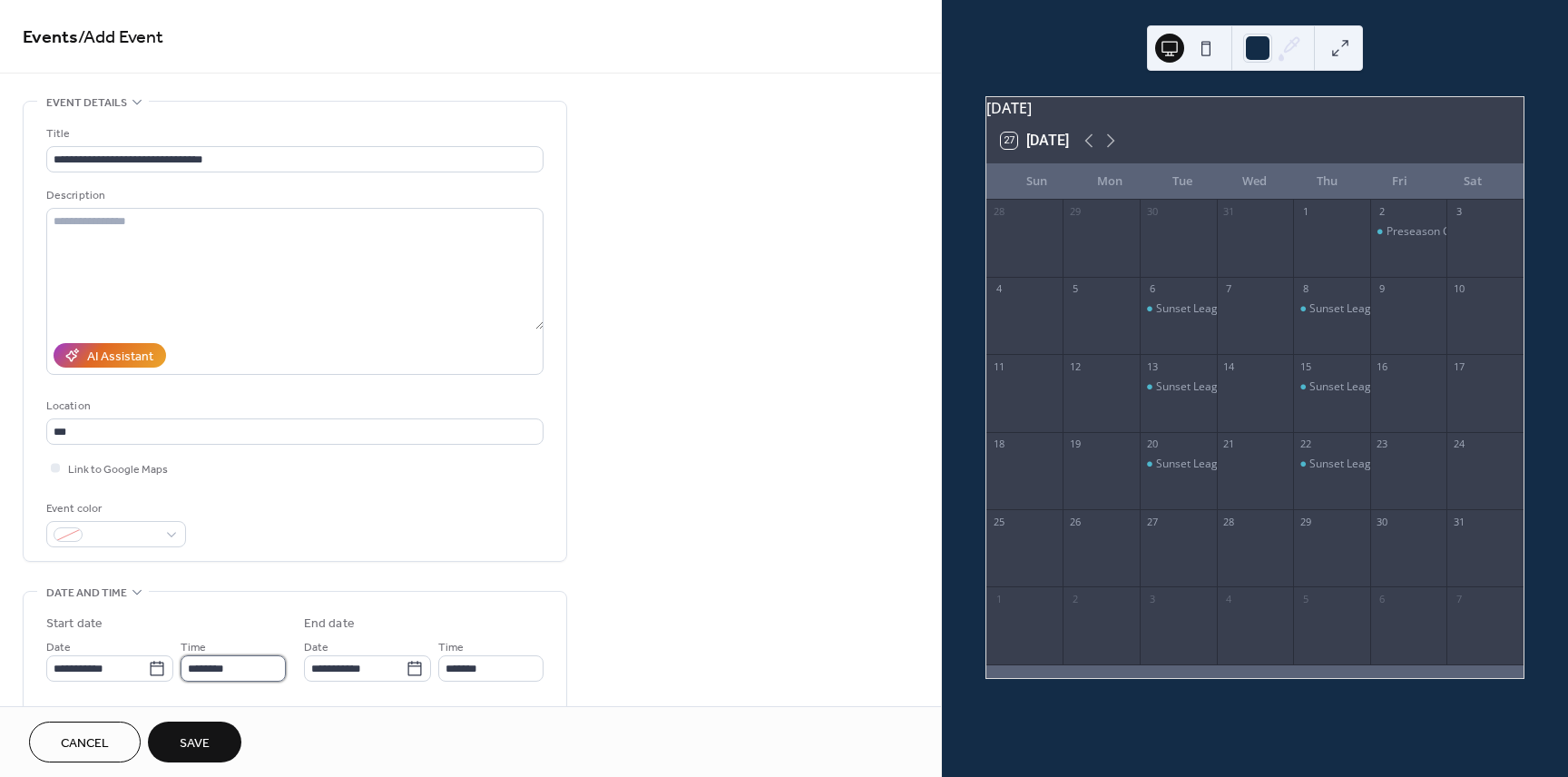 click on "********" at bounding box center [233, 668] 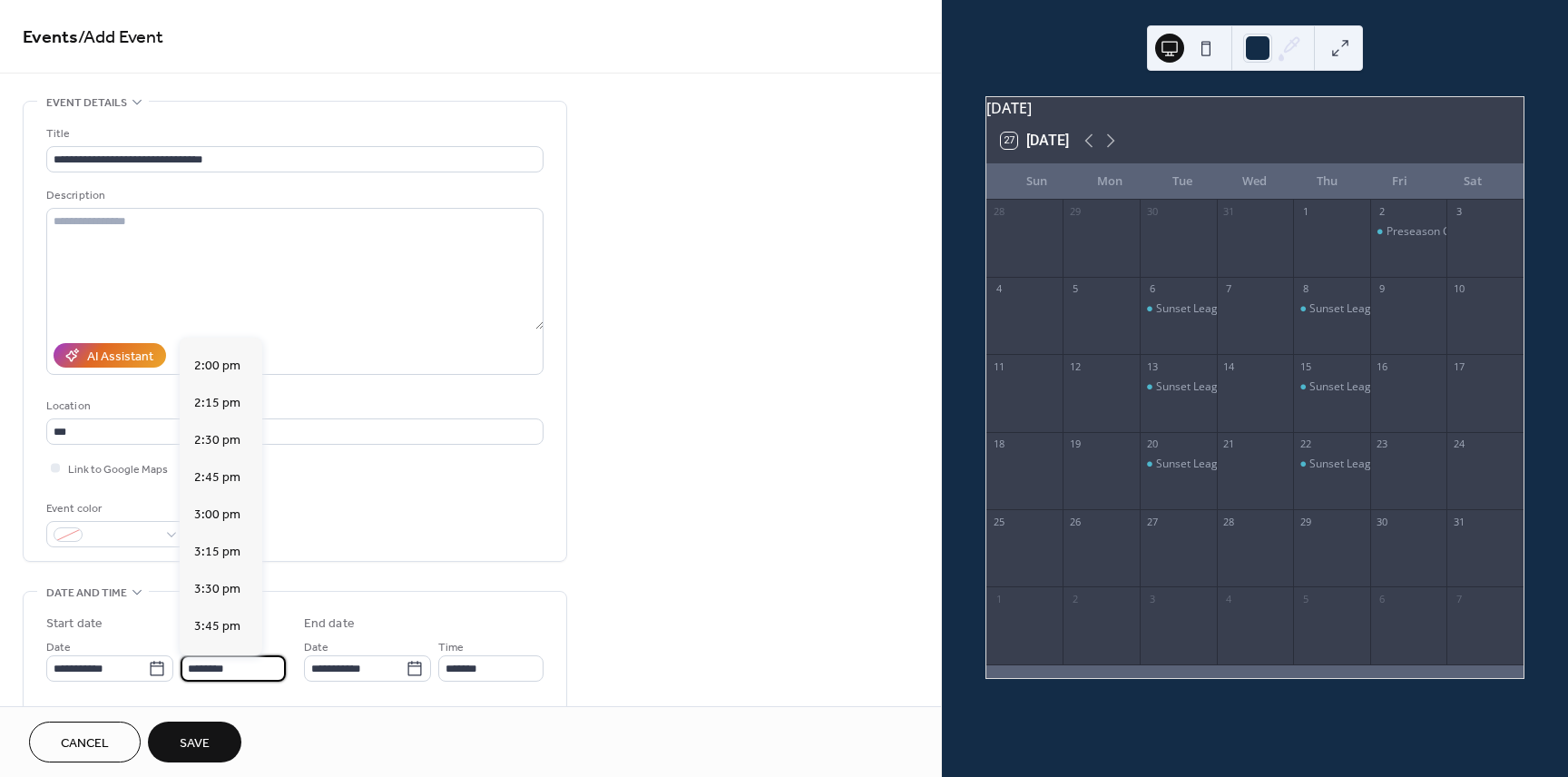 scroll, scrollTop: 2073, scrollLeft: 0, axis: vertical 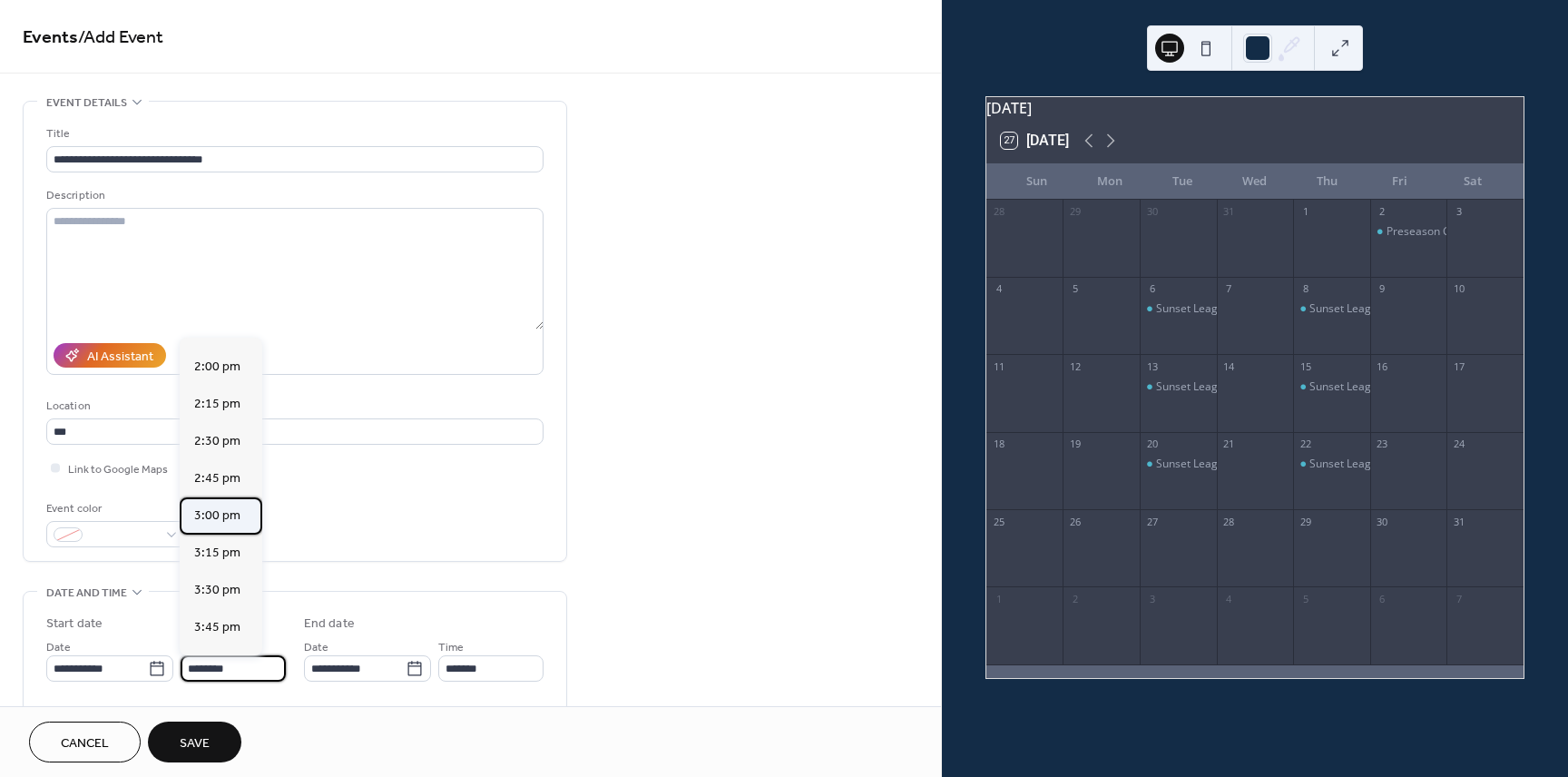 click on "3:00 pm" at bounding box center (217, 516) 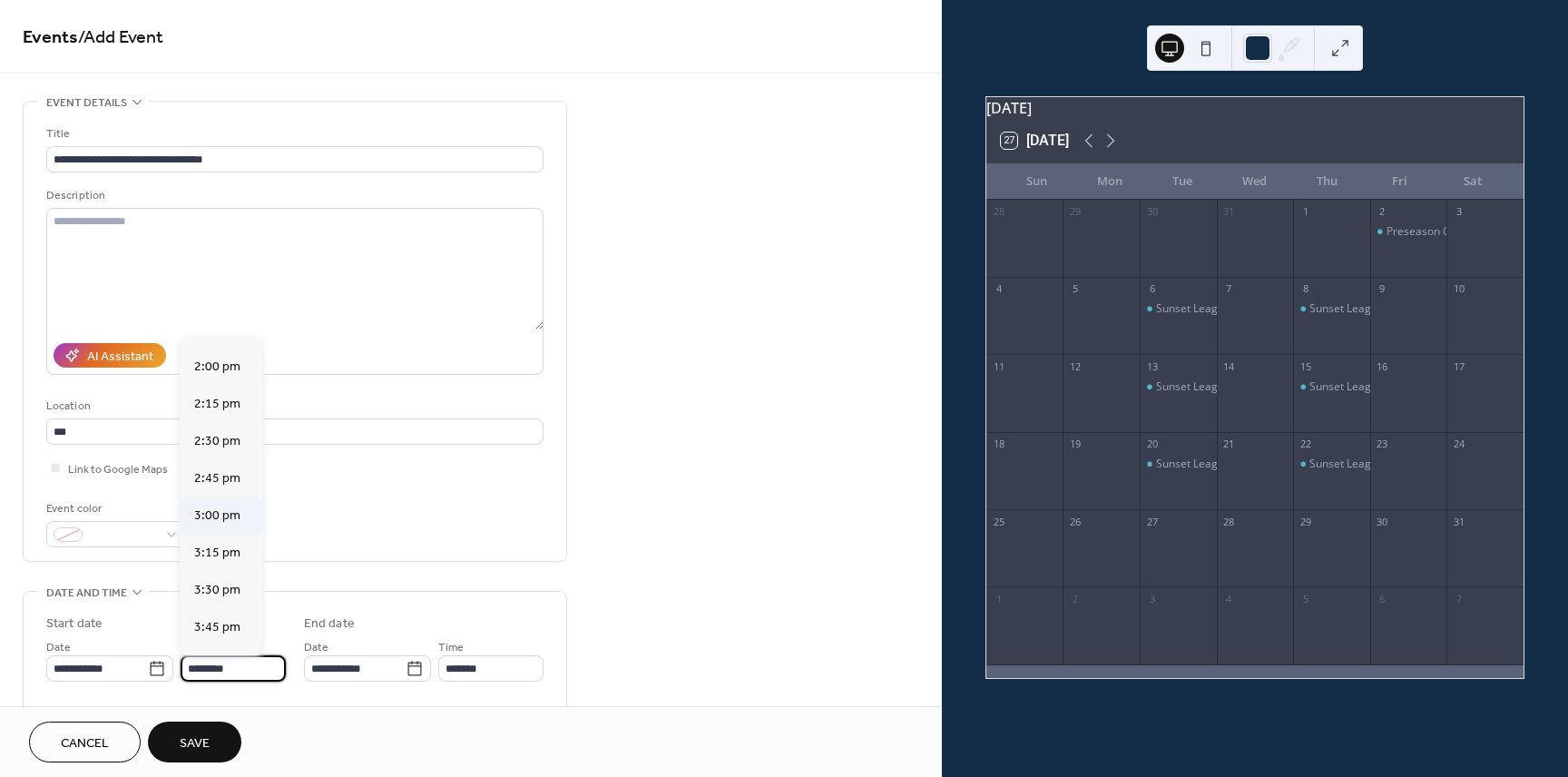 type on "*******" 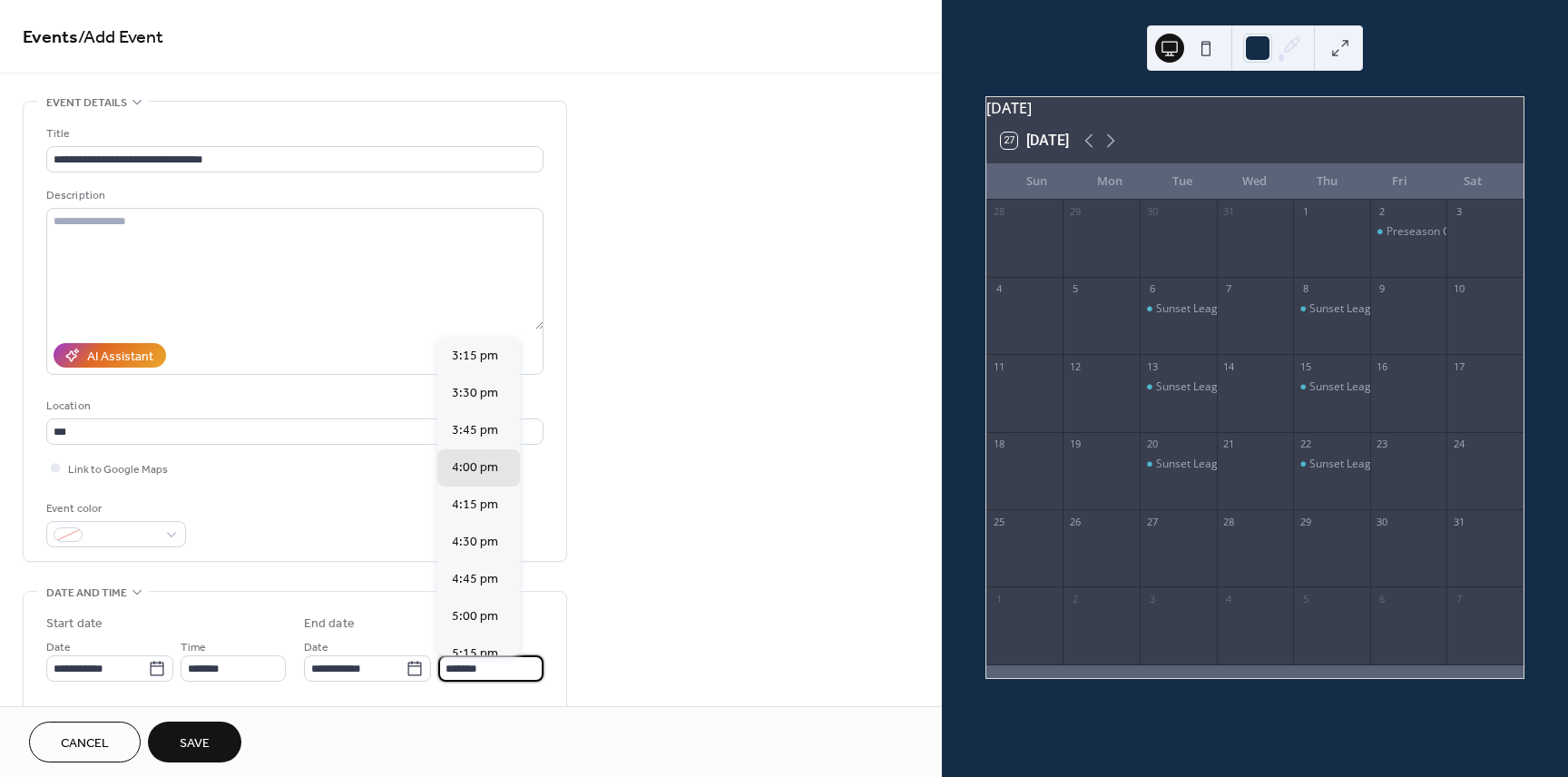 click on "*******" at bounding box center [491, 668] 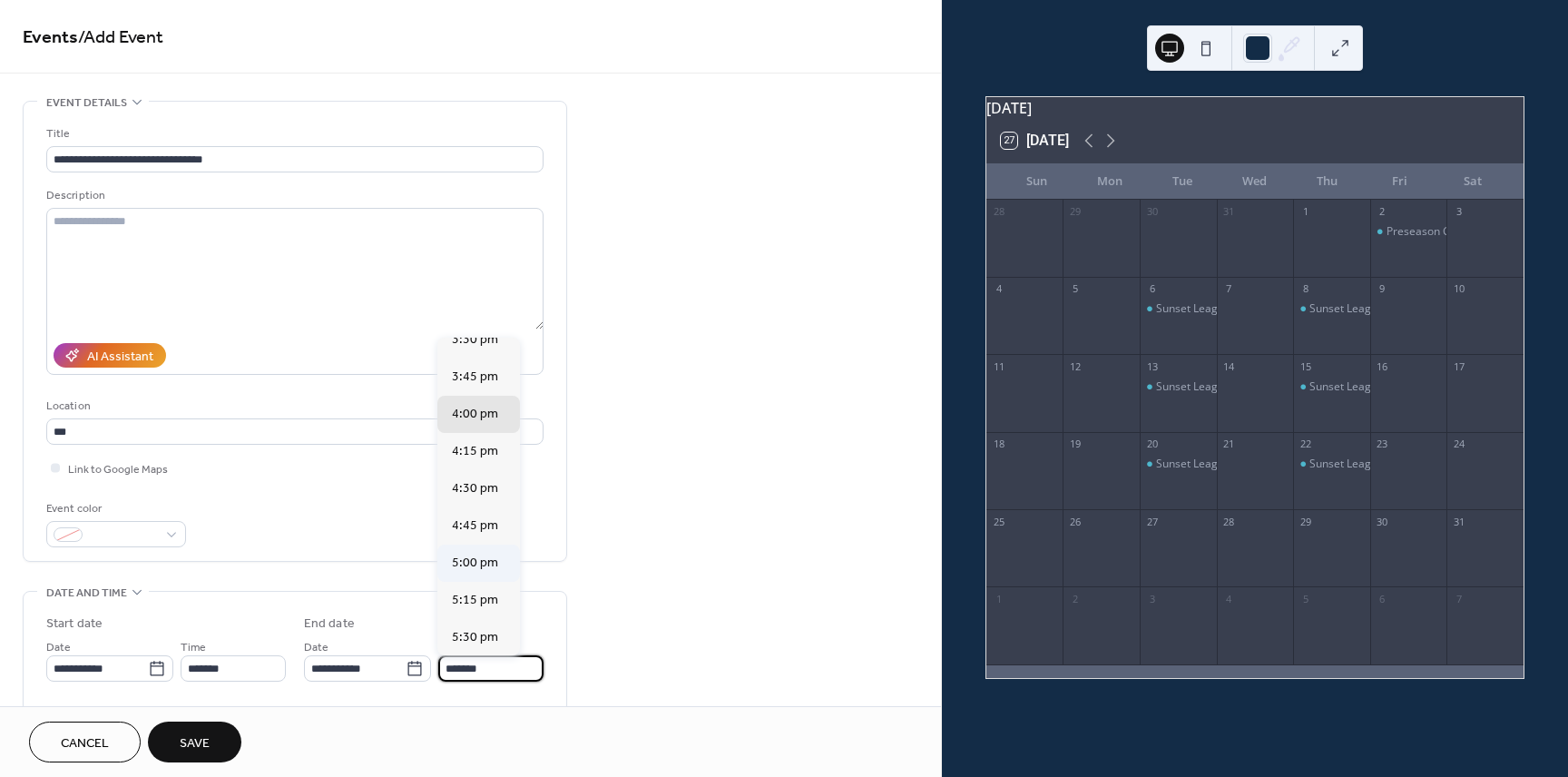scroll, scrollTop: 99, scrollLeft: 0, axis: vertical 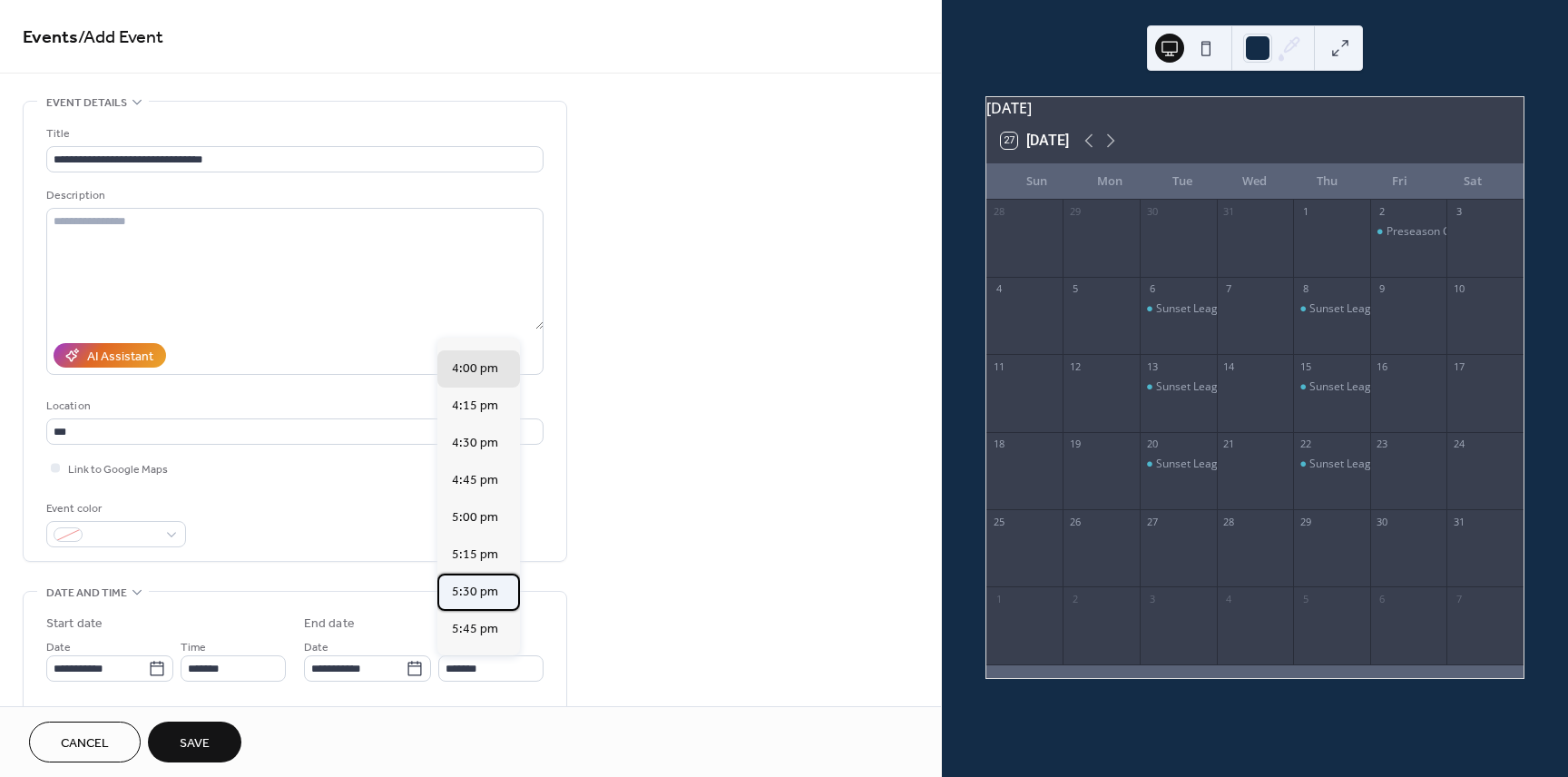 click on "5:30 pm" at bounding box center (475, 592) 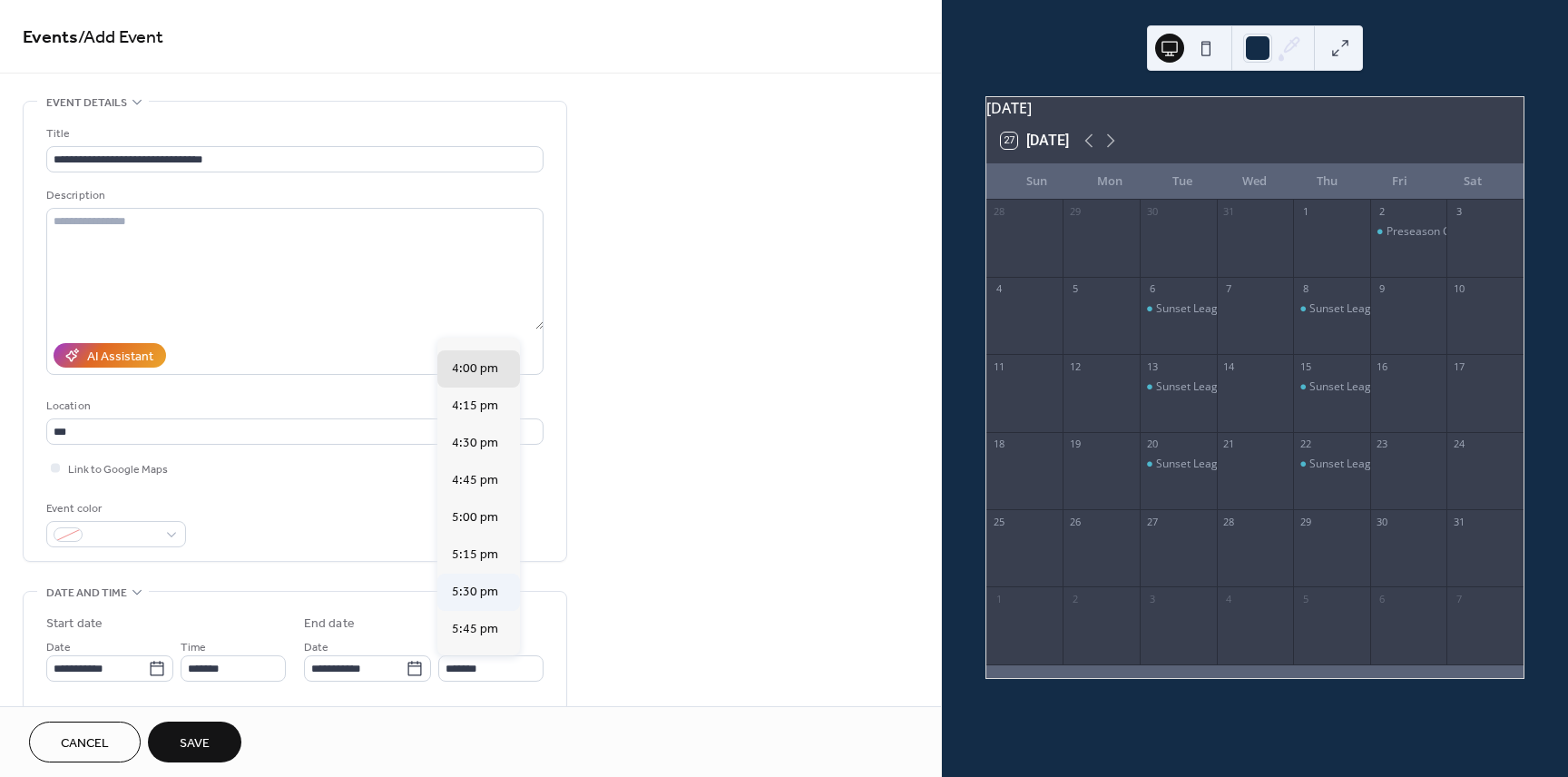 type on "*******" 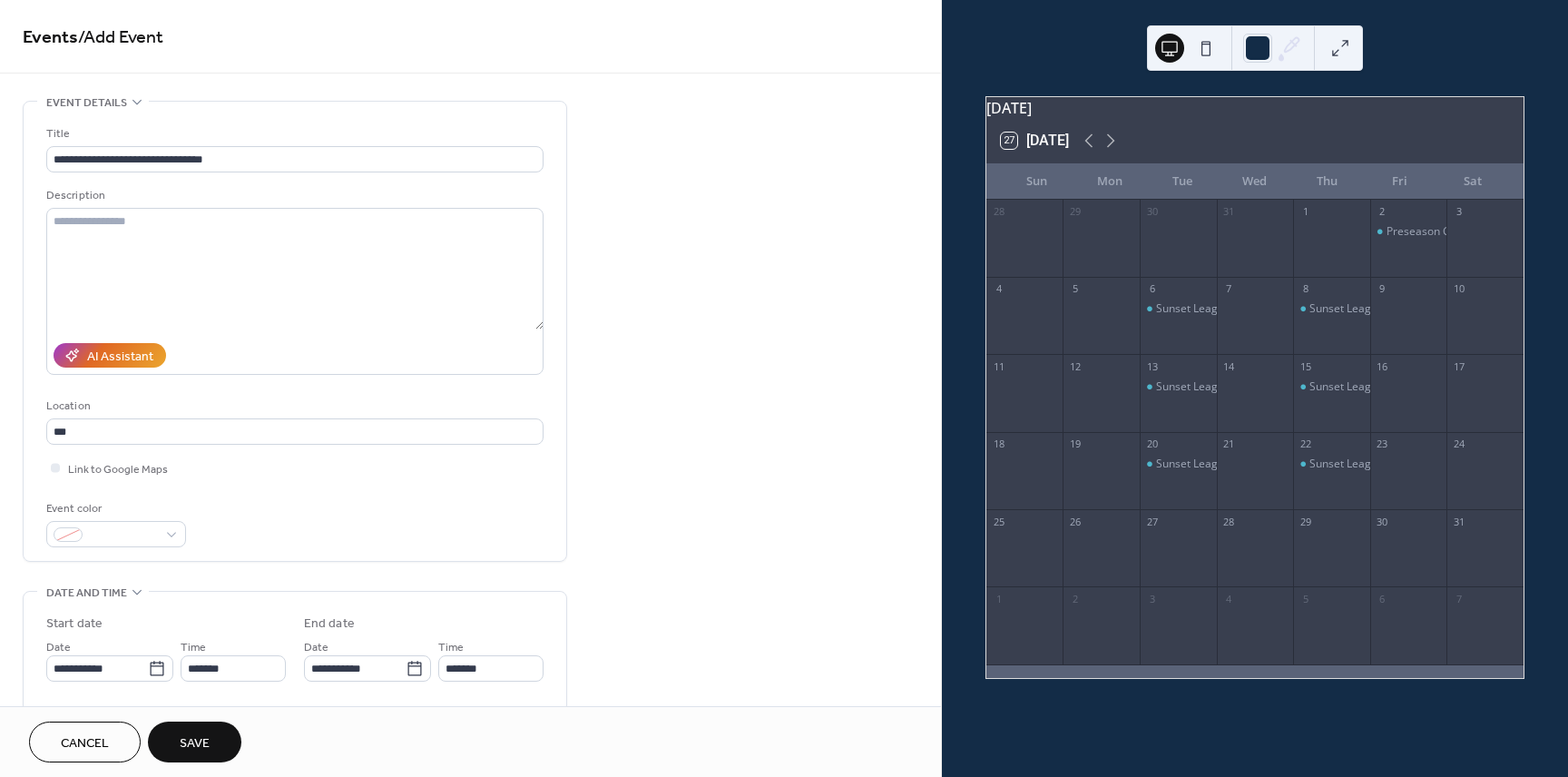 click on "Save" at bounding box center [194, 743] 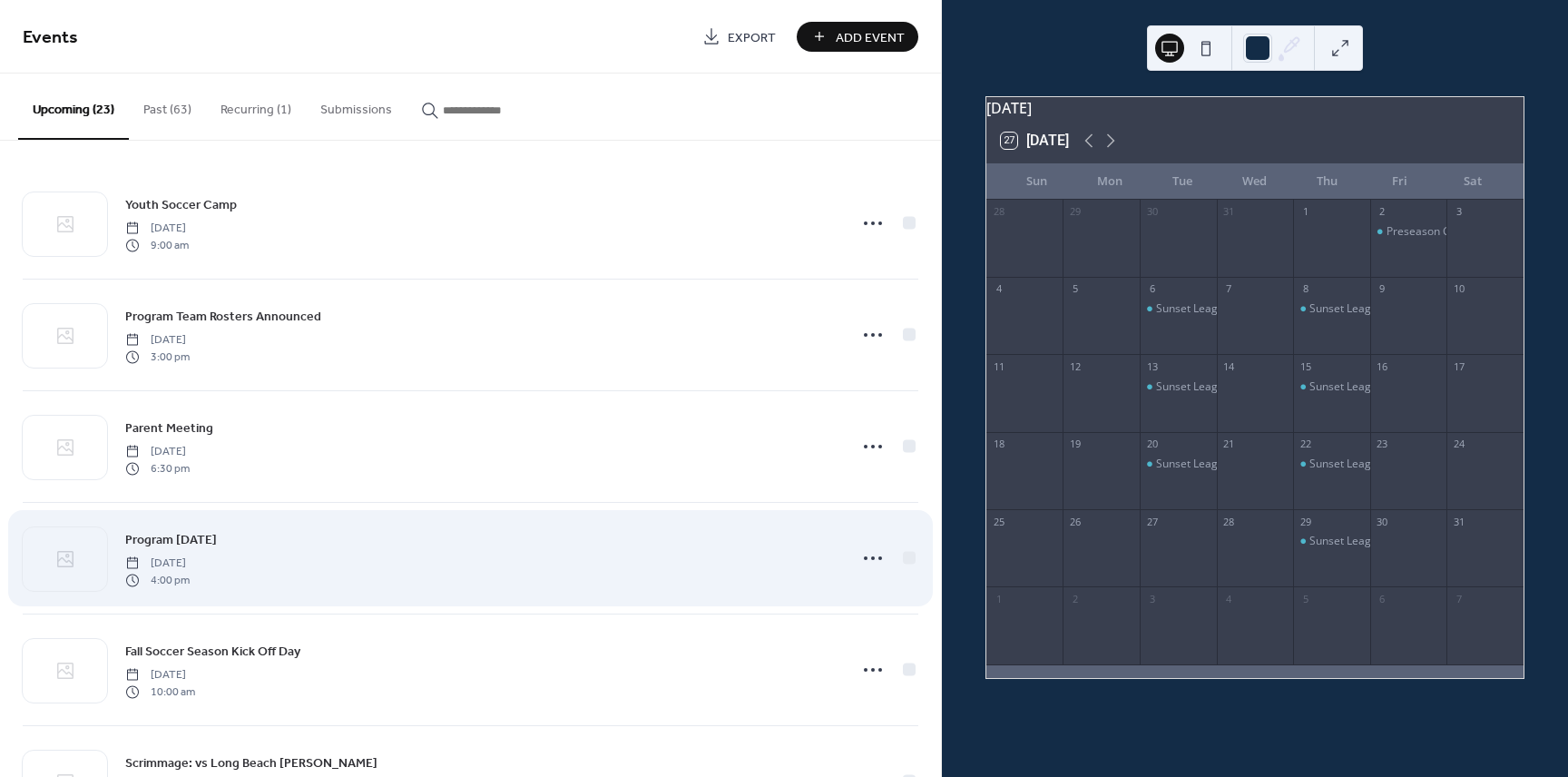 scroll, scrollTop: 1985, scrollLeft: 0, axis: vertical 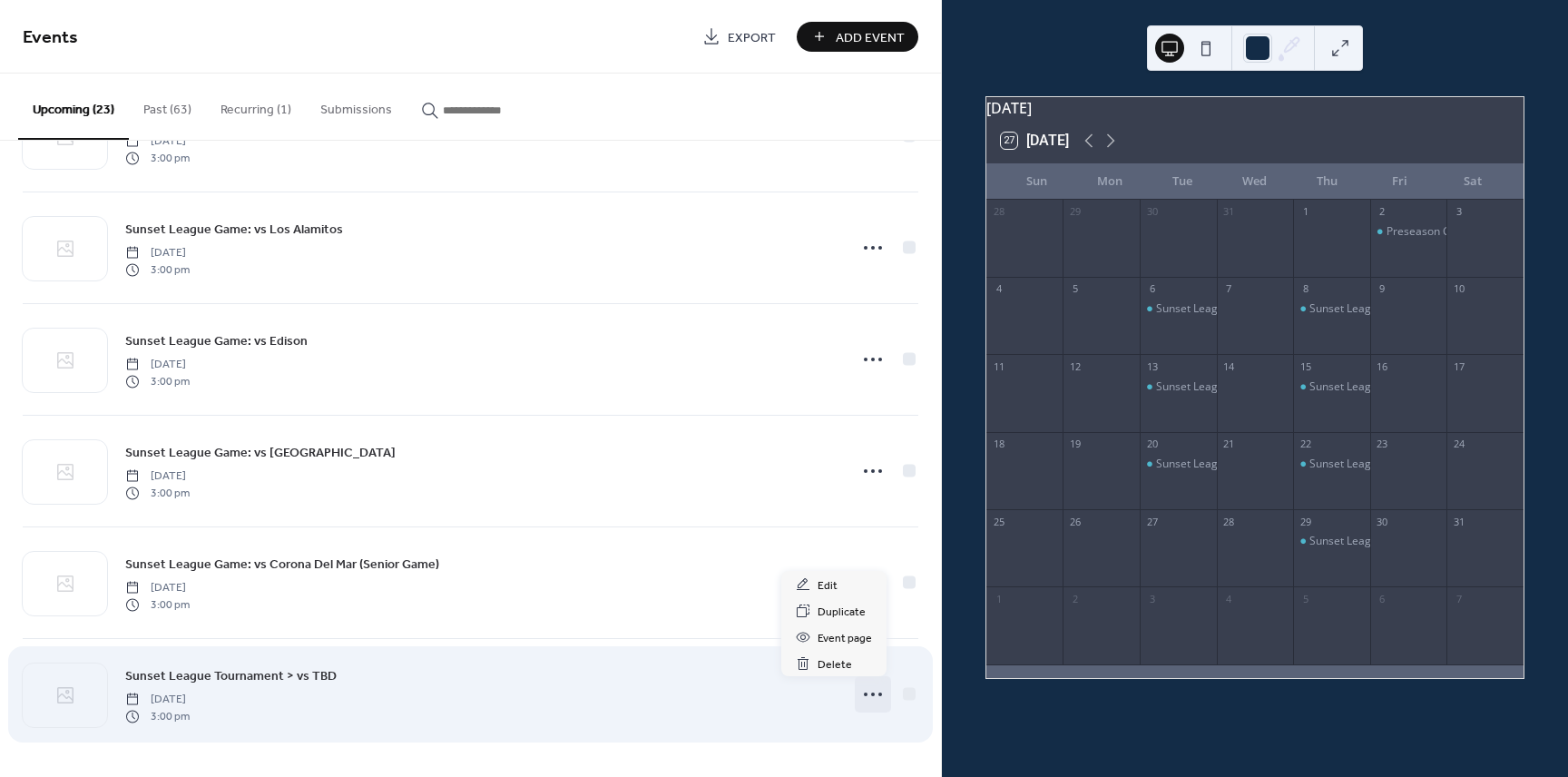 click 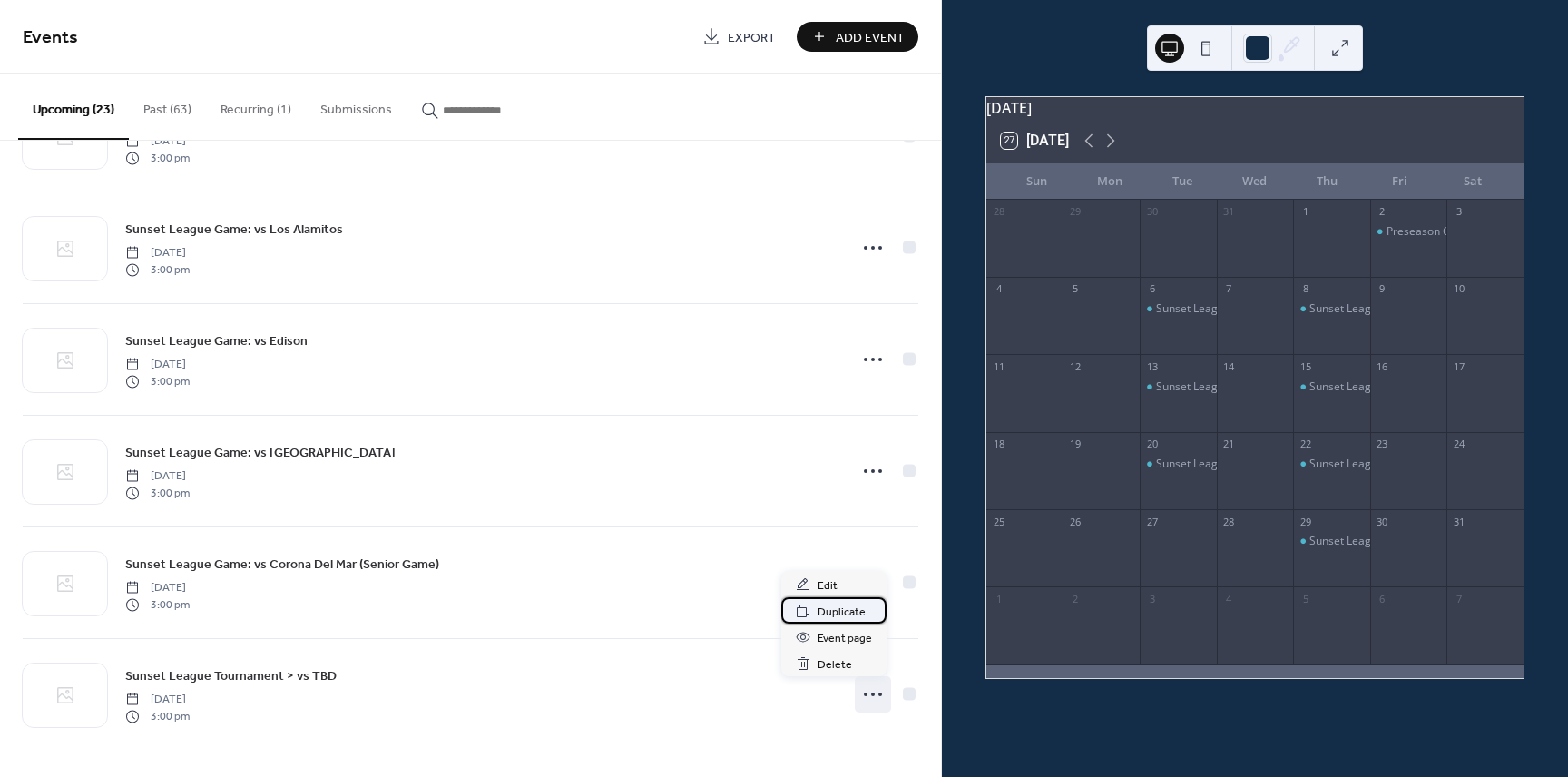 click on "Duplicate" at bounding box center [841, 612] 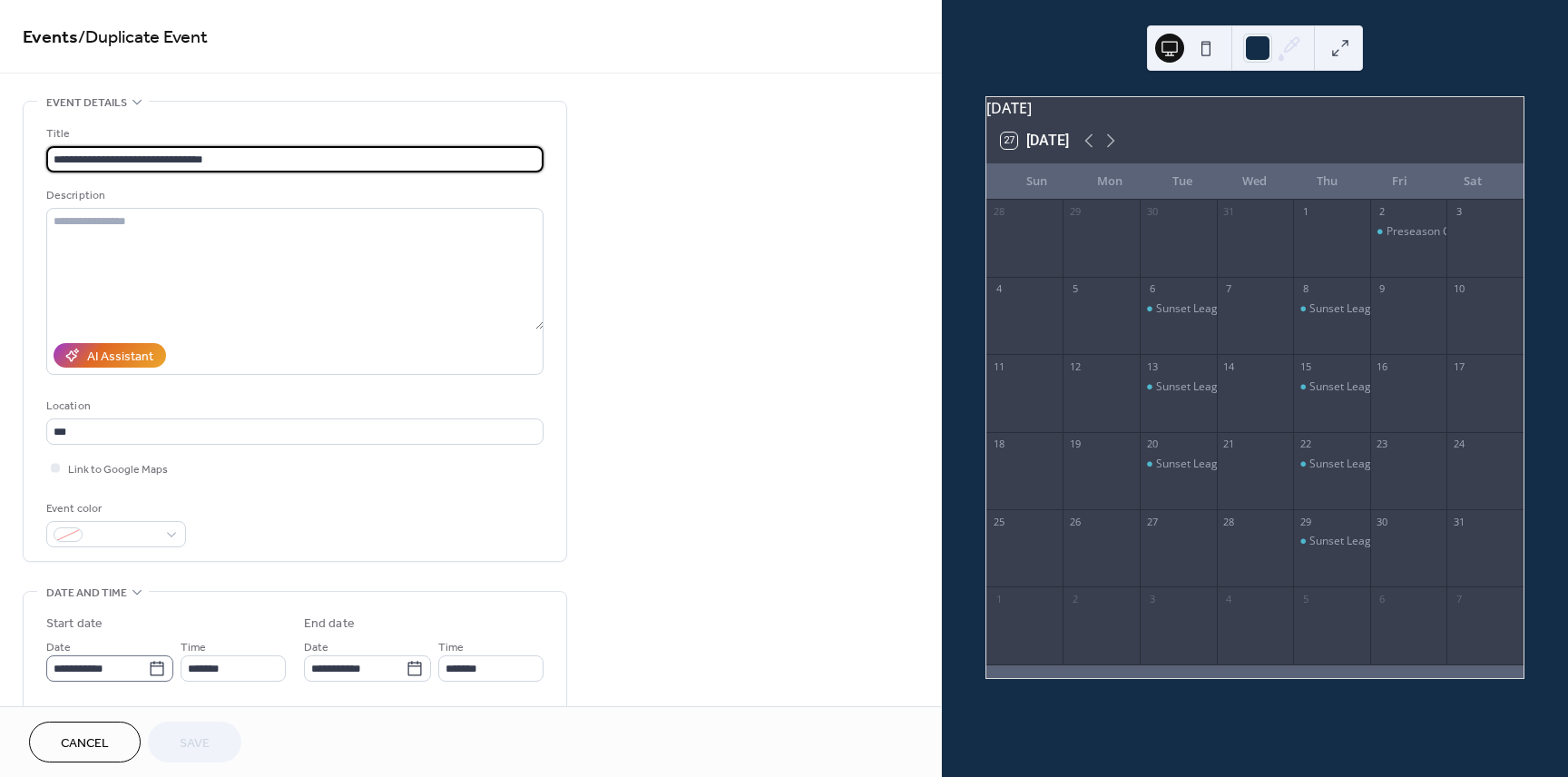 click 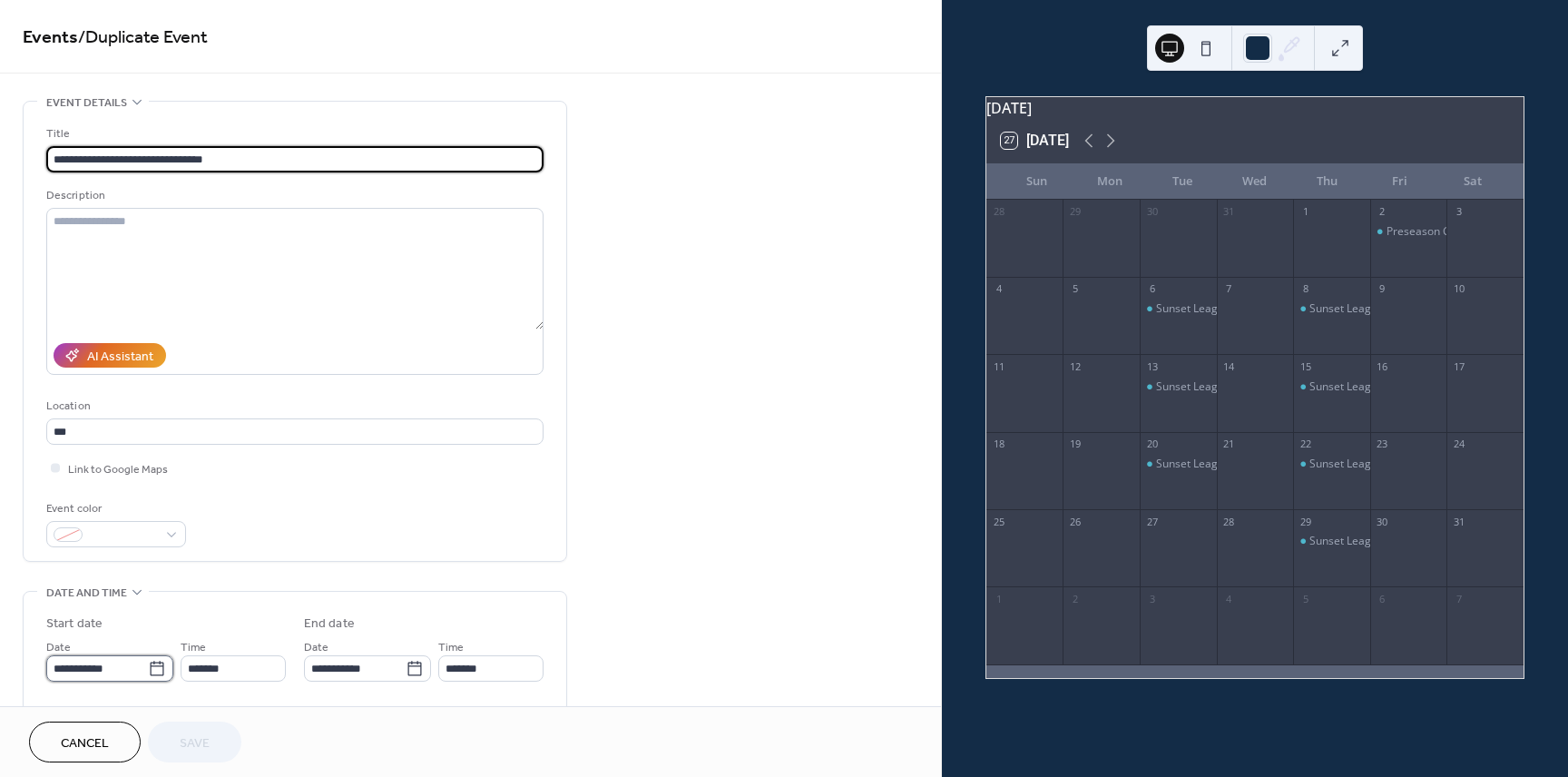 click on "**********" at bounding box center [97, 668] 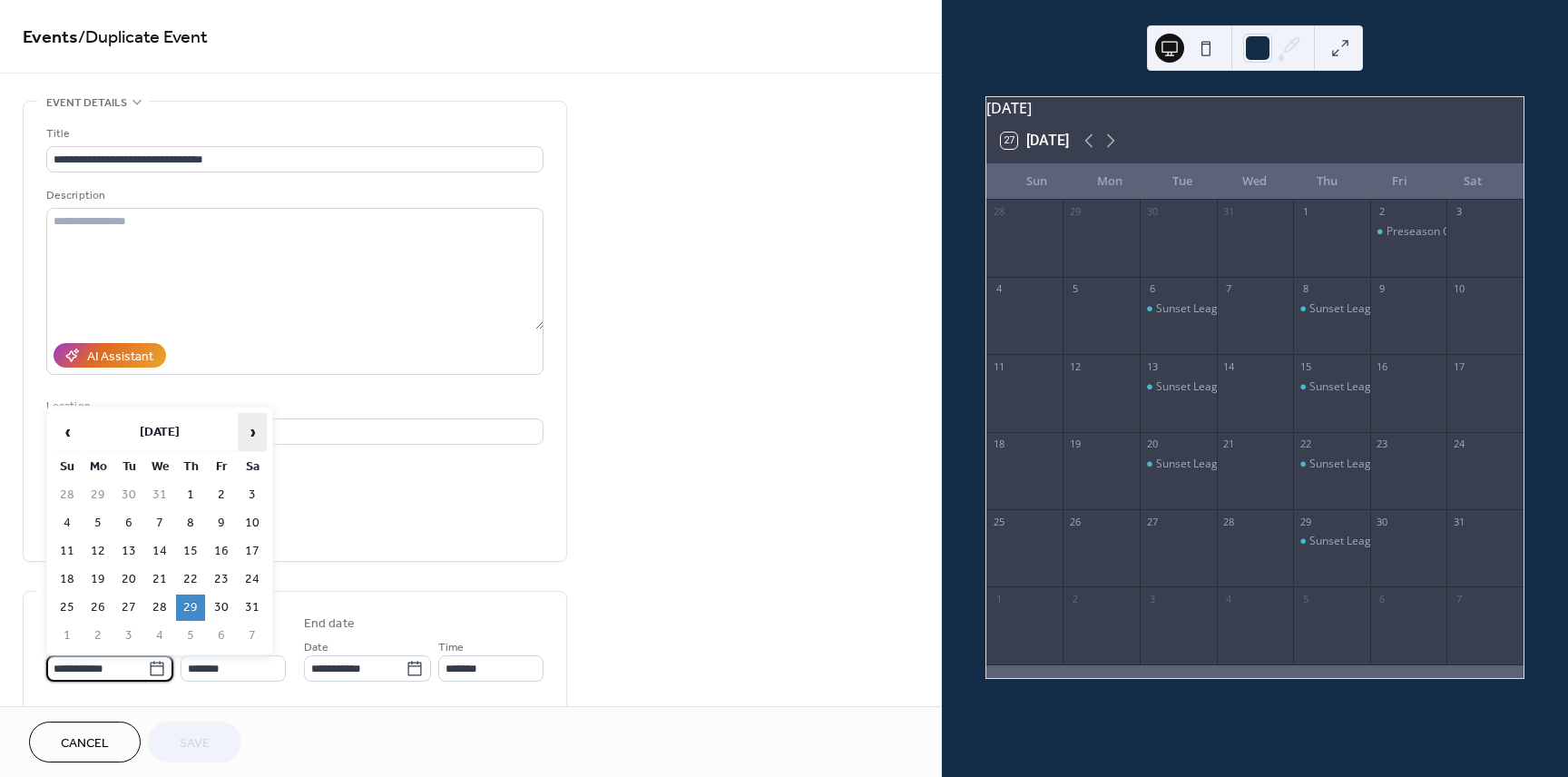 click on "›" at bounding box center (252, 432) 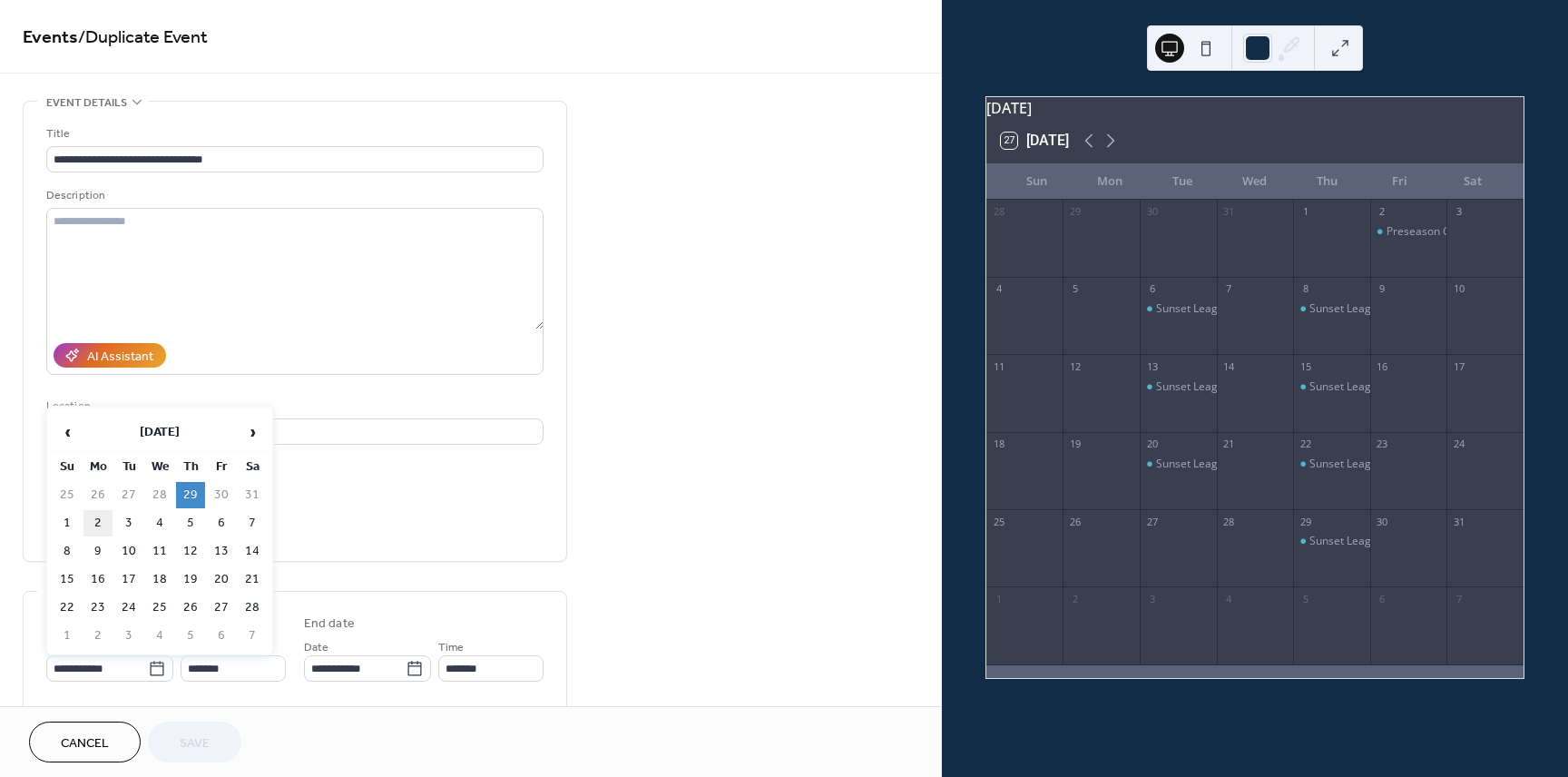 click on "2" at bounding box center [98, 523] 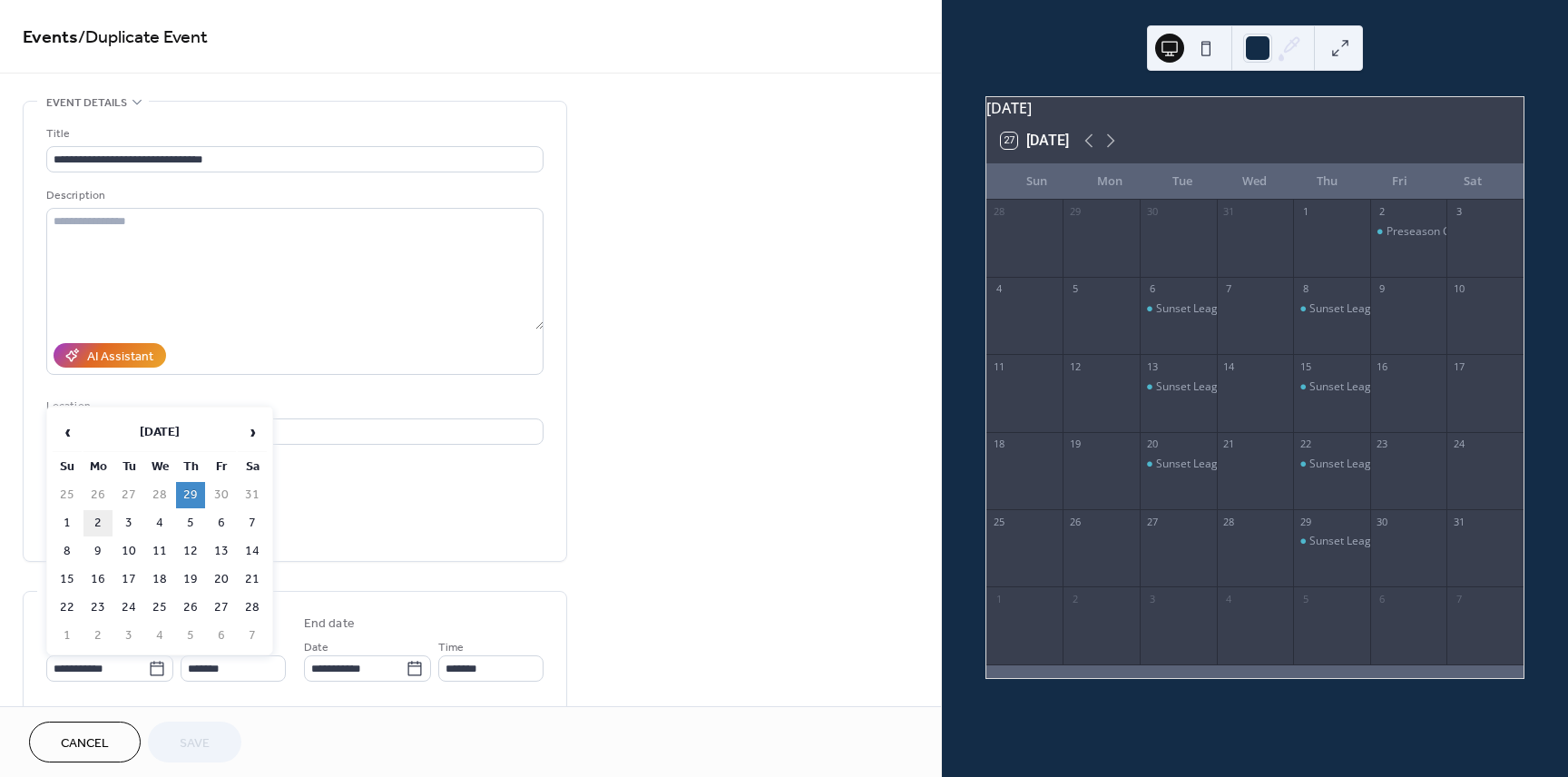 type on "**********" 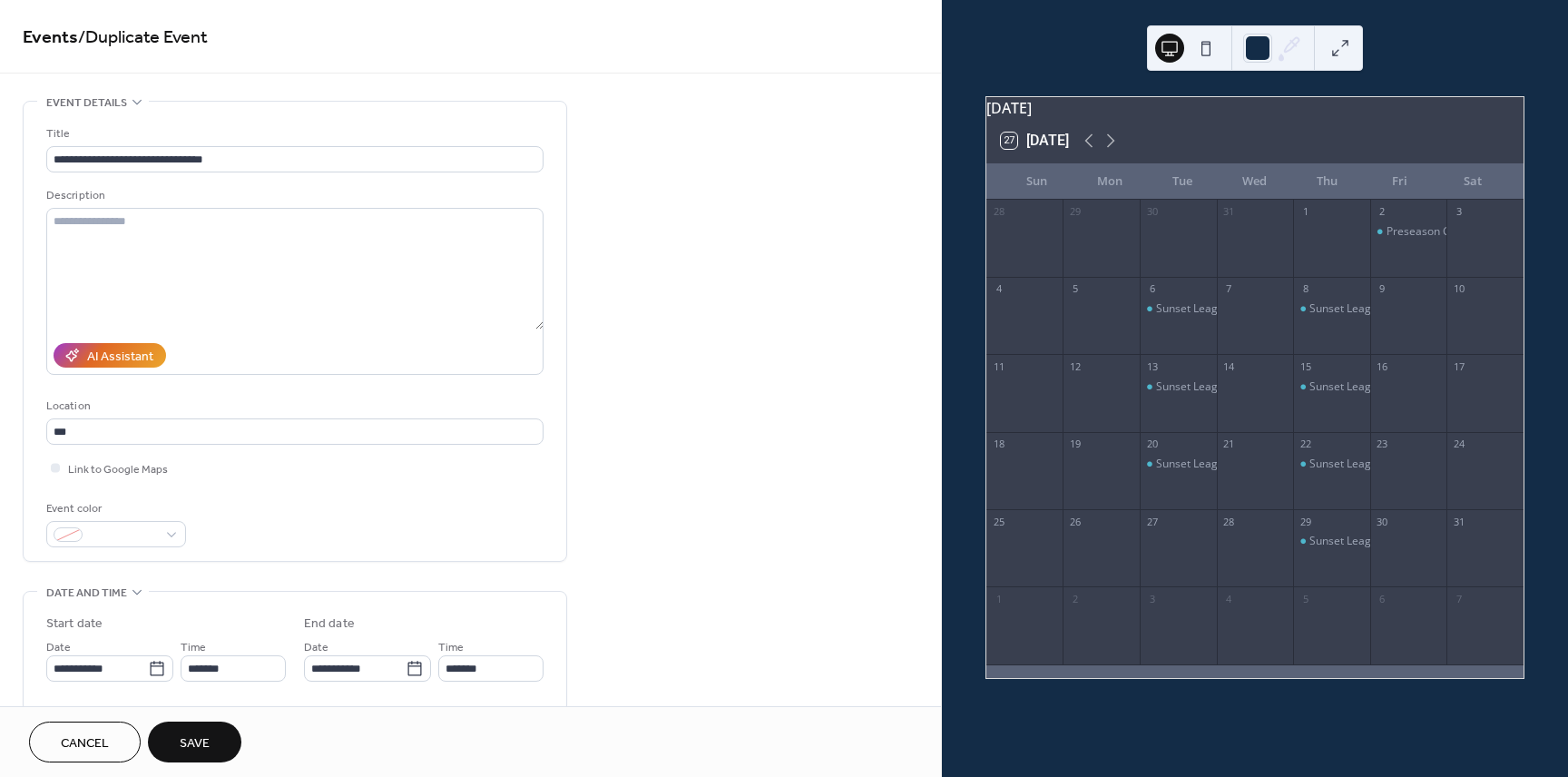 click on "Save" at bounding box center (194, 743) 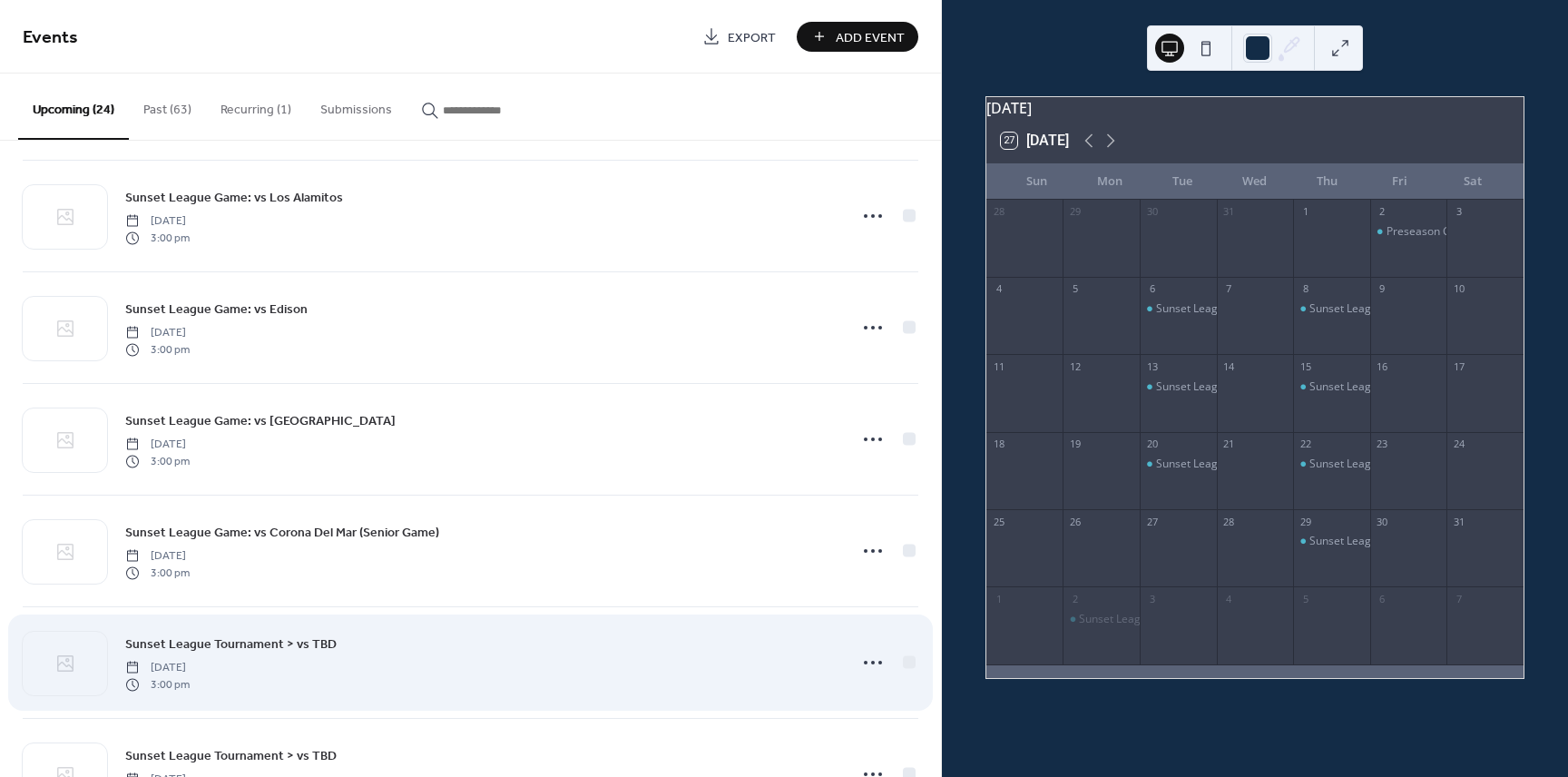 scroll, scrollTop: 2097, scrollLeft: 0, axis: vertical 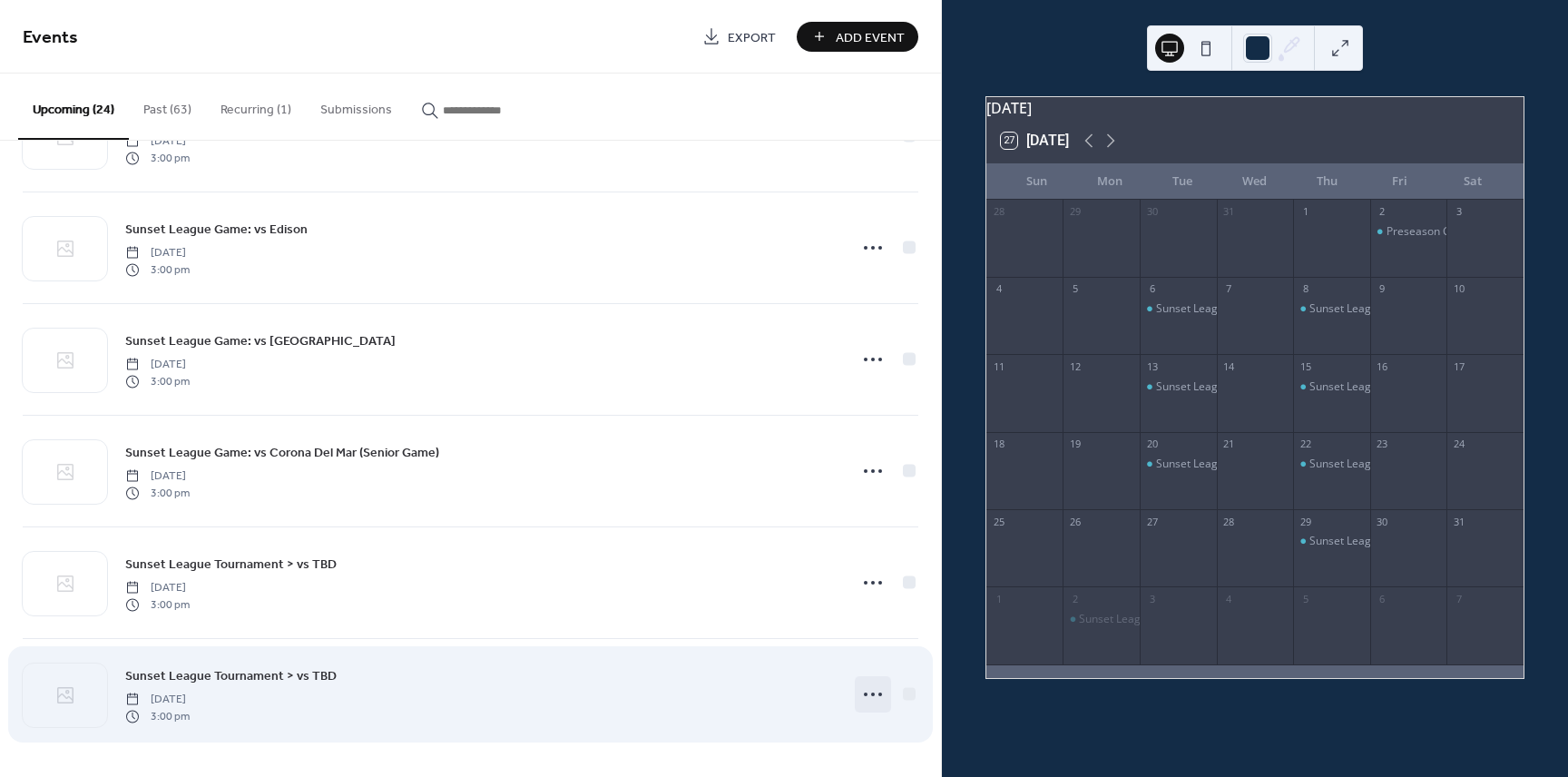 click 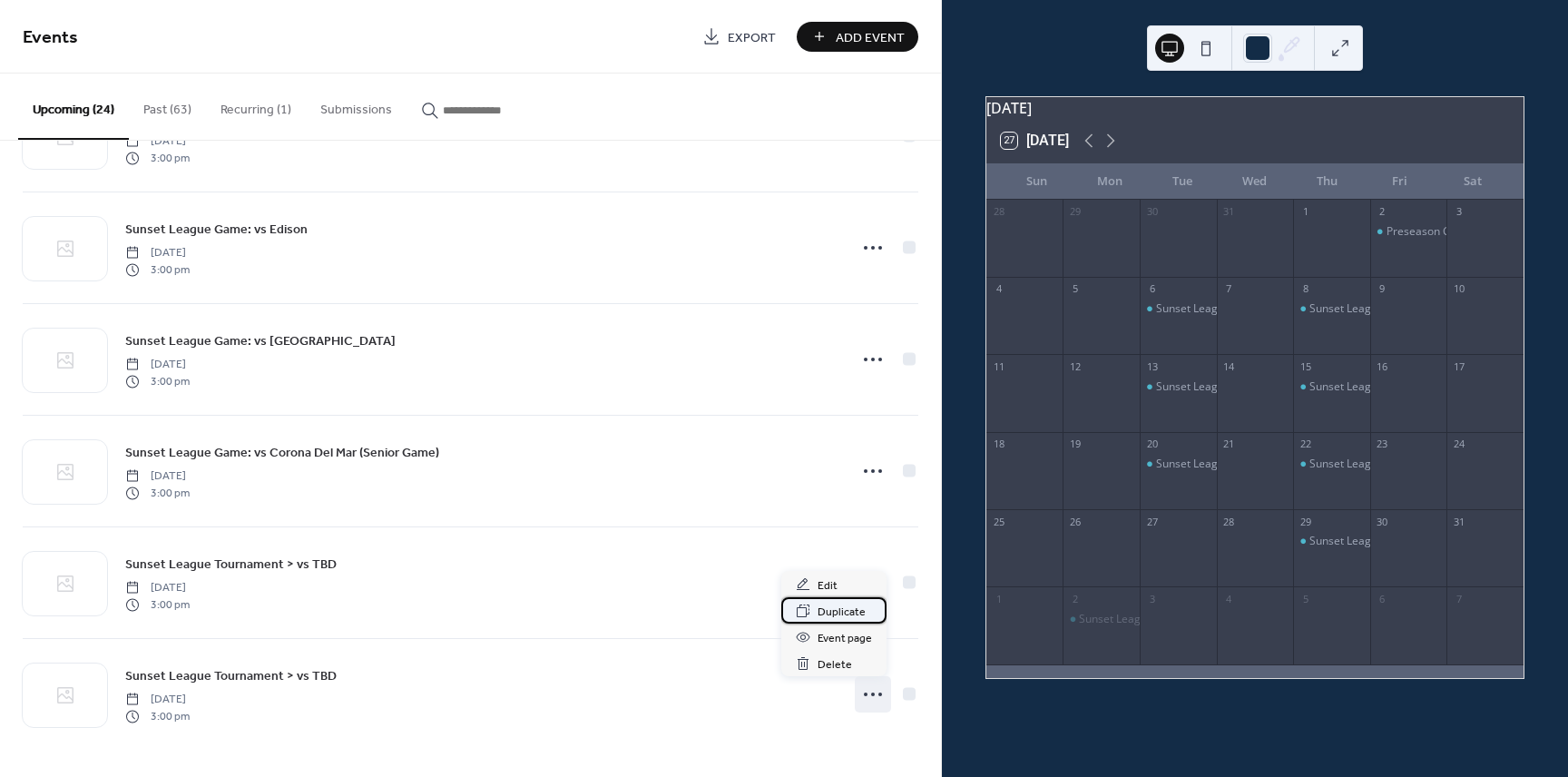 click on "Duplicate" at bounding box center (841, 612) 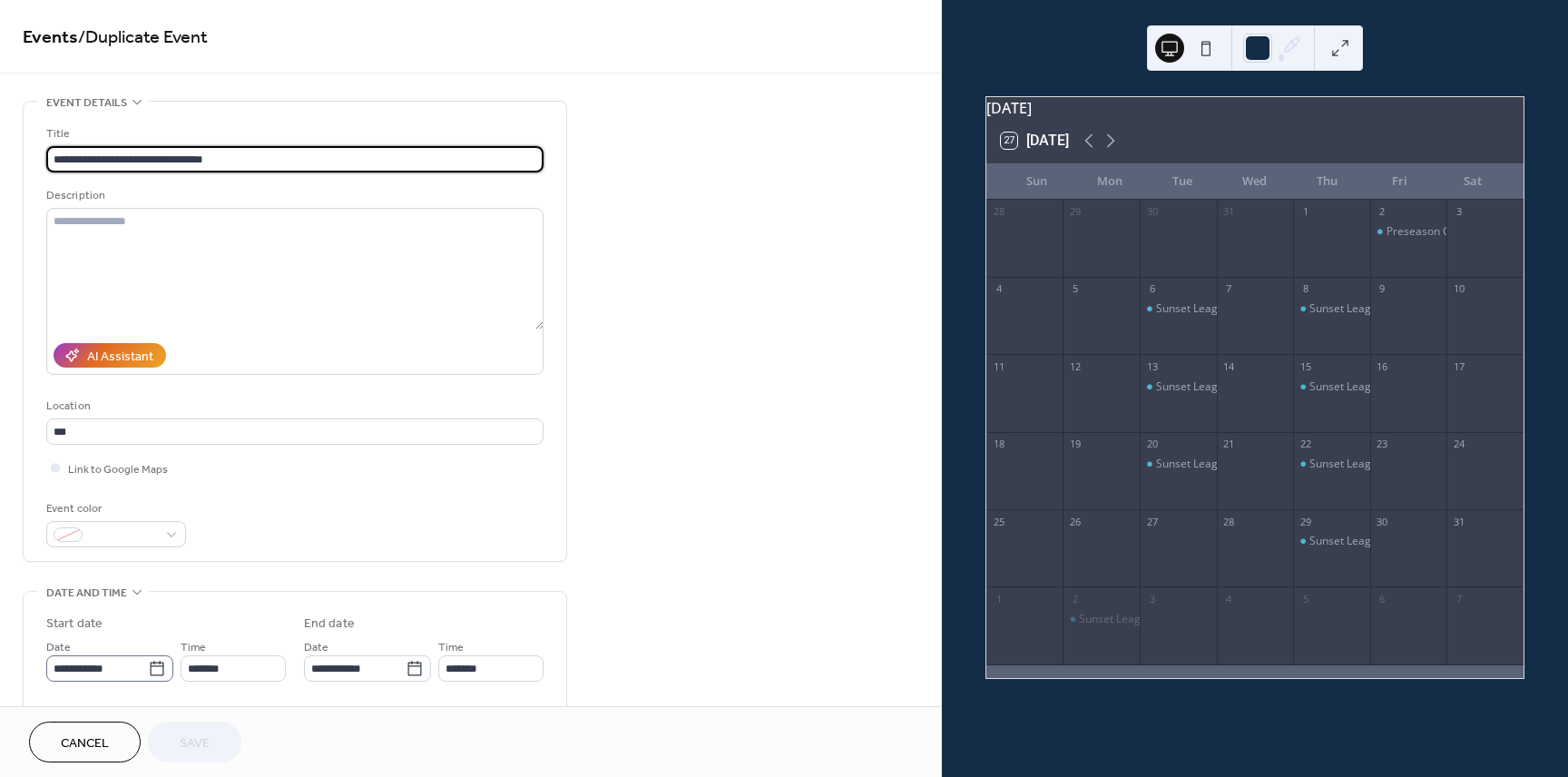 click 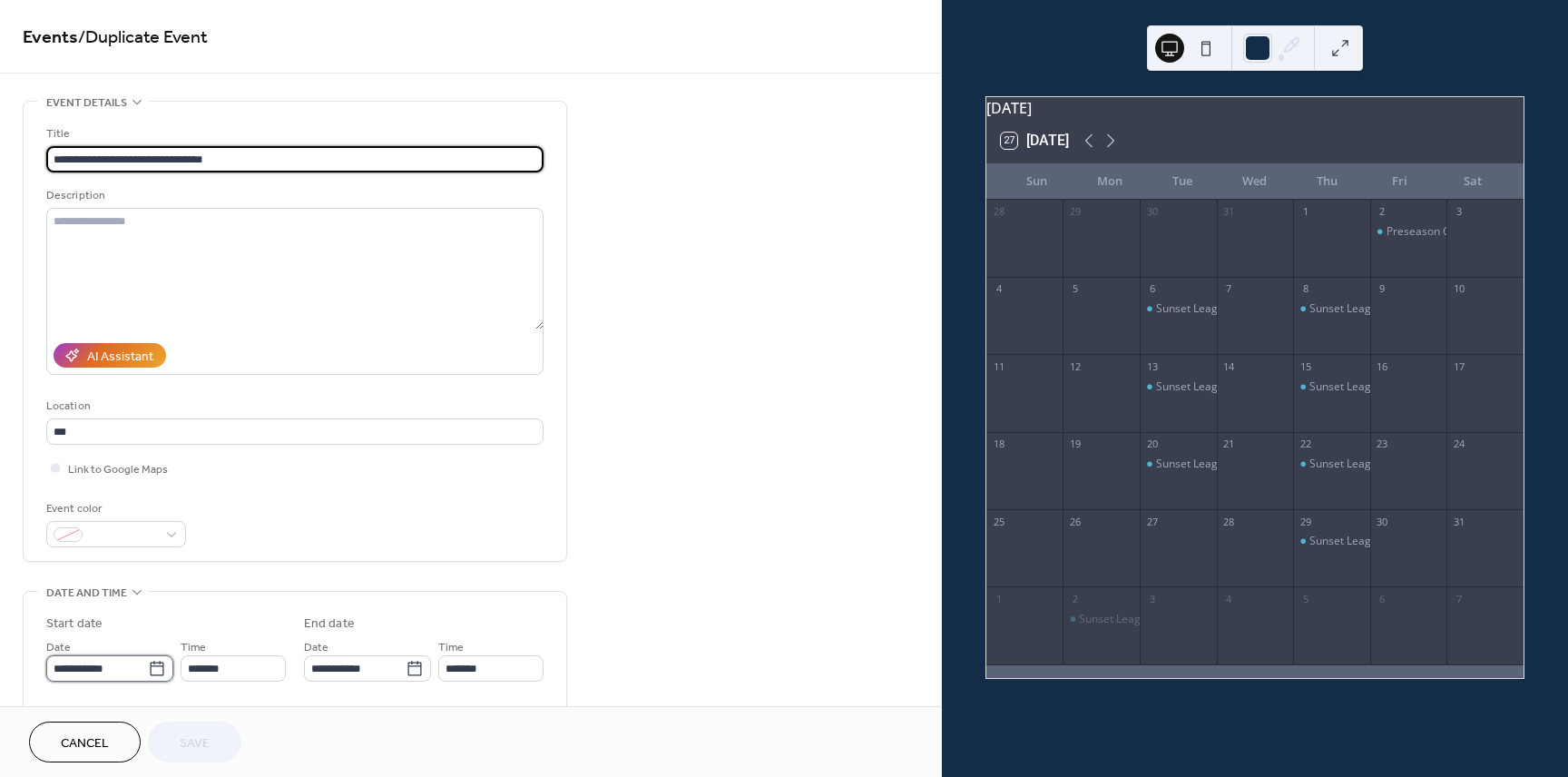 click on "**********" at bounding box center [97, 668] 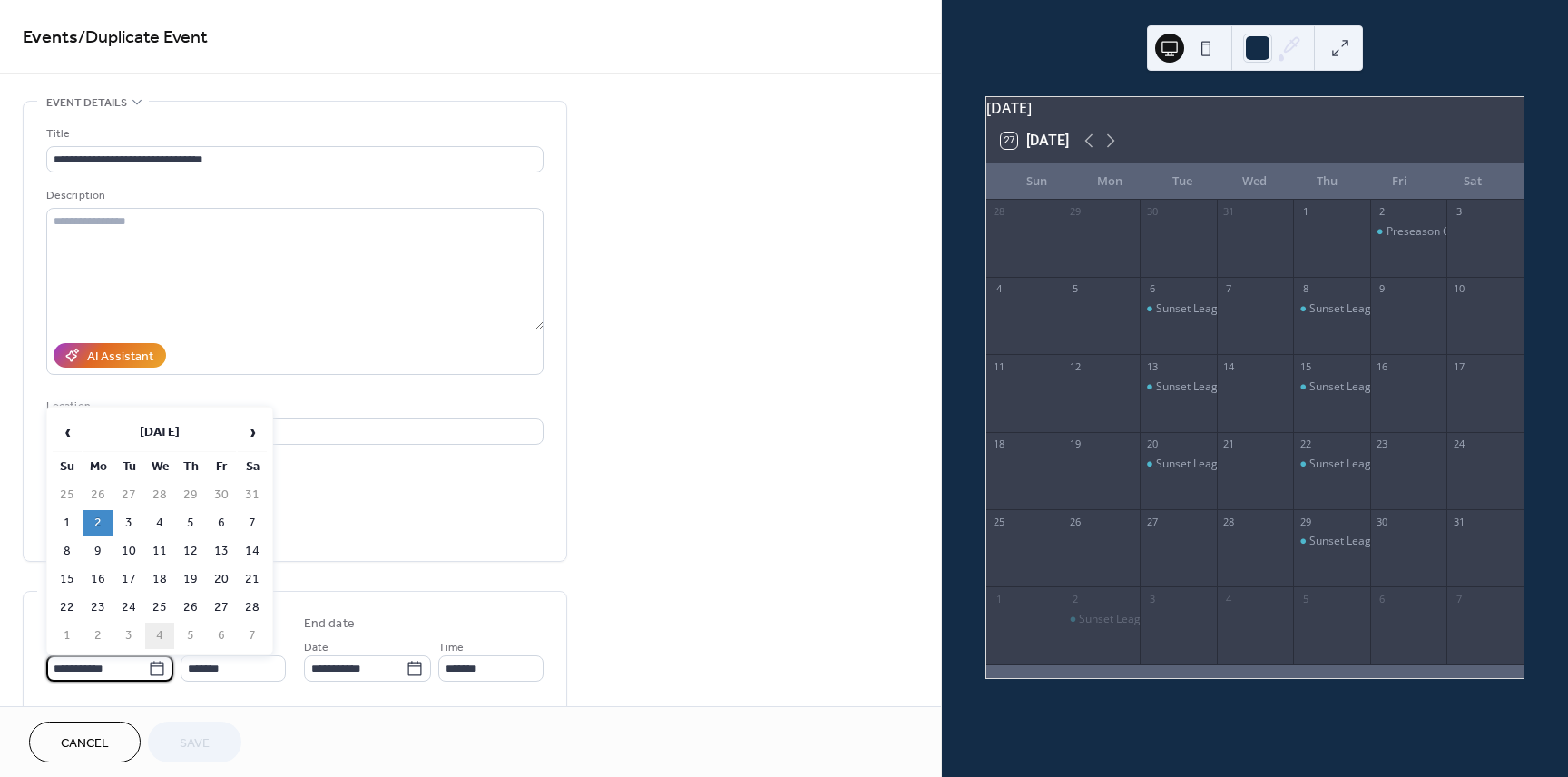 click on "4" at bounding box center [160, 635] 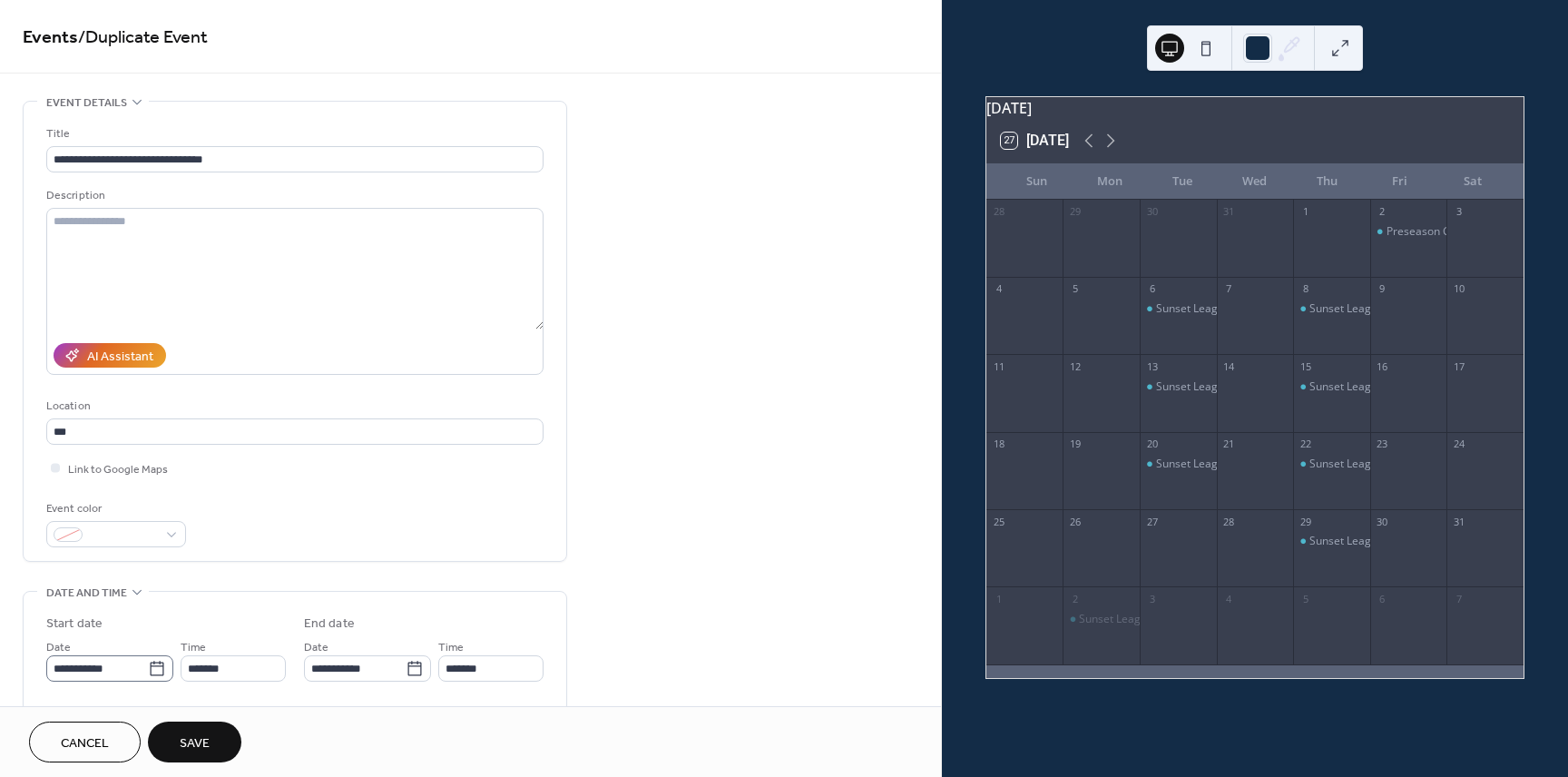 click 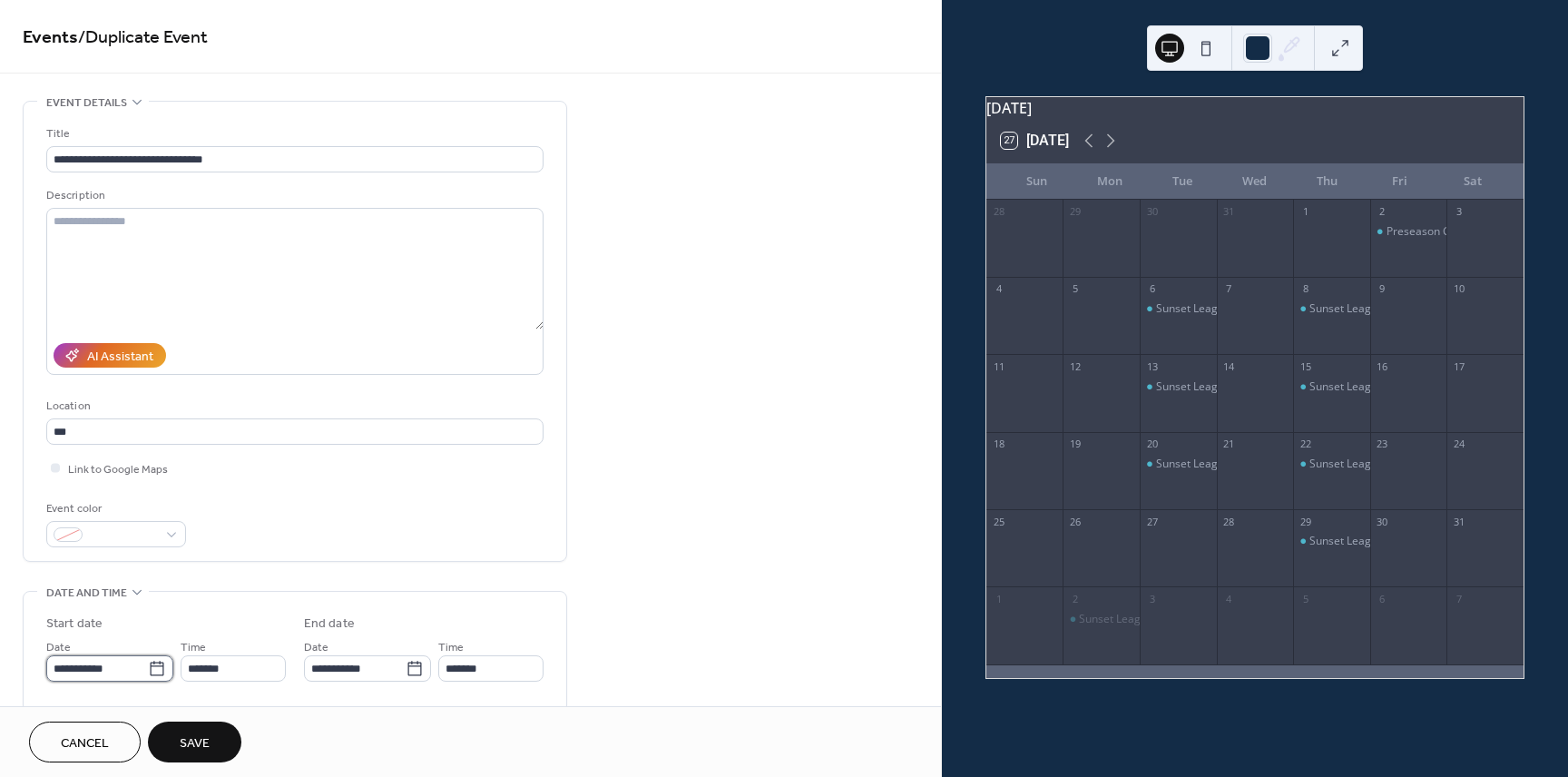 click on "**********" at bounding box center (97, 668) 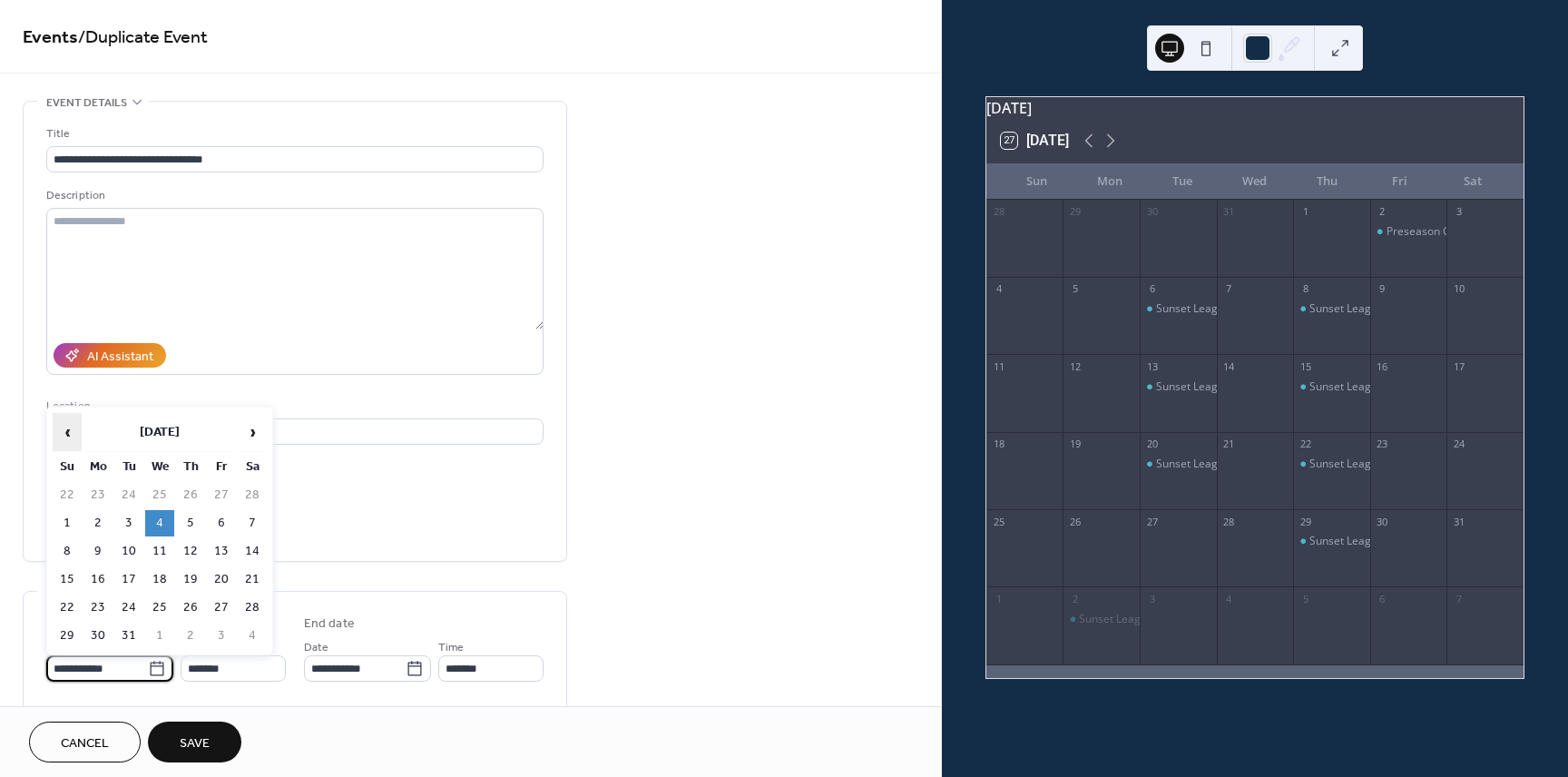 click on "‹" at bounding box center [67, 432] 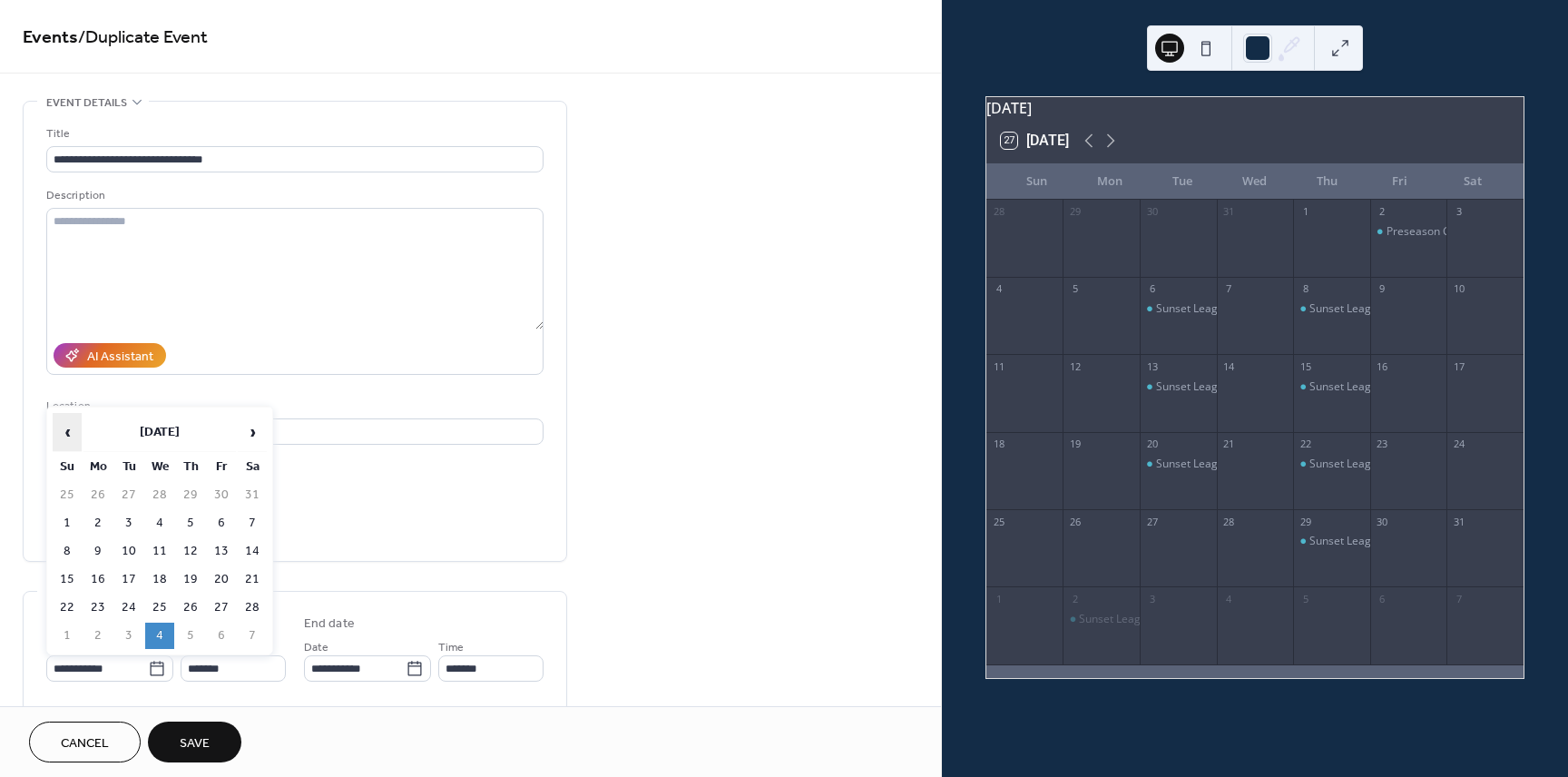click on "‹" at bounding box center [67, 432] 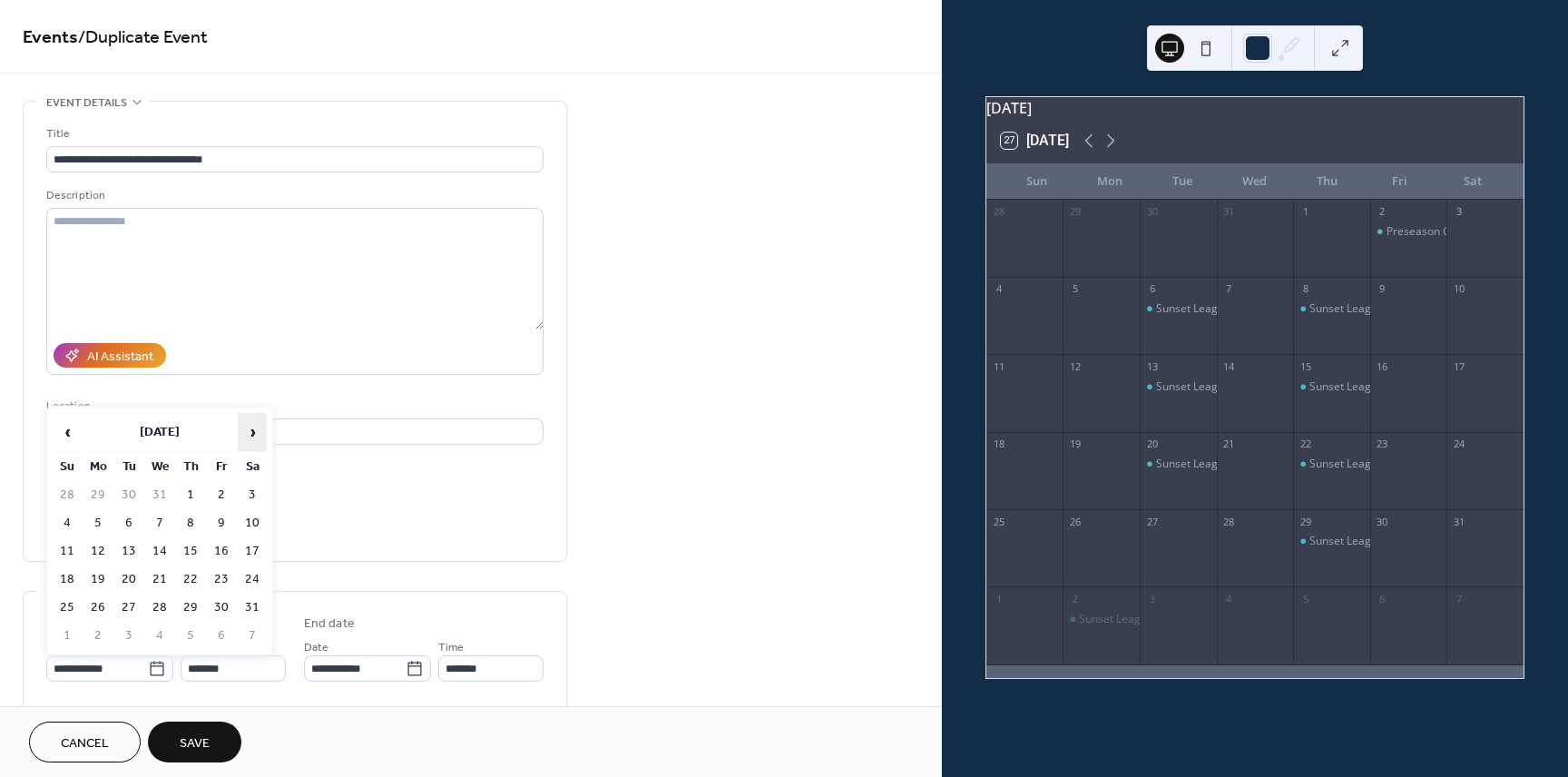 click on "›" at bounding box center [252, 432] 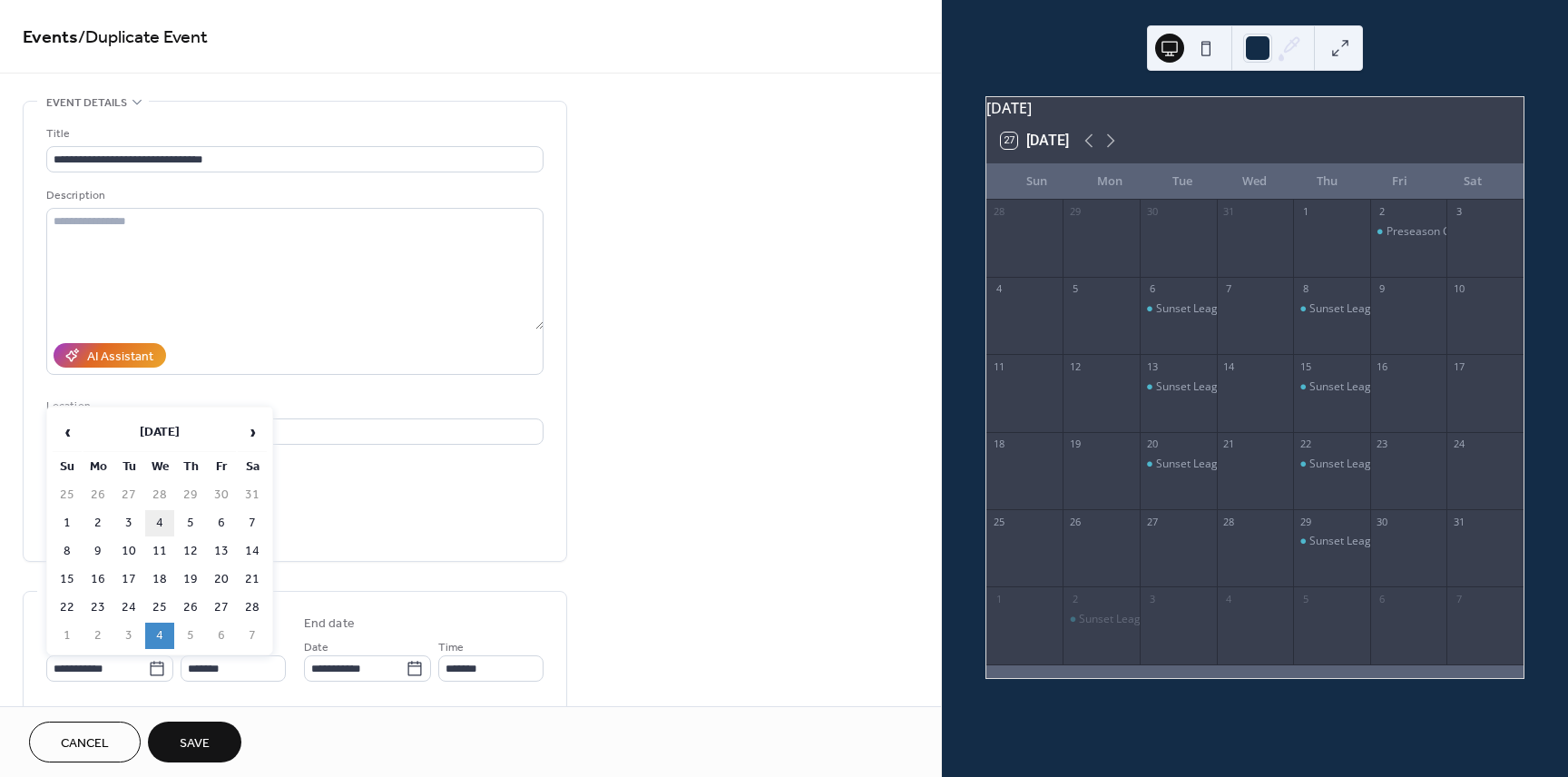click on "4" at bounding box center (160, 523) 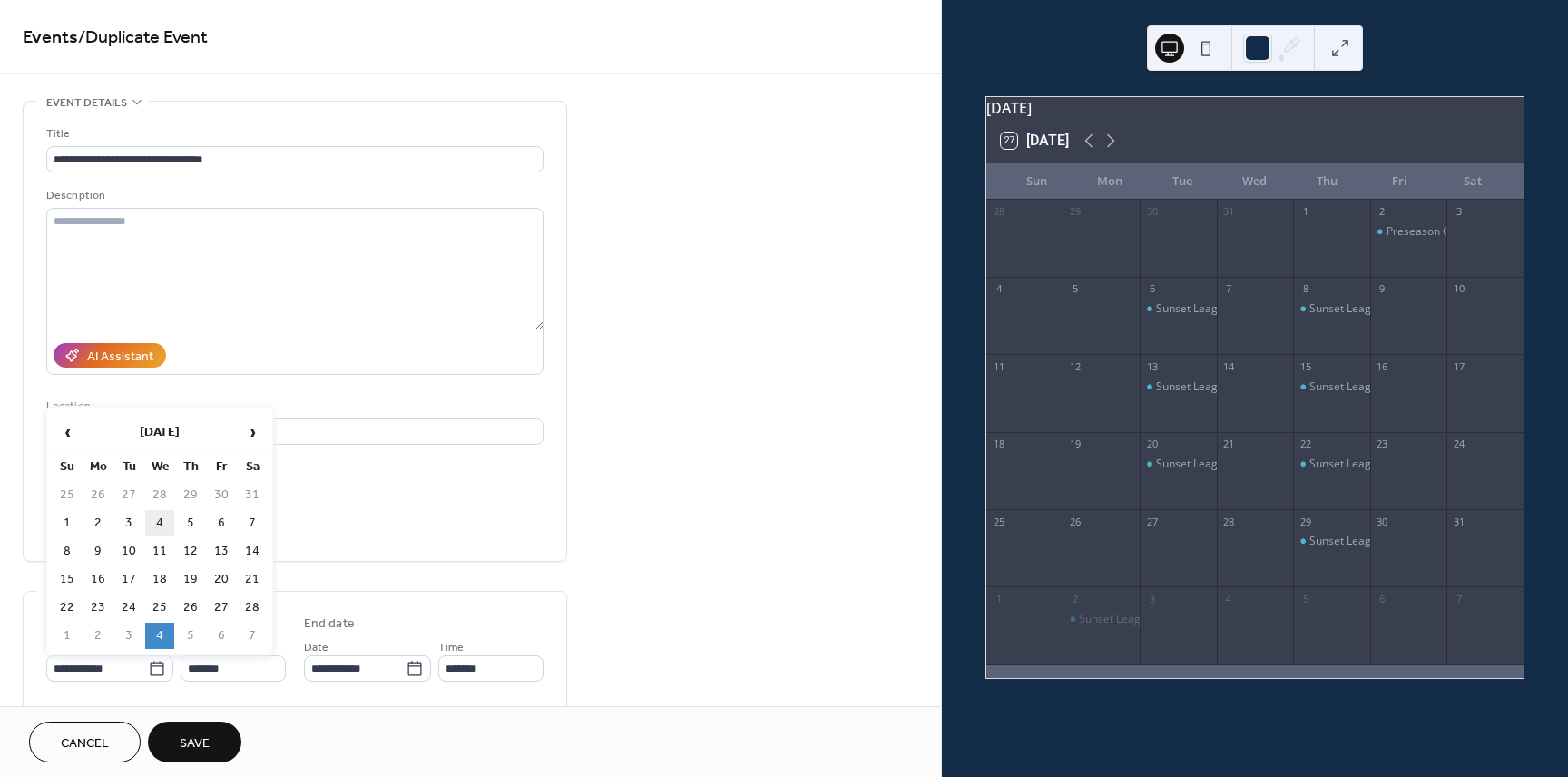 type on "**********" 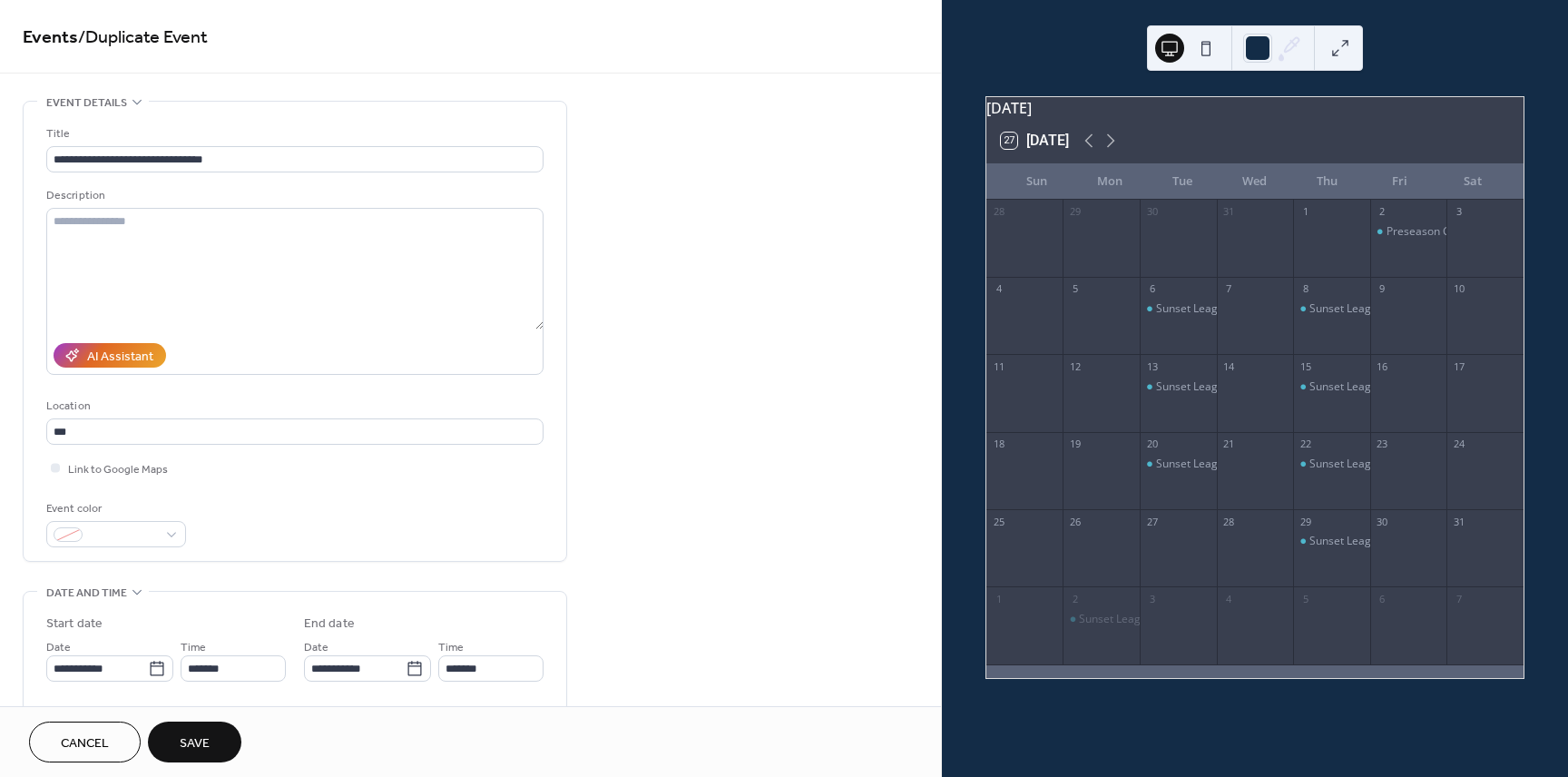 click on "Save" at bounding box center [194, 743] 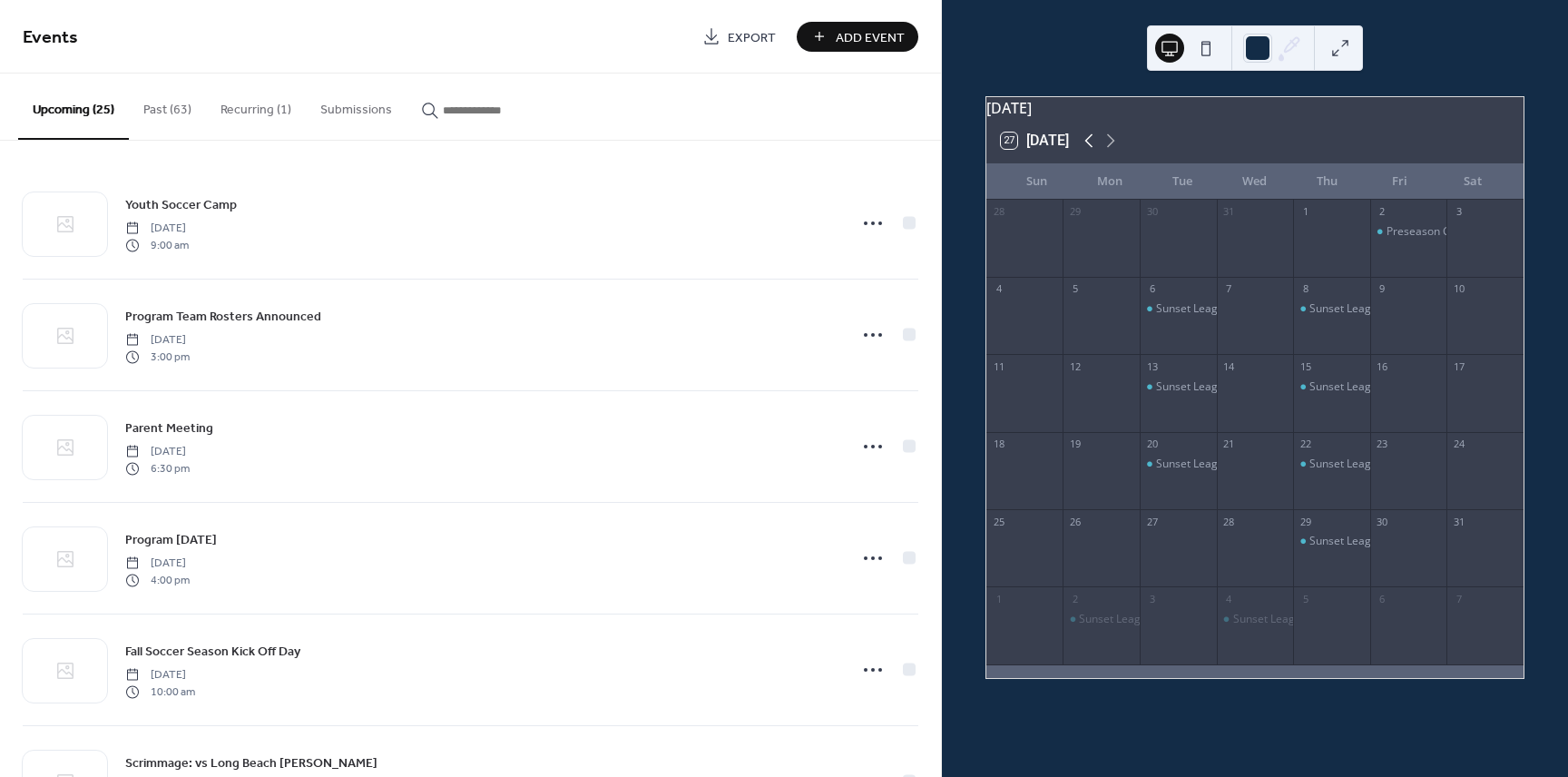 click 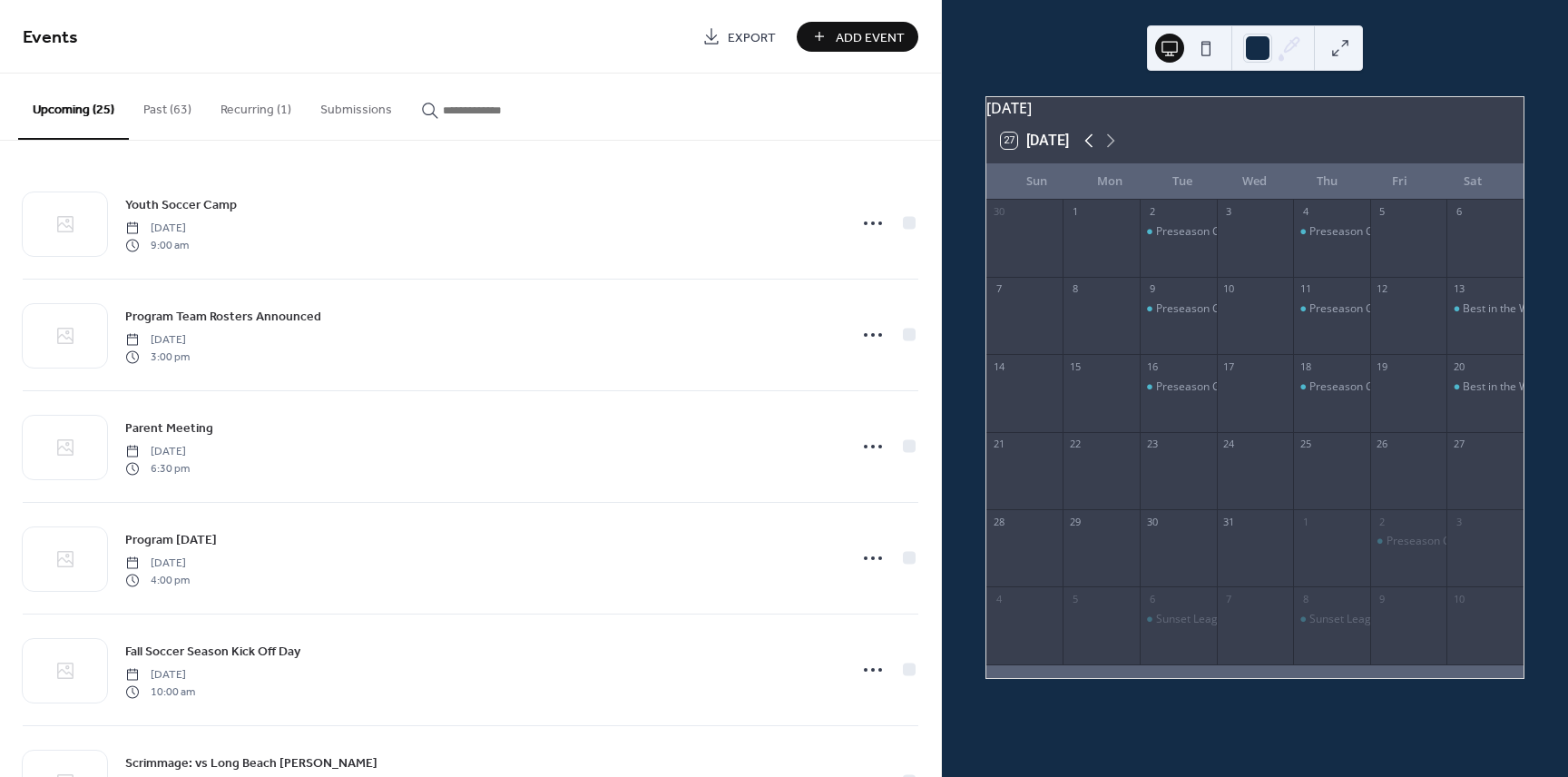 click 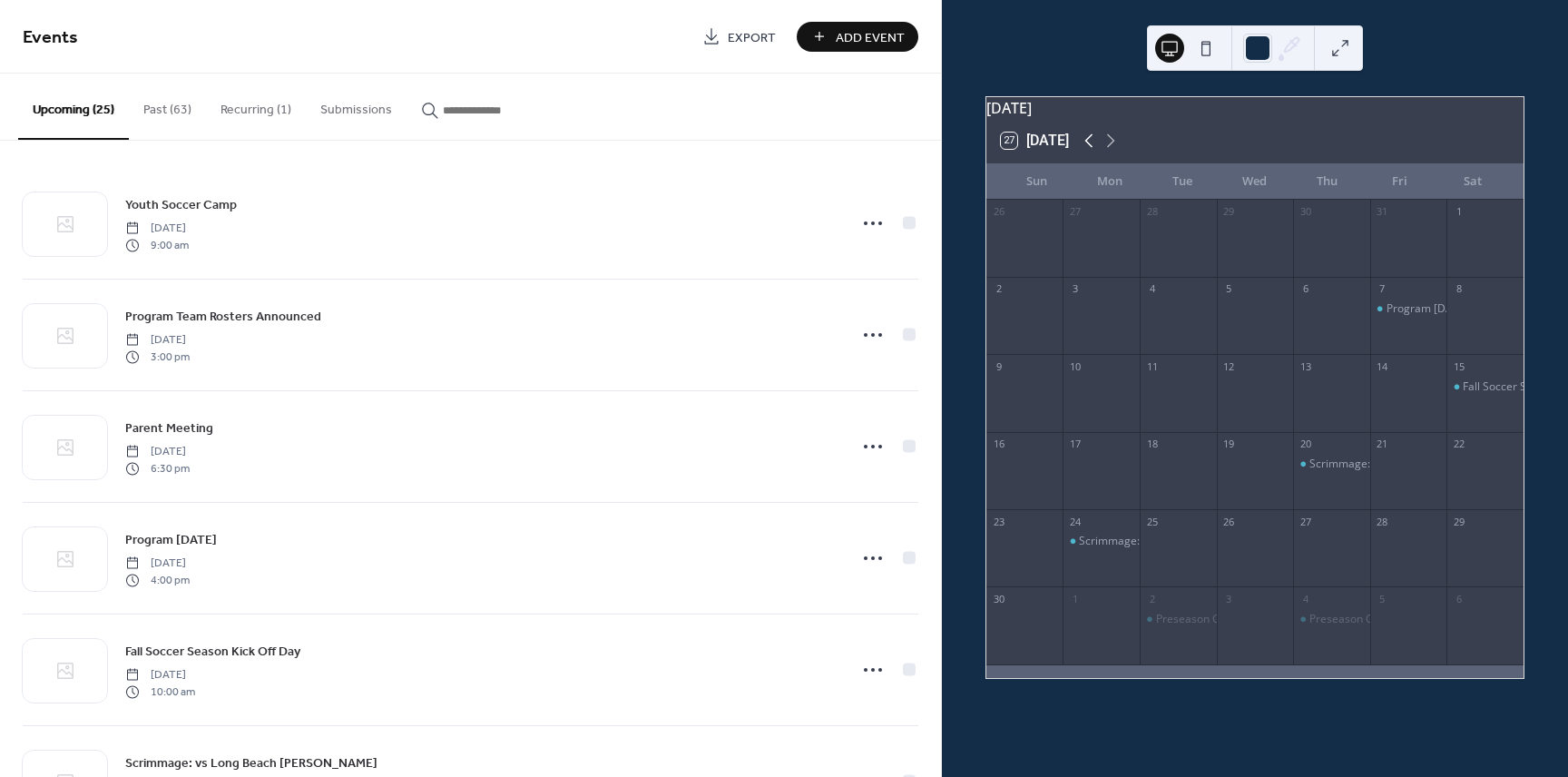 click 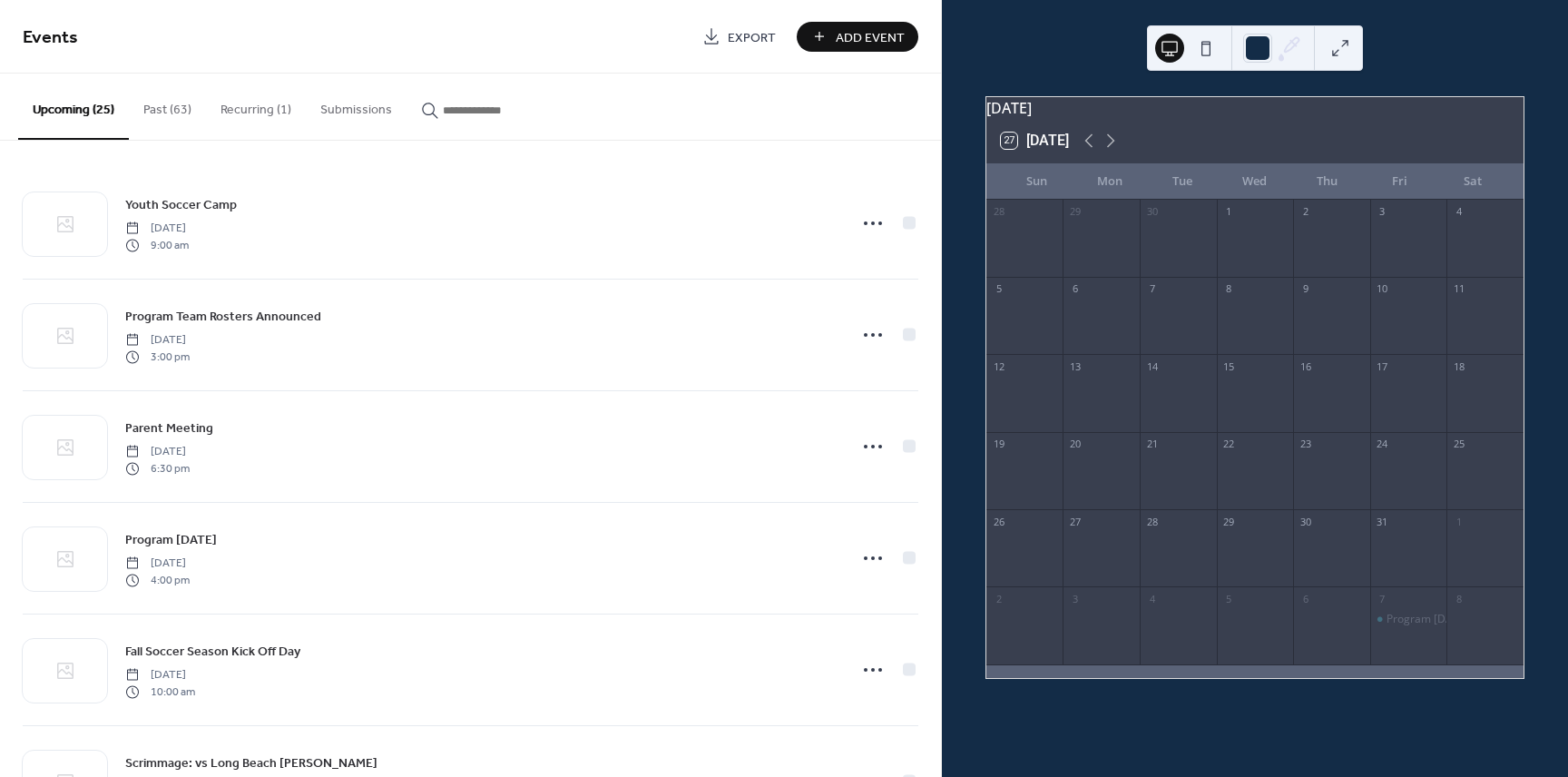 click on "Add Event" at bounding box center (870, 37) 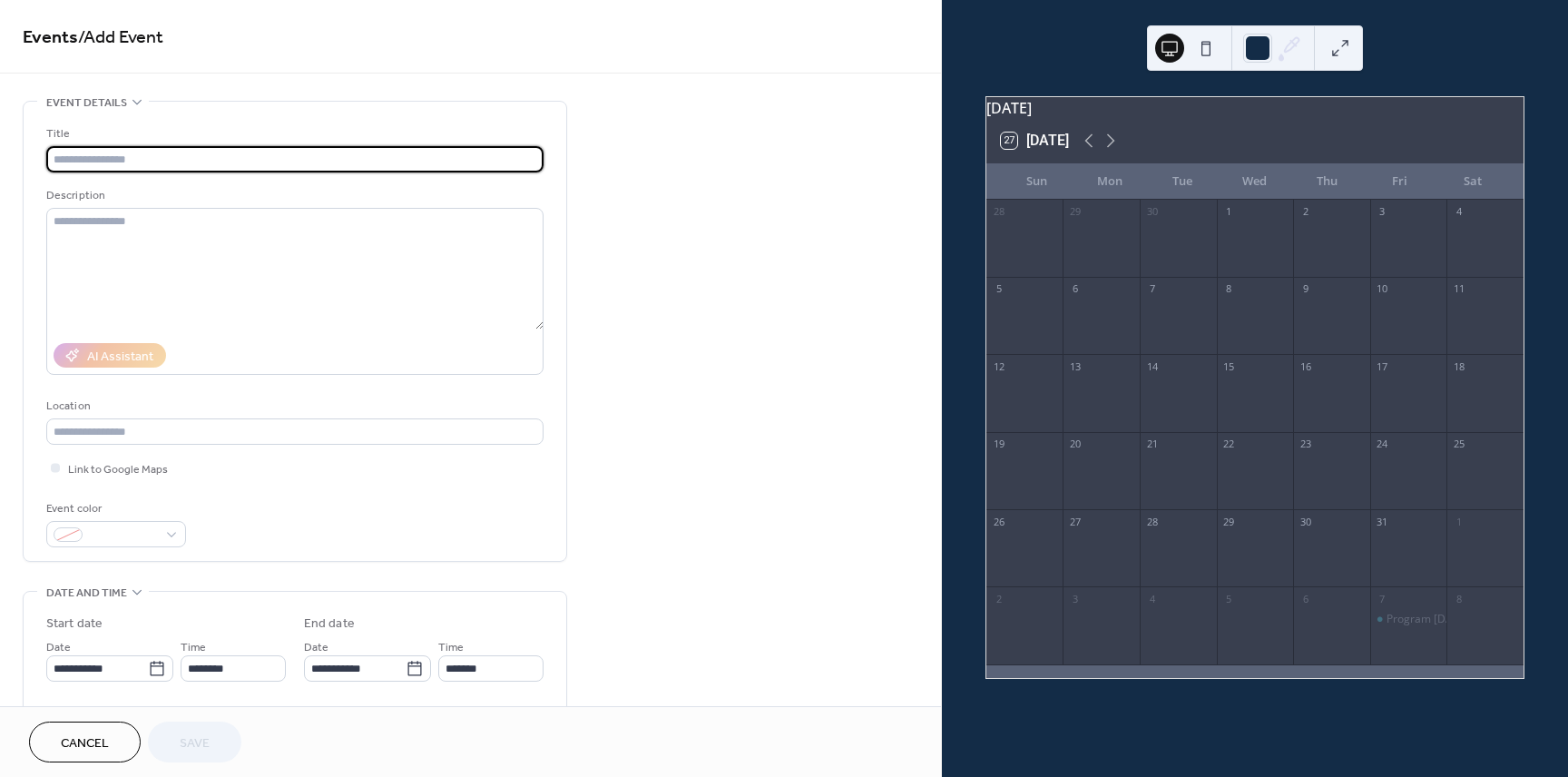 type on "*" 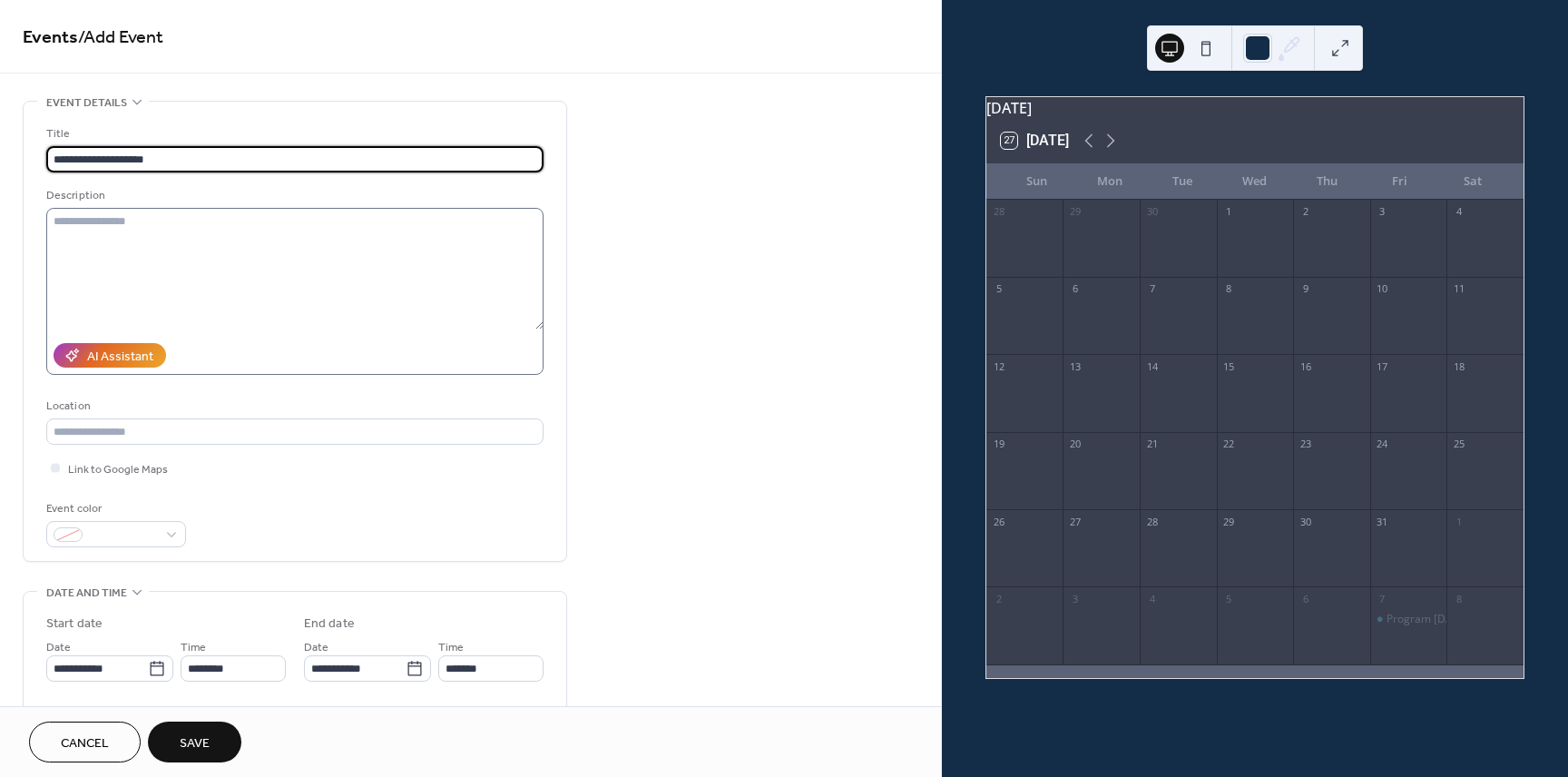 type on "**********" 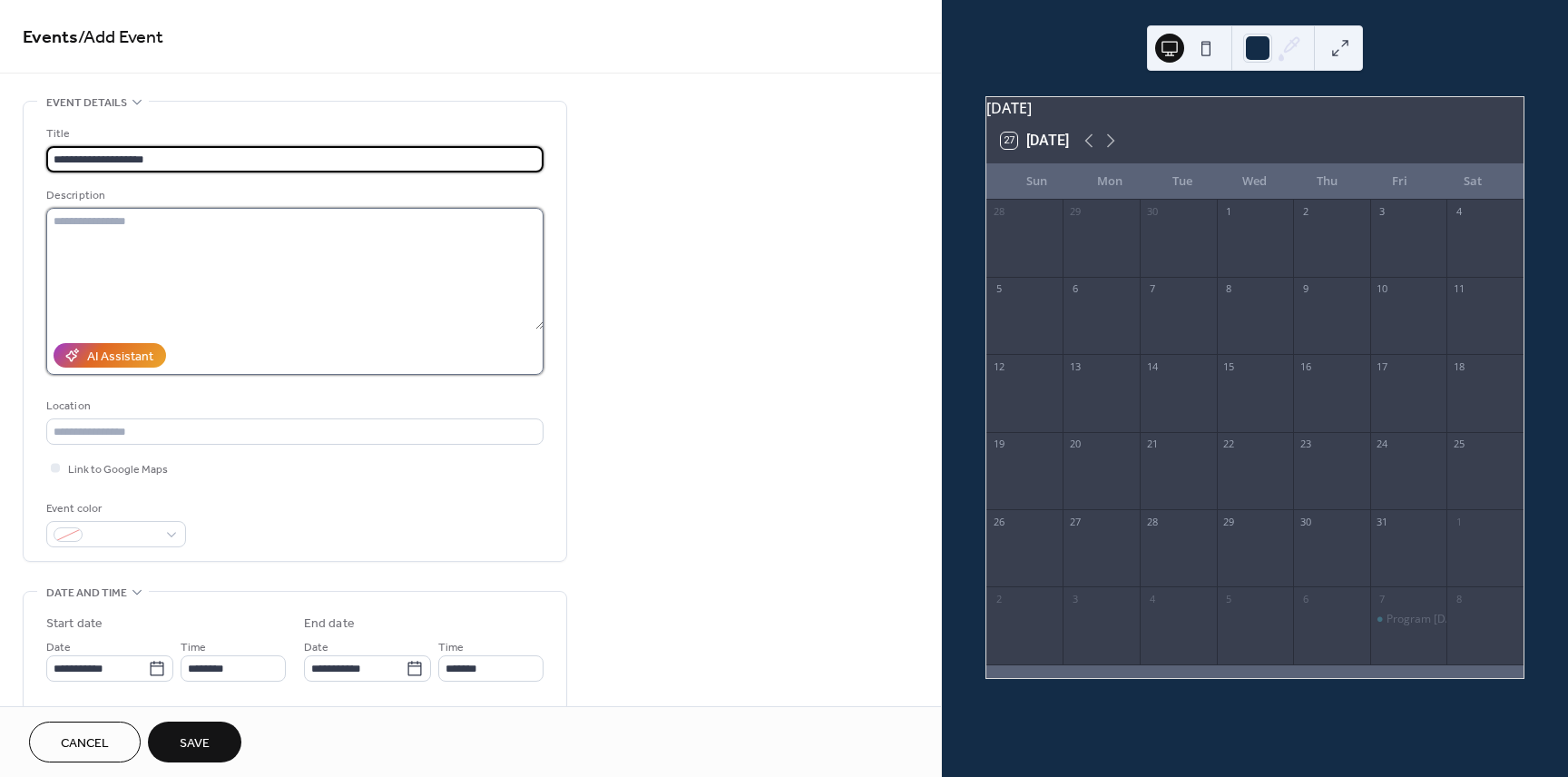 click at bounding box center [295, 269] 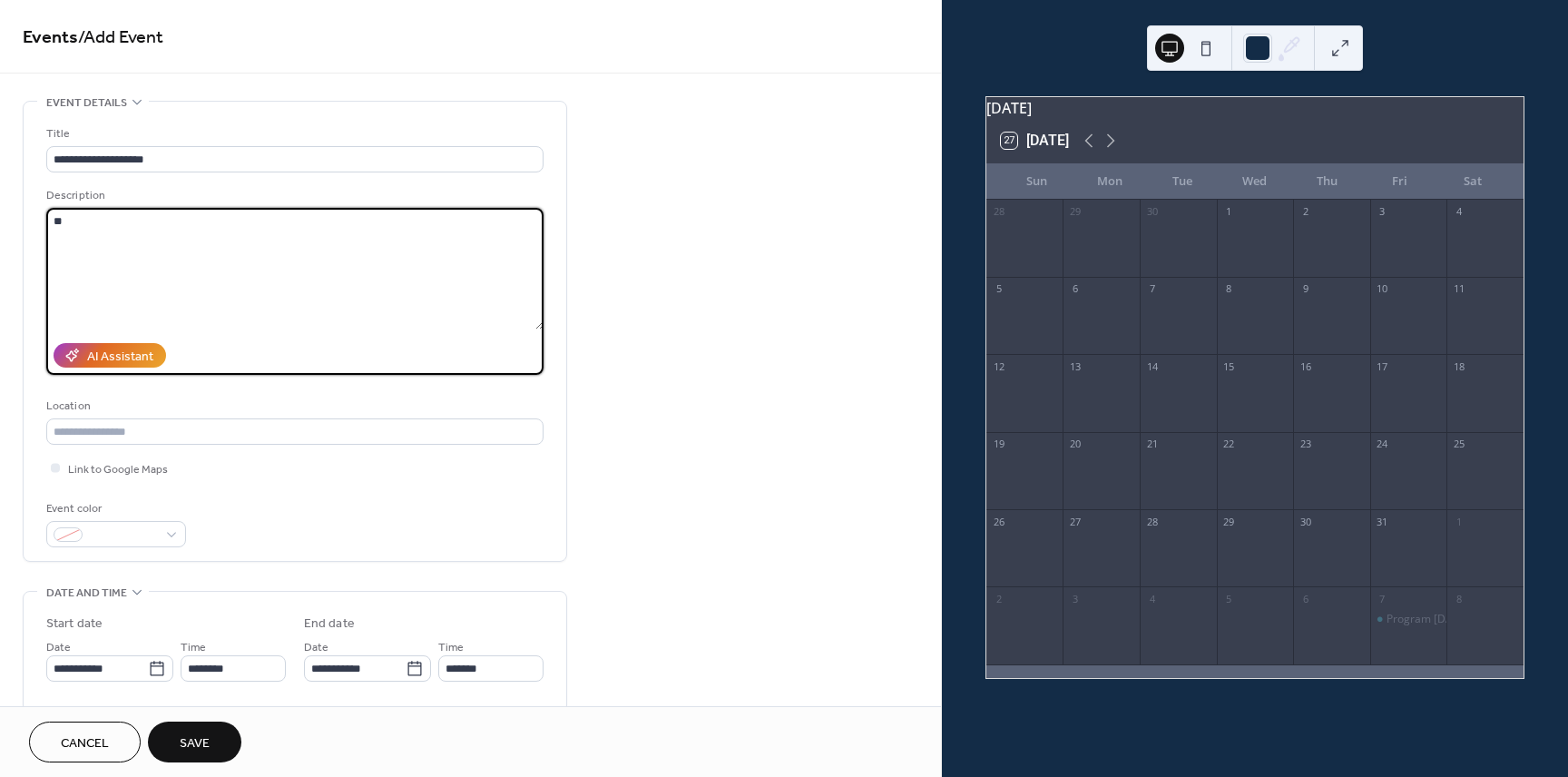 type on "*" 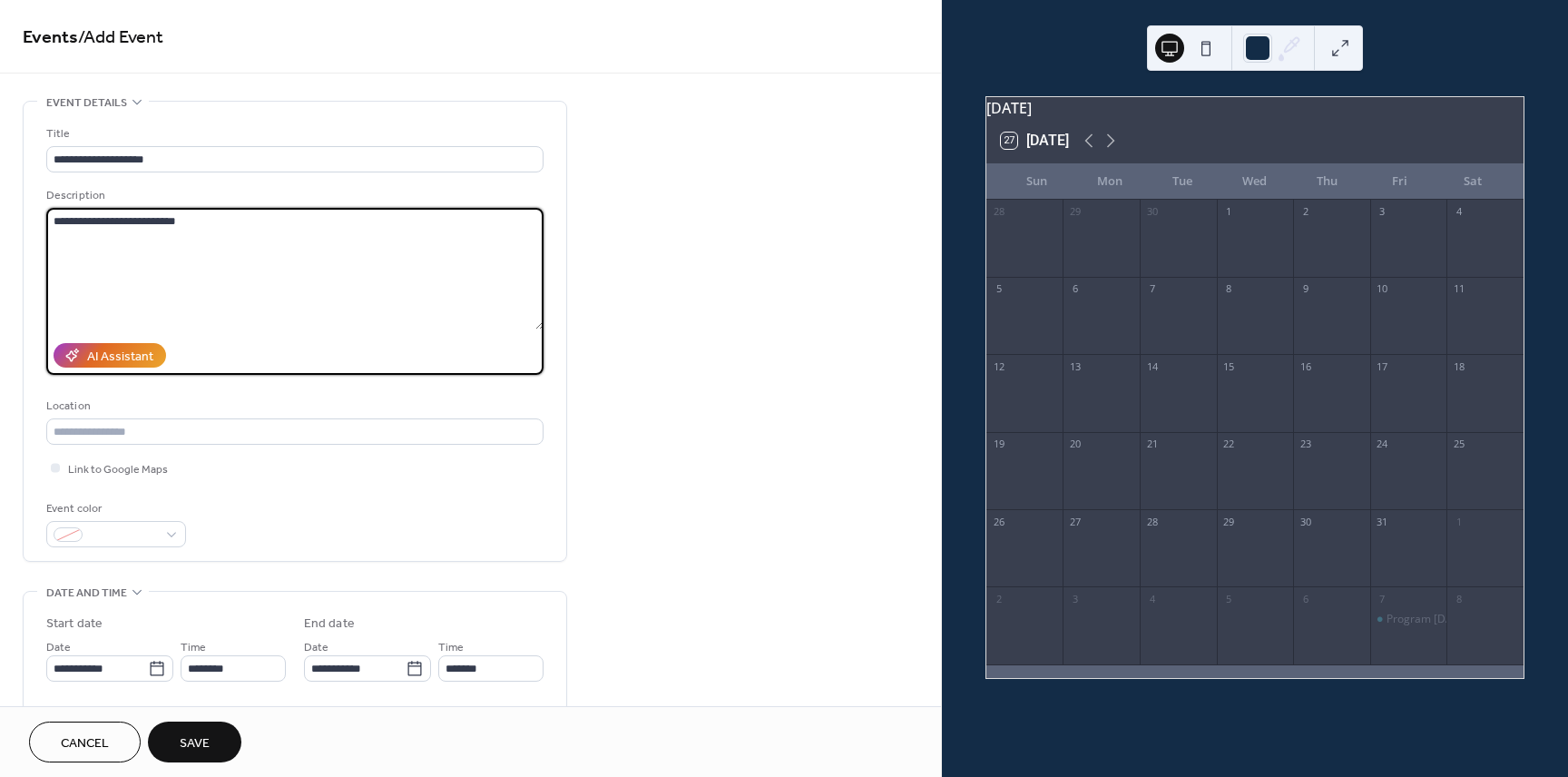 click on "**********" at bounding box center [295, 269] 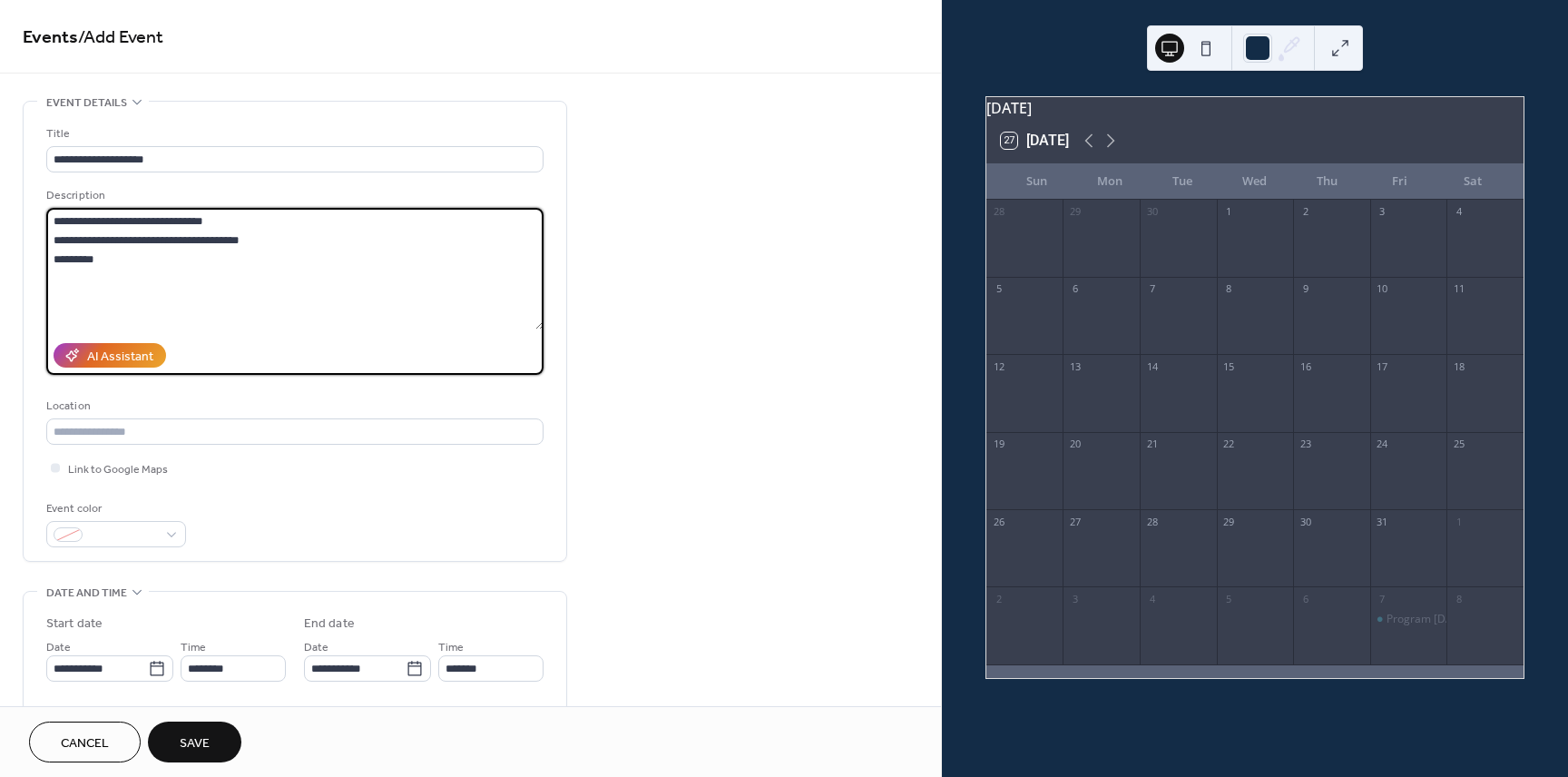 drag, startPoint x: 132, startPoint y: 241, endPoint x: 176, endPoint y: 241, distance: 44 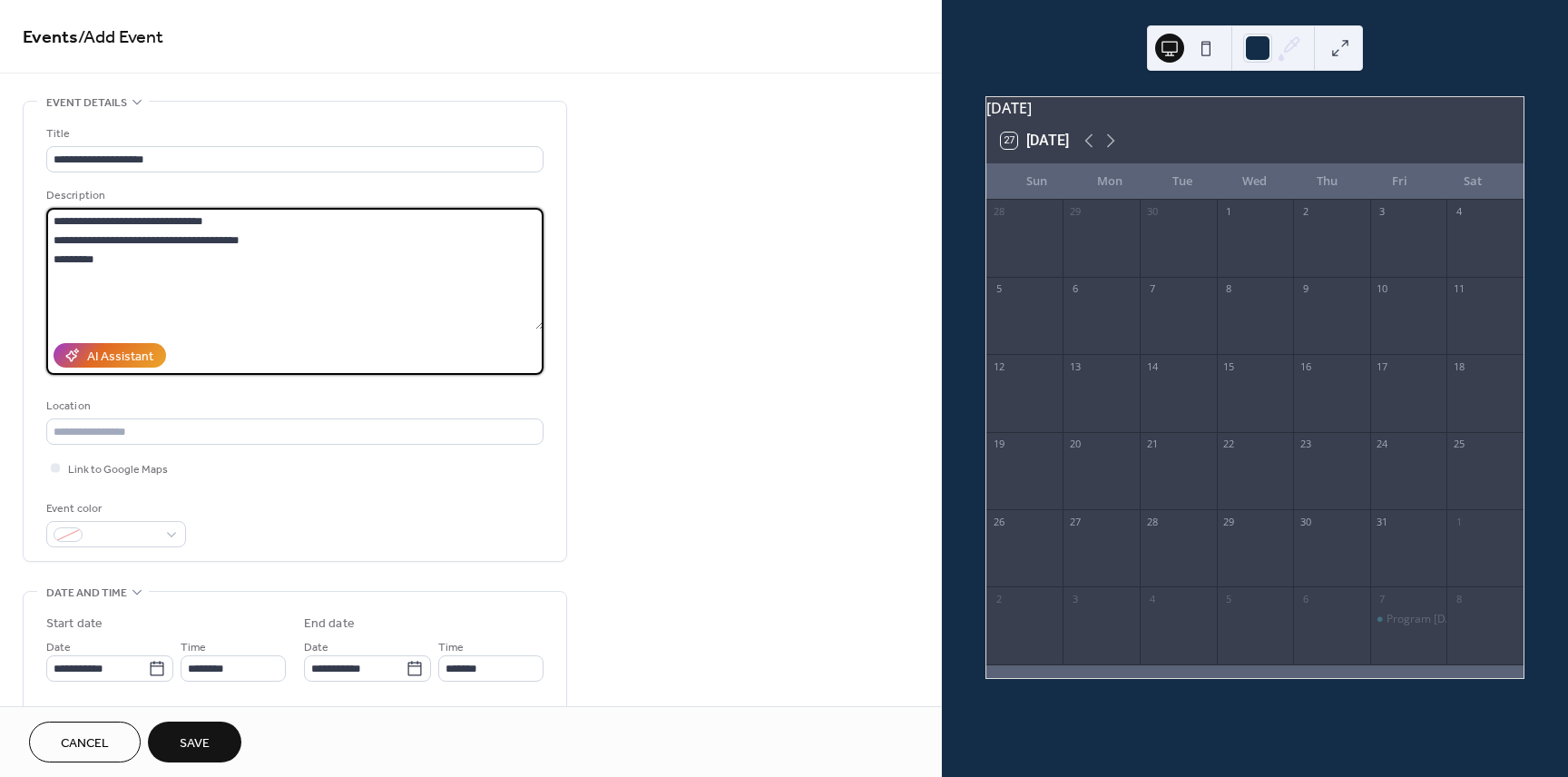 drag, startPoint x: 132, startPoint y: 241, endPoint x: 260, endPoint y: 247, distance: 128.14055 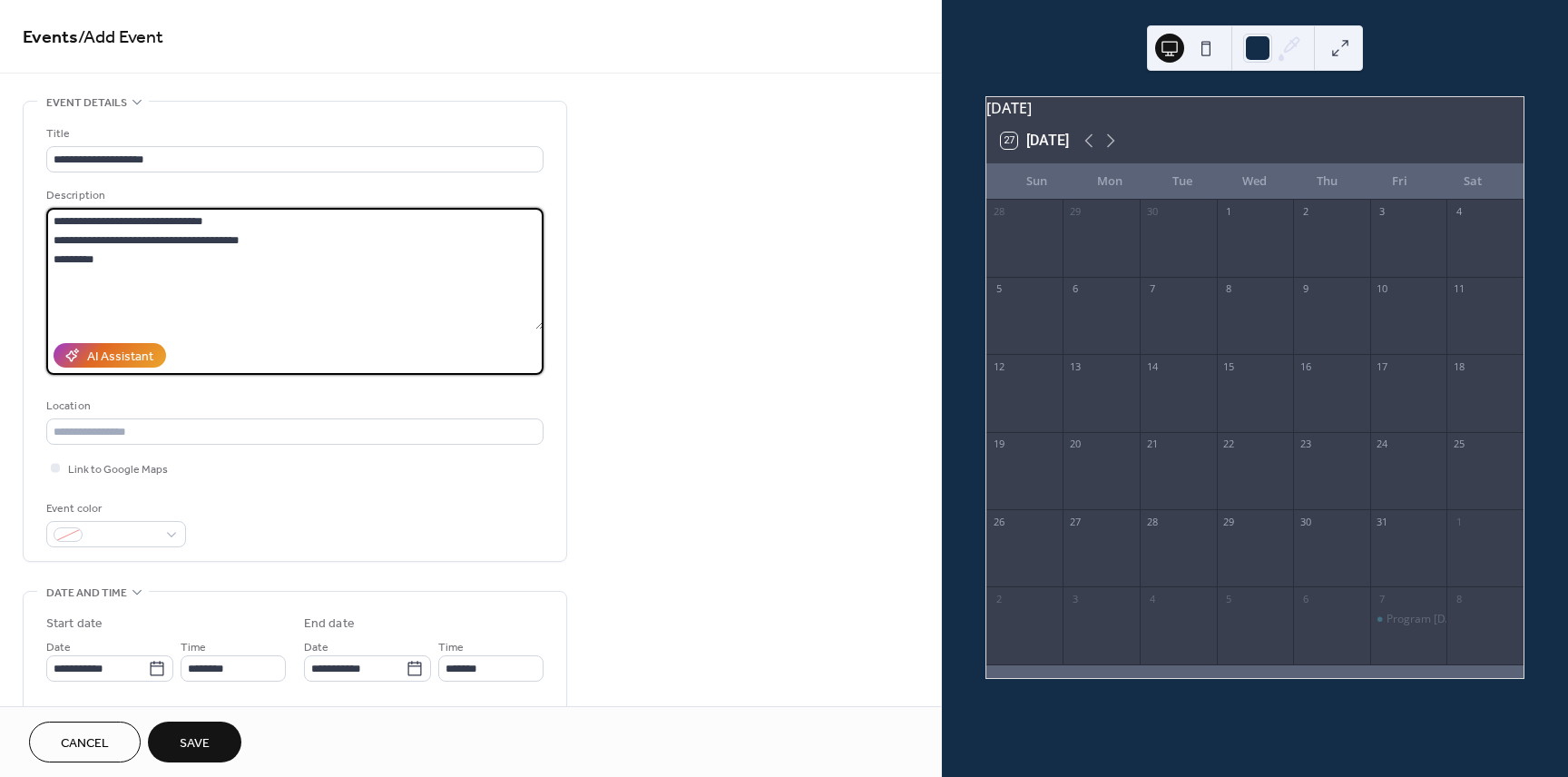 click on "**********" at bounding box center [295, 269] 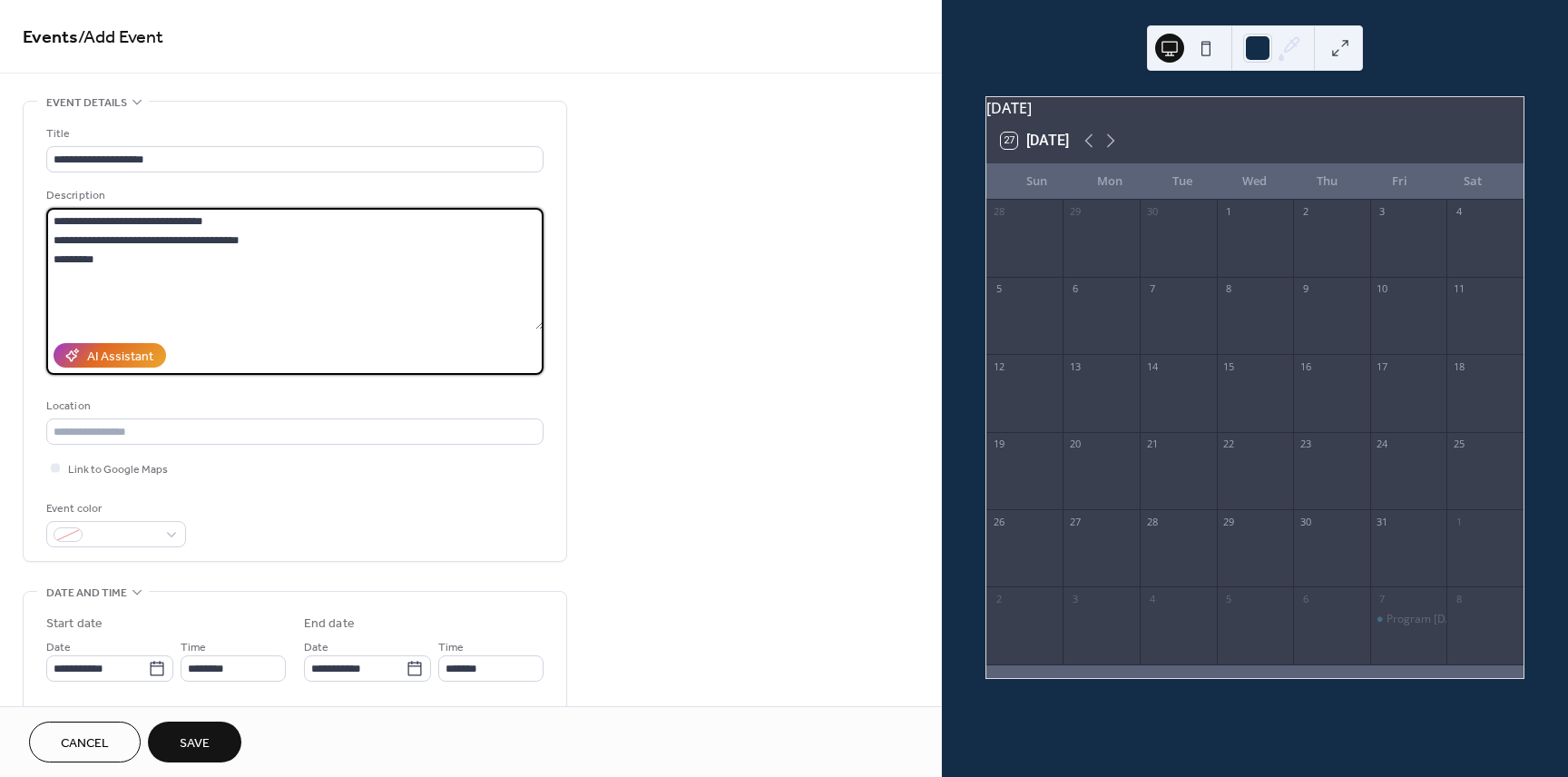 paste on "**********" 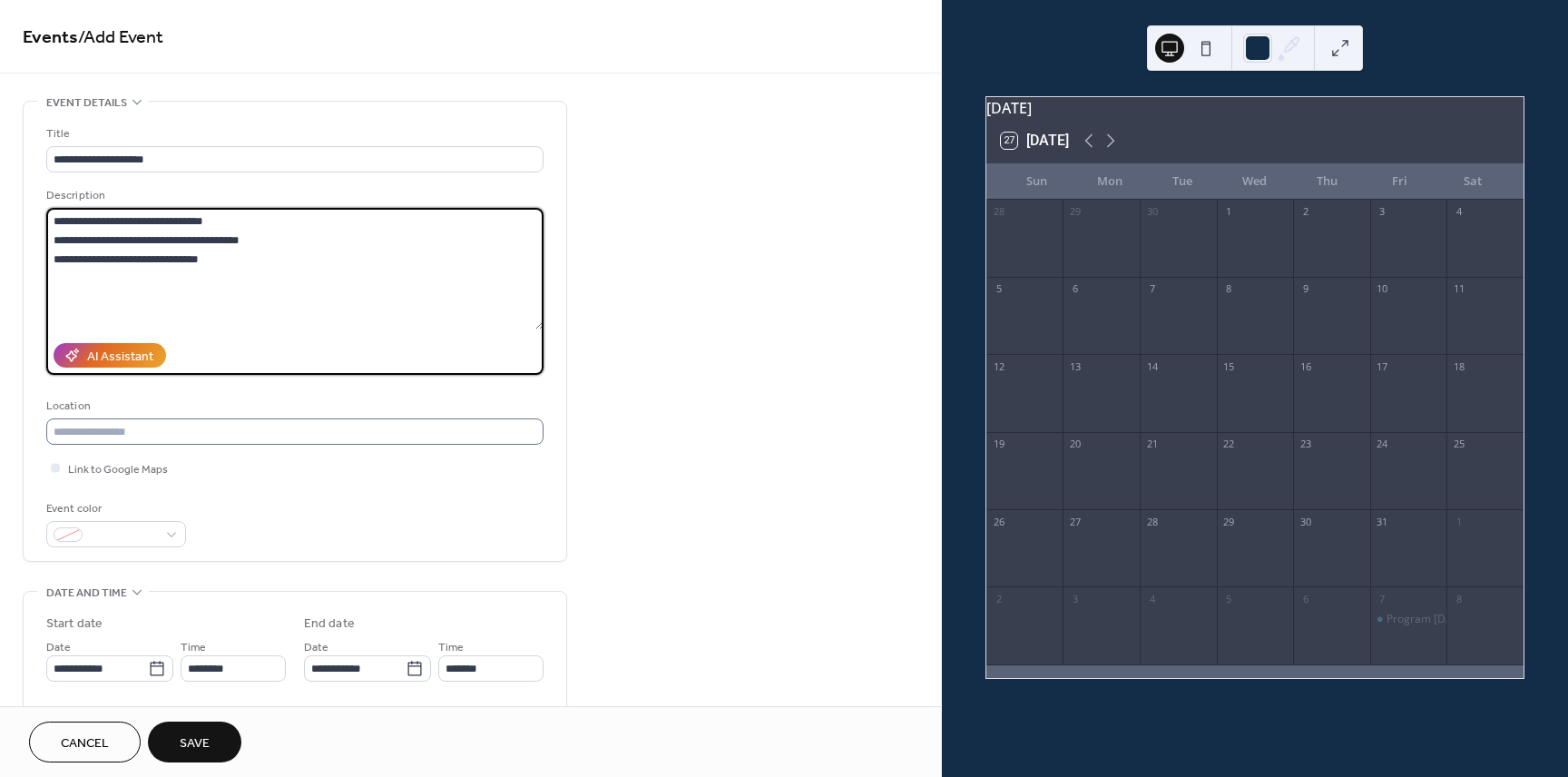 type on "**********" 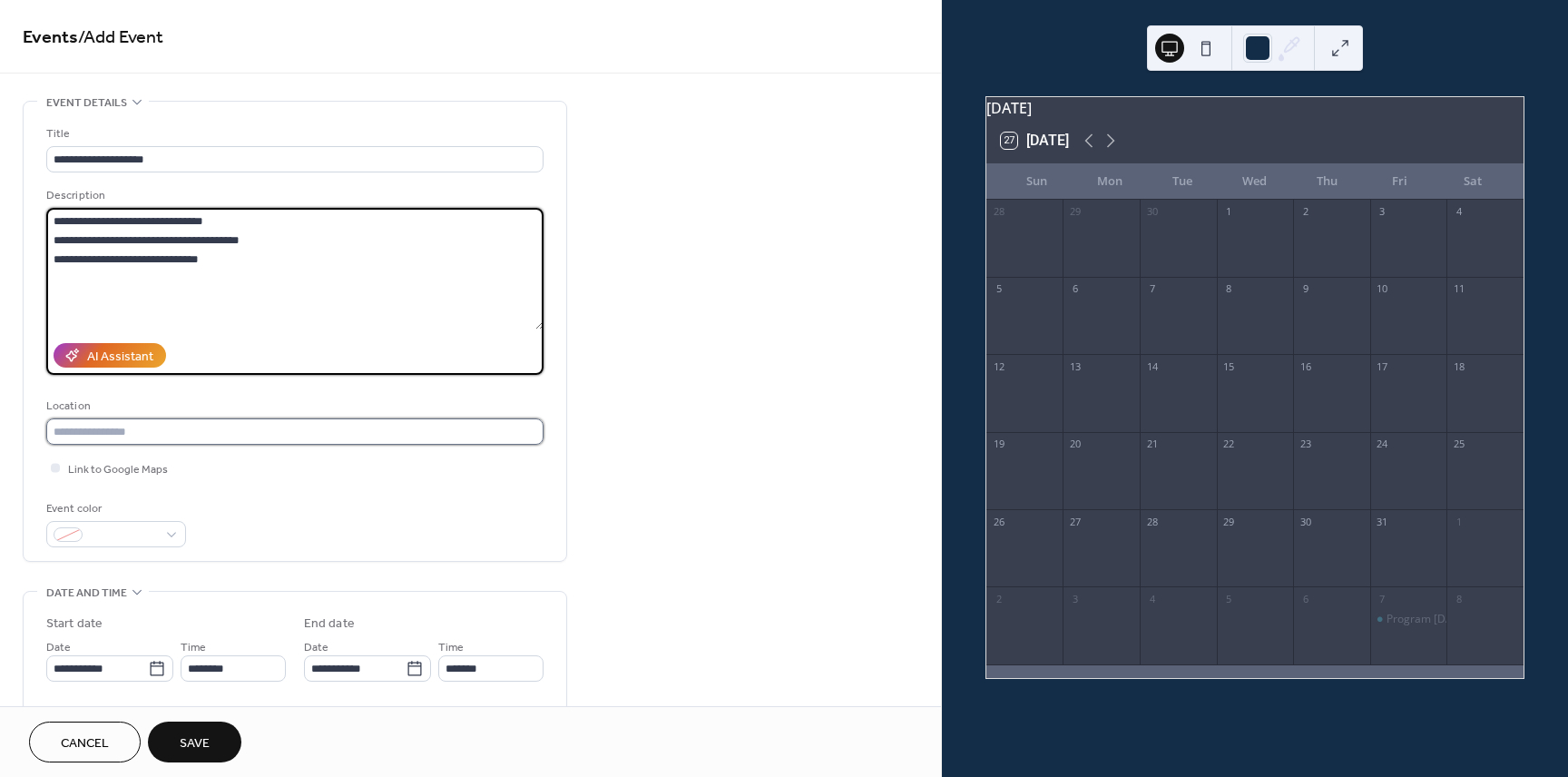 click at bounding box center [295, 431] 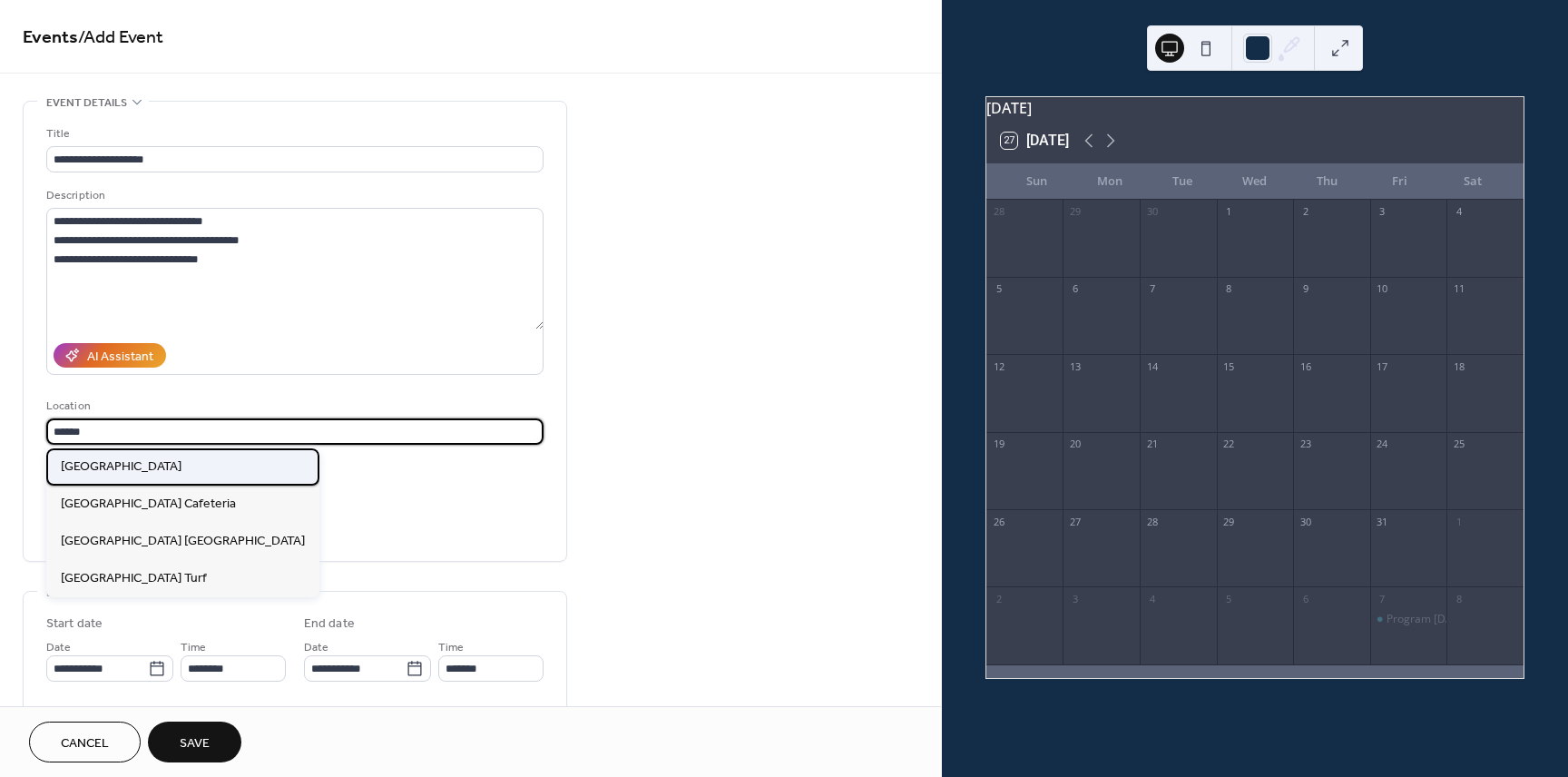 click on "[GEOGRAPHIC_DATA]" at bounding box center (121, 467) 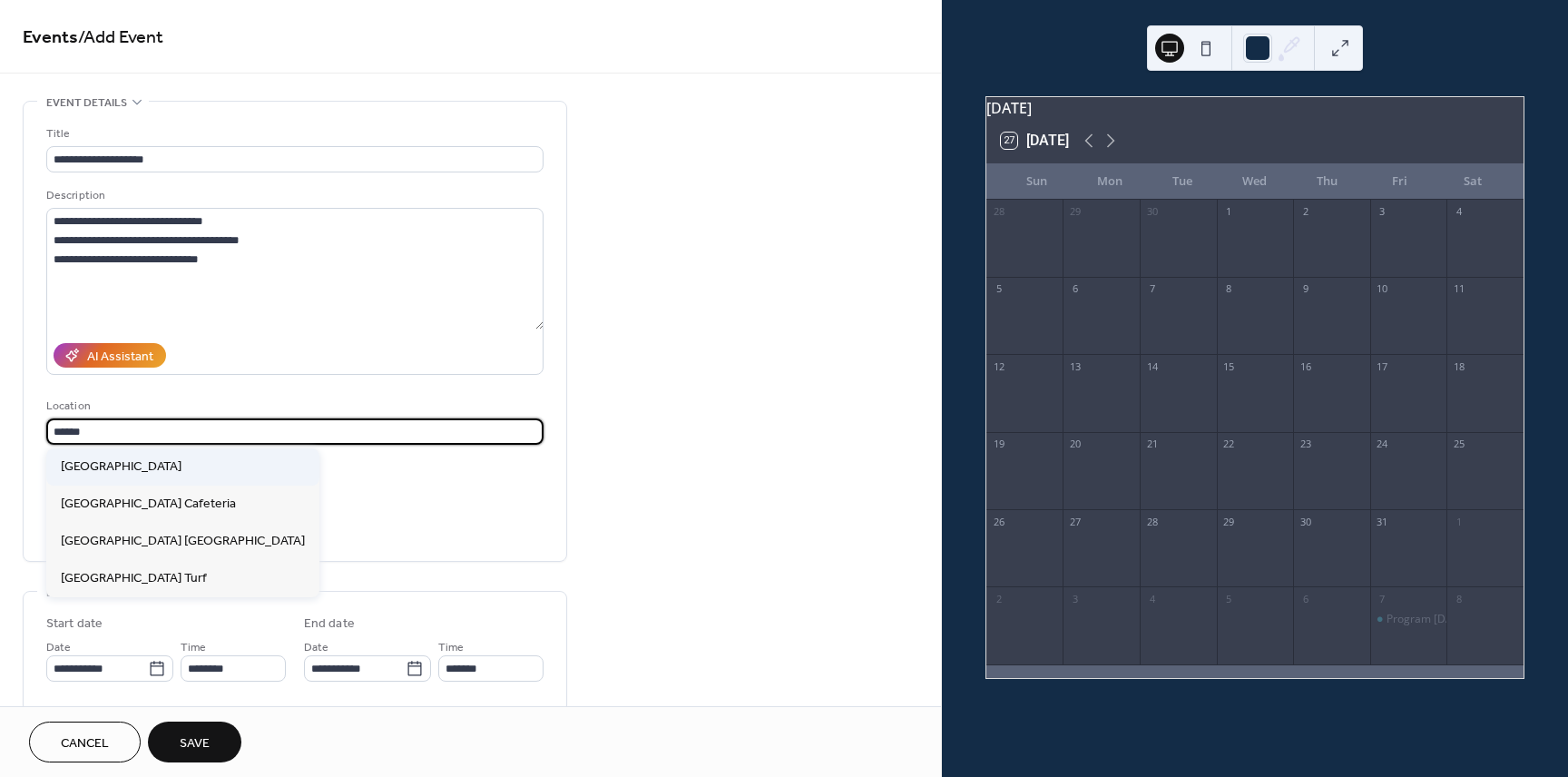 type on "**********" 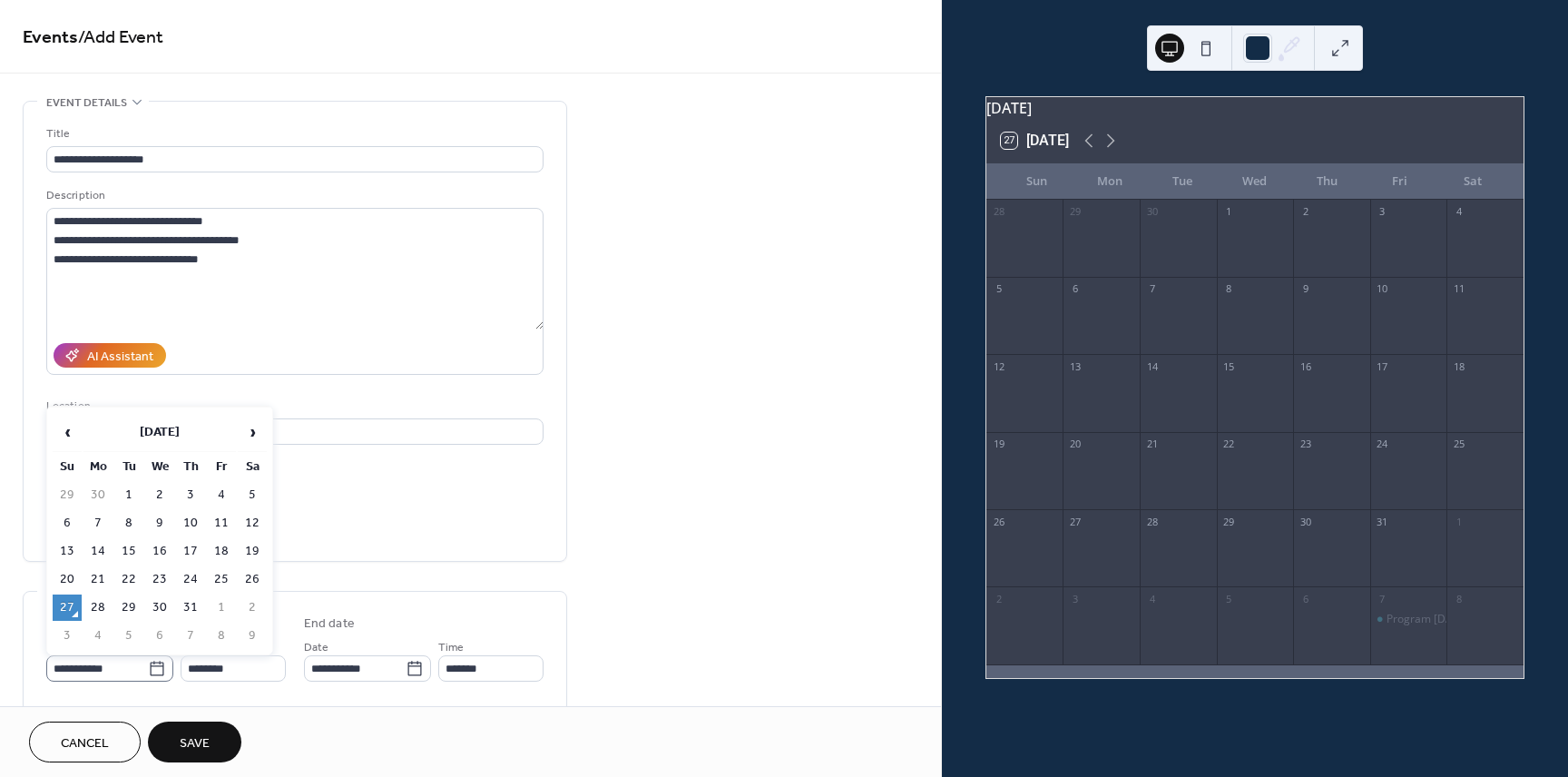 click 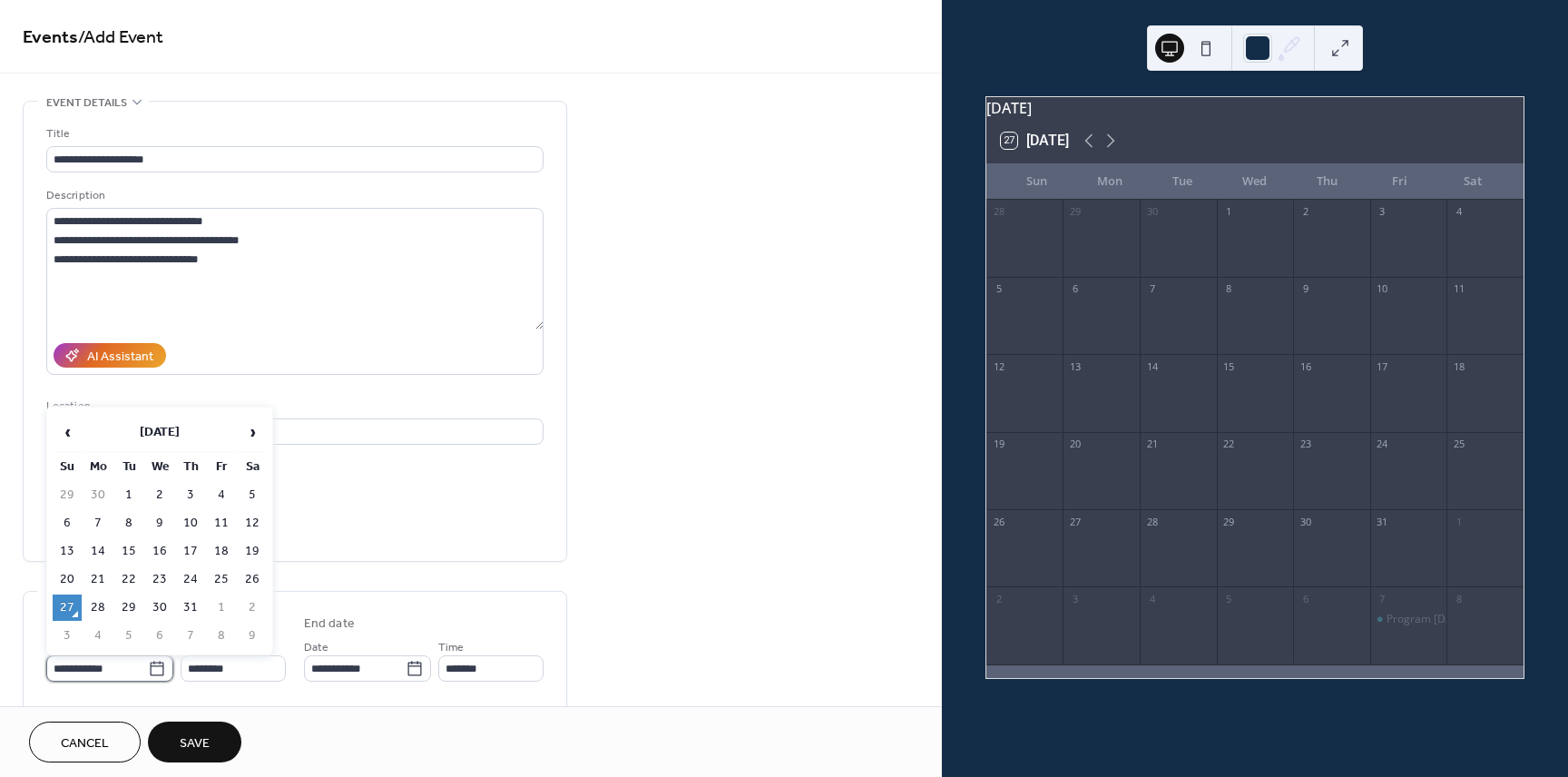 click on "**********" at bounding box center [97, 668] 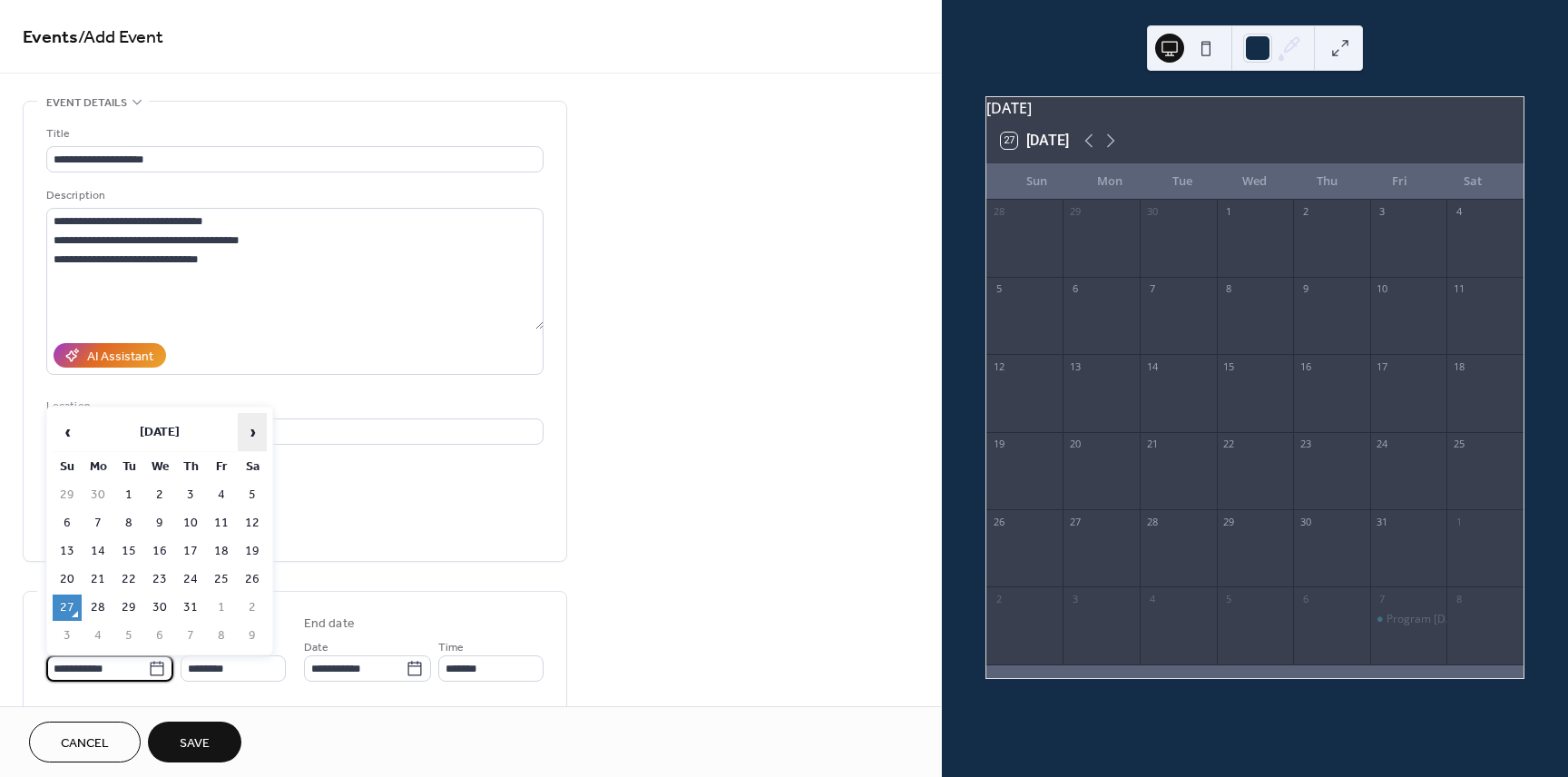 click on "›" at bounding box center [252, 432] 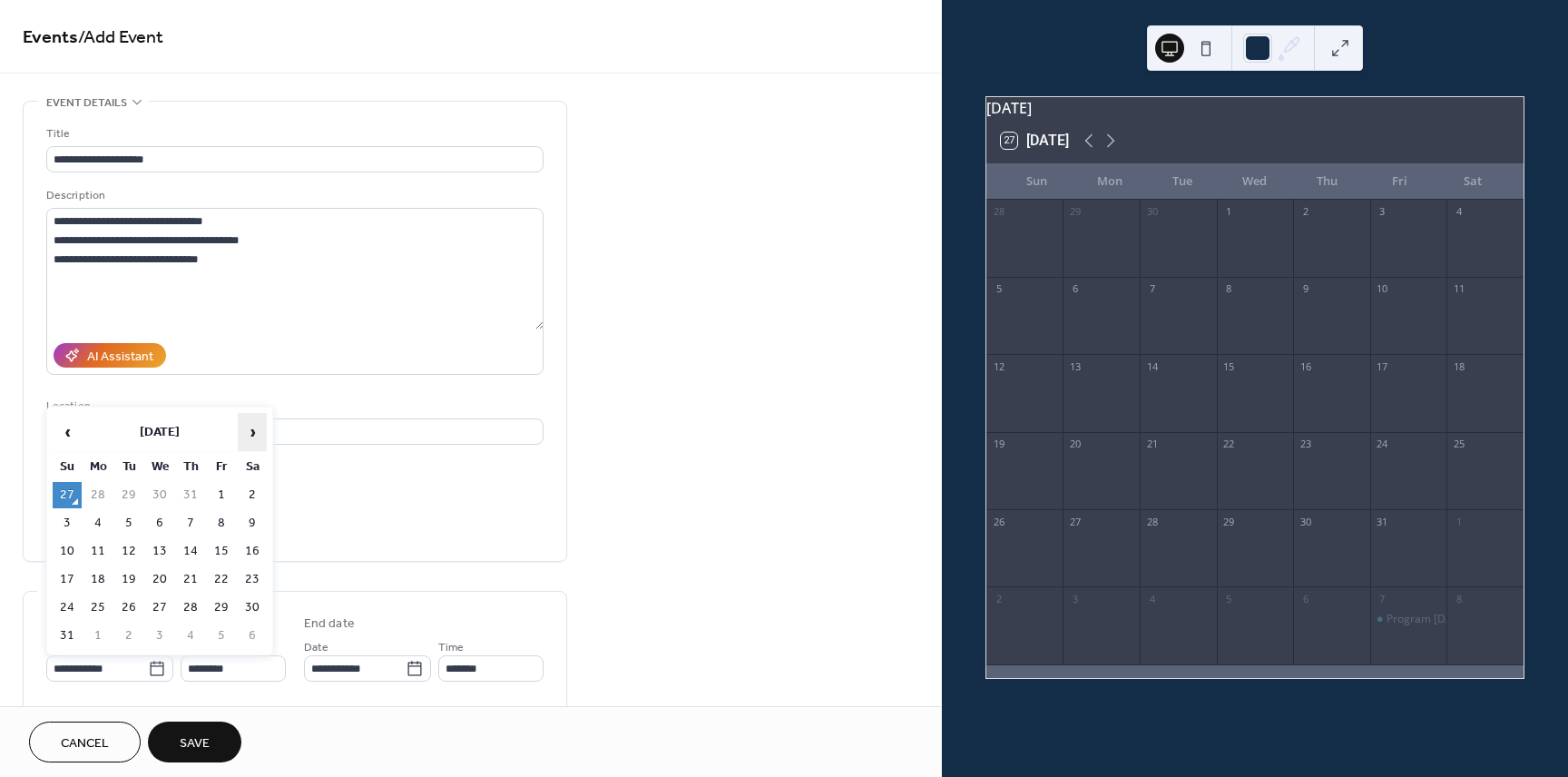 click on "›" at bounding box center [252, 432] 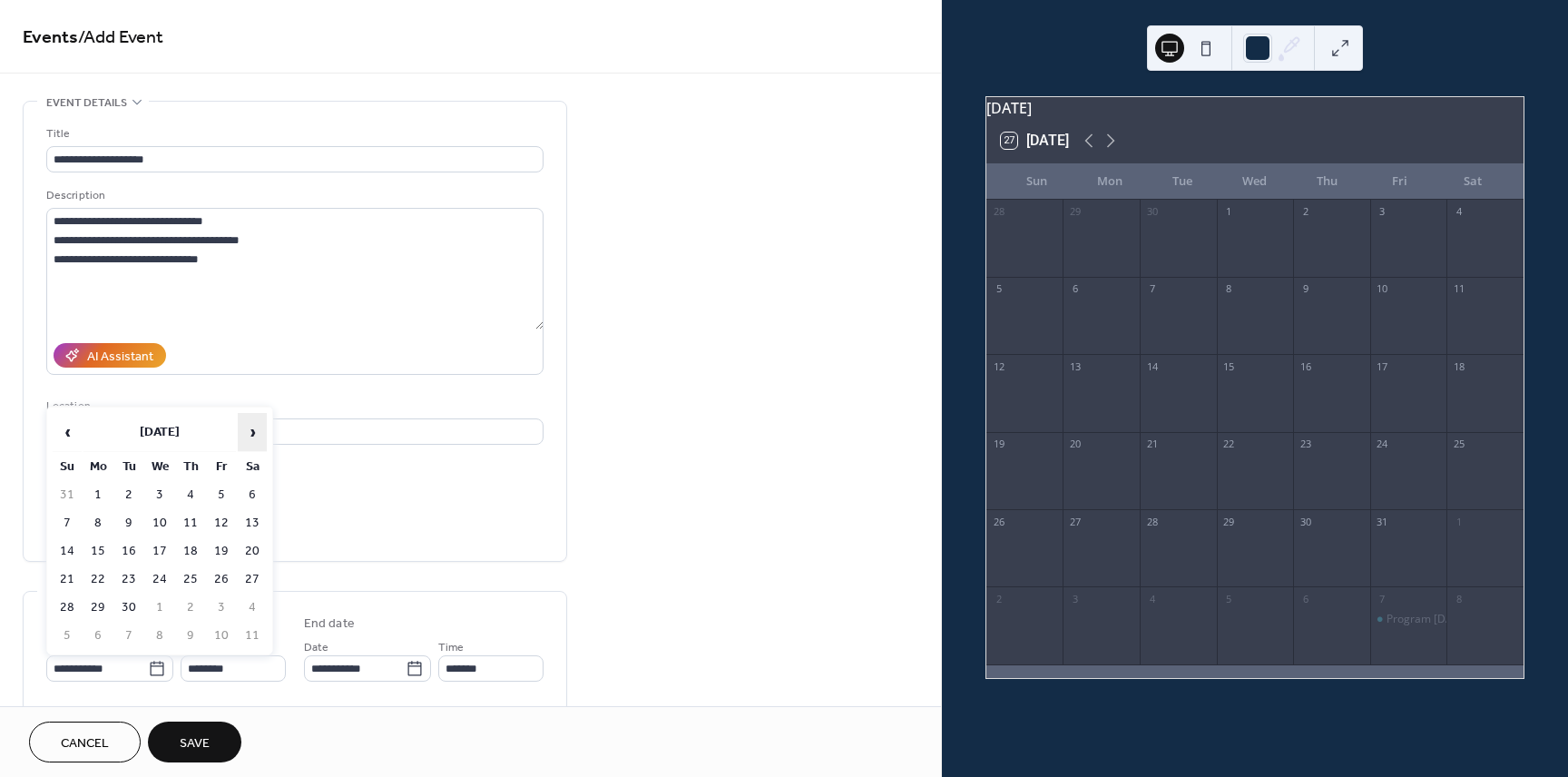 click on "›" at bounding box center [252, 432] 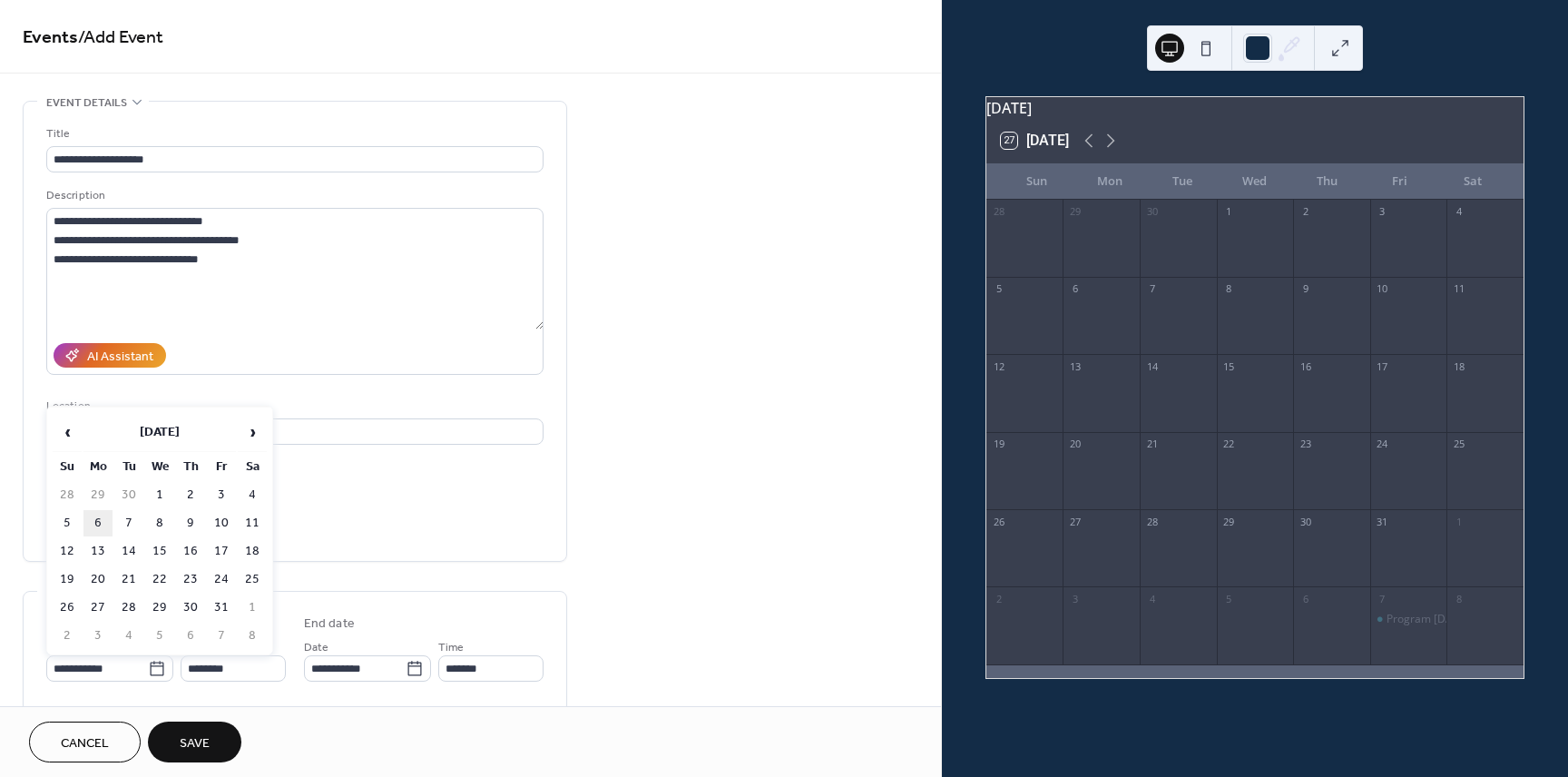 click on "6" at bounding box center (98, 523) 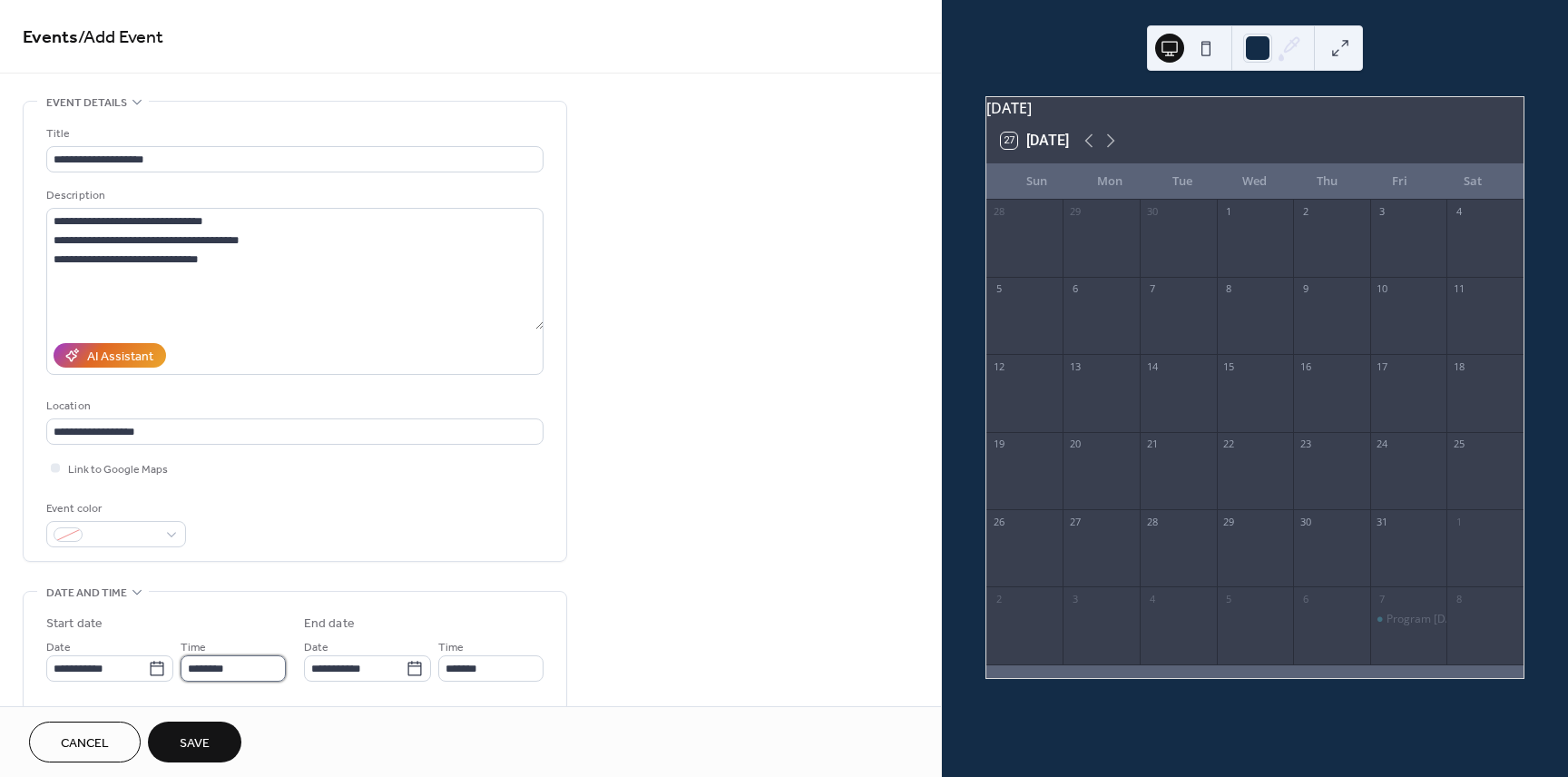 click on "********" at bounding box center (233, 668) 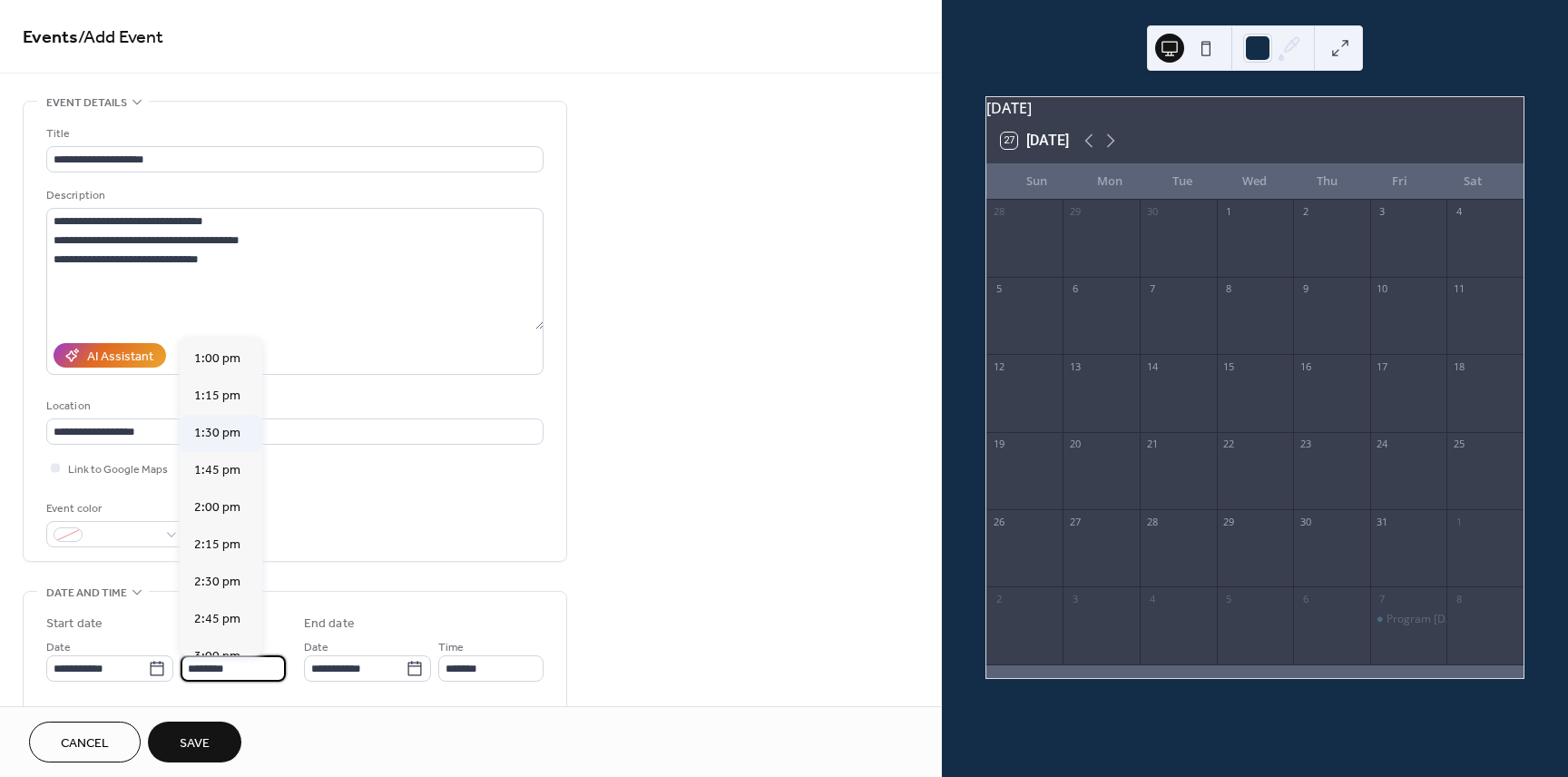scroll, scrollTop: 1952, scrollLeft: 0, axis: vertical 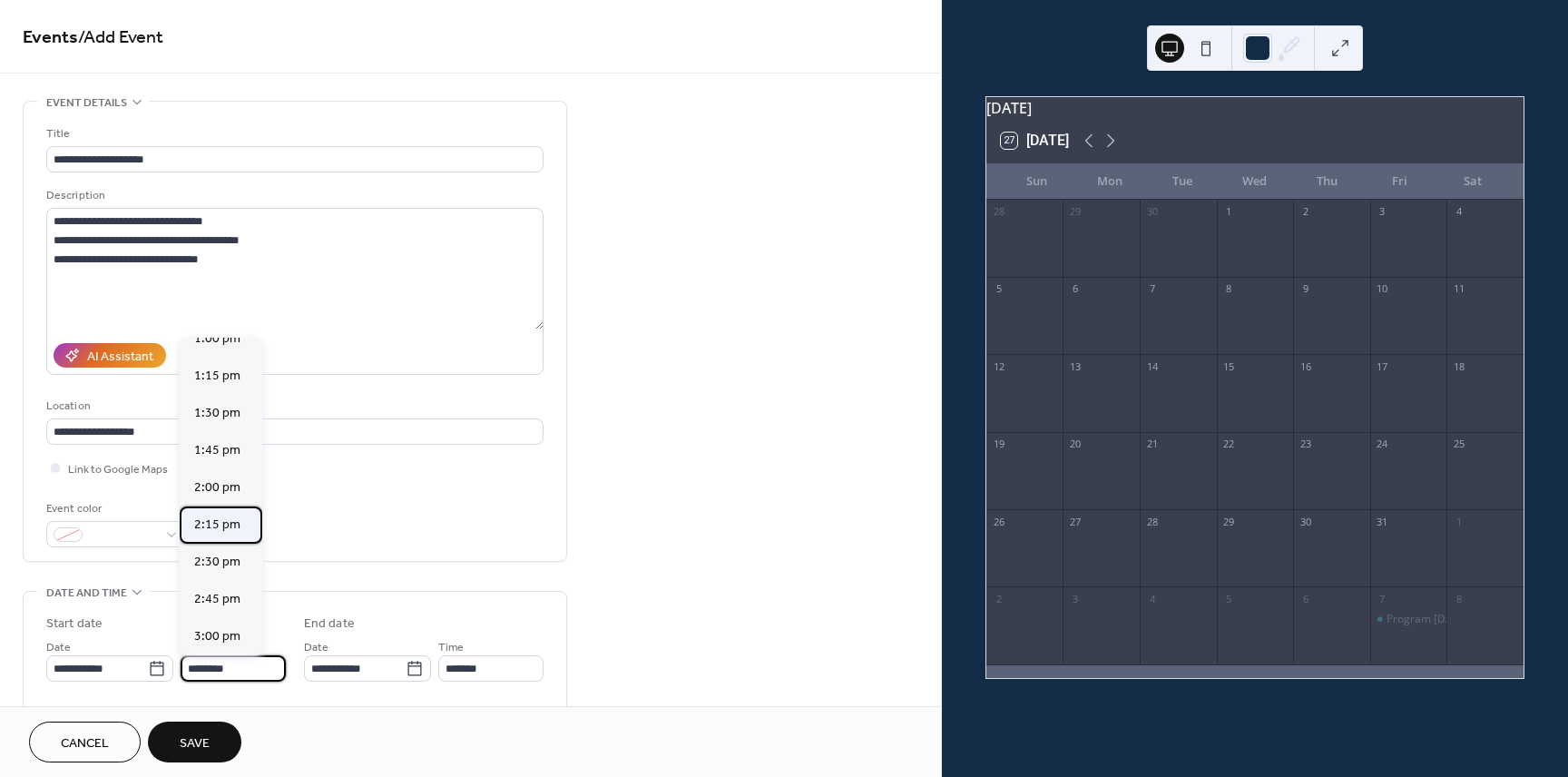 click on "2:15 pm" at bounding box center (217, 525) 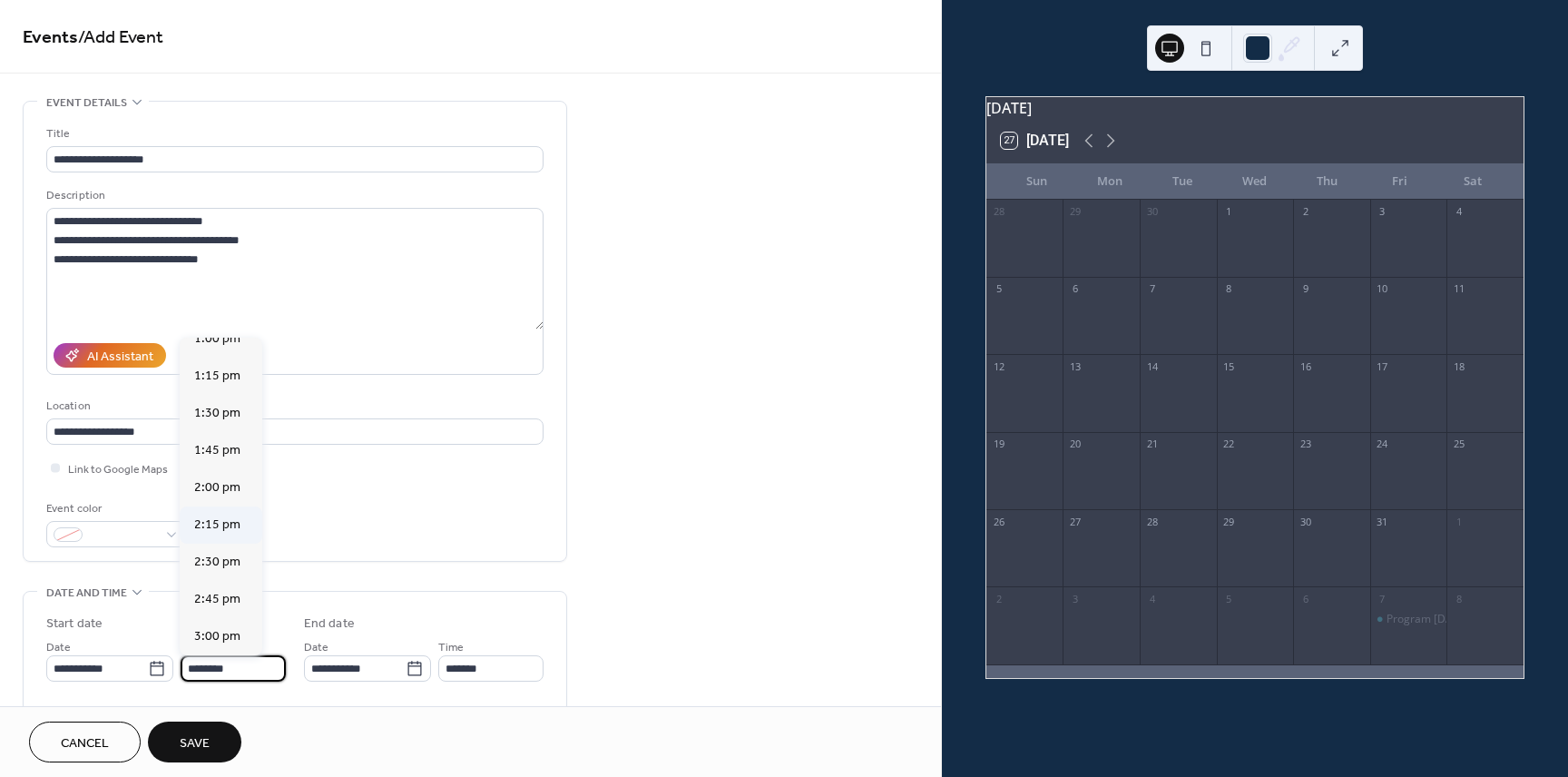 type on "*******" 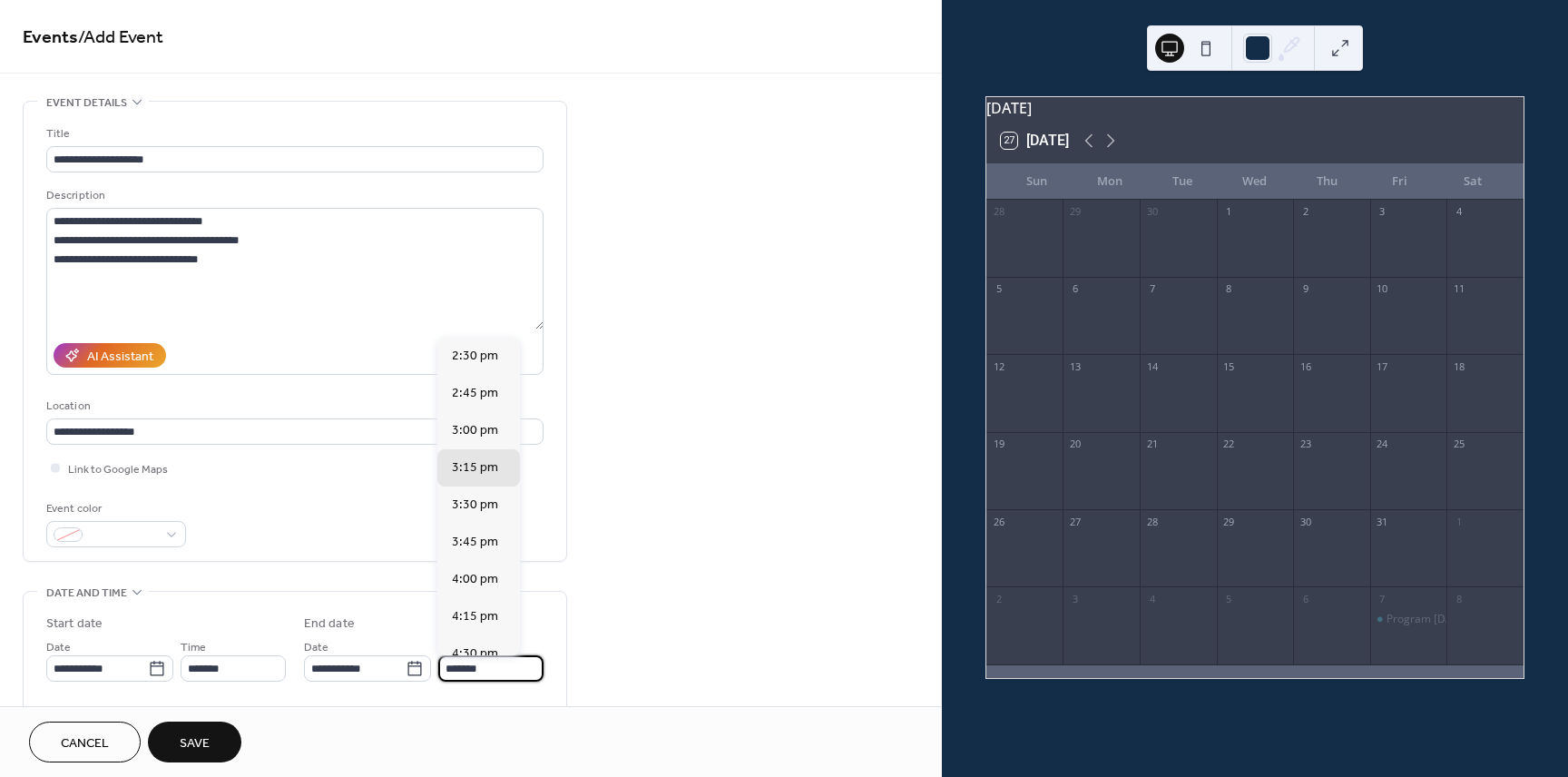 click on "*******" at bounding box center (491, 668) 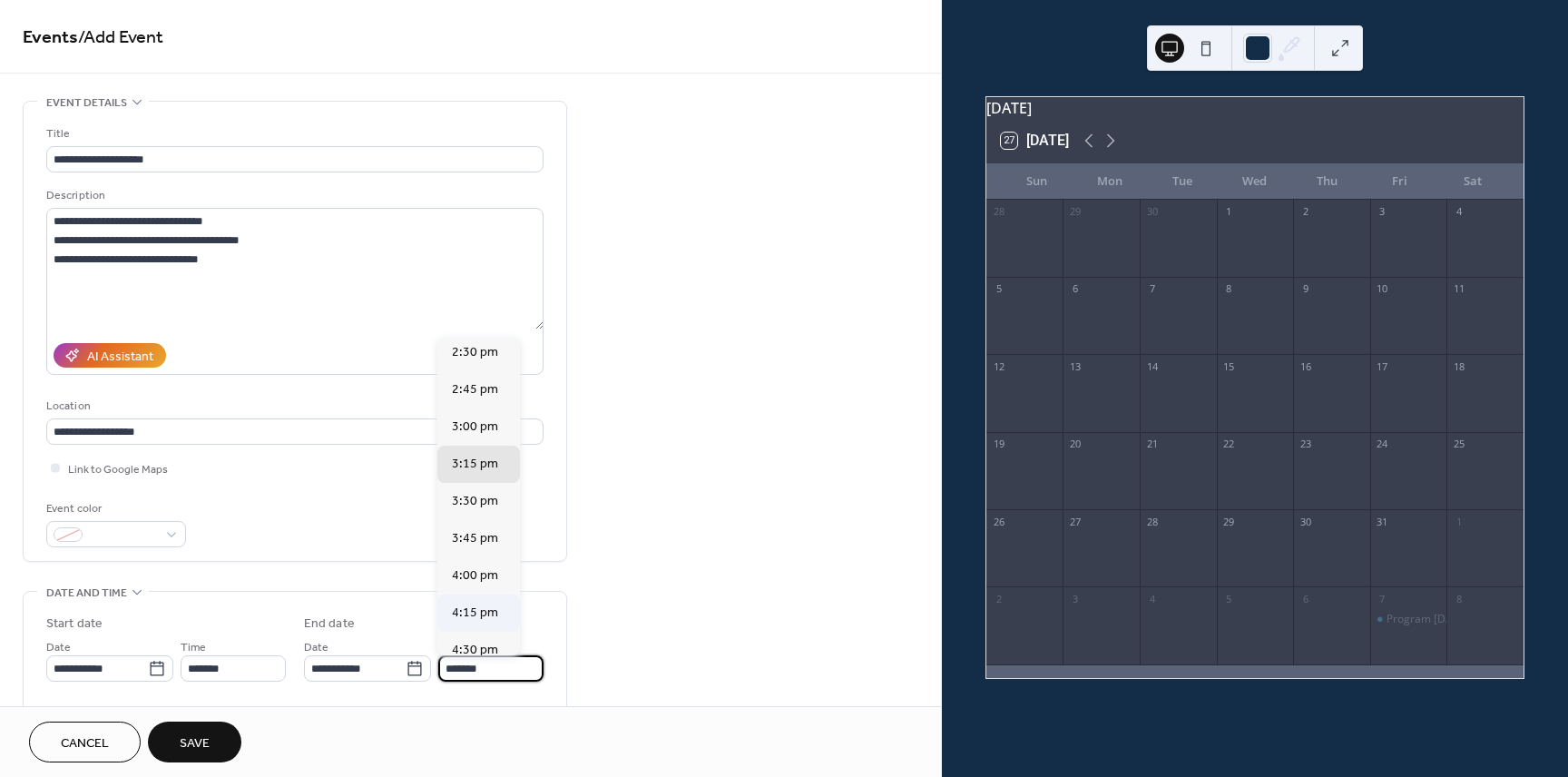 scroll, scrollTop: 7, scrollLeft: 0, axis: vertical 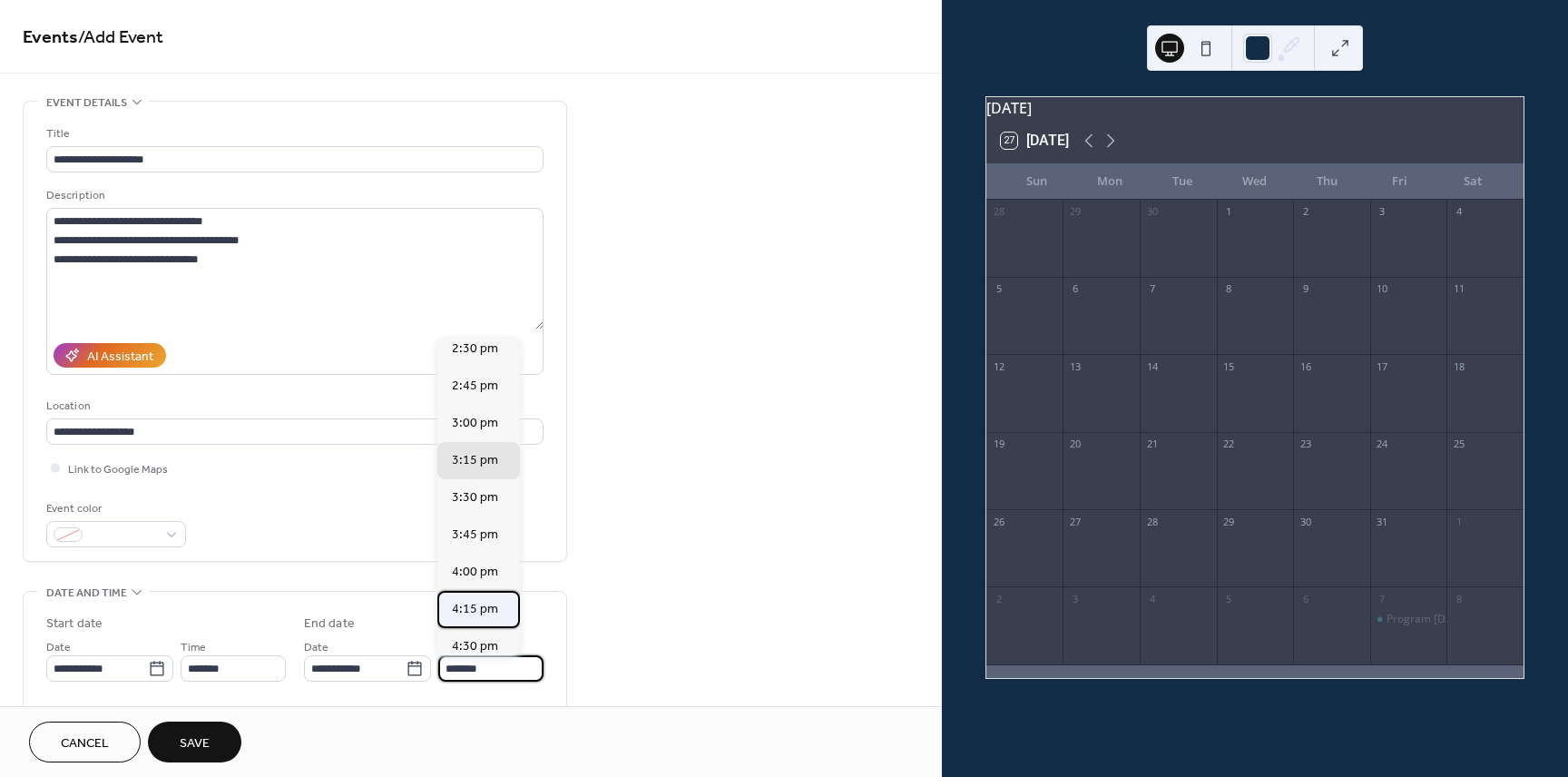 click on "4:15 pm" at bounding box center (475, 609) 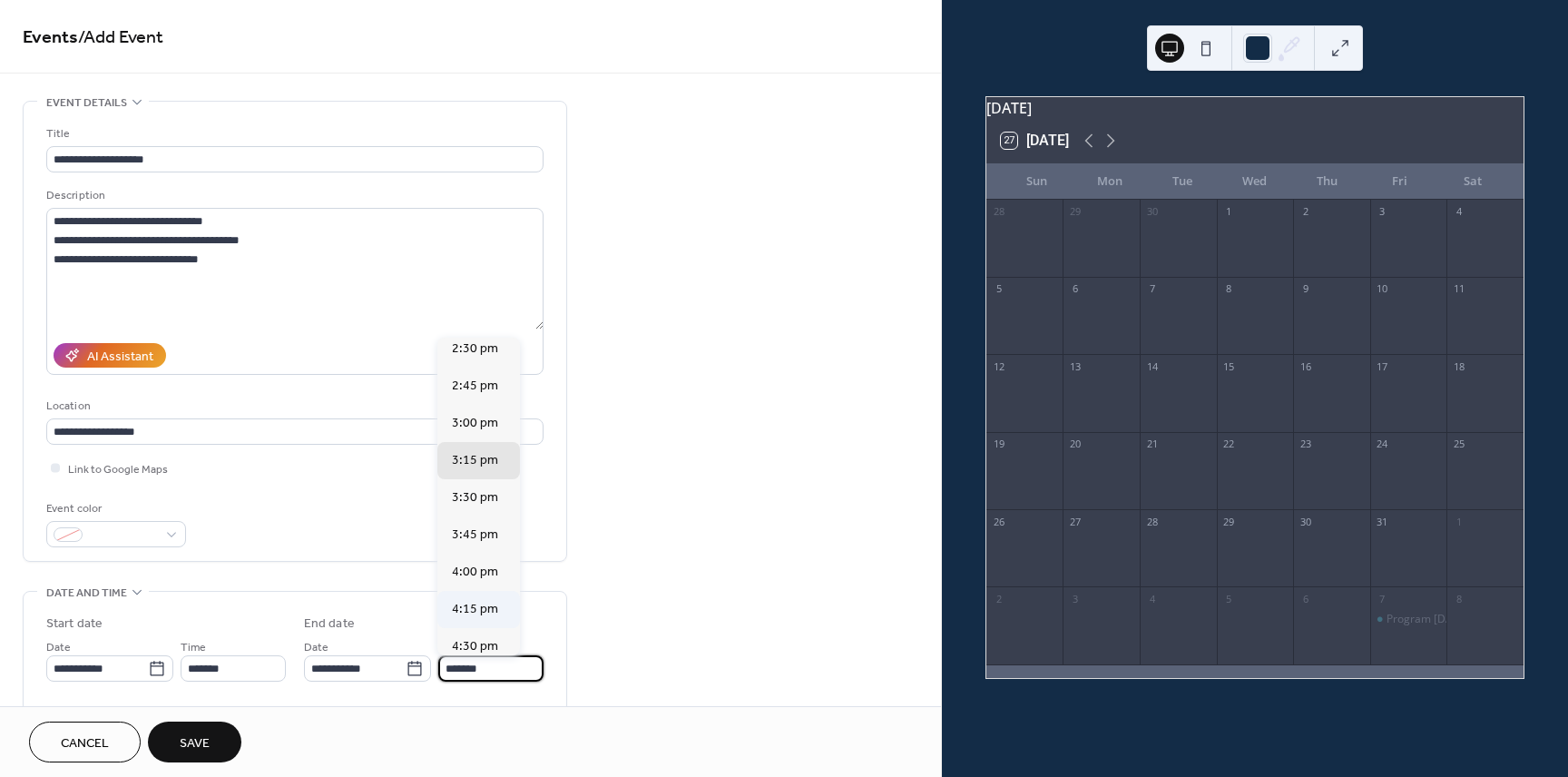 type on "*******" 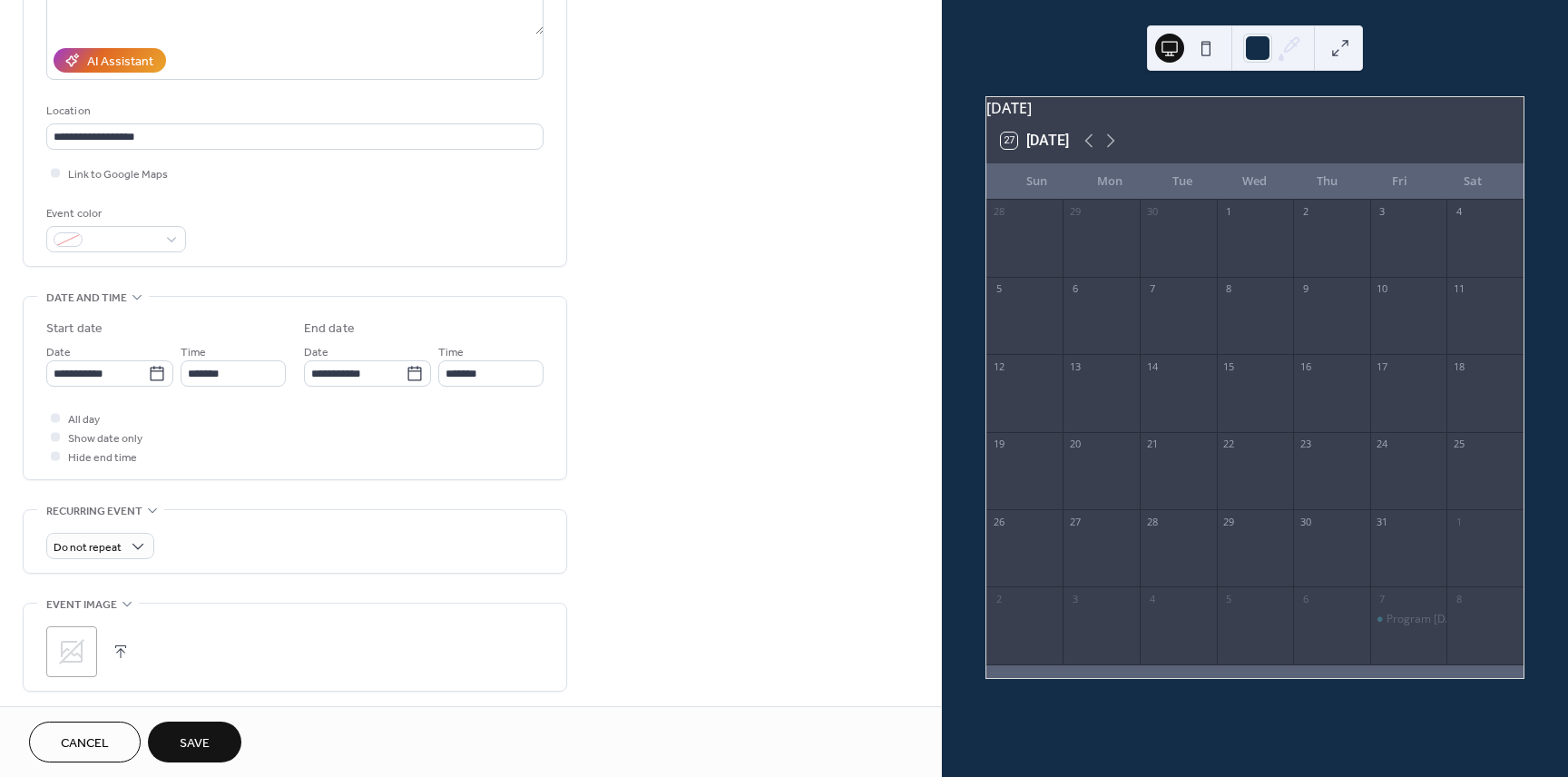 scroll, scrollTop: 319, scrollLeft: 0, axis: vertical 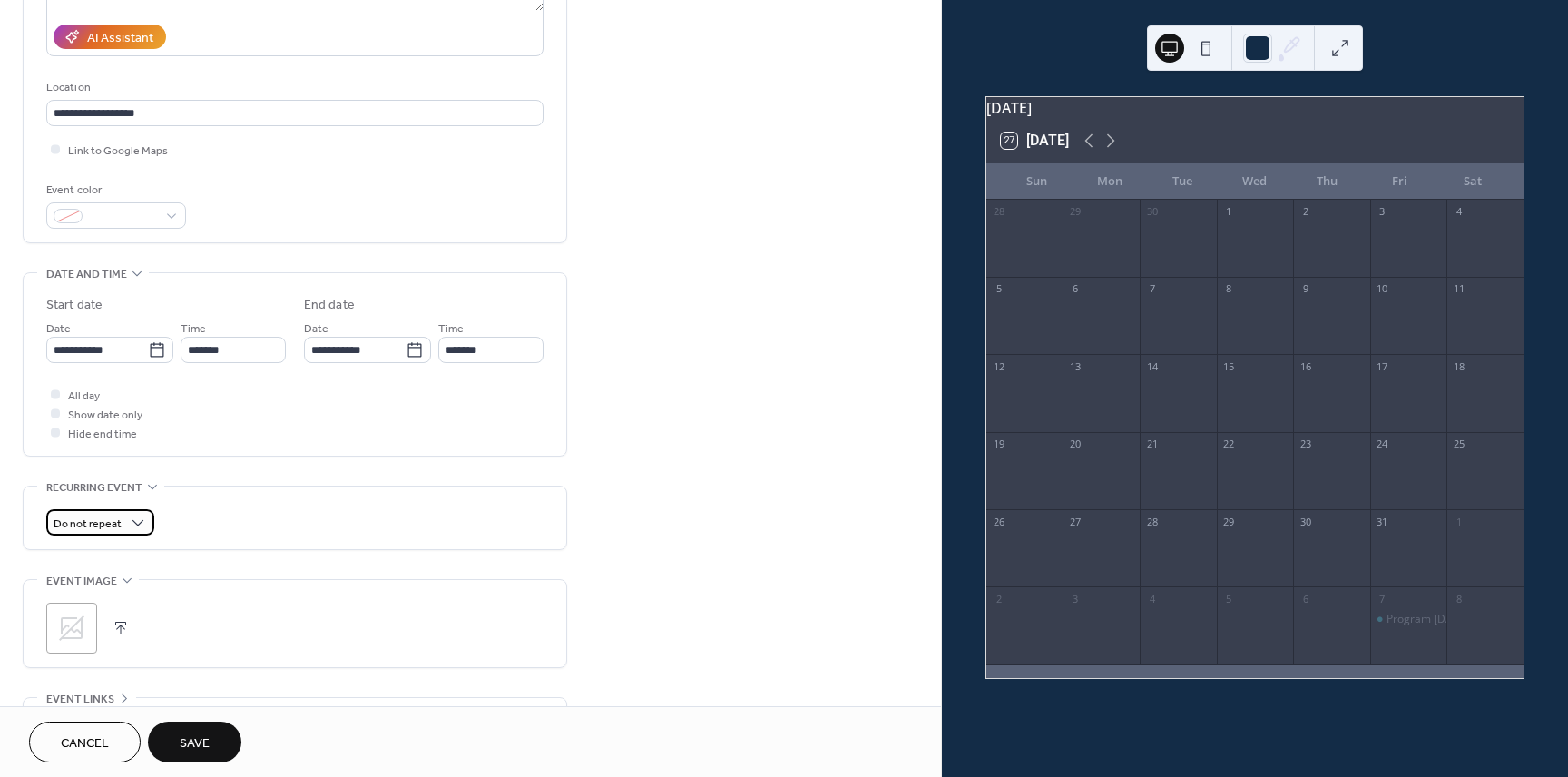 click on "Do not repeat" at bounding box center (87, 524) 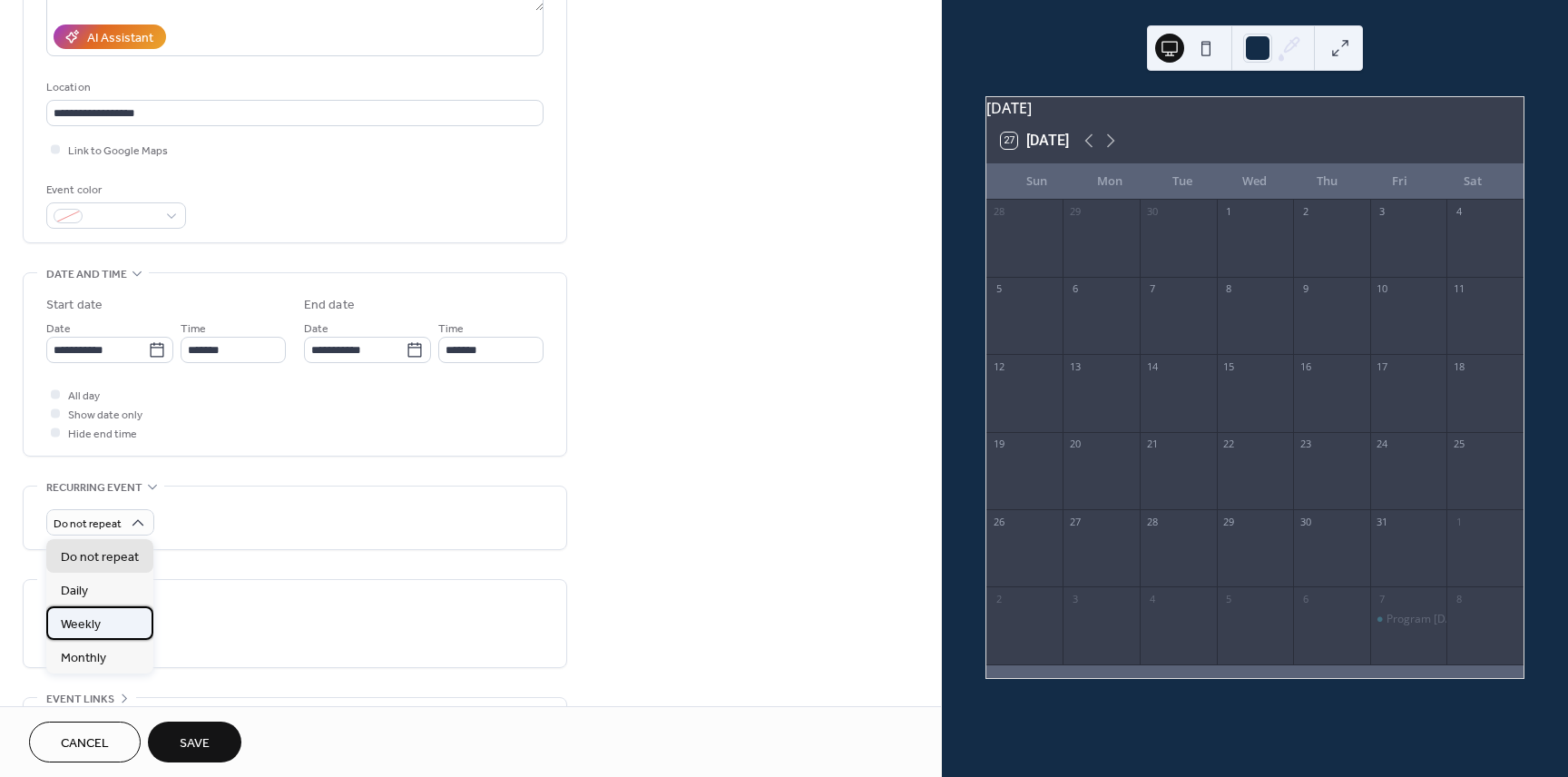 click on "Weekly" at bounding box center [81, 625] 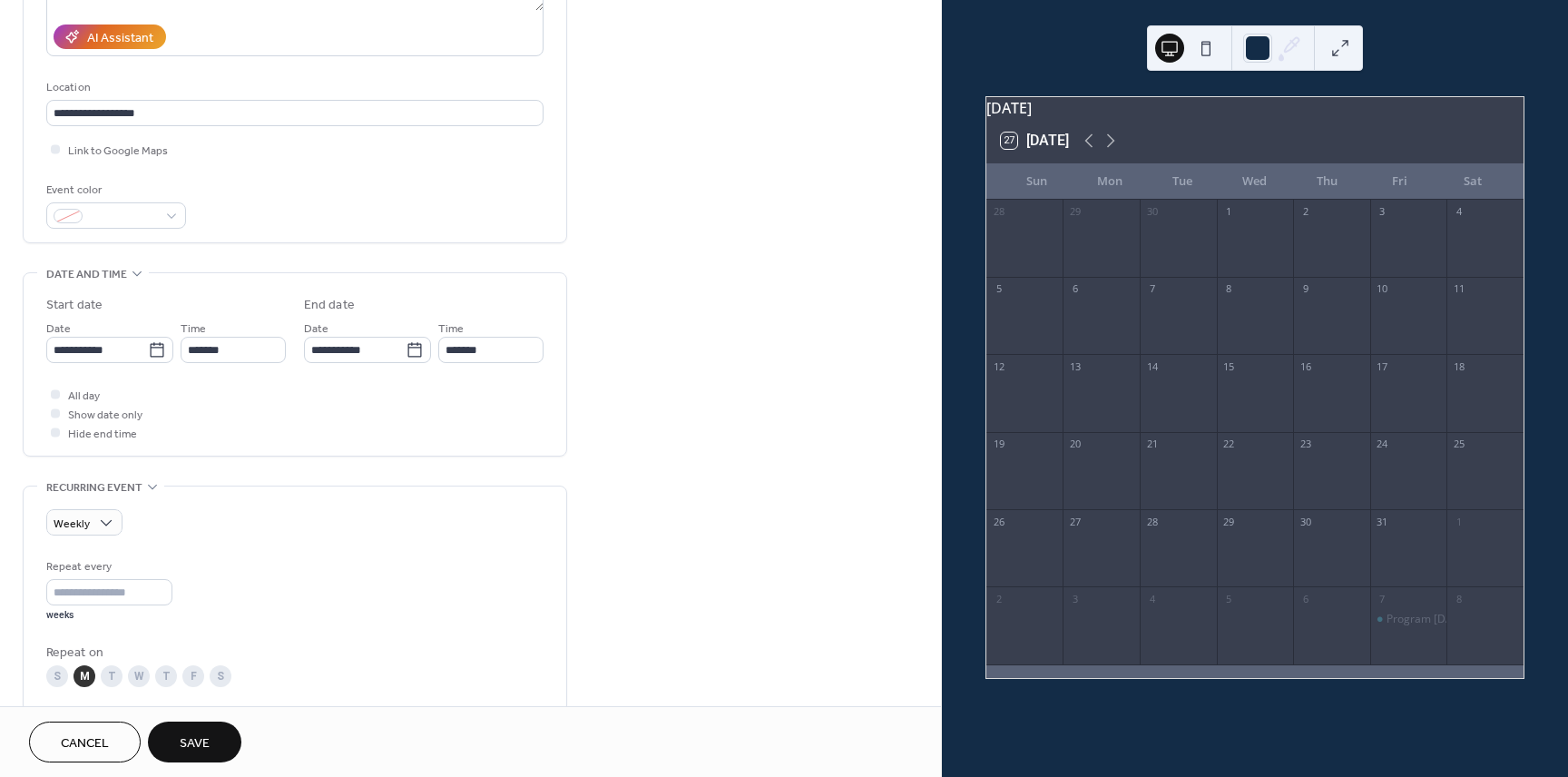 click on "T" at bounding box center [112, 676] 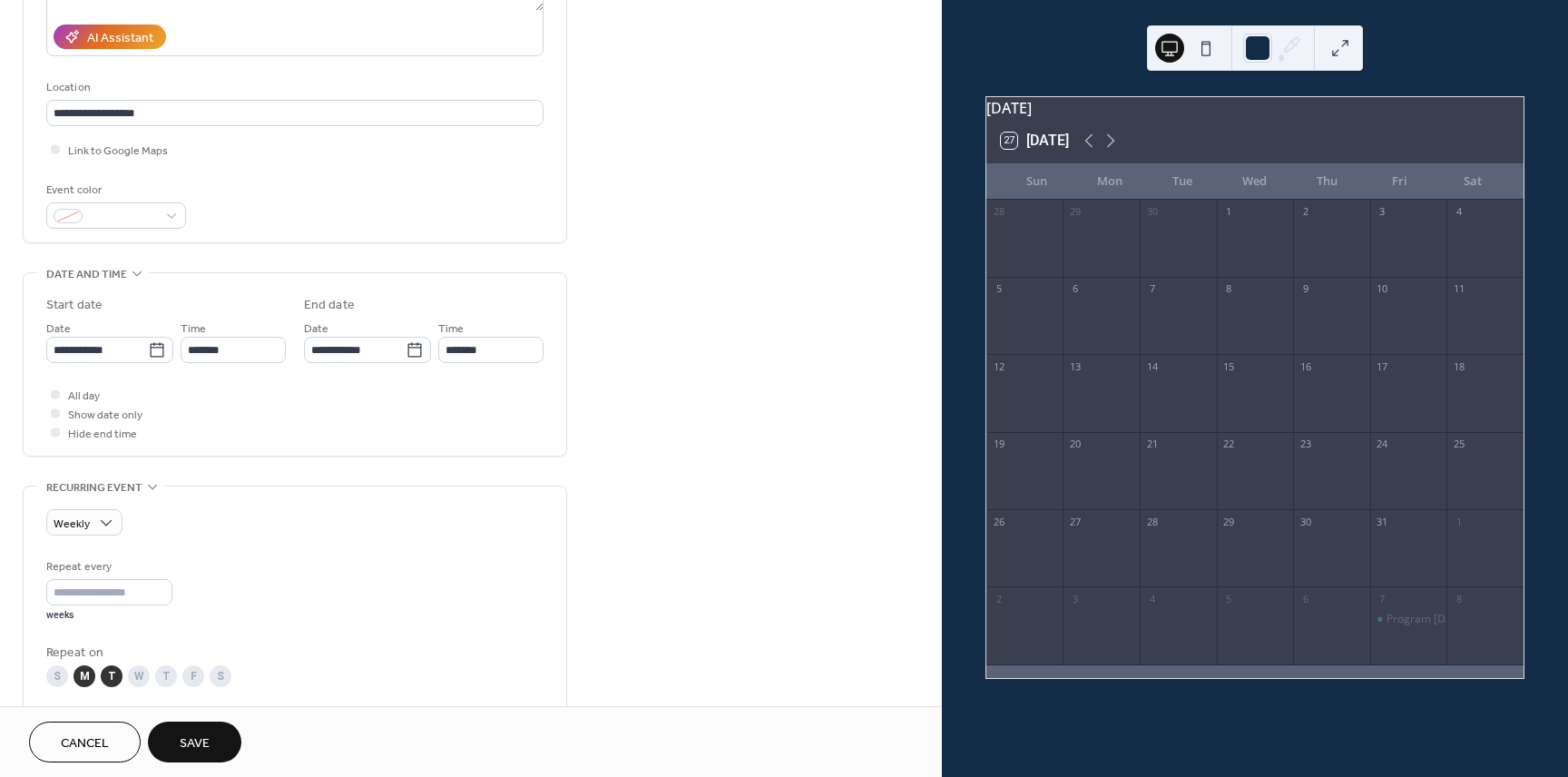 click on "W" at bounding box center (139, 676) 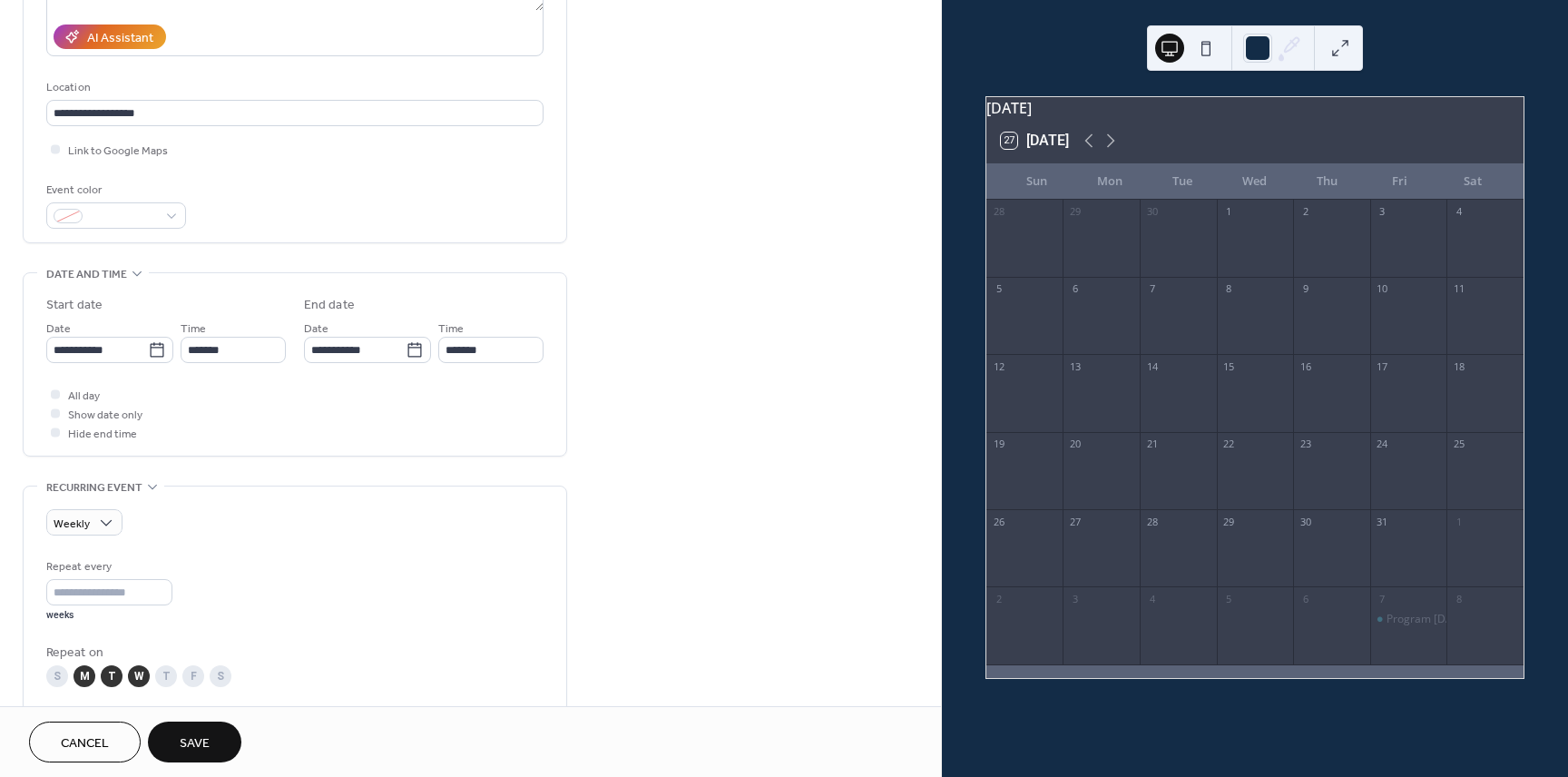 click on "T" at bounding box center (166, 676) 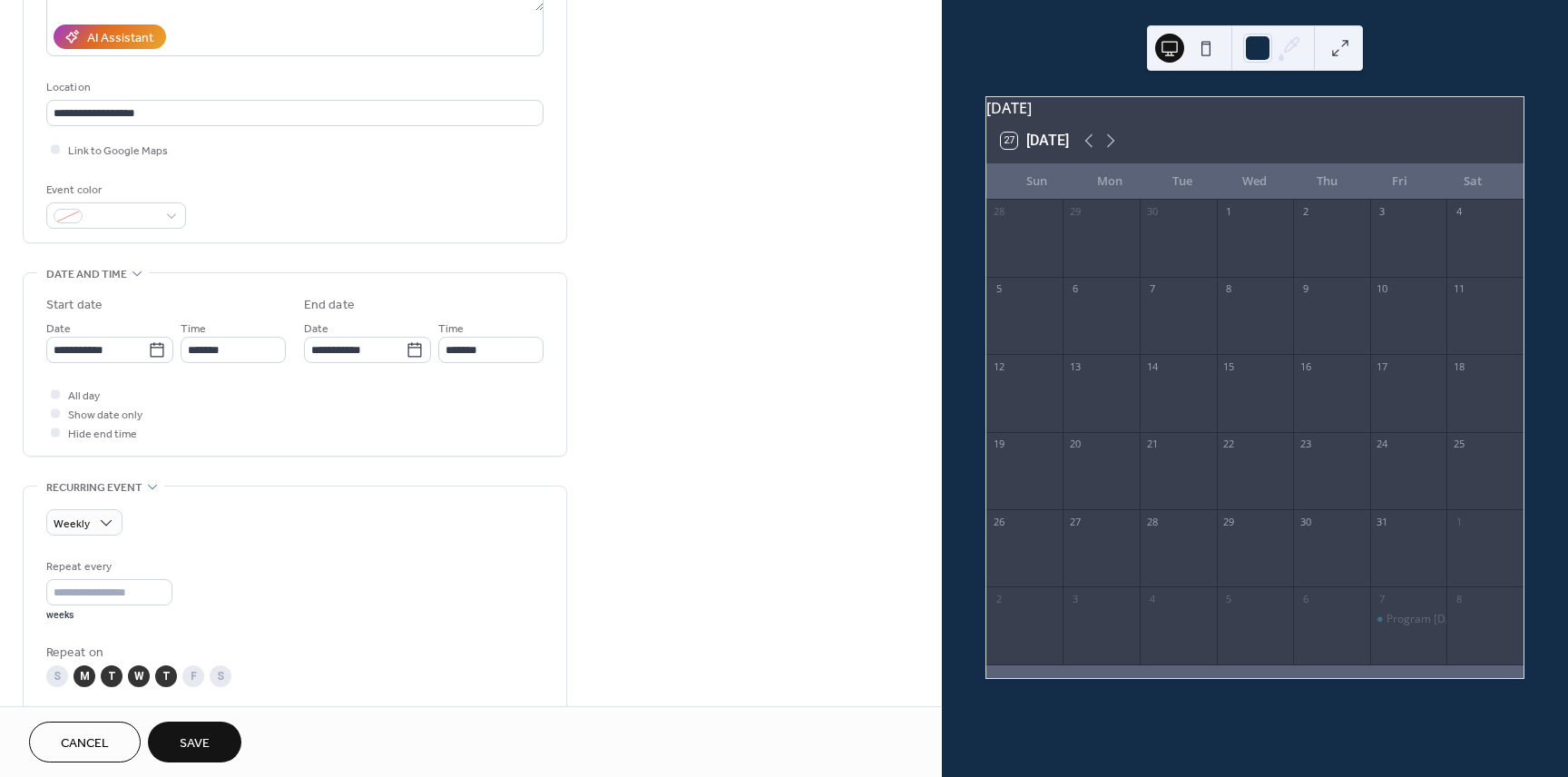 click on "F" at bounding box center [193, 676] 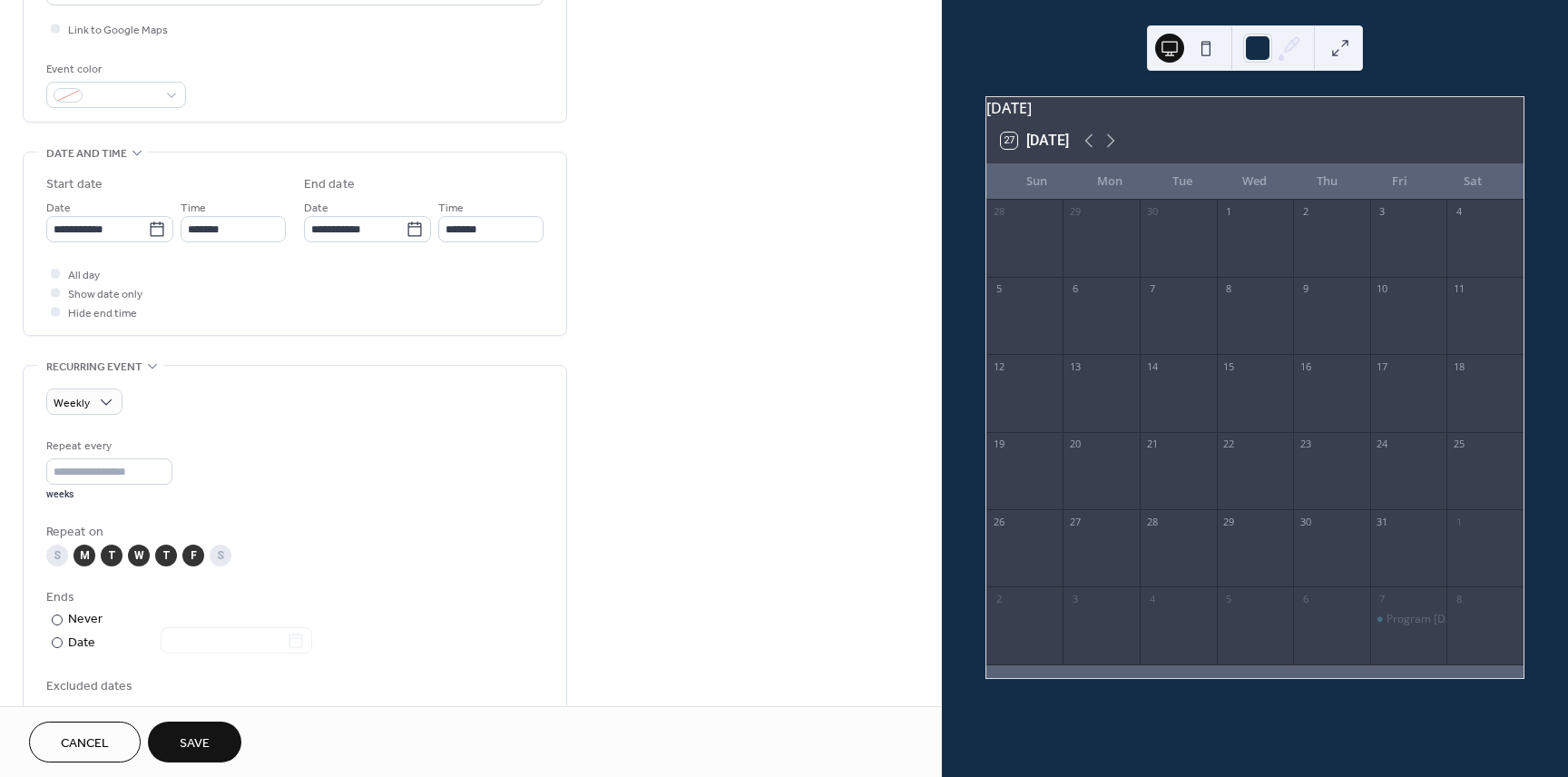 scroll, scrollTop: 589, scrollLeft: 0, axis: vertical 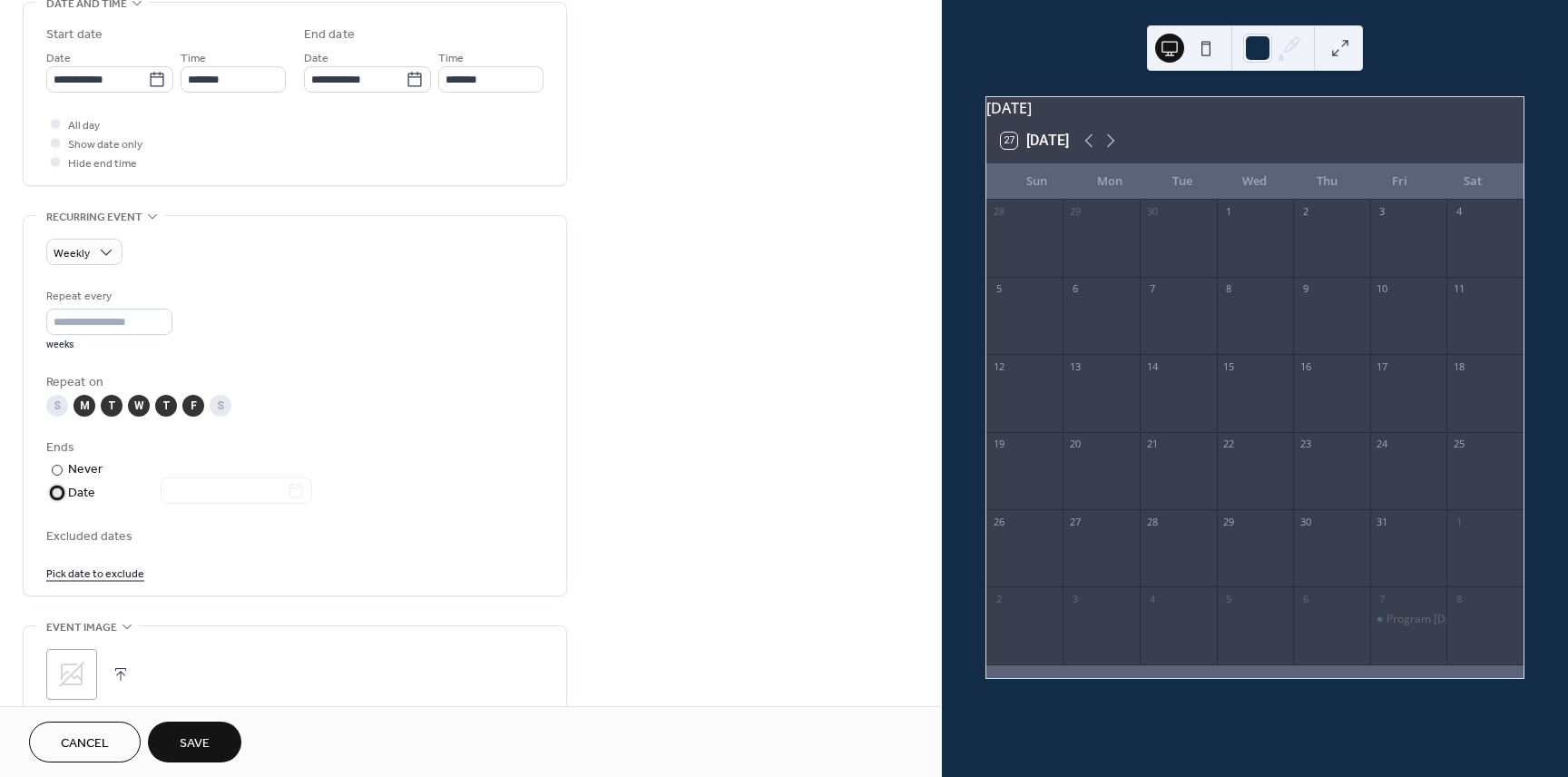 click on "Date" at bounding box center [190, 493] 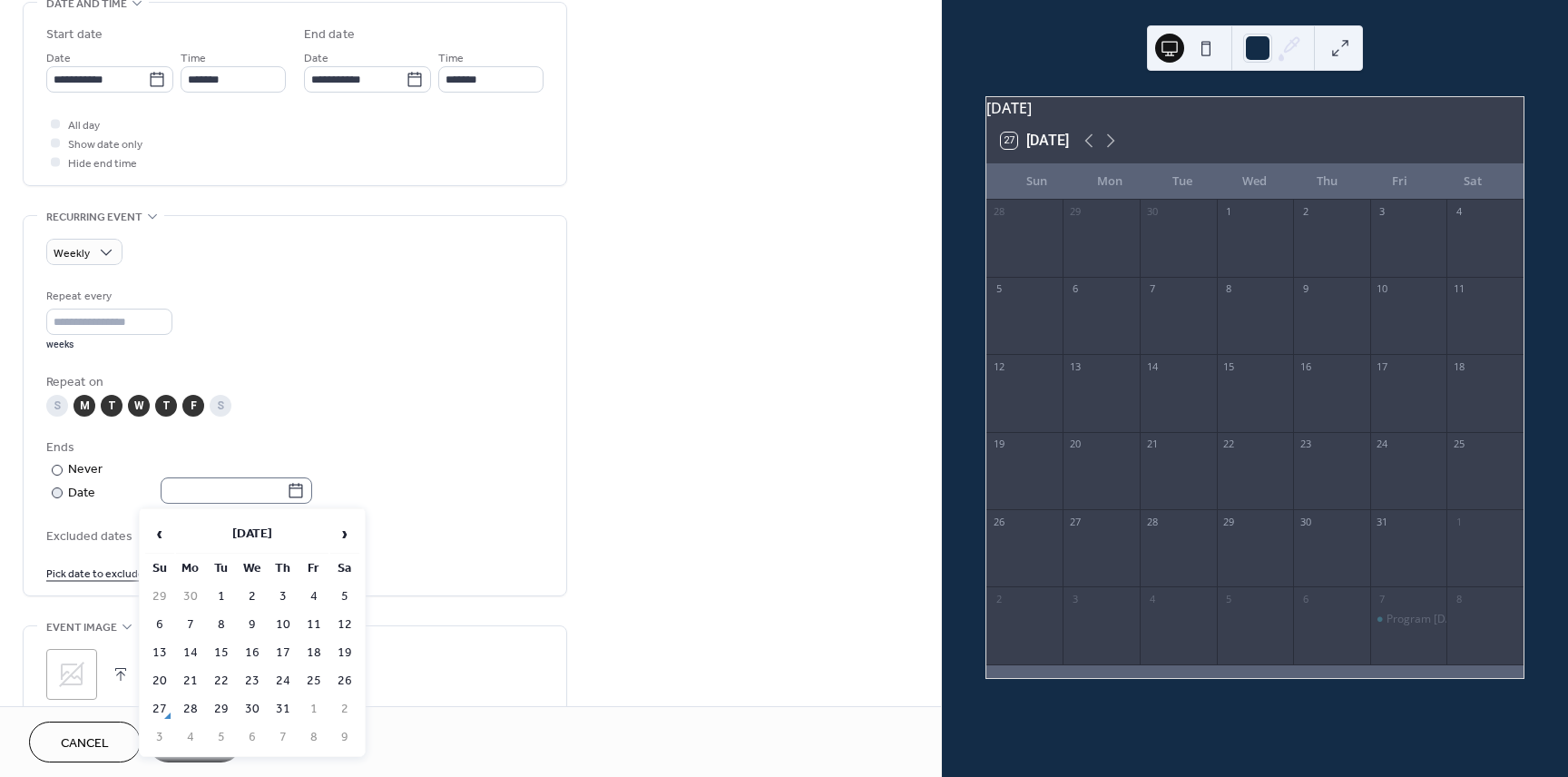 click 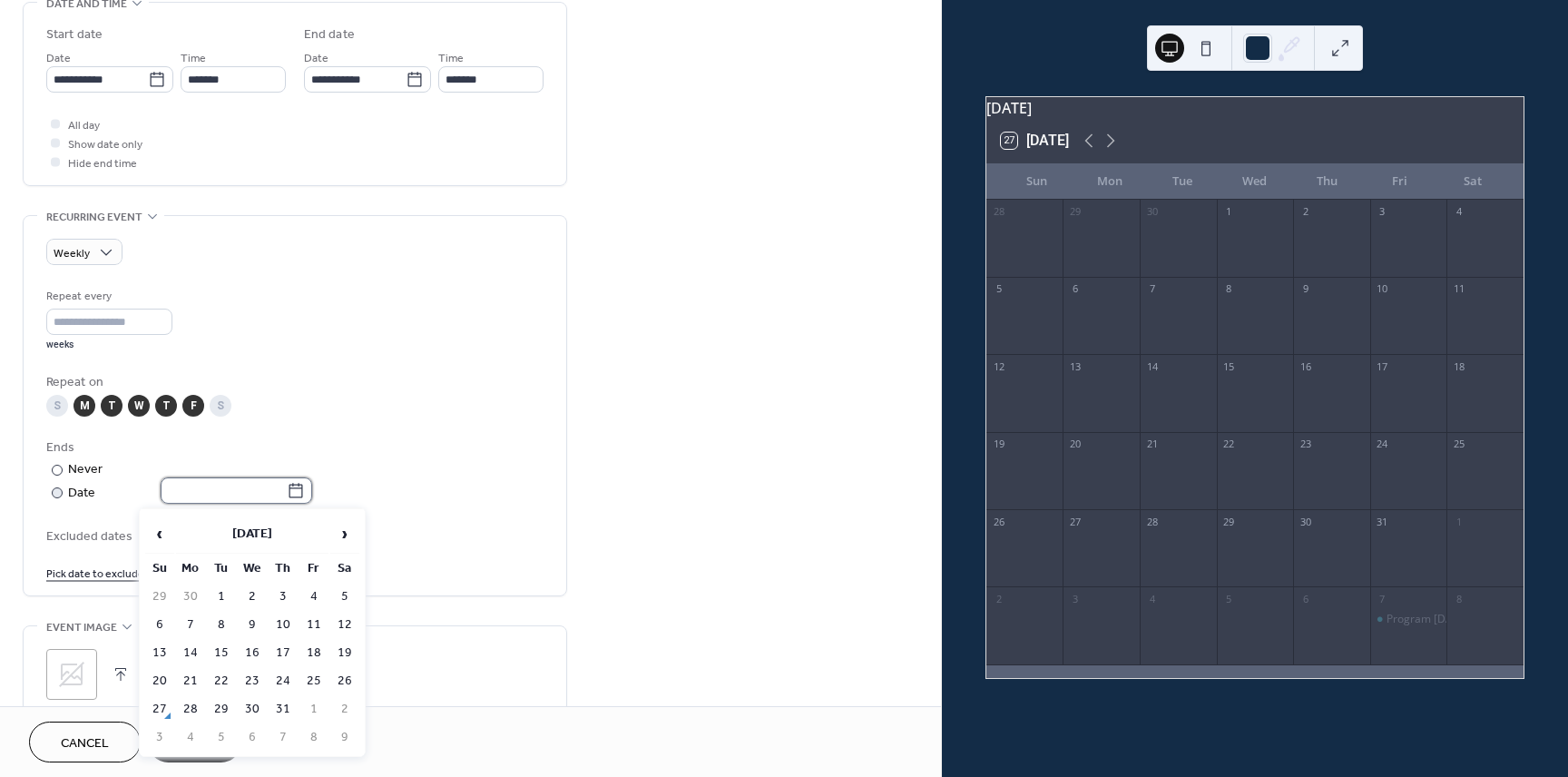 click at bounding box center [223, 490] 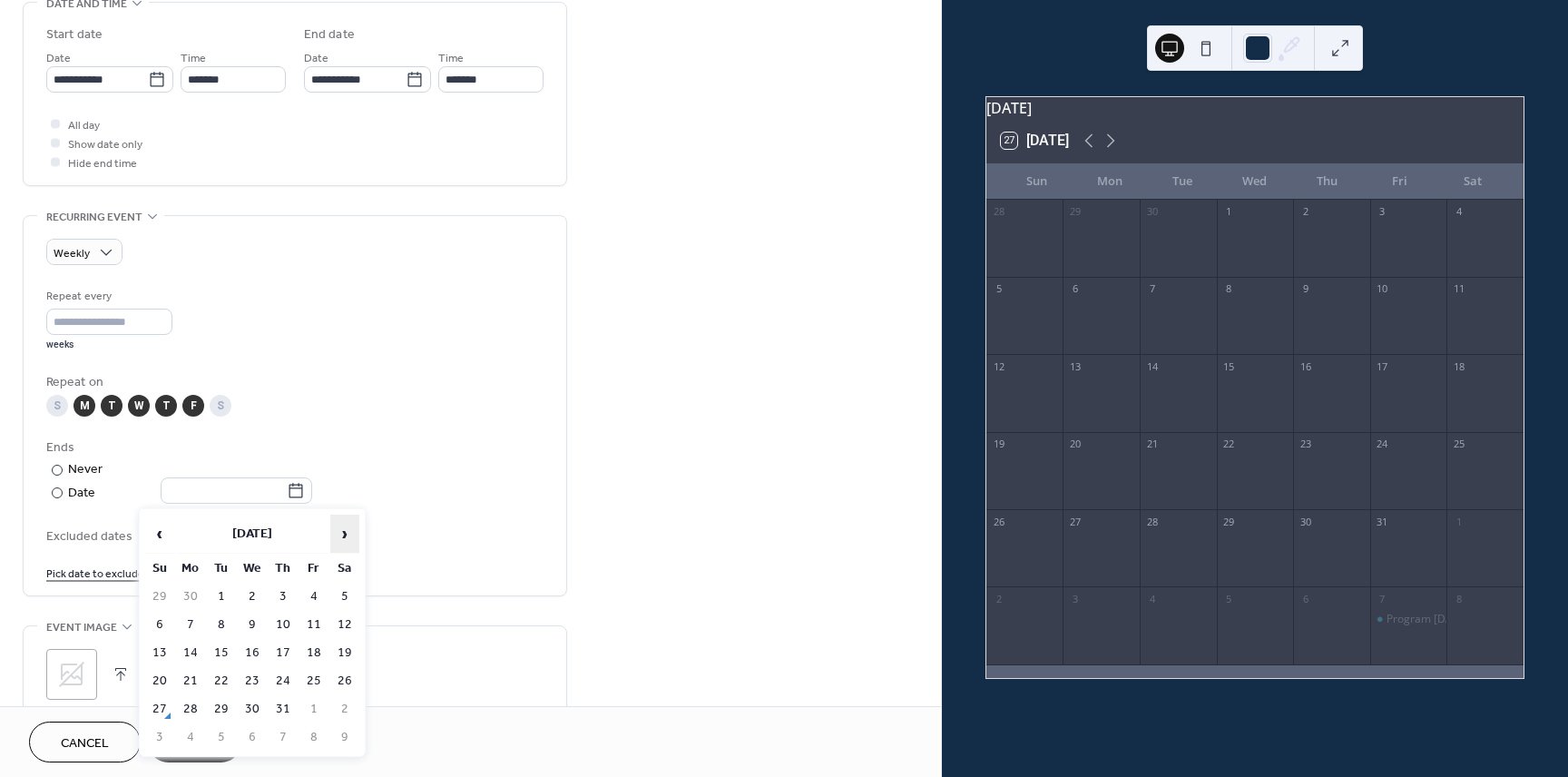 click on "›" at bounding box center [345, 534] 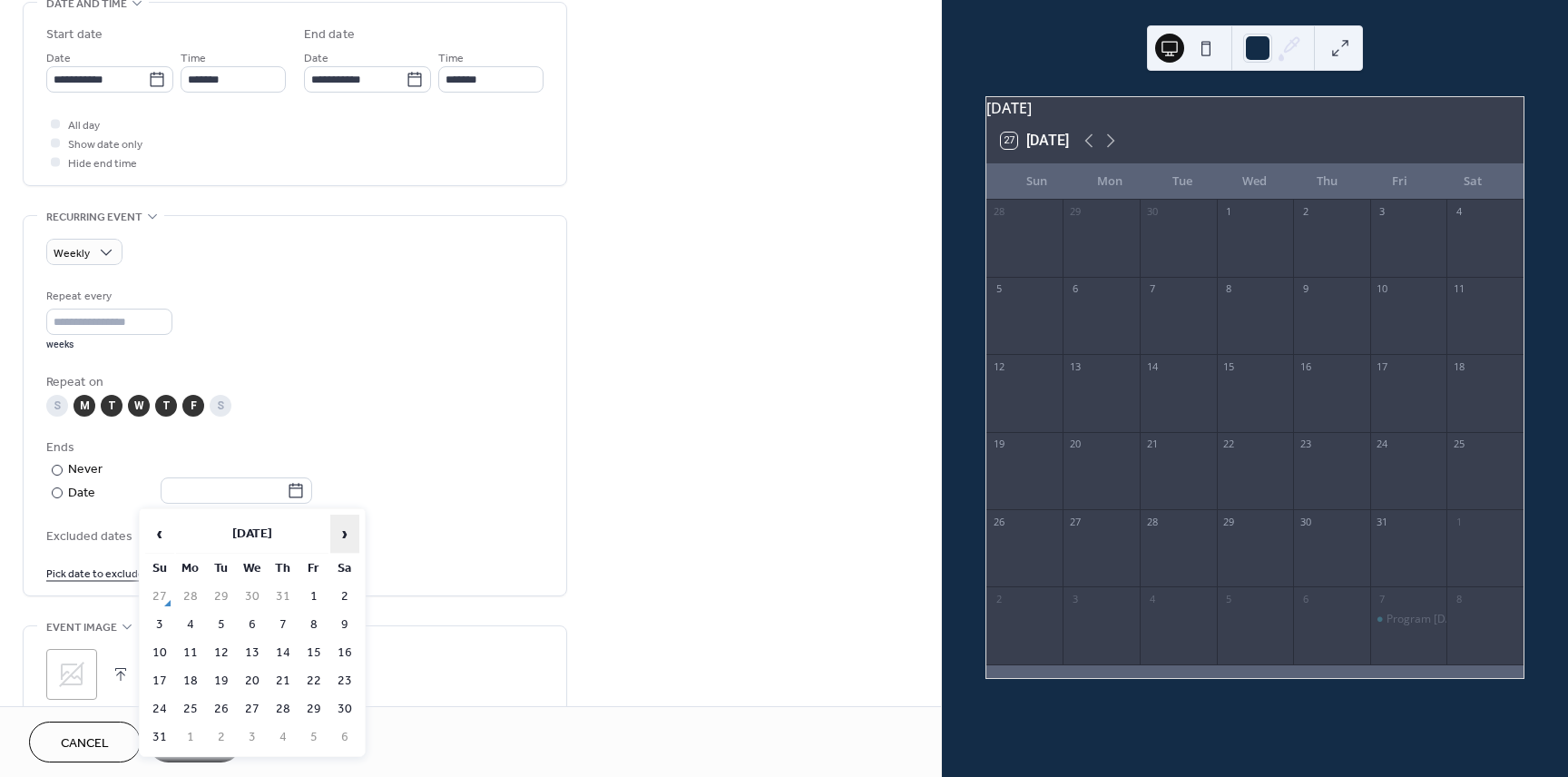 click on "›" at bounding box center (345, 534) 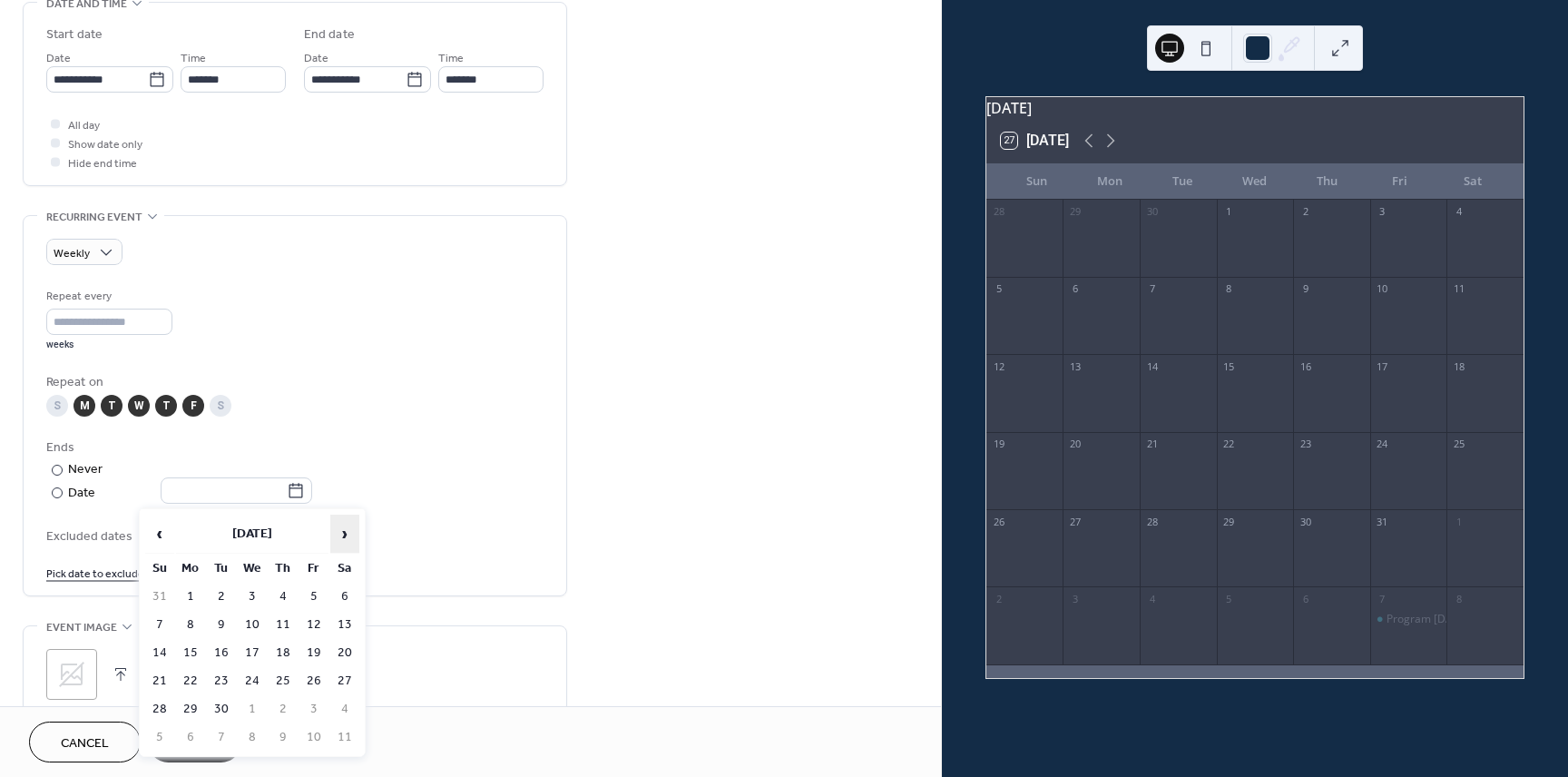 click on "›" at bounding box center [345, 534] 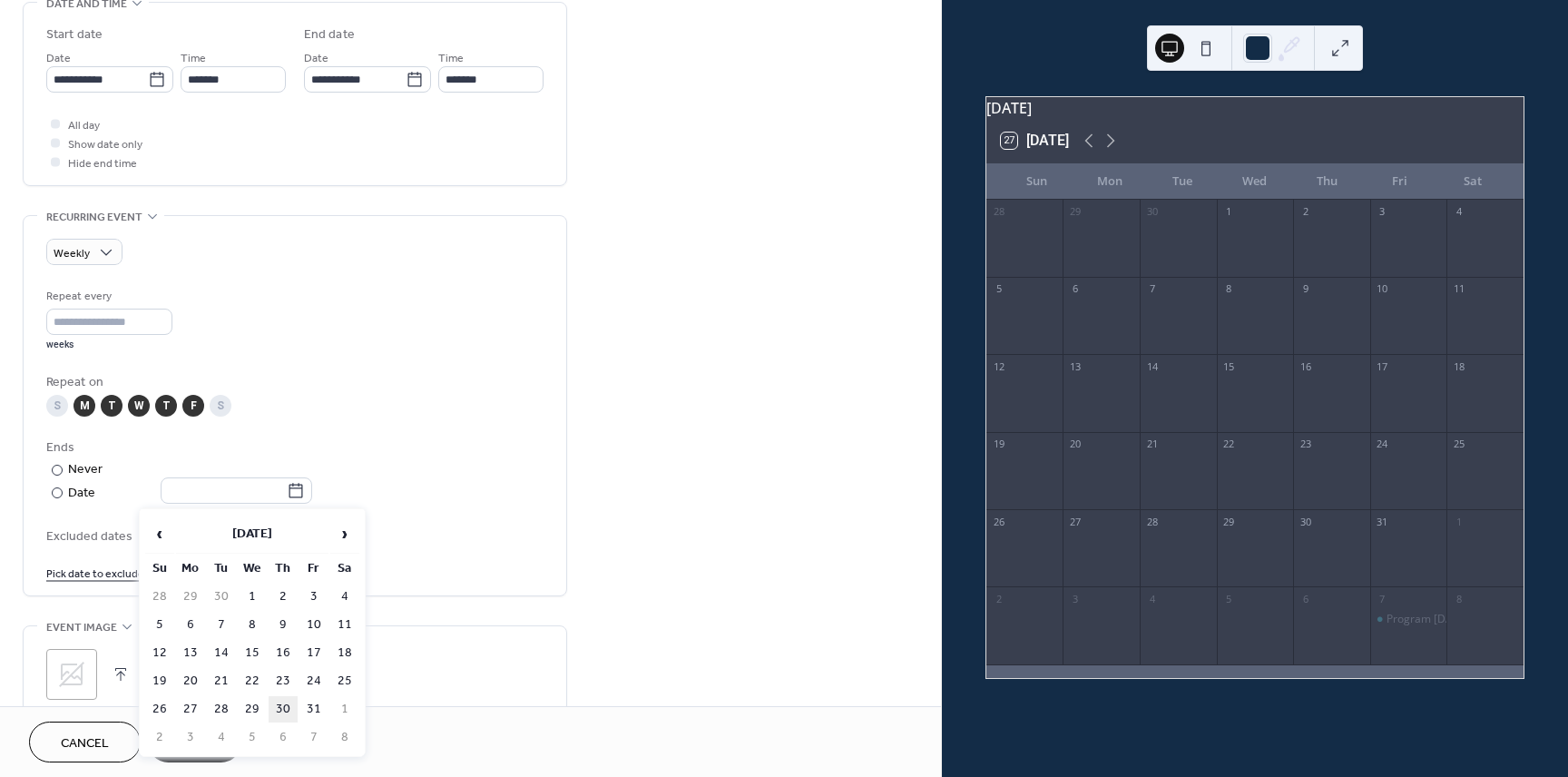 click on "30" at bounding box center (283, 709) 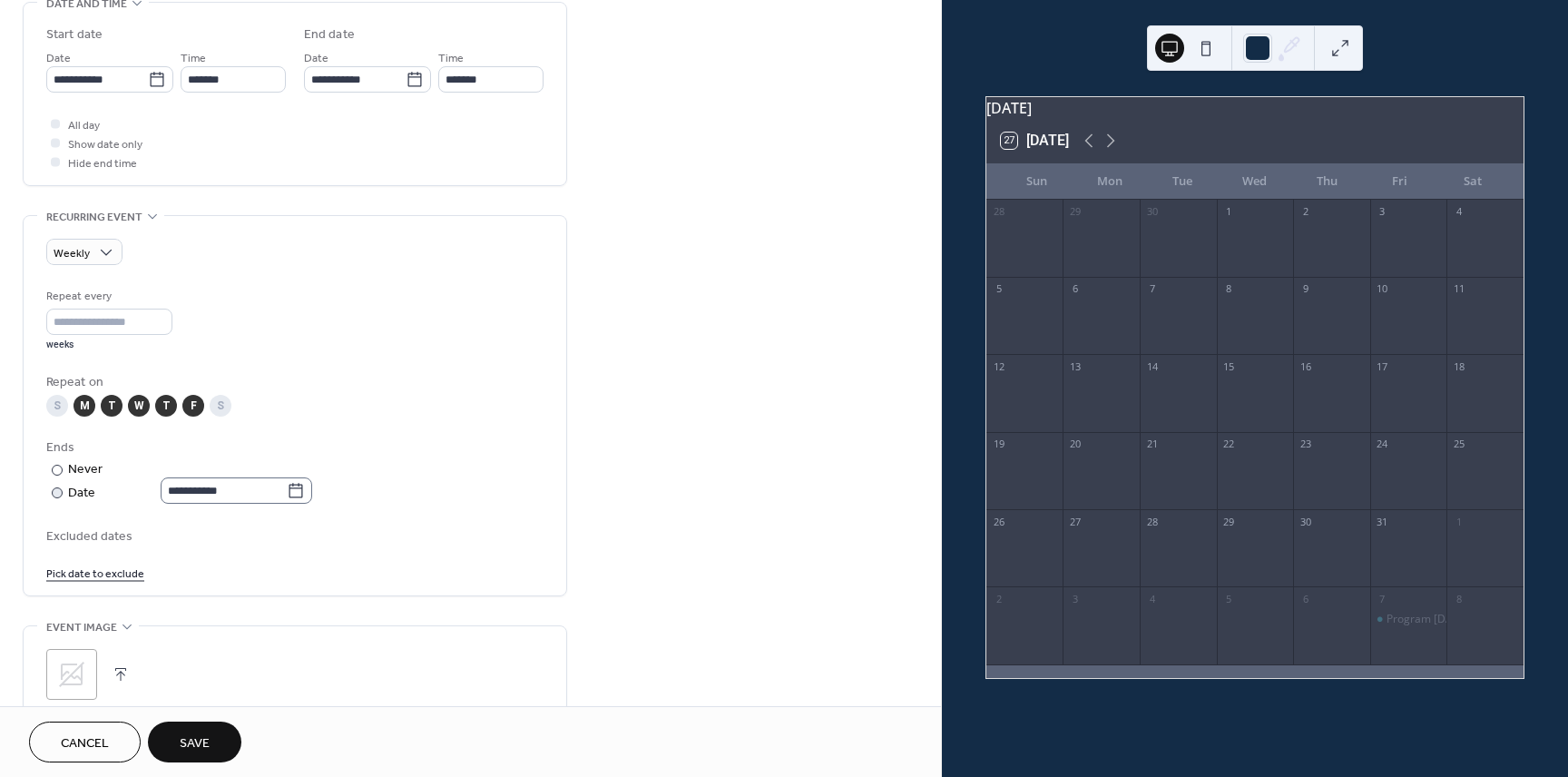 click 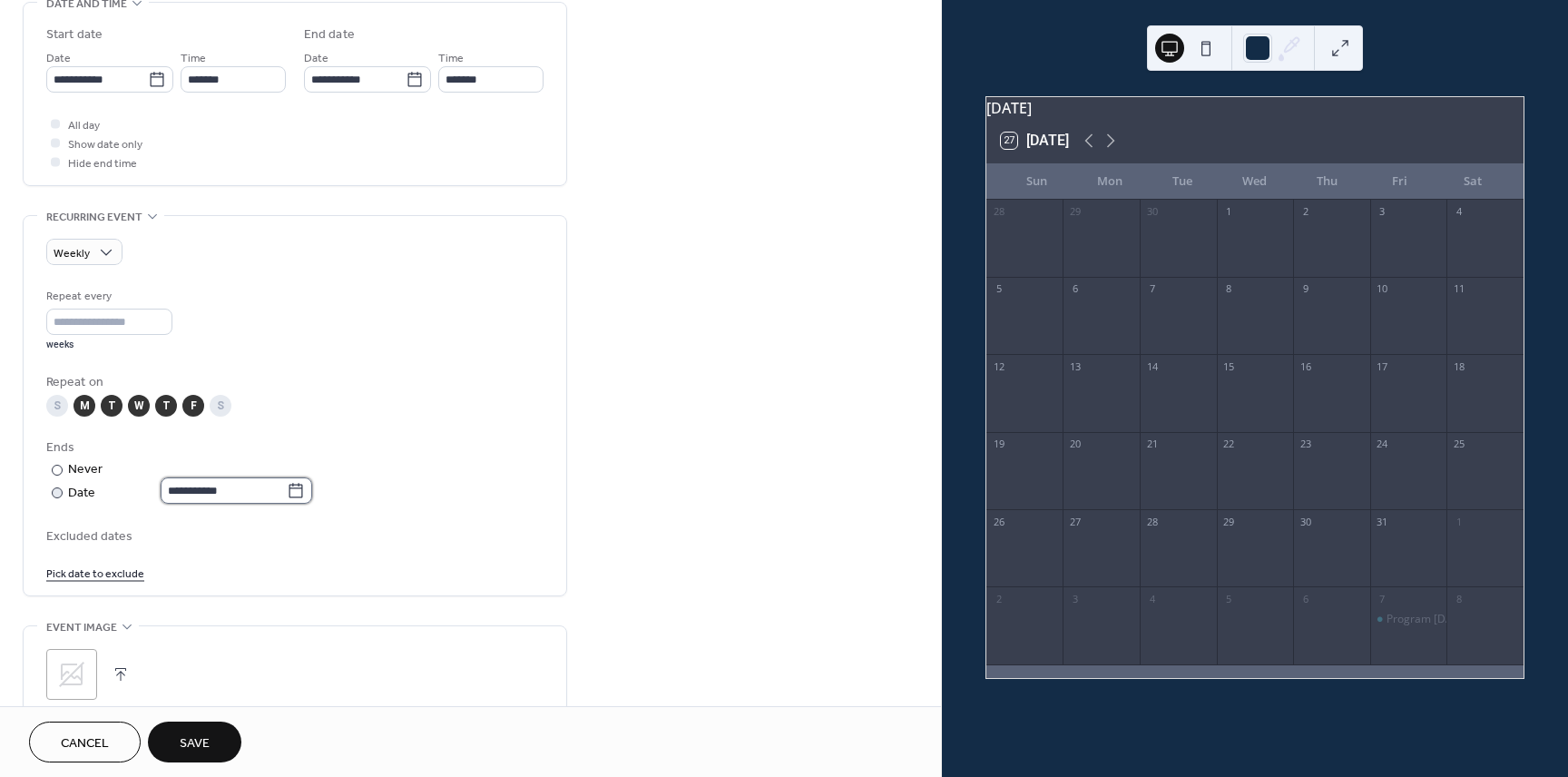 click on "**********" at bounding box center [223, 490] 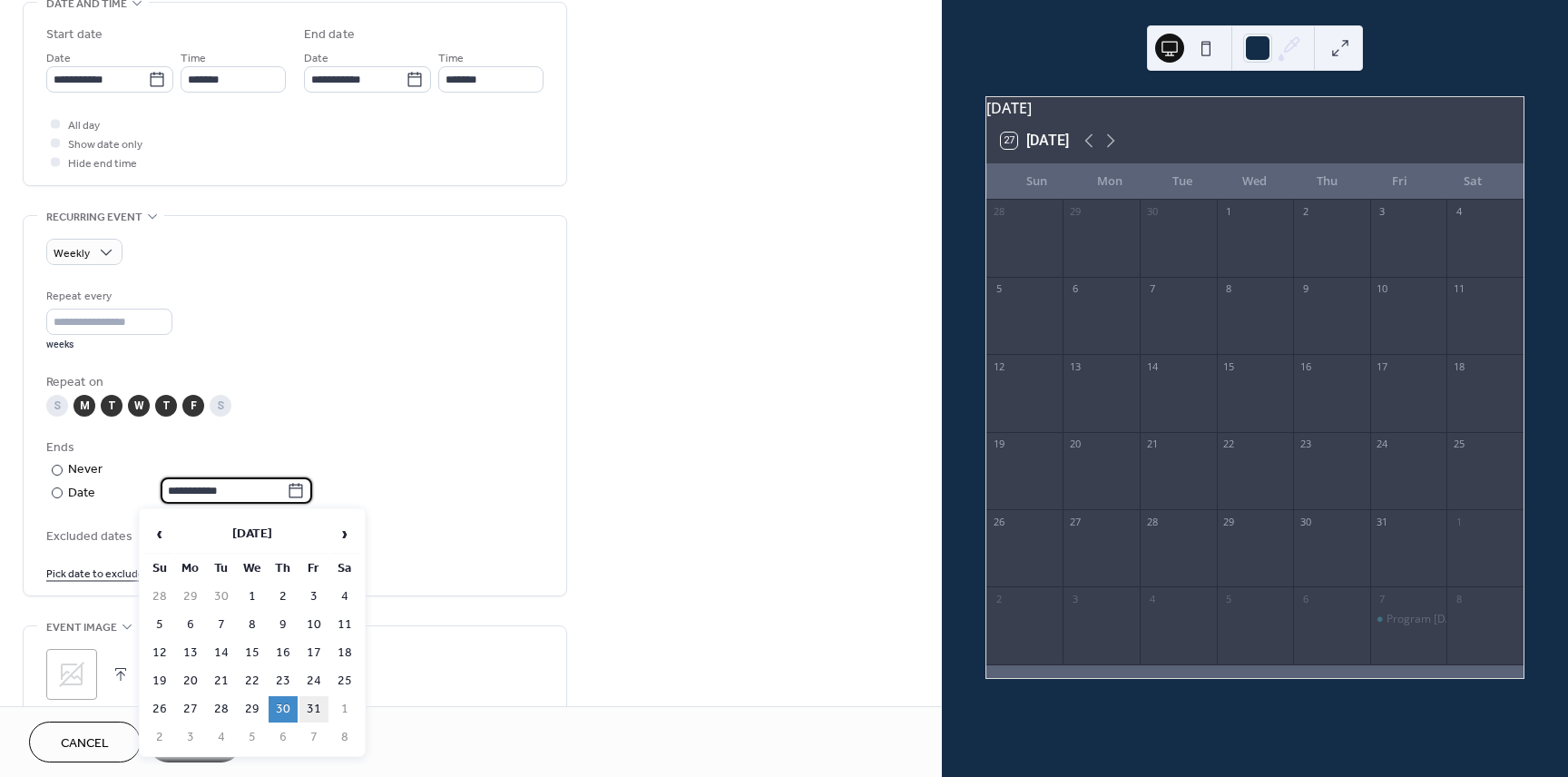 click on "31" at bounding box center [314, 709] 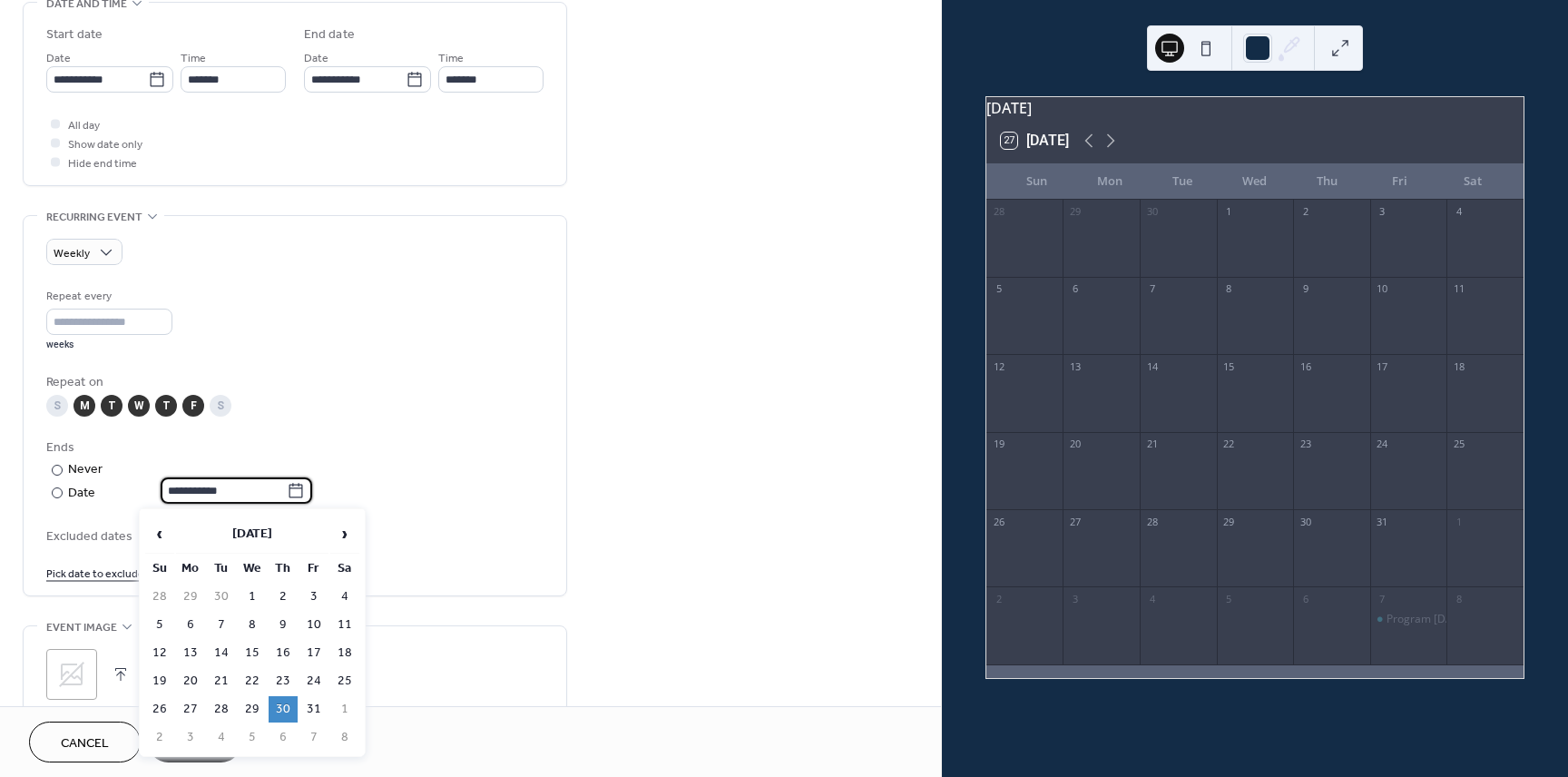 type on "**********" 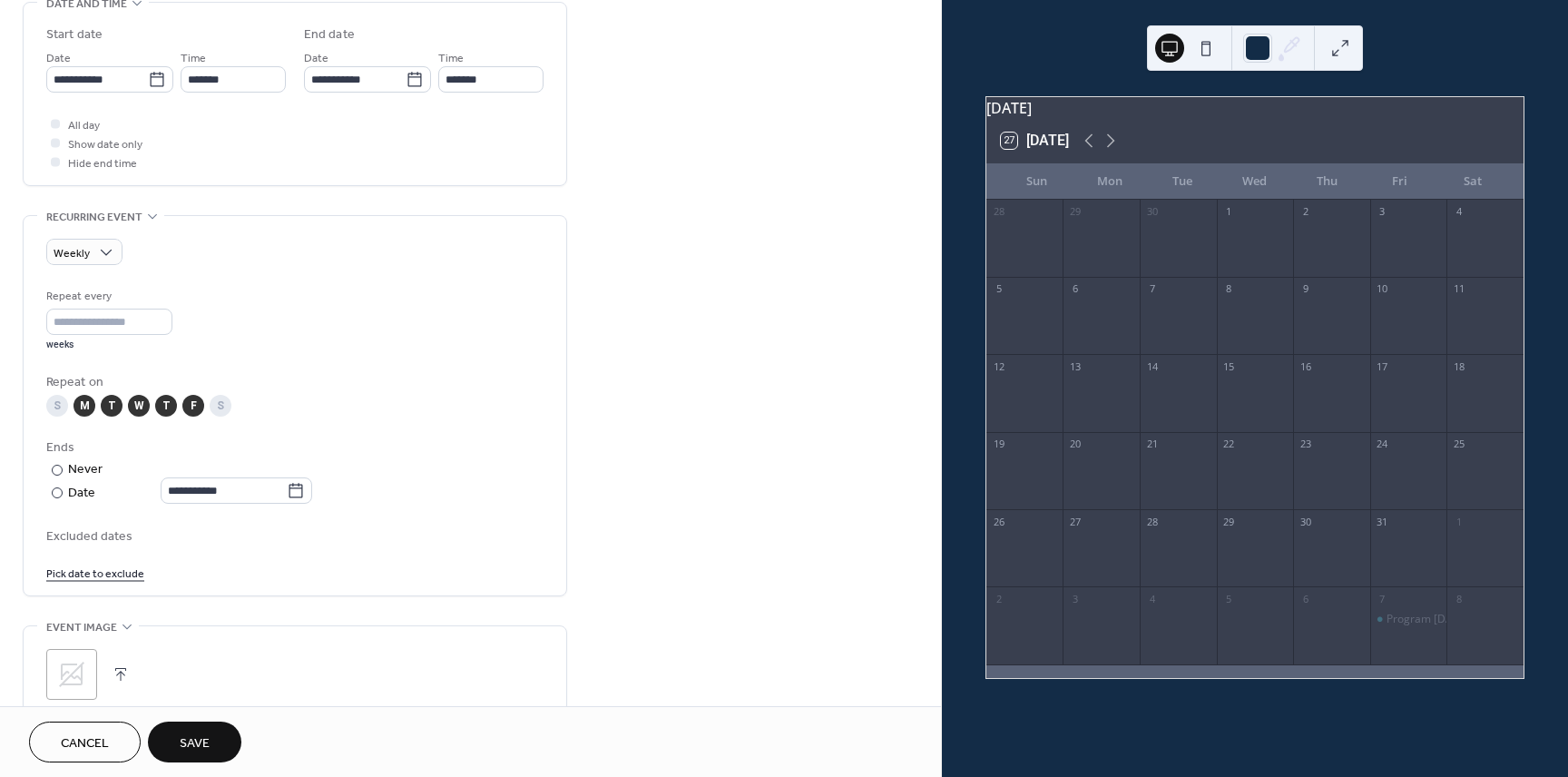 click on "Save" at bounding box center (194, 743) 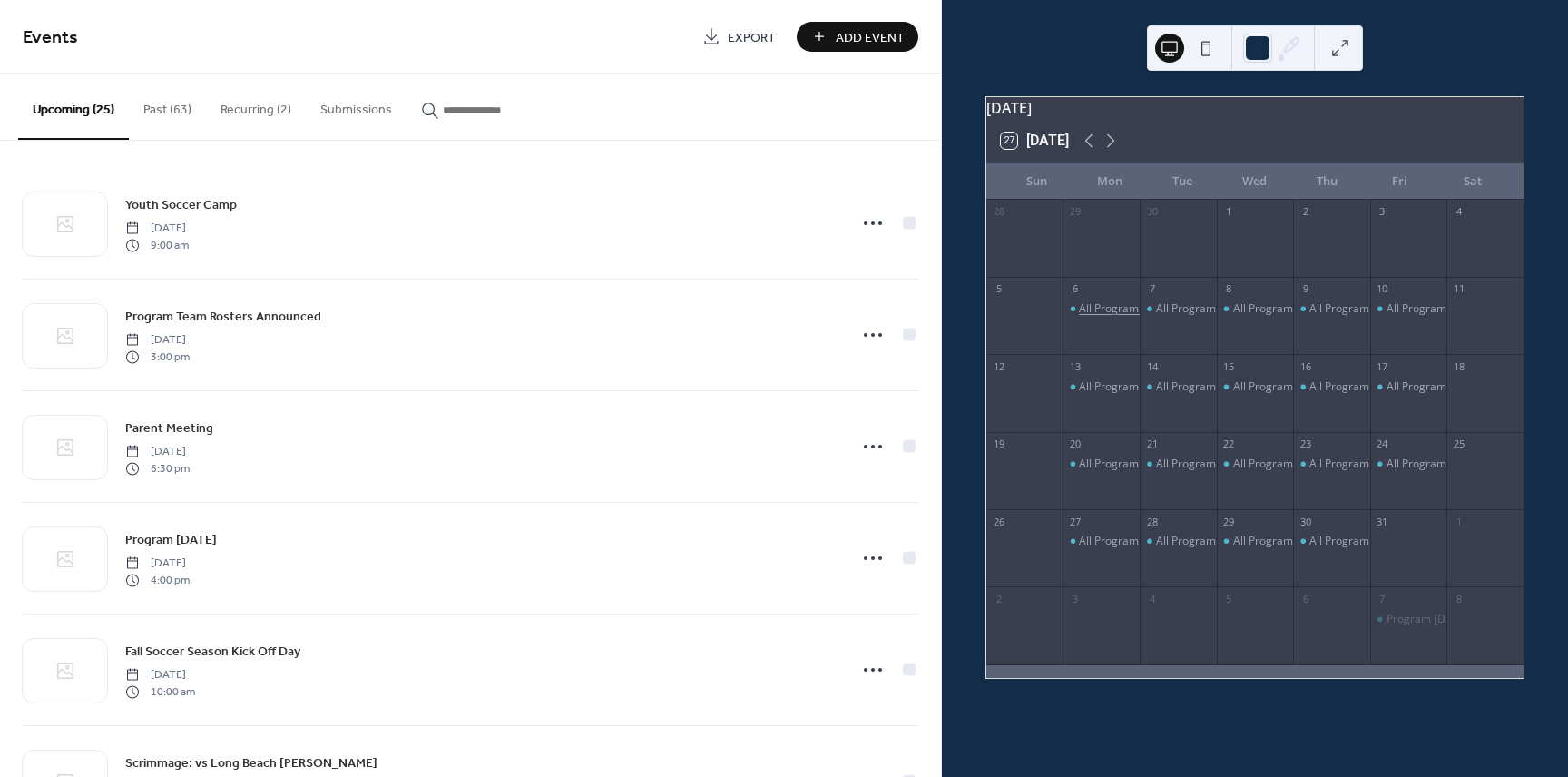 click on "All Program Practice" at bounding box center [1131, 309] 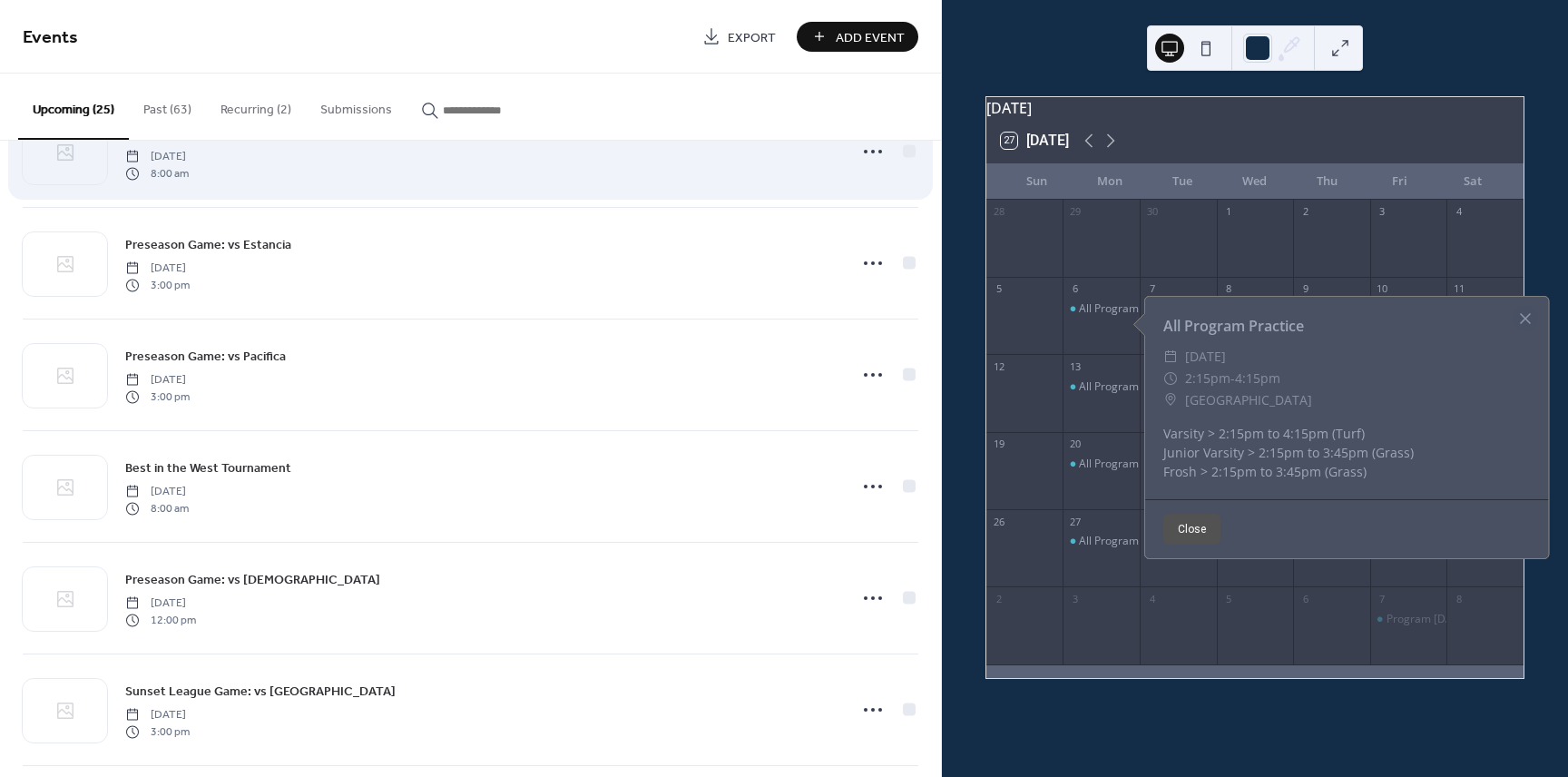 scroll, scrollTop: 1879, scrollLeft: 0, axis: vertical 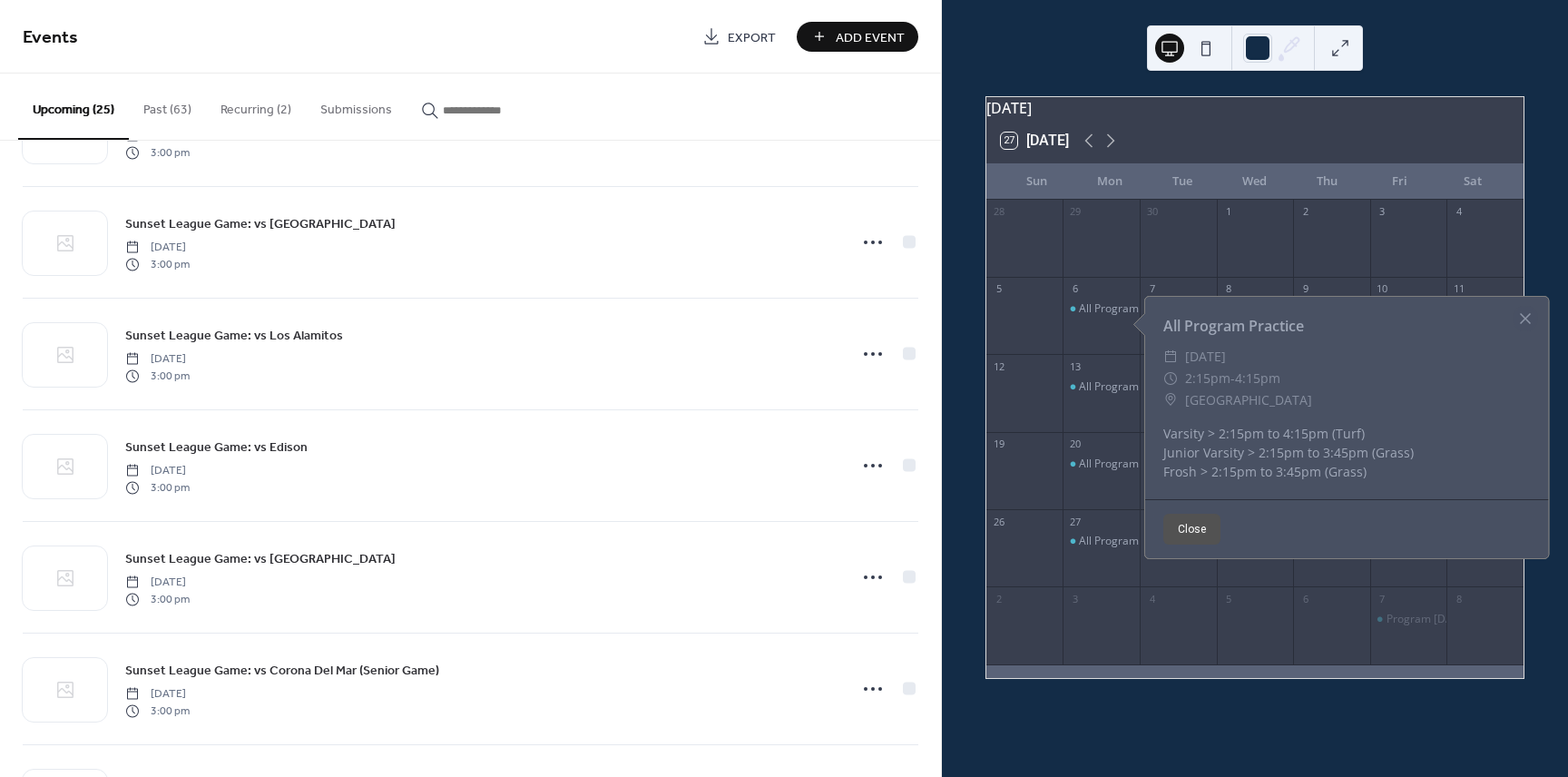click on "Add Event" at bounding box center [870, 37] 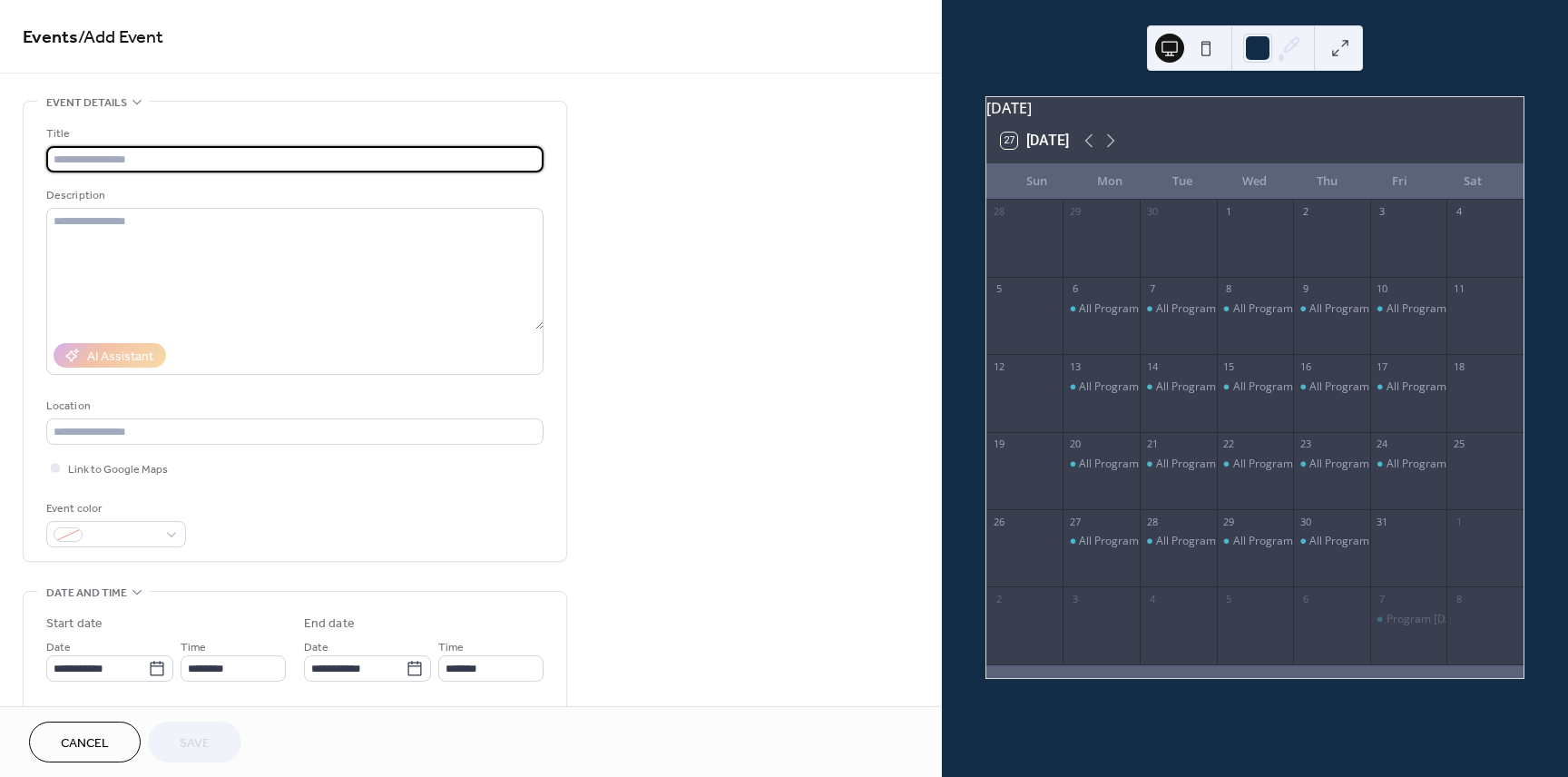 type on "*" 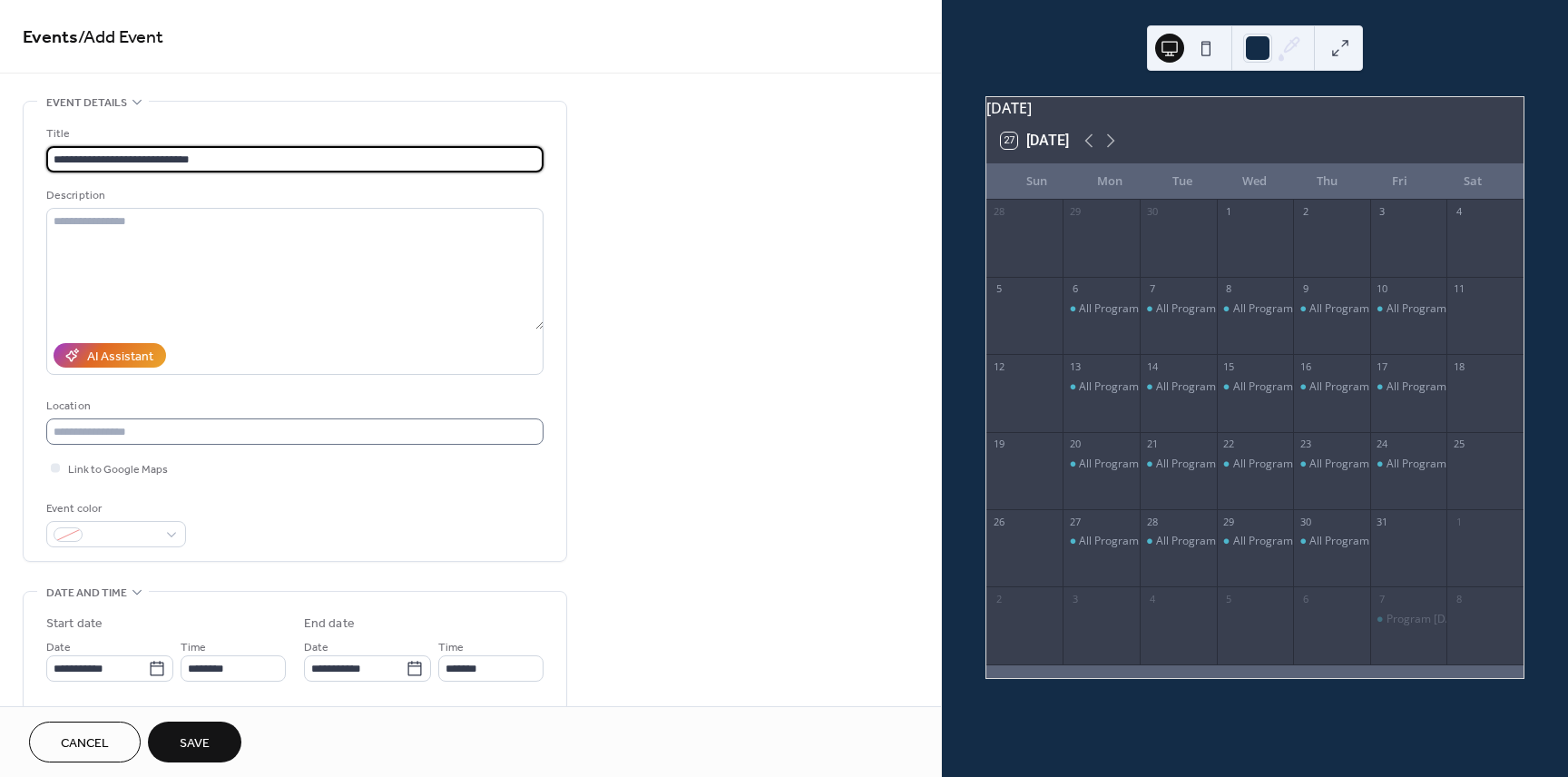 type on "**********" 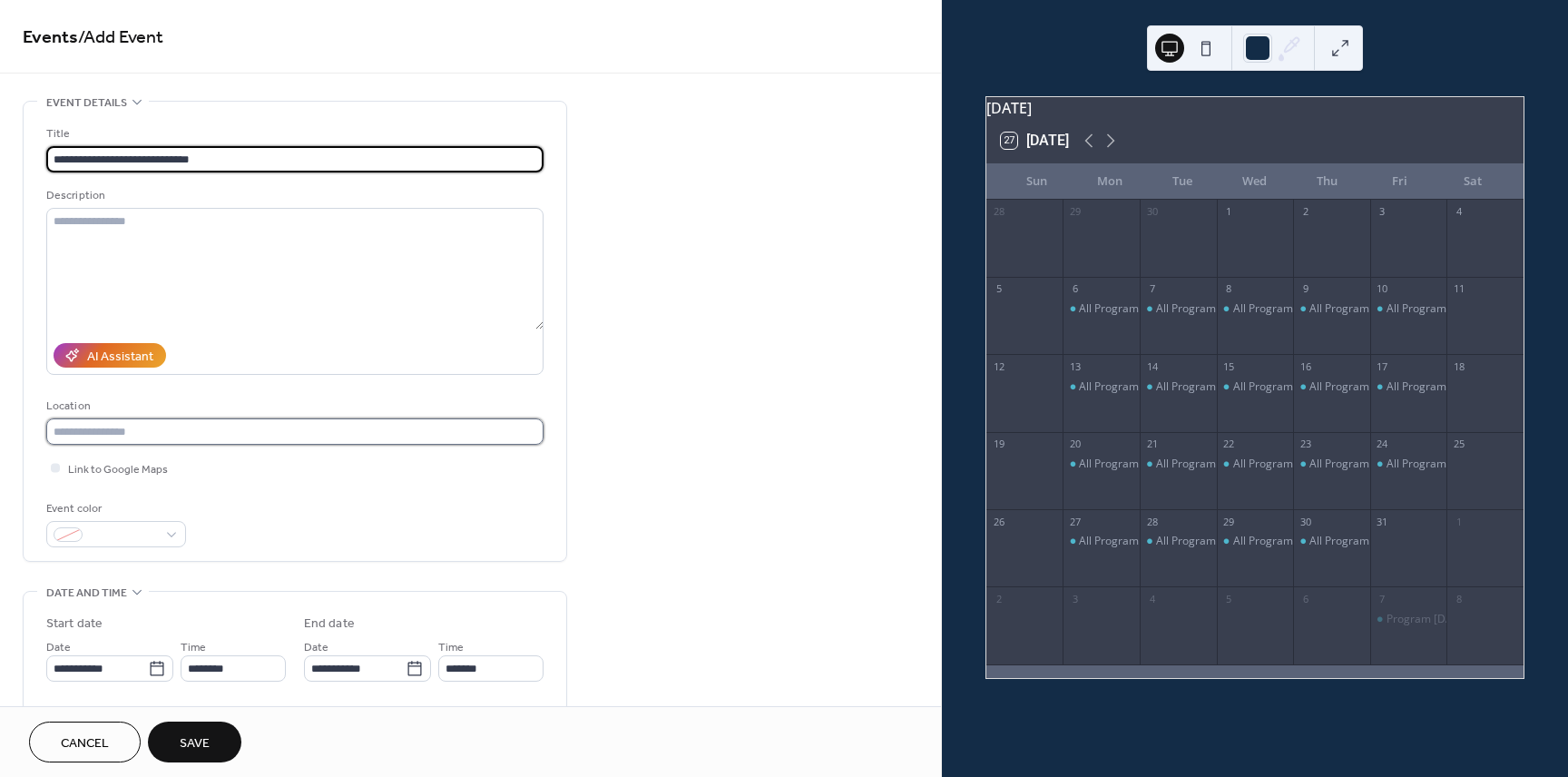 click at bounding box center (295, 431) 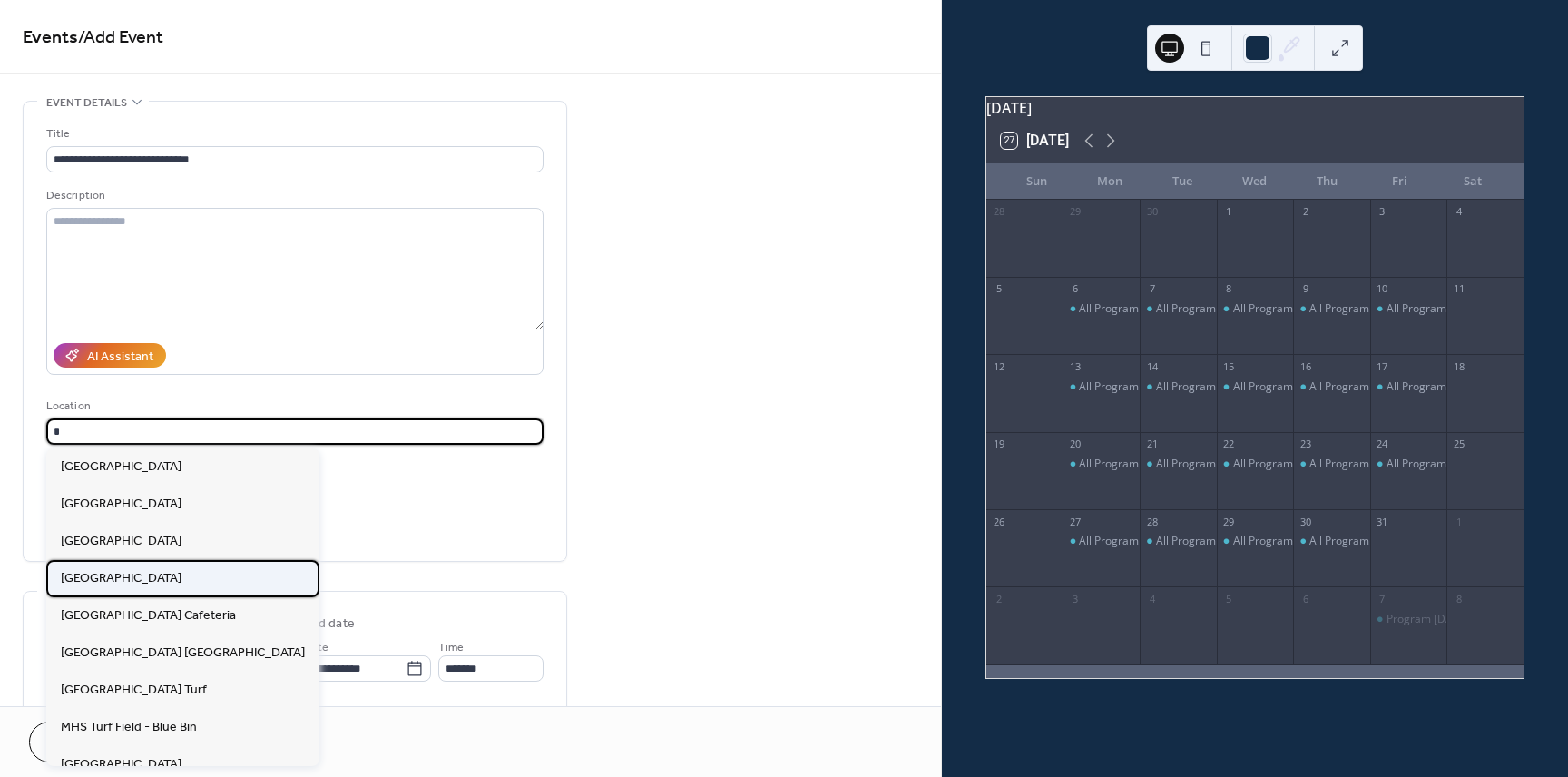 click on "[GEOGRAPHIC_DATA]" at bounding box center [121, 578] 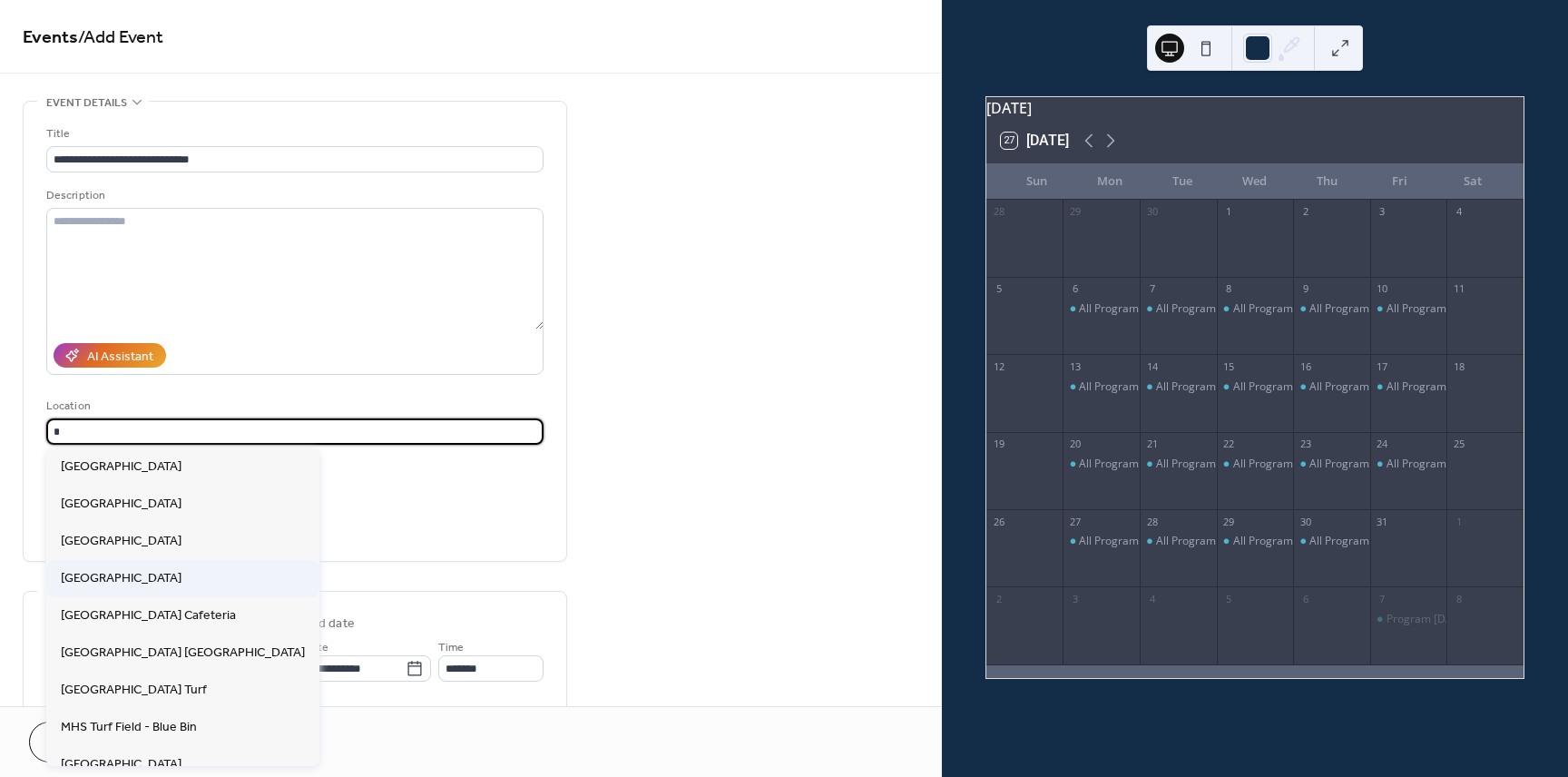 type on "**********" 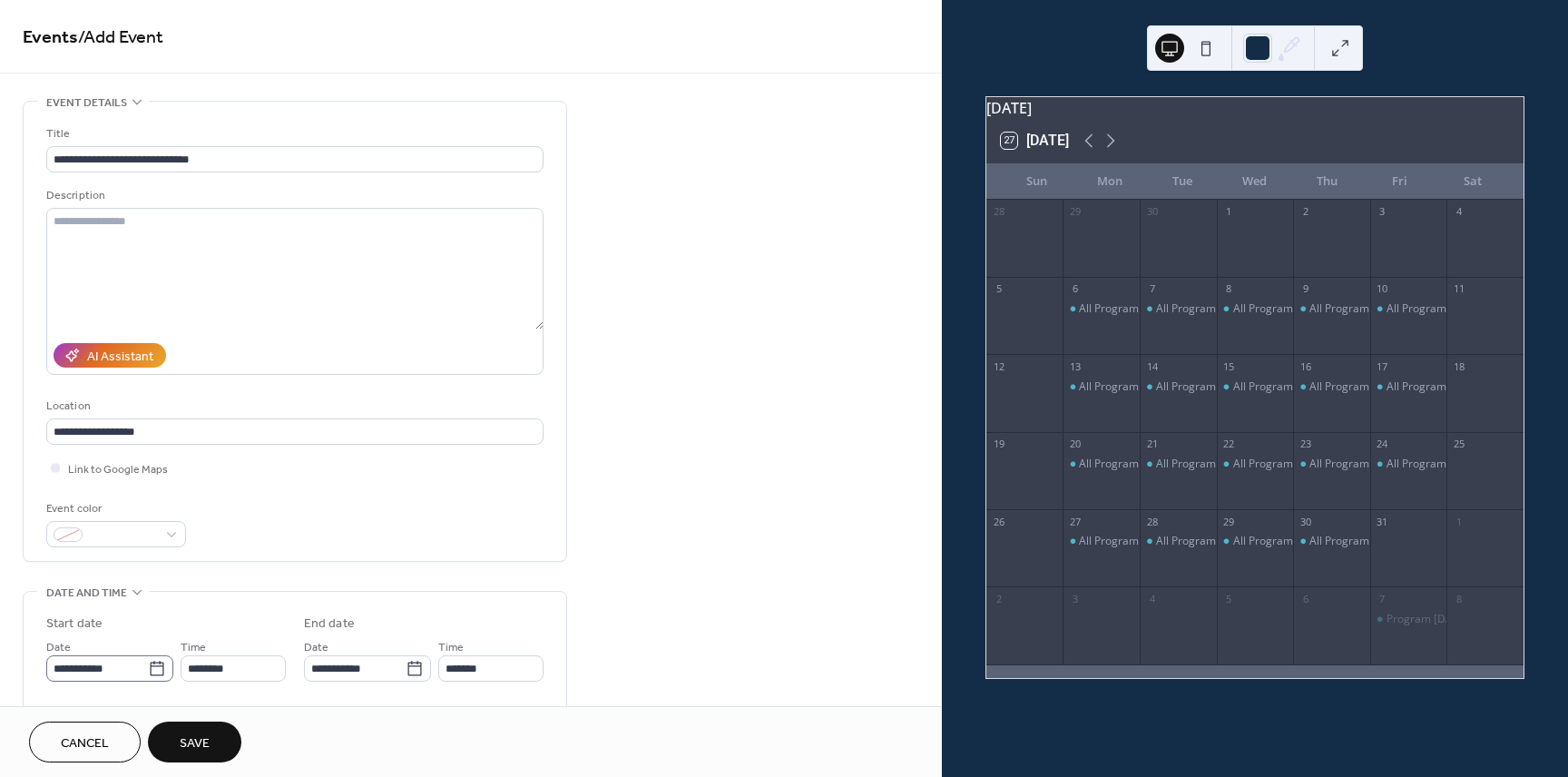 click 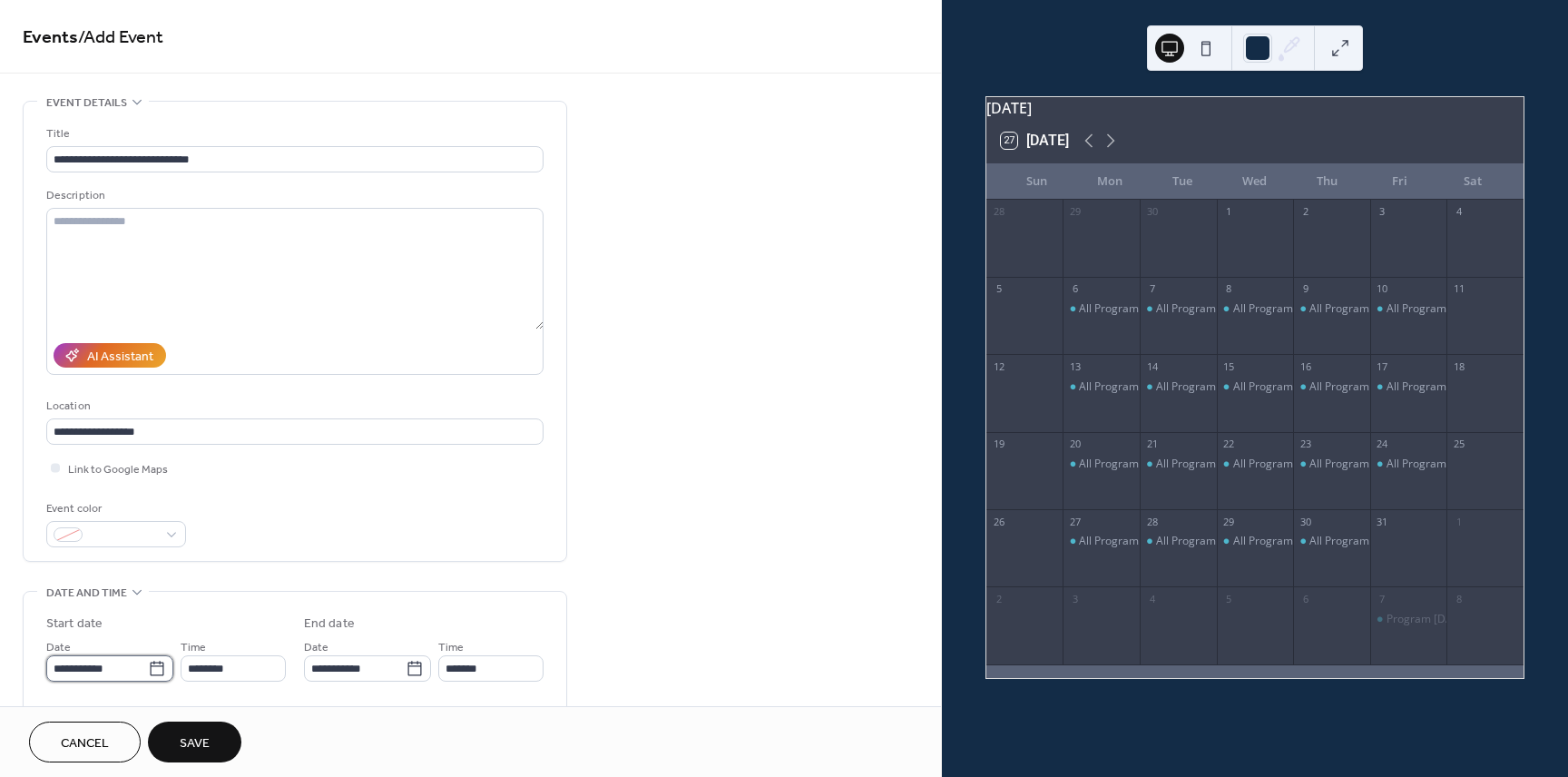 click on "**********" at bounding box center (97, 668) 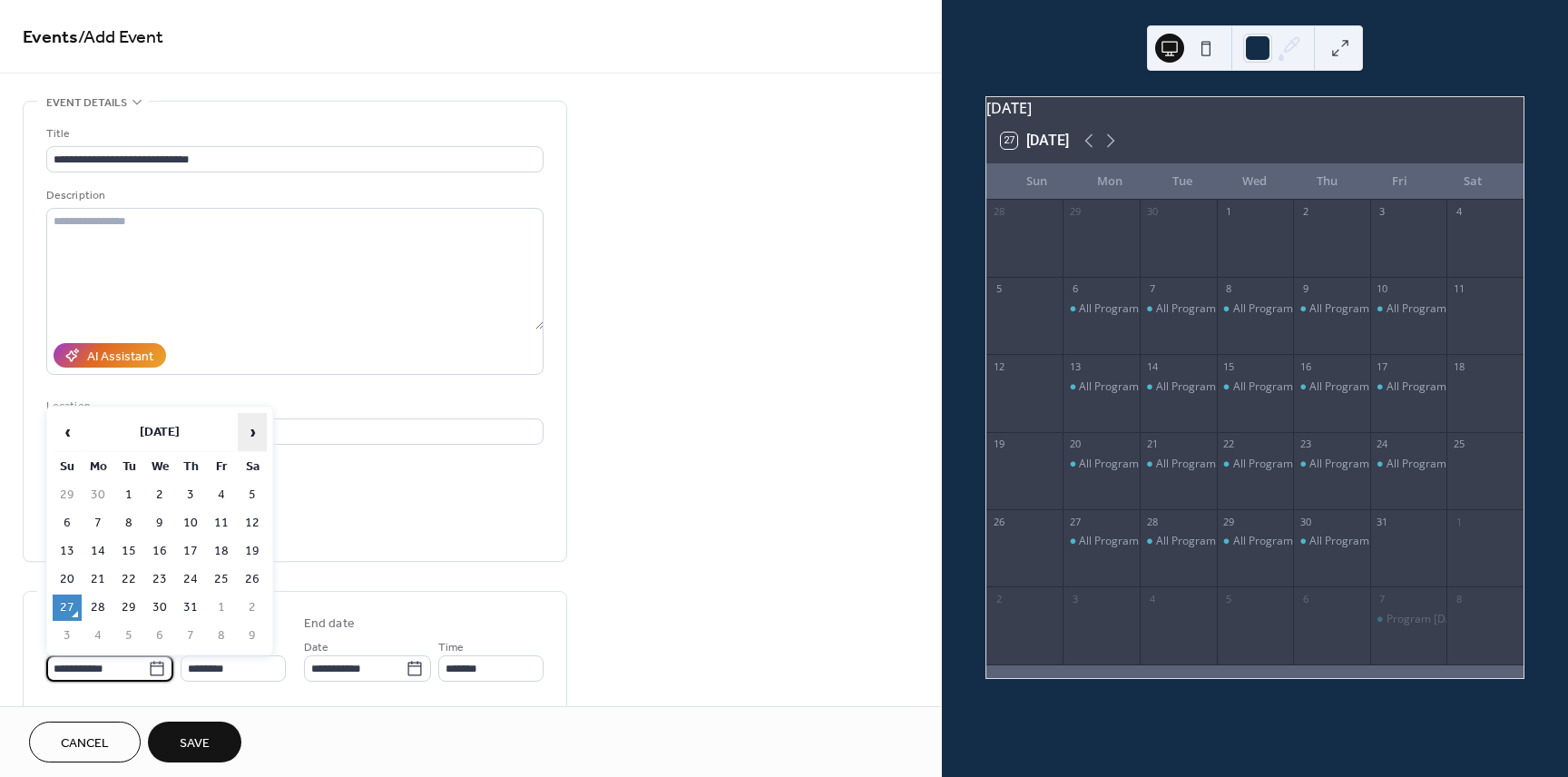 click on "›" at bounding box center [252, 432] 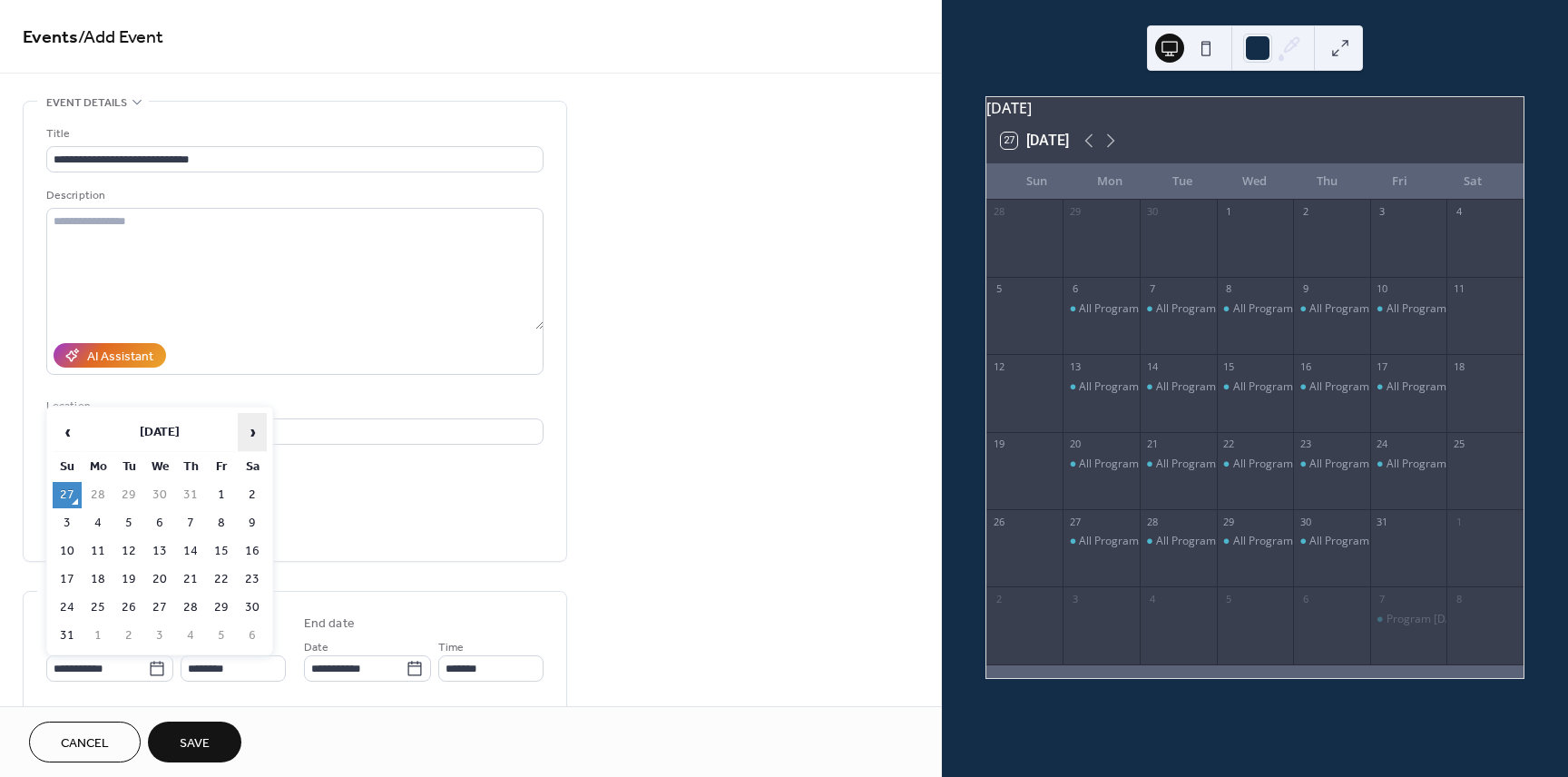 click on "›" at bounding box center (252, 432) 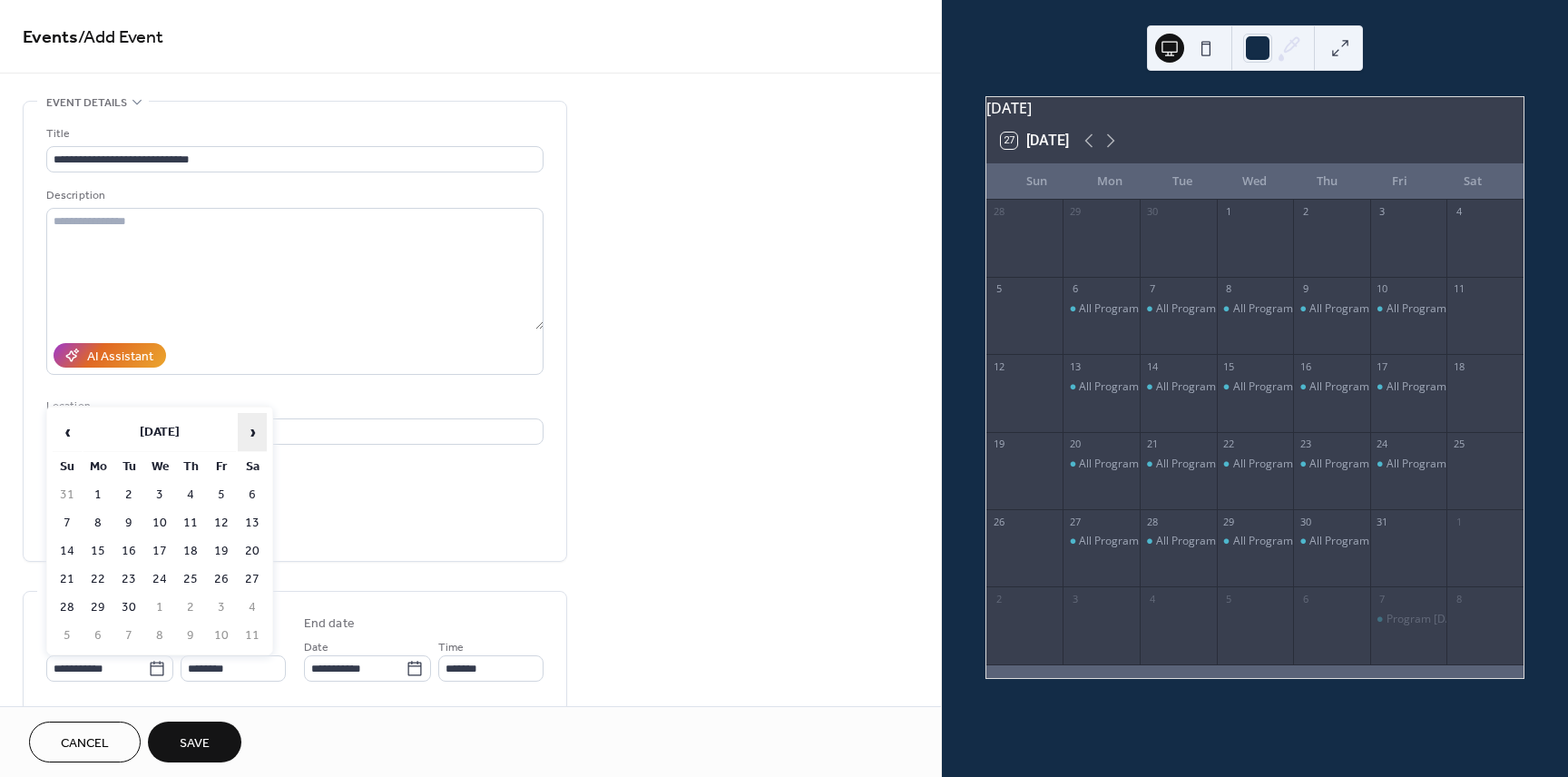 click on "›" at bounding box center (252, 432) 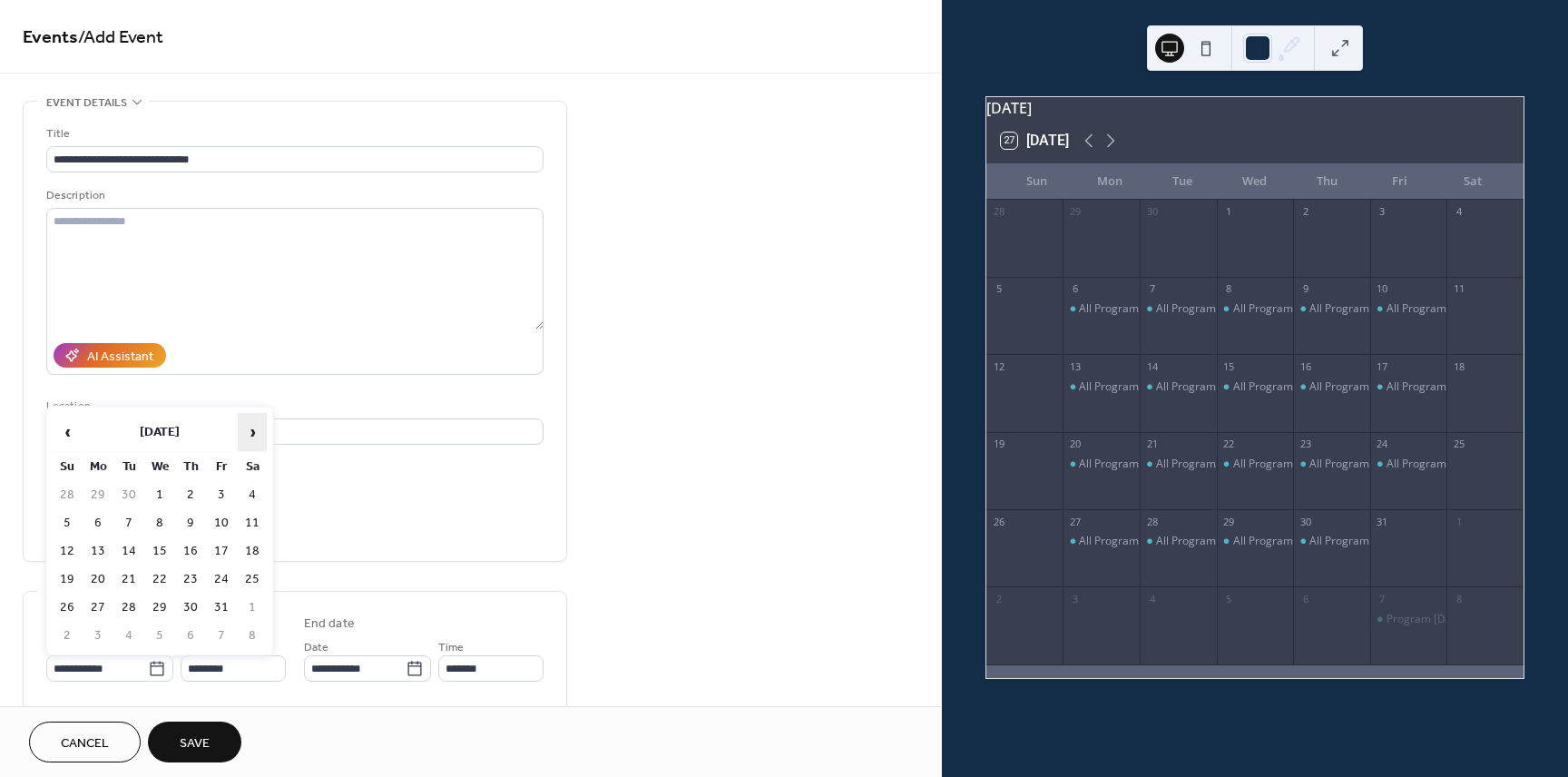 click on "›" at bounding box center (252, 432) 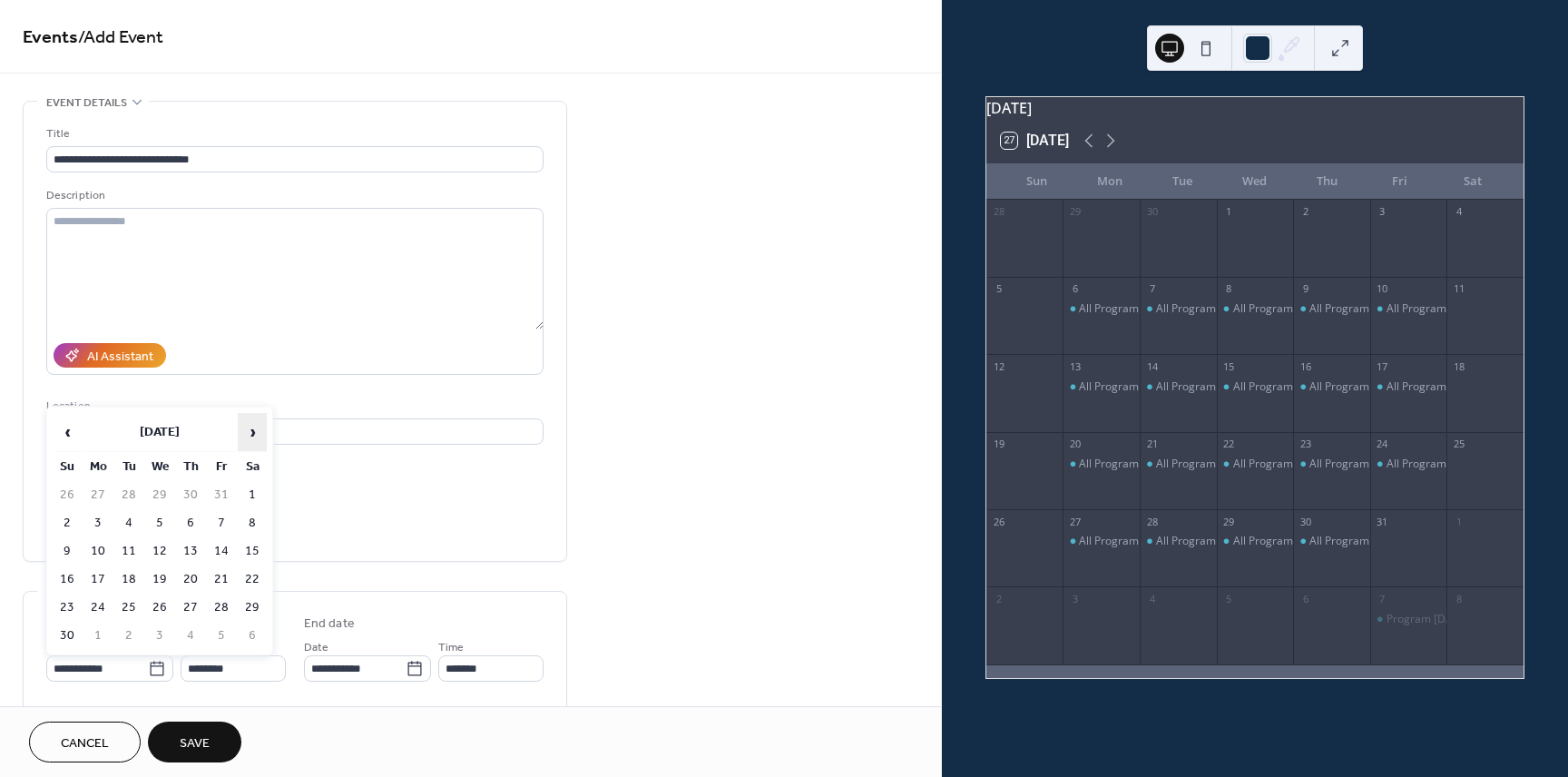 click on "›" at bounding box center [252, 432] 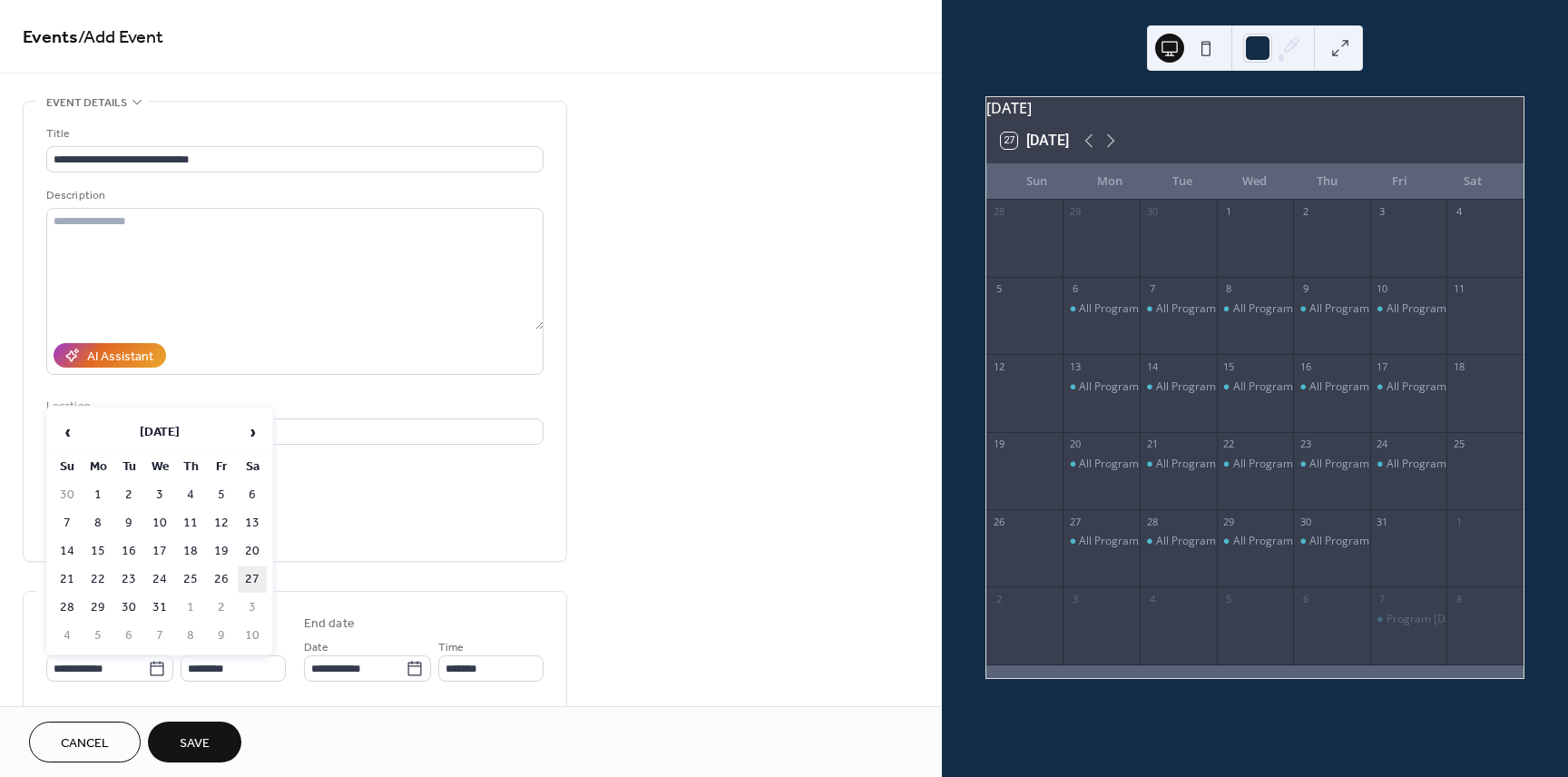 click on "27" at bounding box center (252, 579) 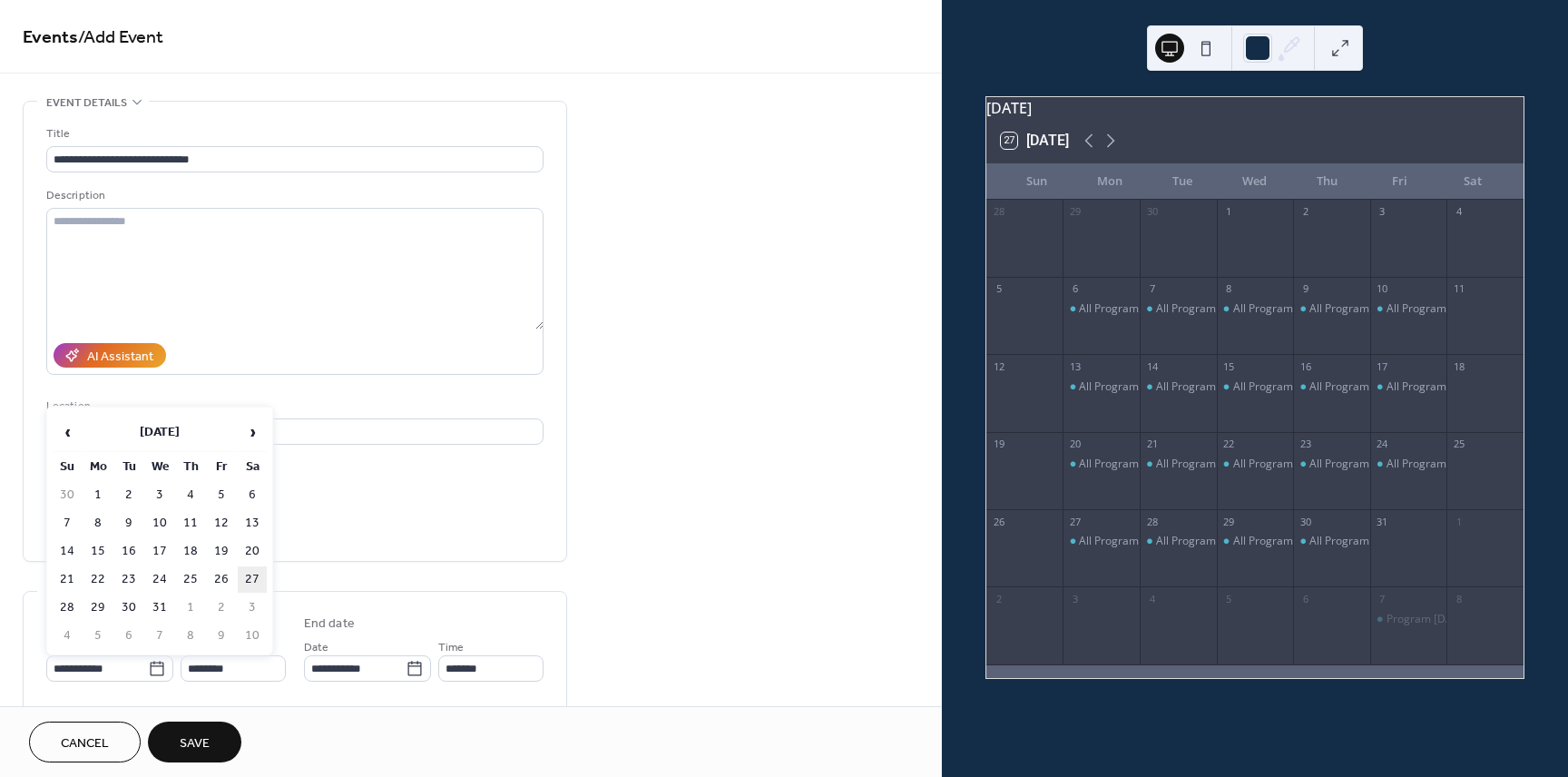 type on "**********" 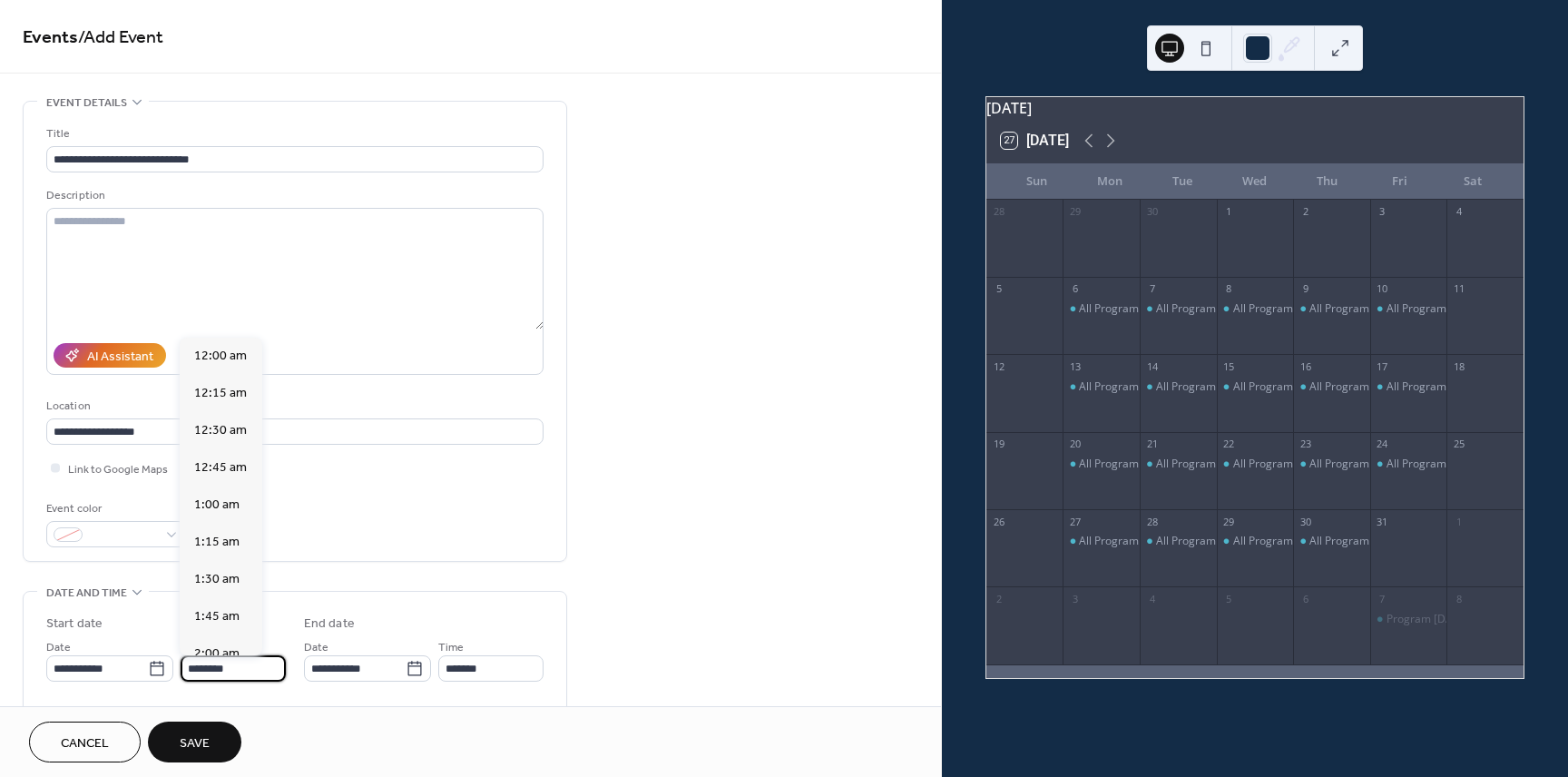 click on "********" at bounding box center [233, 668] 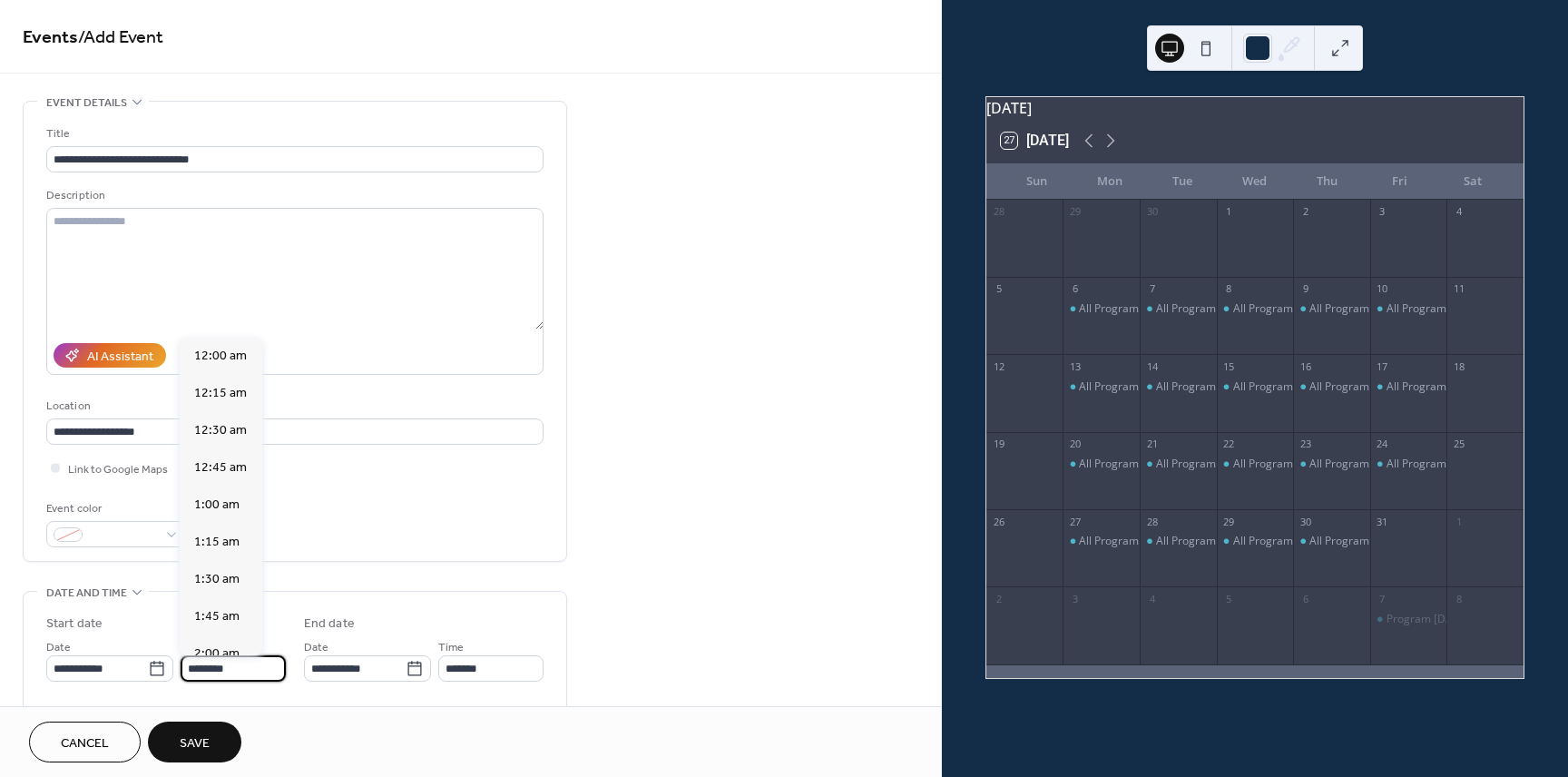 scroll, scrollTop: 1786, scrollLeft: 0, axis: vertical 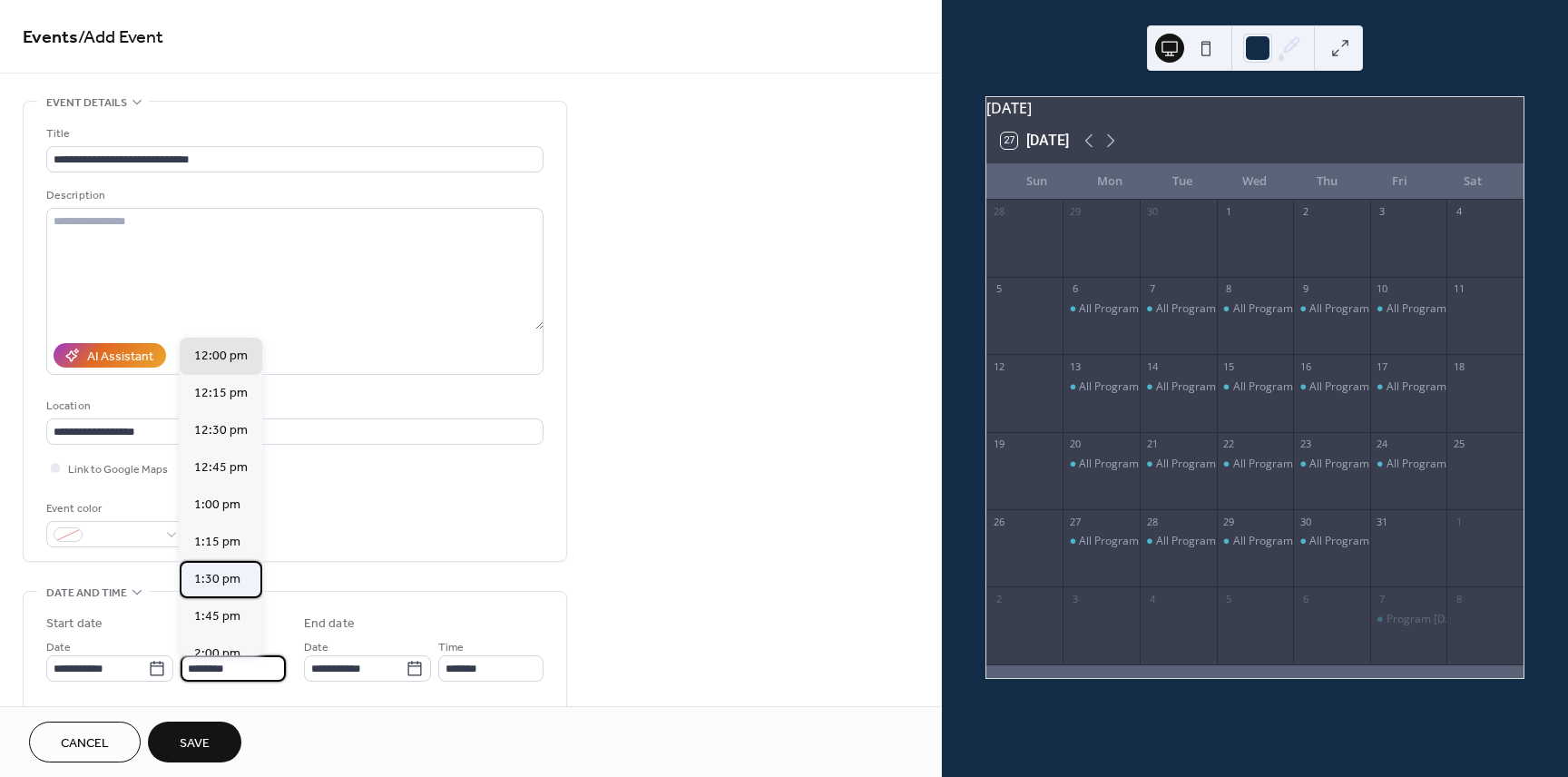 click on "1:30 pm" at bounding box center (217, 579) 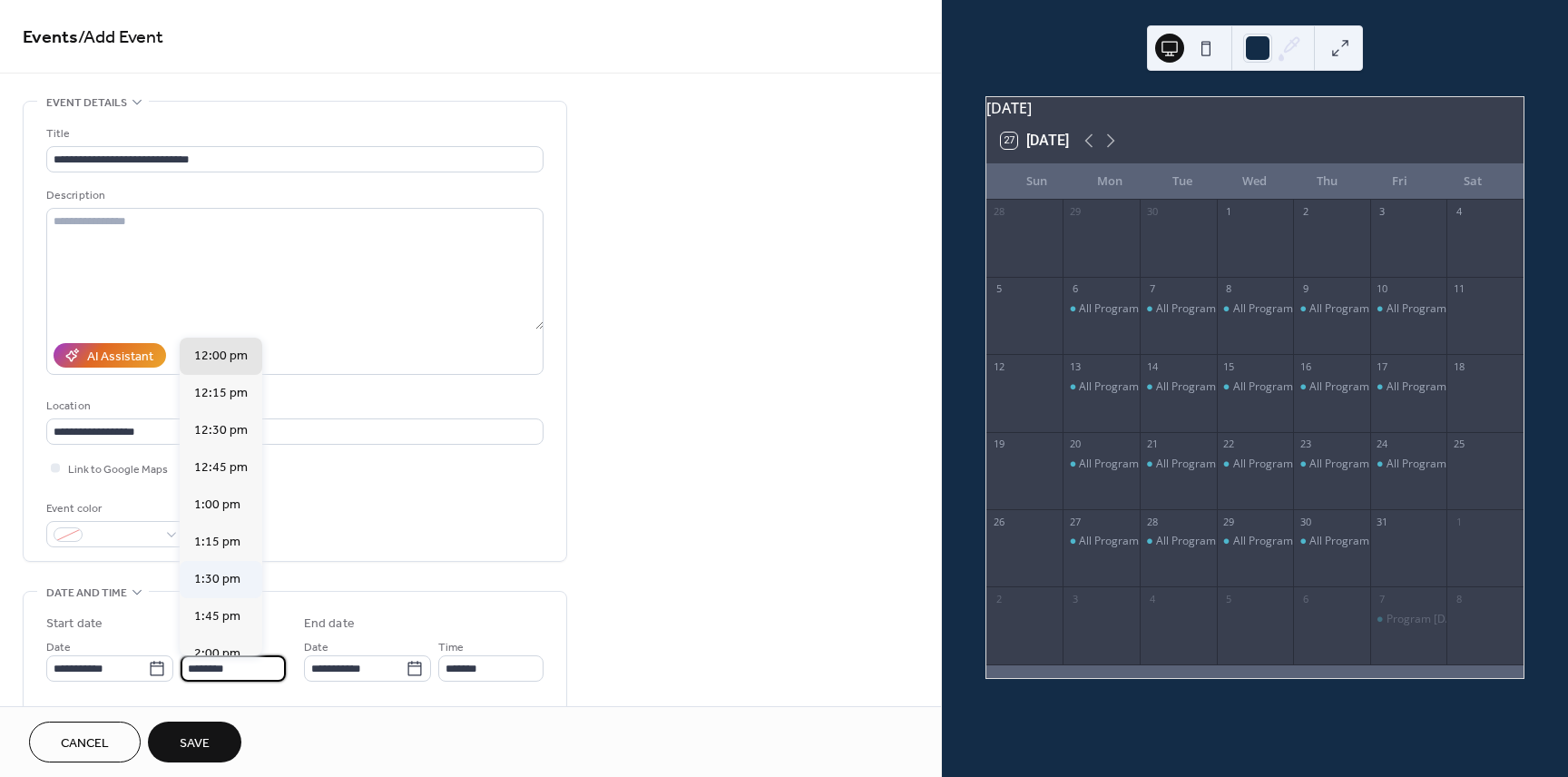type on "*******" 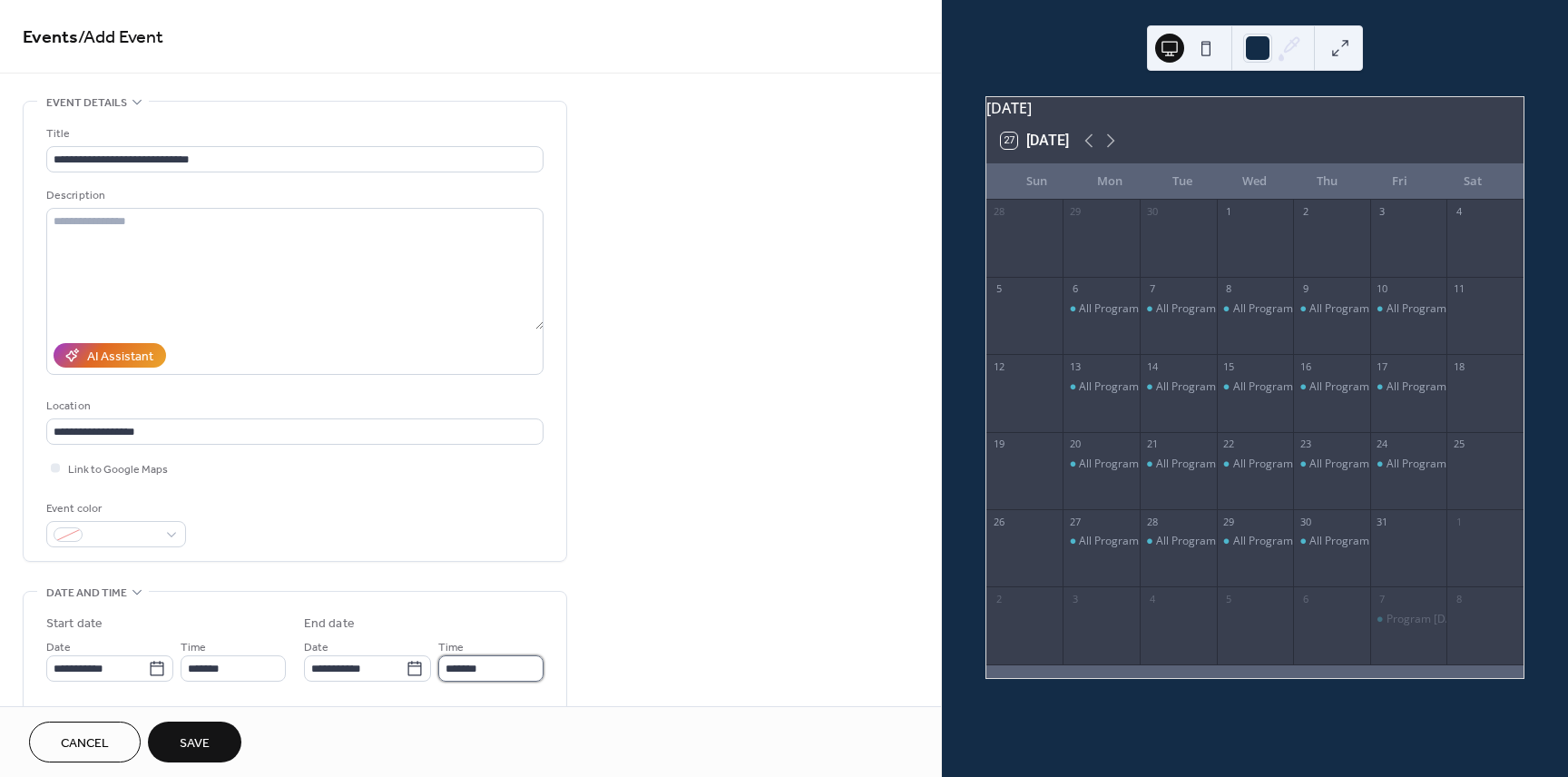 click on "*******" at bounding box center [491, 668] 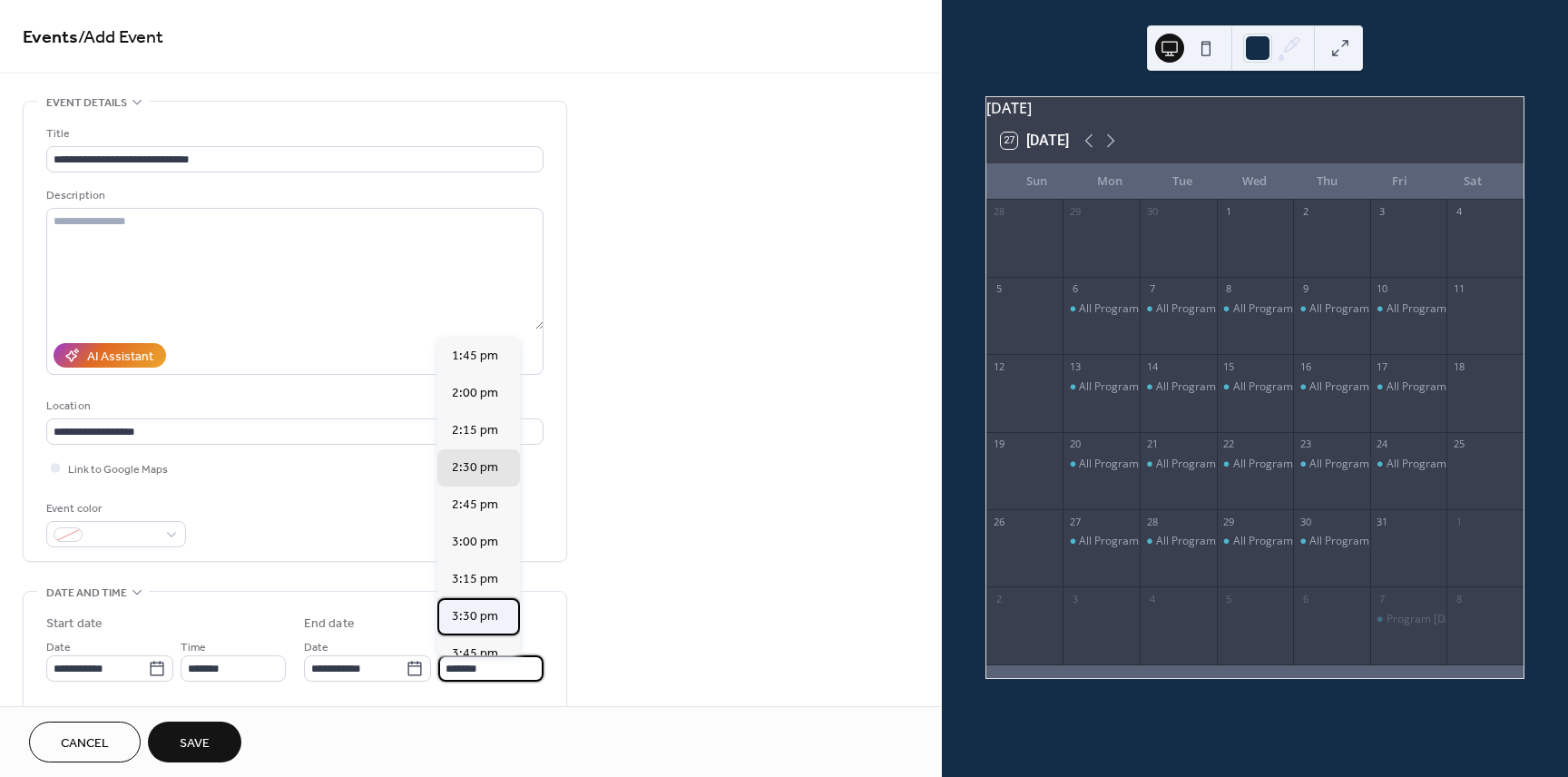 click on "3:30 pm" at bounding box center (475, 616) 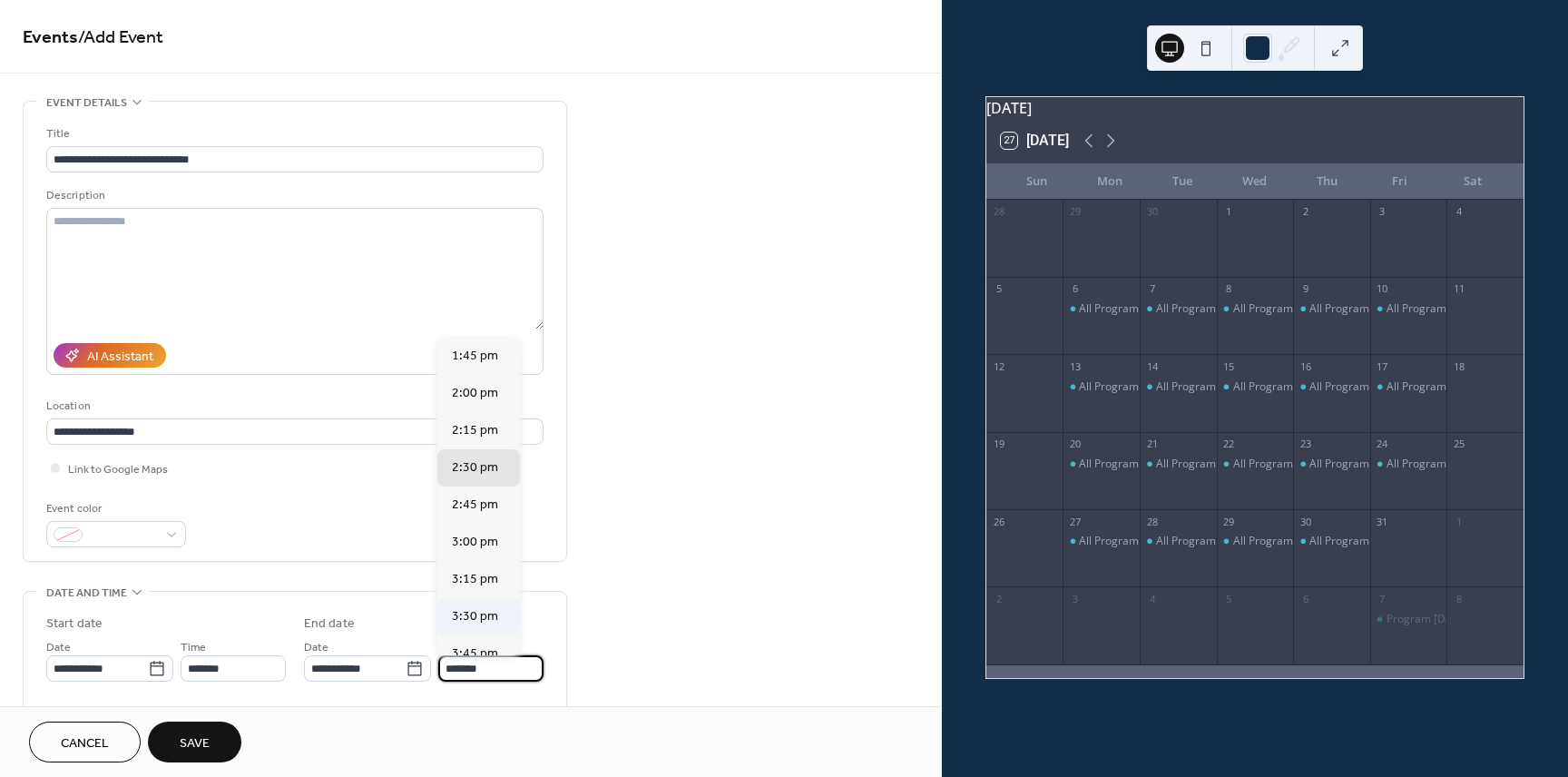 type on "*******" 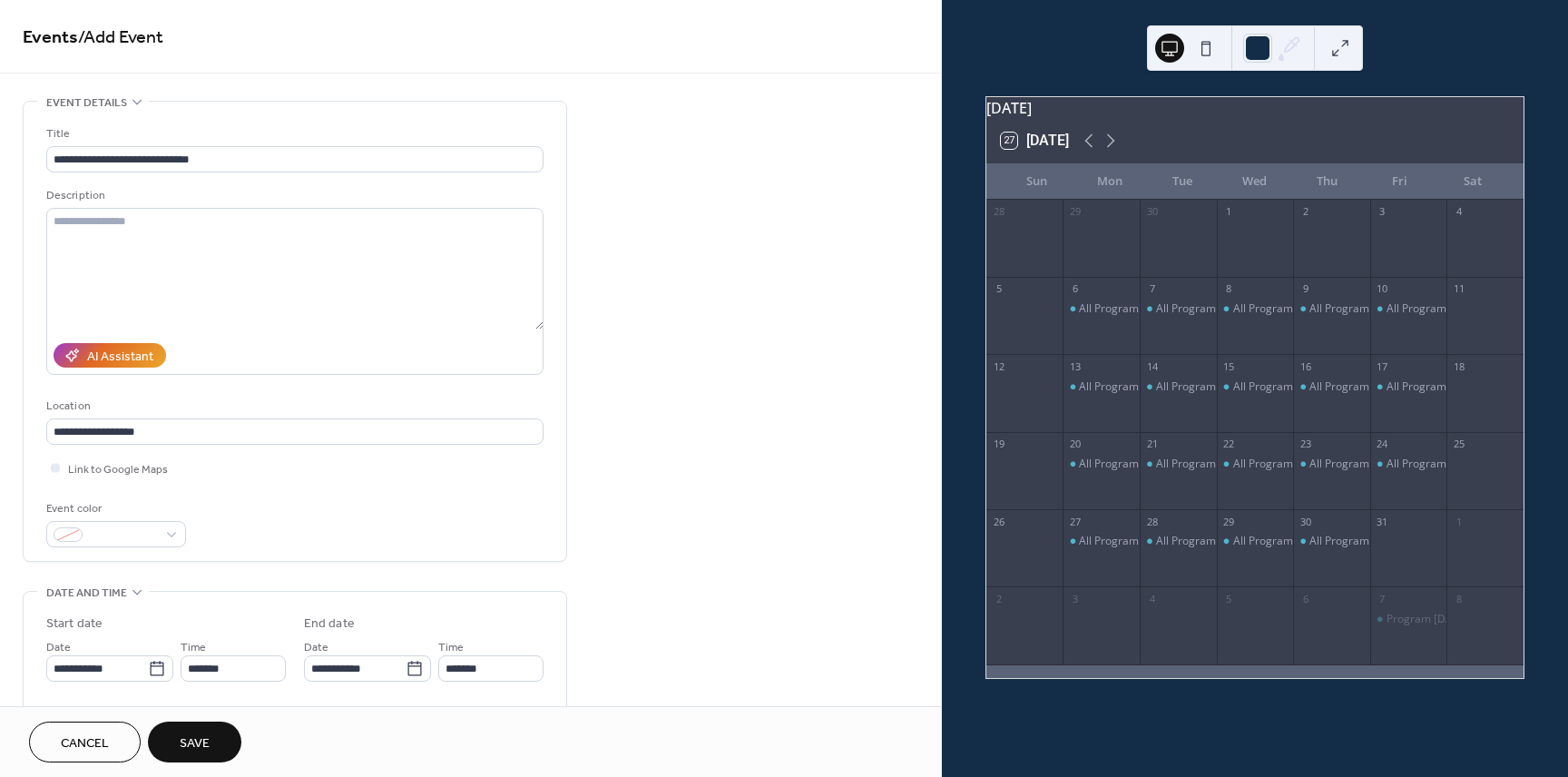click on "Save" at bounding box center [194, 743] 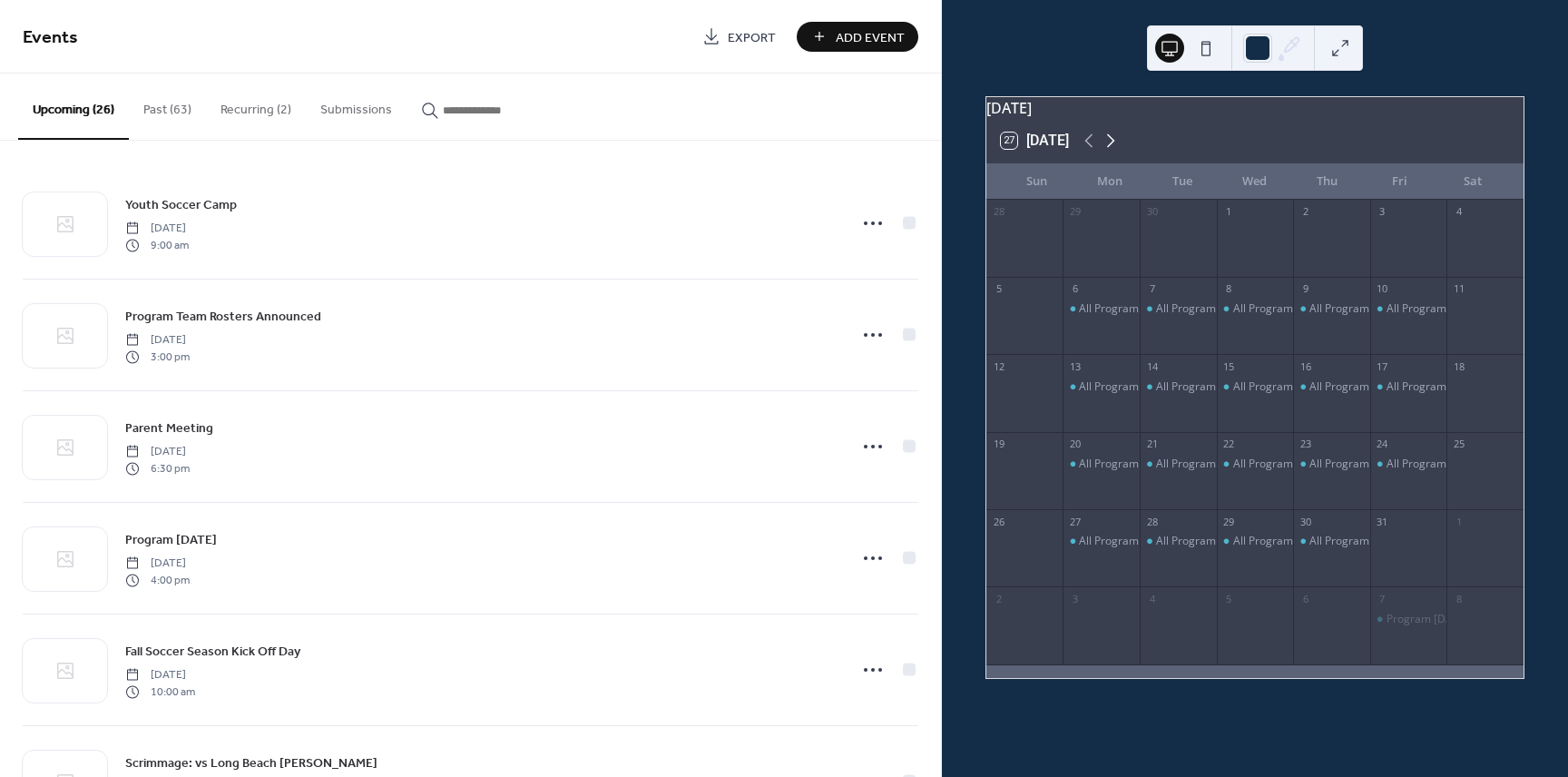 click 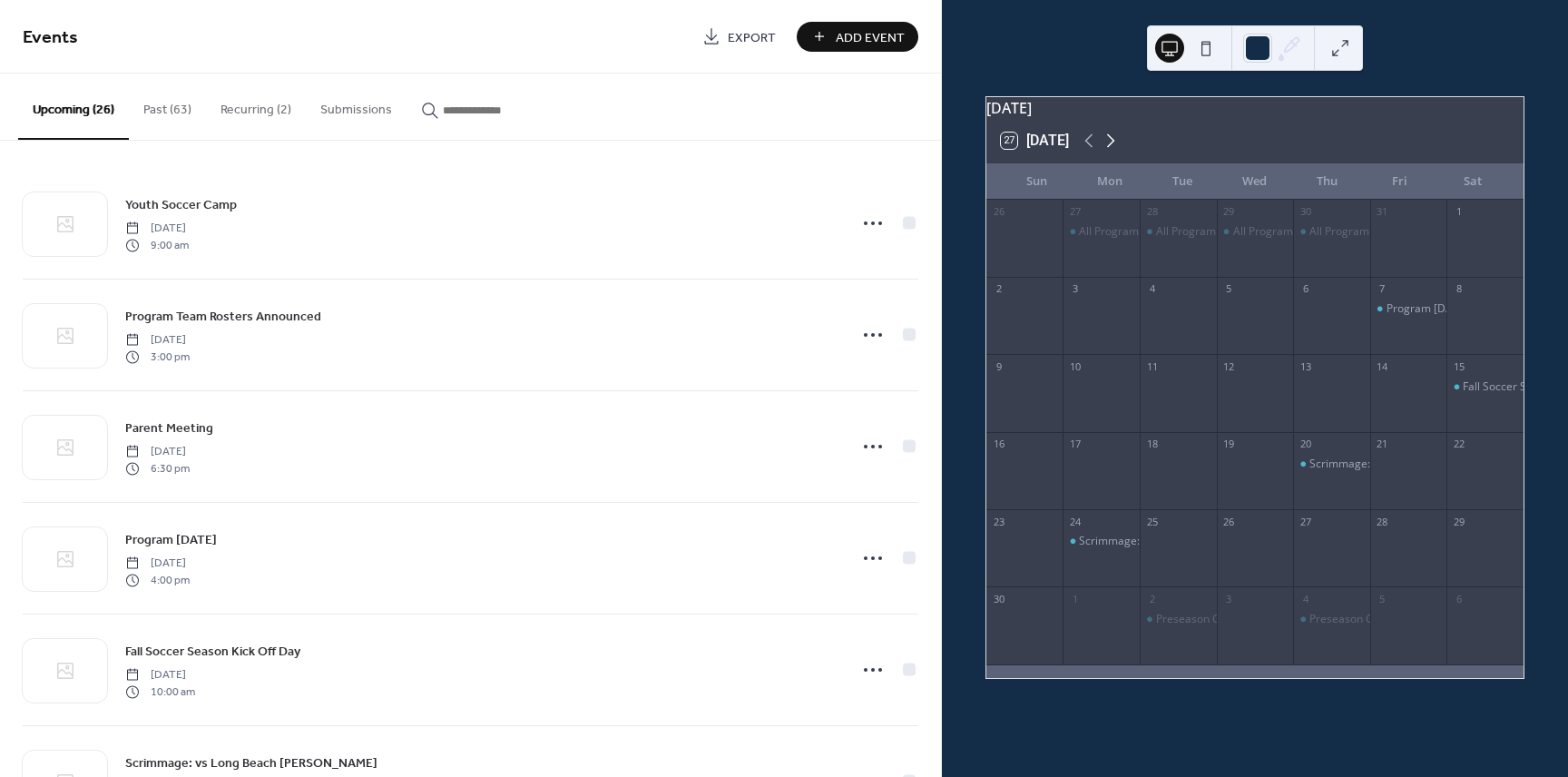click 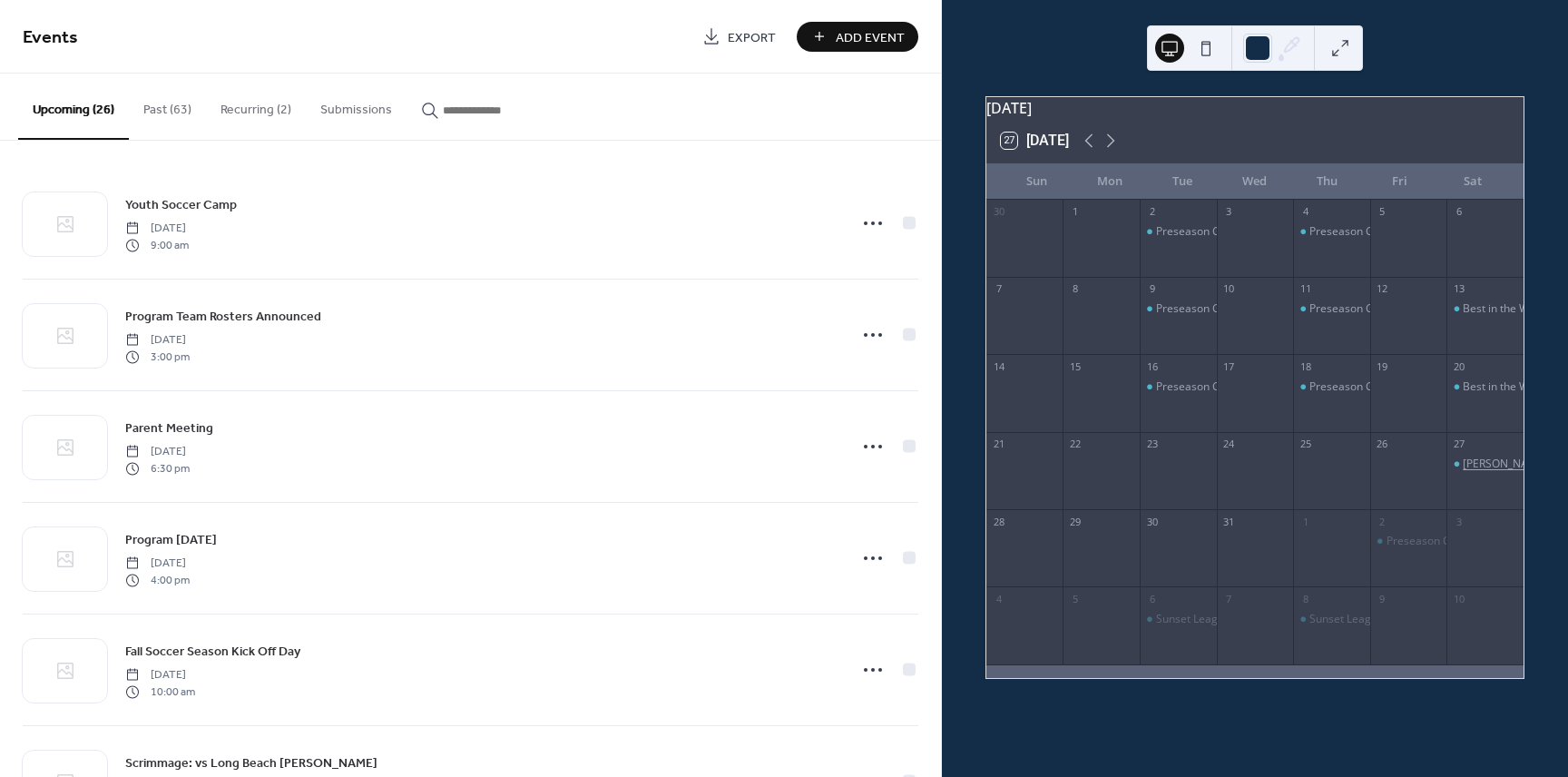 click on "[PERSON_NAME] Soccer Alumni Game" at bounding box center [1560, 464] 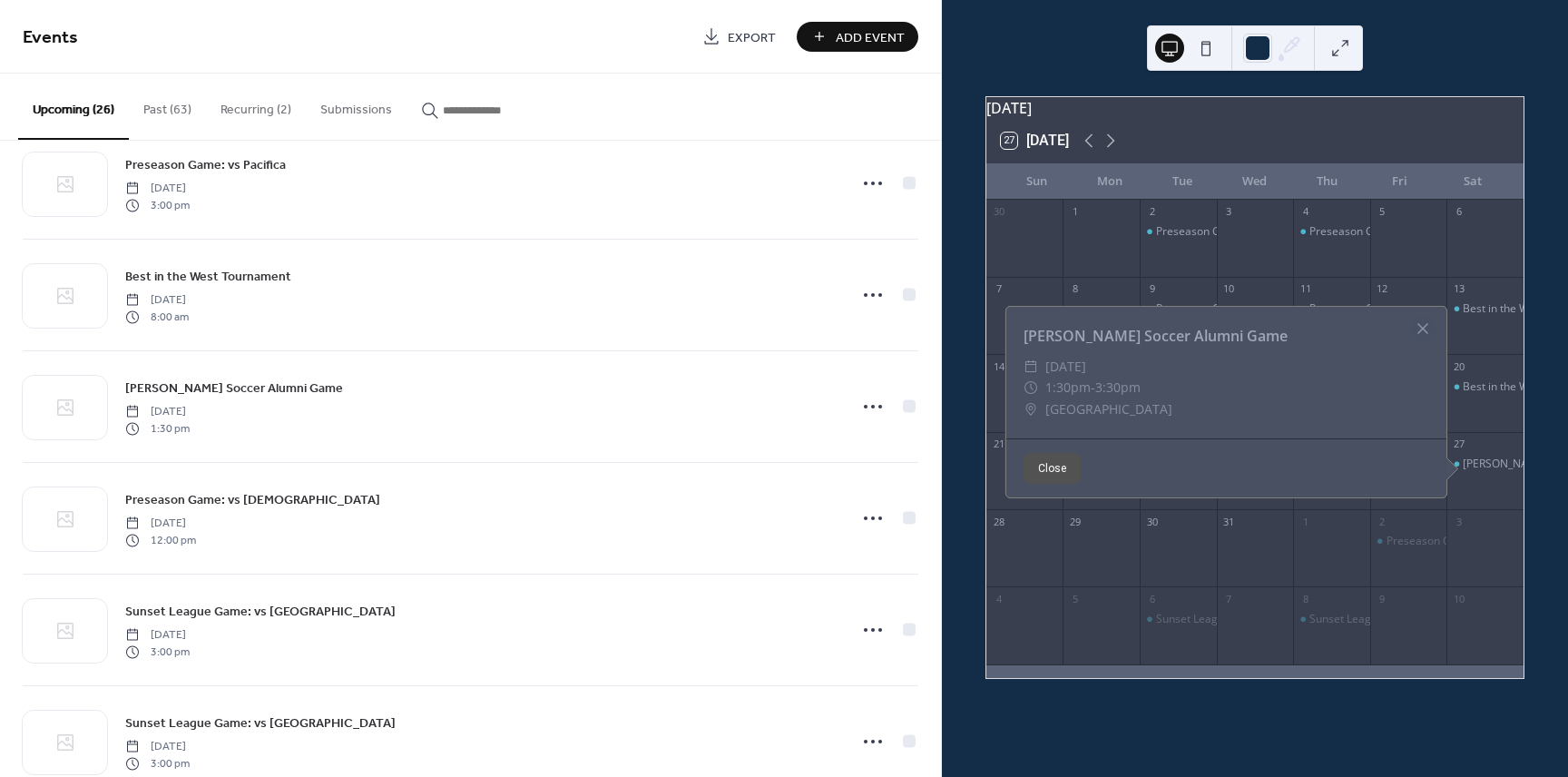 scroll, scrollTop: 1492, scrollLeft: 0, axis: vertical 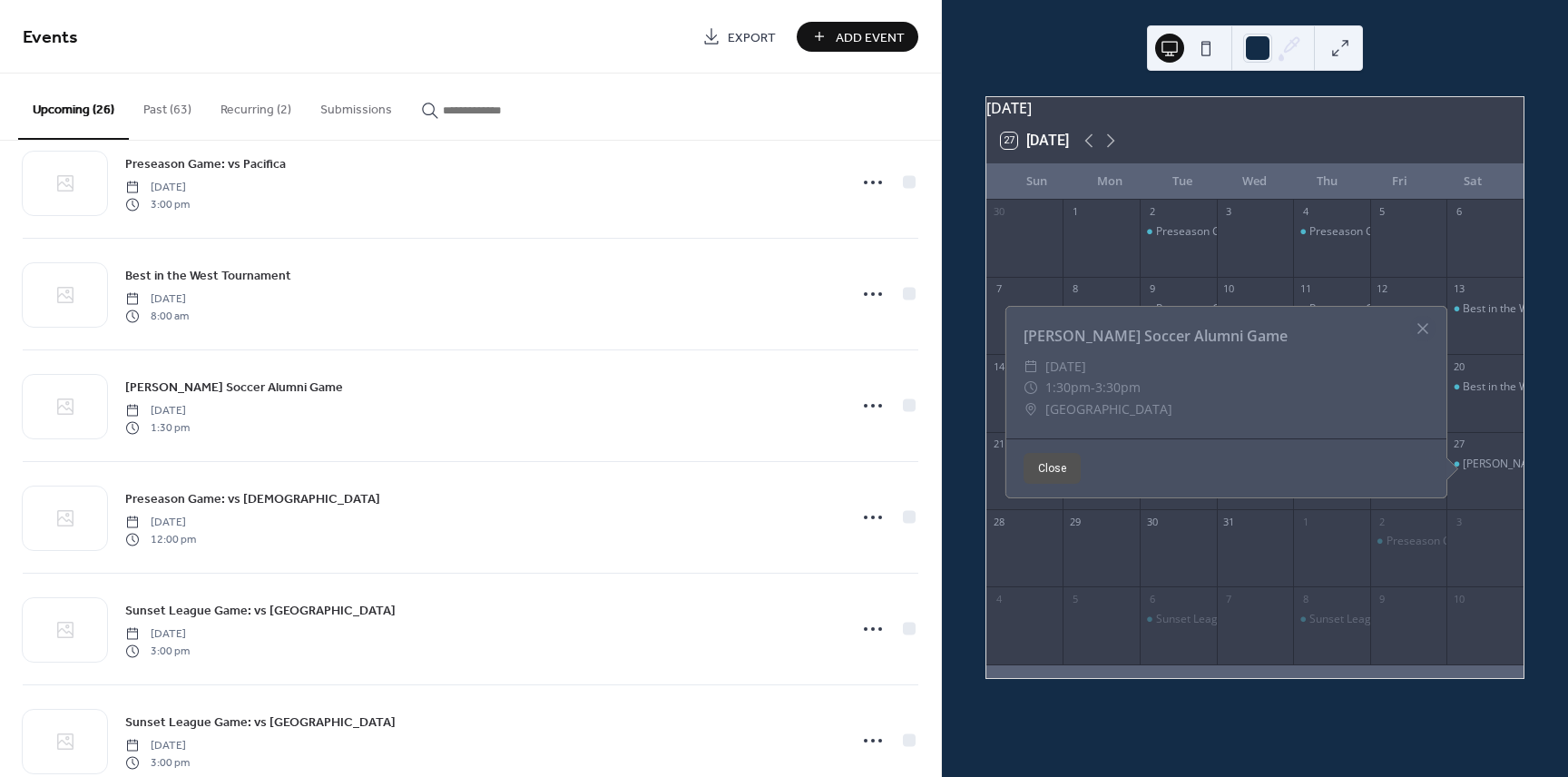 click on "Close" at bounding box center (1052, 468) 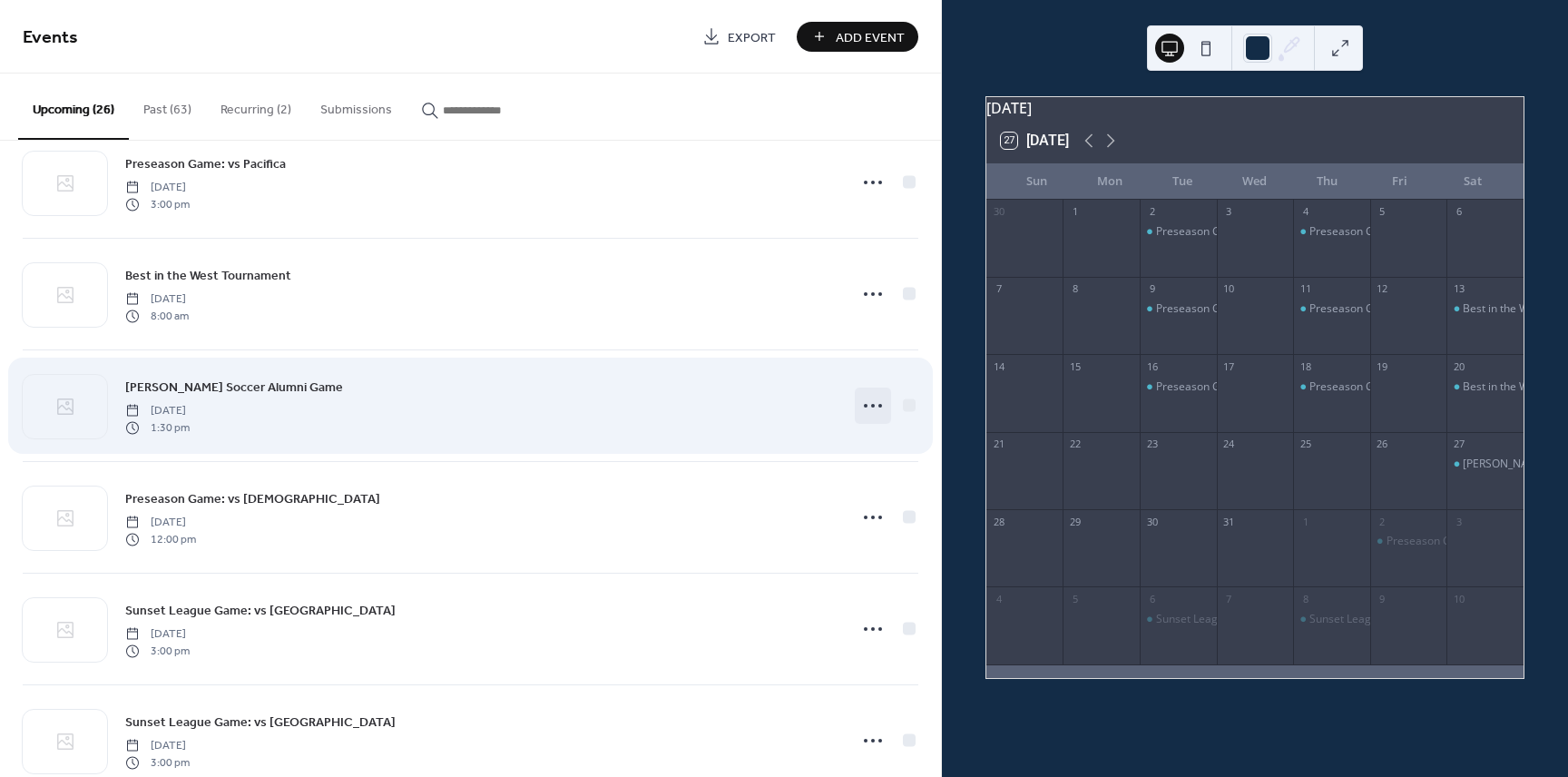 click 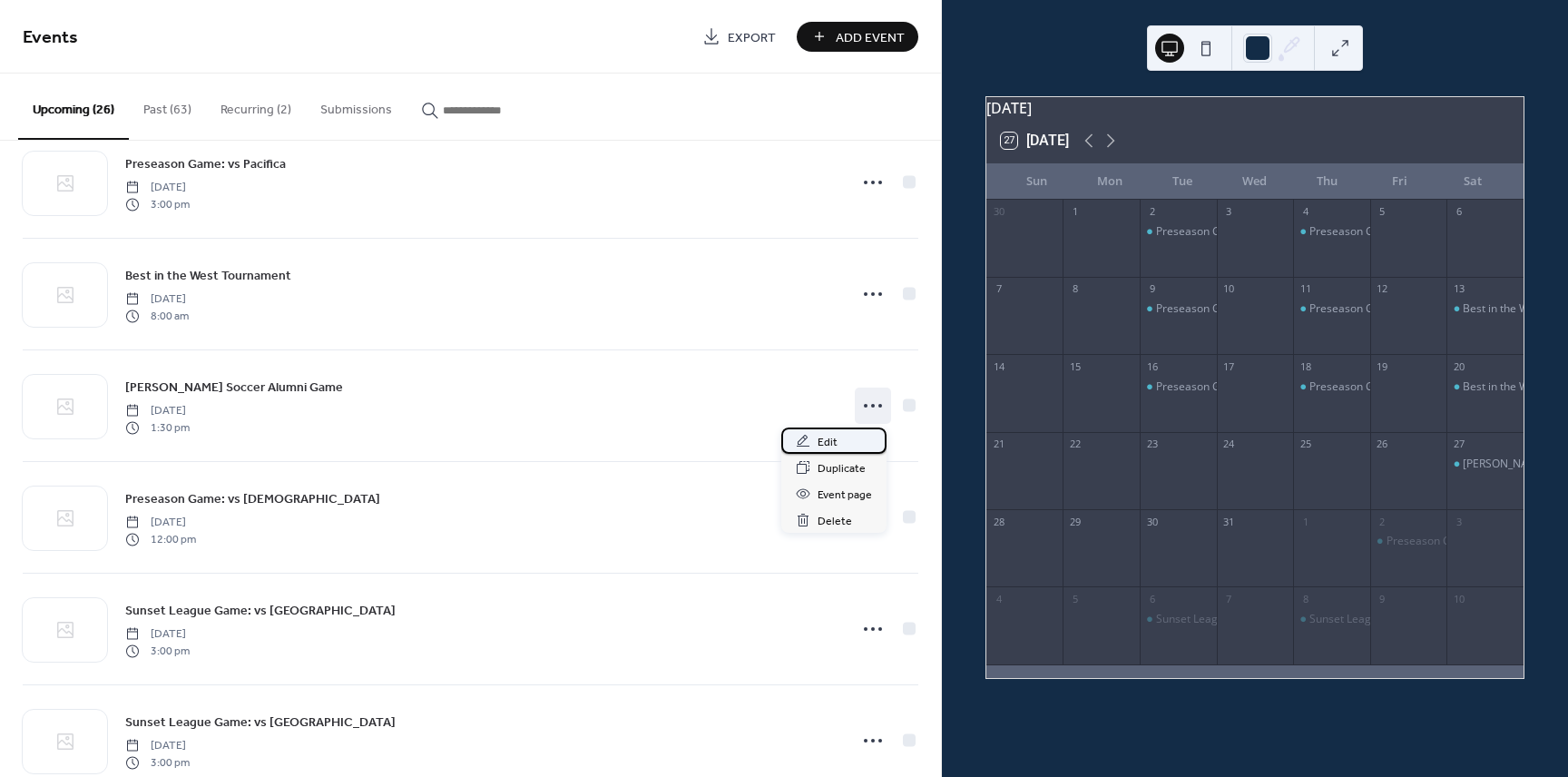 click on "Edit" at bounding box center (828, 442) 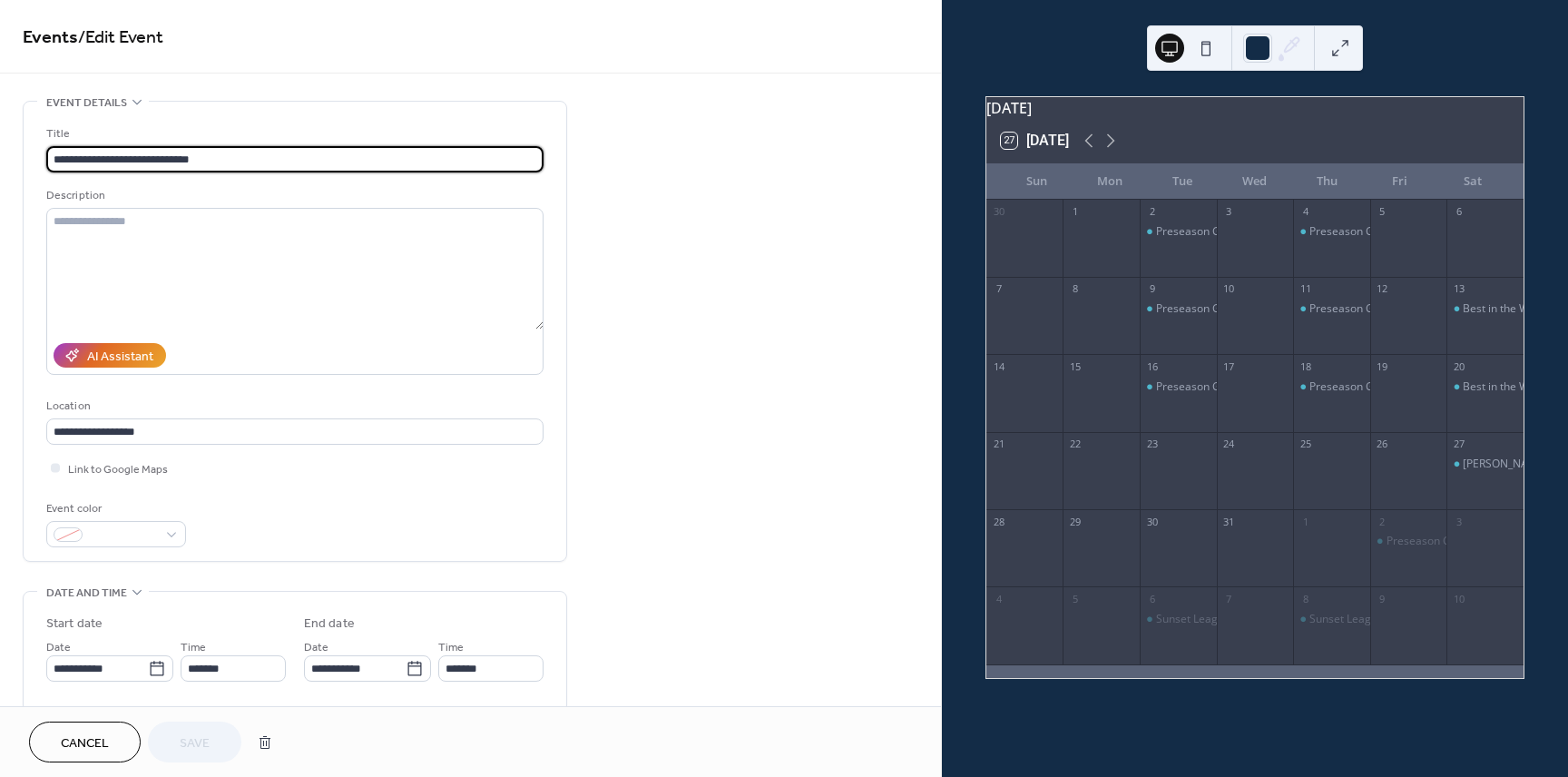 click on "**********" at bounding box center [295, 159] 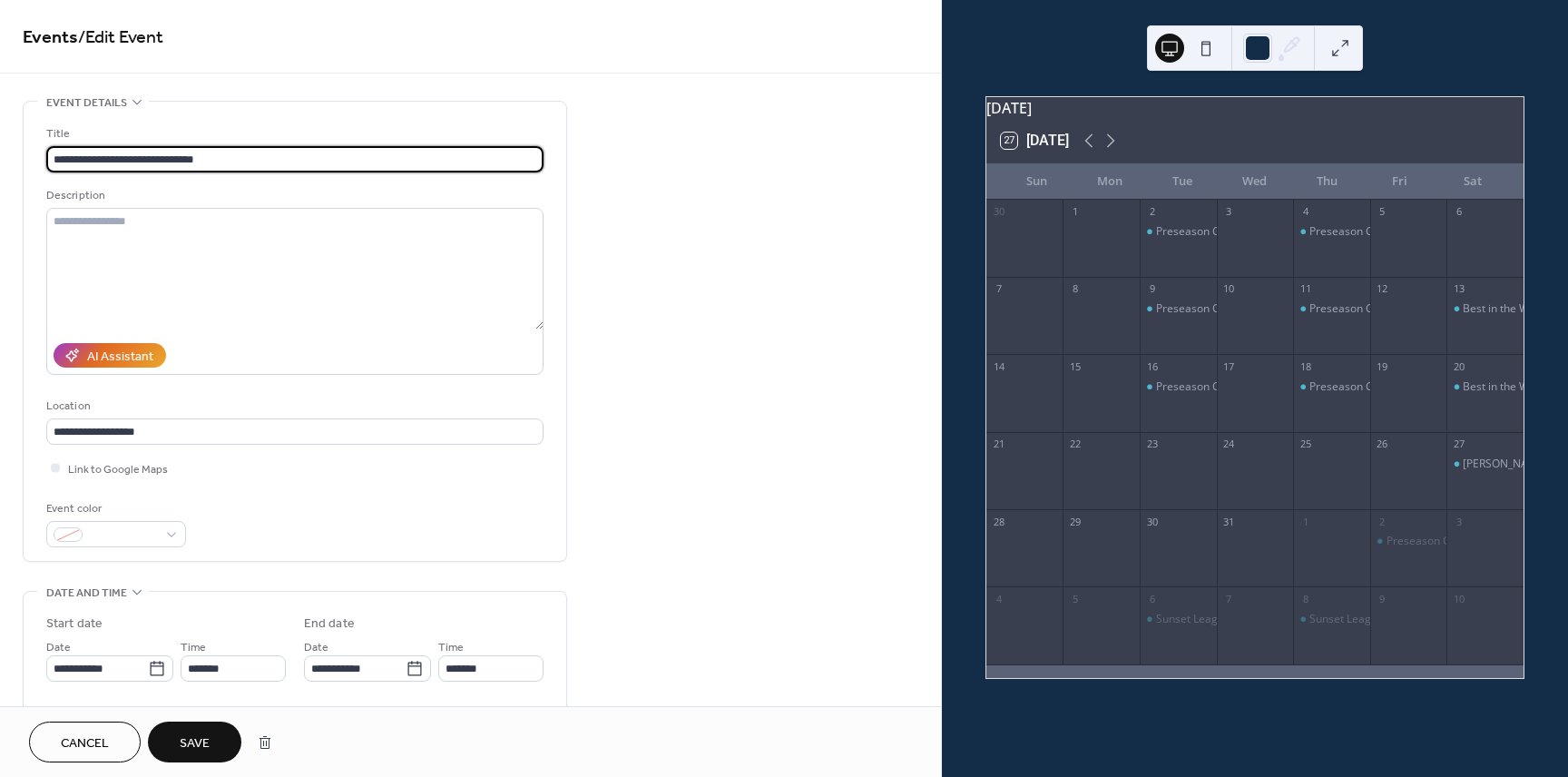 type on "**********" 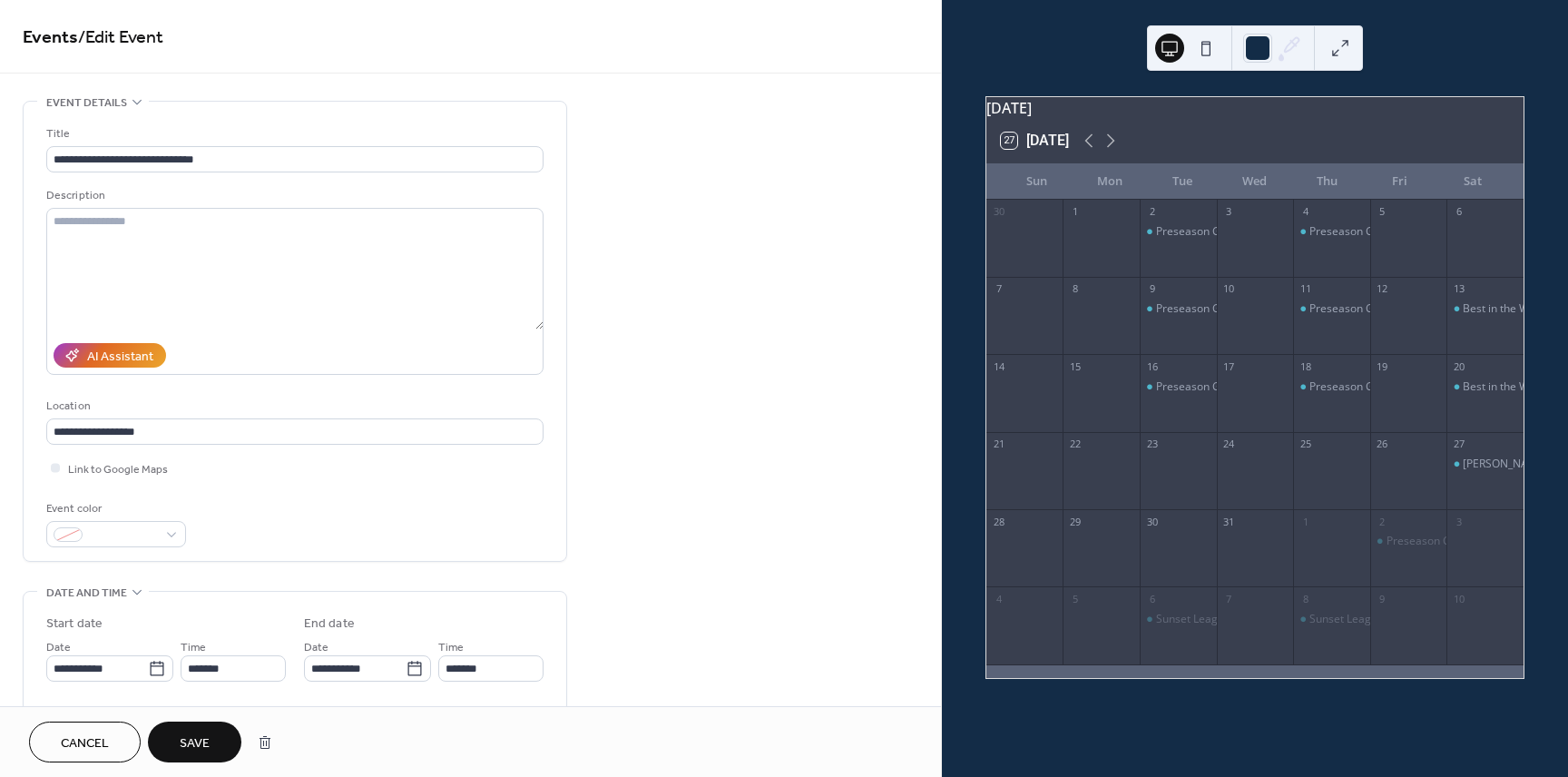 click on "Save" at bounding box center (194, 743) 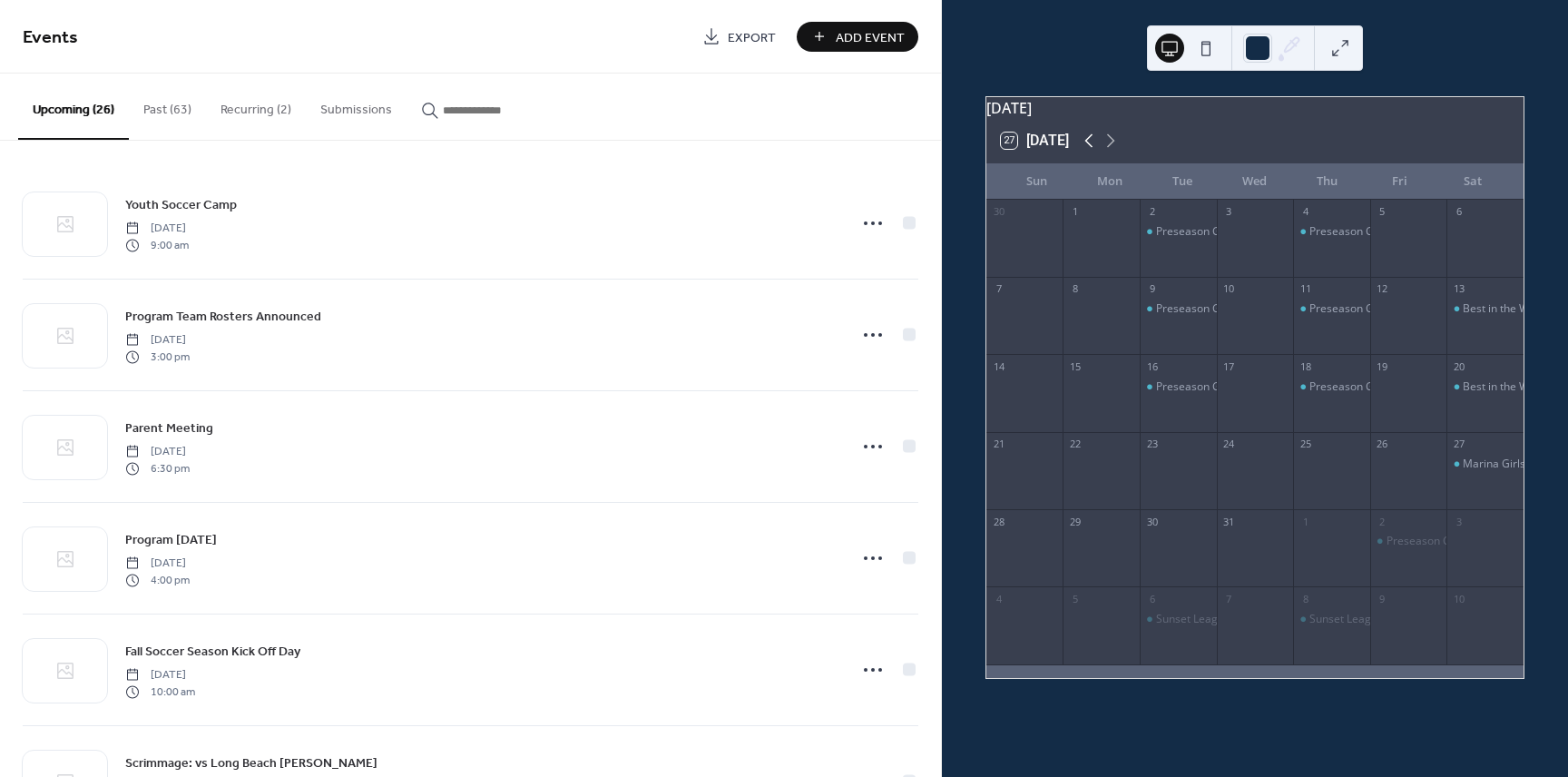 click 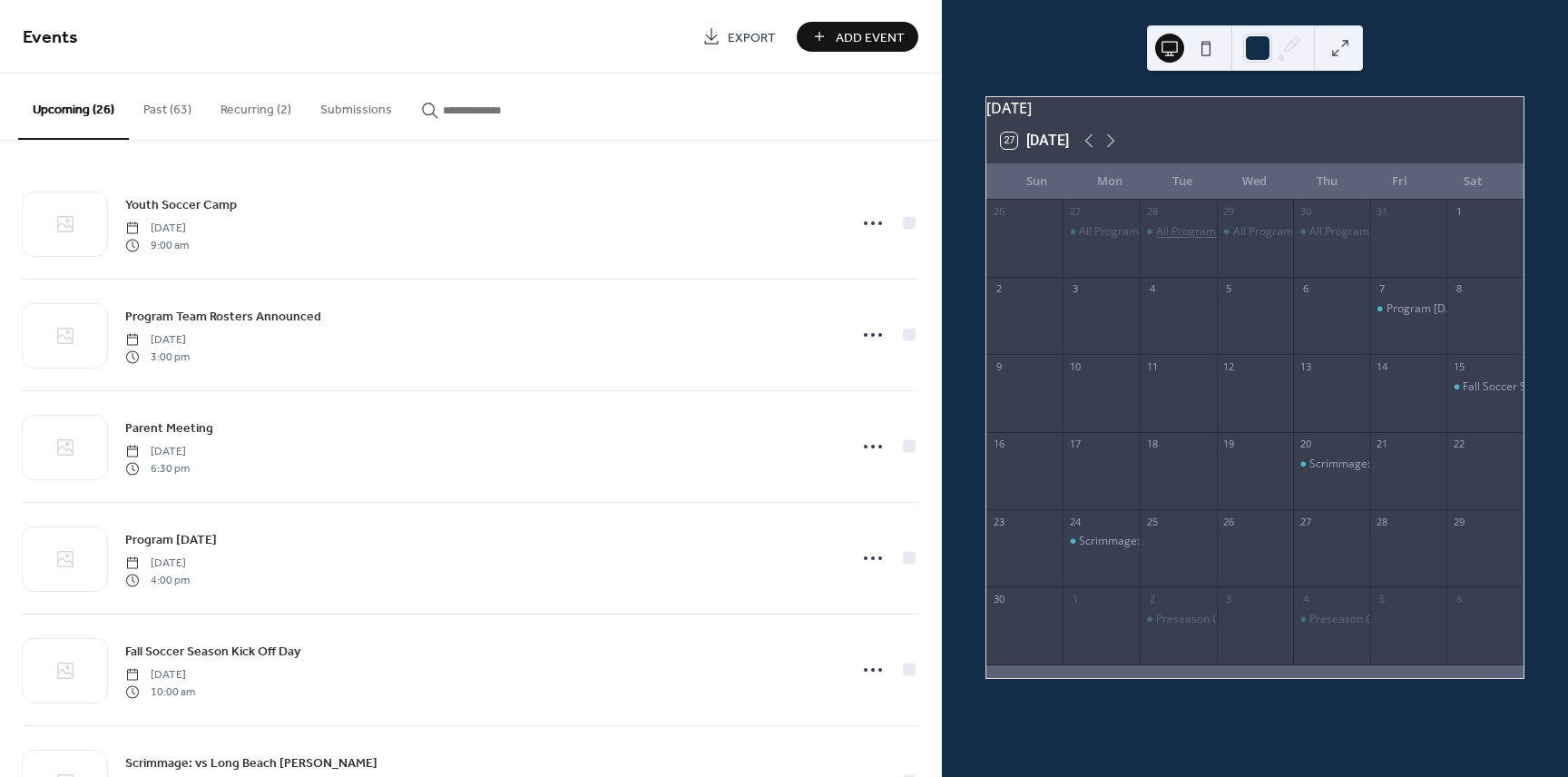 click on "All Program Practice" at bounding box center [1208, 231] 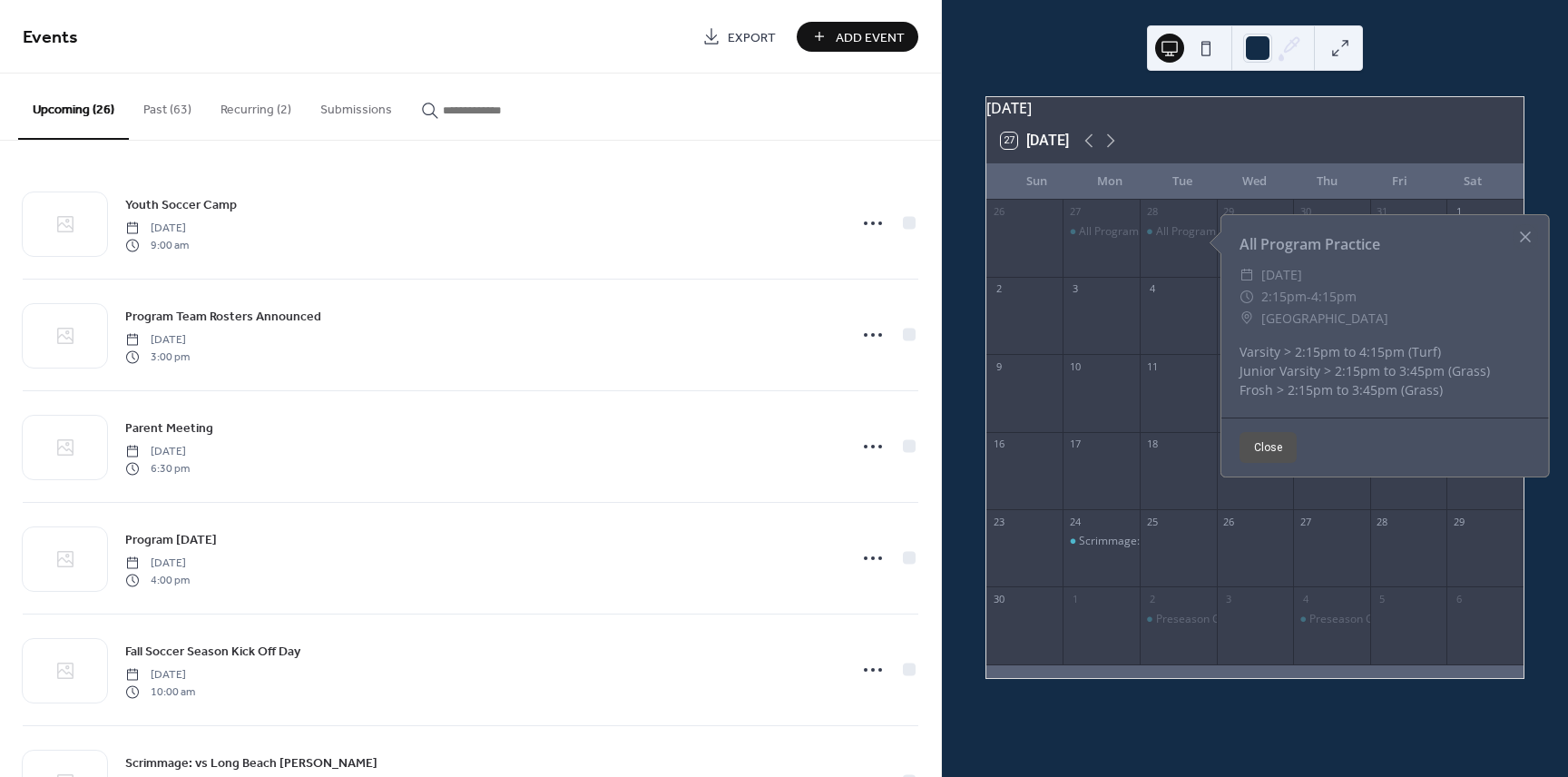 click at bounding box center (1525, 237) 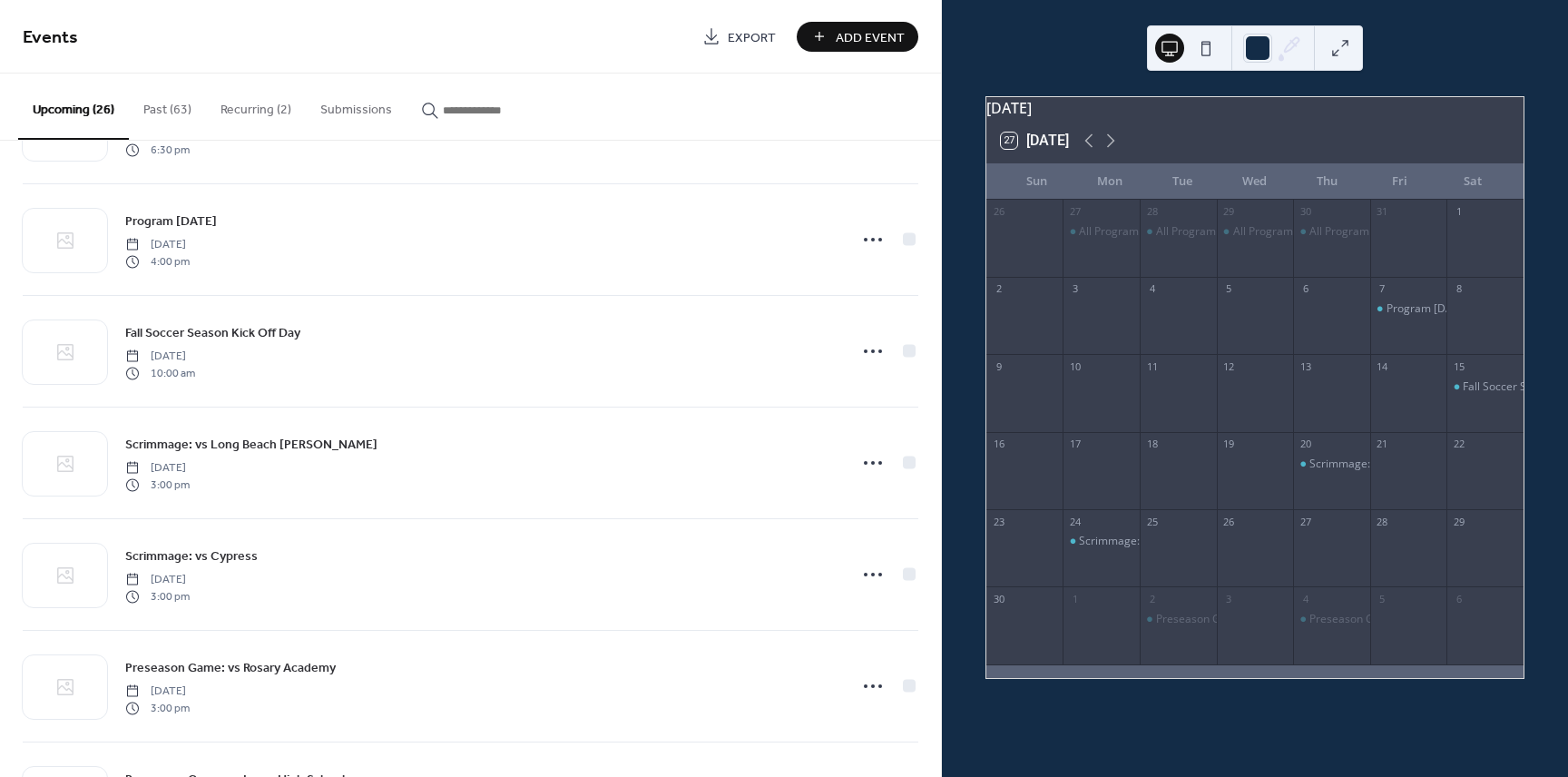 scroll, scrollTop: 117, scrollLeft: 0, axis: vertical 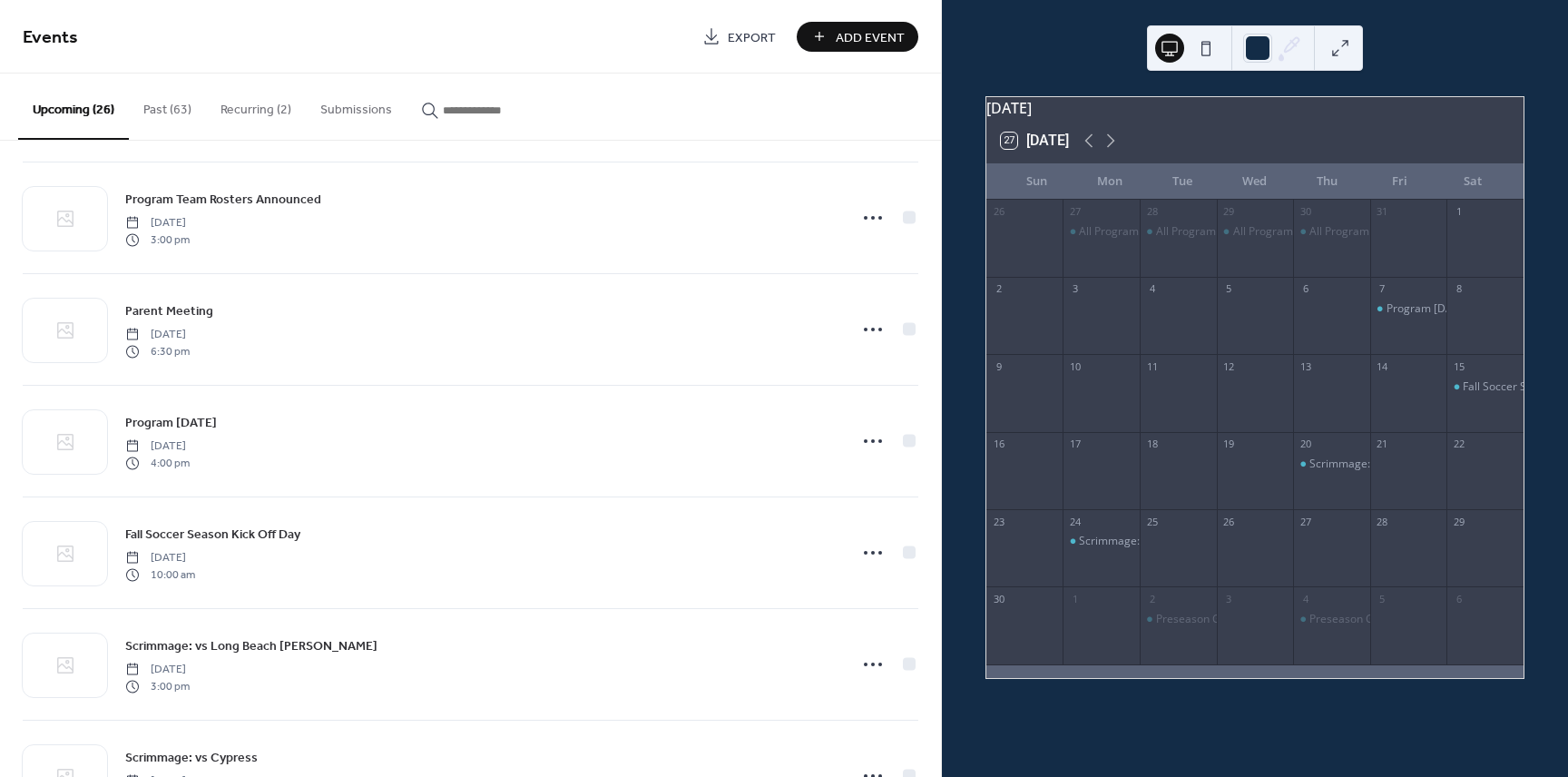click on "Recurring (2)" at bounding box center (256, 105) 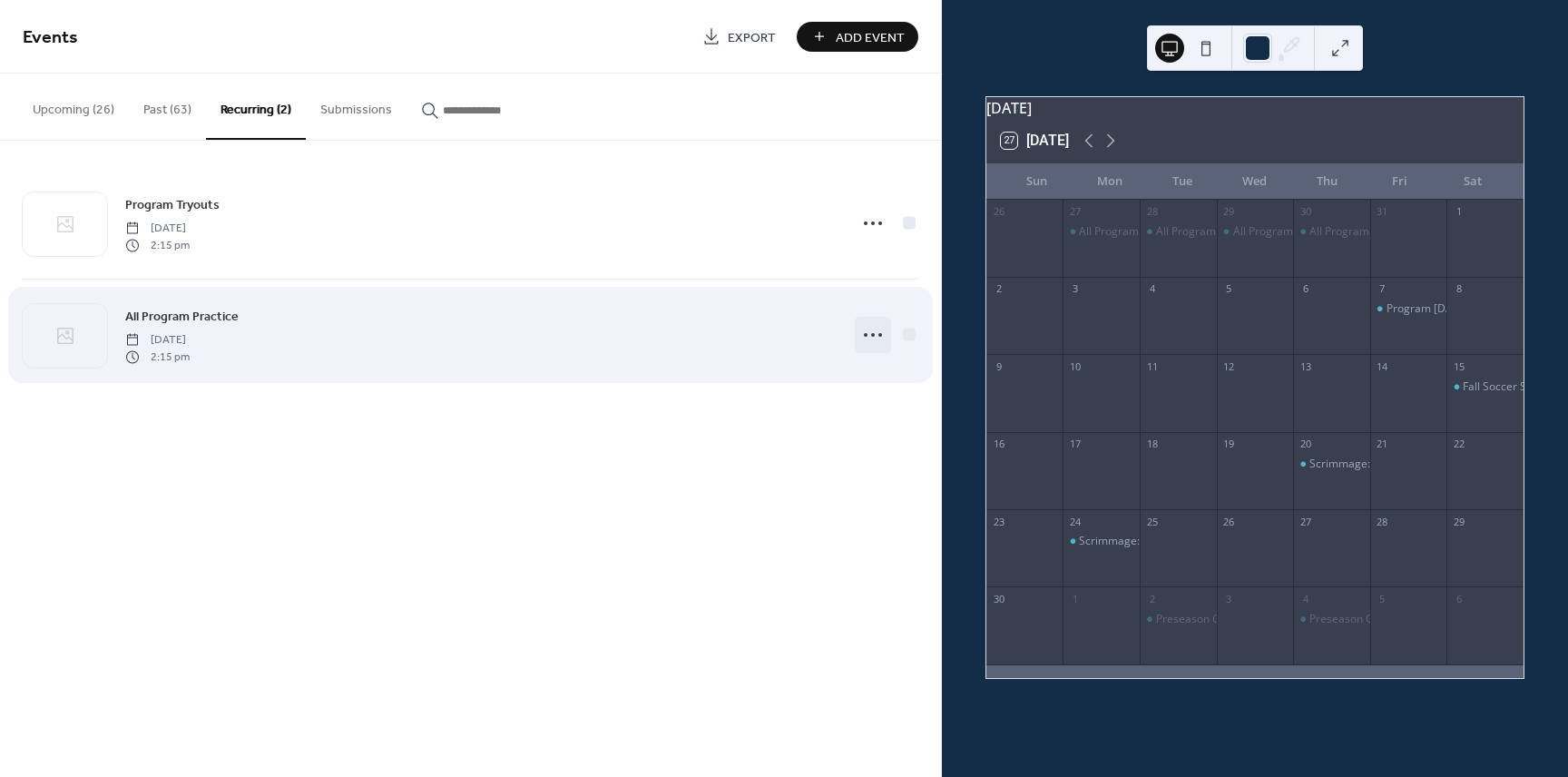 click 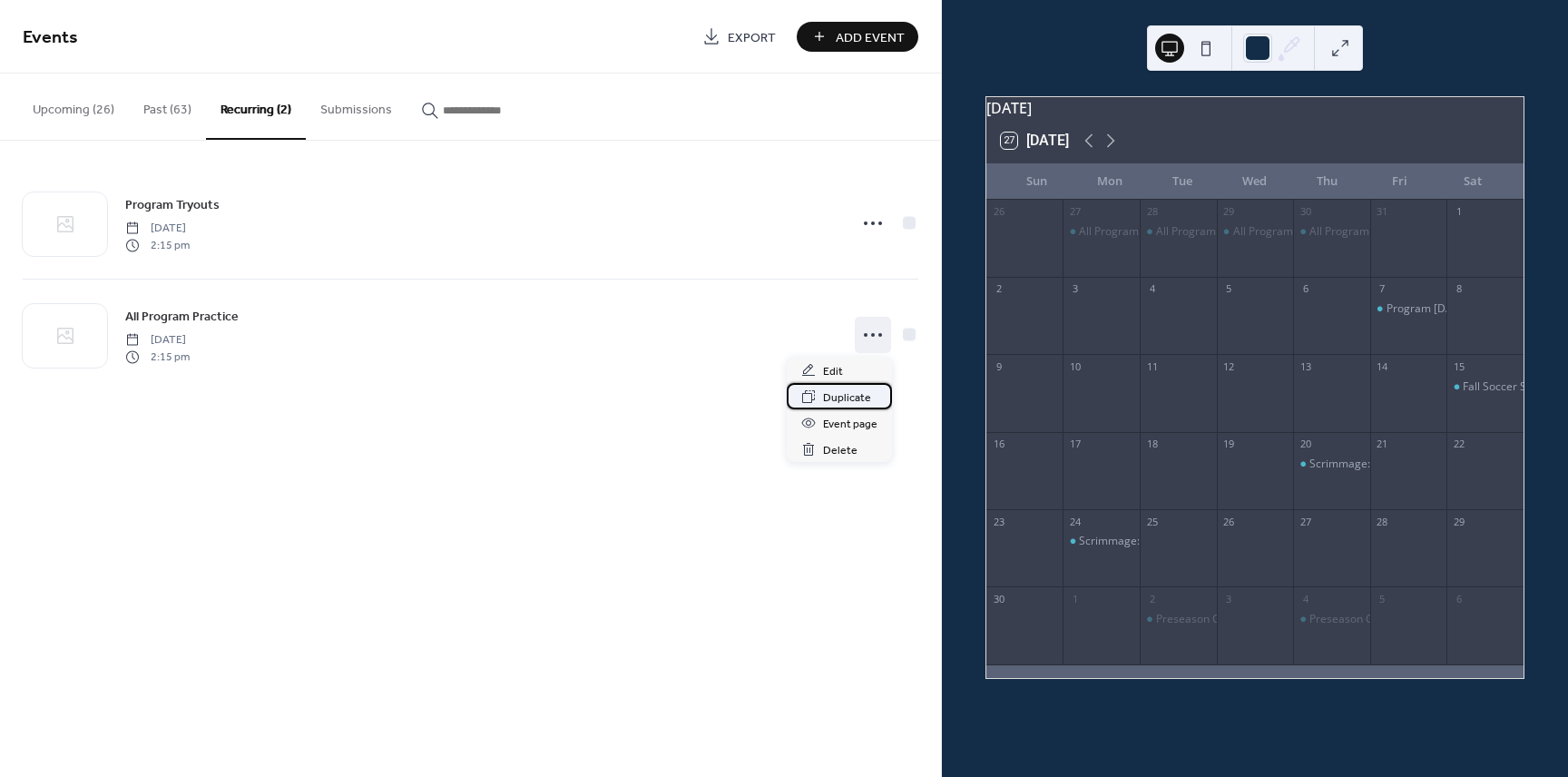 click on "Duplicate" at bounding box center (847, 398) 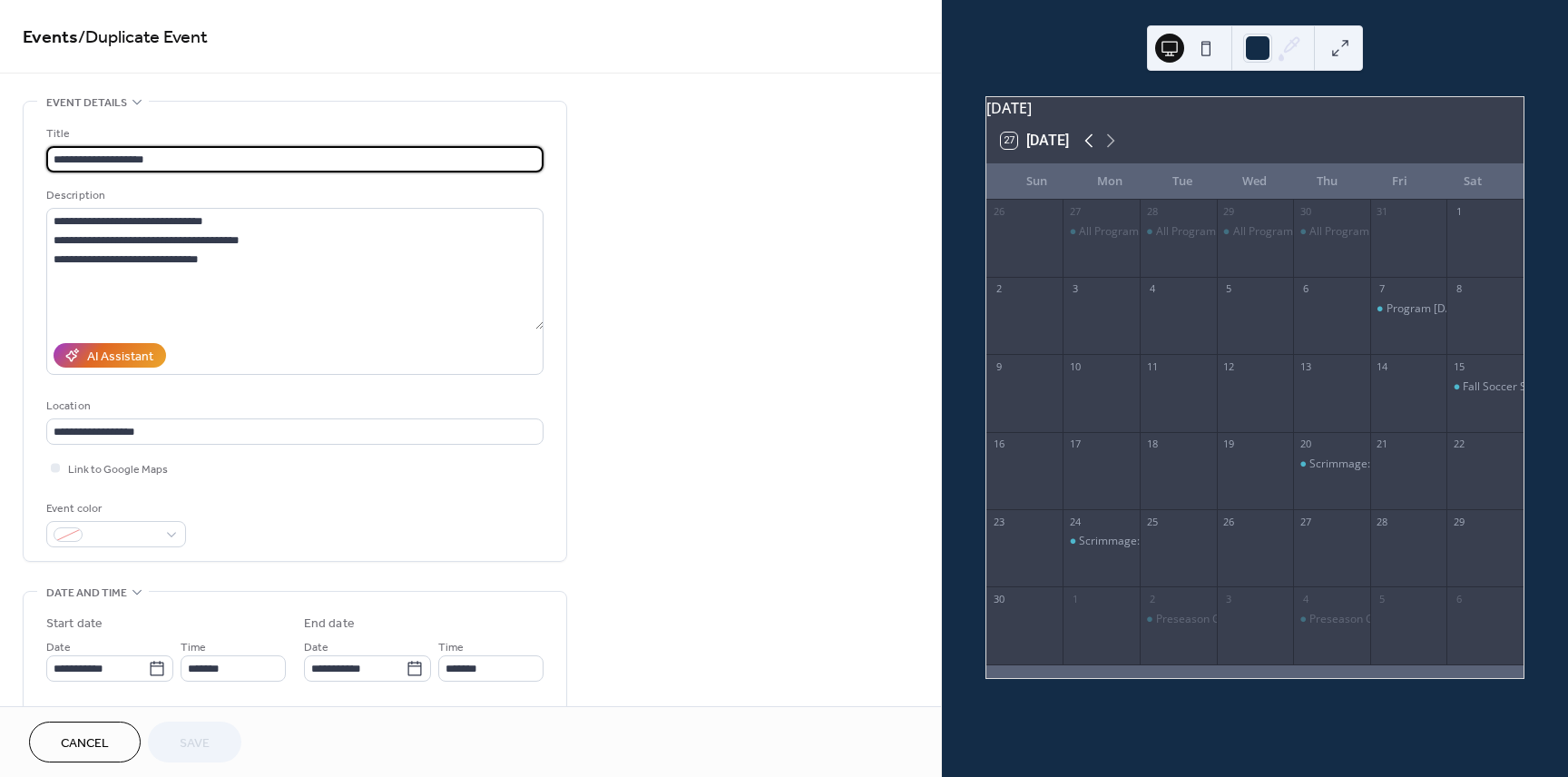click 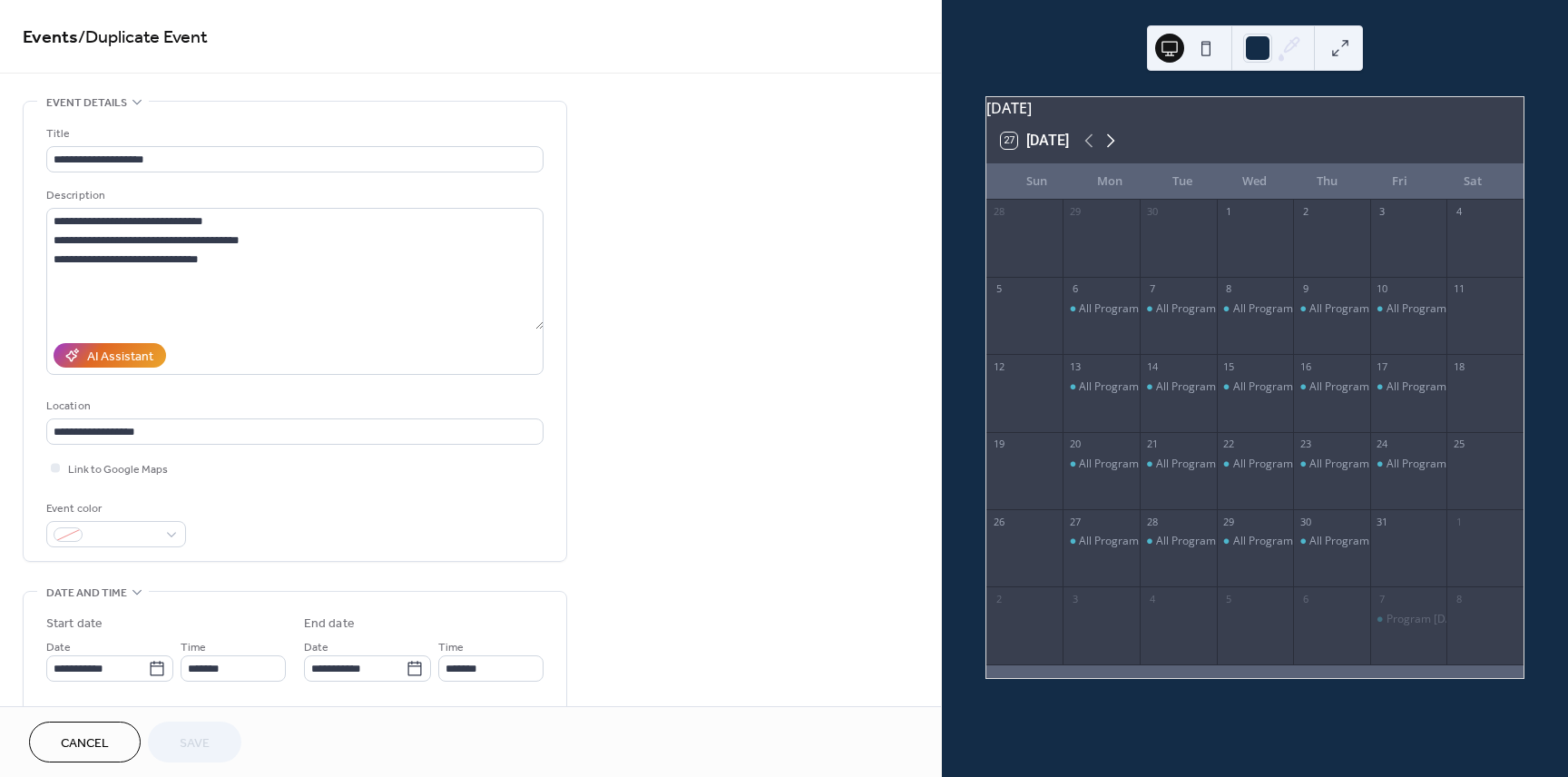 click 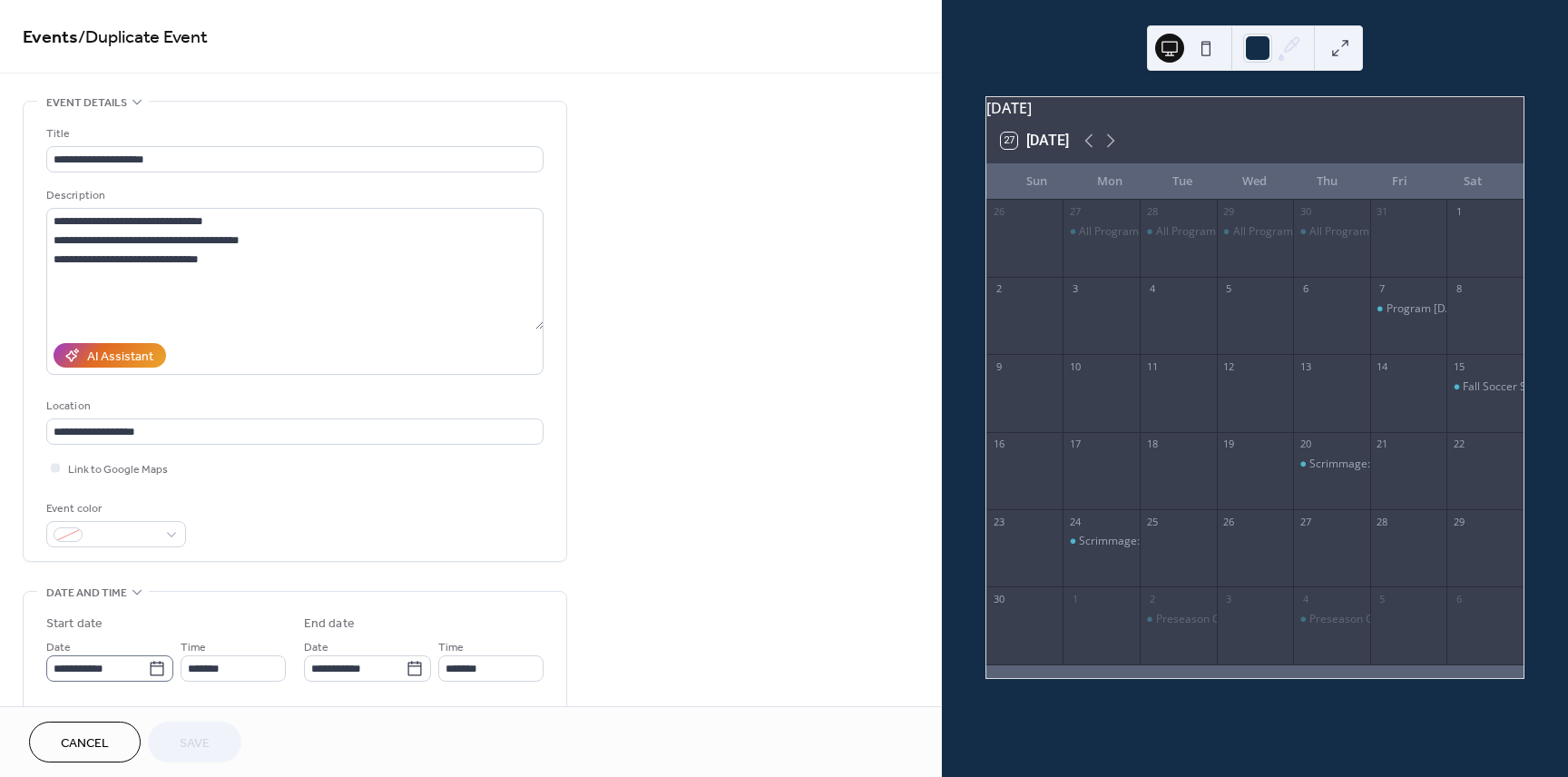 click 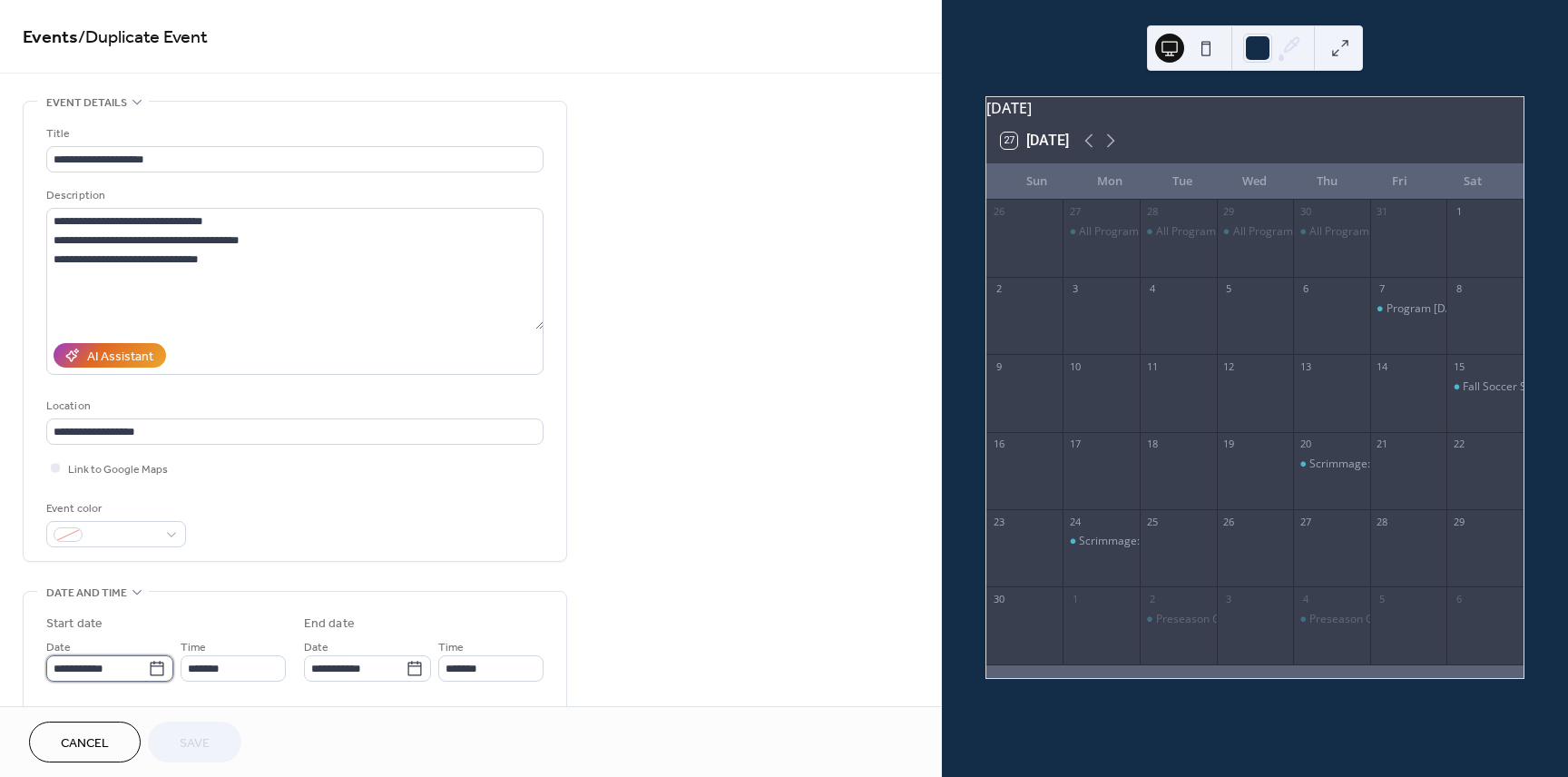 click on "**********" at bounding box center (97, 668) 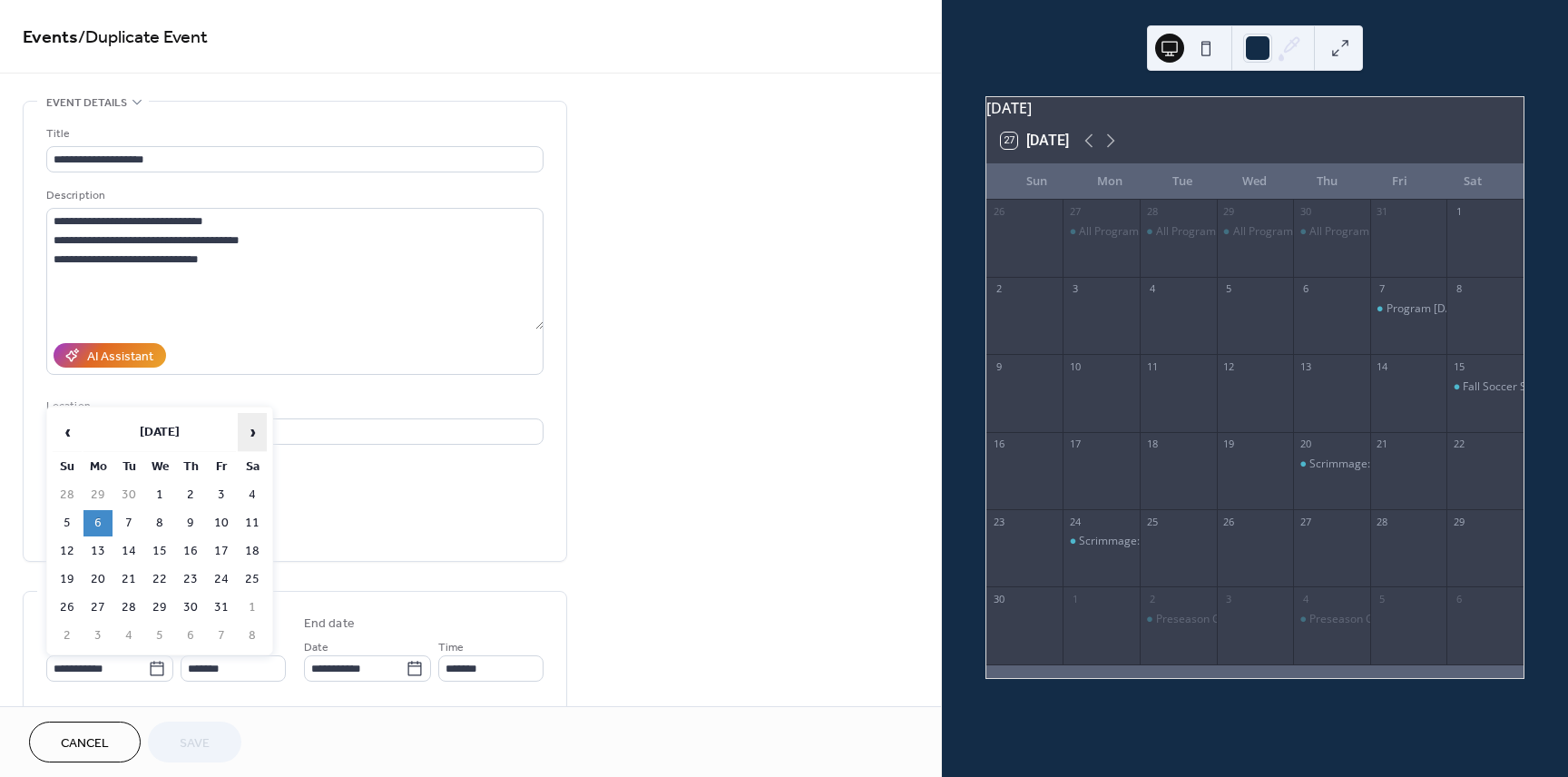 click on "›" at bounding box center [252, 432] 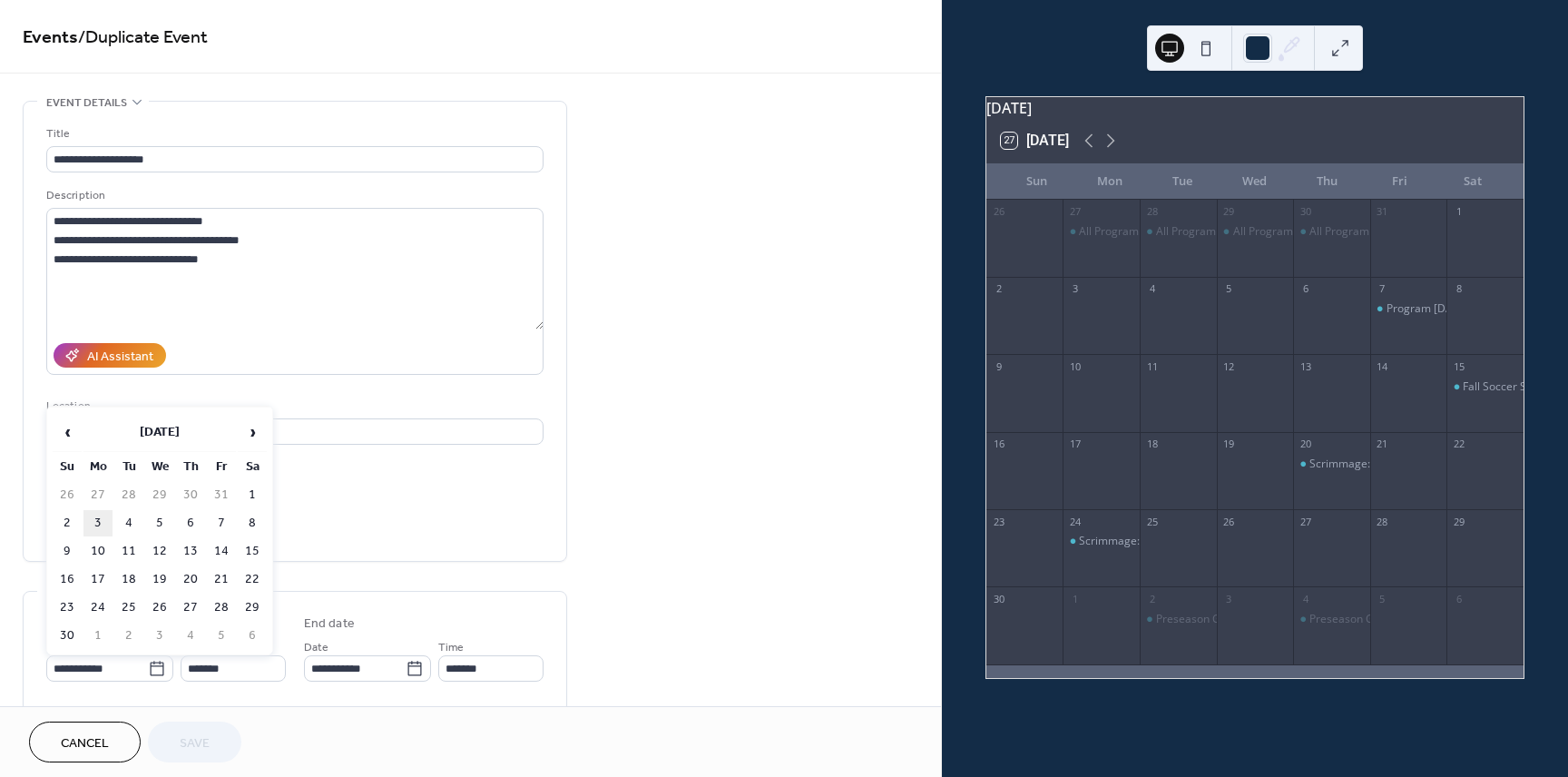 click on "3" at bounding box center [98, 523] 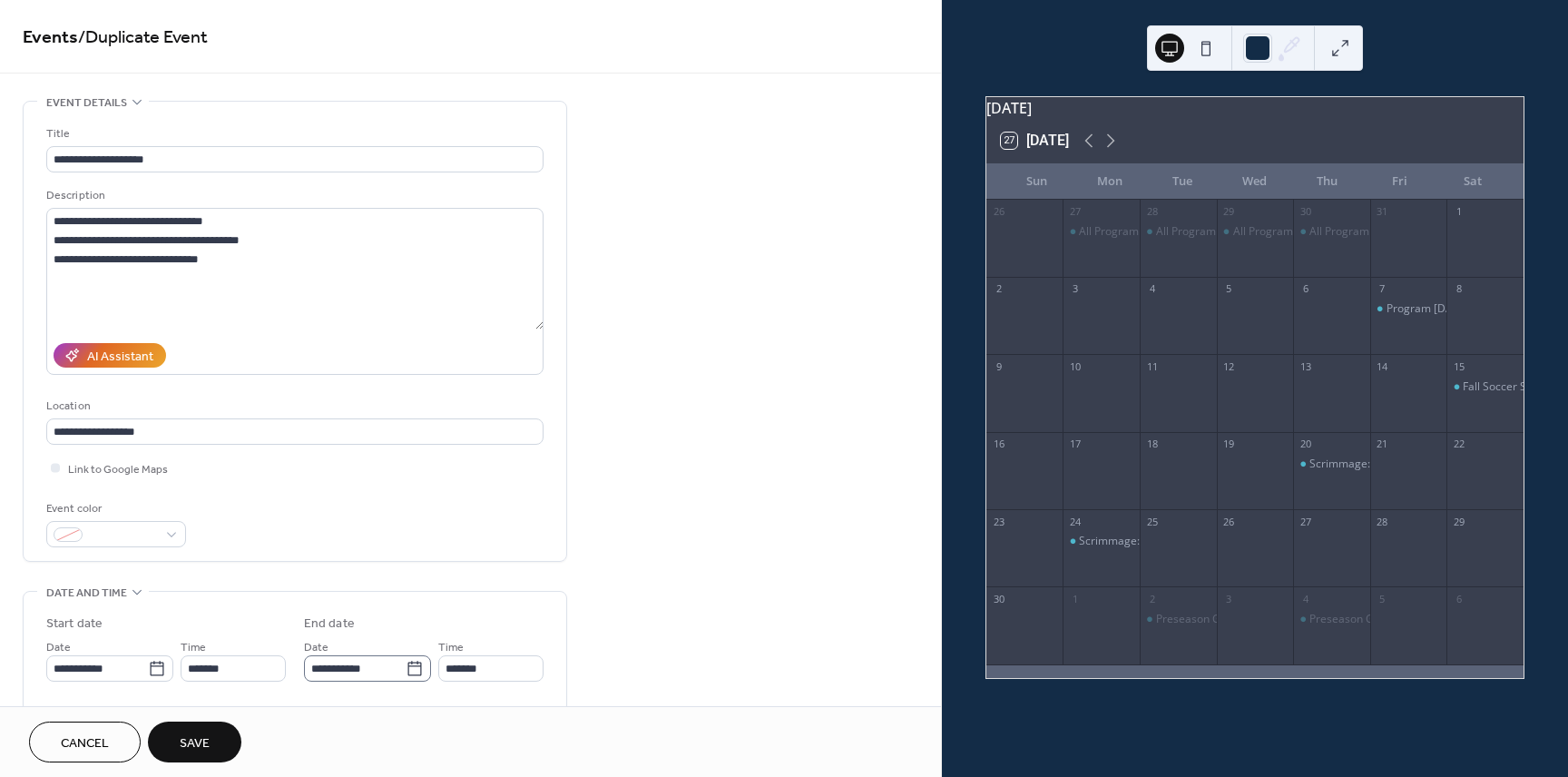 click 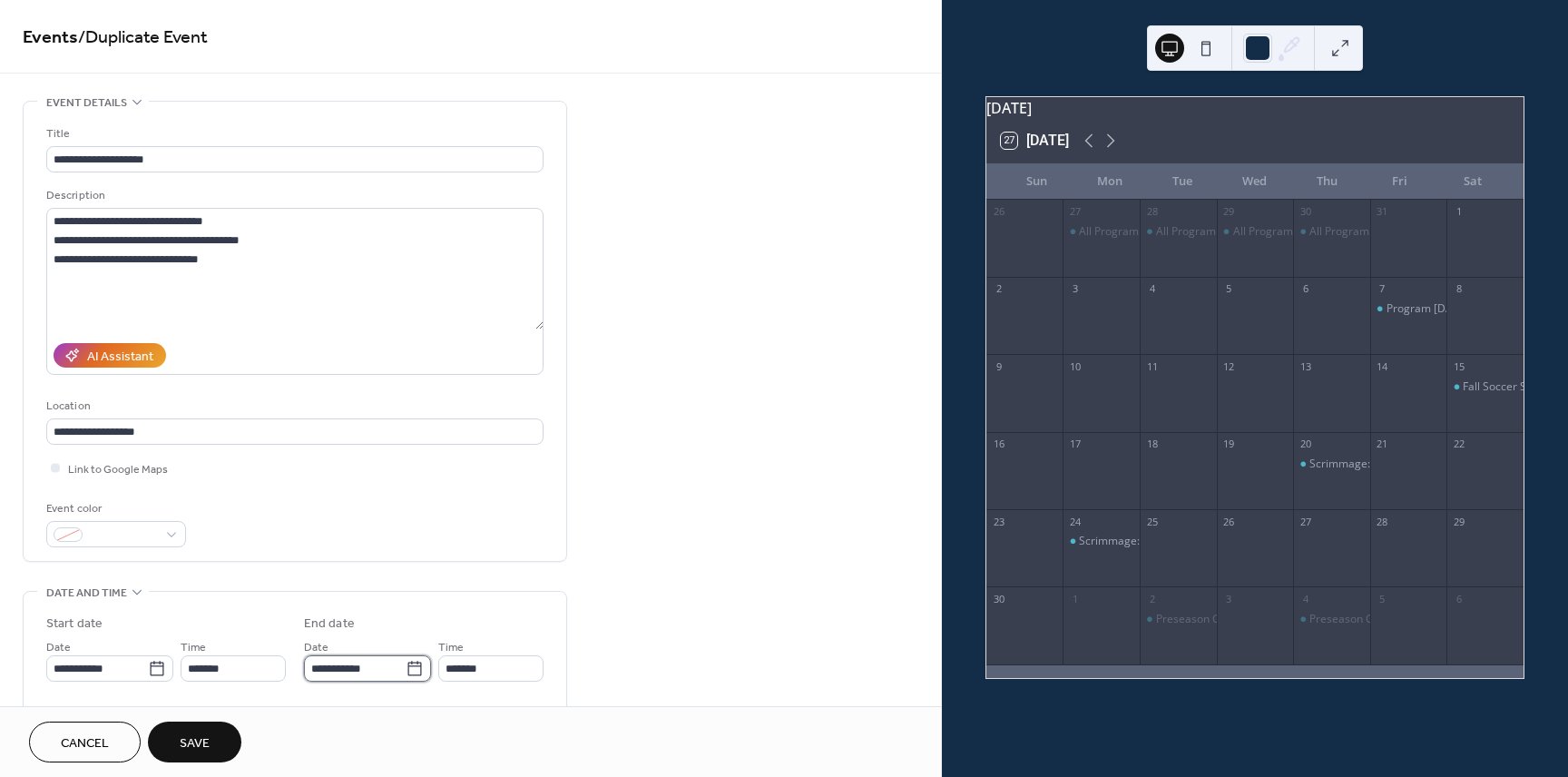 click on "**********" at bounding box center (355, 668) 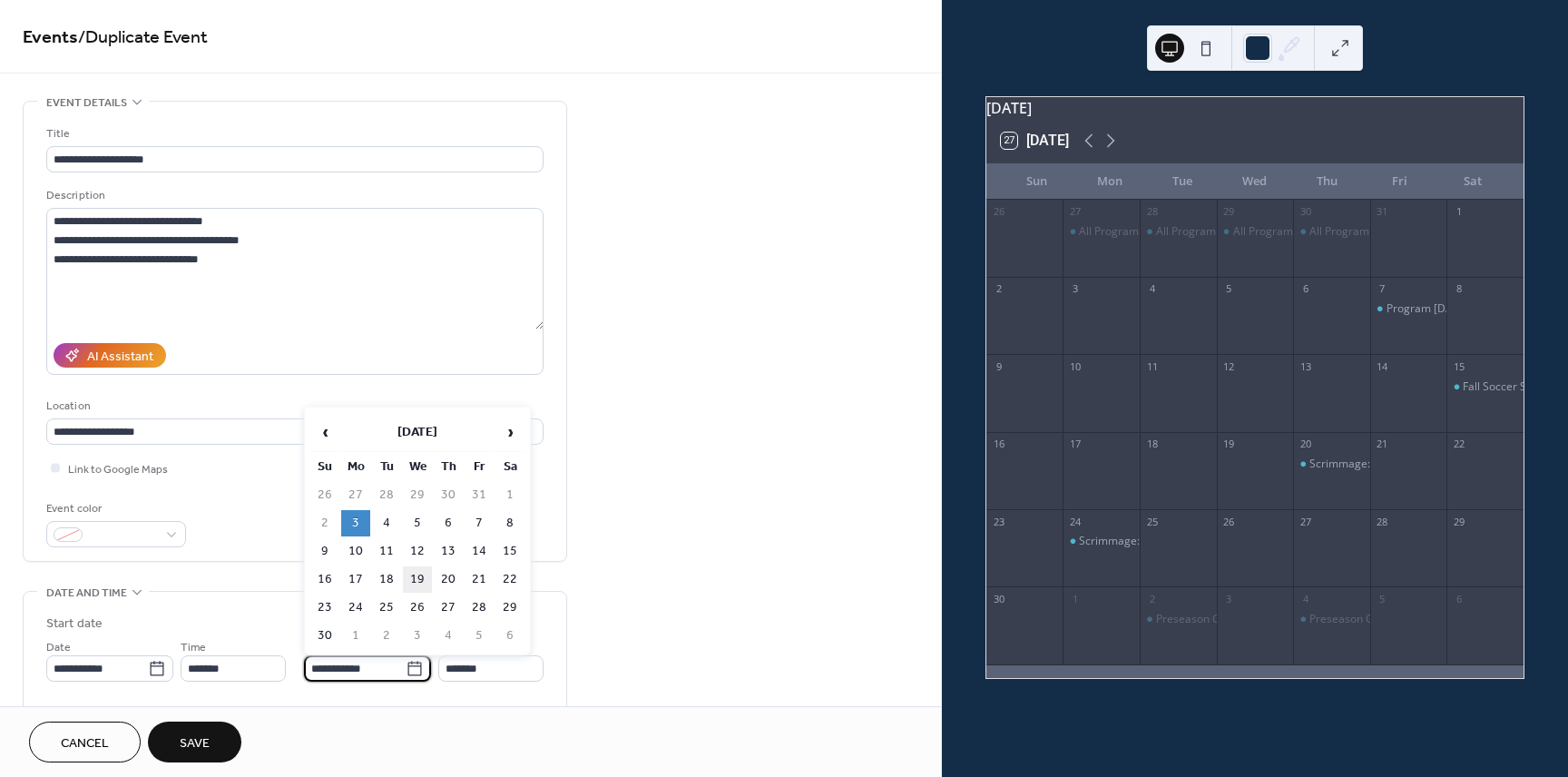 click on "19" at bounding box center [417, 579] 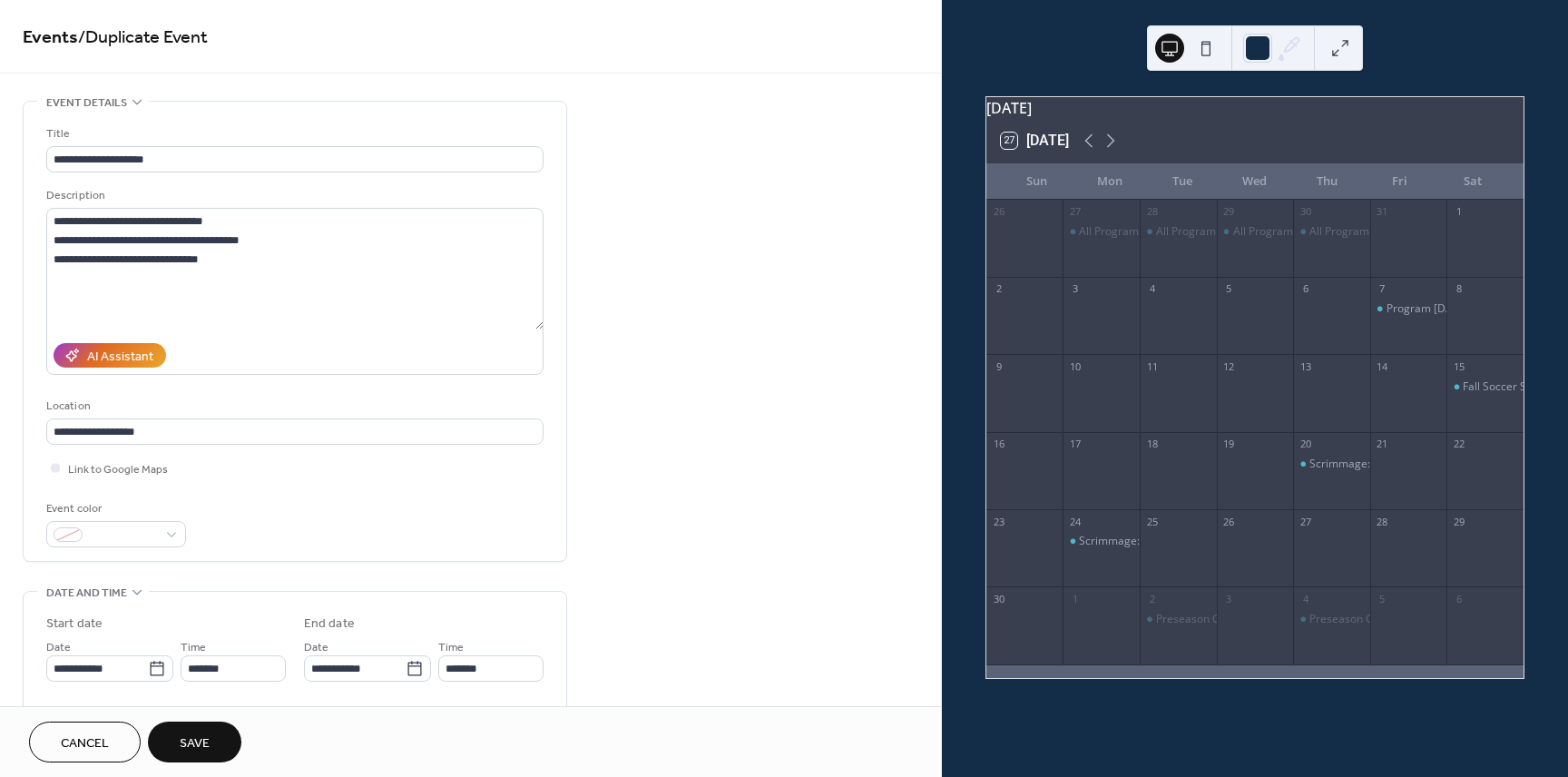 click on "Save" at bounding box center [194, 743] 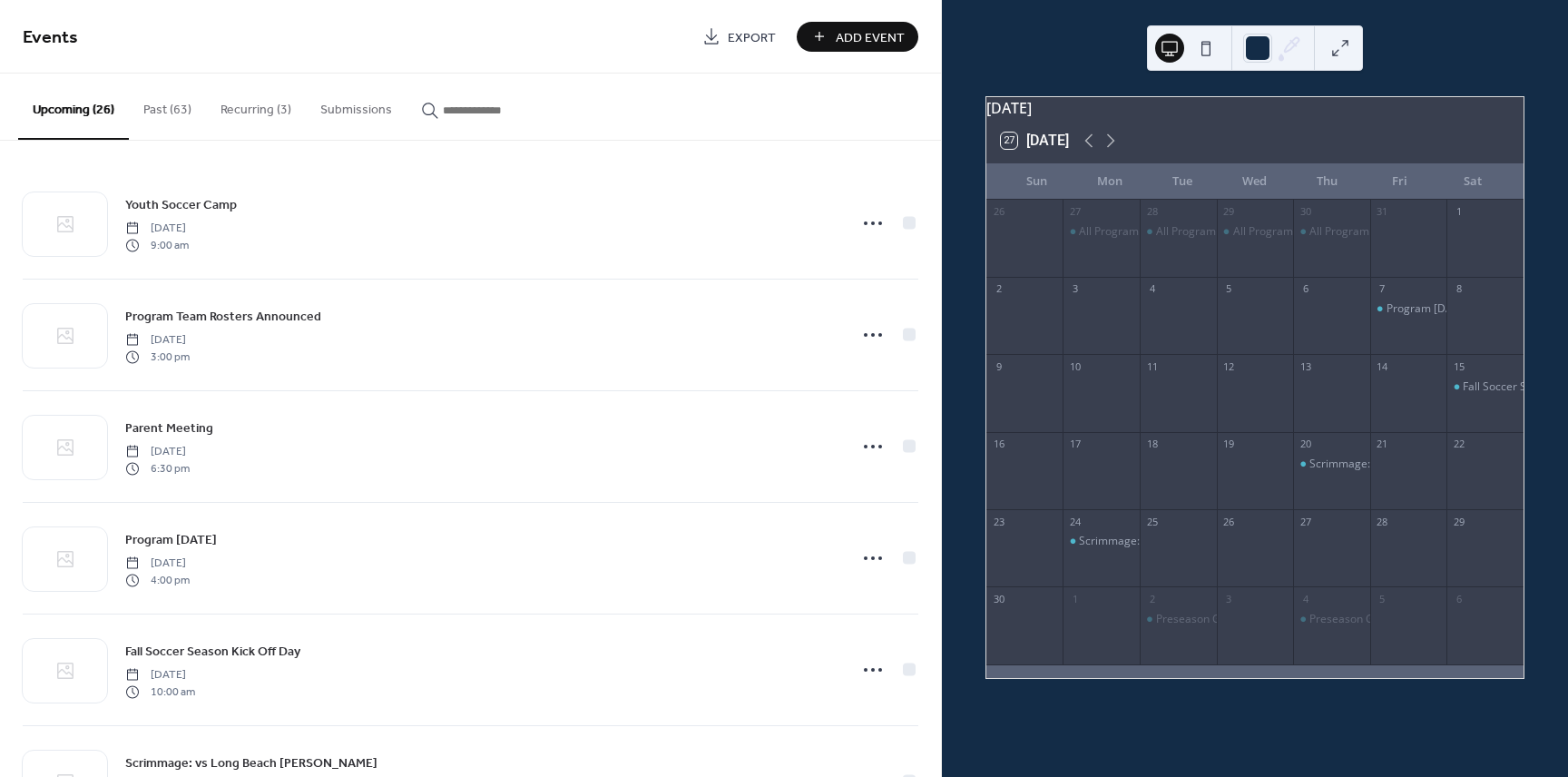 click on "Recurring (3)" at bounding box center (256, 105) 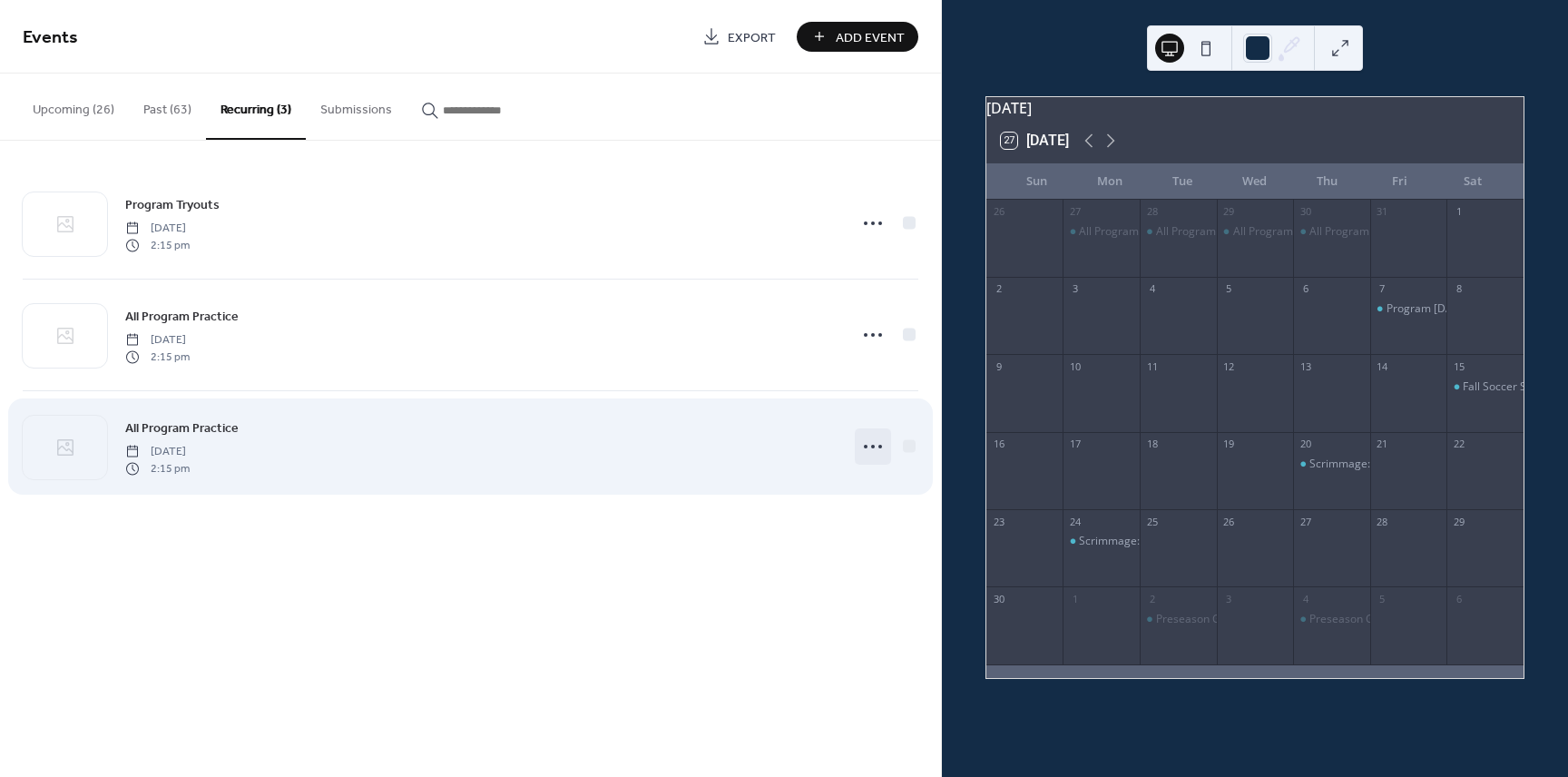 click 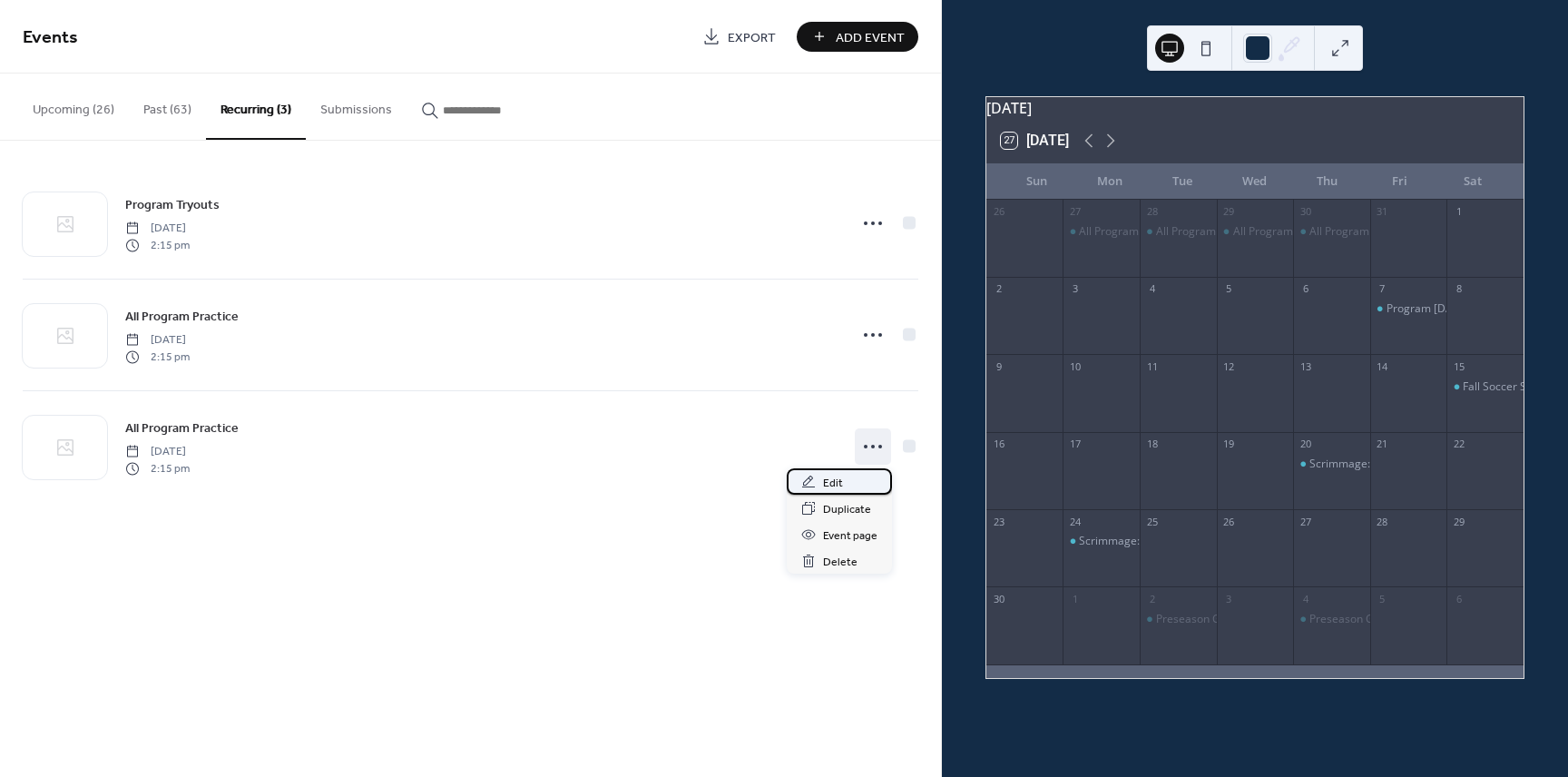 click on "Edit" at bounding box center (833, 483) 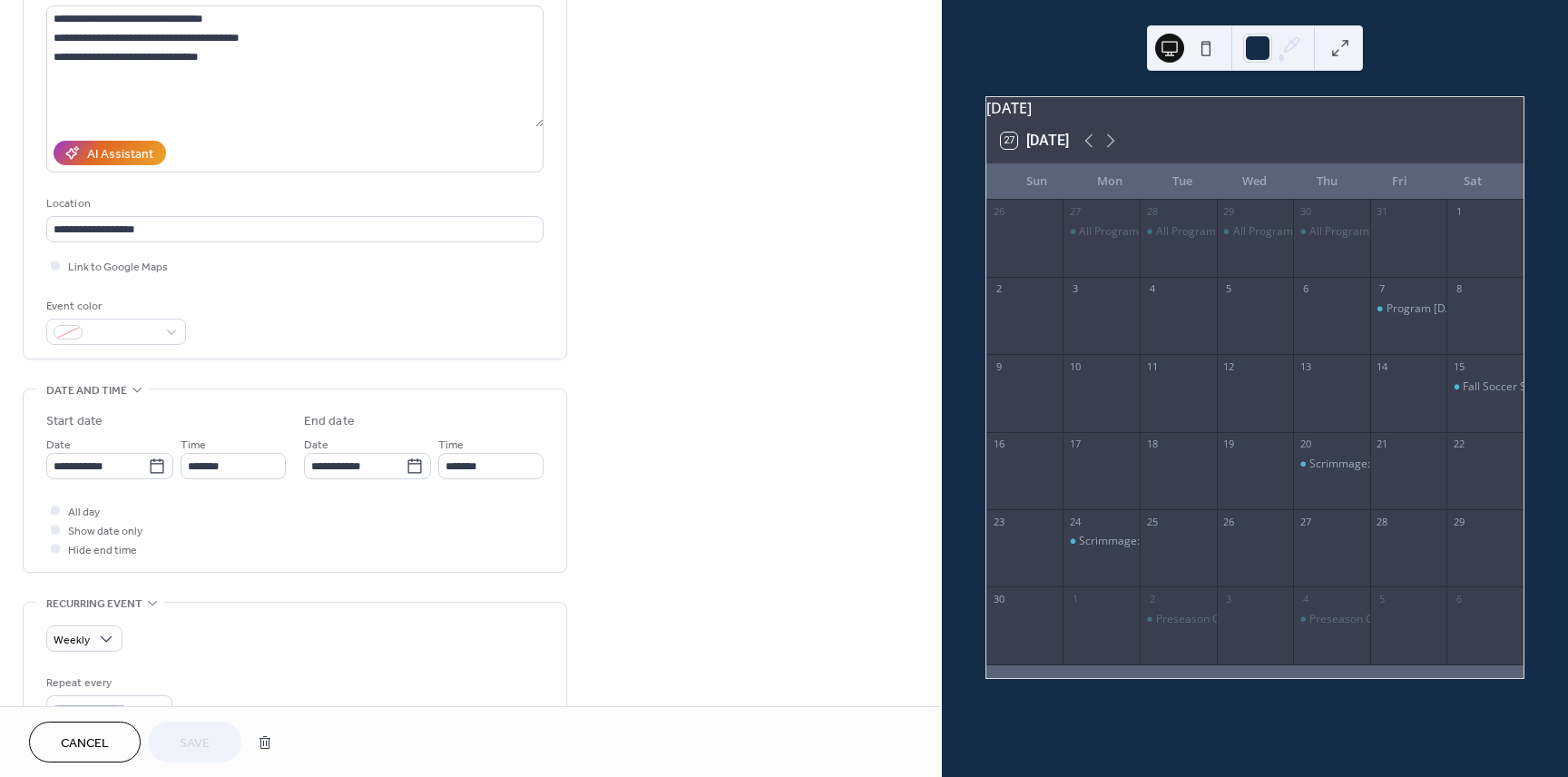 scroll, scrollTop: 659, scrollLeft: 0, axis: vertical 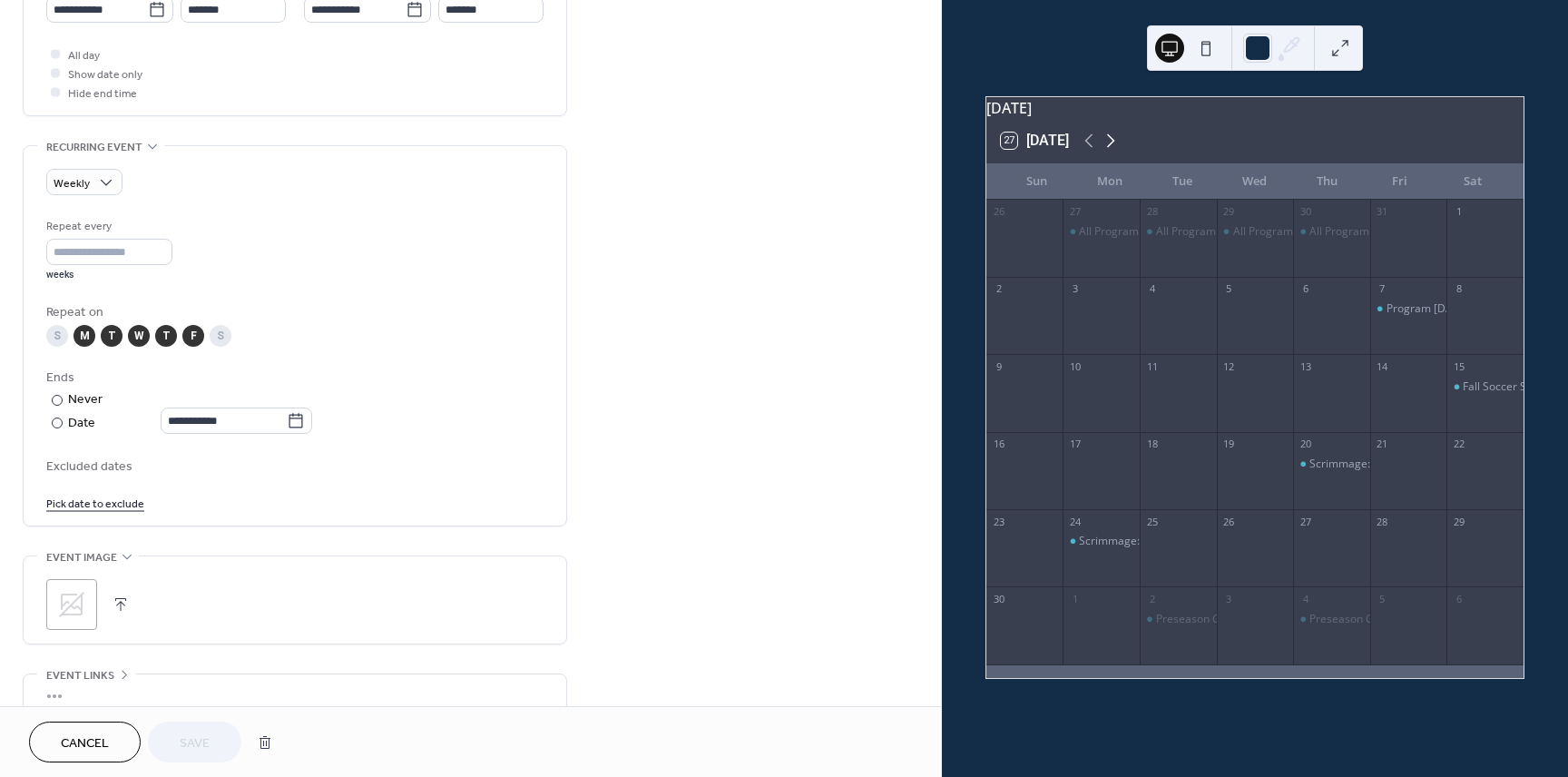 click 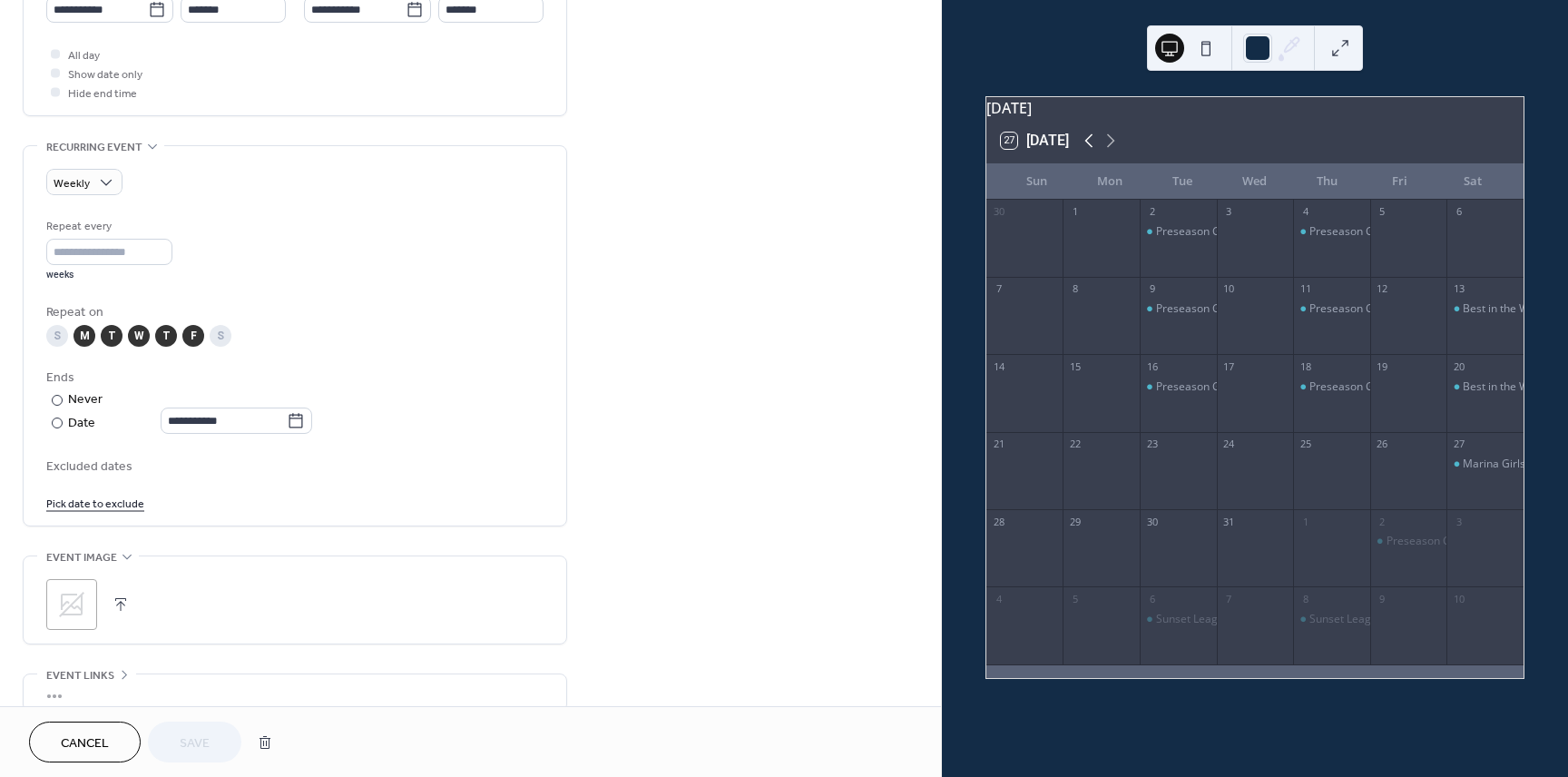 click 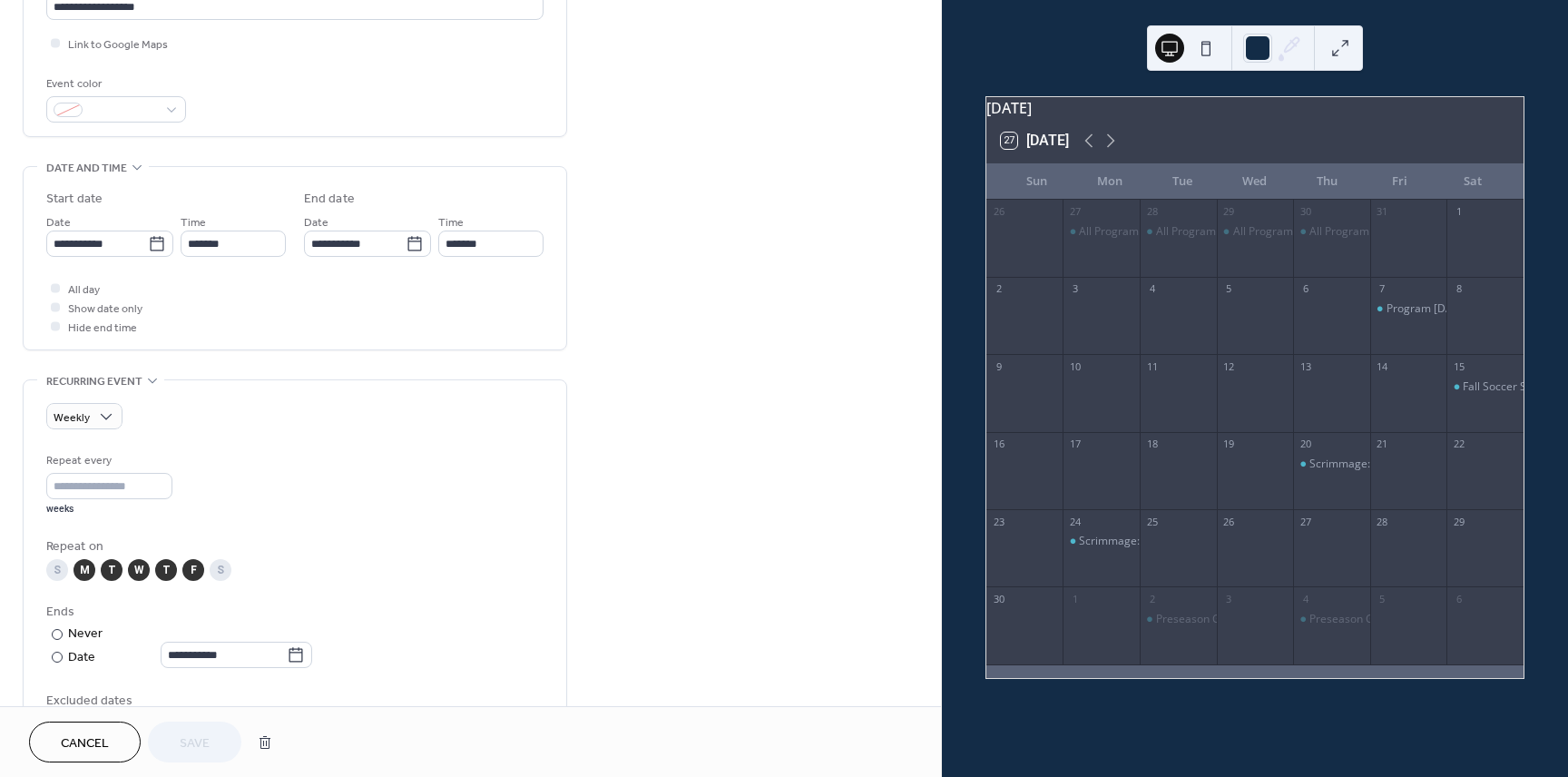 scroll, scrollTop: 426, scrollLeft: 0, axis: vertical 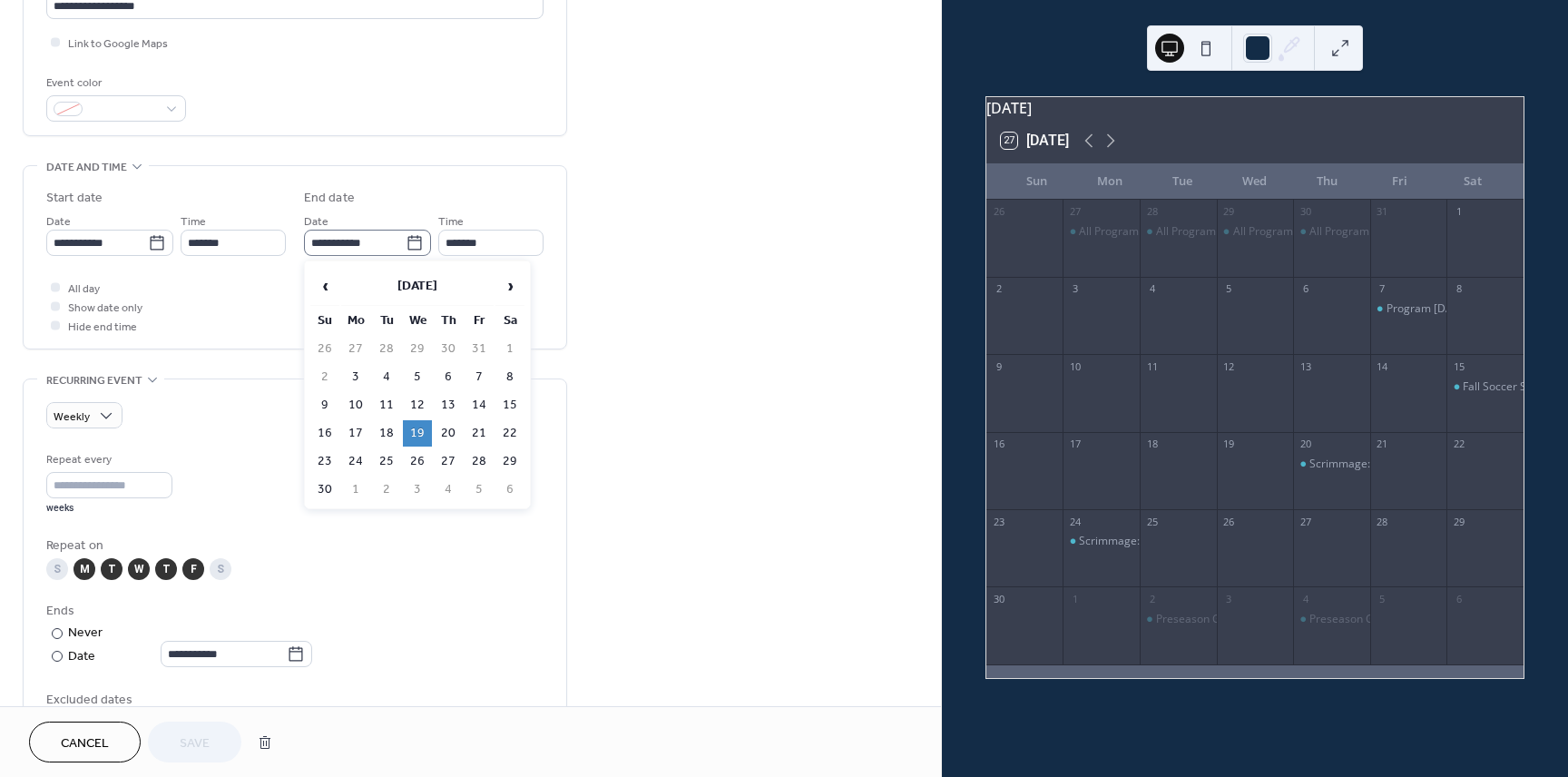 click 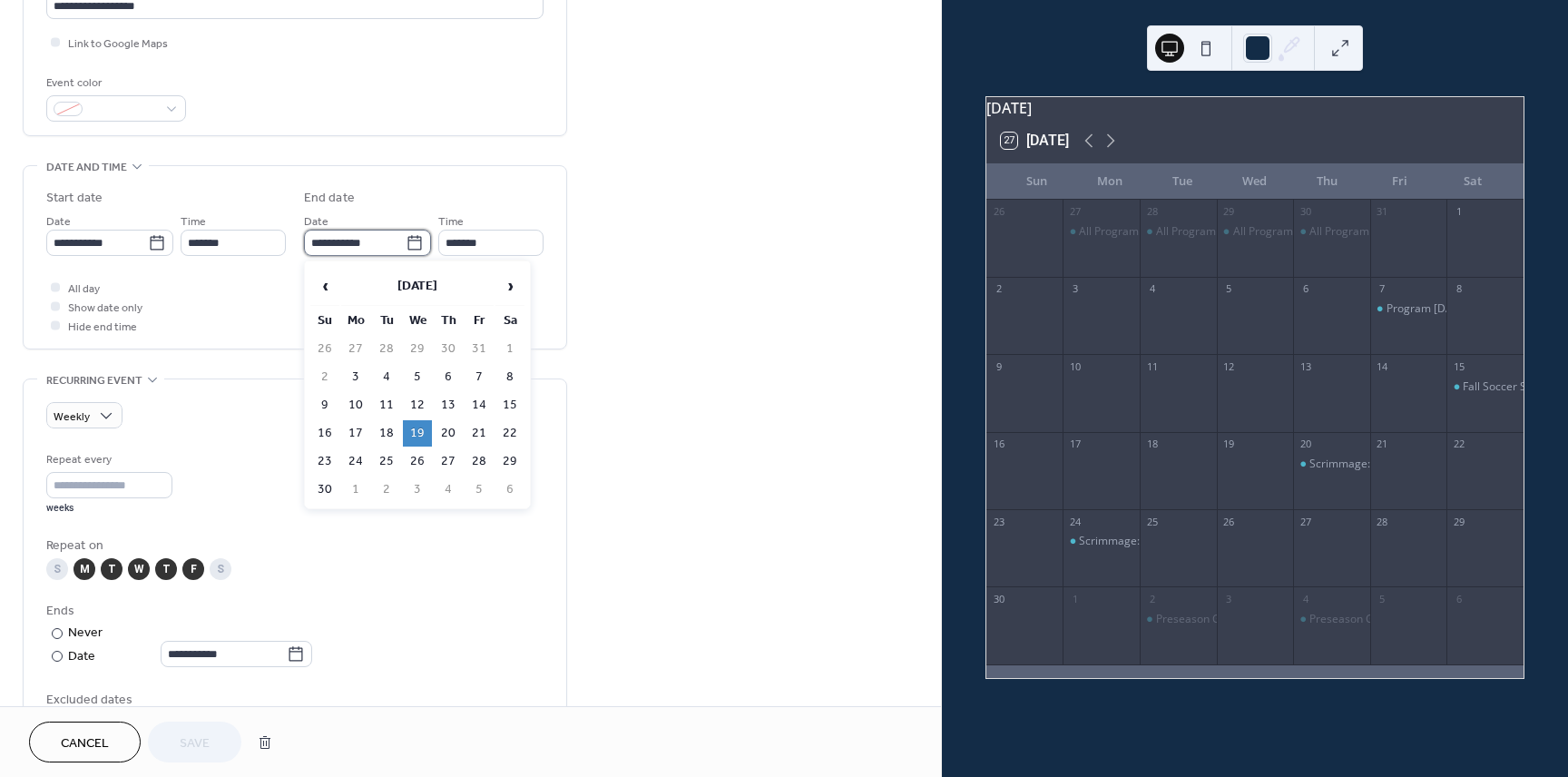 click on "**********" at bounding box center (355, 242) 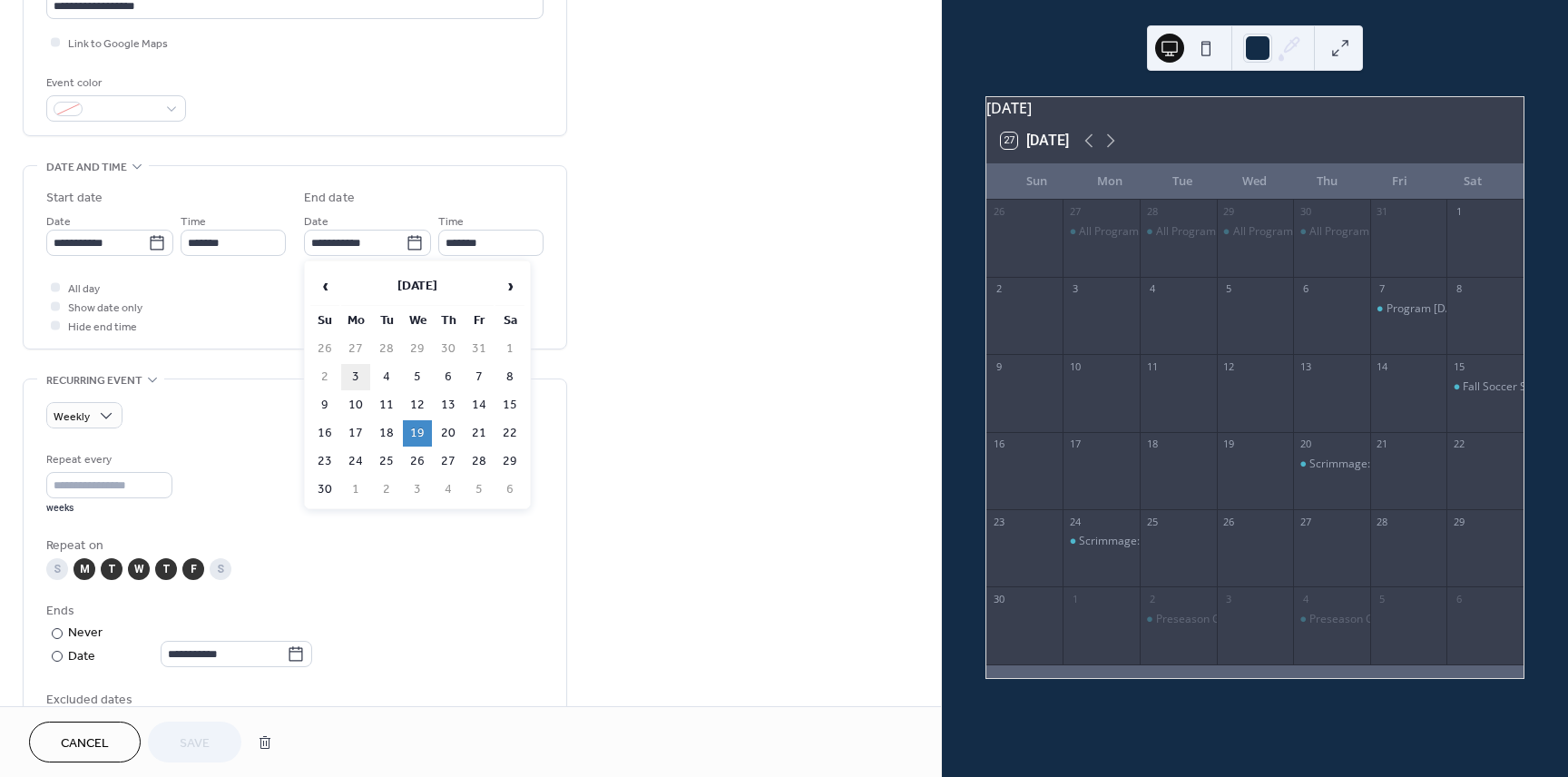 click on "3" at bounding box center [356, 377] 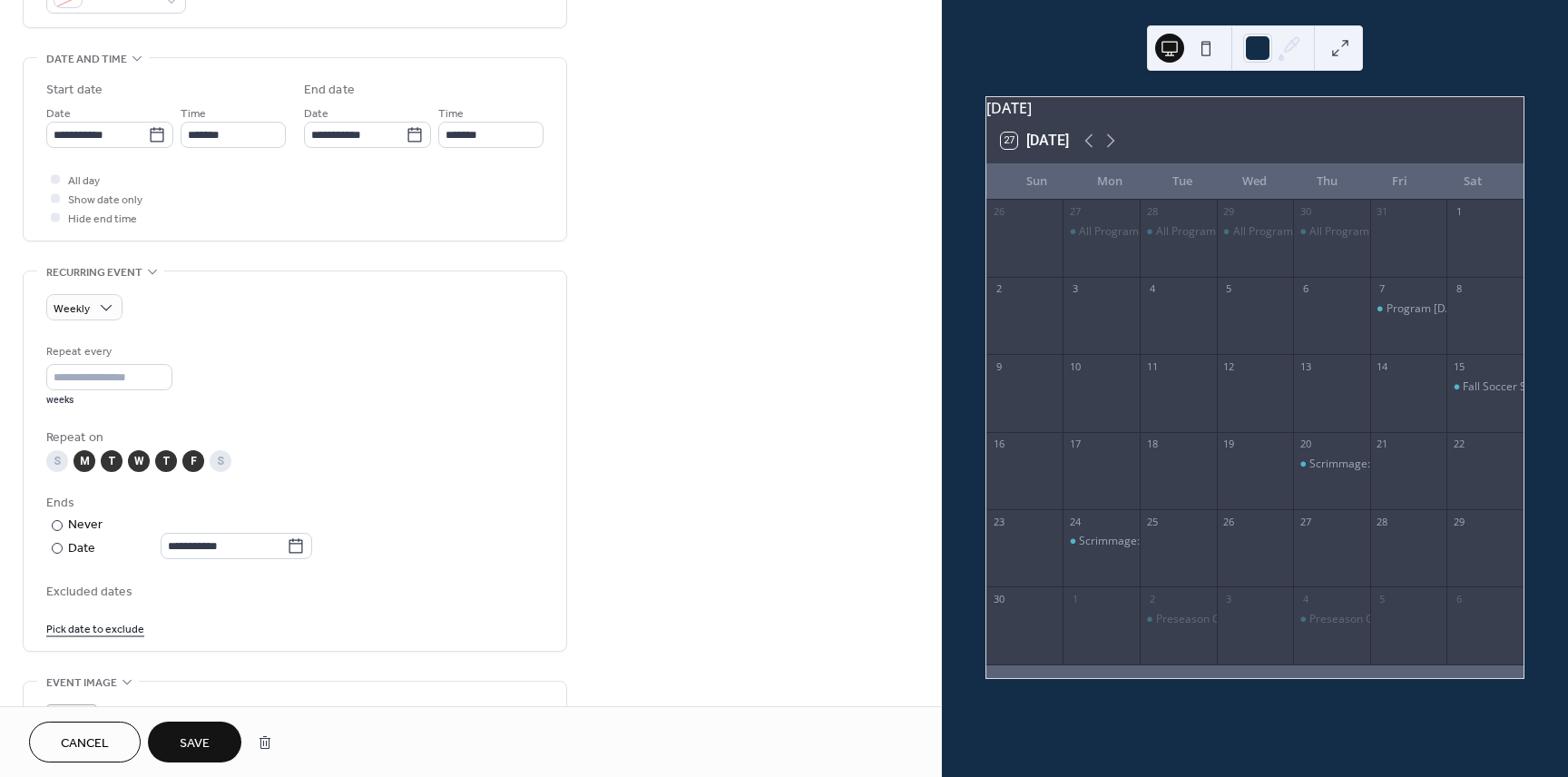 scroll, scrollTop: 552, scrollLeft: 0, axis: vertical 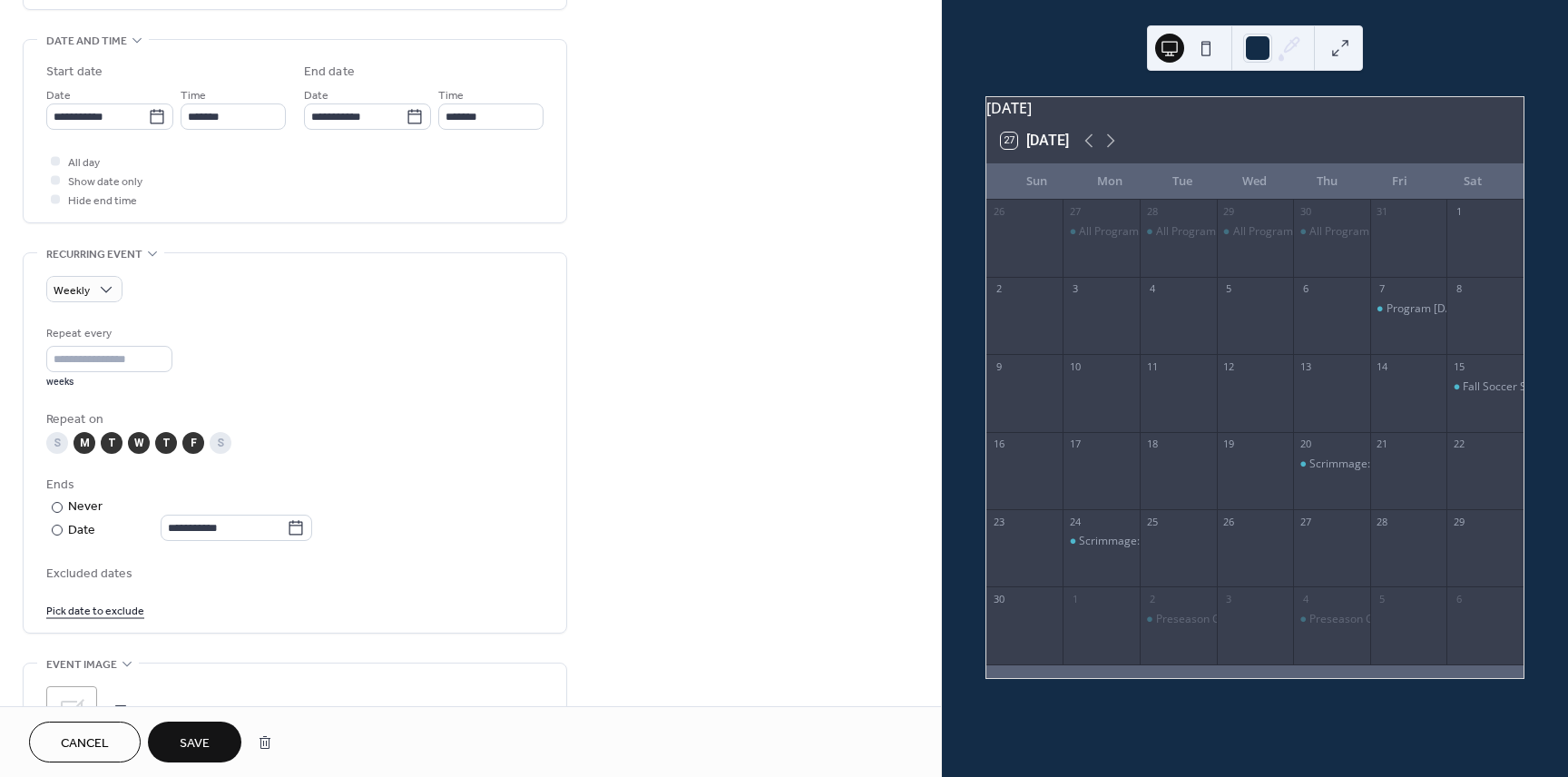 click on "Save" at bounding box center (194, 743) 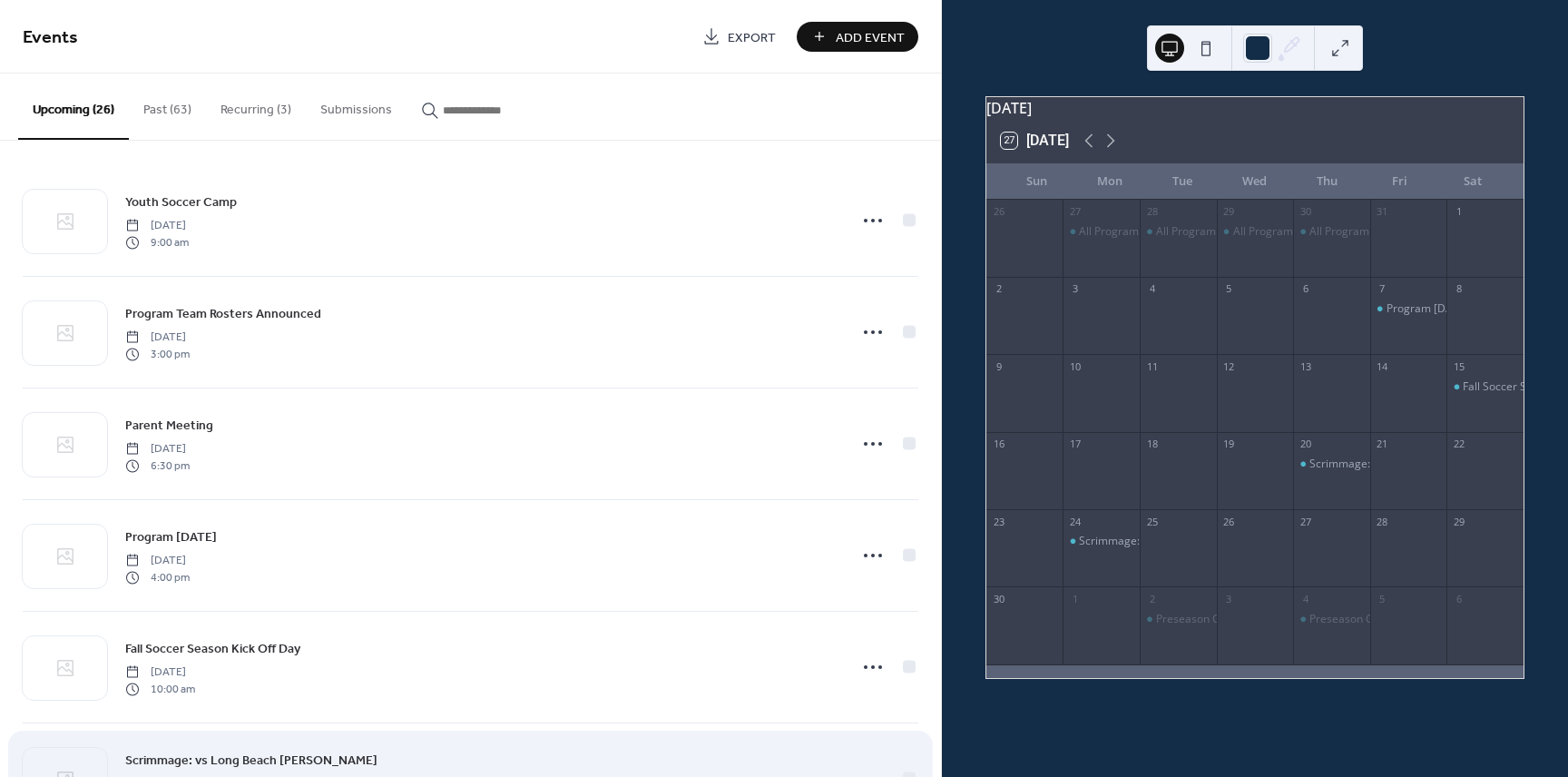 scroll, scrollTop: 4, scrollLeft: 0, axis: vertical 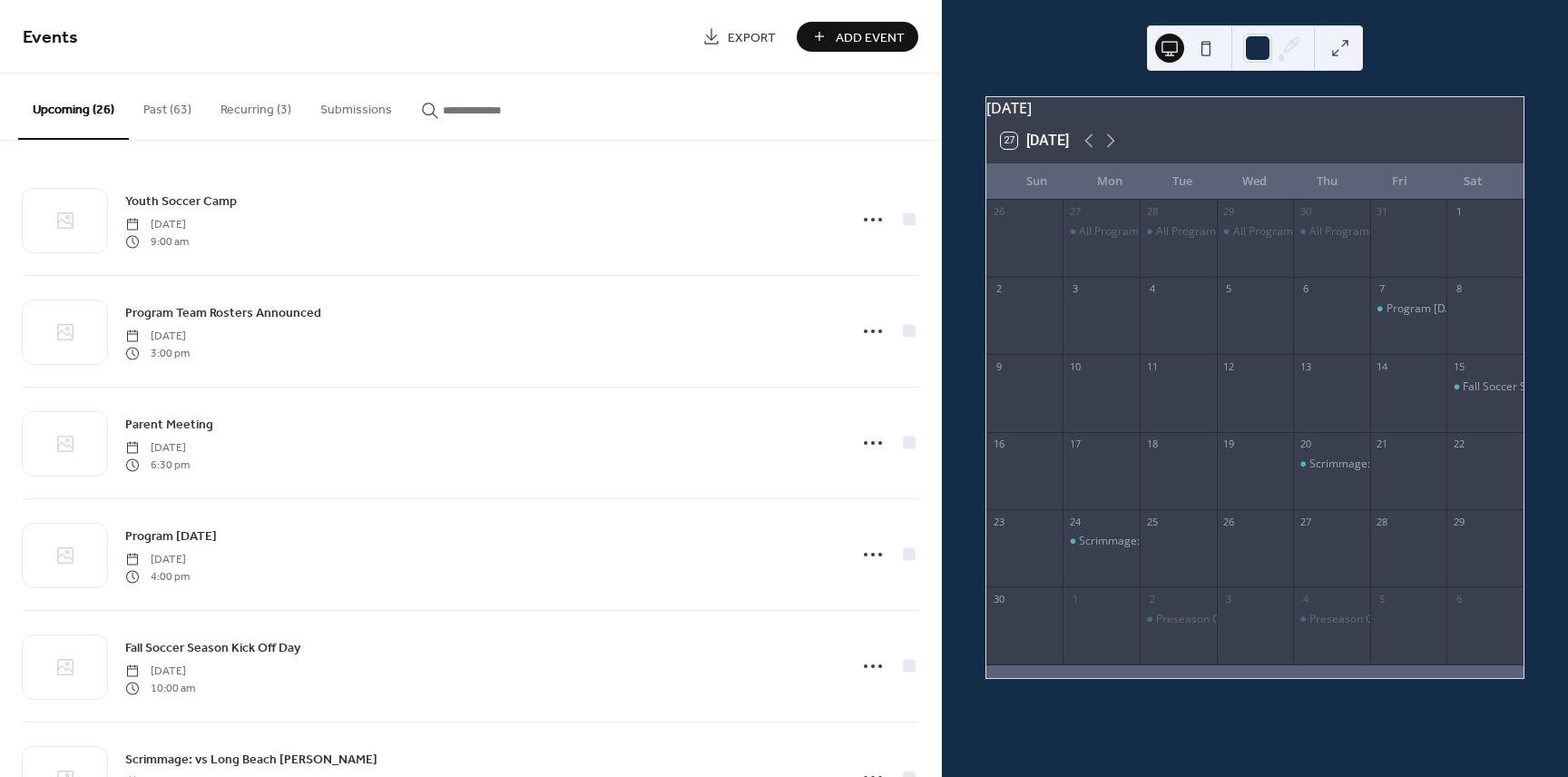 click on "Recurring (3)" at bounding box center [256, 105] 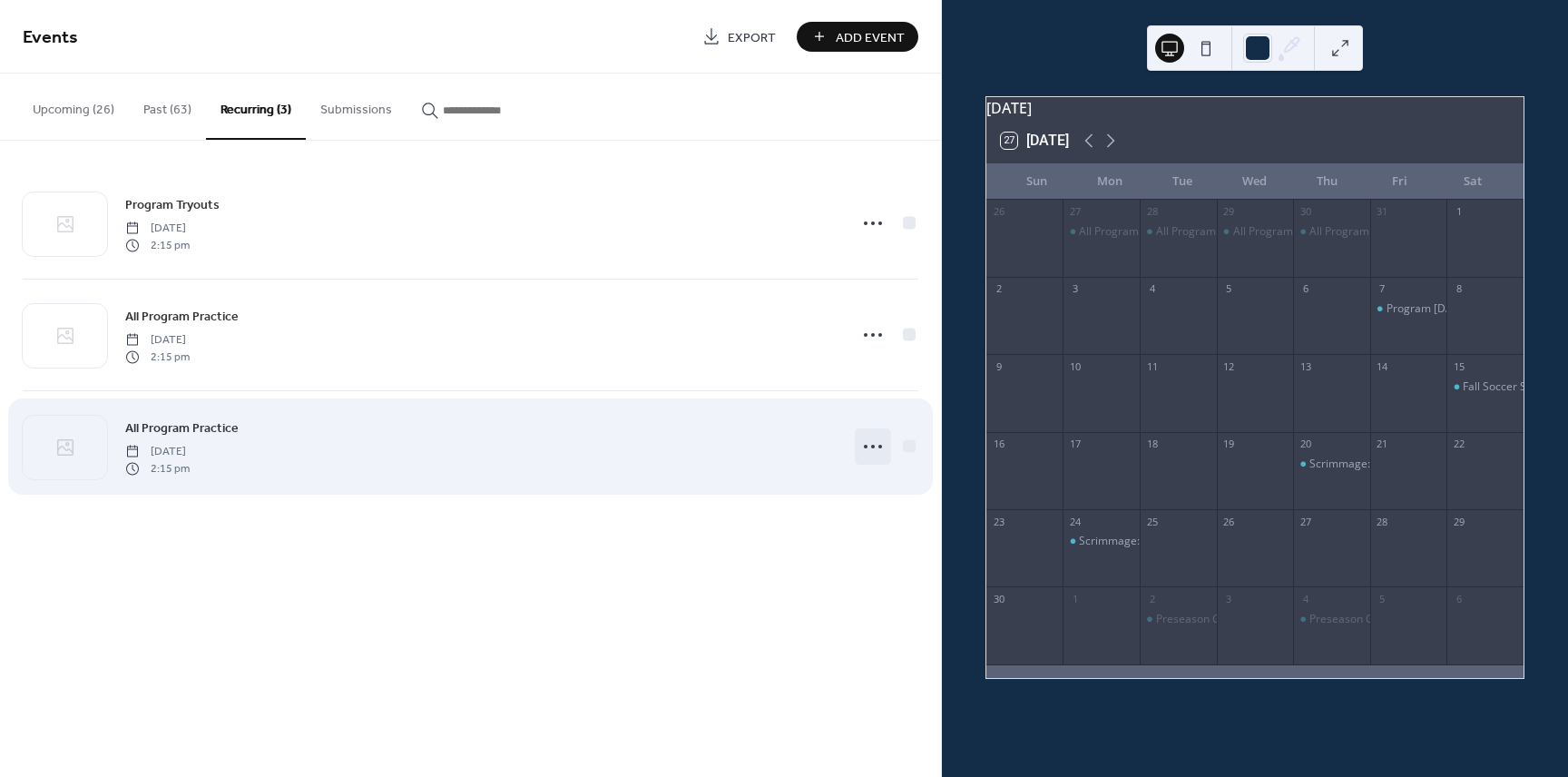 click 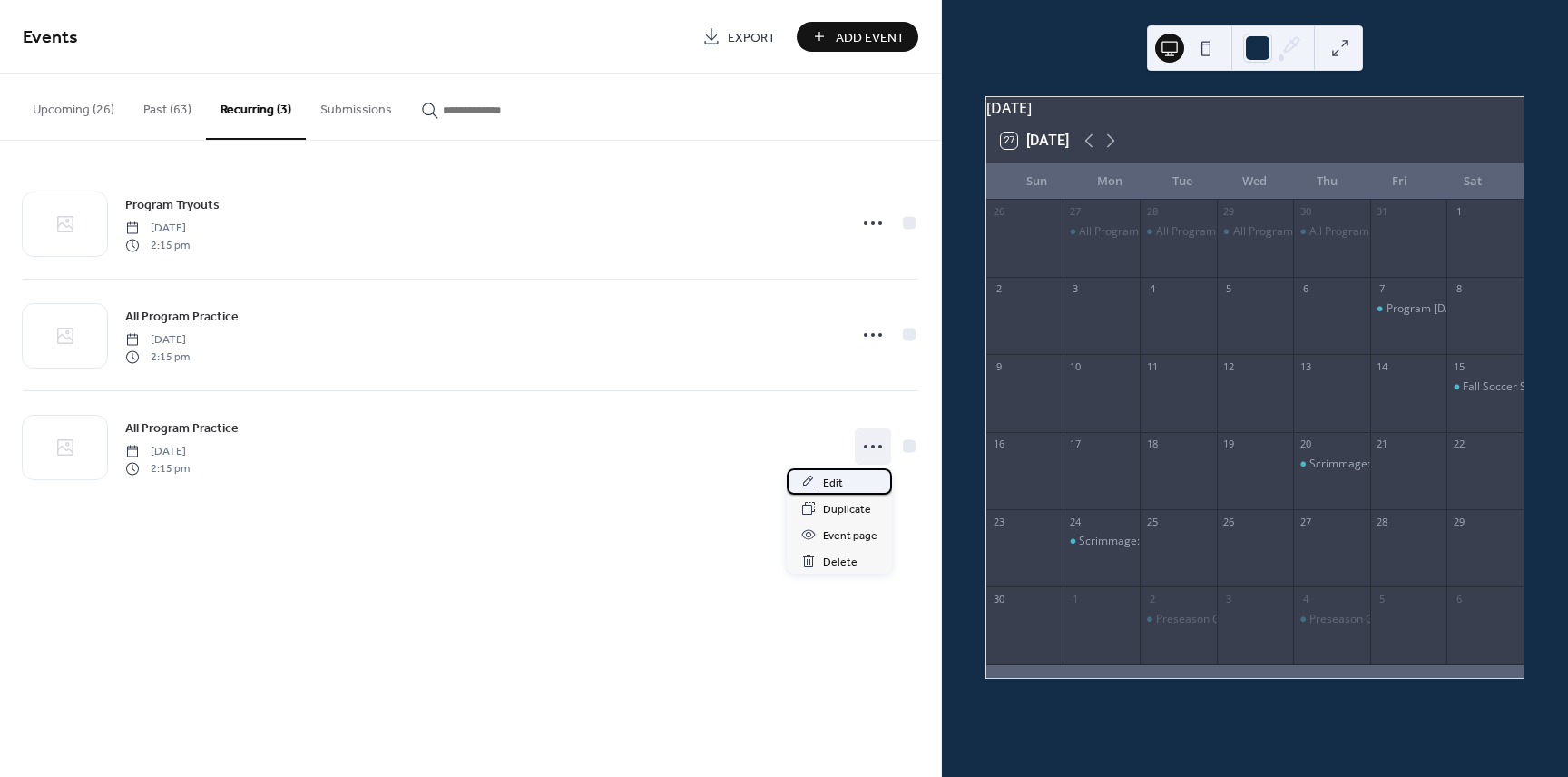 click on "Edit" at bounding box center [833, 483] 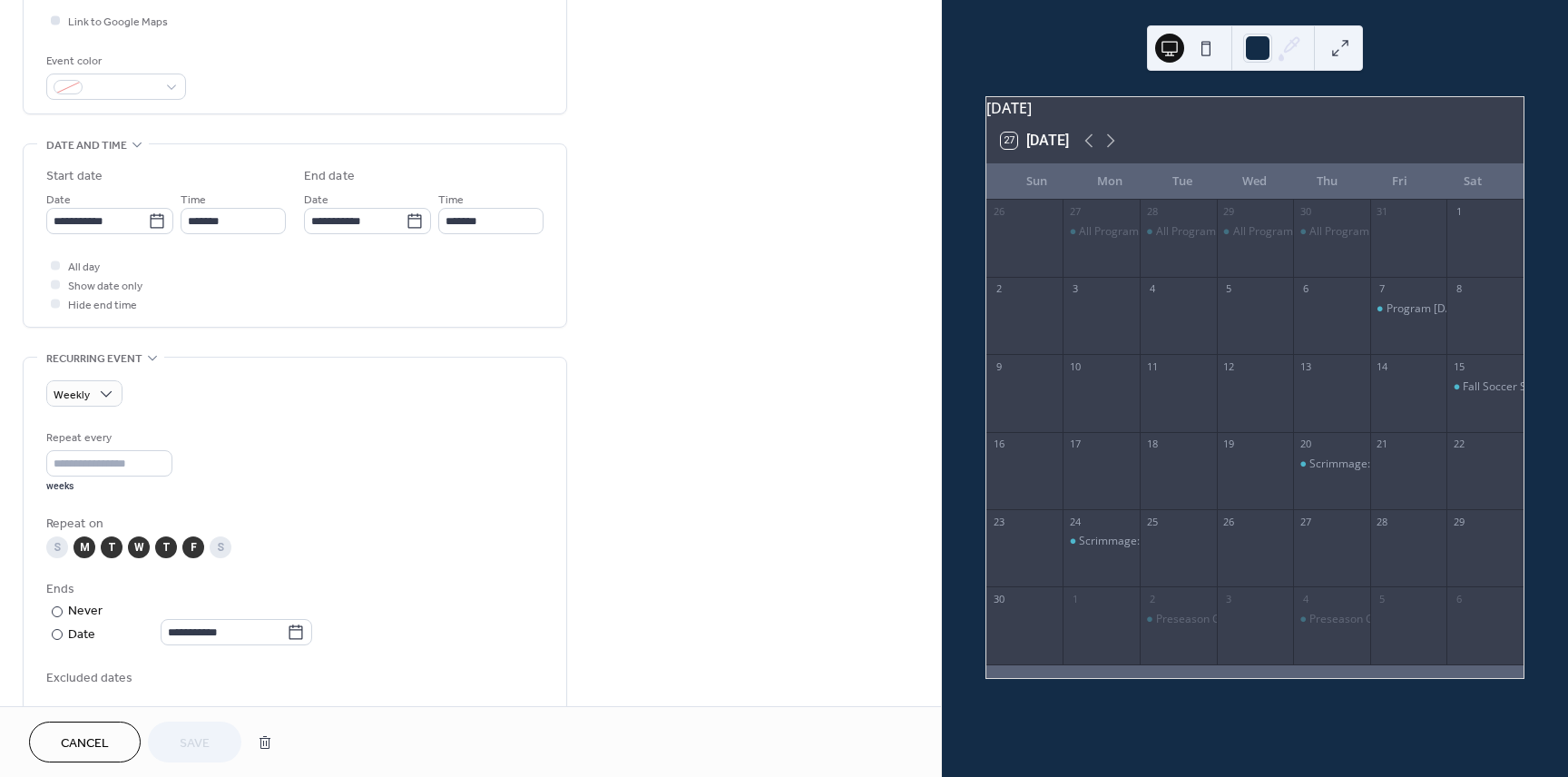scroll, scrollTop: 478, scrollLeft: 0, axis: vertical 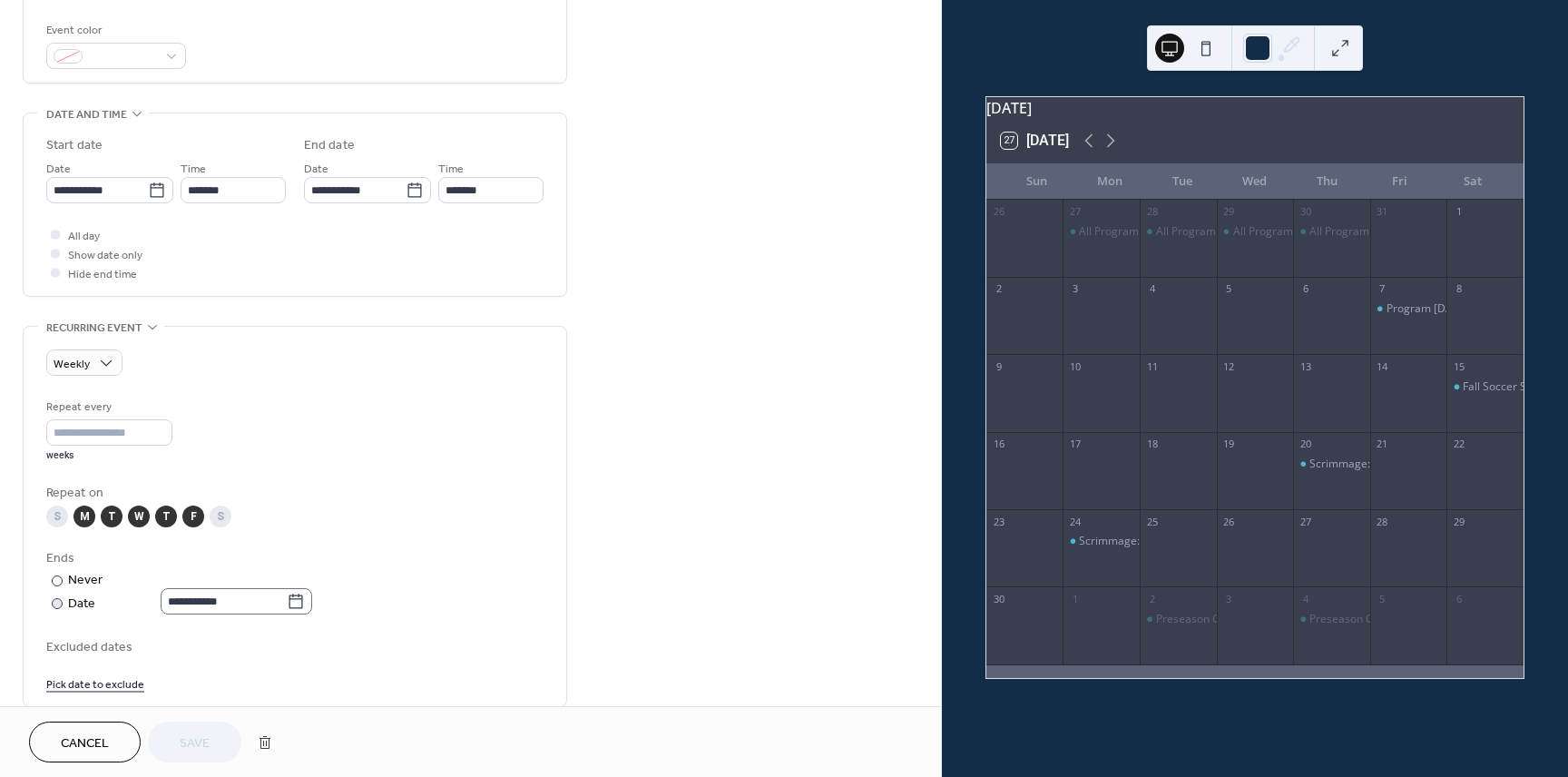 click 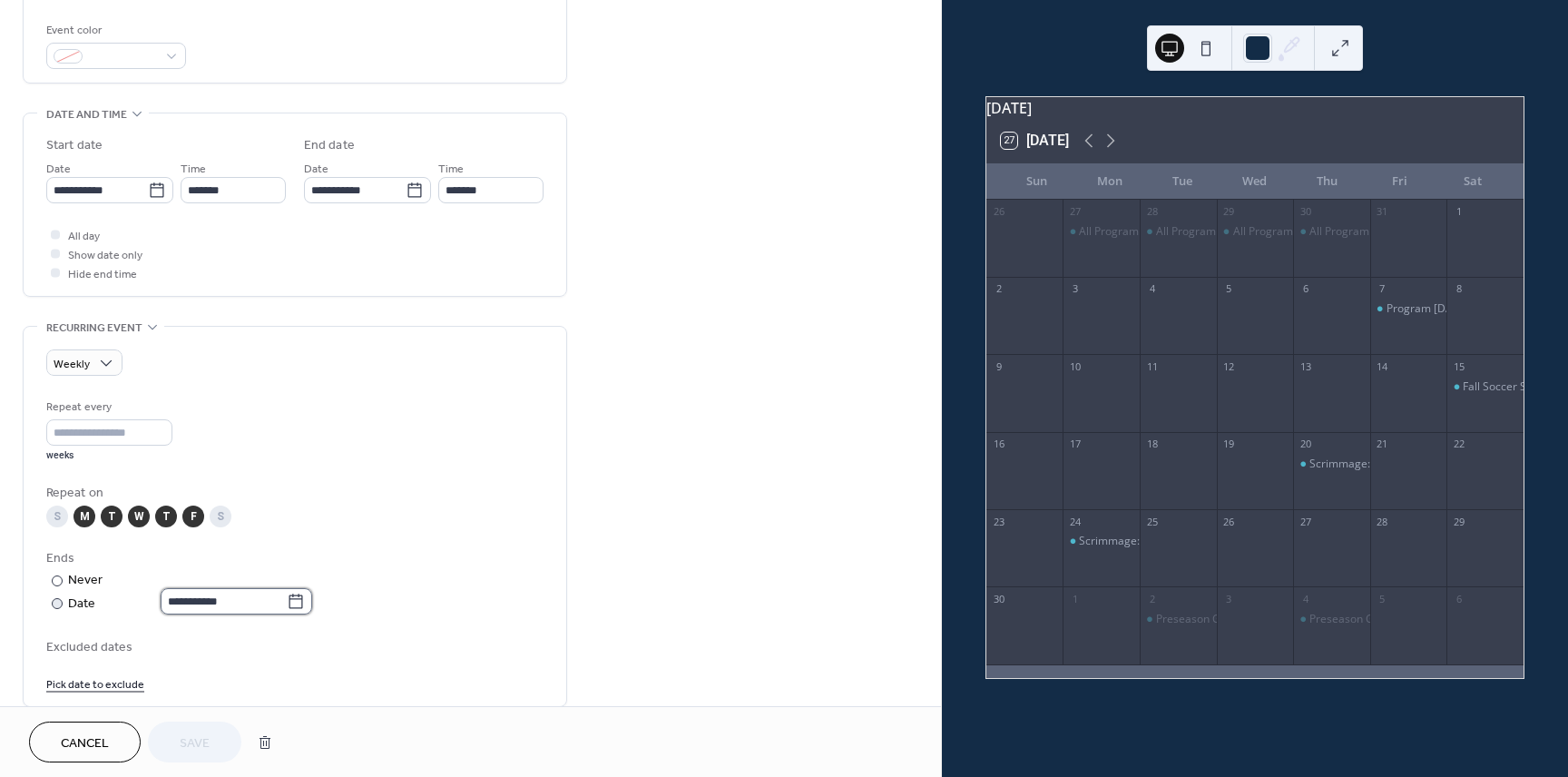 click on "**********" at bounding box center (223, 601) 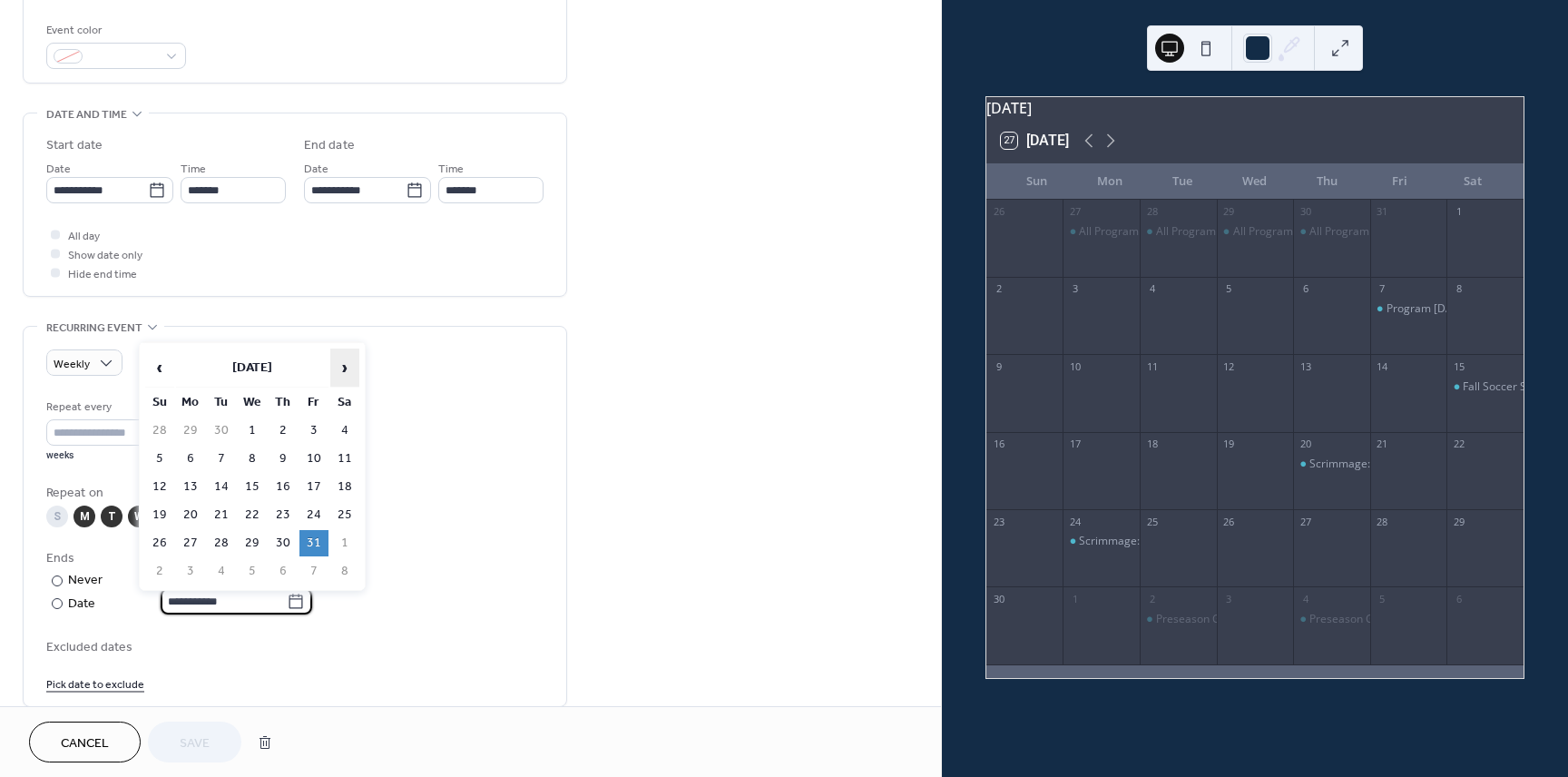 click on "›" at bounding box center (345, 368) 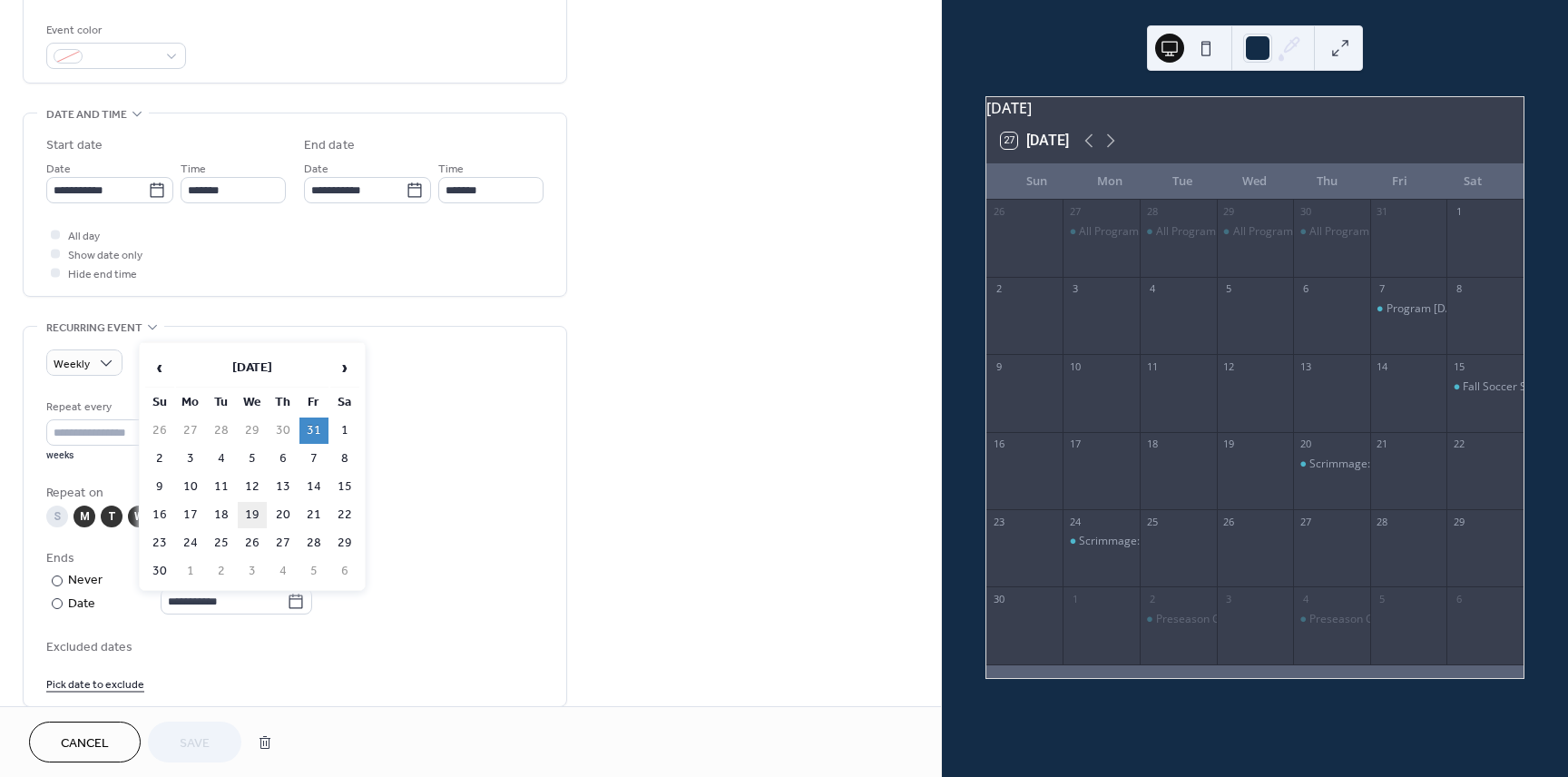 click on "19" at bounding box center [252, 515] 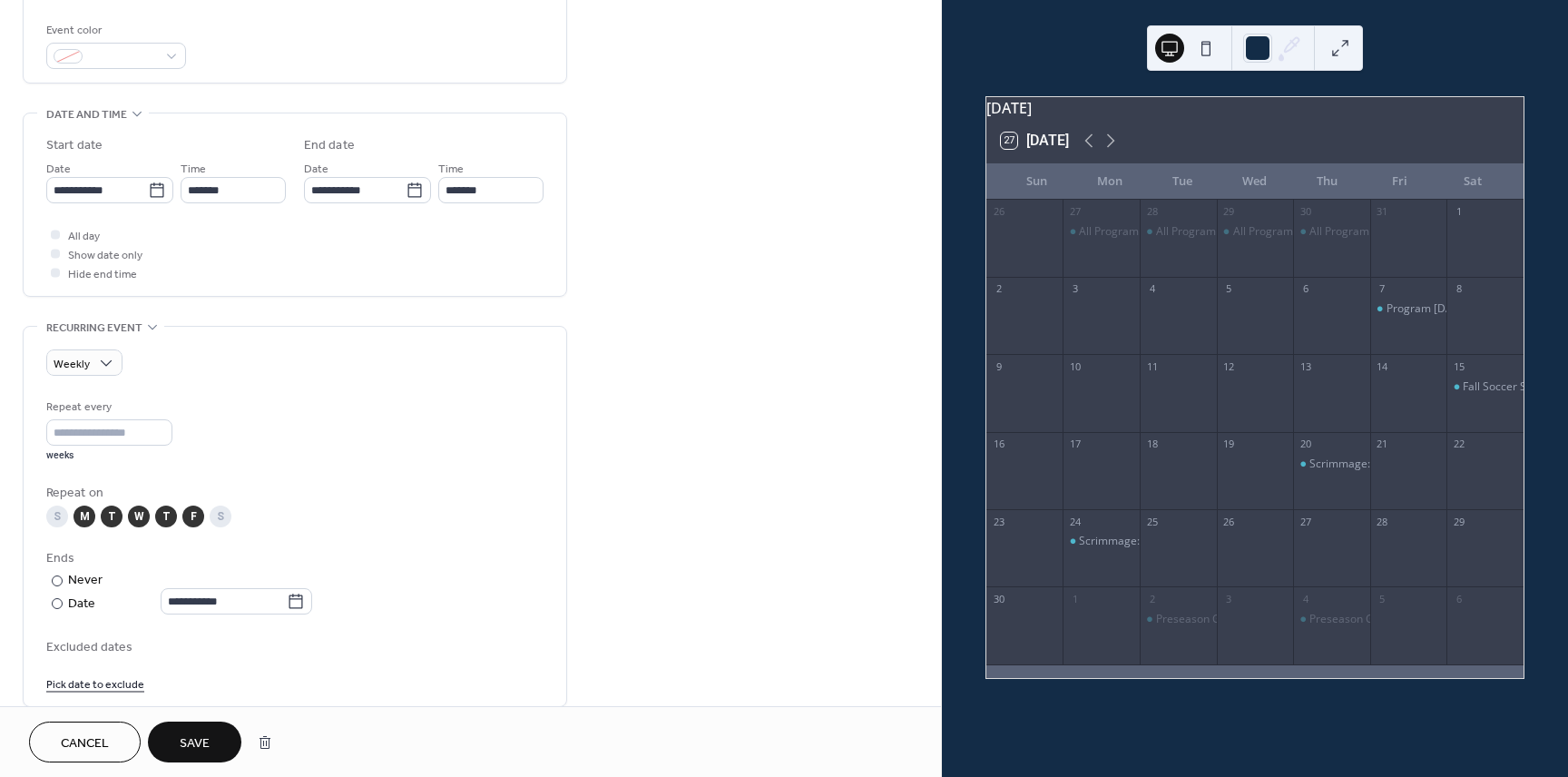 click on "Save" at bounding box center [194, 743] 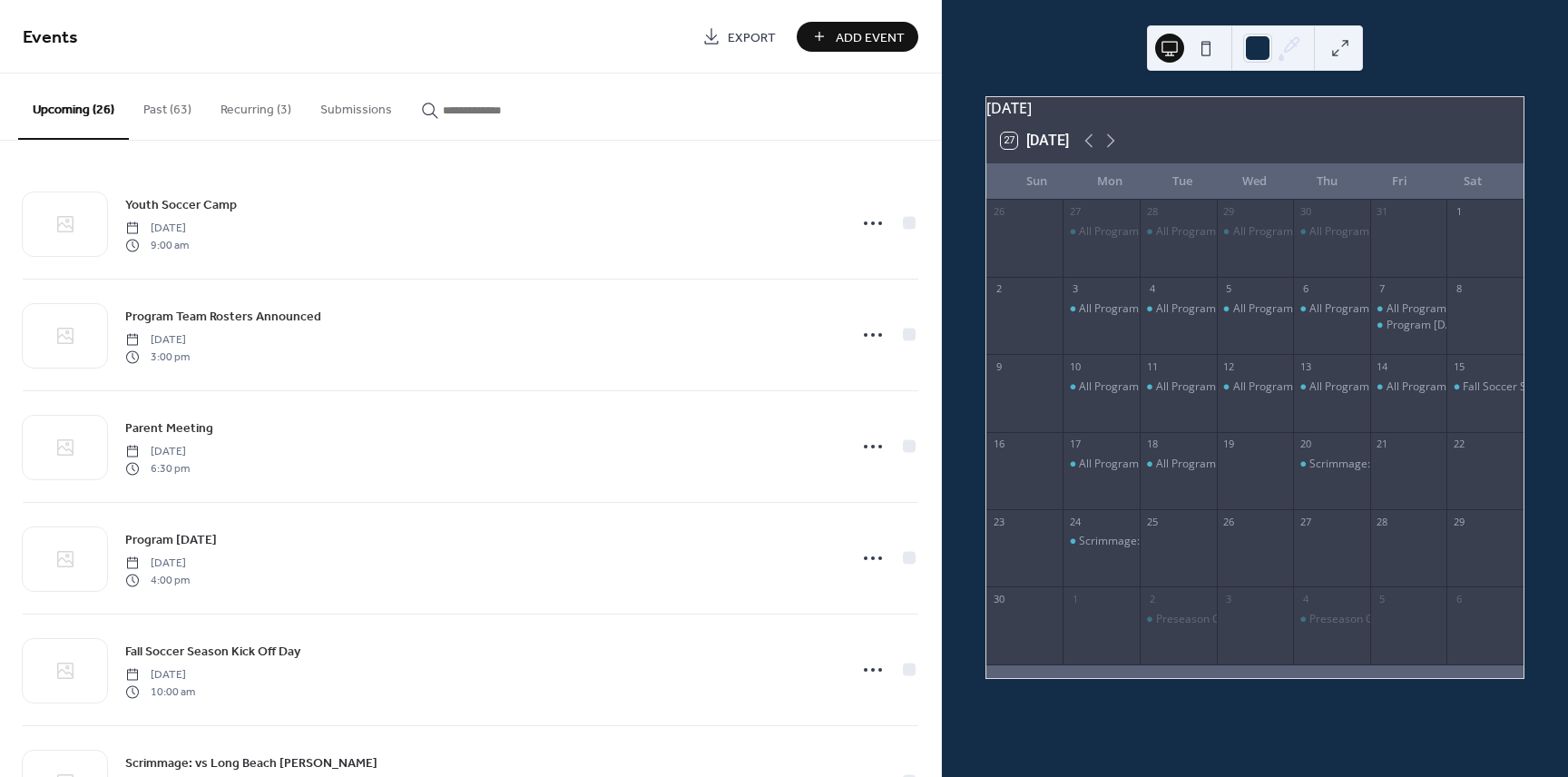 click on "Recurring (3)" at bounding box center (256, 105) 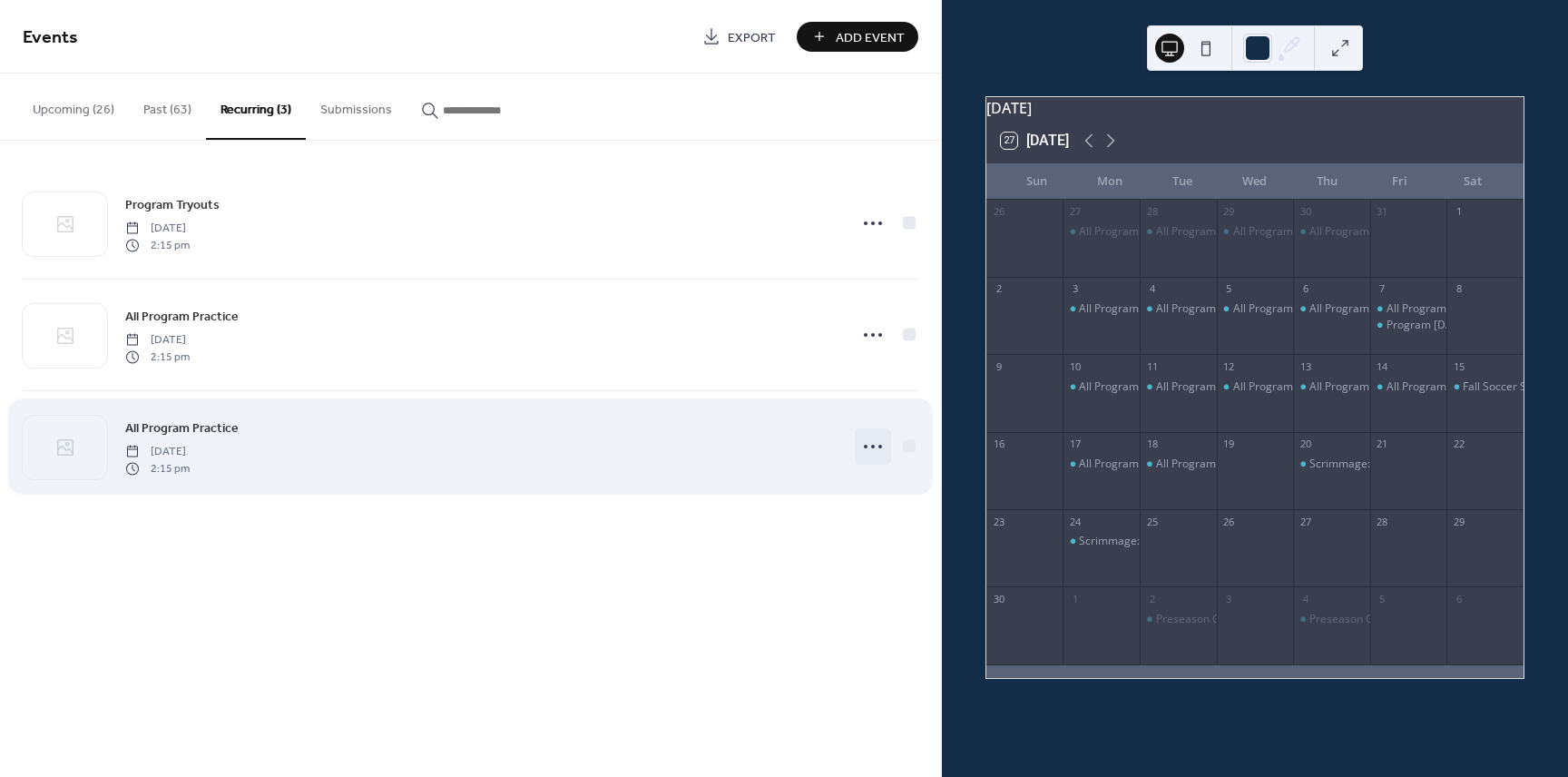 click 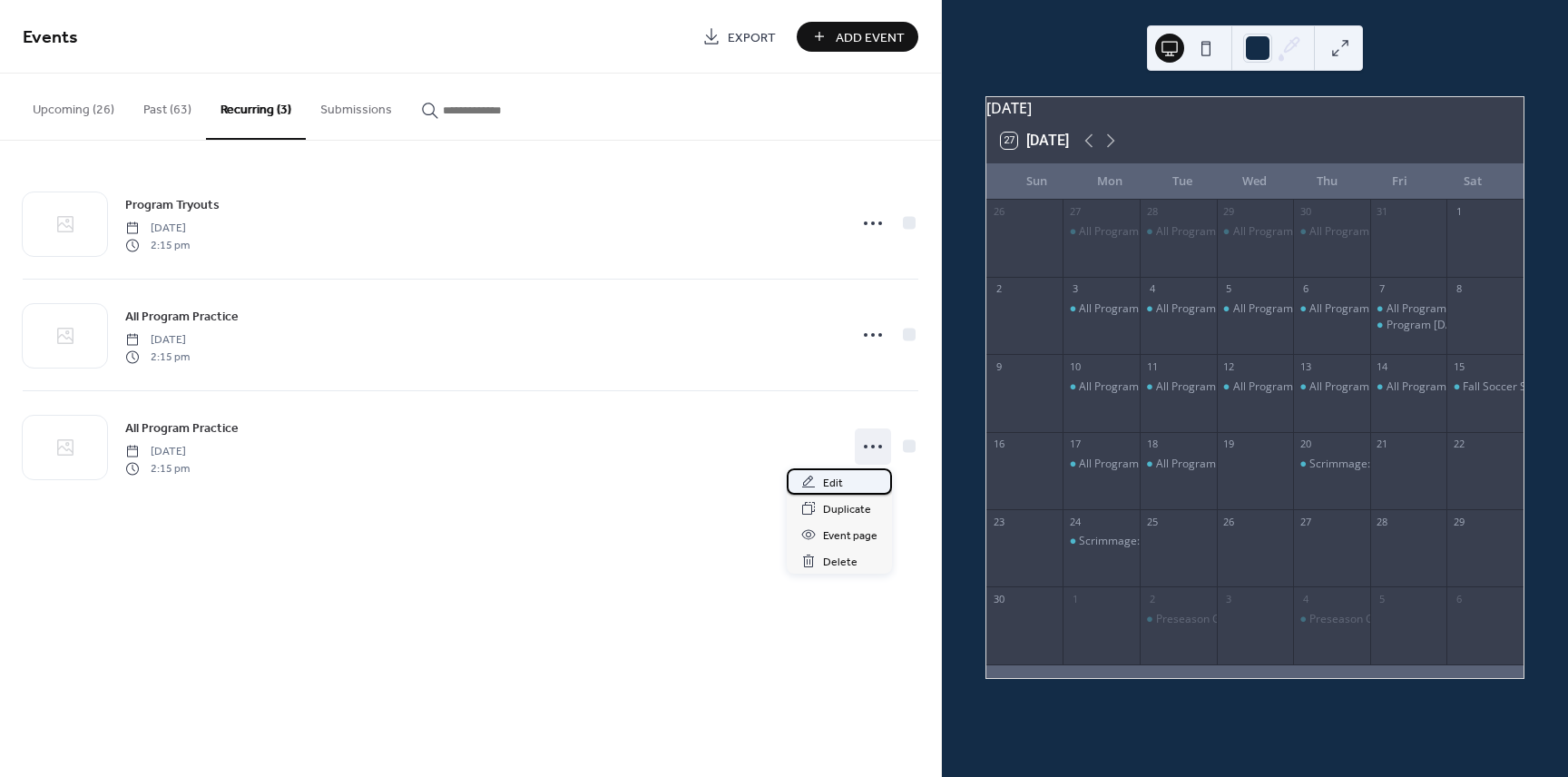 click on "Edit" at bounding box center (839, 481) 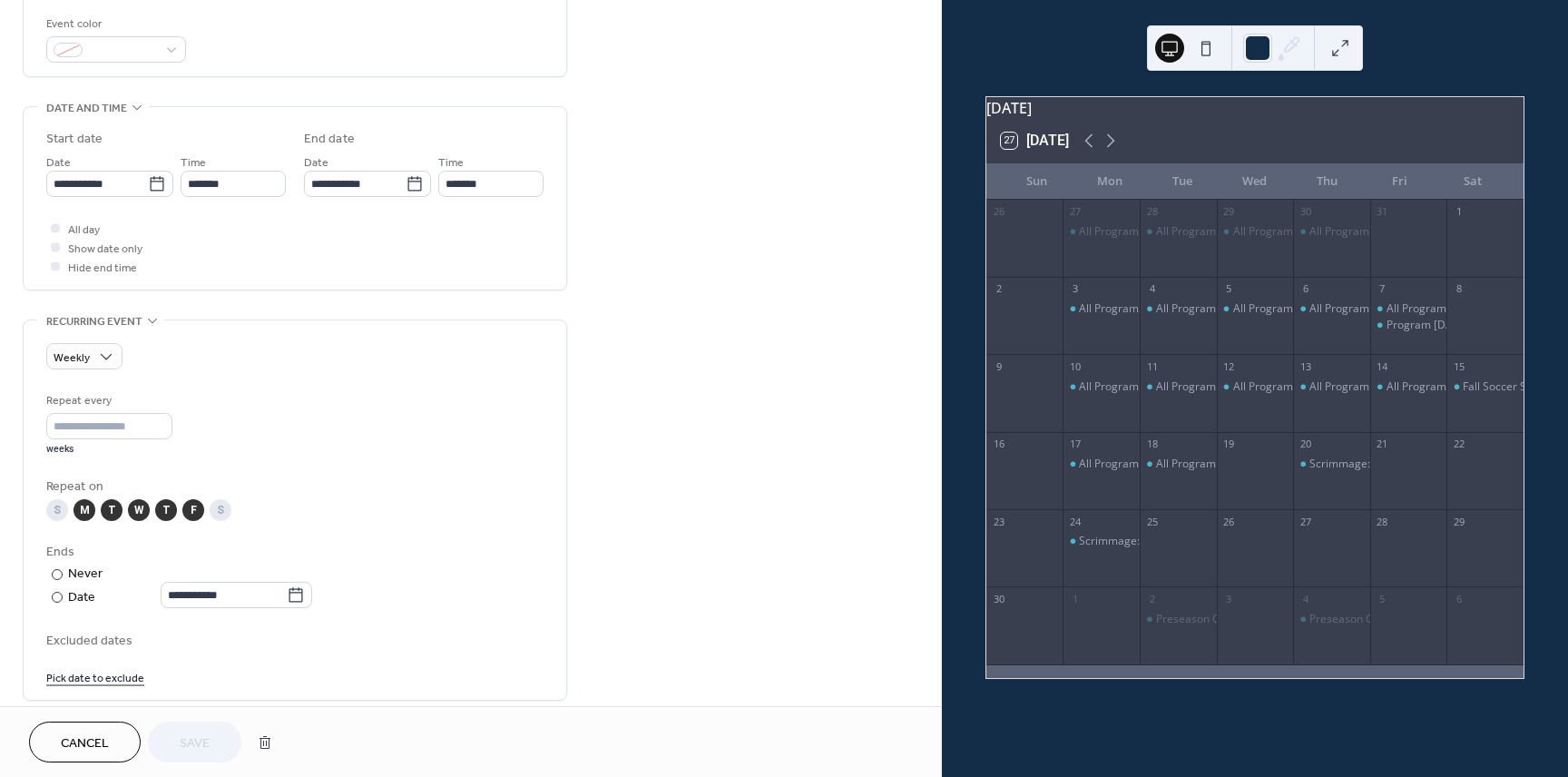 scroll, scrollTop: 486, scrollLeft: 0, axis: vertical 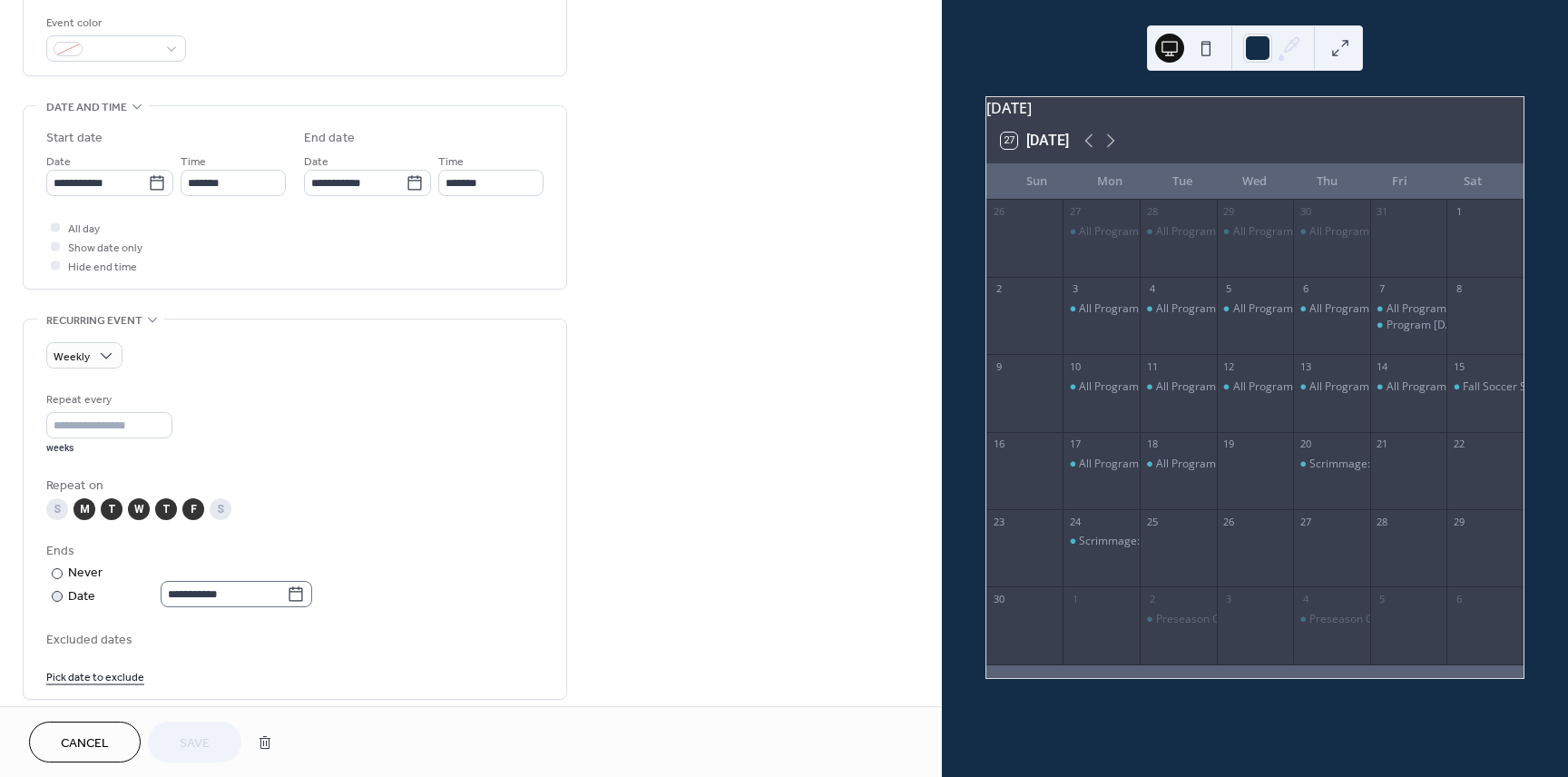 click 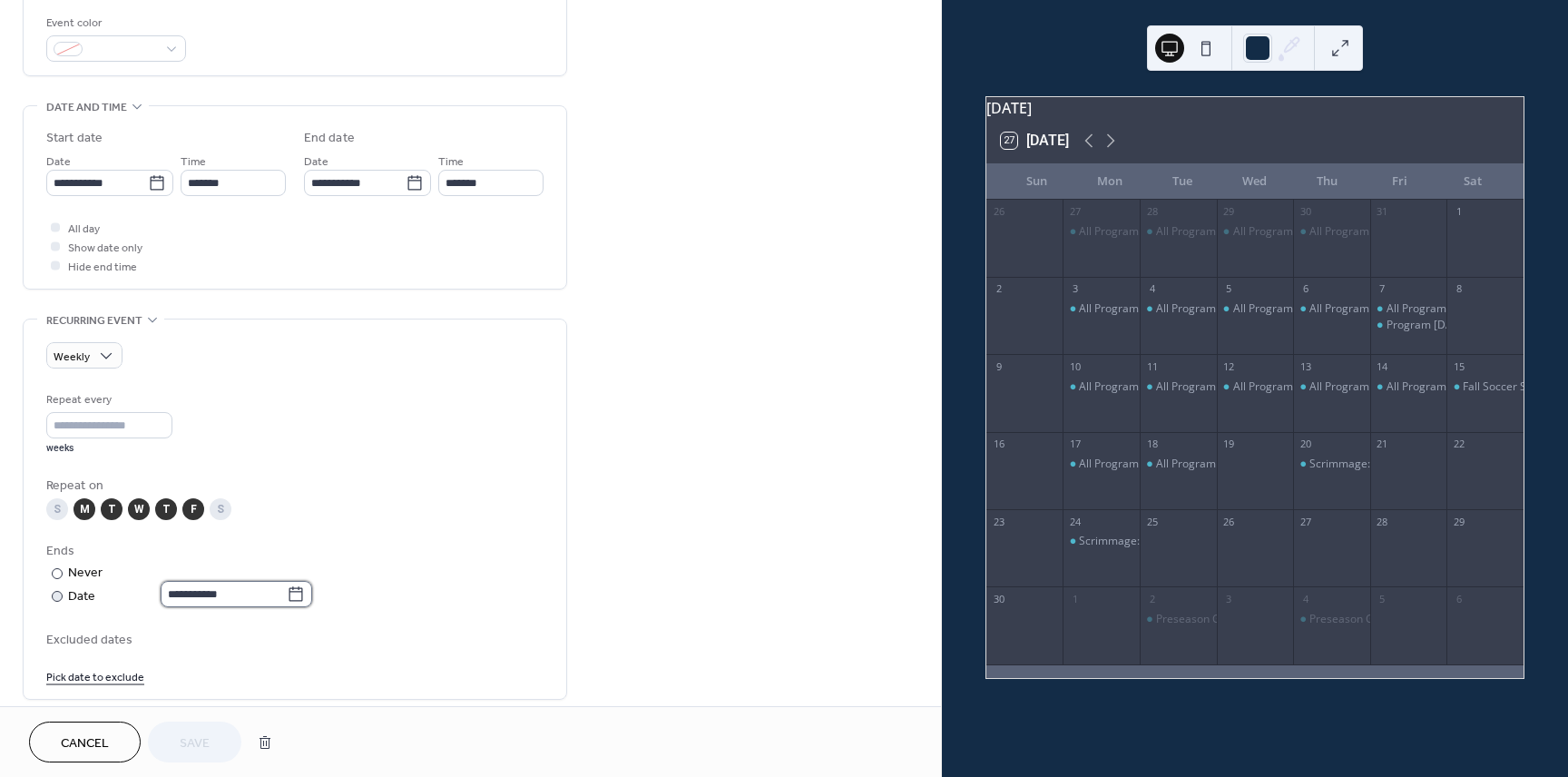 click on "**********" at bounding box center [223, 594] 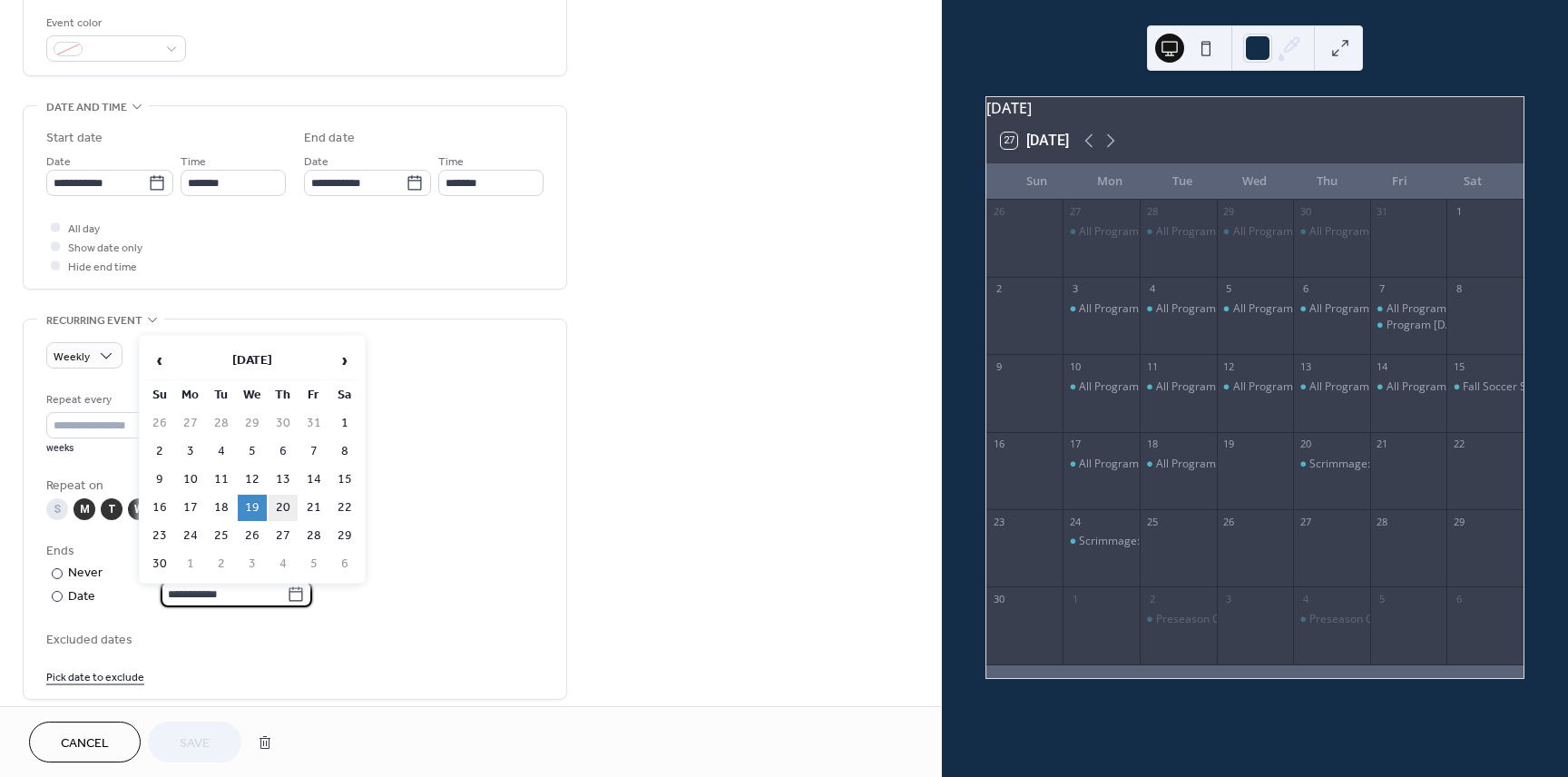 click on "20" at bounding box center (283, 507) 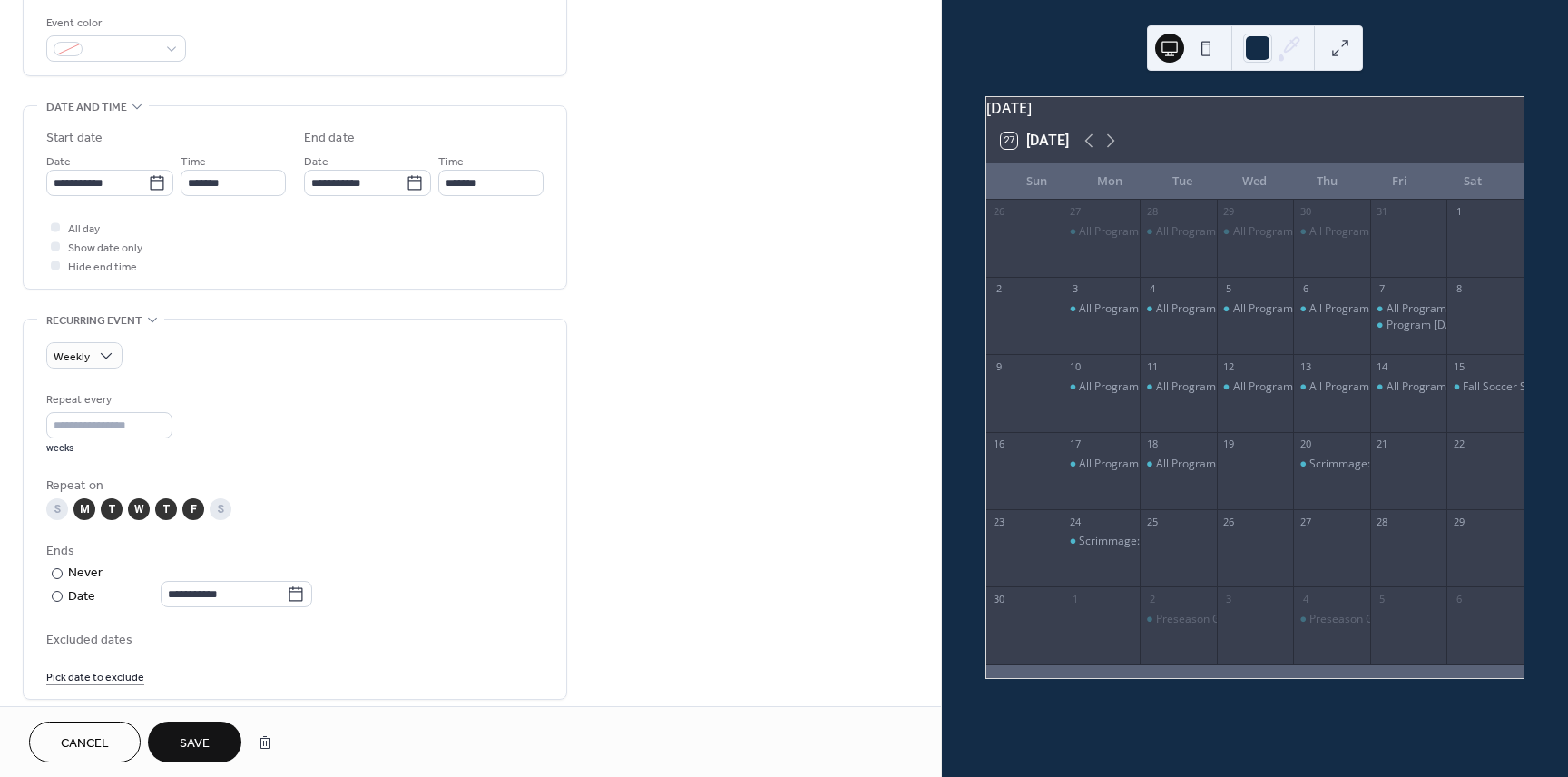 click on "Save" at bounding box center [194, 743] 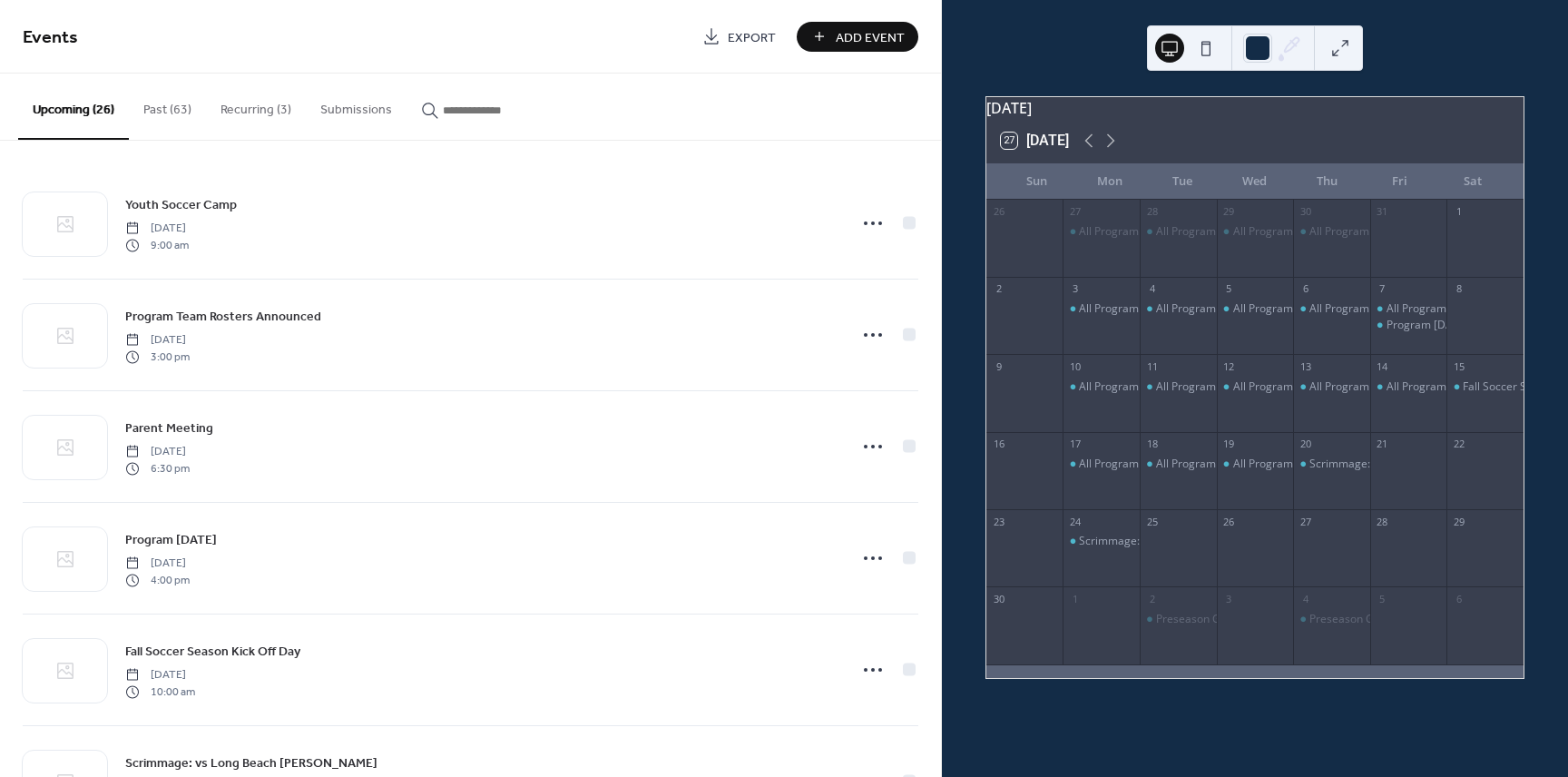 click on "Add Event" at bounding box center (870, 37) 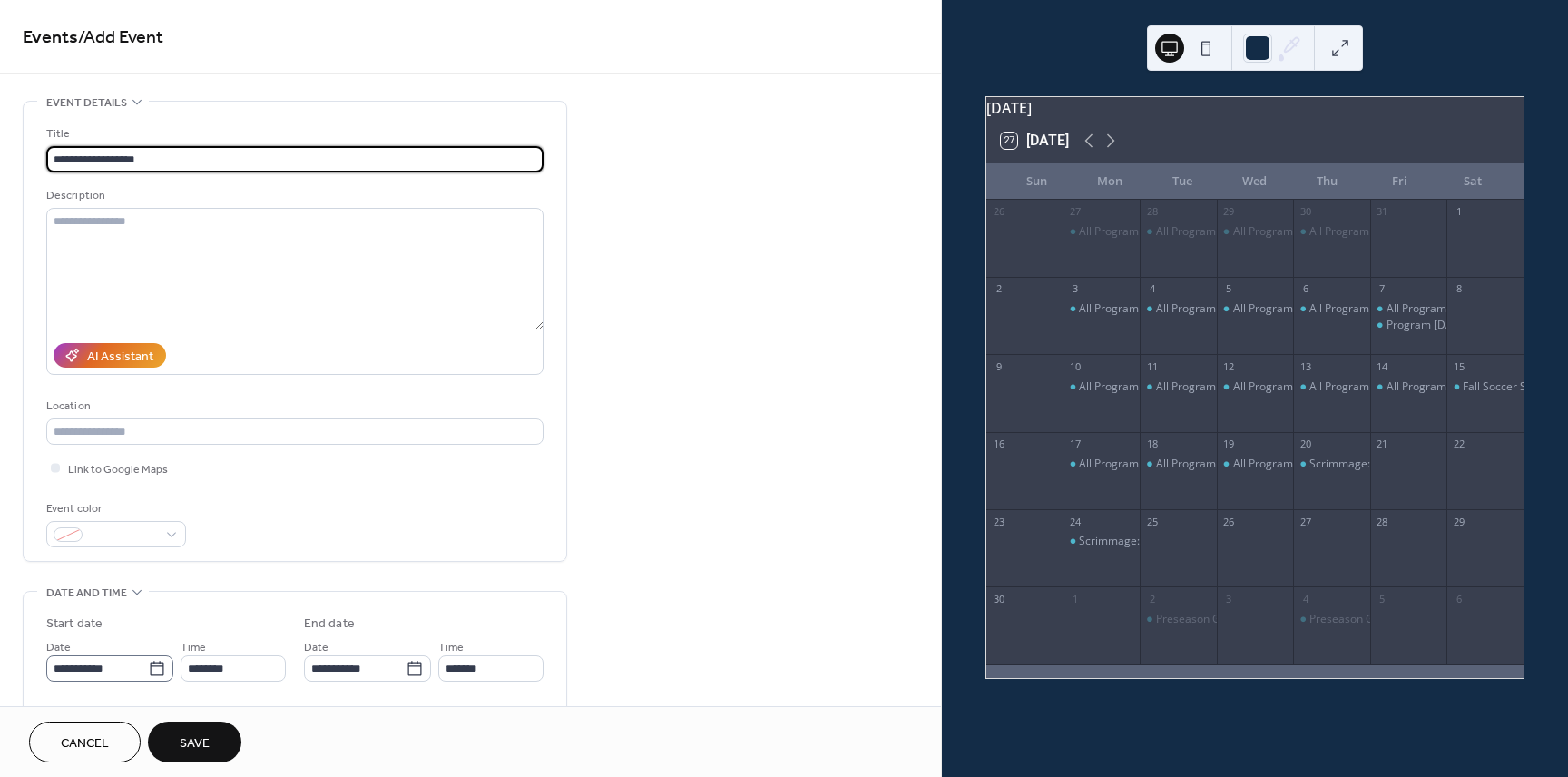 type on "**********" 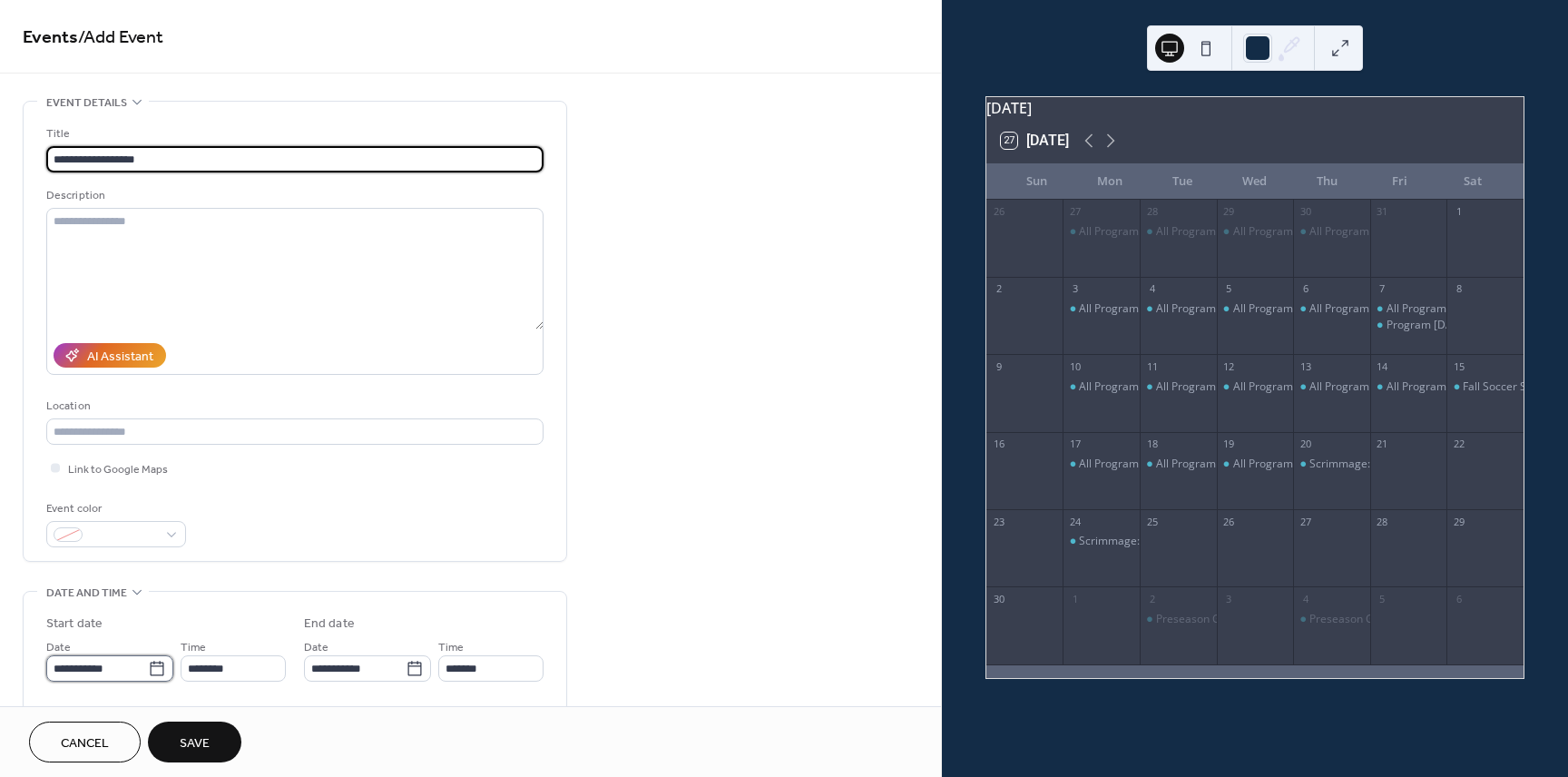 click on "**********" at bounding box center [97, 668] 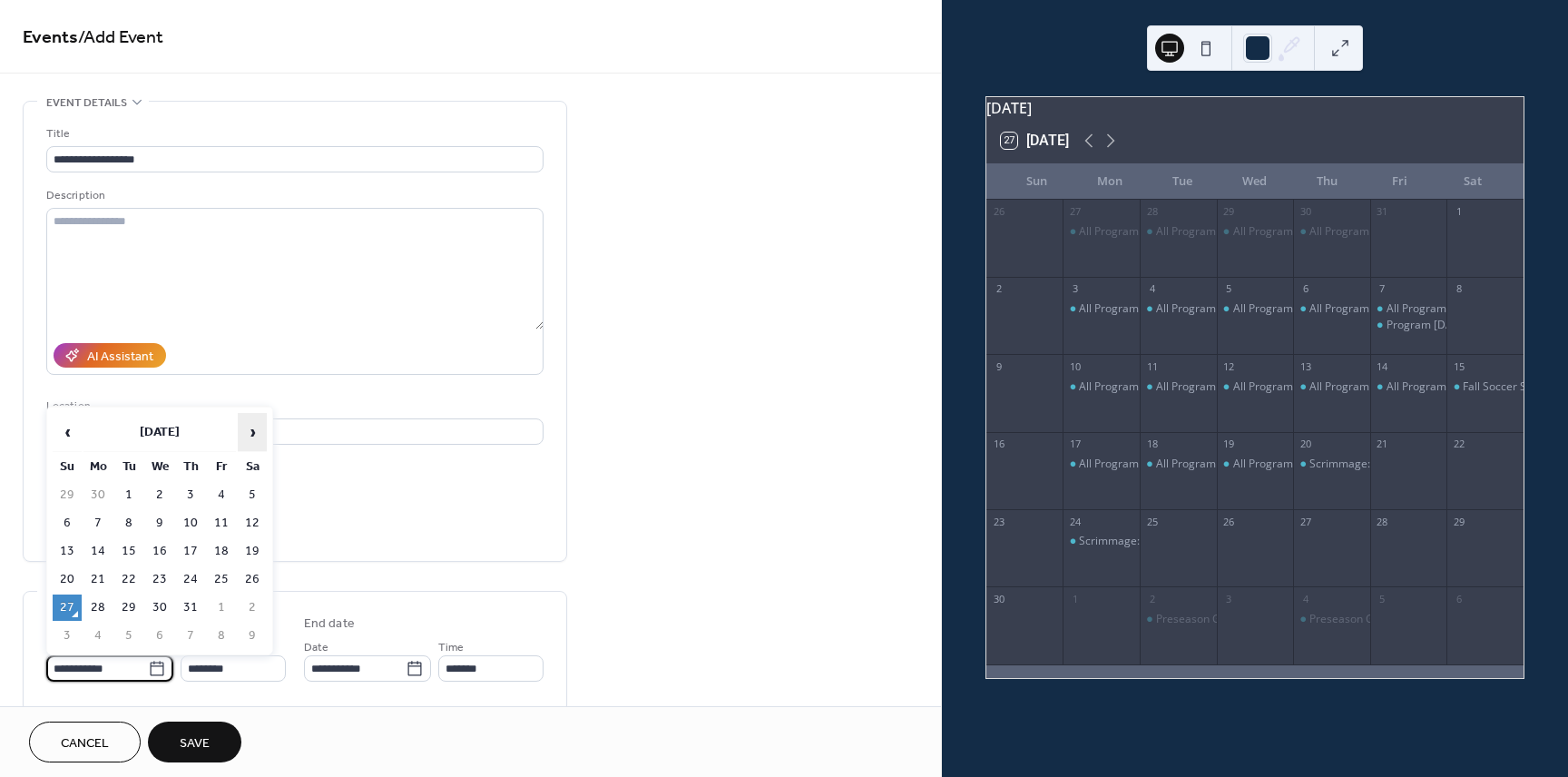 click on "›" at bounding box center [252, 432] 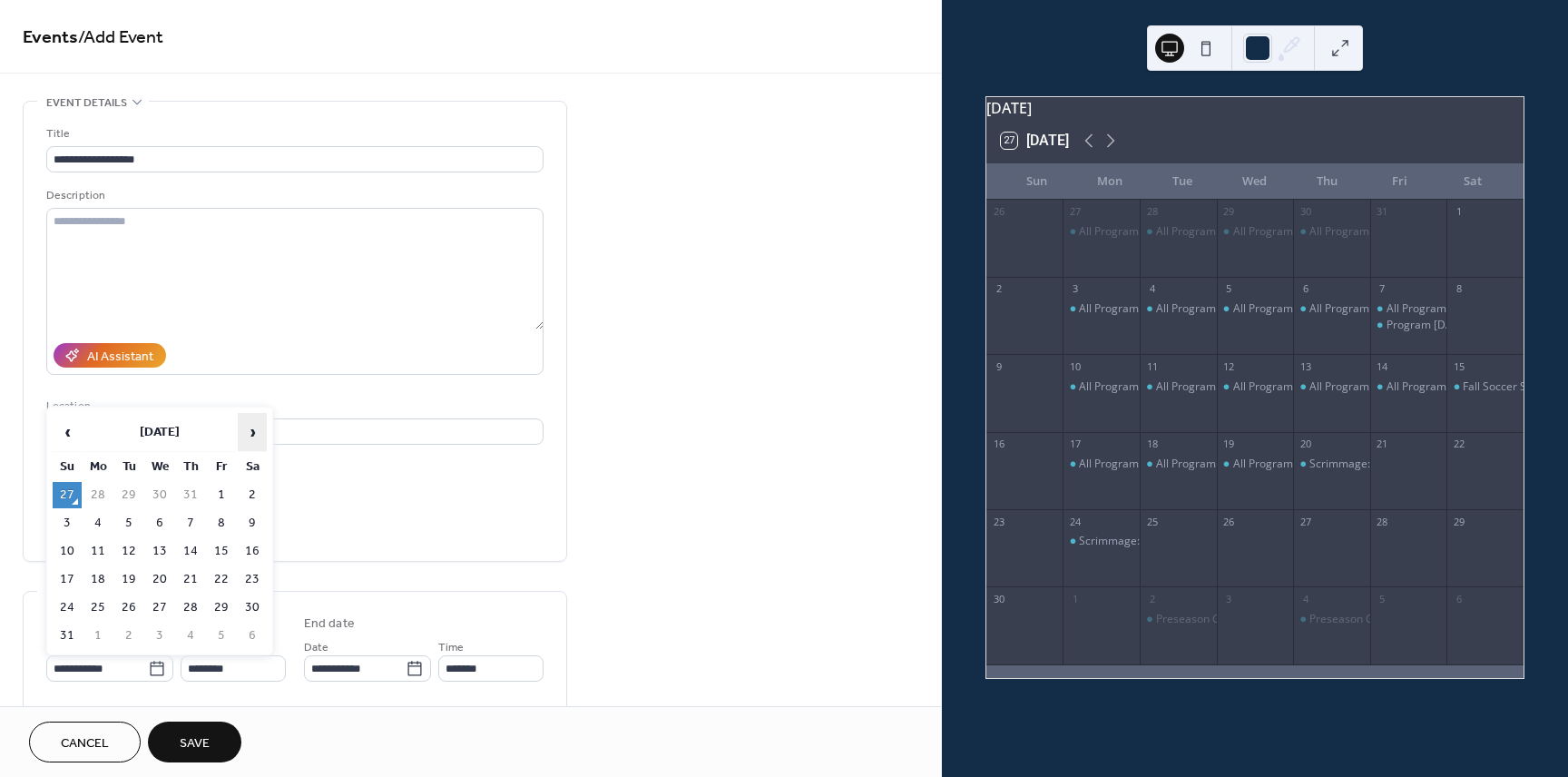 click on "›" at bounding box center [252, 432] 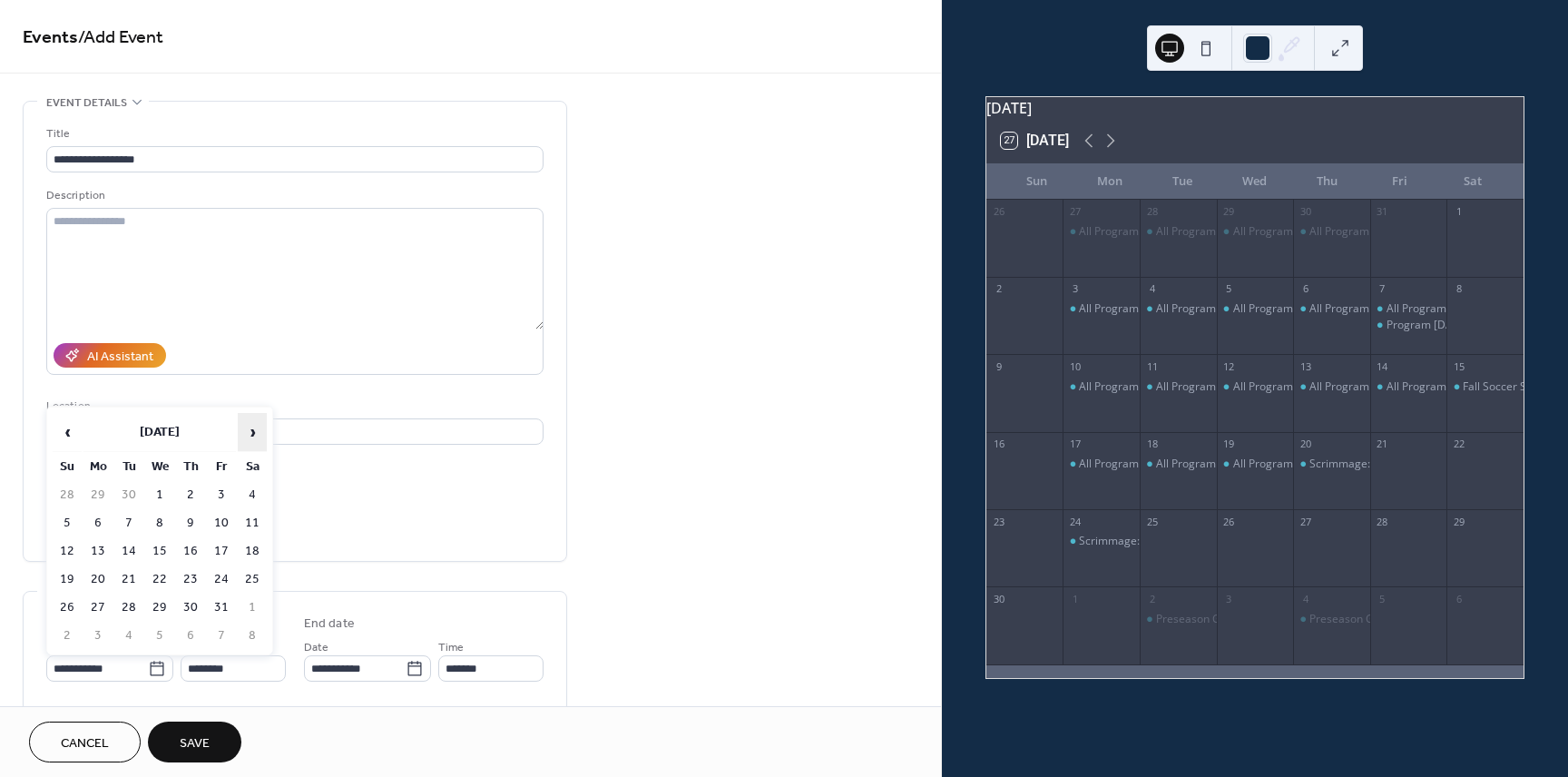 click on "›" at bounding box center (252, 432) 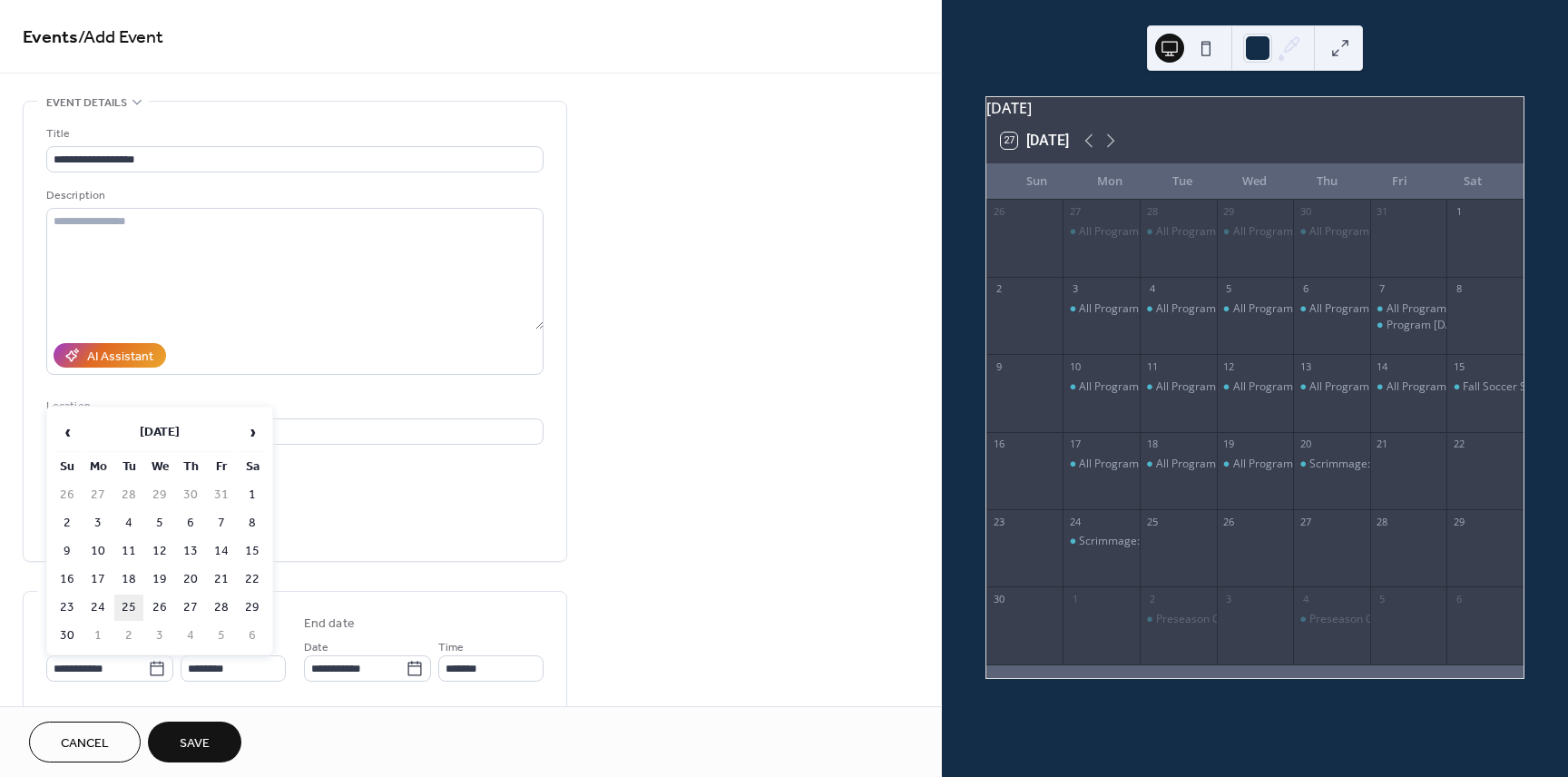 click on "25" at bounding box center [129, 607] 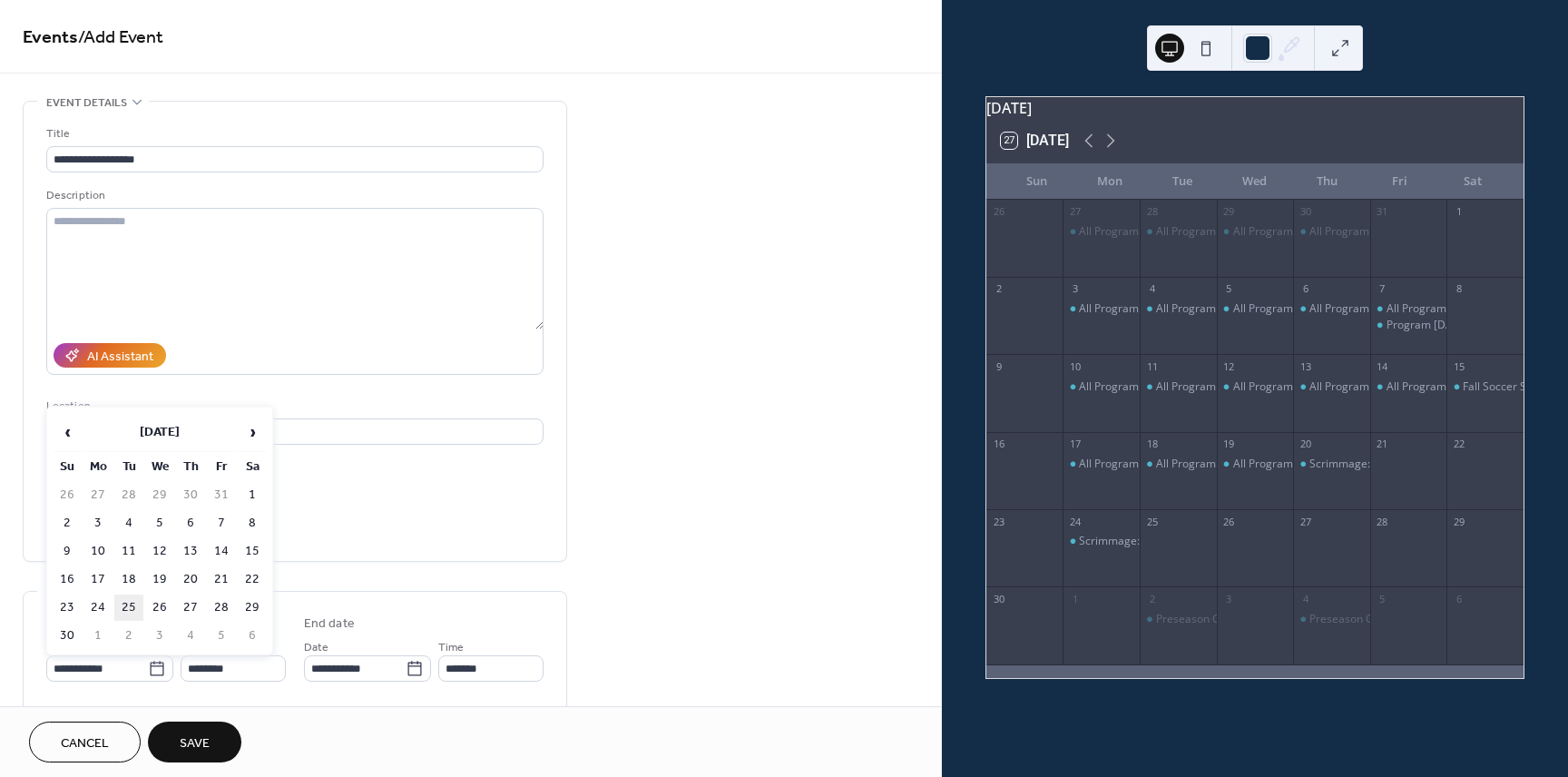 type on "**********" 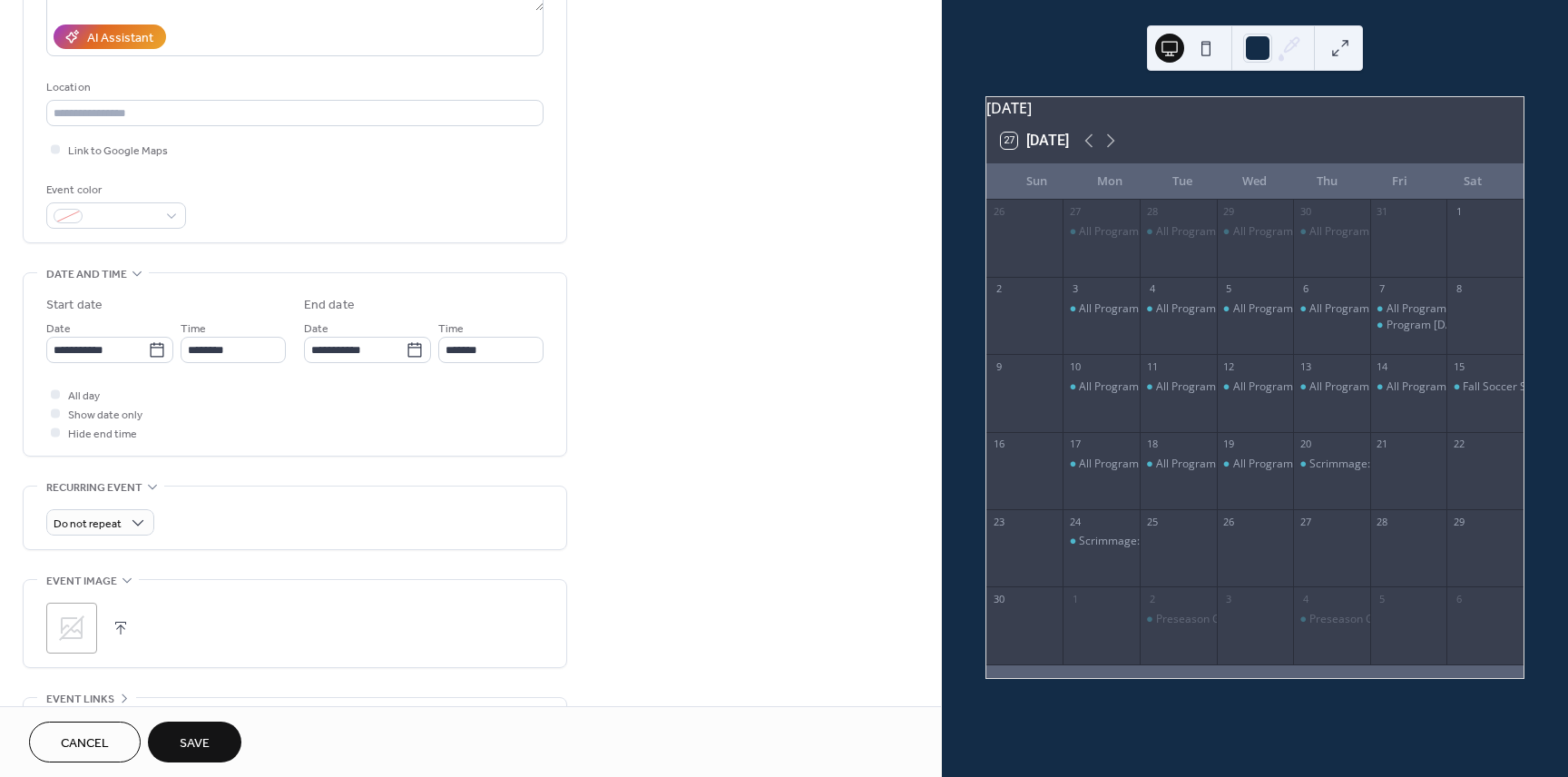 scroll, scrollTop: 348, scrollLeft: 0, axis: vertical 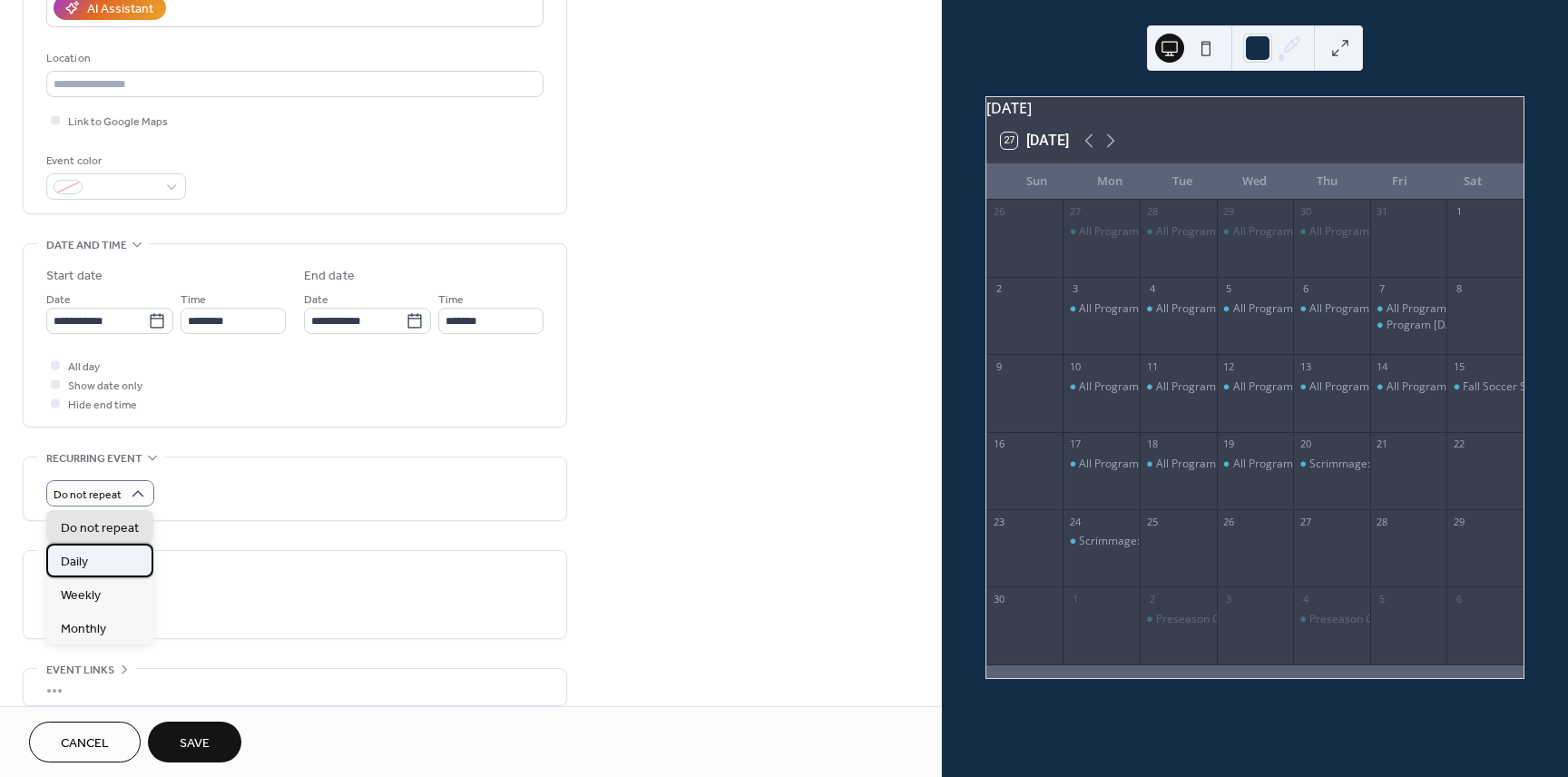 click on "Daily" at bounding box center (100, 560) 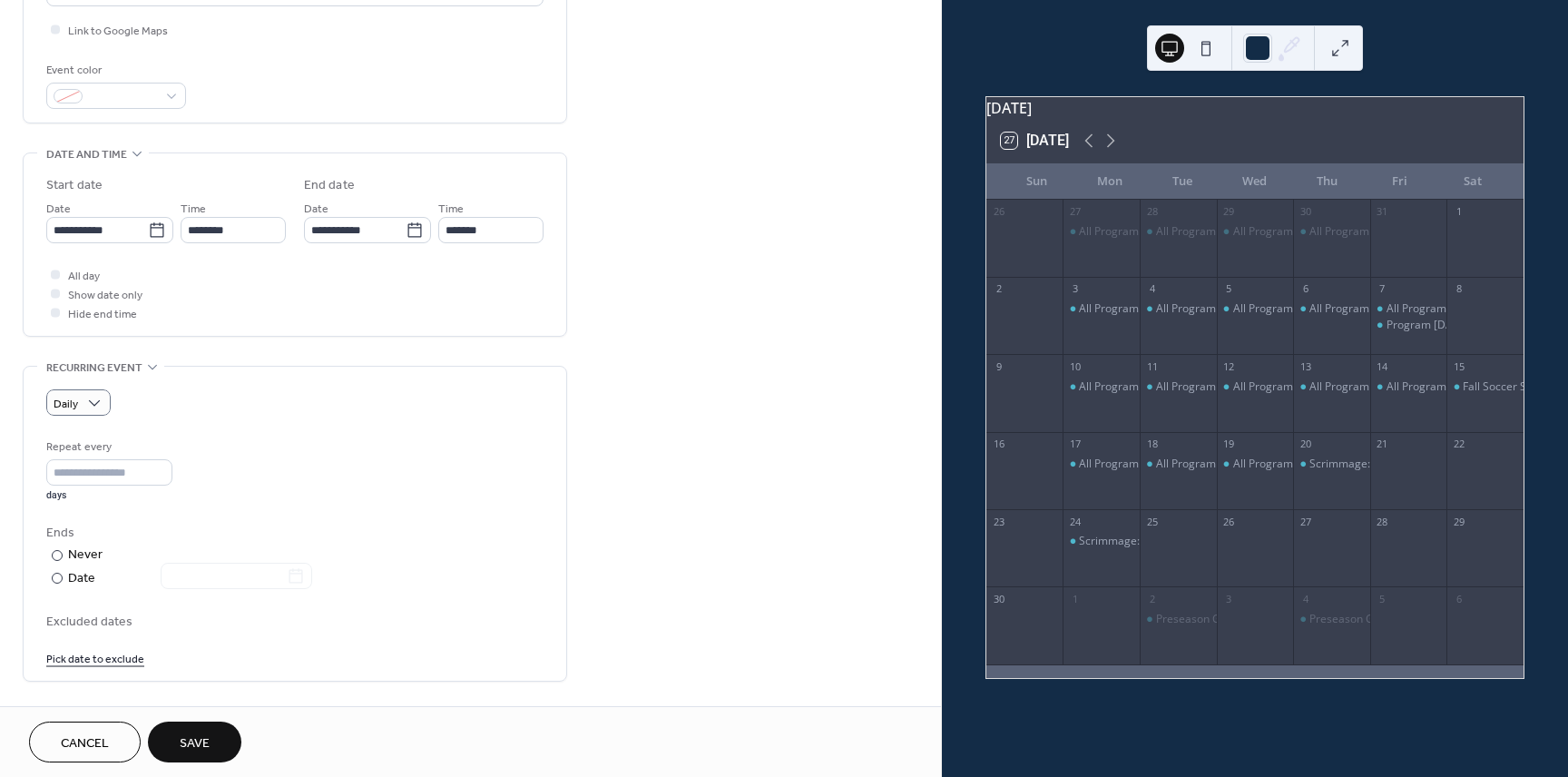 scroll, scrollTop: 435, scrollLeft: 0, axis: vertical 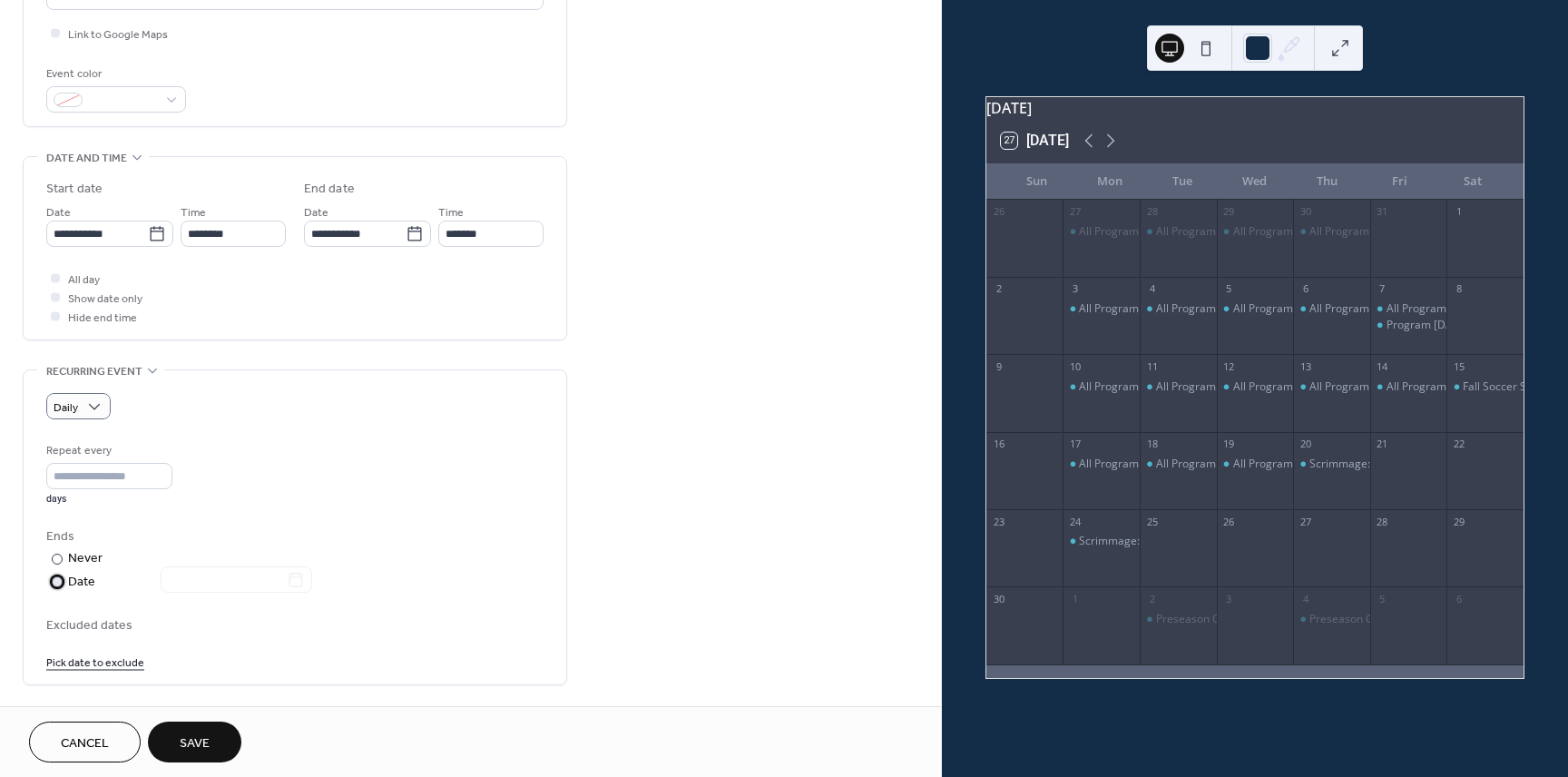 click on "Date" at bounding box center [190, 582] 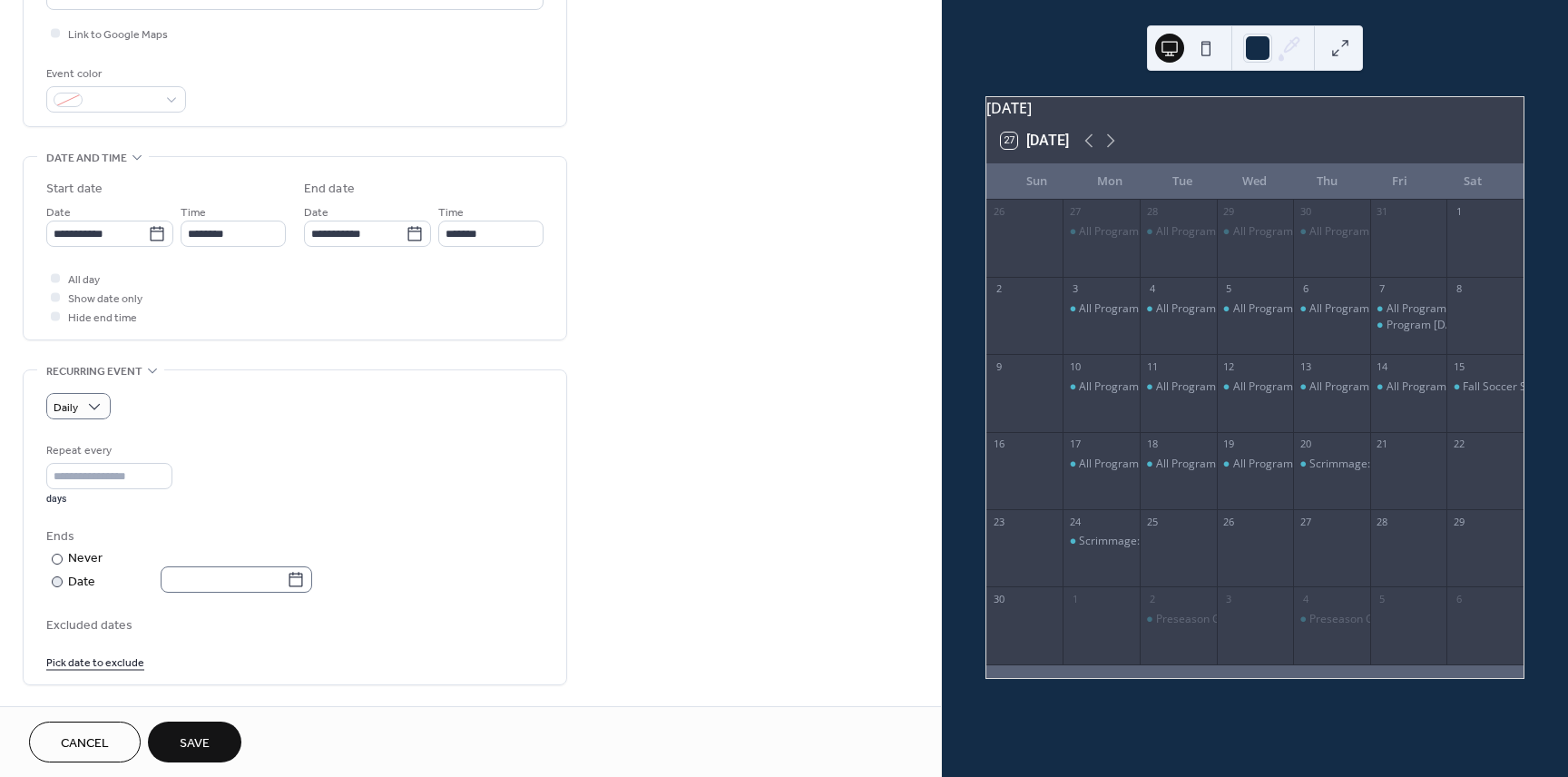 click 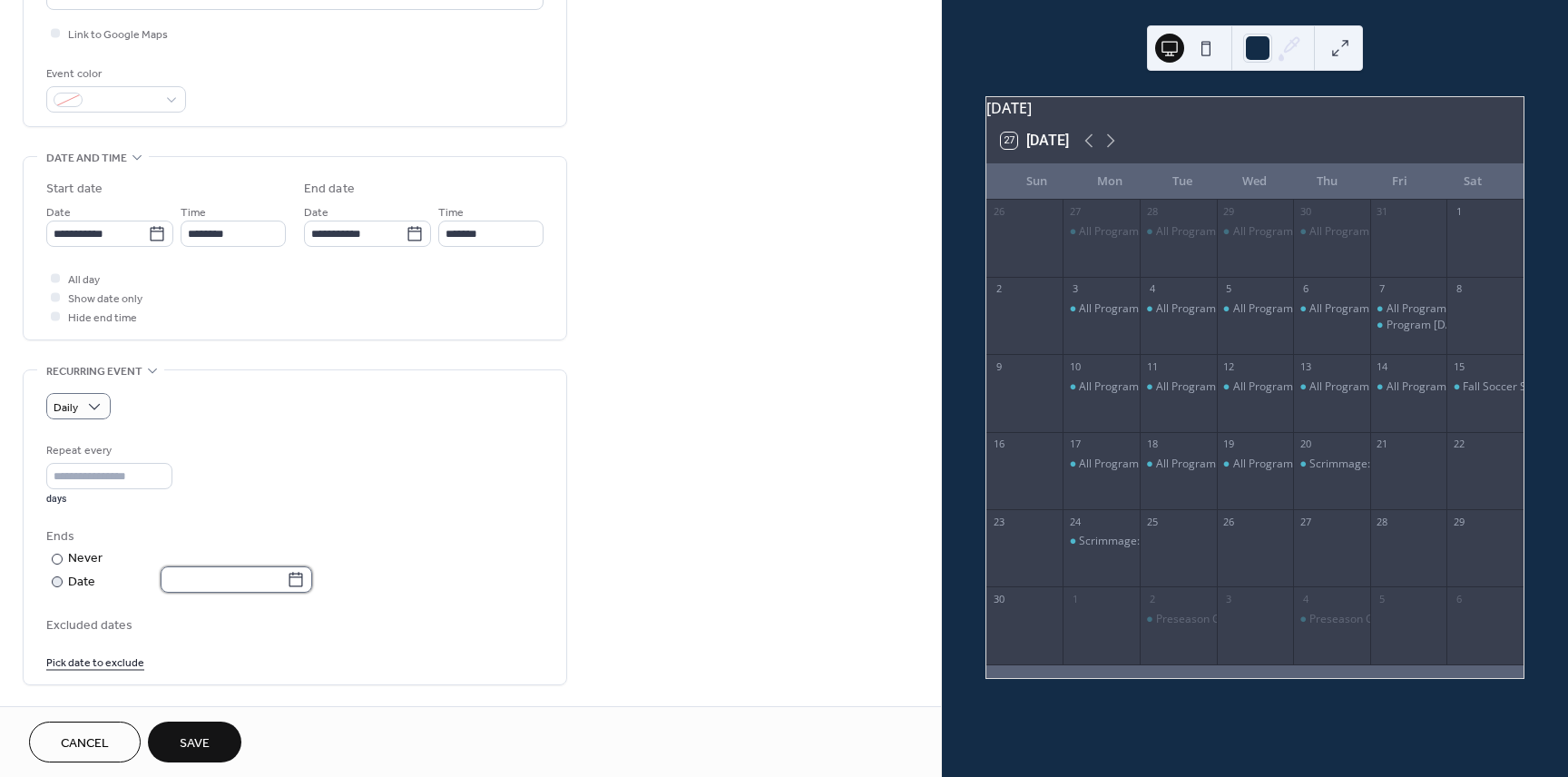 click at bounding box center [223, 579] 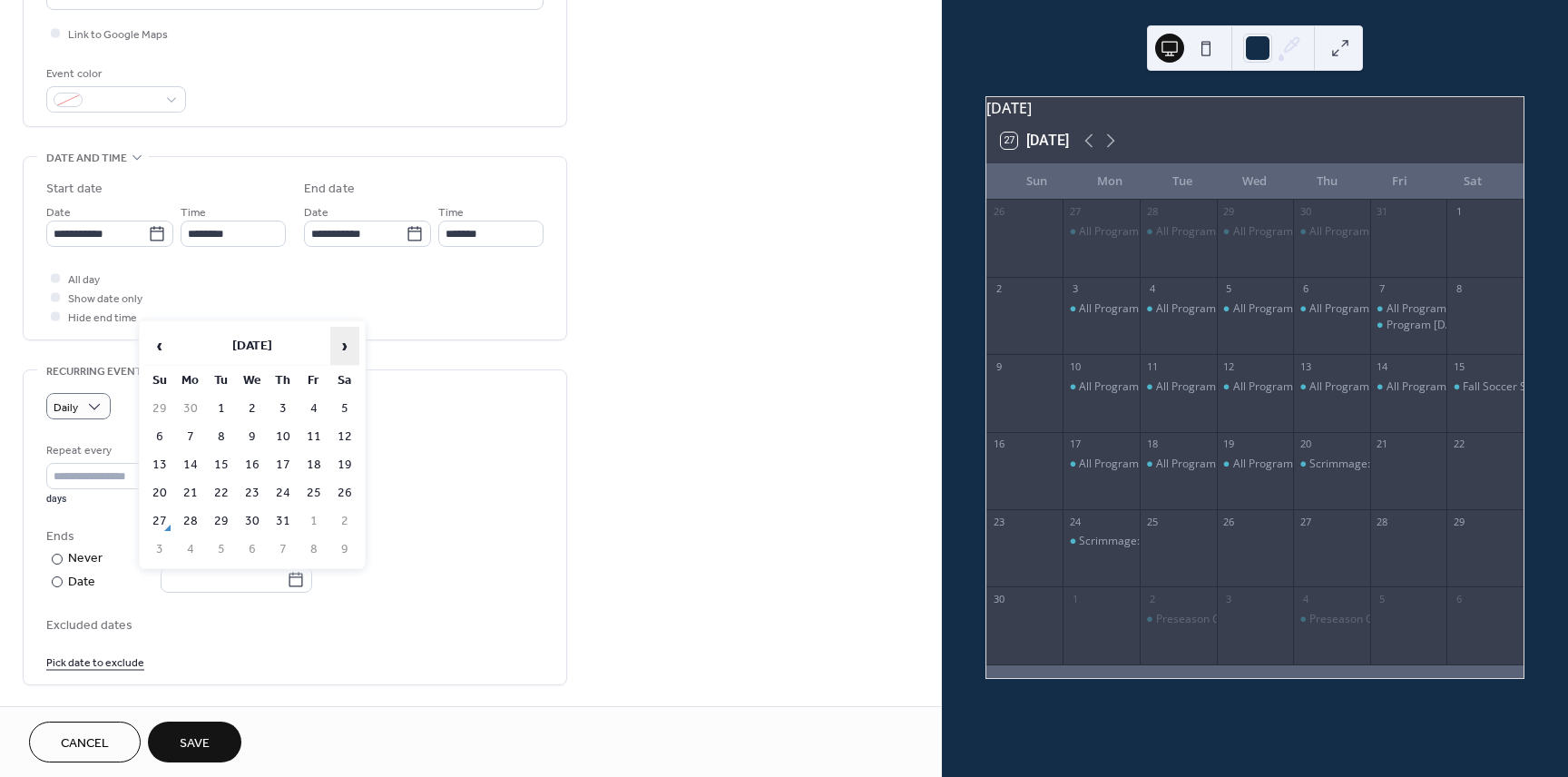 click on "›" at bounding box center [345, 346] 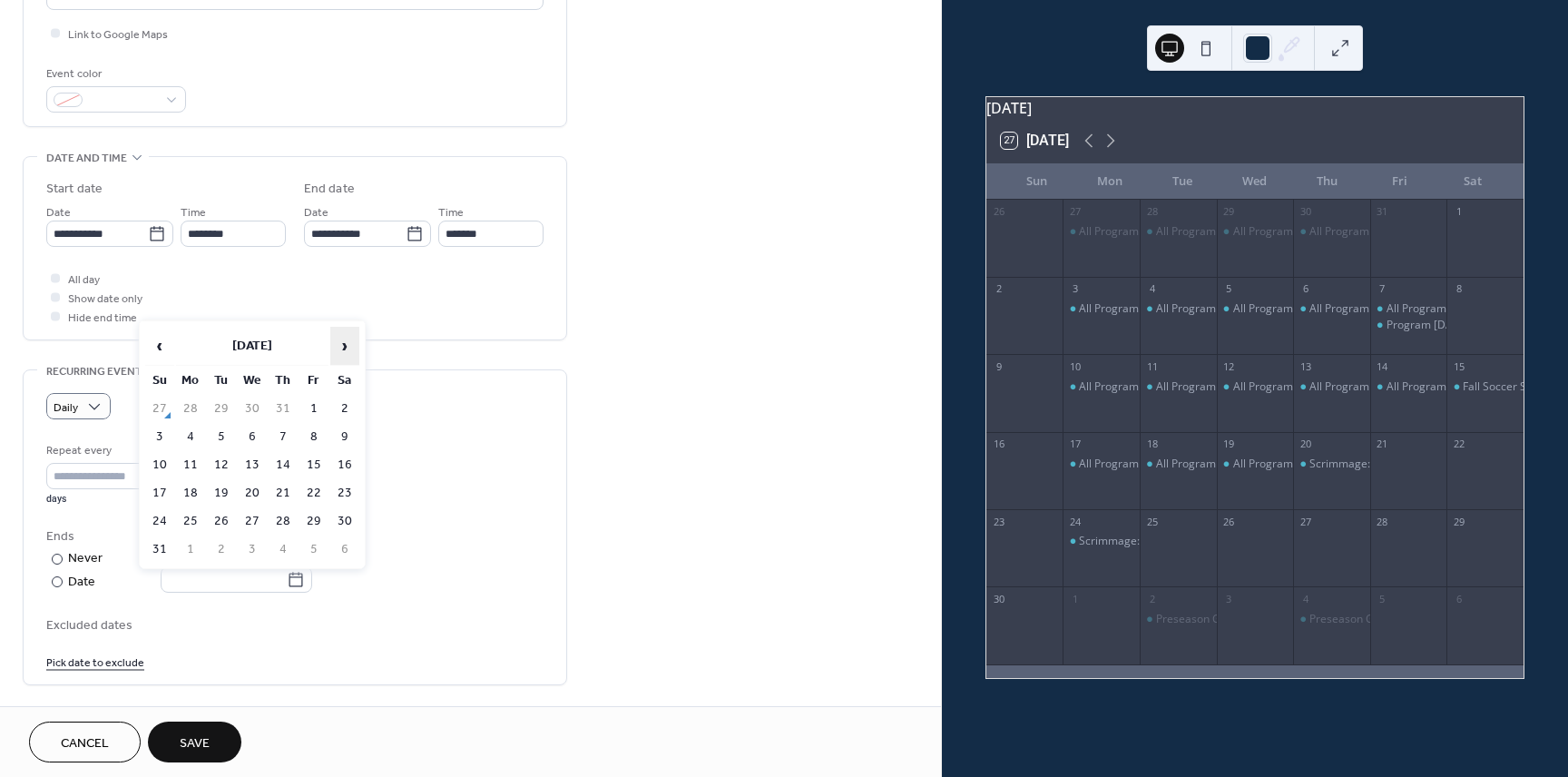 click on "›" at bounding box center [345, 346] 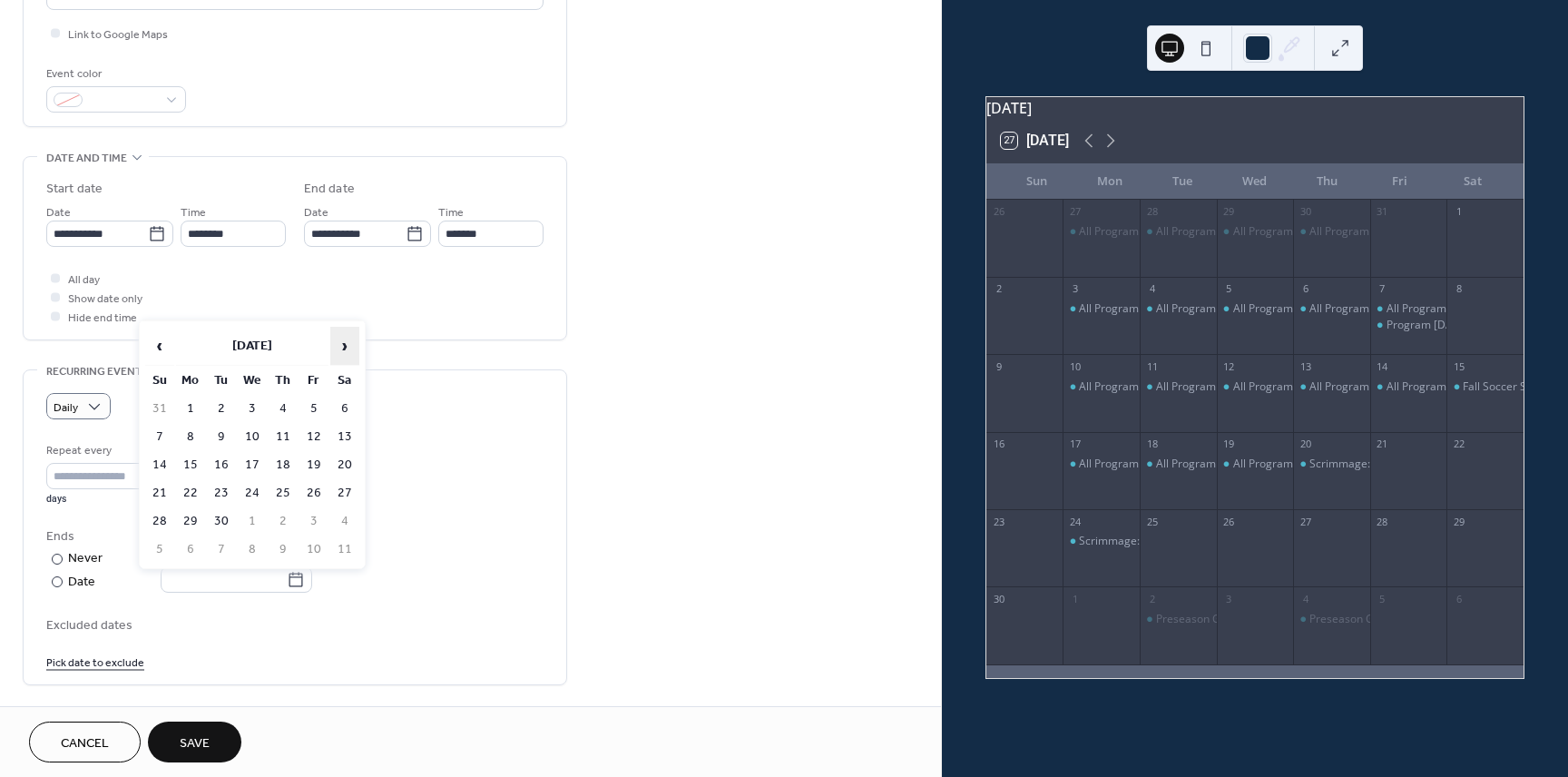 click on "›" at bounding box center [345, 346] 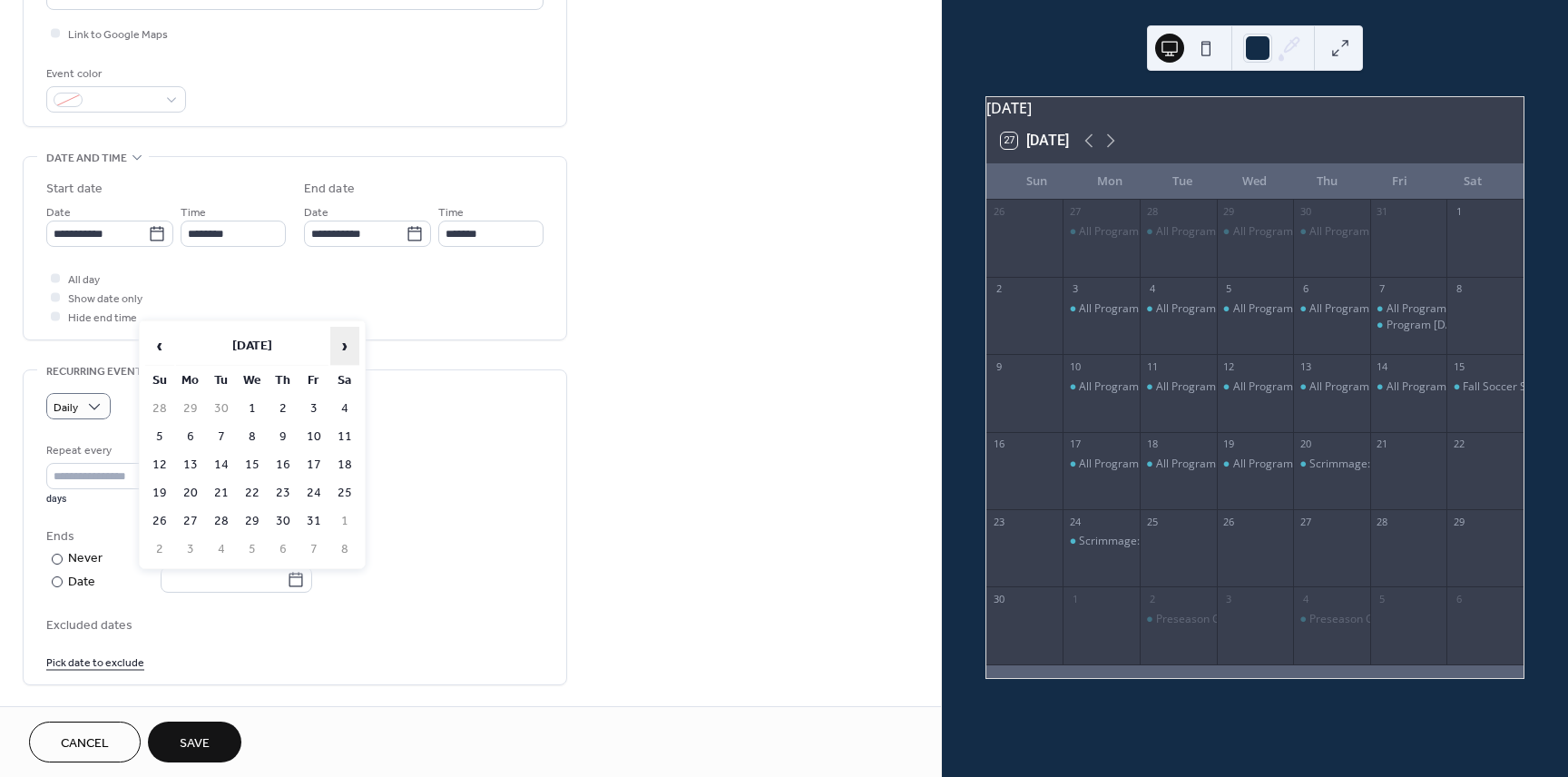 click on "›" at bounding box center (345, 346) 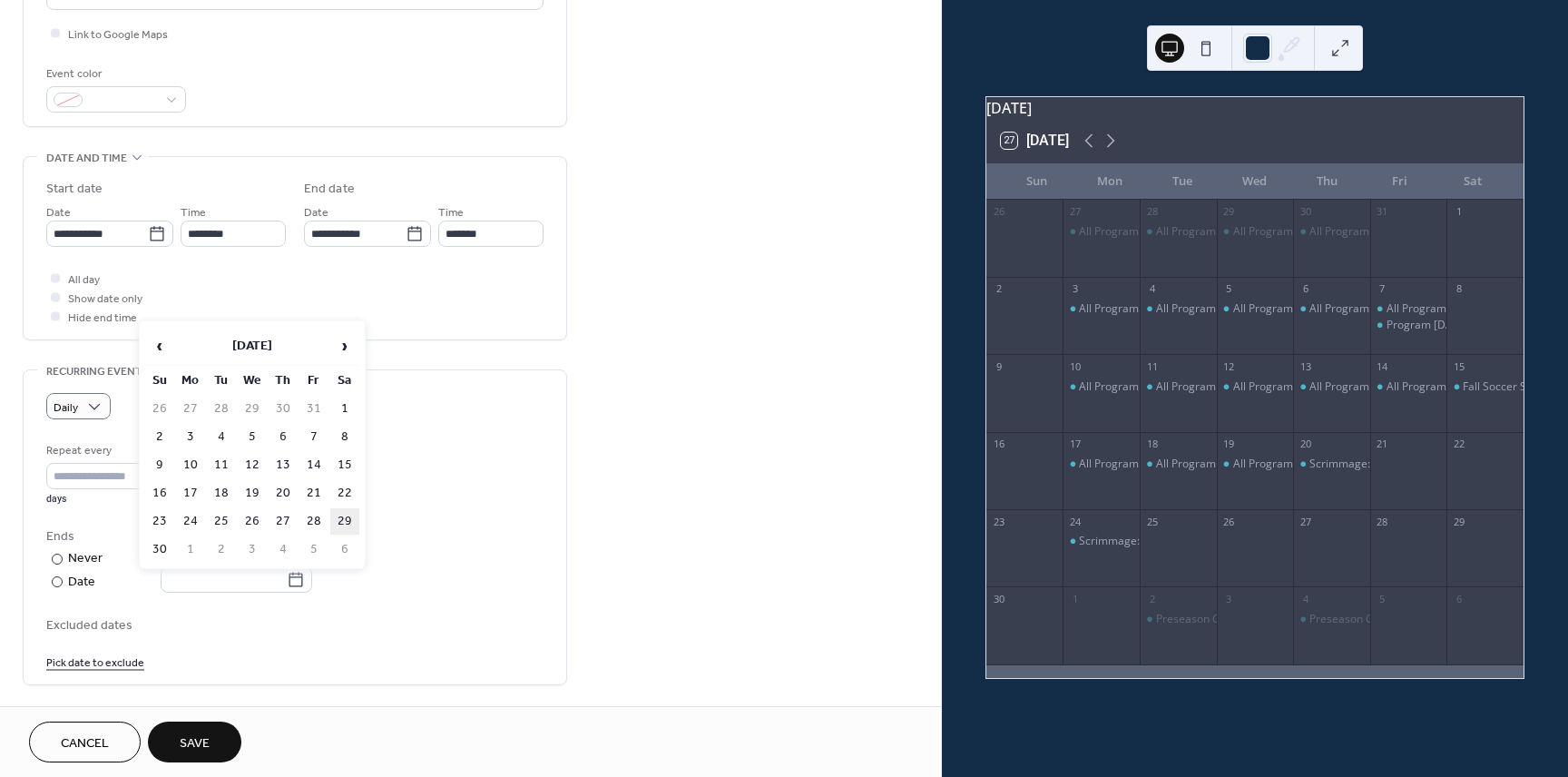 click on "29" at bounding box center (345, 521) 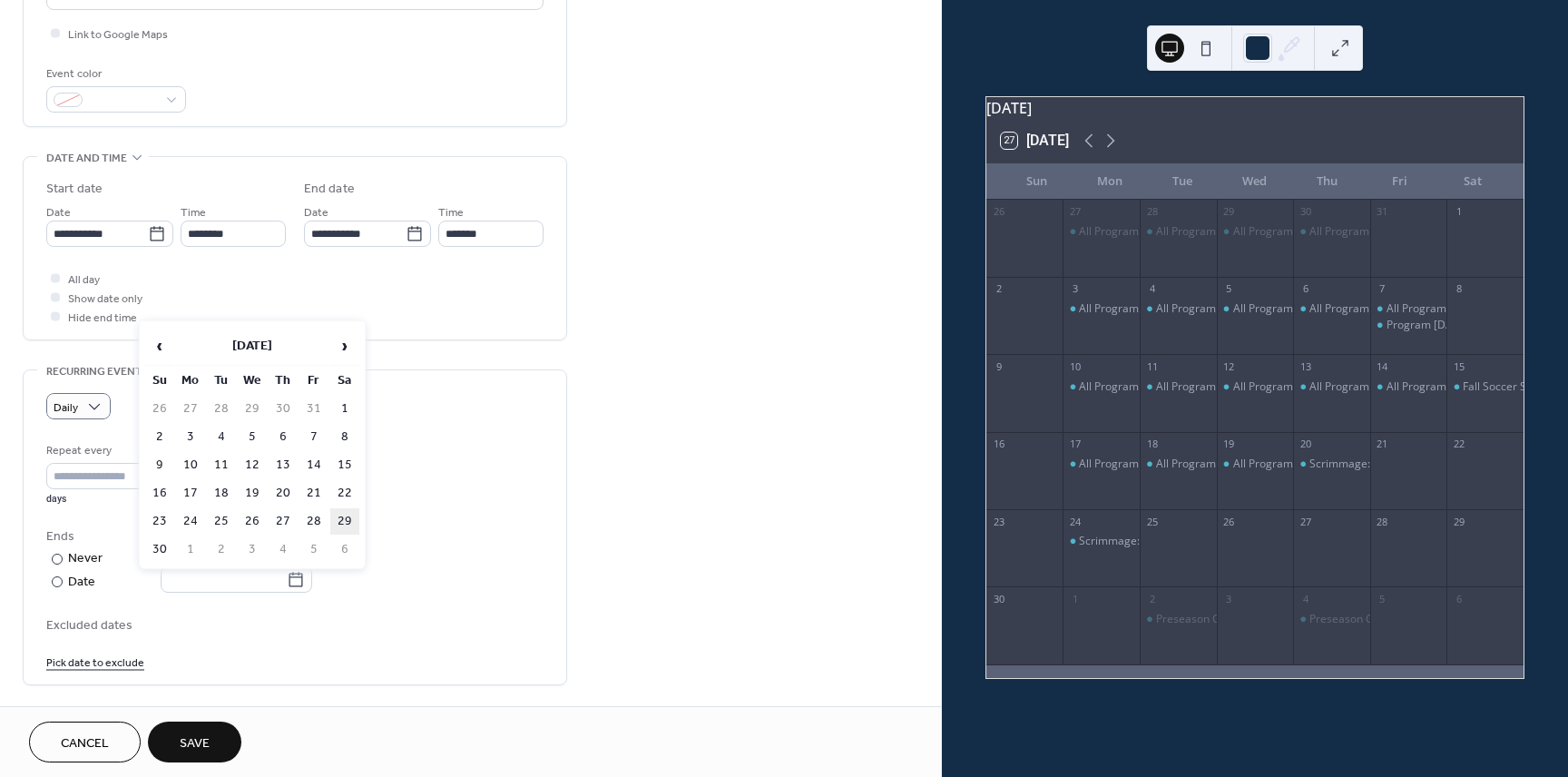 type on "**********" 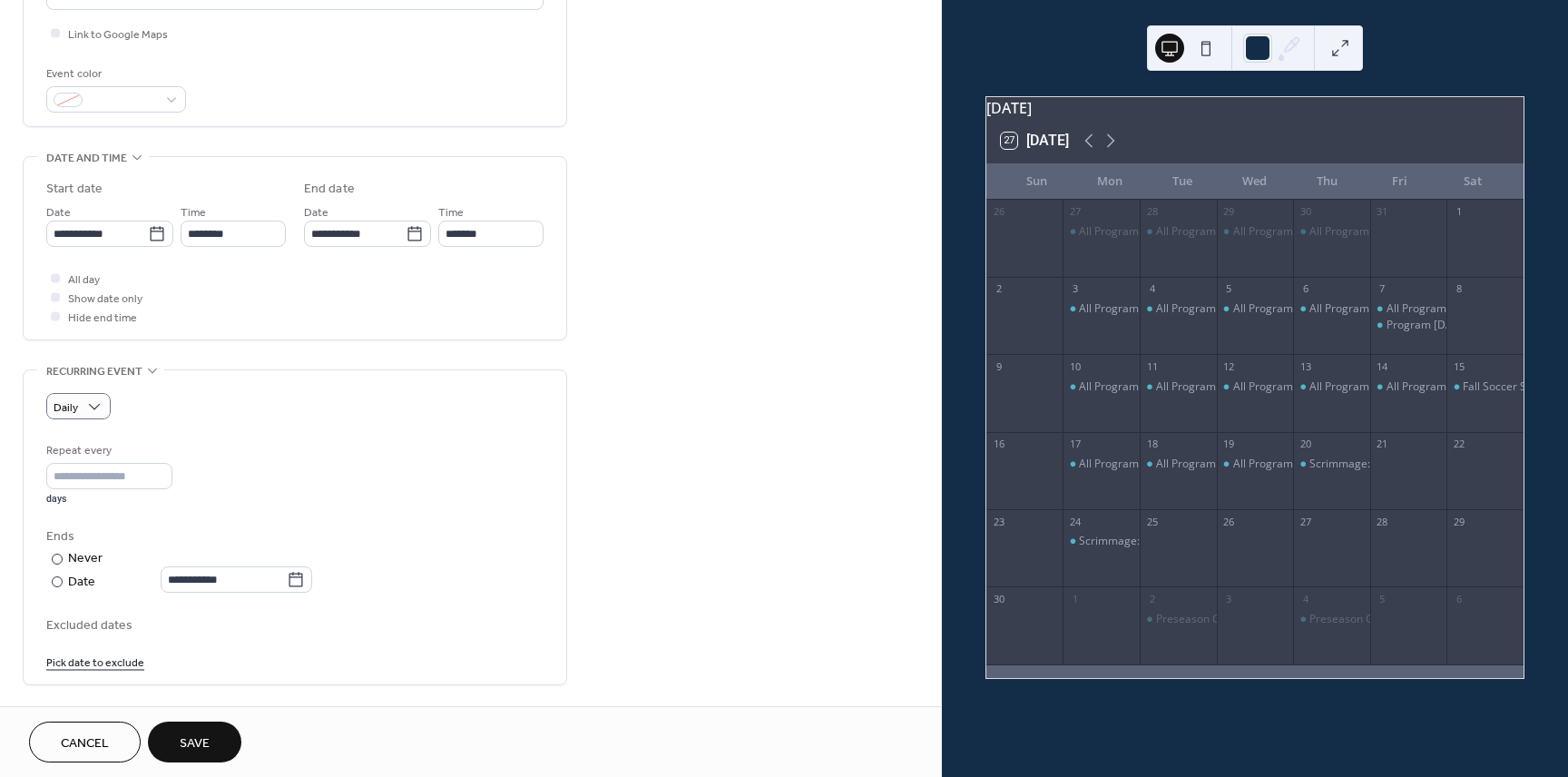 click on "Save" at bounding box center [194, 742] 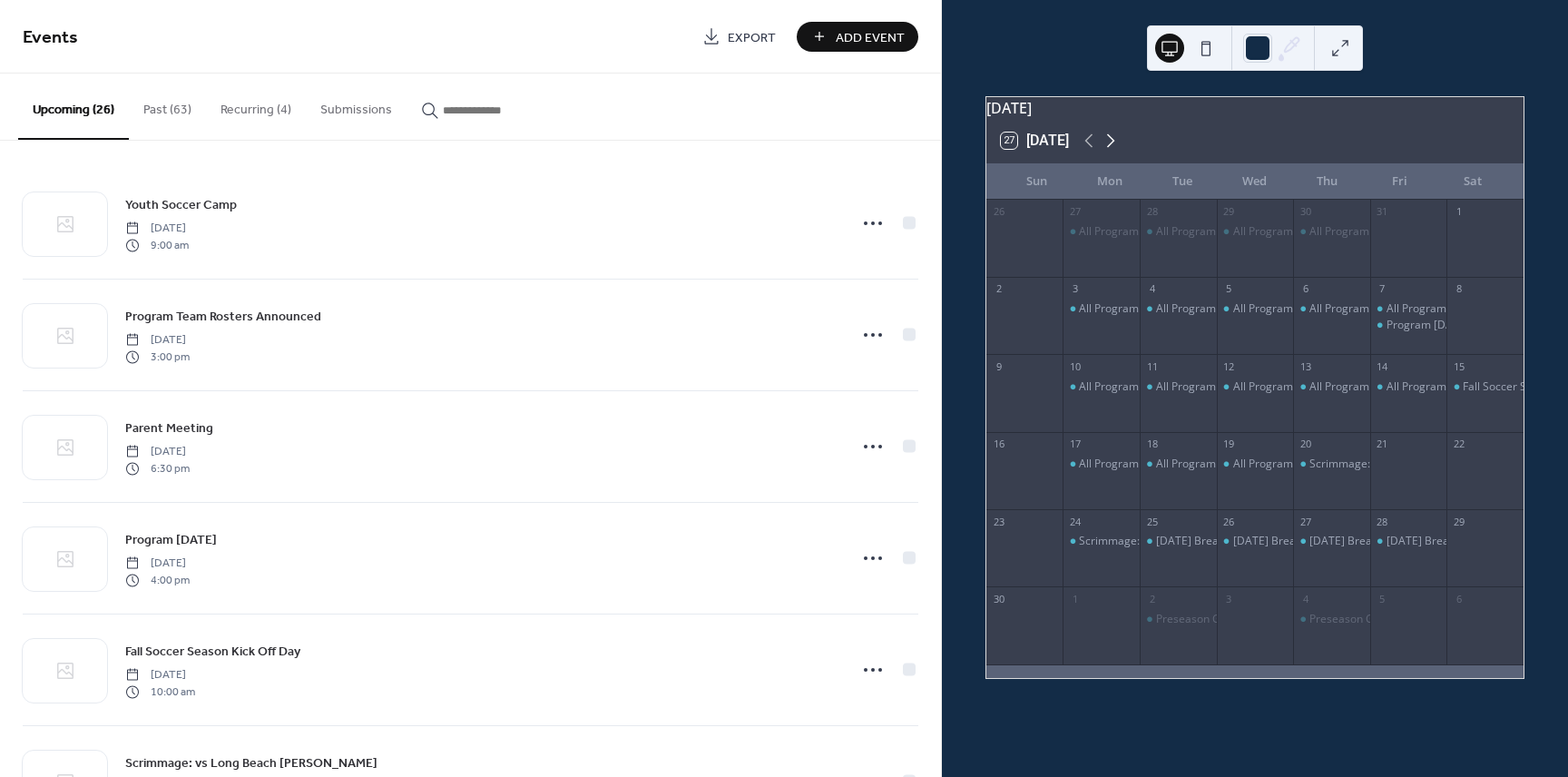 click 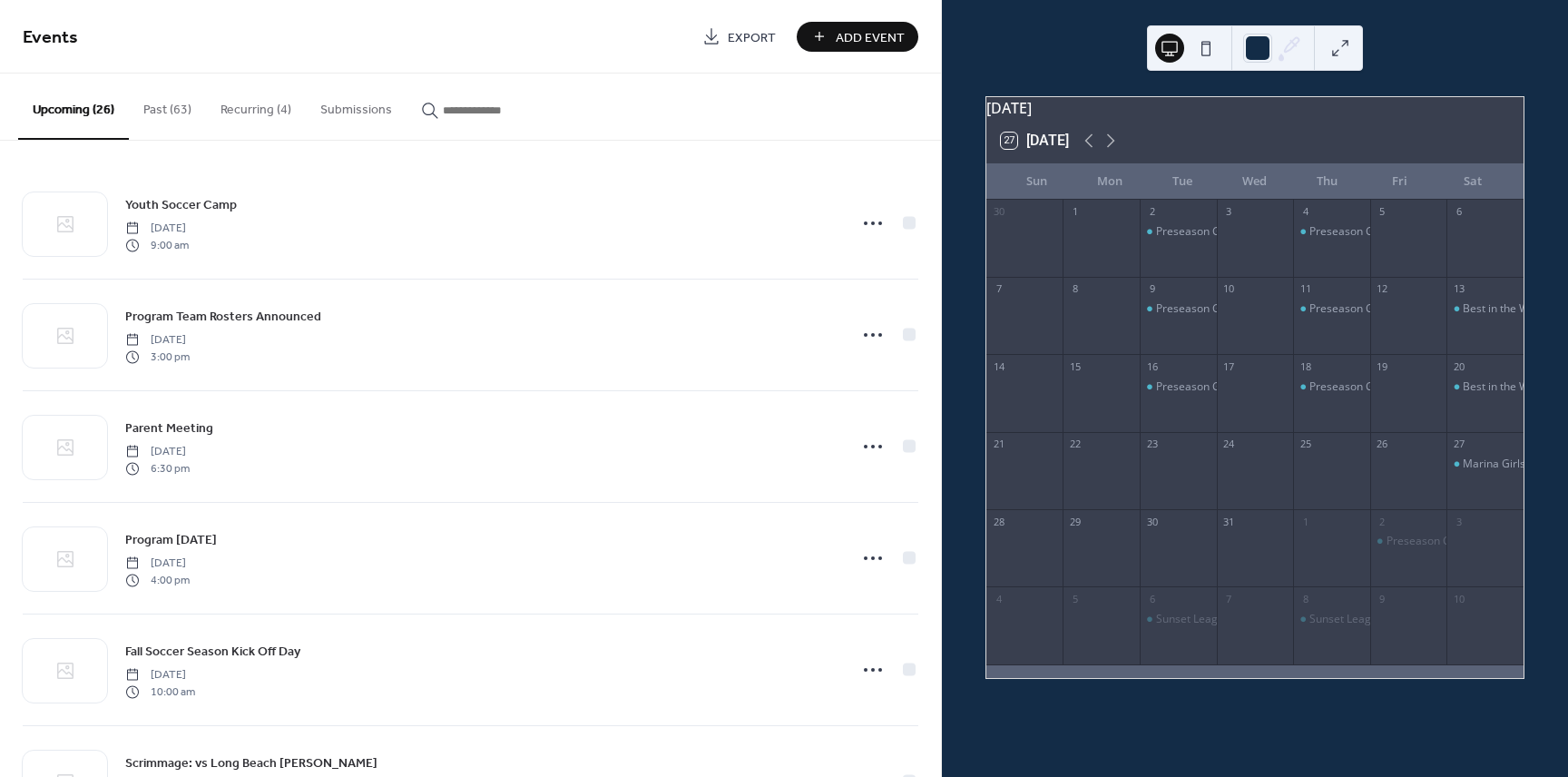 click on "Recurring (4)" at bounding box center (256, 105) 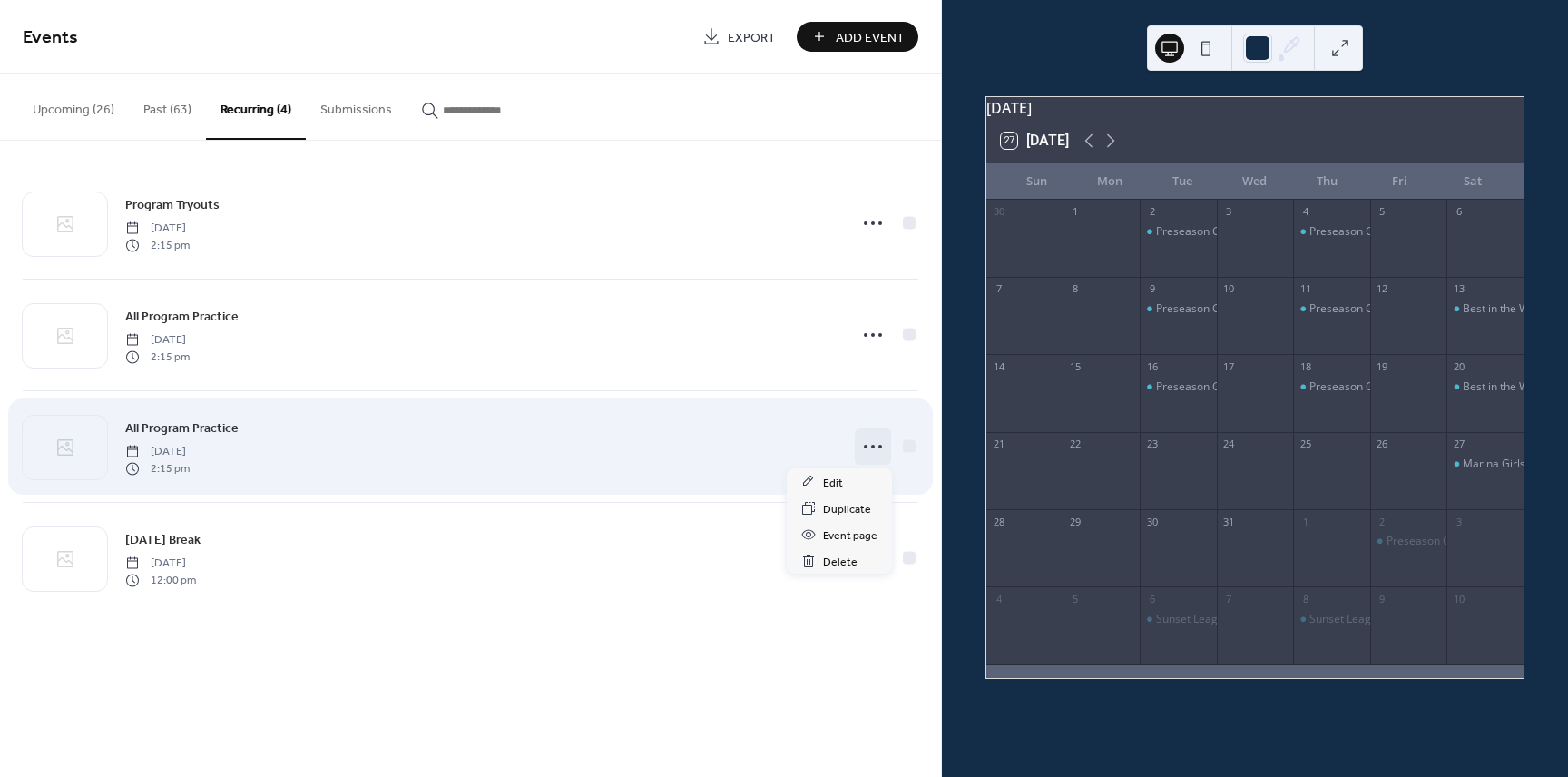 click 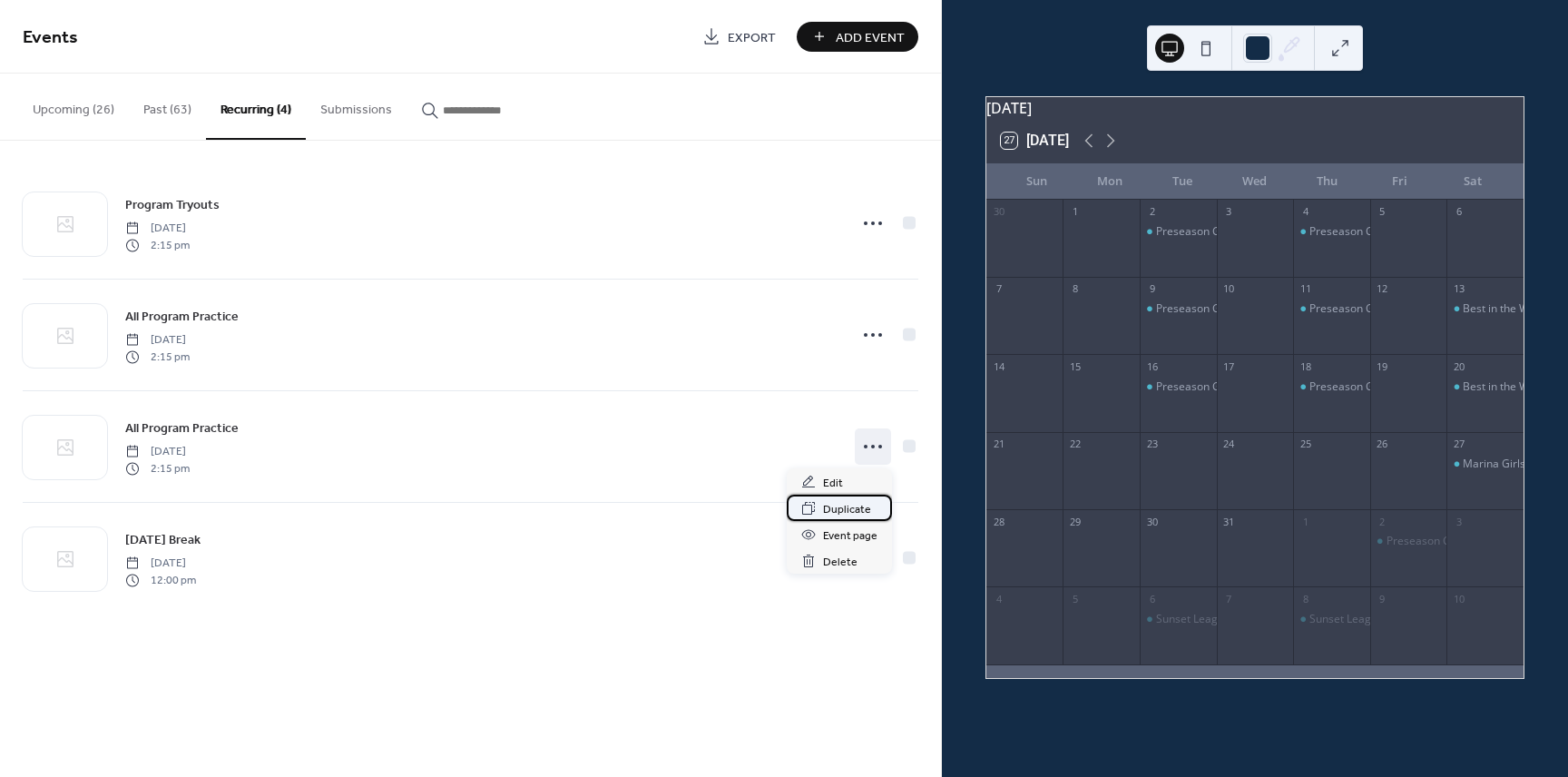 click on "Duplicate" at bounding box center (847, 509) 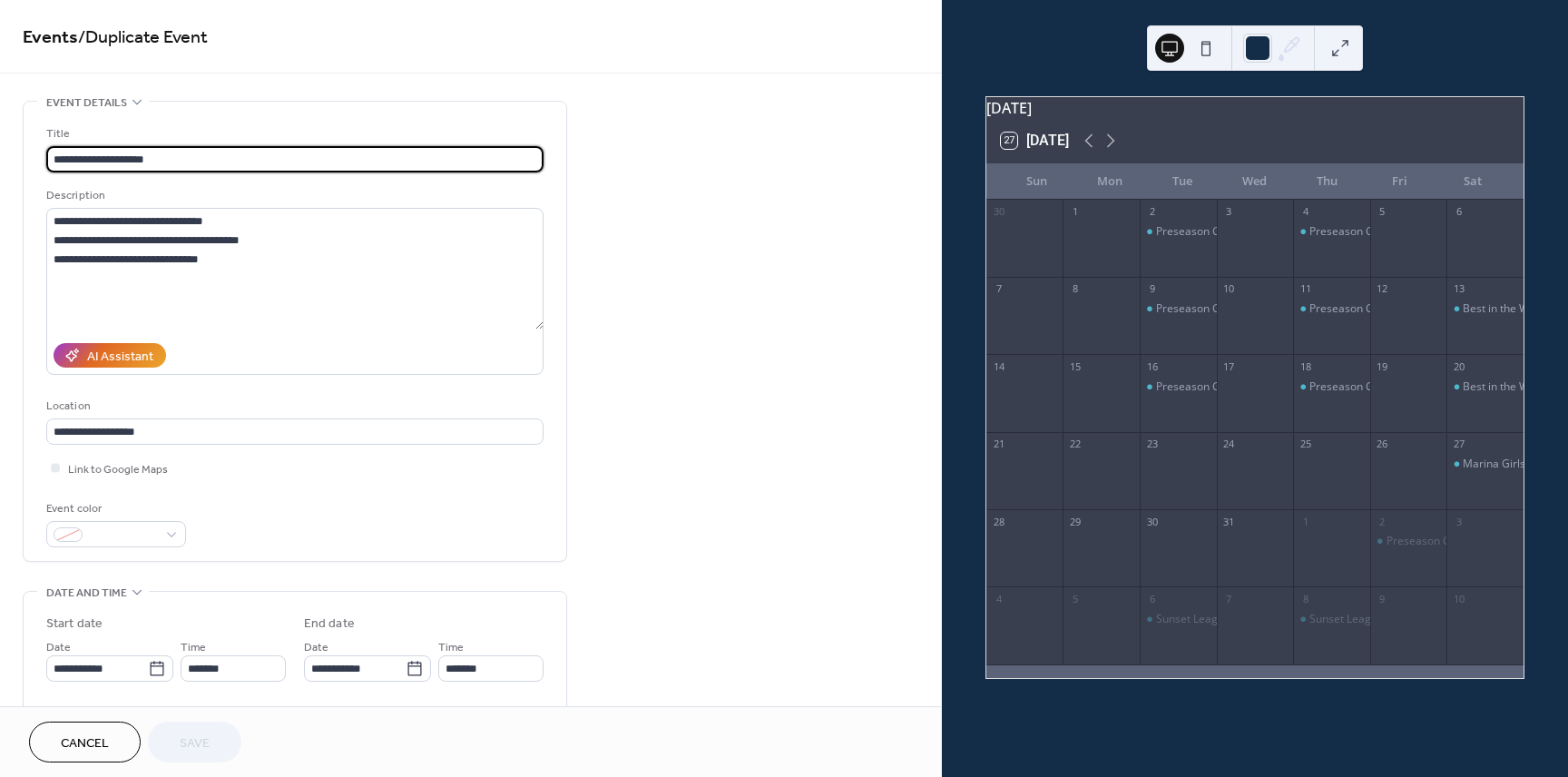 type on "**********" 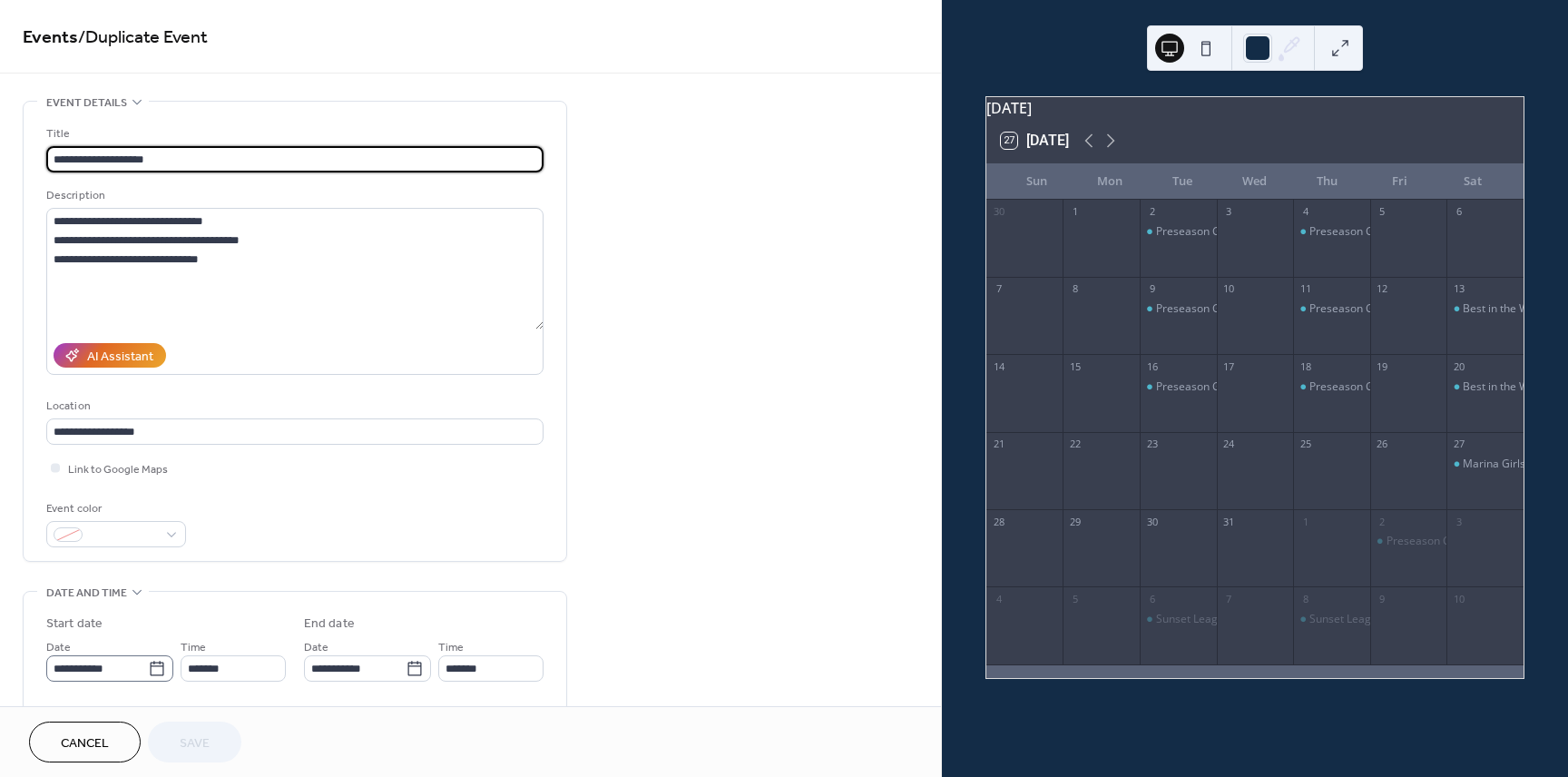 click 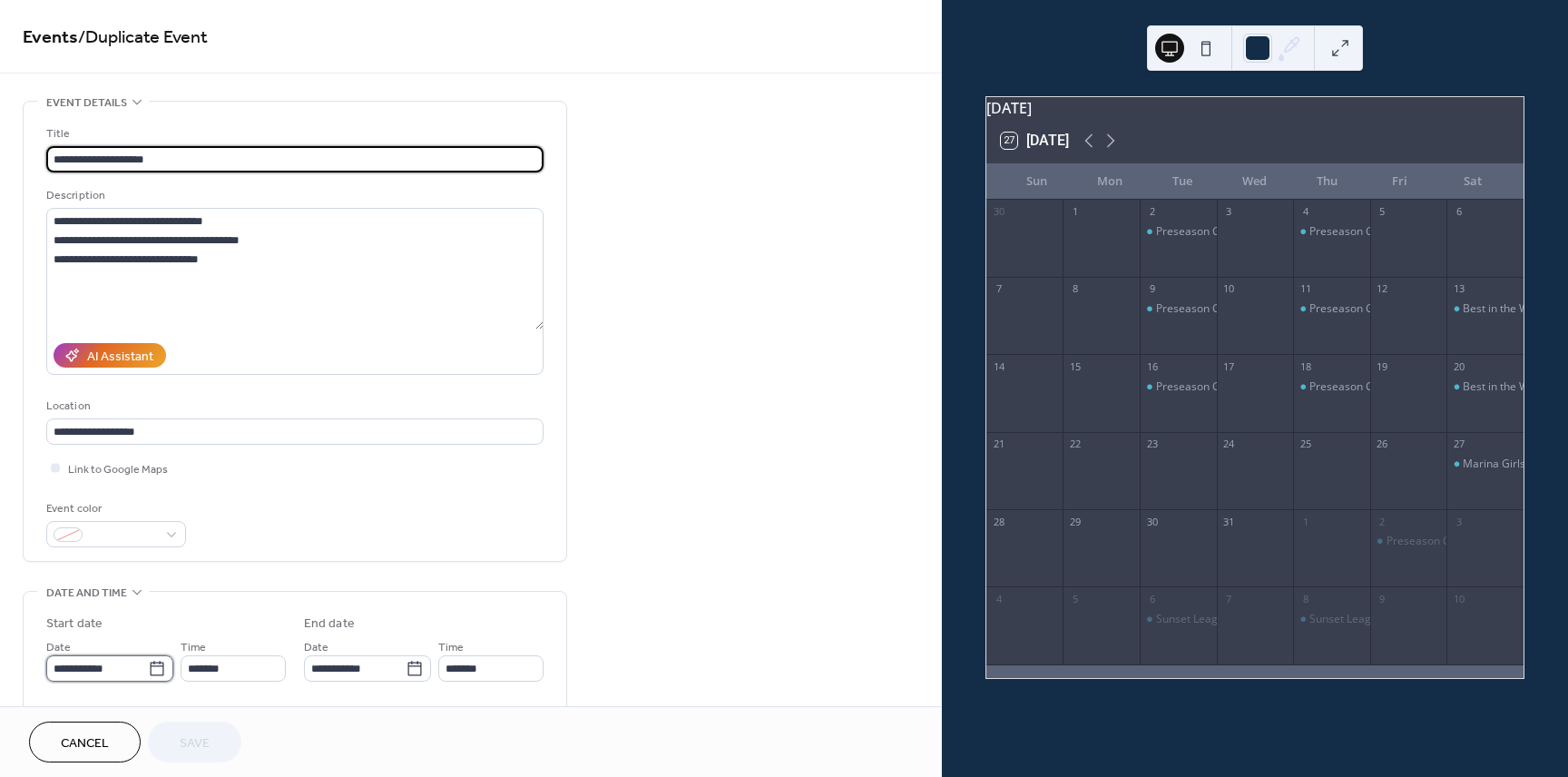 click on "**********" at bounding box center [97, 668] 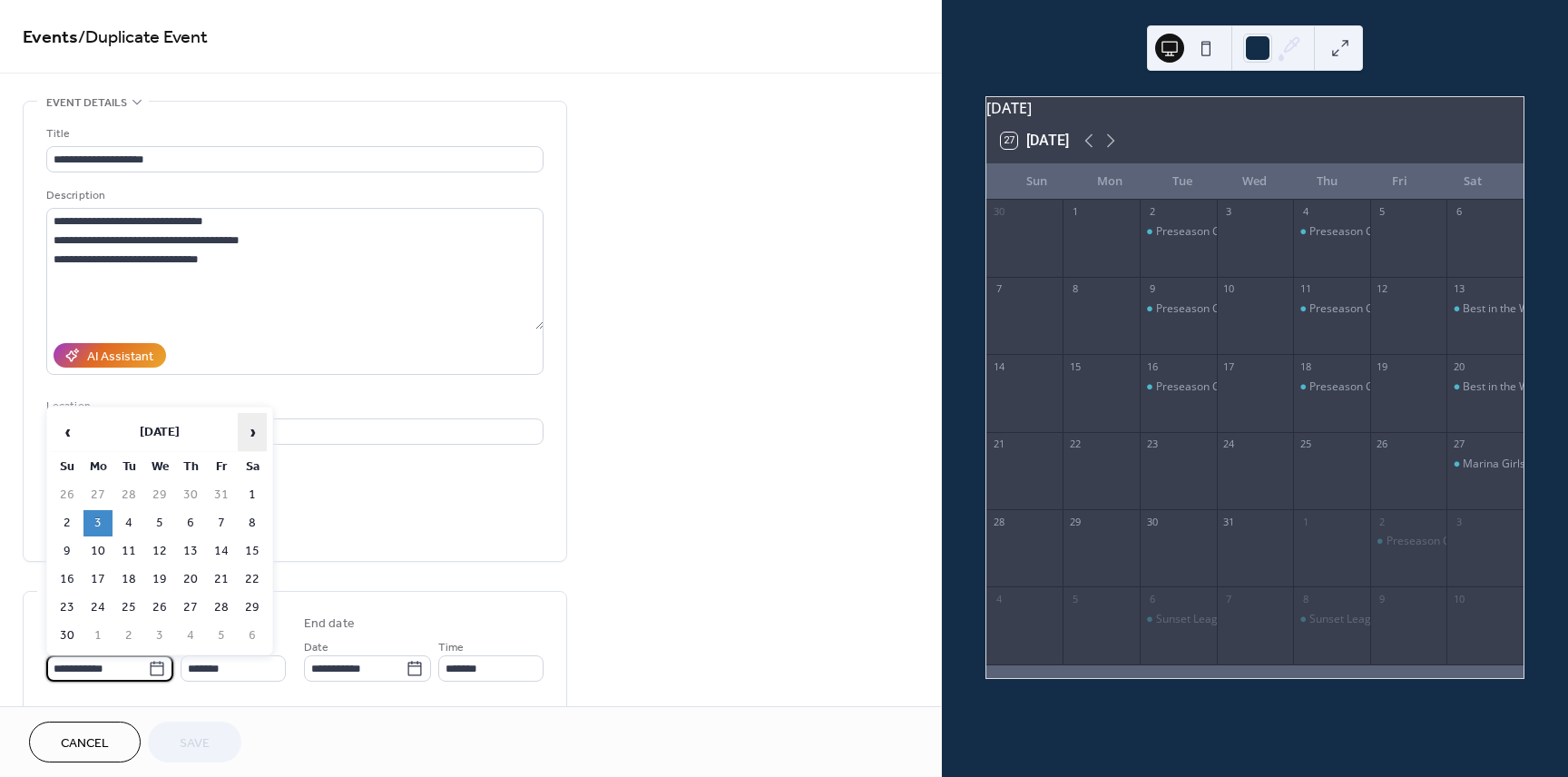 click on "›" at bounding box center [252, 432] 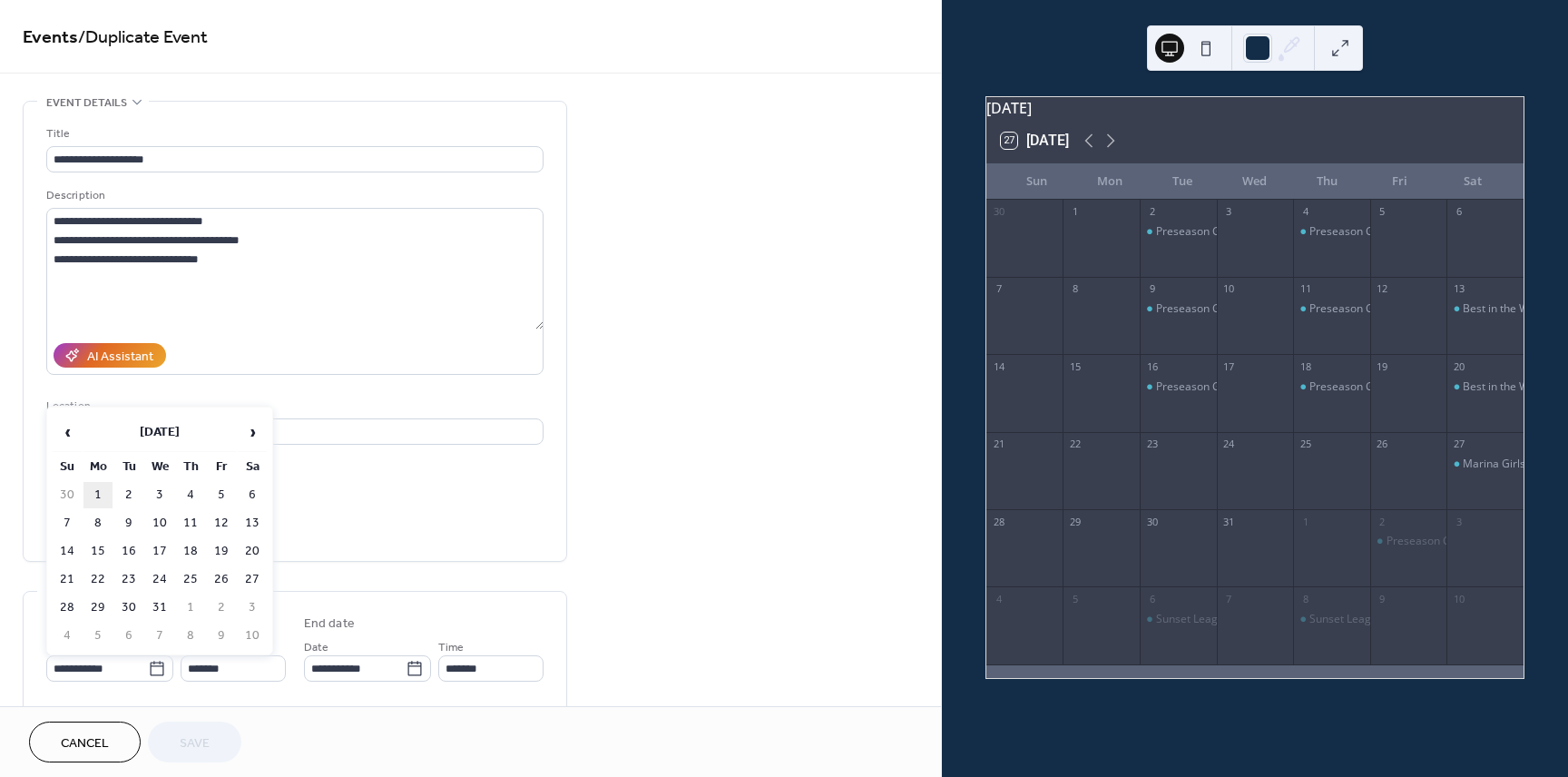 click on "1" at bounding box center (98, 495) 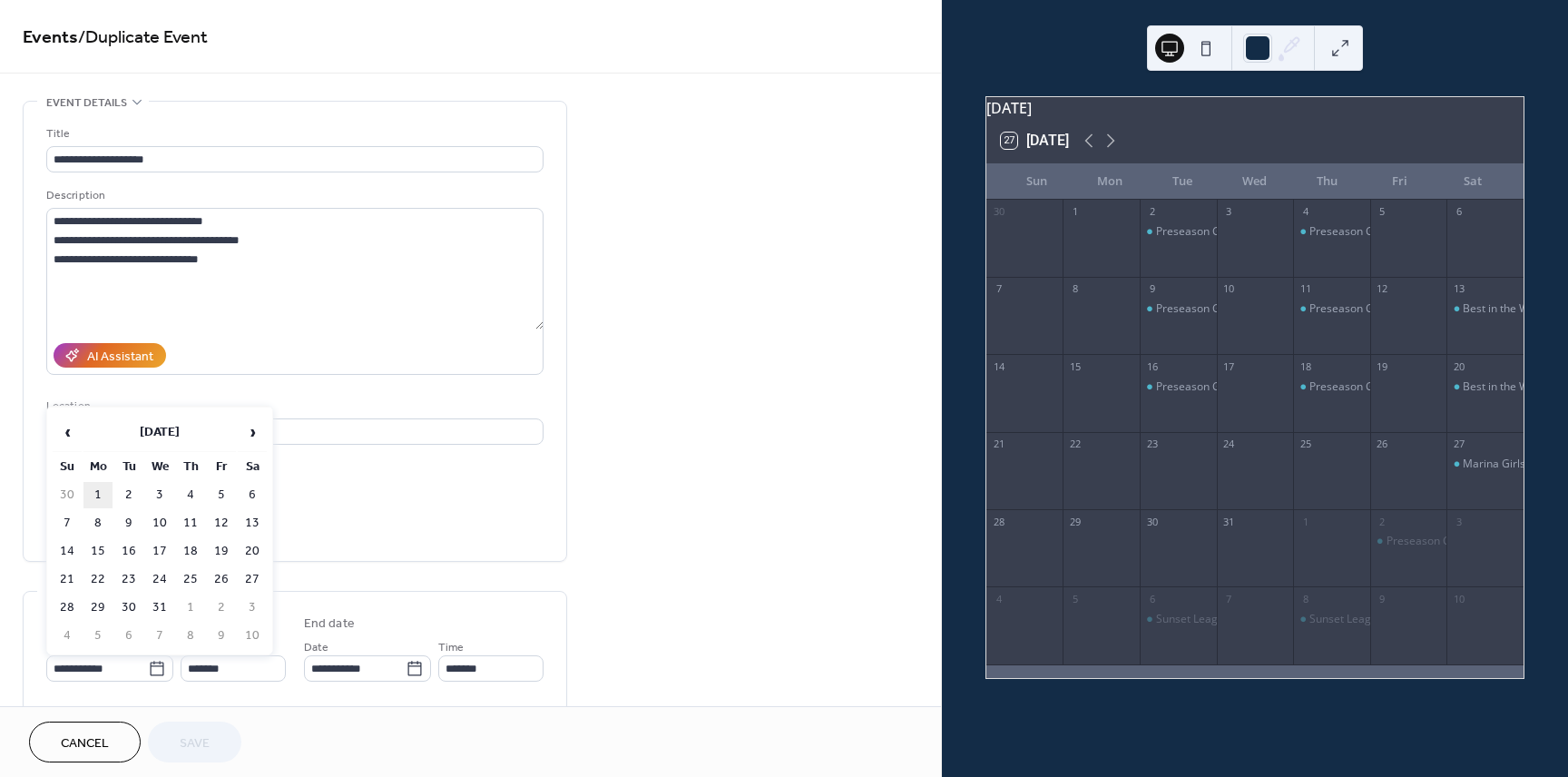 type on "**********" 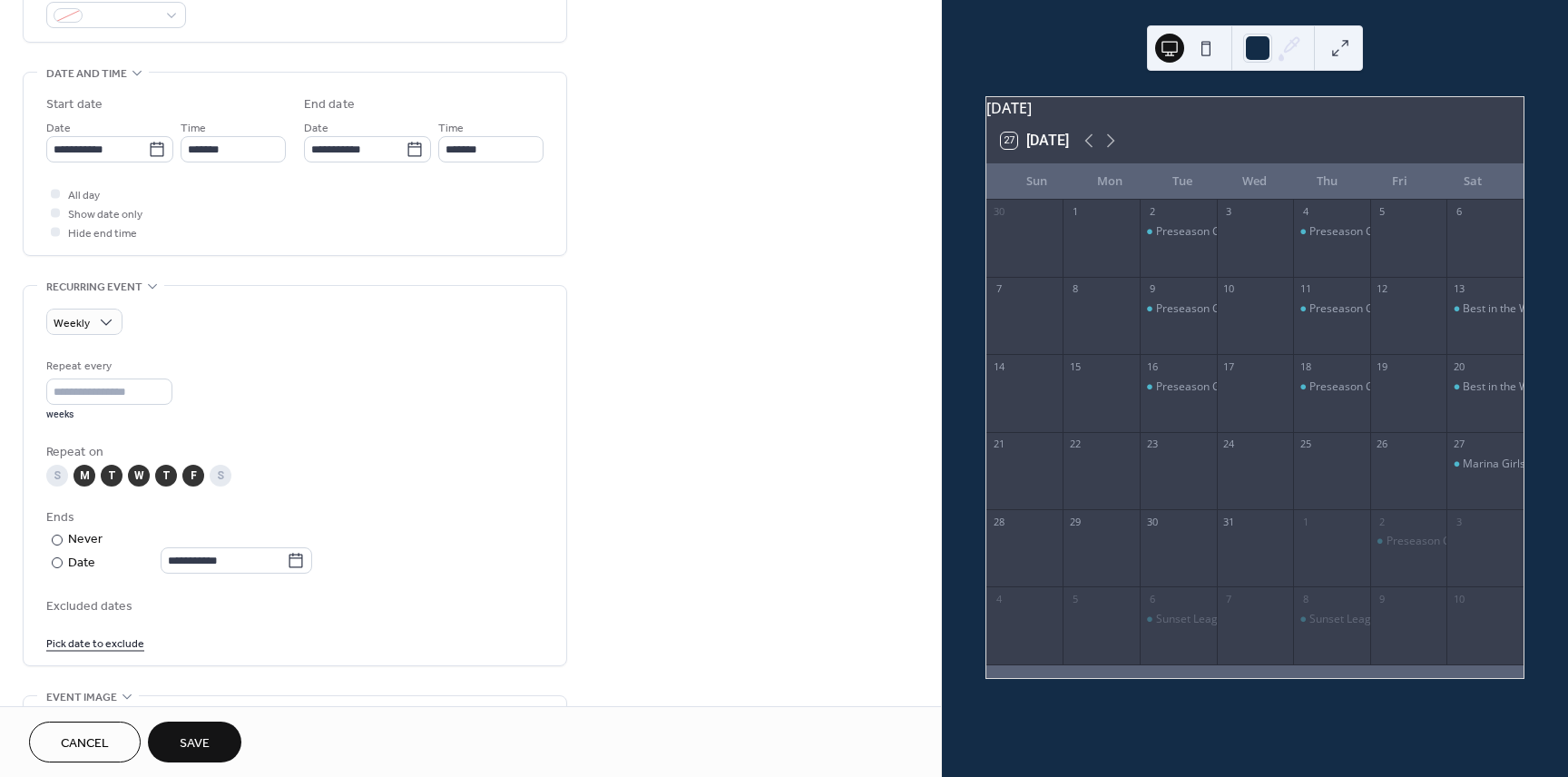 scroll, scrollTop: 626, scrollLeft: 0, axis: vertical 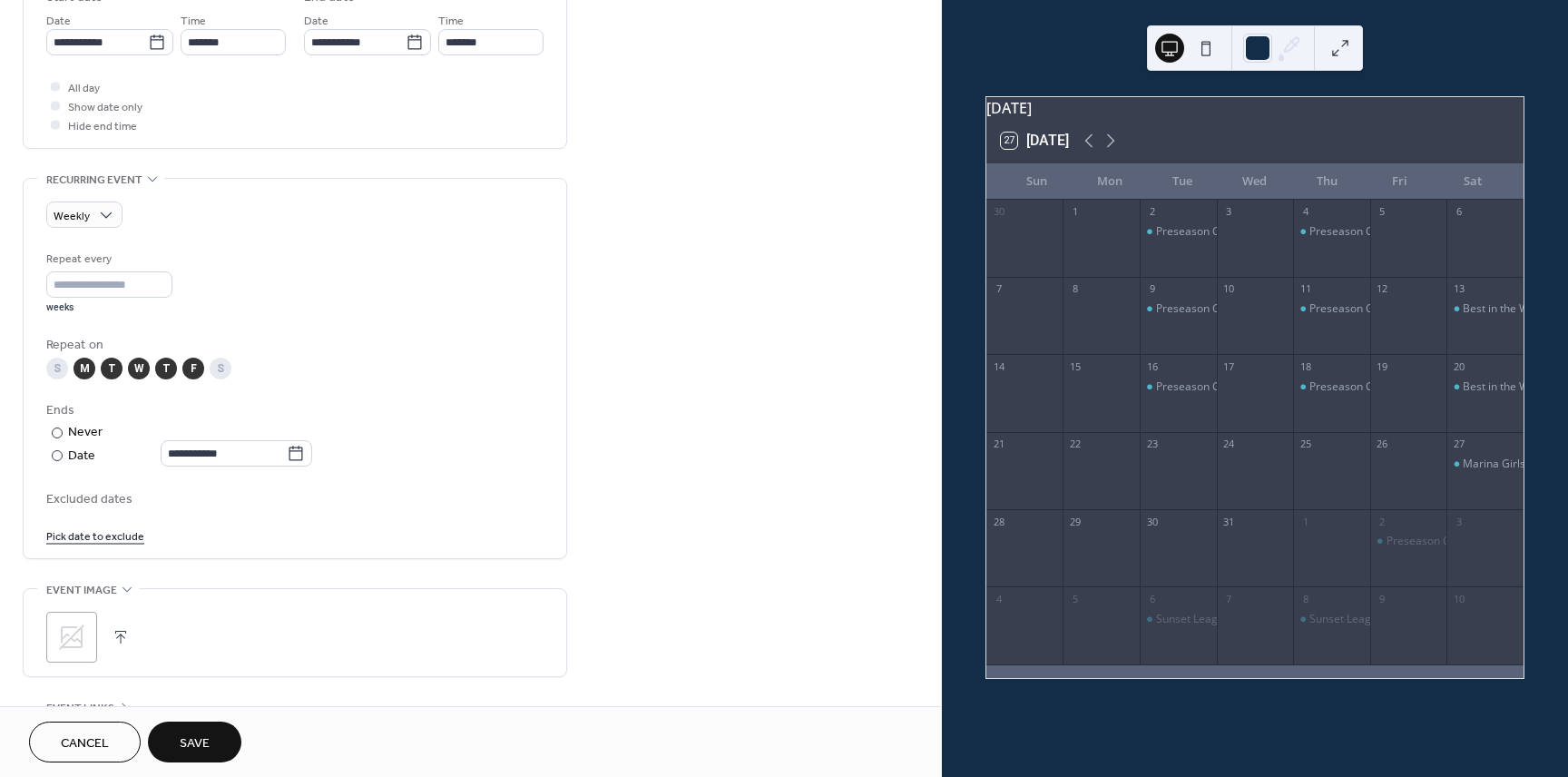 click on "Pick date to exclude" at bounding box center (95, 535) 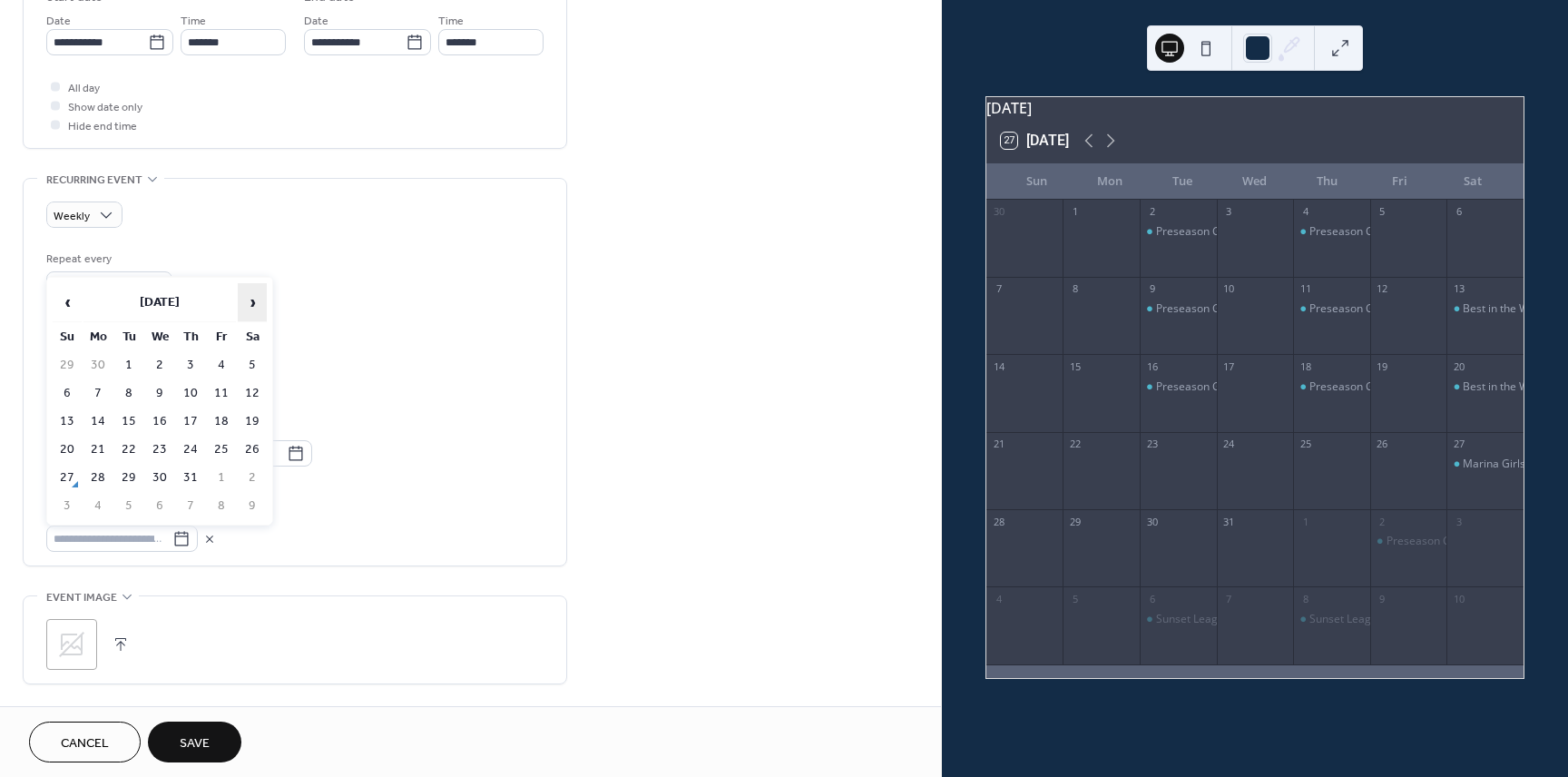 click on "›" at bounding box center (252, 302) 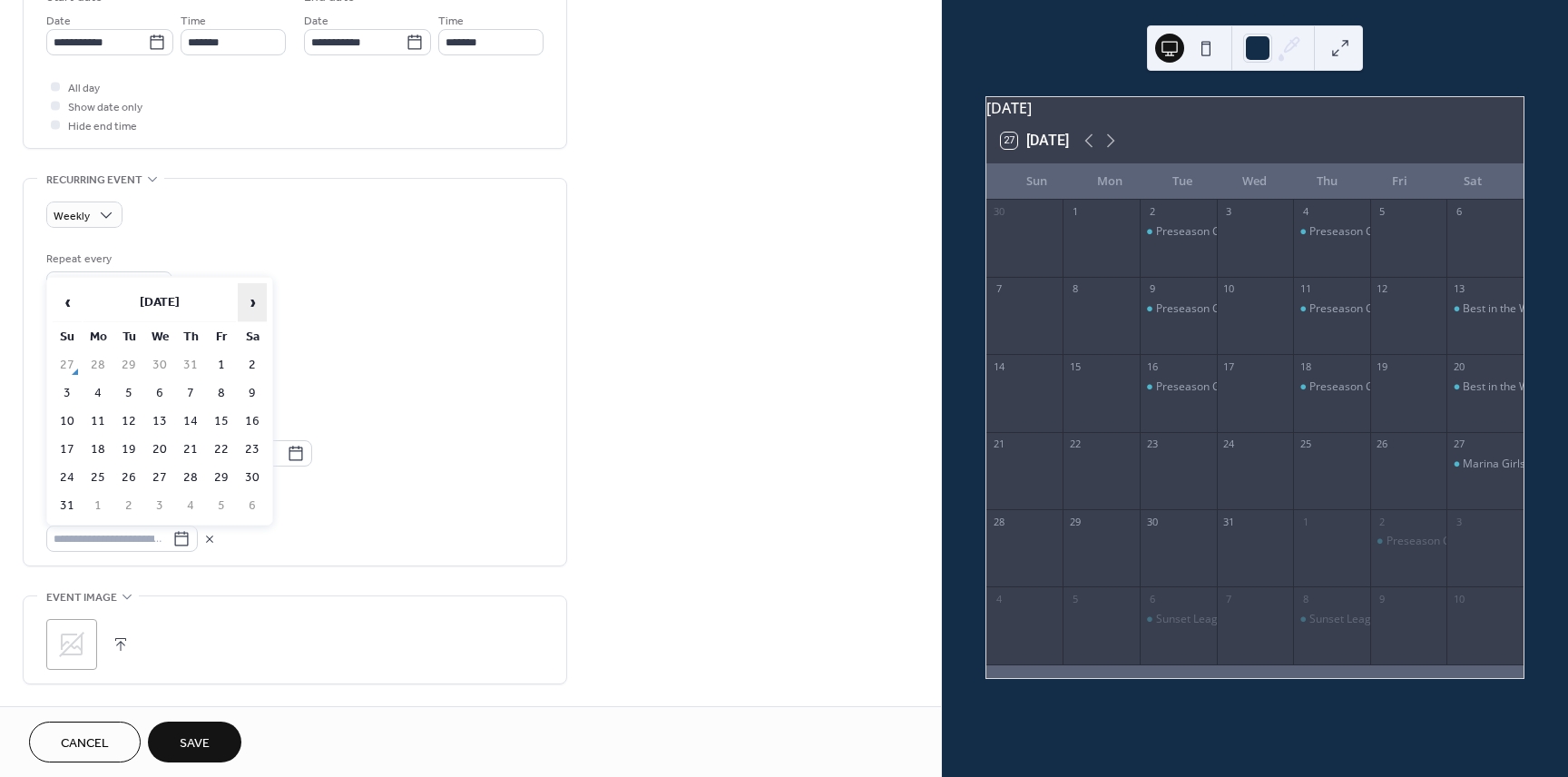 click on "›" at bounding box center [252, 302] 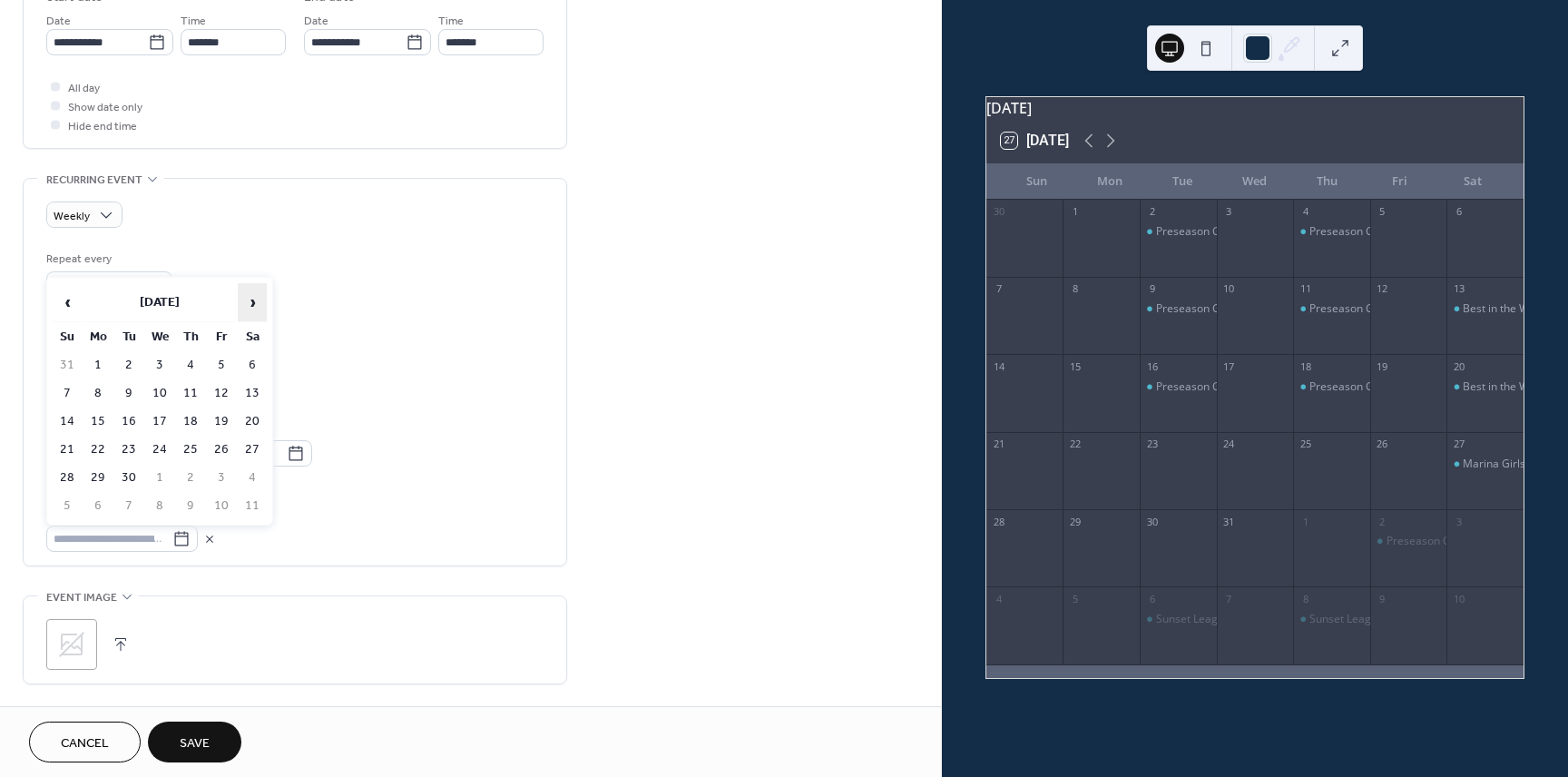 click on "›" at bounding box center [252, 302] 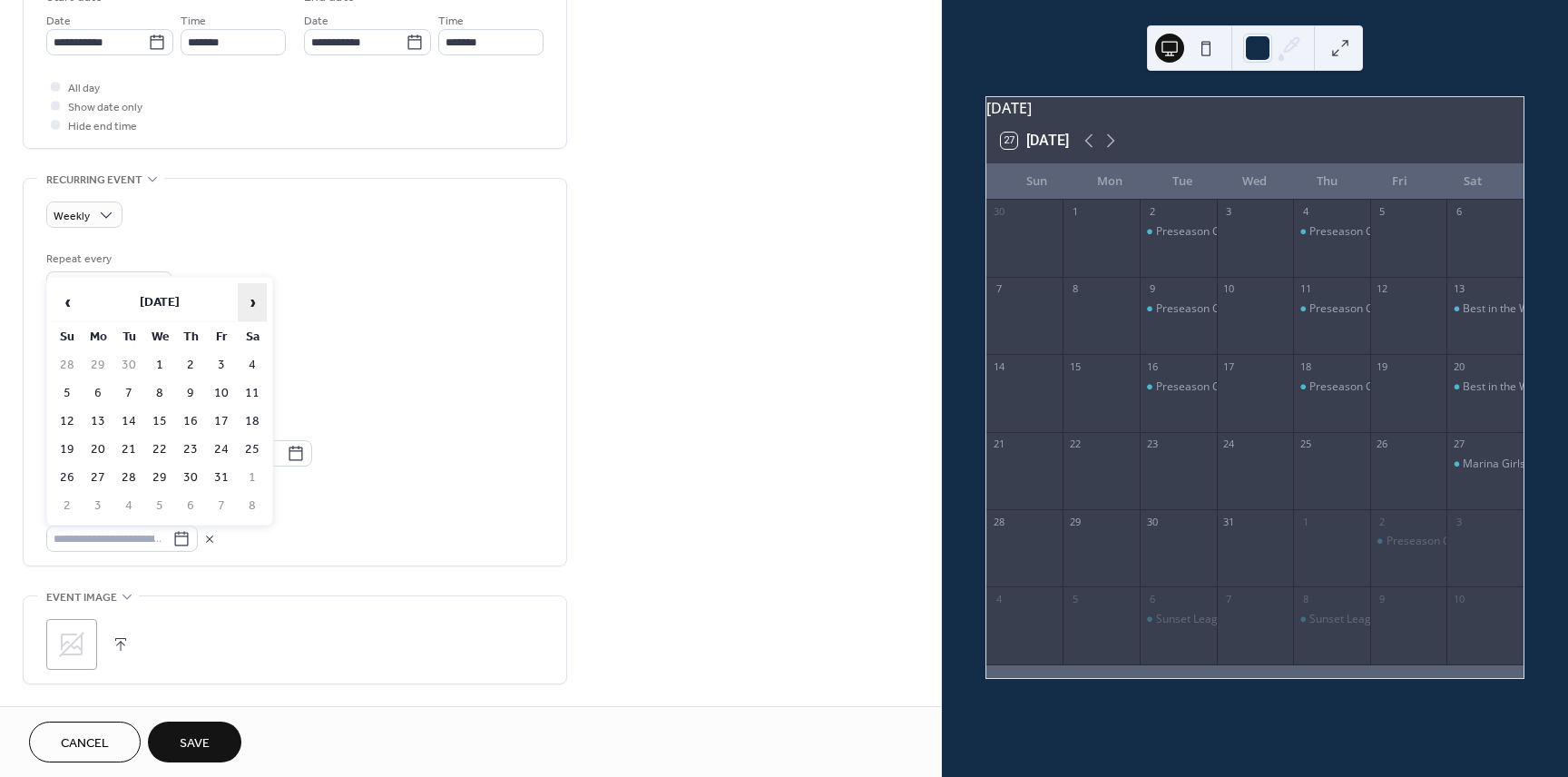 click on "›" at bounding box center [252, 302] 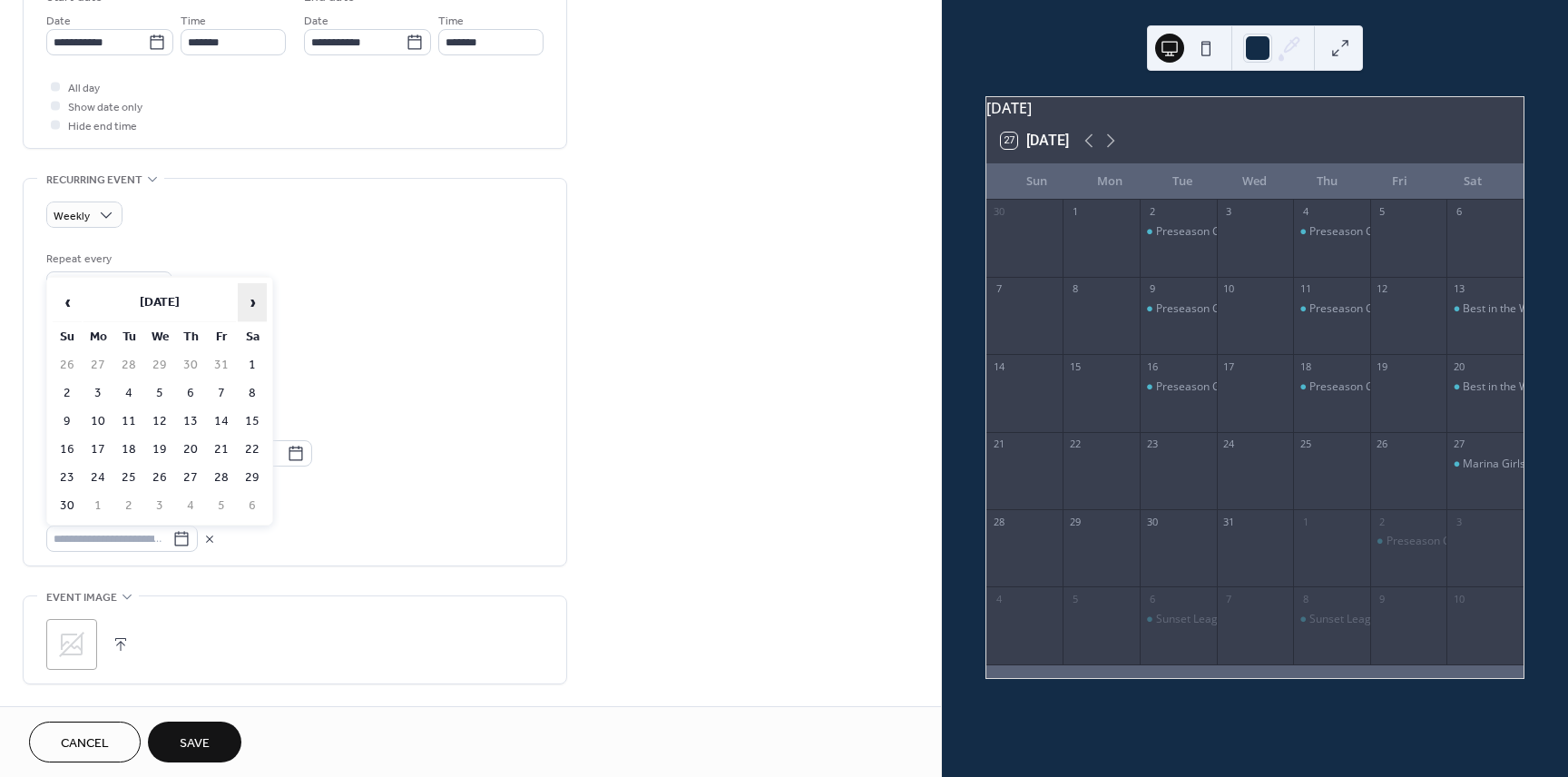 click on "›" at bounding box center (252, 302) 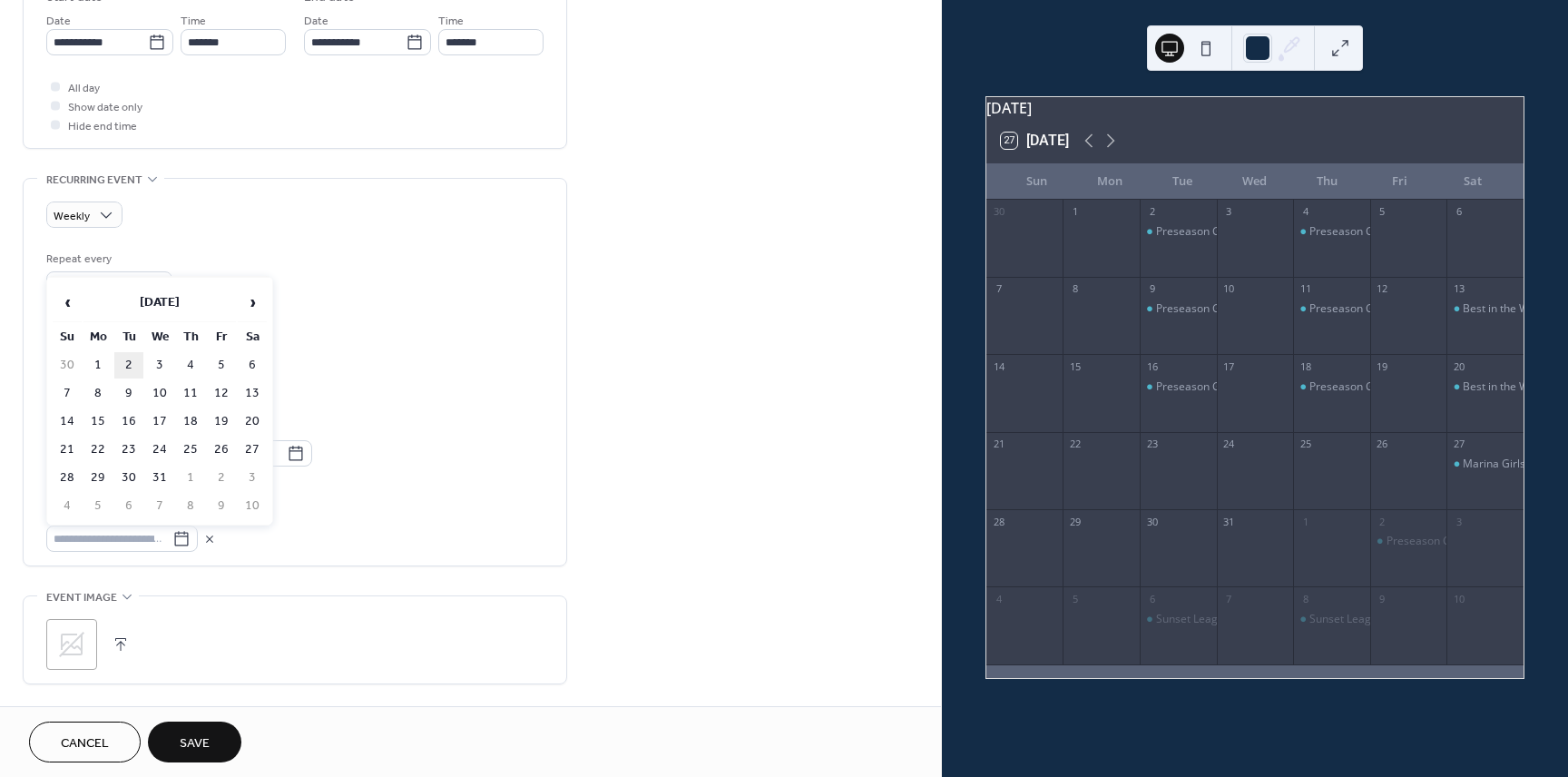 click on "2" at bounding box center (129, 365) 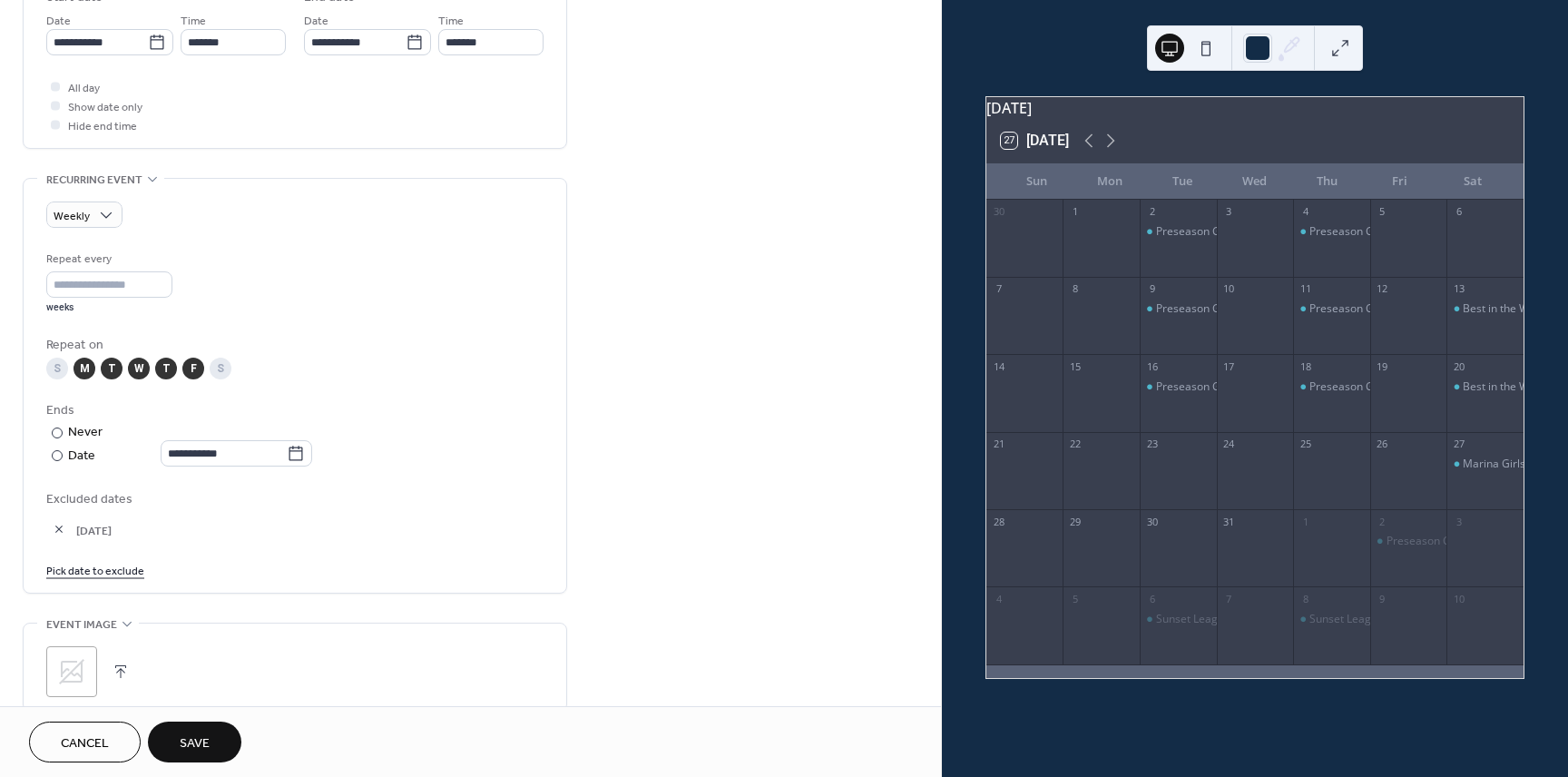 click on "Pick date to exclude" at bounding box center [95, 569] 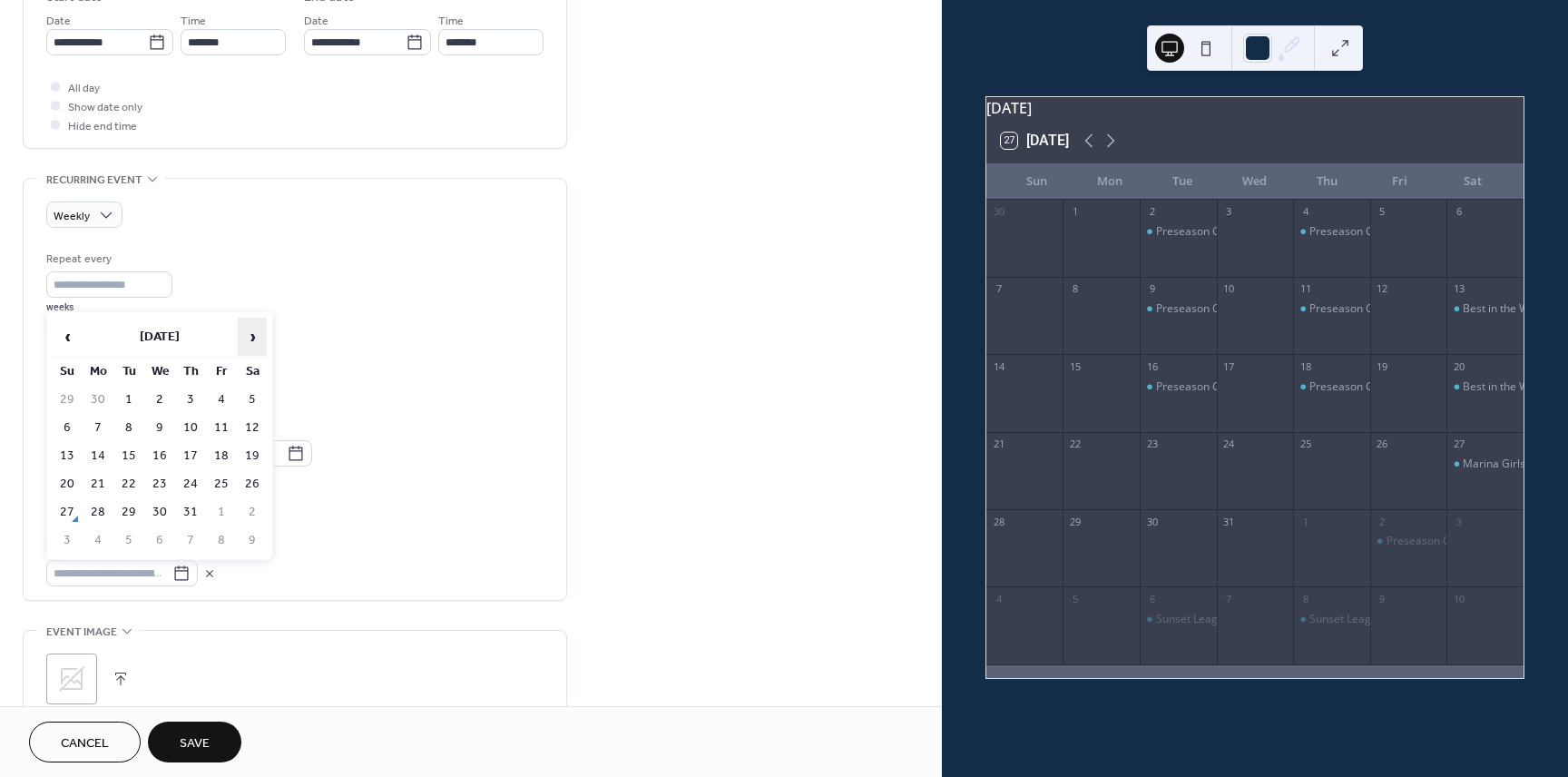click on "›" at bounding box center [252, 337] 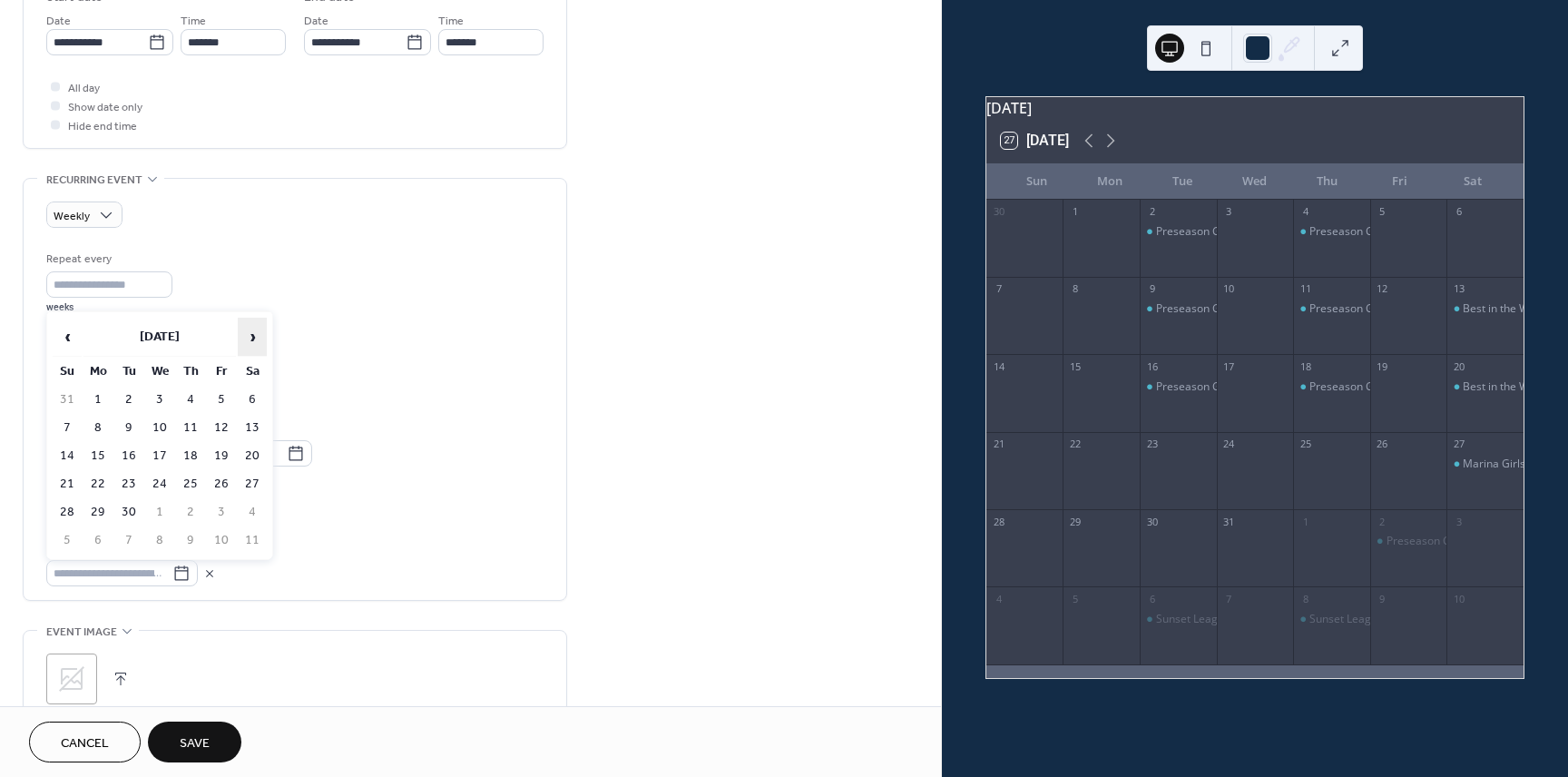 click on "›" at bounding box center [252, 337] 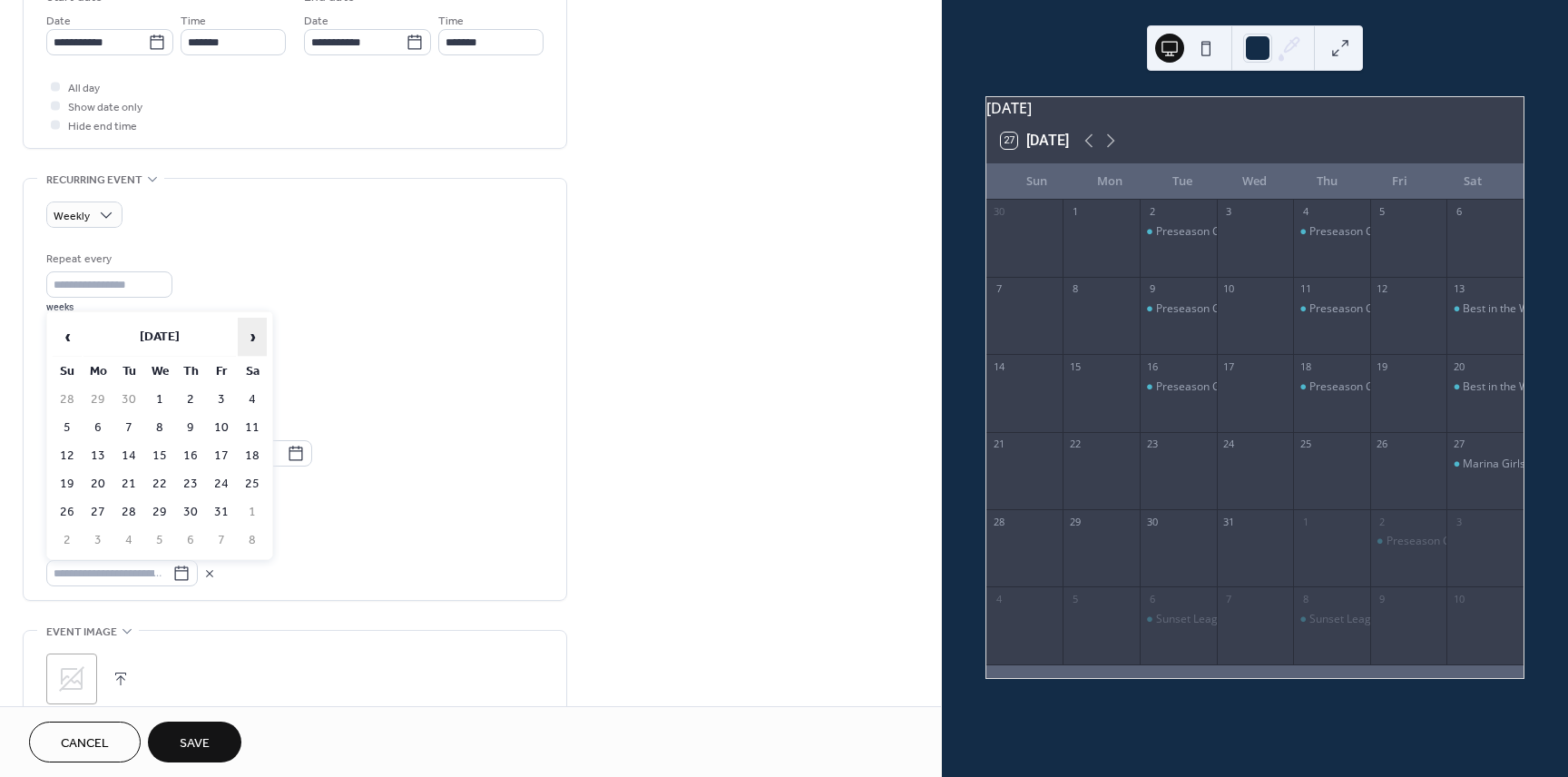 click on "›" at bounding box center [252, 337] 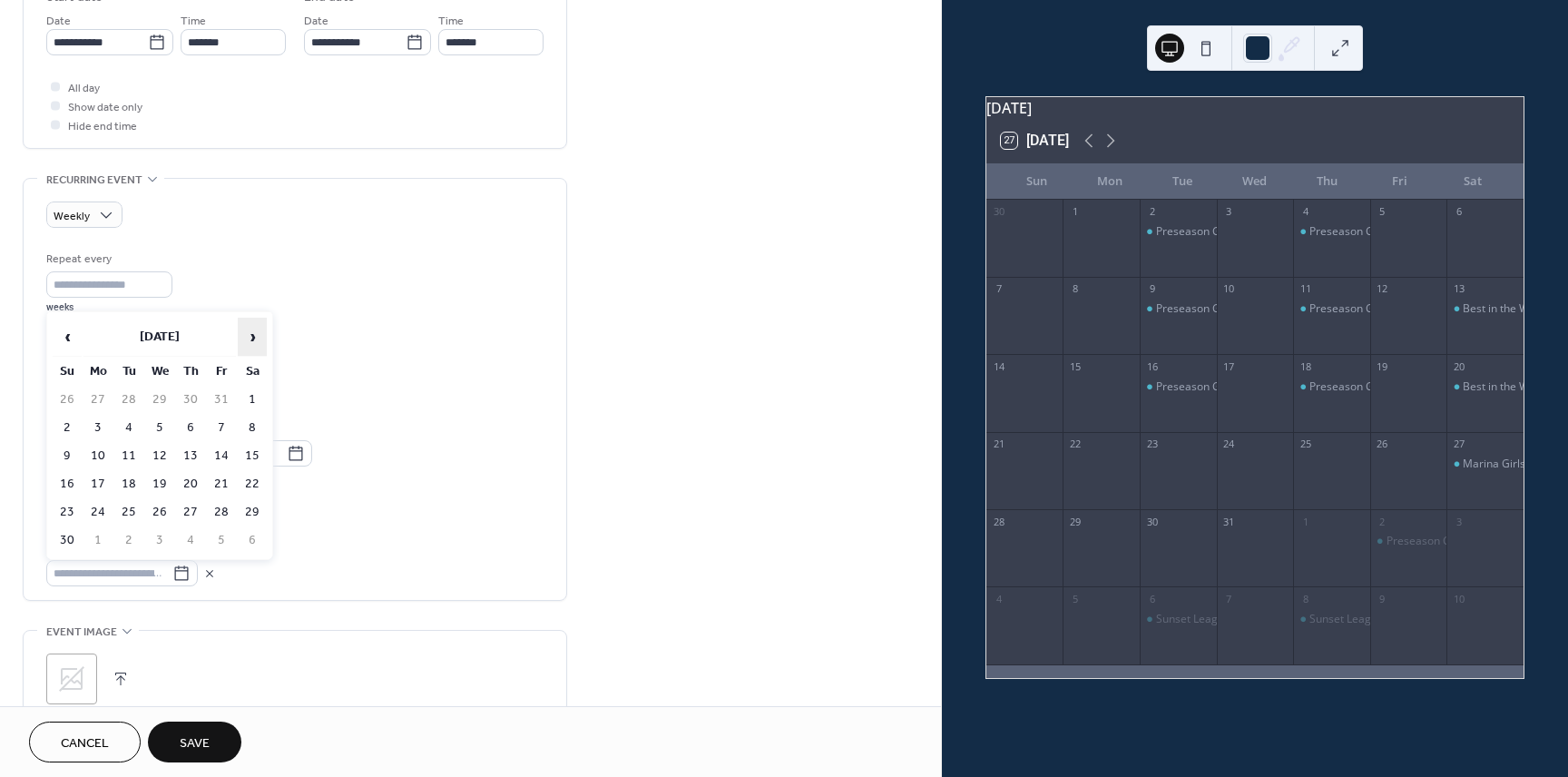 click on "›" at bounding box center [252, 337] 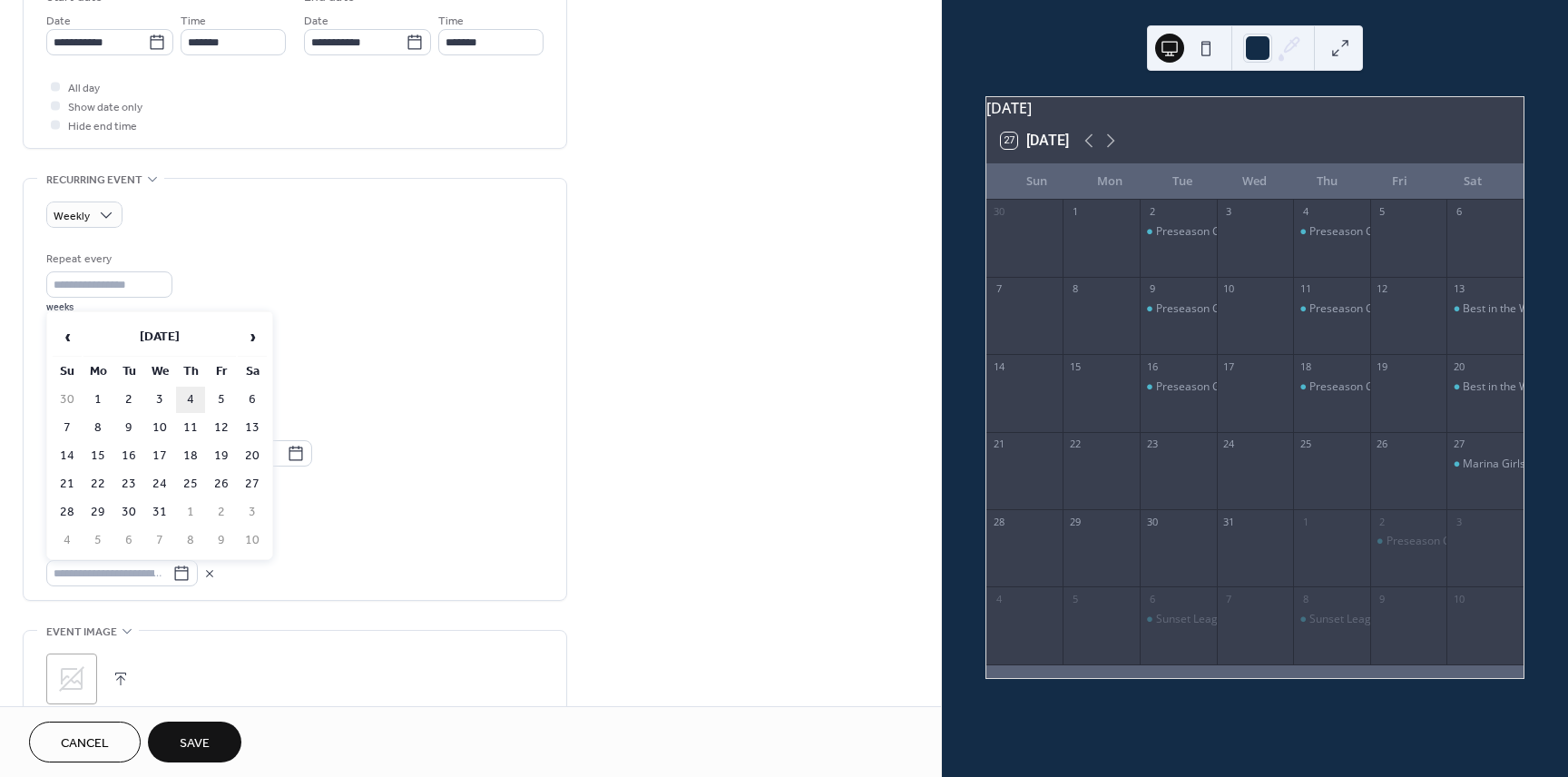 click on "4" at bounding box center [191, 399] 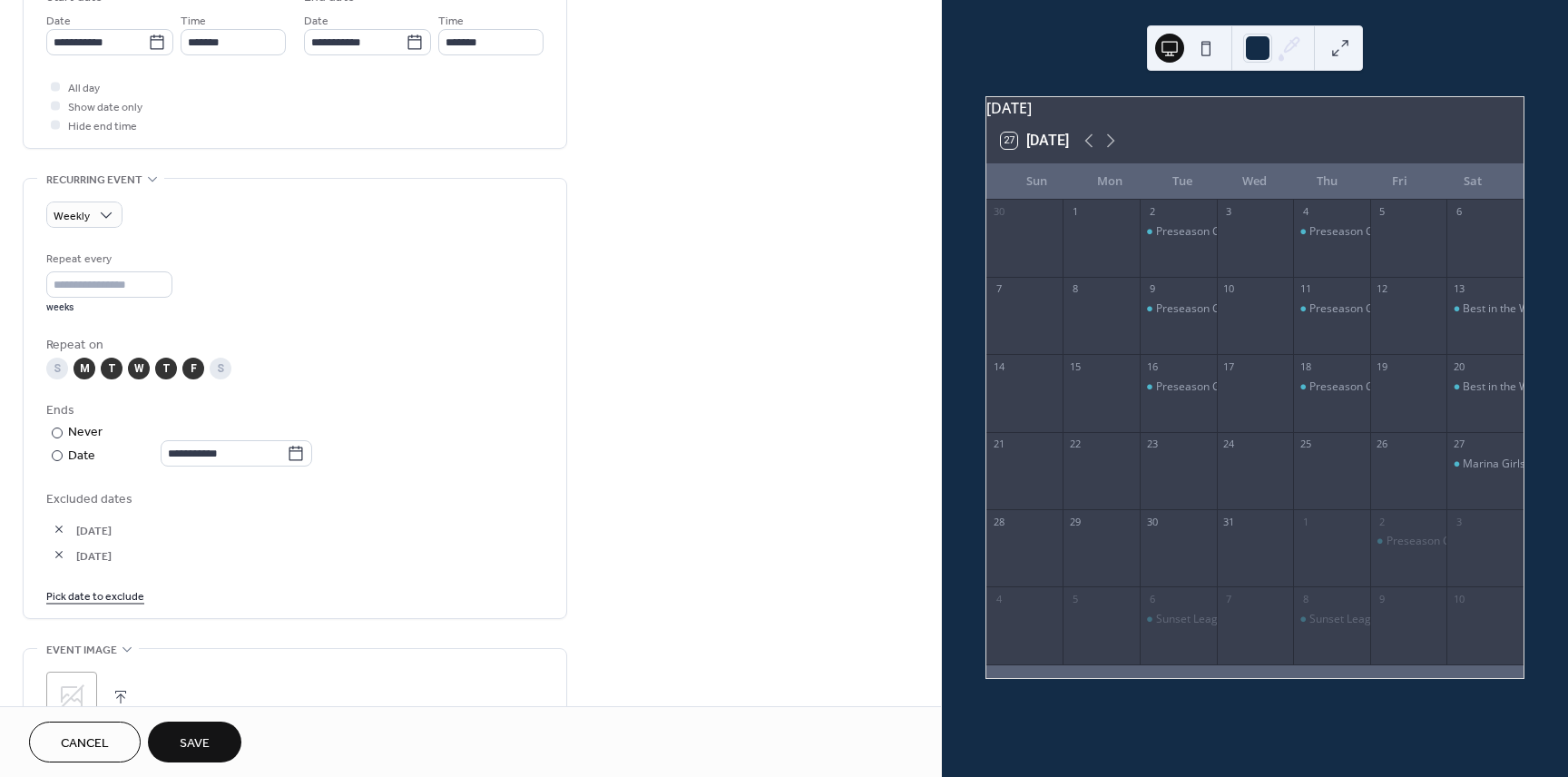 click on "Pick date to exclude" at bounding box center [95, 595] 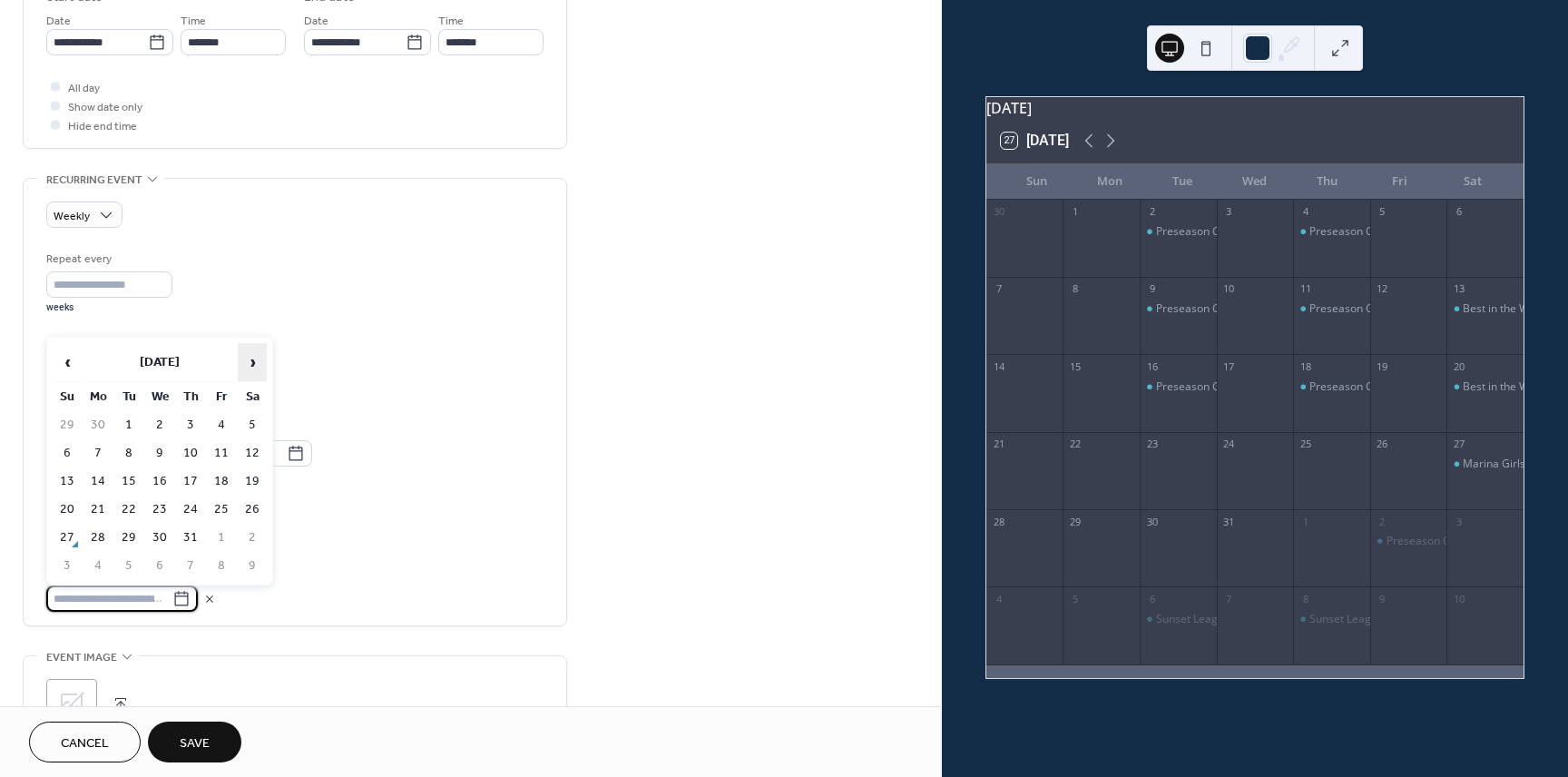 click on "›" at bounding box center [252, 362] 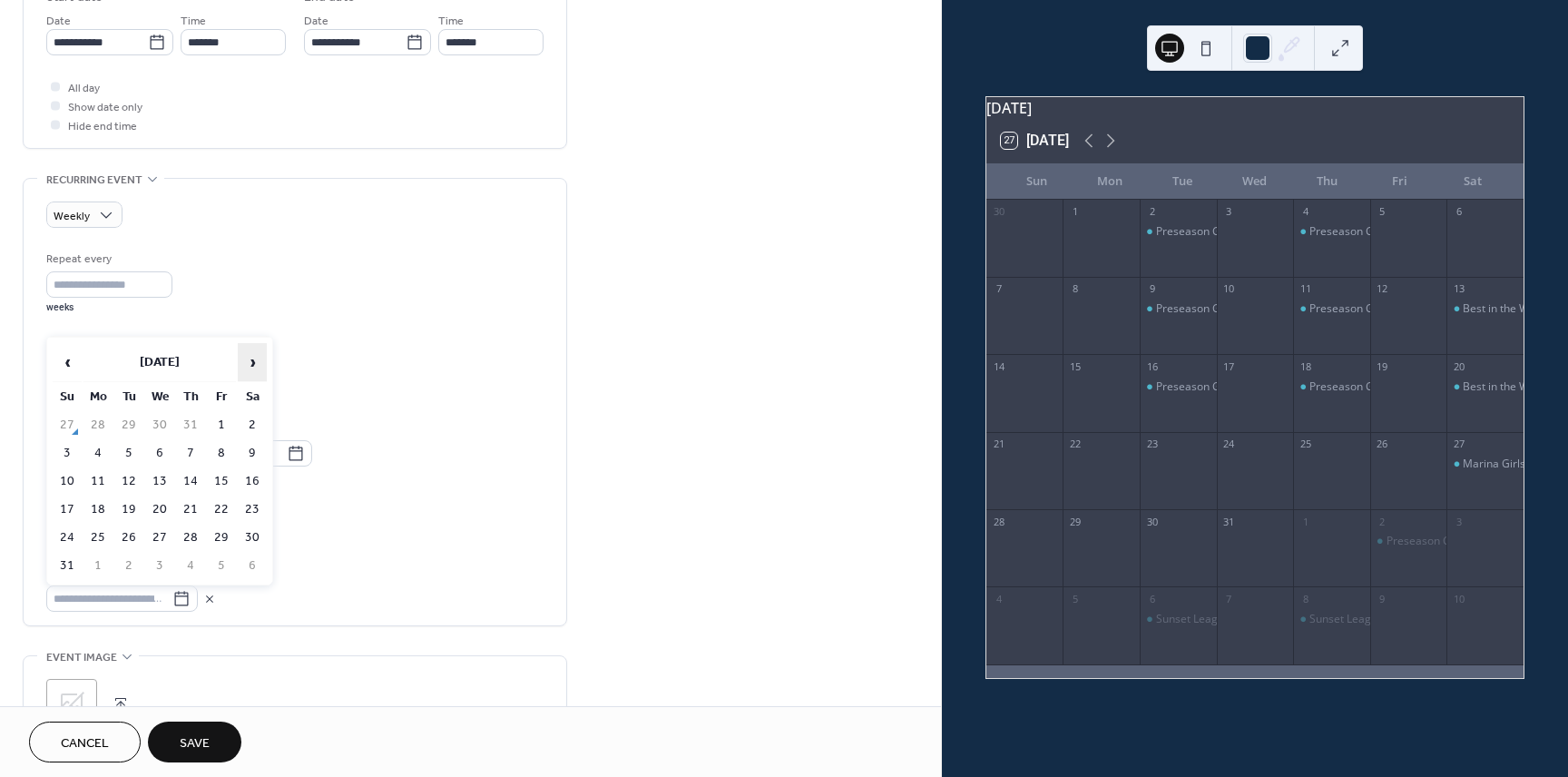 click on "›" at bounding box center (252, 362) 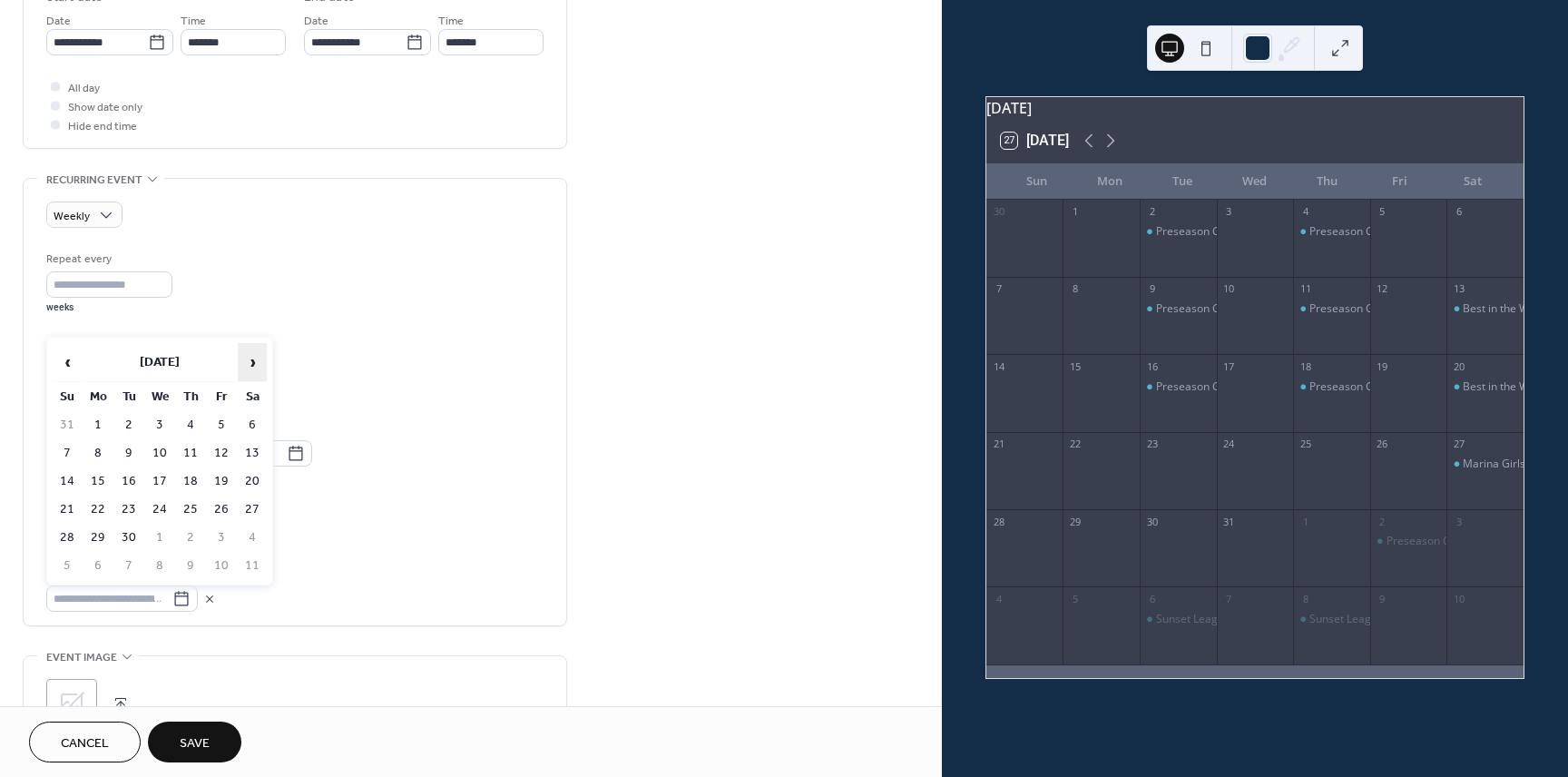 click on "›" at bounding box center (252, 362) 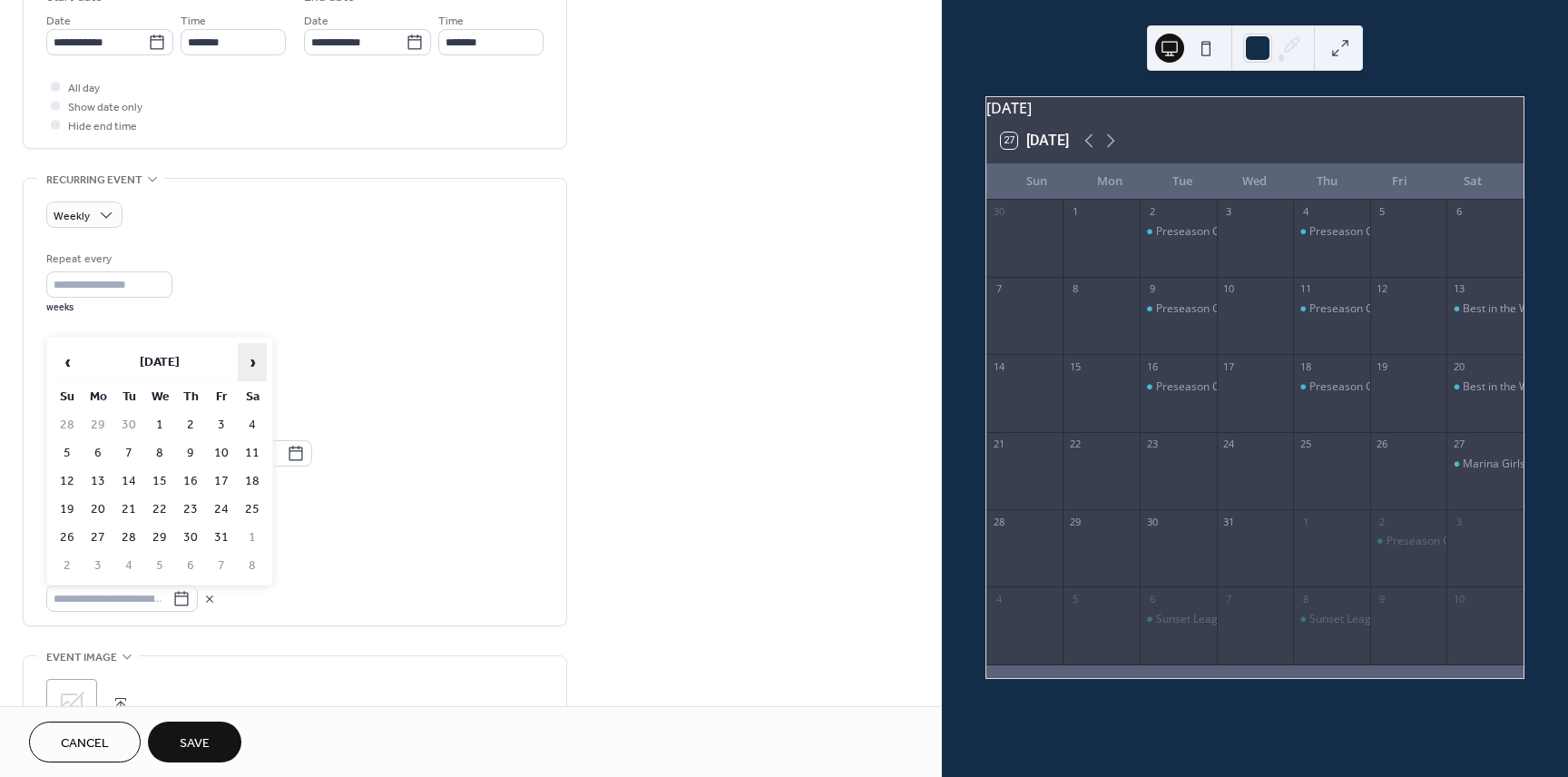 click on "›" at bounding box center (252, 362) 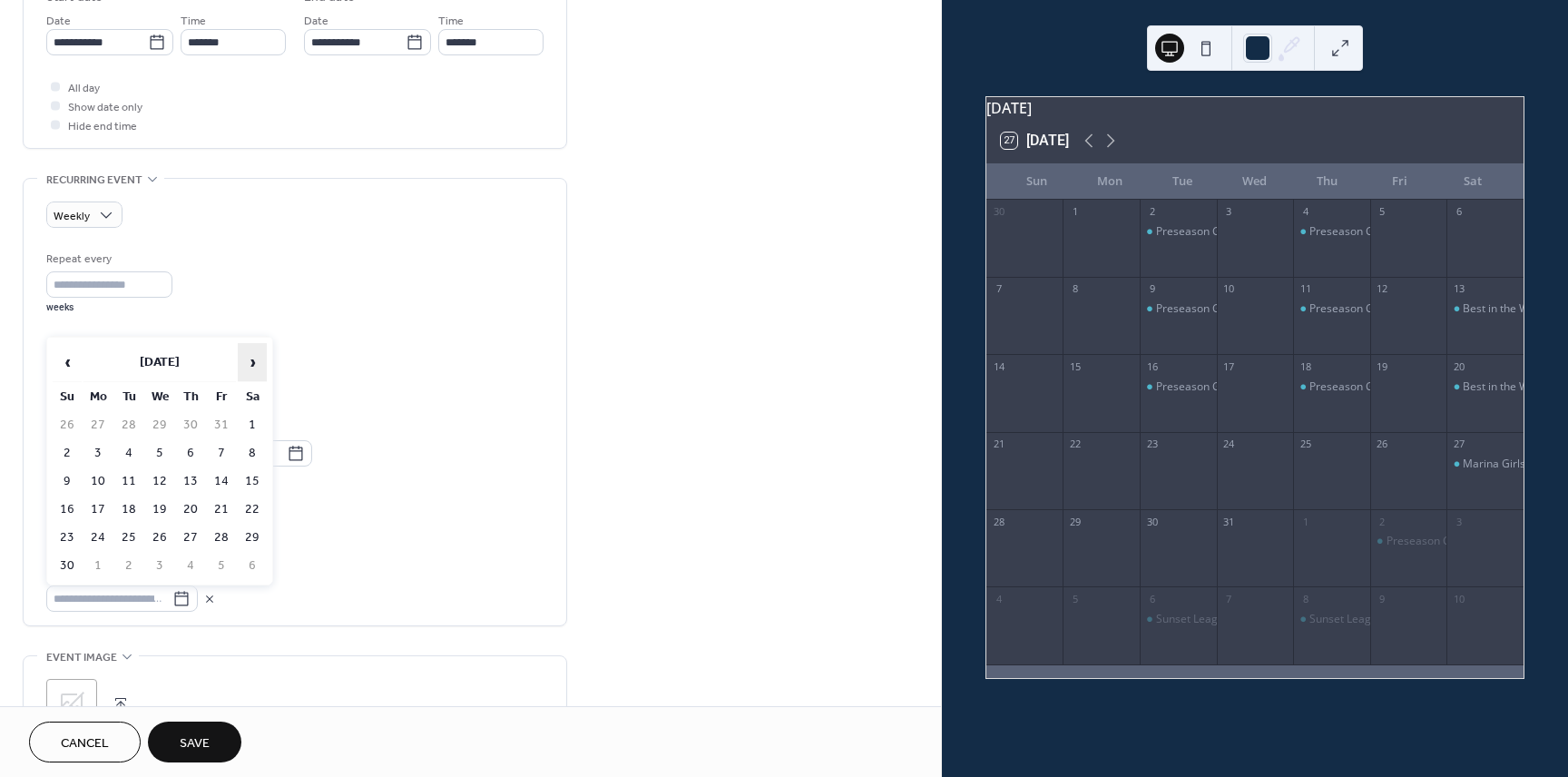 click on "›" at bounding box center (252, 362) 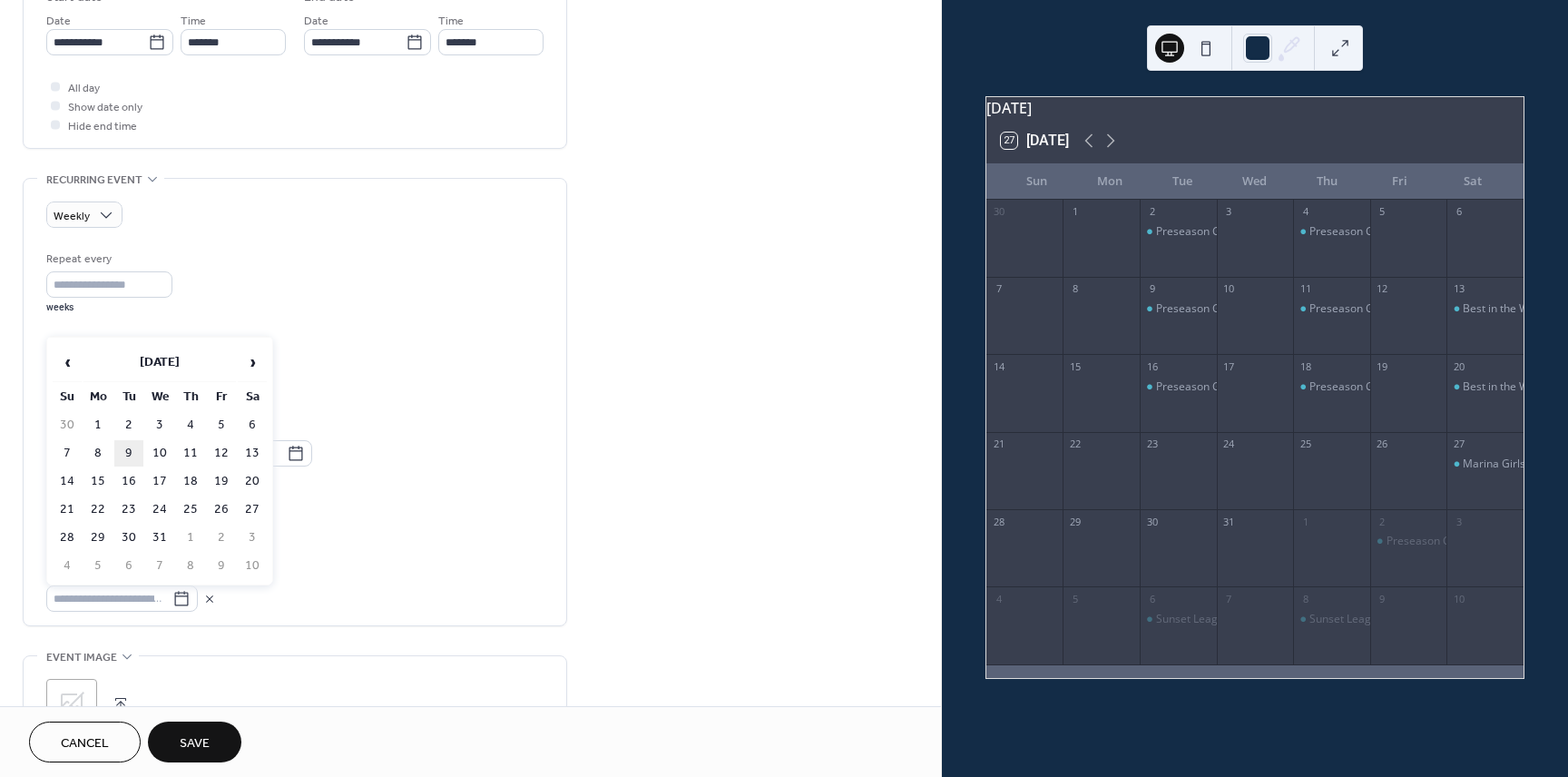 click on "9" at bounding box center (129, 453) 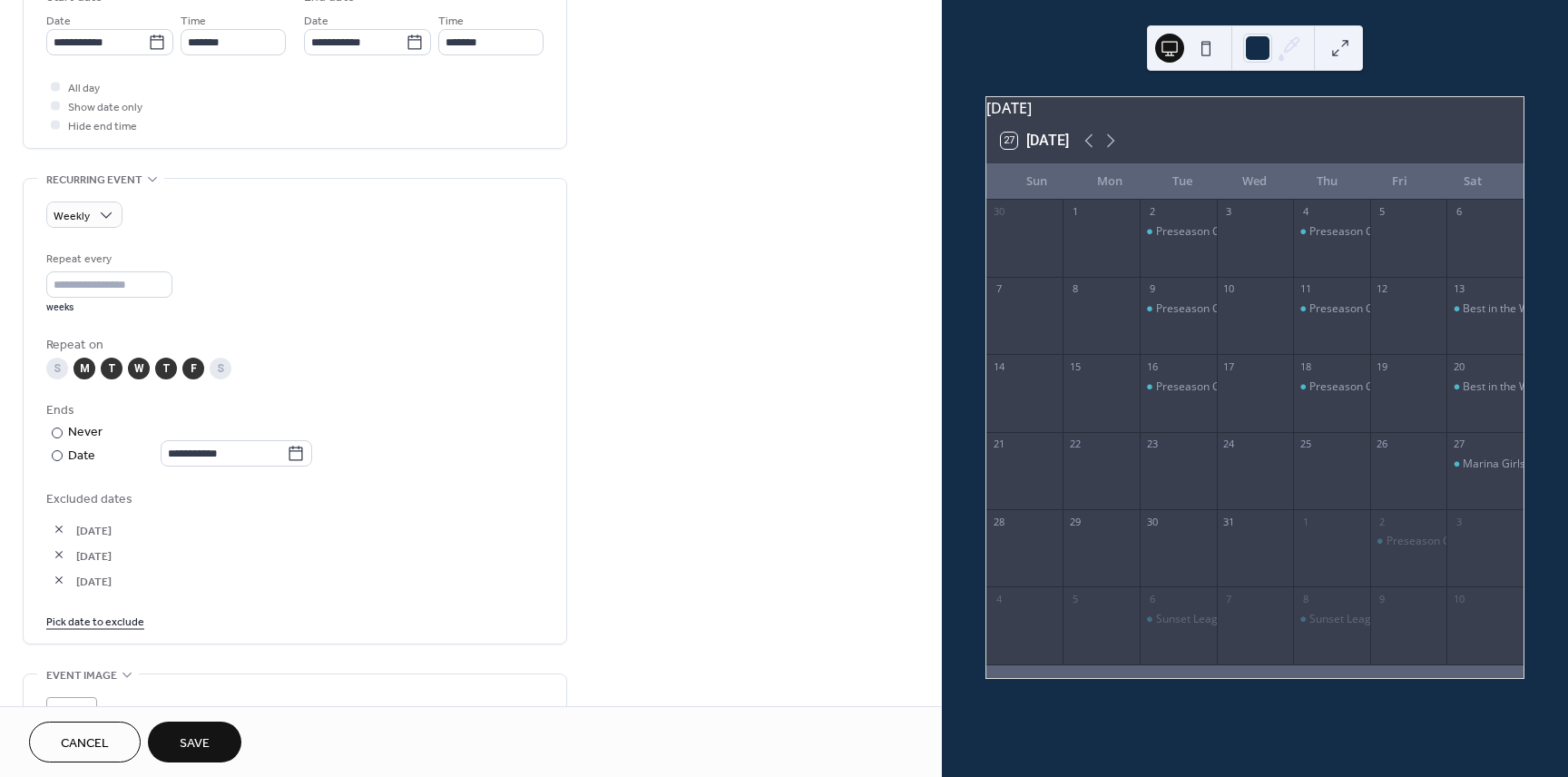 click on "Pick date to exclude" at bounding box center [95, 620] 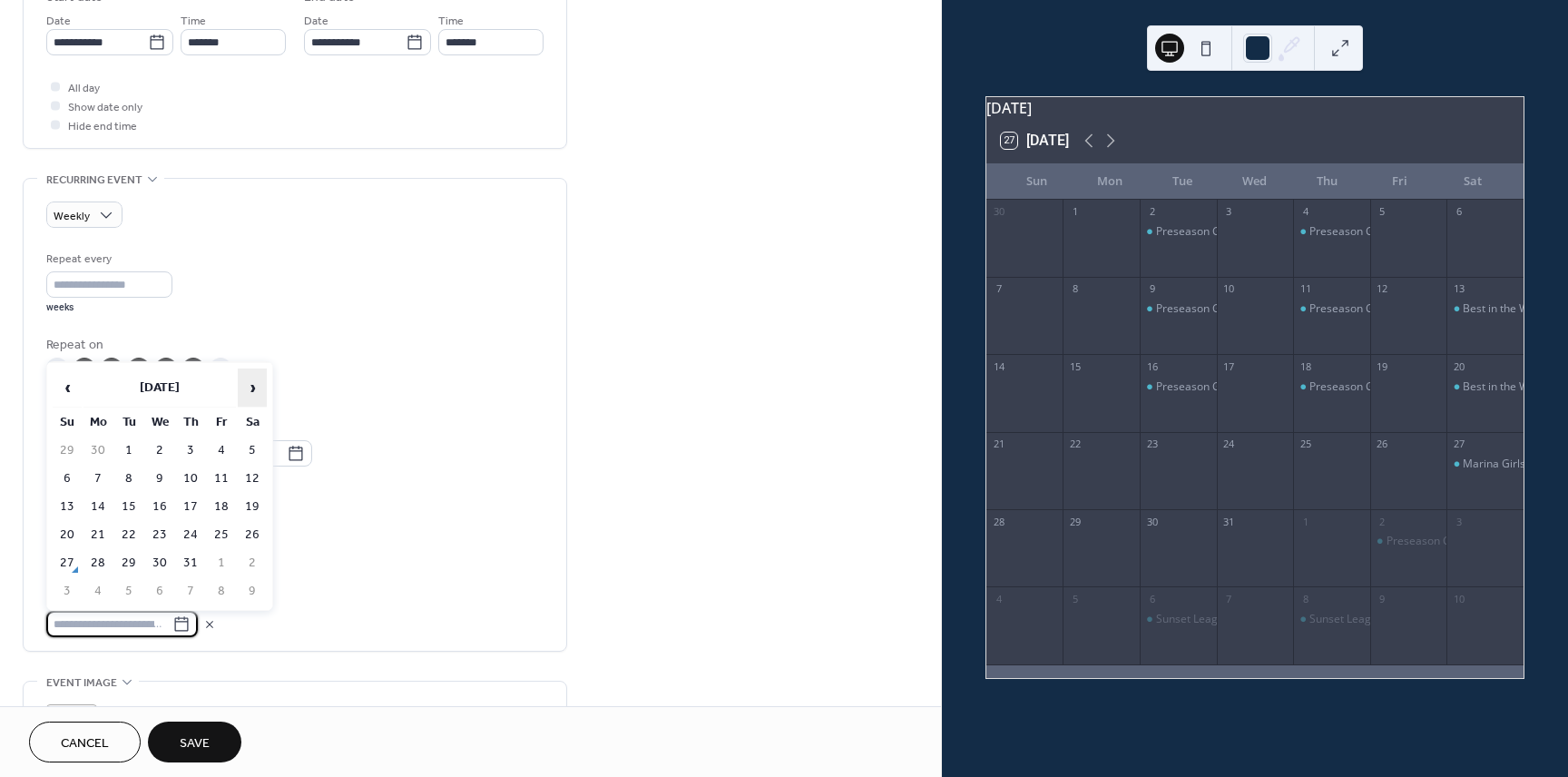 click on "›" at bounding box center [252, 388] 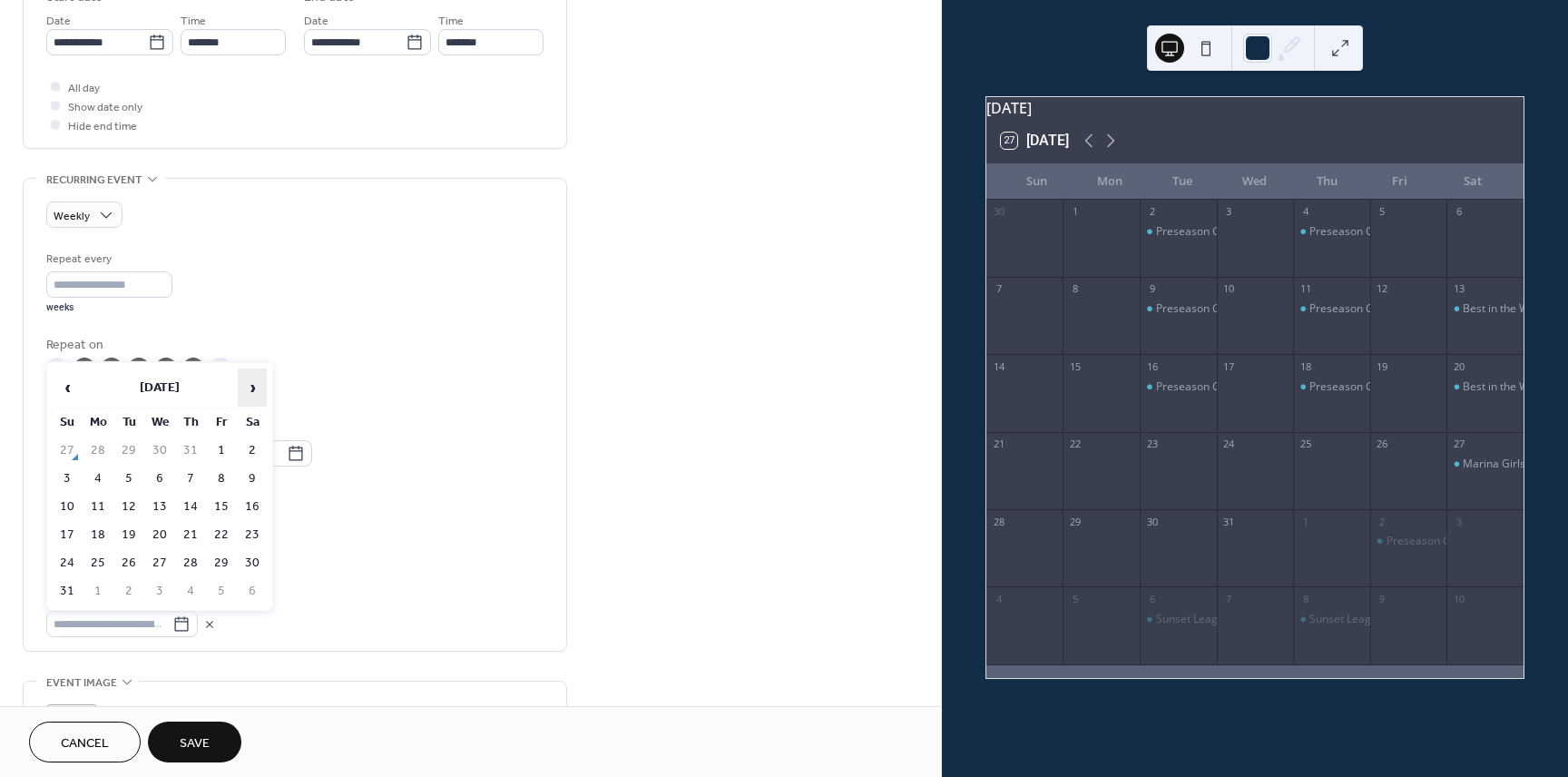 click on "›" at bounding box center (252, 388) 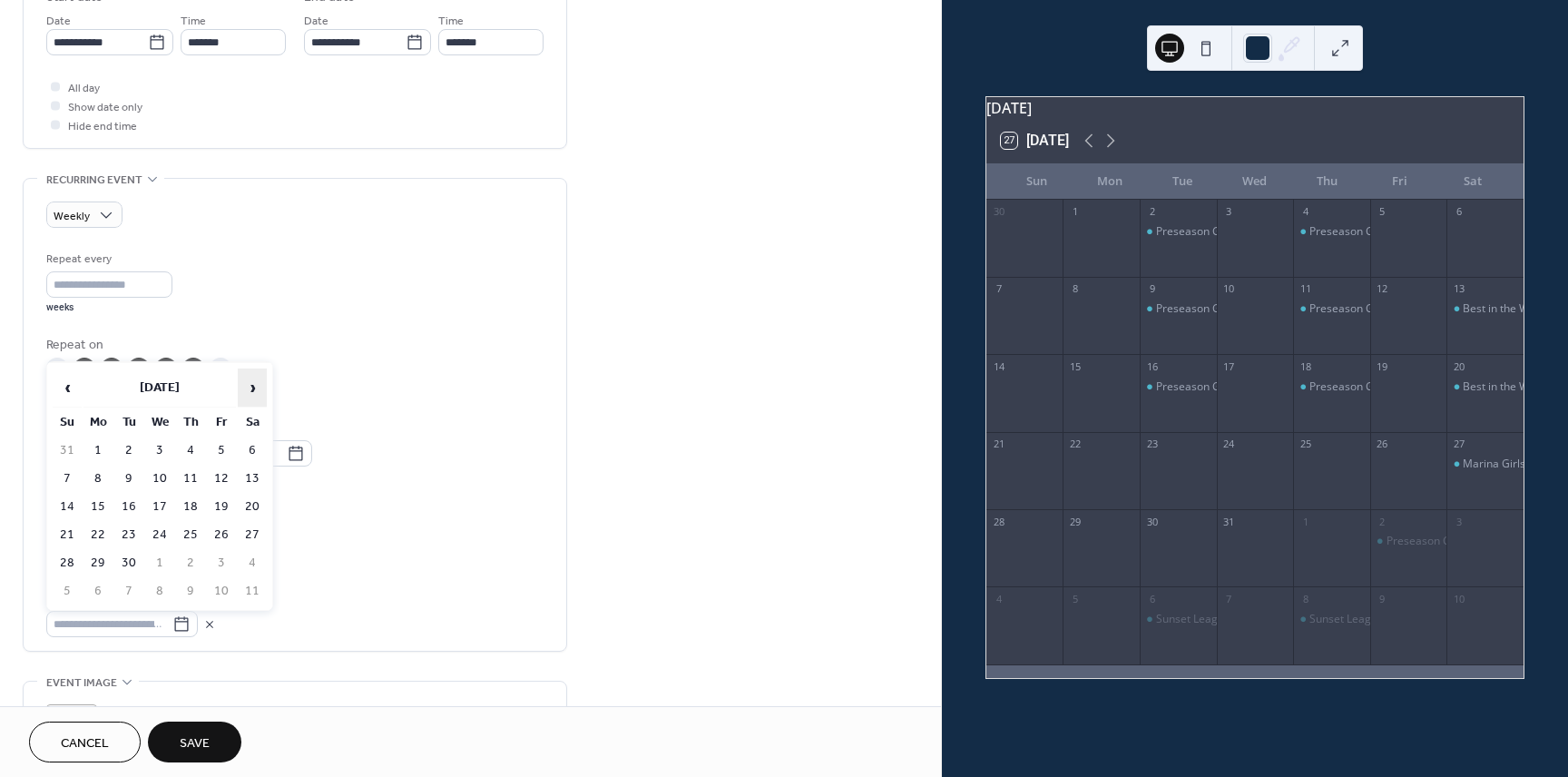 click on "›" at bounding box center [252, 388] 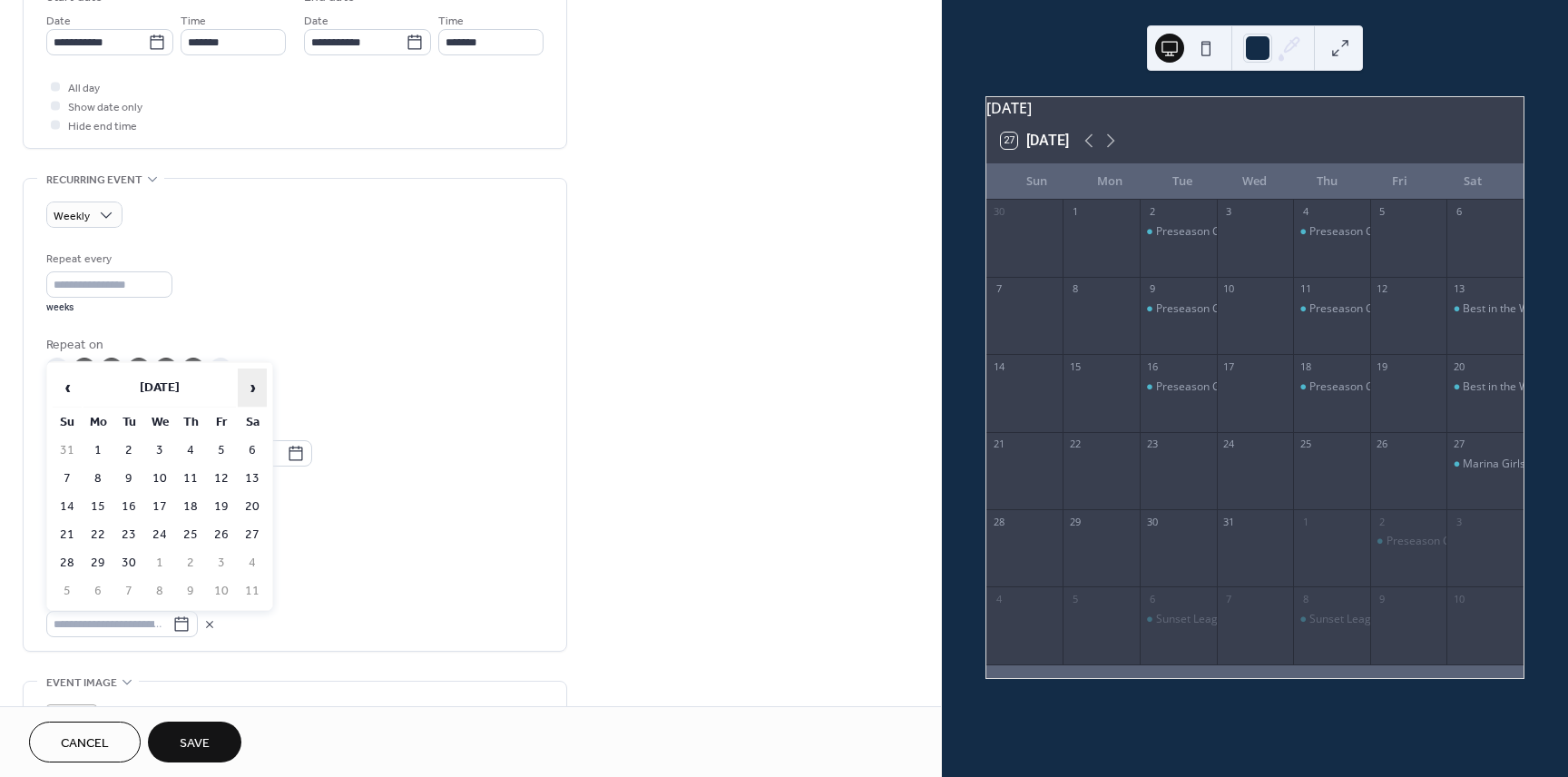 click on "›" at bounding box center (252, 388) 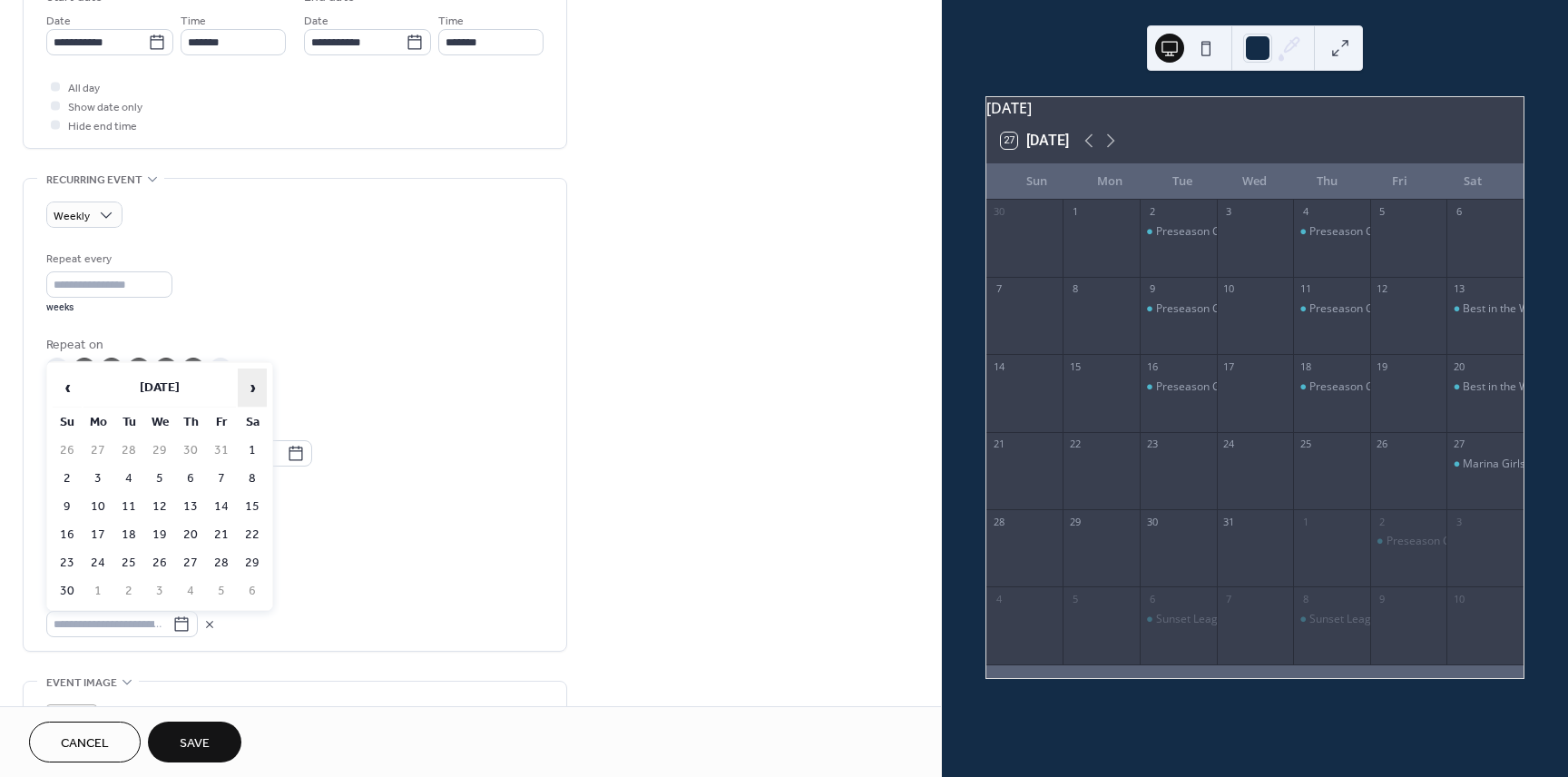 click on "›" at bounding box center [252, 388] 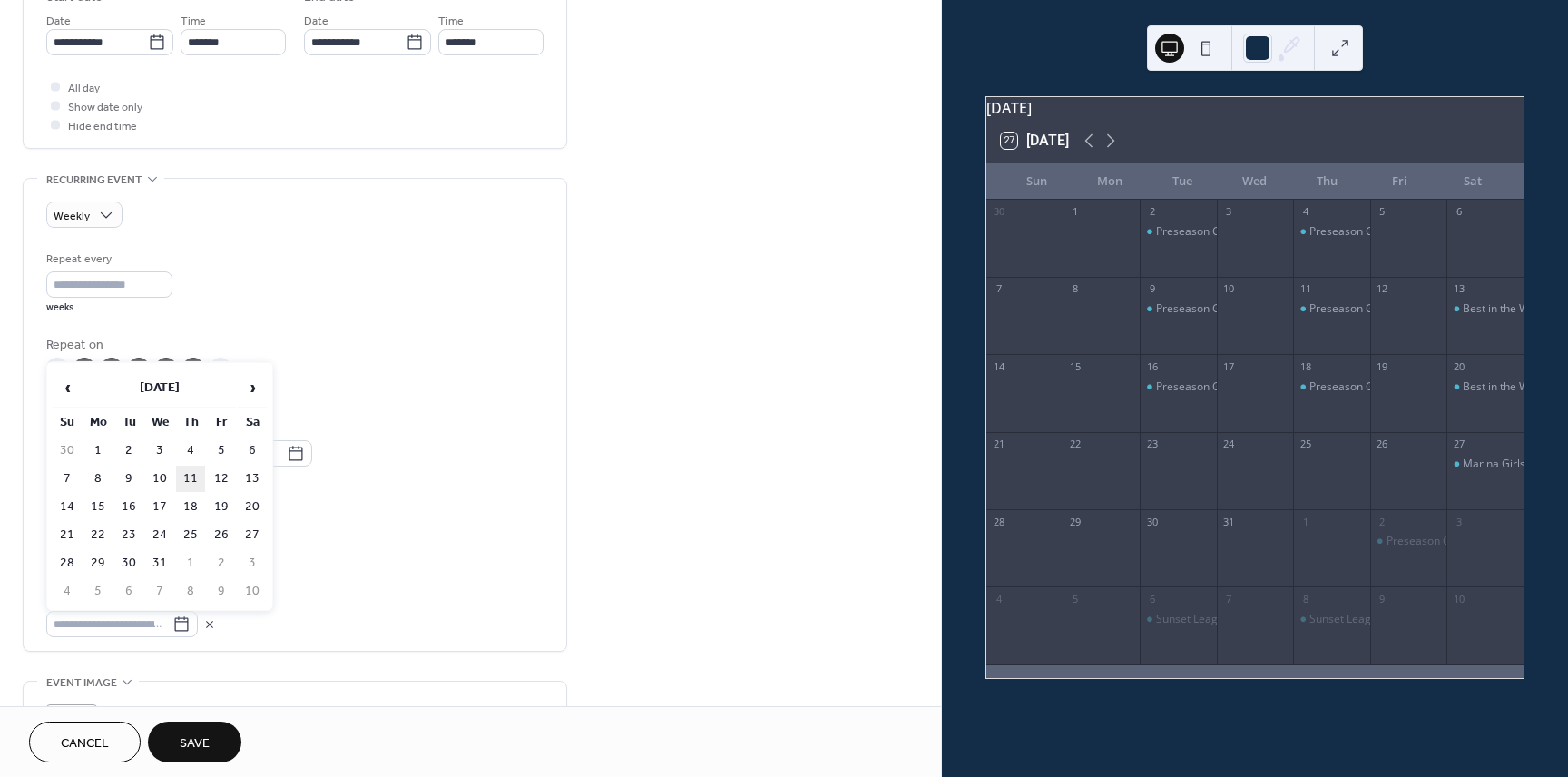click on "11" at bounding box center (191, 478) 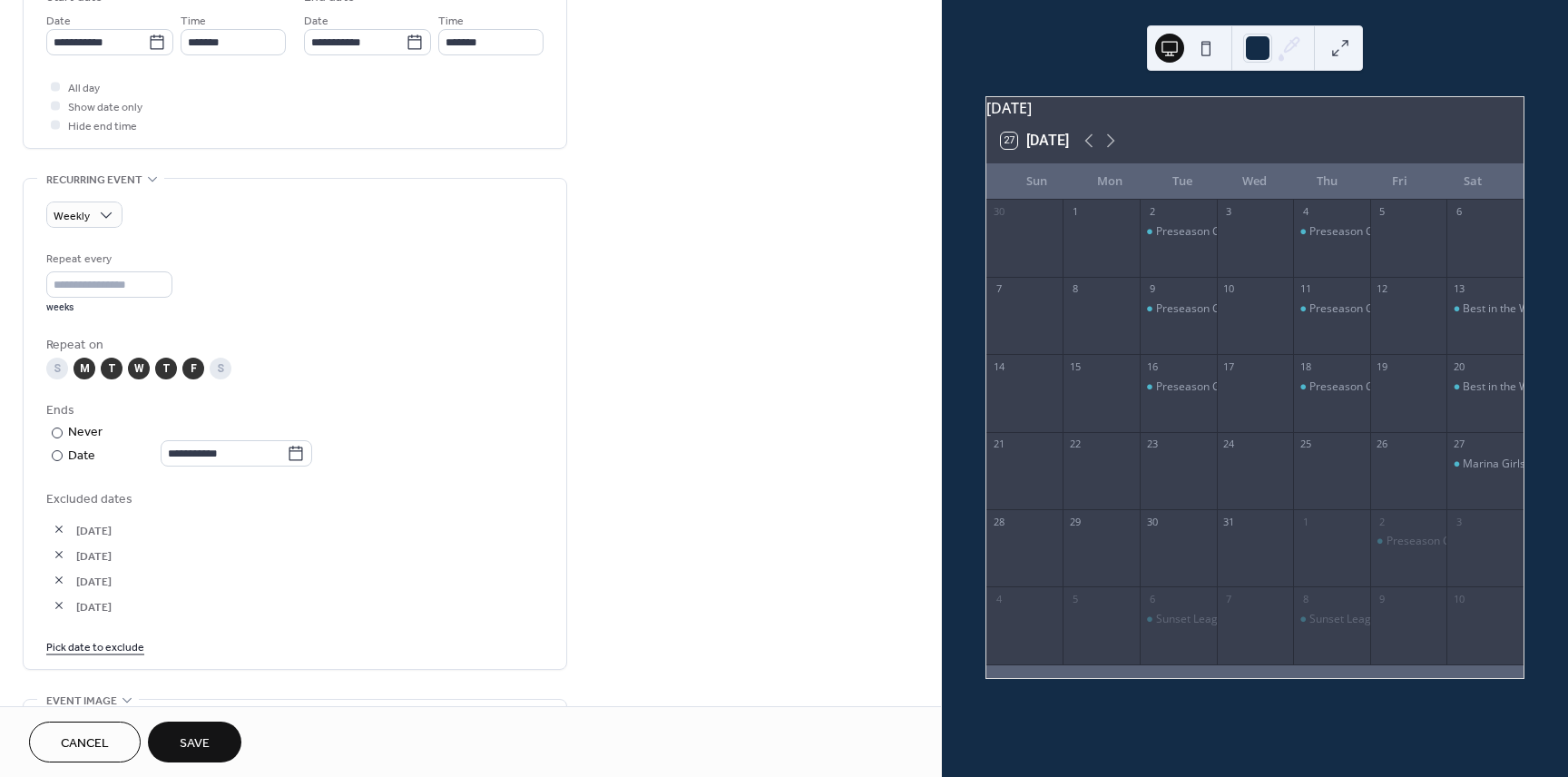 click on "Pick date to exclude" at bounding box center [95, 645] 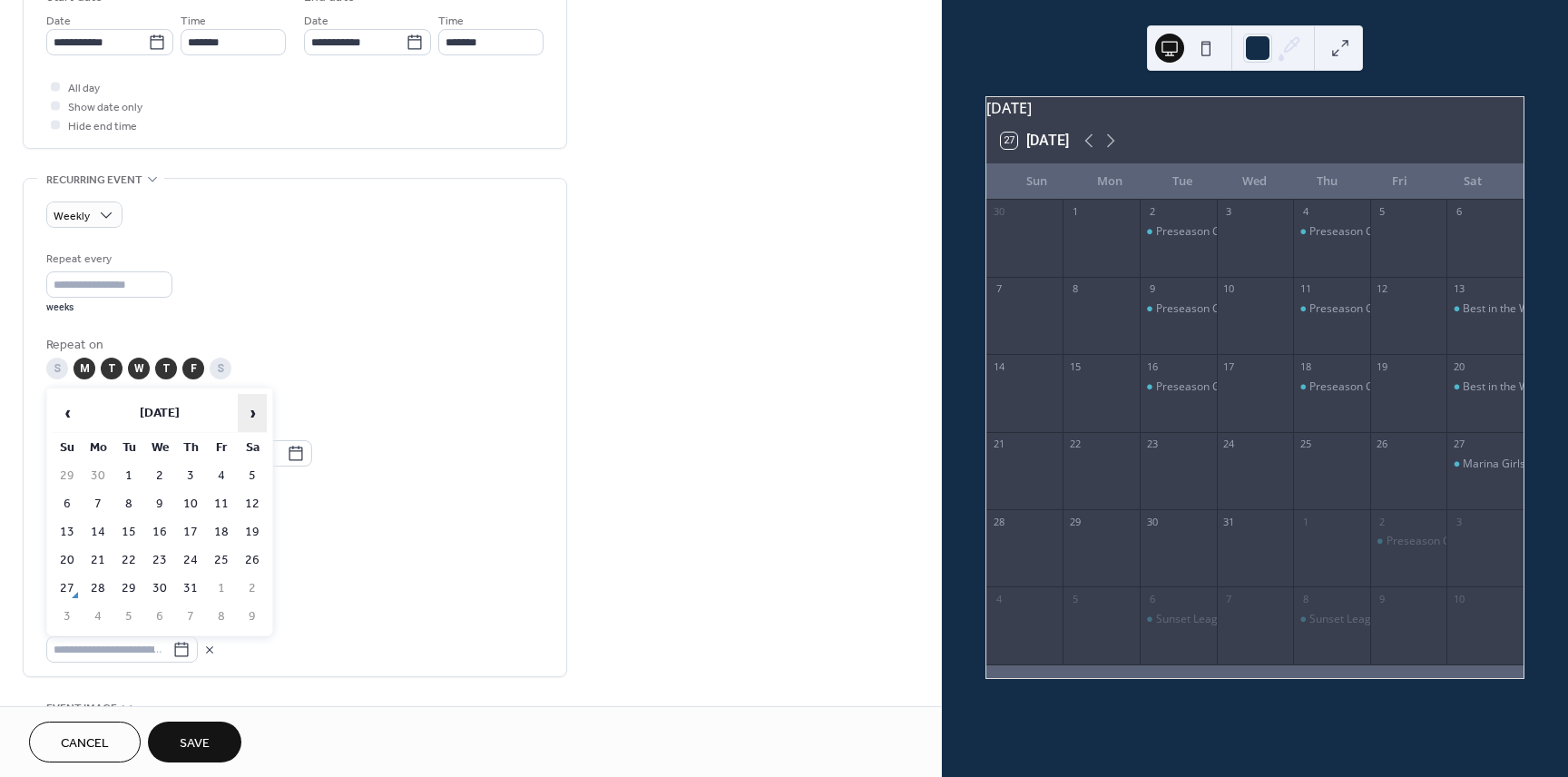 click on "›" at bounding box center [252, 413] 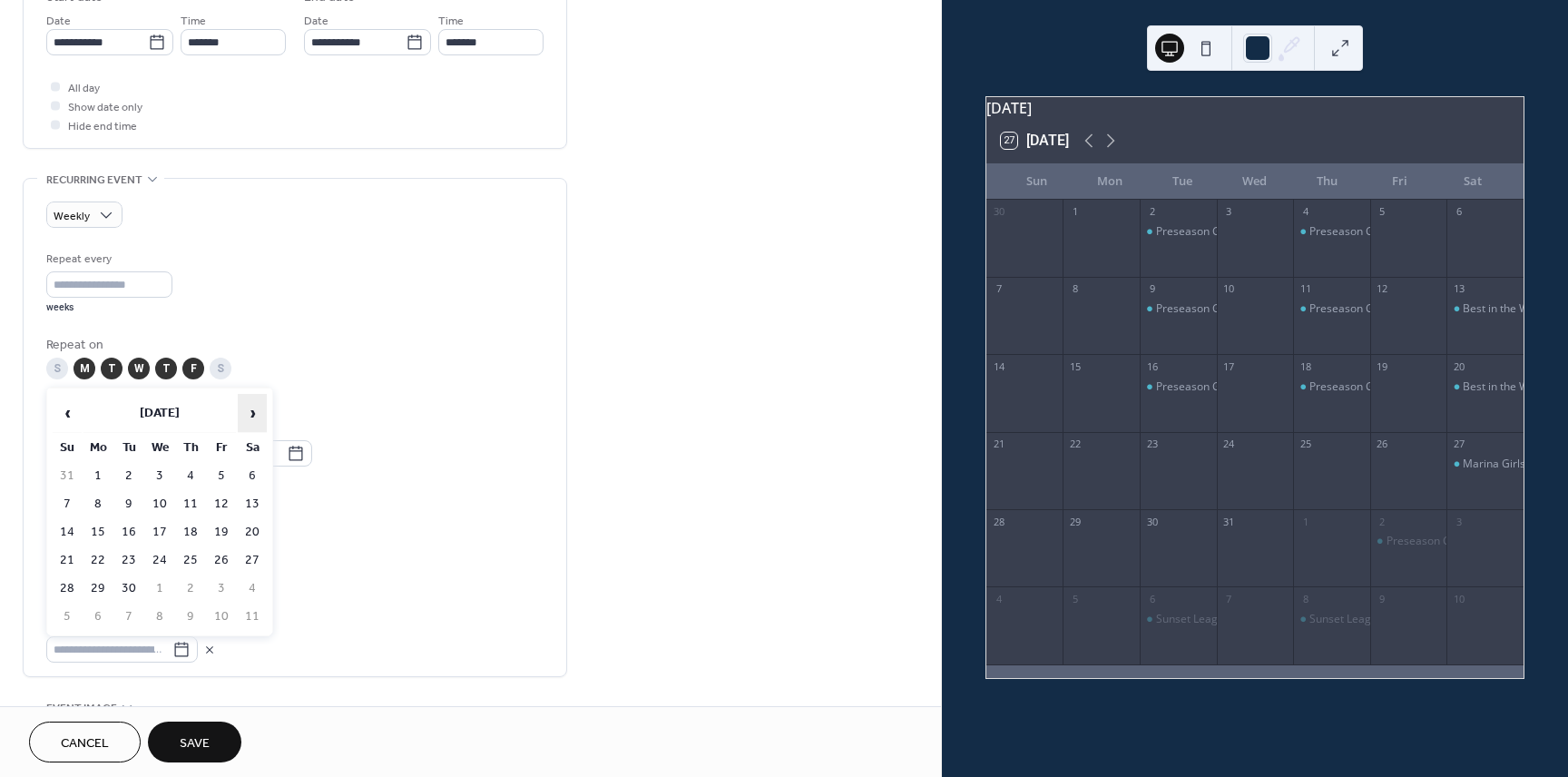 click on "›" at bounding box center [252, 413] 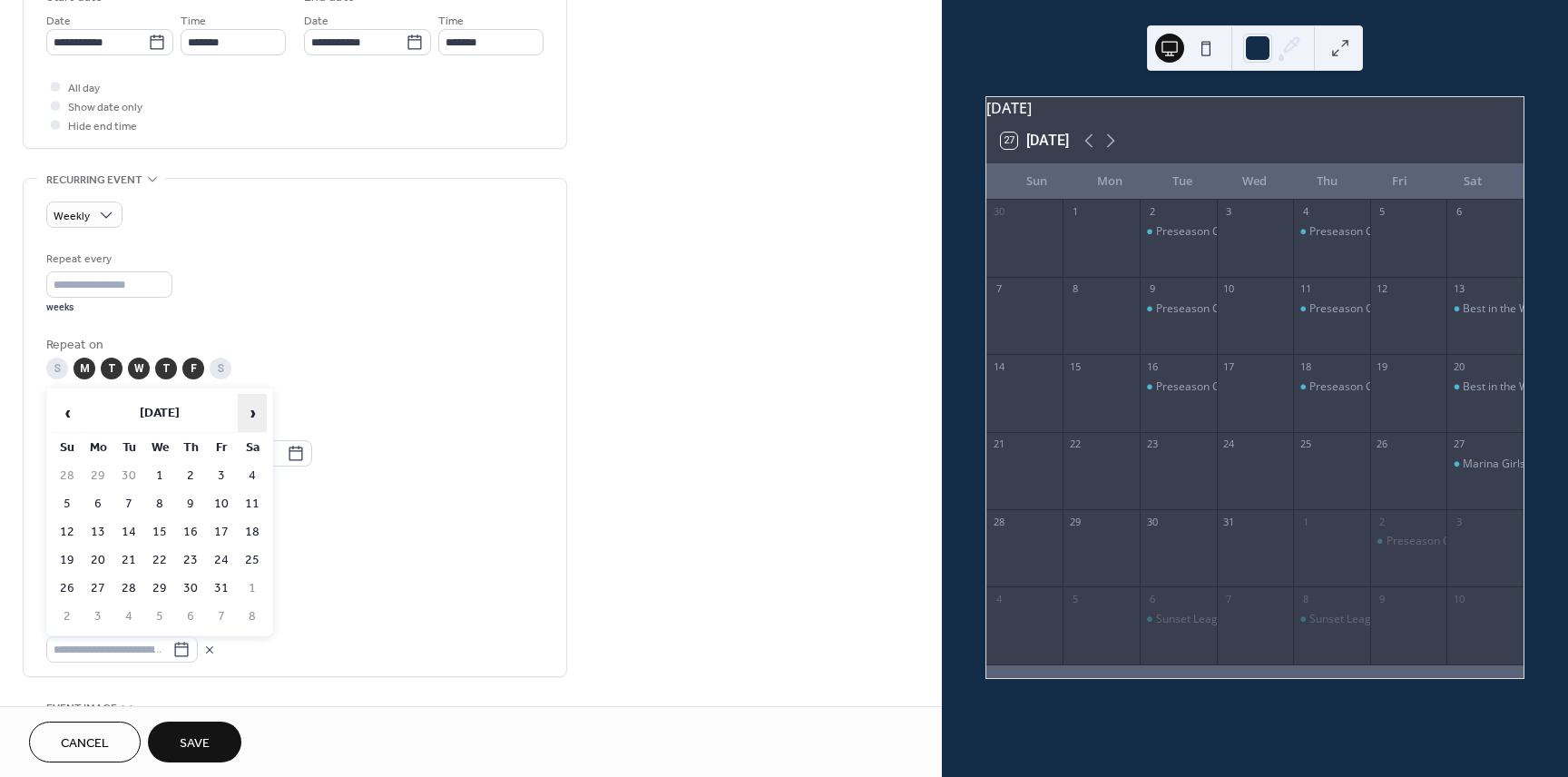 click on "›" at bounding box center [252, 413] 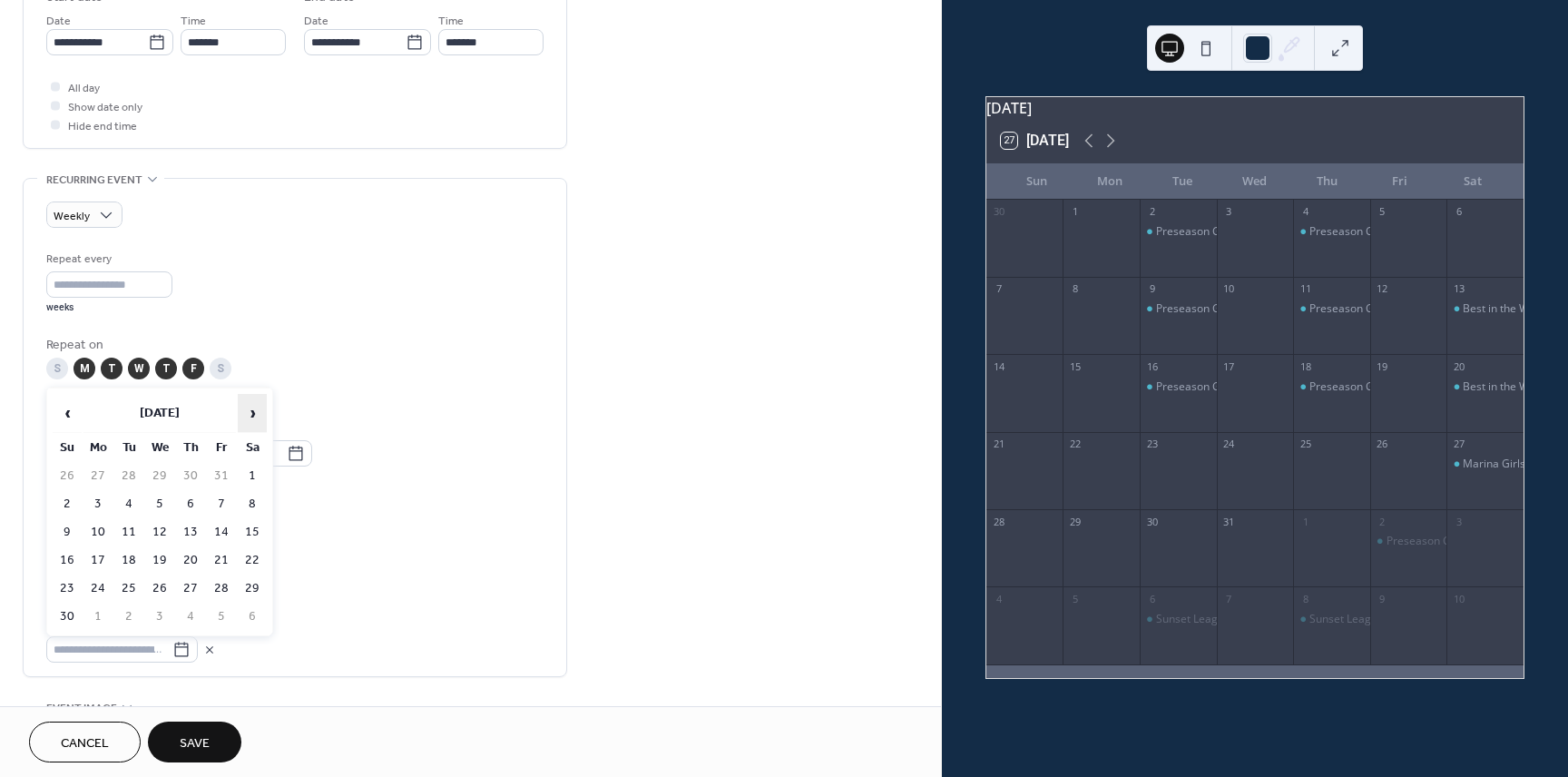 click on "›" at bounding box center (252, 413) 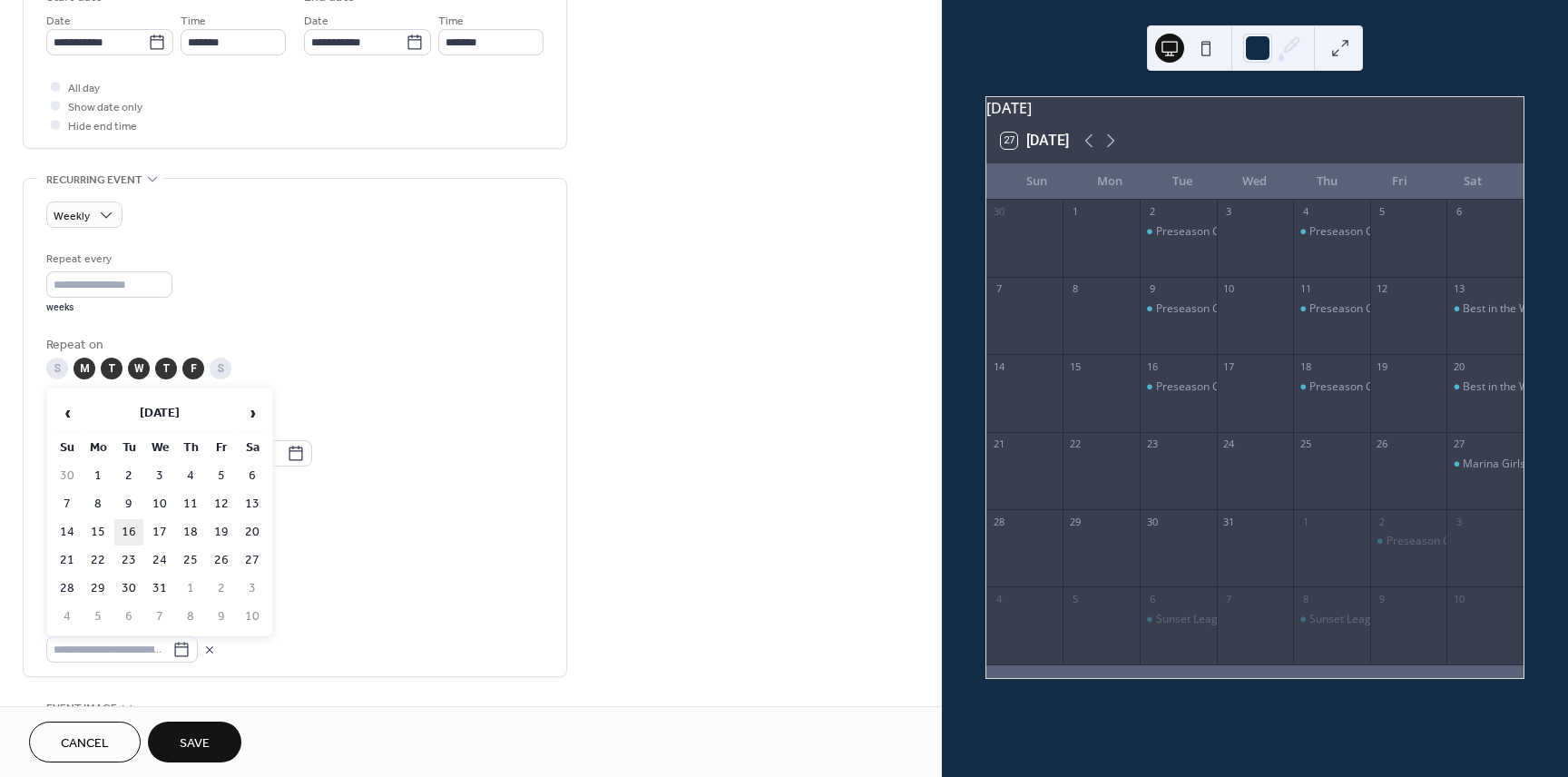 click on "16" at bounding box center [129, 532] 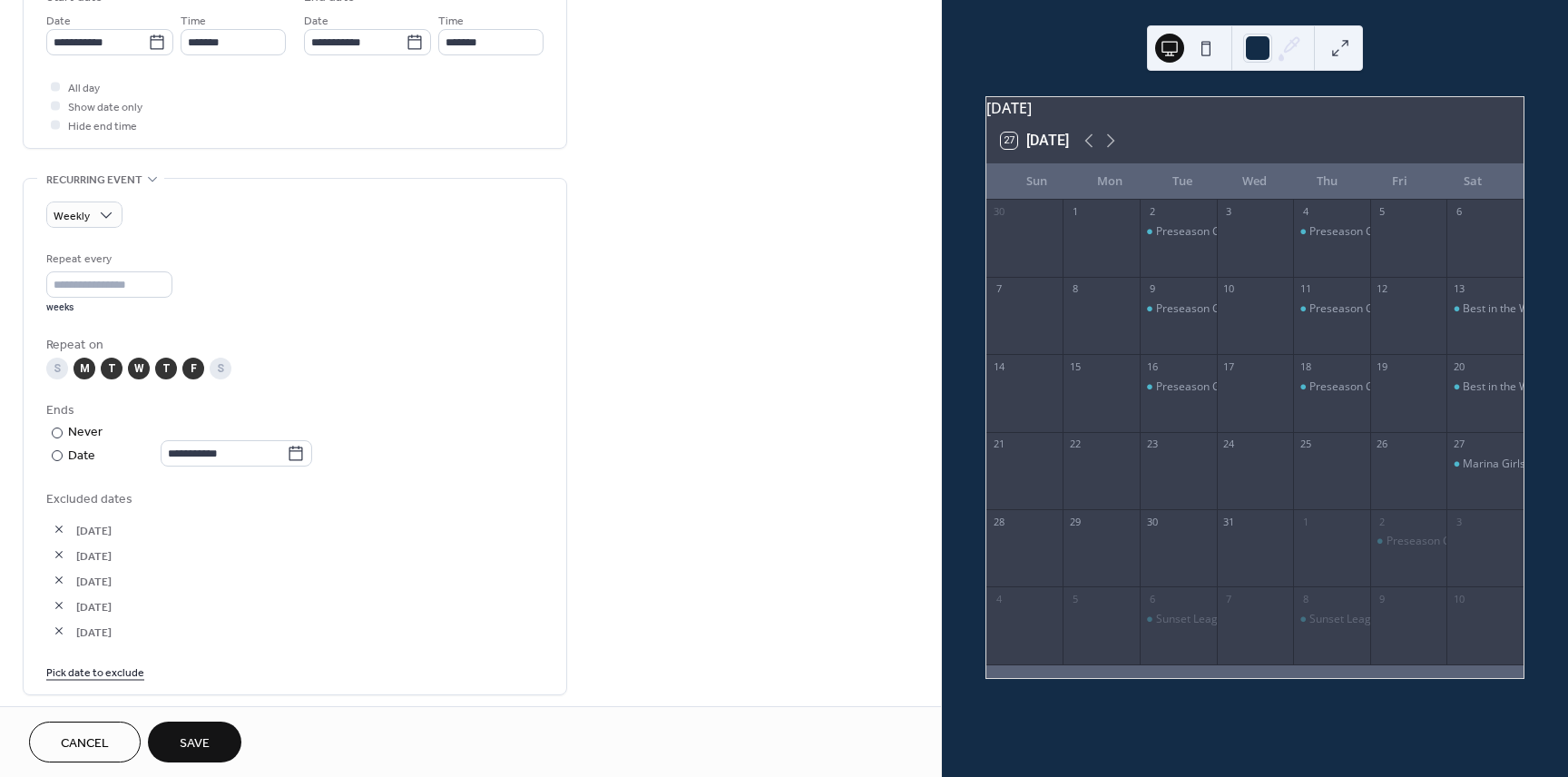 click on "Pick date to exclude" at bounding box center (95, 671) 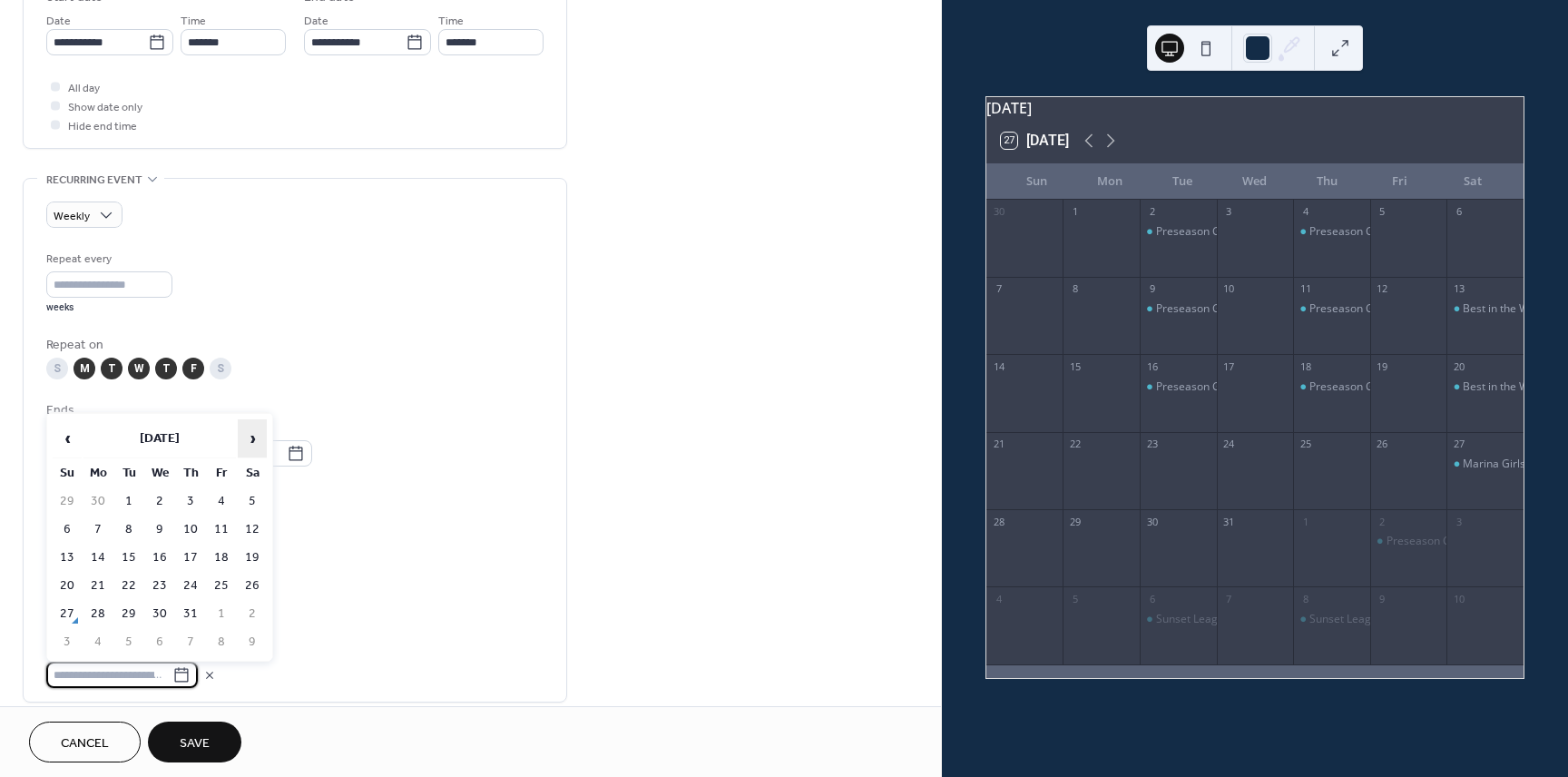 click on "›" at bounding box center [252, 438] 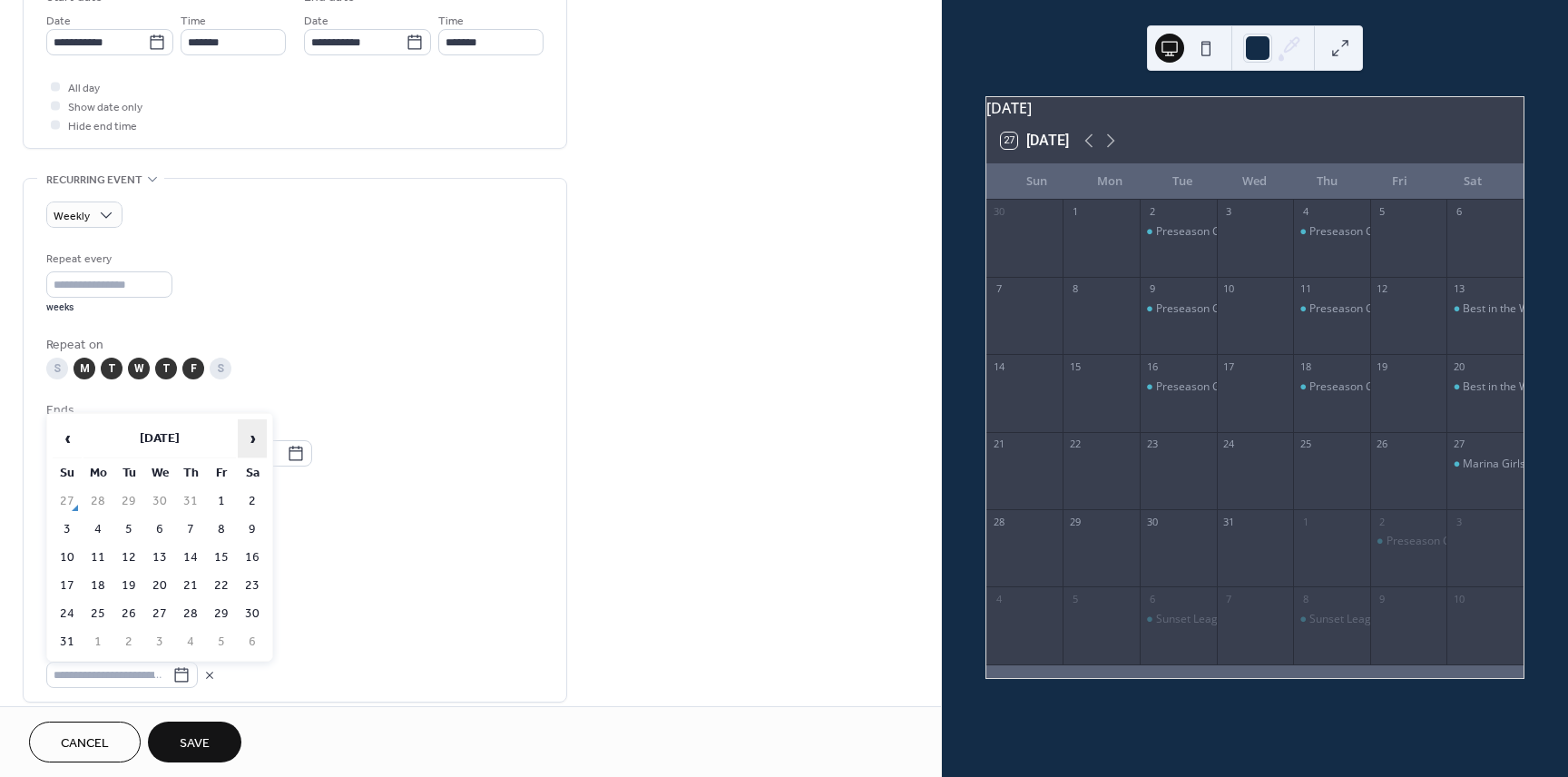 click on "›" at bounding box center [252, 438] 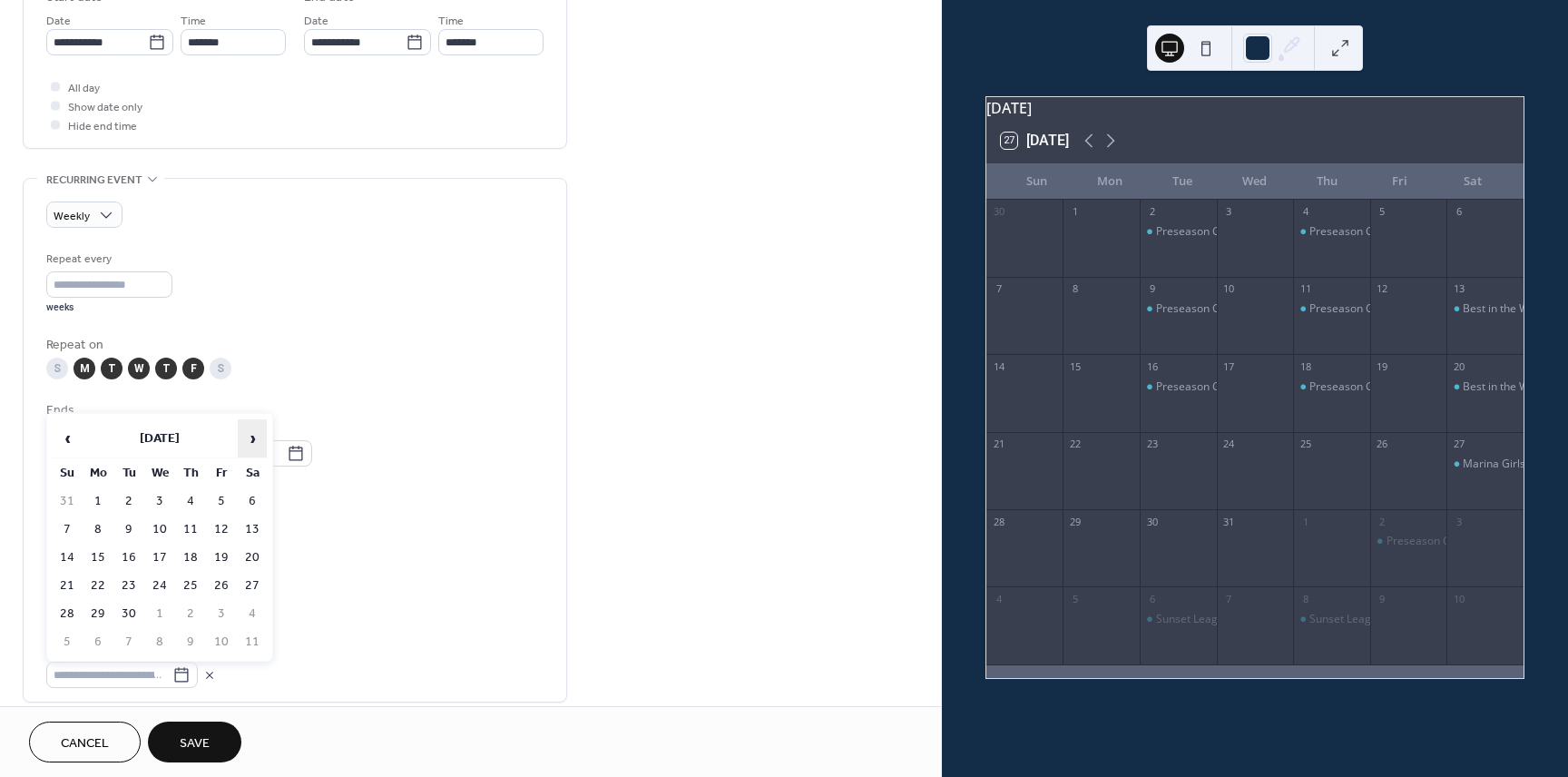 click on "›" at bounding box center (252, 438) 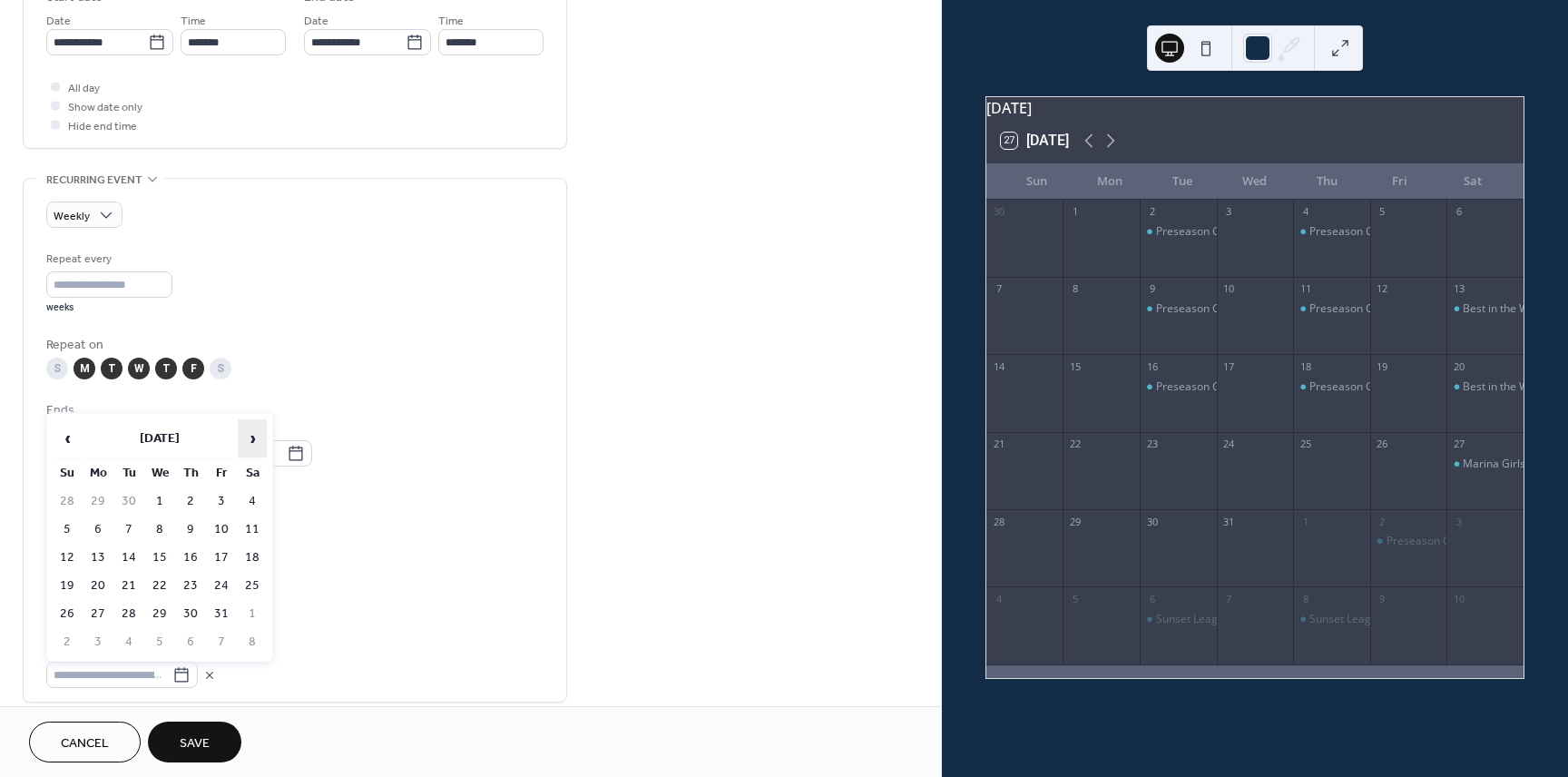 click on "›" at bounding box center (252, 438) 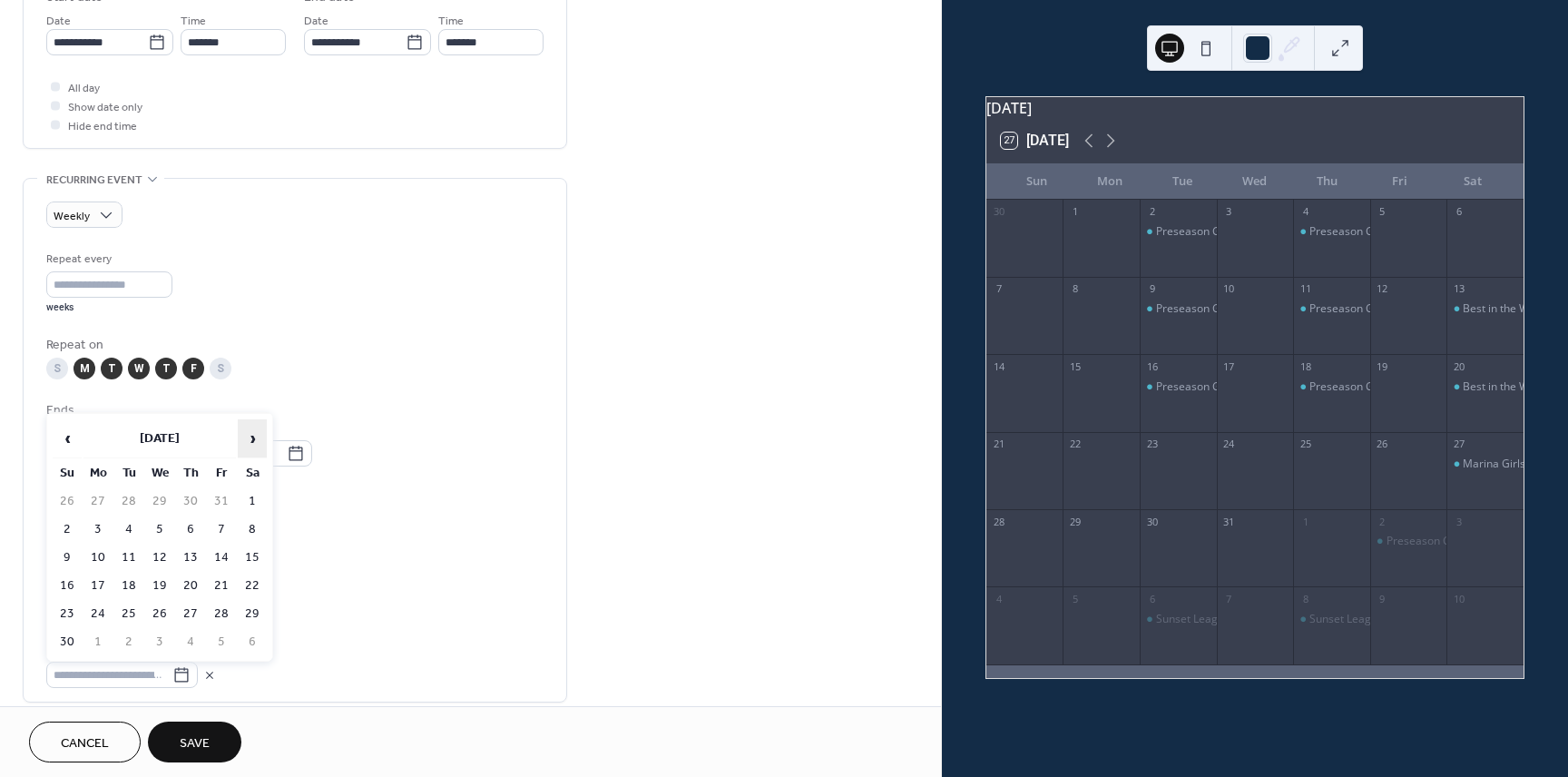 click on "›" at bounding box center [252, 438] 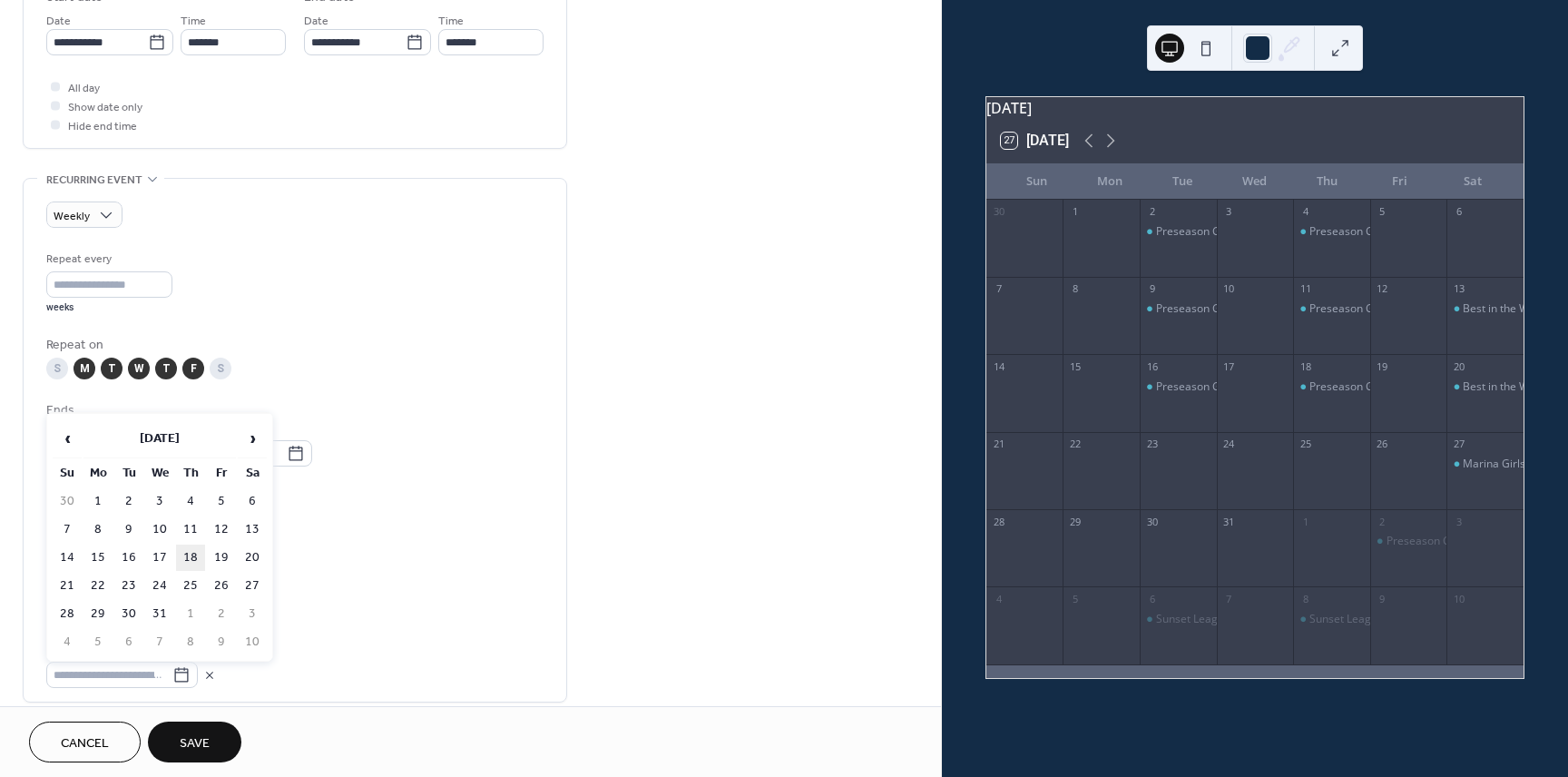 click on "18" at bounding box center [191, 557] 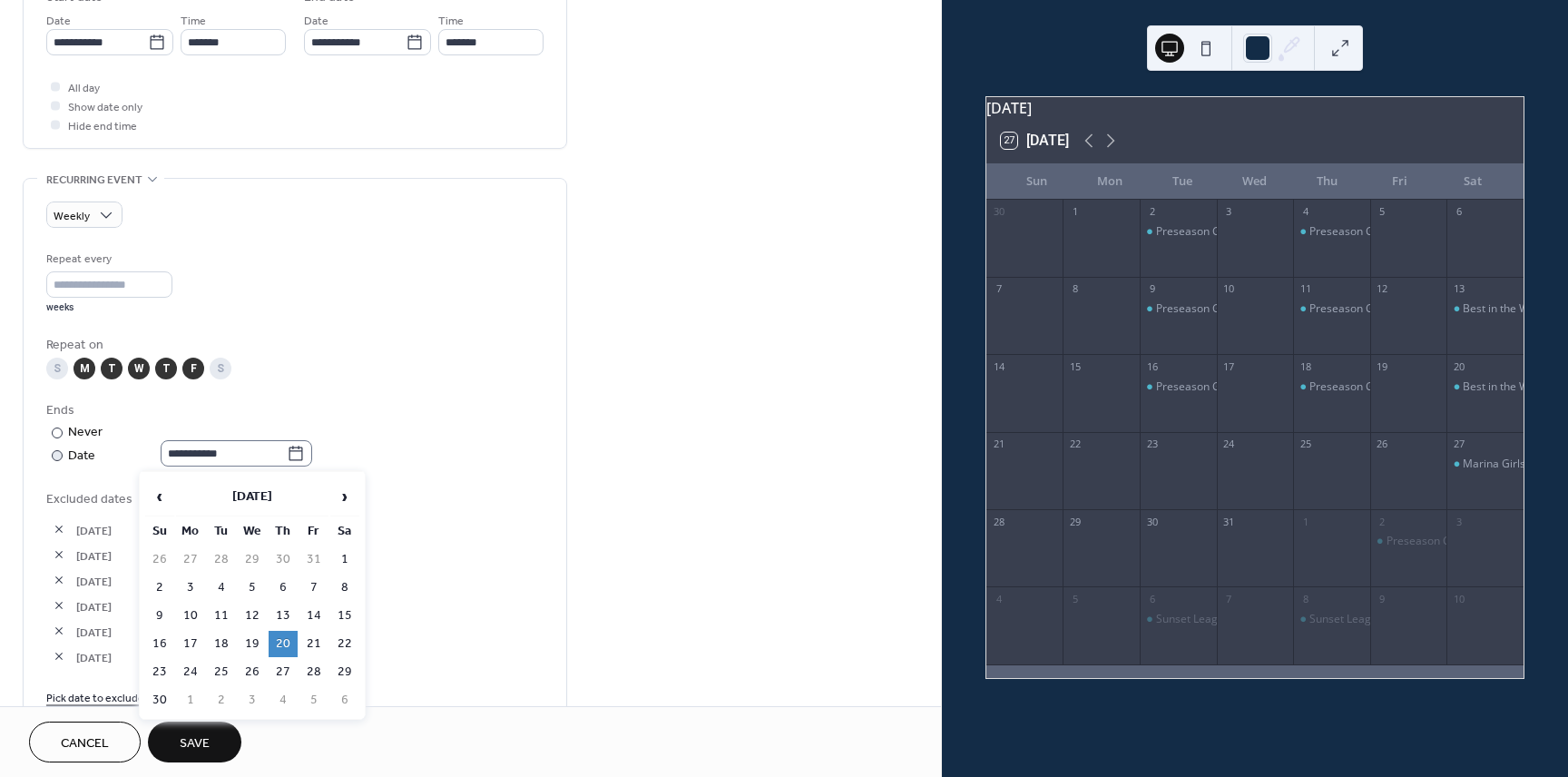 click 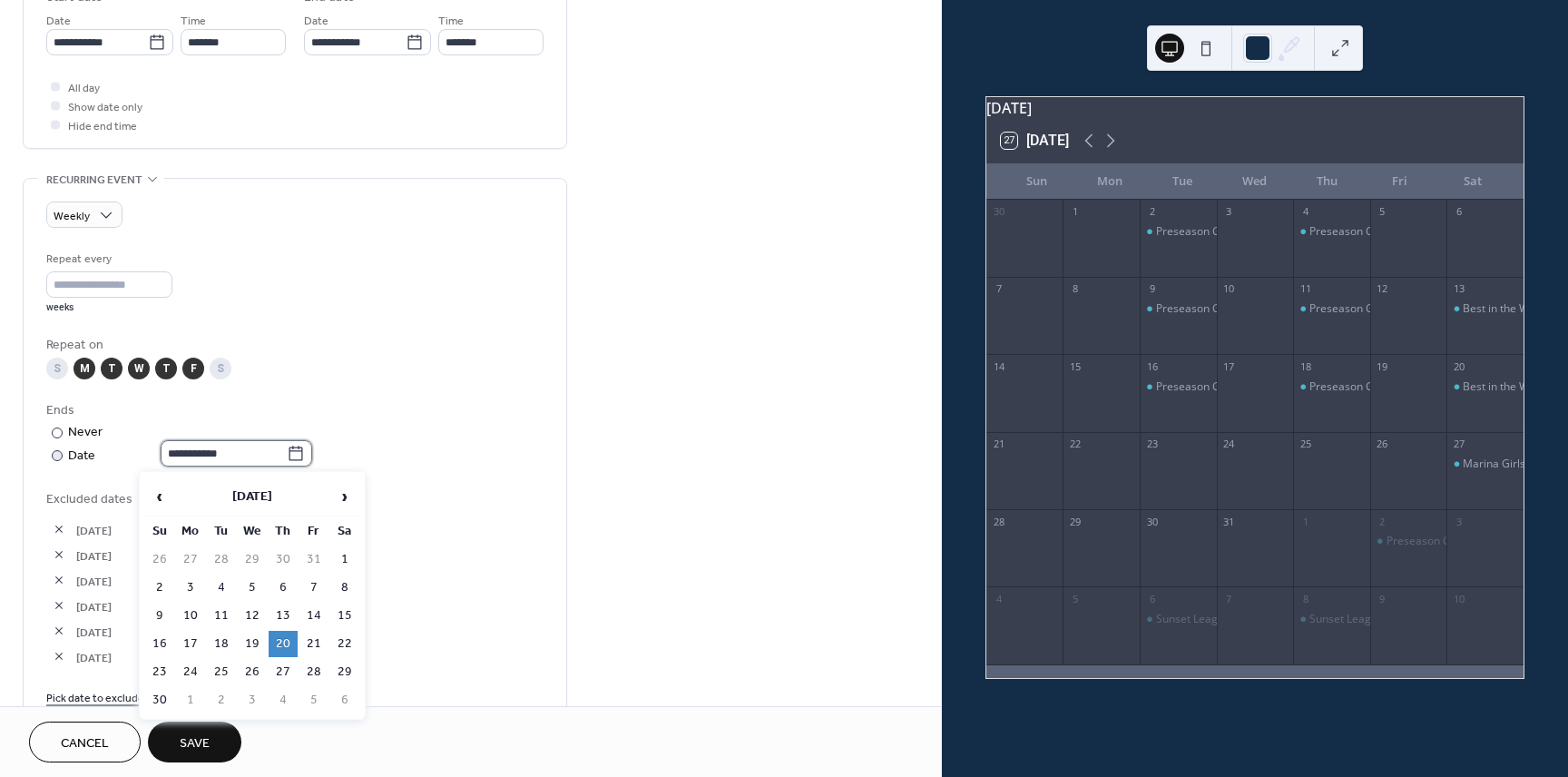 click on "**********" at bounding box center [223, 453] 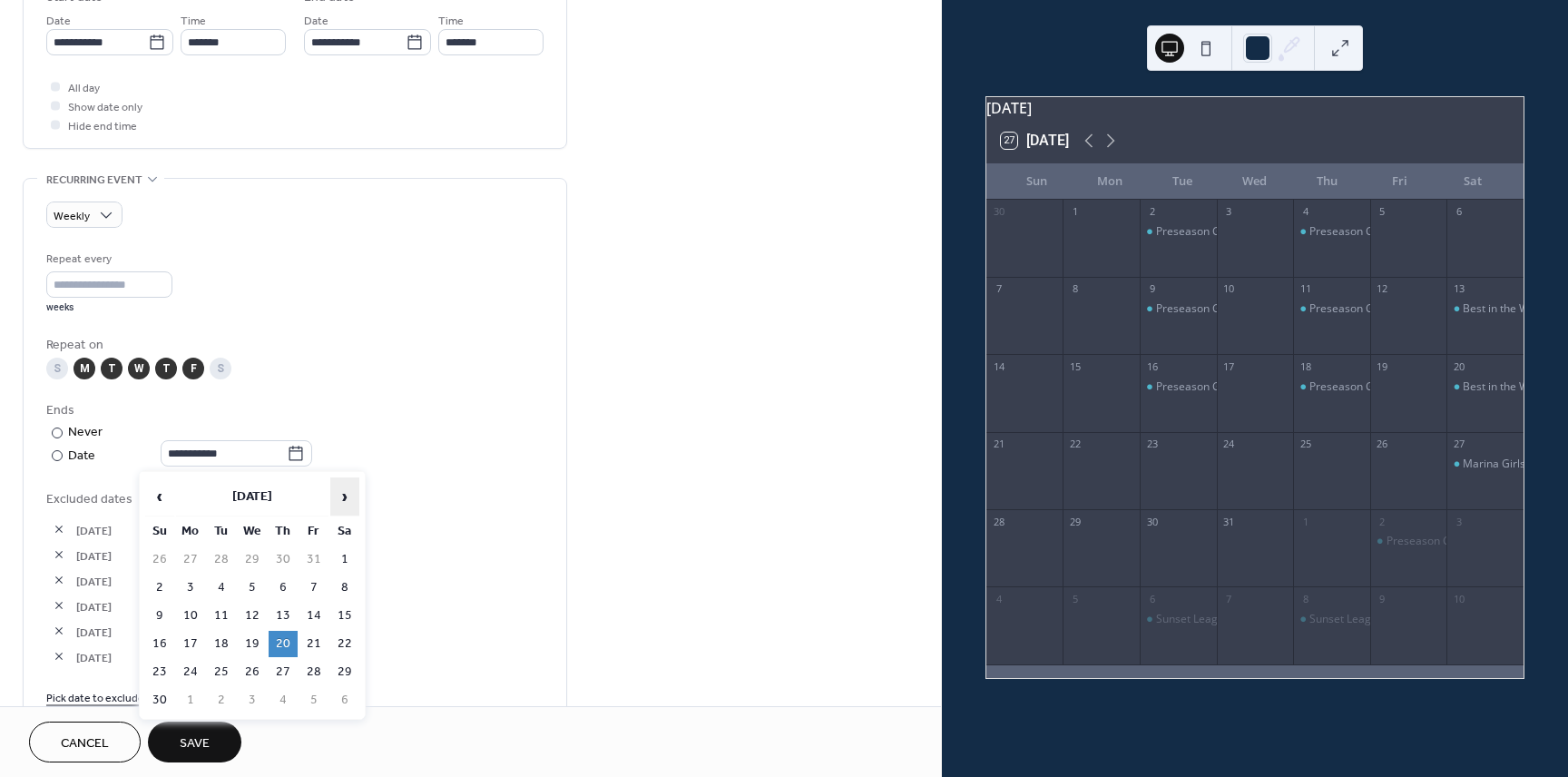 click on "›" at bounding box center (345, 497) 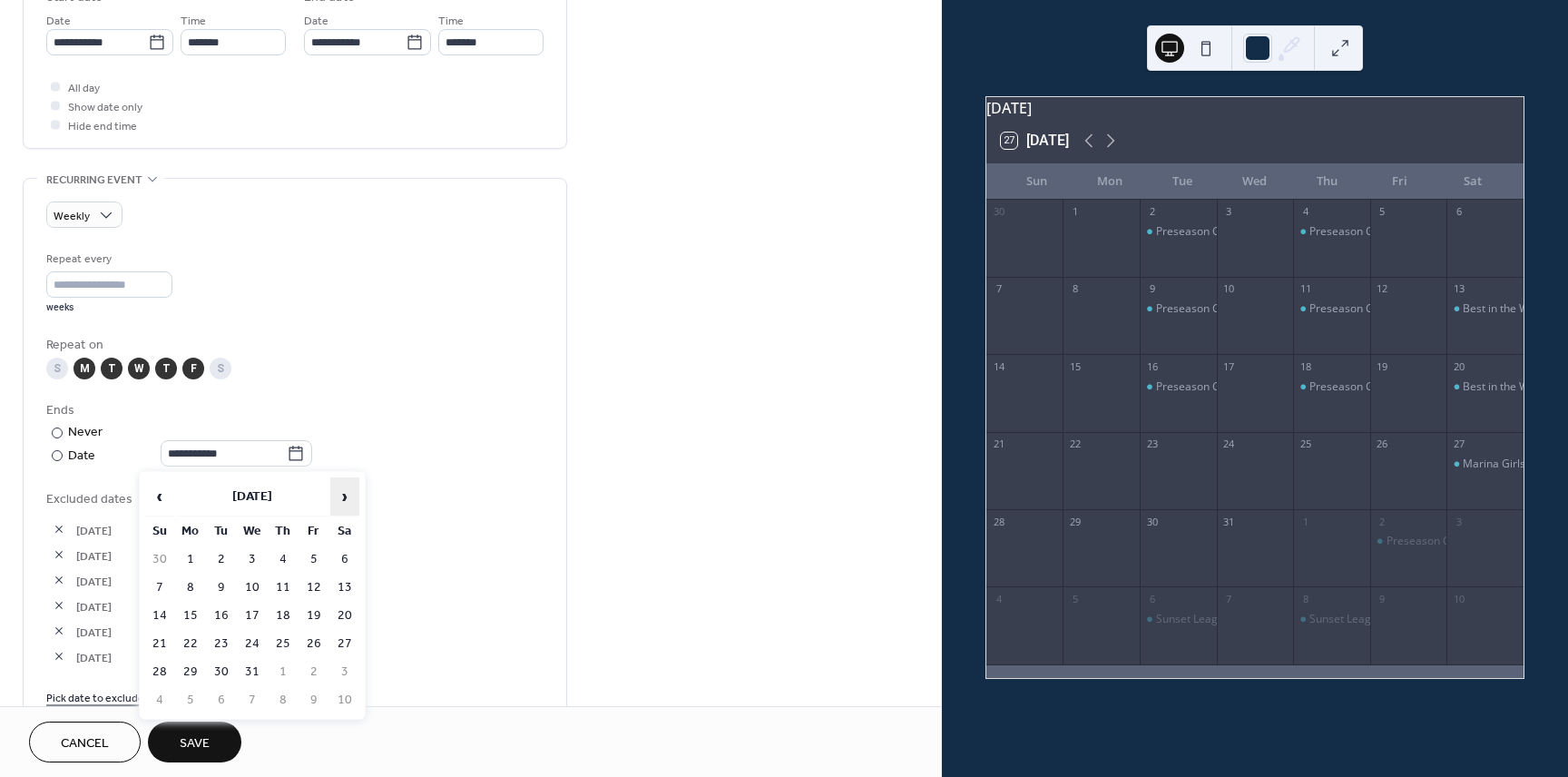 click on "›" at bounding box center [345, 497] 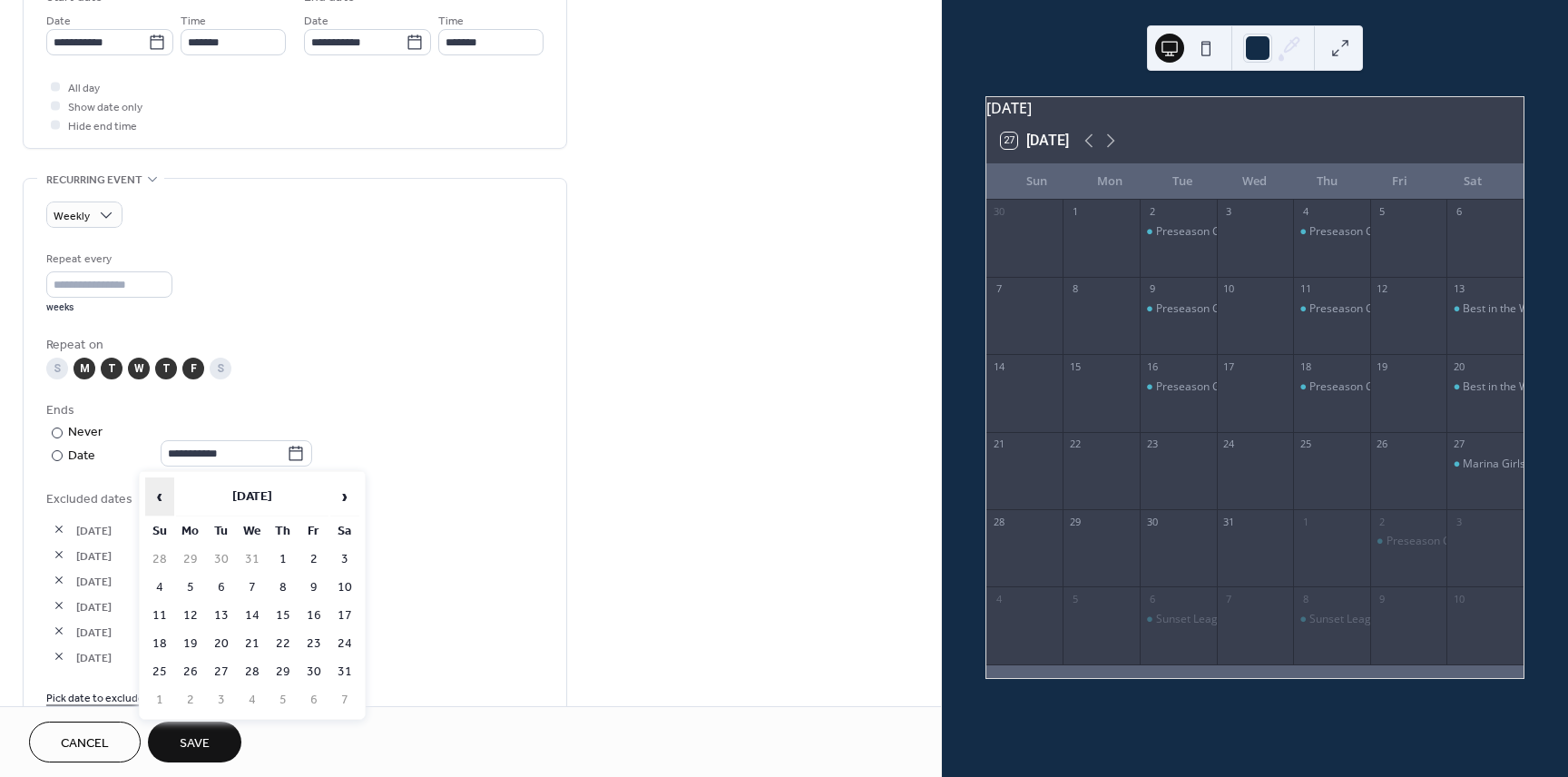 click on "‹" at bounding box center (160, 497) 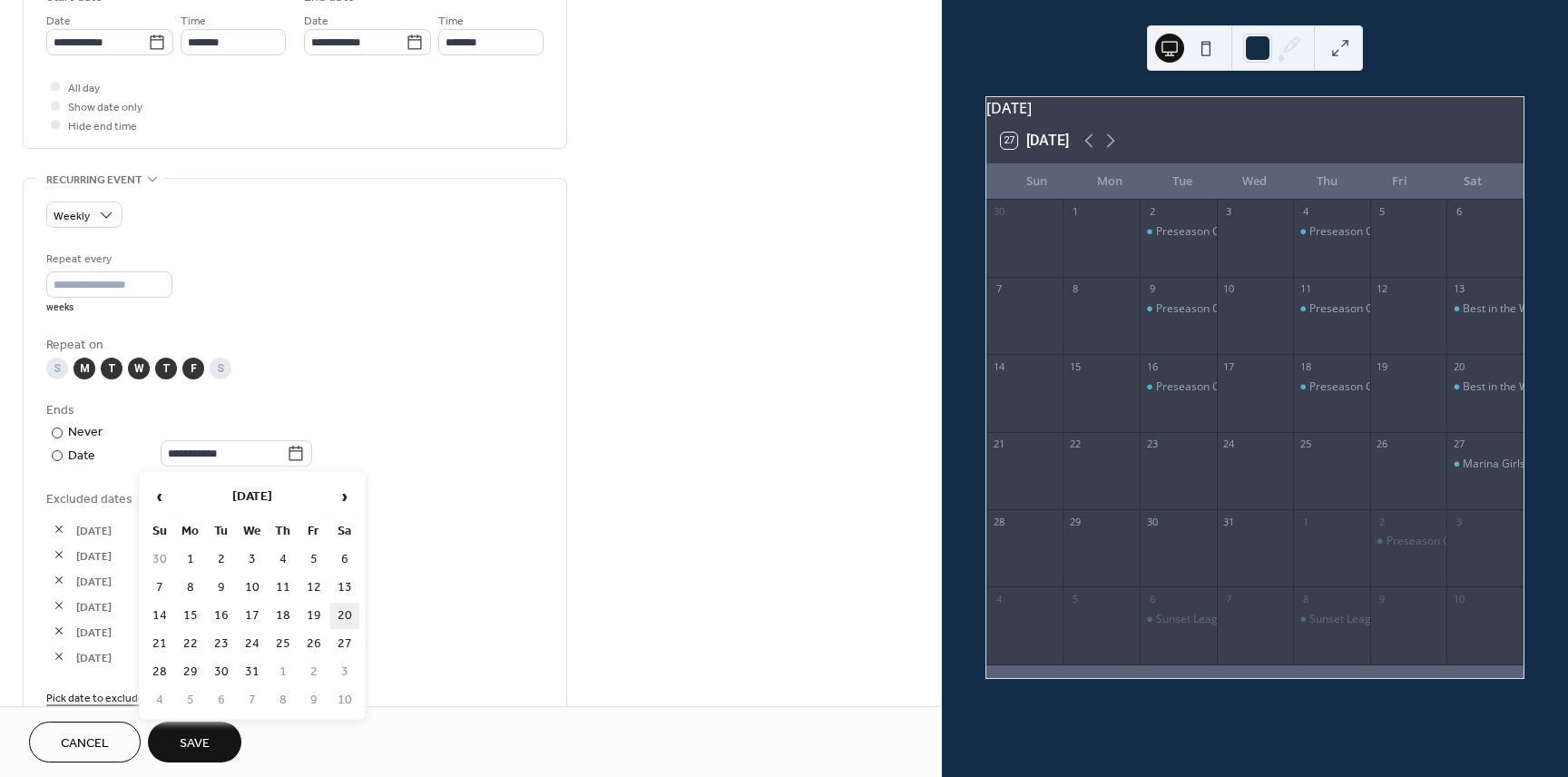 click on "20" at bounding box center [345, 615] 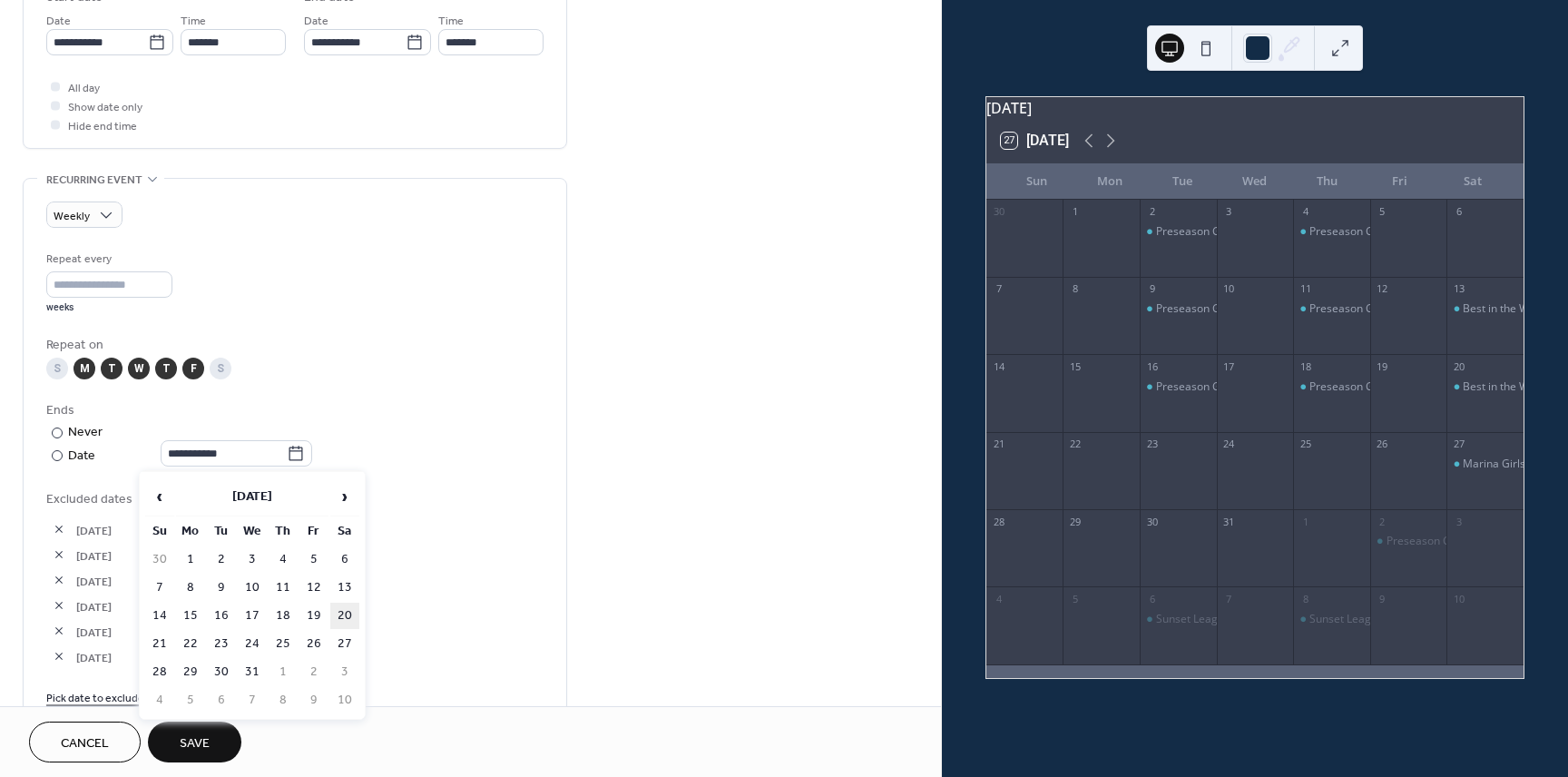 type on "**********" 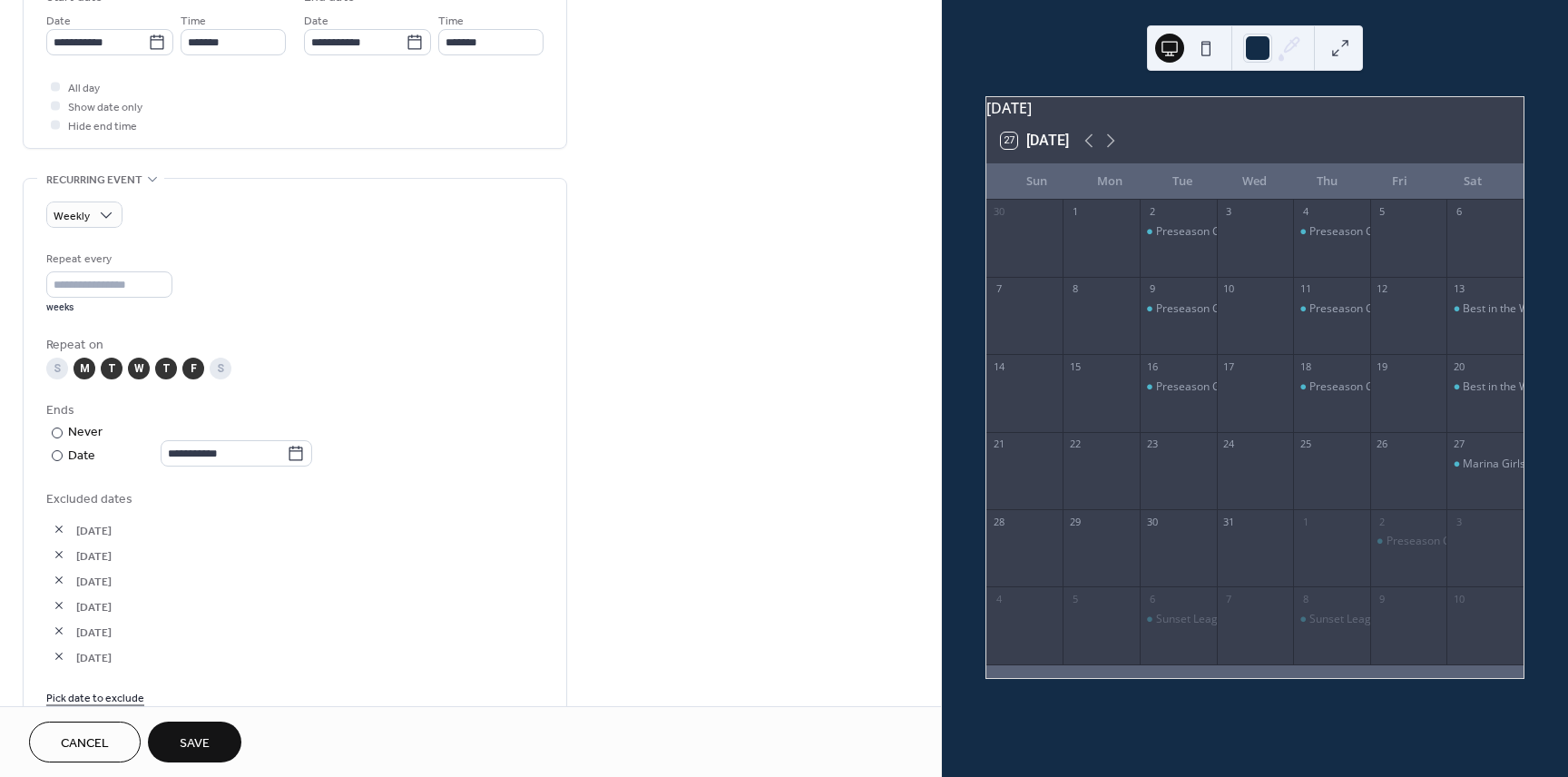 click on "Save" at bounding box center (194, 743) 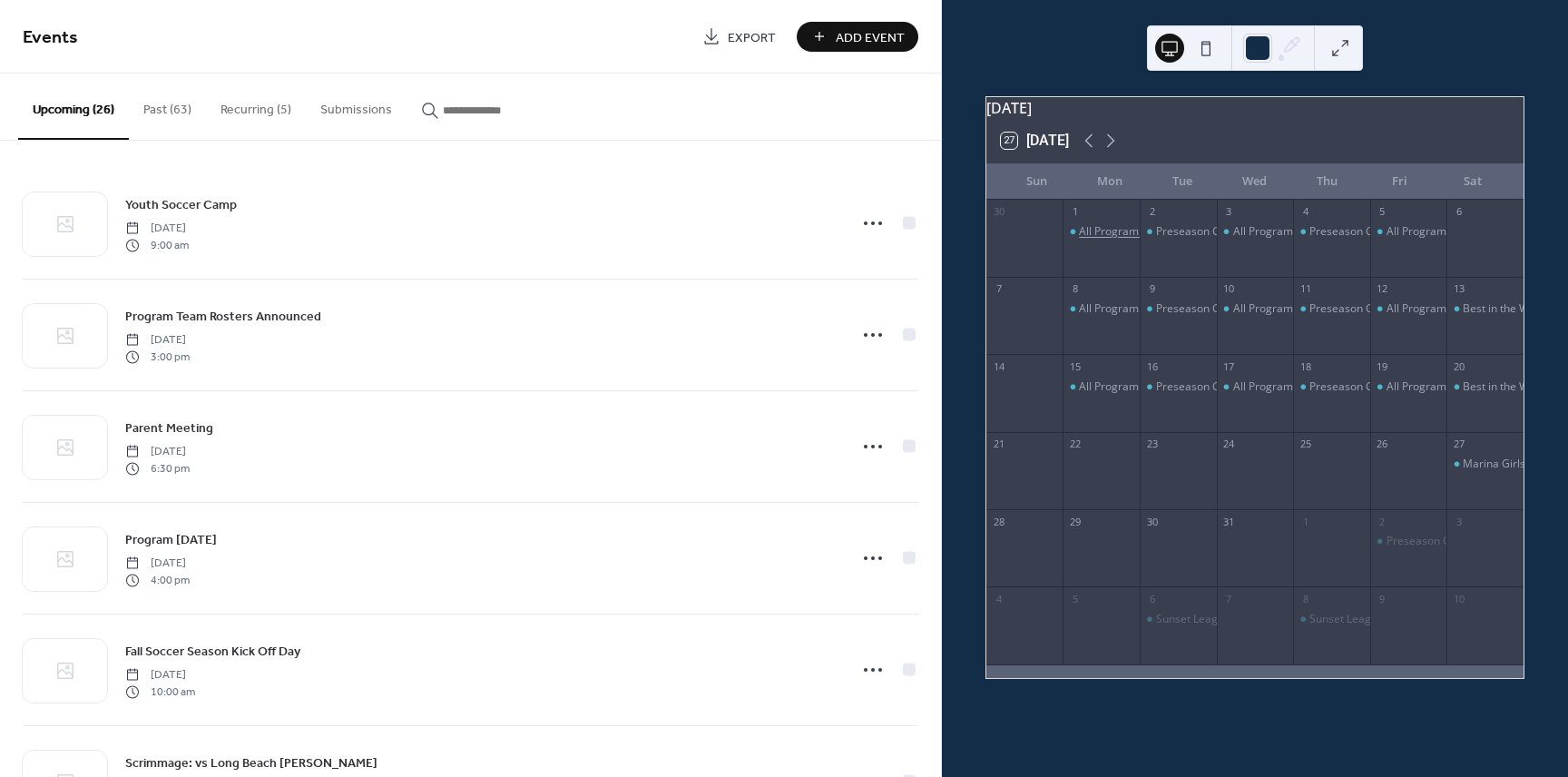 click on "All Program Practice" at bounding box center [1131, 231] 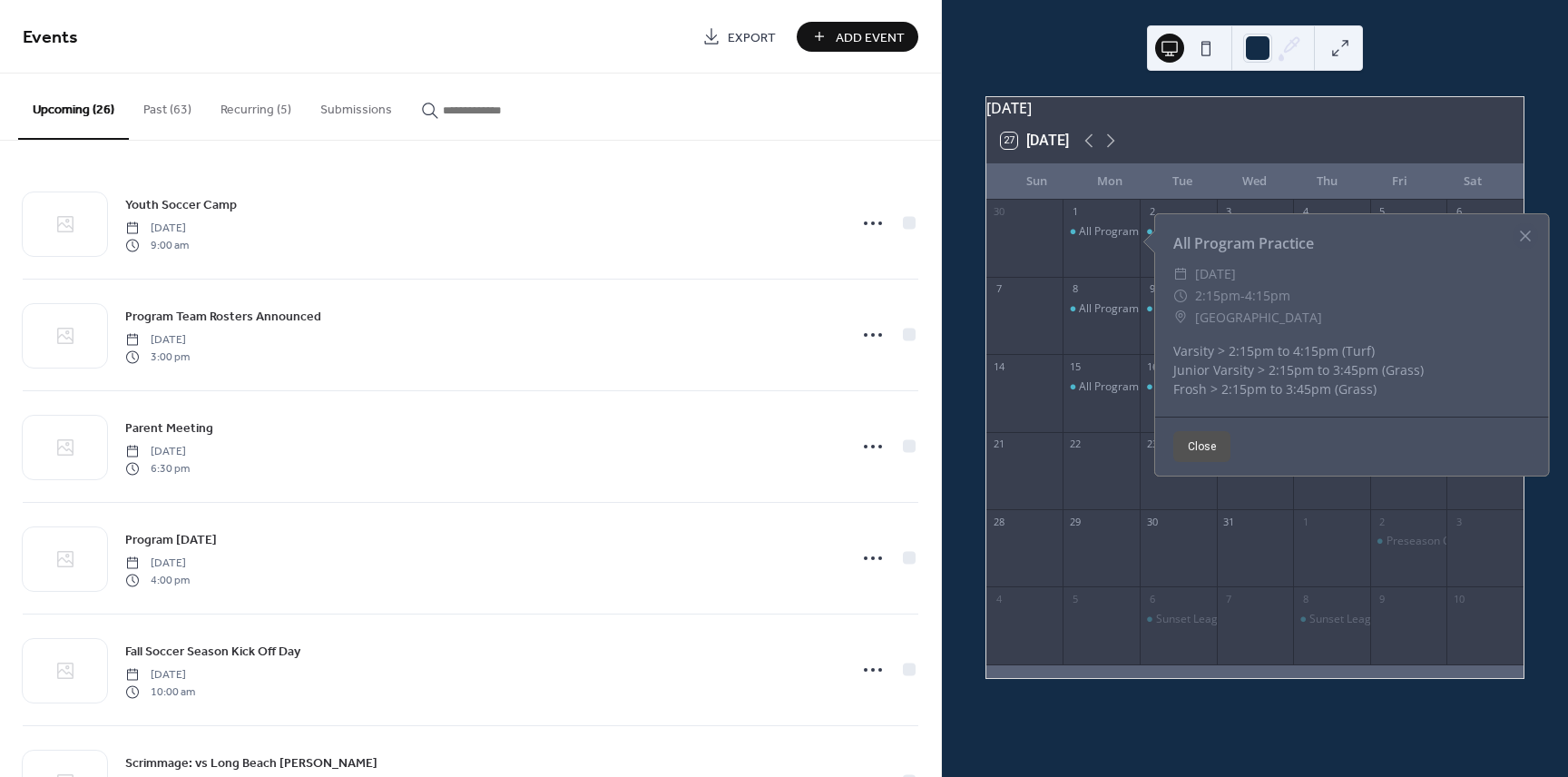 click on "All Program Practice" at bounding box center [1101, 247] 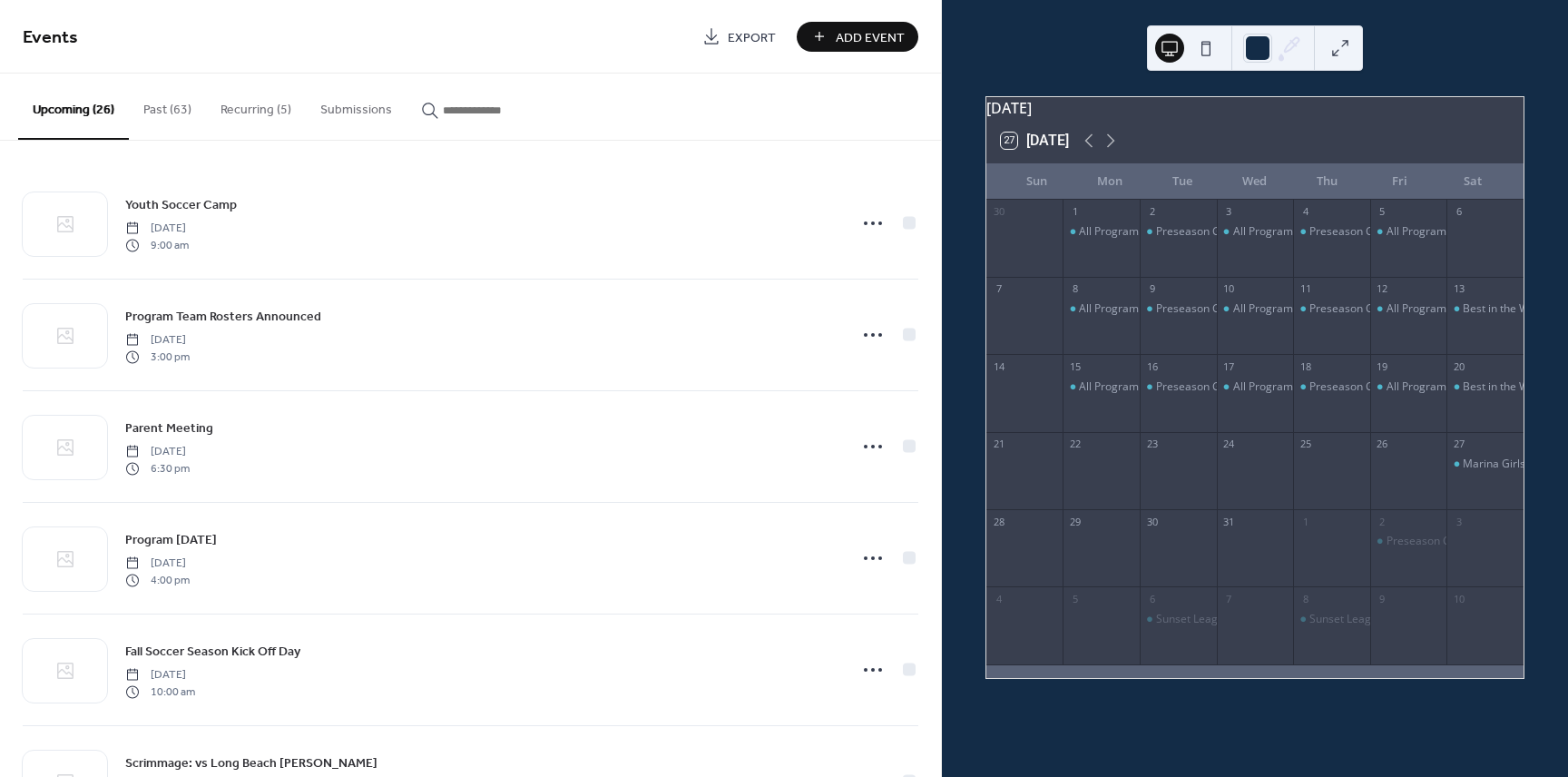 click on "Add Event" at bounding box center [870, 37] 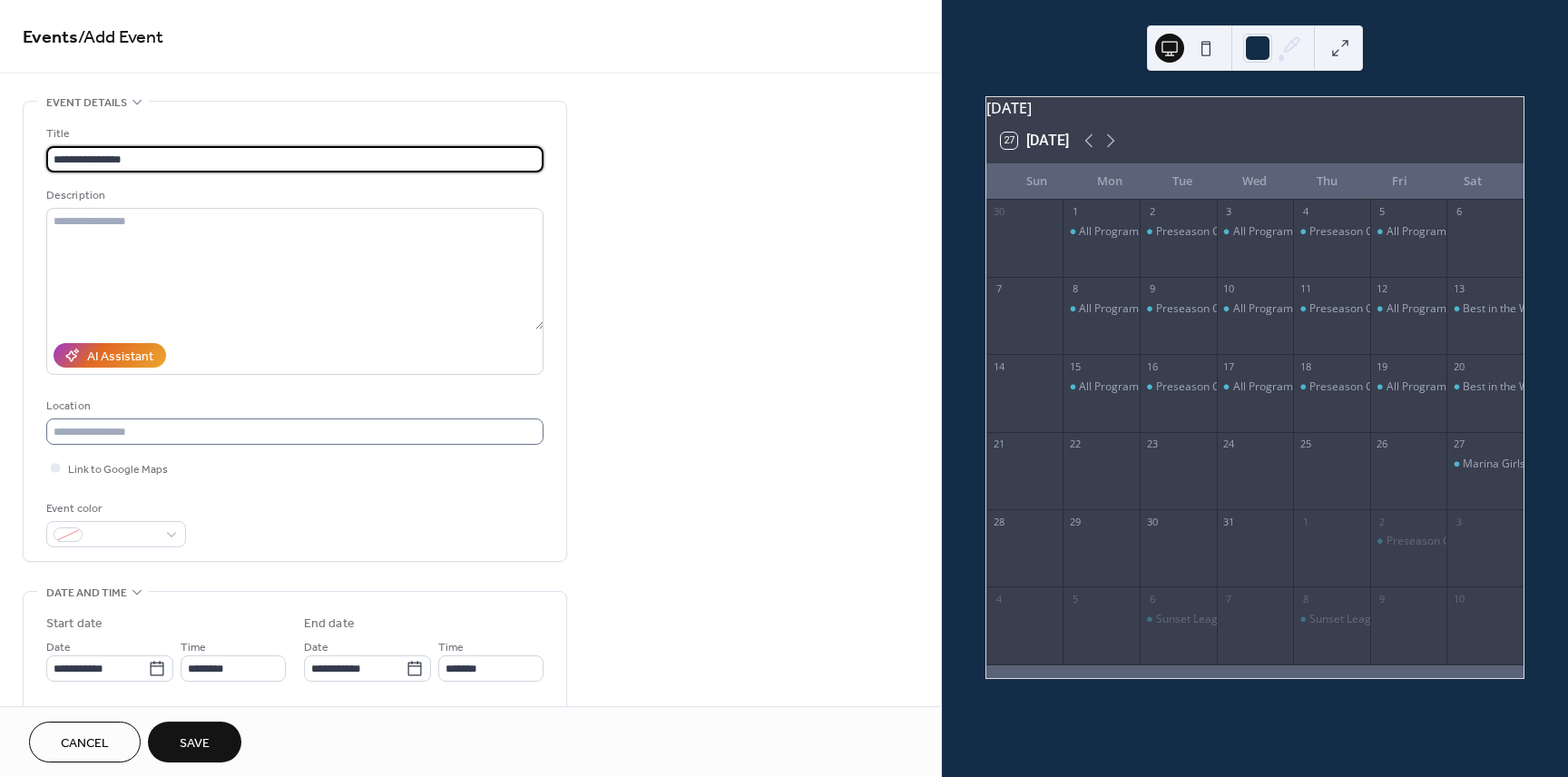 type on "**********" 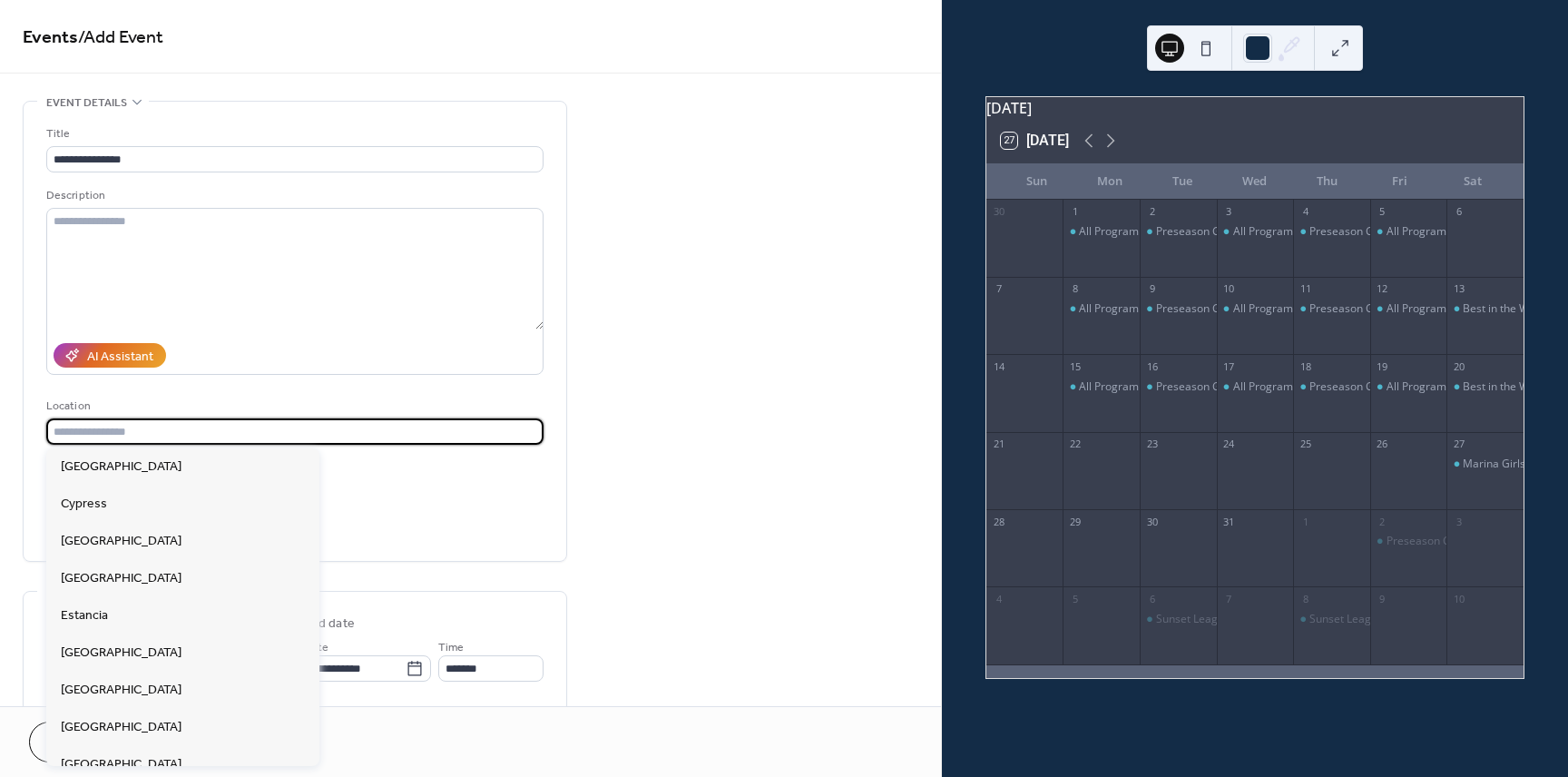 click at bounding box center [295, 431] 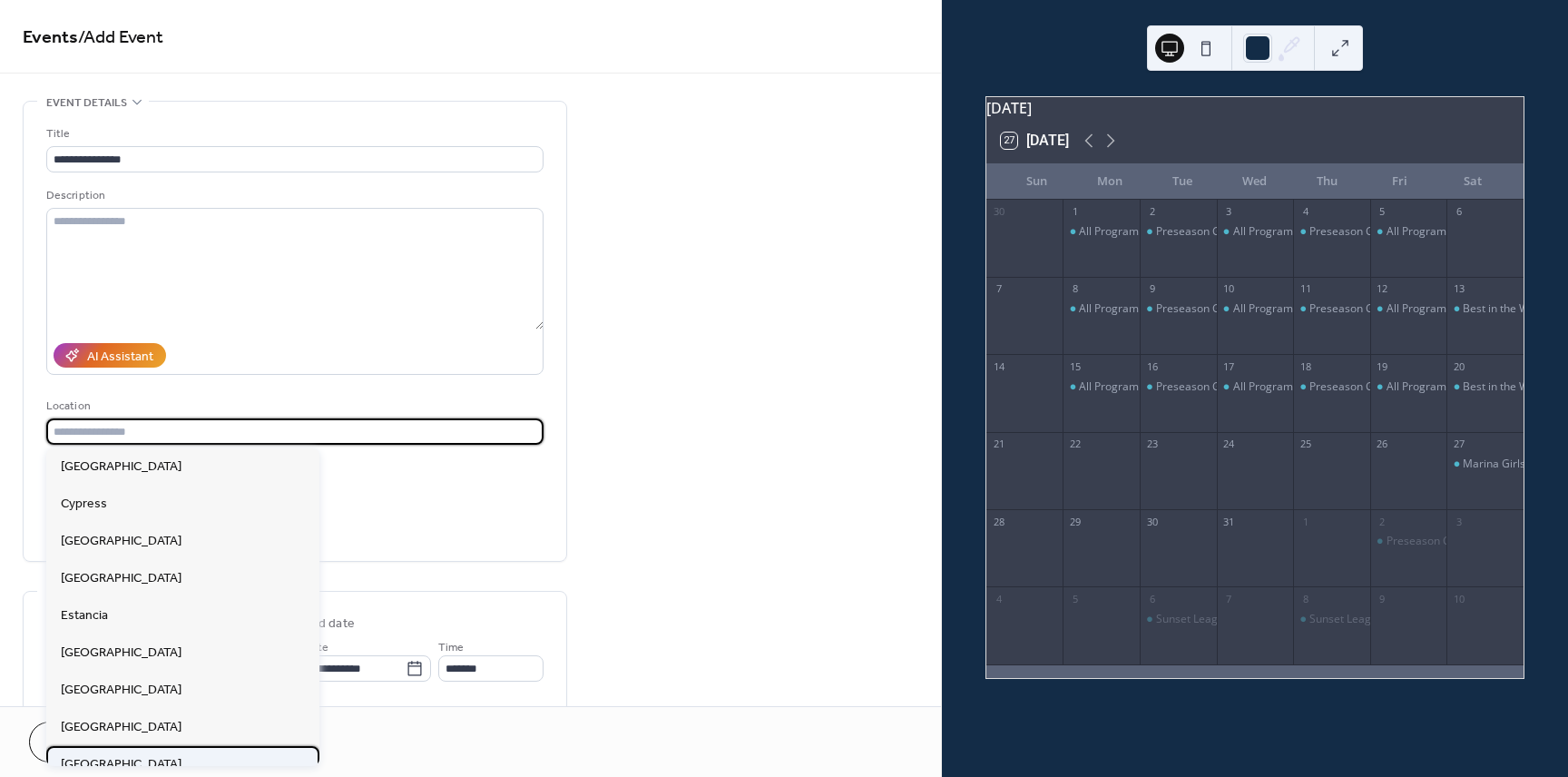 click on "[GEOGRAPHIC_DATA]" at bounding box center (121, 764) 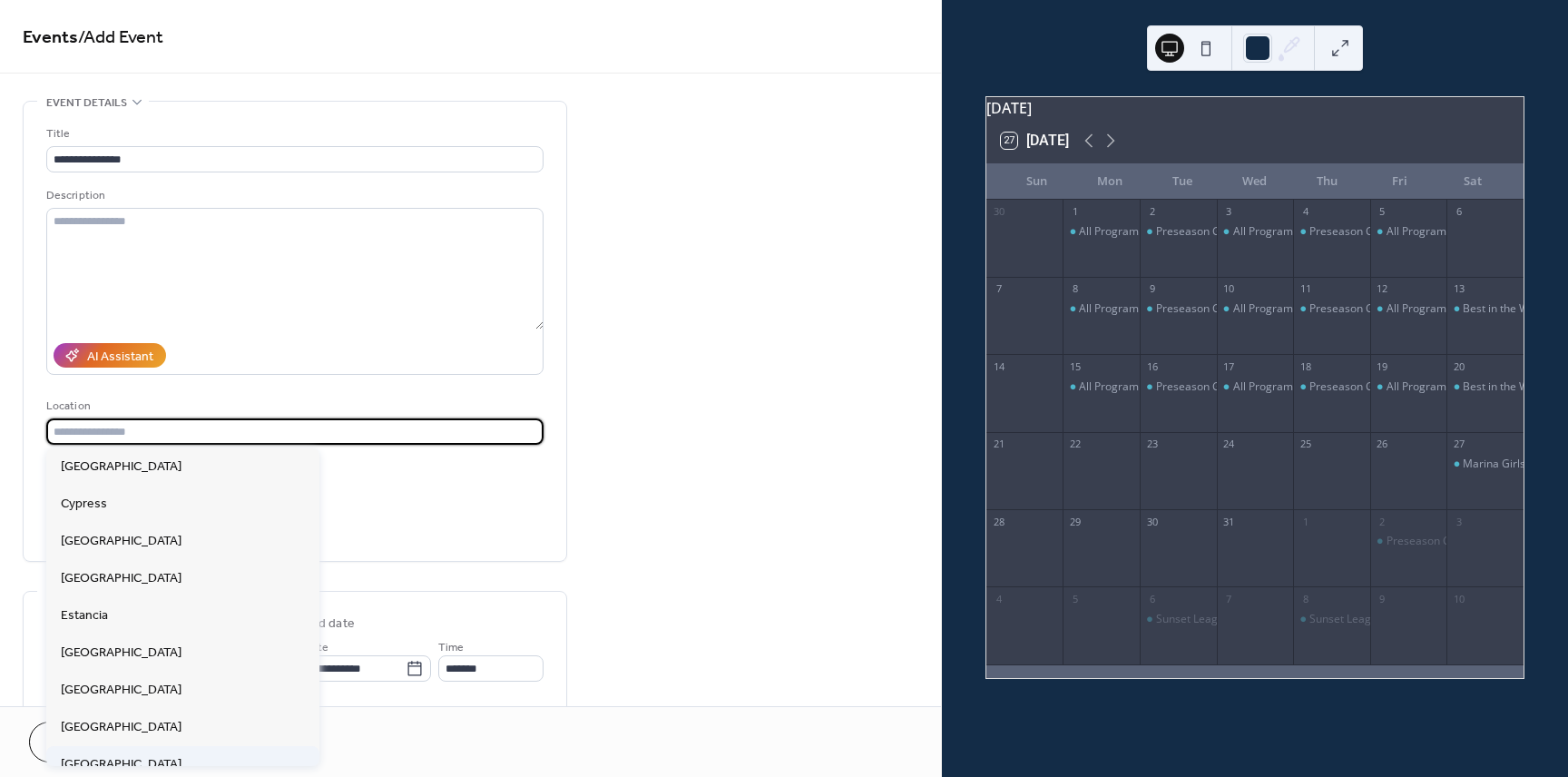 type on "**********" 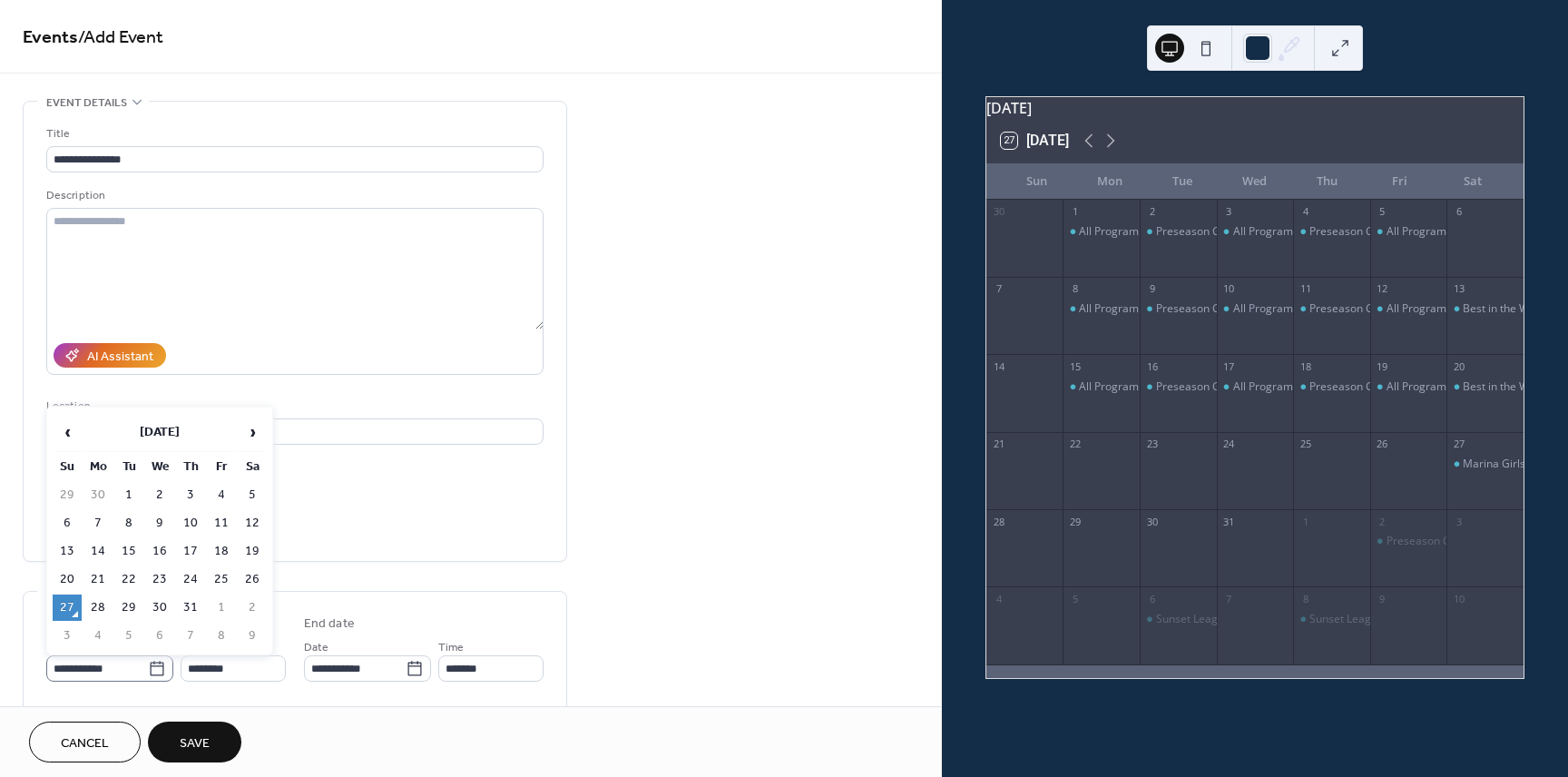 click 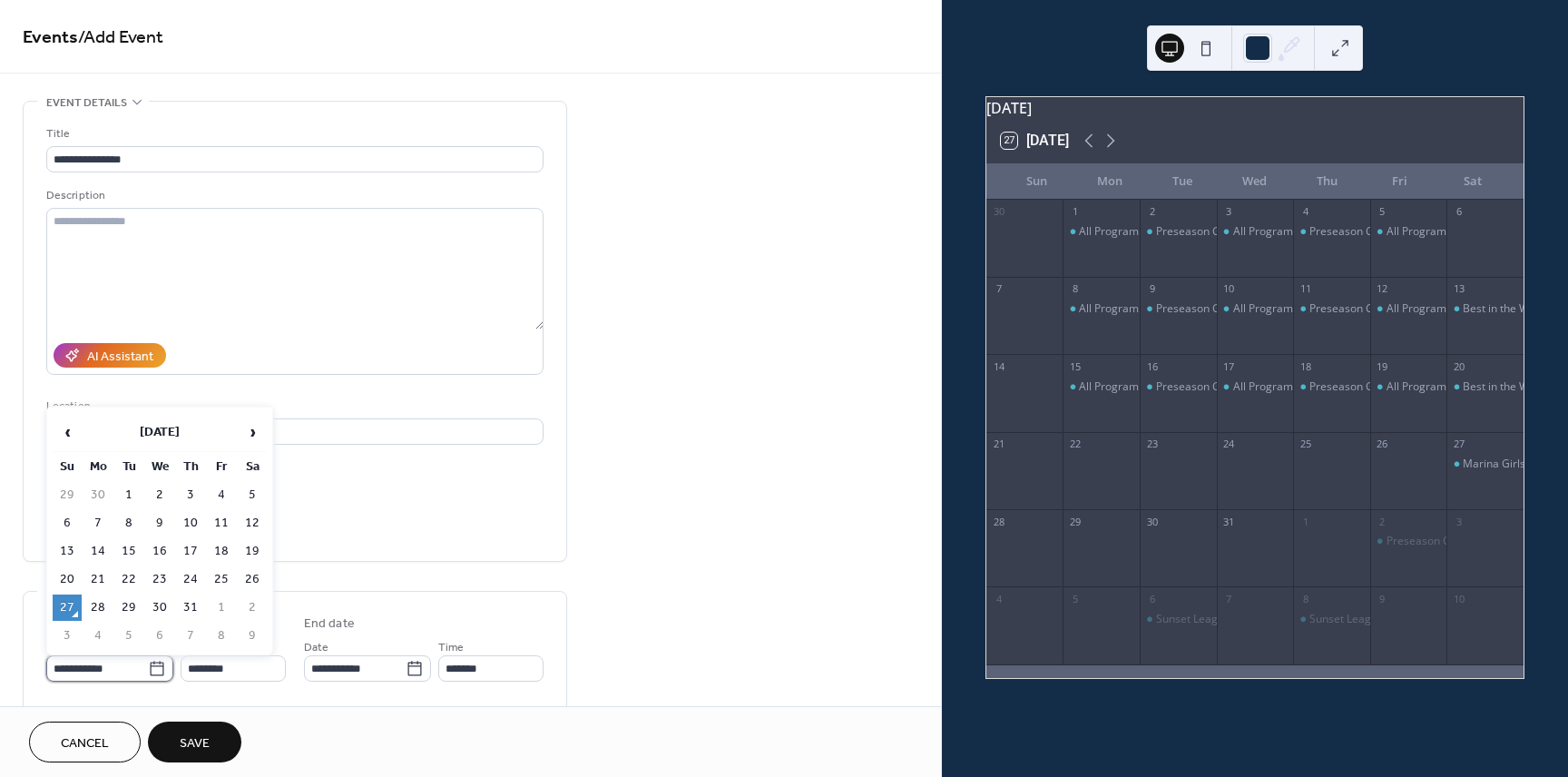 click on "**********" at bounding box center [97, 668] 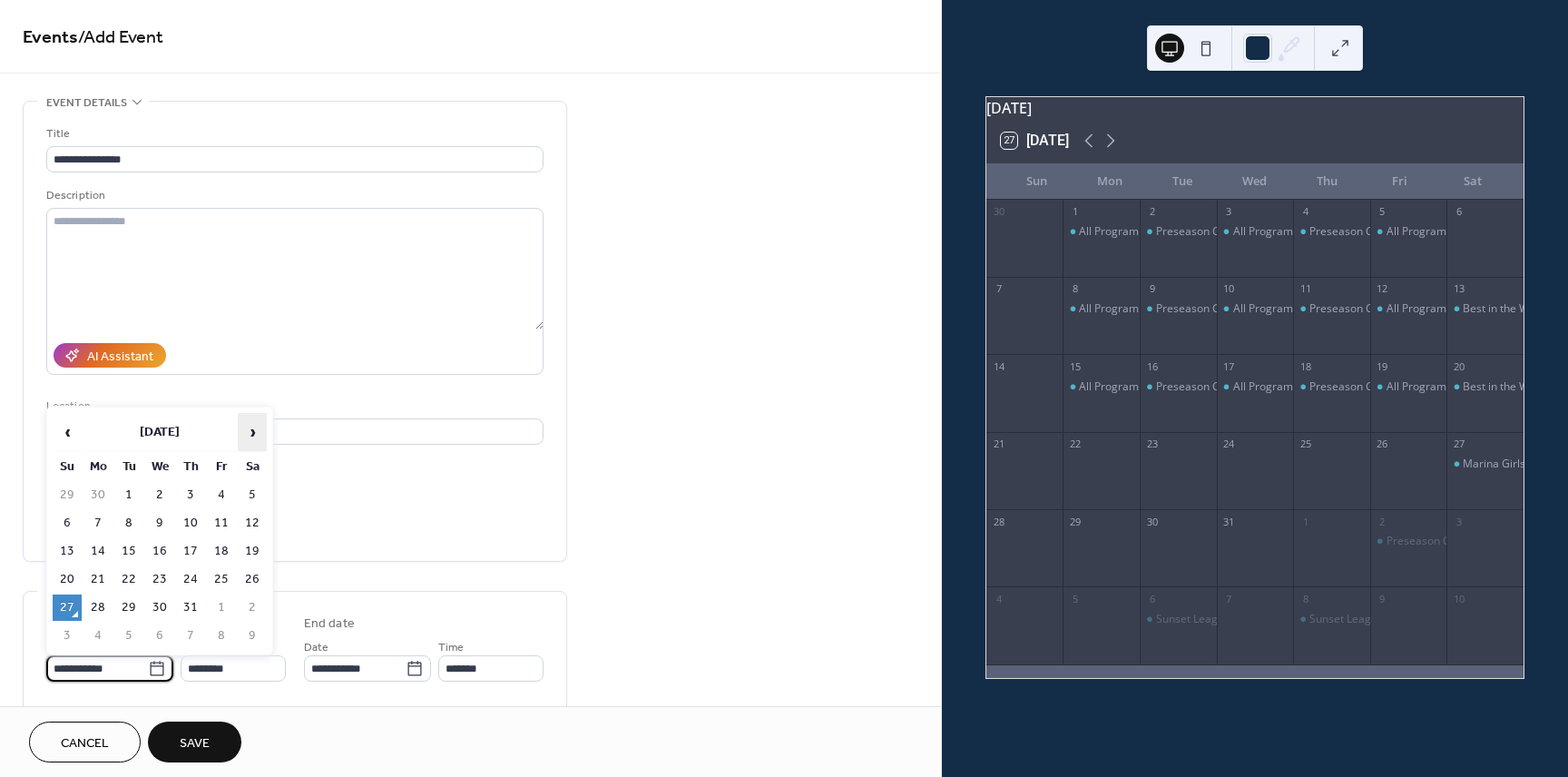 click on "›" at bounding box center (252, 432) 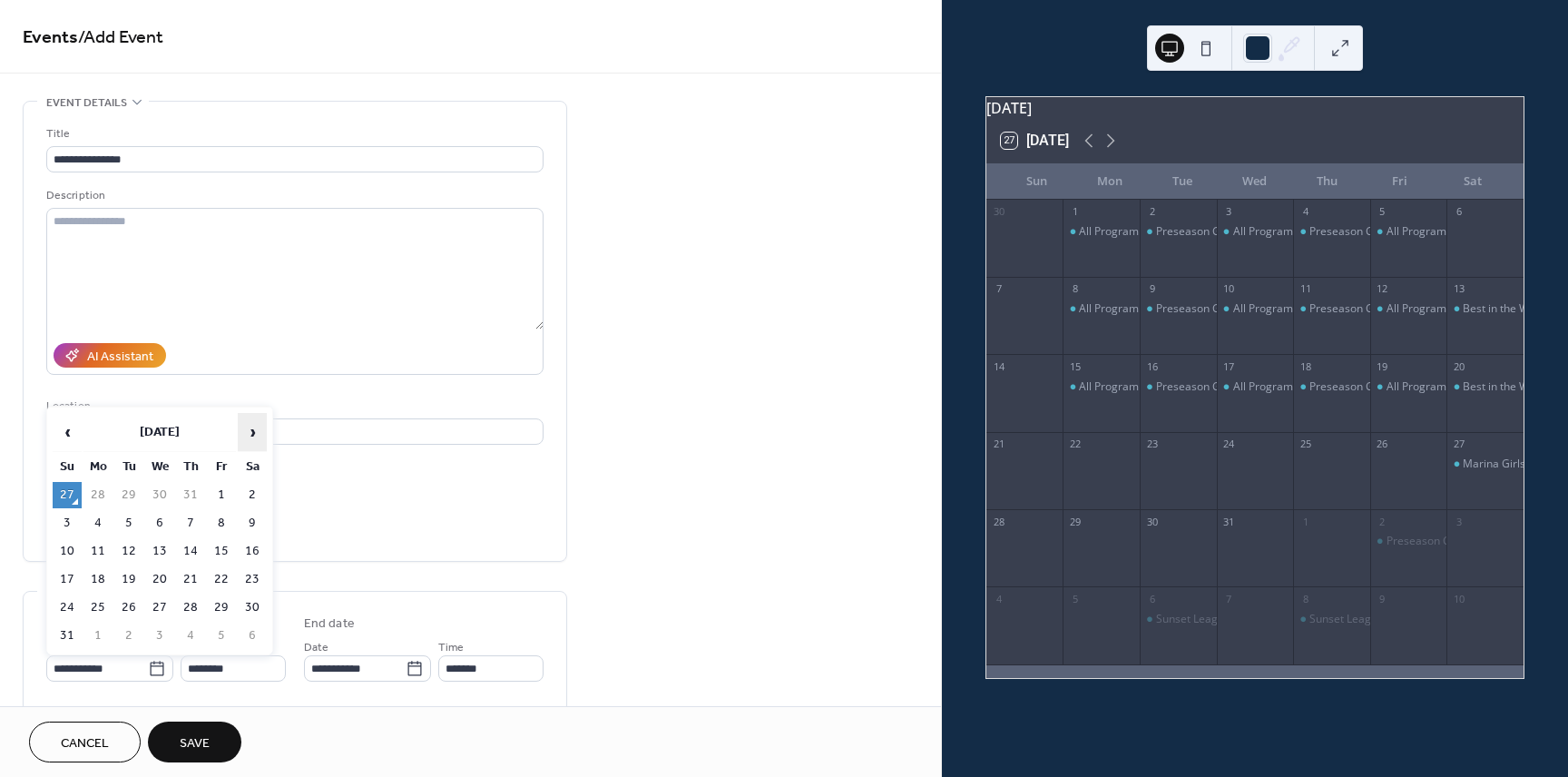 click on "›" at bounding box center (252, 432) 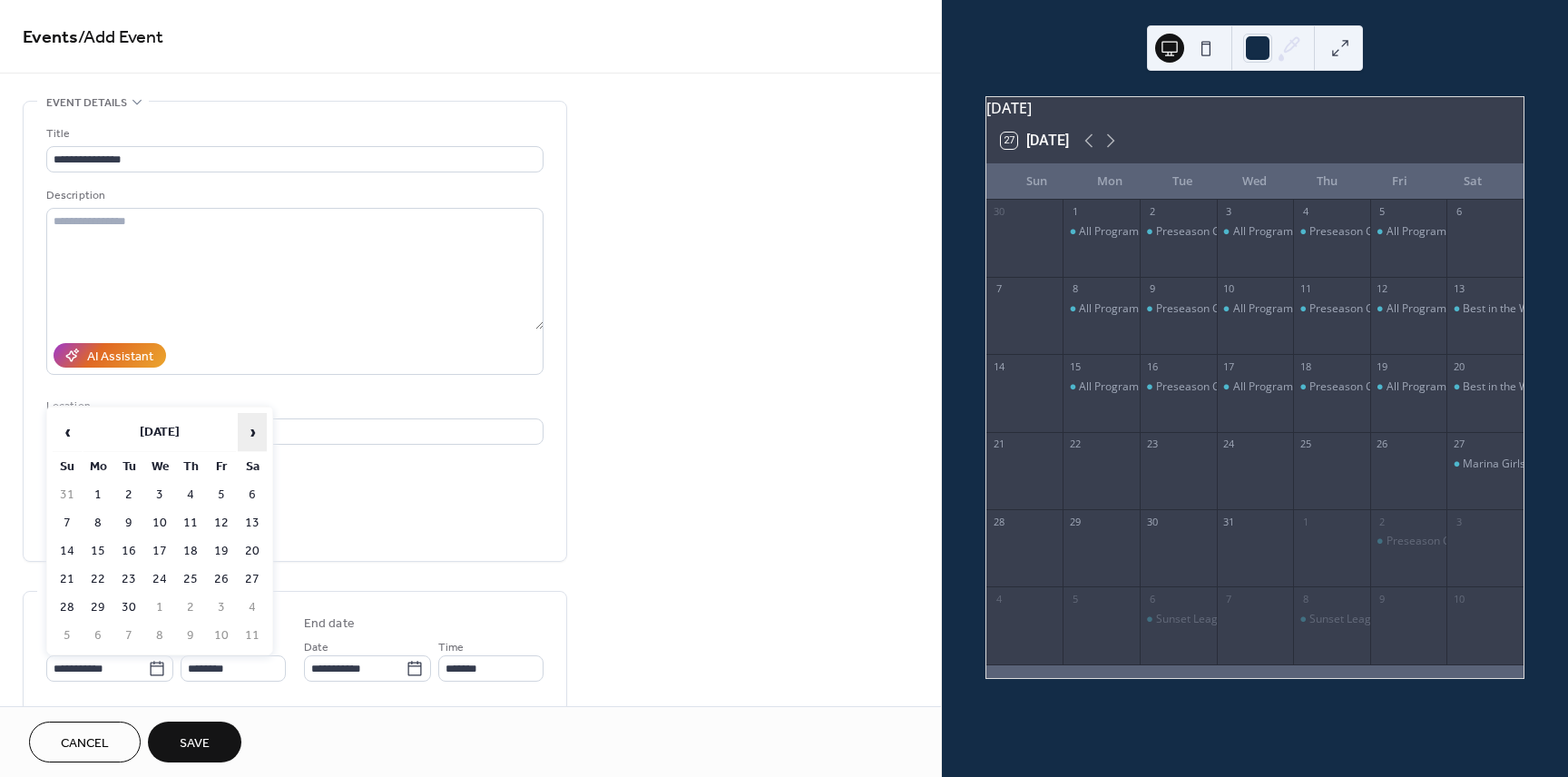 click on "›" at bounding box center (252, 432) 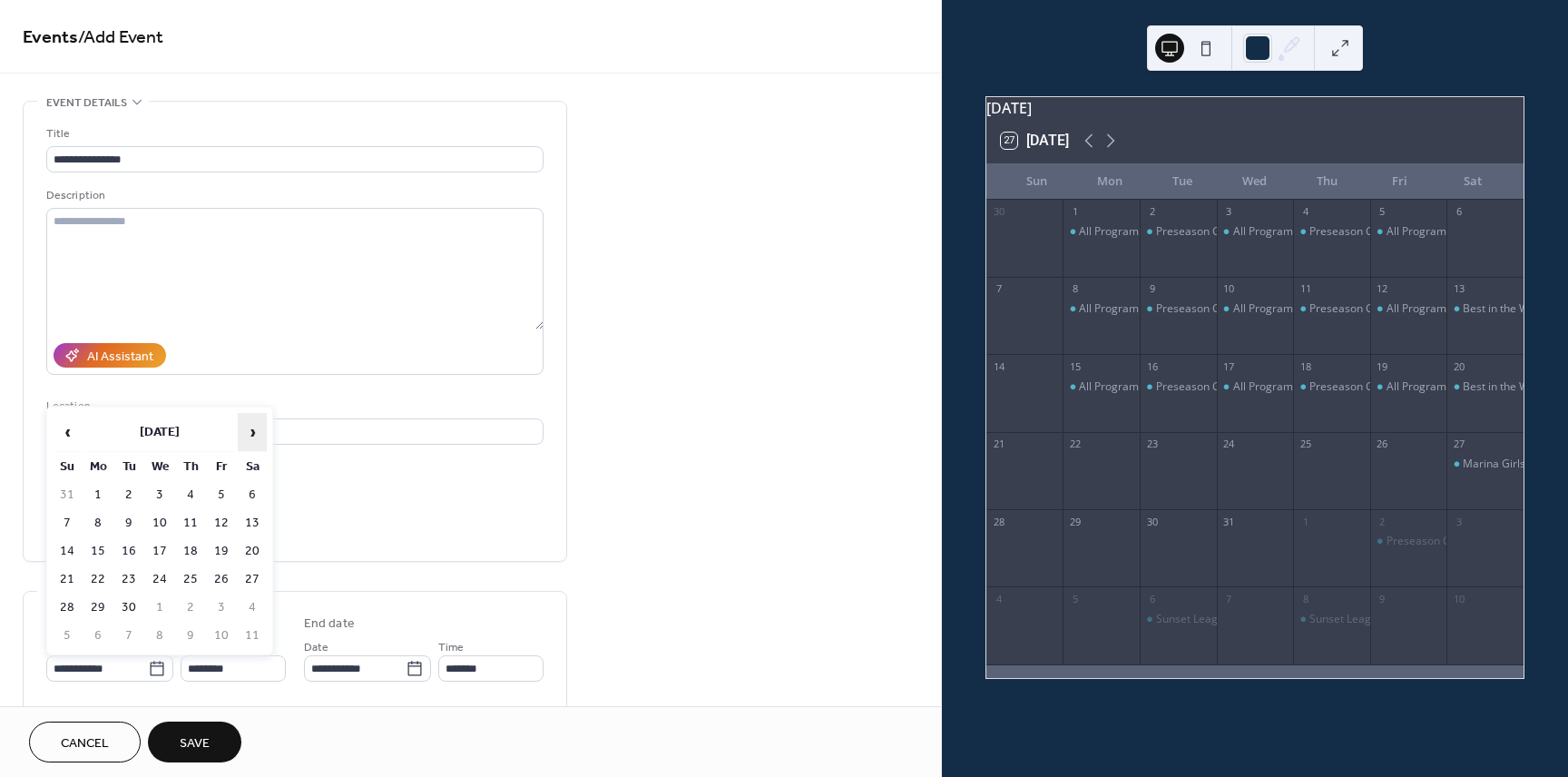 click on "›" at bounding box center (252, 432) 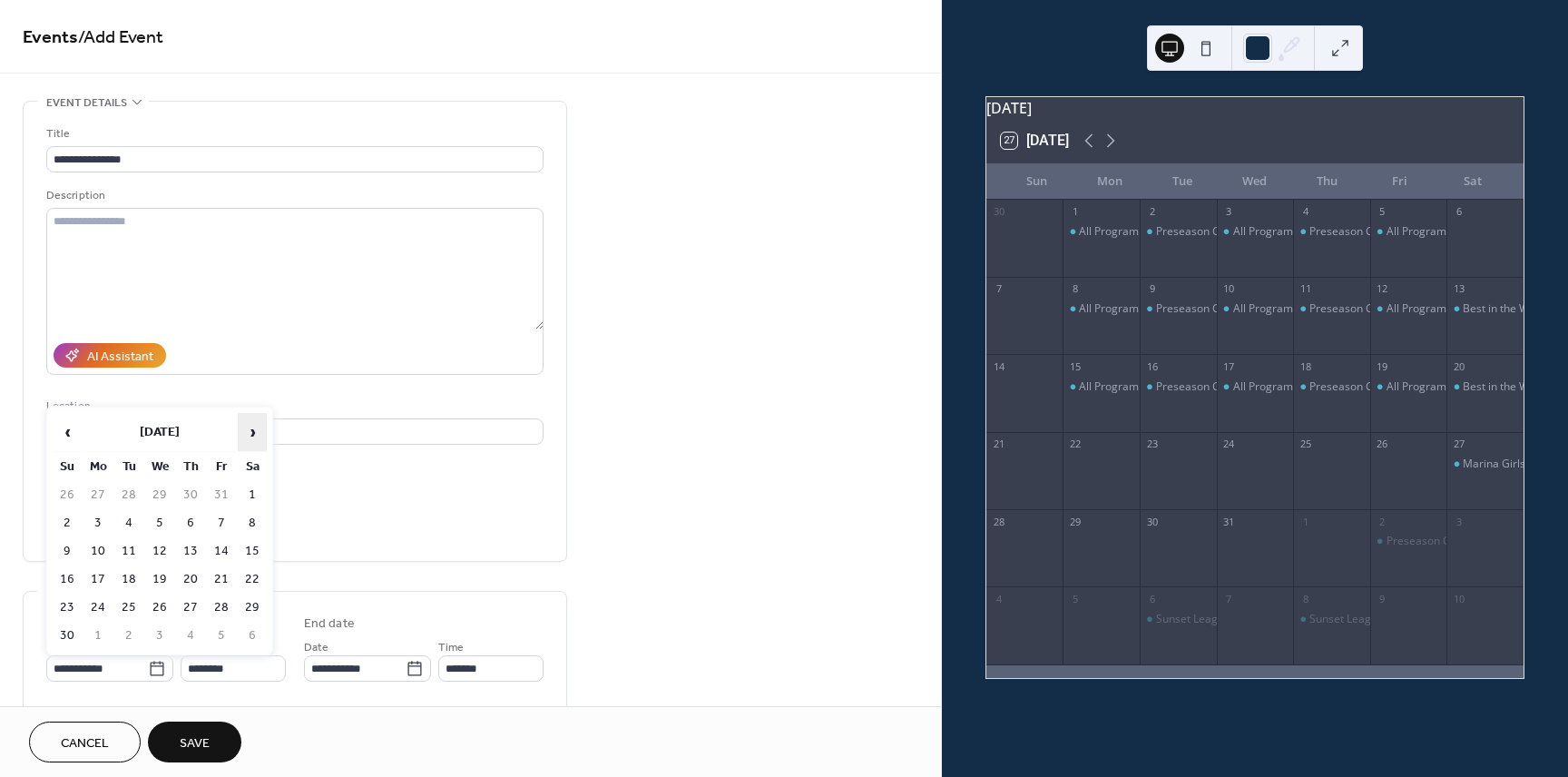 click on "›" at bounding box center (252, 432) 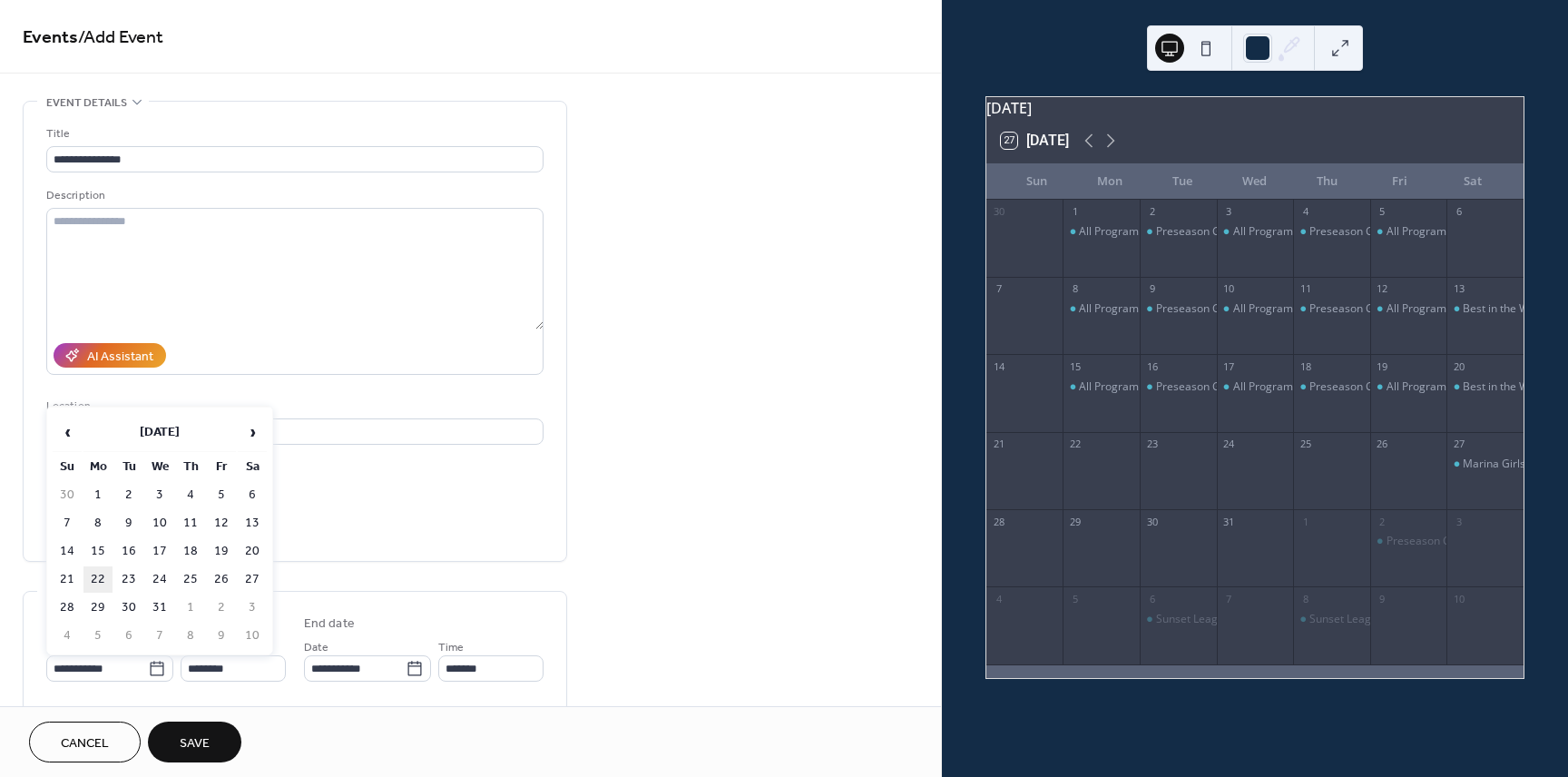 click on "22" at bounding box center (98, 579) 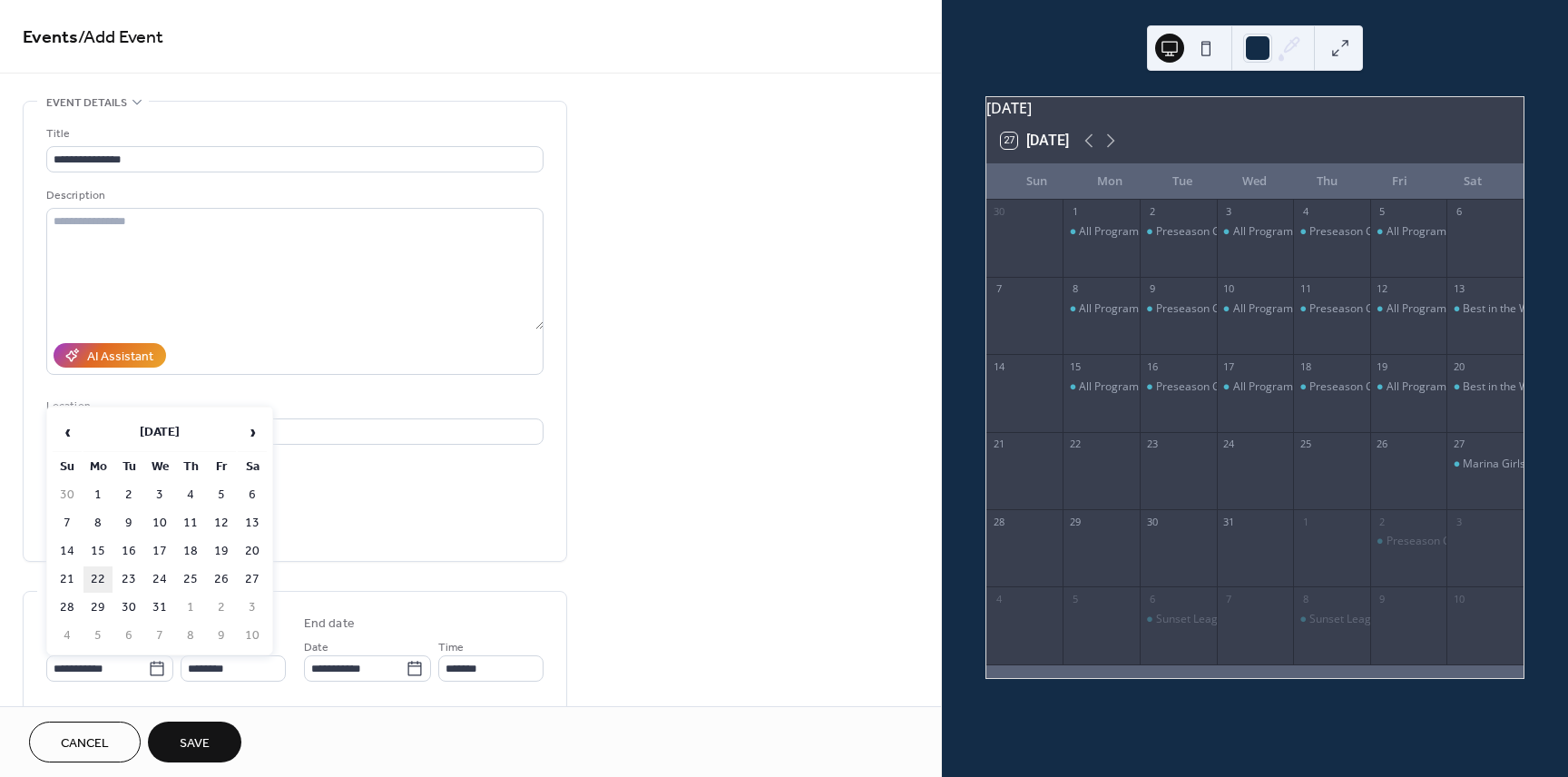 type on "**********" 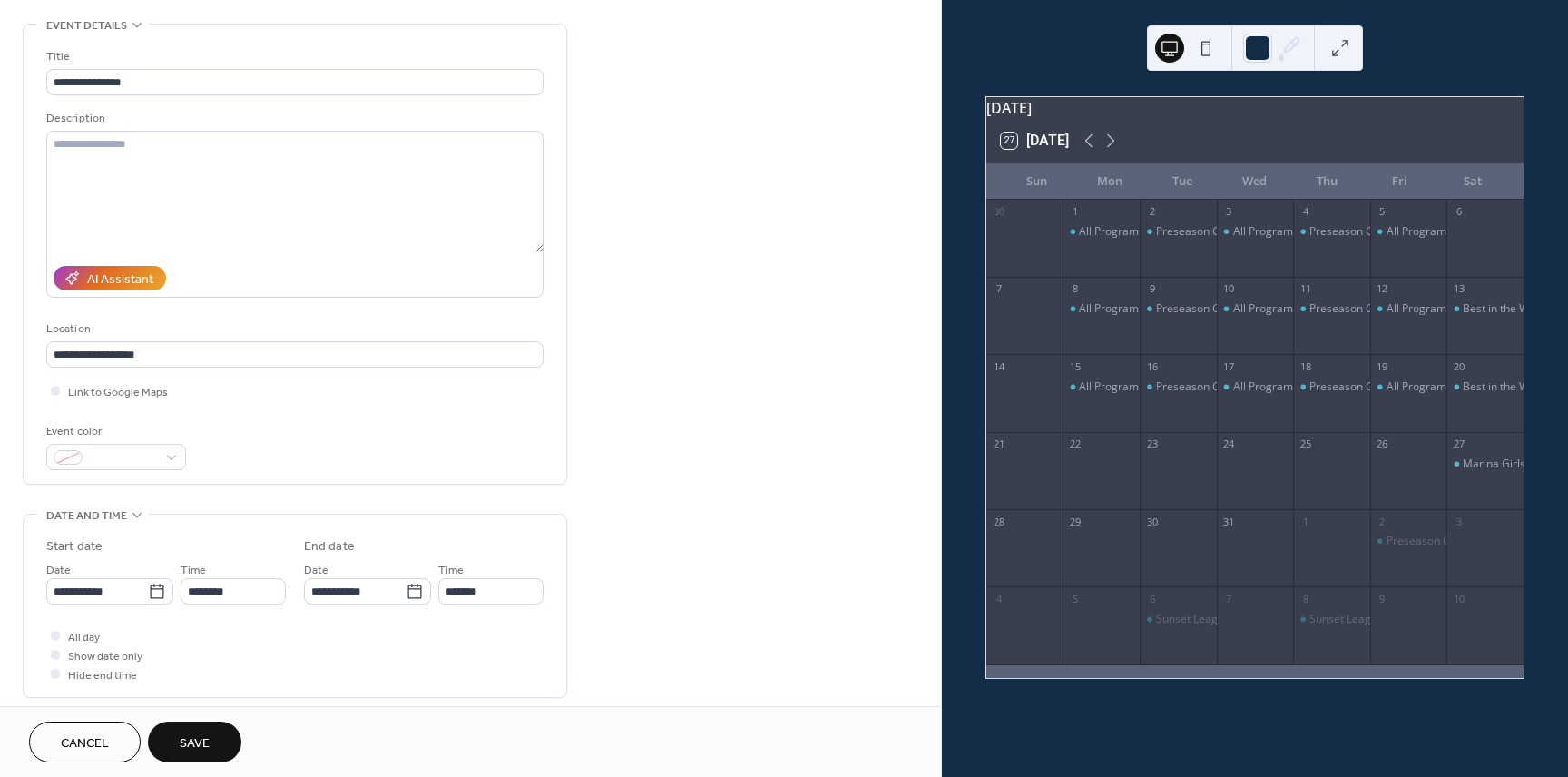 scroll, scrollTop: 103, scrollLeft: 0, axis: vertical 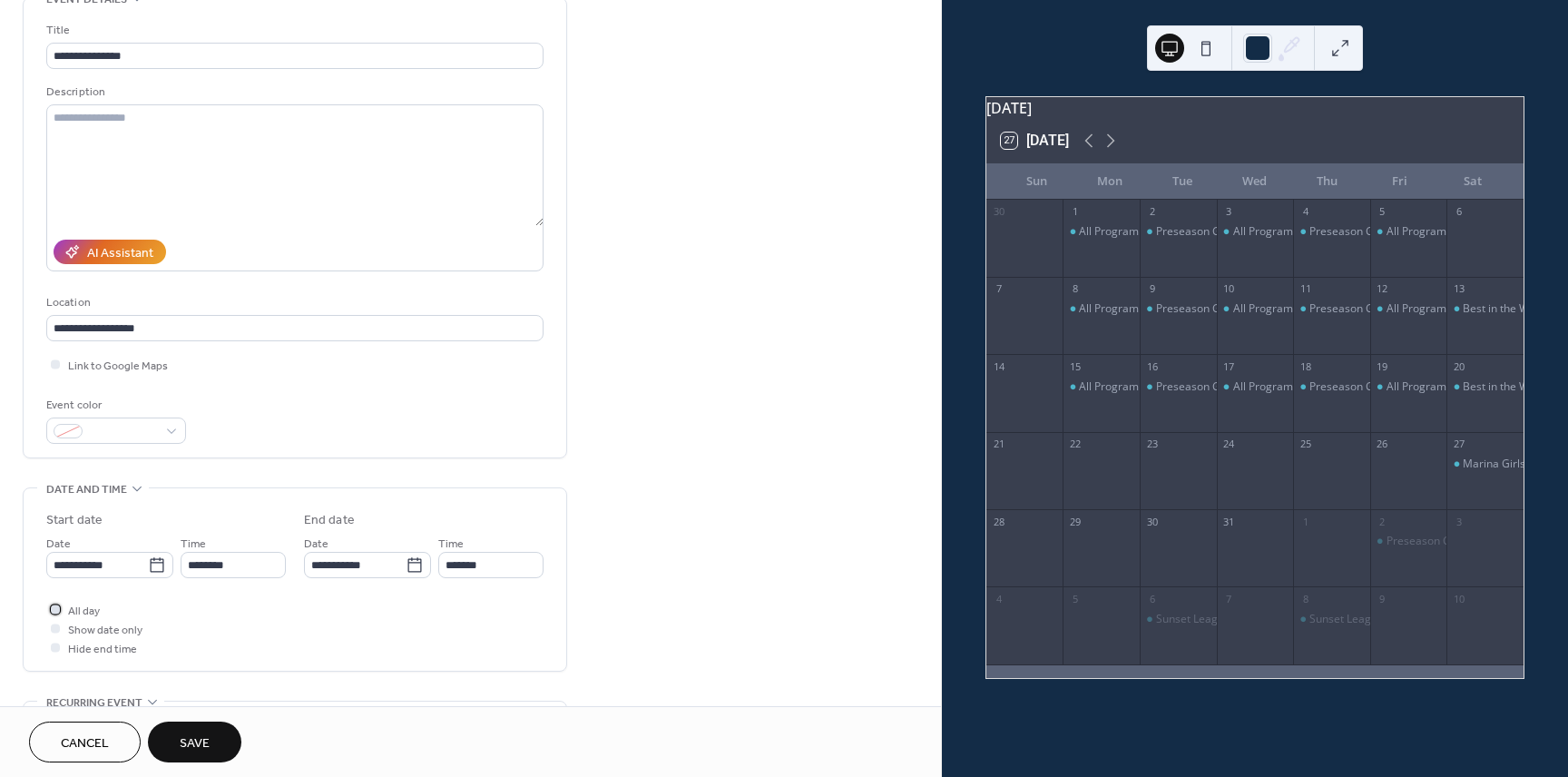 click on "All day" at bounding box center [83, 611] 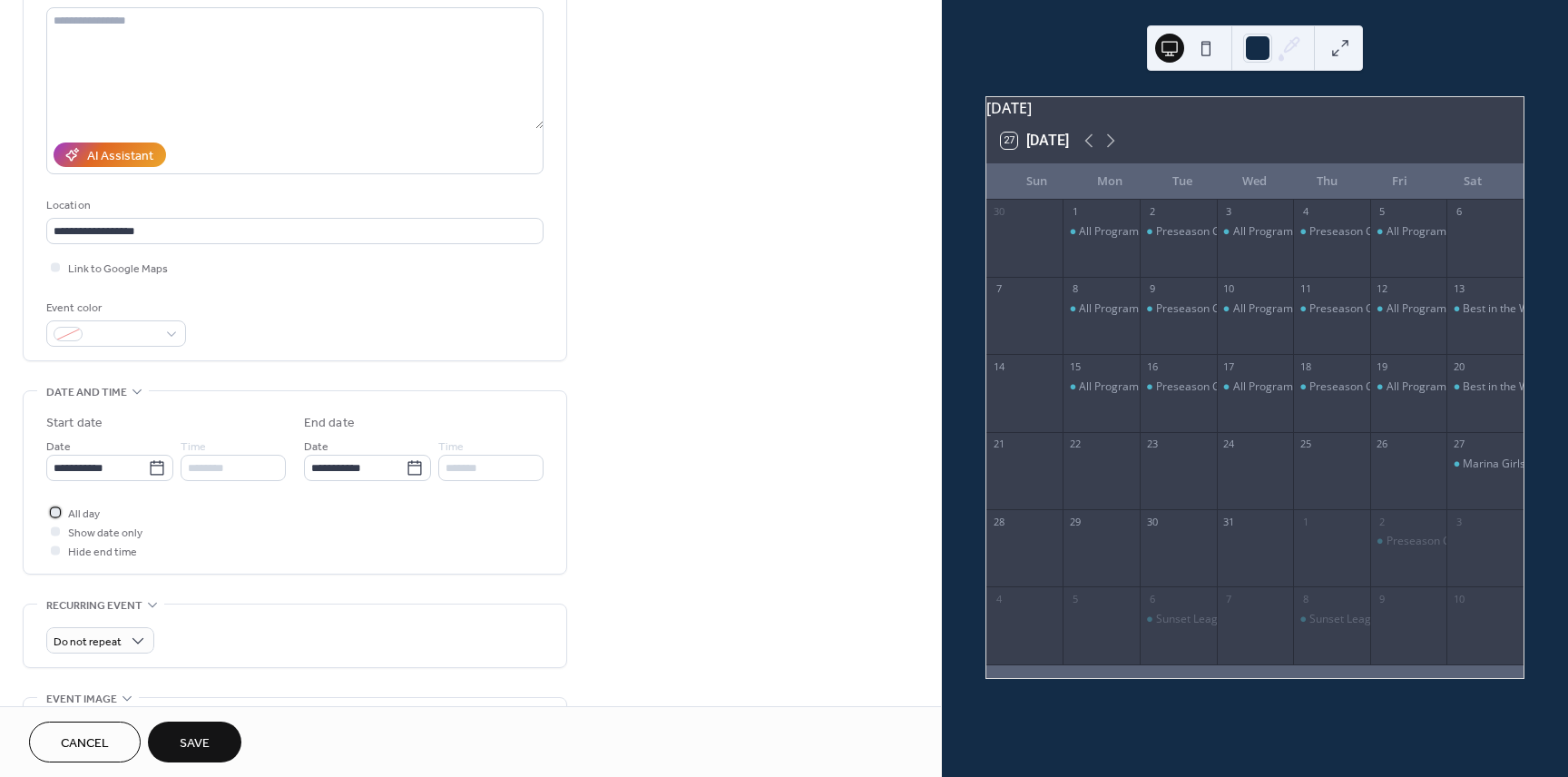 scroll, scrollTop: 214, scrollLeft: 0, axis: vertical 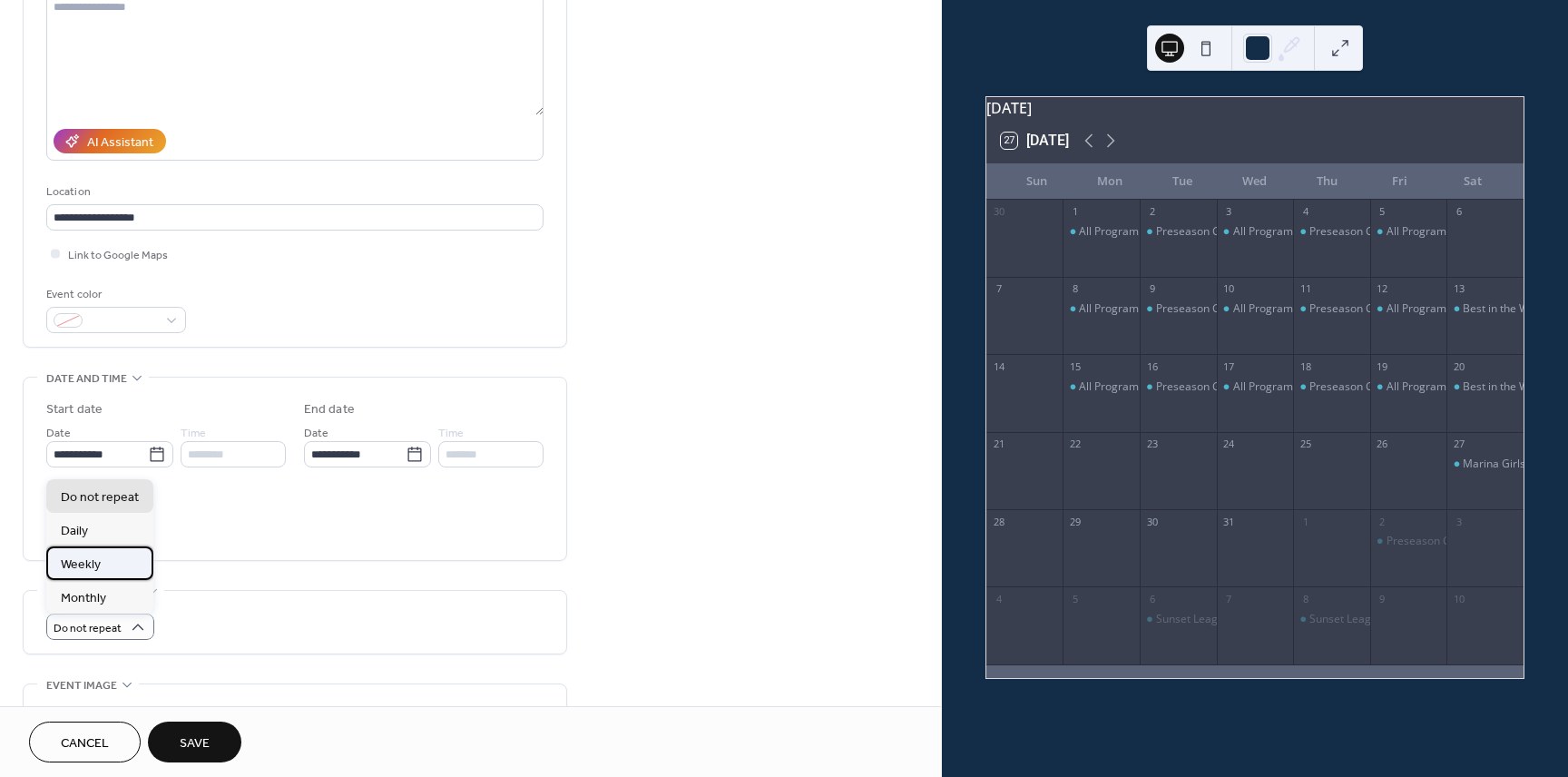 click on "Weekly" at bounding box center [100, 563] 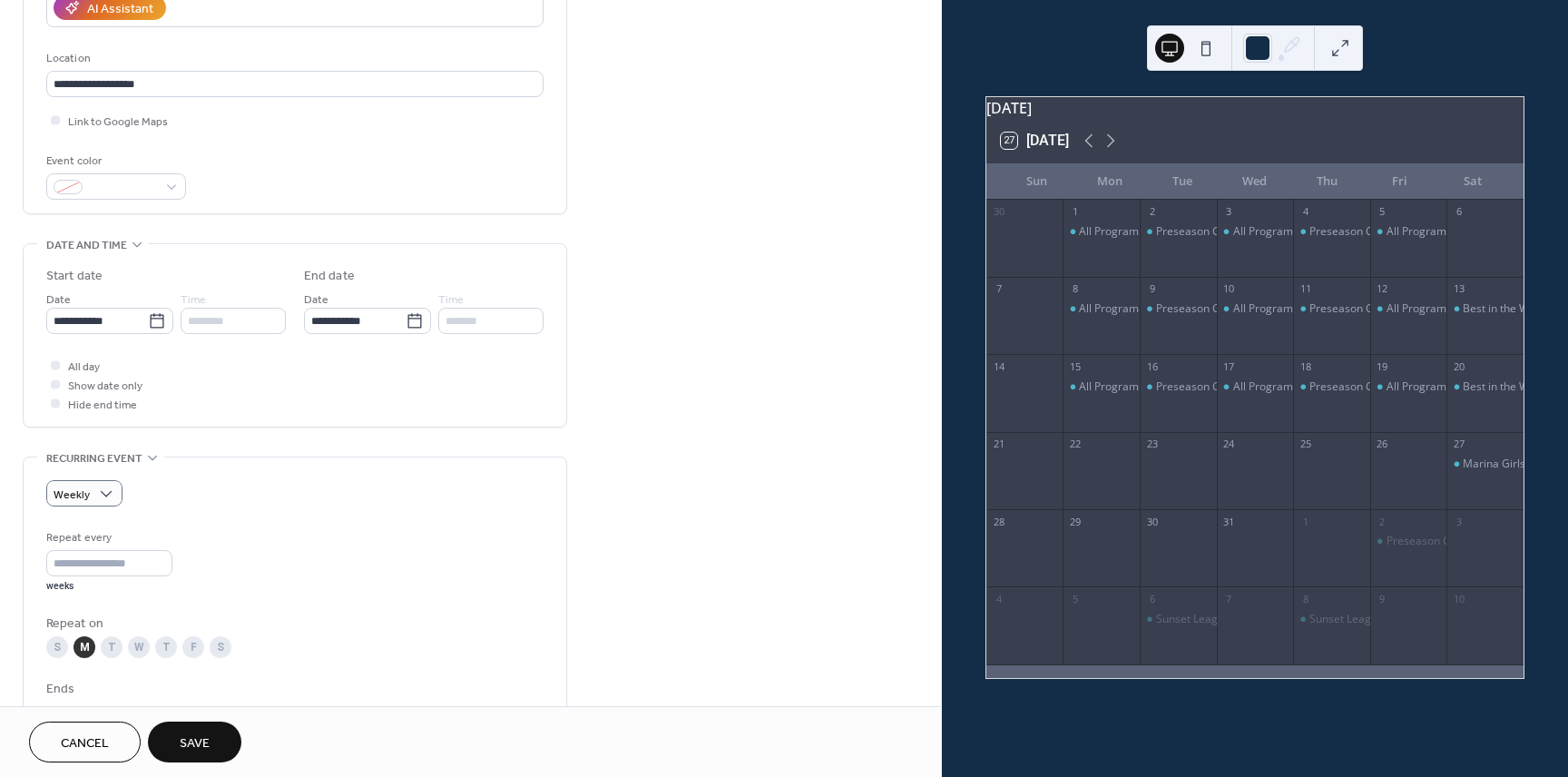 scroll, scrollTop: 347, scrollLeft: 0, axis: vertical 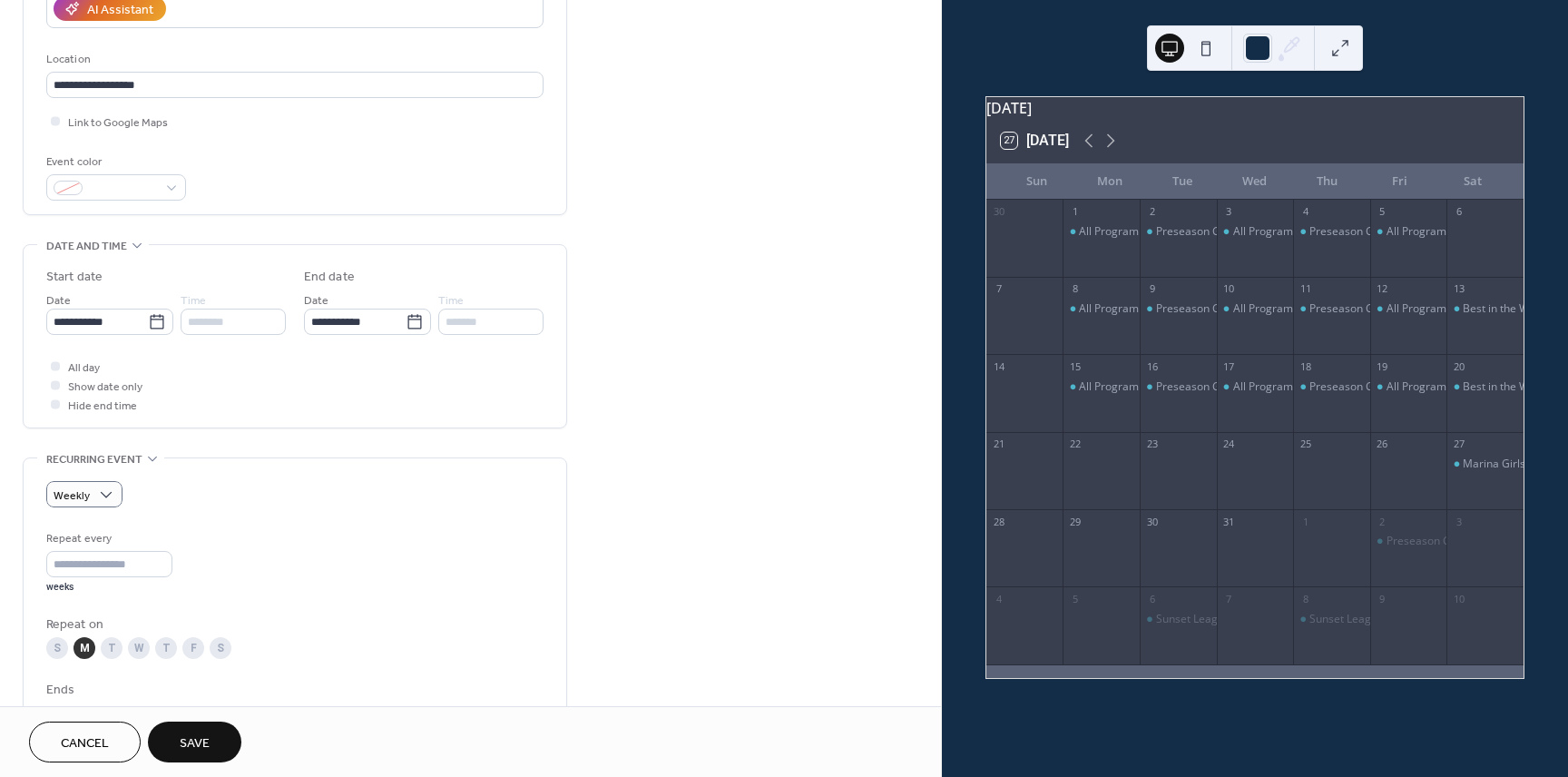click on "T" at bounding box center (112, 648) 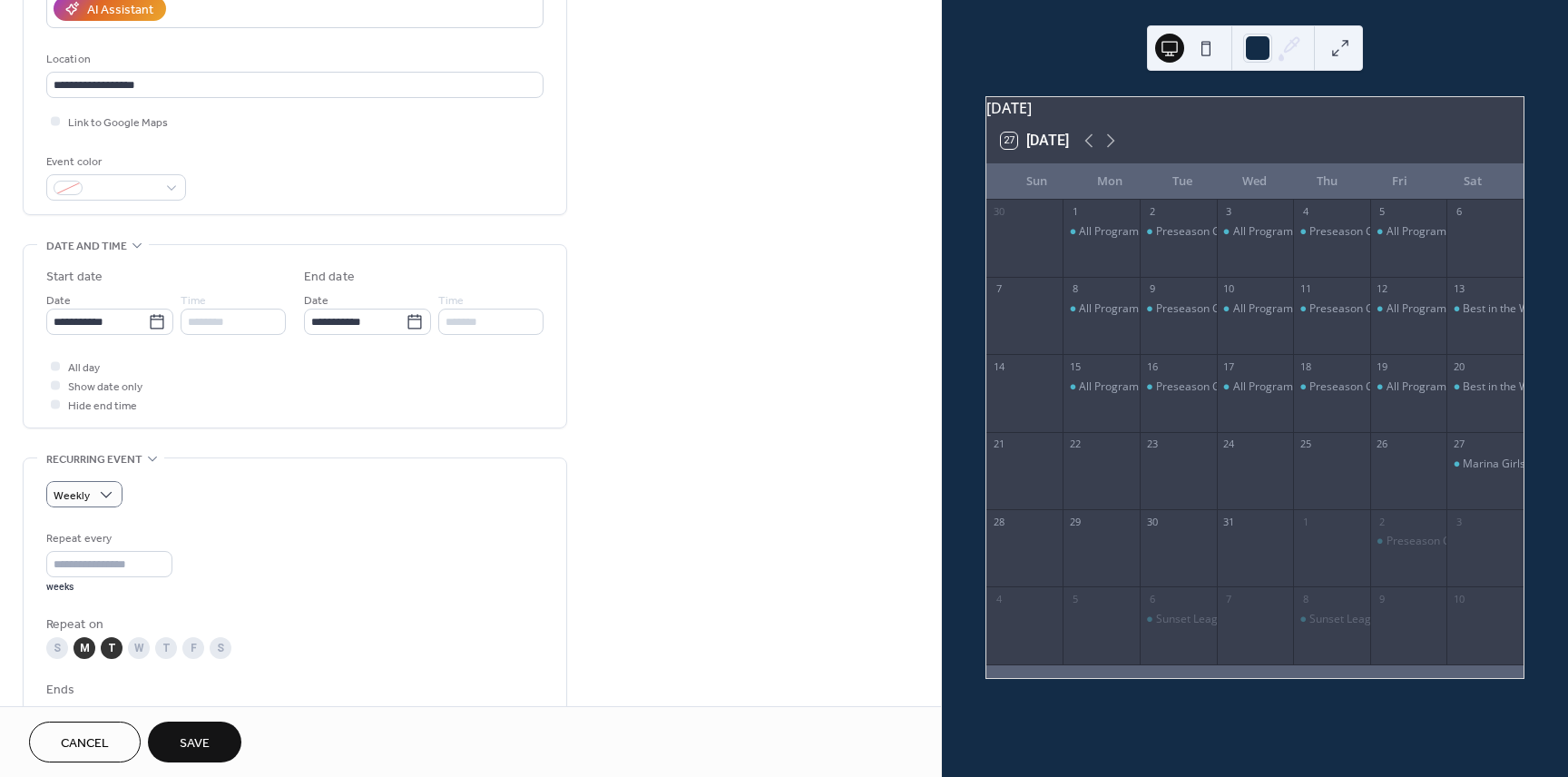 click on "W" at bounding box center (139, 648) 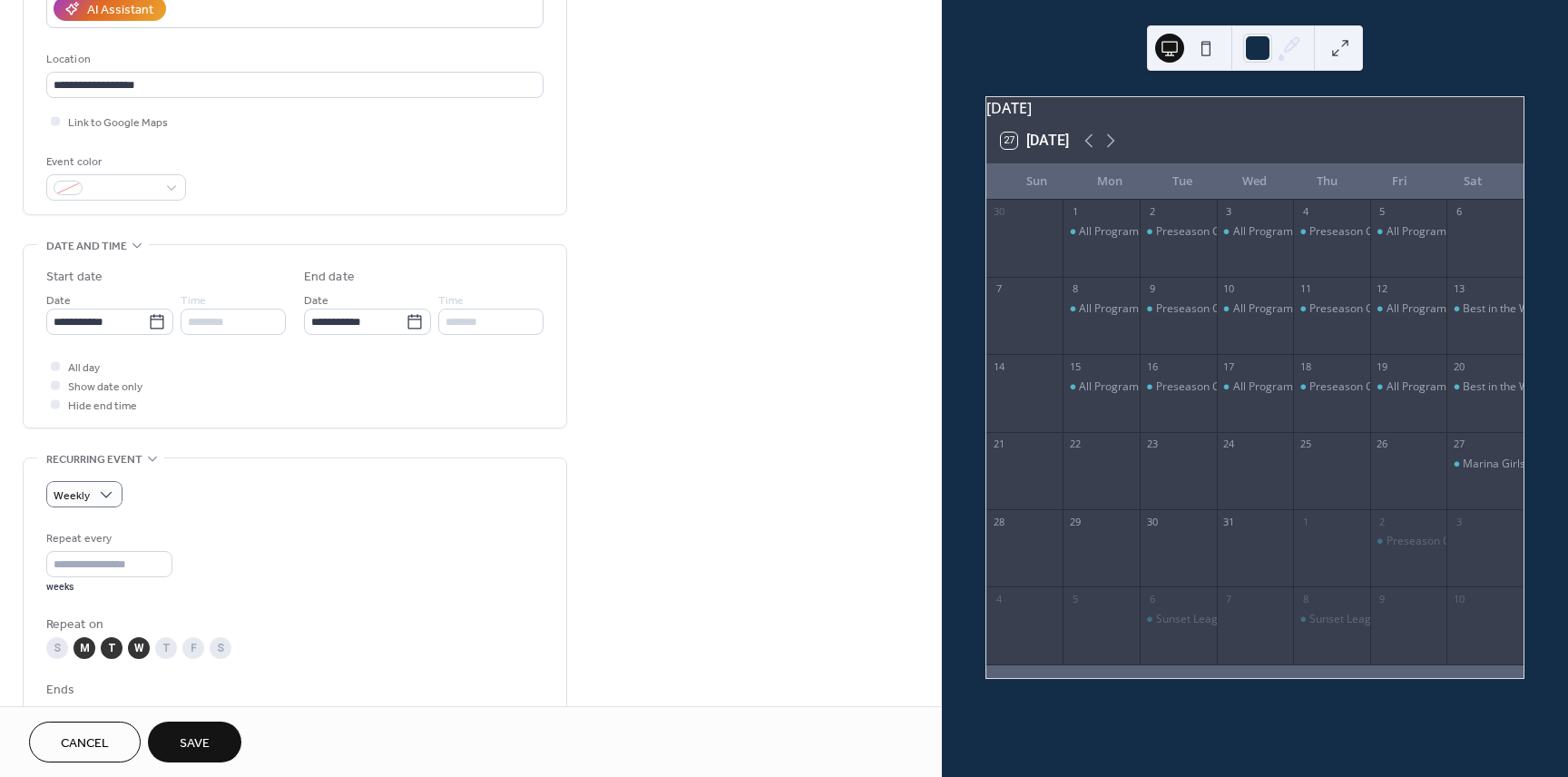 click on "T" at bounding box center [166, 648] 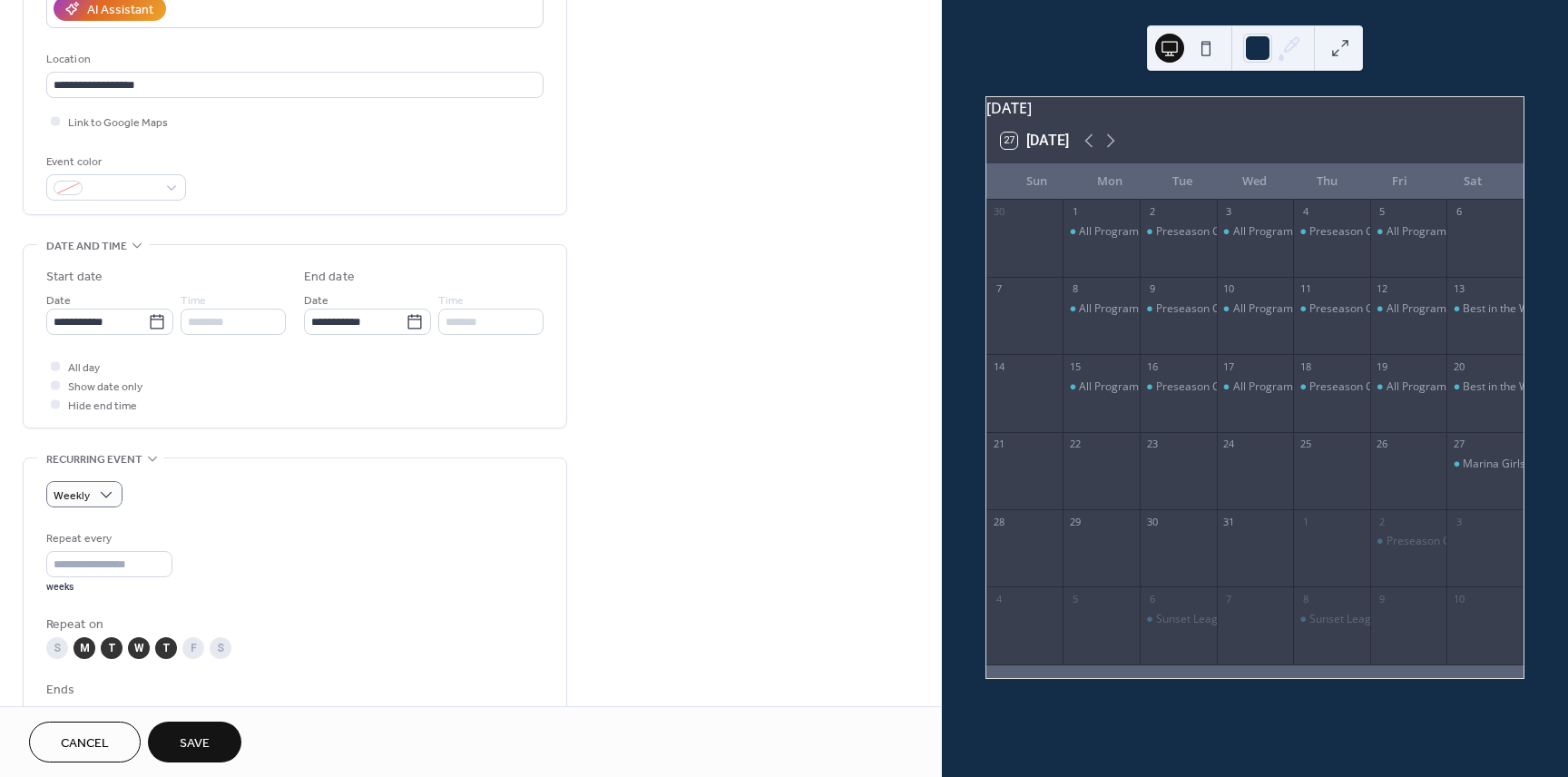 click on "F" at bounding box center (193, 648) 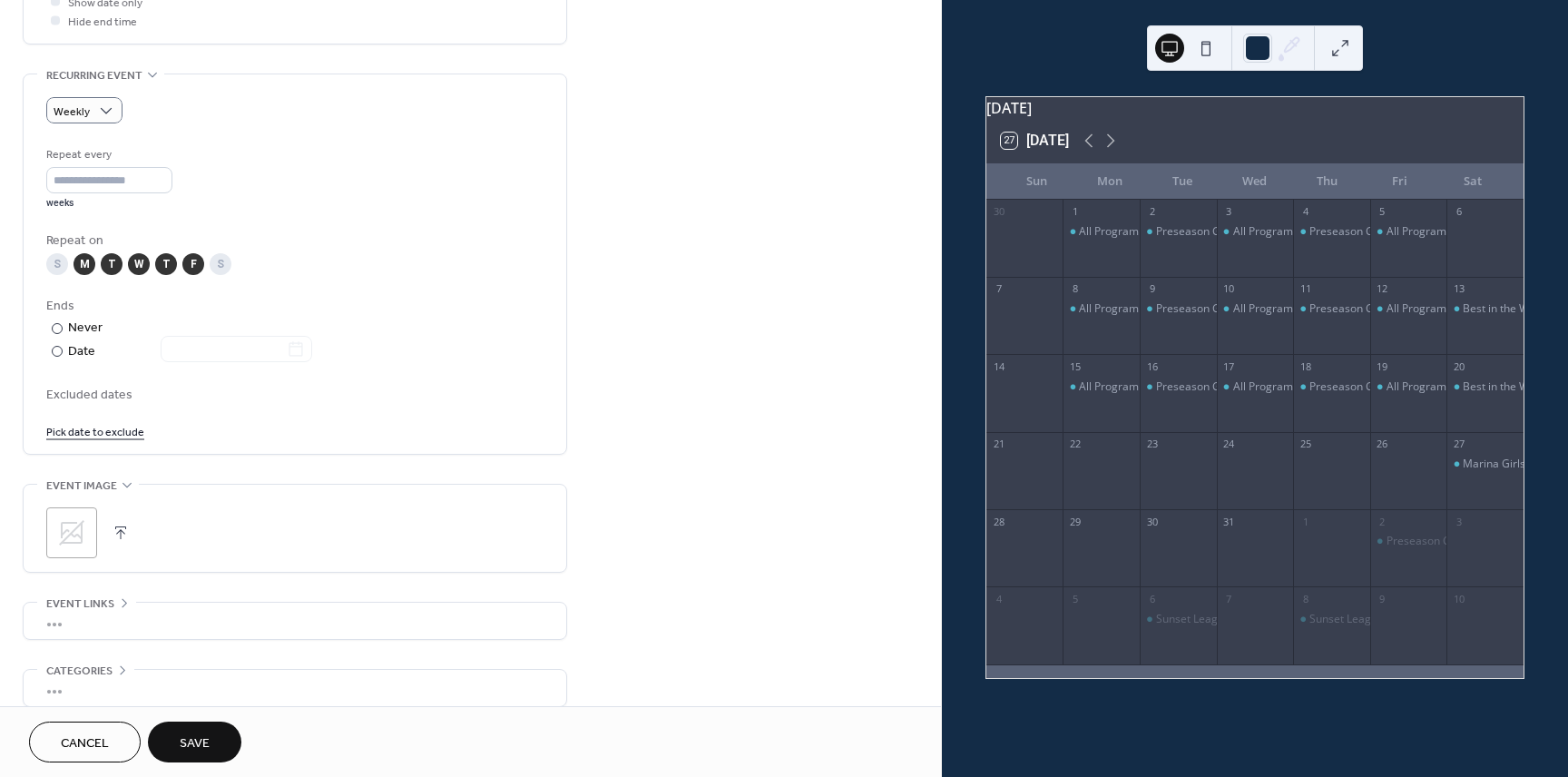 scroll, scrollTop: 735, scrollLeft: 0, axis: vertical 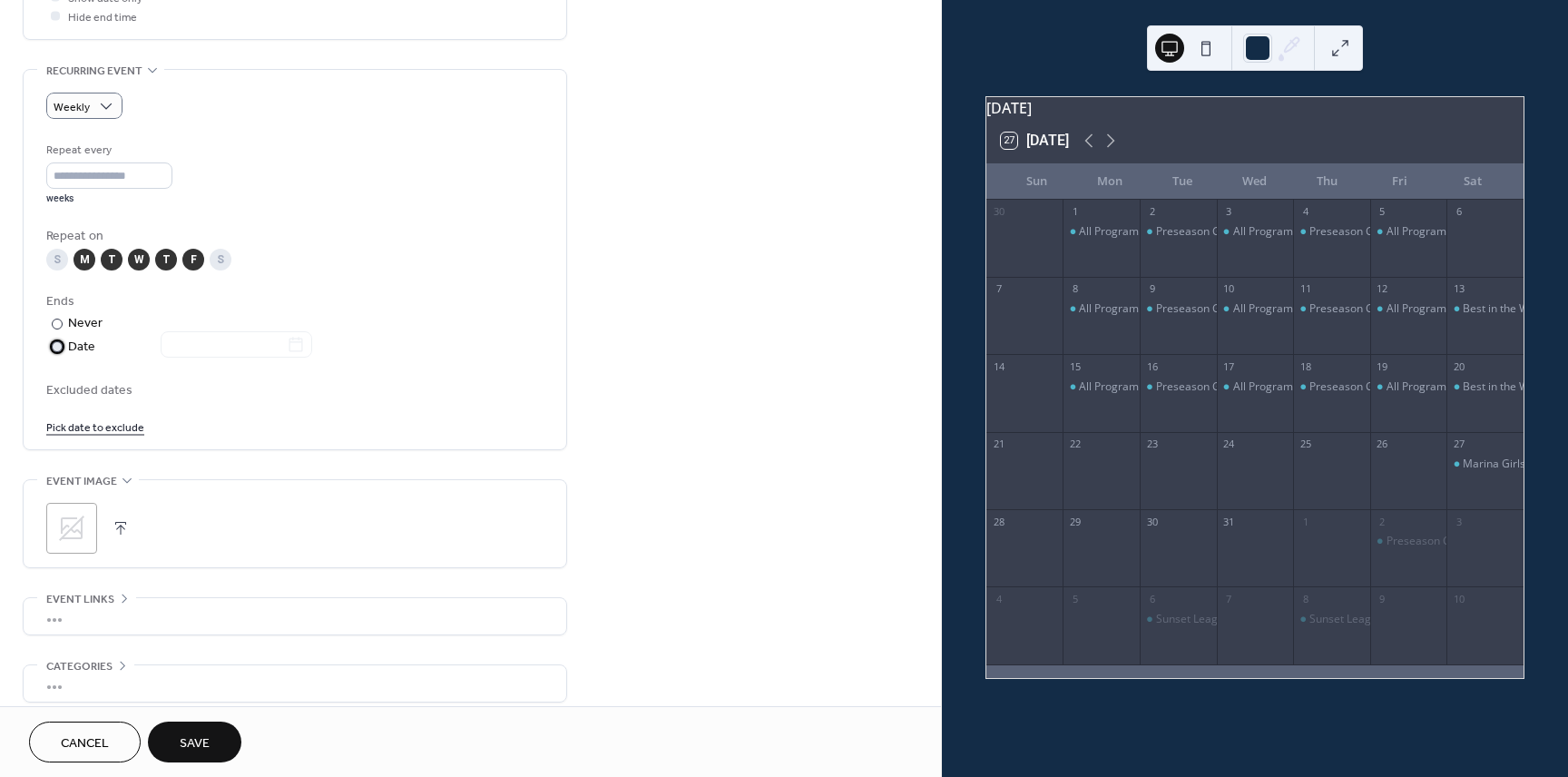 click on "Date" at bounding box center (190, 347) 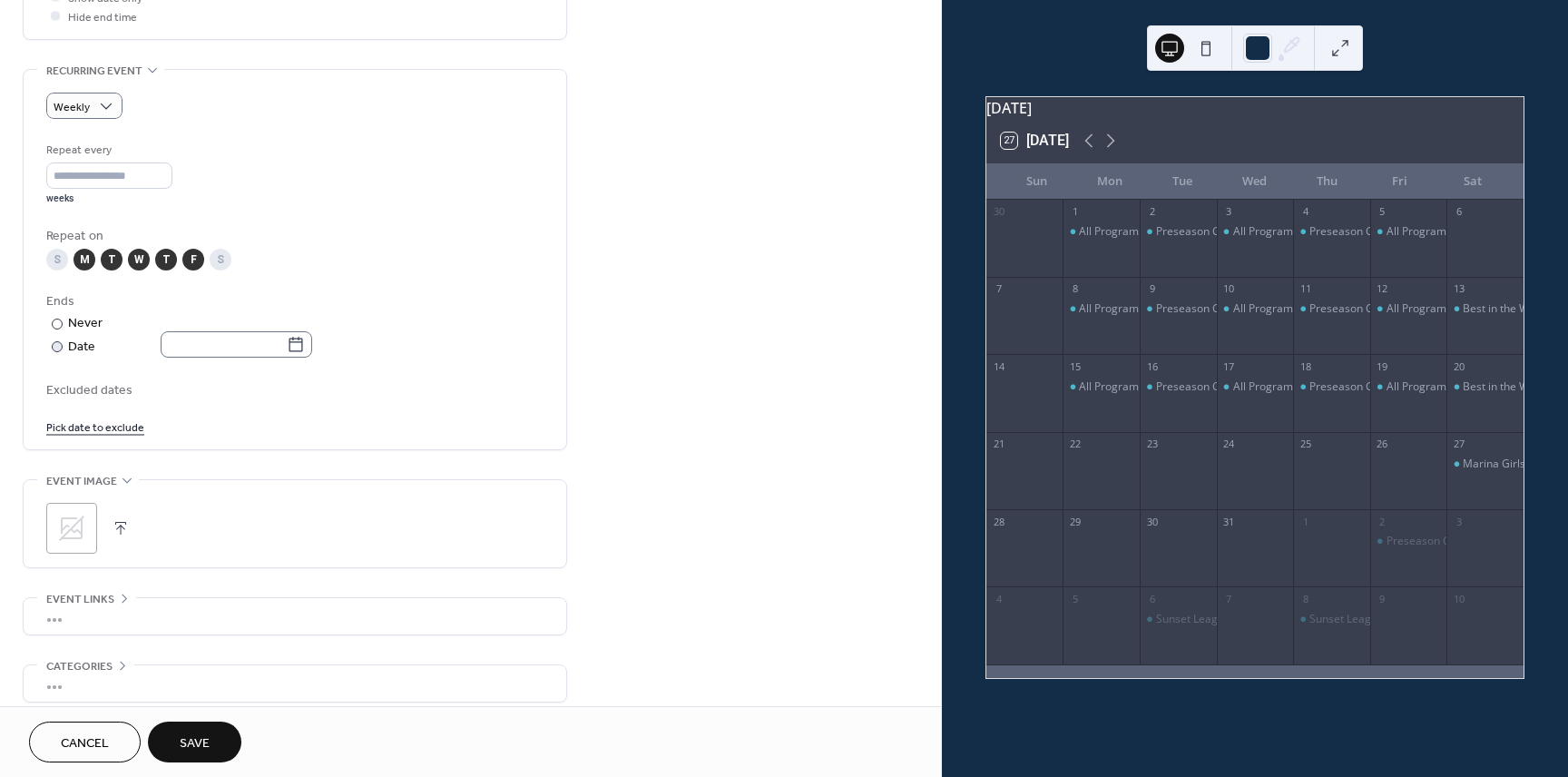 click 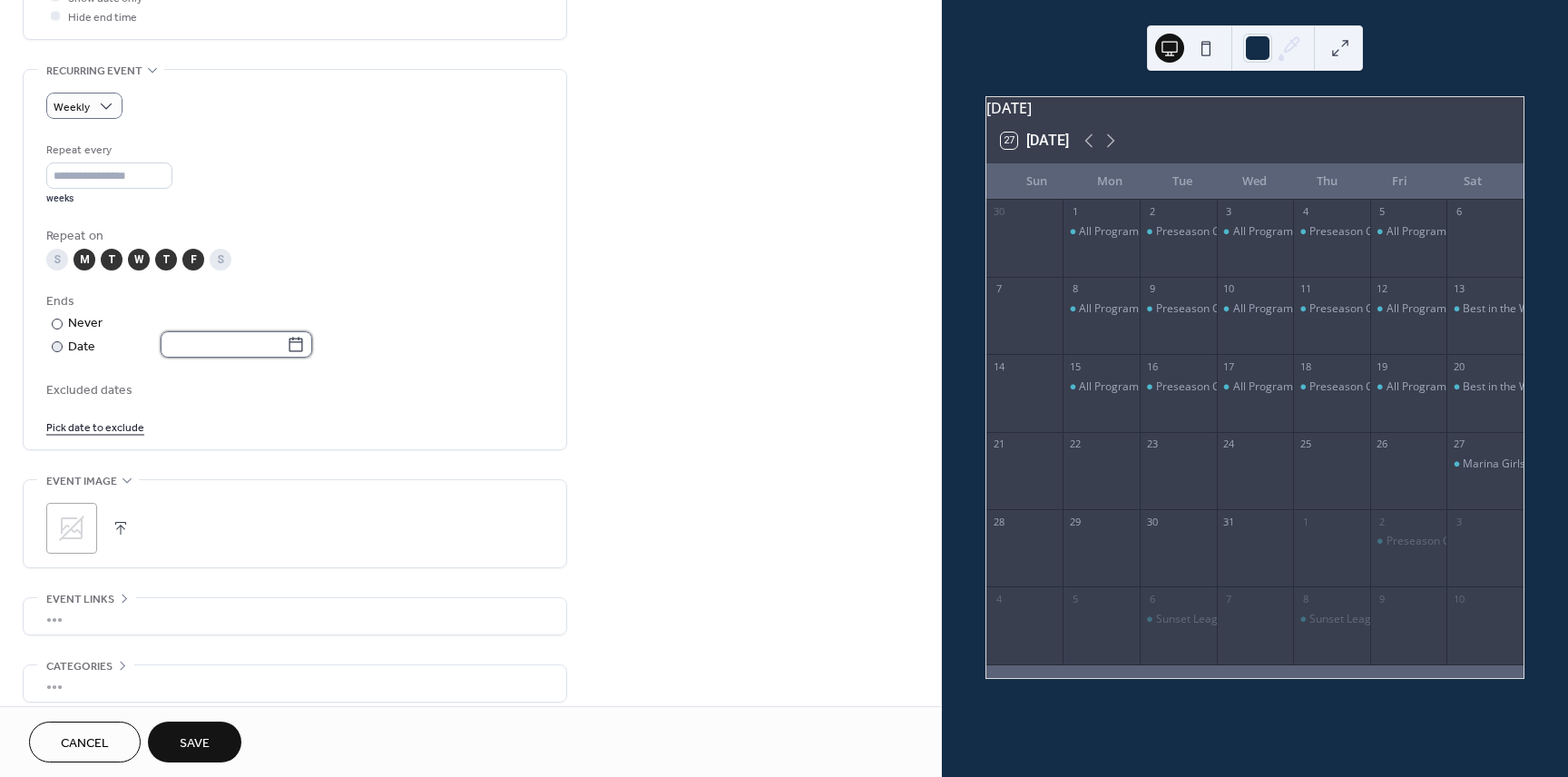 click at bounding box center (223, 344) 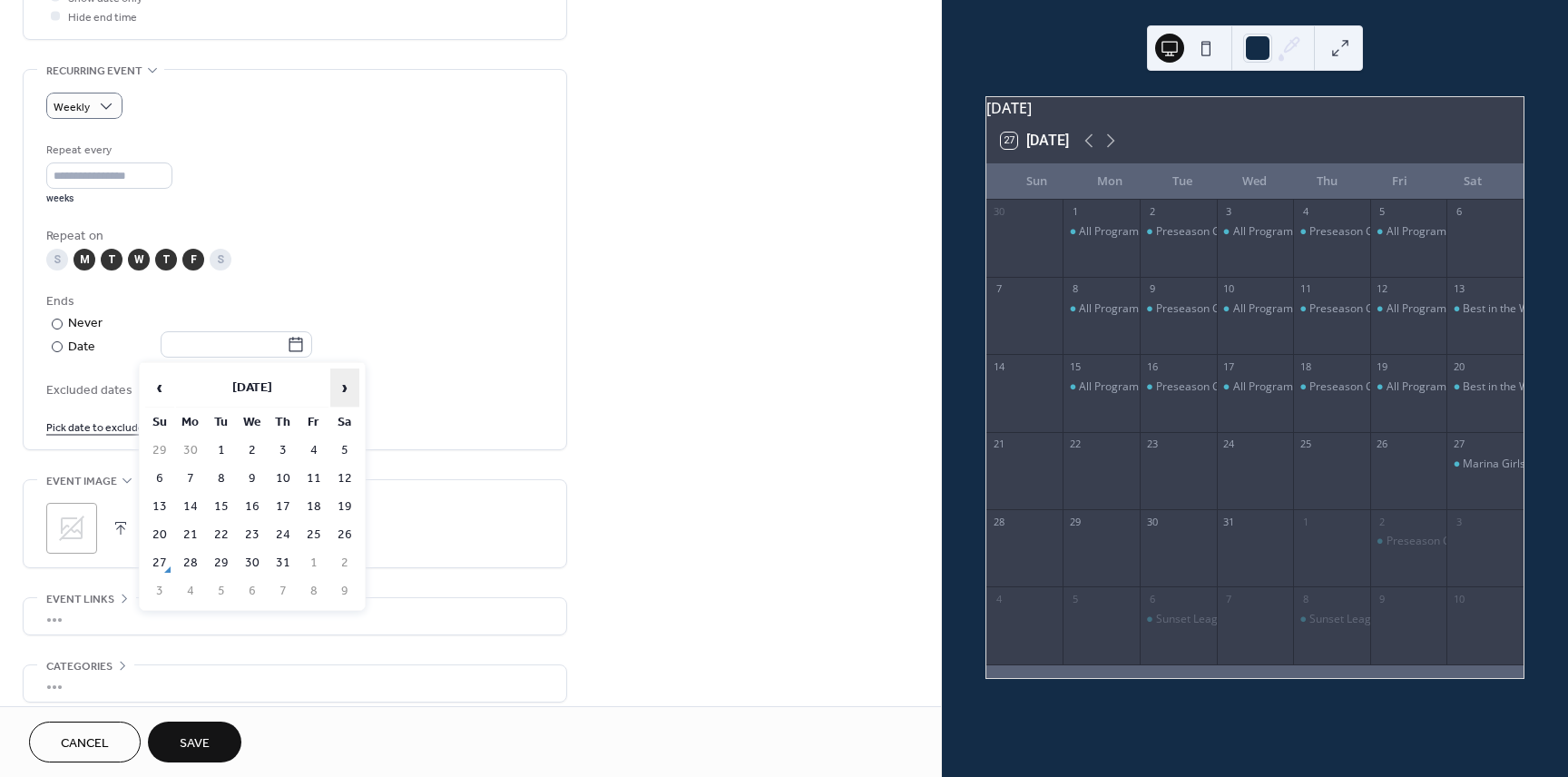 click on "›" at bounding box center [345, 388] 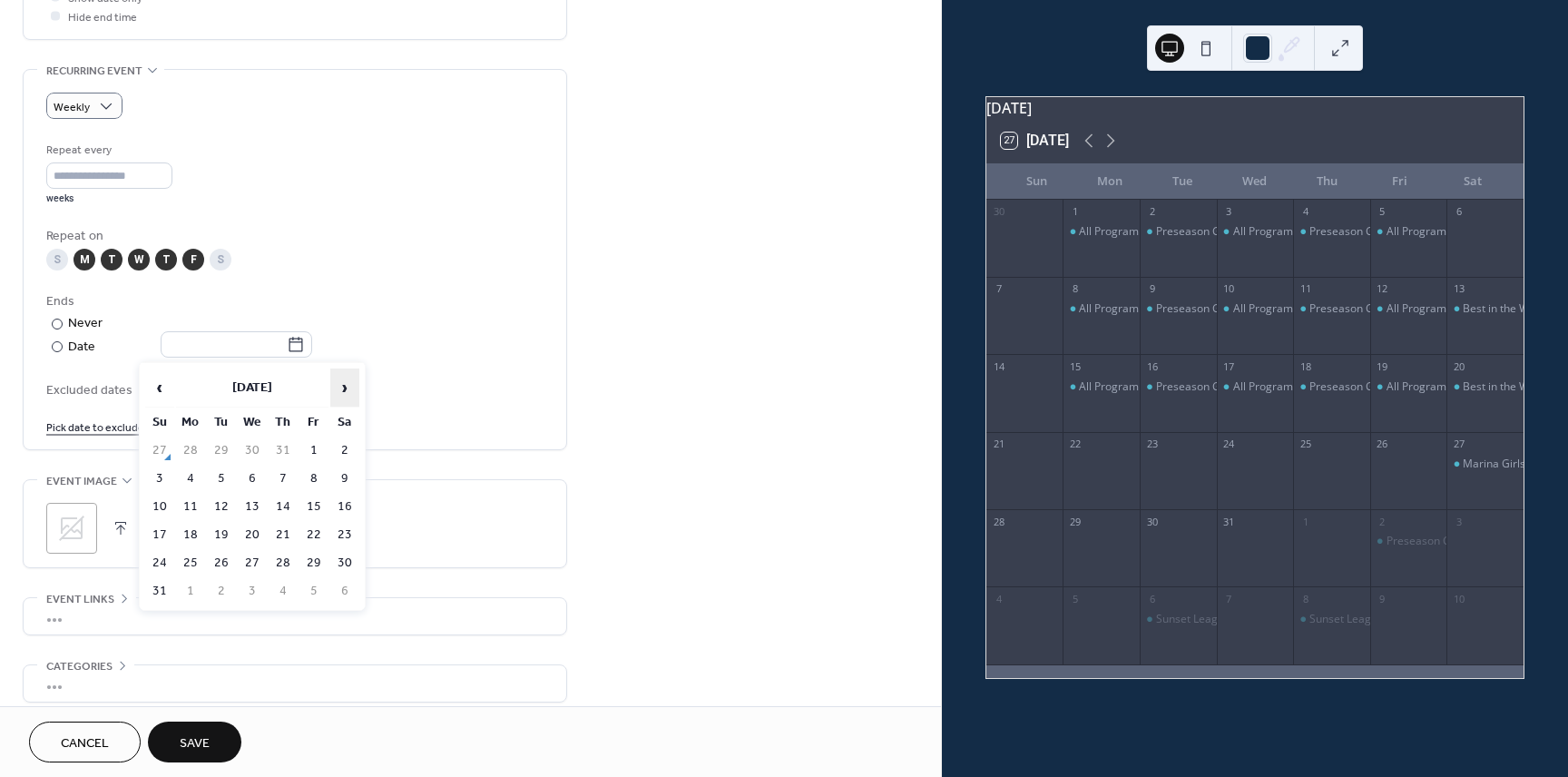 click on "›" at bounding box center (345, 388) 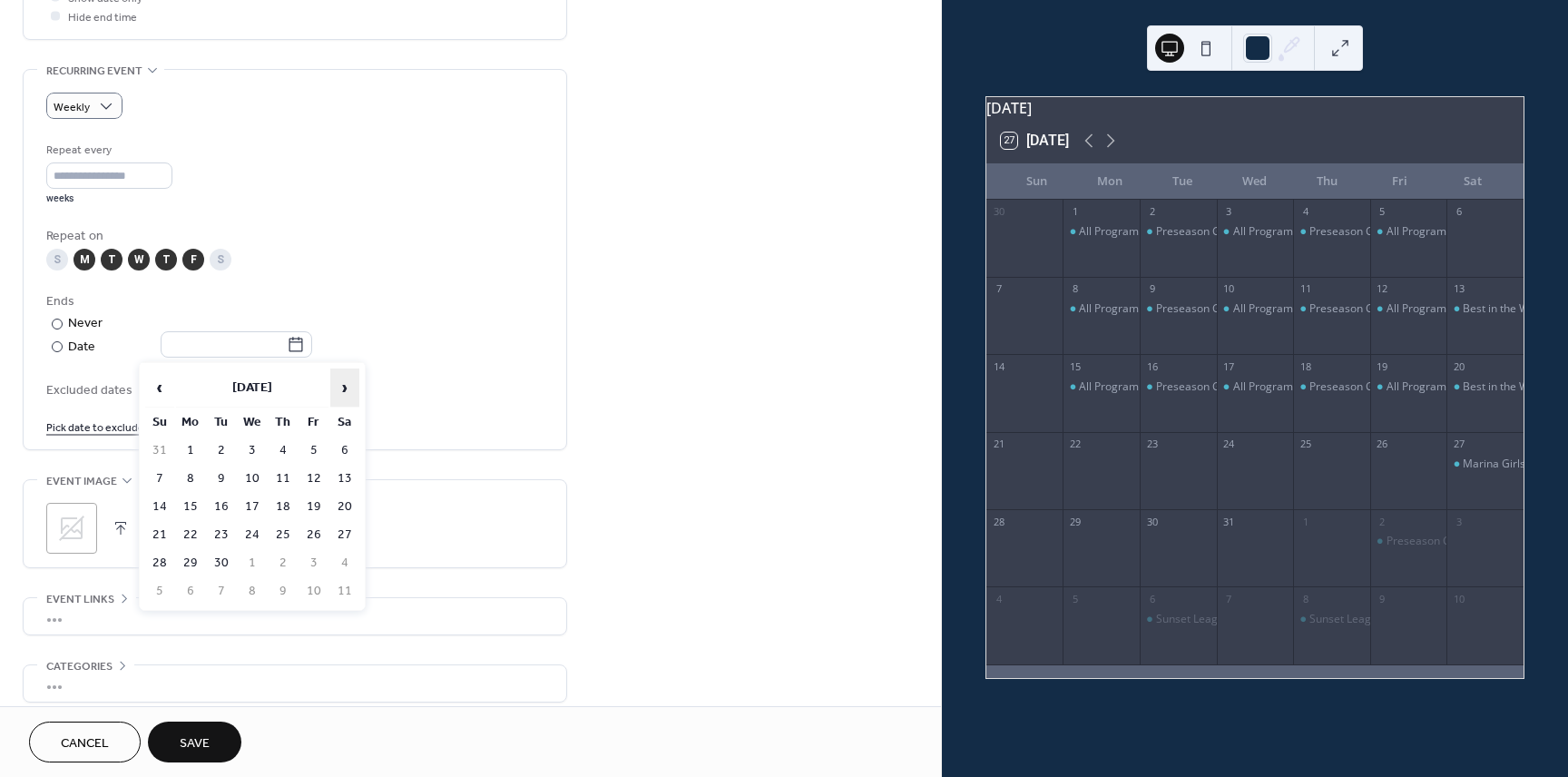 click on "›" at bounding box center [345, 388] 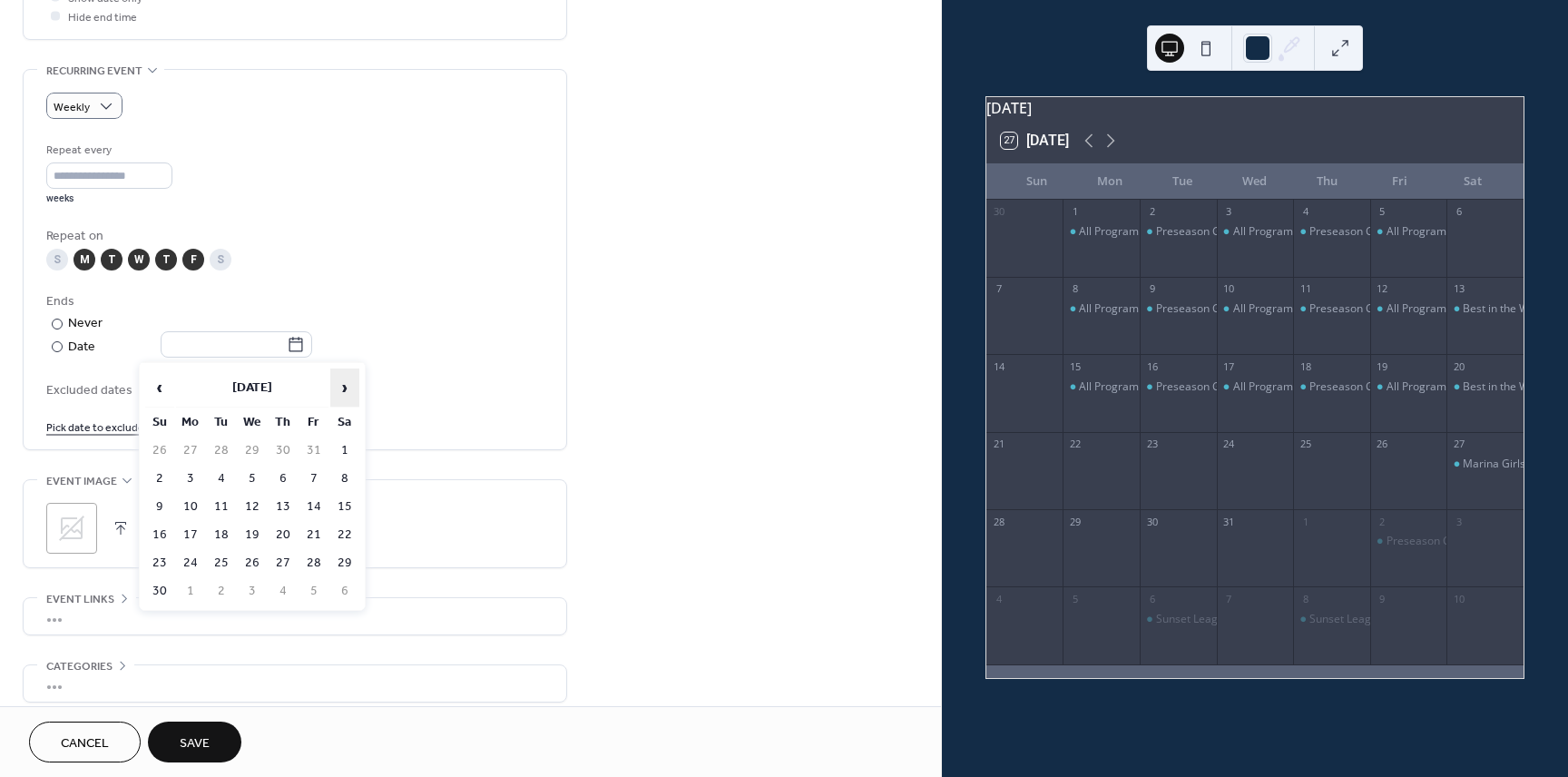 click on "›" at bounding box center (345, 388) 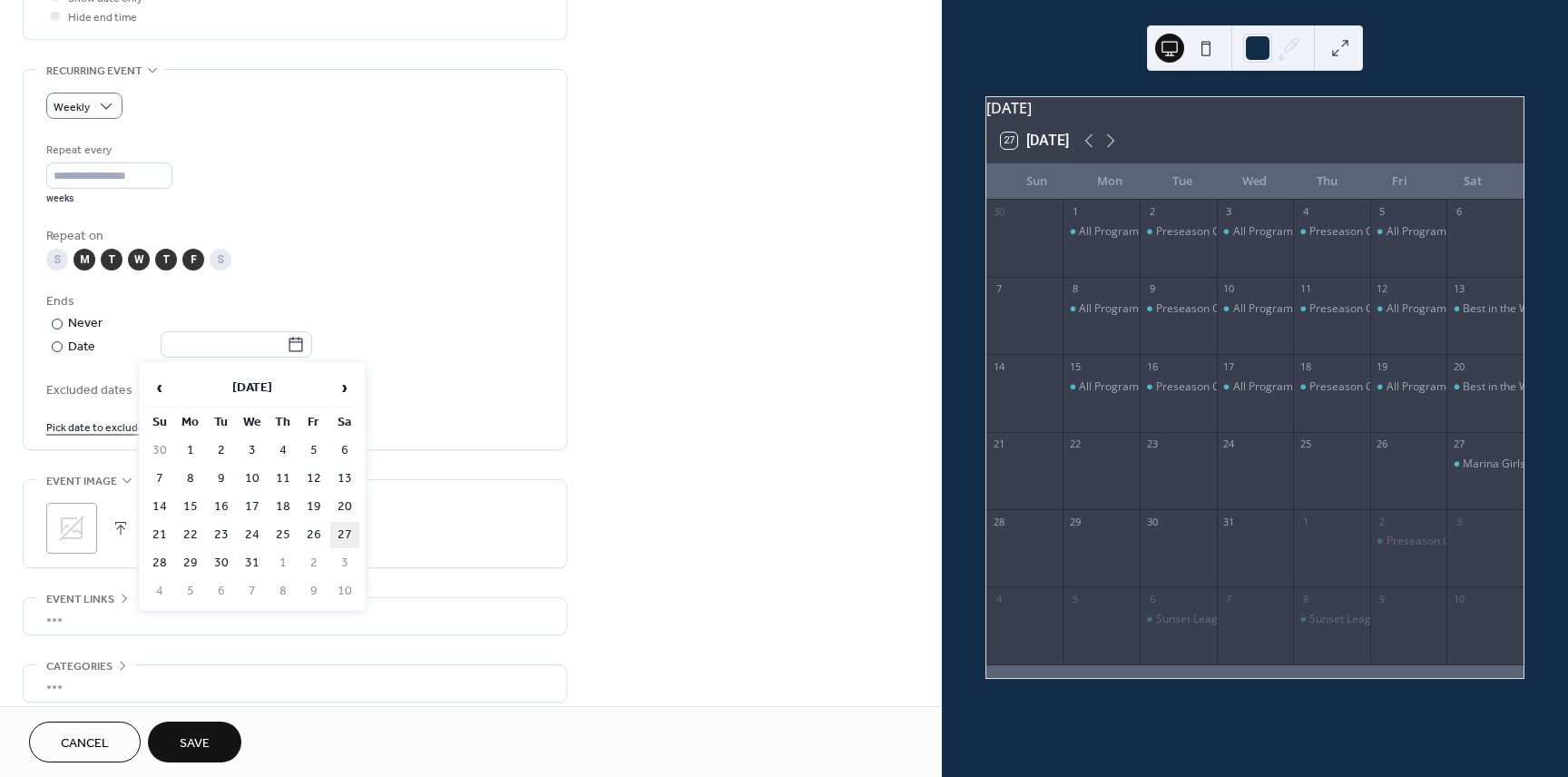 click on "27" at bounding box center [345, 535] 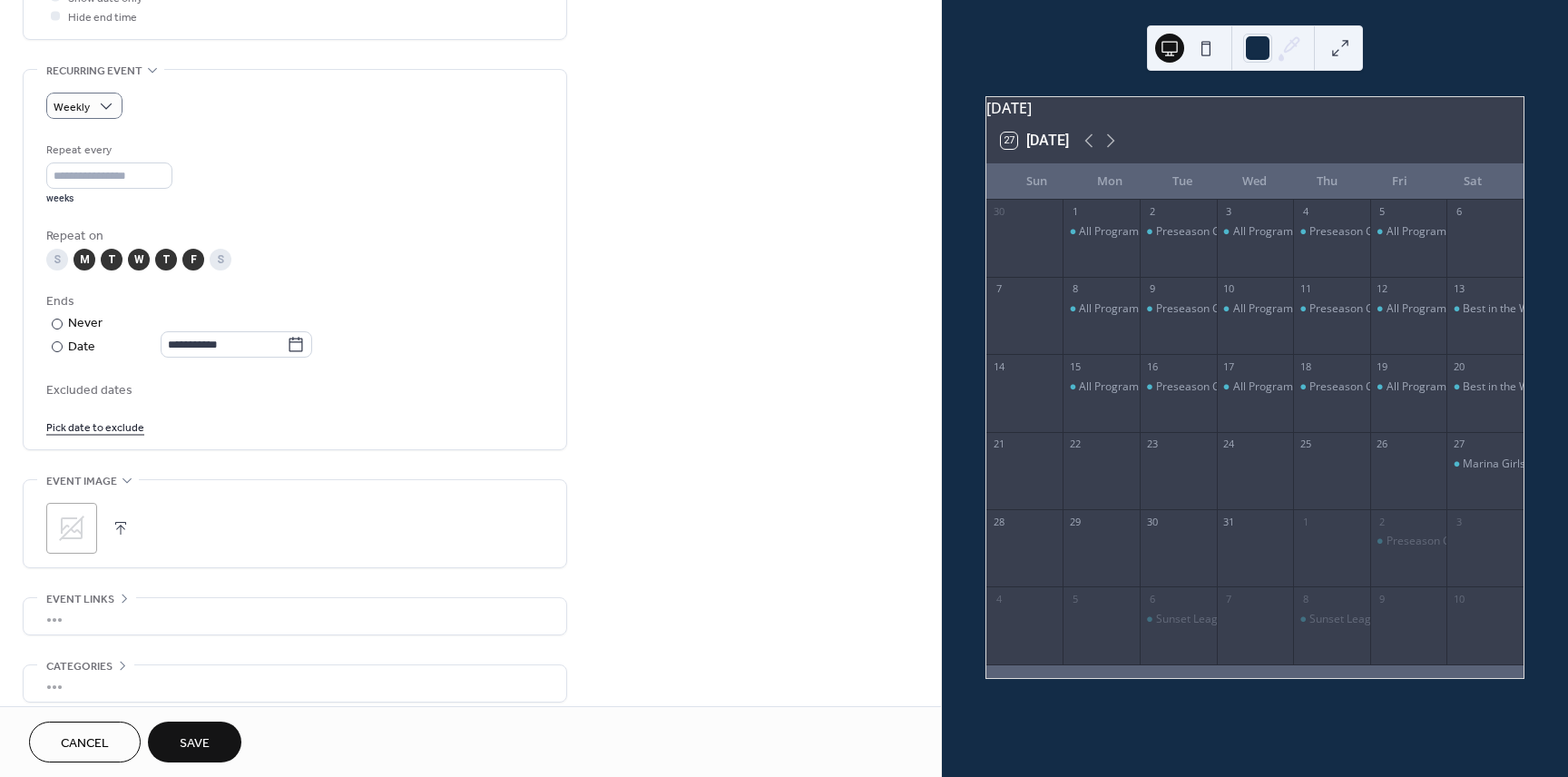 click on "Save" at bounding box center (194, 743) 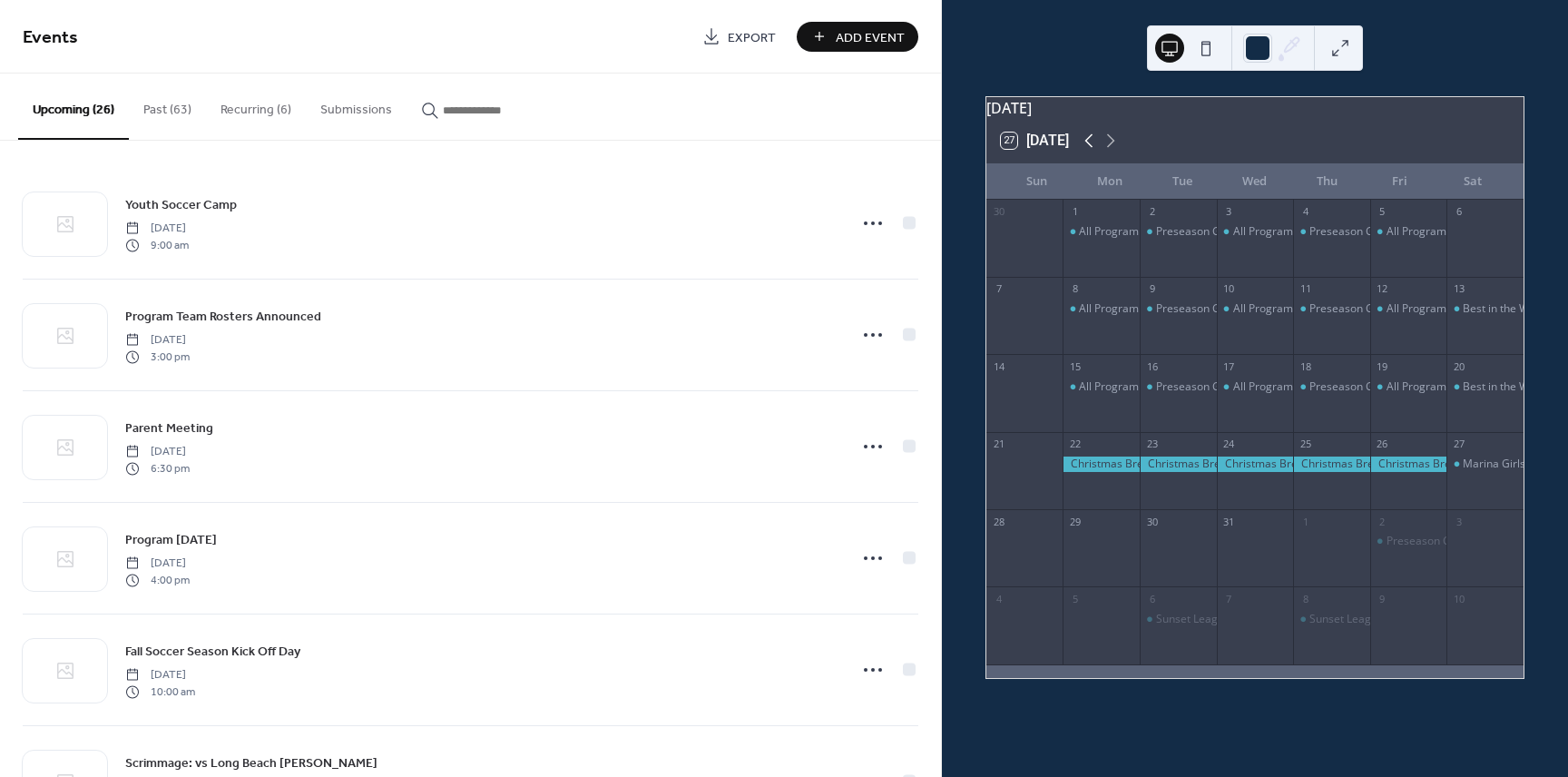 click 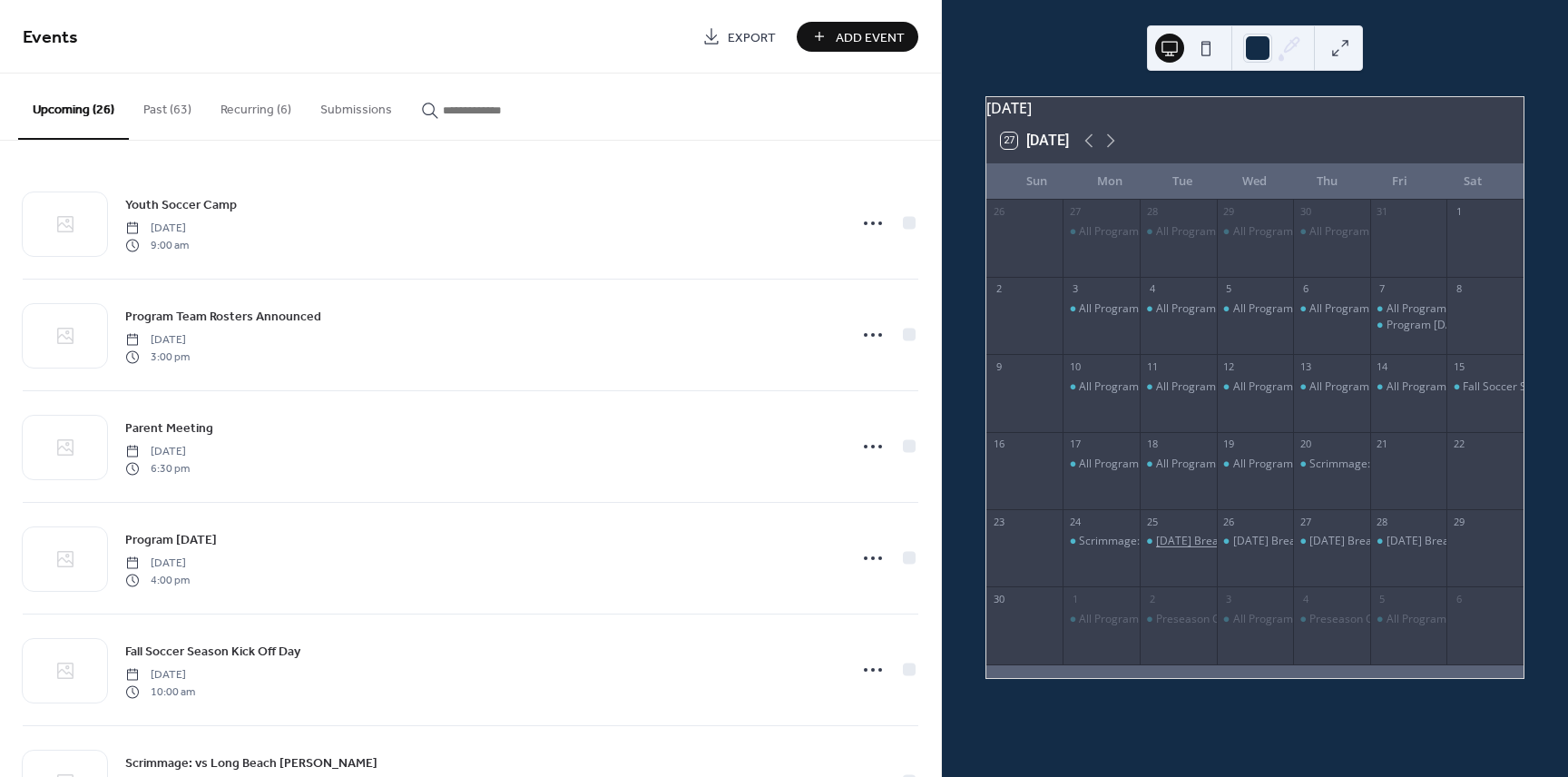 click on "[DATE] Break" at bounding box center [1190, 541] 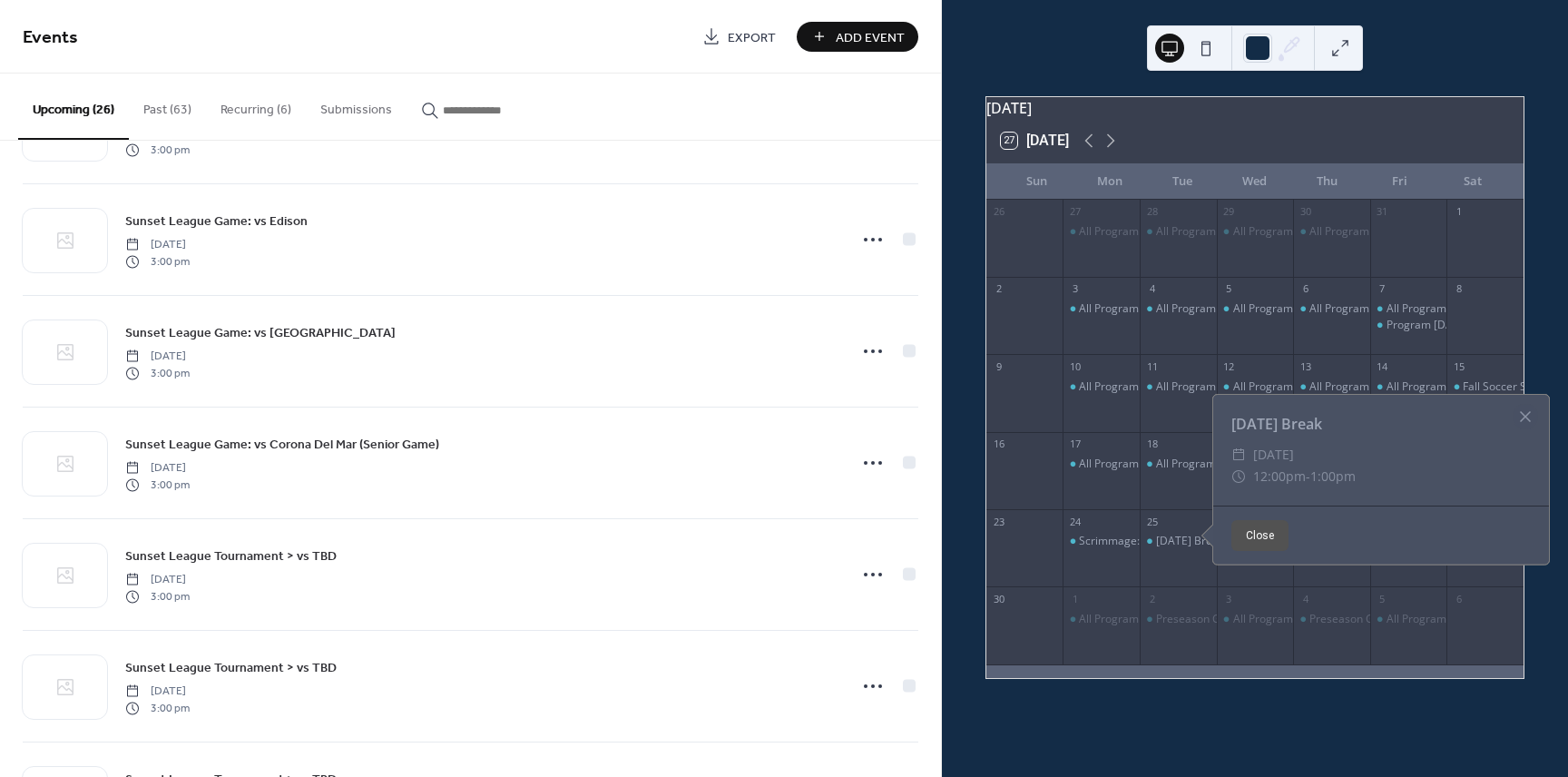 scroll, scrollTop: 2320, scrollLeft: 0, axis: vertical 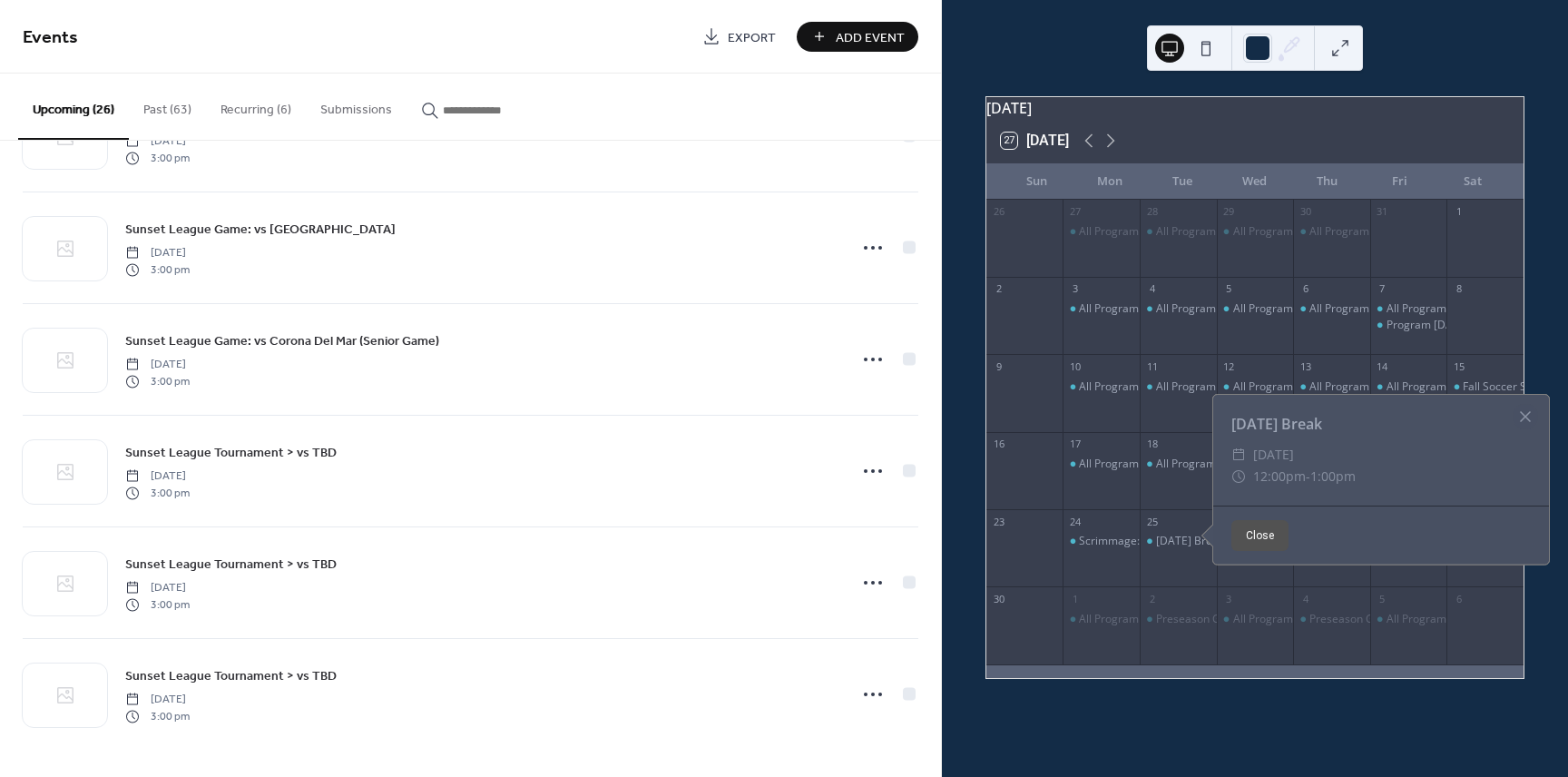 click on "Recurring (6)" at bounding box center (256, 105) 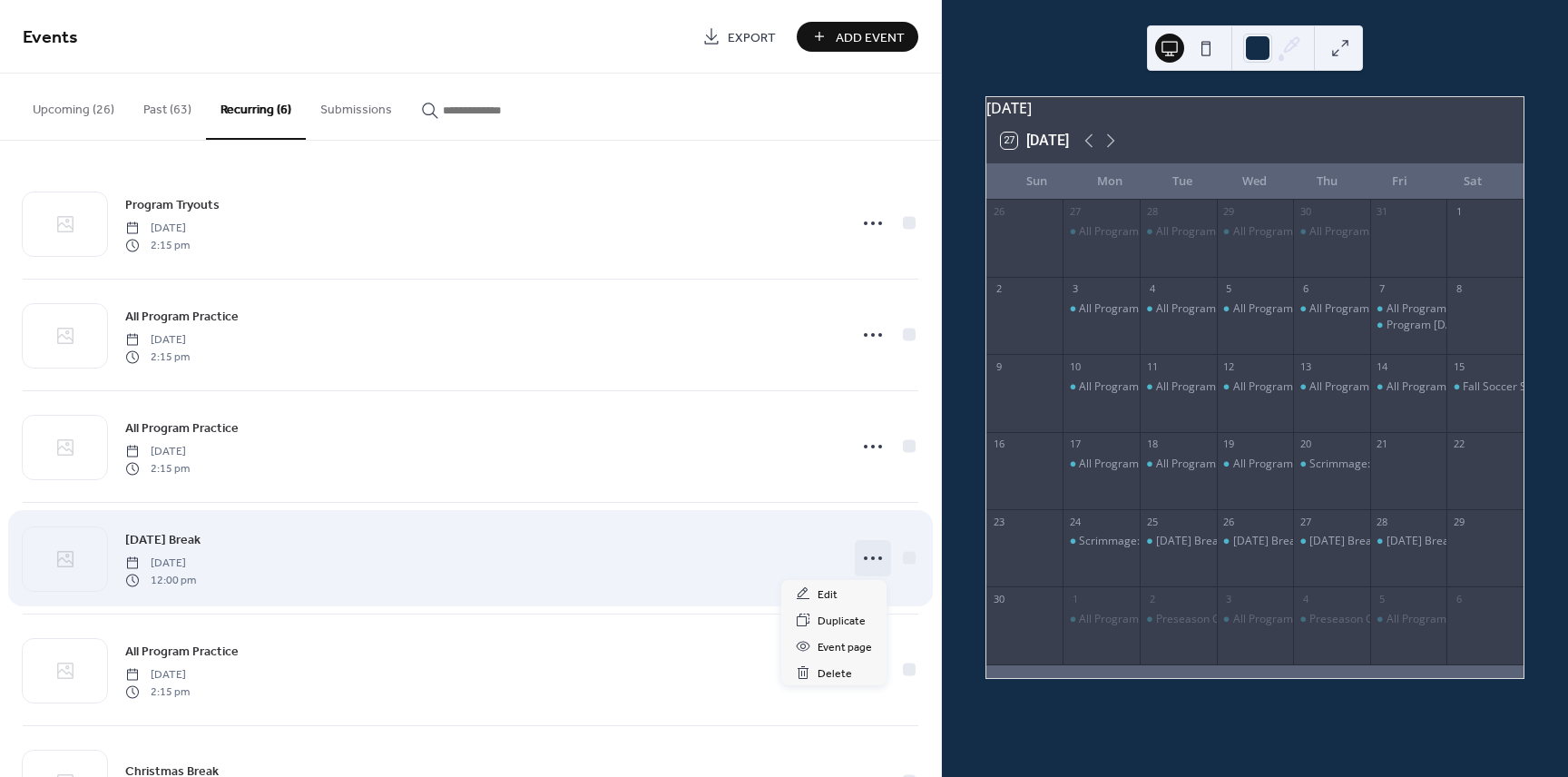 click 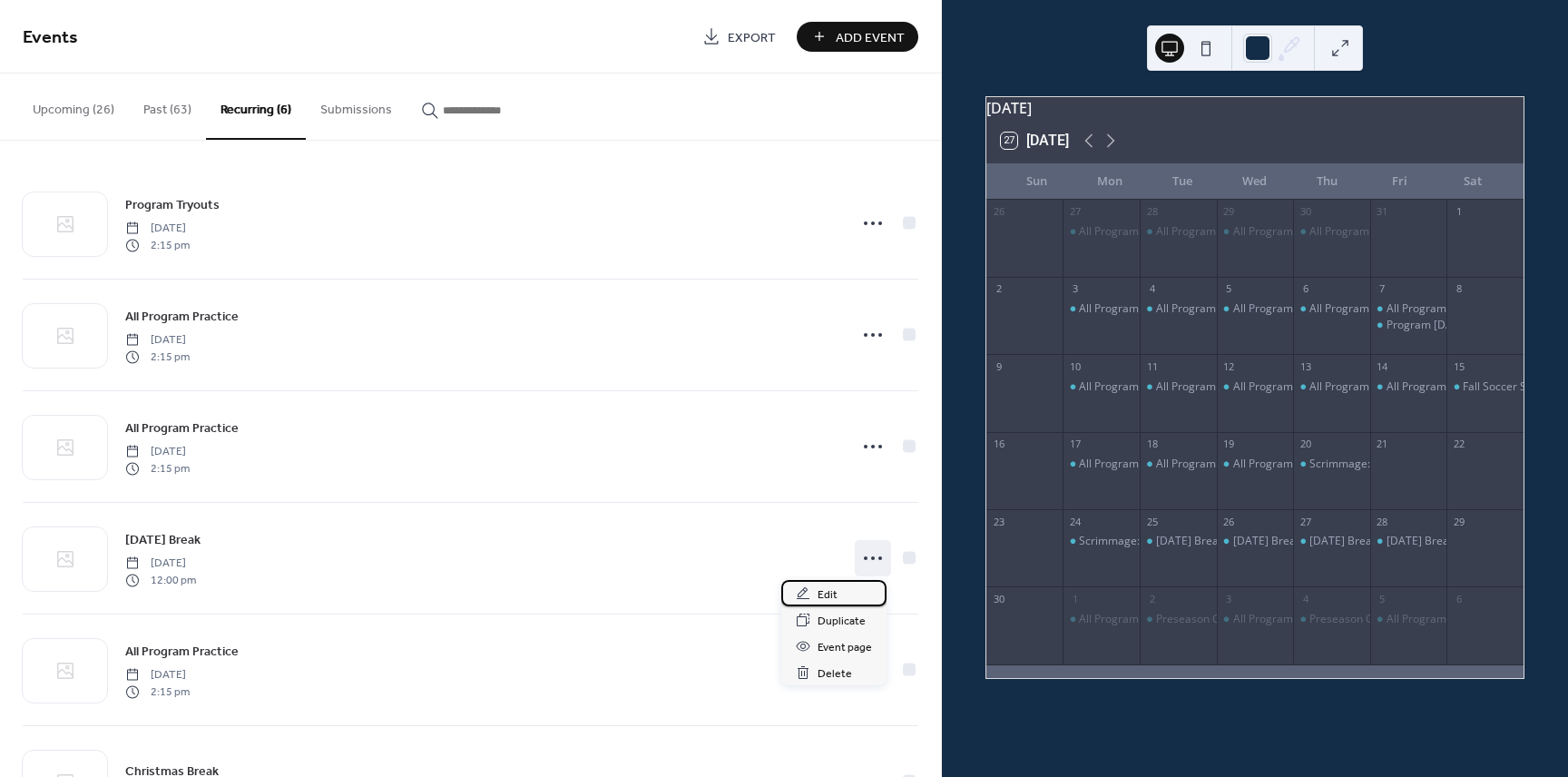 click on "Edit" at bounding box center (828, 595) 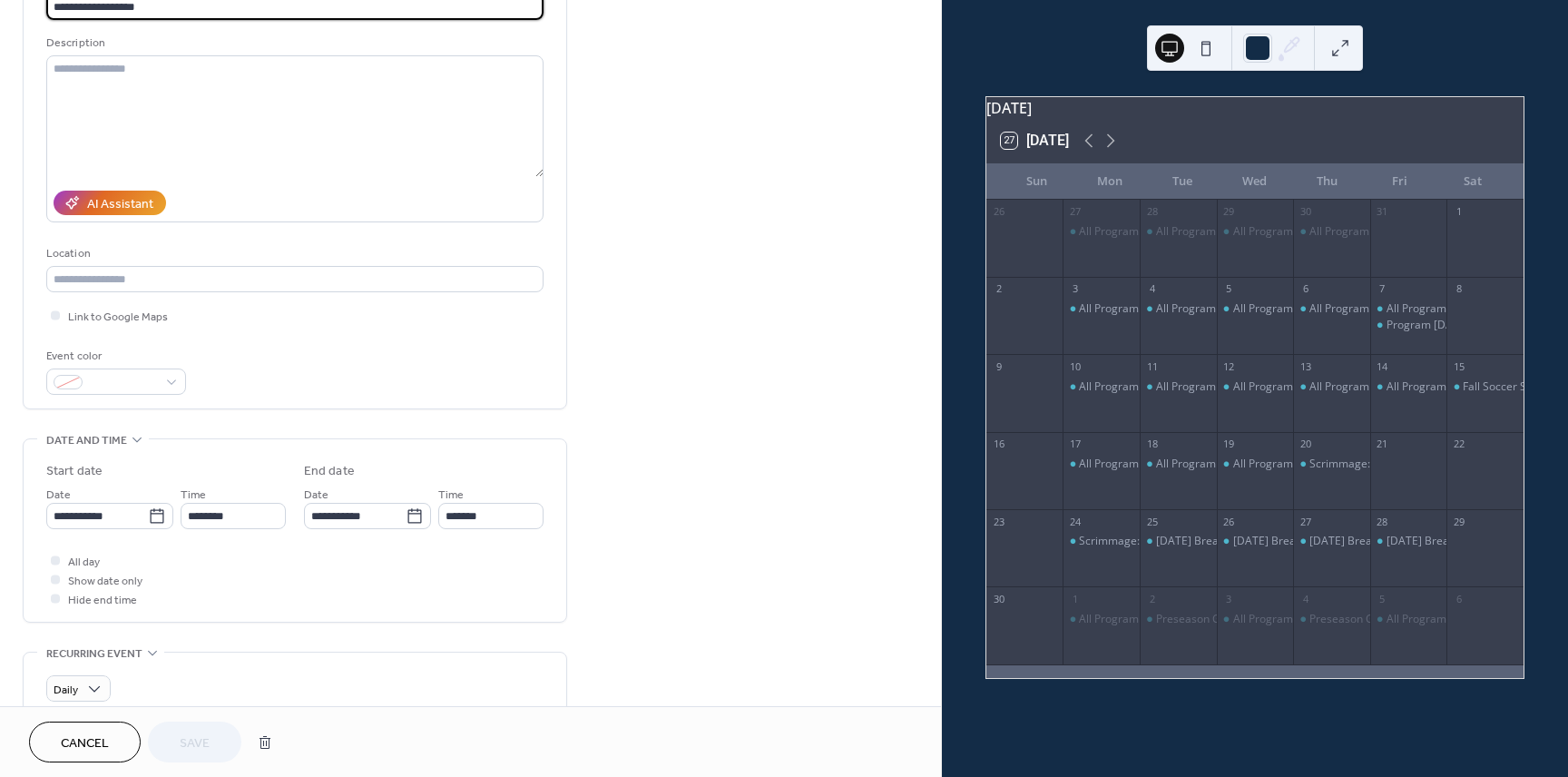 scroll, scrollTop: 157, scrollLeft: 0, axis: vertical 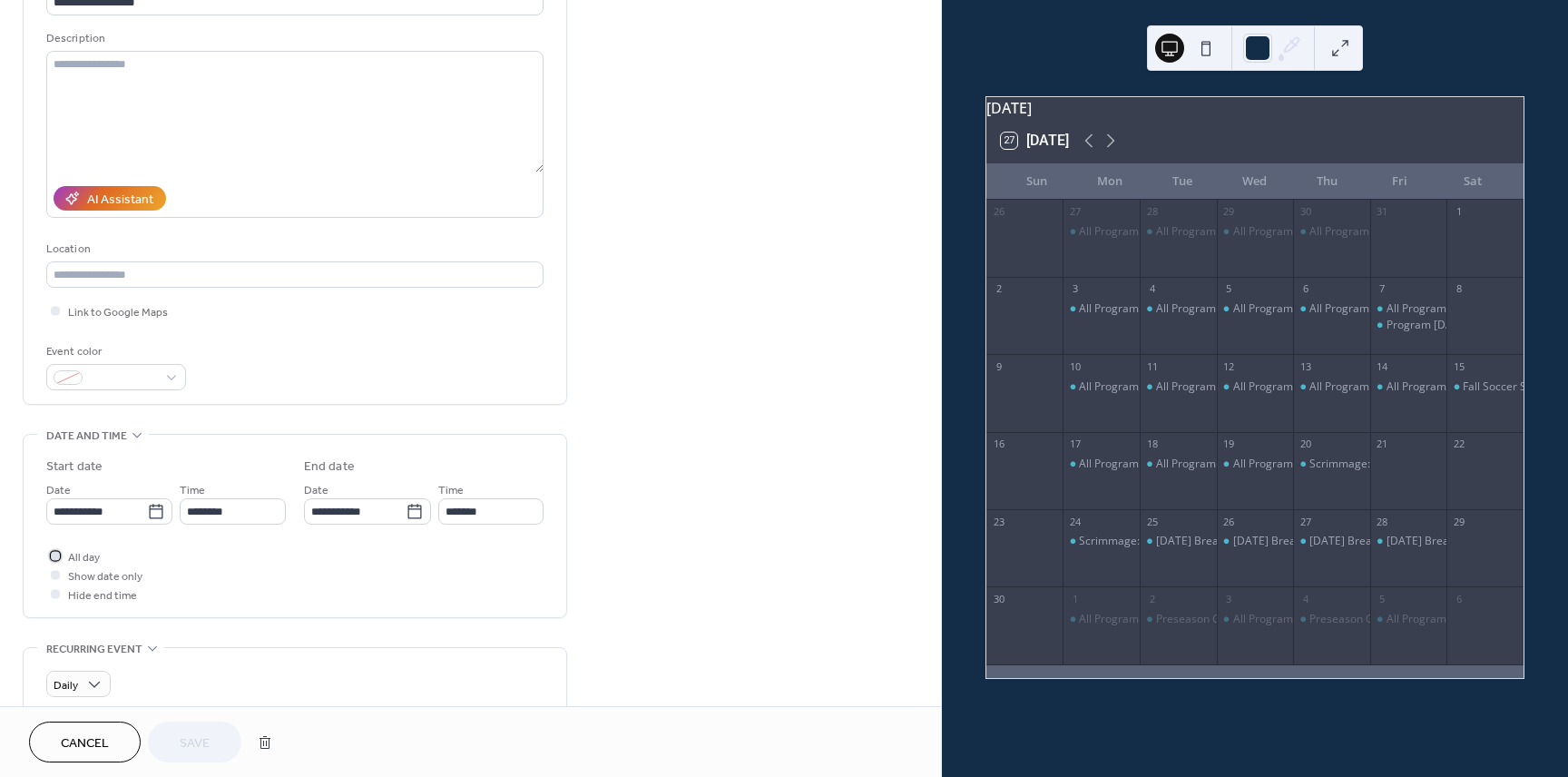 click on "All day" at bounding box center (83, 557) 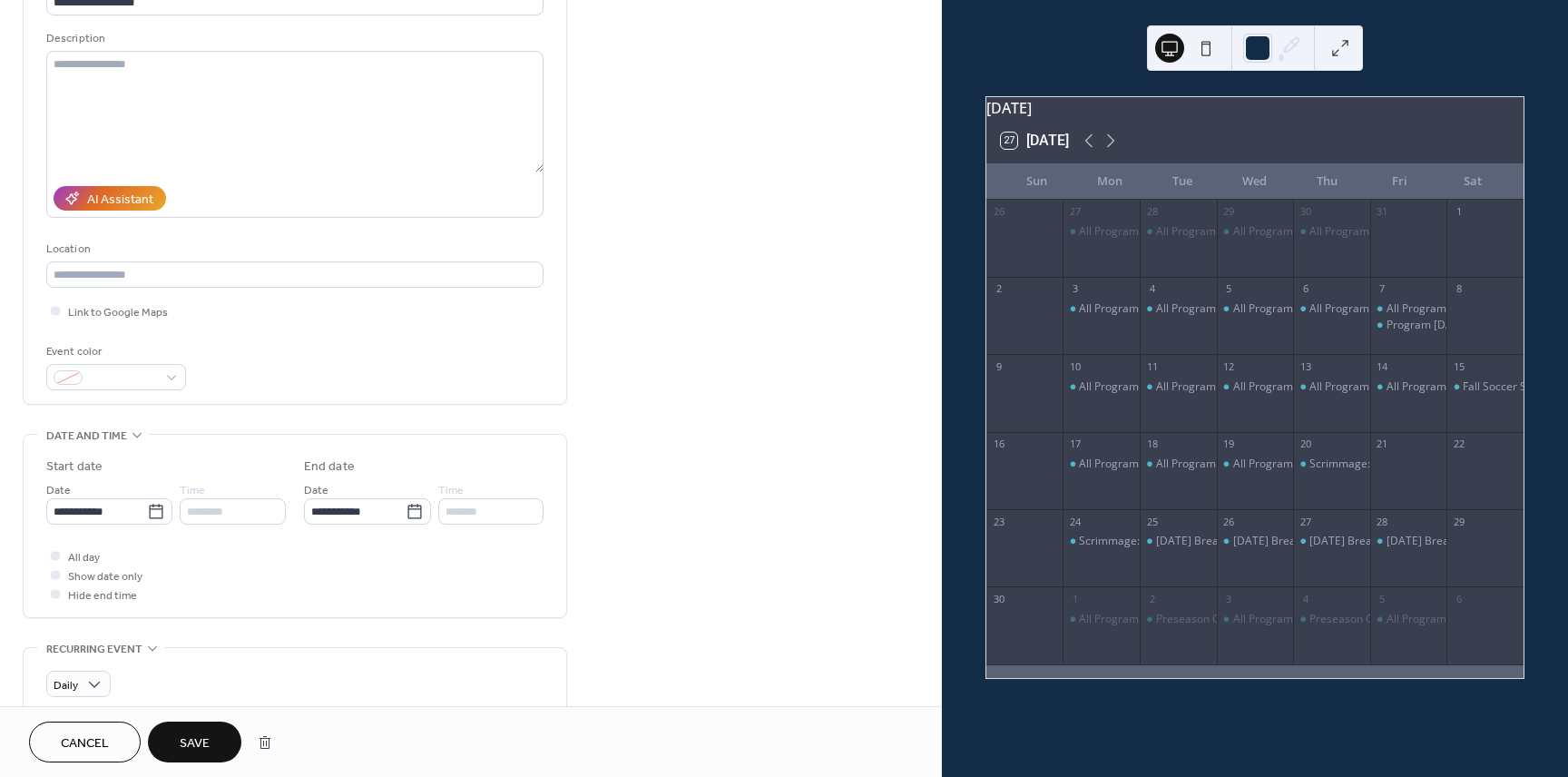 click on "Save" at bounding box center (194, 743) 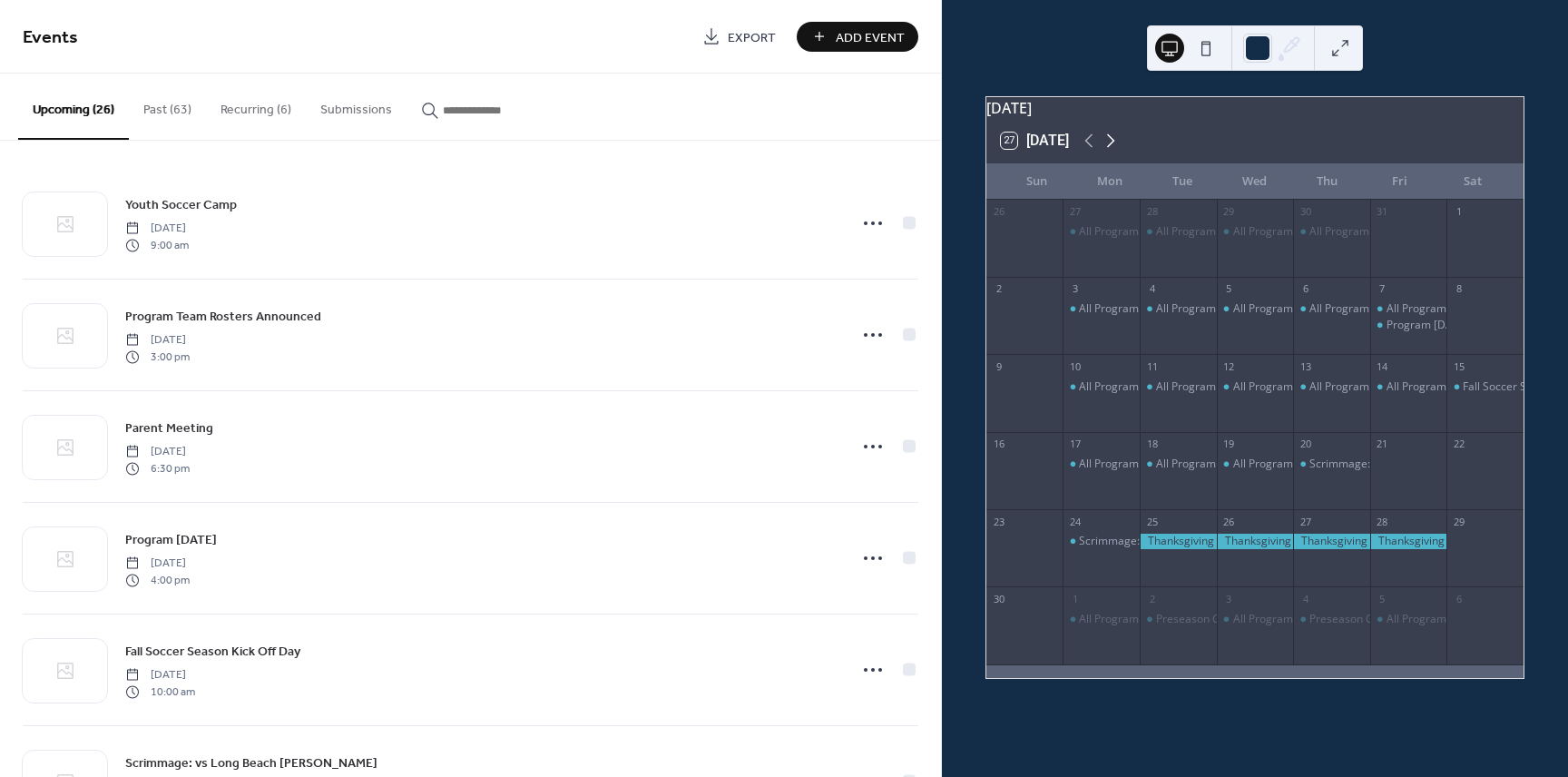 click 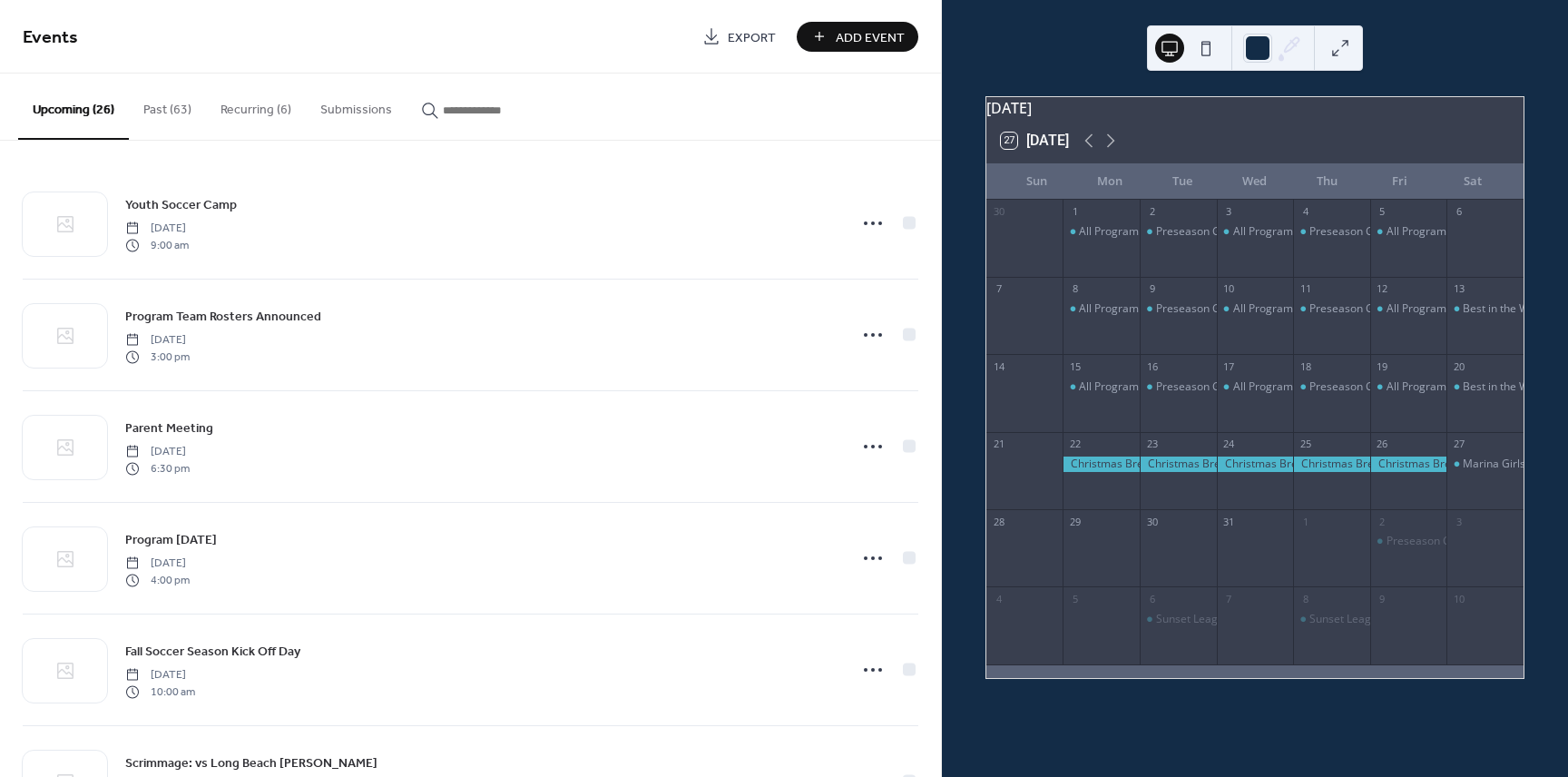 click on "Add Event" at bounding box center (870, 37) 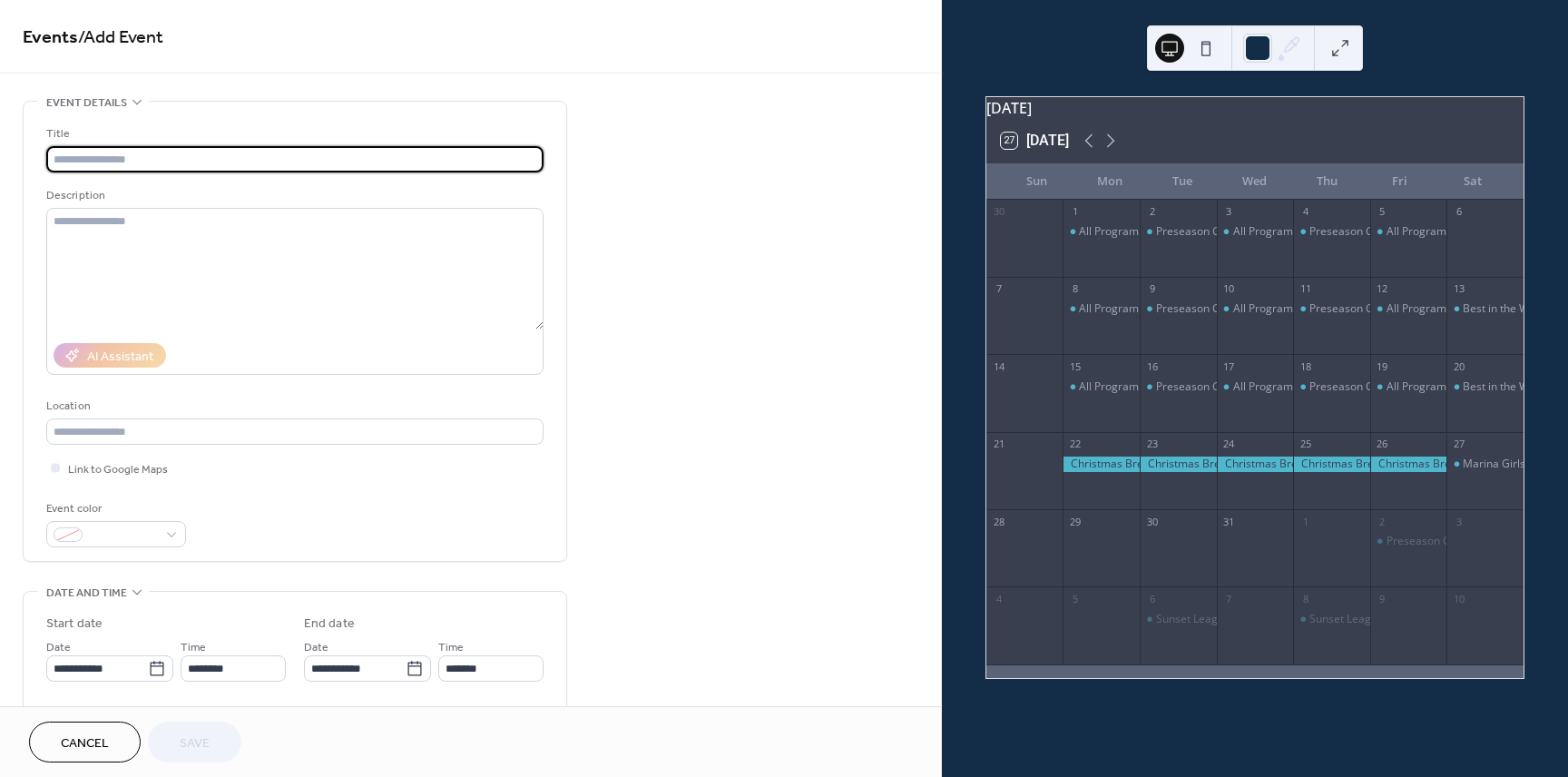 click on "Cancel" at bounding box center [84, 743] 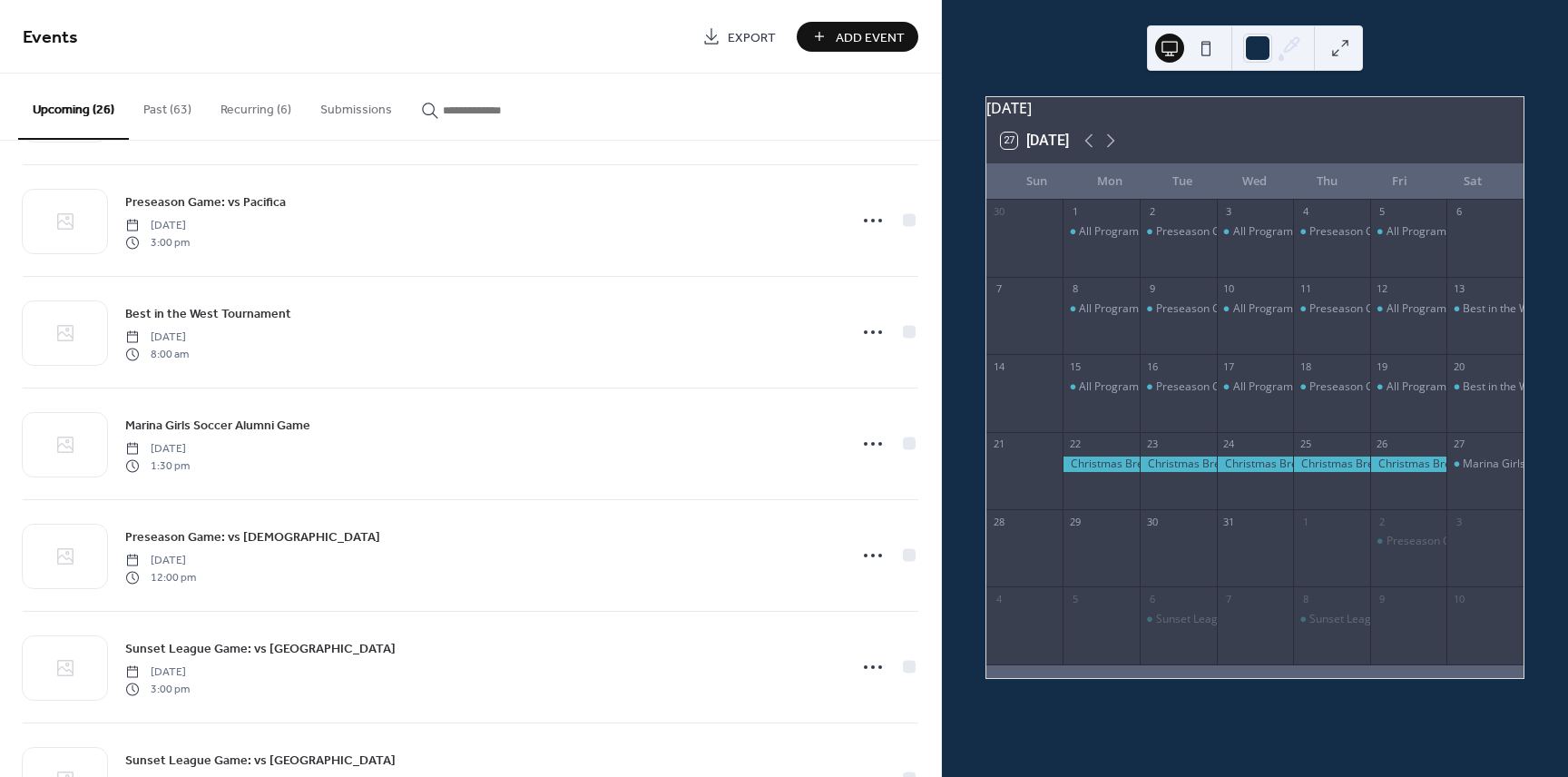 scroll, scrollTop: 2320, scrollLeft: 0, axis: vertical 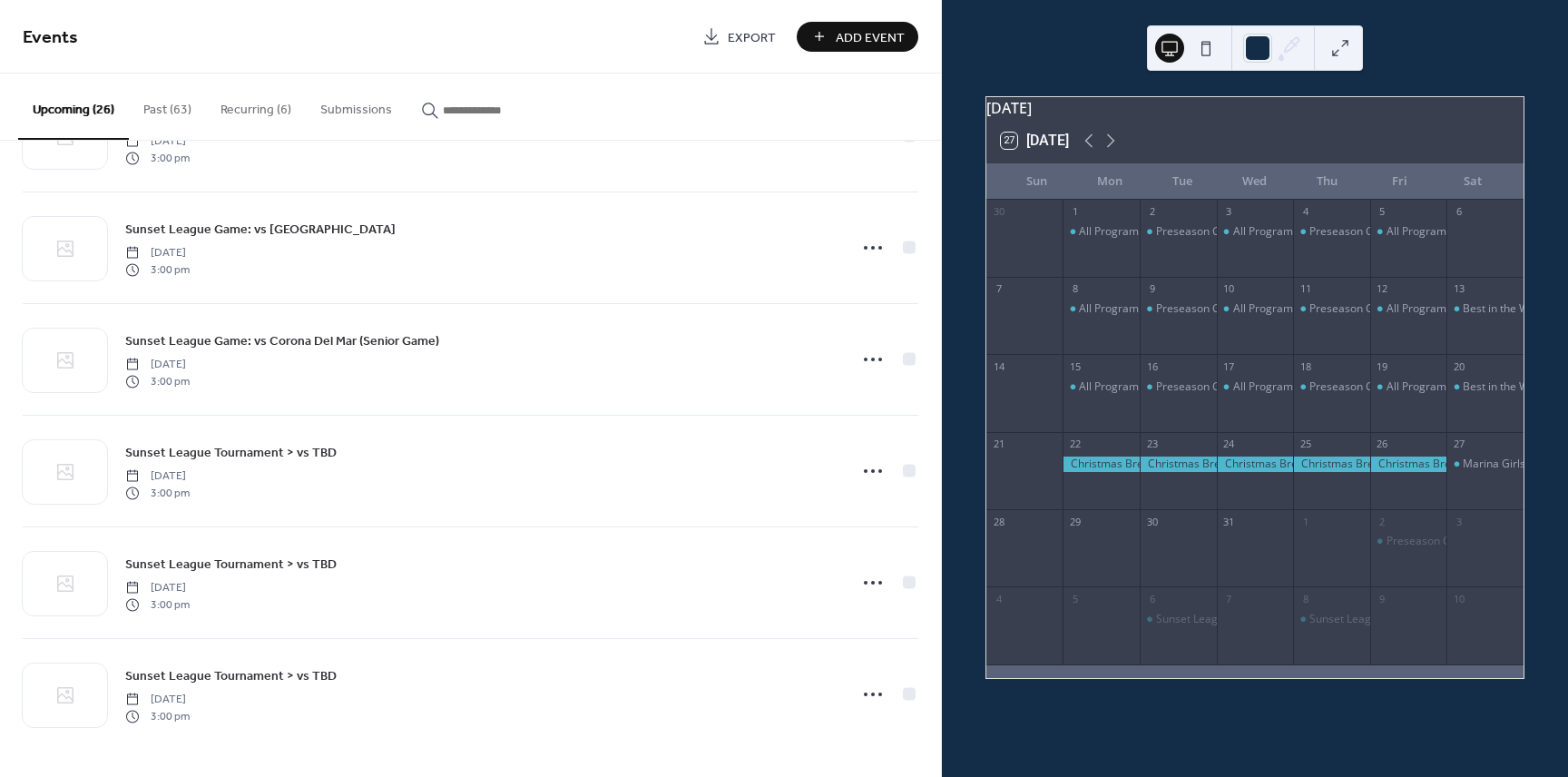 click on "Recurring (6)" at bounding box center [256, 105] 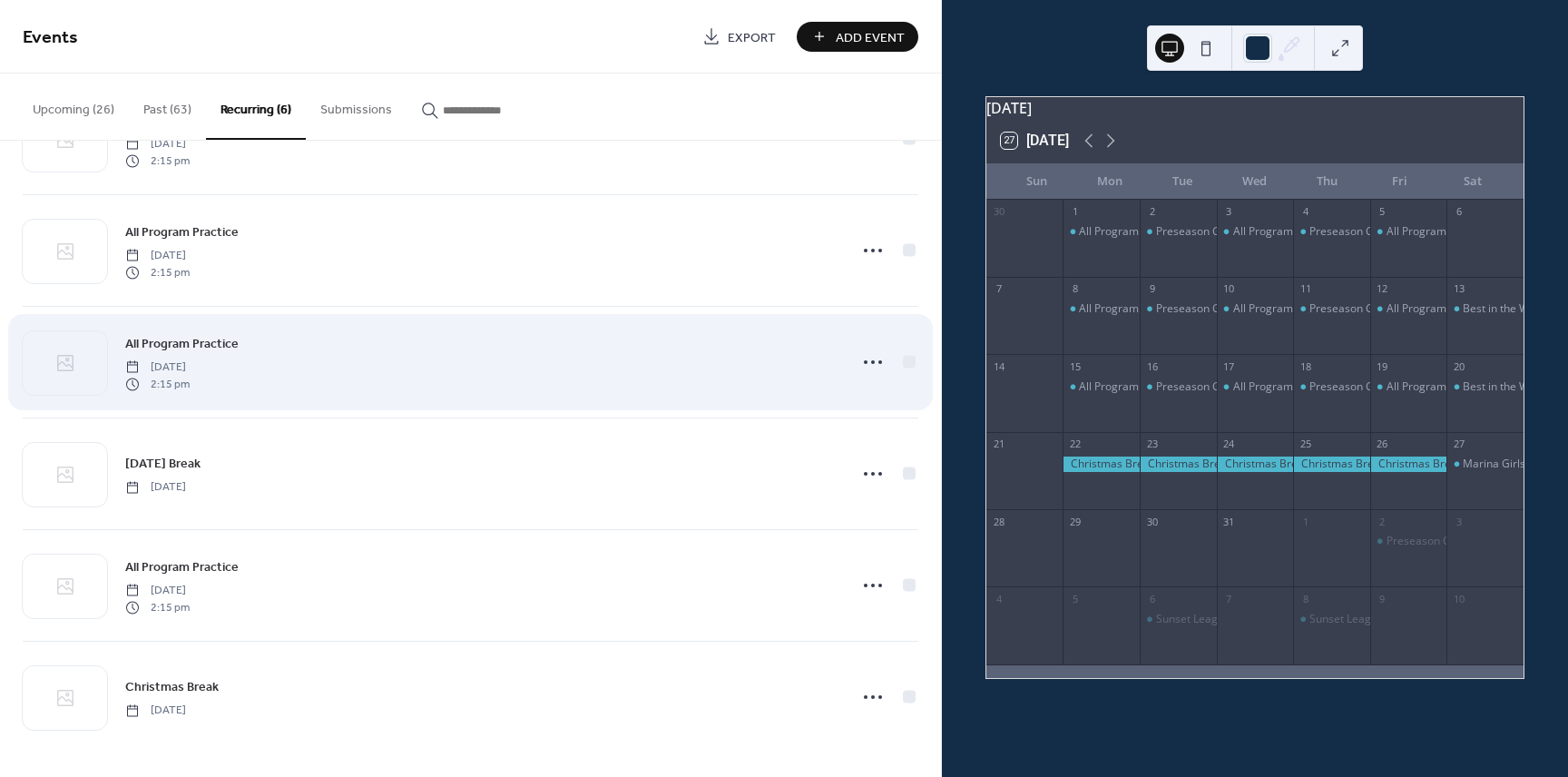 scroll, scrollTop: 87, scrollLeft: 0, axis: vertical 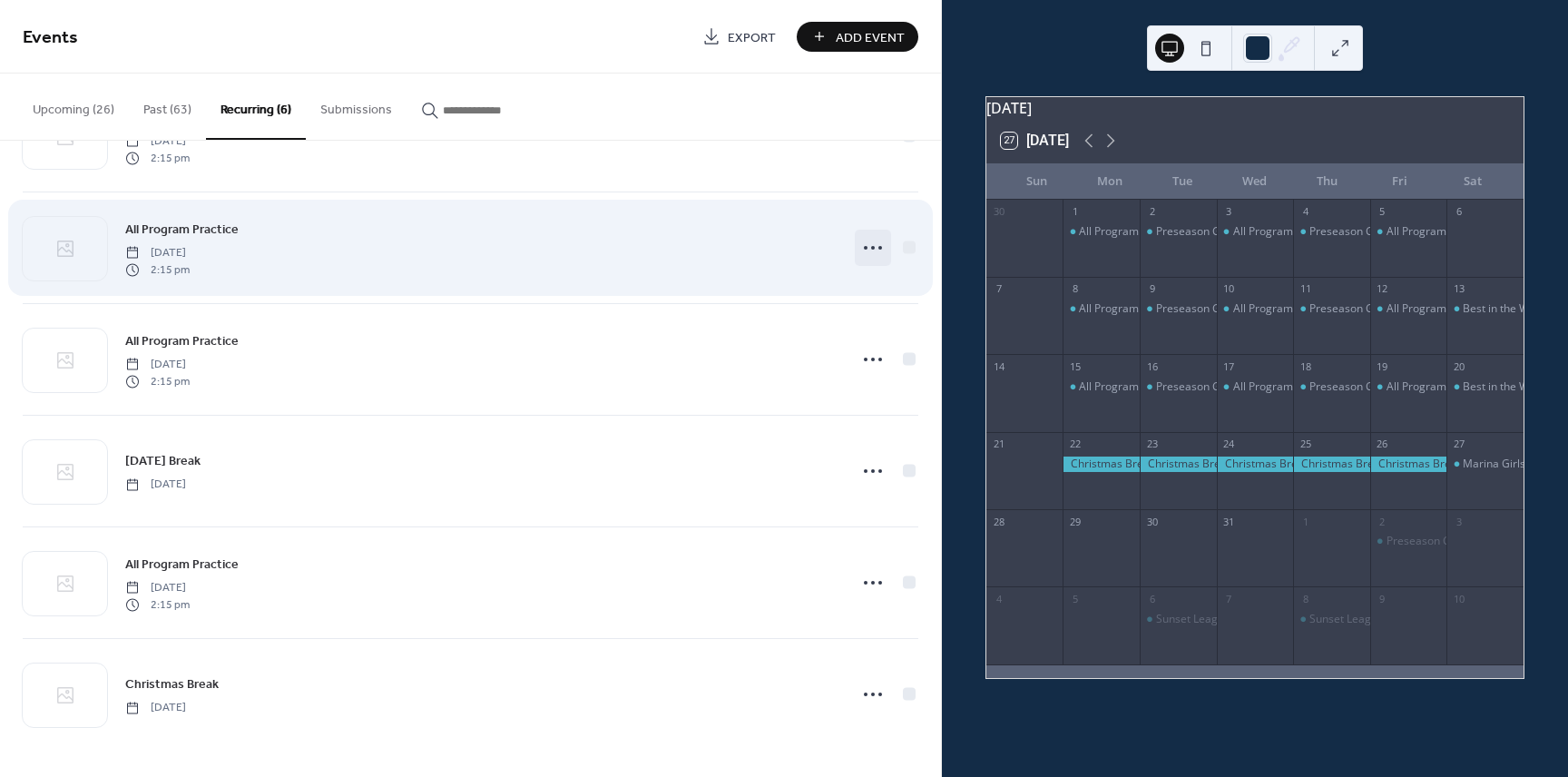click 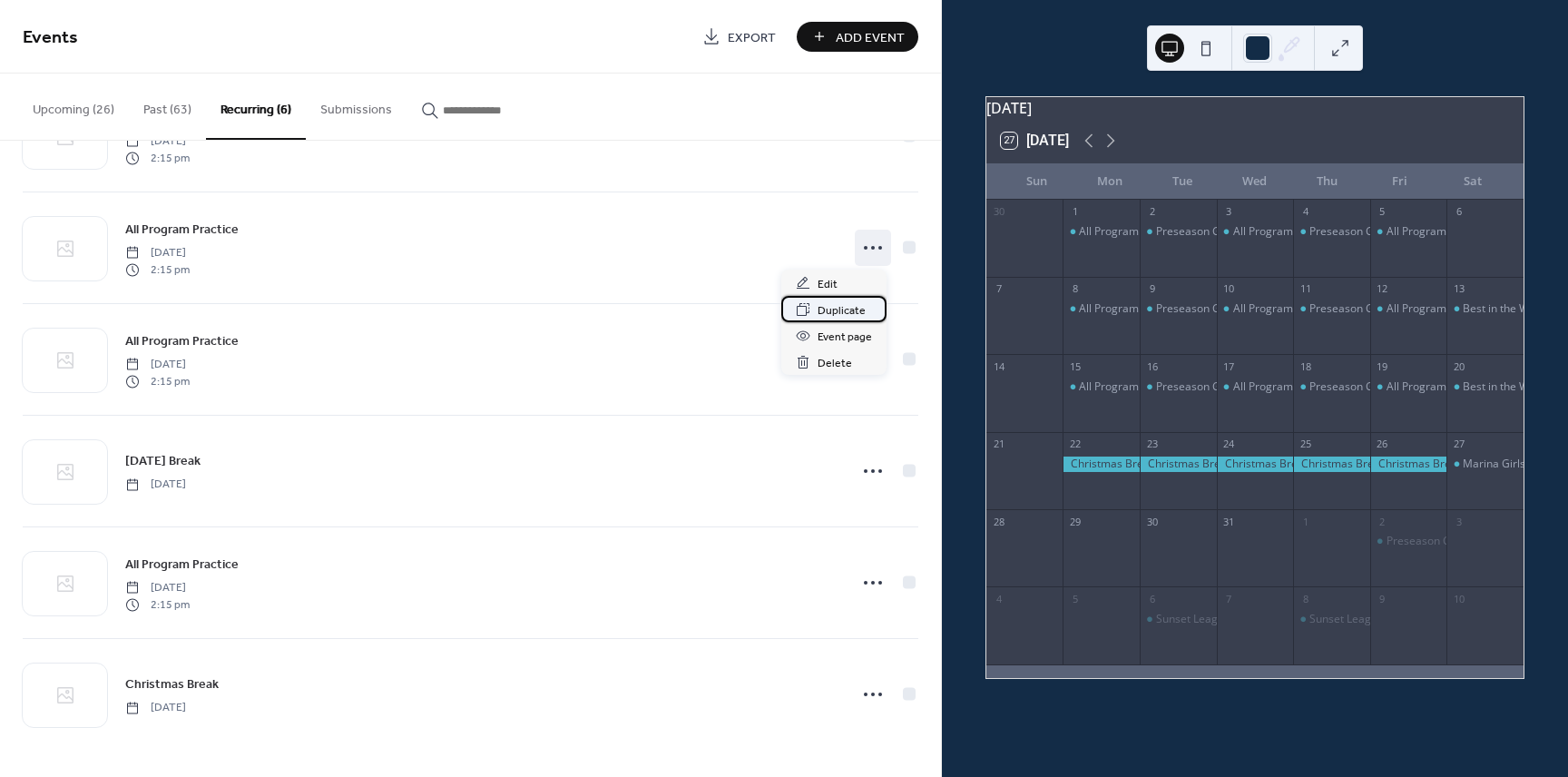 click on "Duplicate" at bounding box center (841, 310) 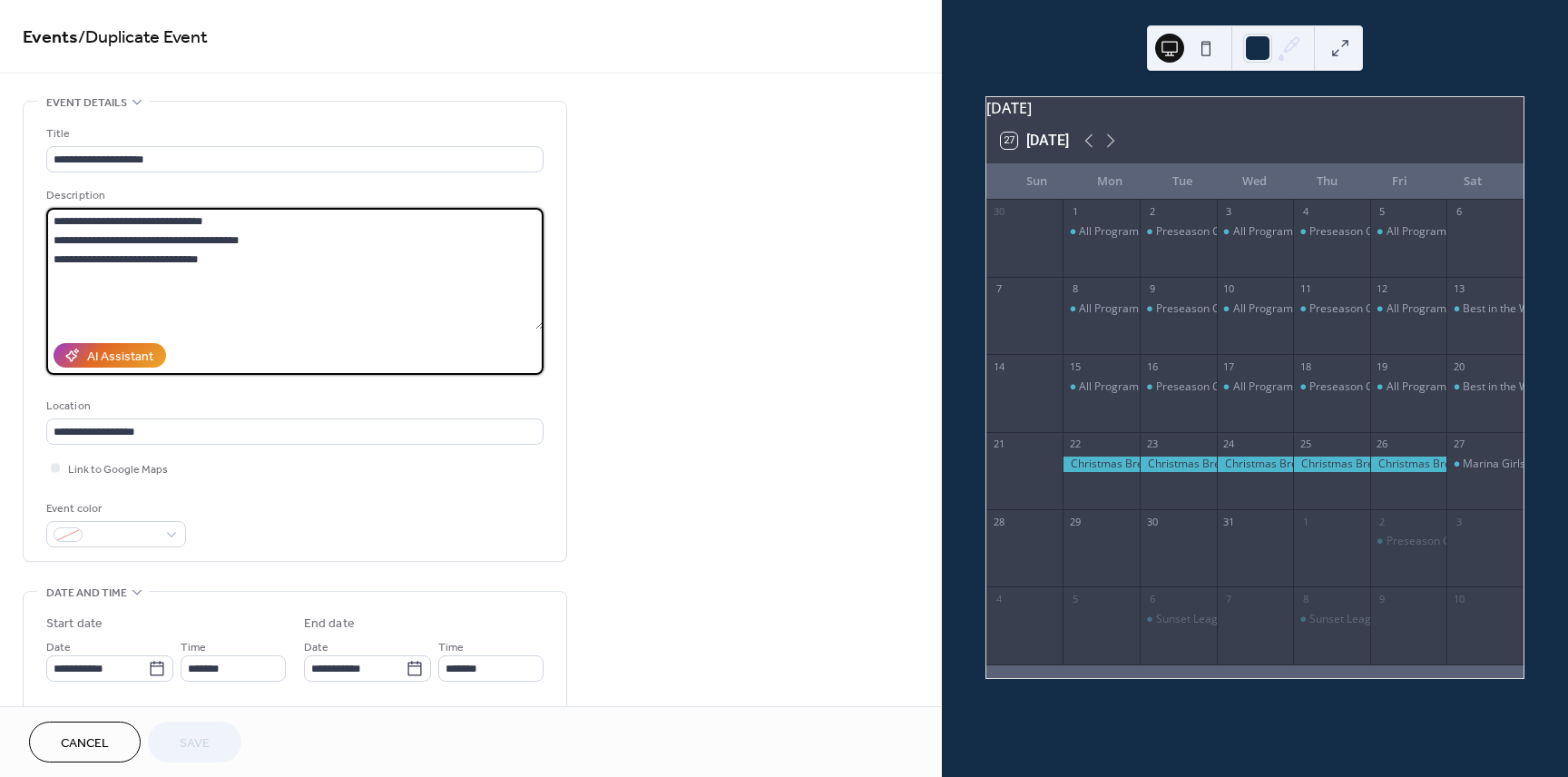 drag, startPoint x: 250, startPoint y: 265, endPoint x: 25, endPoint y: 205, distance: 232.8626 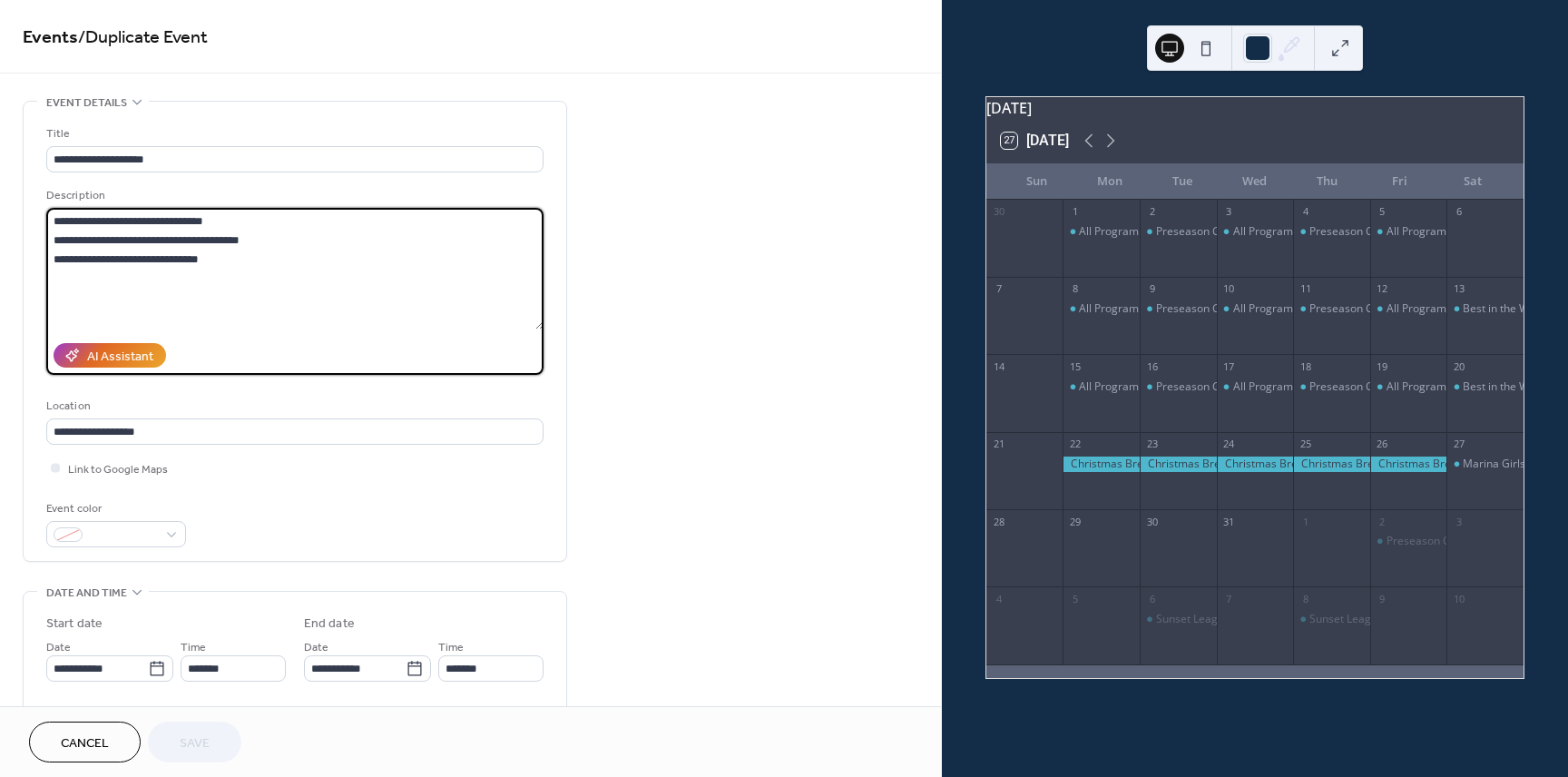 click on "**********" at bounding box center (295, 331) 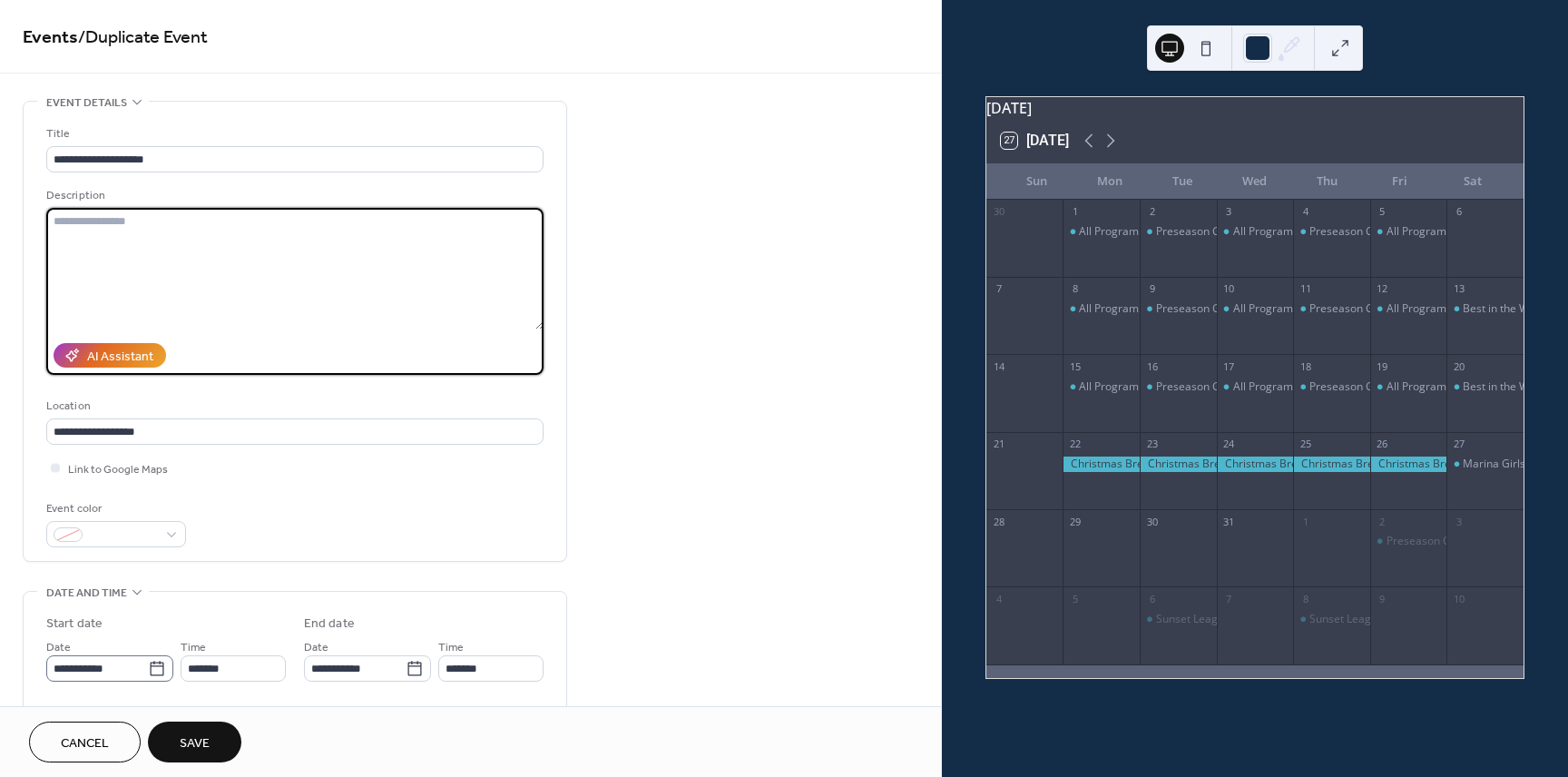 type 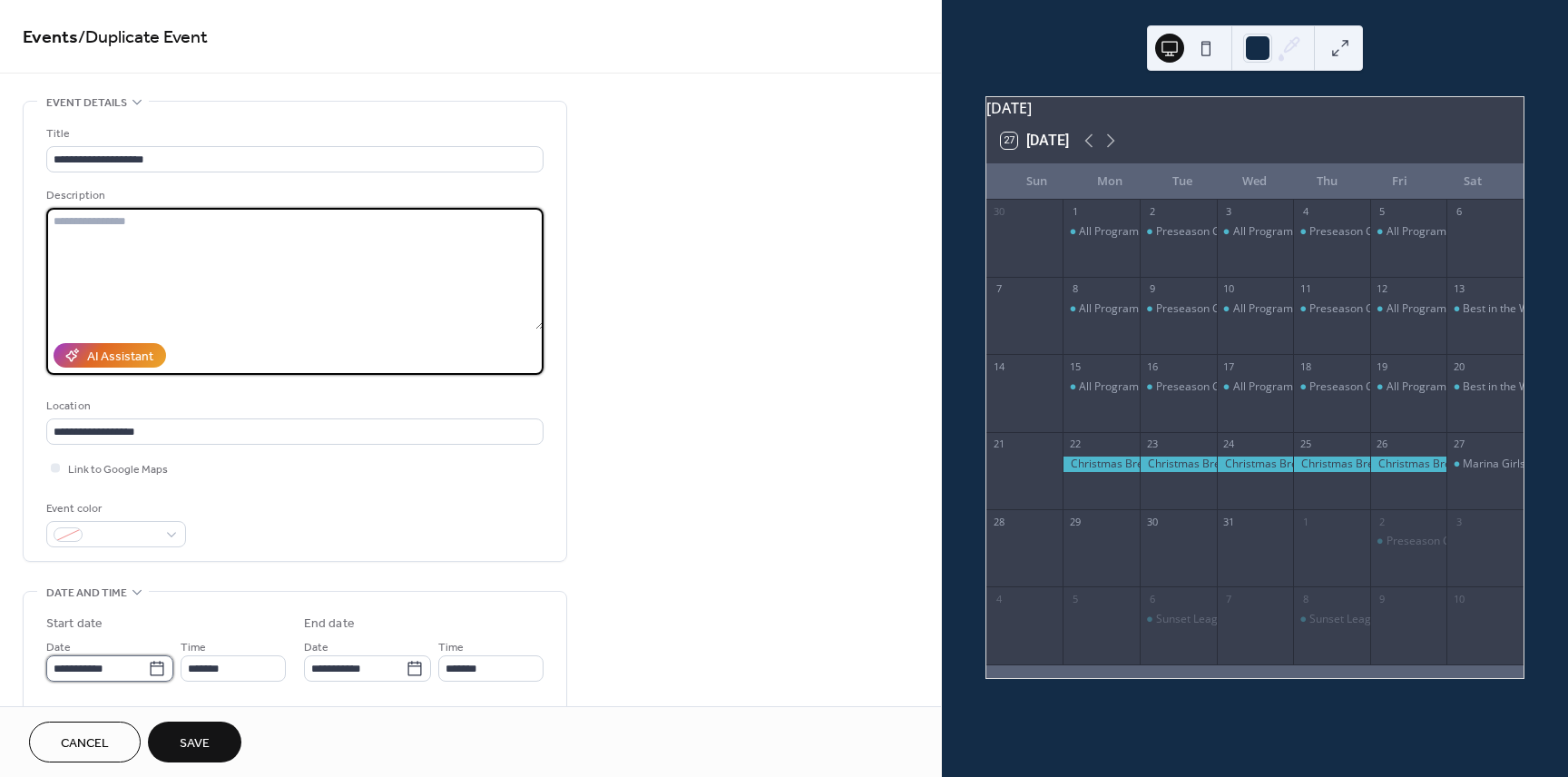 click on "**********" at bounding box center (97, 668) 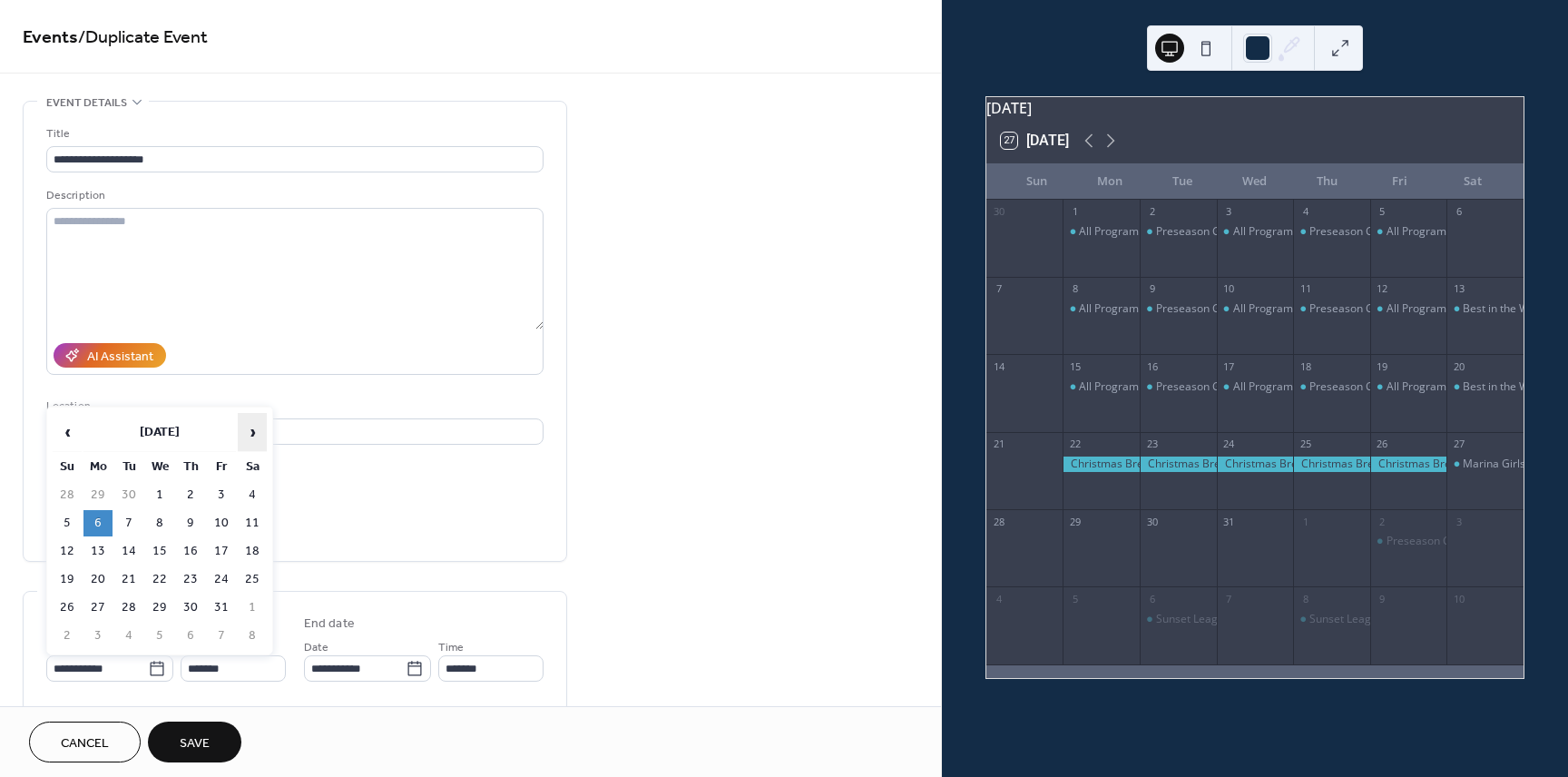 click on "›" at bounding box center (252, 432) 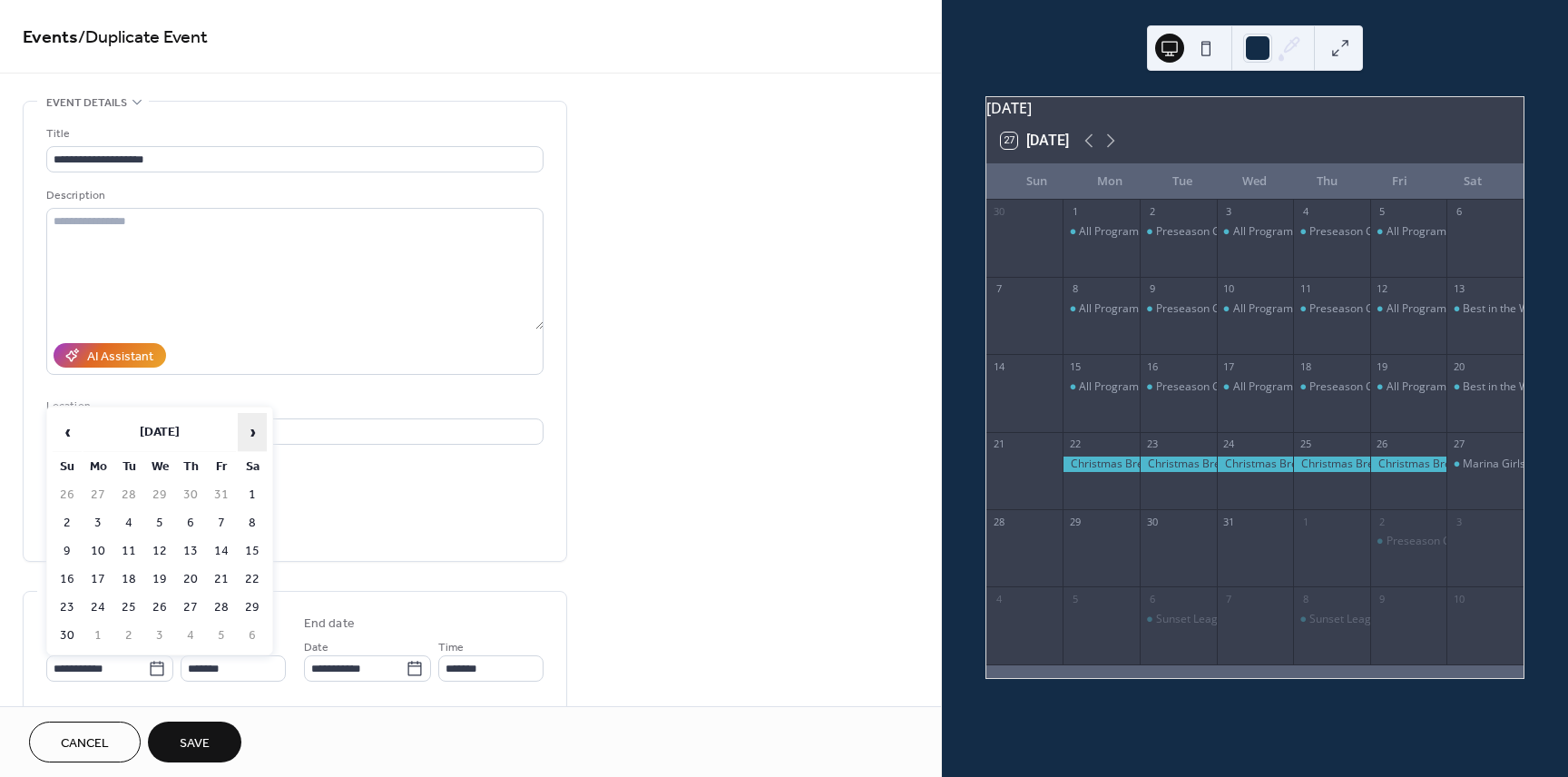 click on "›" at bounding box center (252, 432) 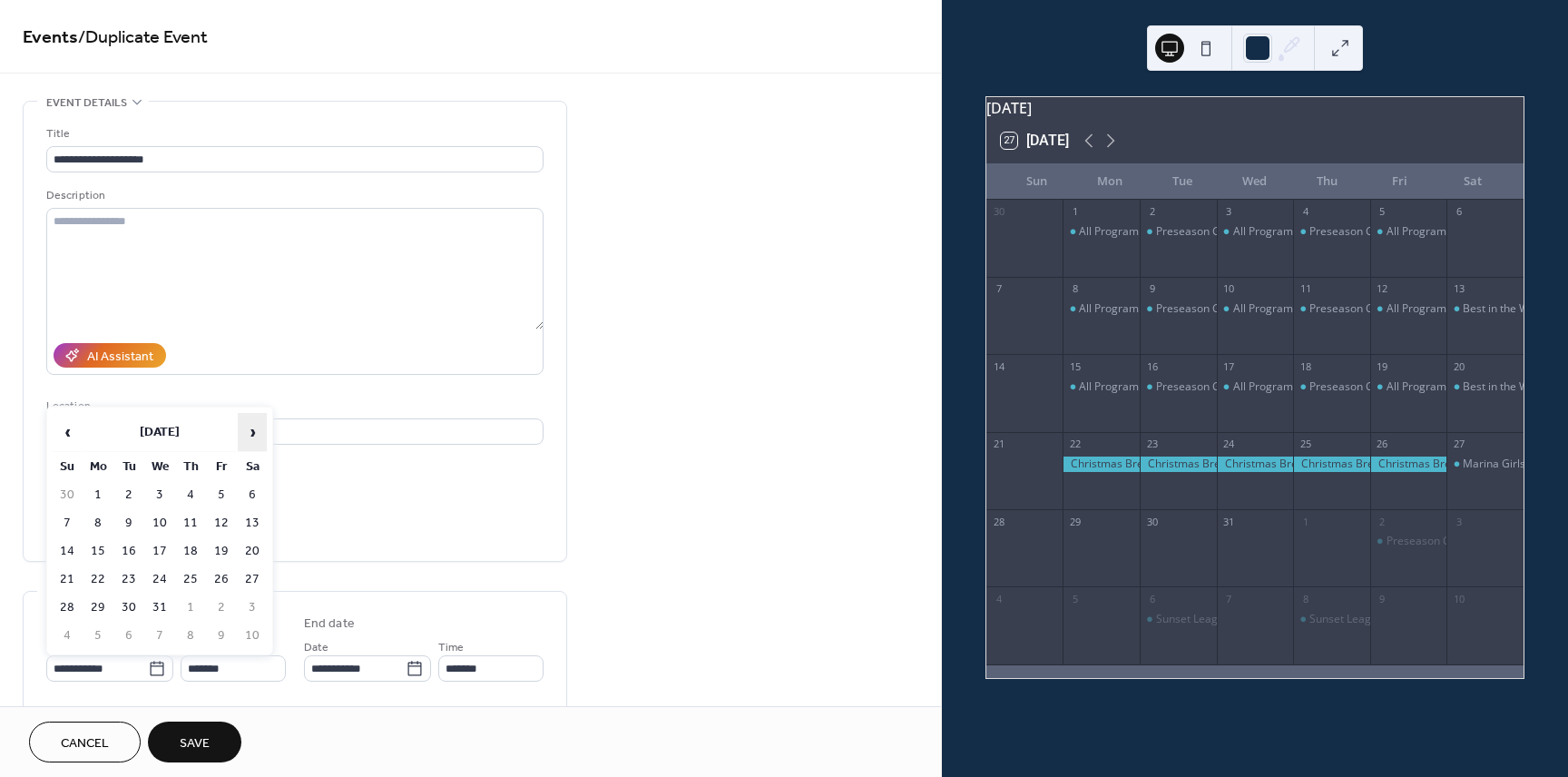 click on "›" at bounding box center (252, 432) 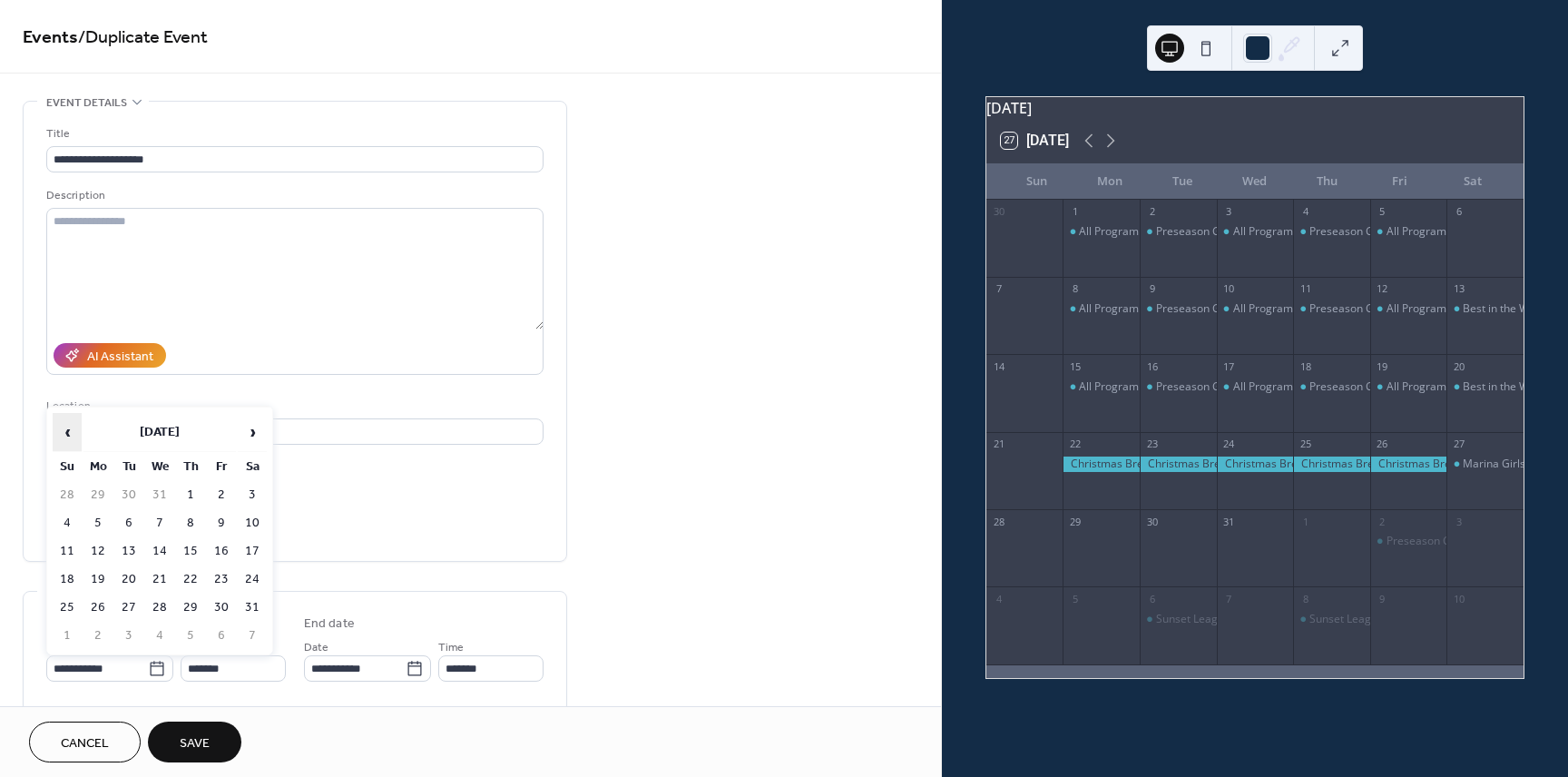 click on "‹" at bounding box center (67, 432) 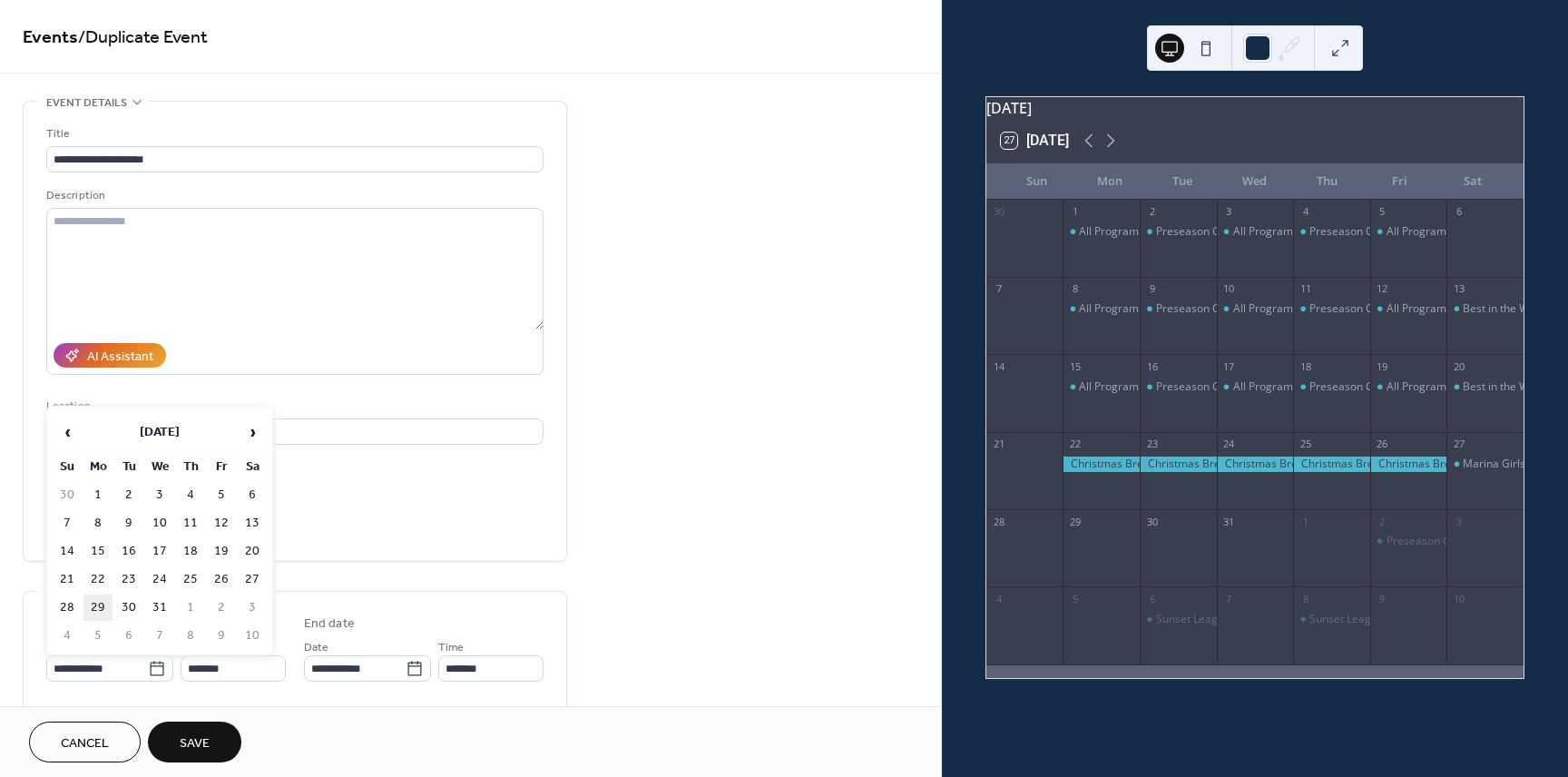 click on "29" at bounding box center (98, 607) 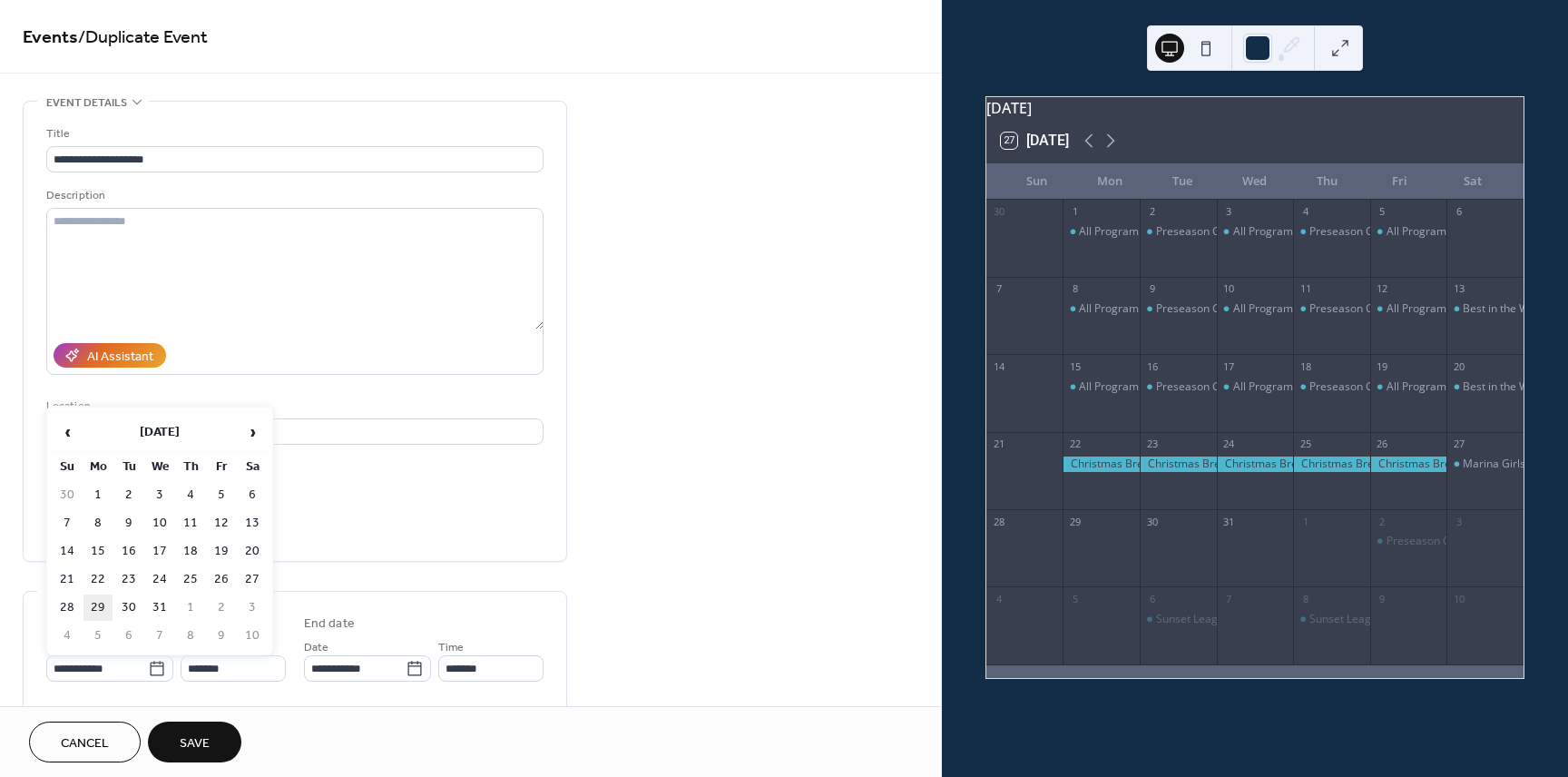 type on "**********" 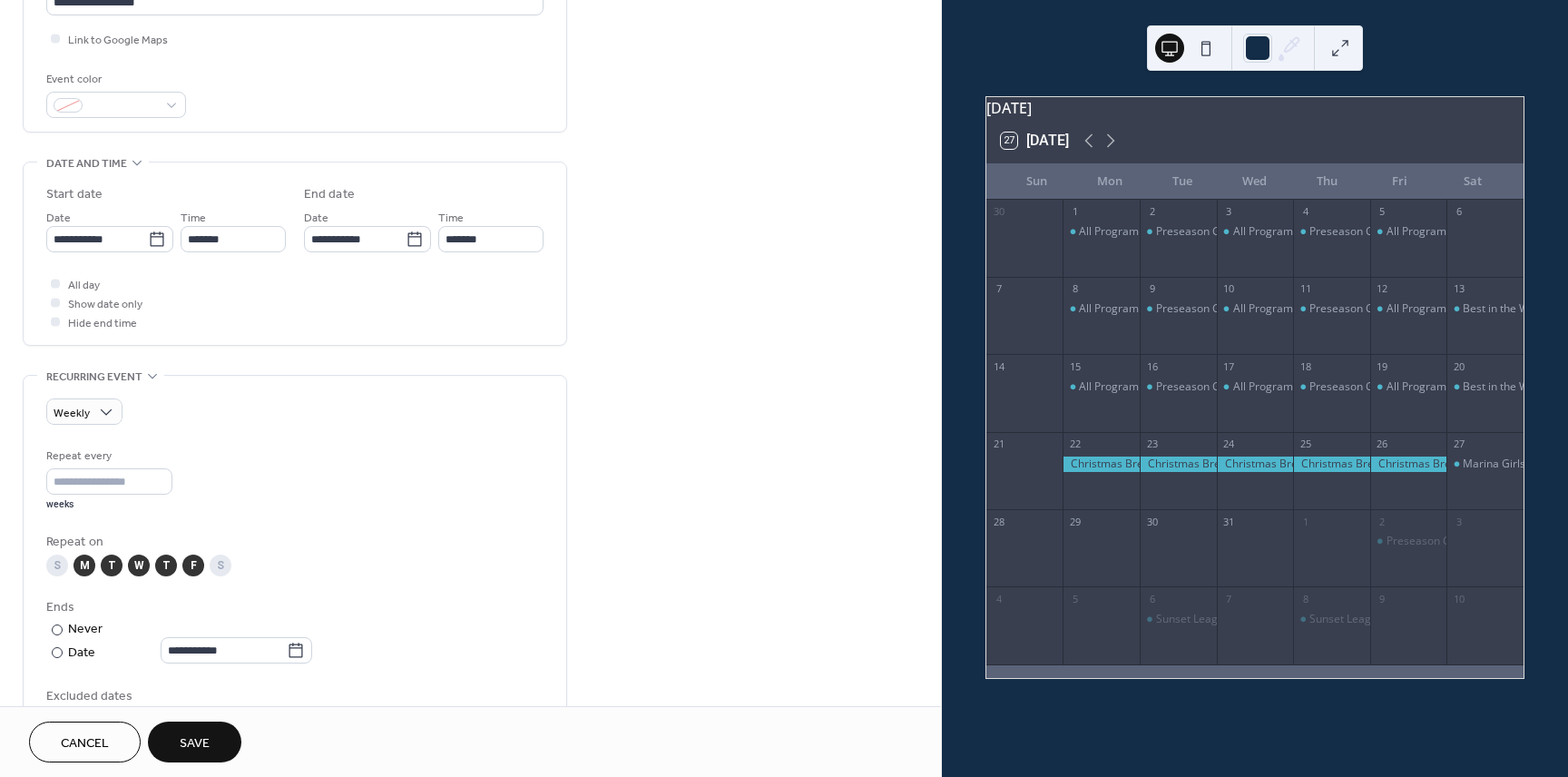 scroll, scrollTop: 428, scrollLeft: 0, axis: vertical 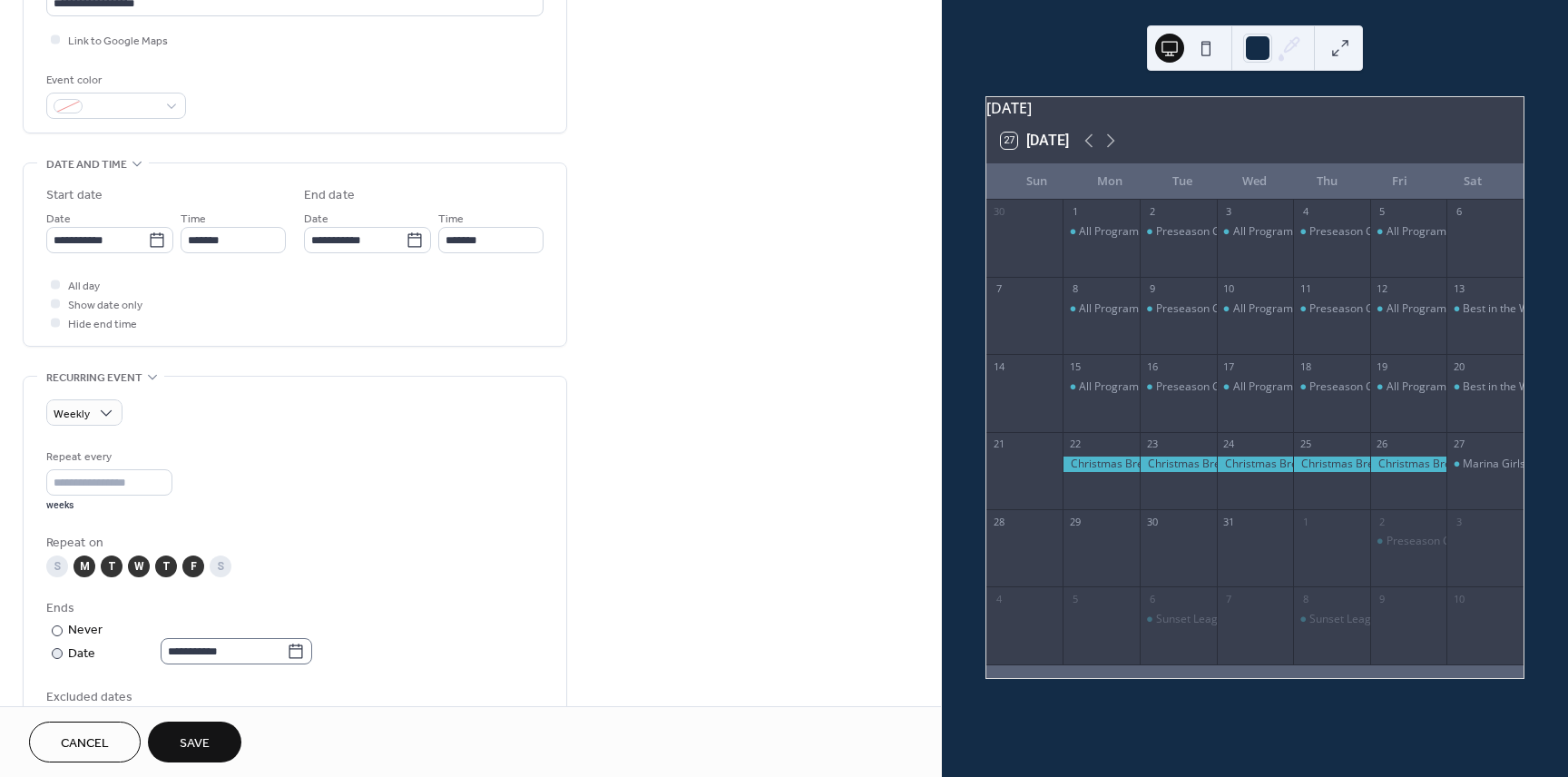 click 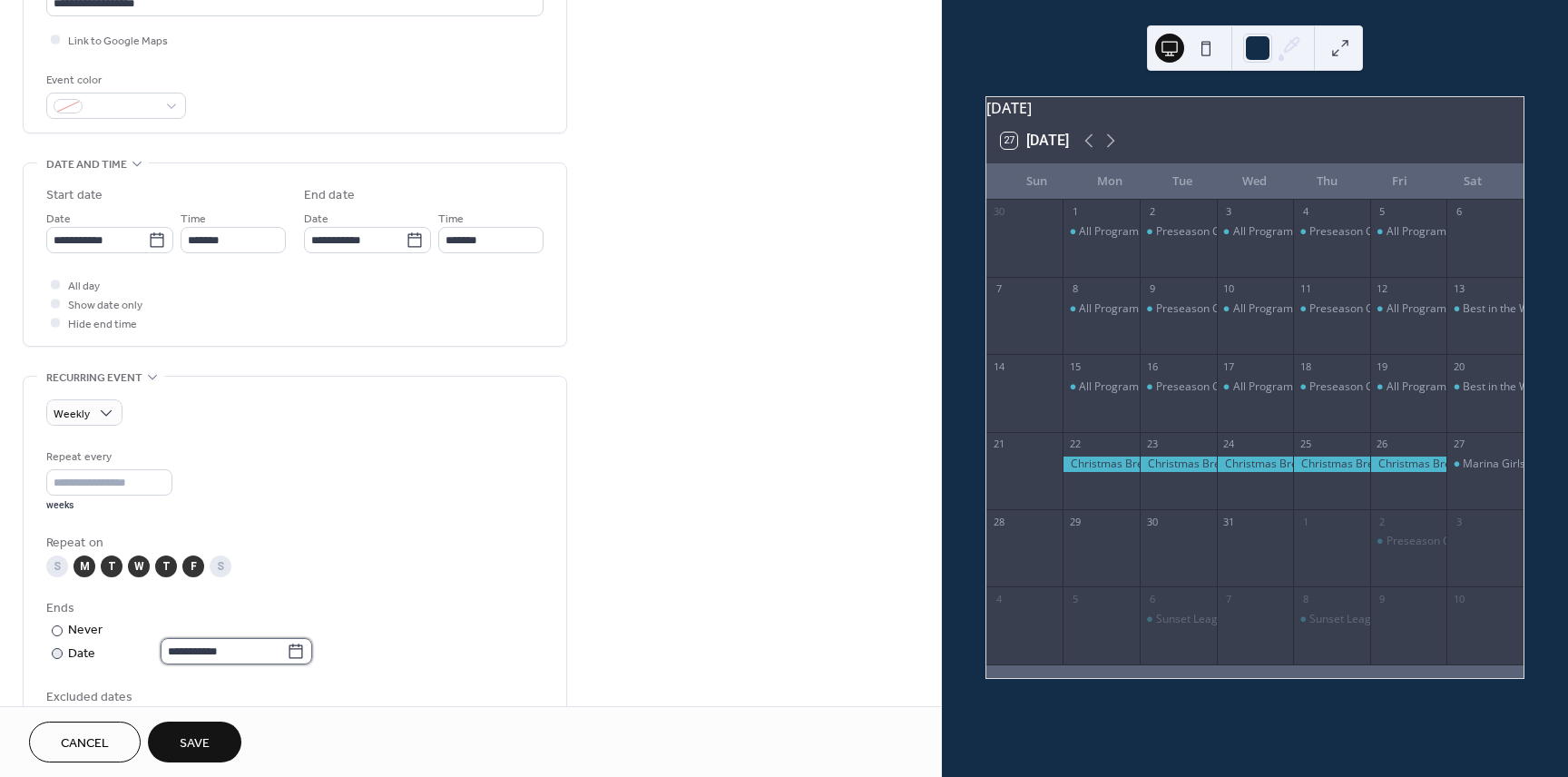 click on "**********" at bounding box center [223, 651] 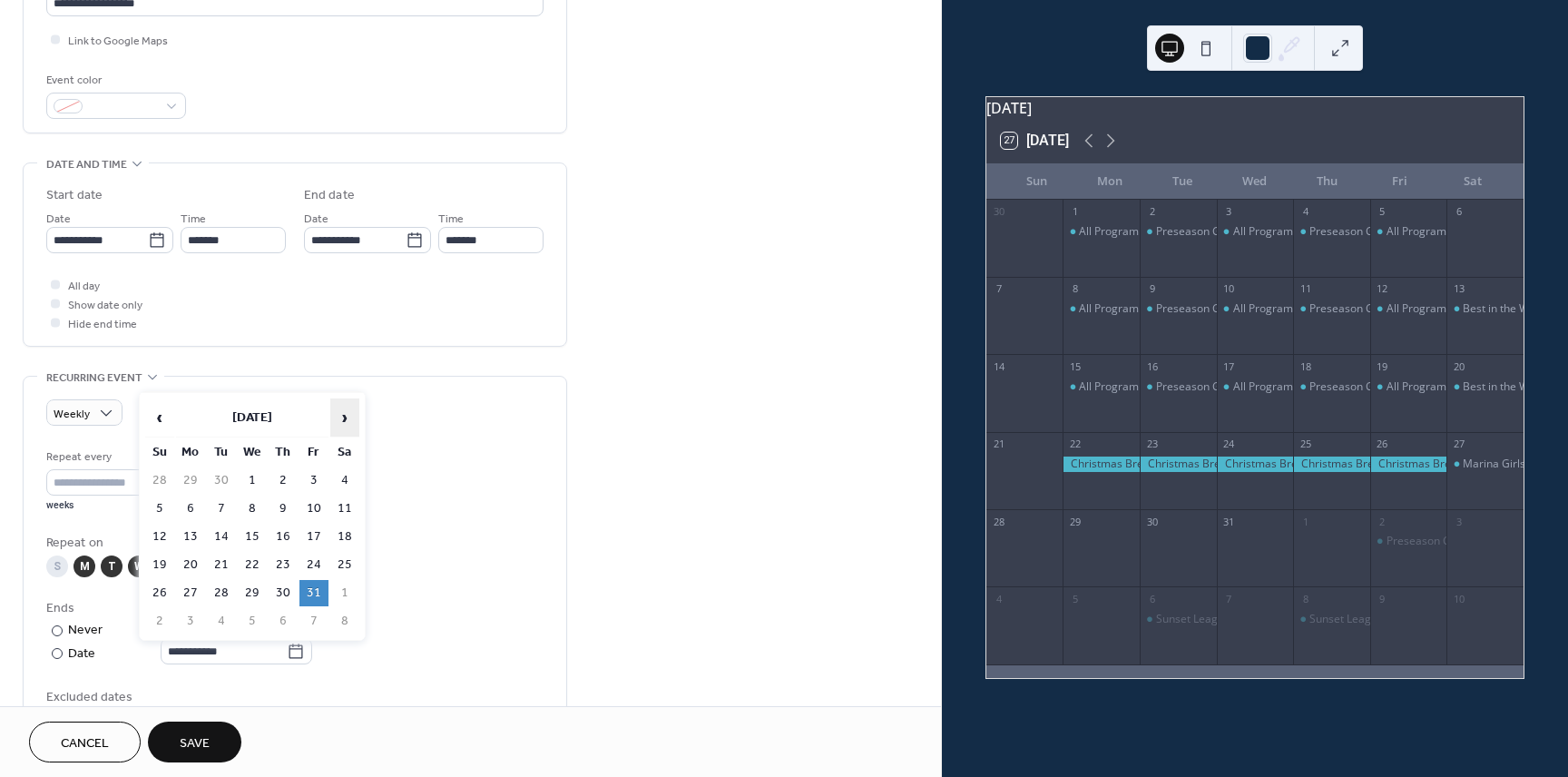 click on "›" at bounding box center (345, 418) 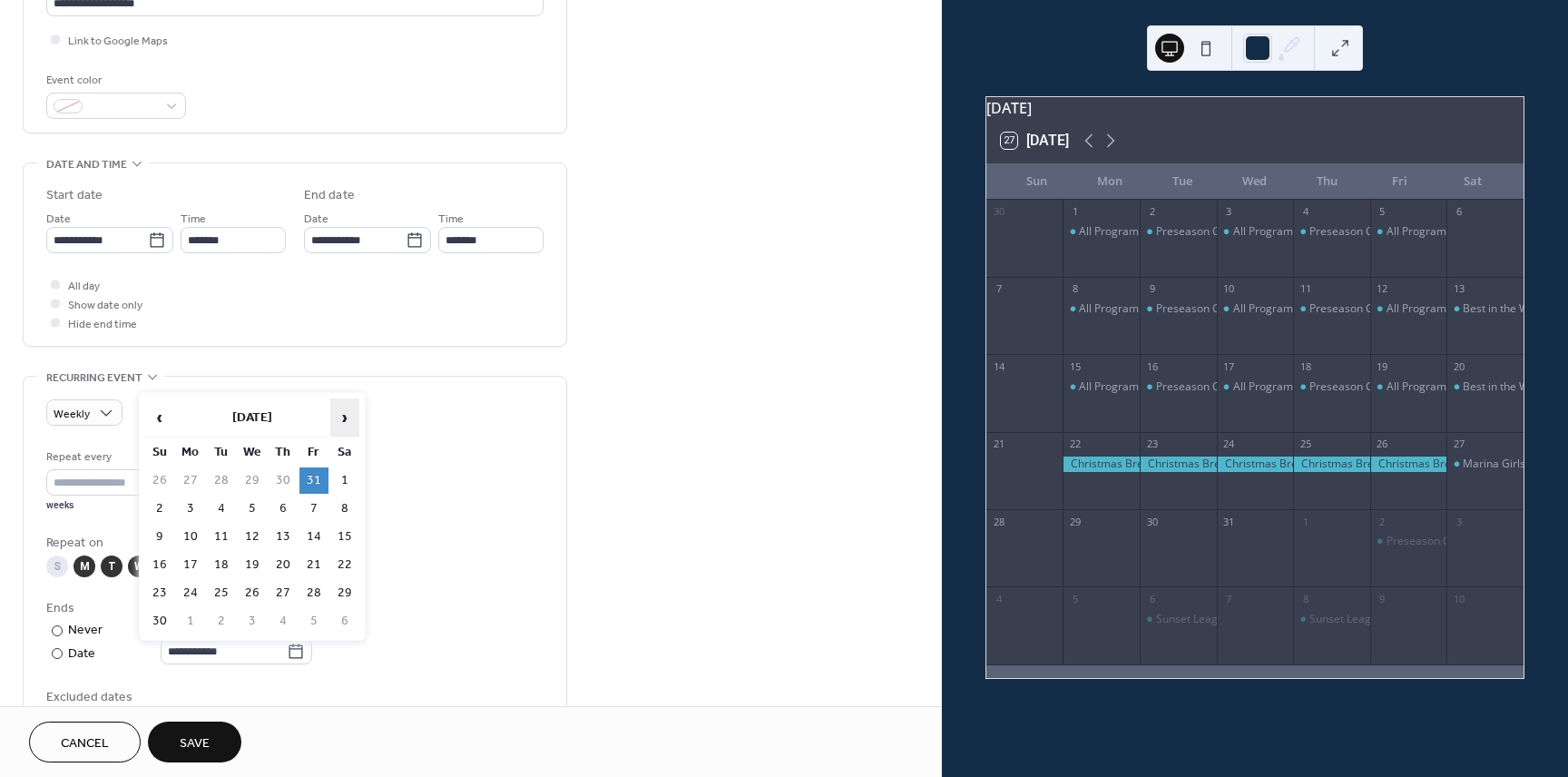 click on "›" at bounding box center [345, 418] 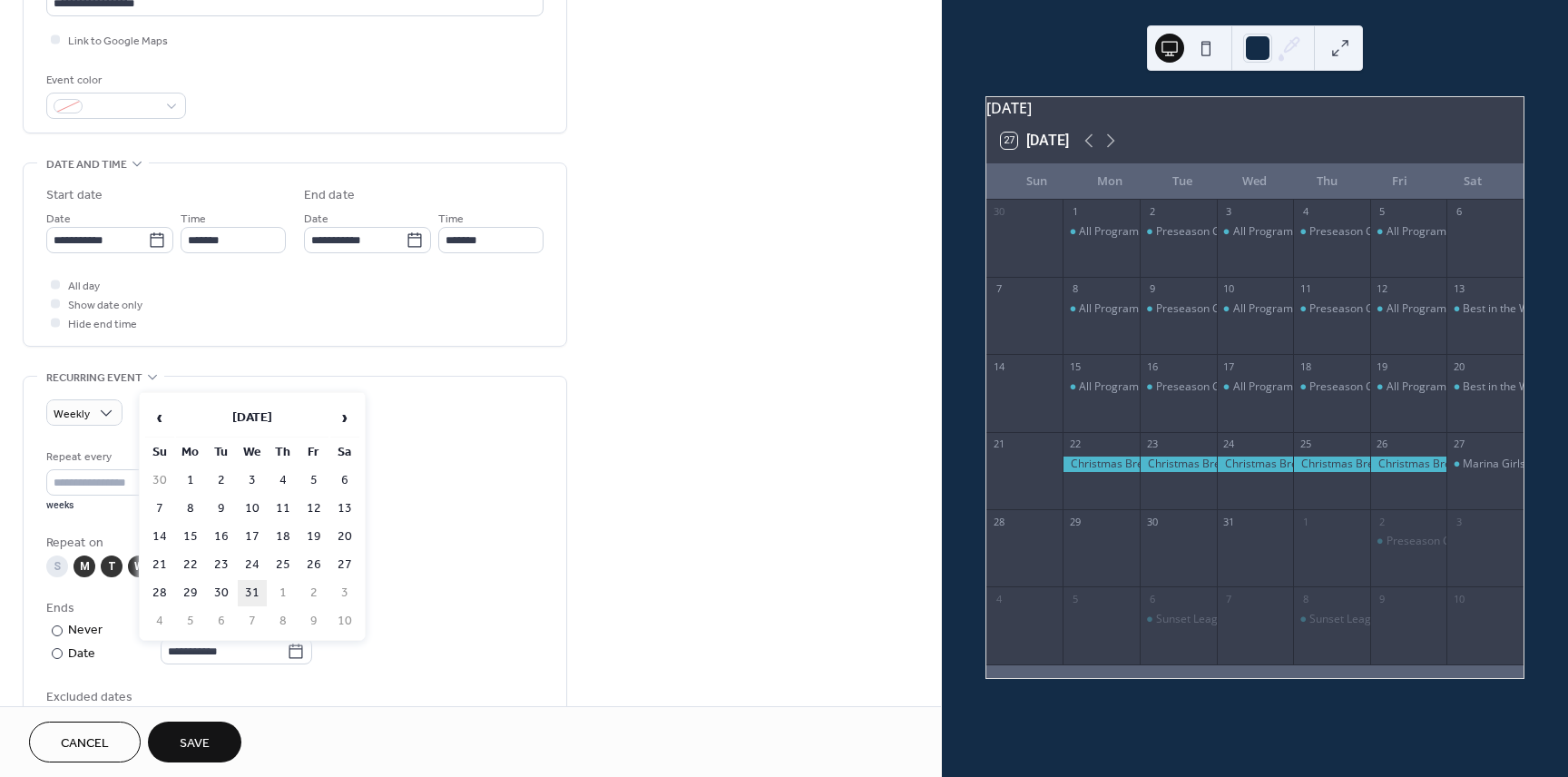 click on "31" at bounding box center [252, 593] 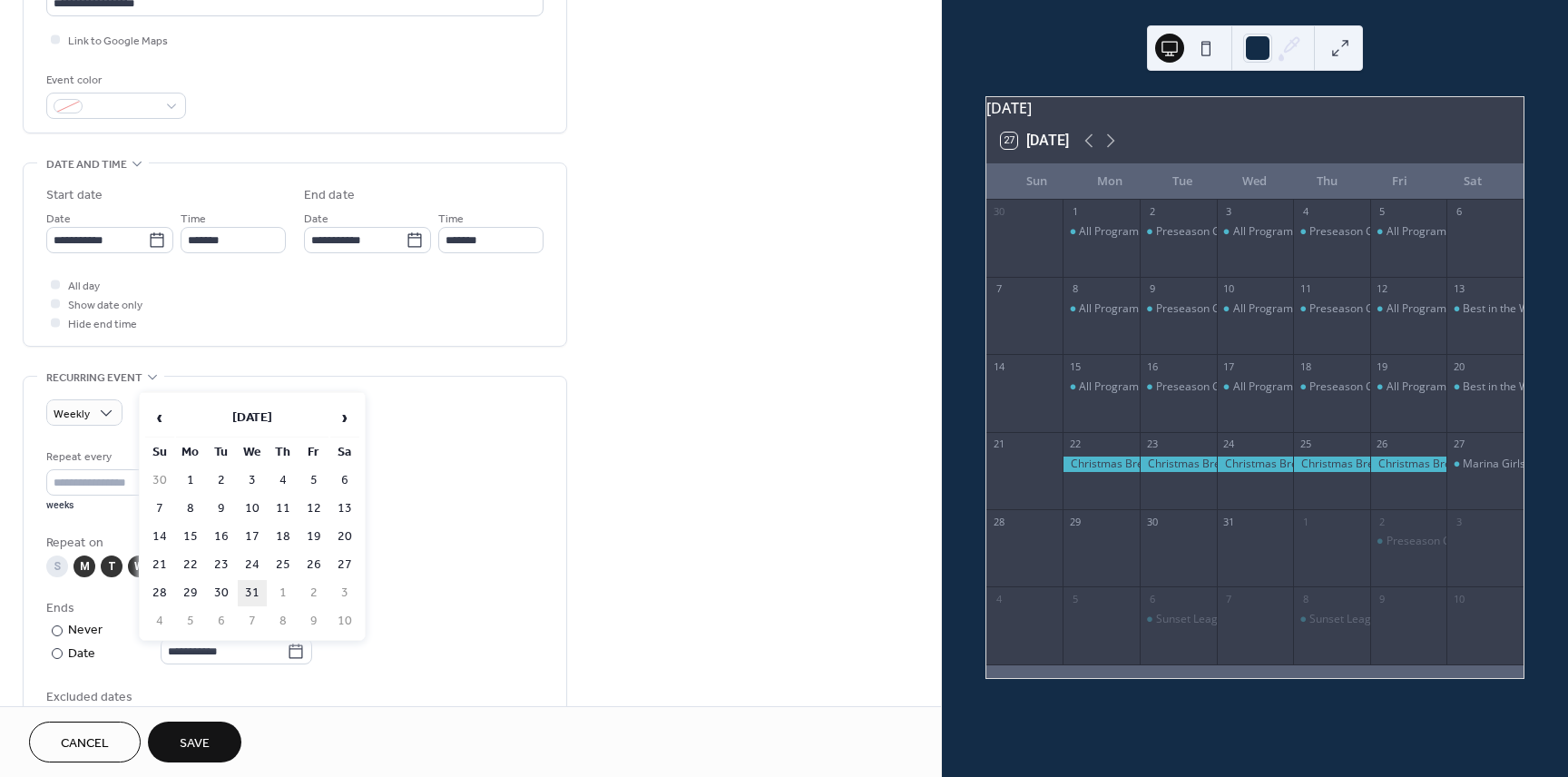 type on "**********" 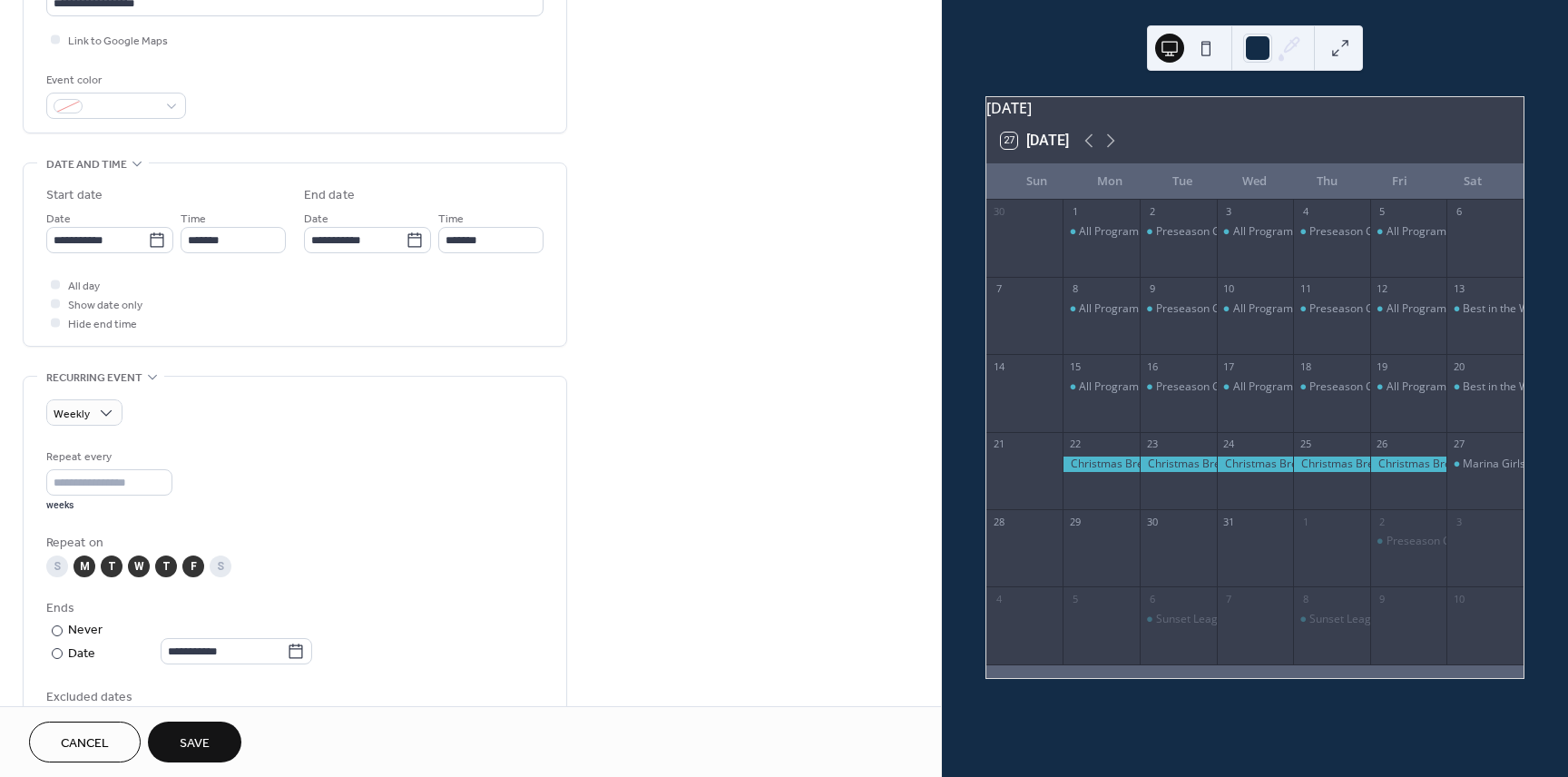 click on "Save" at bounding box center (194, 743) 